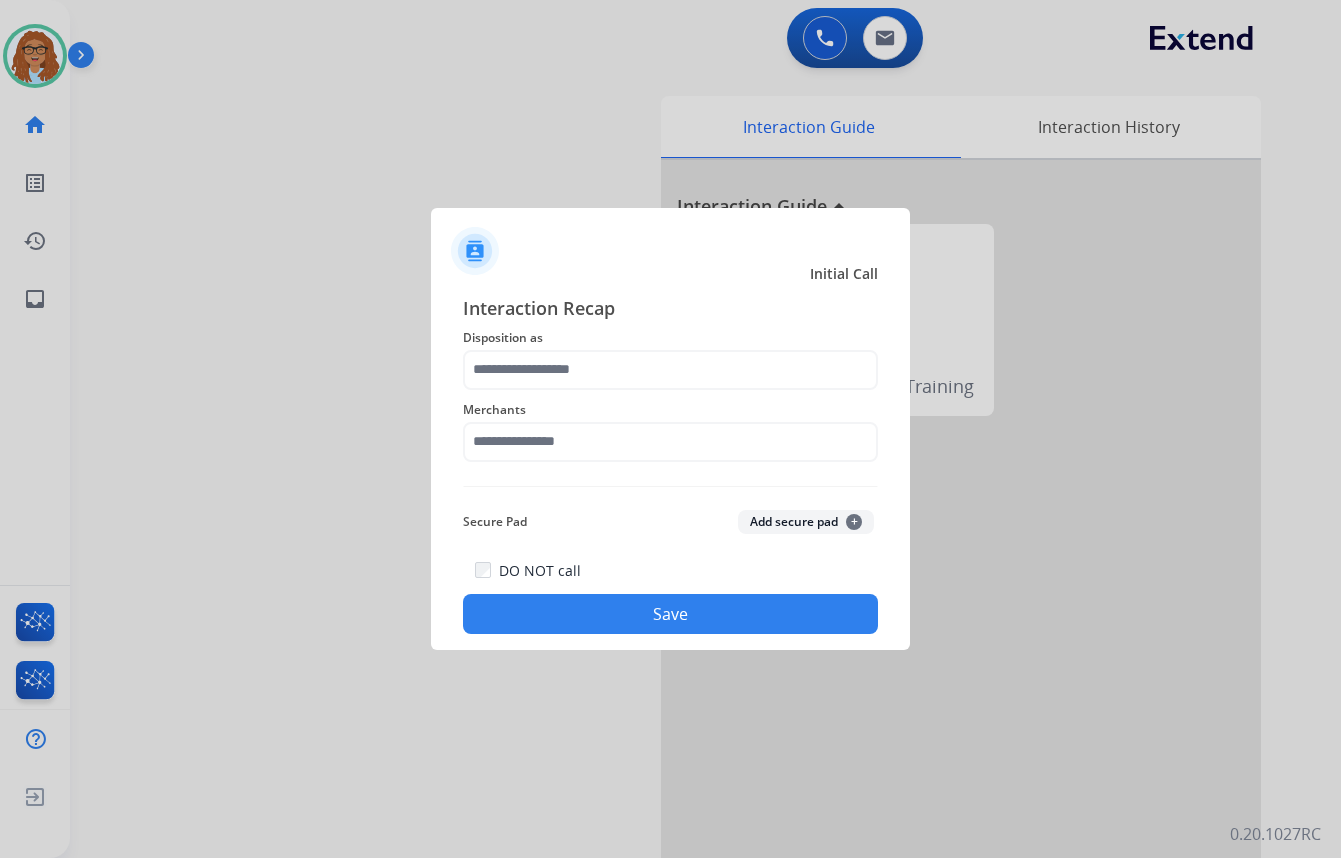 scroll, scrollTop: 0, scrollLeft: 0, axis: both 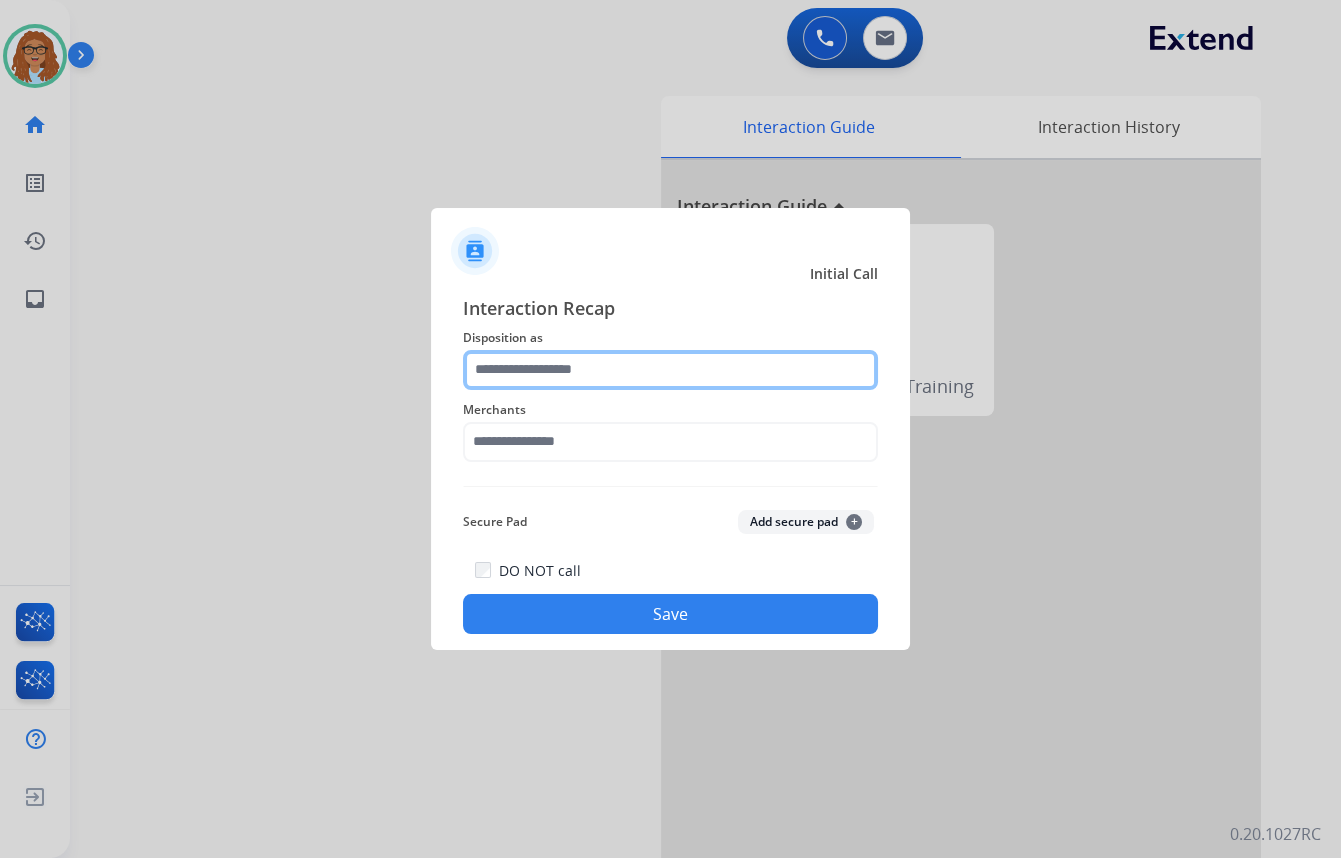 click 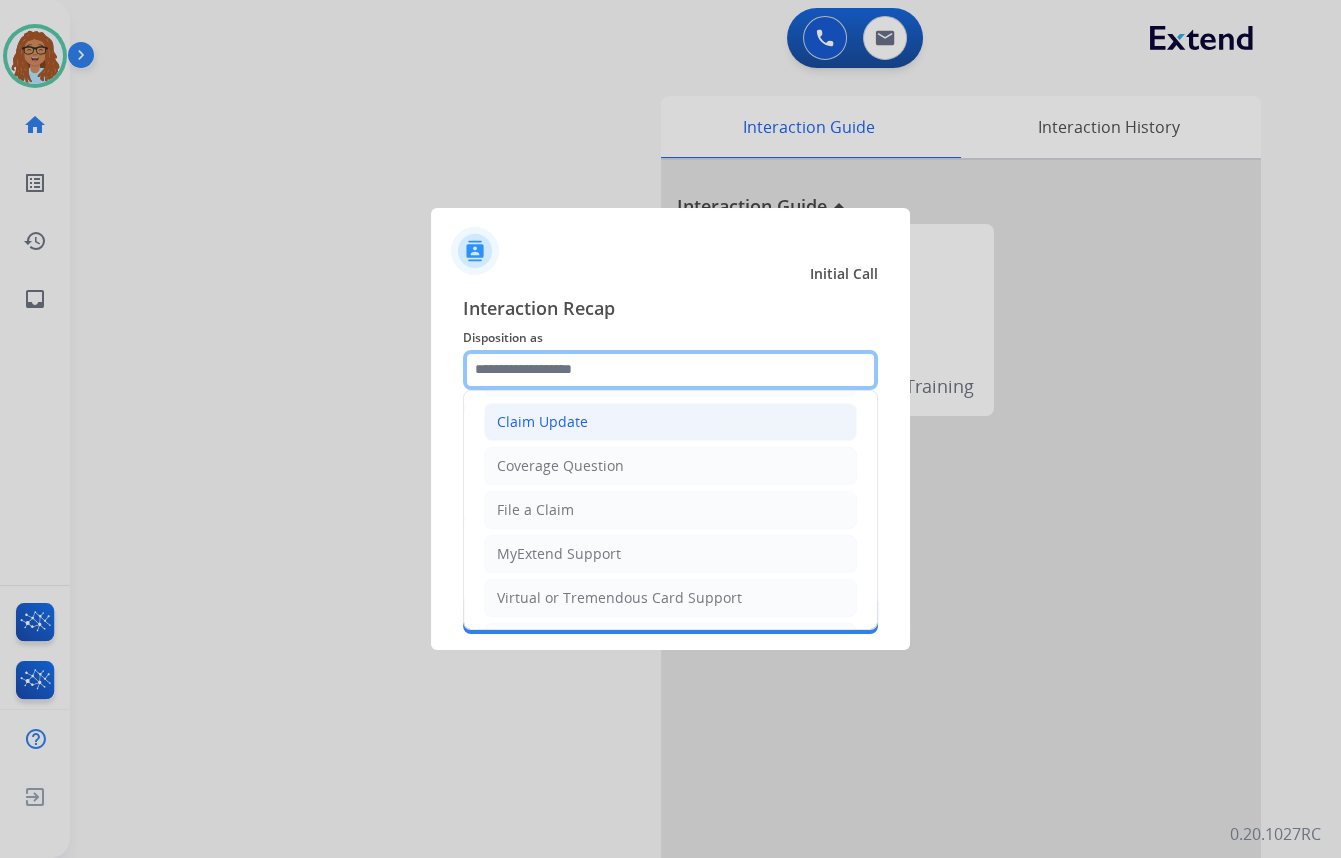 scroll, scrollTop: 181, scrollLeft: 0, axis: vertical 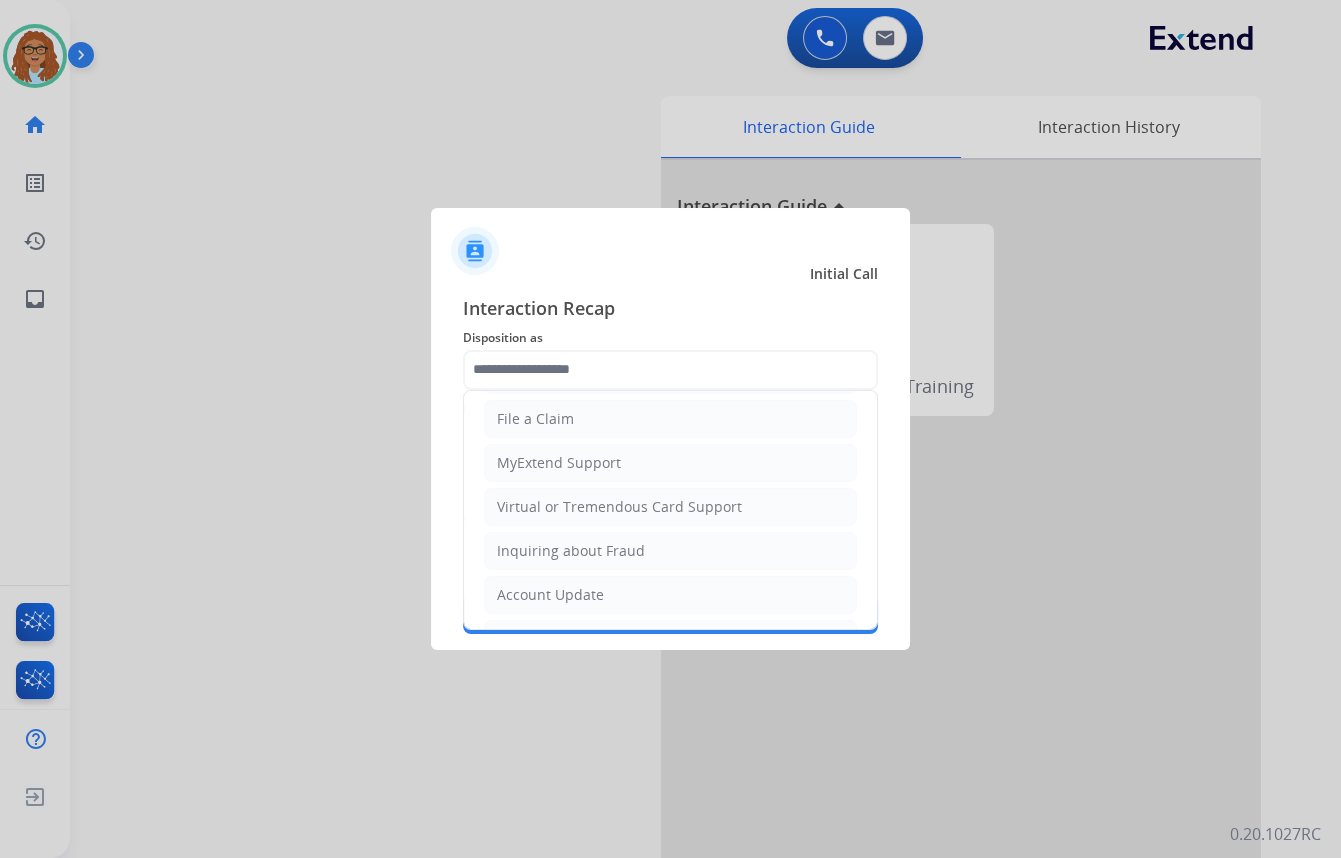 click on "Account Update" 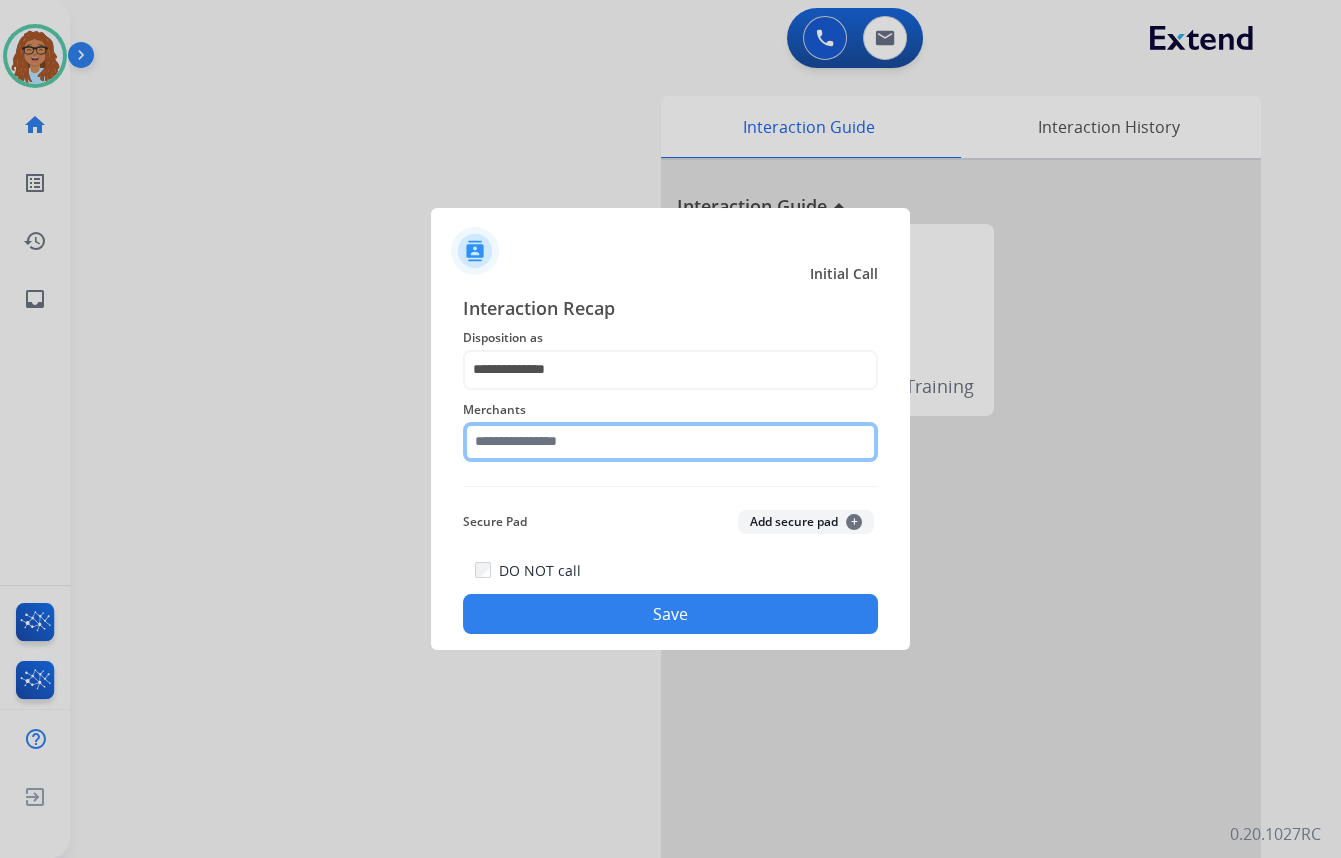 drag, startPoint x: 580, startPoint y: 447, endPoint x: 609, endPoint y: 433, distance: 32.202484 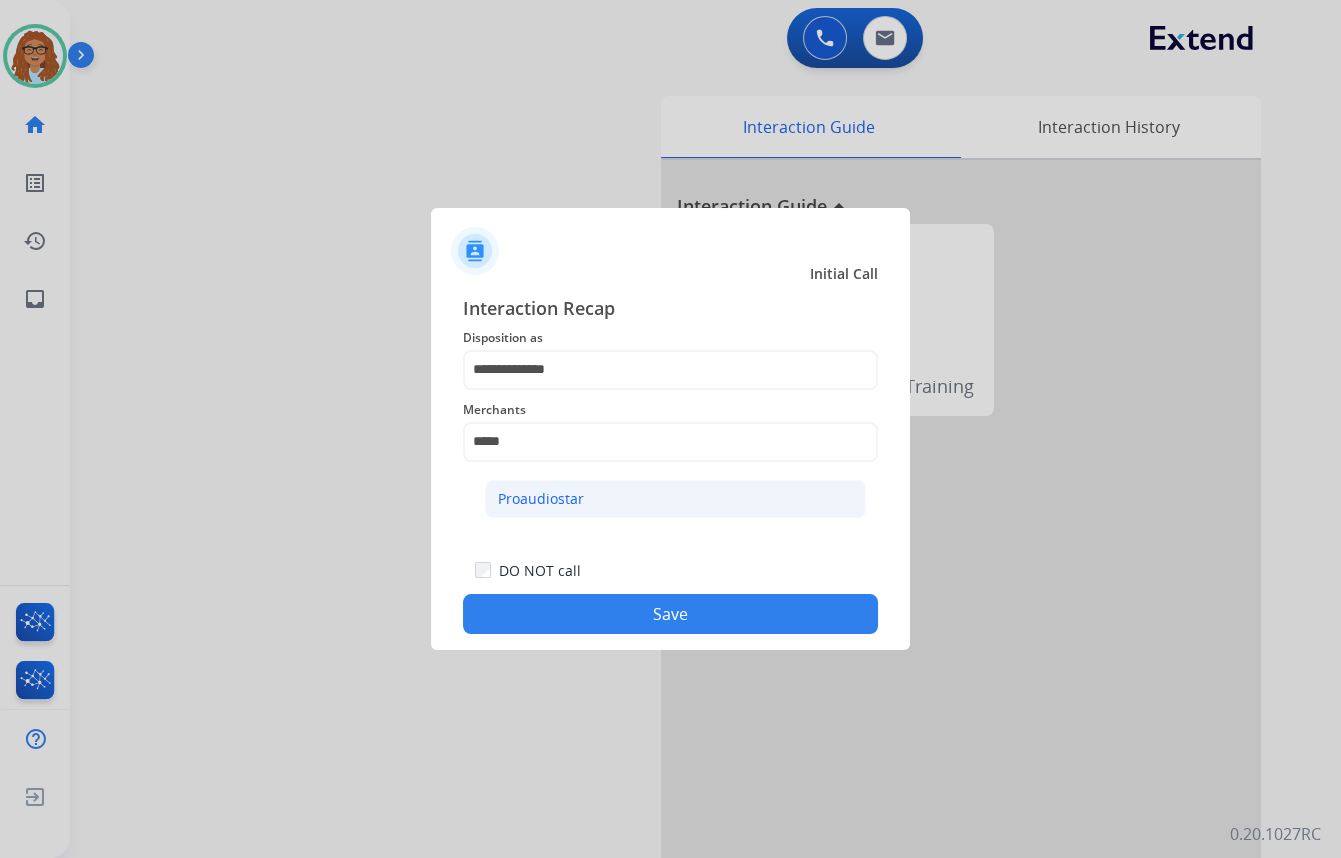 click on "Proaudiostar" 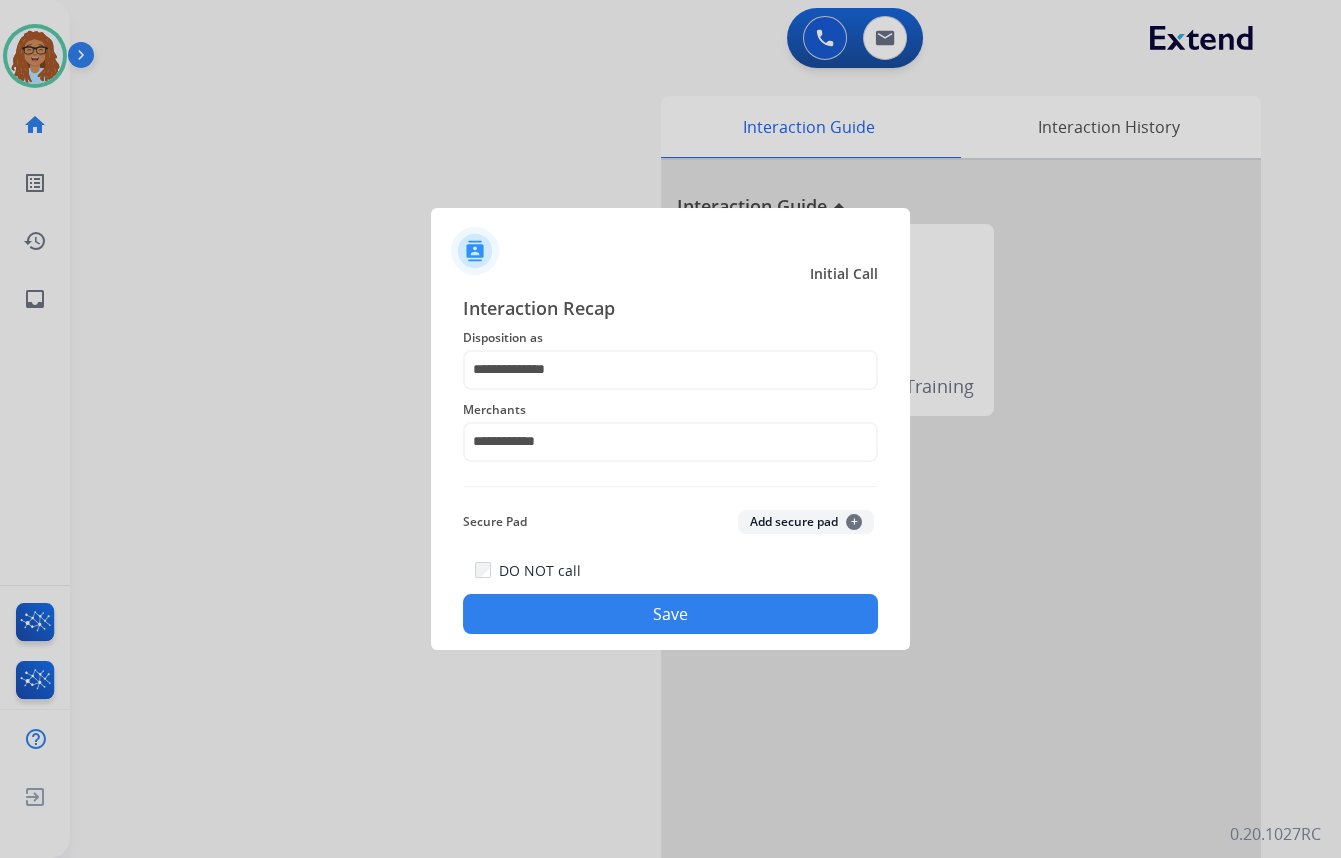 click on "Save" 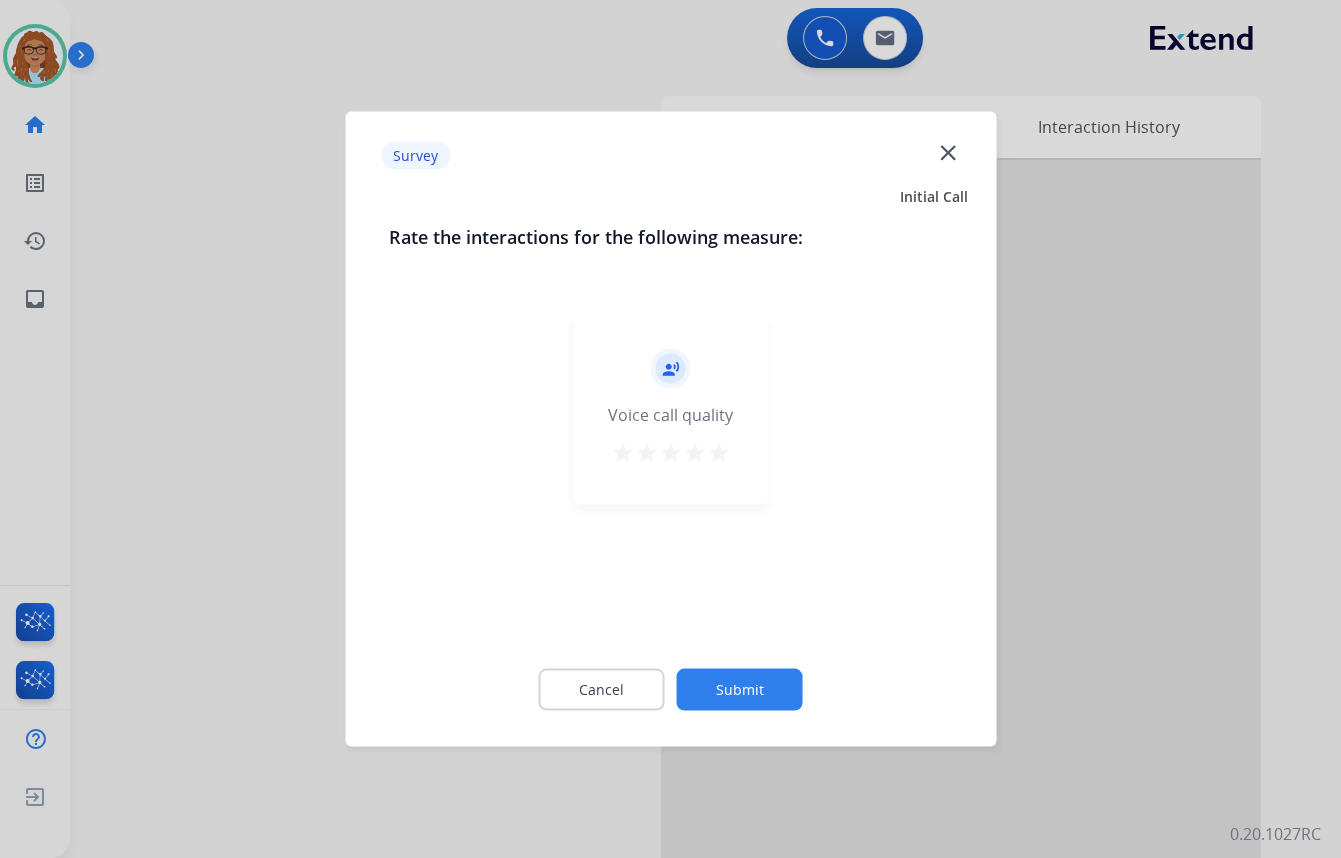 click on "close" 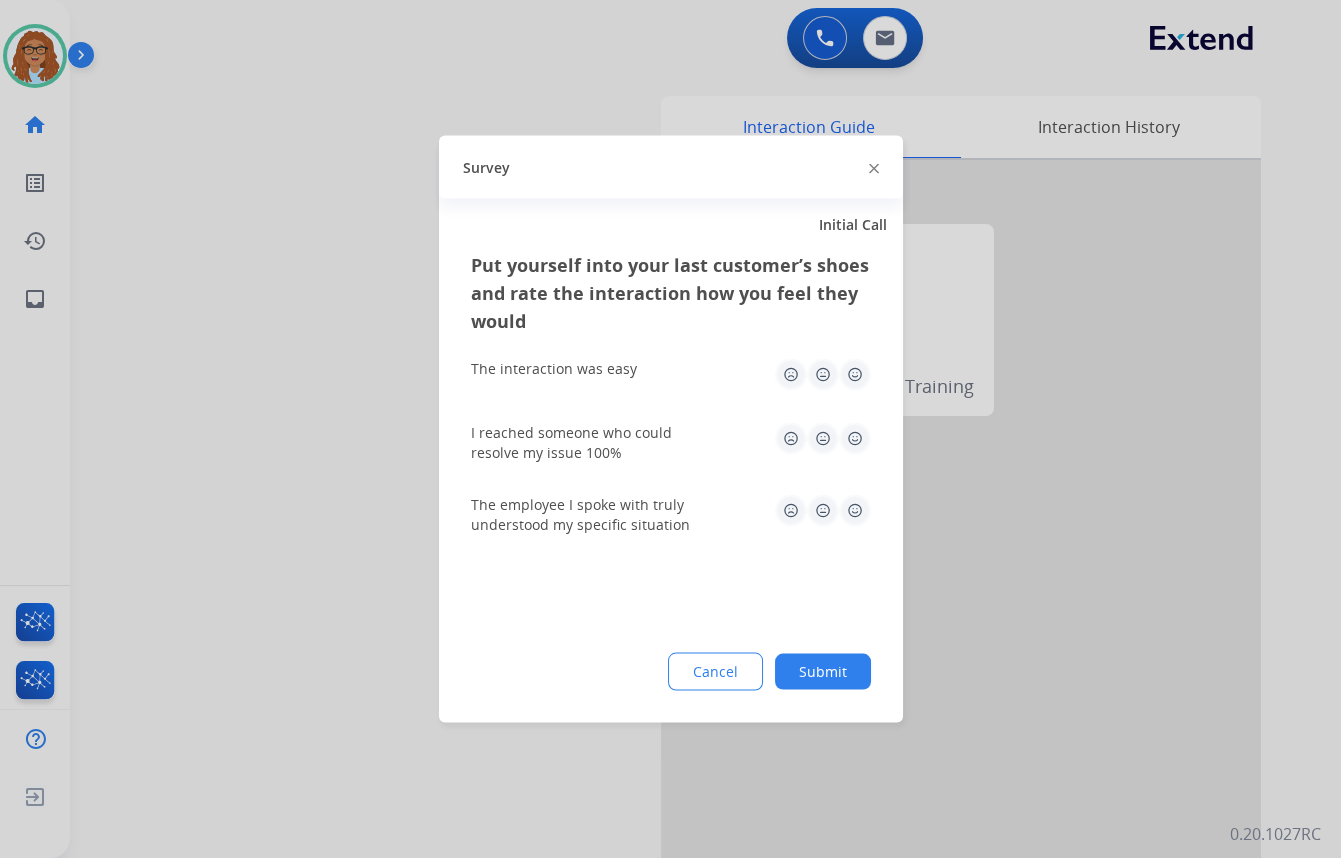 click 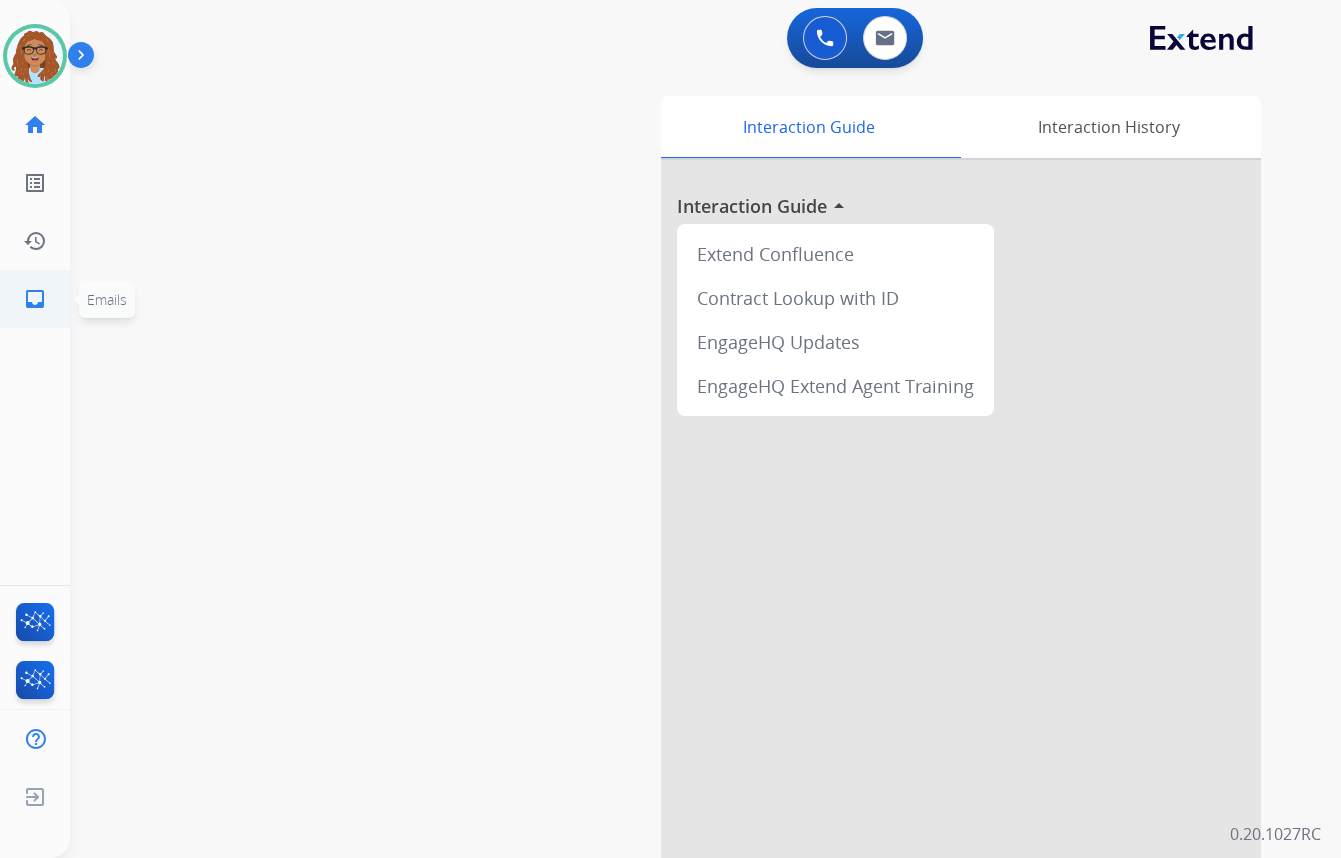 click on "inbox" 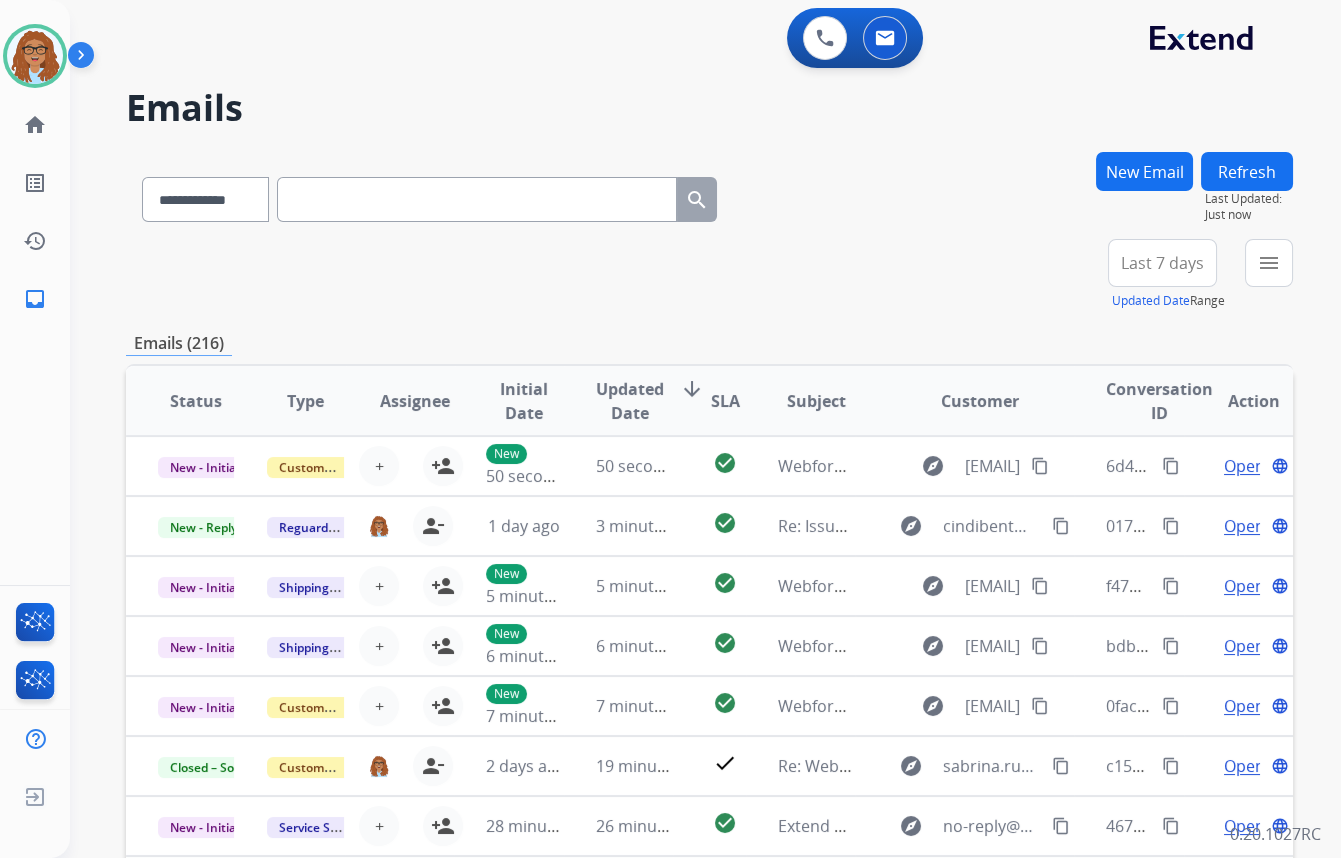 click on "New Email" at bounding box center [1144, 171] 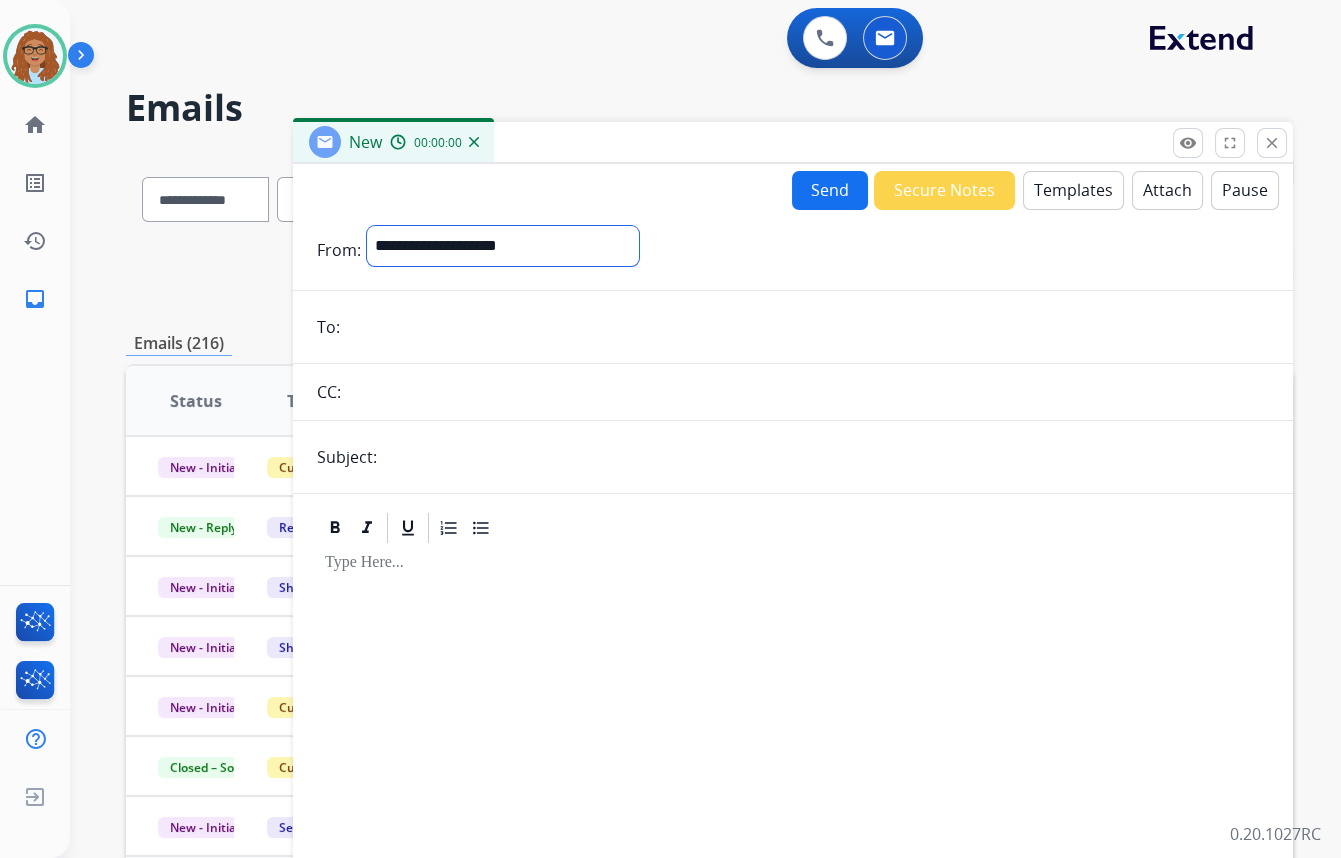 click on "**********" at bounding box center [503, 246] 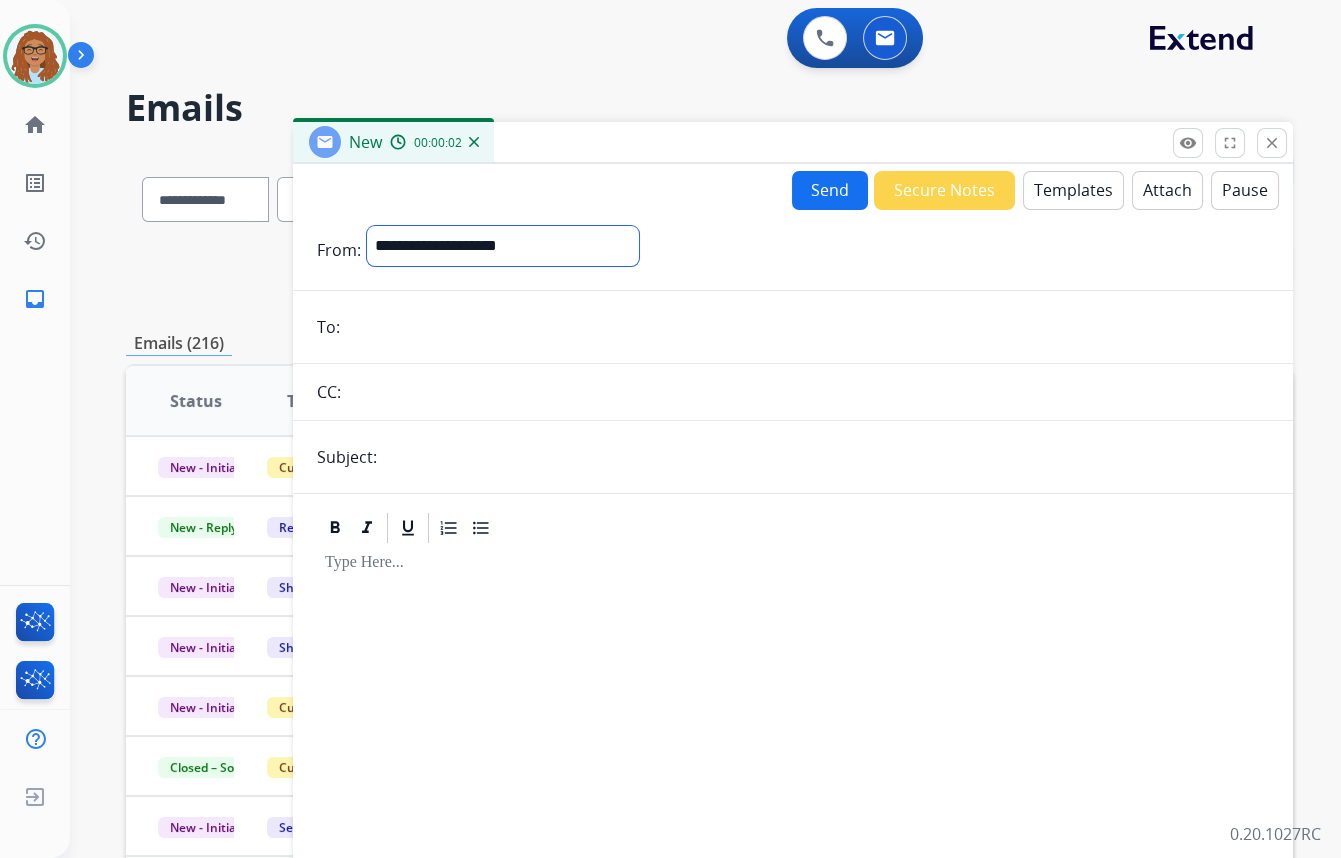 select on "**********" 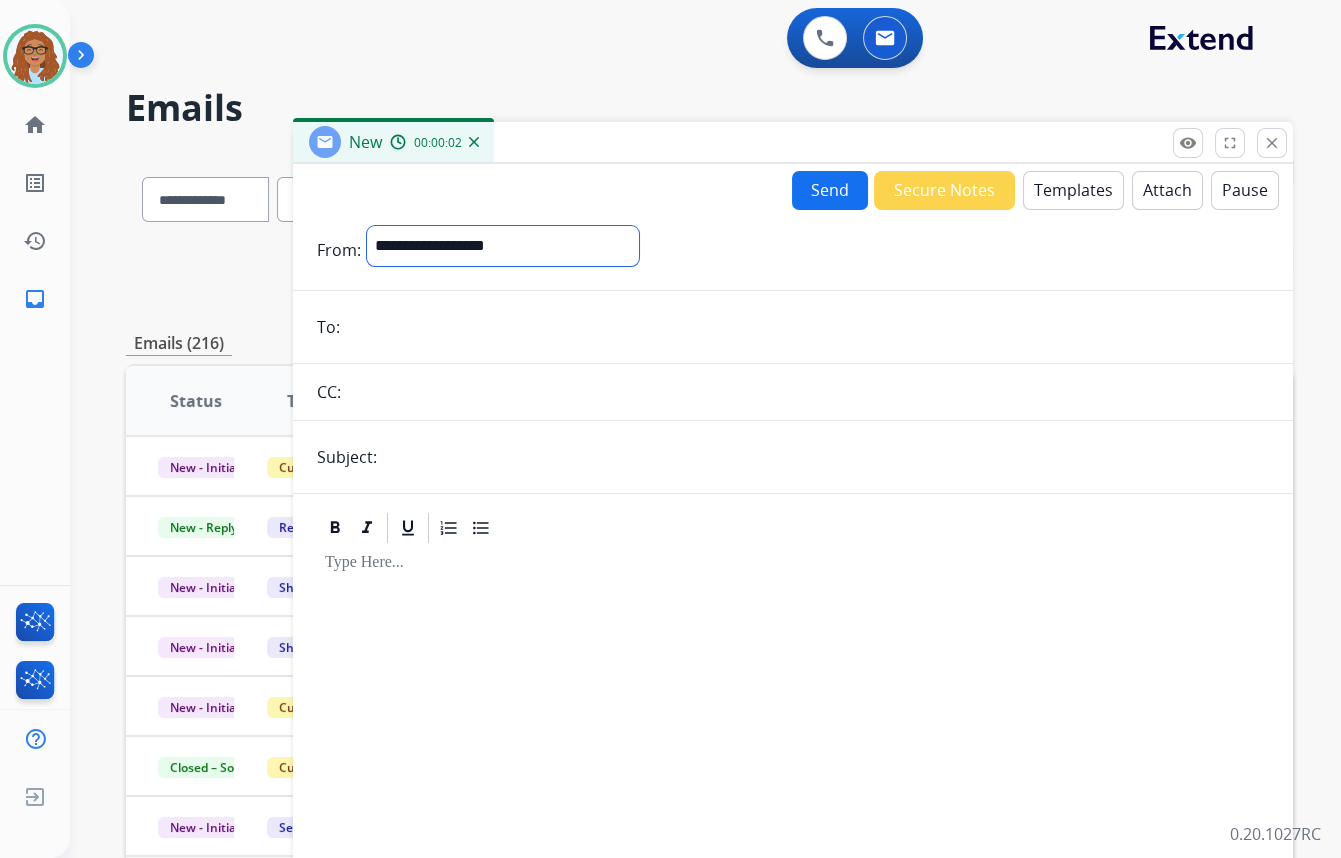 click on "**********" at bounding box center (503, 246) 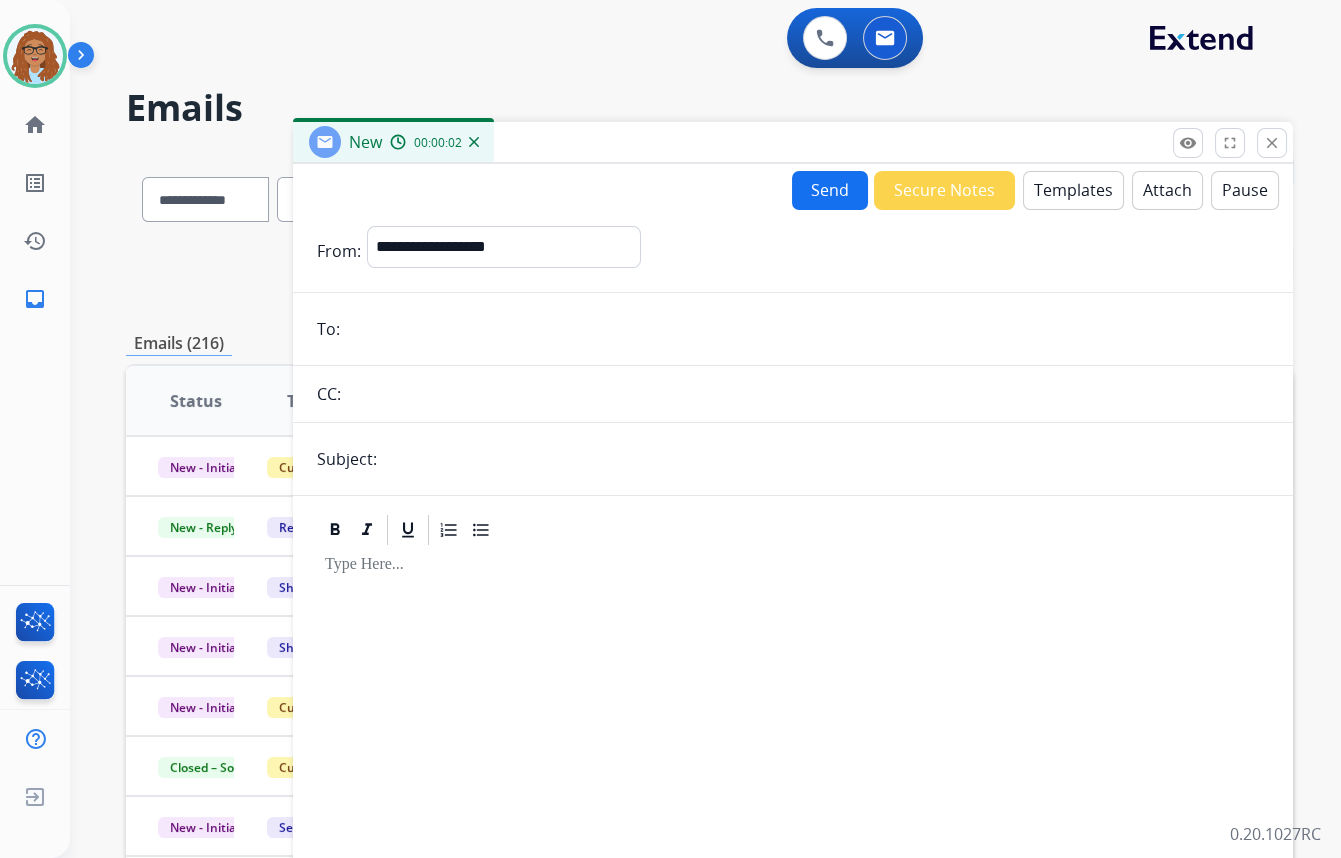 click at bounding box center (807, 329) 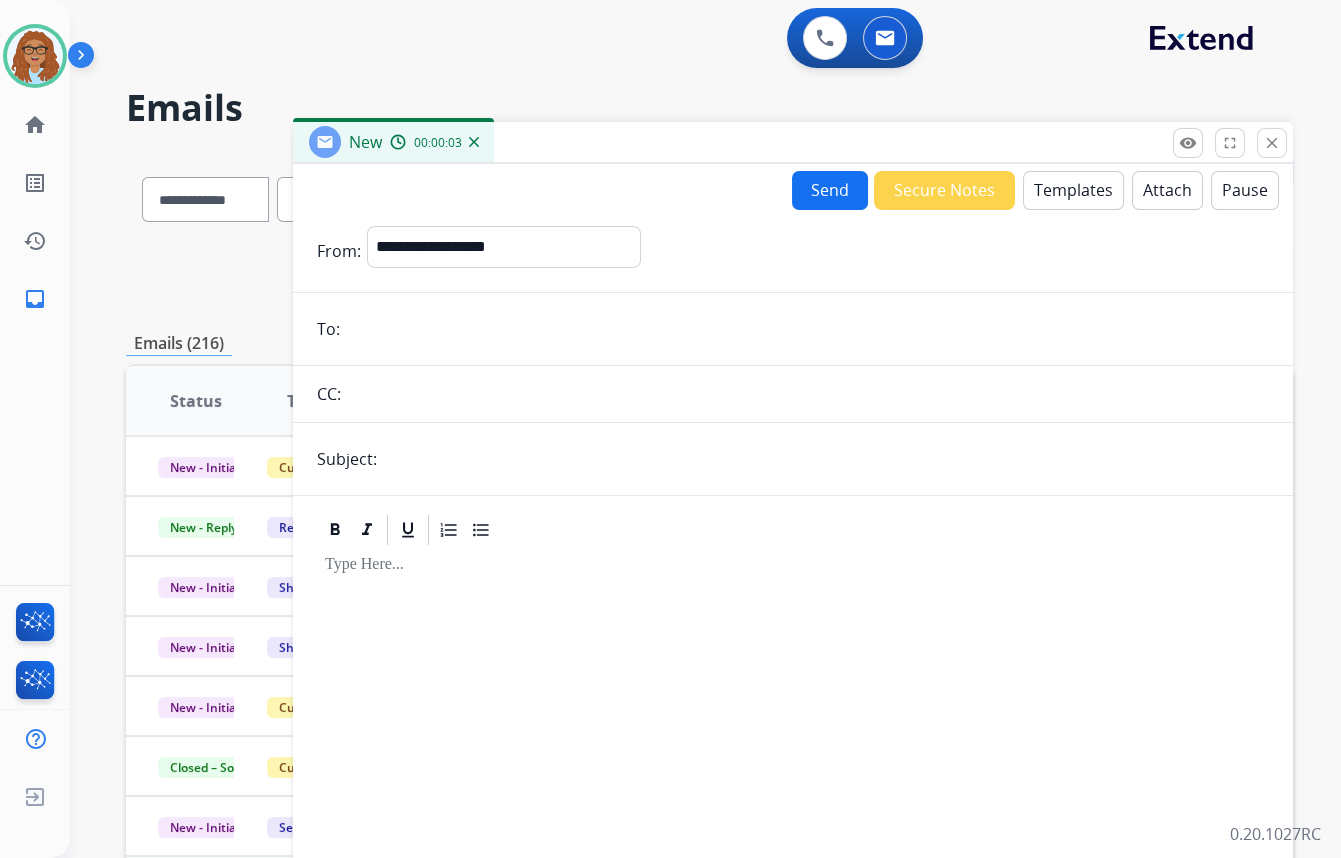 paste on "**********" 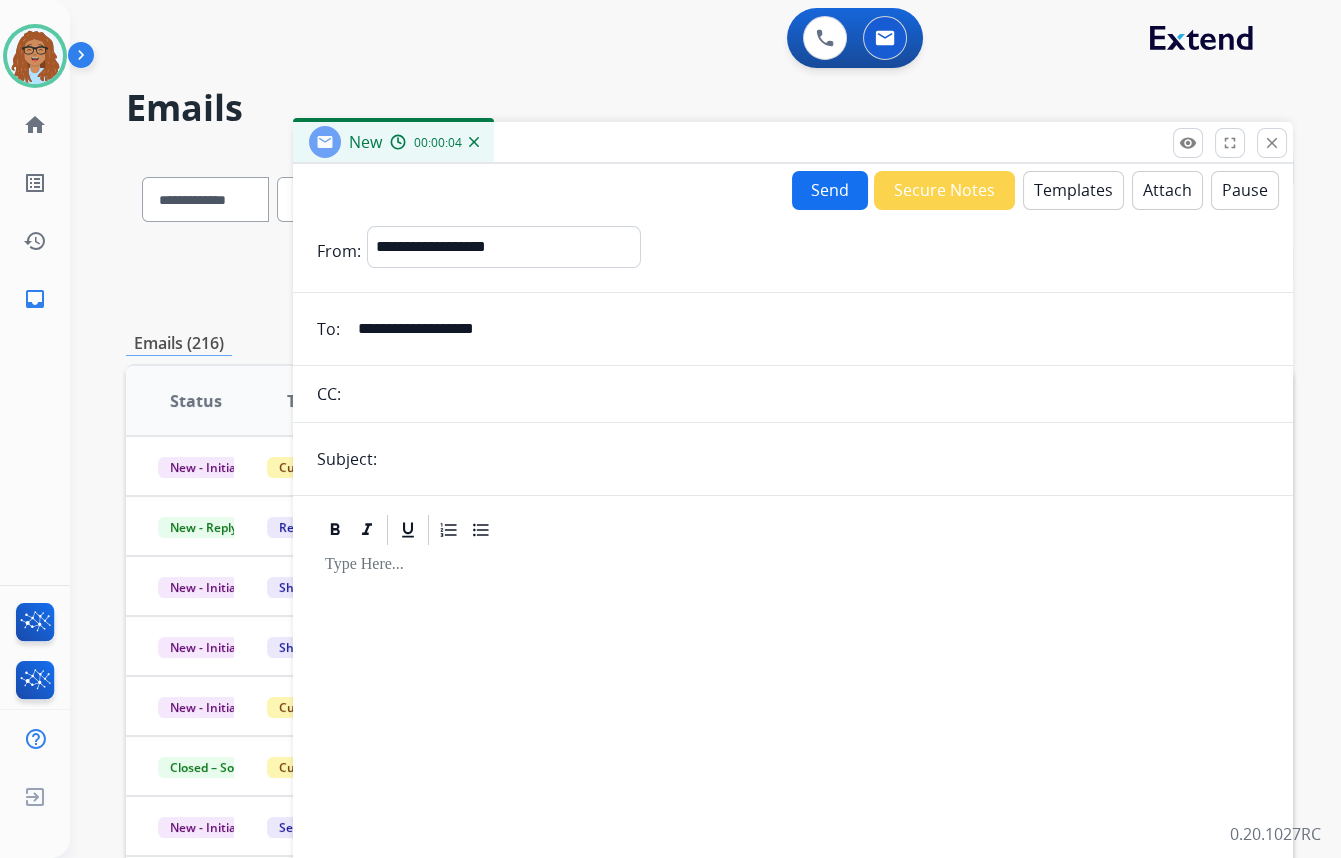 type on "**********" 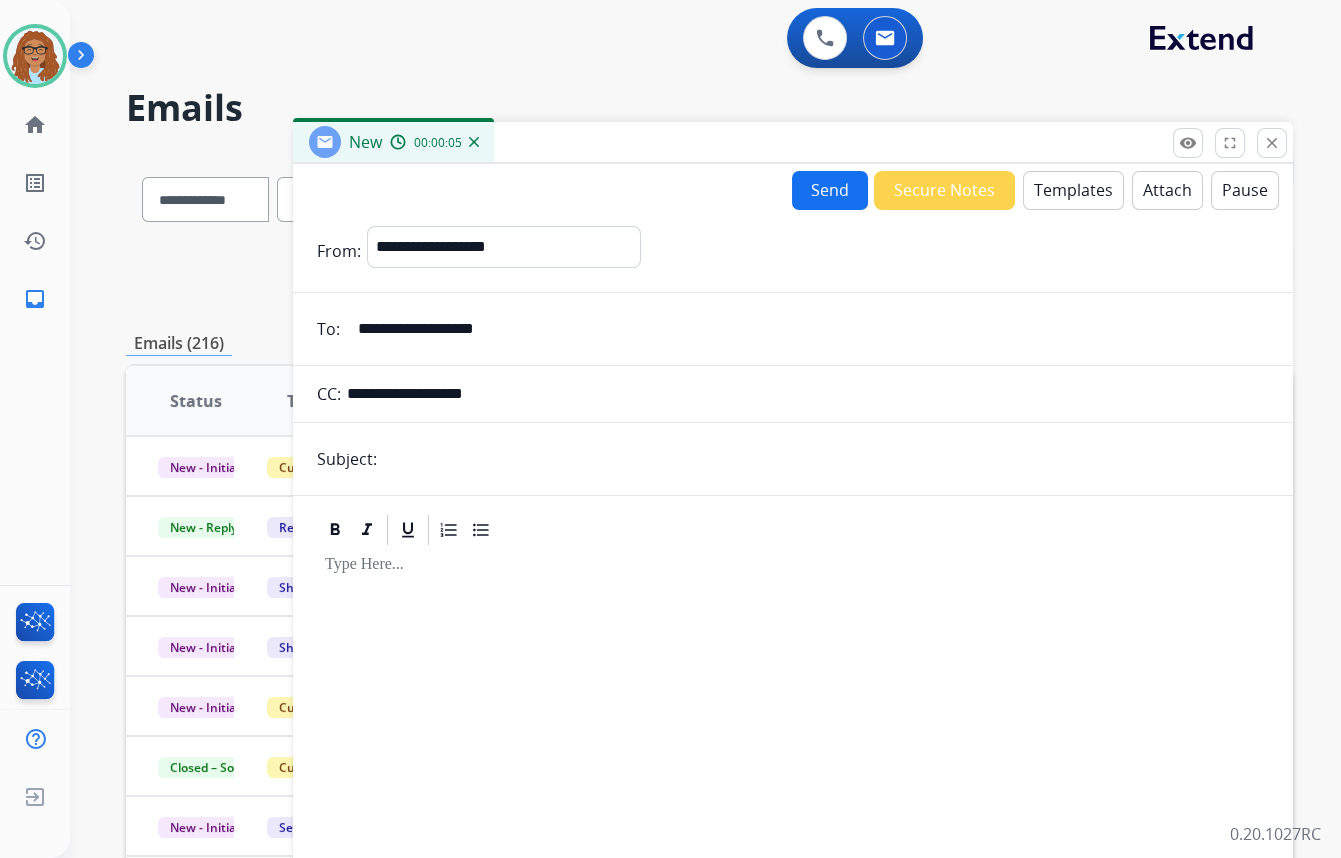 type on "**********" 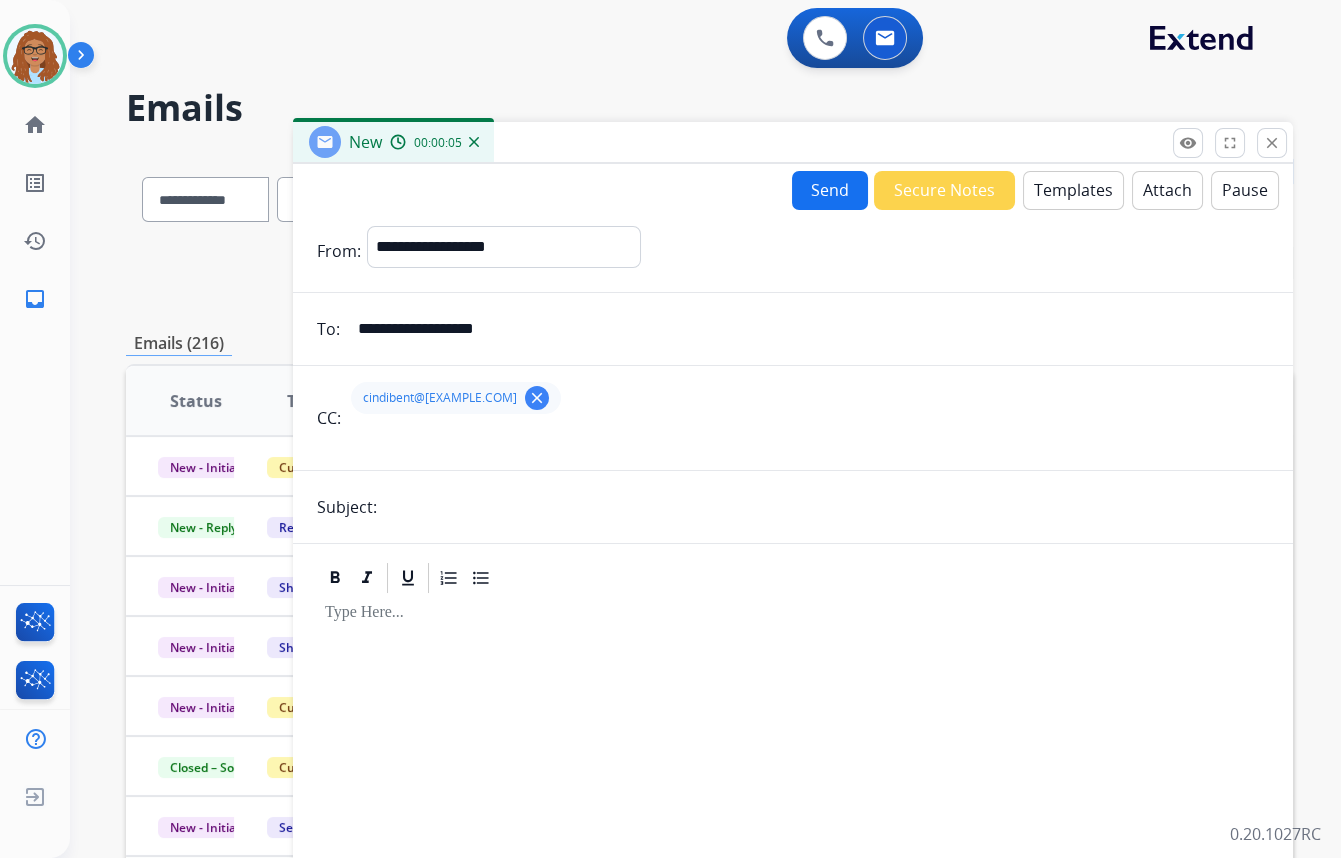 click on "**********" at bounding box center (793, 556) 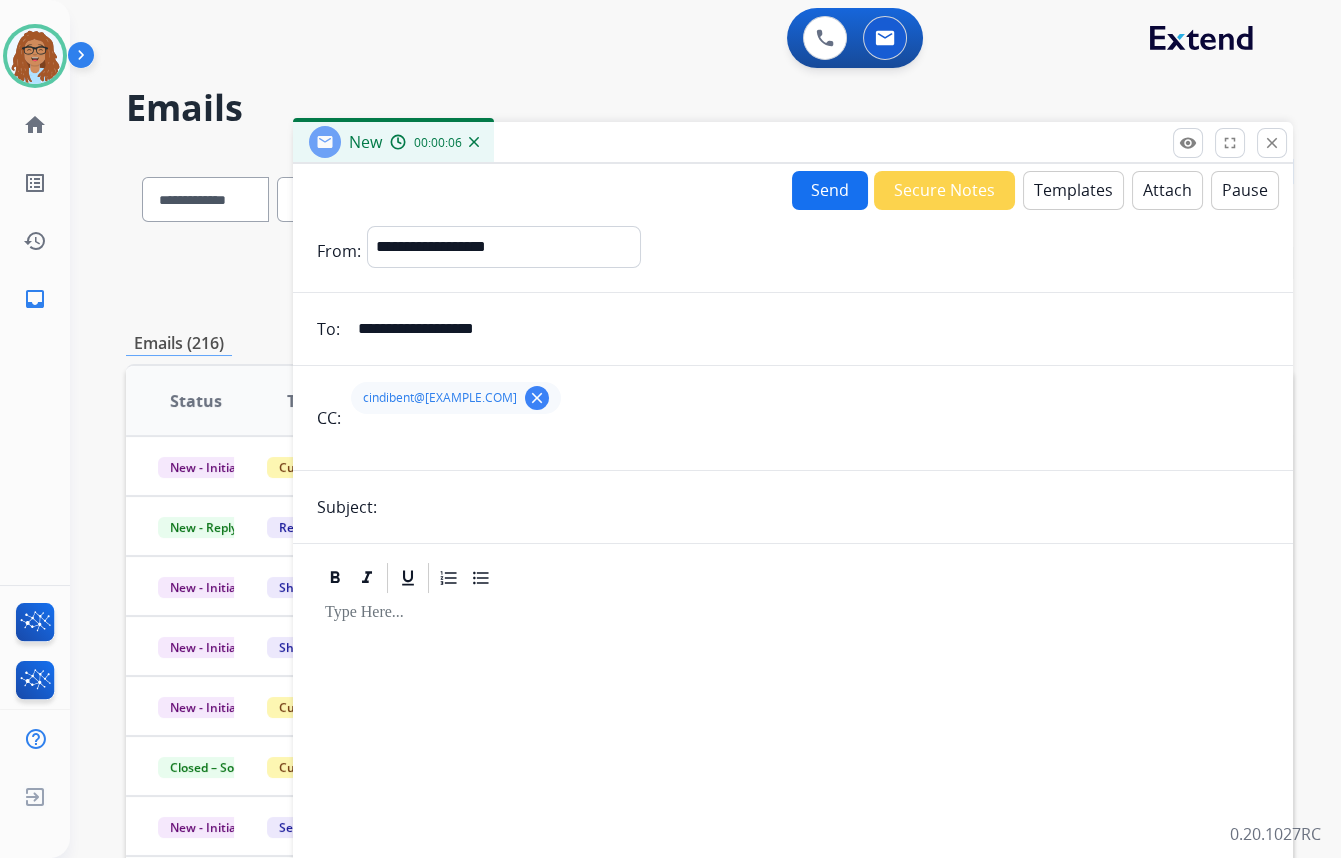 type on "*********" 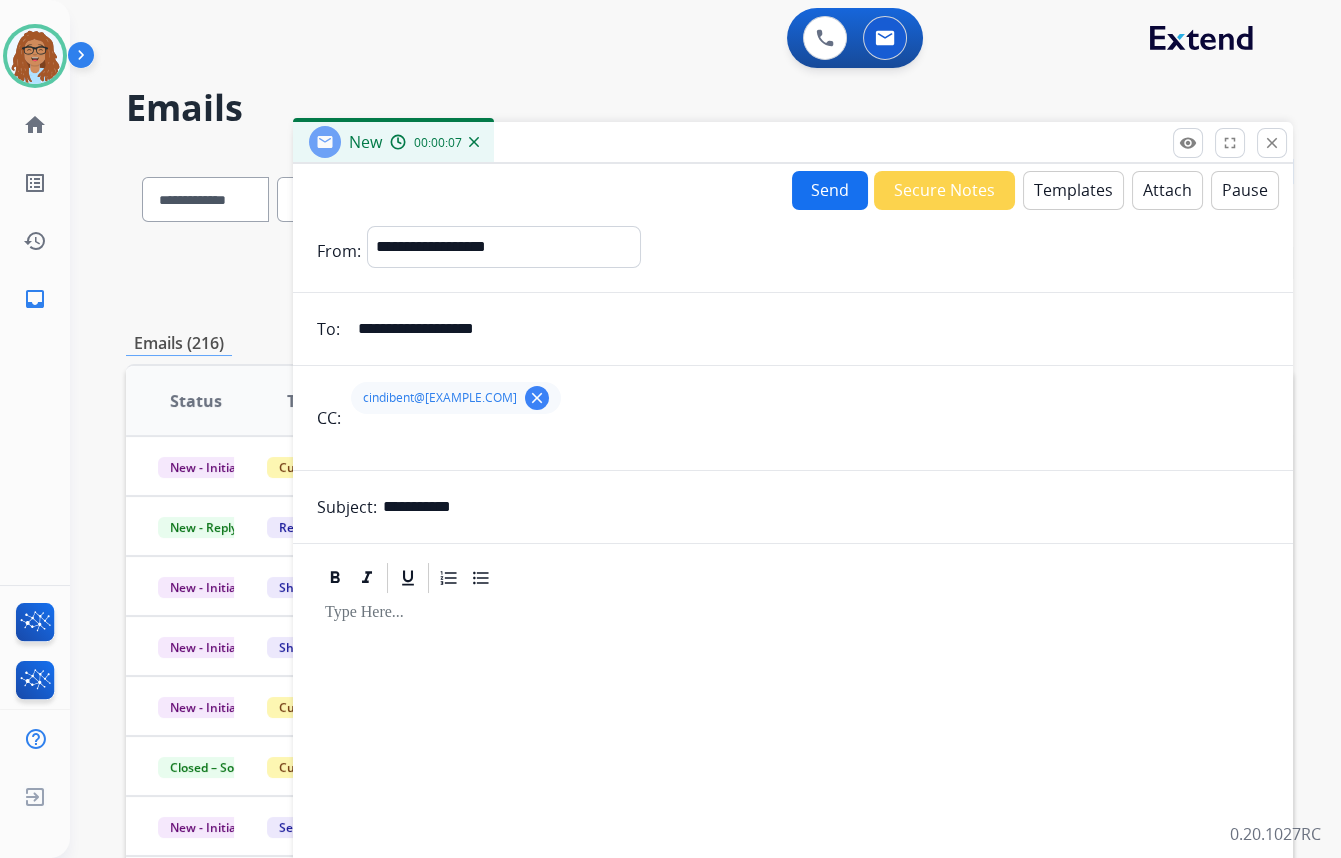 click on "Templates" at bounding box center [1073, 190] 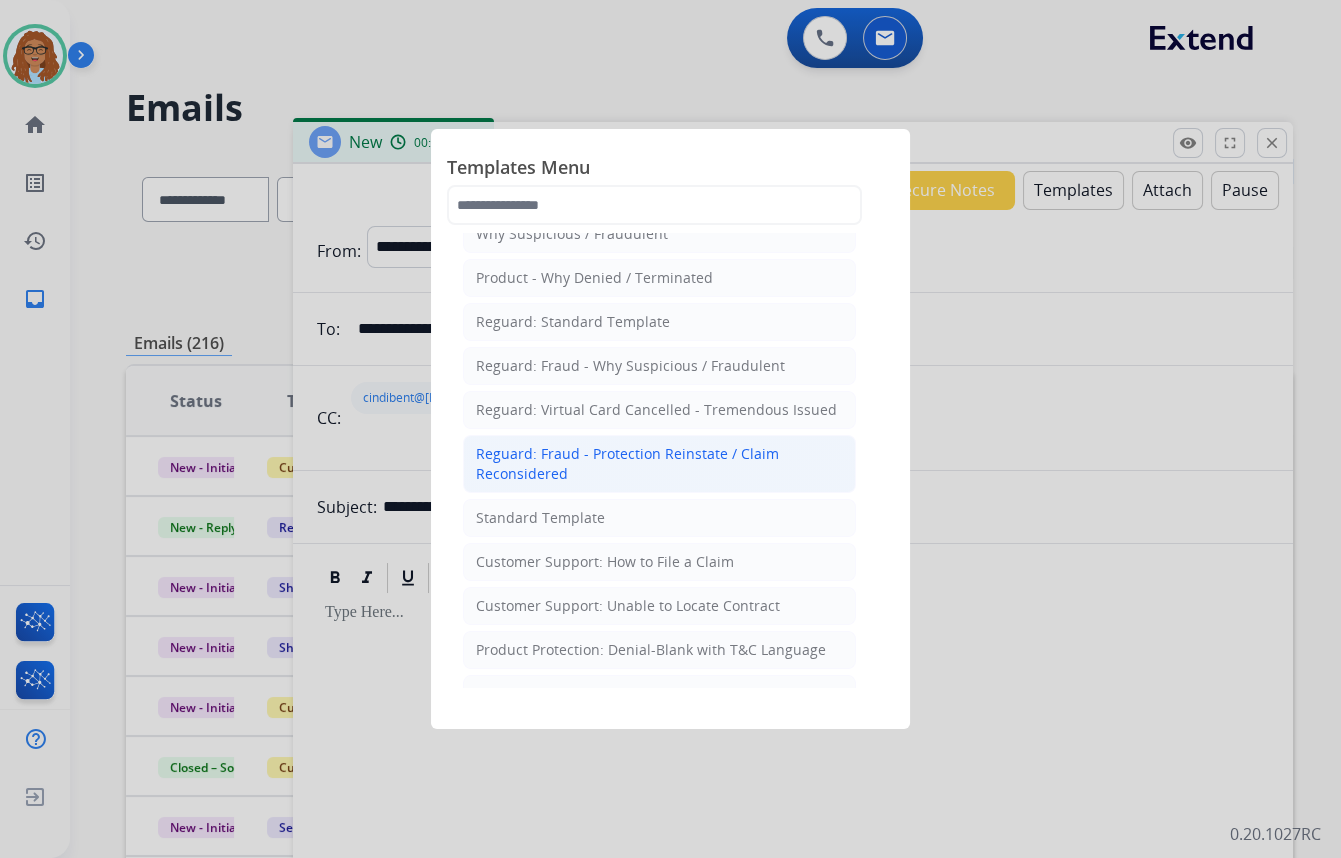 scroll, scrollTop: 0, scrollLeft: 0, axis: both 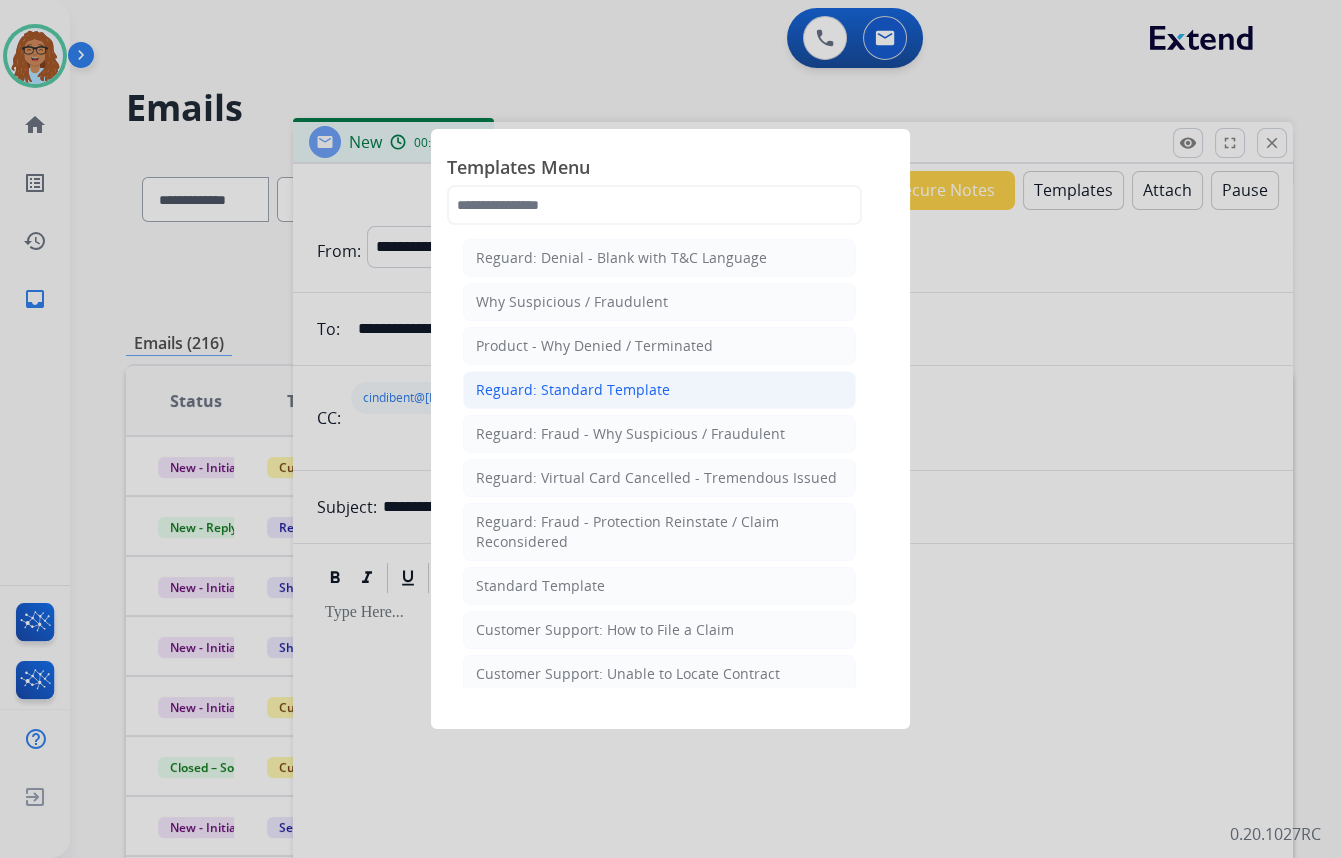 click on "Reguard: Standard Template" 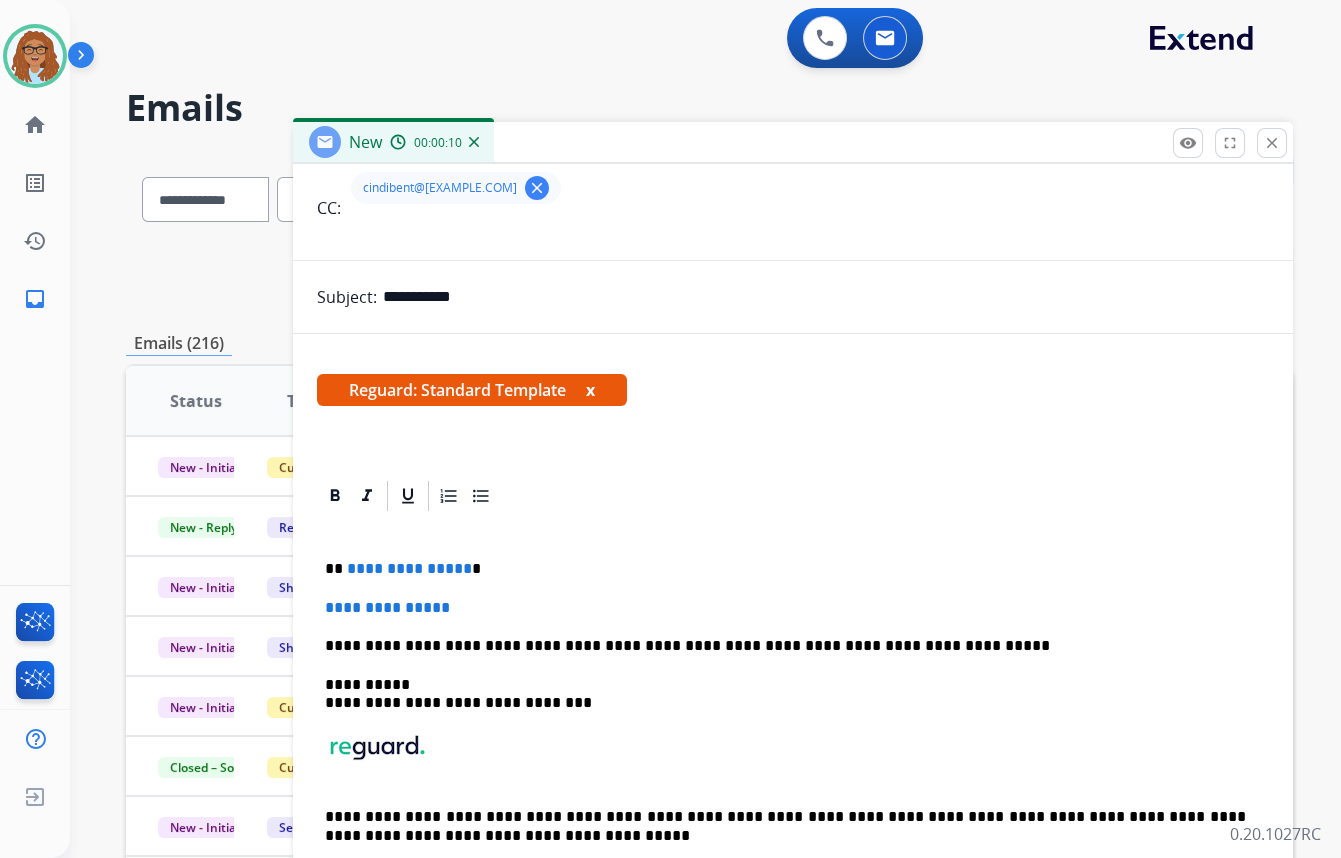 scroll, scrollTop: 216, scrollLeft: 0, axis: vertical 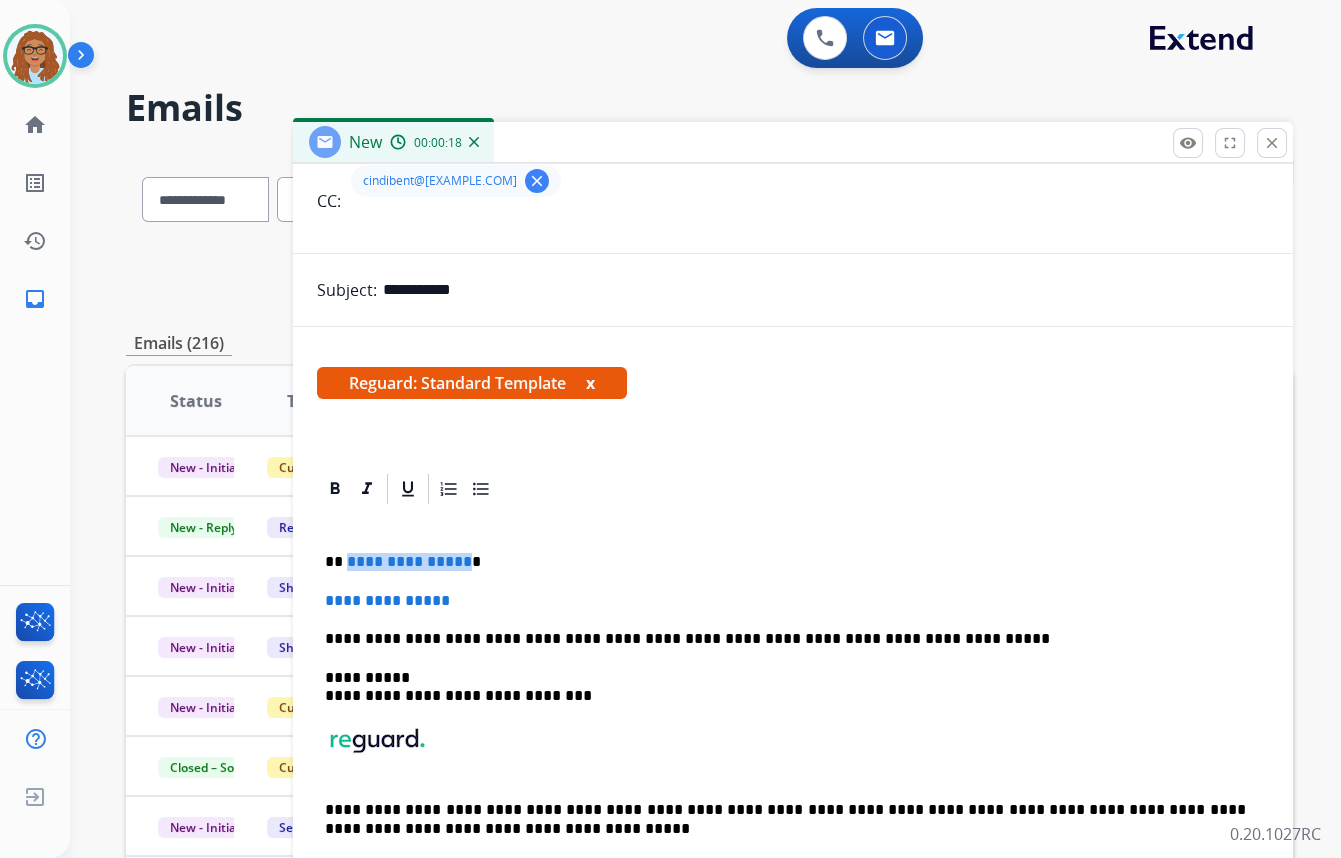 drag, startPoint x: 459, startPoint y: 555, endPoint x: 346, endPoint y: 562, distance: 113.216606 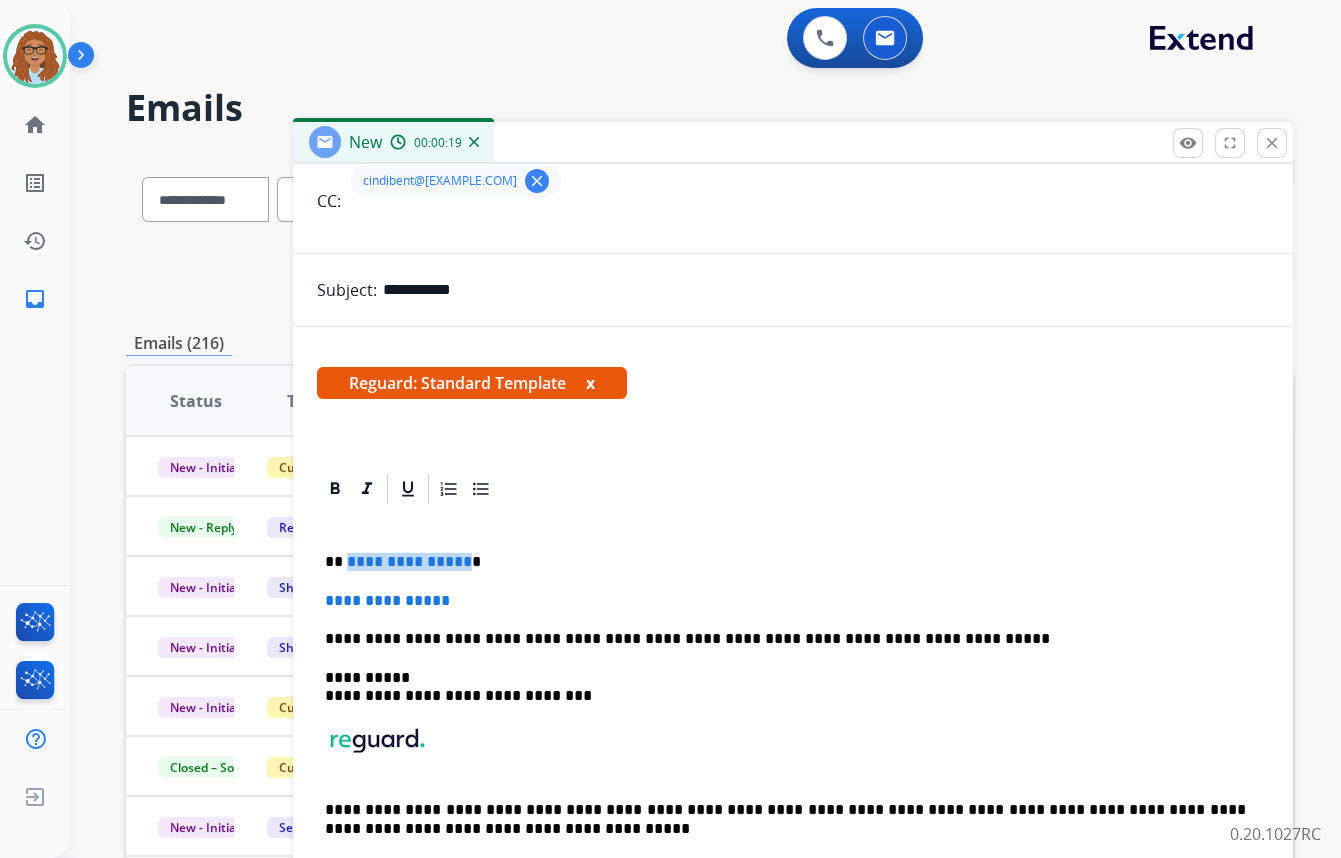 paste 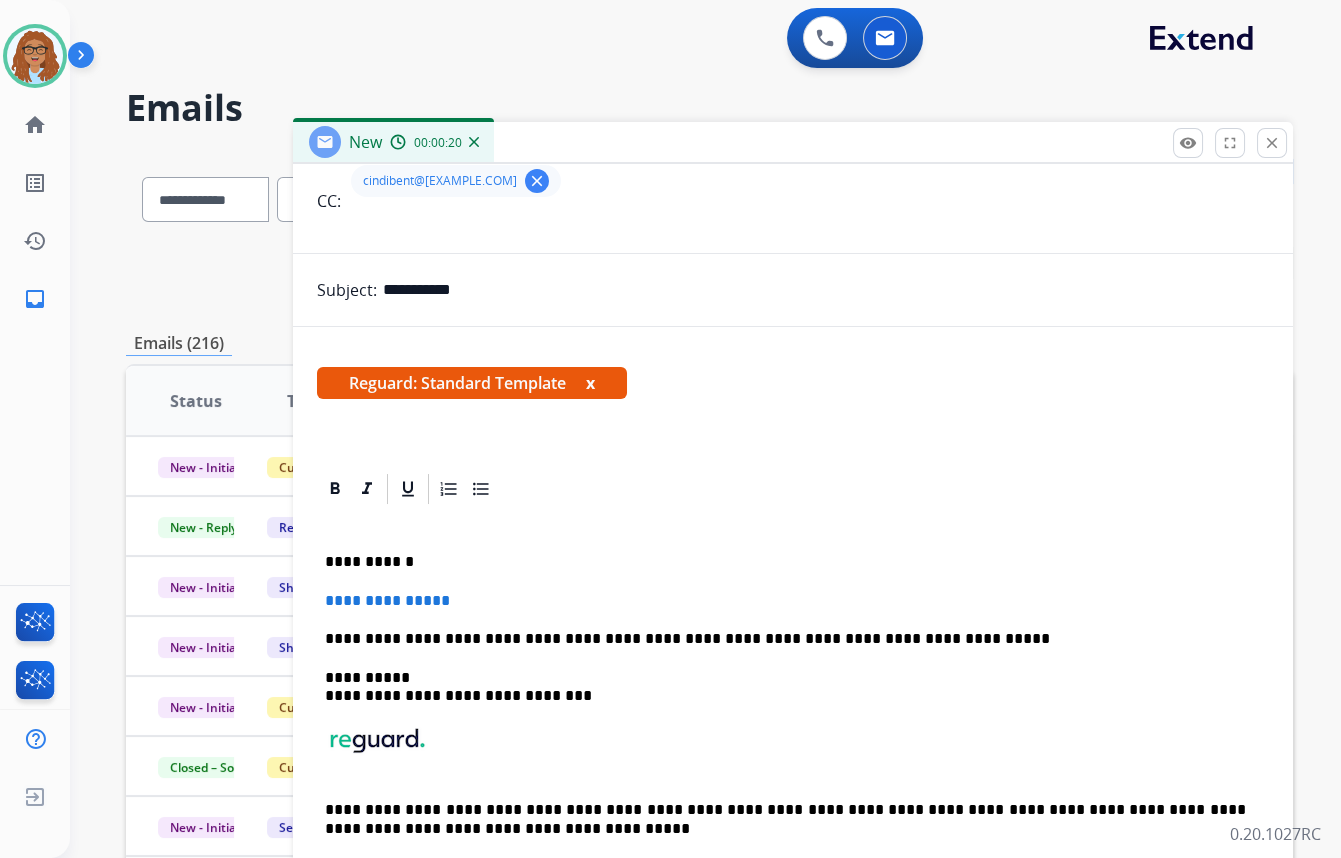 type 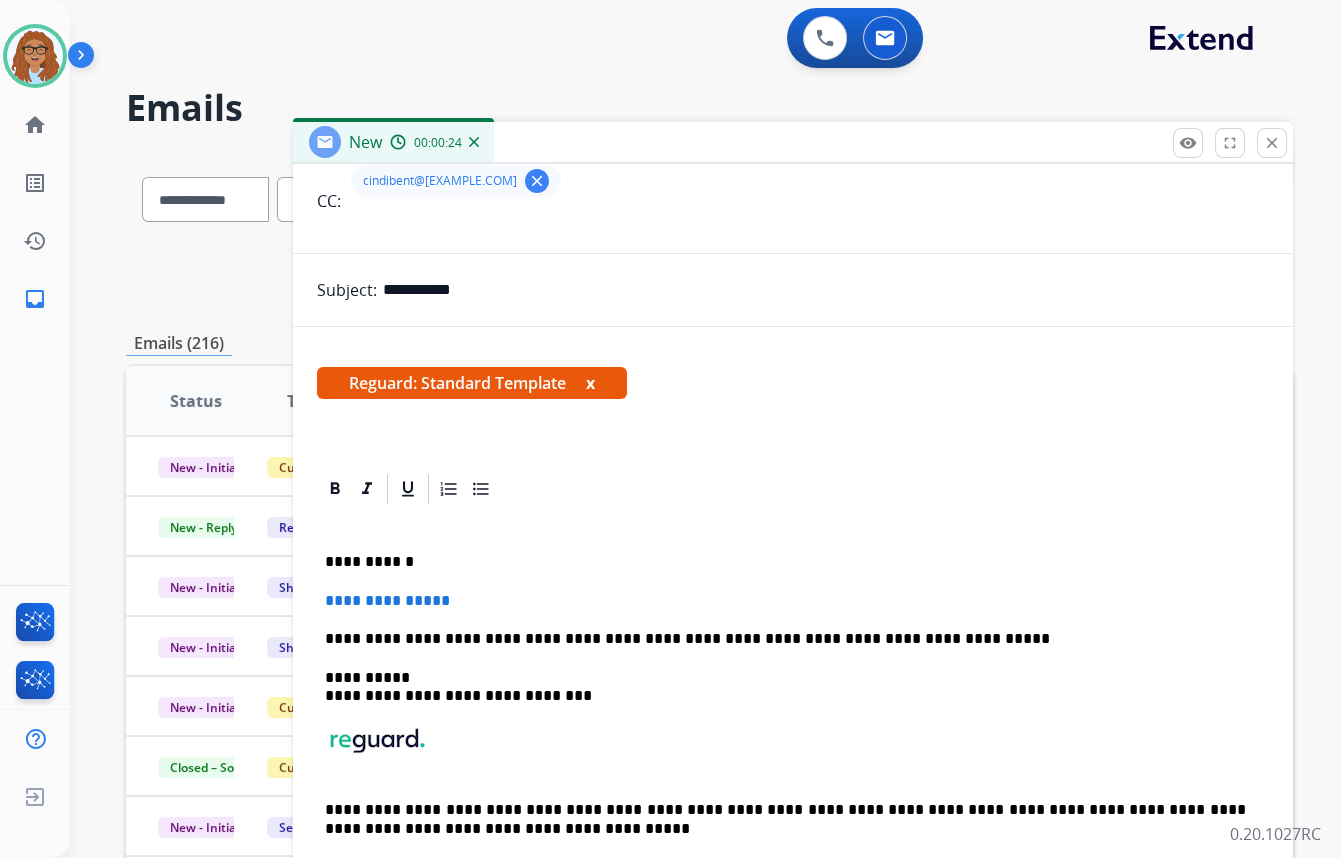 click on "**********" at bounding box center [785, 562] 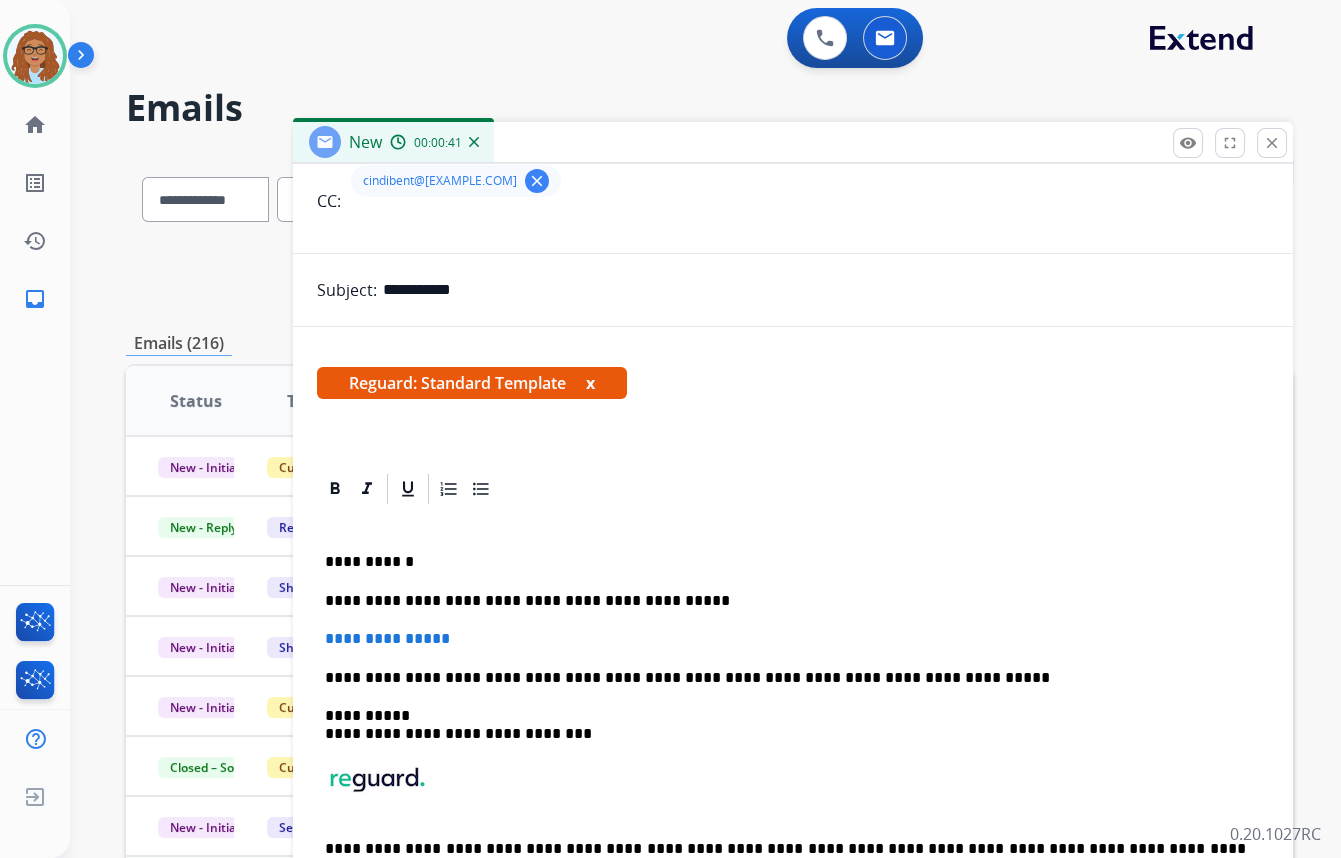click on "**********" at bounding box center [785, 601] 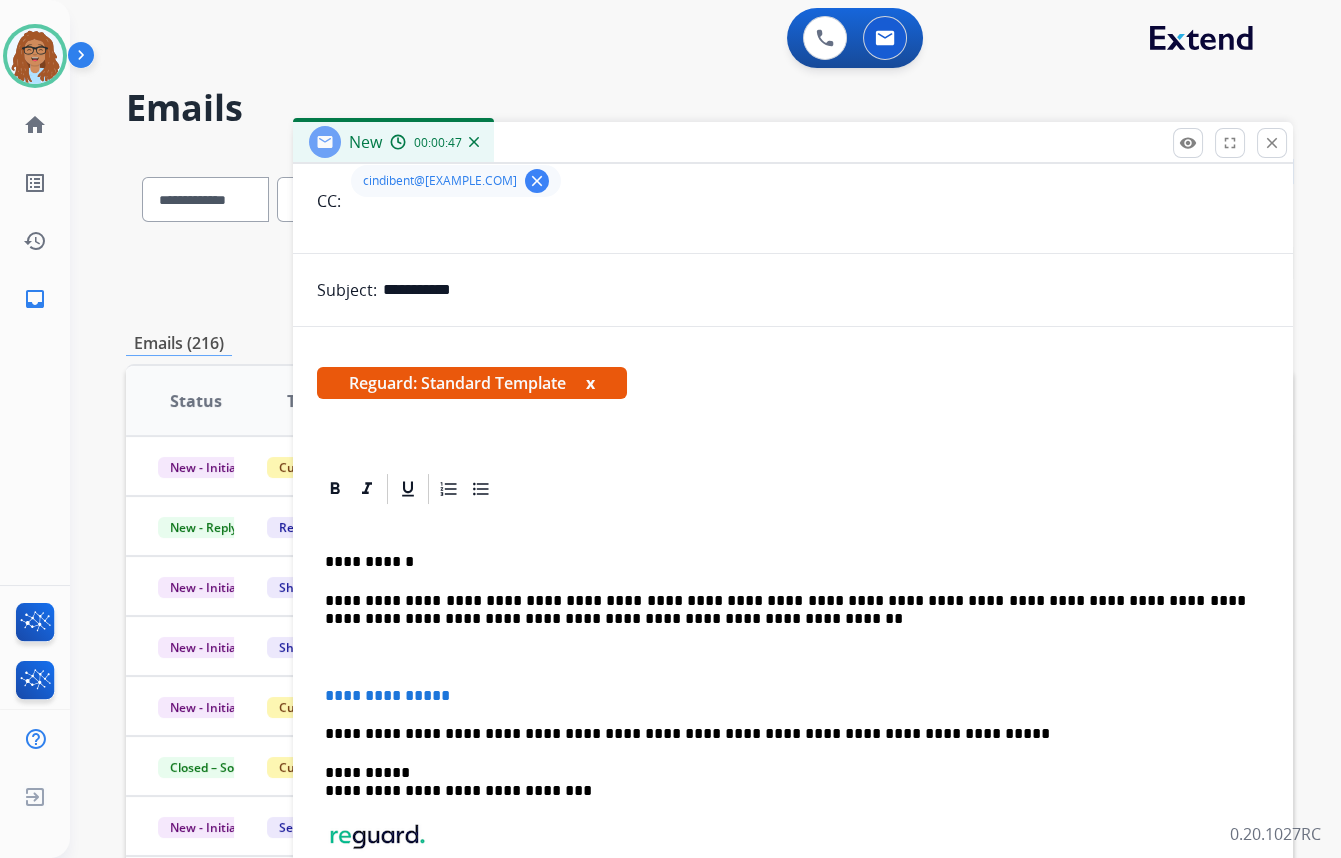 click on "**********" at bounding box center (785, 610) 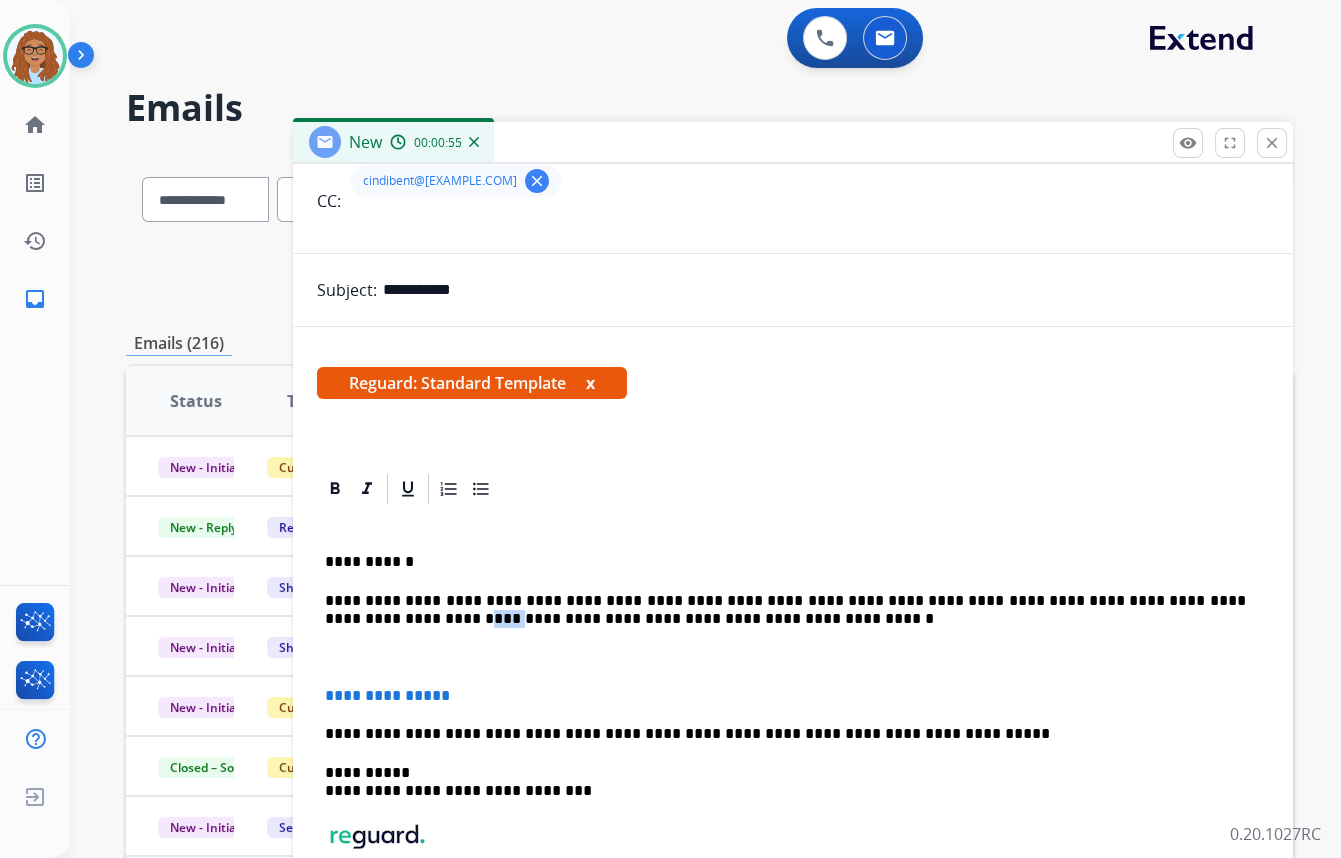 drag, startPoint x: 1241, startPoint y: 597, endPoint x: 1210, endPoint y: 599, distance: 31.06445 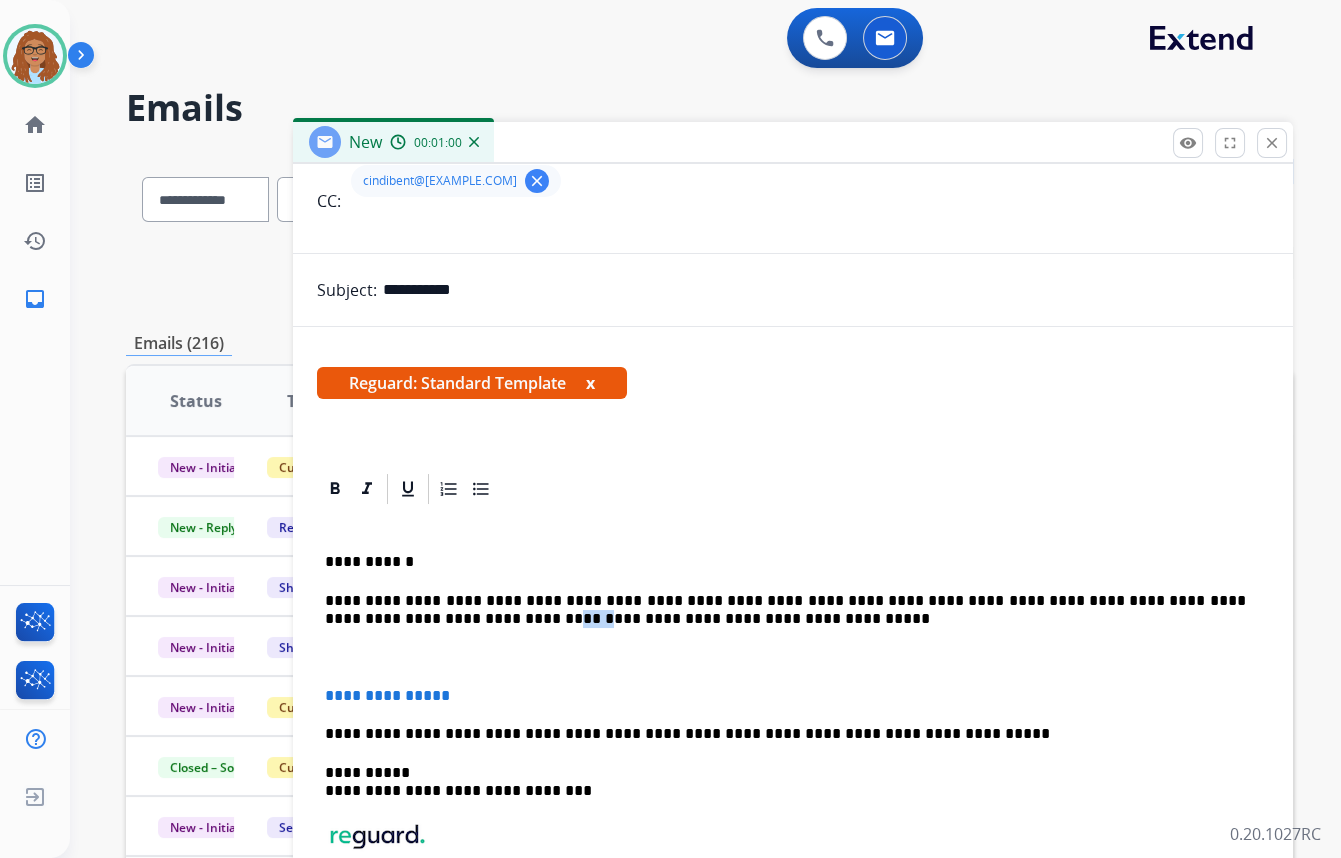 drag, startPoint x: 366, startPoint y: 620, endPoint x: 341, endPoint y: 606, distance: 28.653097 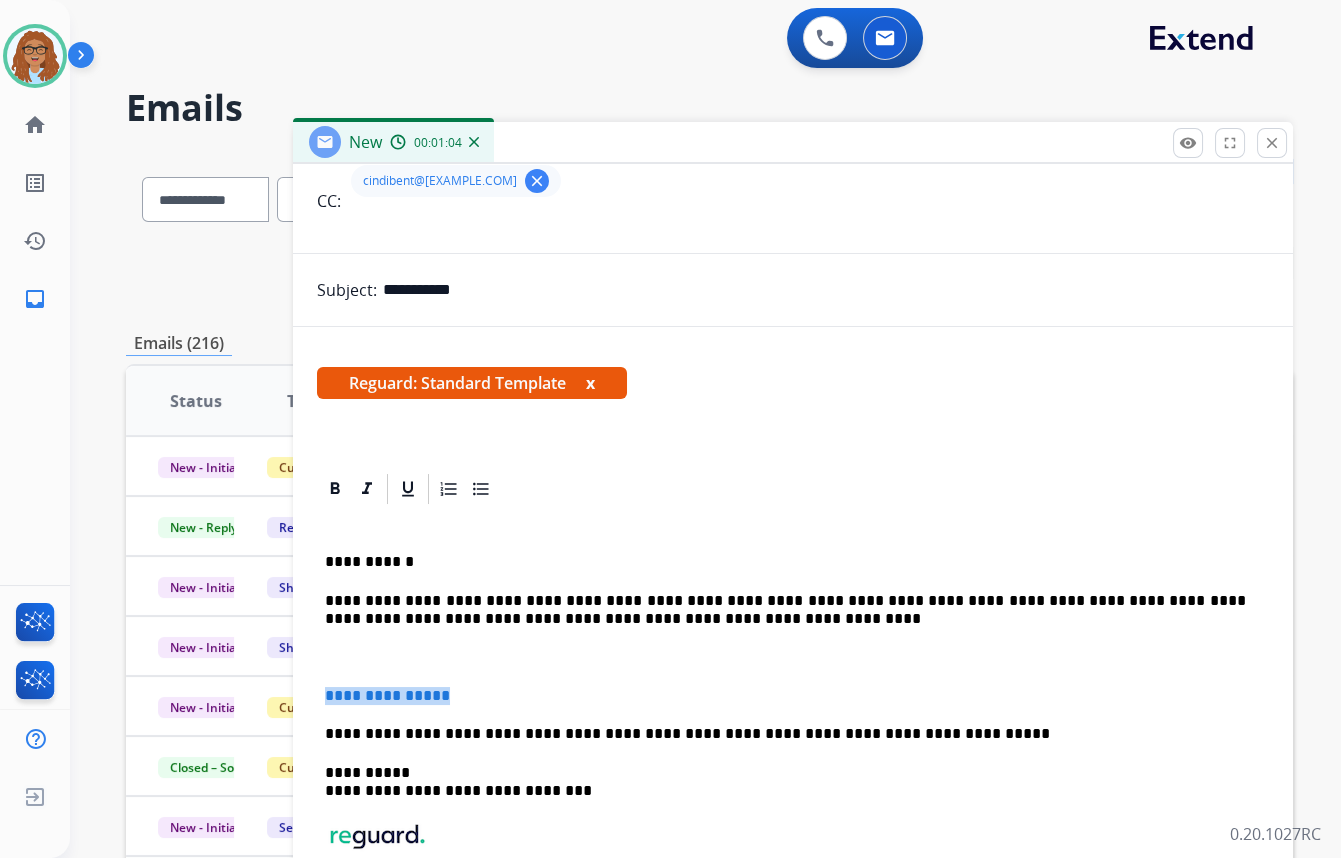drag, startPoint x: 435, startPoint y: 690, endPoint x: 323, endPoint y: 689, distance: 112.00446 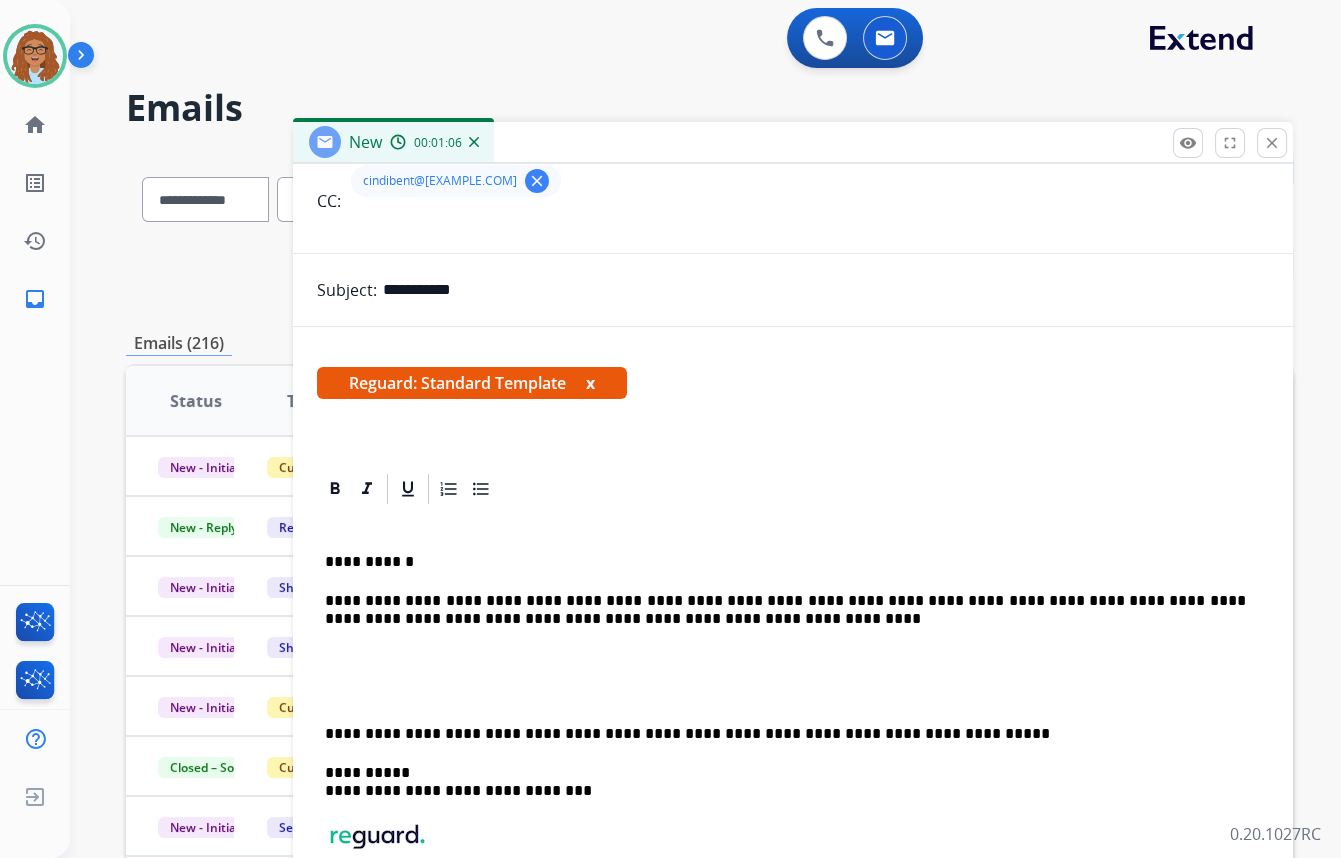 drag, startPoint x: 321, startPoint y: 718, endPoint x: 335, endPoint y: 723, distance: 14.866069 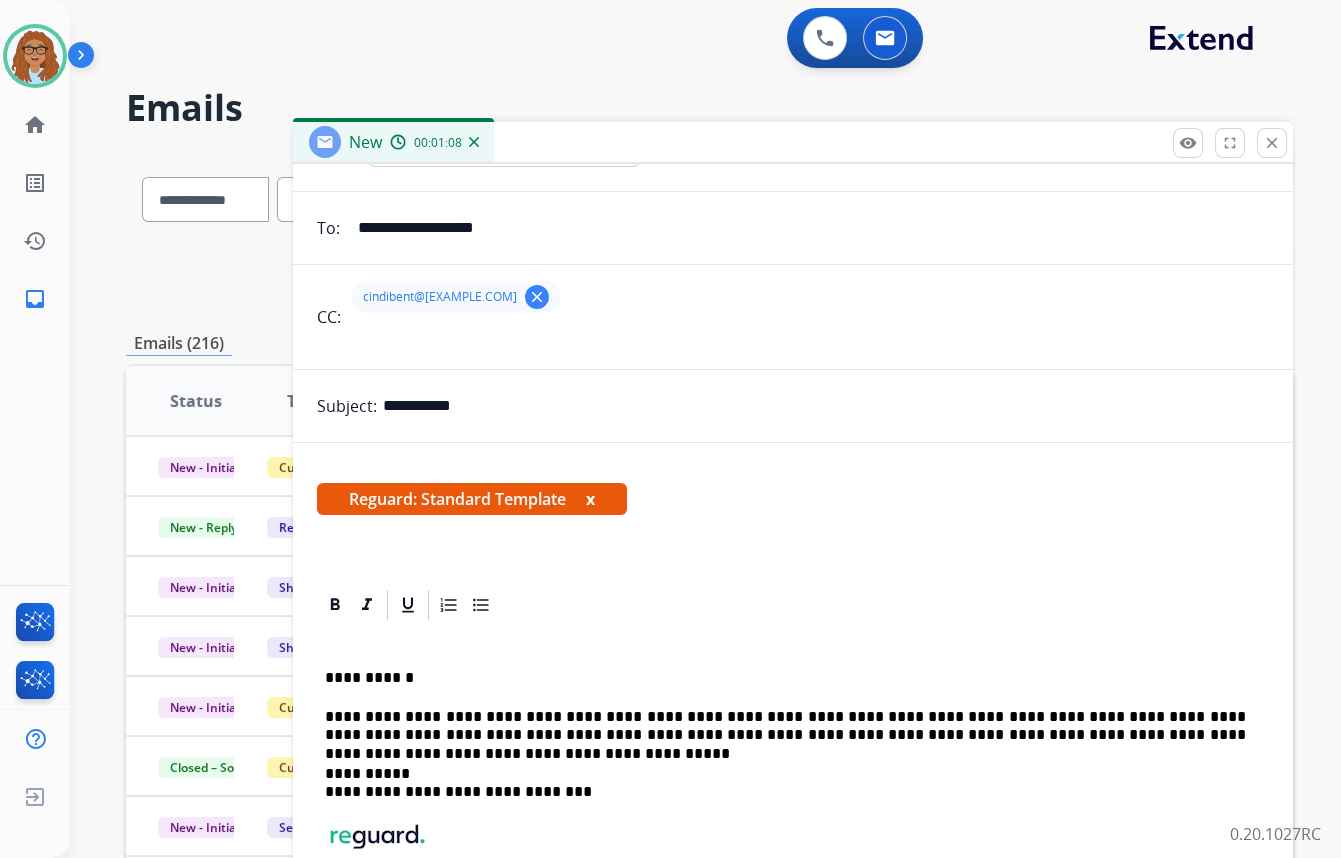 scroll, scrollTop: 0, scrollLeft: 0, axis: both 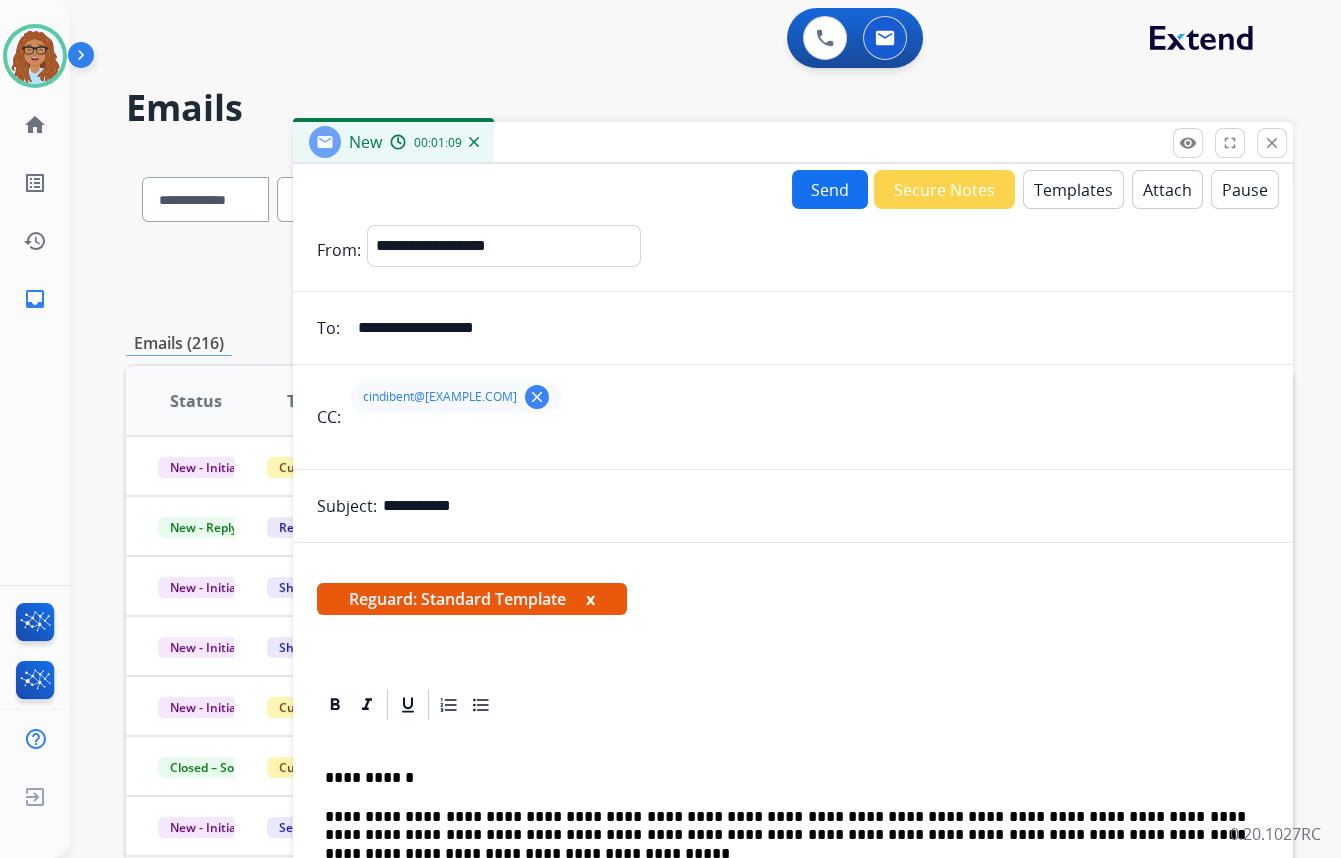 click on "Send" at bounding box center [830, 189] 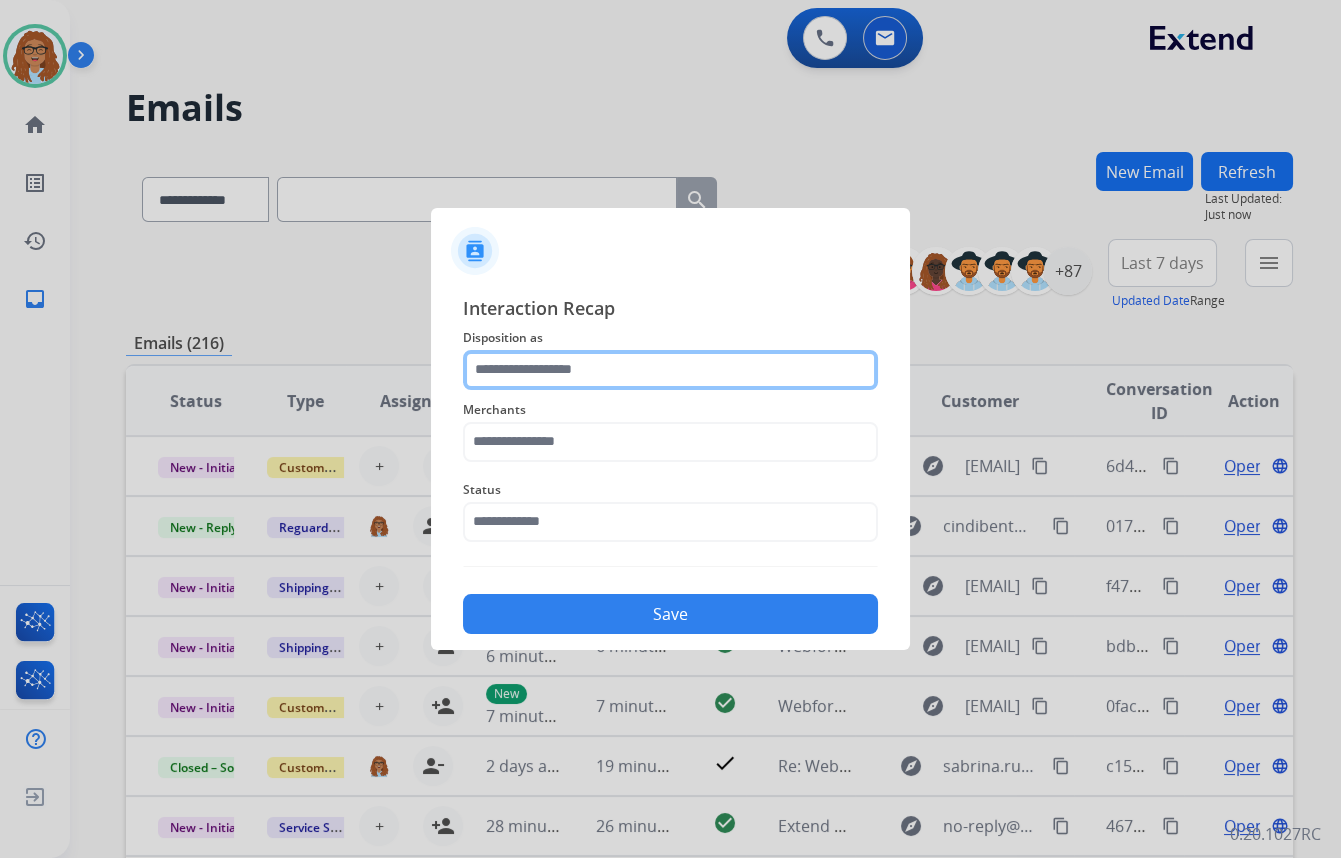 click 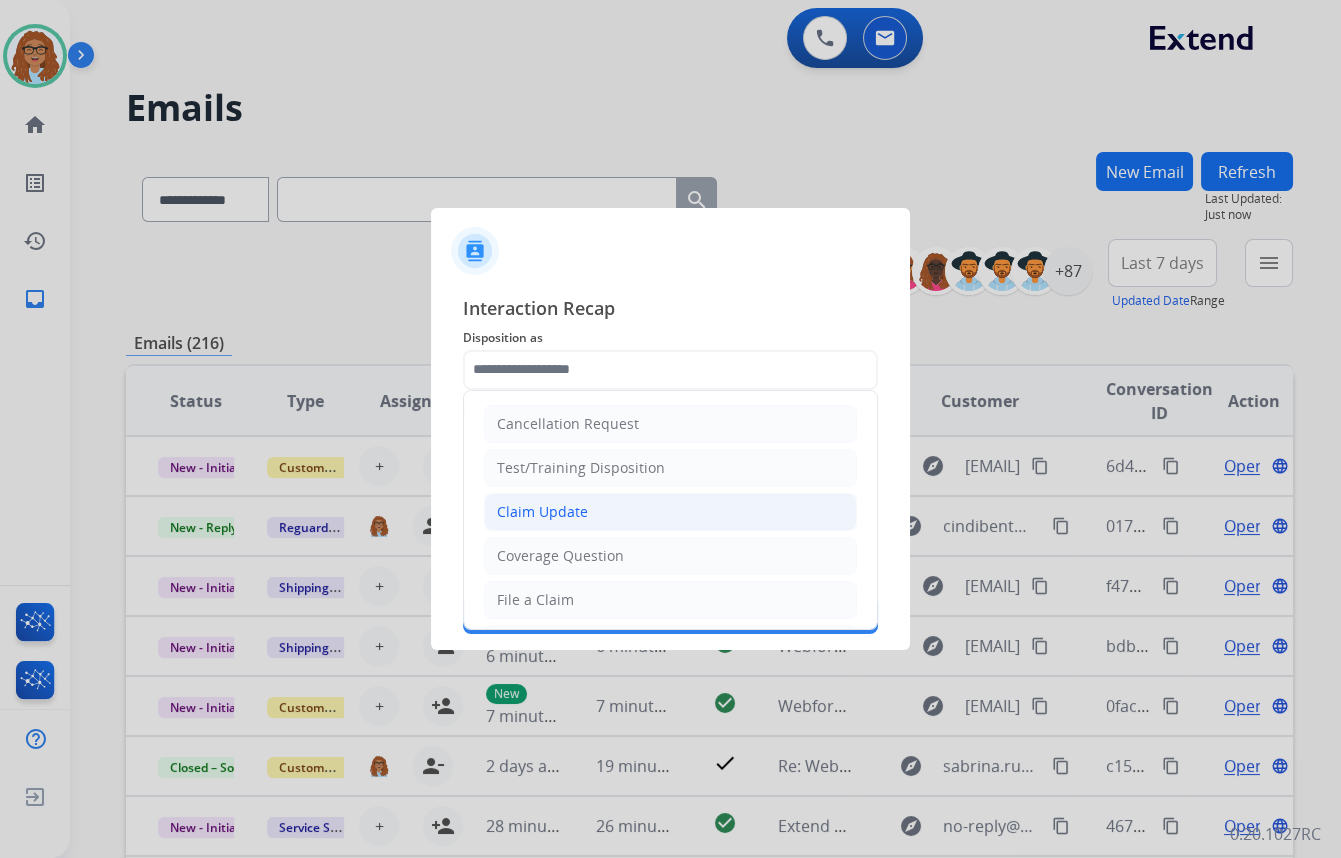 click on "Claim Update" 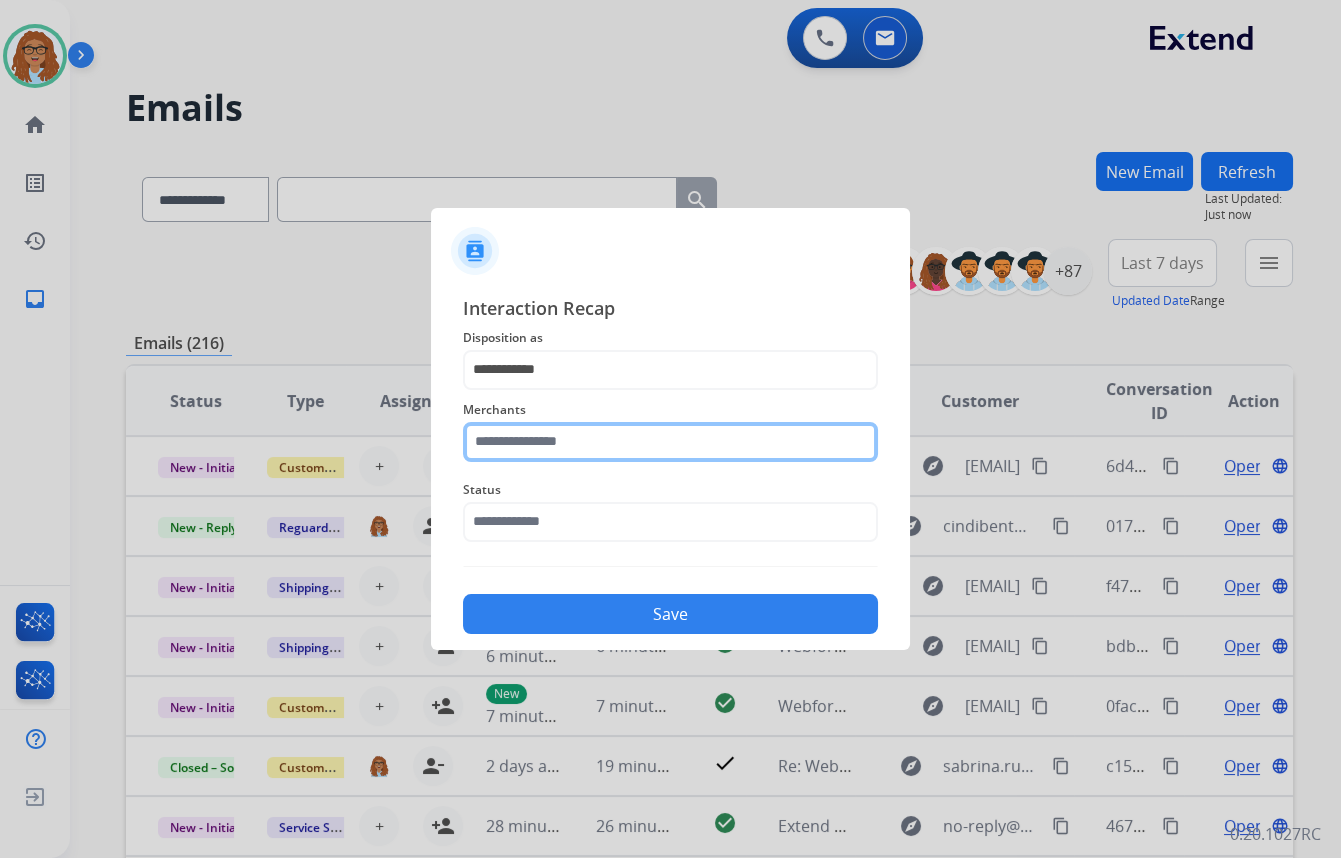 click 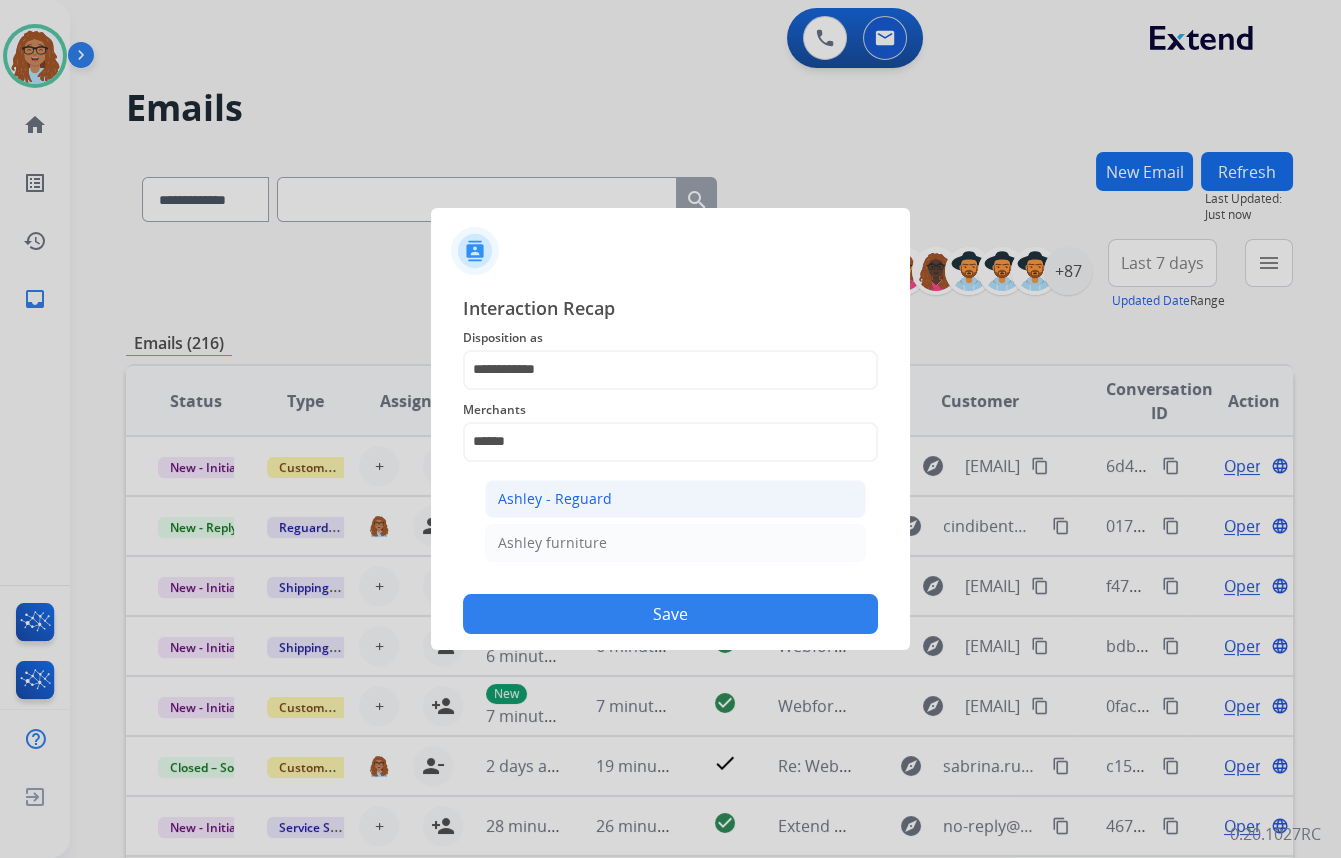 click on "Ashley - Reguard" 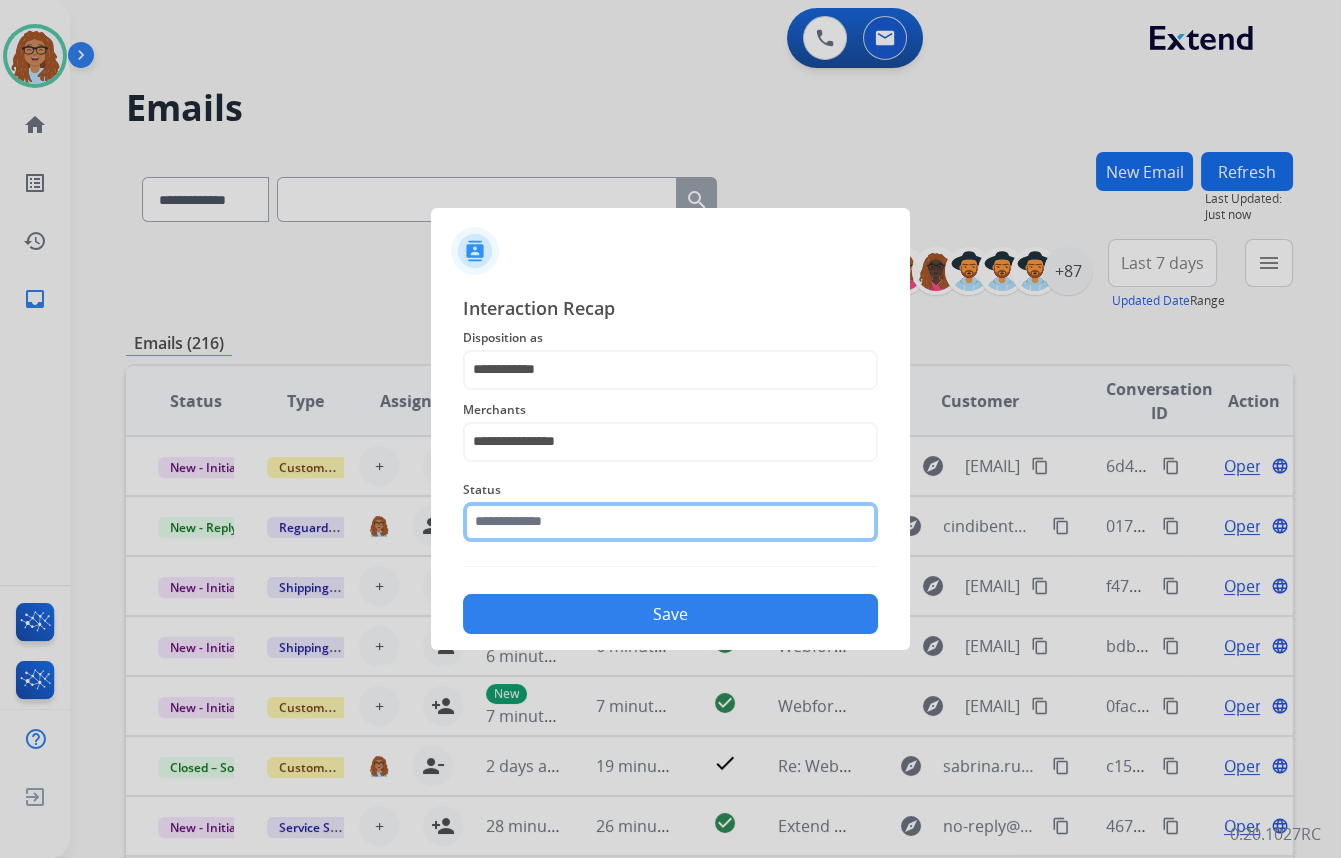 click 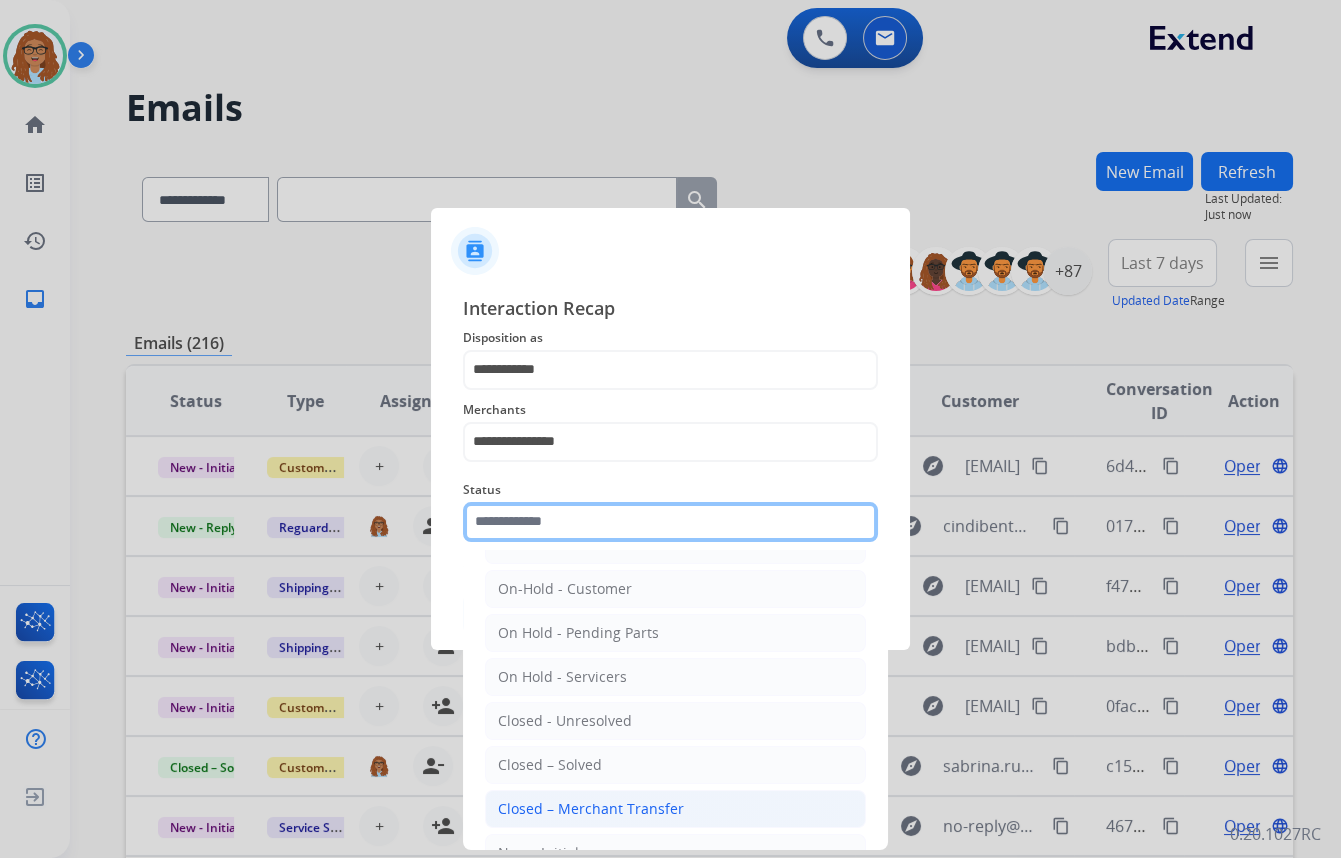 scroll, scrollTop: 90, scrollLeft: 0, axis: vertical 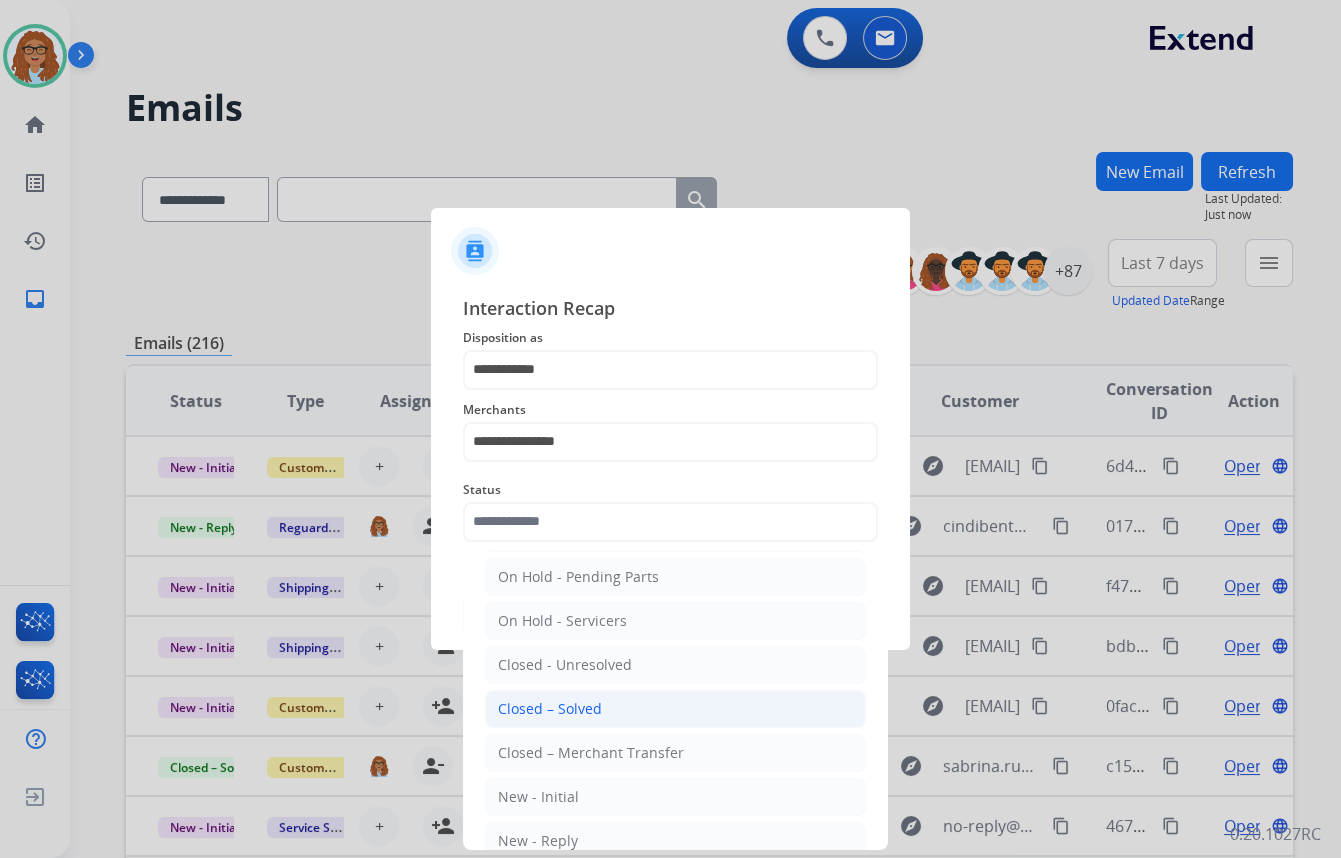 click on "Closed – Solved" 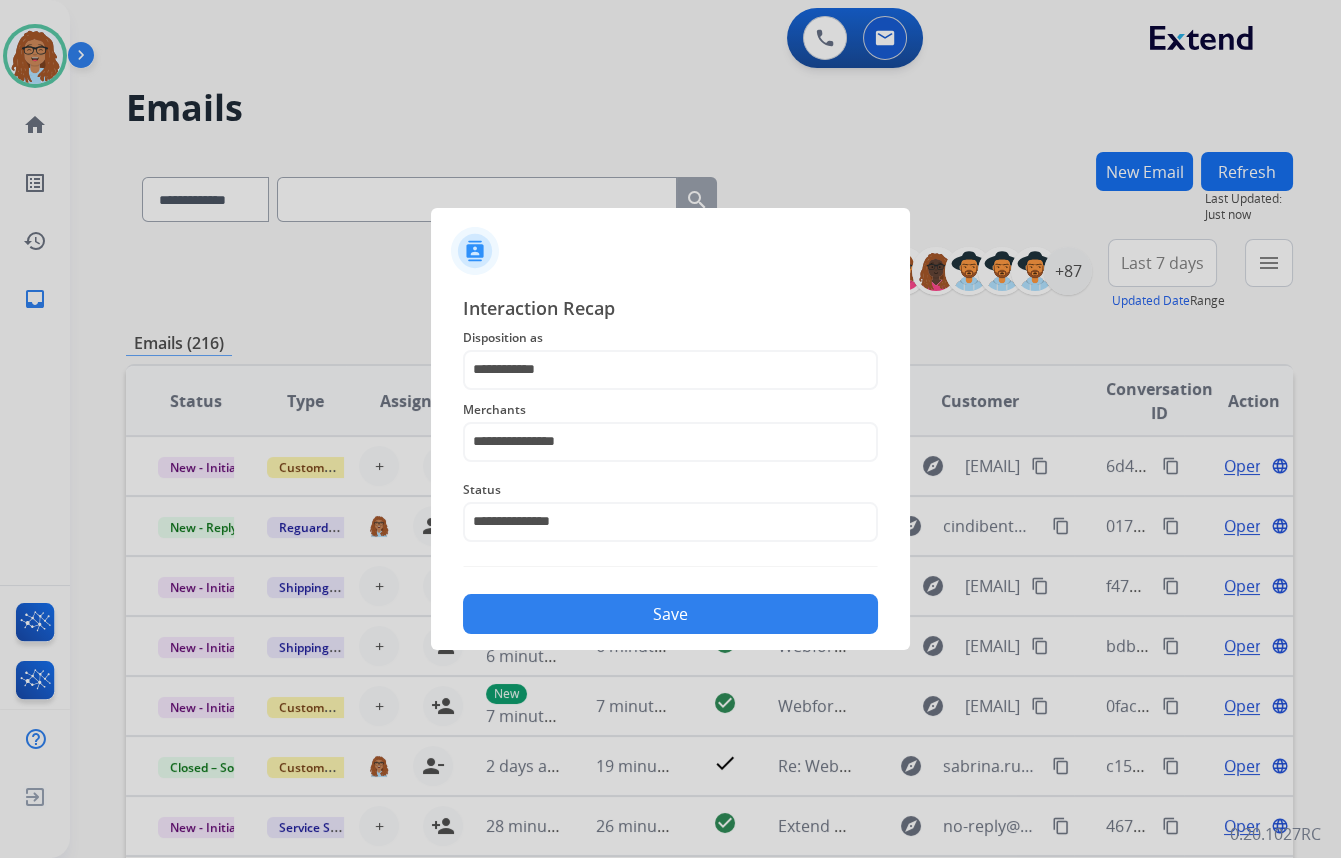 click on "Save" 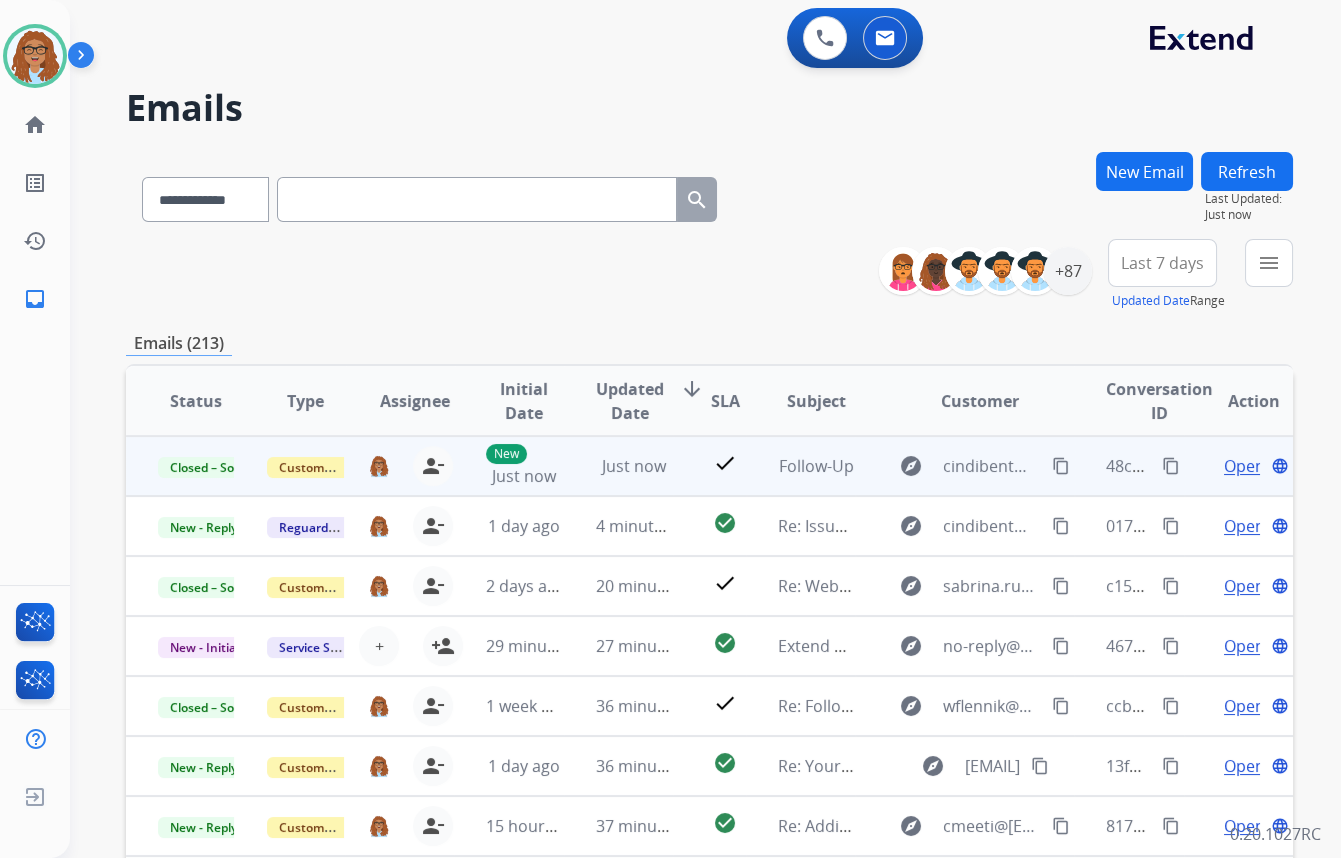 click on "content_copy" at bounding box center (1171, 466) 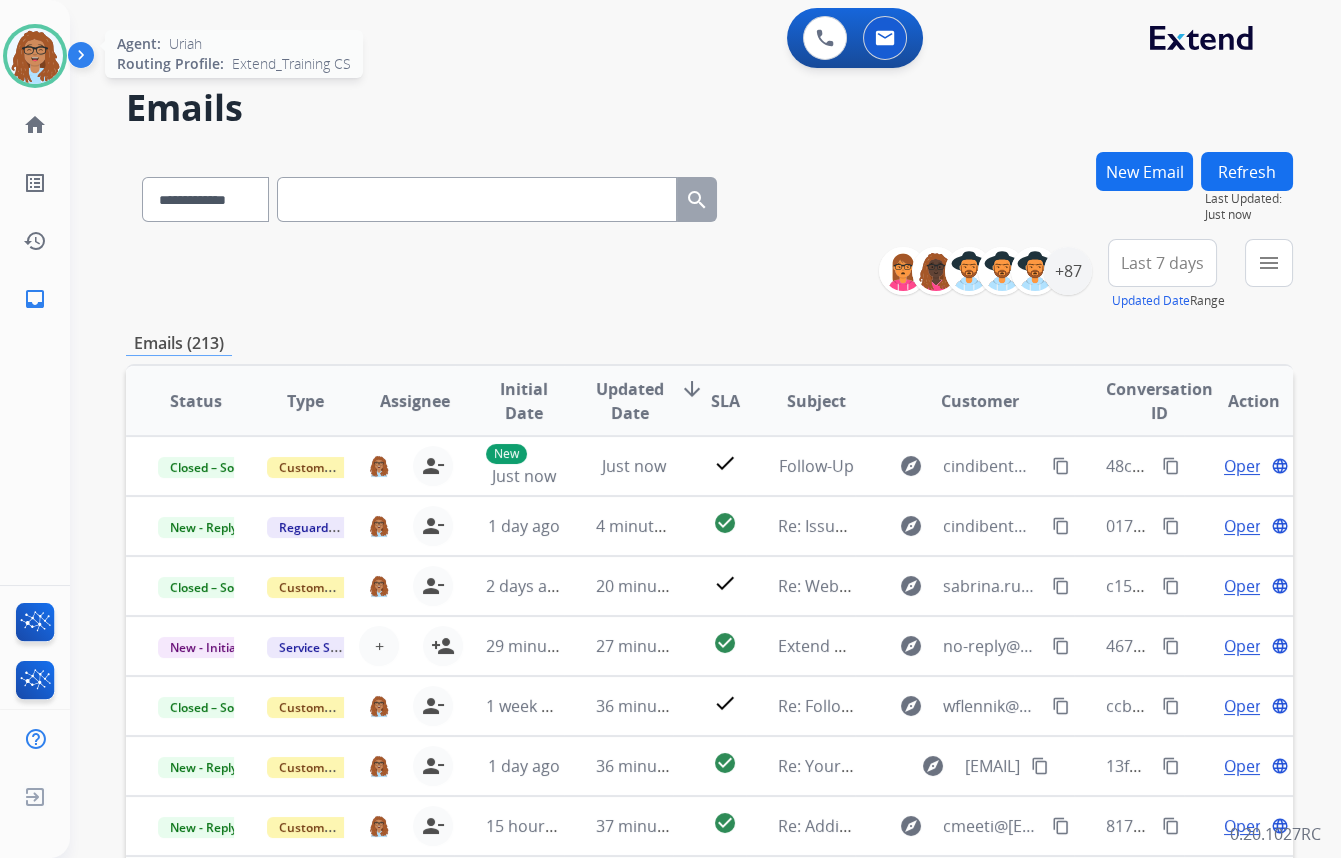click at bounding box center (35, 56) 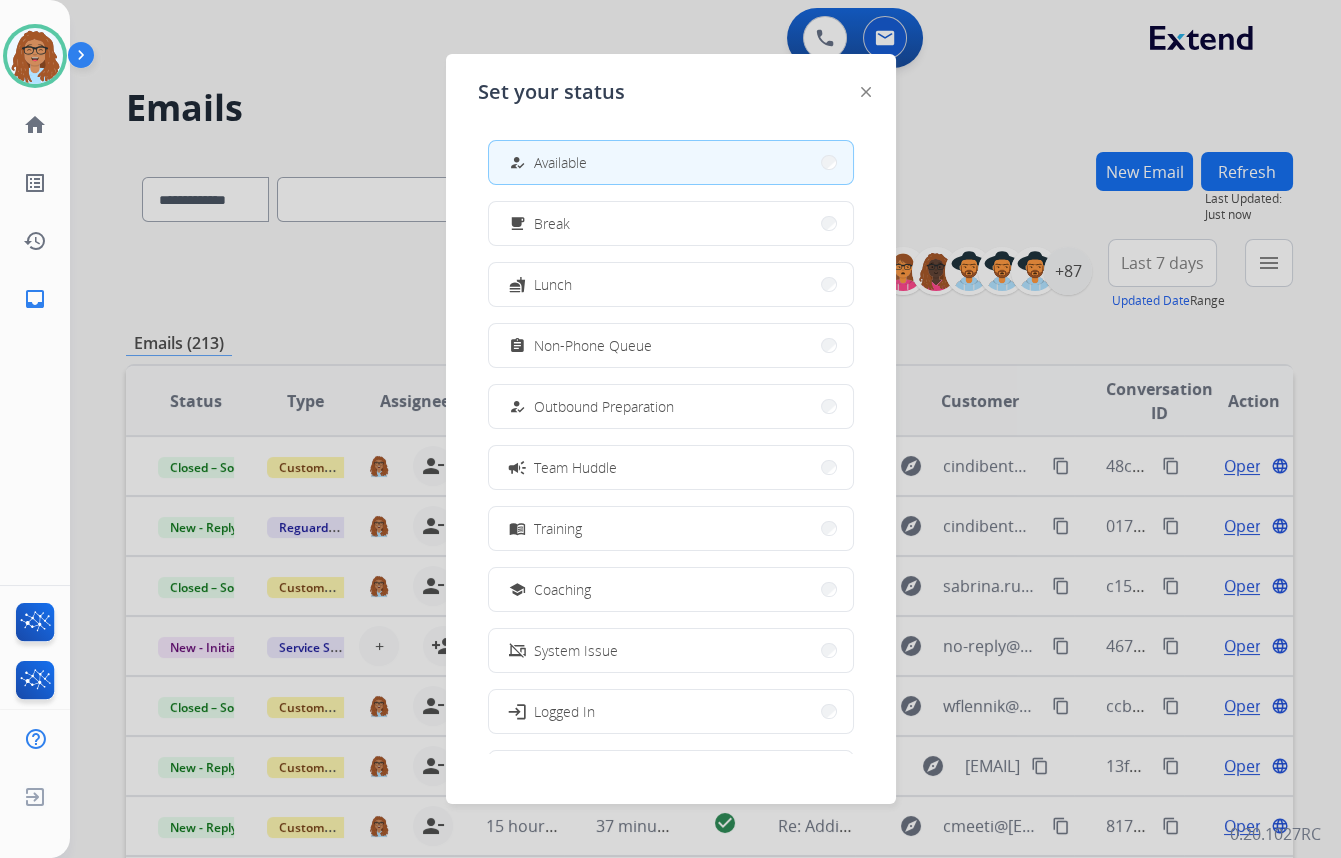 click on "Available" at bounding box center (560, 162) 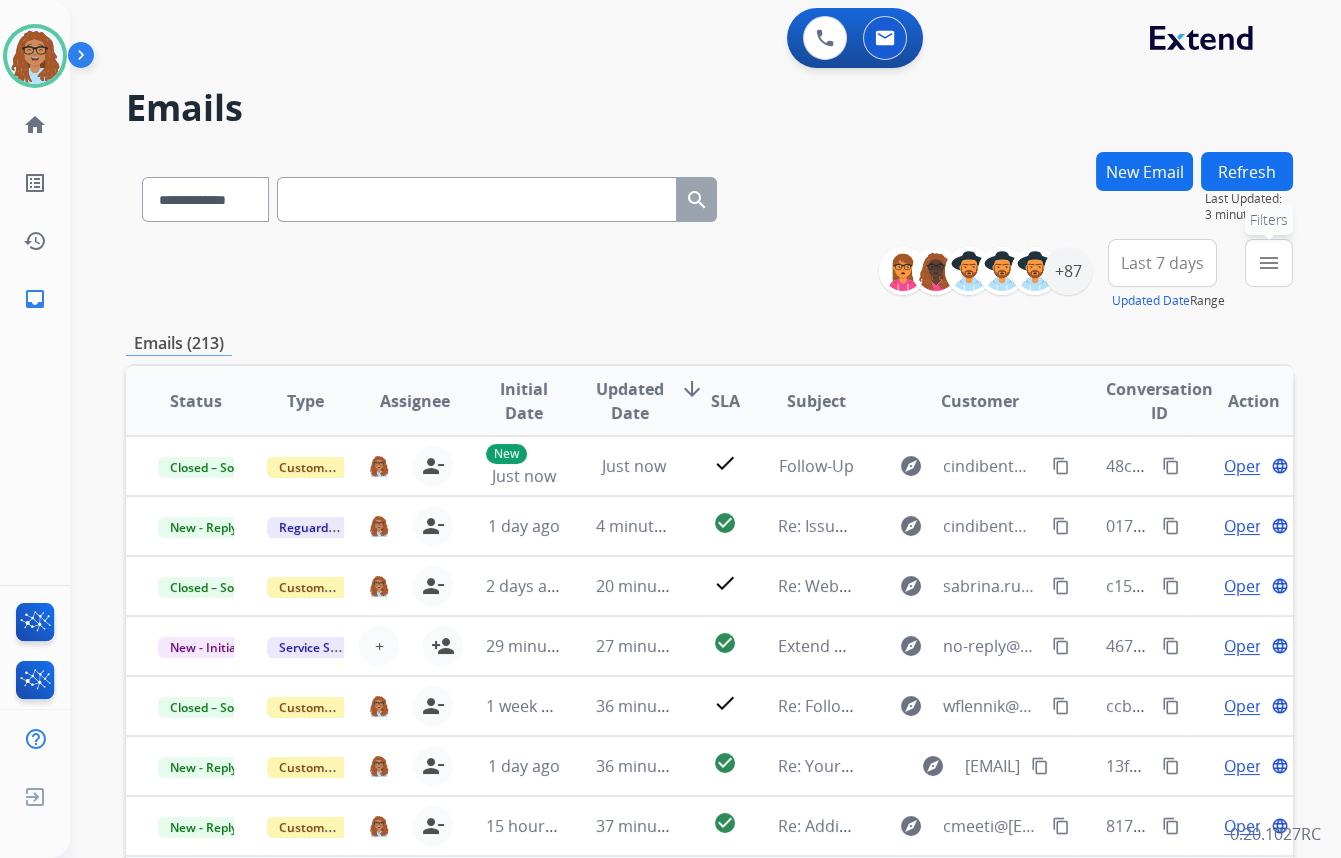 click on "menu  Filters" at bounding box center [1269, 263] 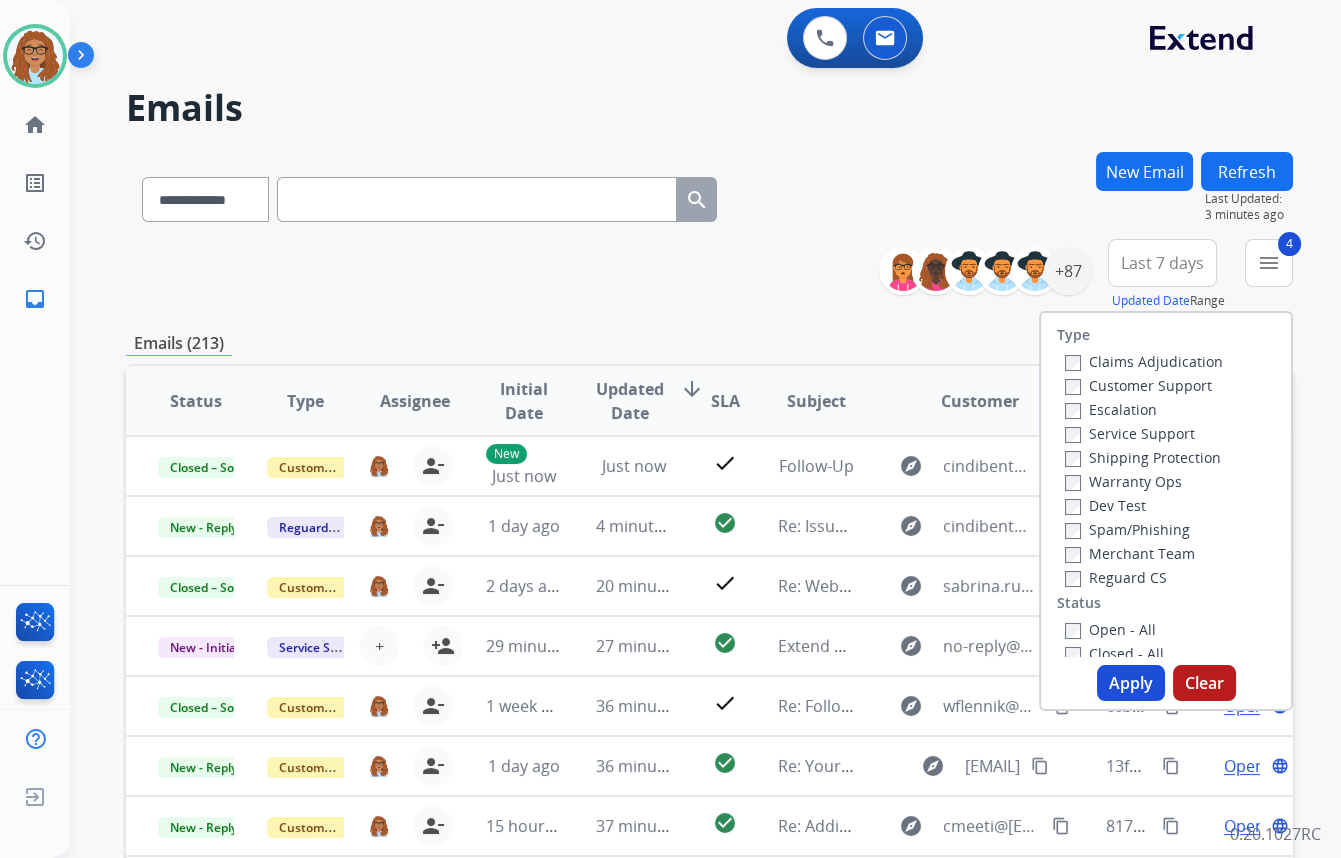 click on "Apply Clear" at bounding box center (1166, 683) 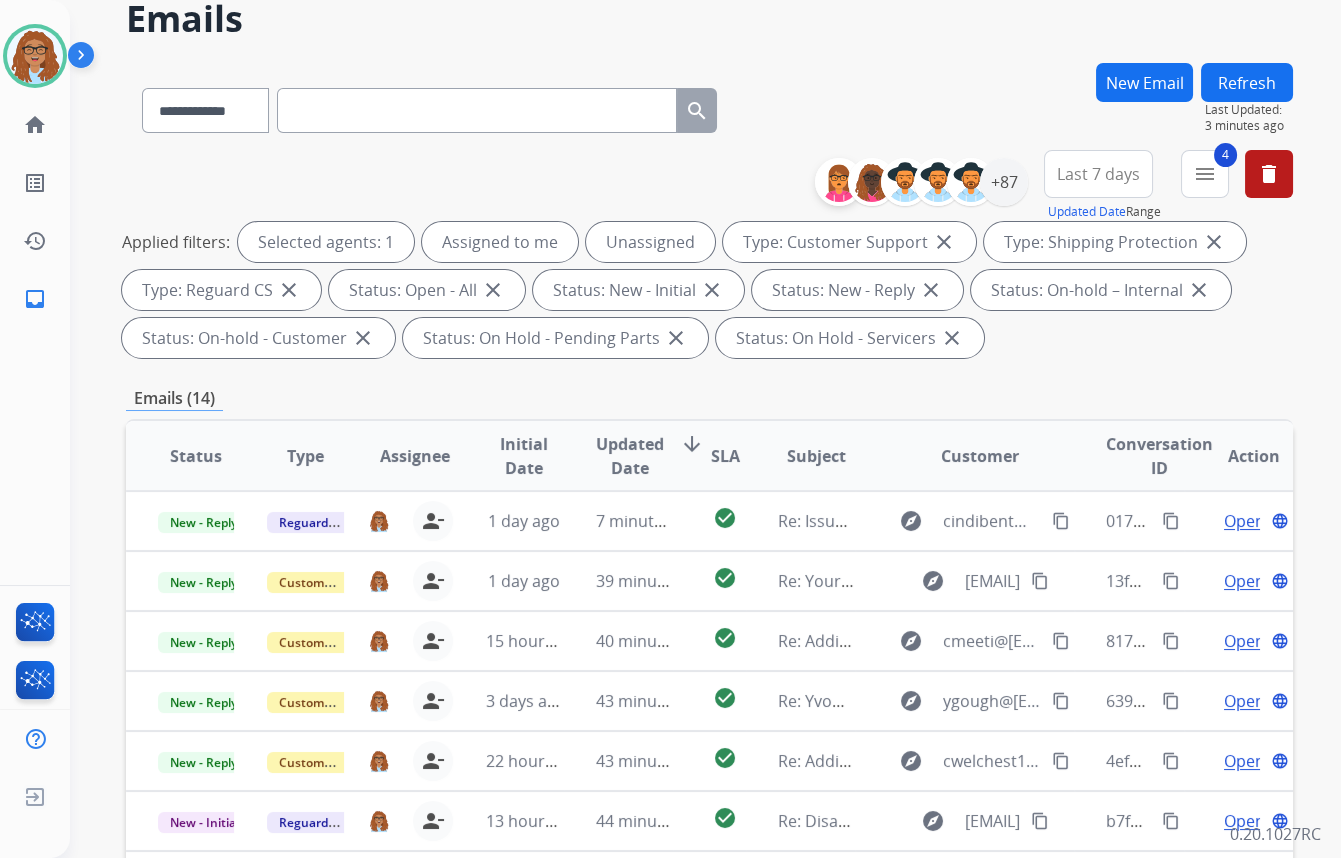 scroll, scrollTop: 0, scrollLeft: 0, axis: both 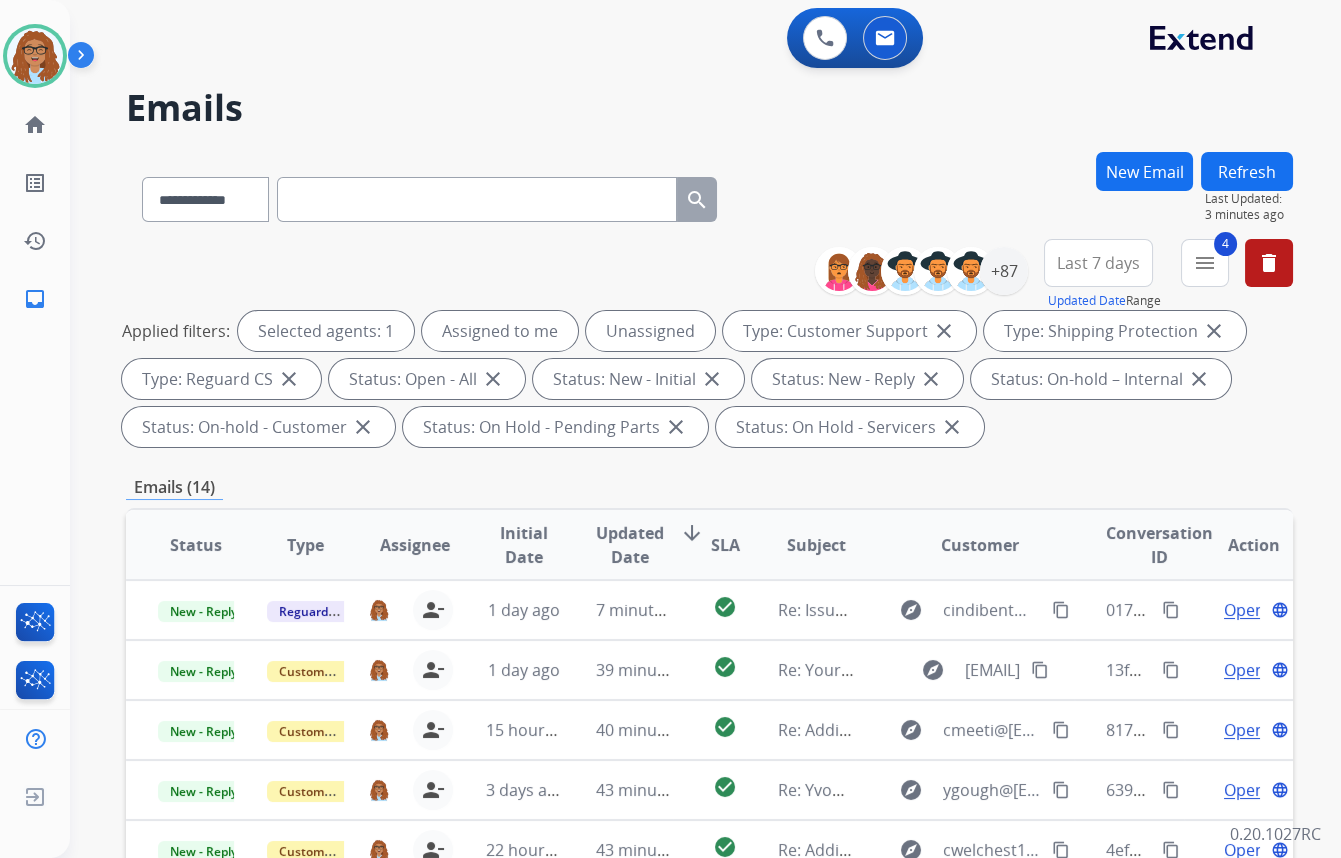 click on "Last 7 days" at bounding box center [1098, 263] 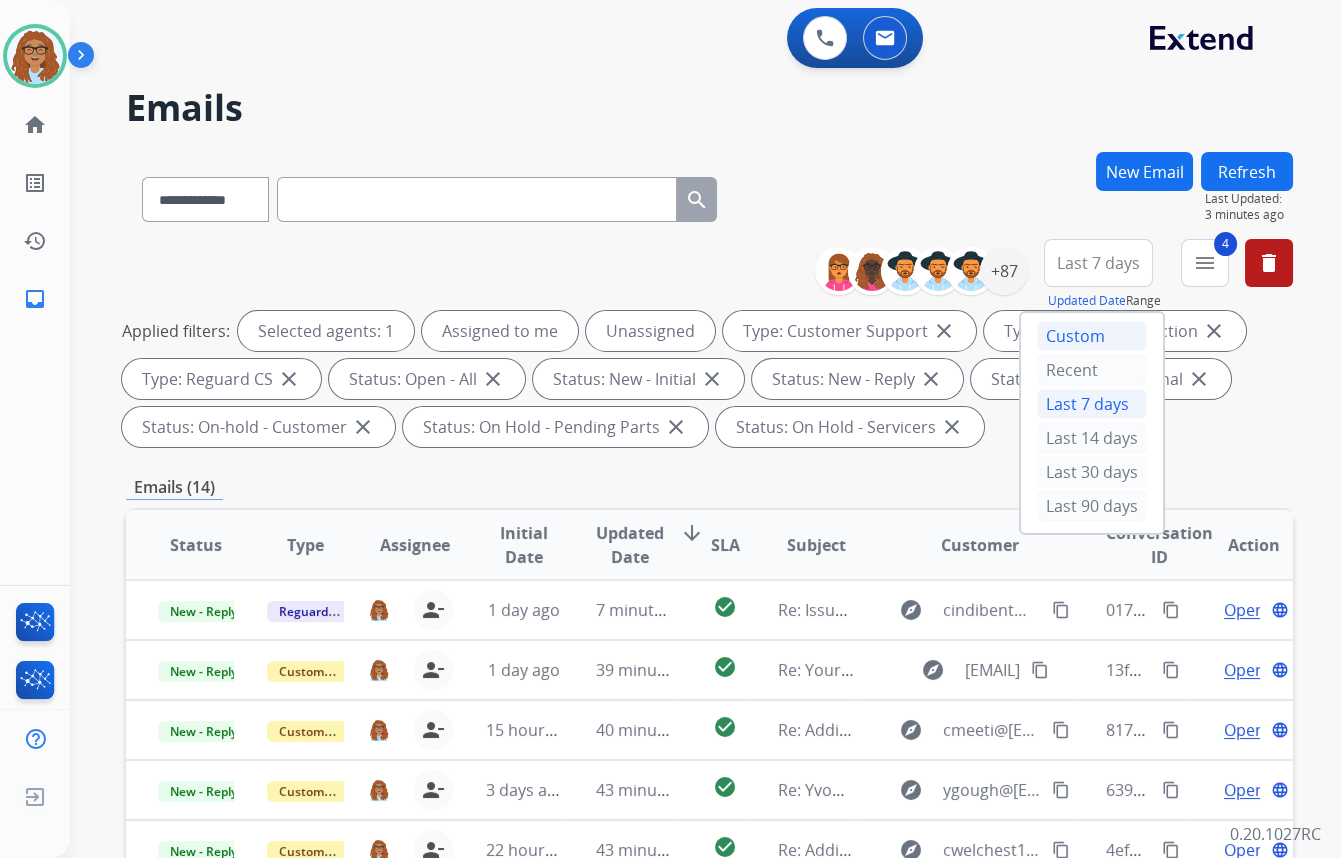click on "Custom" at bounding box center (1092, 336) 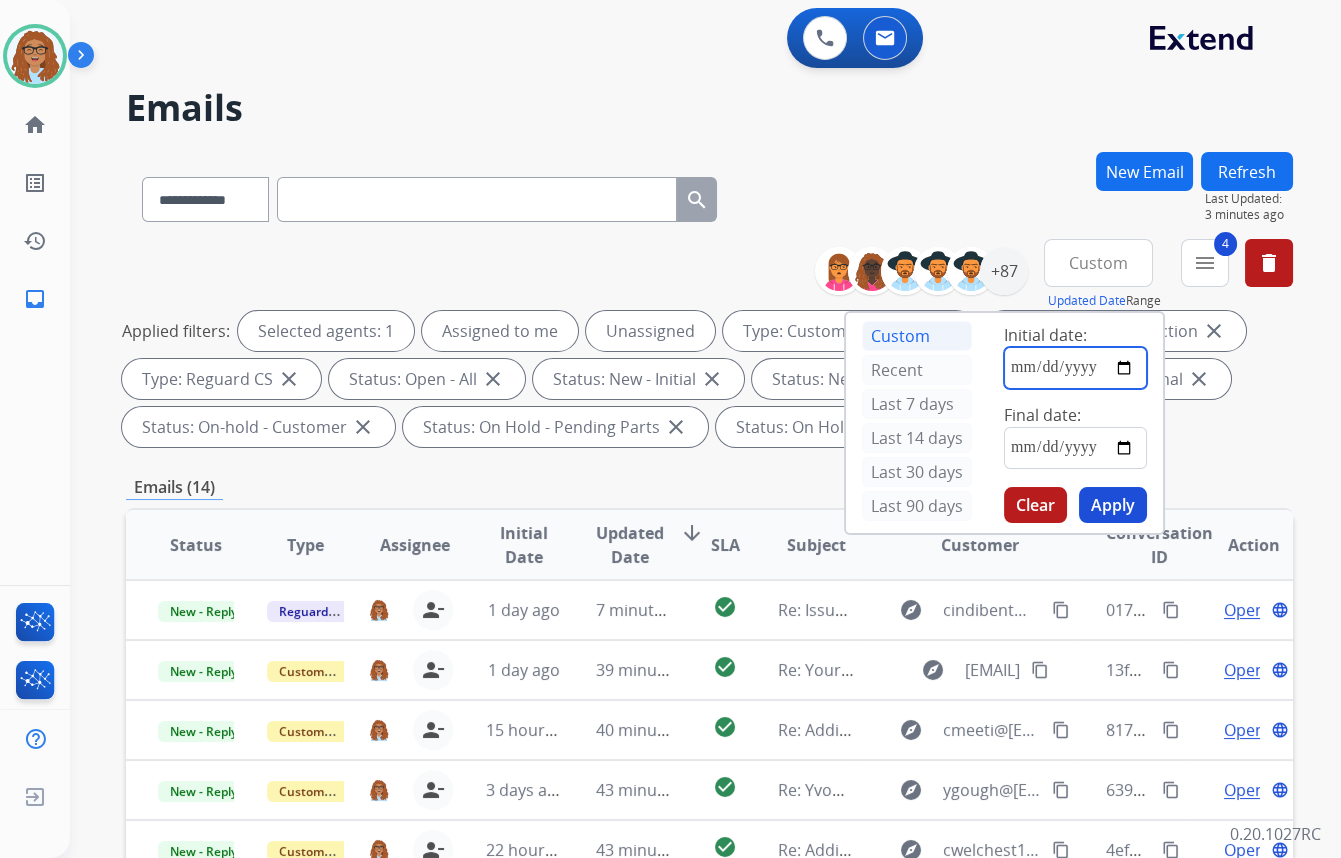click at bounding box center [1075, 368] 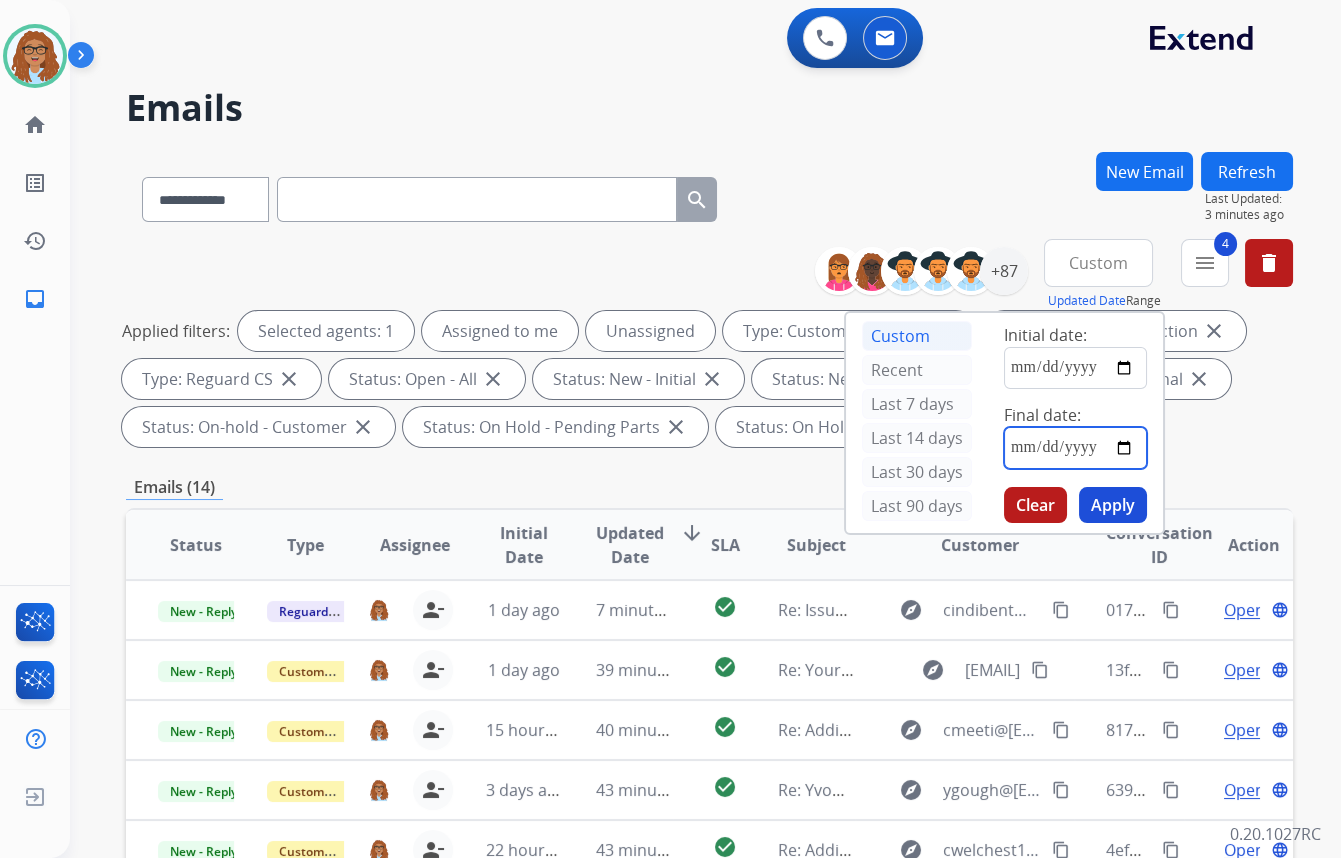 click at bounding box center (1075, 448) 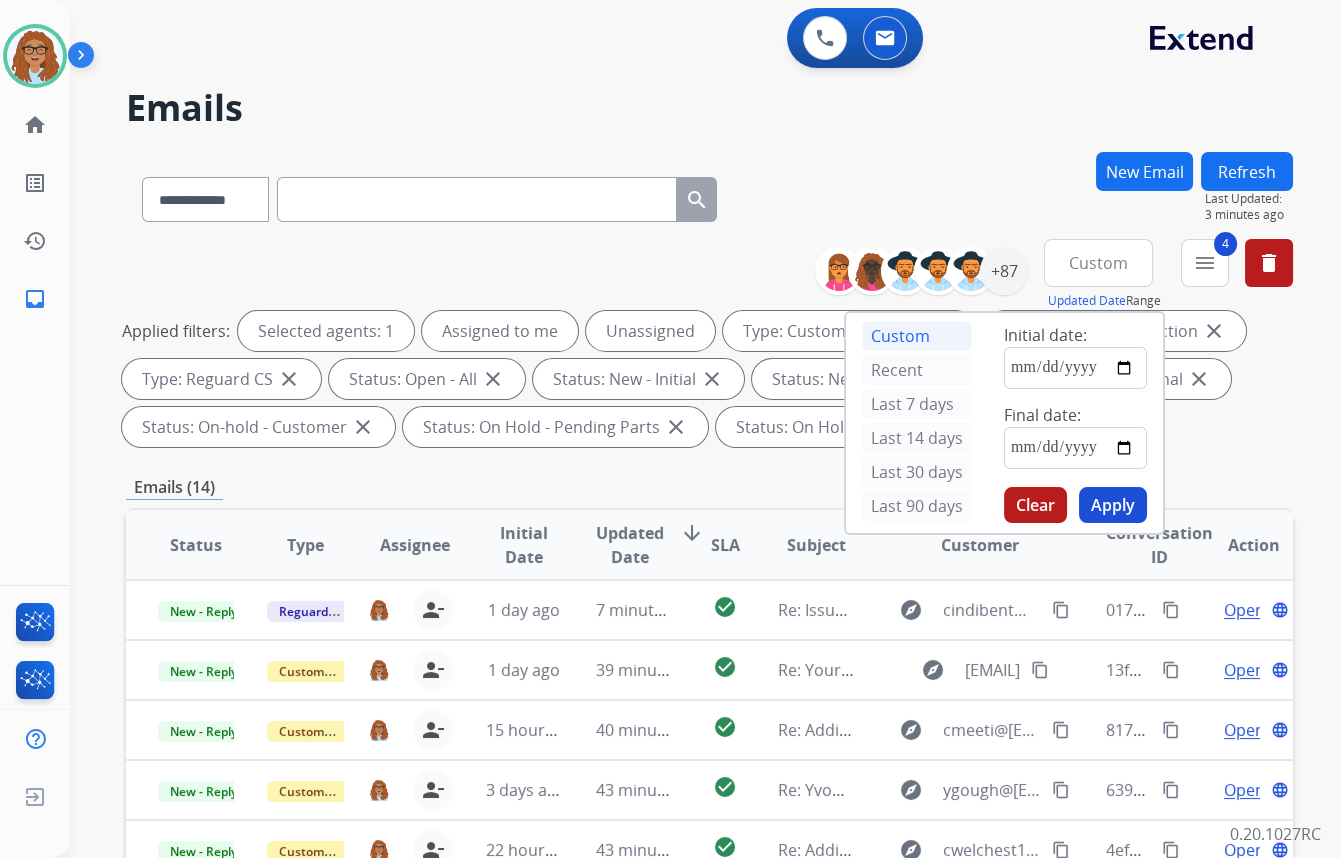 click on "Apply" at bounding box center (1113, 505) 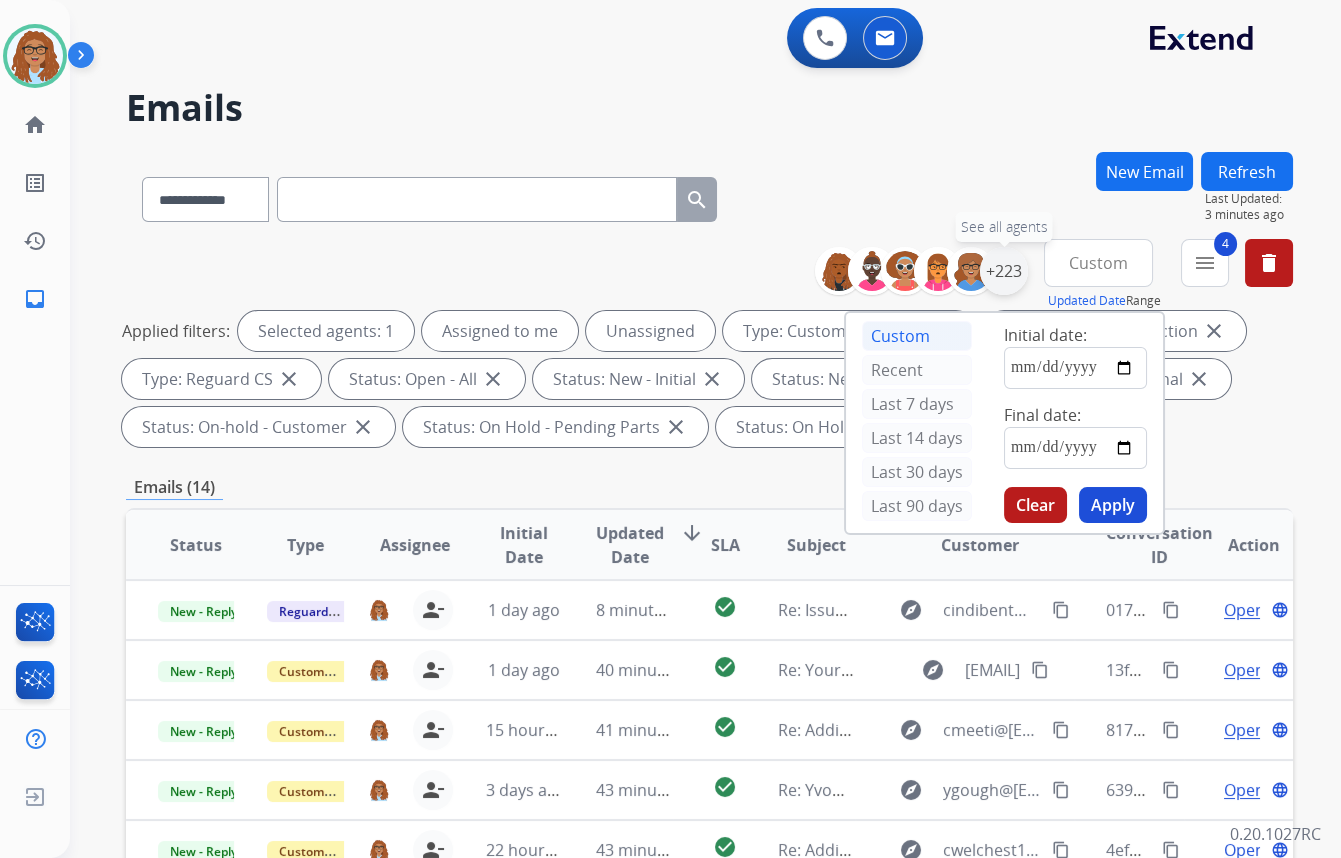 click on "+223" at bounding box center (1004, 271) 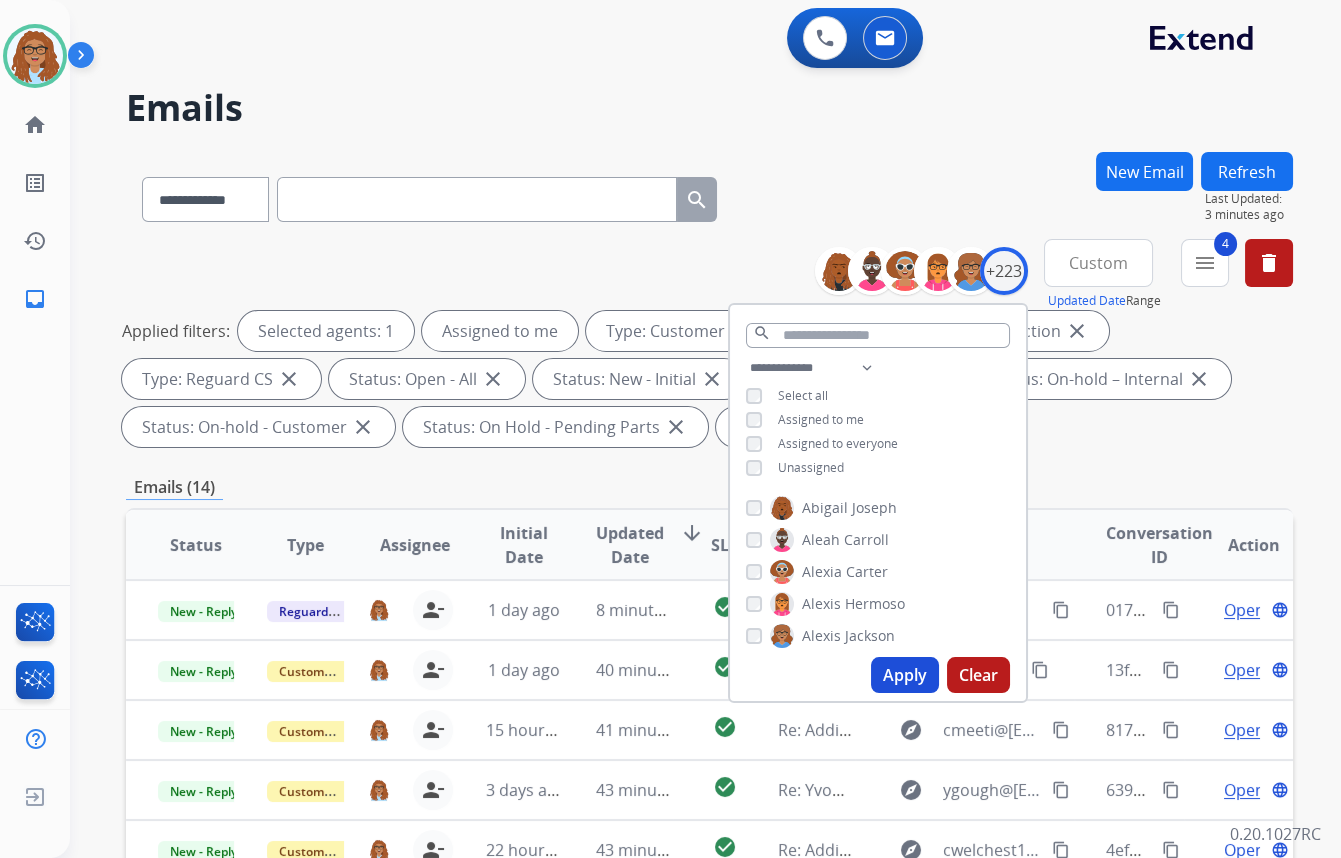 click on "Apply" at bounding box center [905, 675] 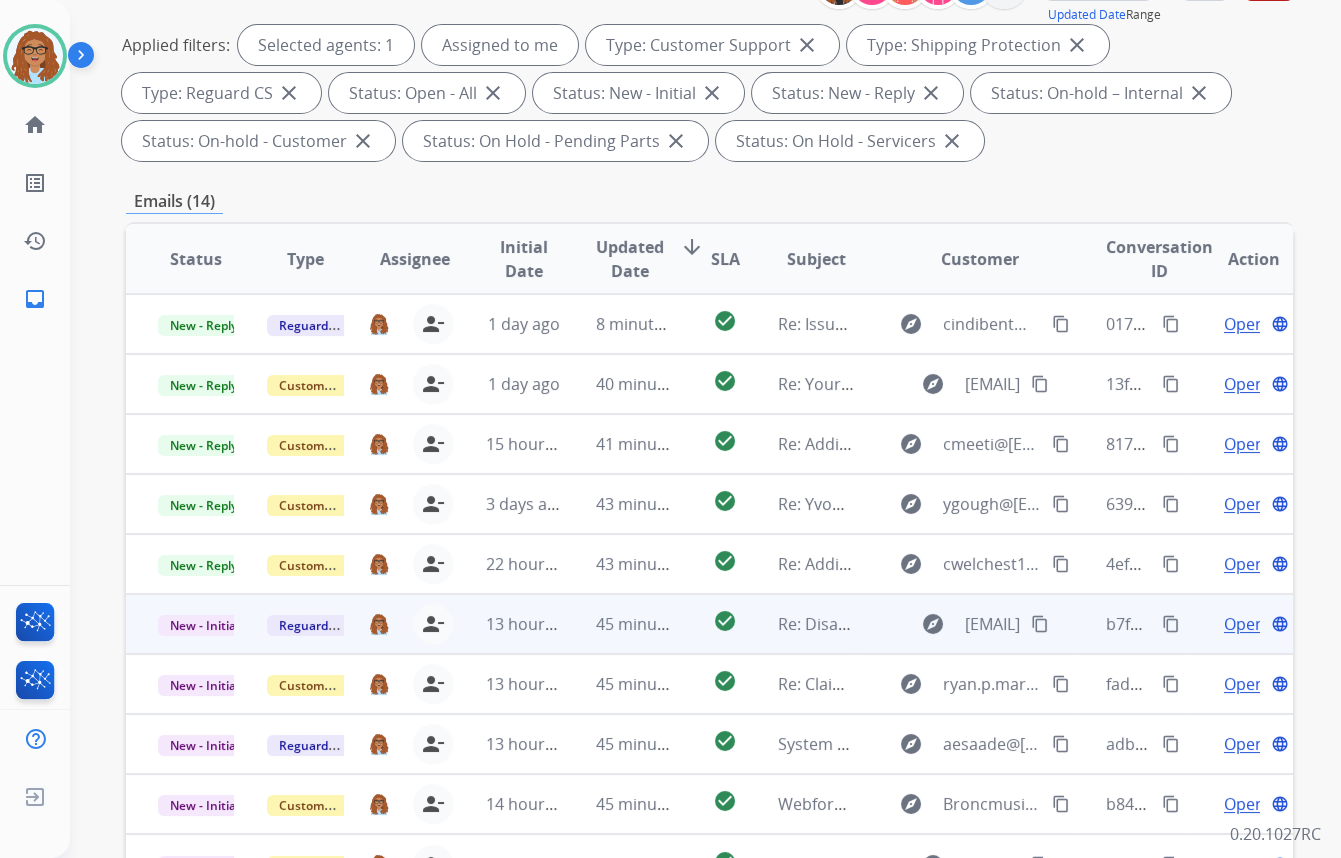 scroll, scrollTop: 423, scrollLeft: 0, axis: vertical 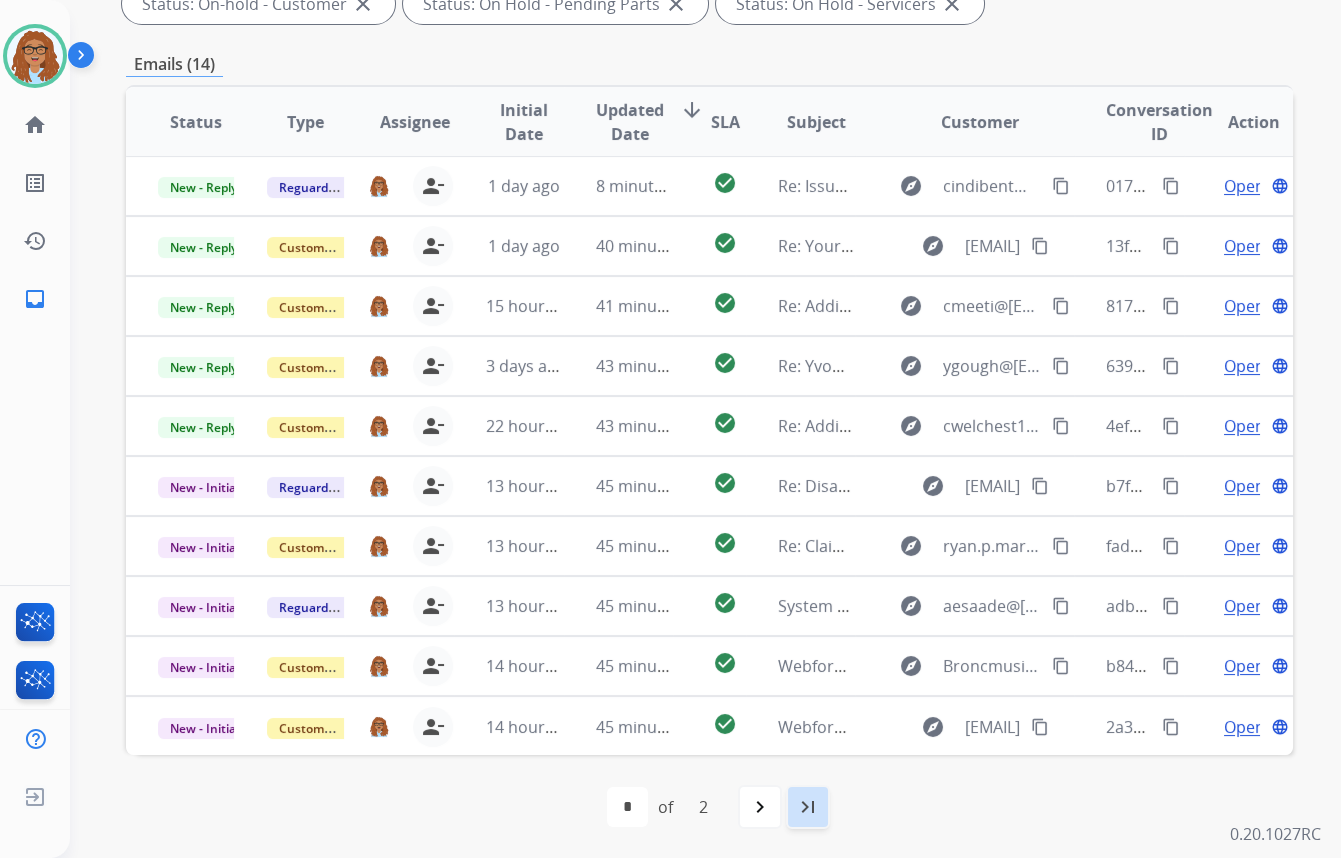 click on "last_page" at bounding box center (808, 807) 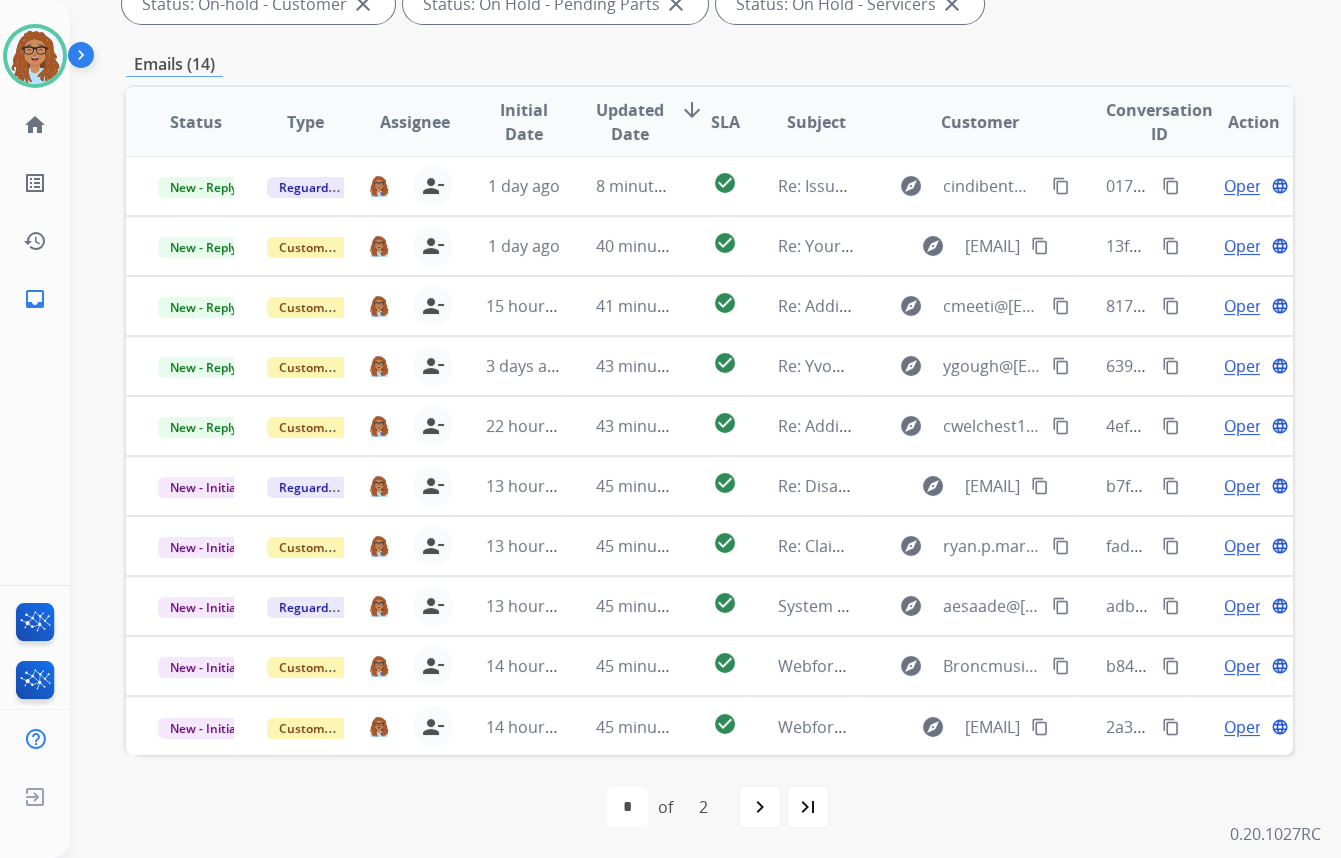 scroll, scrollTop: 0, scrollLeft: 0, axis: both 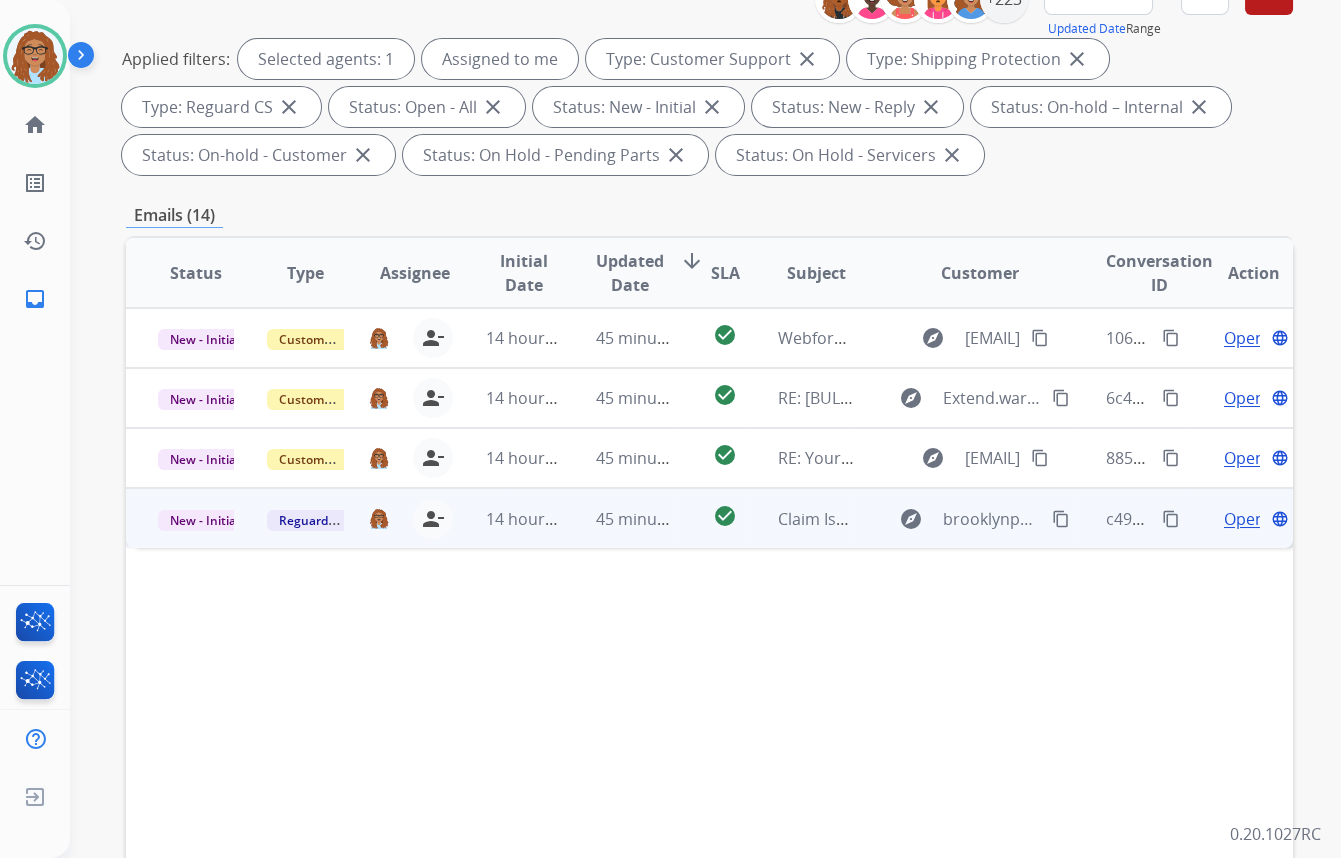 click on "content_copy" at bounding box center (1171, 519) 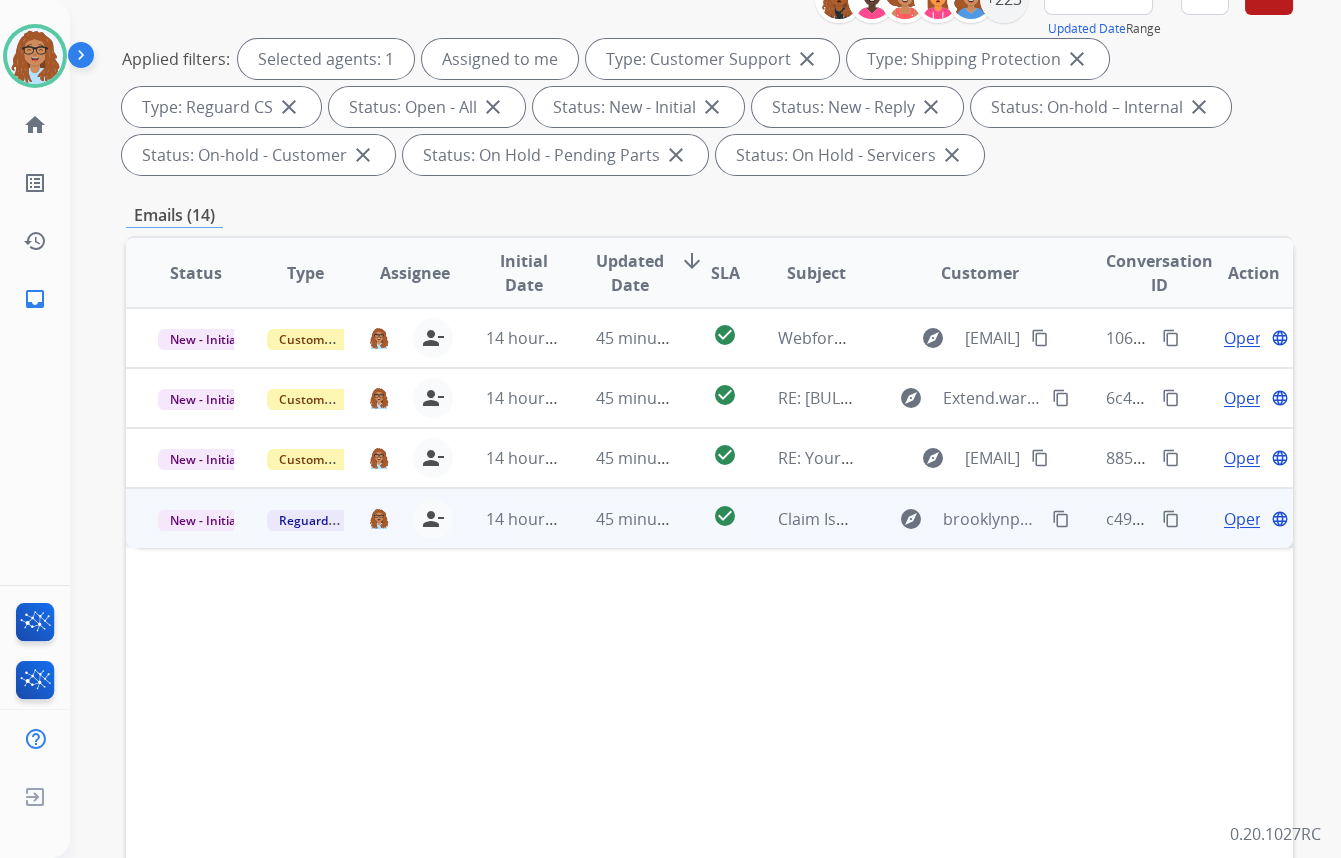 click on "Open" at bounding box center [1244, 519] 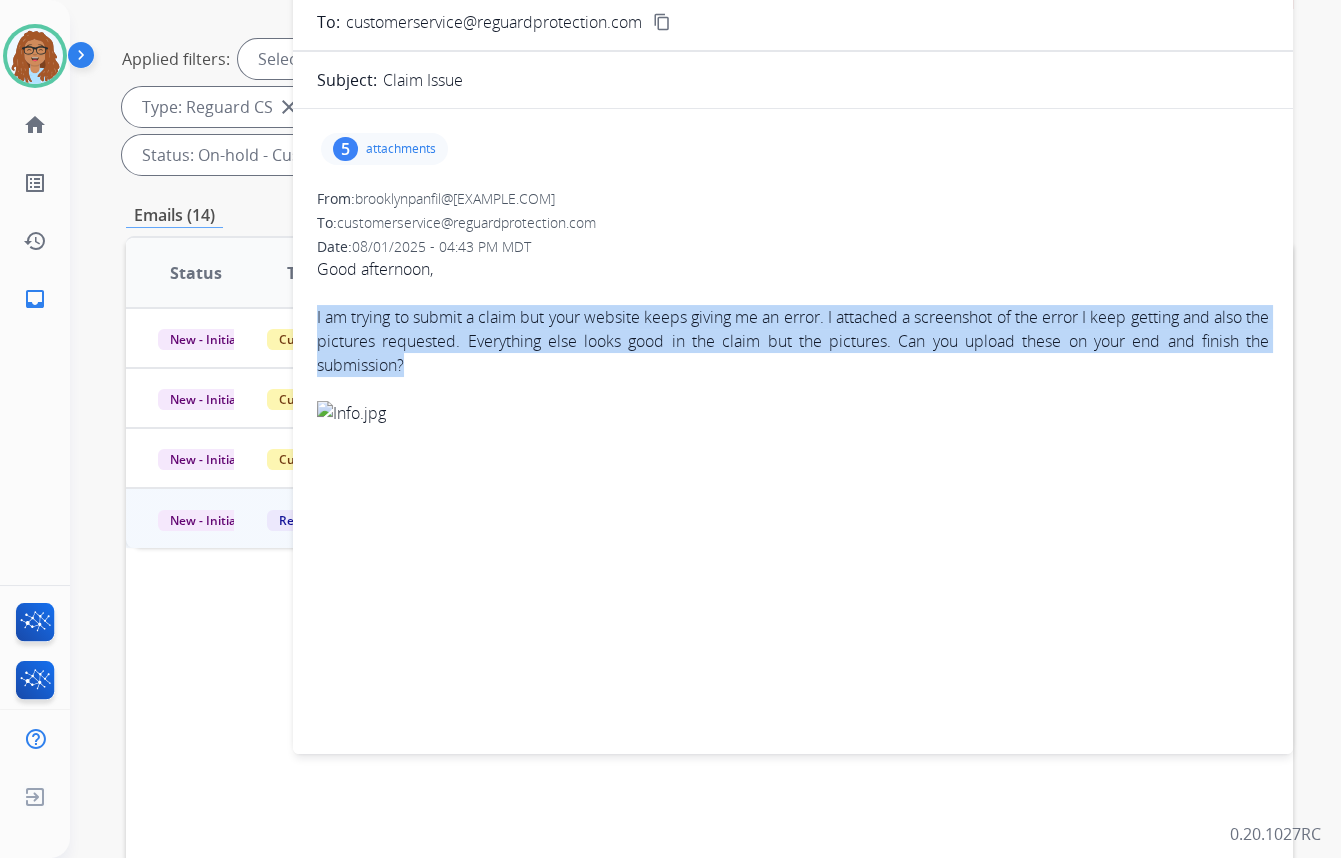 drag, startPoint x: 412, startPoint y: 363, endPoint x: 304, endPoint y: 320, distance: 116.24543 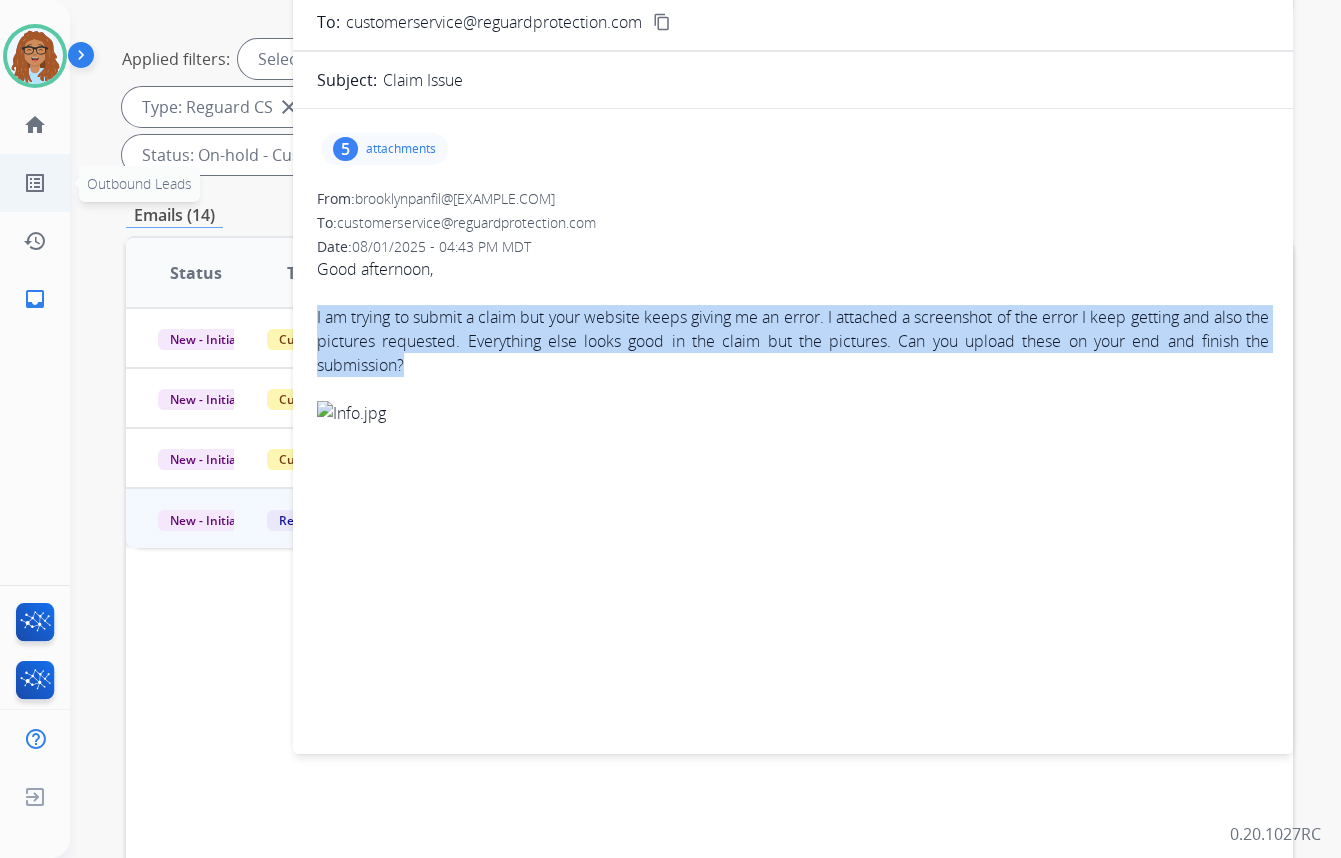 copy on "I am trying to submit a claim but your website keeps giving me an error. I attached a screenshot of the error I keep getting and also the pictures requested. Everything else looks good in the claim but the pictures. Can you upload these on your end and finish the submission?" 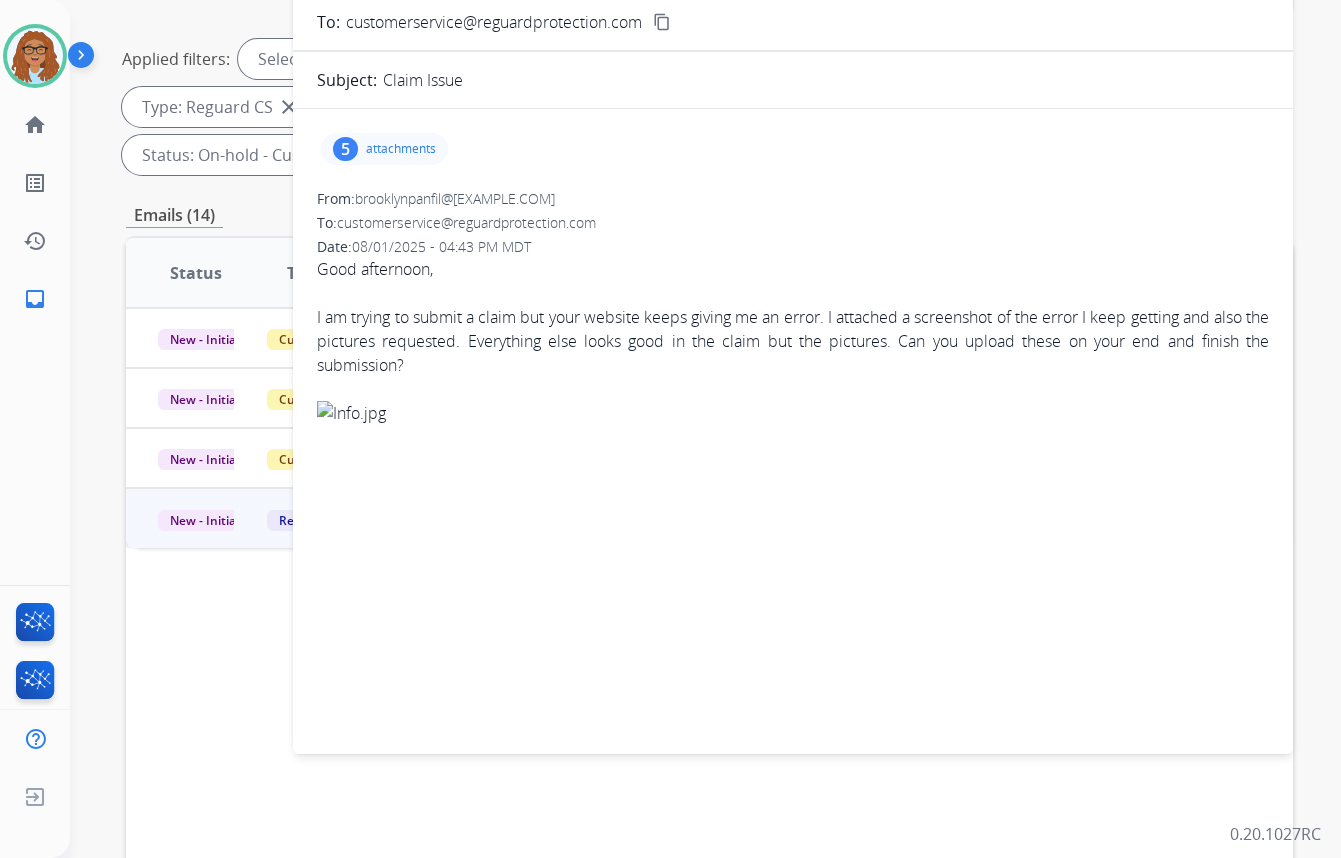 click on "5" at bounding box center (345, 149) 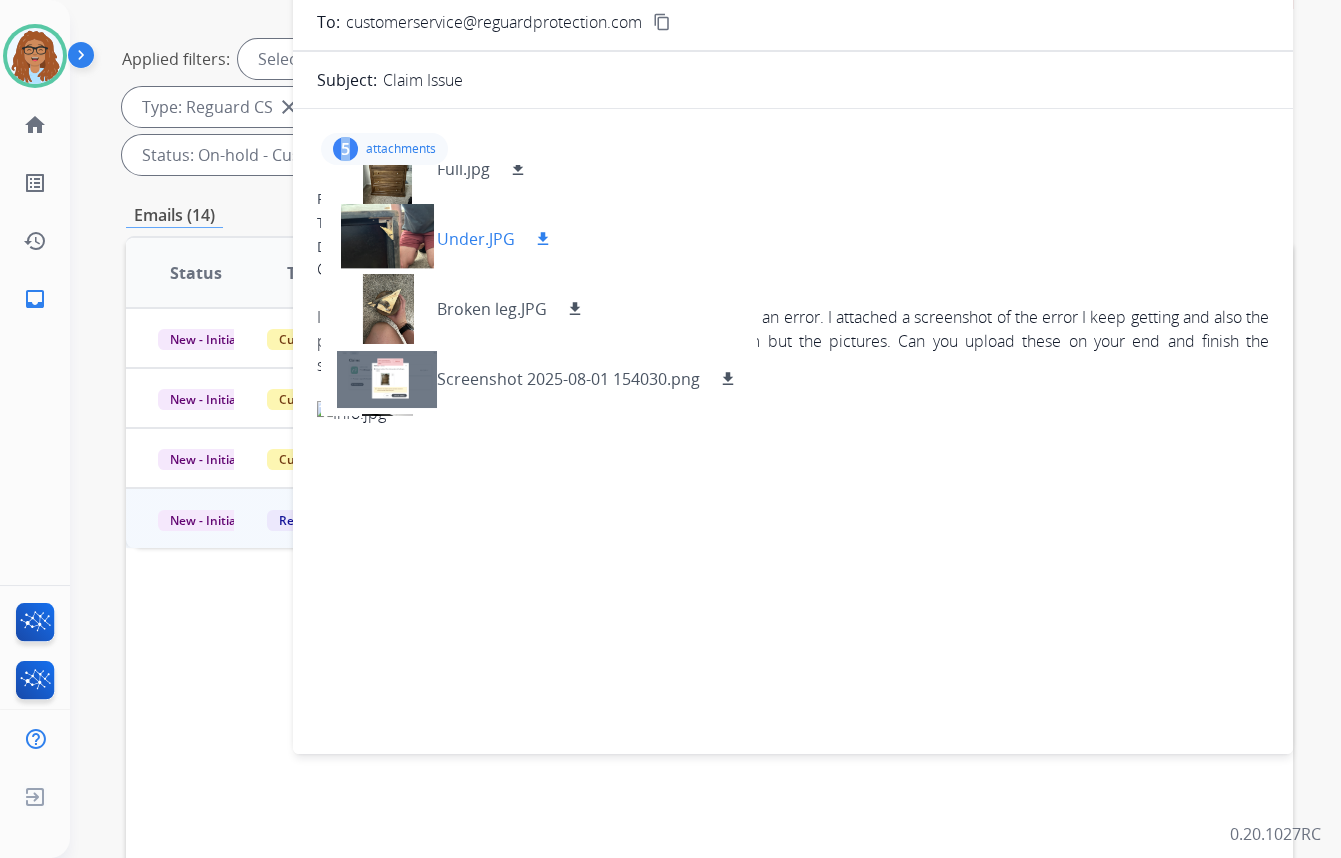 scroll, scrollTop: 0, scrollLeft: 0, axis: both 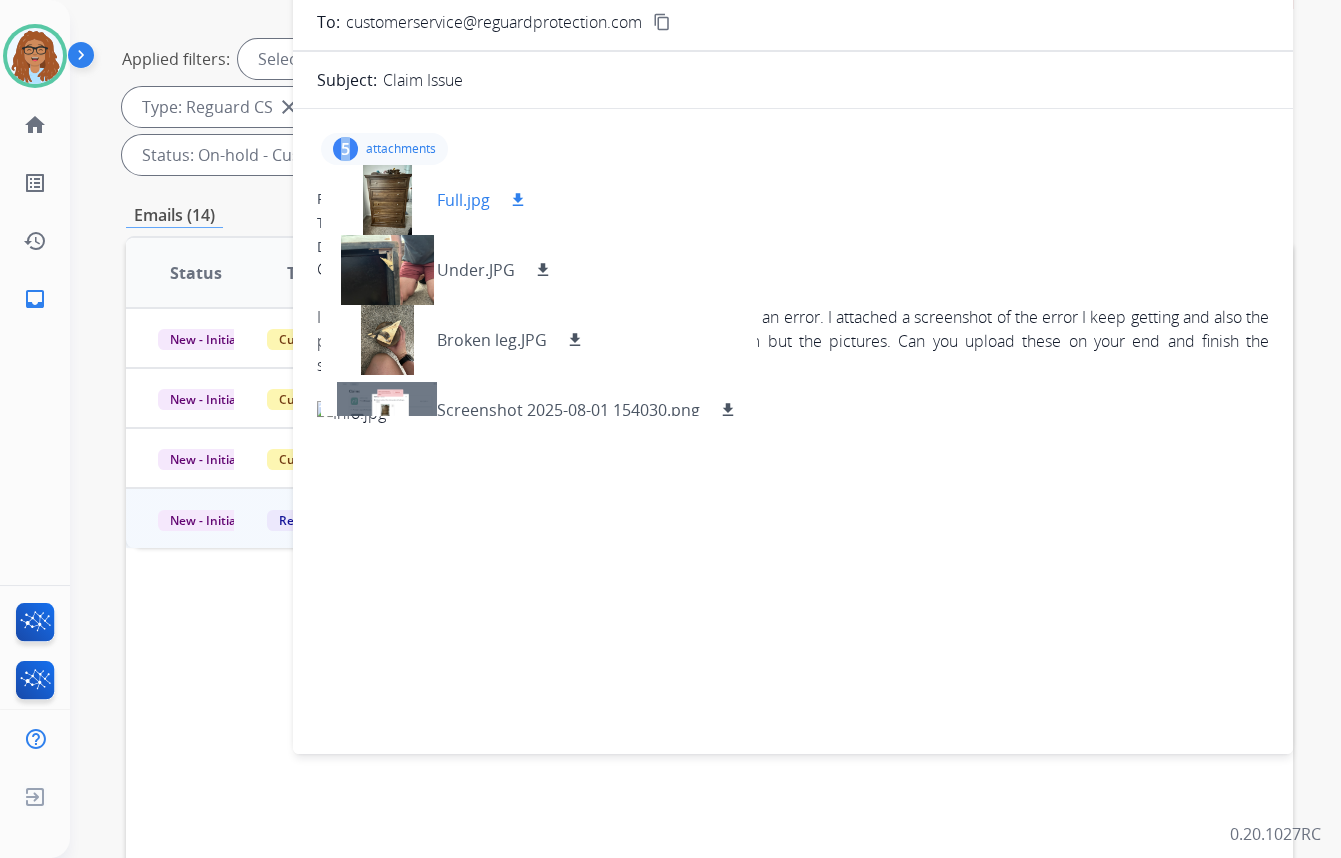 click on "download" at bounding box center [518, 200] 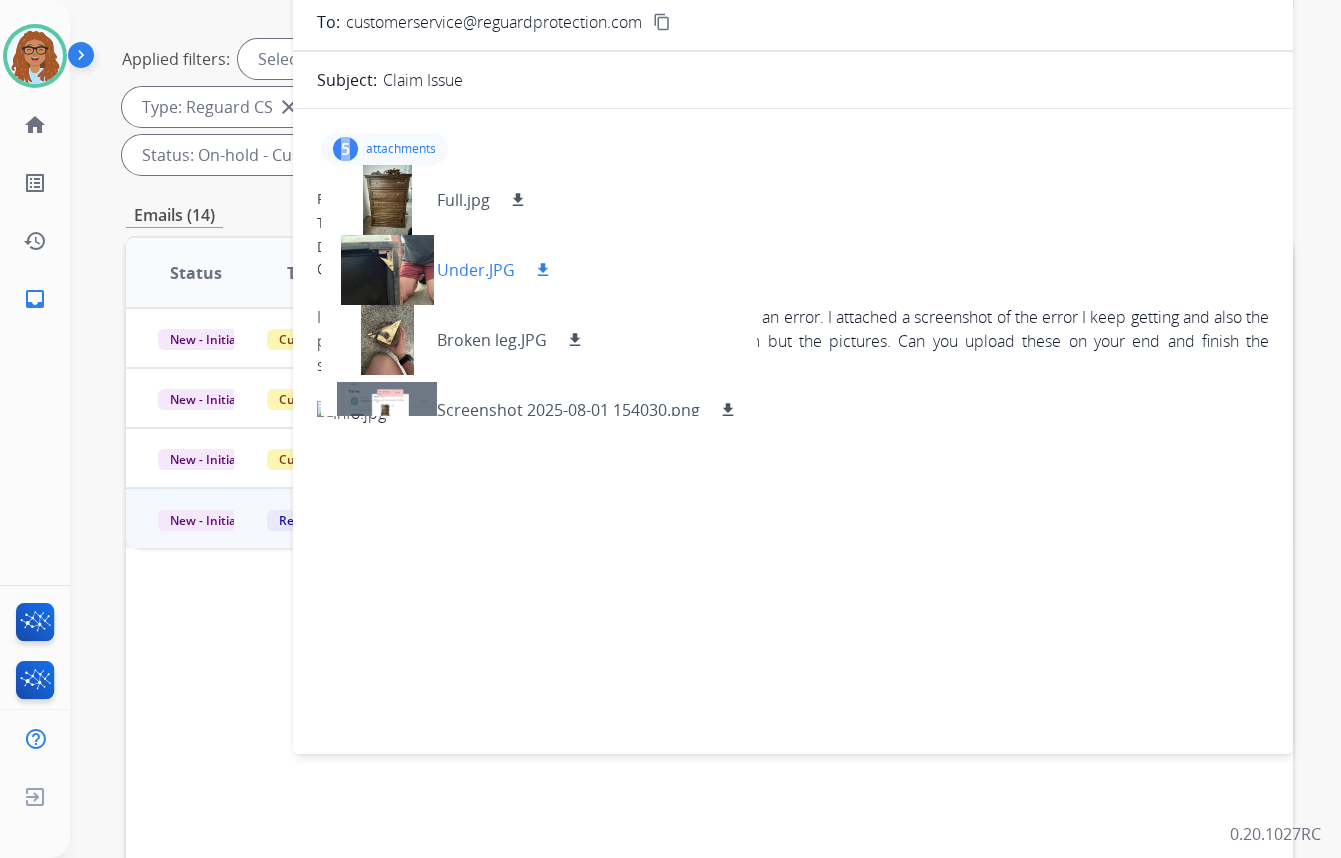 click on "download" at bounding box center (543, 270) 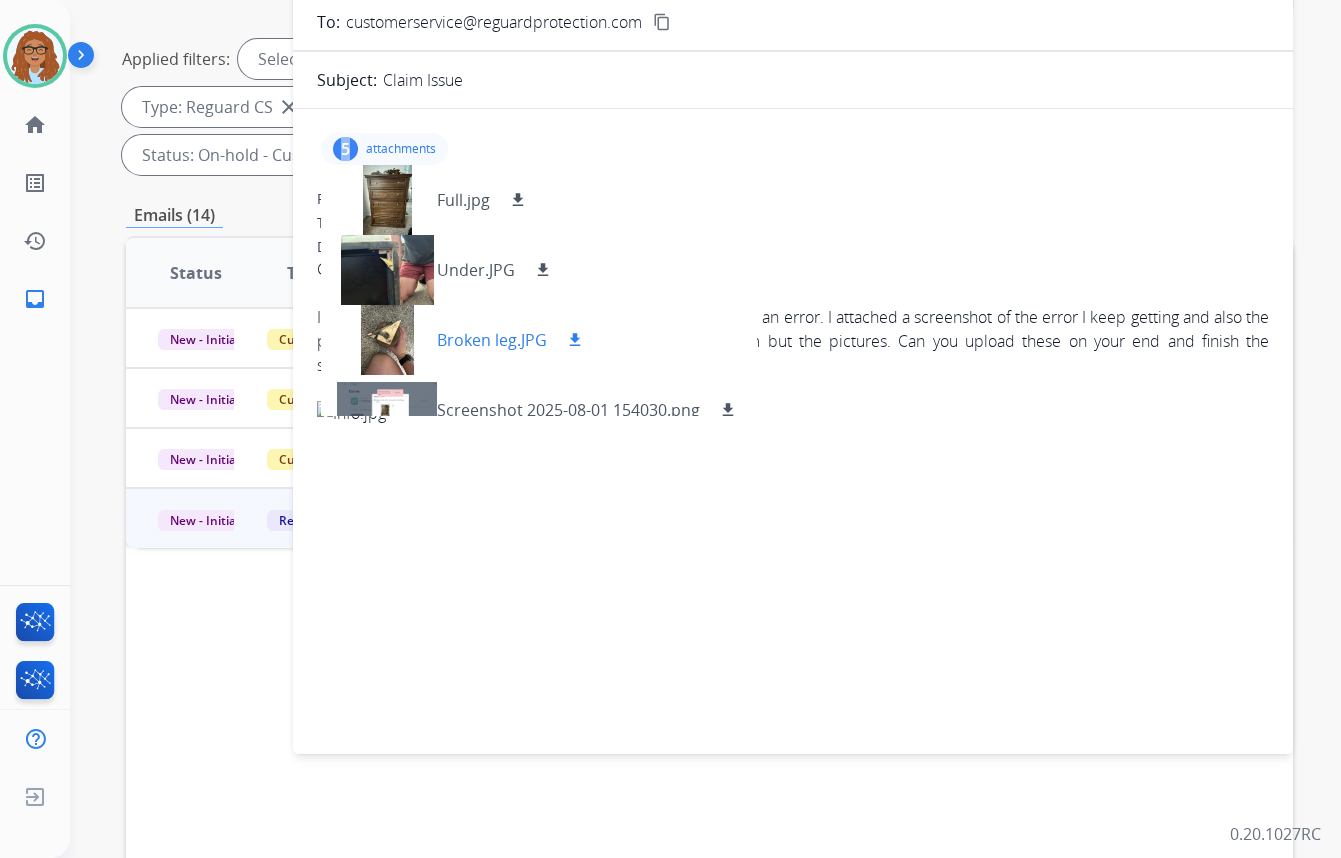 click on "download" at bounding box center (575, 340) 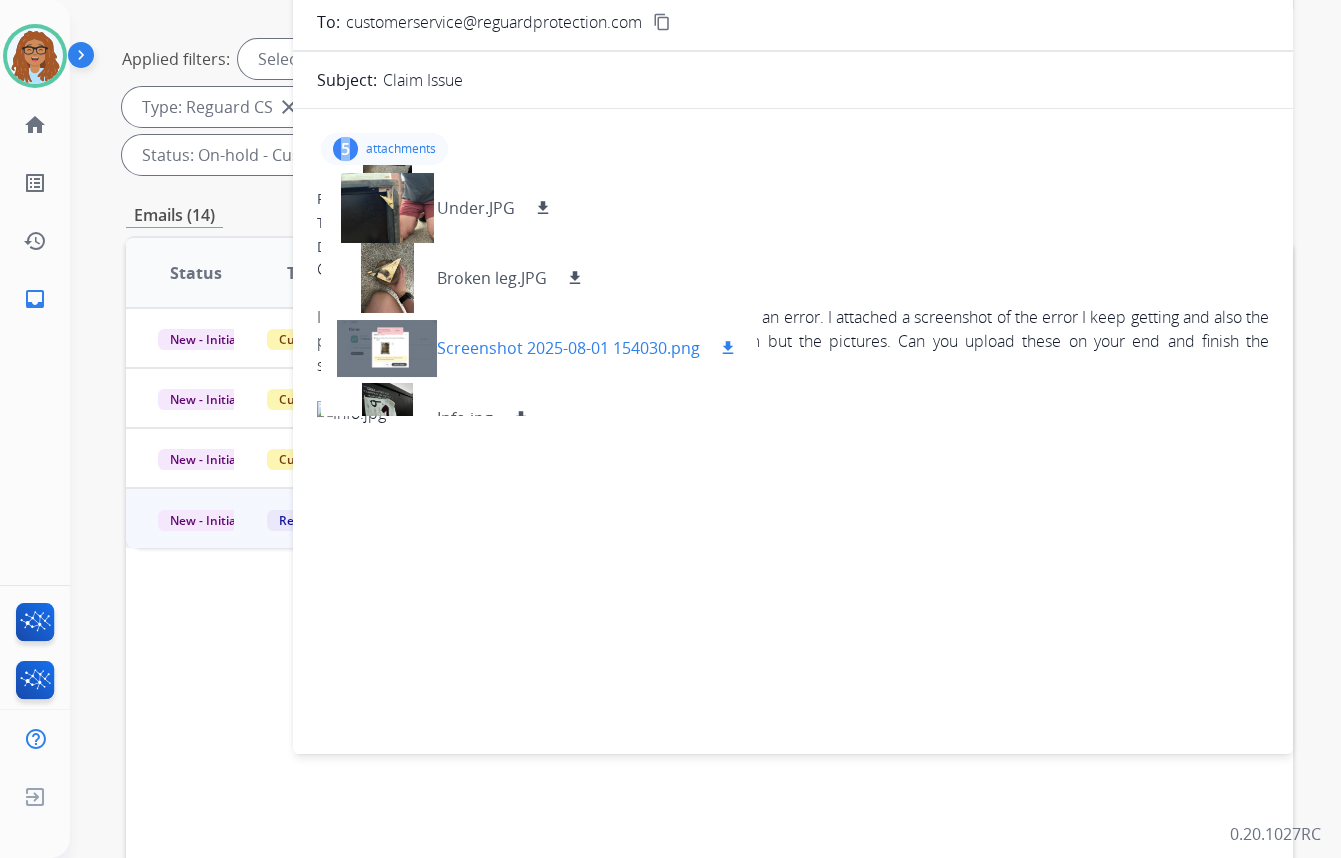 scroll, scrollTop: 90, scrollLeft: 0, axis: vertical 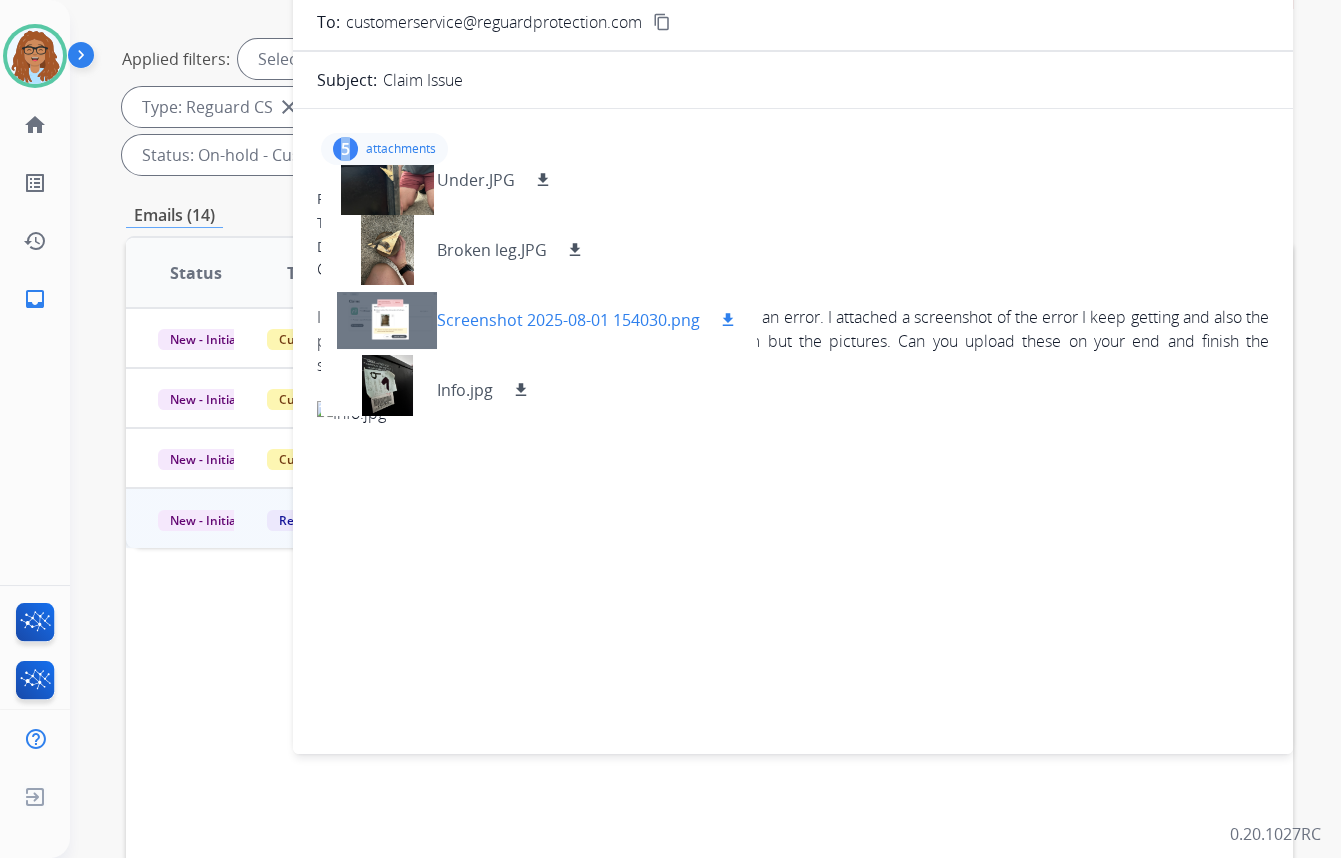 click on "download" at bounding box center (728, 320) 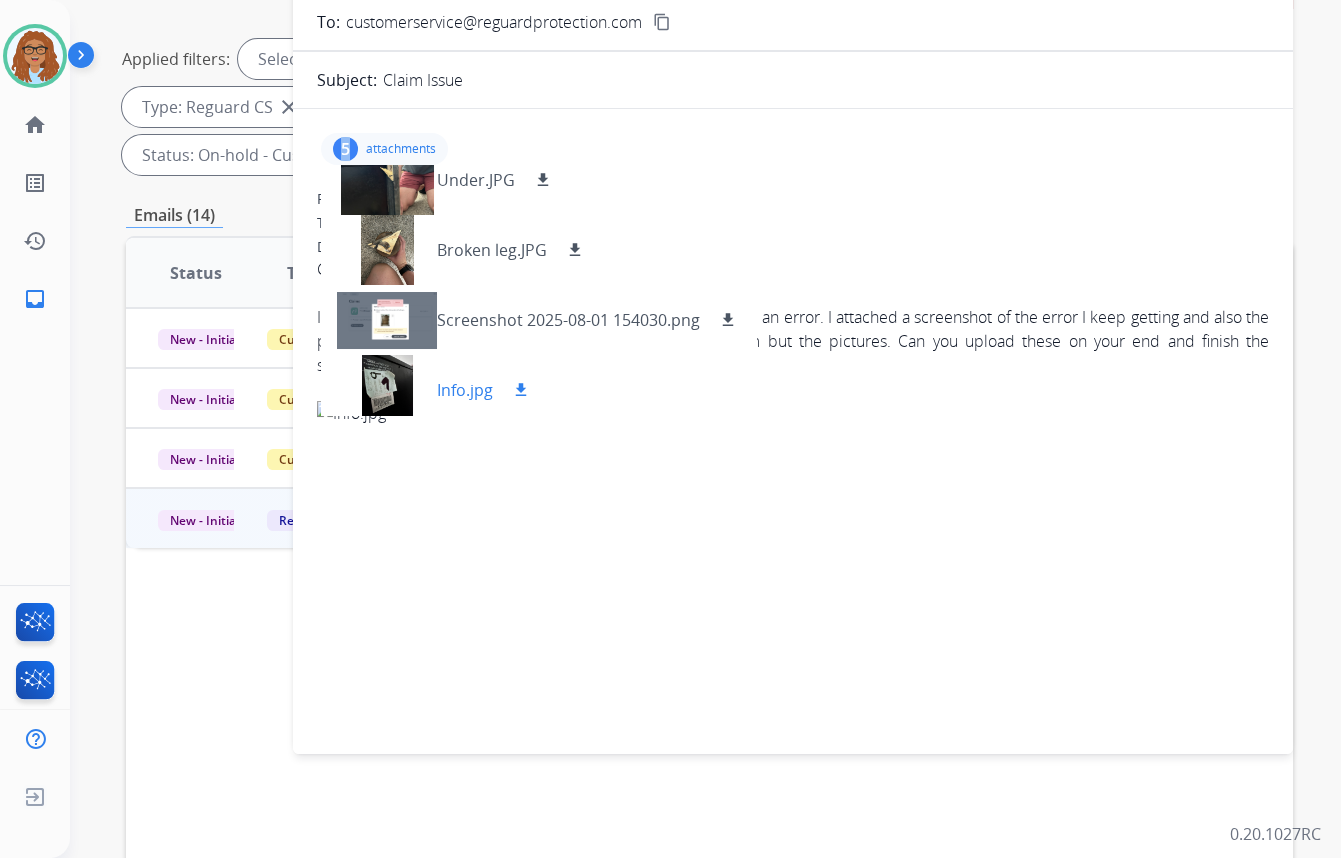 click on "download" at bounding box center (521, 390) 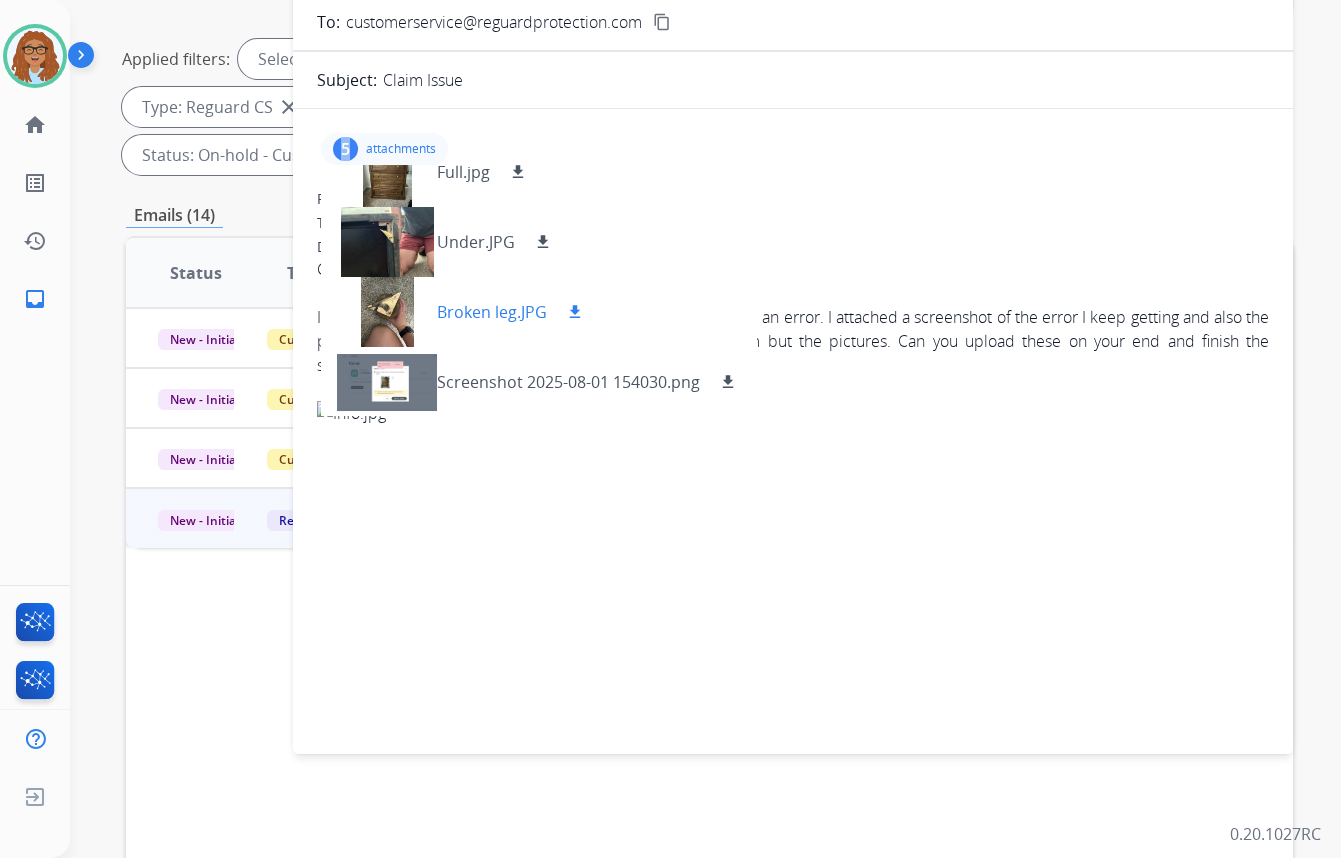 scroll, scrollTop: 0, scrollLeft: 0, axis: both 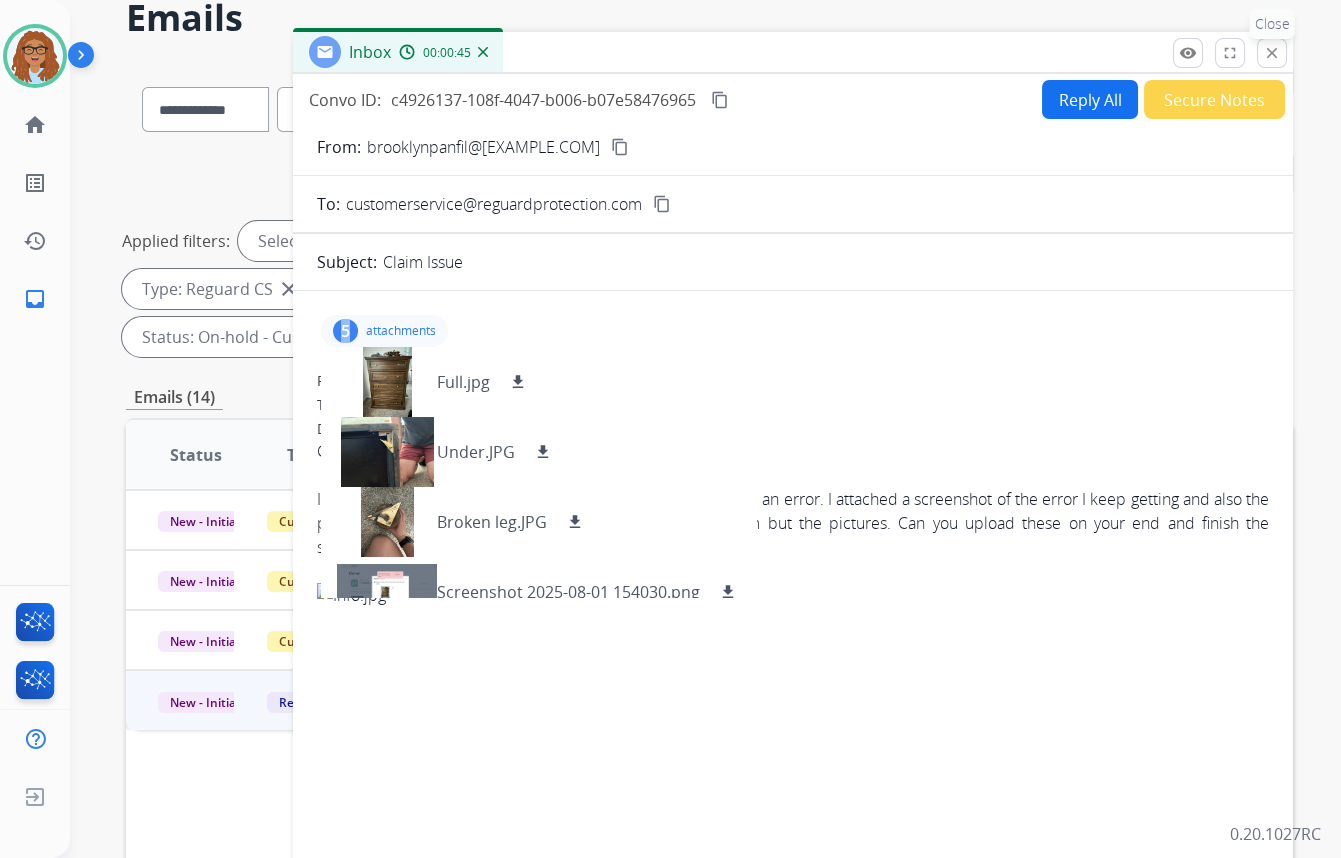 click on "close" at bounding box center (1272, 53) 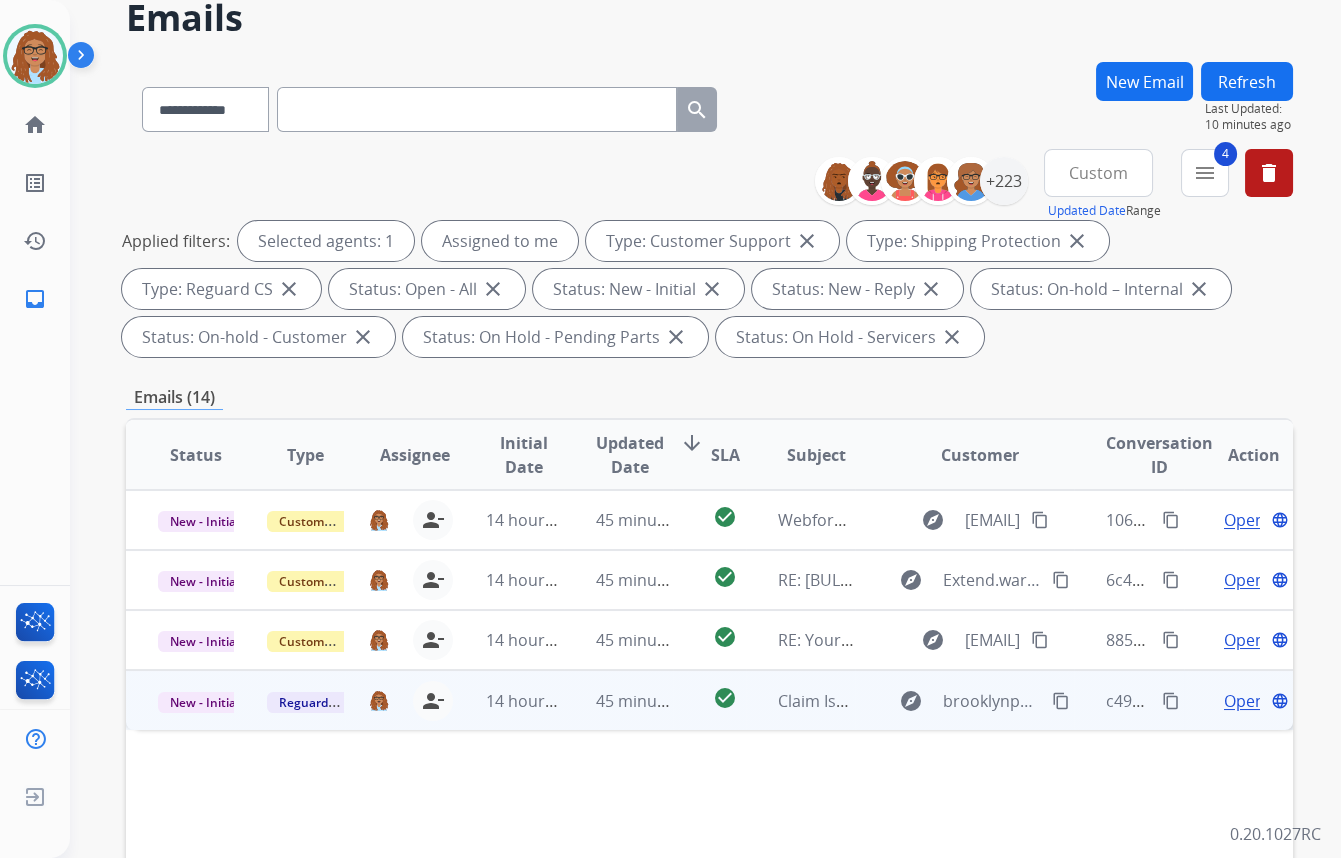 click on "Open language" at bounding box center (1254, 701) 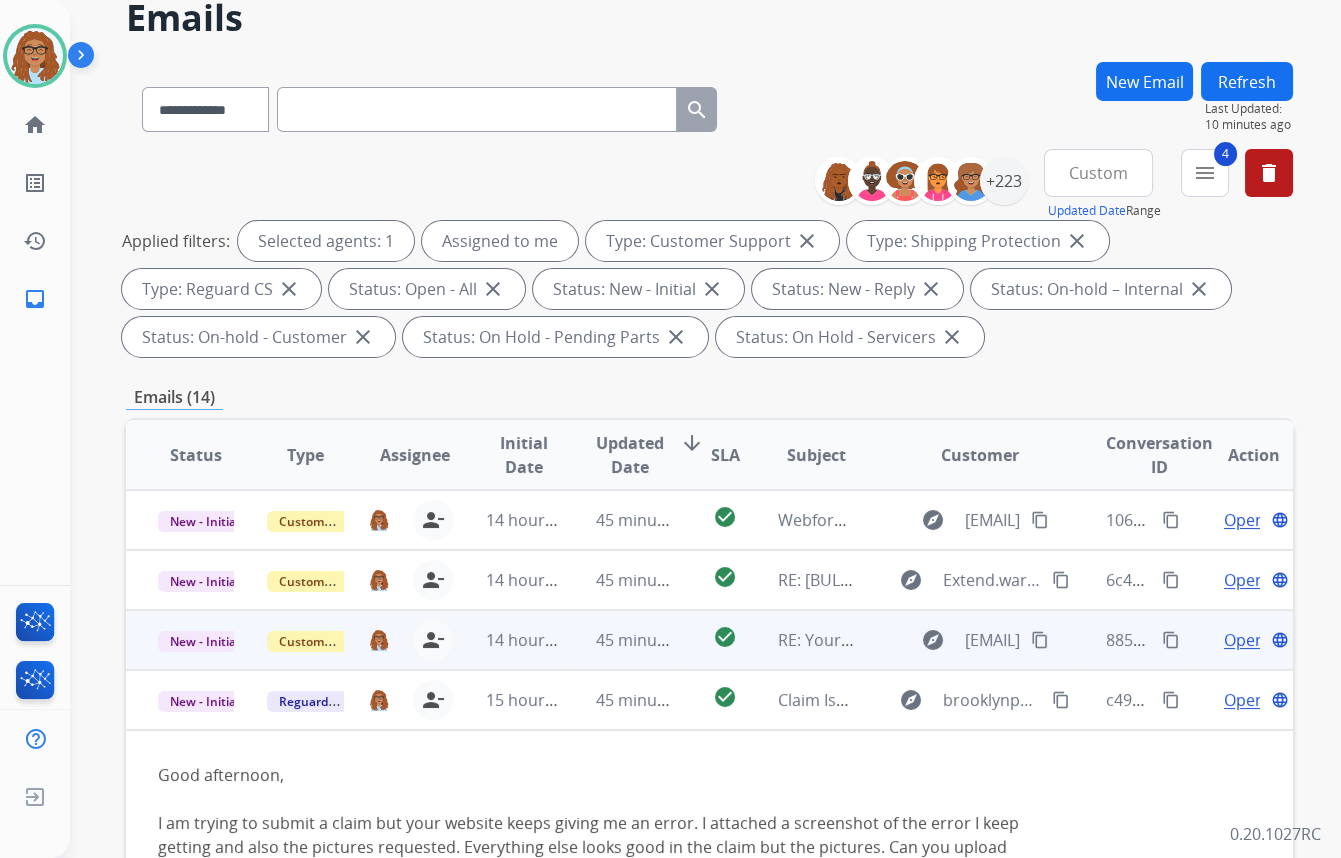 scroll, scrollTop: 180, scrollLeft: 0, axis: vertical 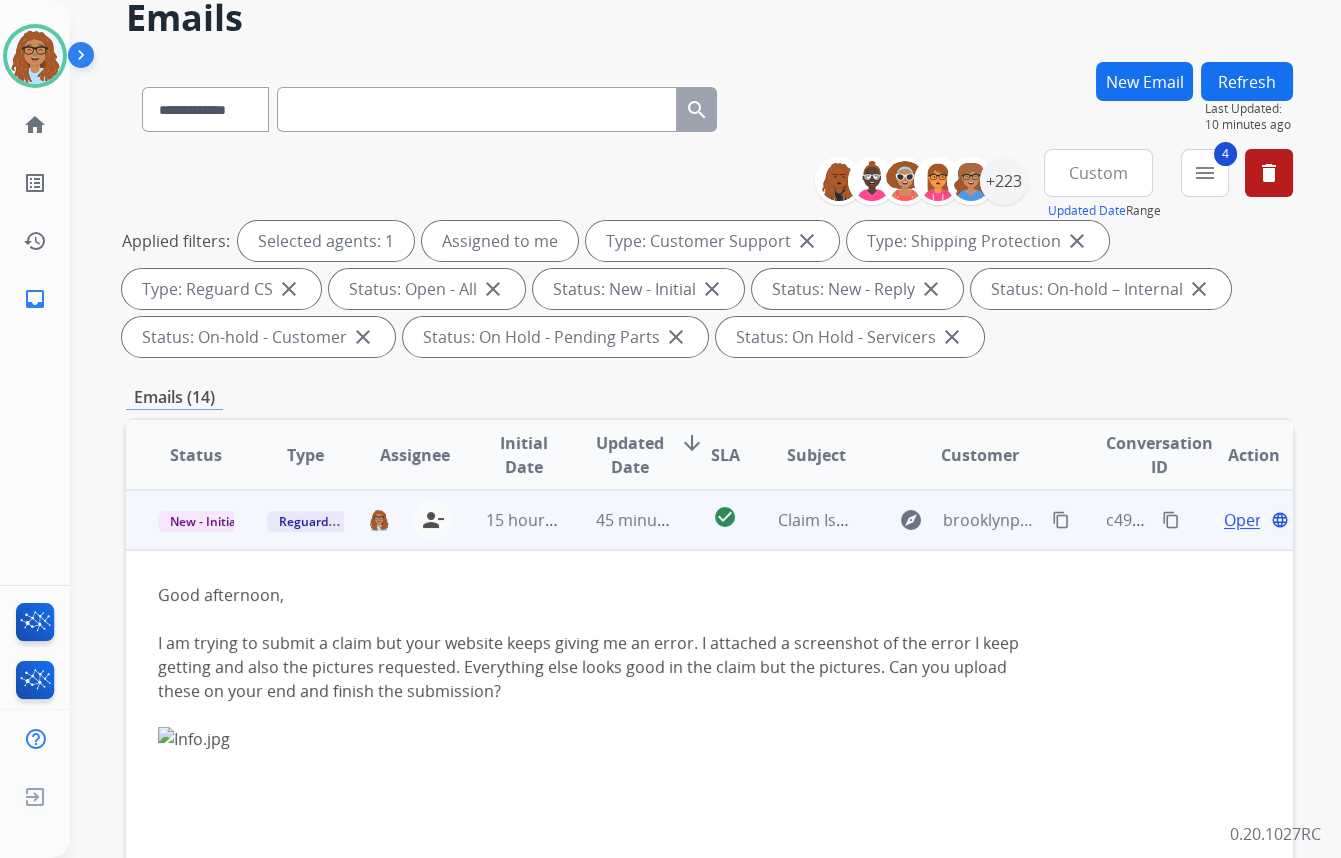 click on "Open" at bounding box center (1244, 520) 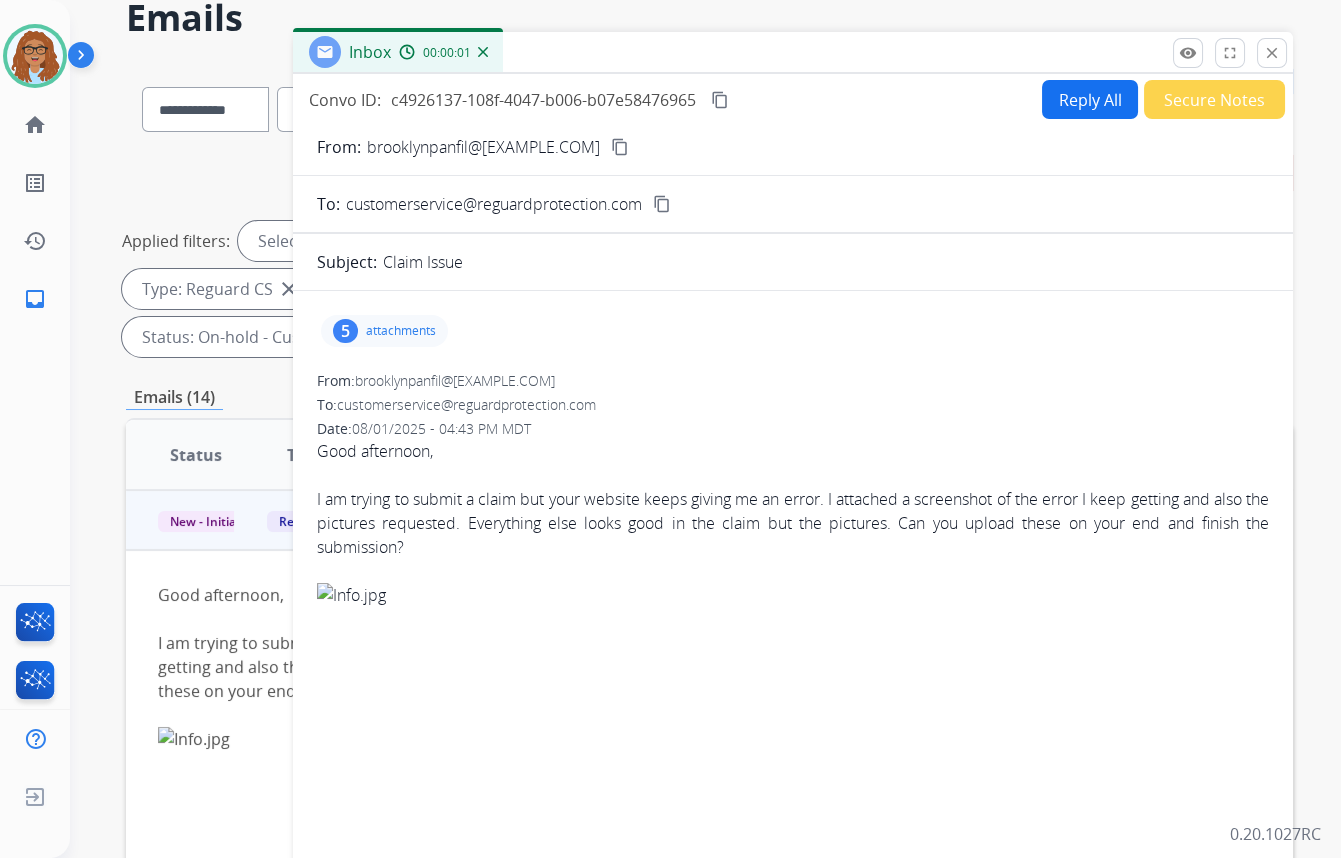 drag, startPoint x: 343, startPoint y: 322, endPoint x: 400, endPoint y: 335, distance: 58.463665 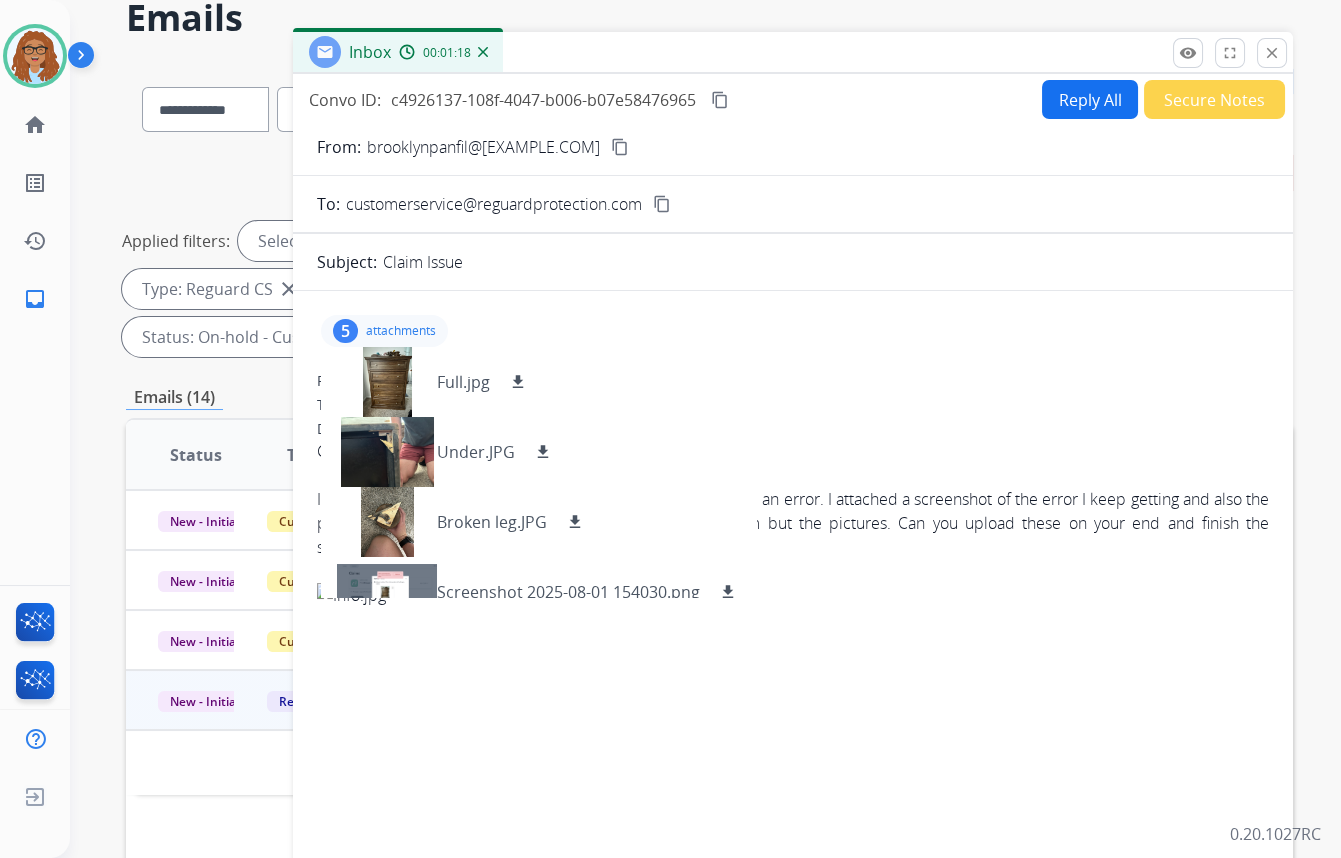 scroll, scrollTop: 0, scrollLeft: 0, axis: both 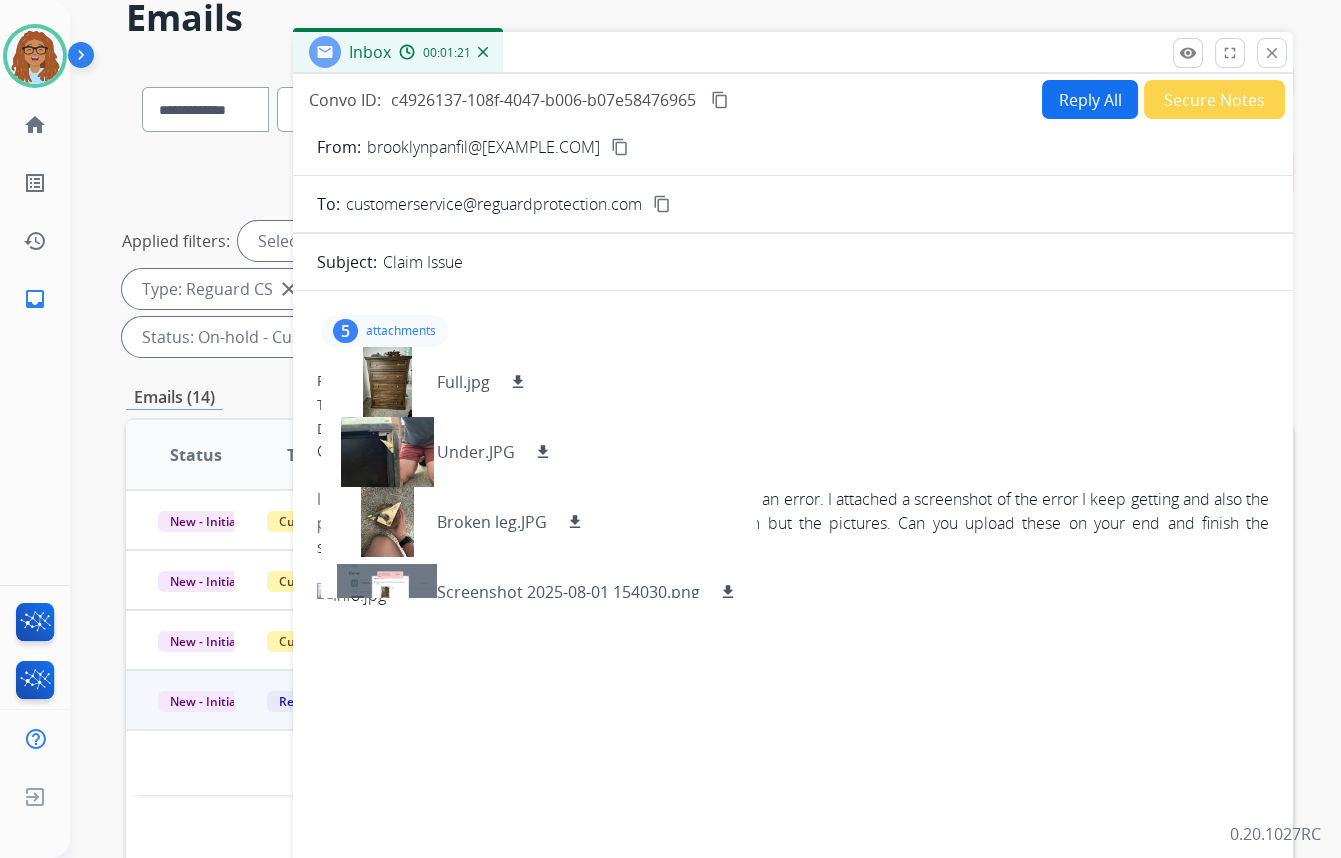 click on "Reply All" at bounding box center [1090, 99] 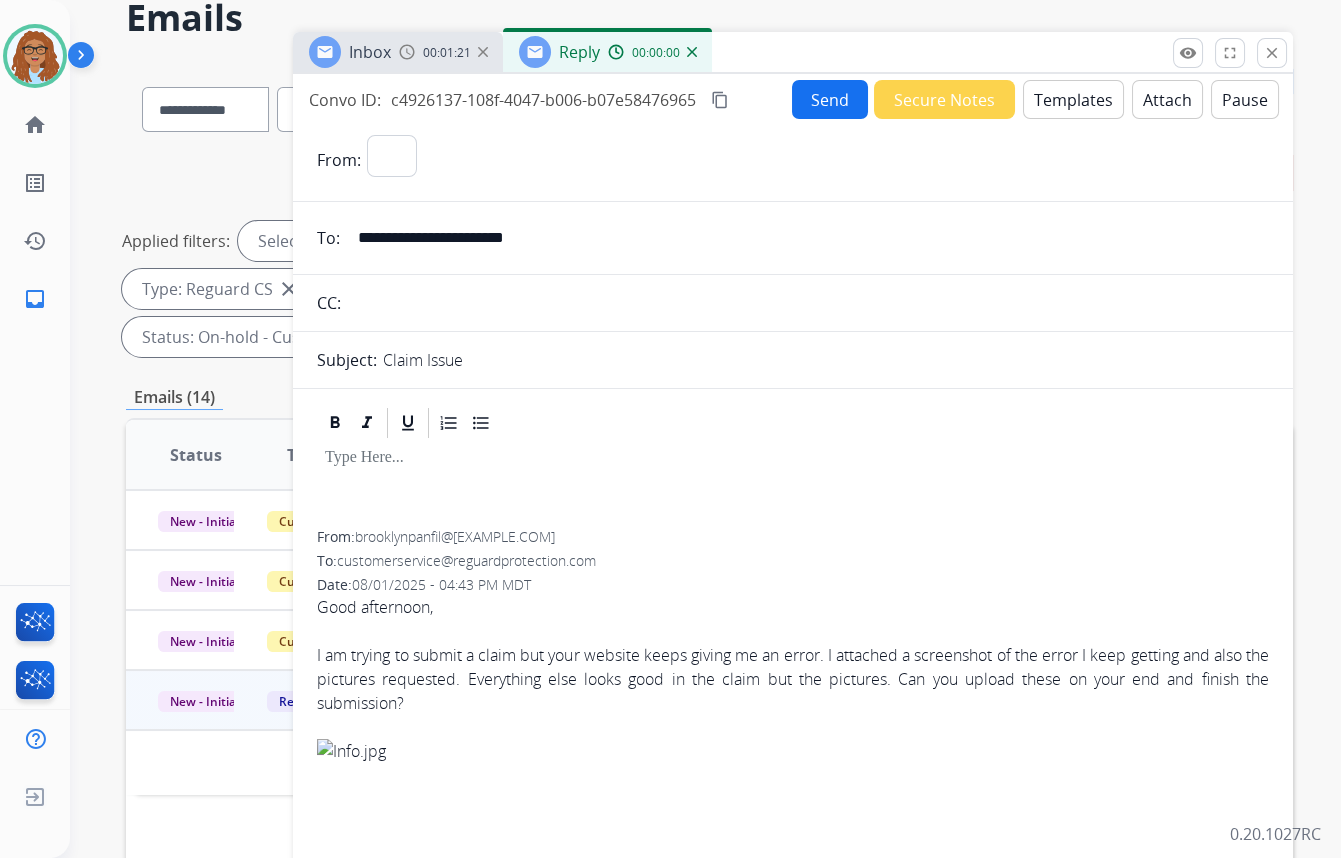 select on "**********" 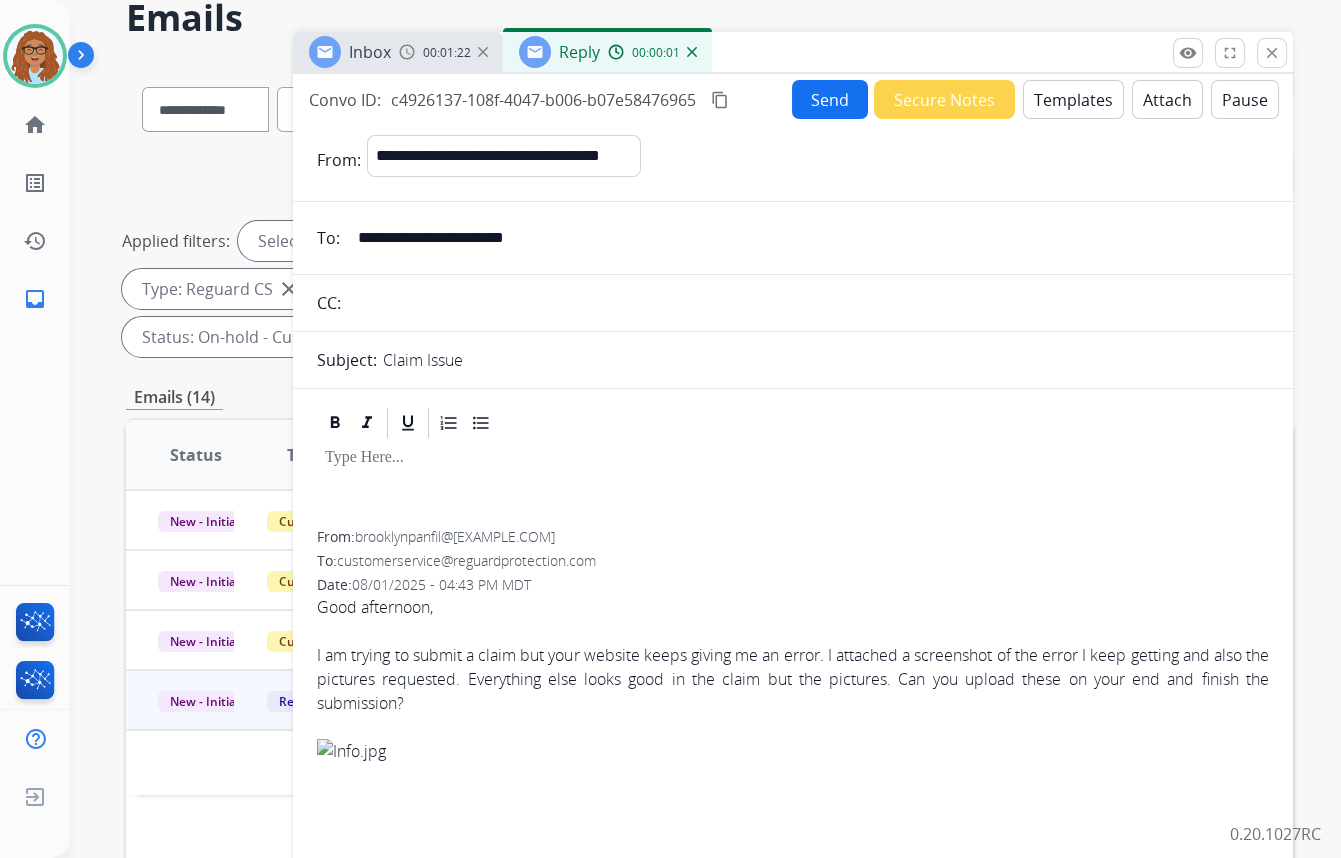drag, startPoint x: 438, startPoint y: 235, endPoint x: 286, endPoint y: 222, distance: 152.5549 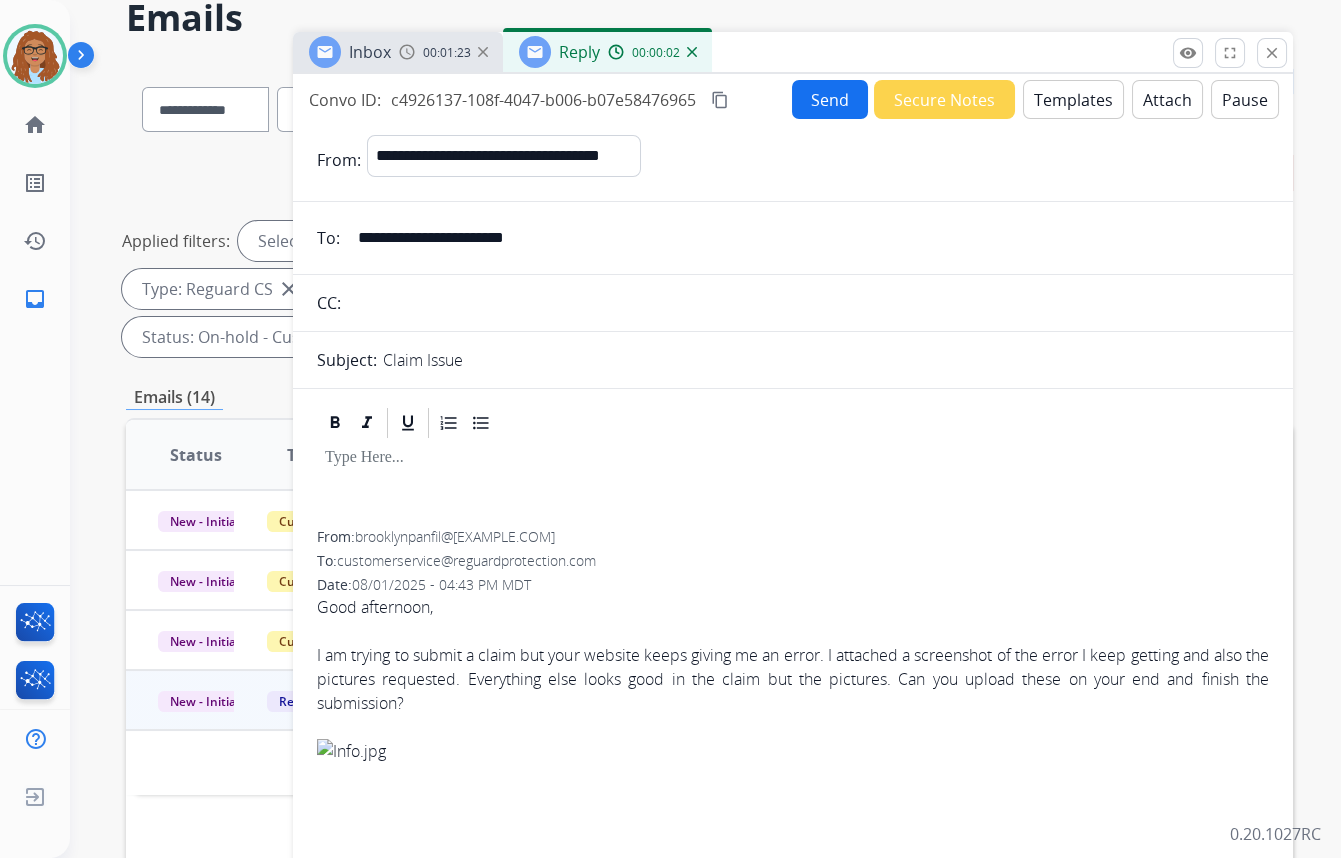 click at bounding box center [808, 303] 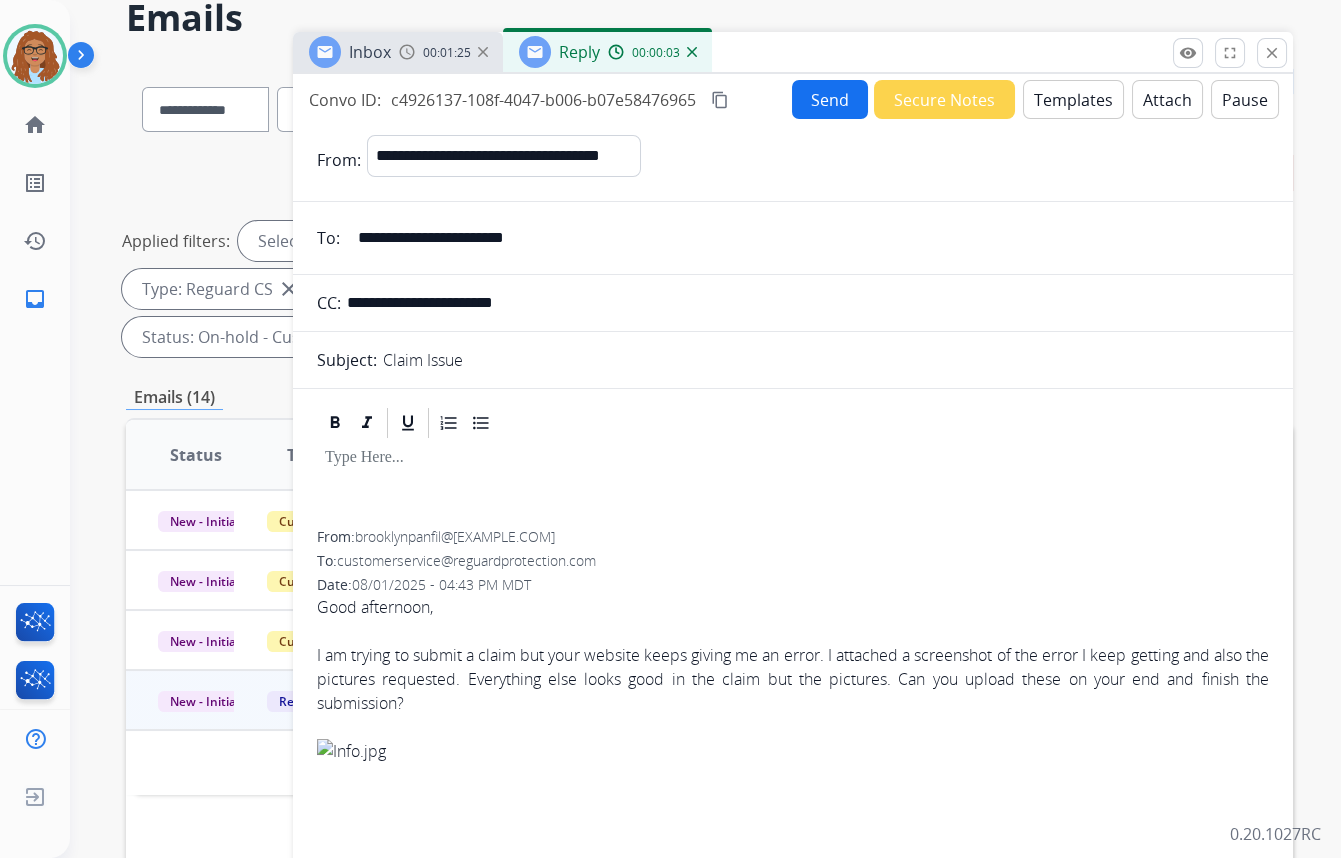 type on "**********" 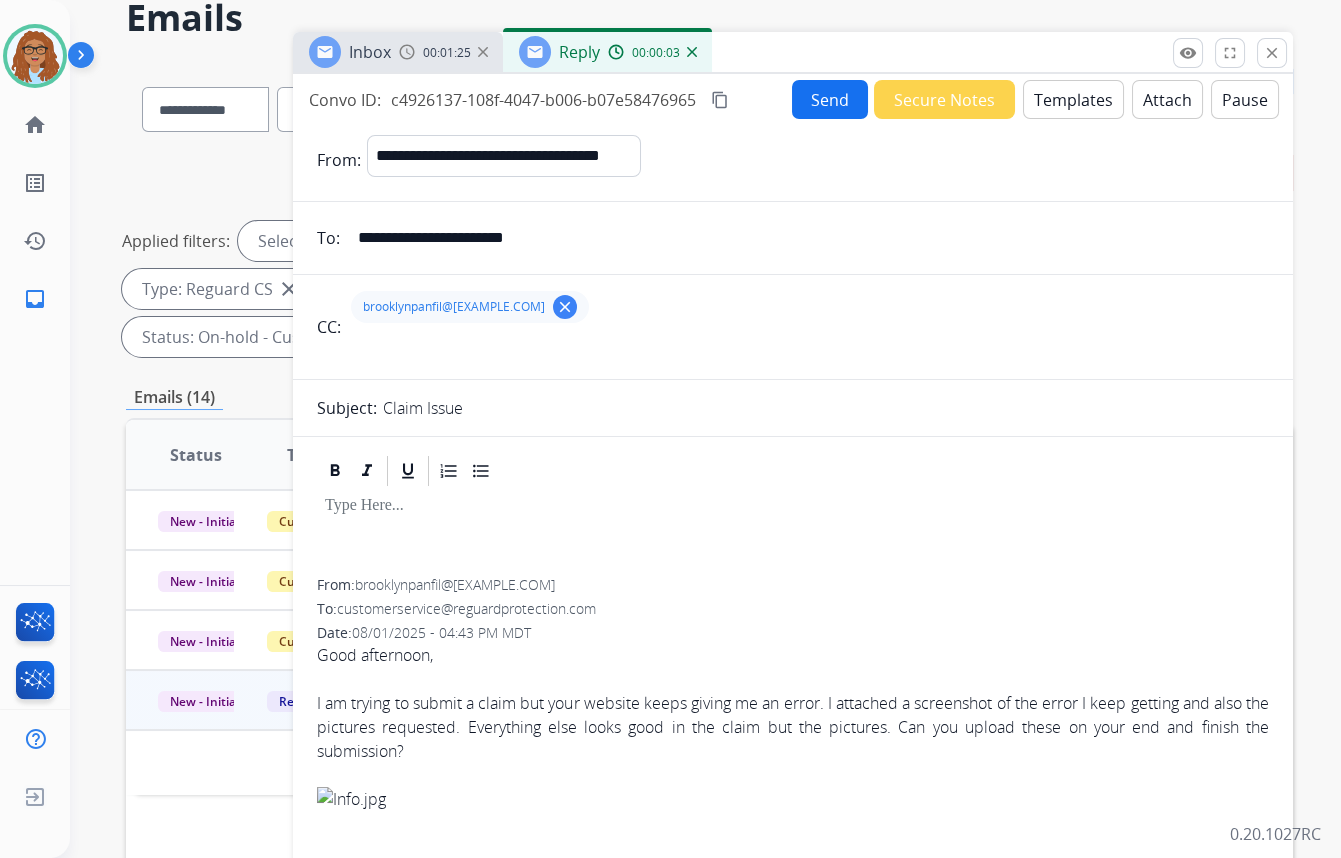click on "Templates" at bounding box center (1073, 99) 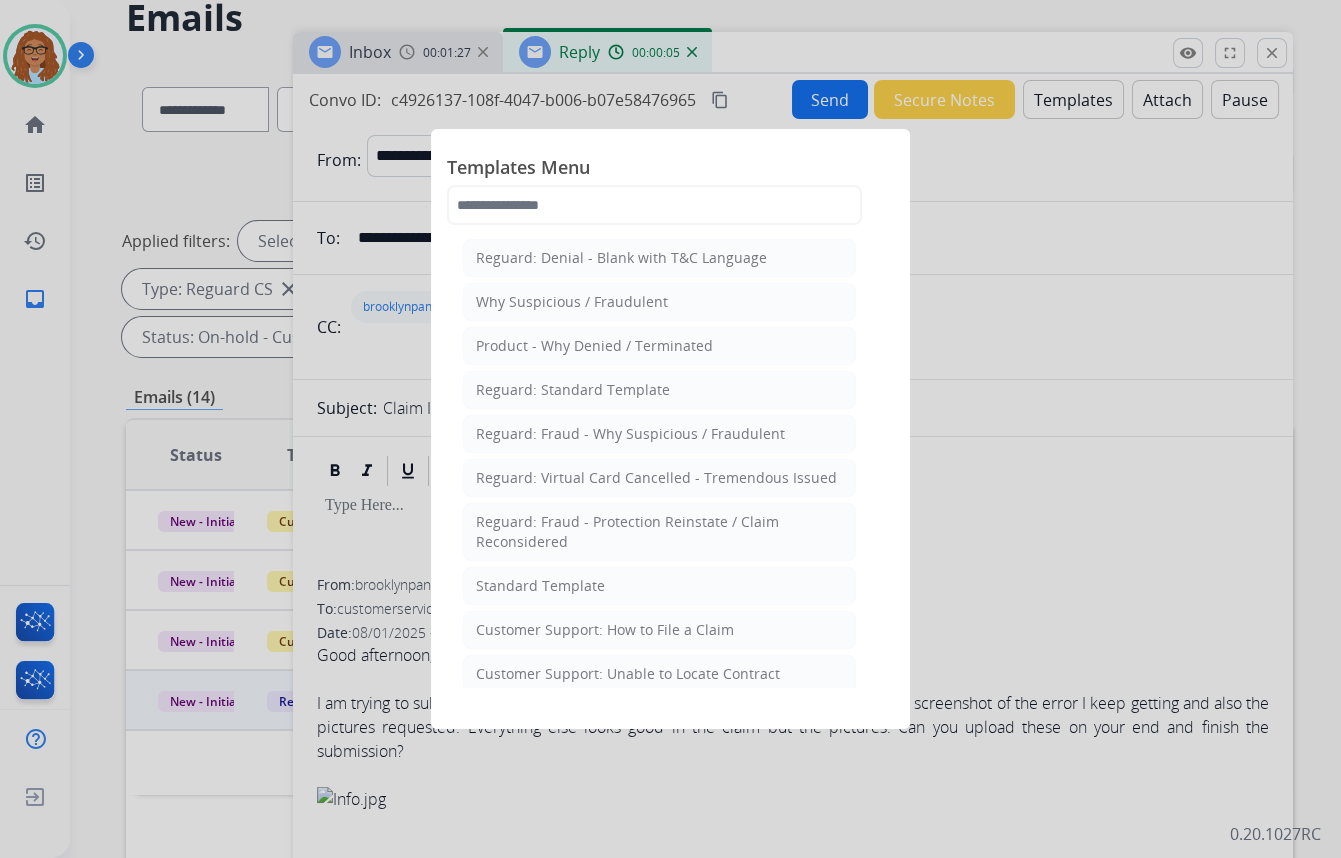 click on "Reguard: Standard Template" 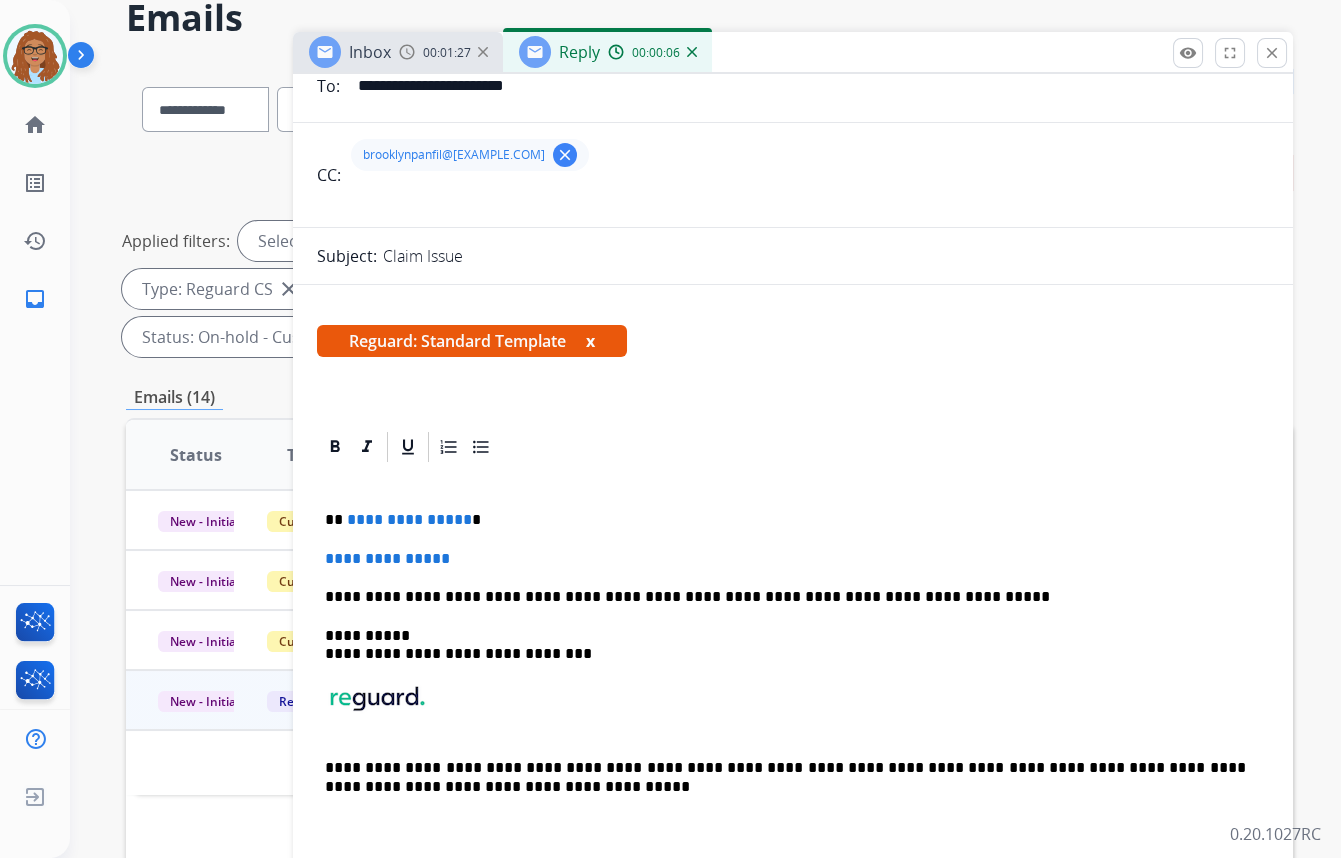 scroll, scrollTop: 181, scrollLeft: 0, axis: vertical 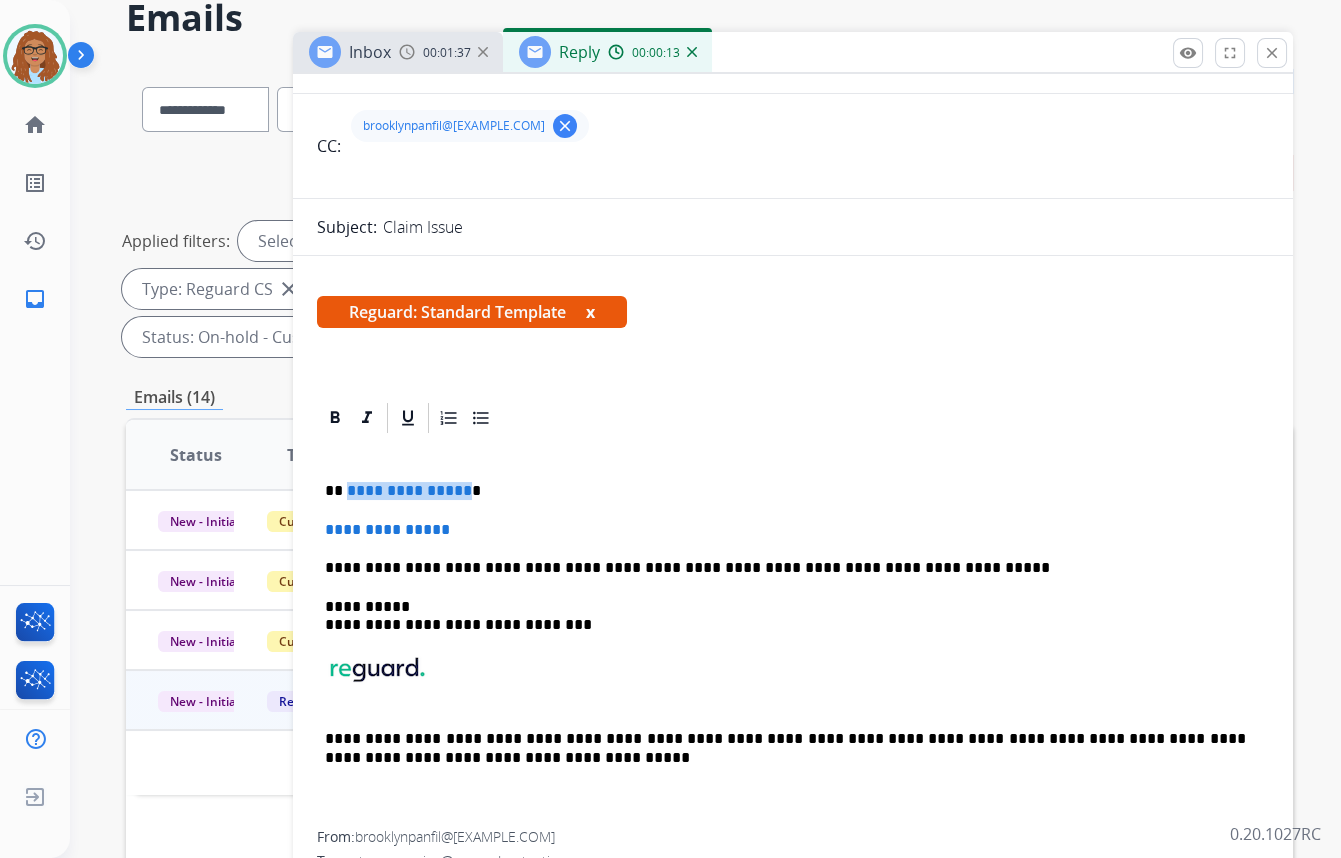 drag, startPoint x: 458, startPoint y: 482, endPoint x: 346, endPoint y: 481, distance: 112.00446 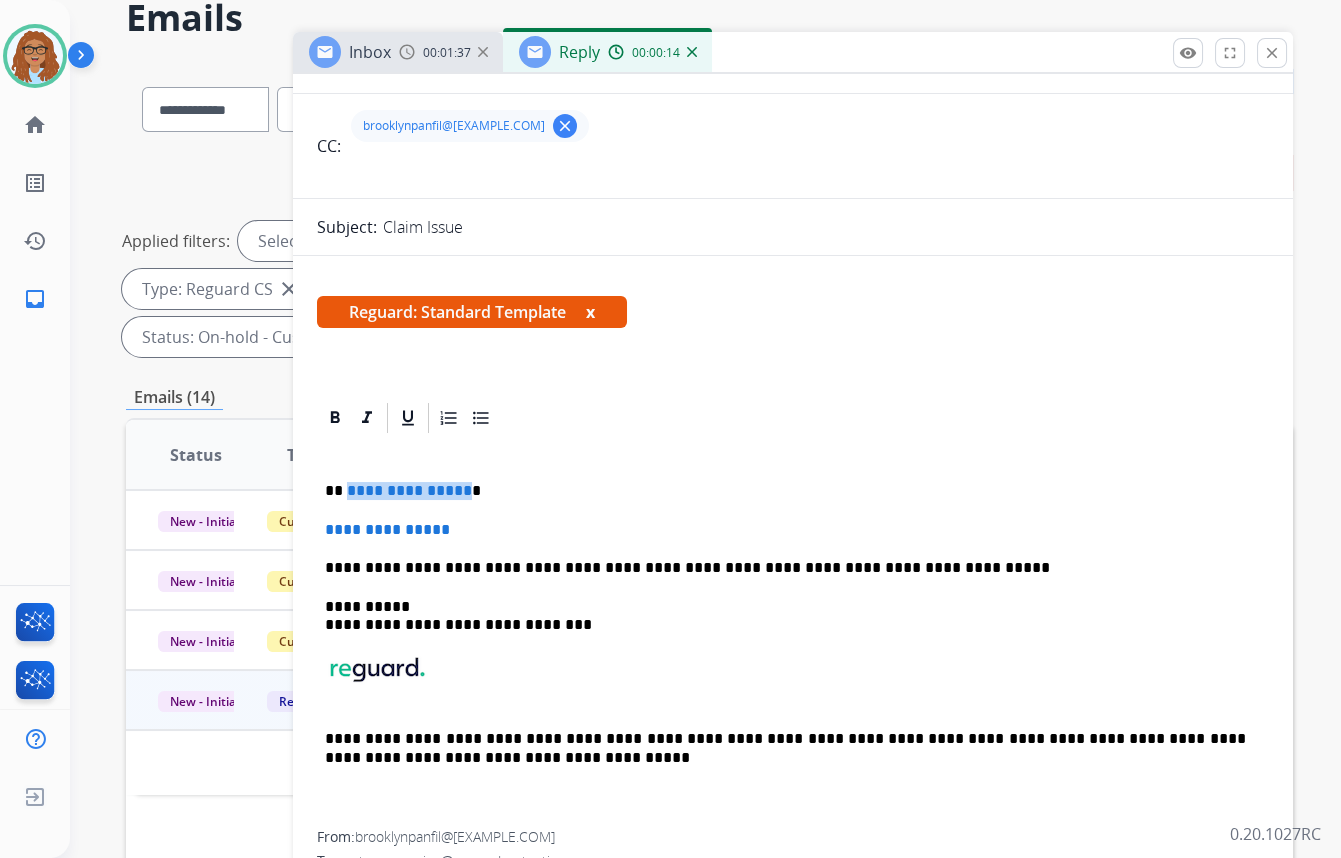 paste 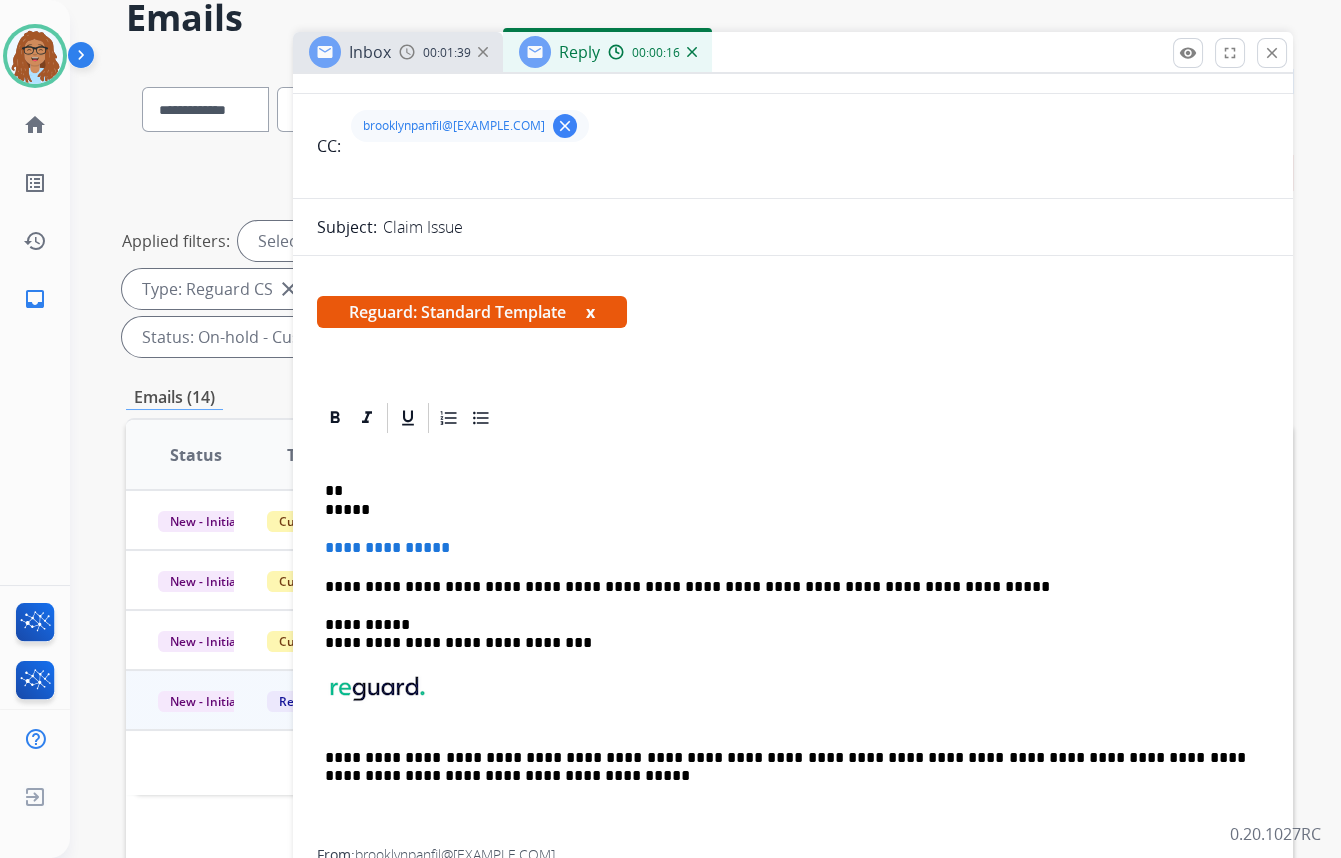type 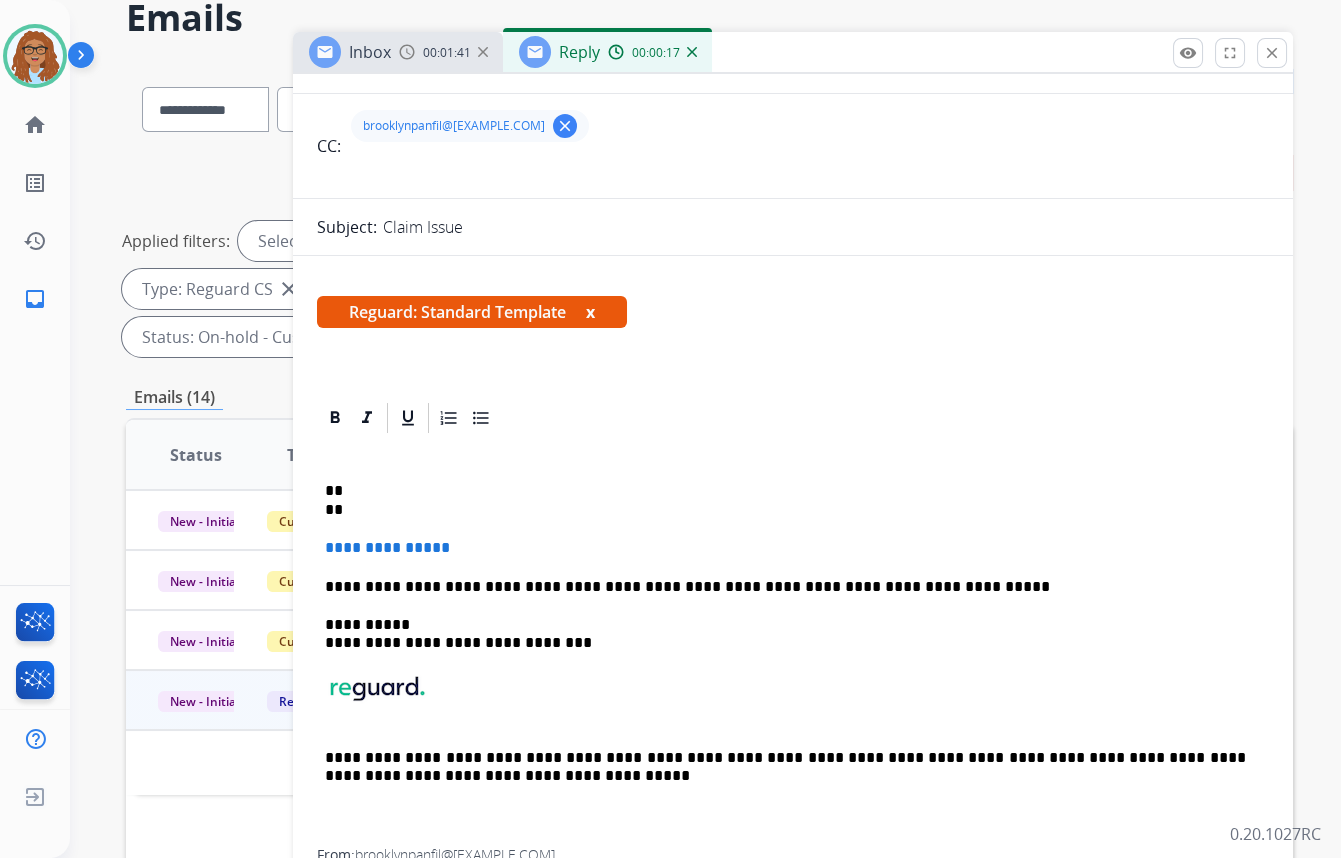 click on "** **" at bounding box center [785, 500] 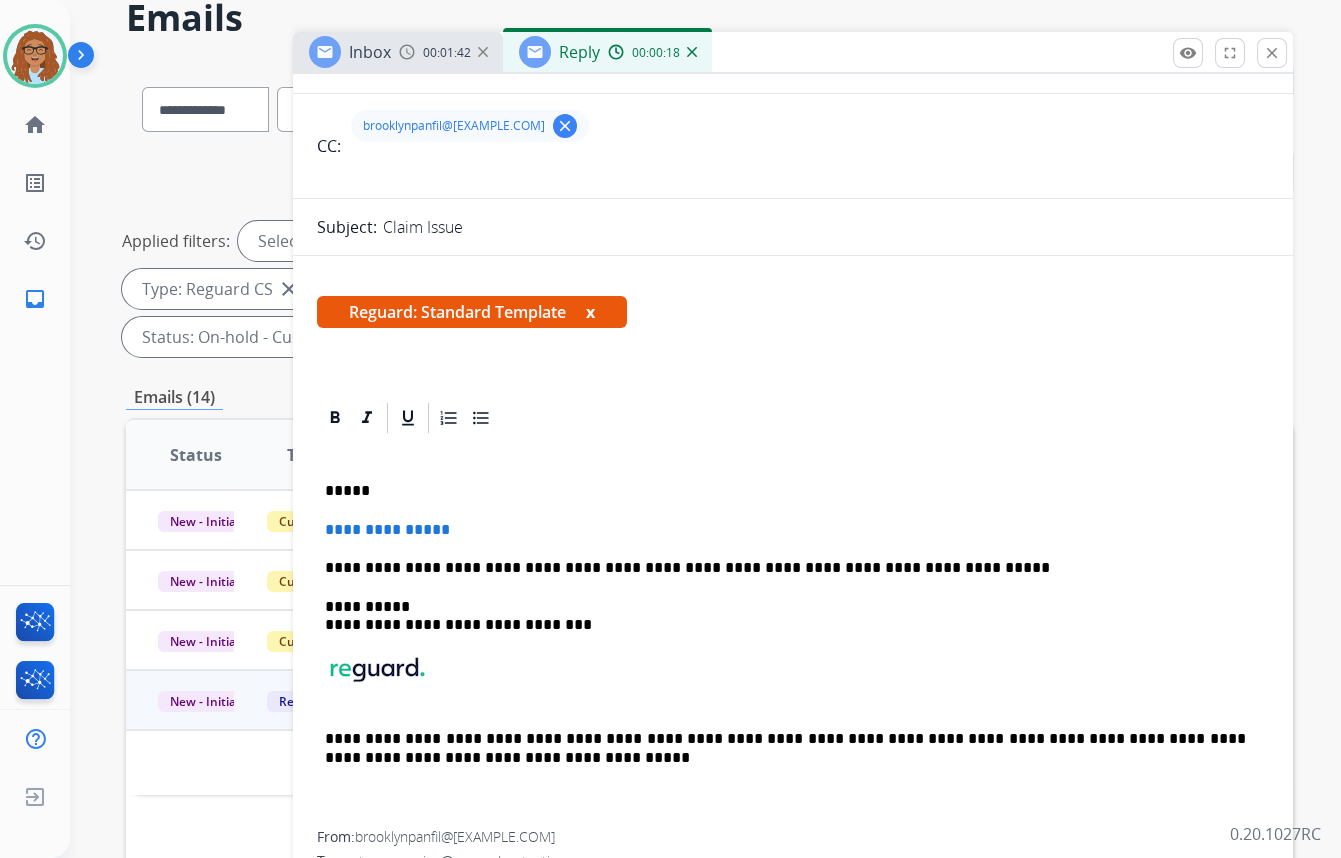click on "*****" at bounding box center [785, 491] 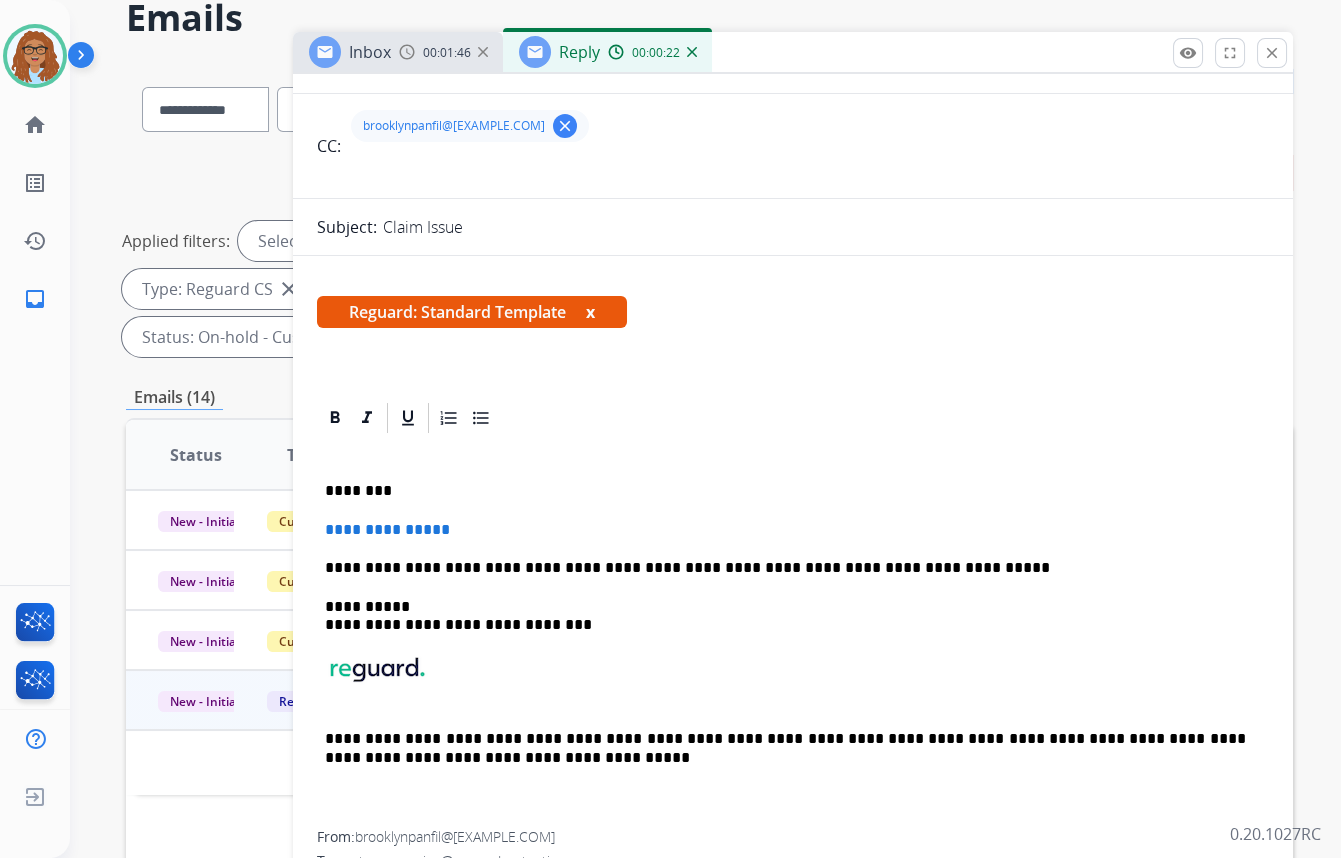click on "********" at bounding box center (785, 491) 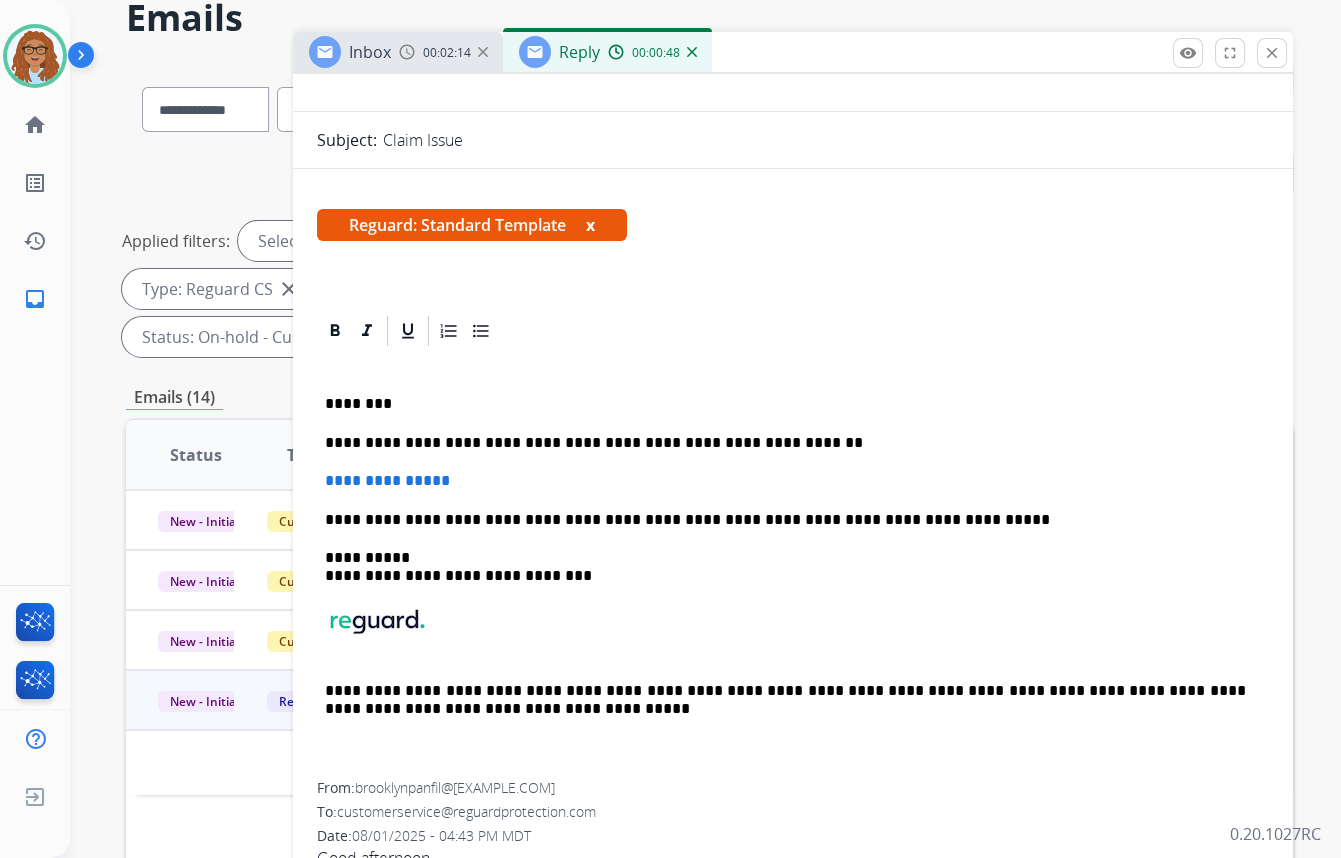 scroll, scrollTop: 272, scrollLeft: 0, axis: vertical 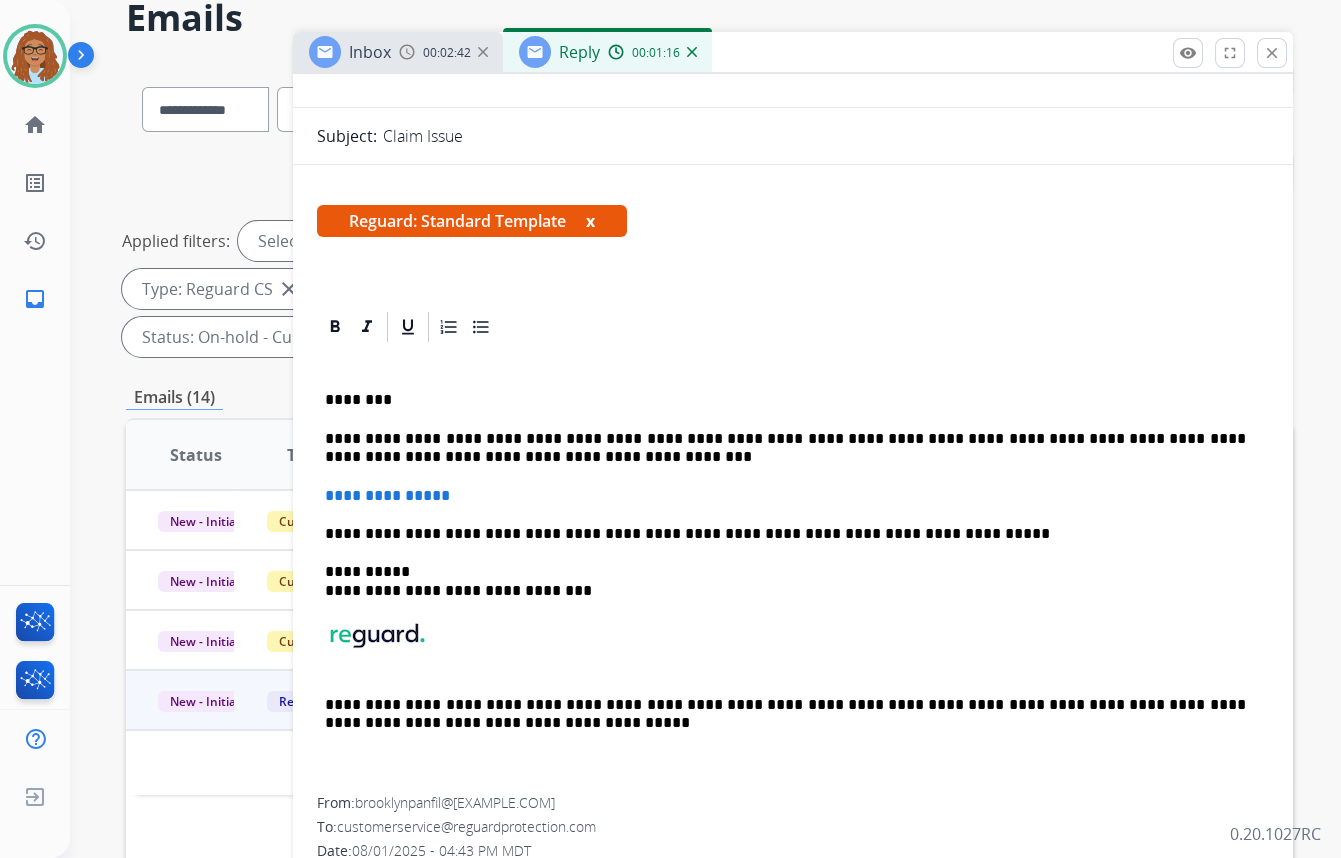 click on "**********" at bounding box center [785, 448] 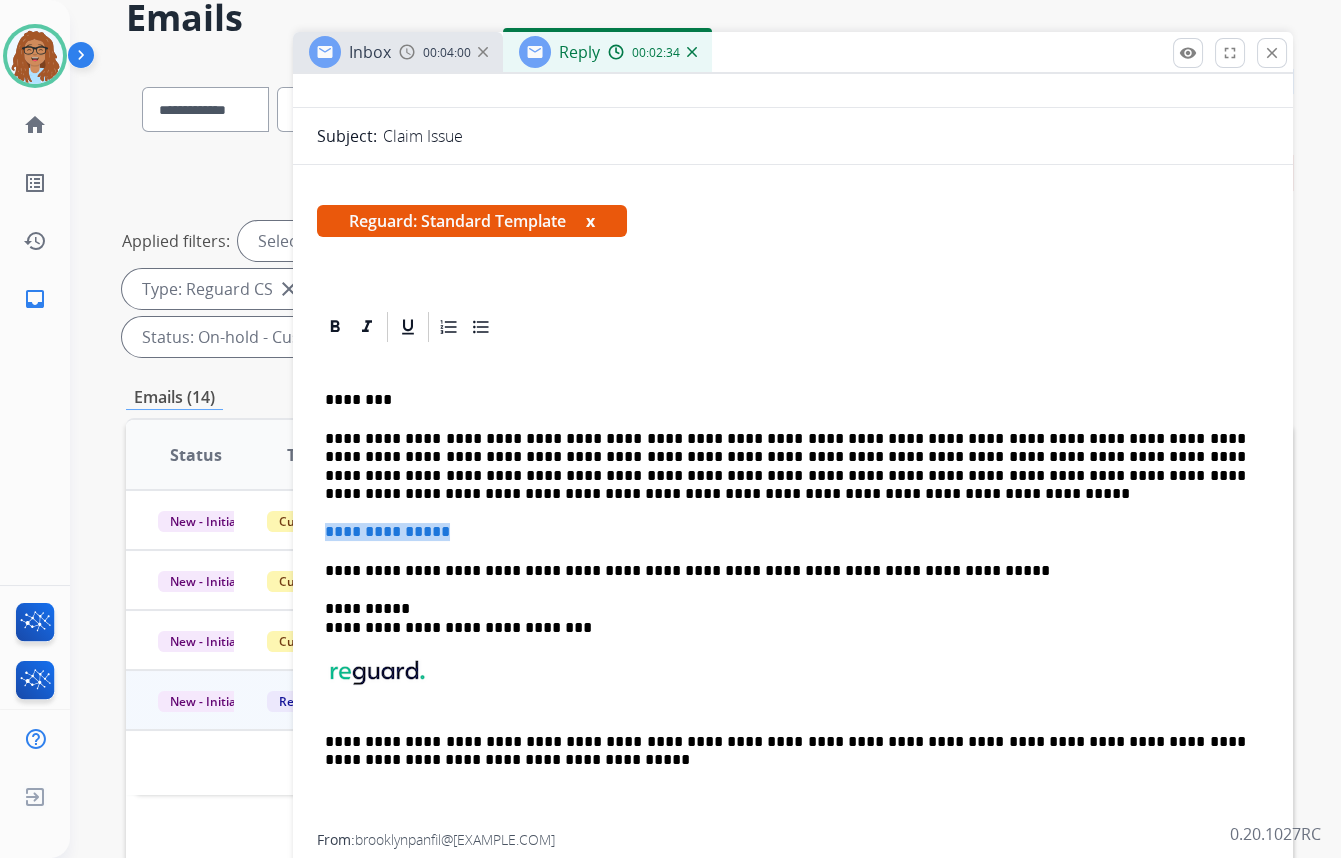 drag, startPoint x: 472, startPoint y: 529, endPoint x: 324, endPoint y: 535, distance: 148.12157 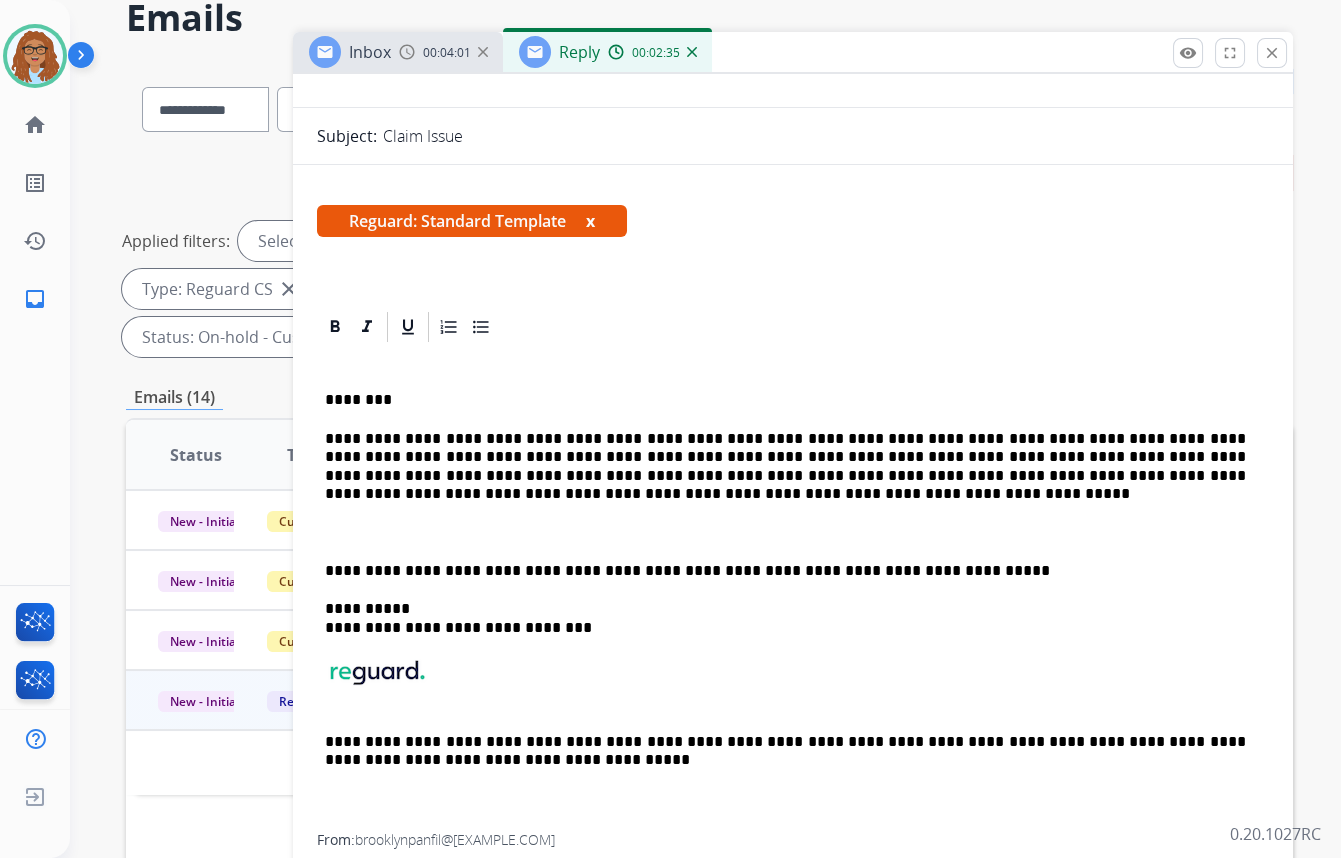 click on "**********" at bounding box center [785, 571] 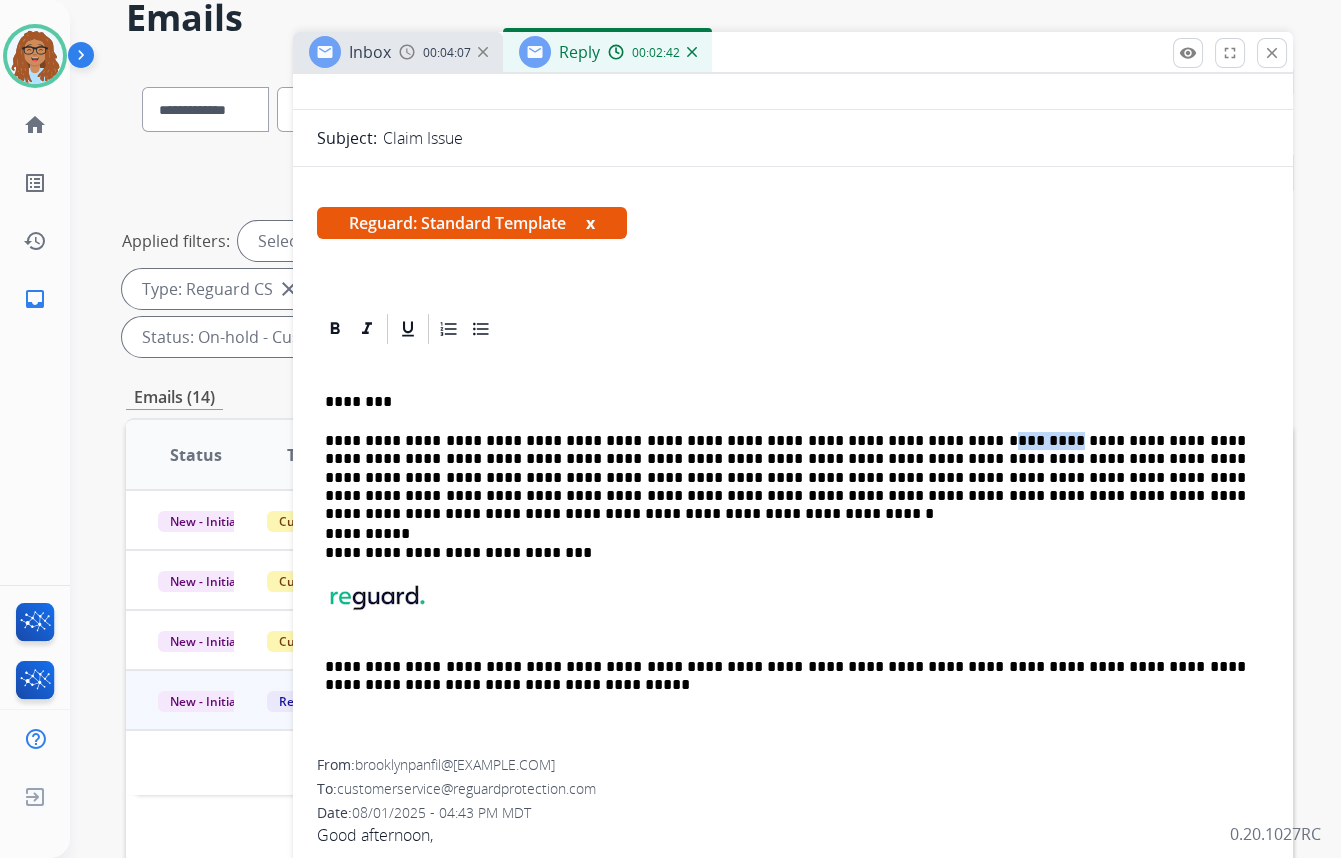 scroll, scrollTop: 90, scrollLeft: 0, axis: vertical 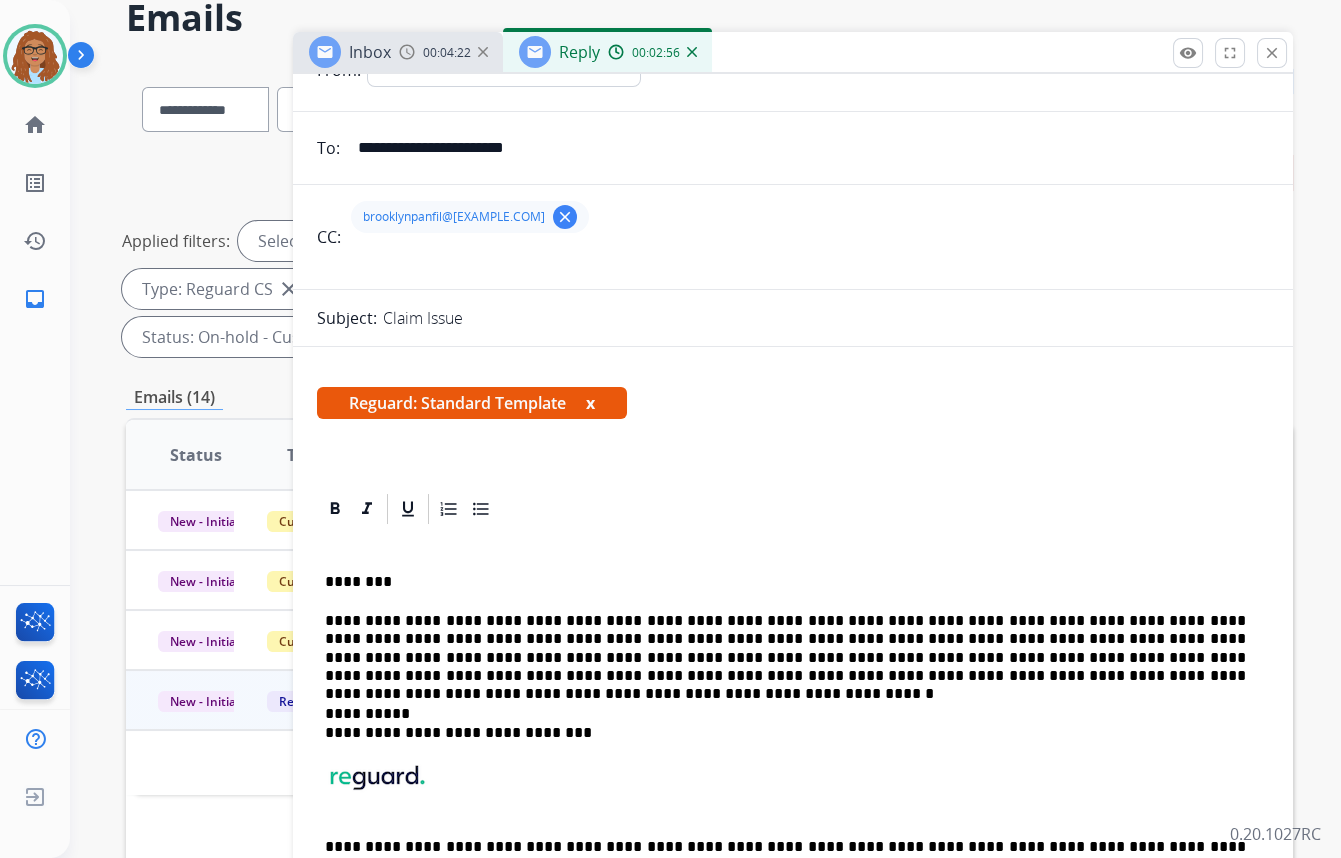 click on "**********" at bounding box center (785, 649) 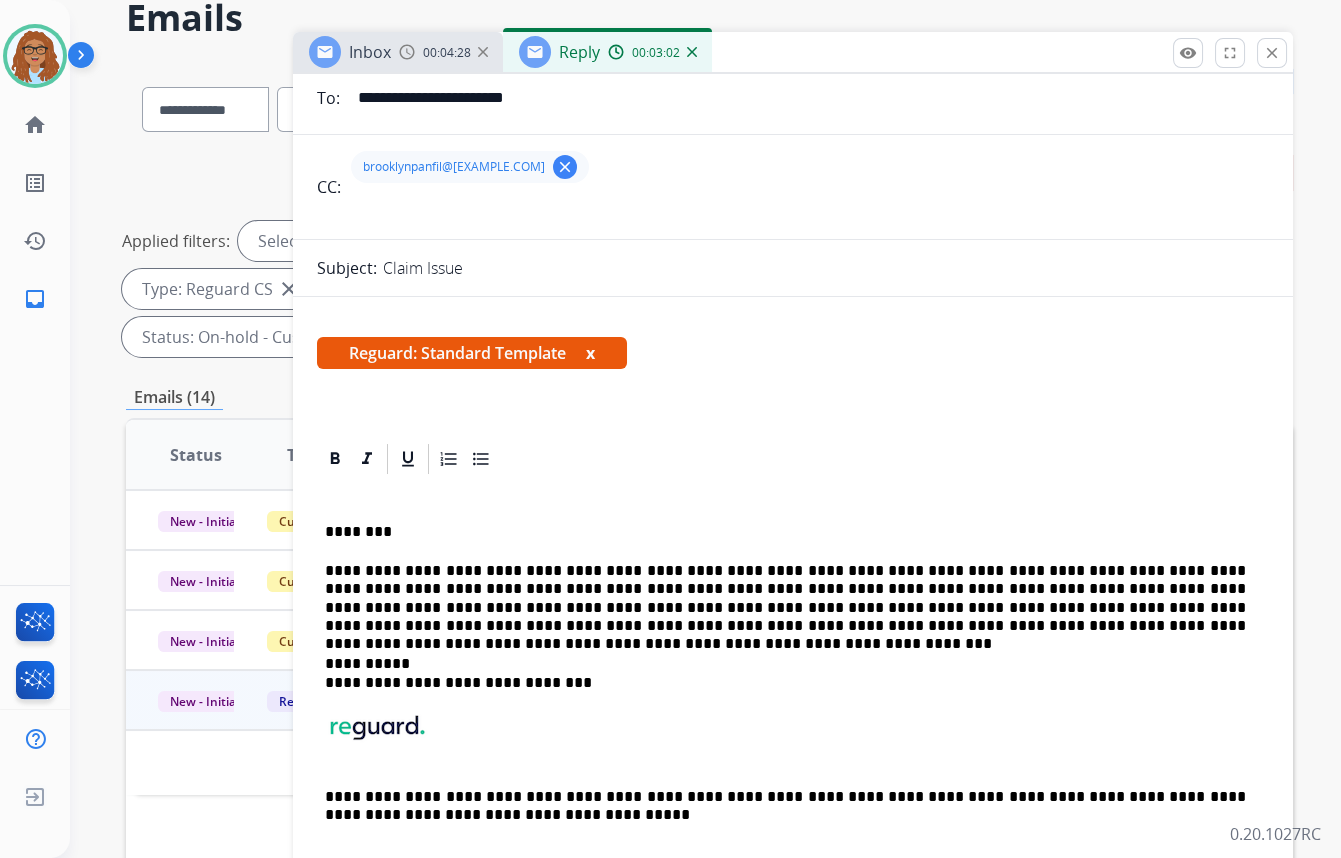 scroll, scrollTop: 181, scrollLeft: 0, axis: vertical 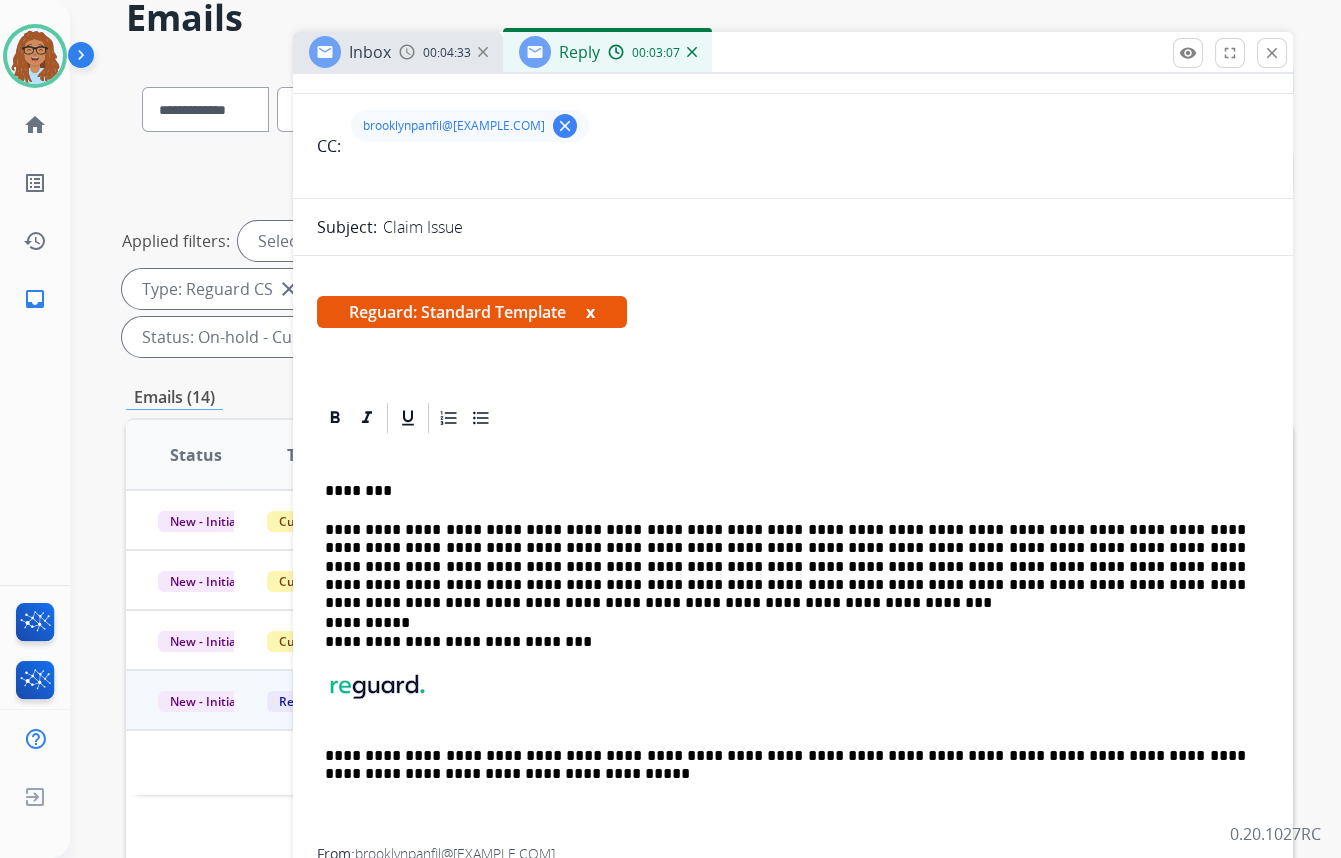 click on "**********" at bounding box center [785, 558] 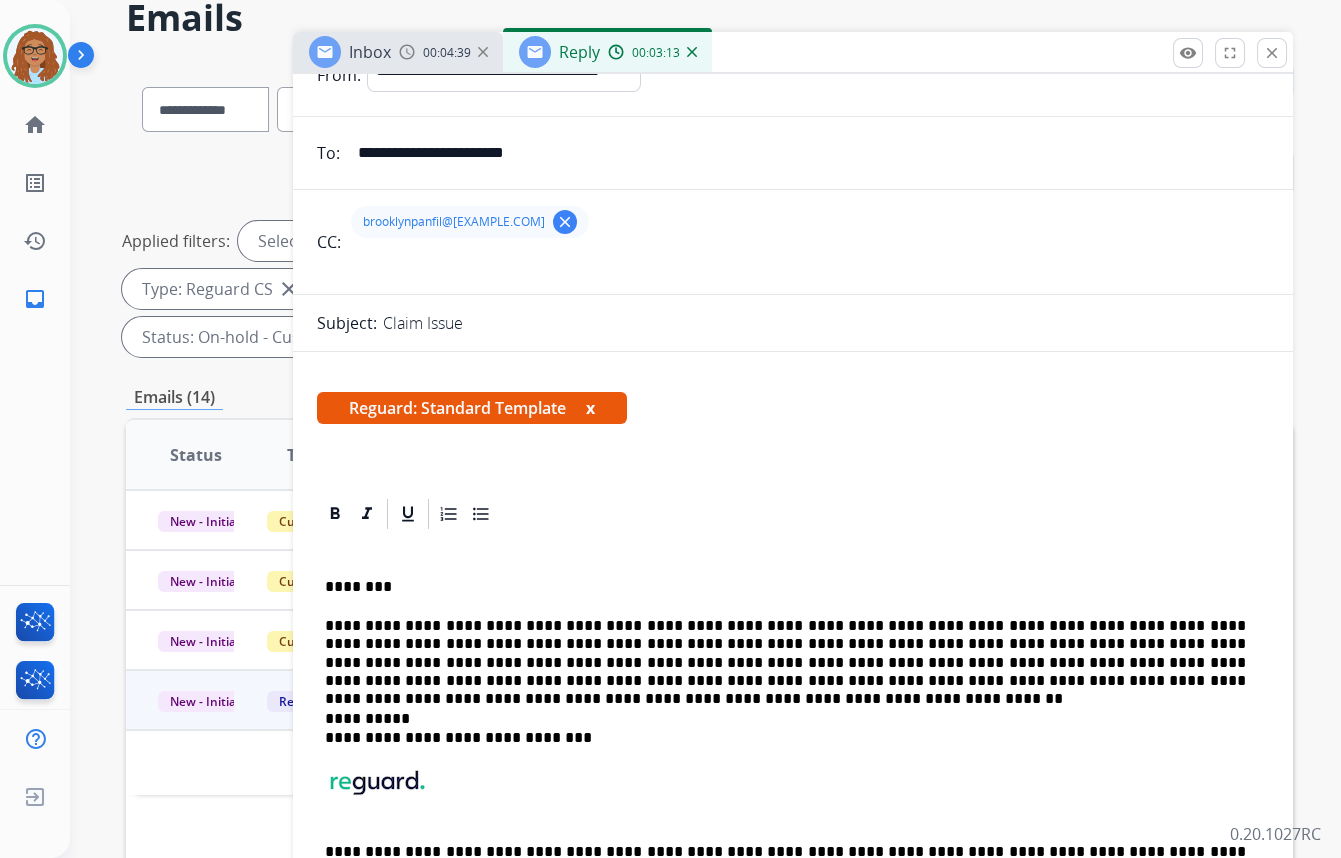scroll, scrollTop: 0, scrollLeft: 0, axis: both 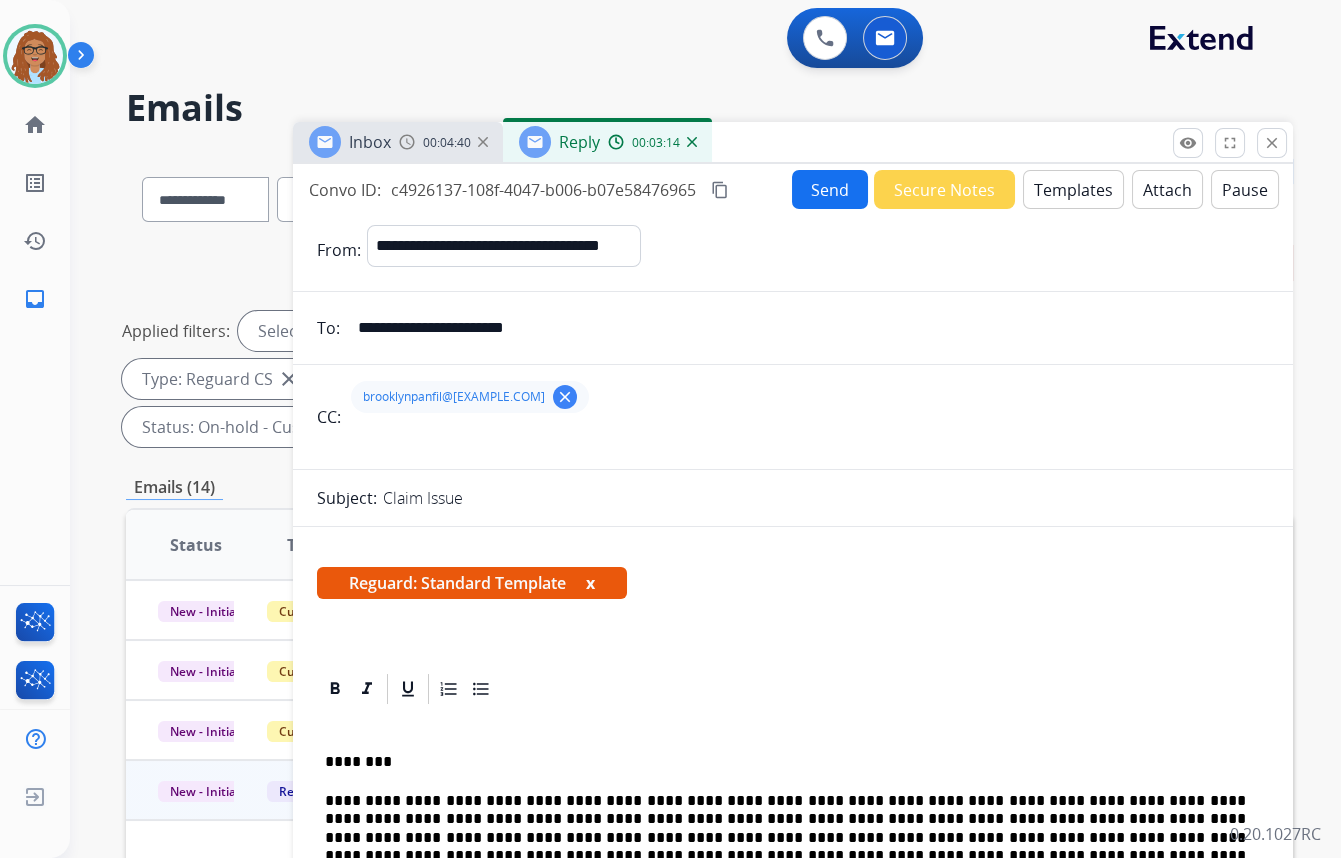 click on "Send" at bounding box center (830, 189) 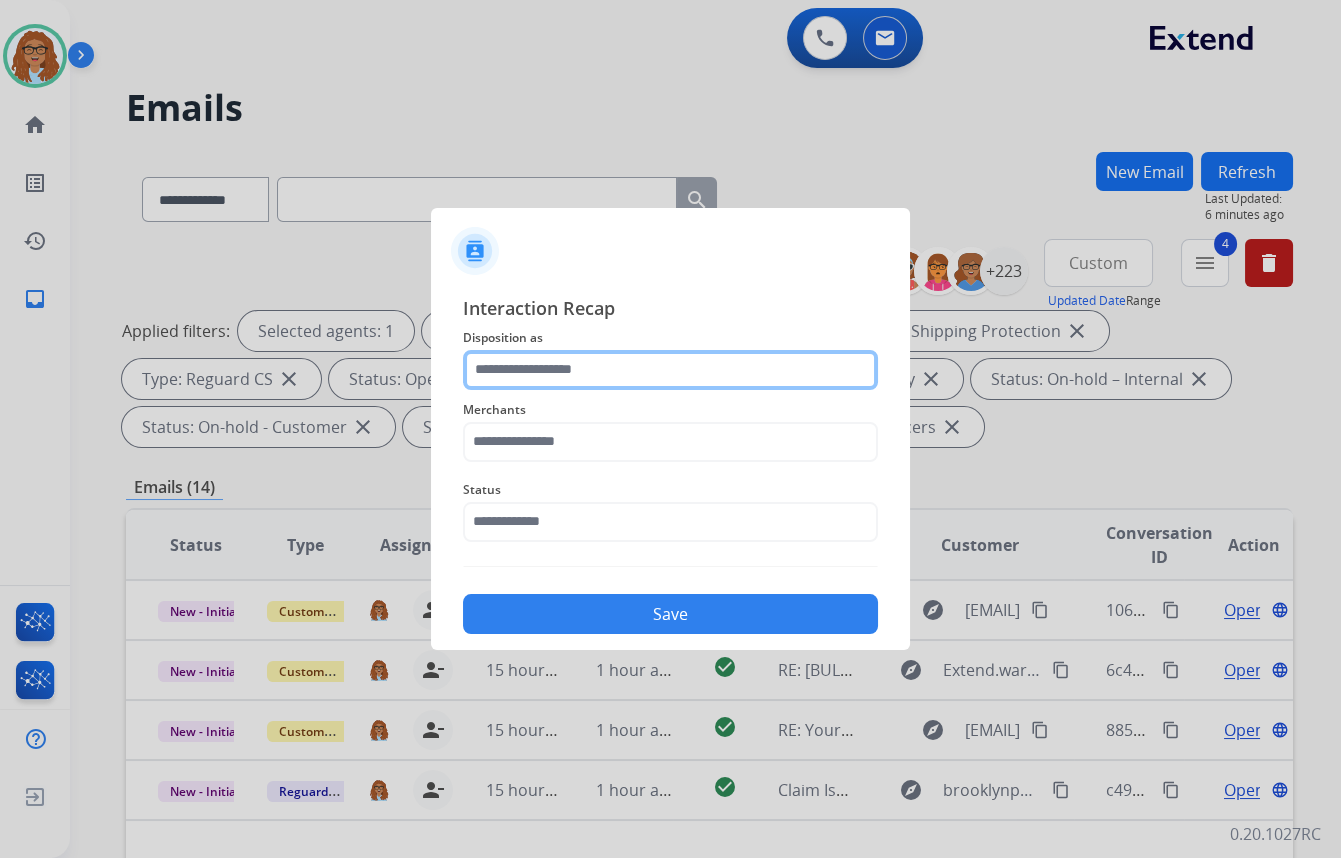 click 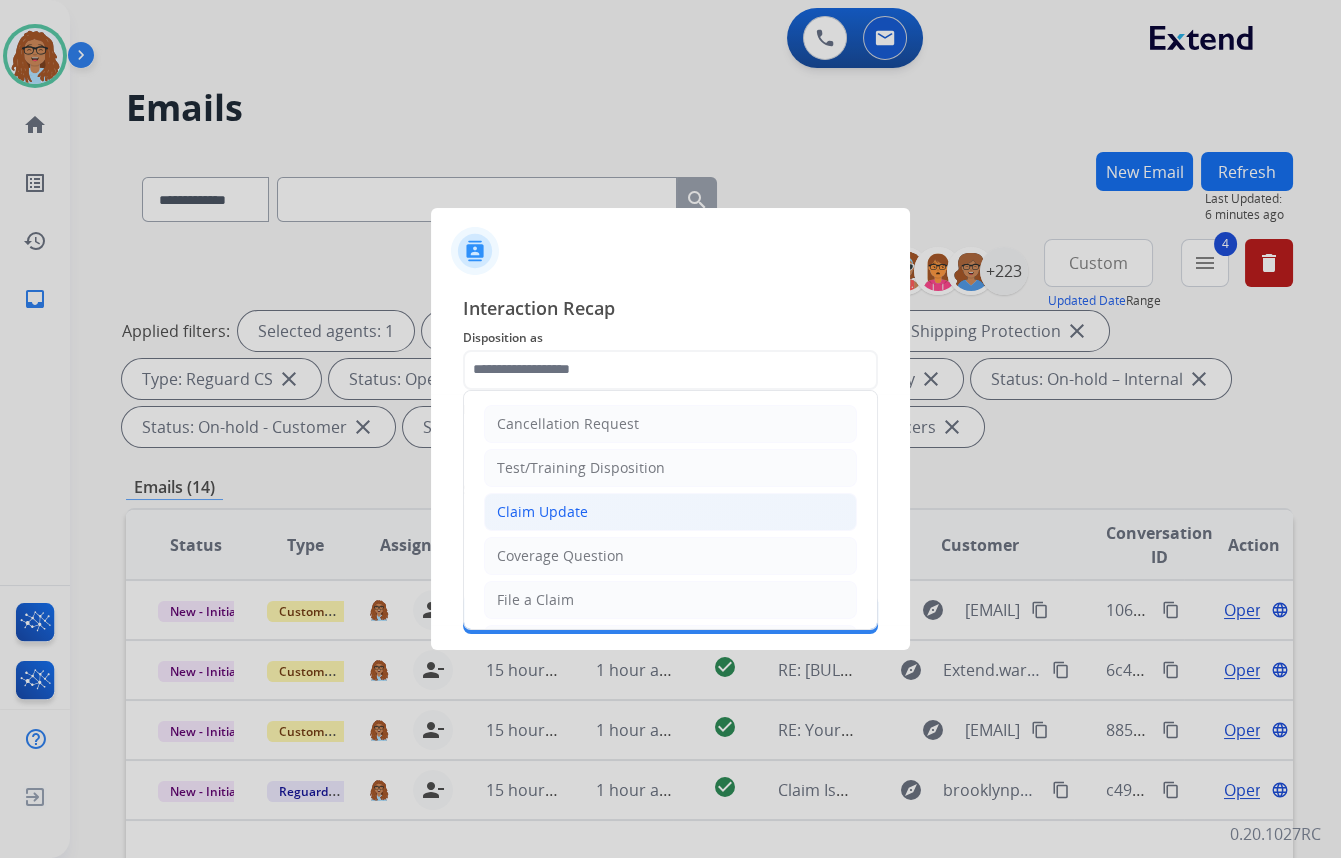 click on "Claim Update" 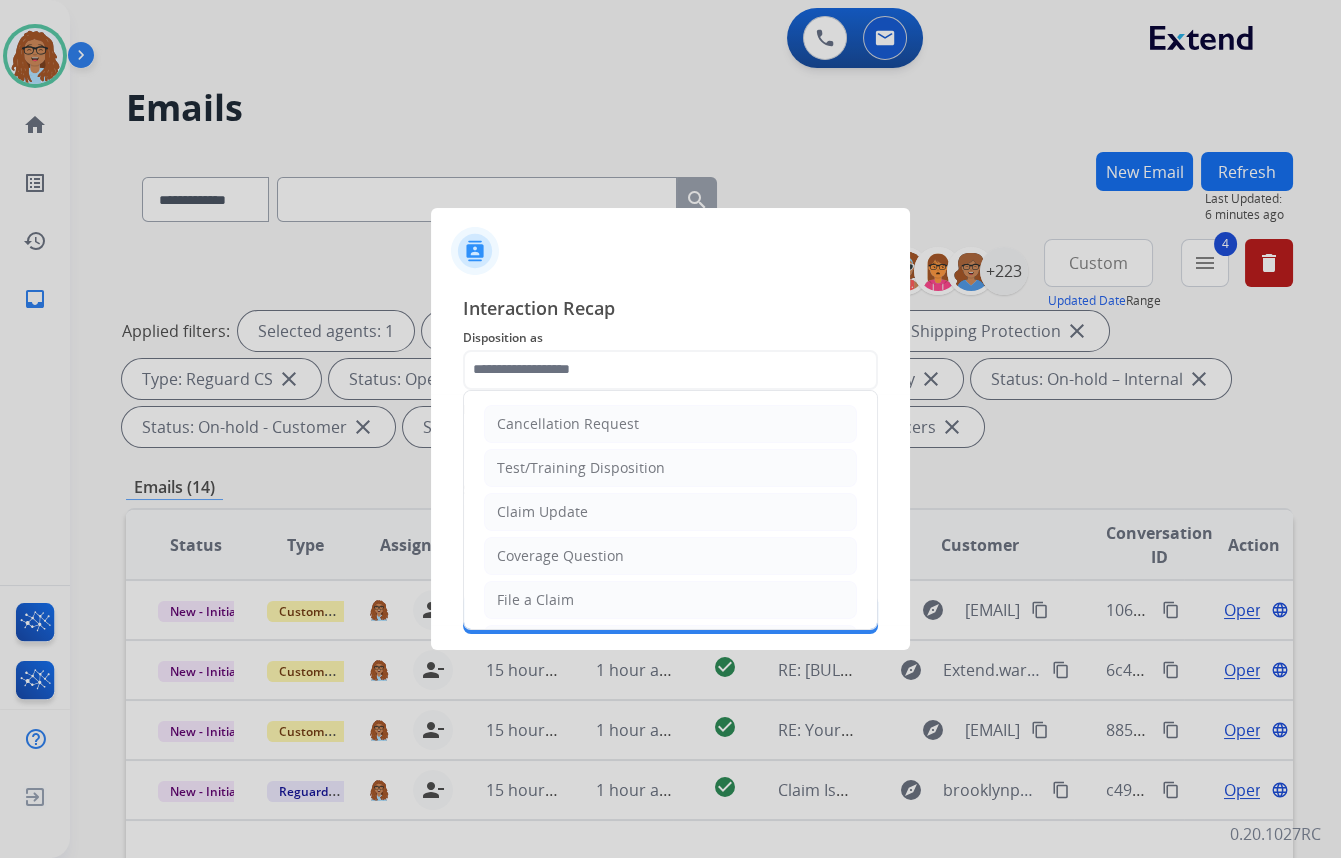 type on "**********" 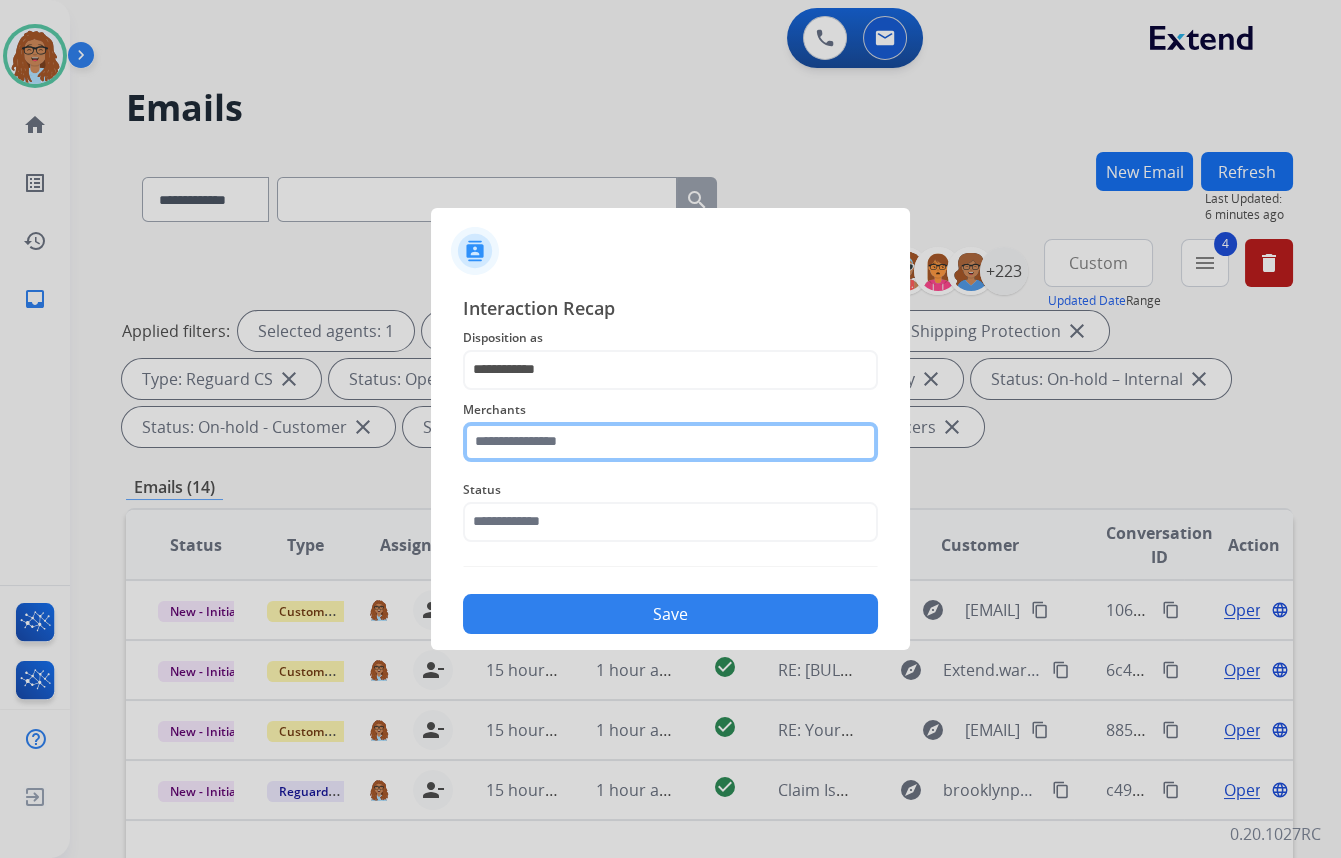 click 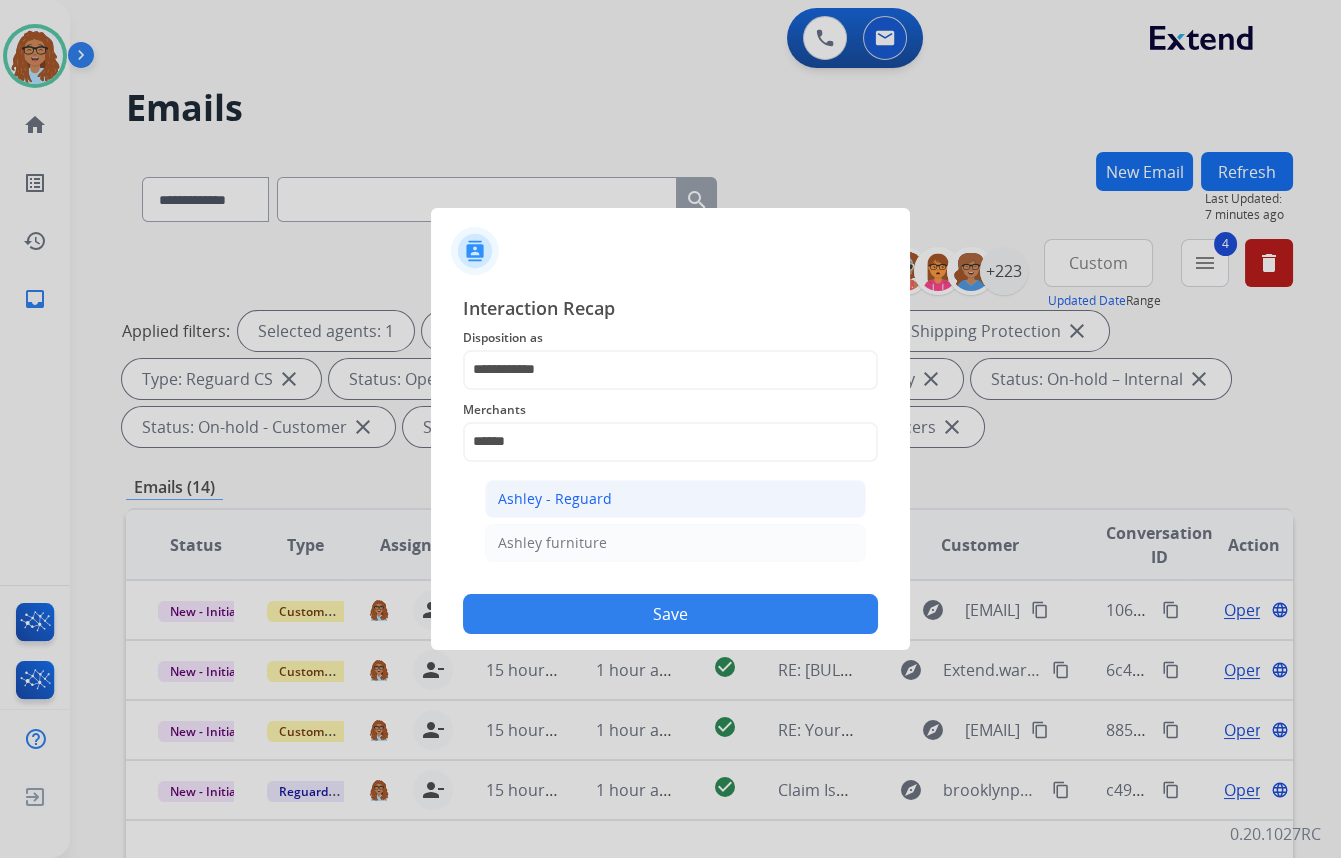 click on "Ashley - Reguard" 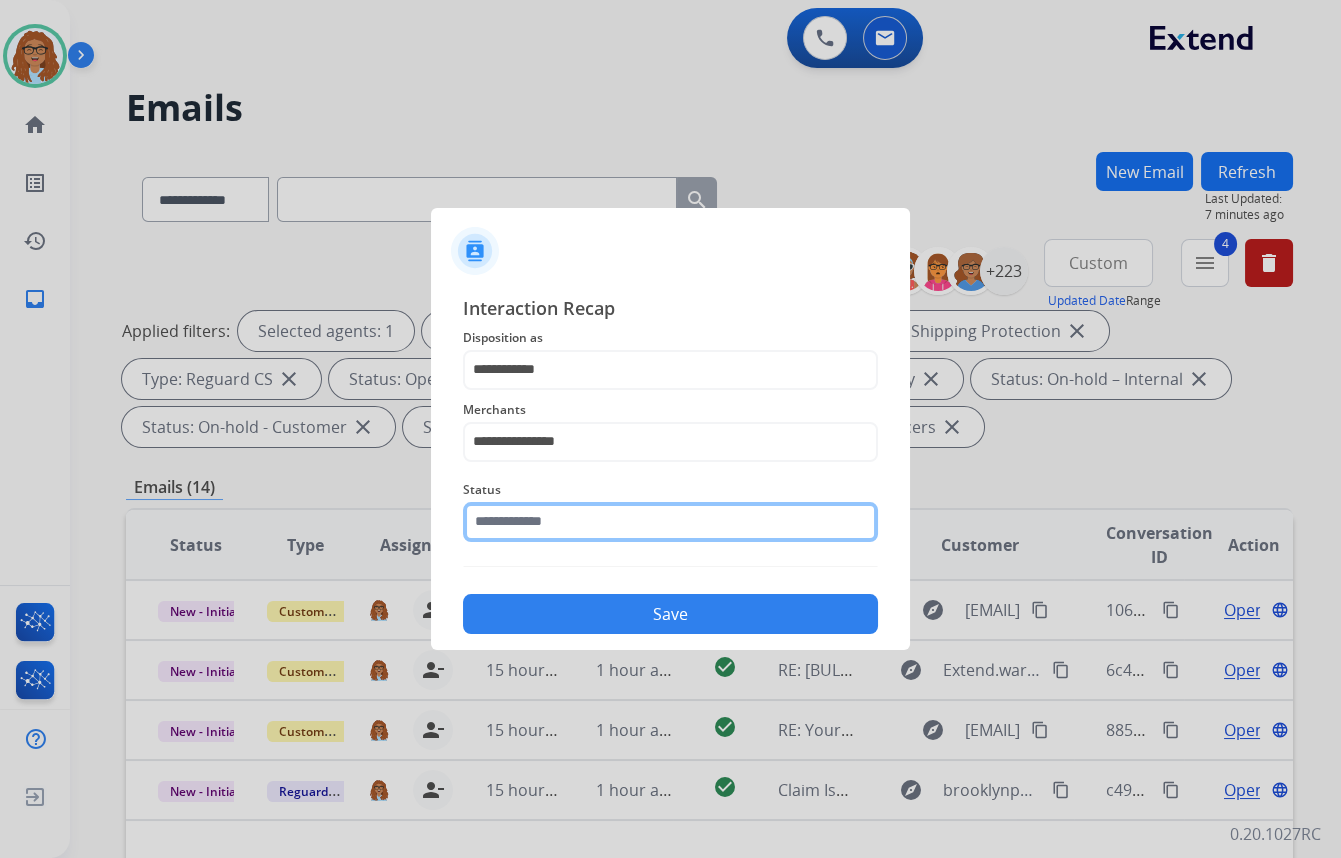 click 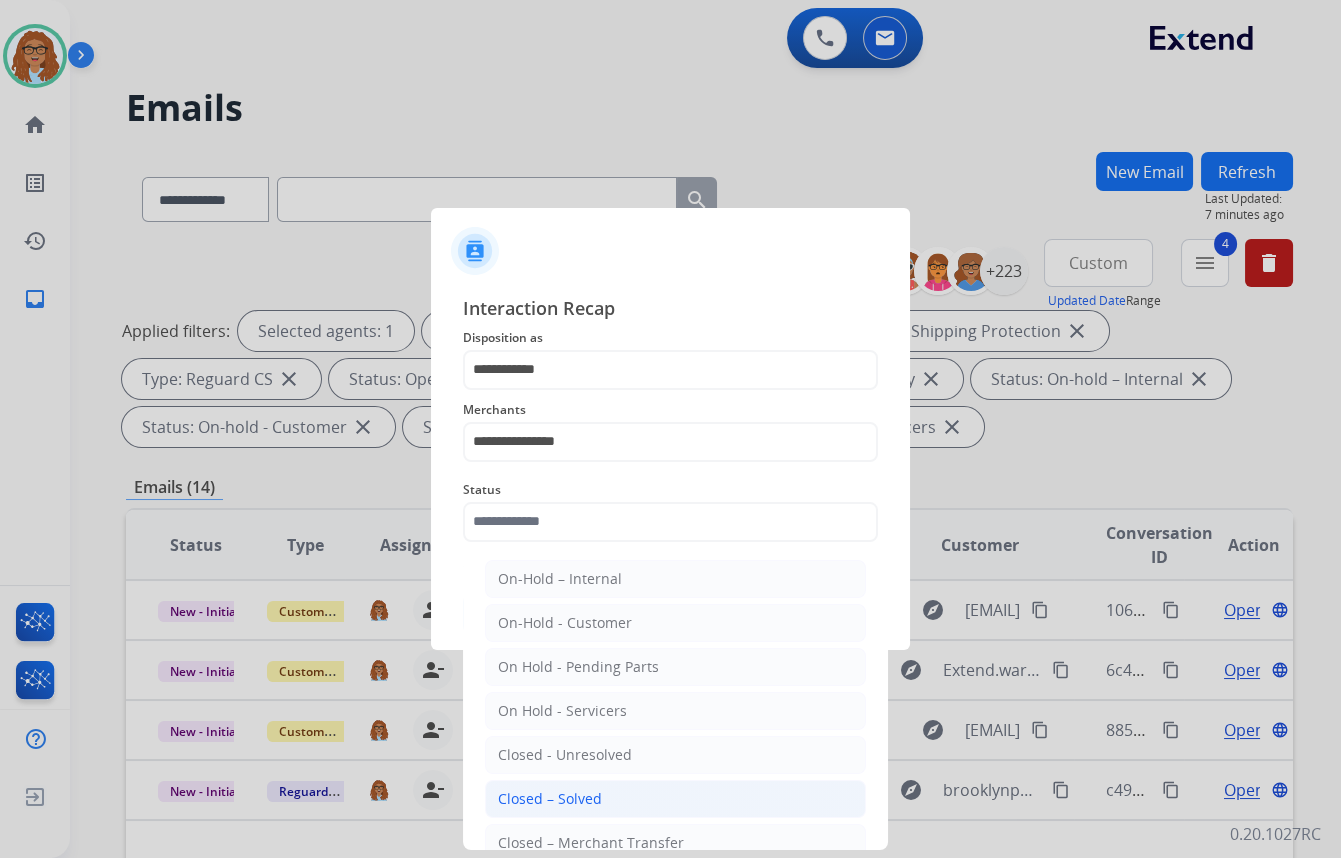 click on "Closed – Solved" 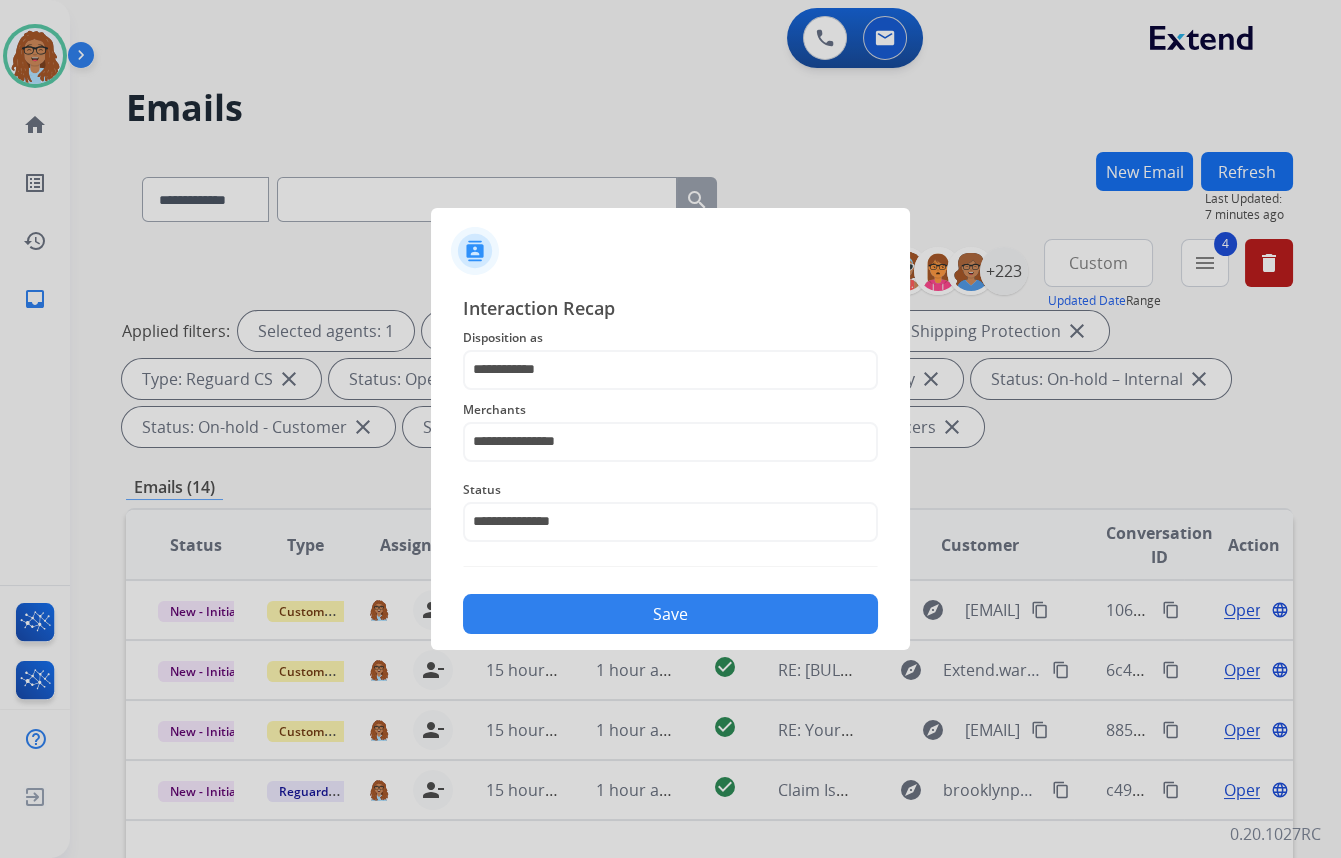 click on "Save" 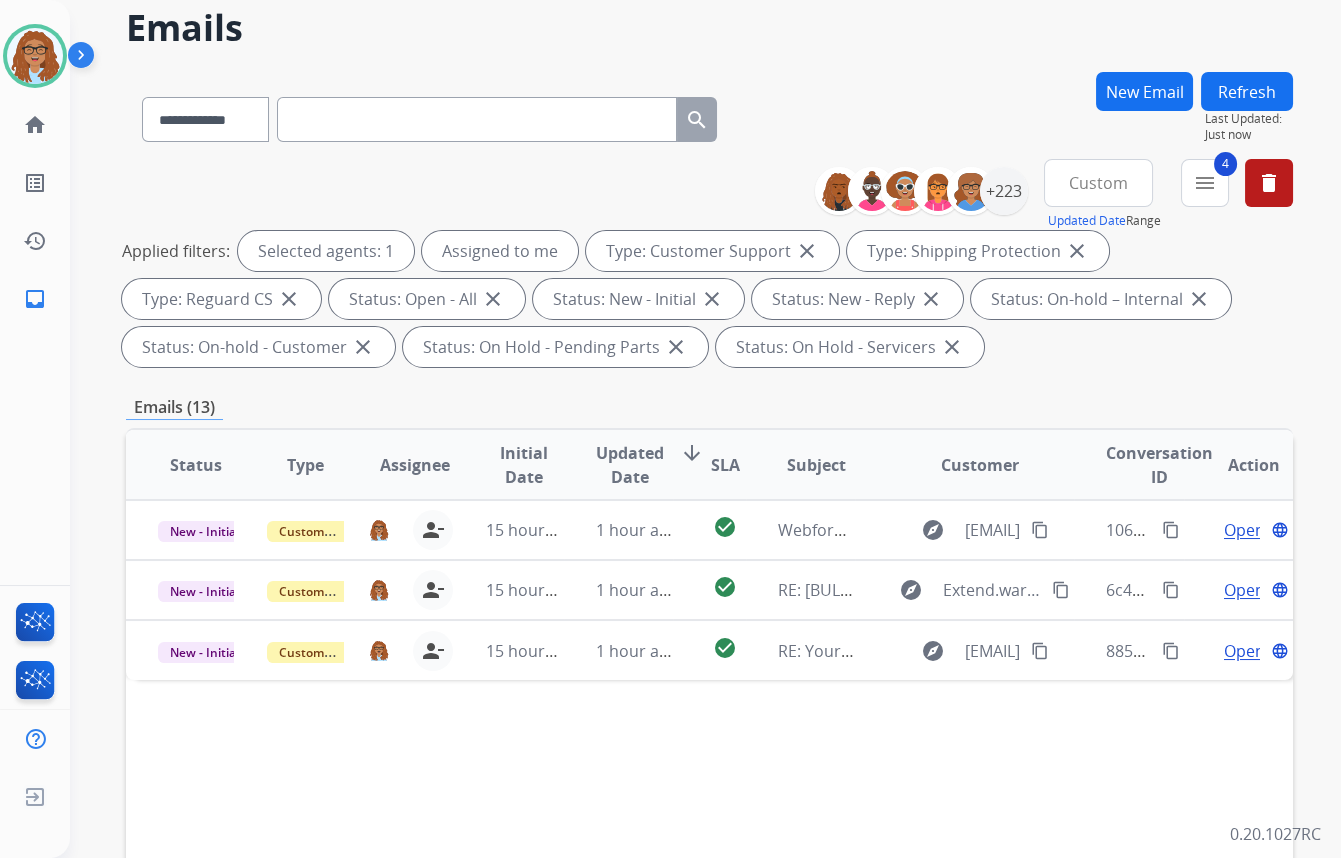 scroll, scrollTop: 90, scrollLeft: 0, axis: vertical 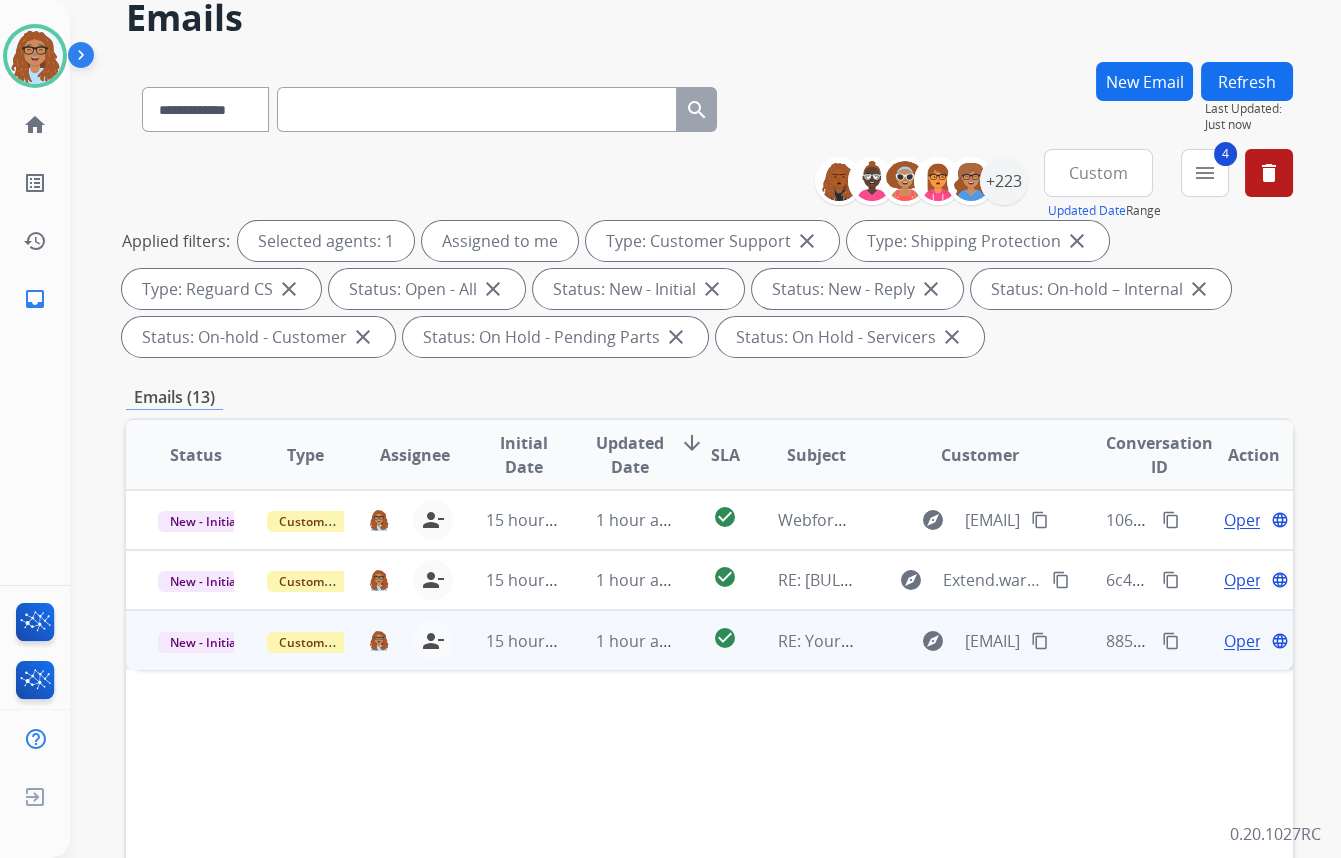 click on "content_copy" at bounding box center [1171, 641] 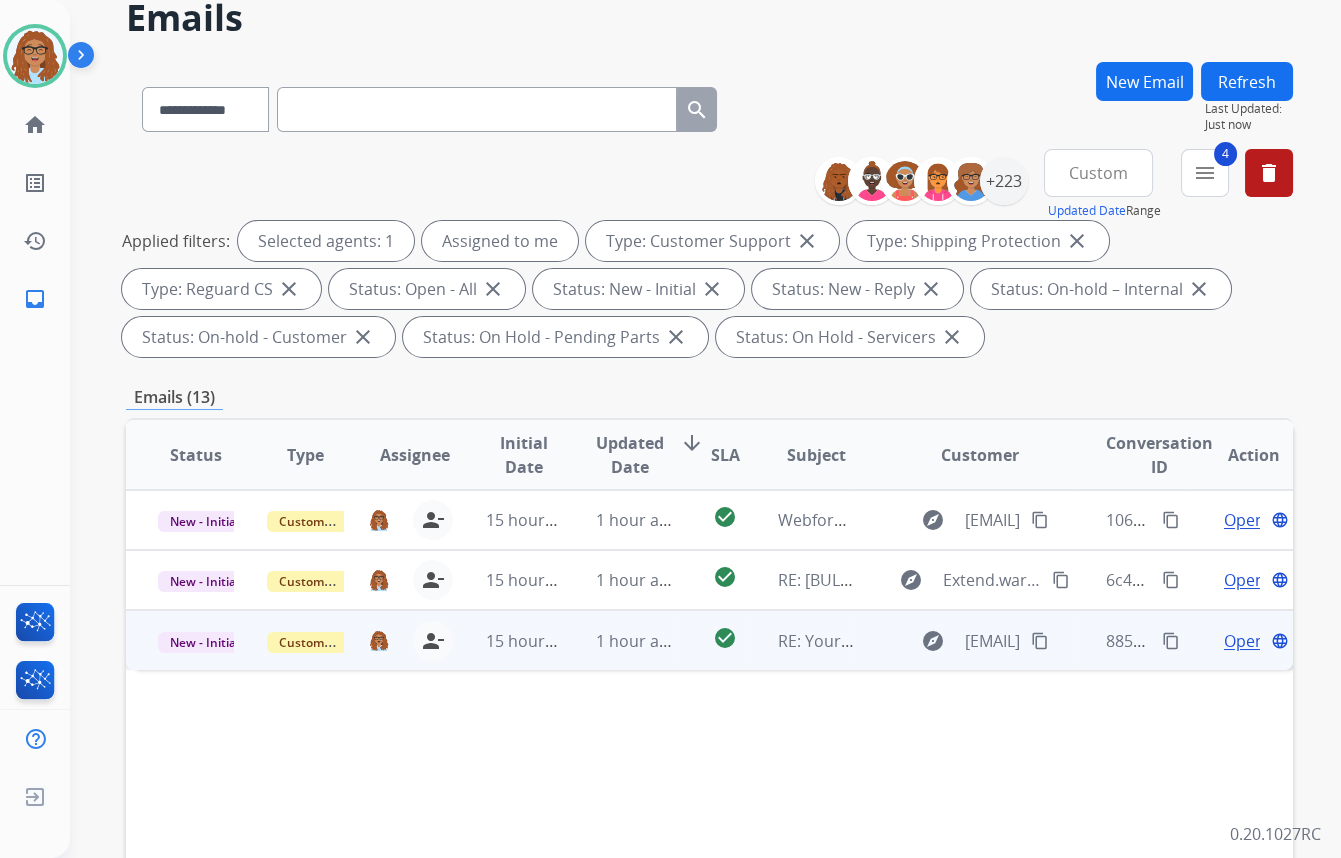 click on "Open" at bounding box center [1244, 641] 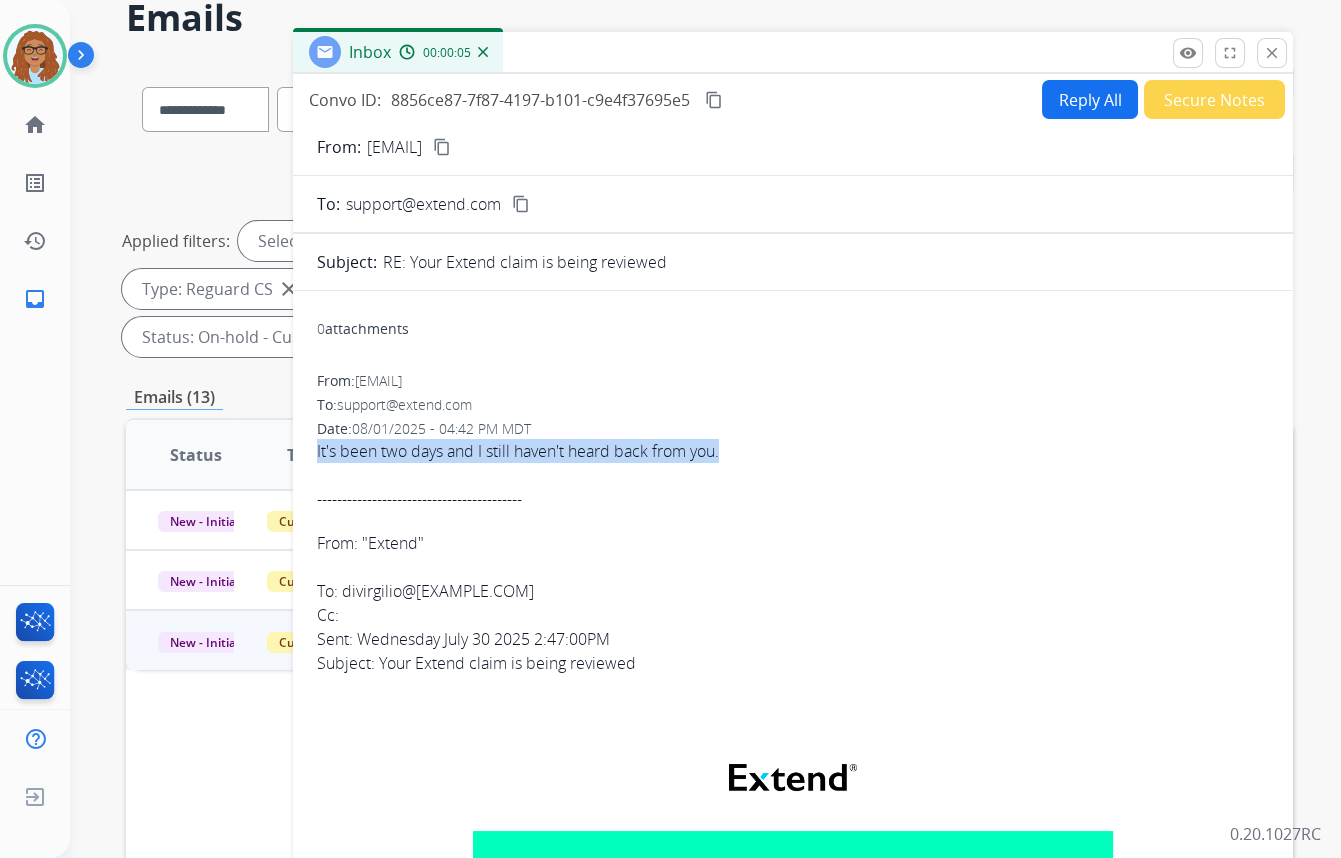 drag, startPoint x: 719, startPoint y: 456, endPoint x: 310, endPoint y: 451, distance: 409.03055 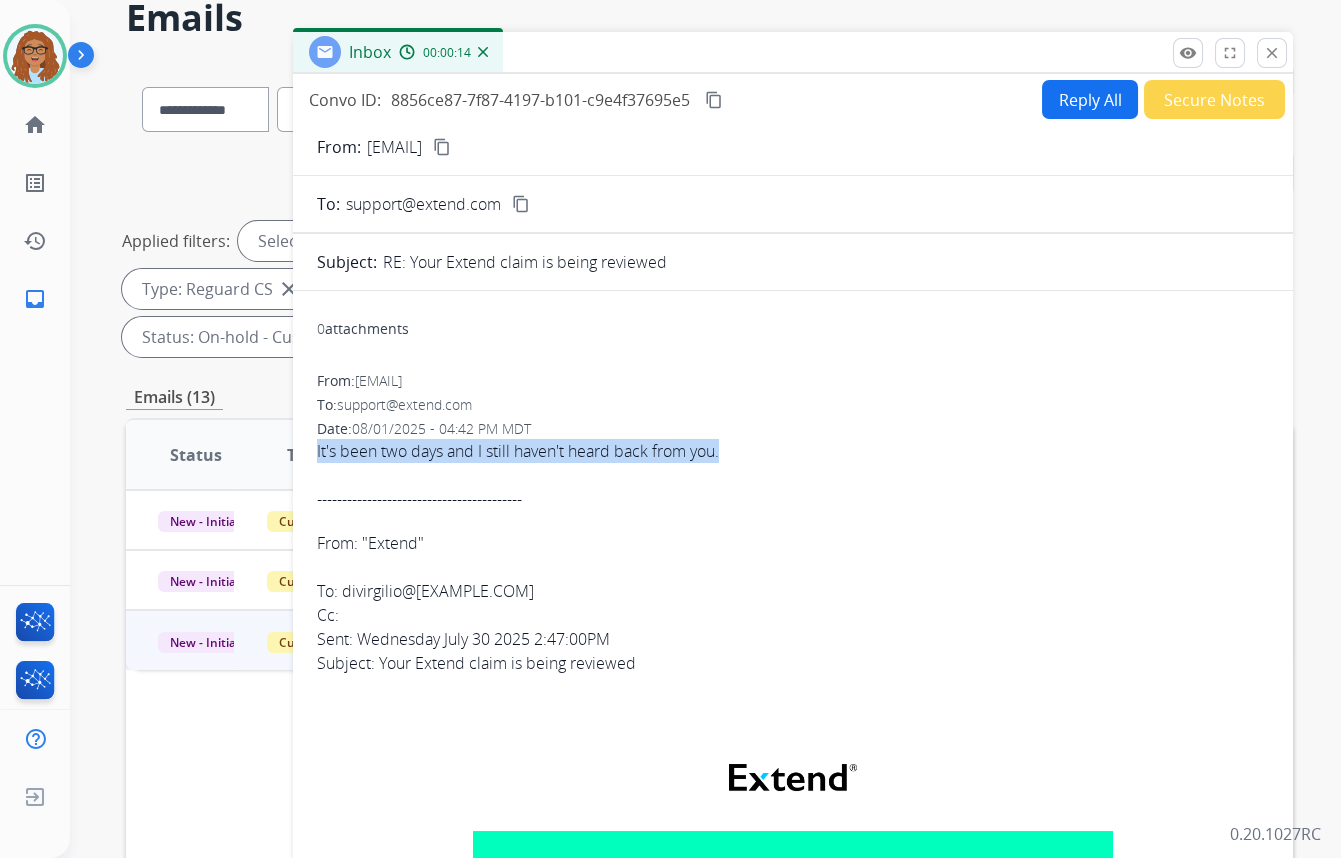 click on "content_copy" at bounding box center [442, 147] 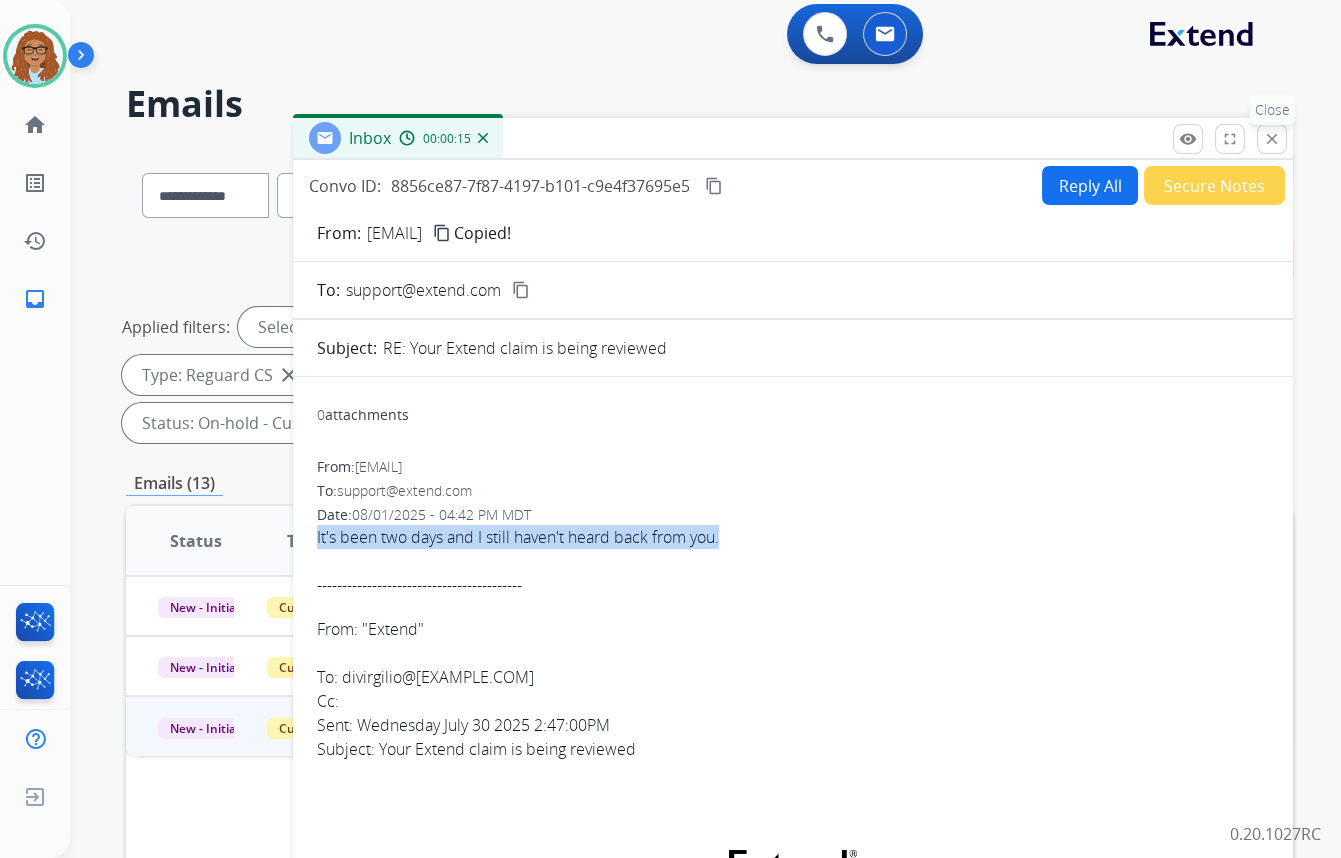 scroll, scrollTop: 0, scrollLeft: 0, axis: both 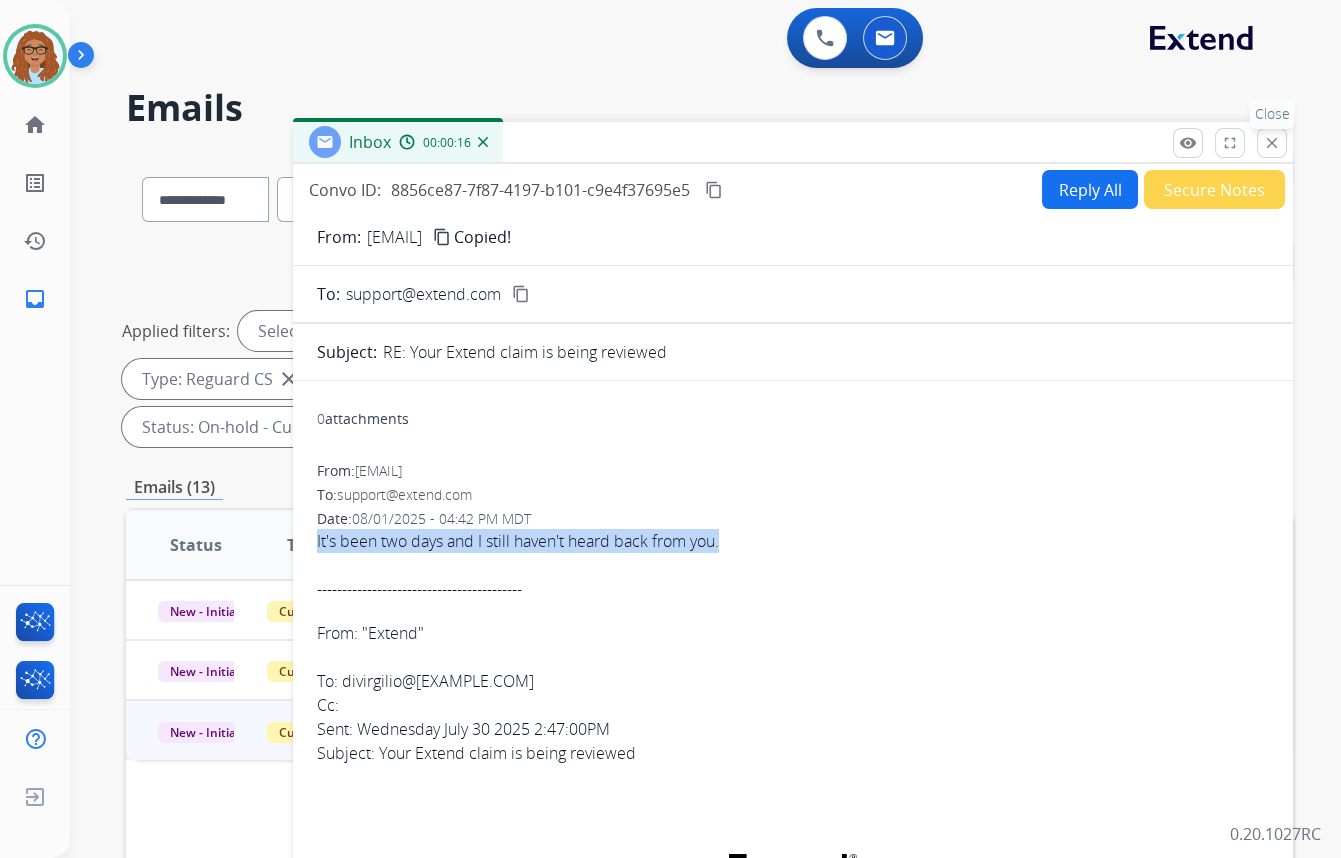 click on "close" at bounding box center (1272, 143) 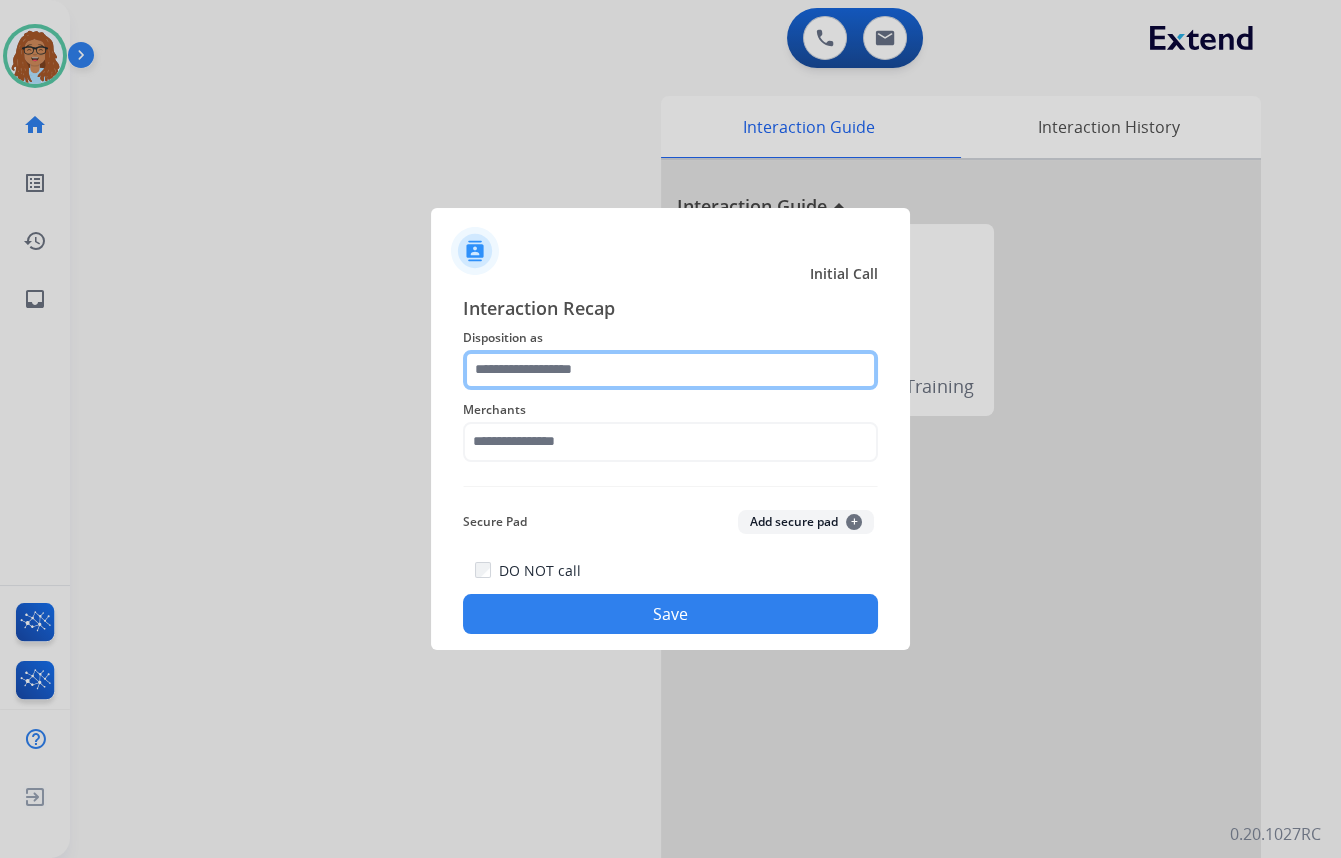 drag, startPoint x: 653, startPoint y: 369, endPoint x: 650, endPoint y: 384, distance: 15.297058 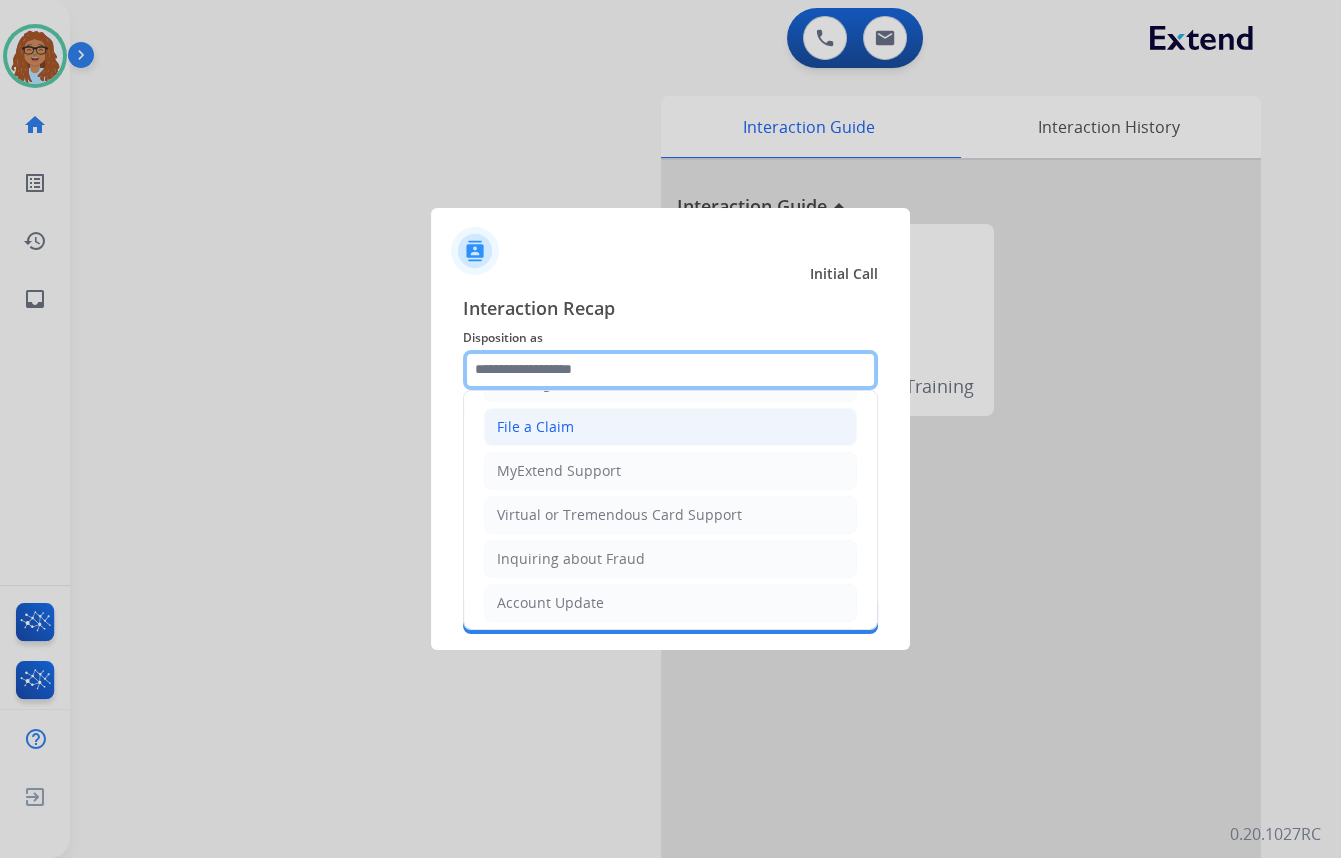 scroll, scrollTop: 181, scrollLeft: 0, axis: vertical 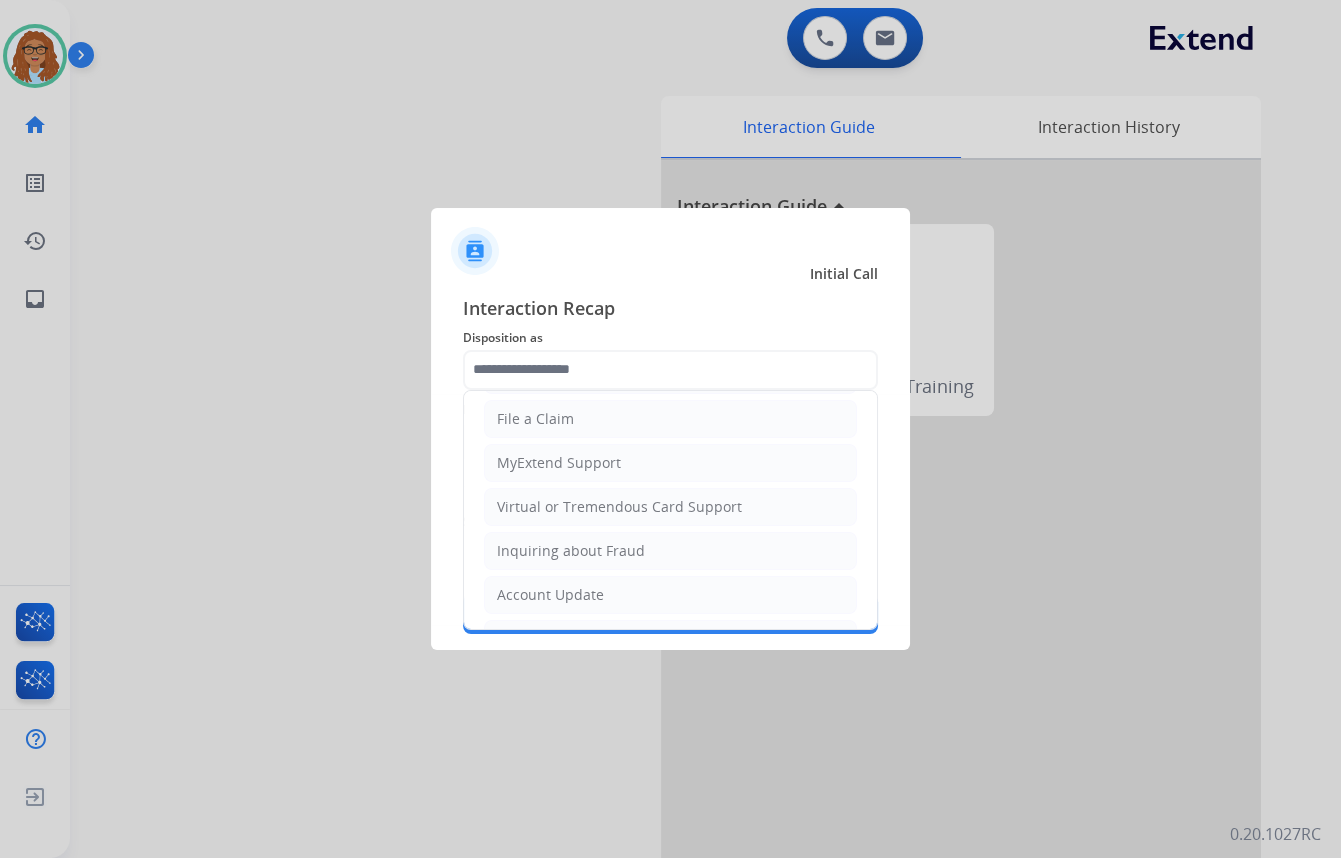 click on "Account Update" 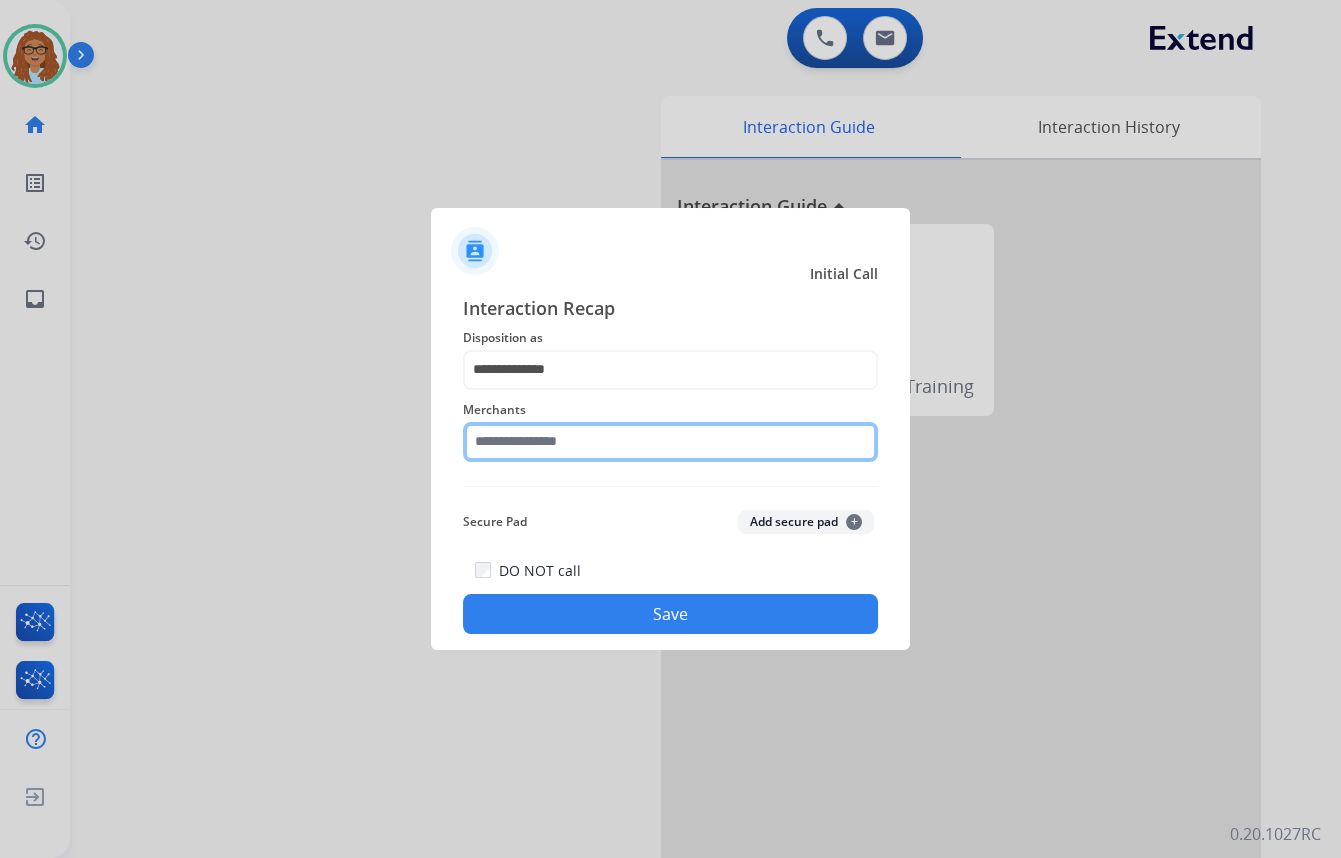 click 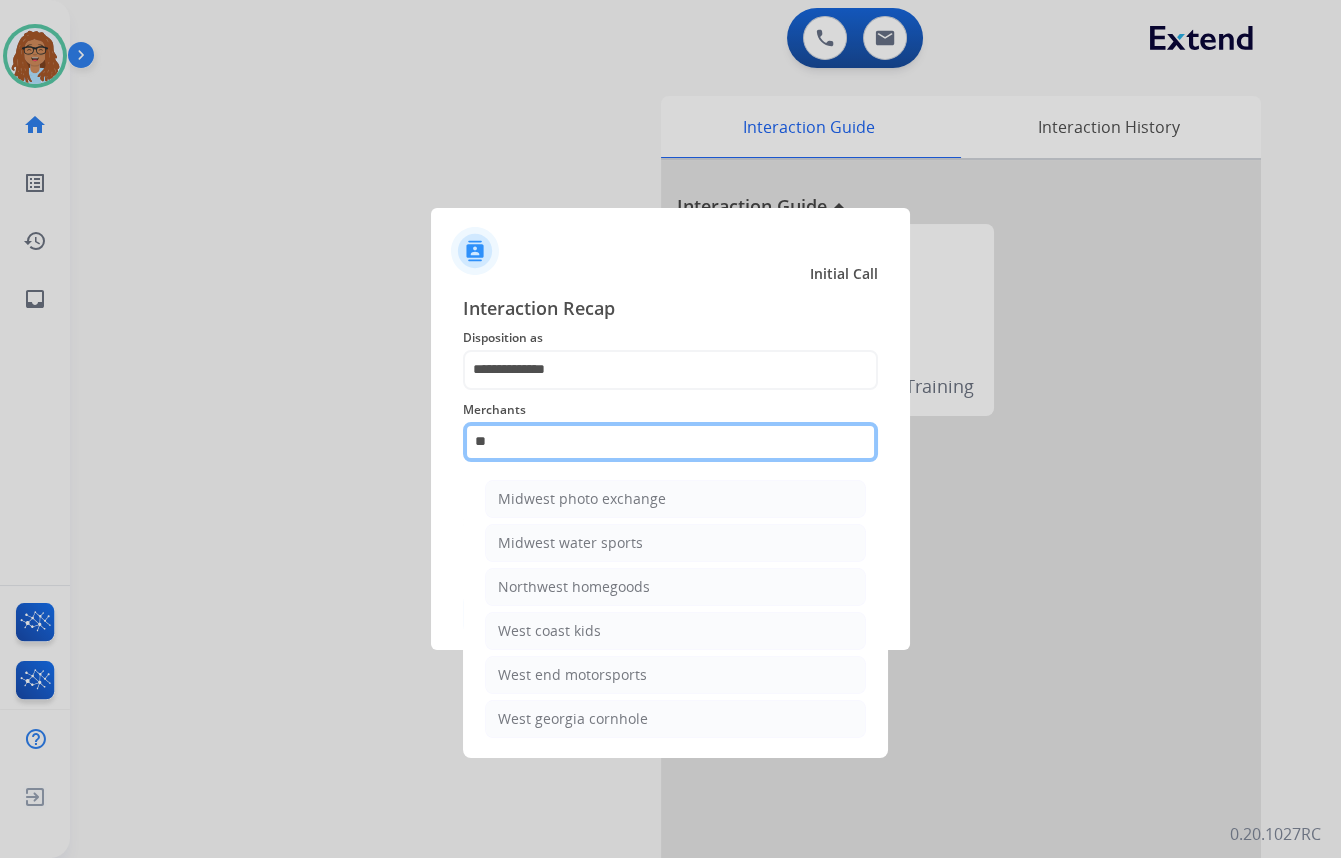 type on "*" 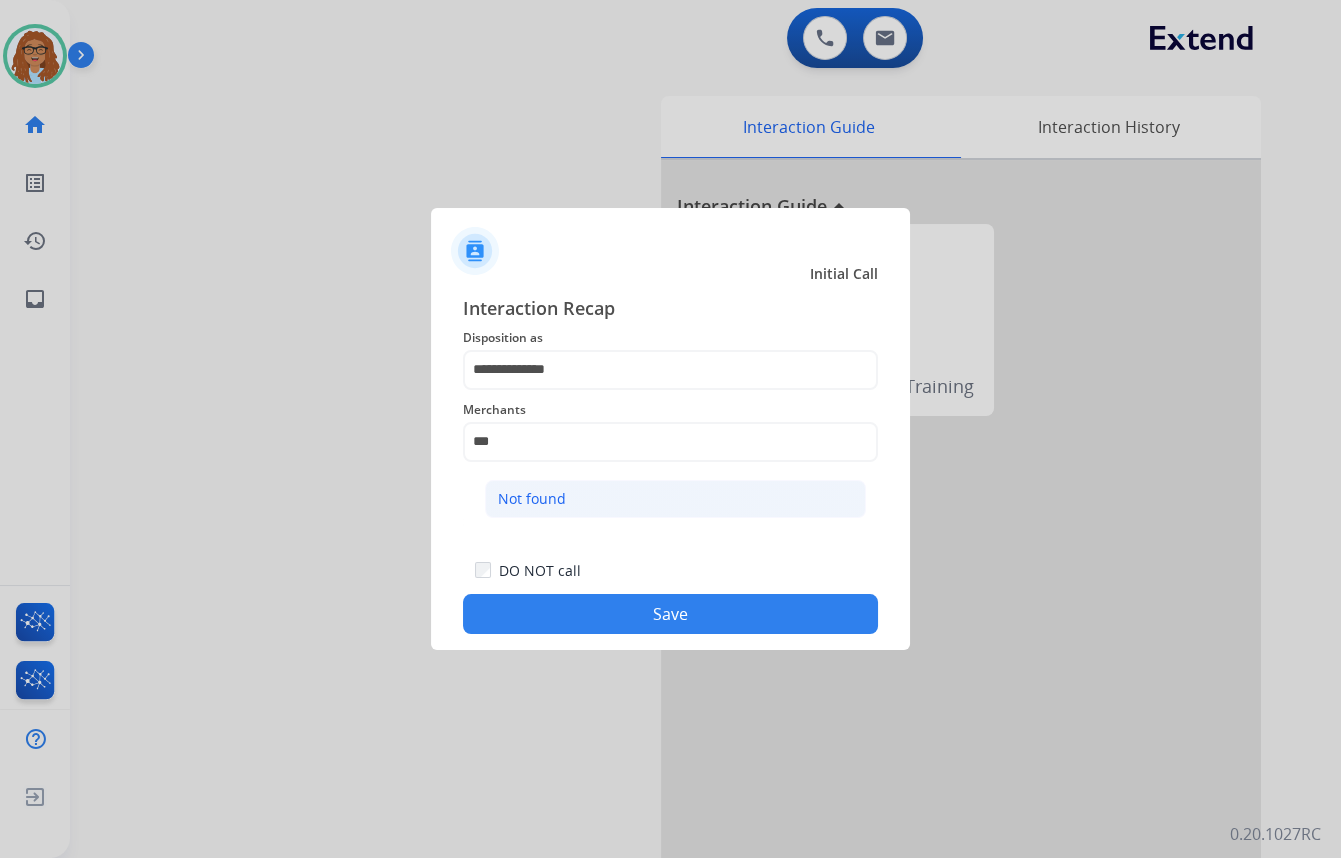 click on "Not found" 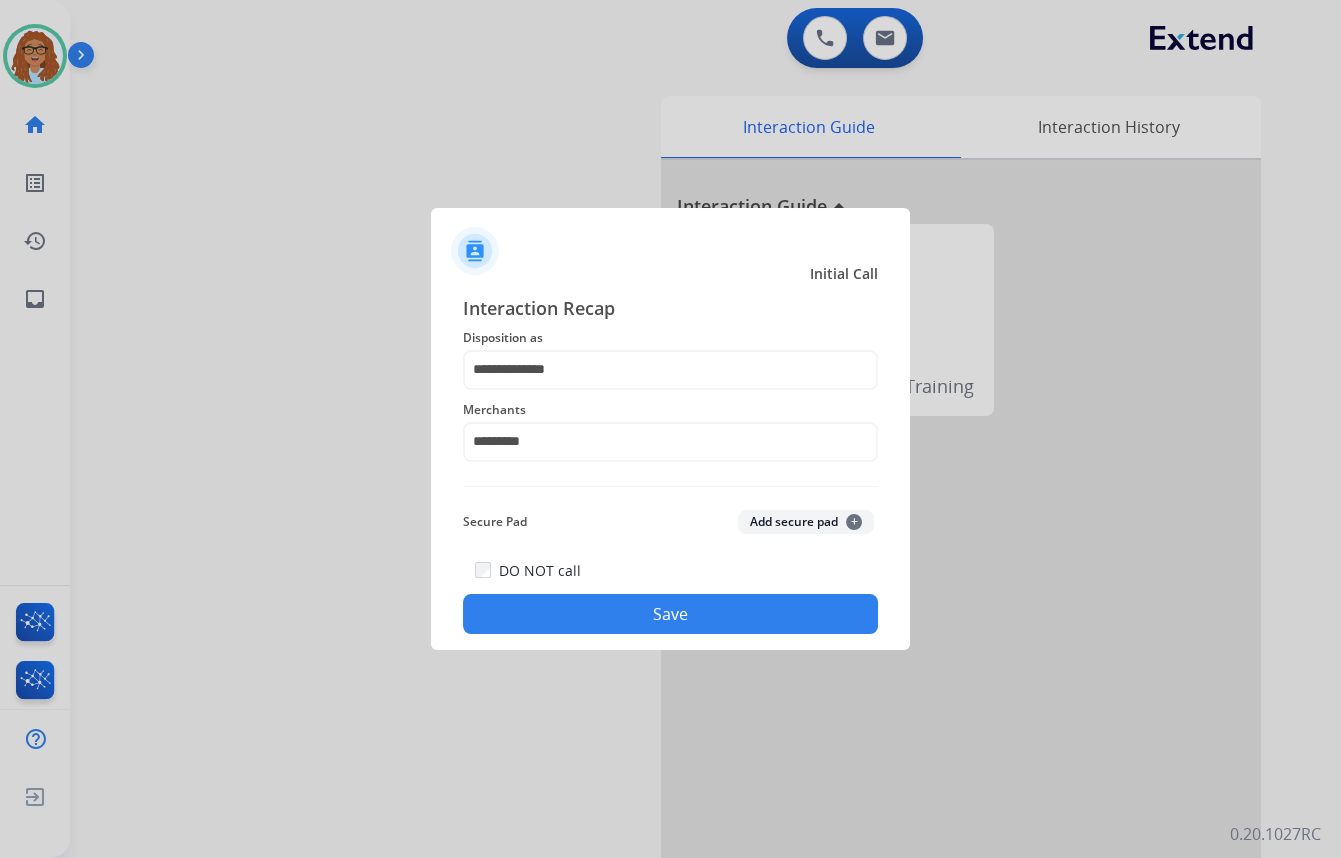 click on "Save" 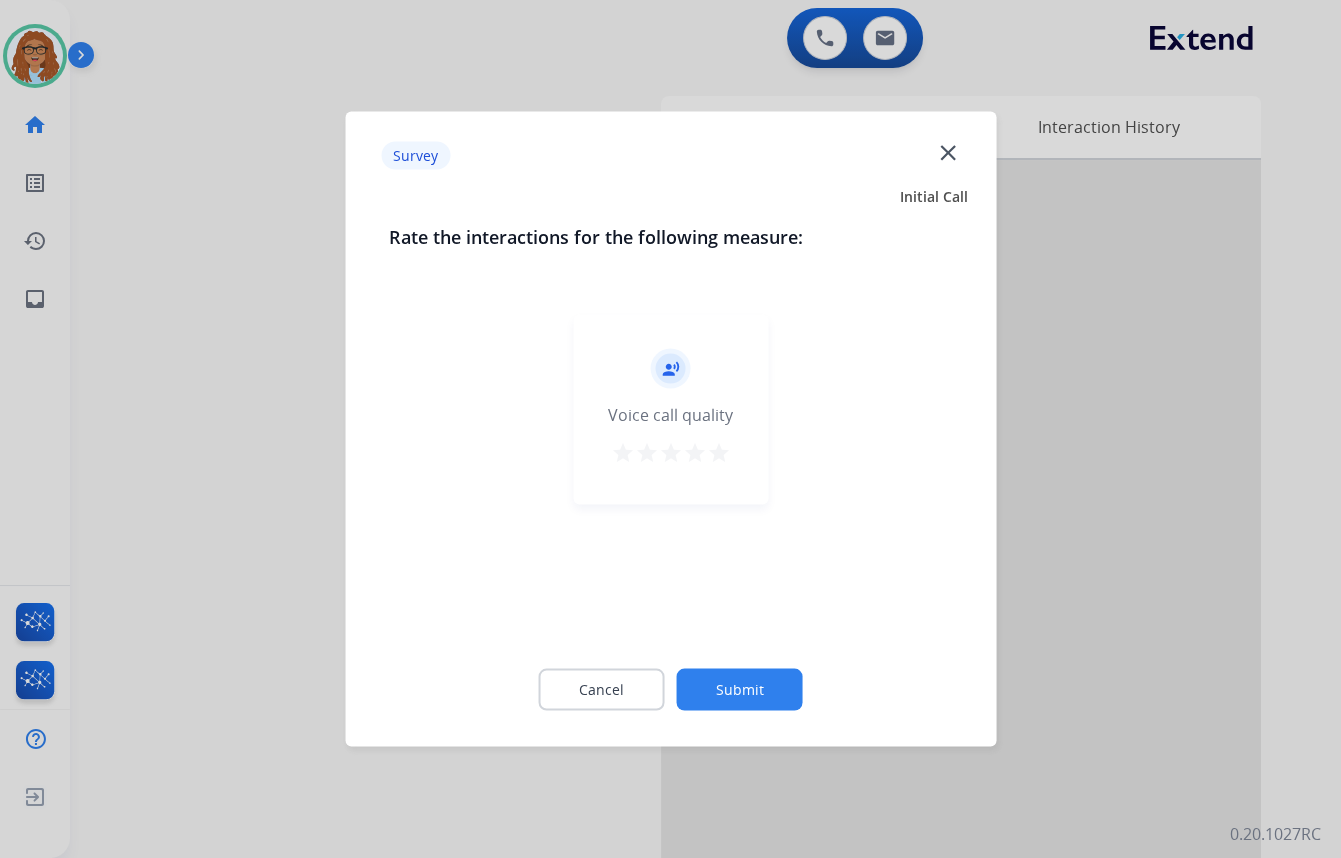 click on "close" 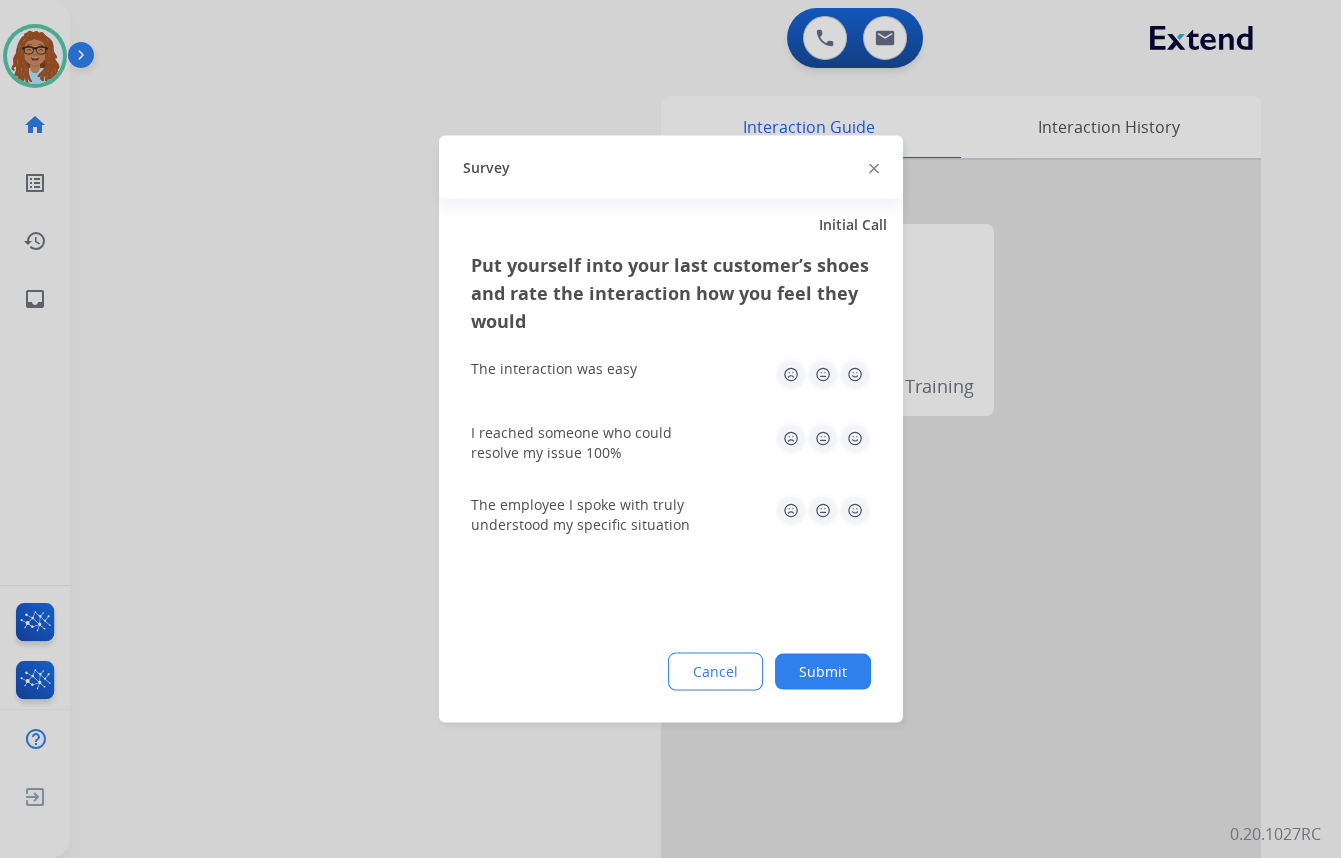 click 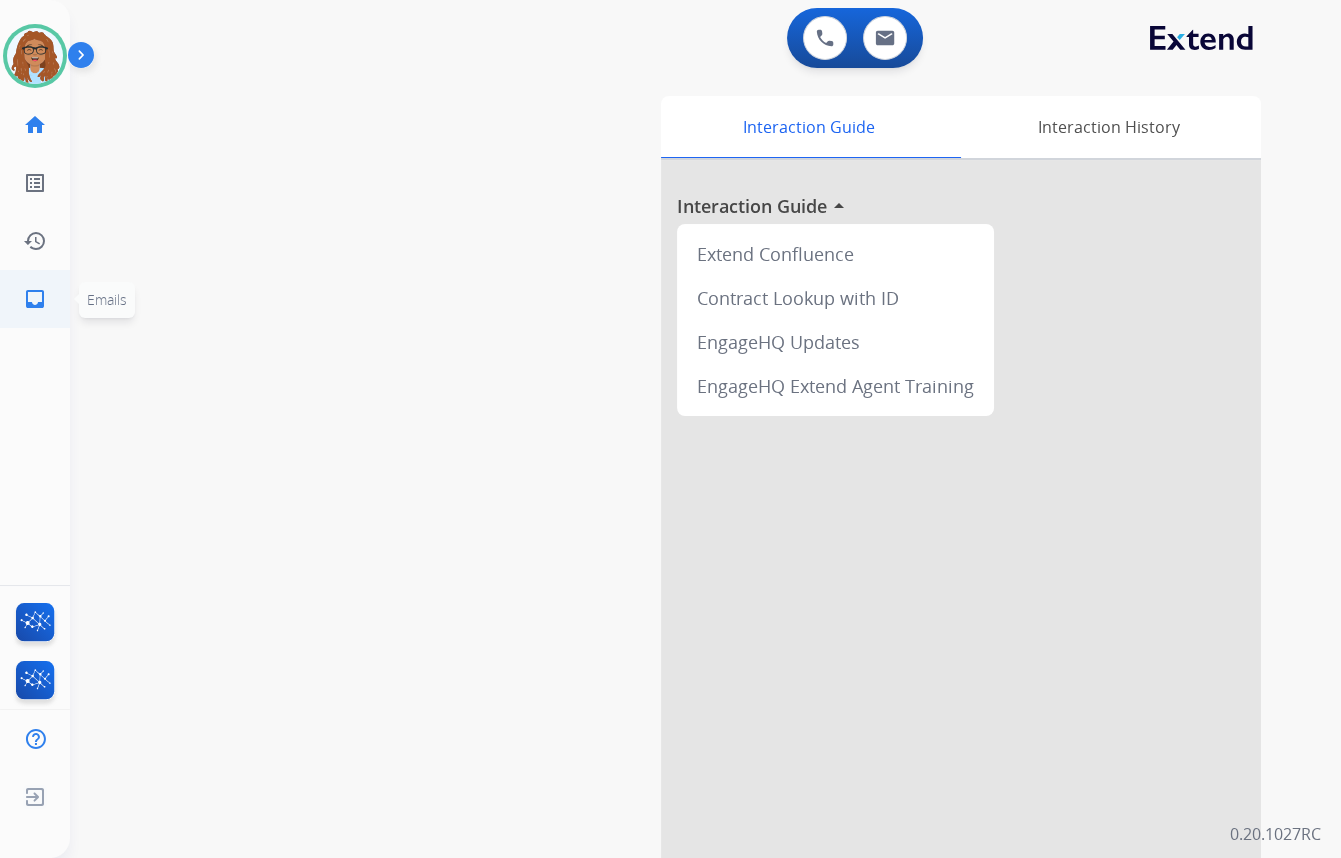 click on "inbox" 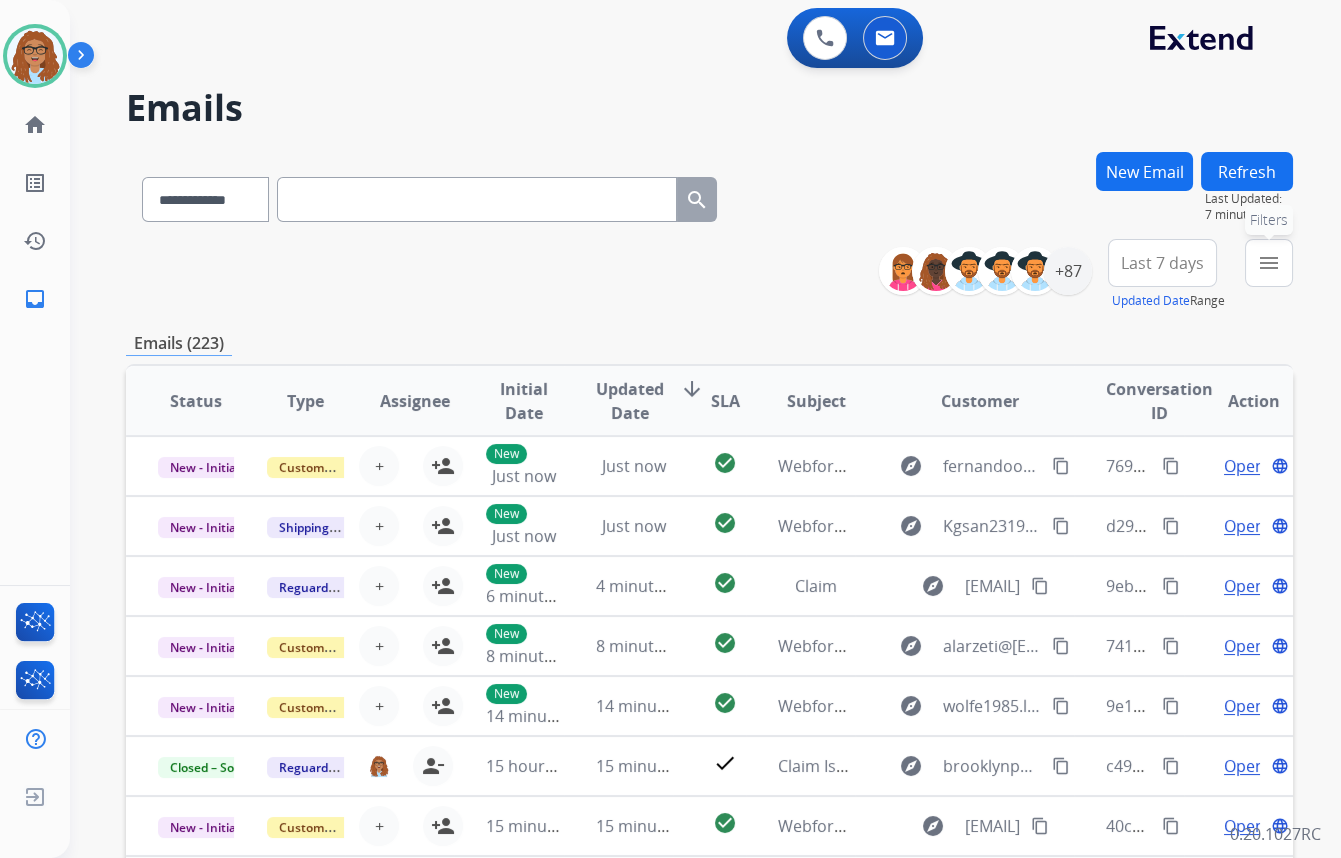 click on "menu  Filters" at bounding box center (1269, 263) 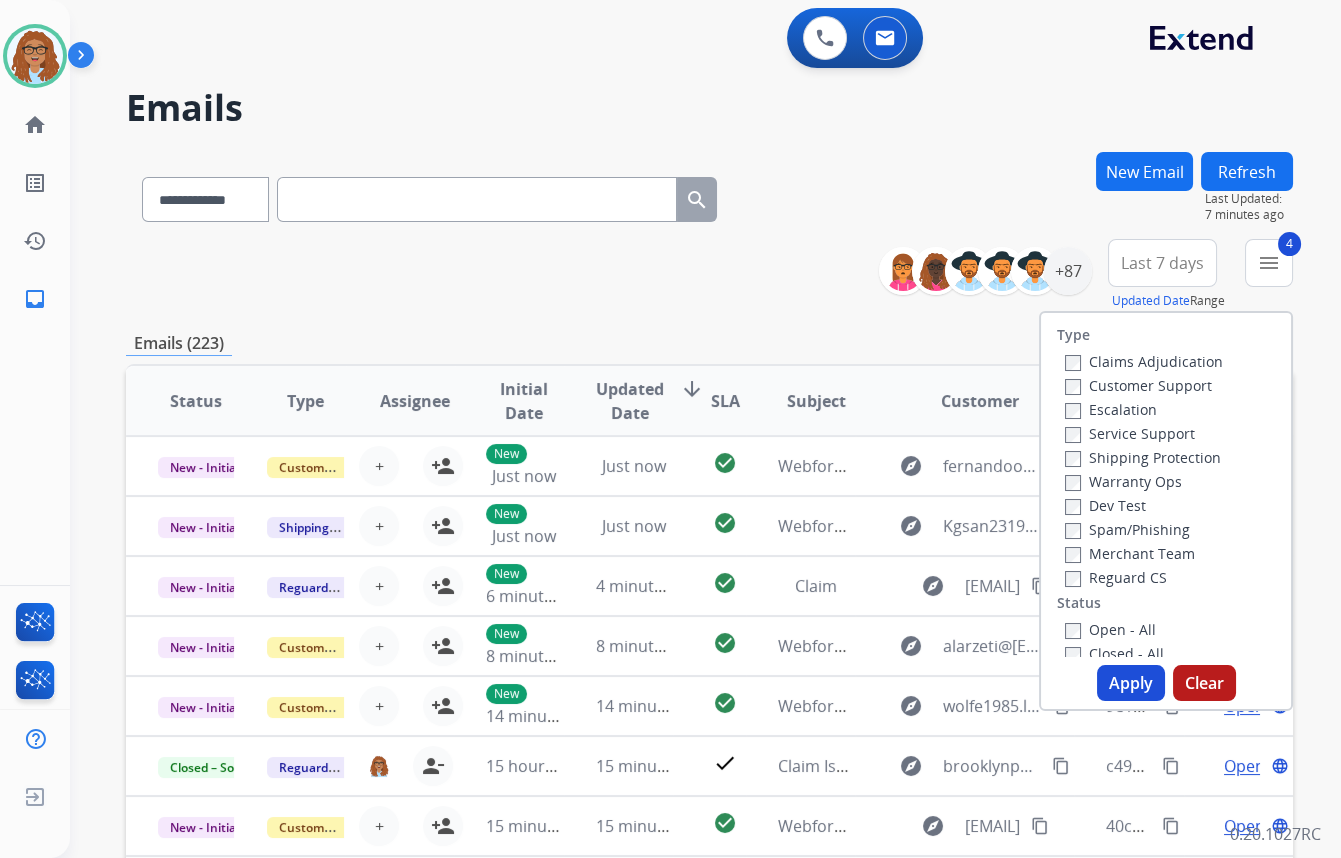 click on "Apply" at bounding box center [1131, 683] 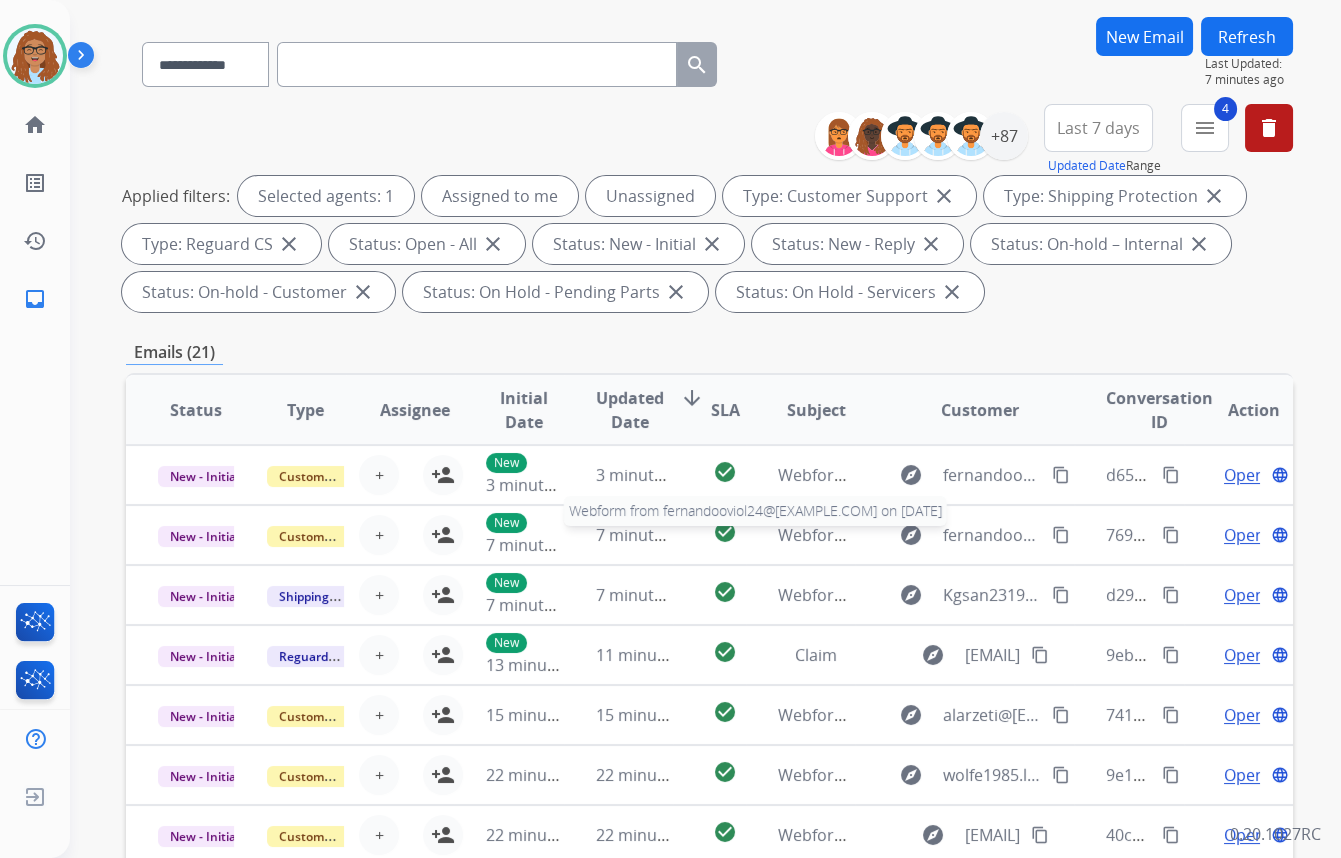 scroll, scrollTop: 0, scrollLeft: 0, axis: both 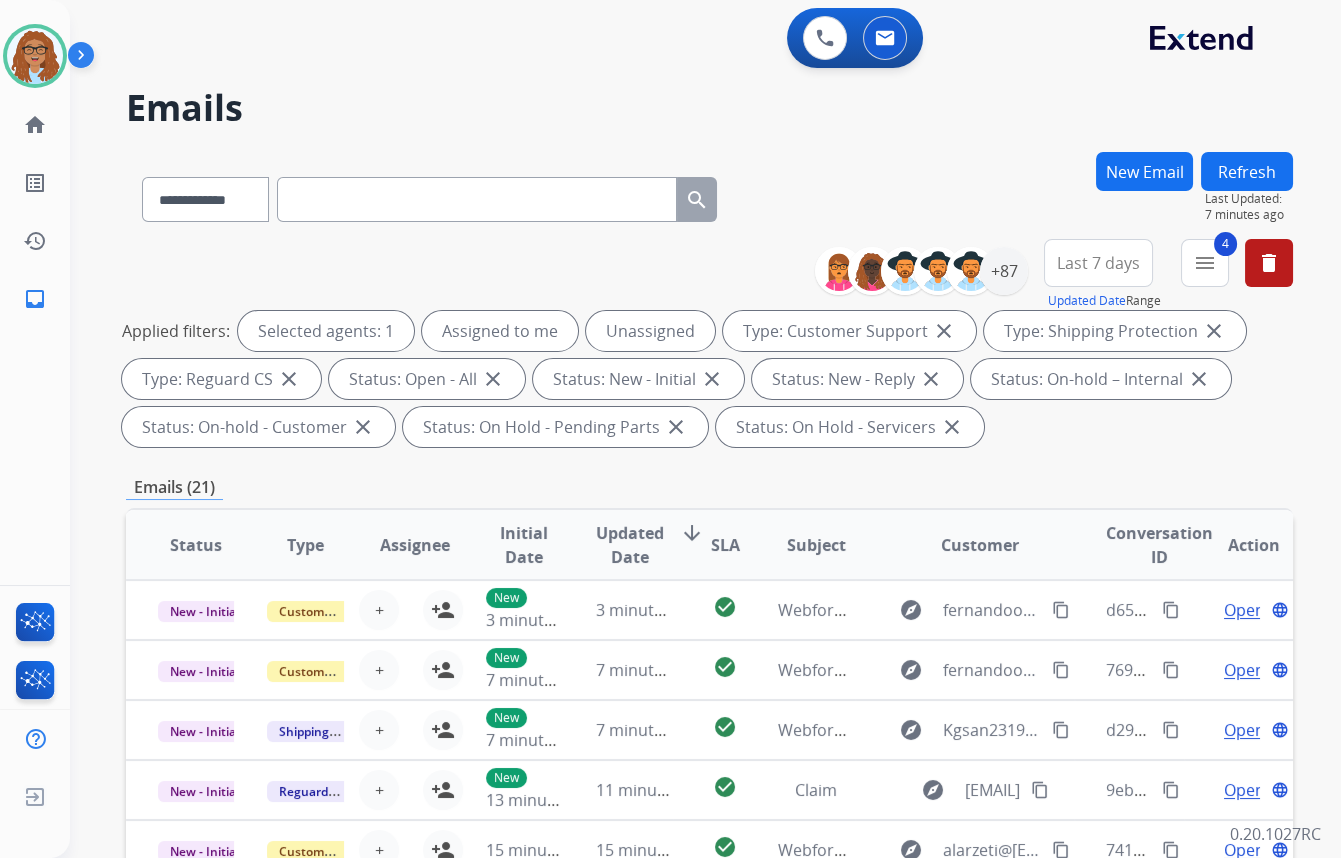 click on "Last 7 days" at bounding box center [1098, 263] 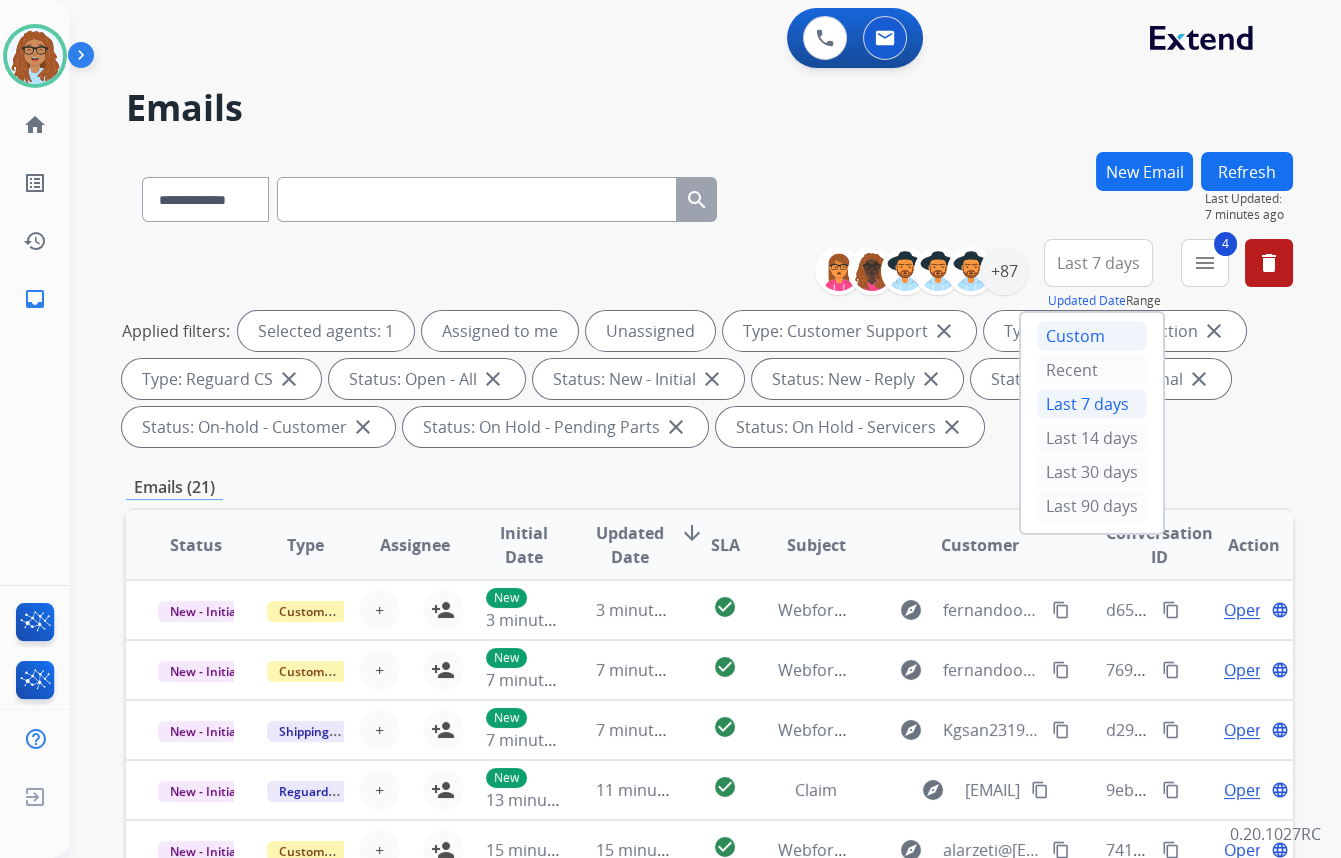 click on "Custom" at bounding box center (1092, 336) 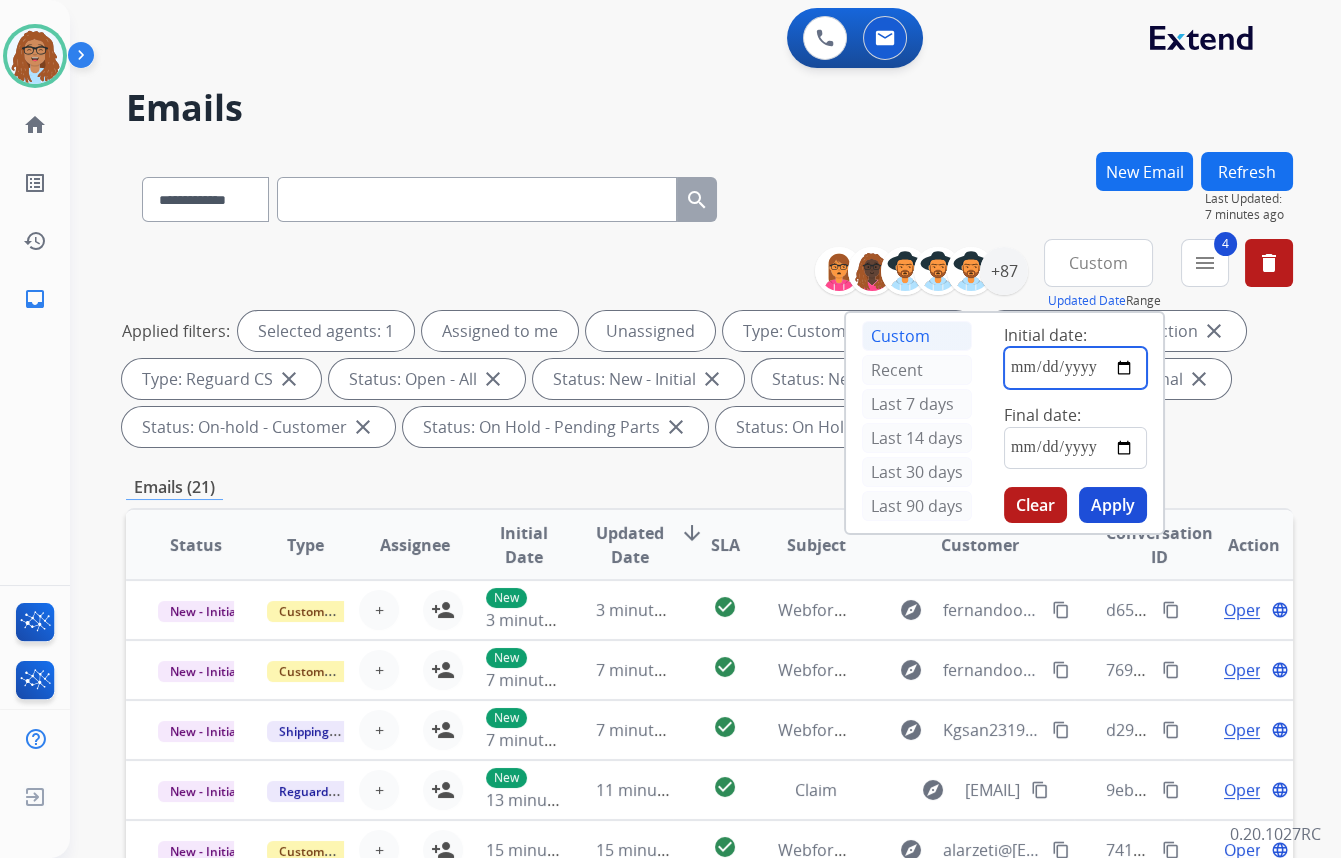 click at bounding box center (1075, 368) 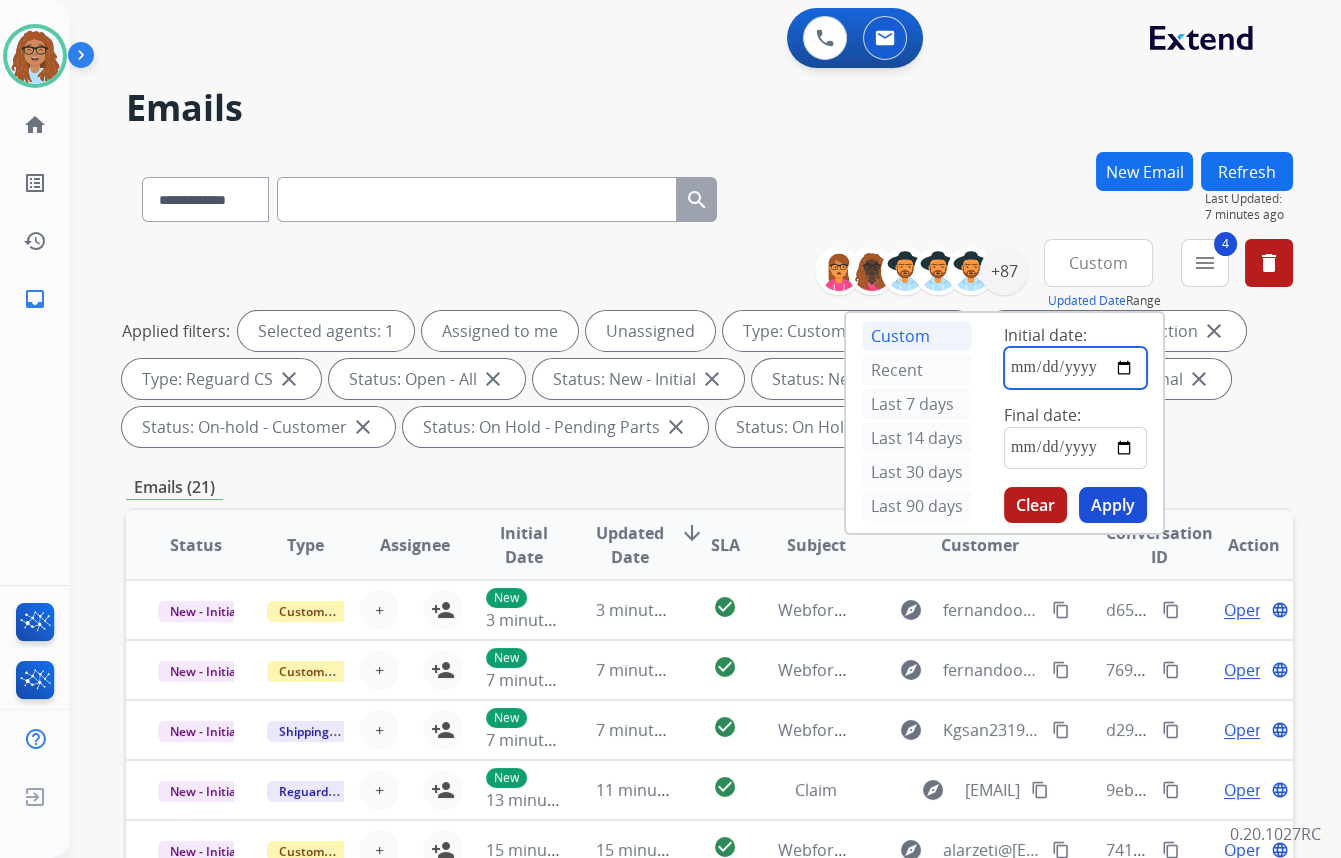 type on "**********" 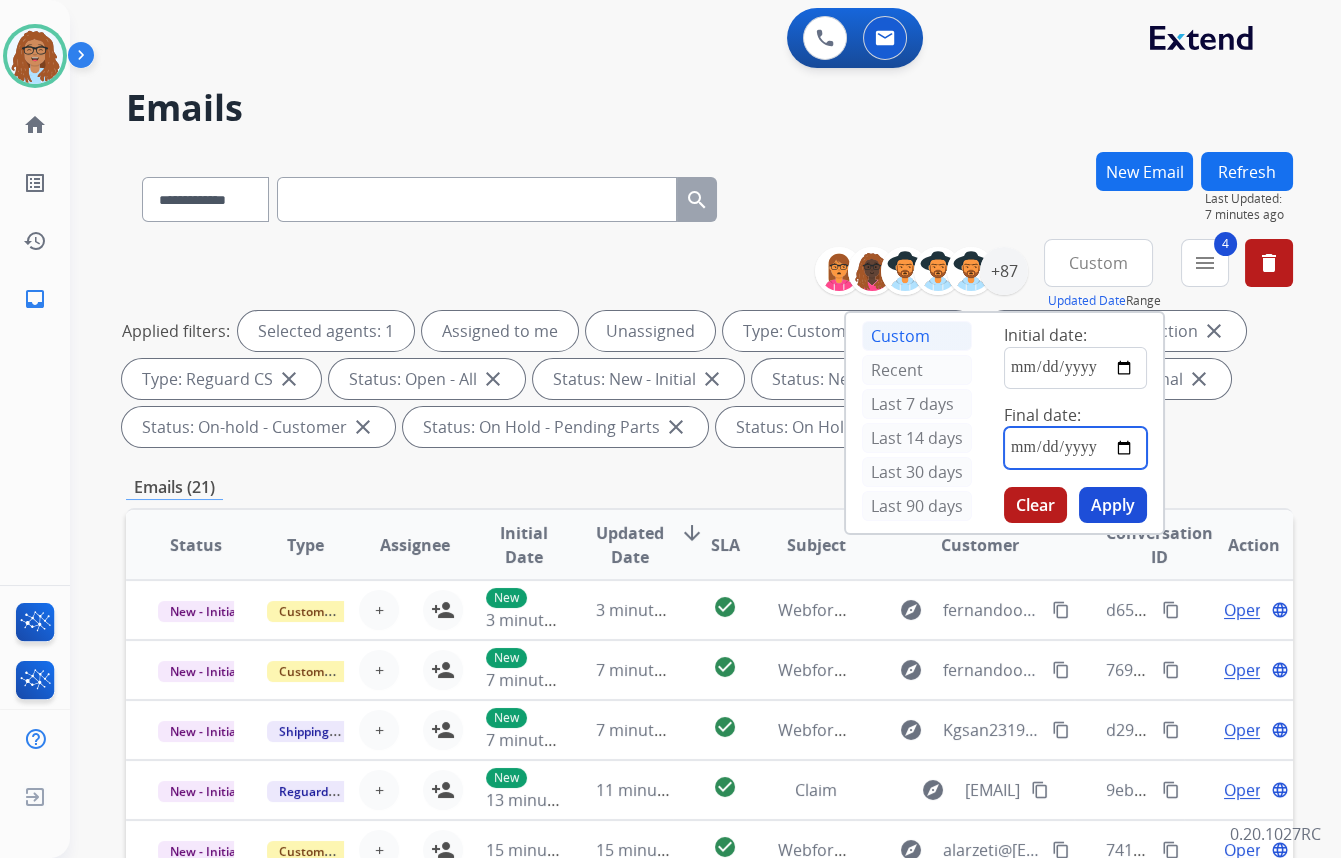 click at bounding box center [1075, 448] 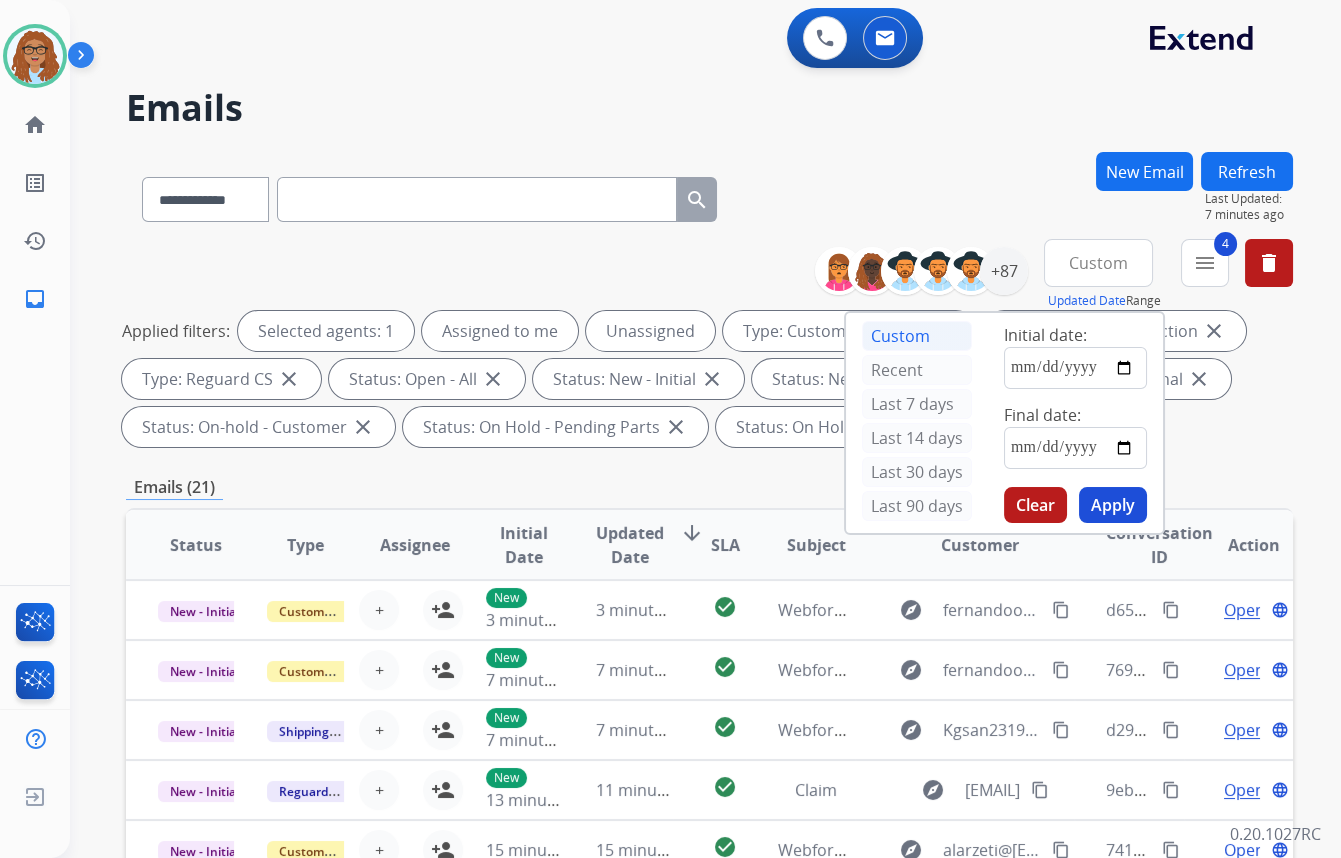 click on "Apply" at bounding box center (1113, 505) 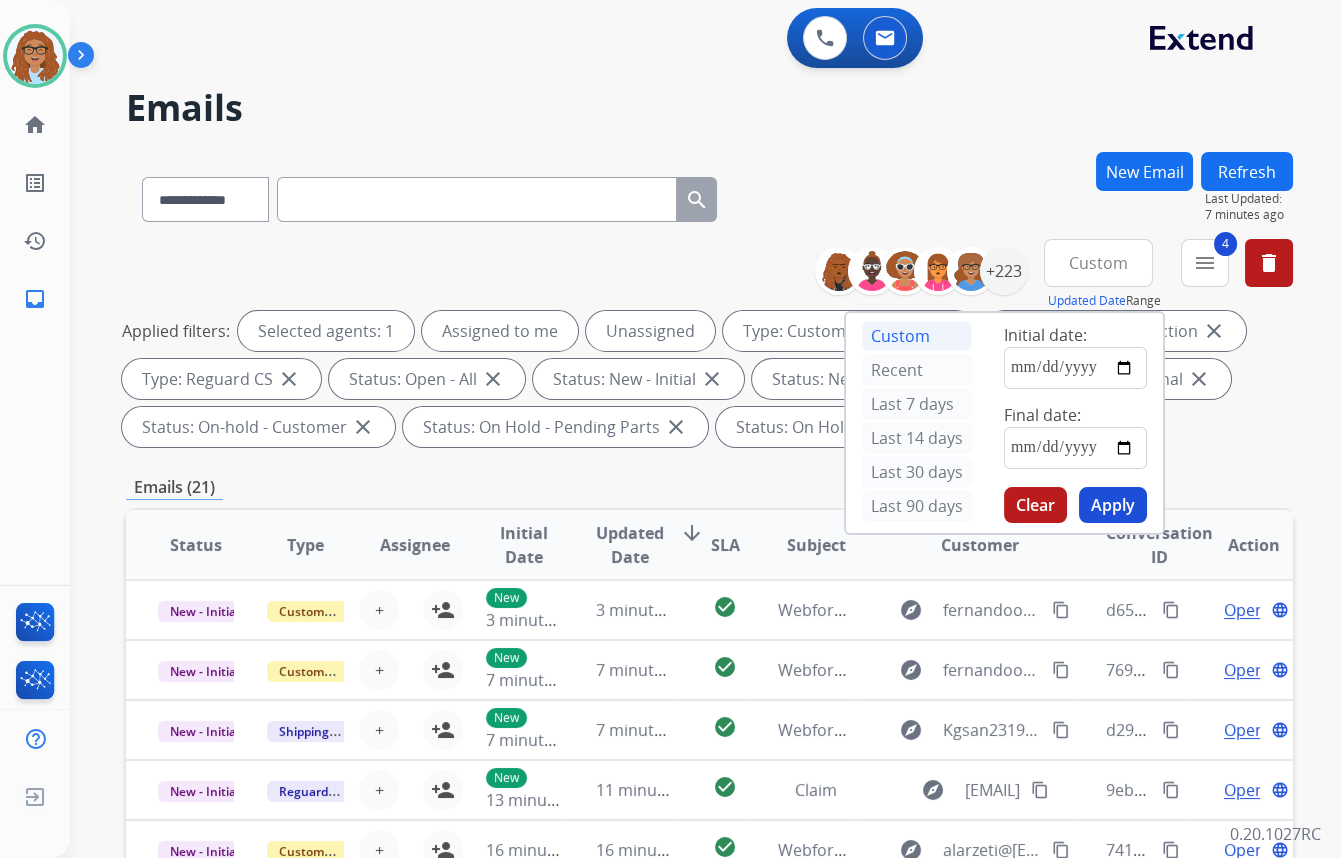 click on "**********" at bounding box center [709, 195] 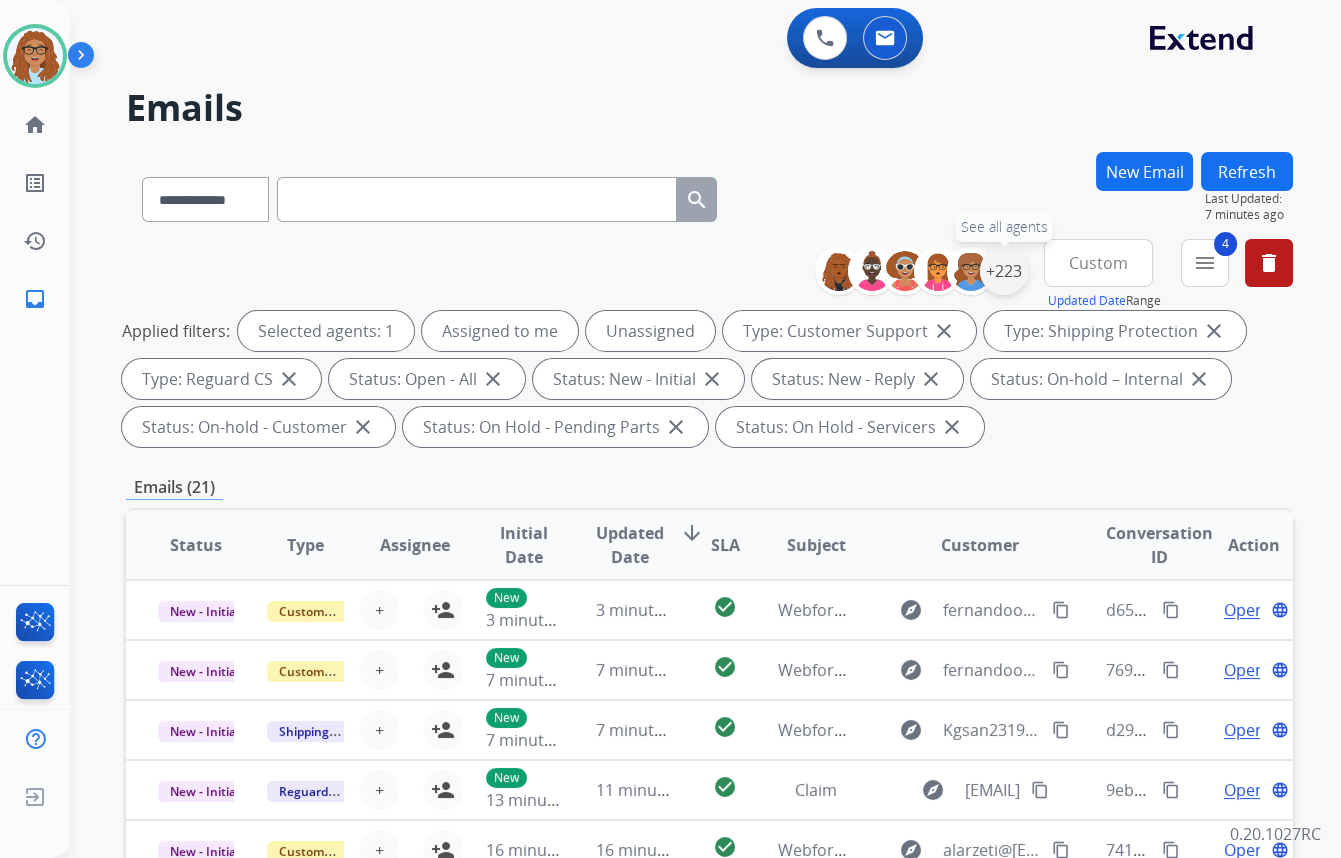 click on "+223" at bounding box center [1004, 271] 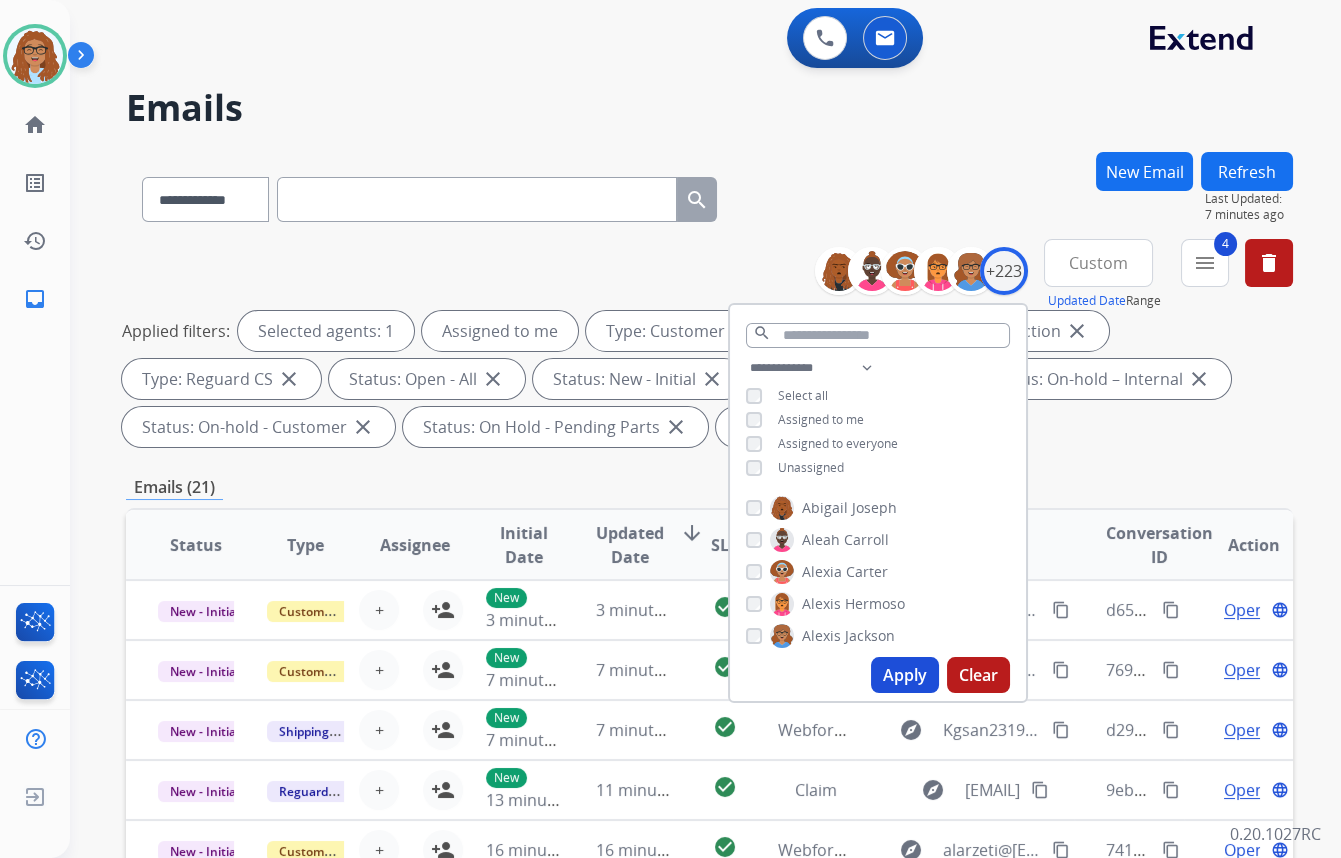 click on "Apply" at bounding box center (905, 675) 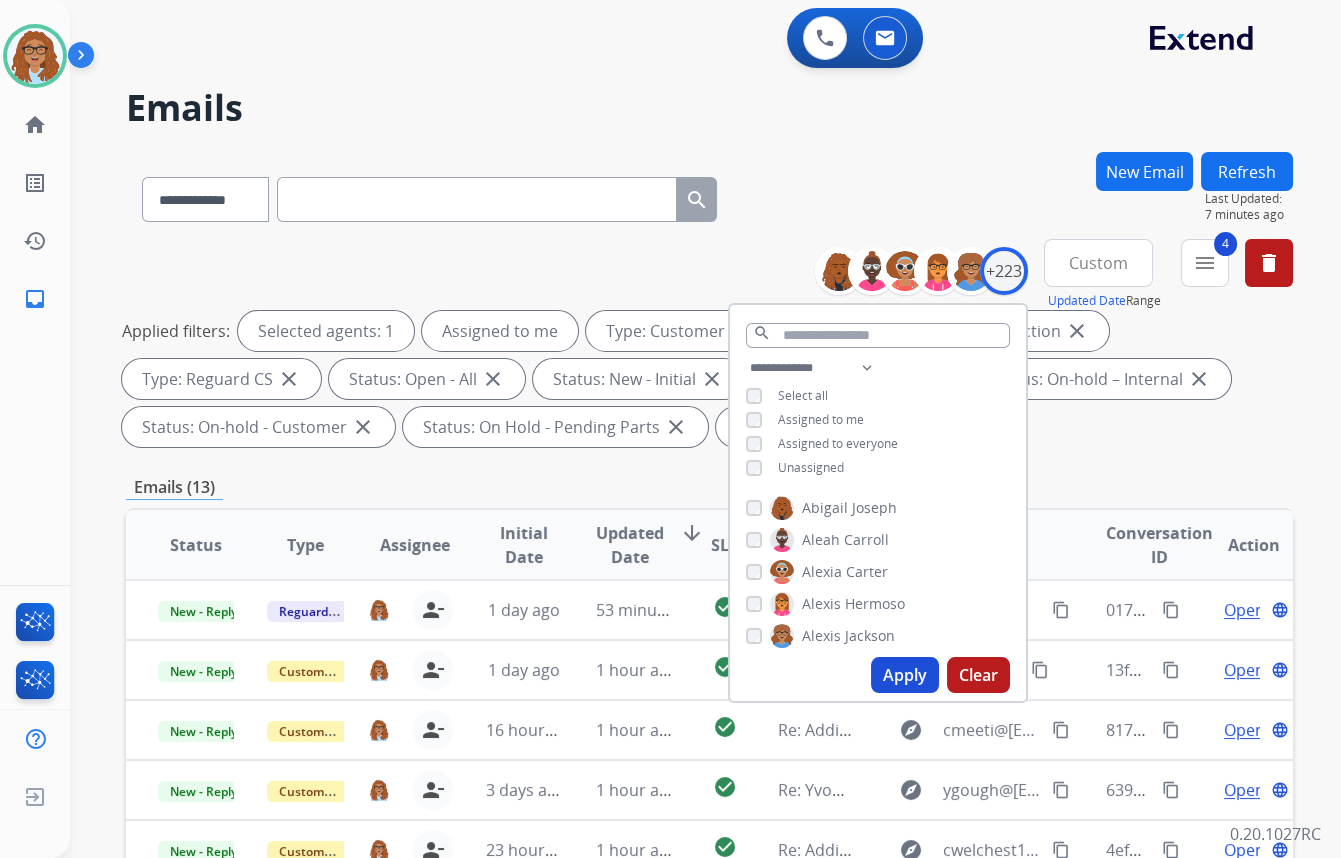 click on "**********" at bounding box center (709, 195) 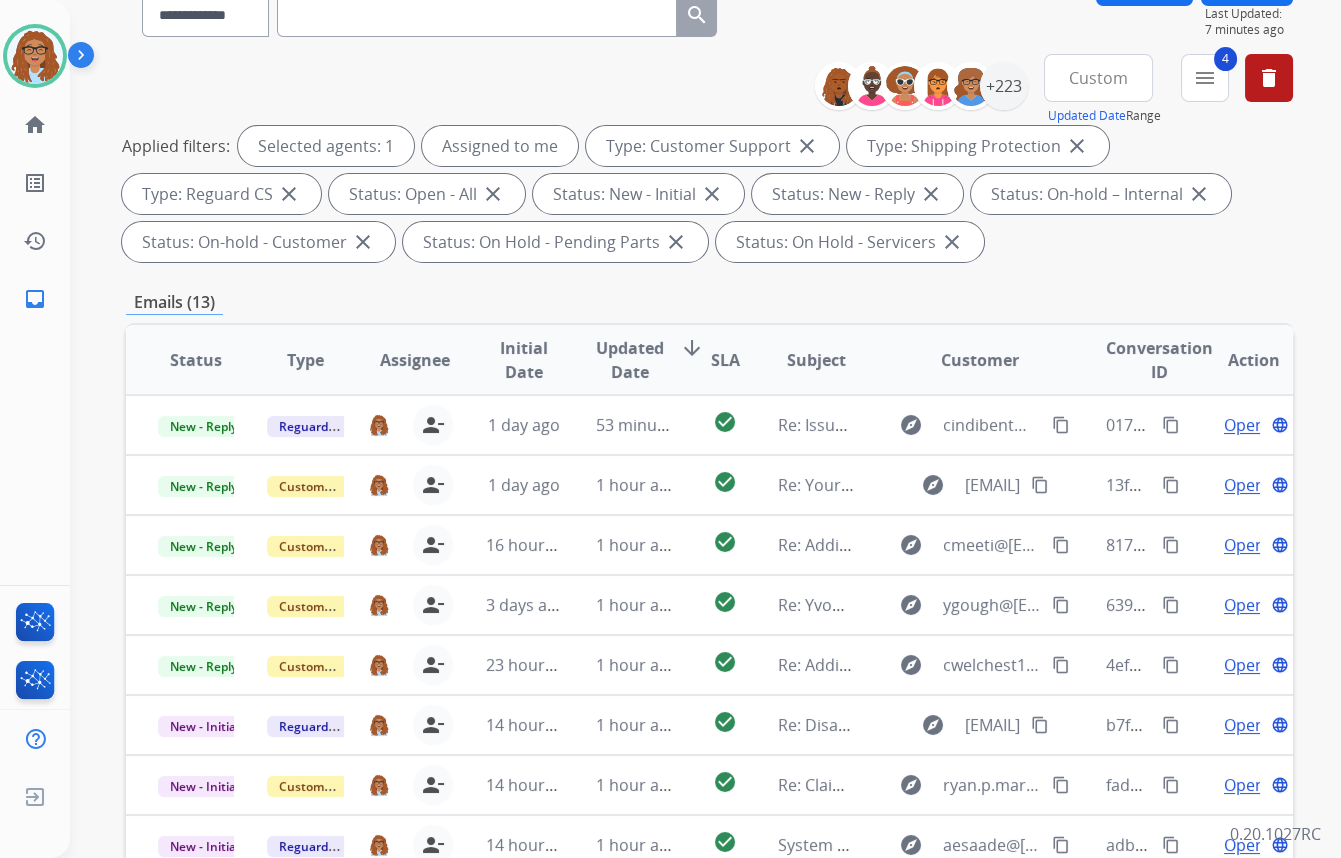 scroll, scrollTop: 423, scrollLeft: 0, axis: vertical 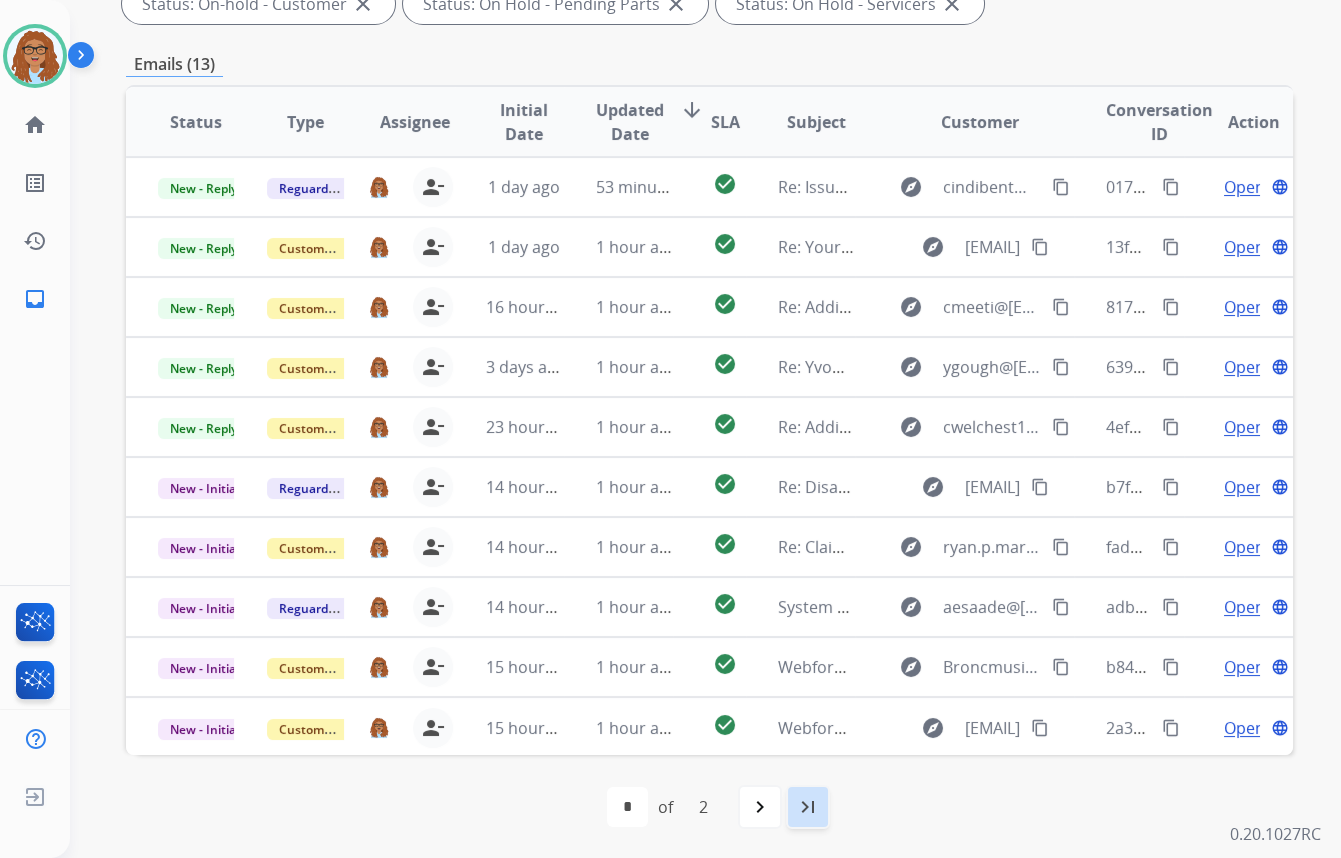 click on "last_page" at bounding box center [808, 807] 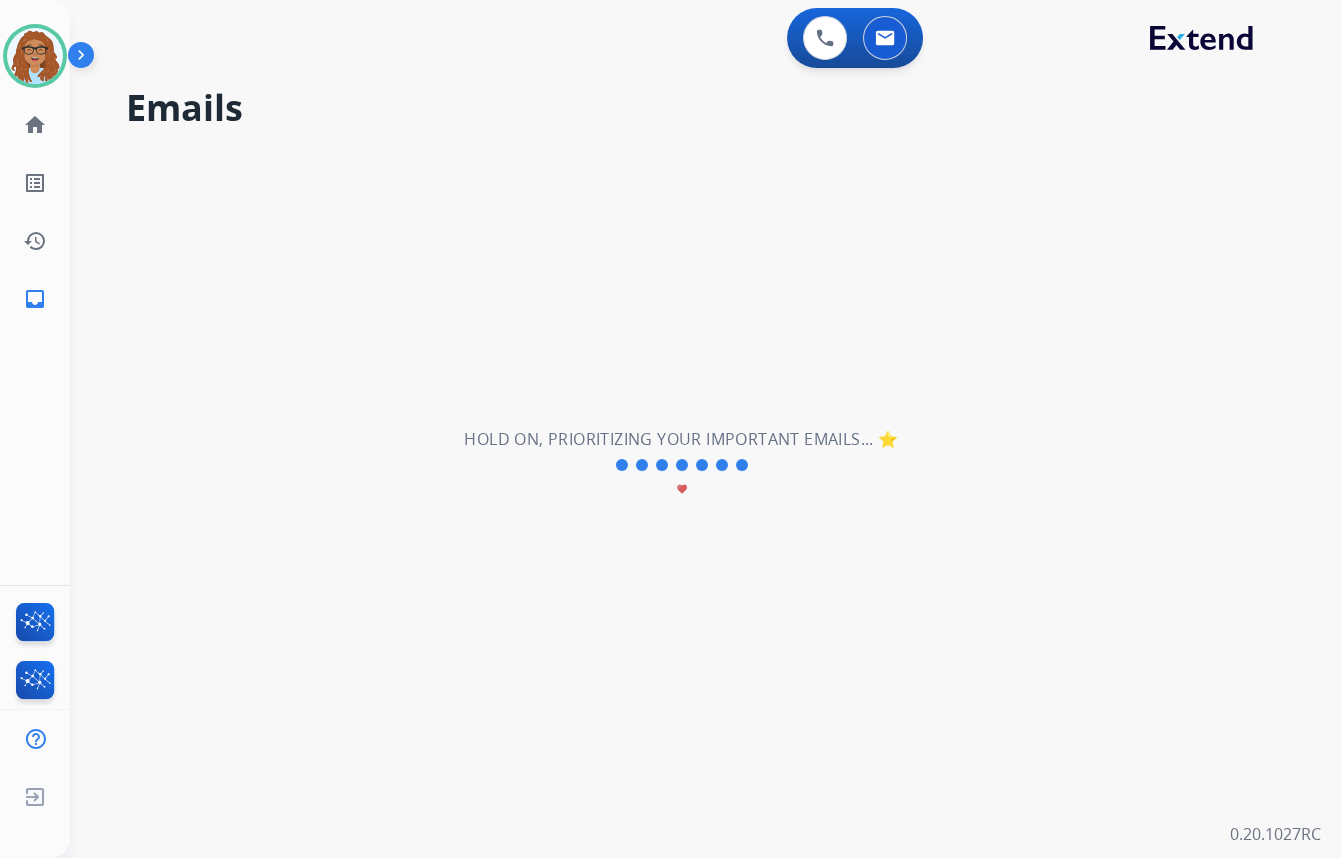 scroll, scrollTop: 0, scrollLeft: 0, axis: both 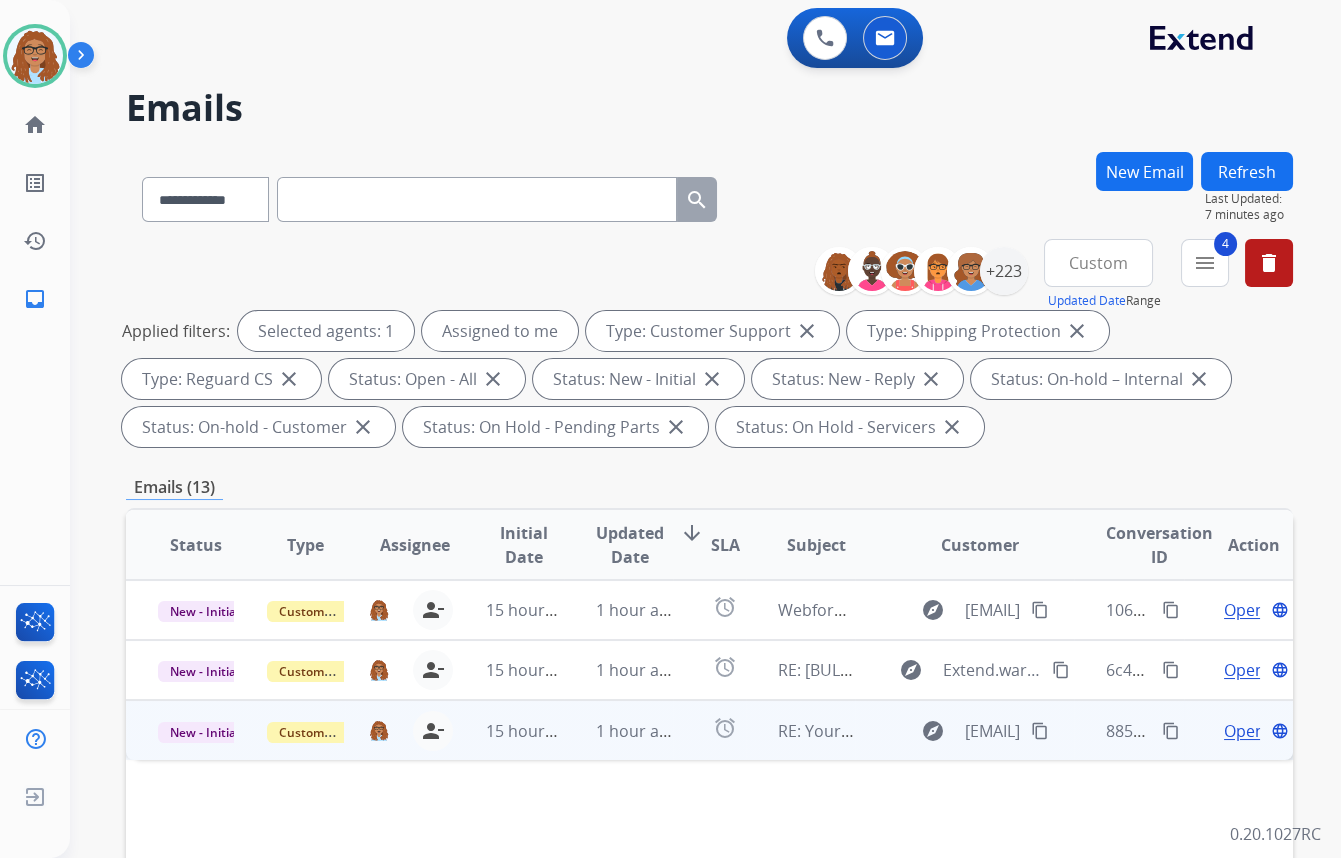 click on "Open" at bounding box center (1244, 731) 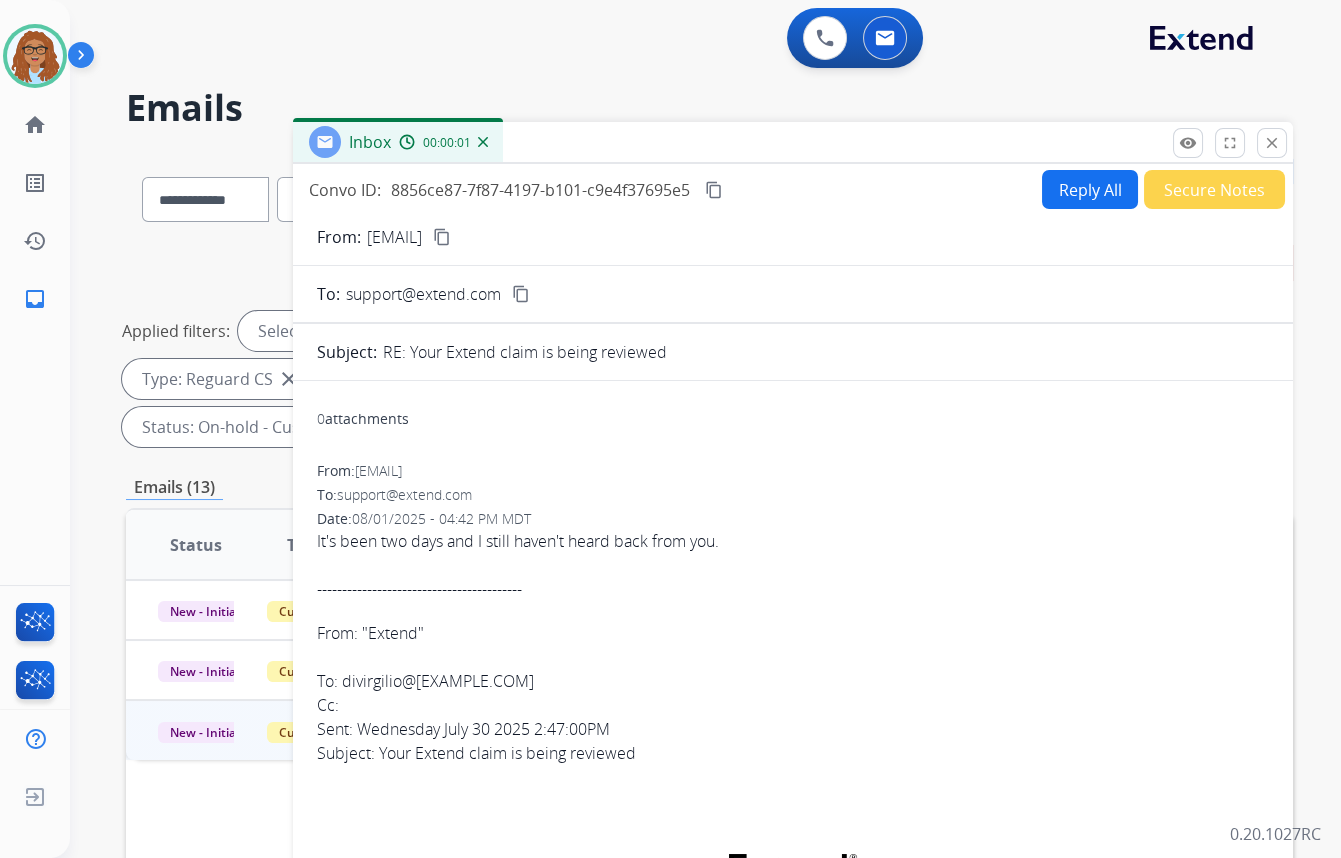 click on "Reply All" at bounding box center (1090, 189) 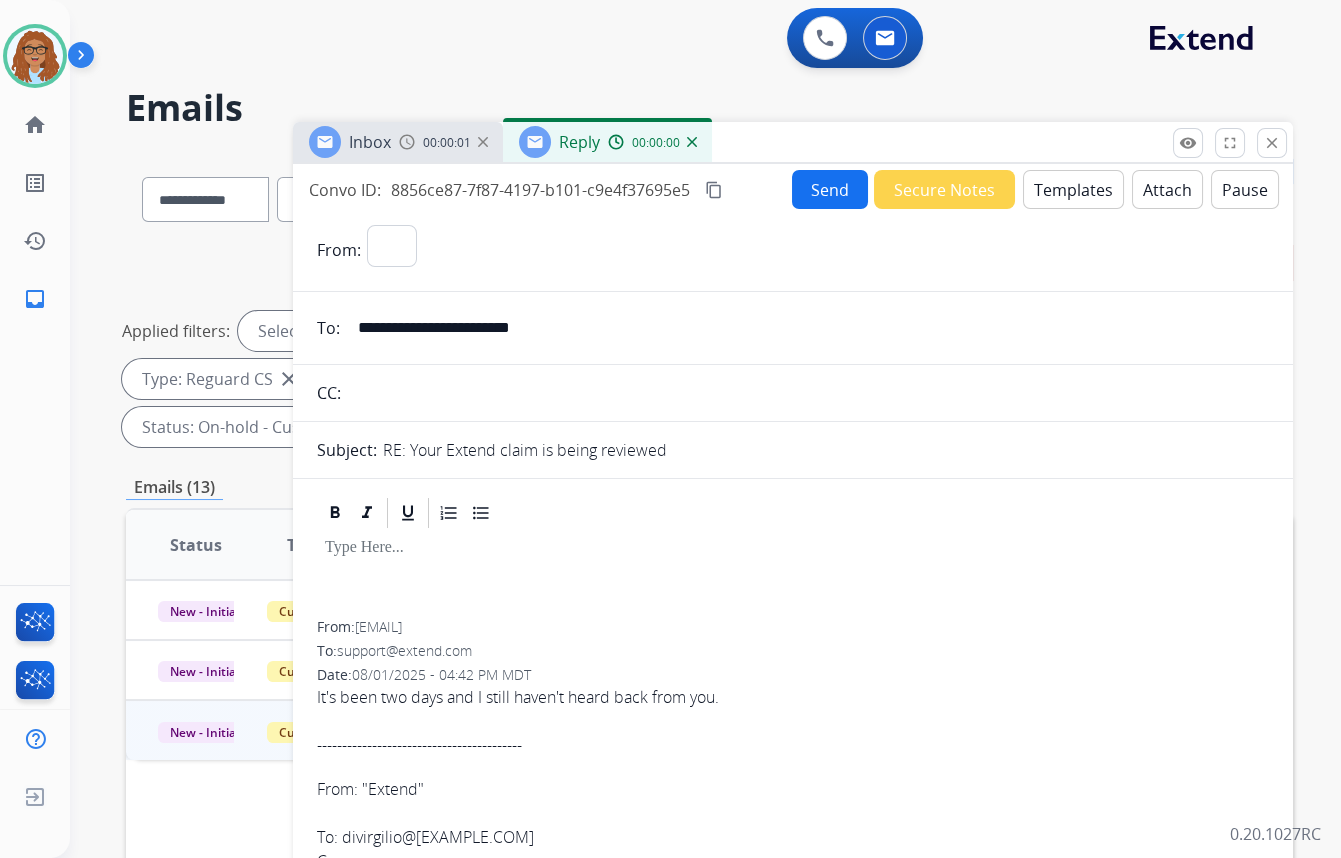 select on "**********" 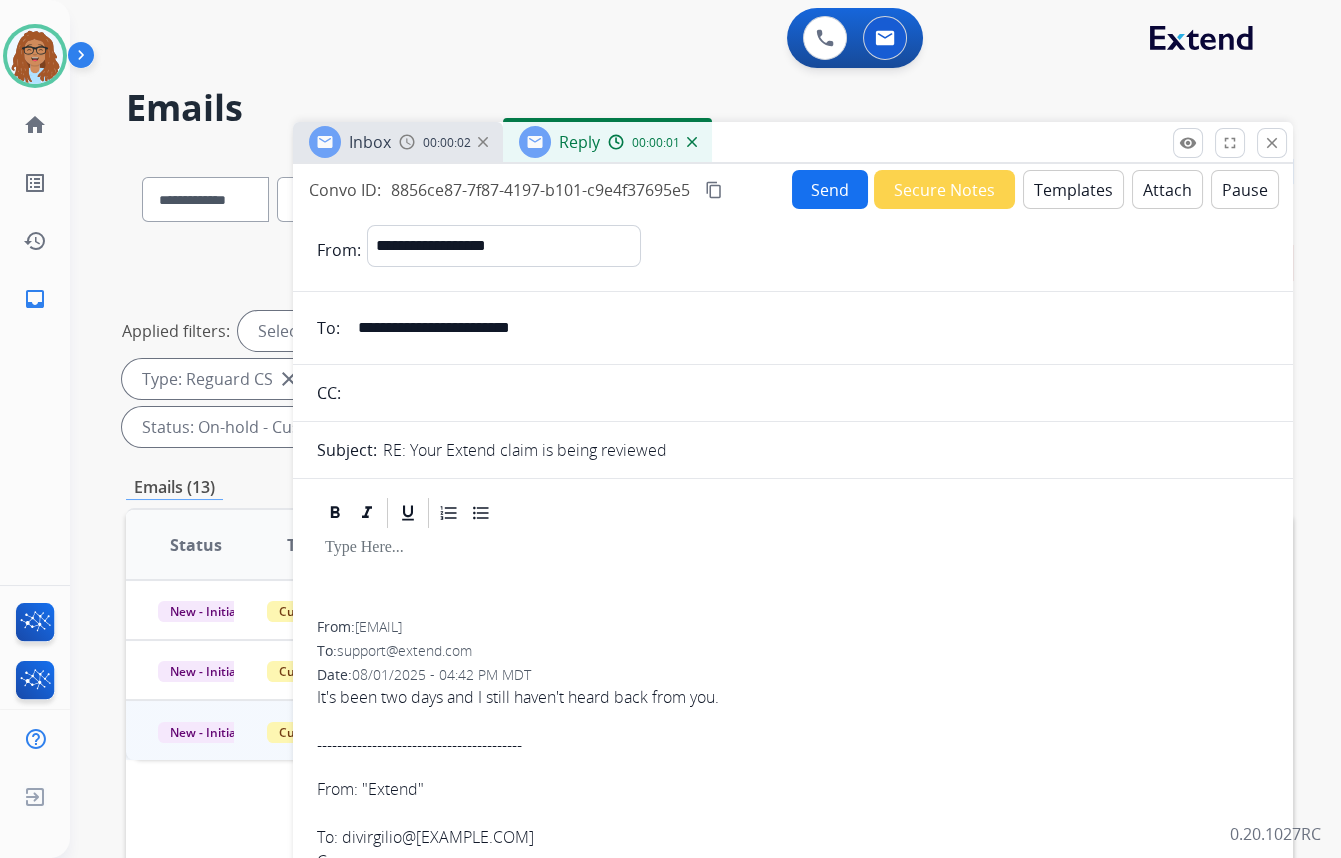 drag, startPoint x: 556, startPoint y: 332, endPoint x: 271, endPoint y: 332, distance: 285 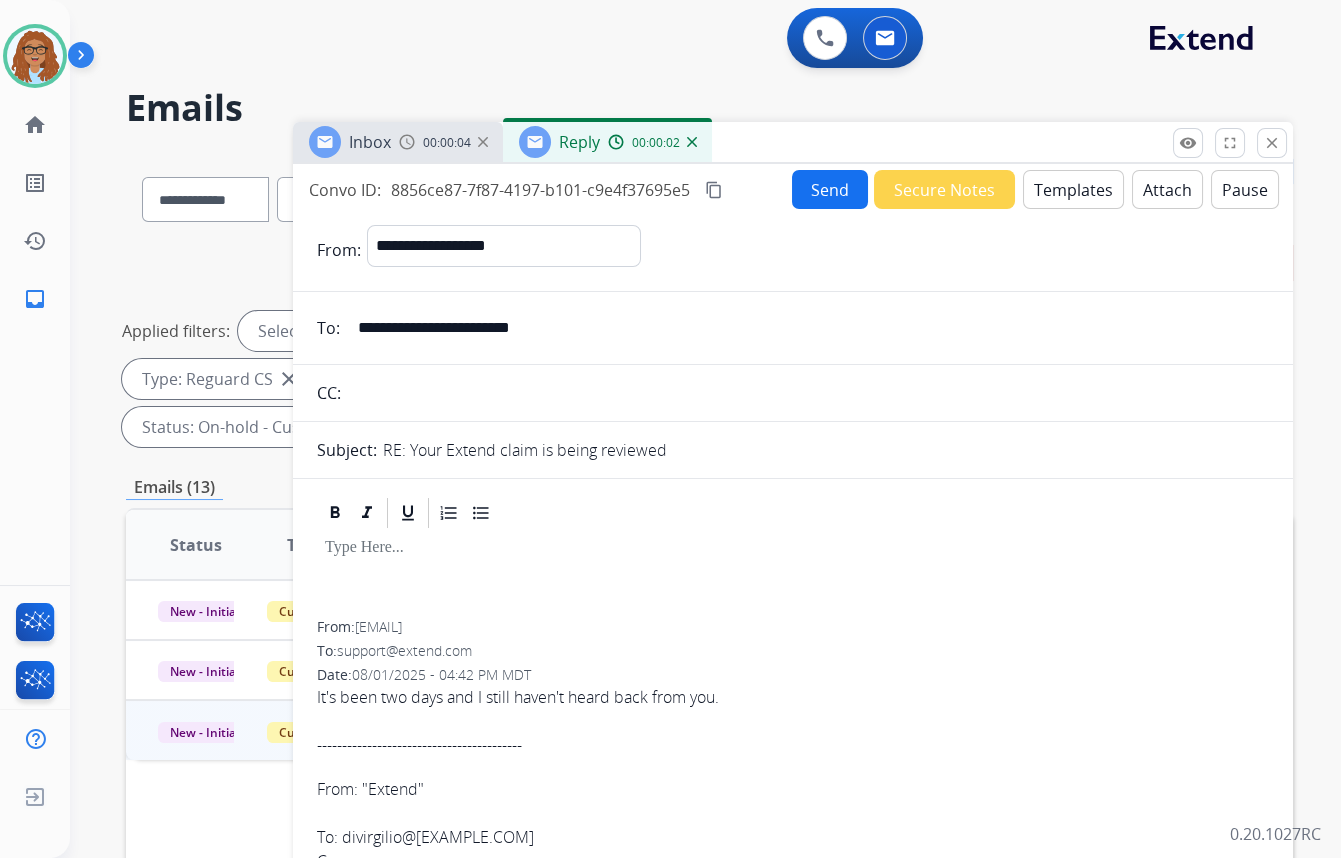 drag, startPoint x: 536, startPoint y: 406, endPoint x: 544, endPoint y: 398, distance: 11.313708 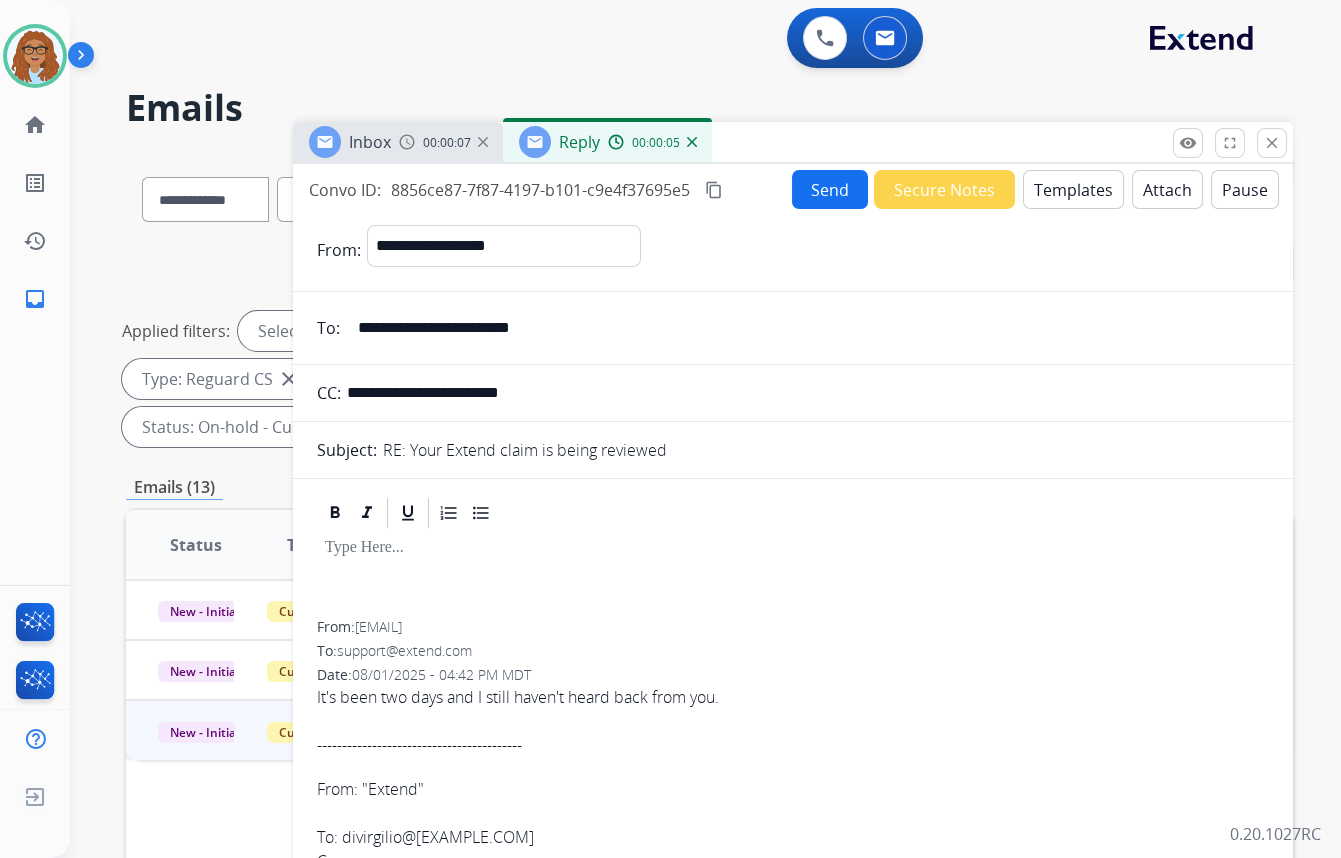 type on "**********" 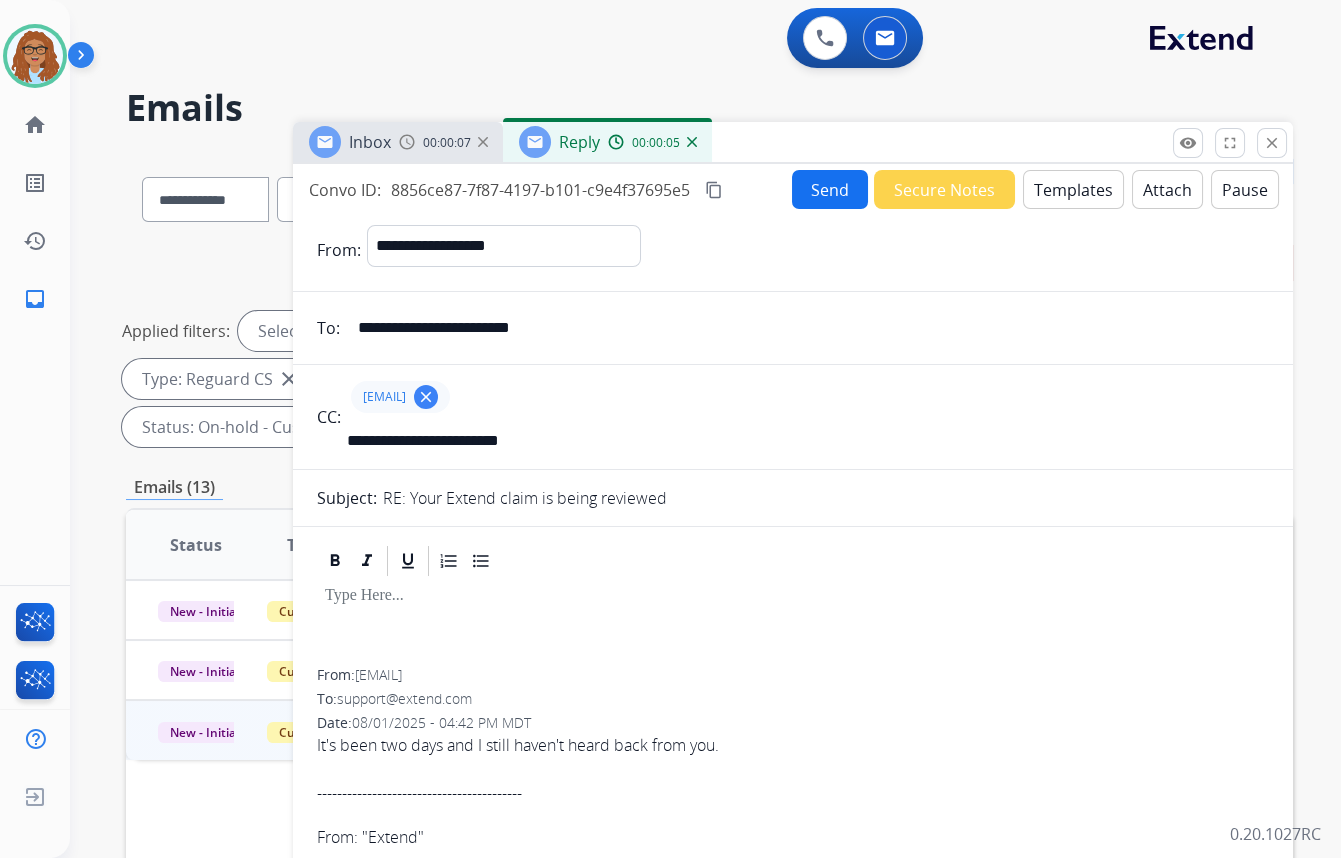 type 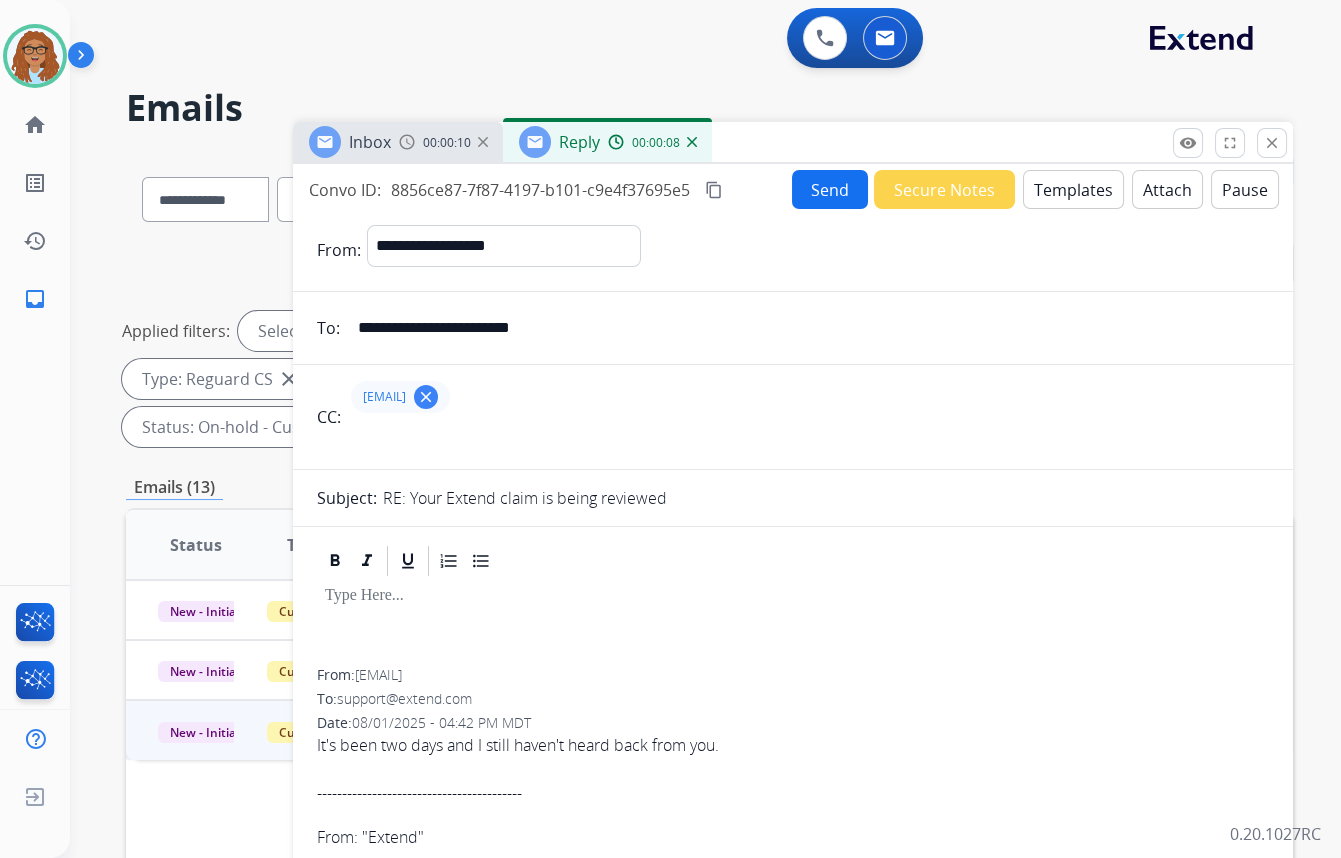 click on "Templates" at bounding box center [1073, 189] 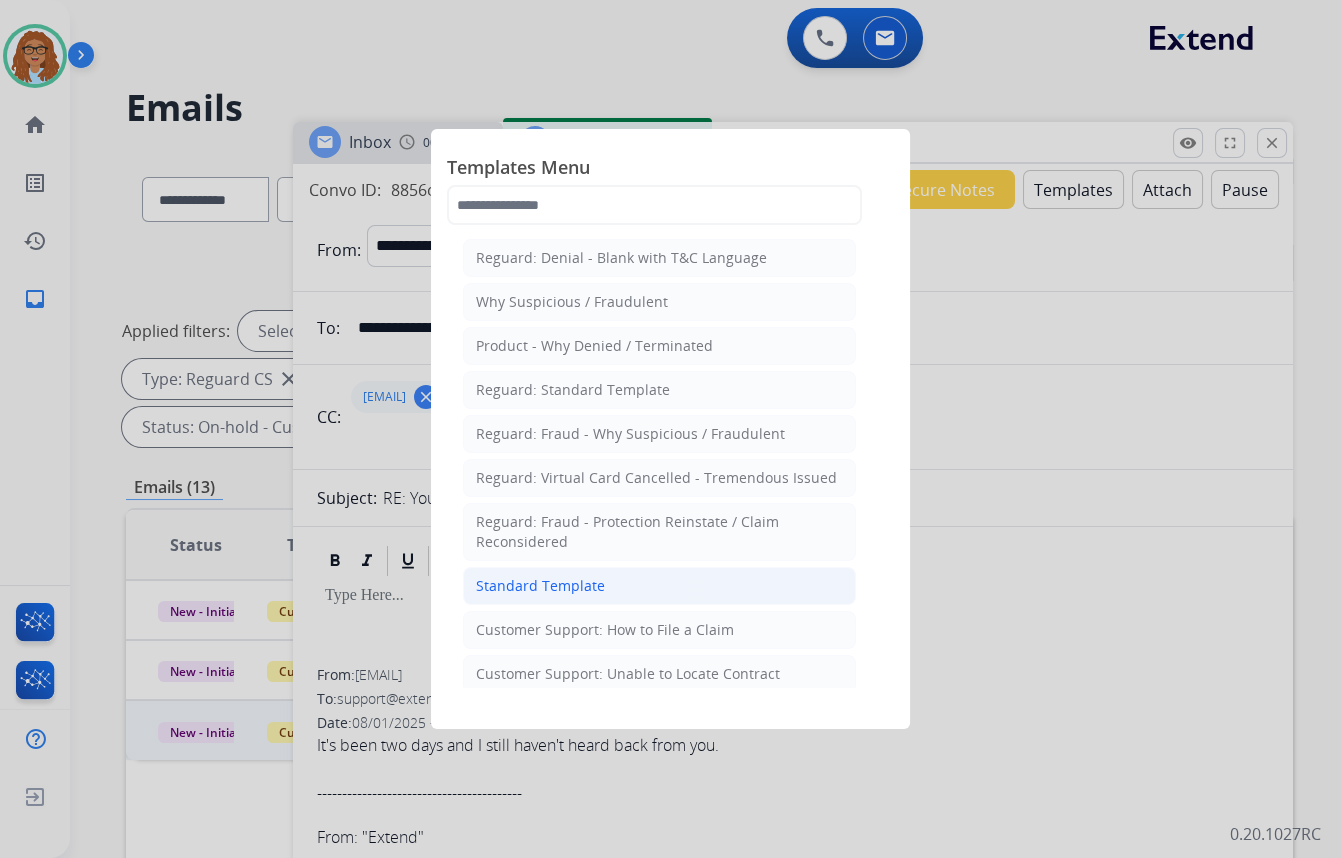 click on "Standard Template" 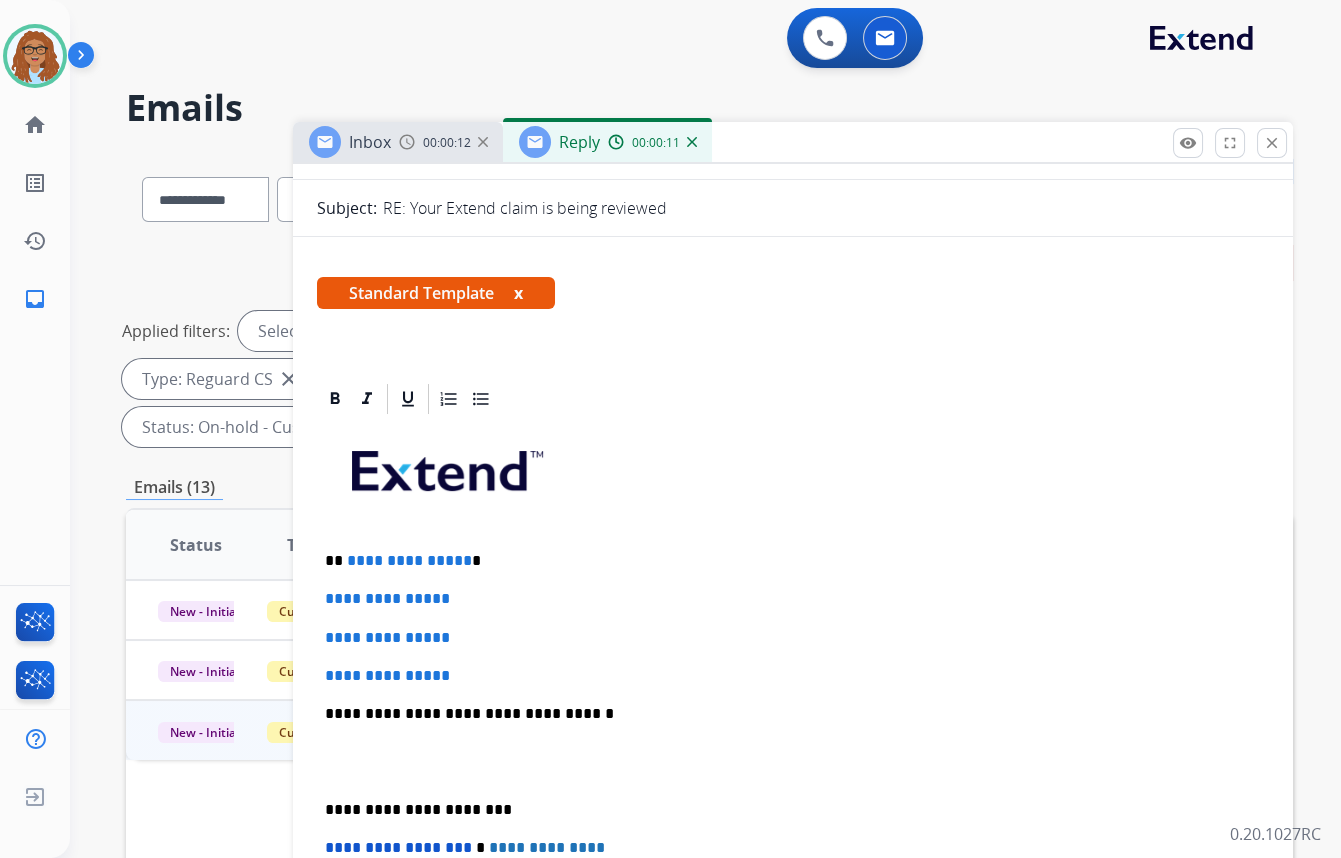 scroll, scrollTop: 363, scrollLeft: 0, axis: vertical 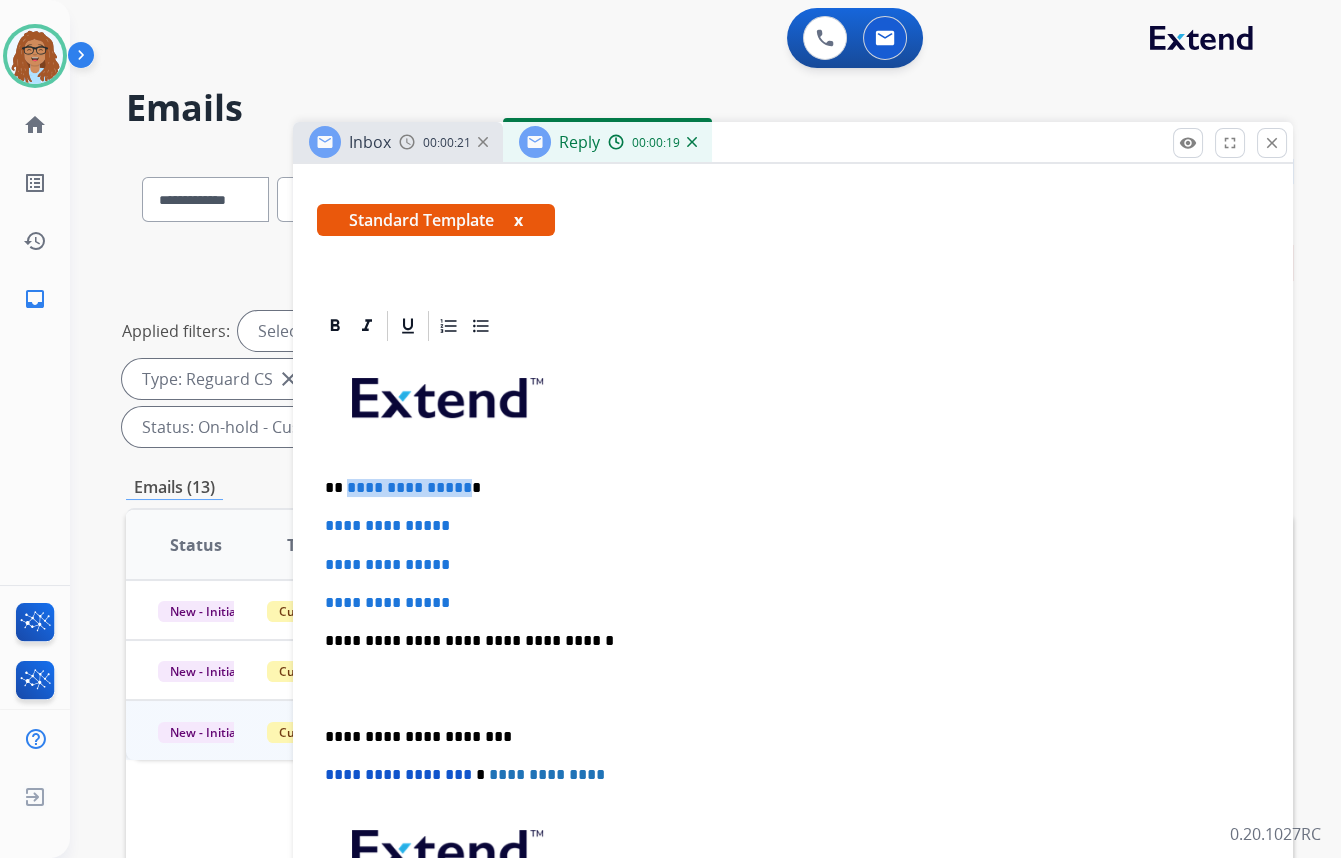 drag, startPoint x: 460, startPoint y: 474, endPoint x: 345, endPoint y: 484, distance: 115.43397 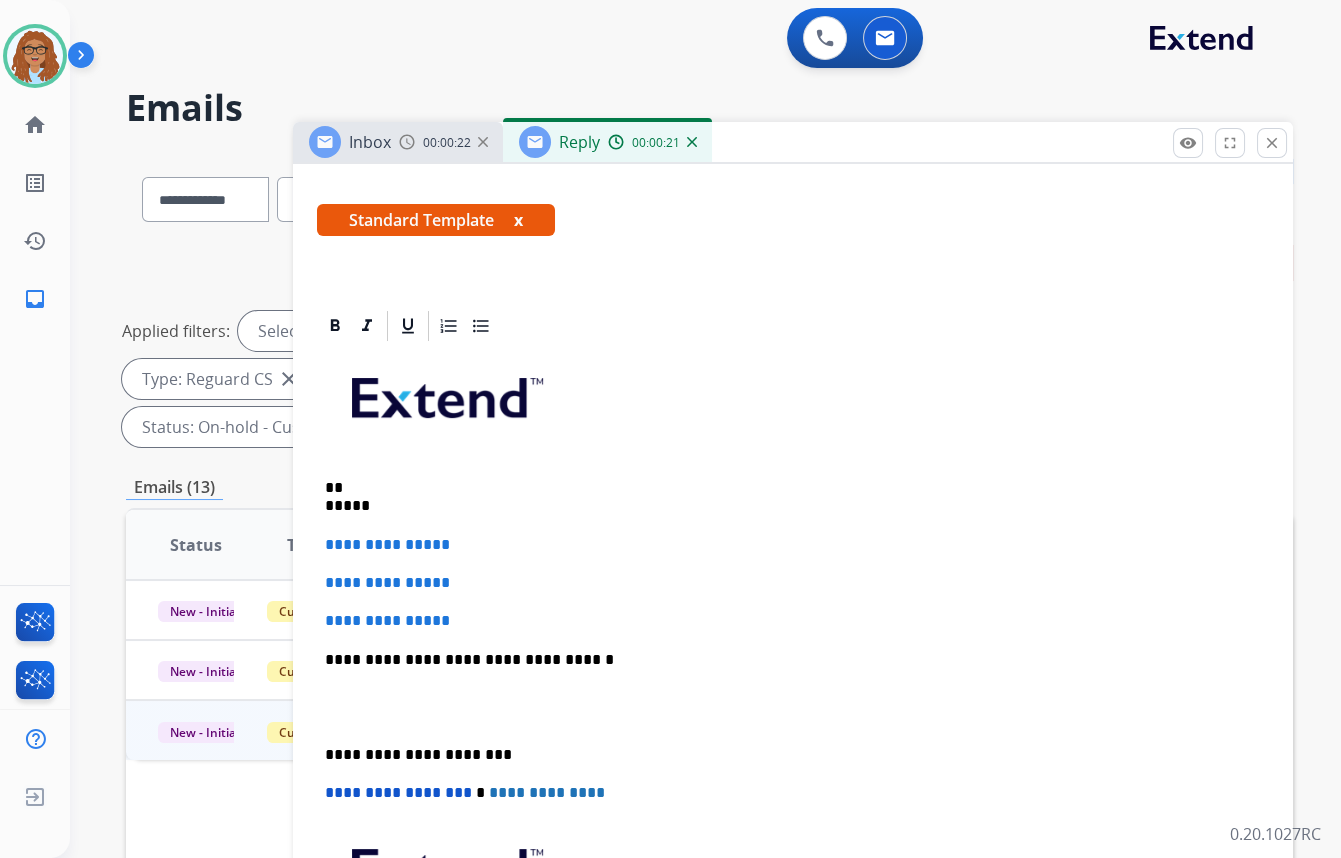 click on "** *****" at bounding box center (785, 497) 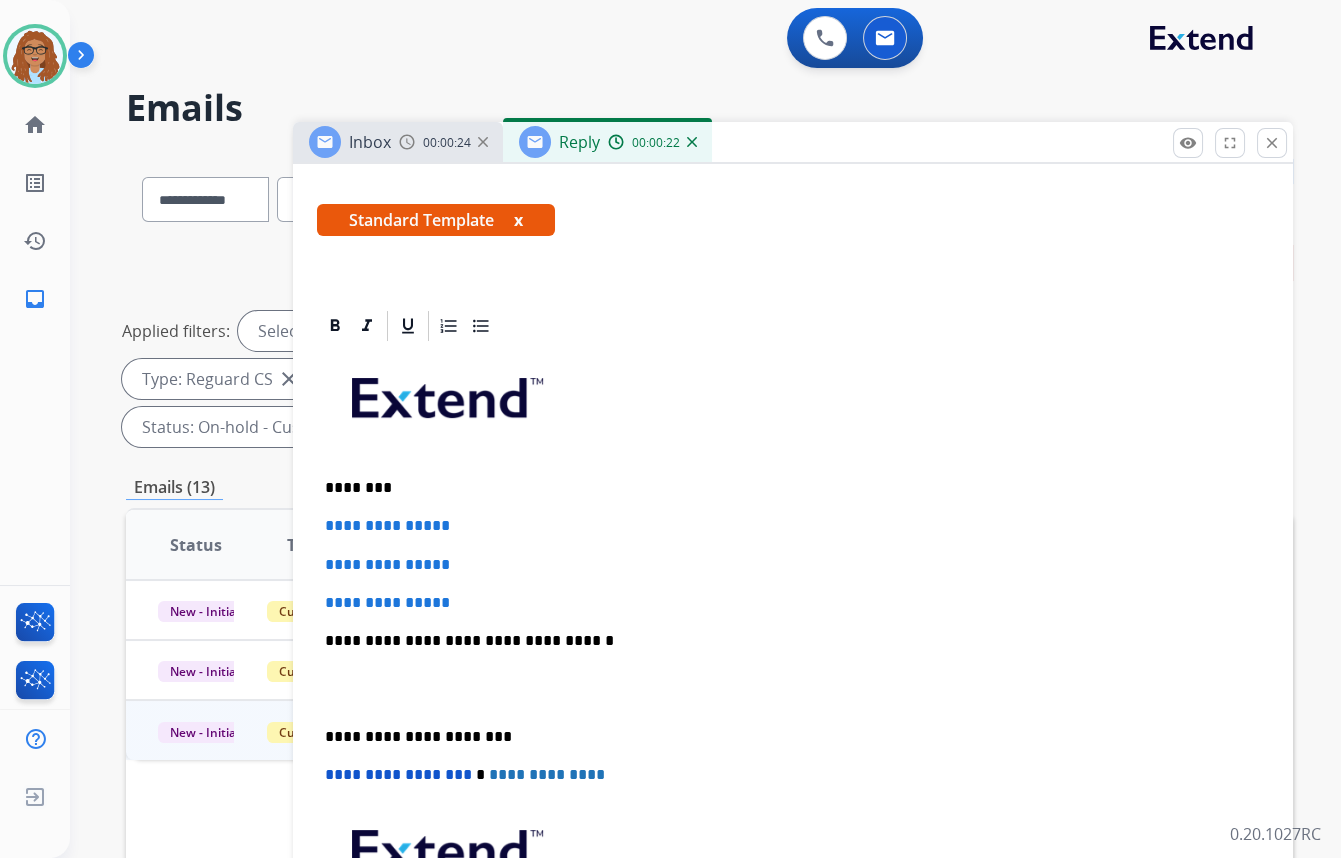drag, startPoint x: 398, startPoint y: 488, endPoint x: 410, endPoint y: 486, distance: 12.165525 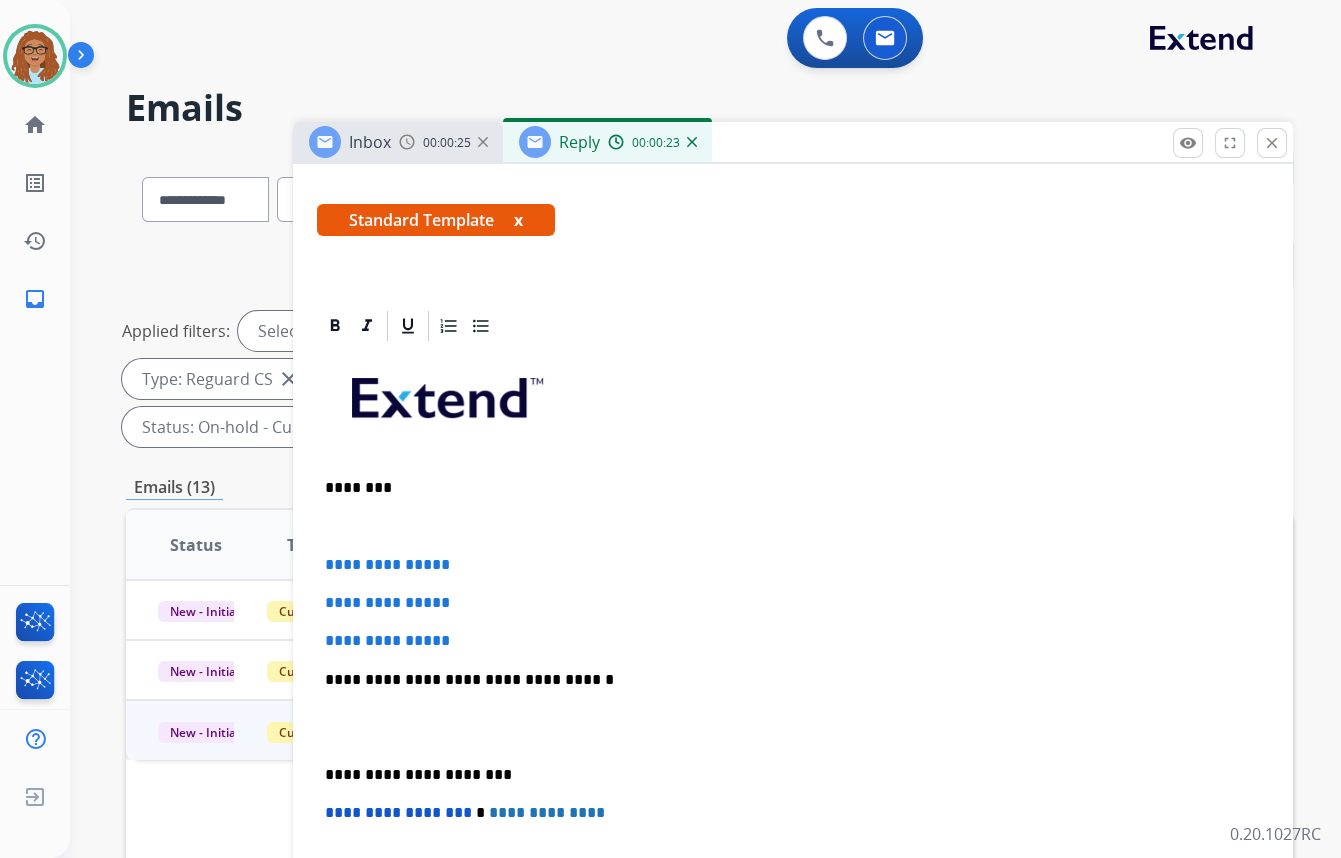 type 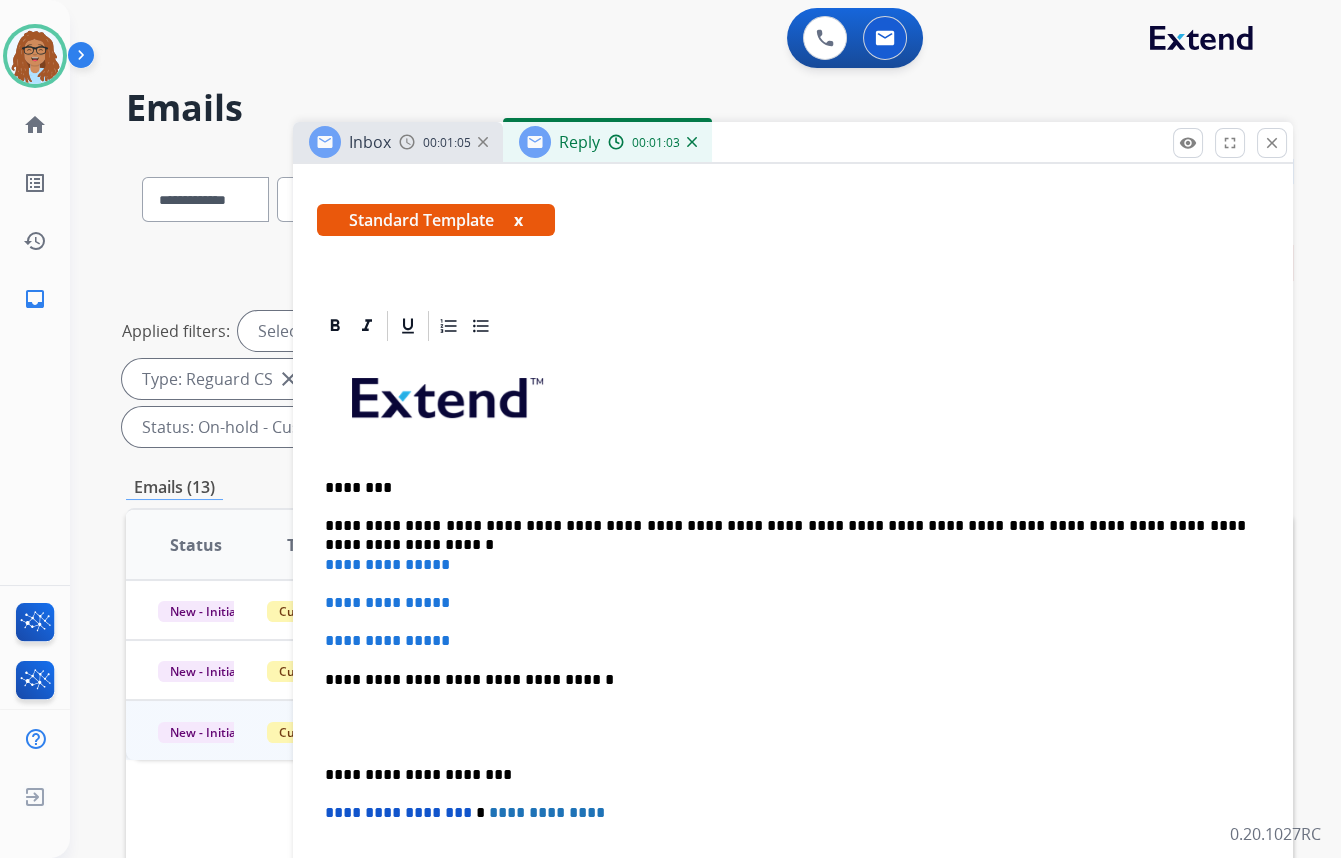 click on "**********" at bounding box center [785, 526] 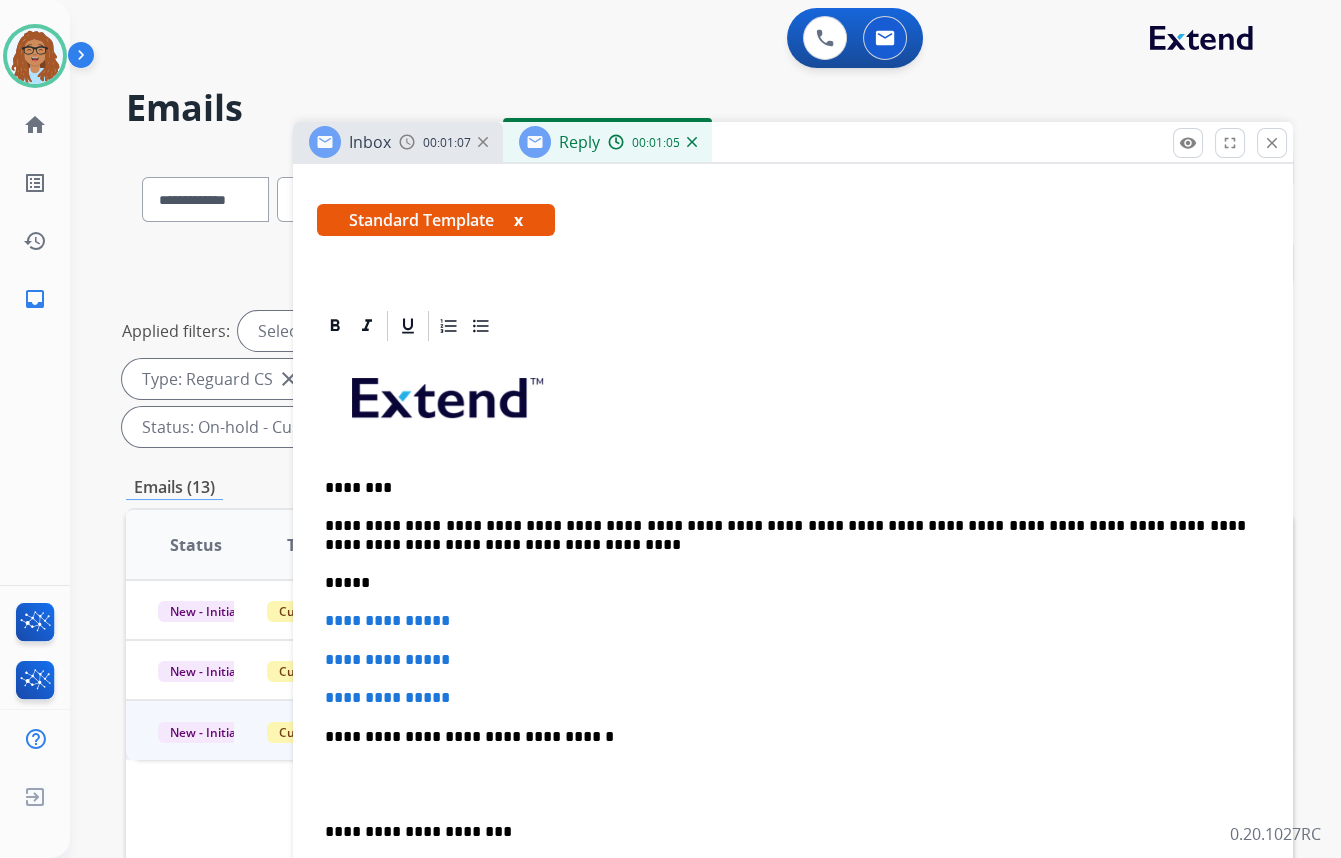 click on "*****" at bounding box center (785, 583) 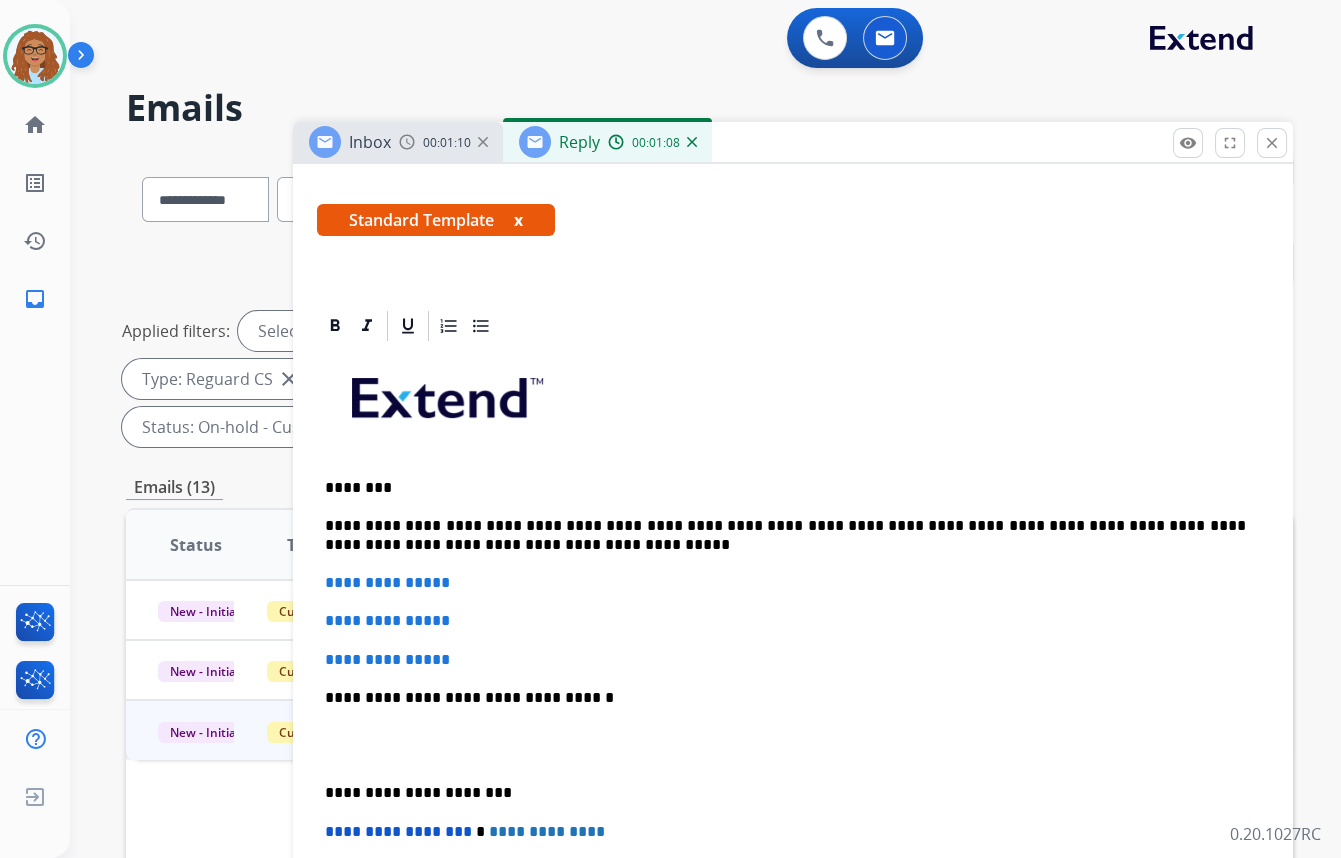 click on "**********" at bounding box center (785, 535) 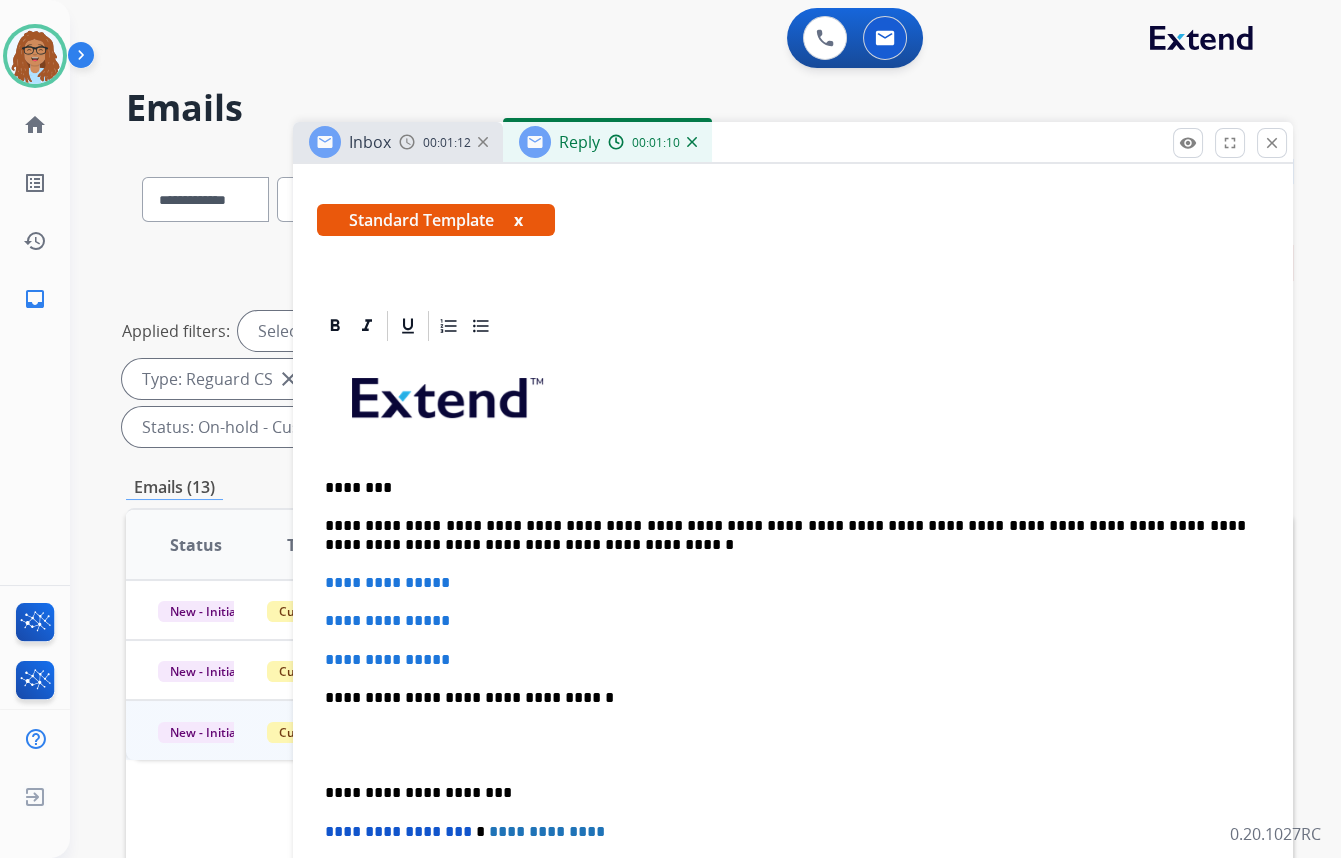 click on "**********" at bounding box center [785, 535] 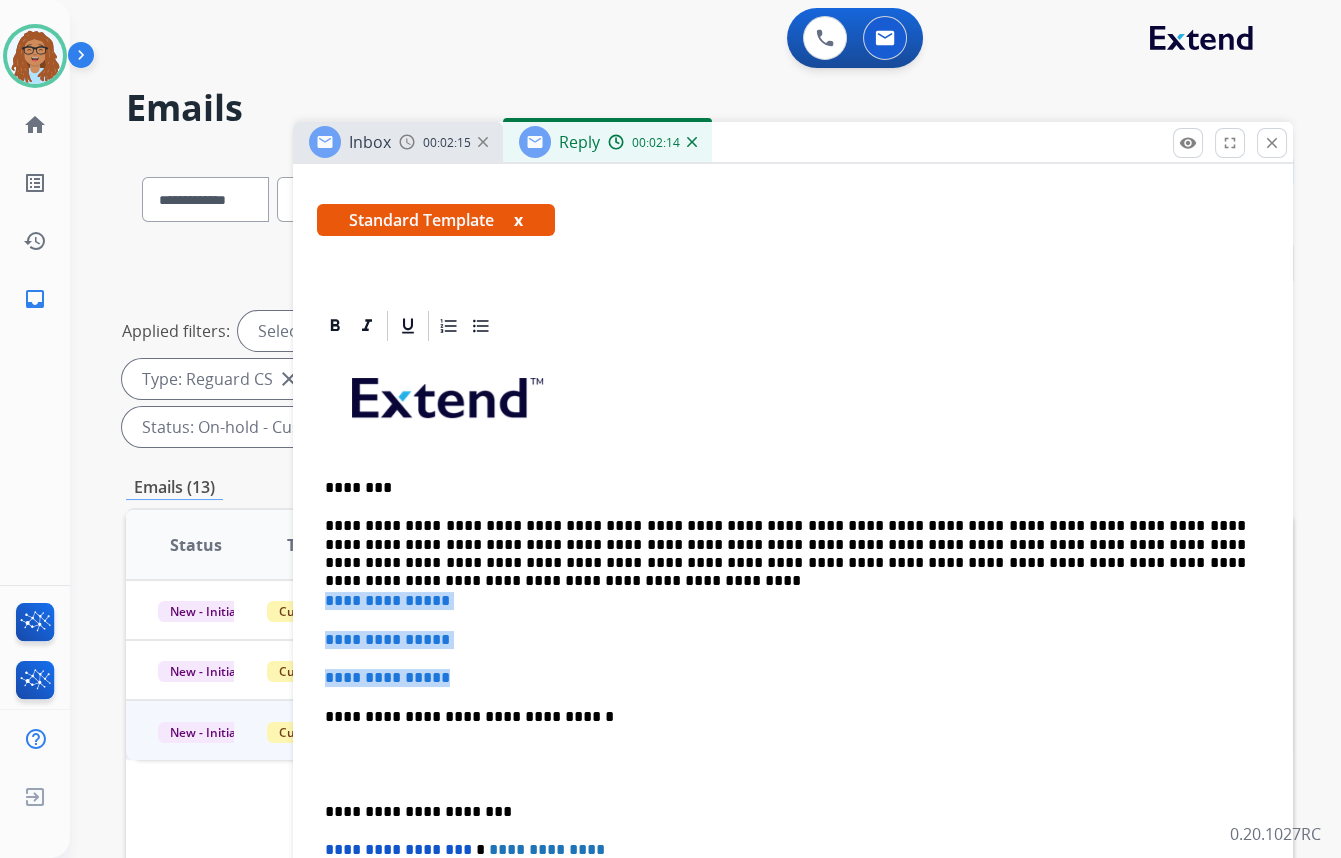 drag, startPoint x: 468, startPoint y: 679, endPoint x: 322, endPoint y: 600, distance: 166.003 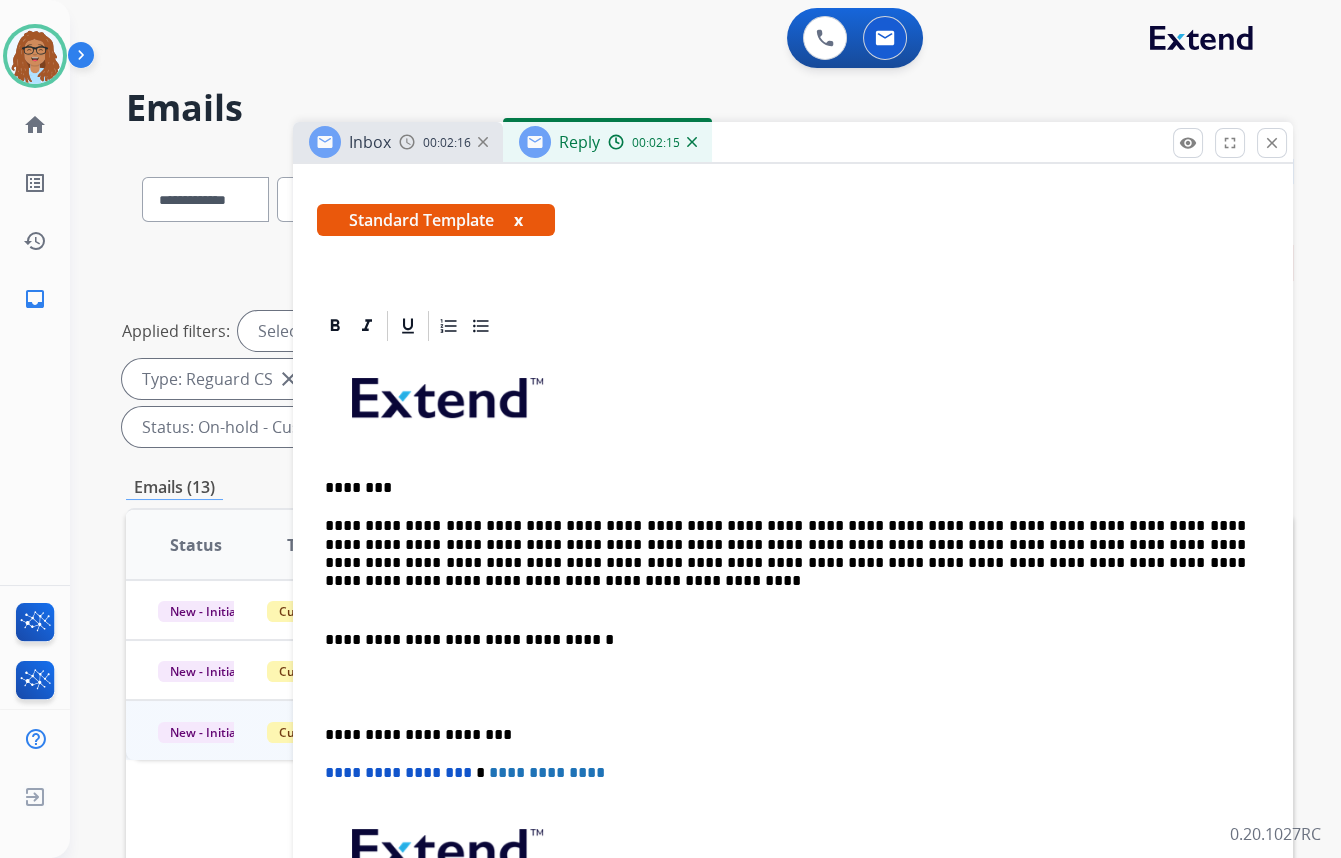 click on "**********" at bounding box center (793, 687) 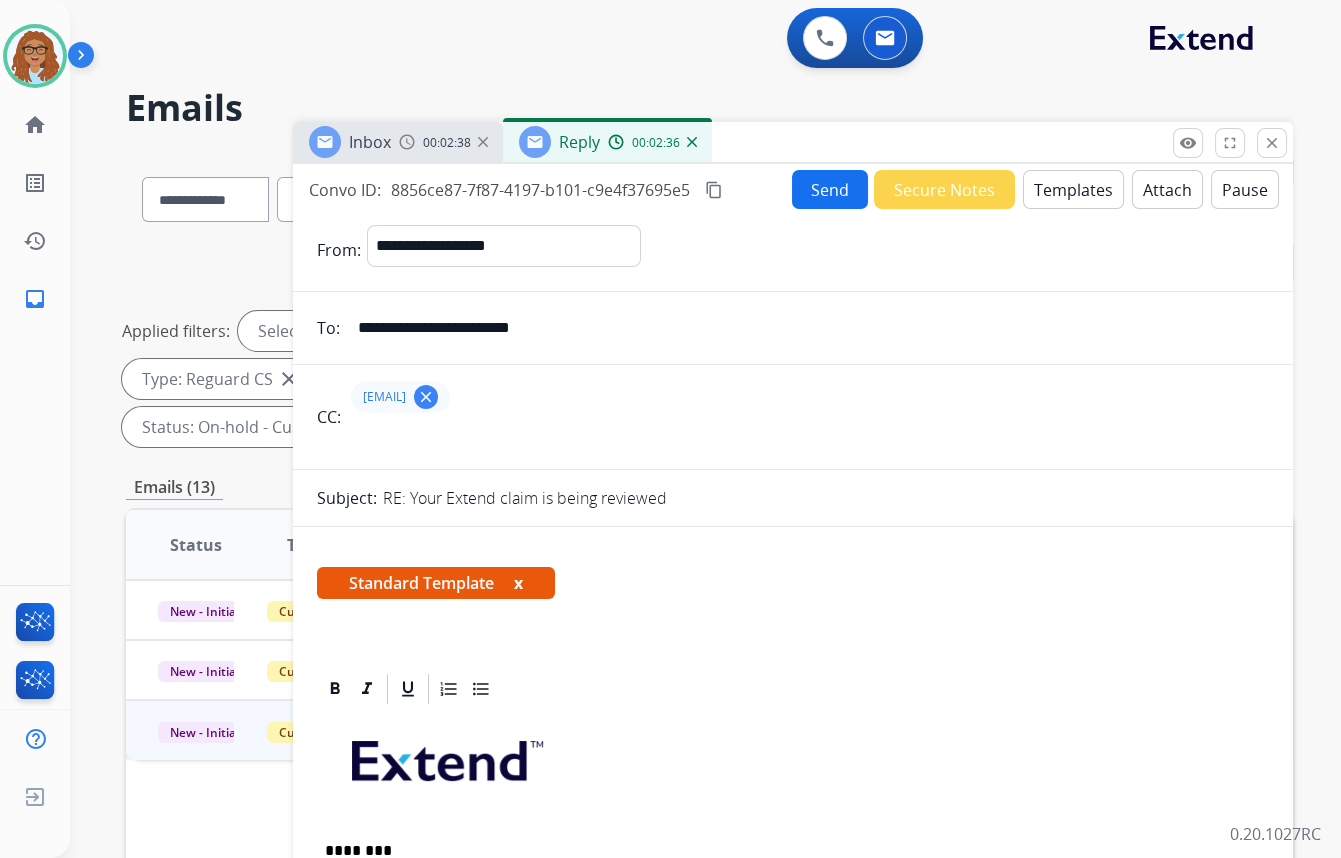 scroll, scrollTop: 0, scrollLeft: 0, axis: both 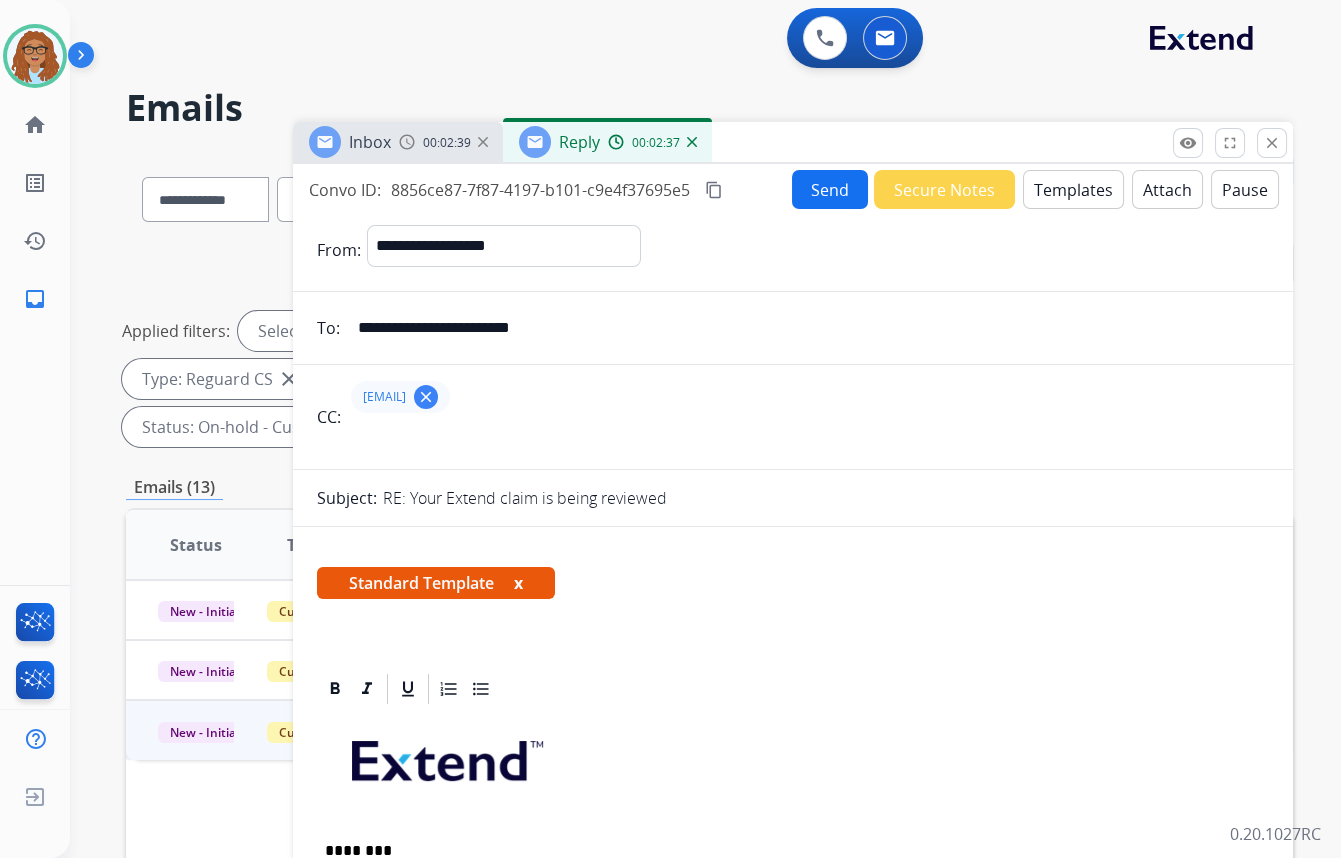 click on "Send" at bounding box center [830, 189] 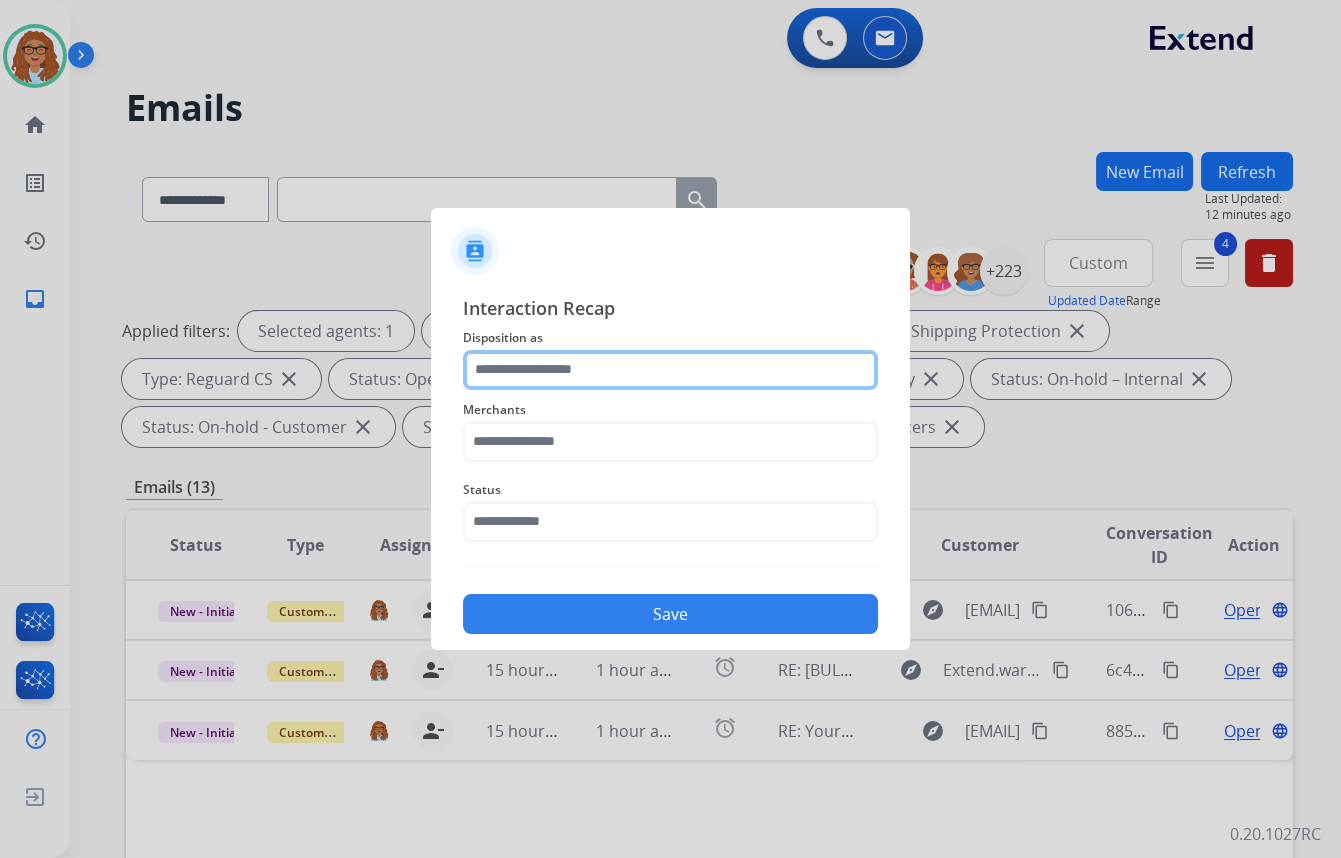 click 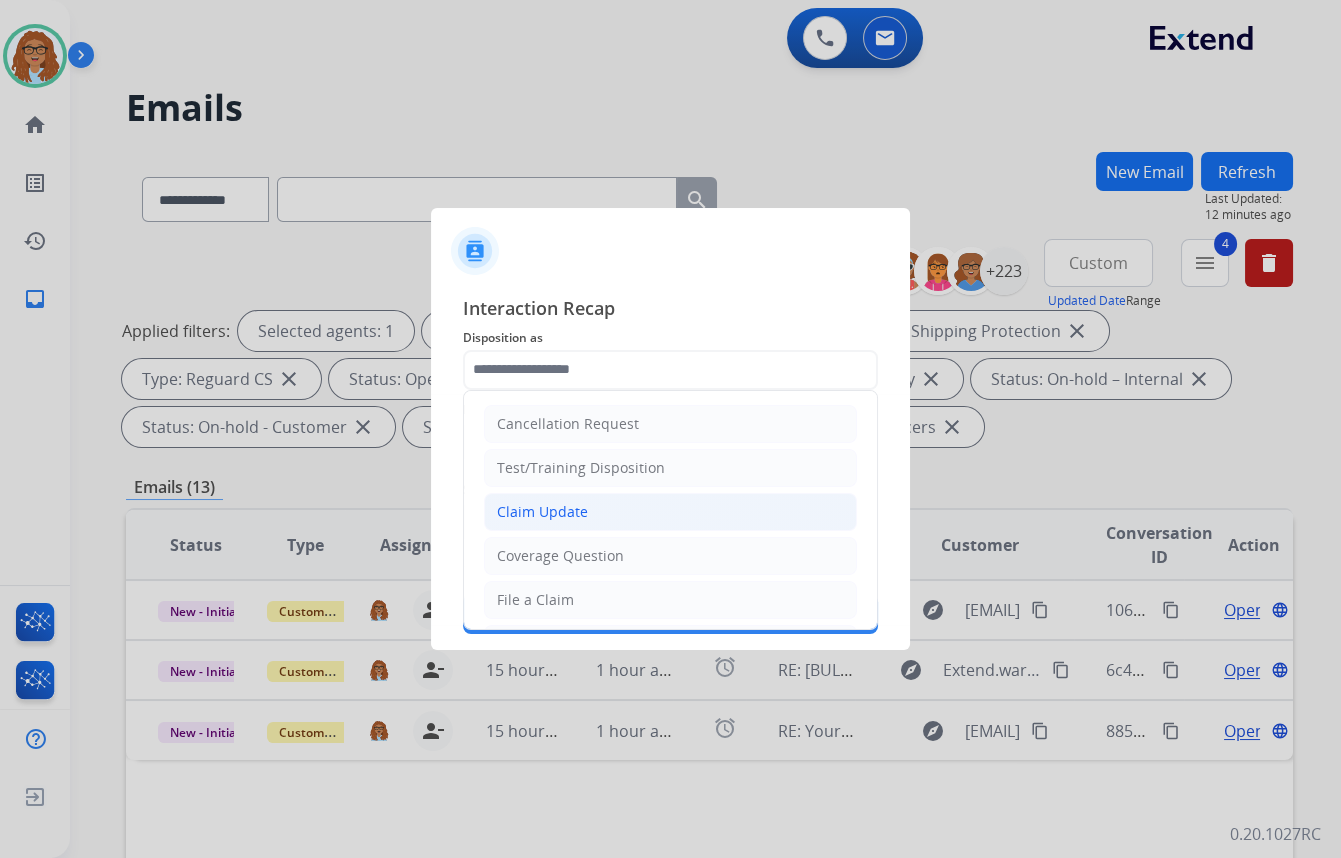 click on "Claim Update" 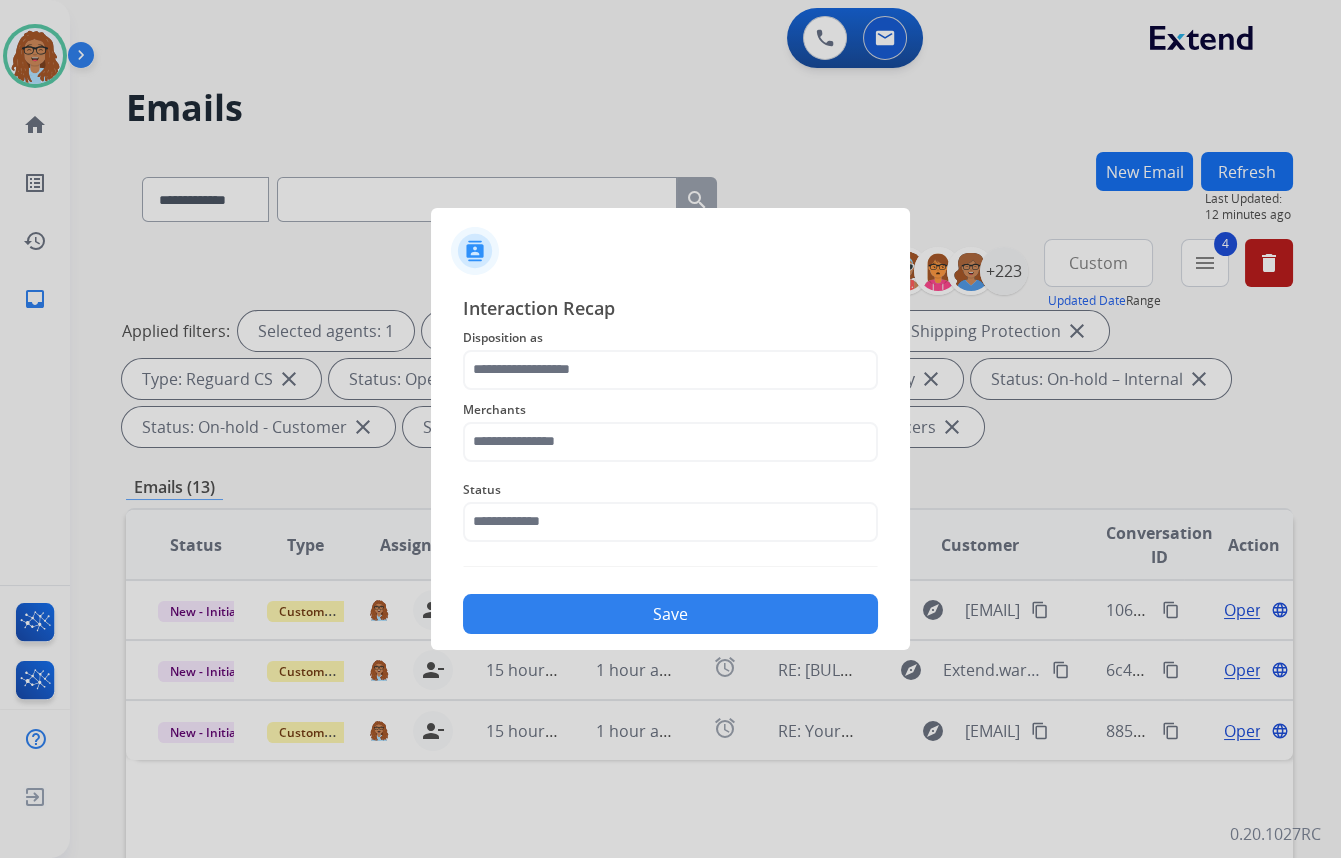 type on "**********" 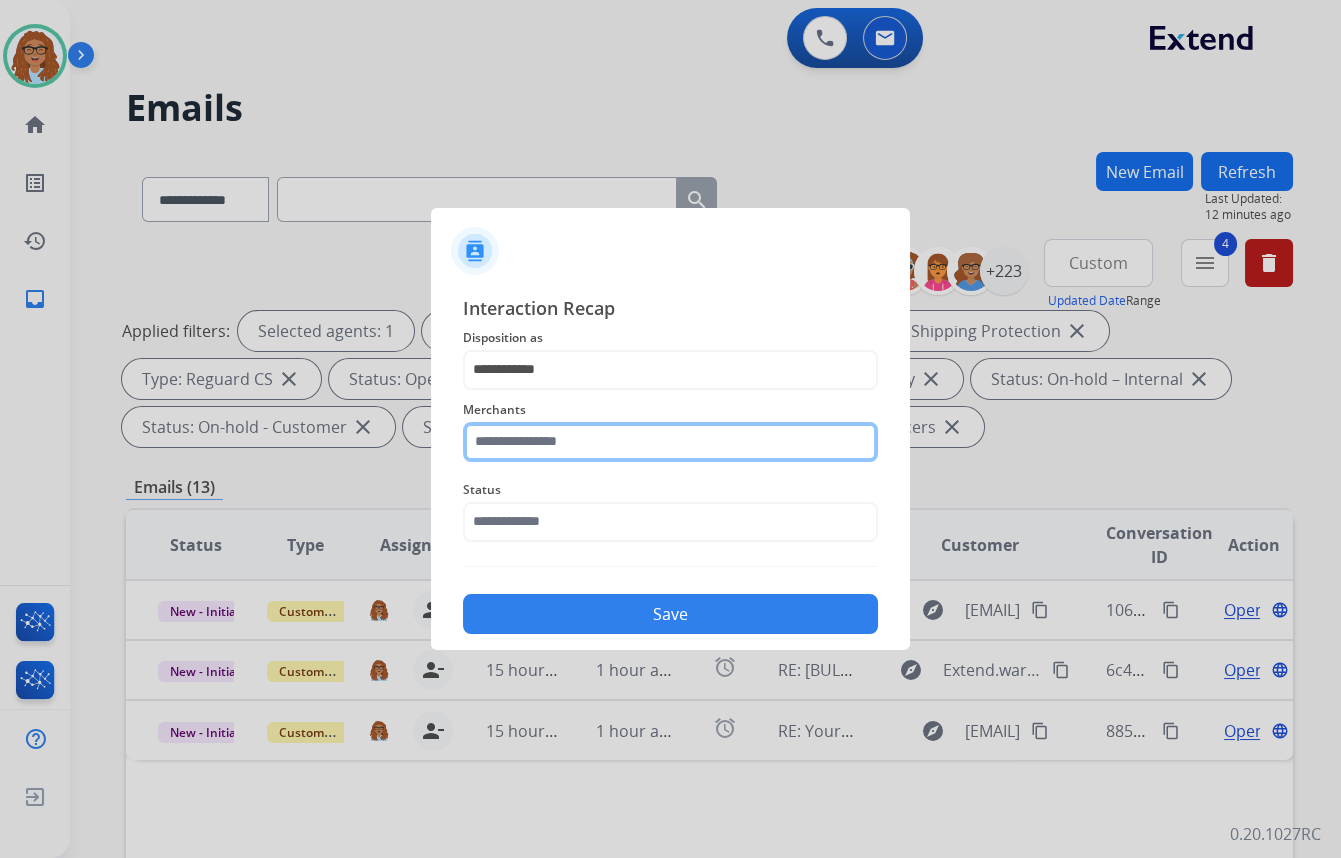 click 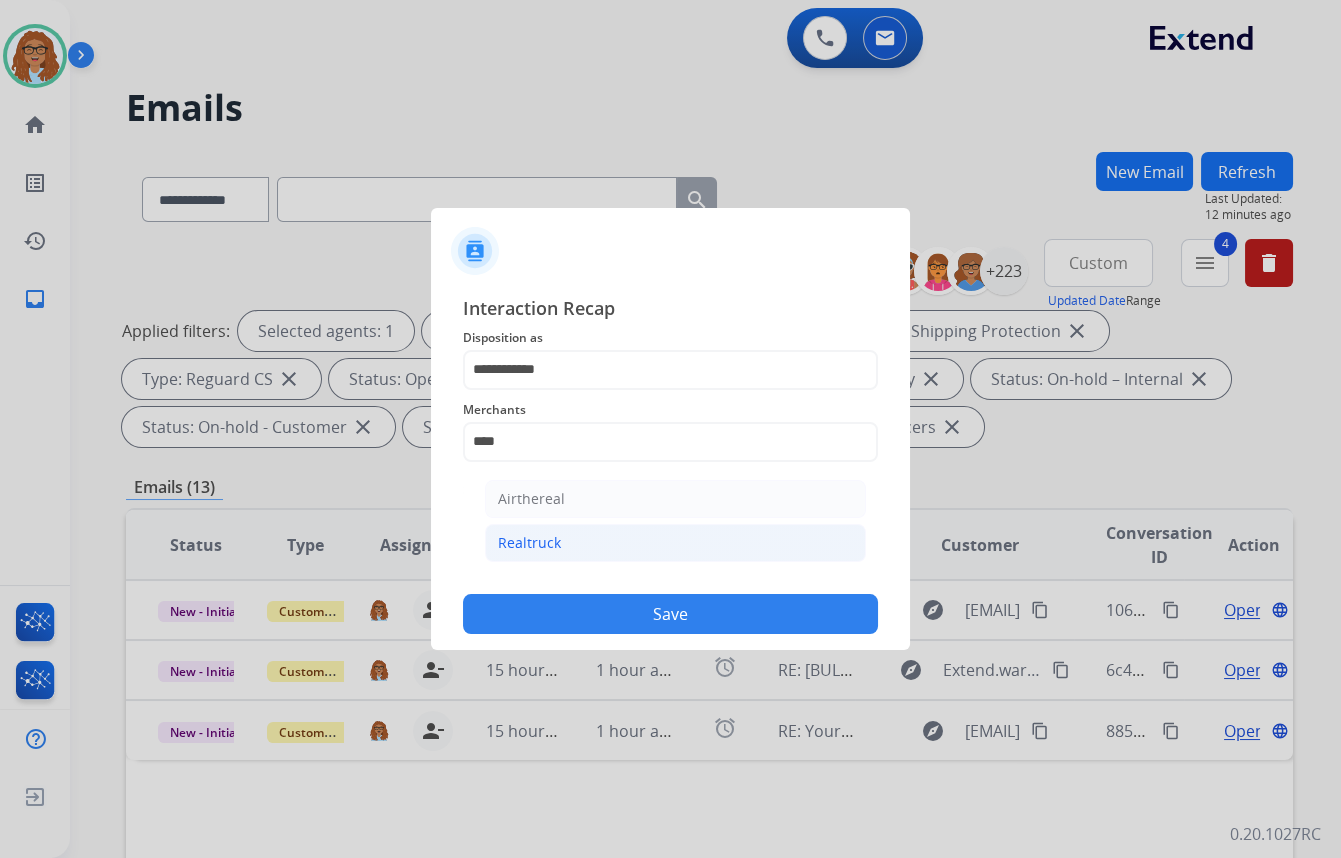 click on "Realtruck" 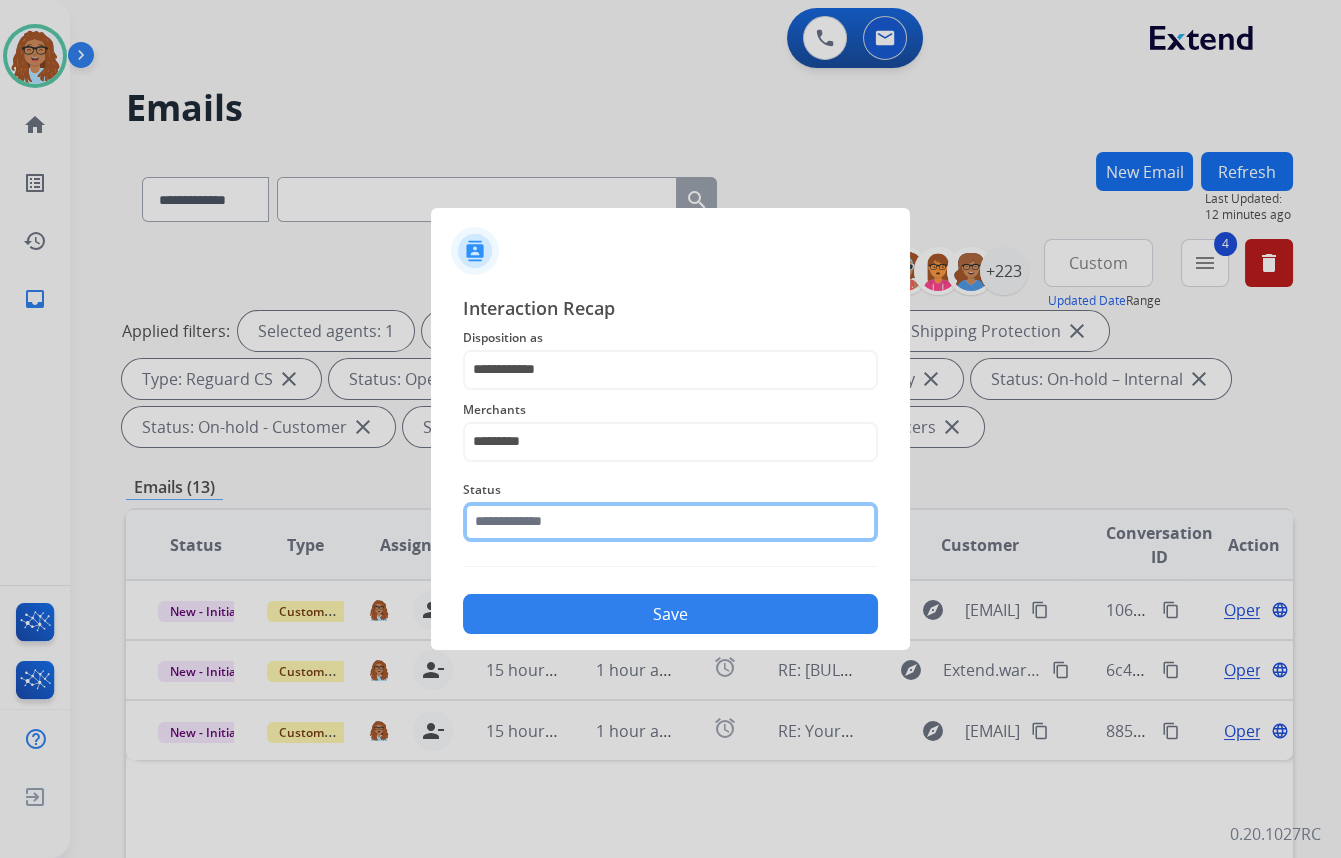 click 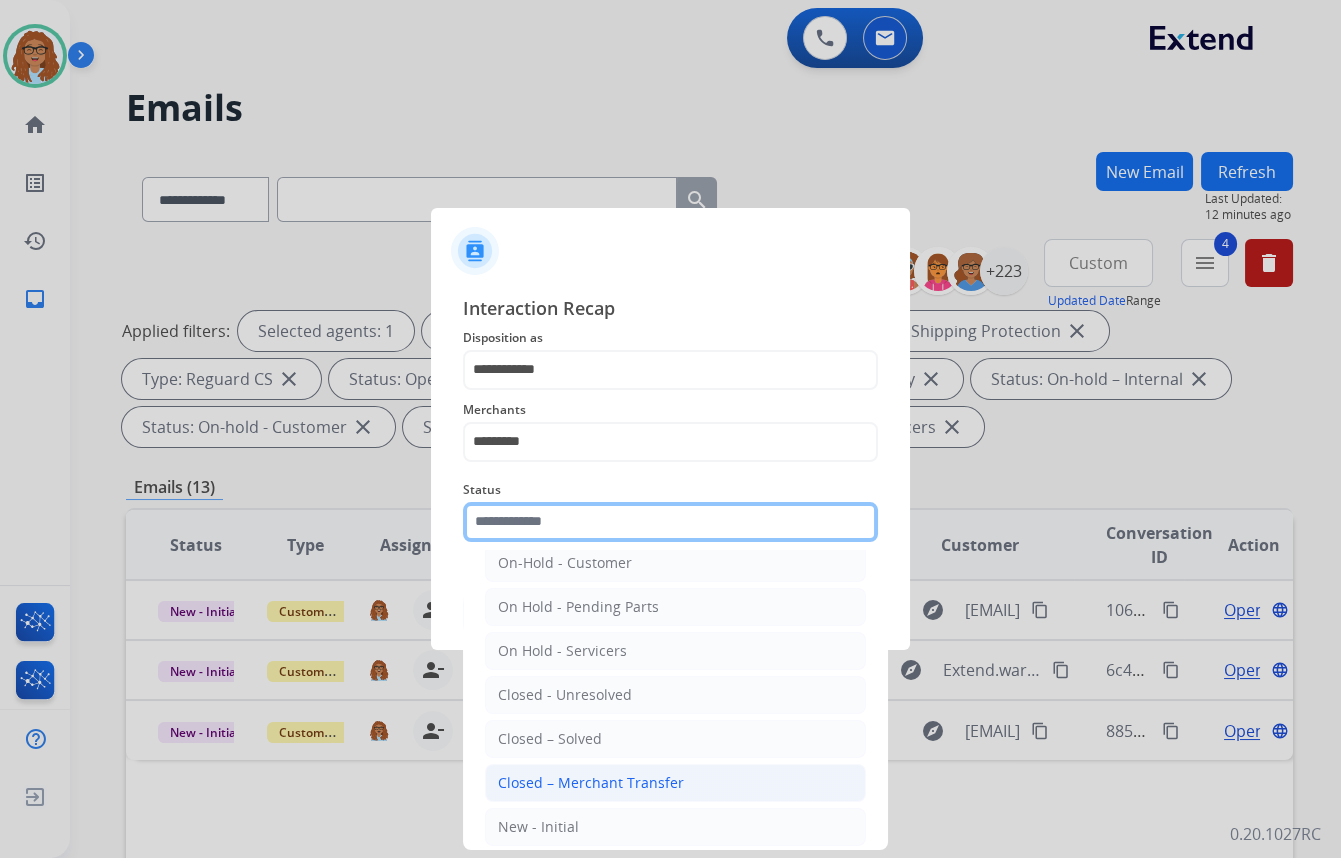 scroll, scrollTop: 90, scrollLeft: 0, axis: vertical 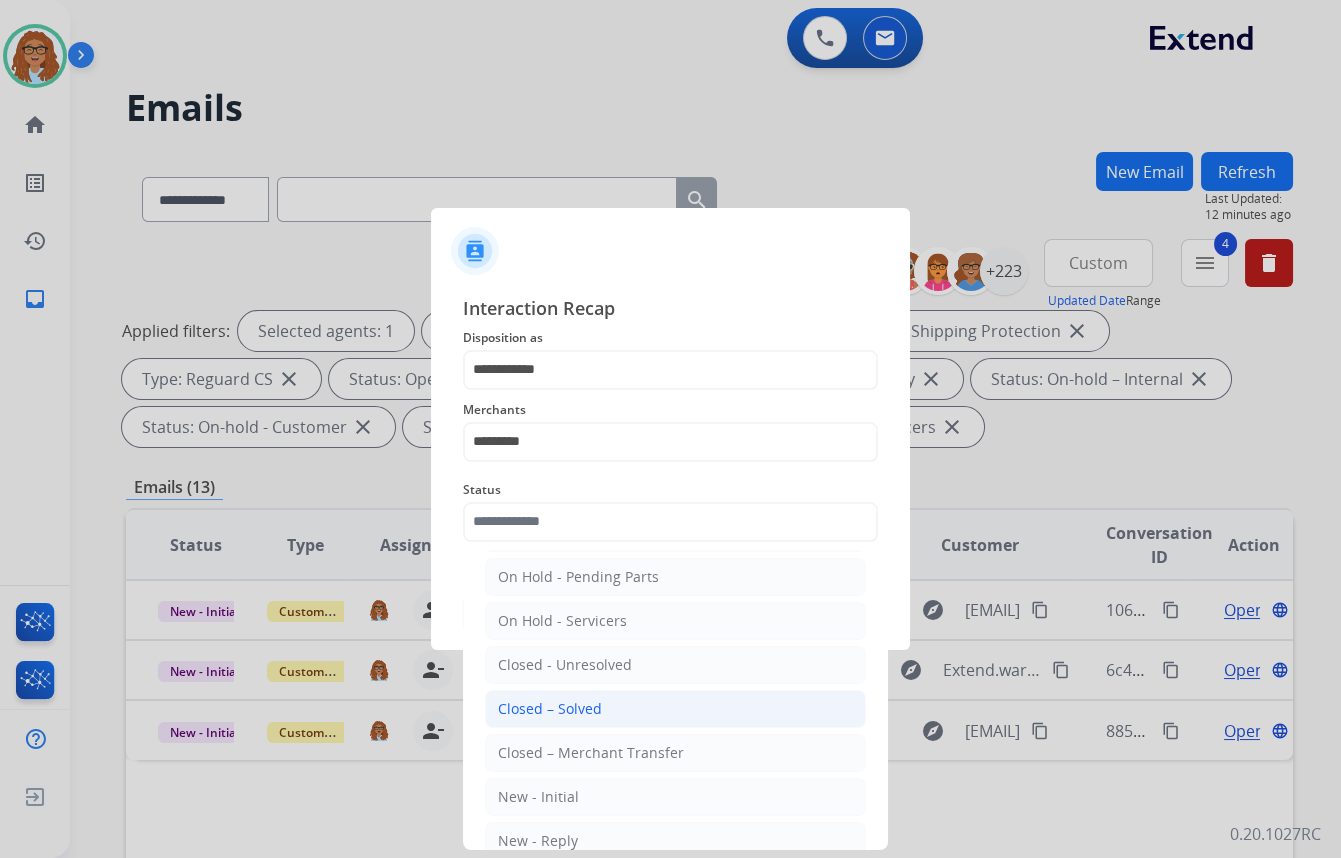 click on "Closed – Solved" 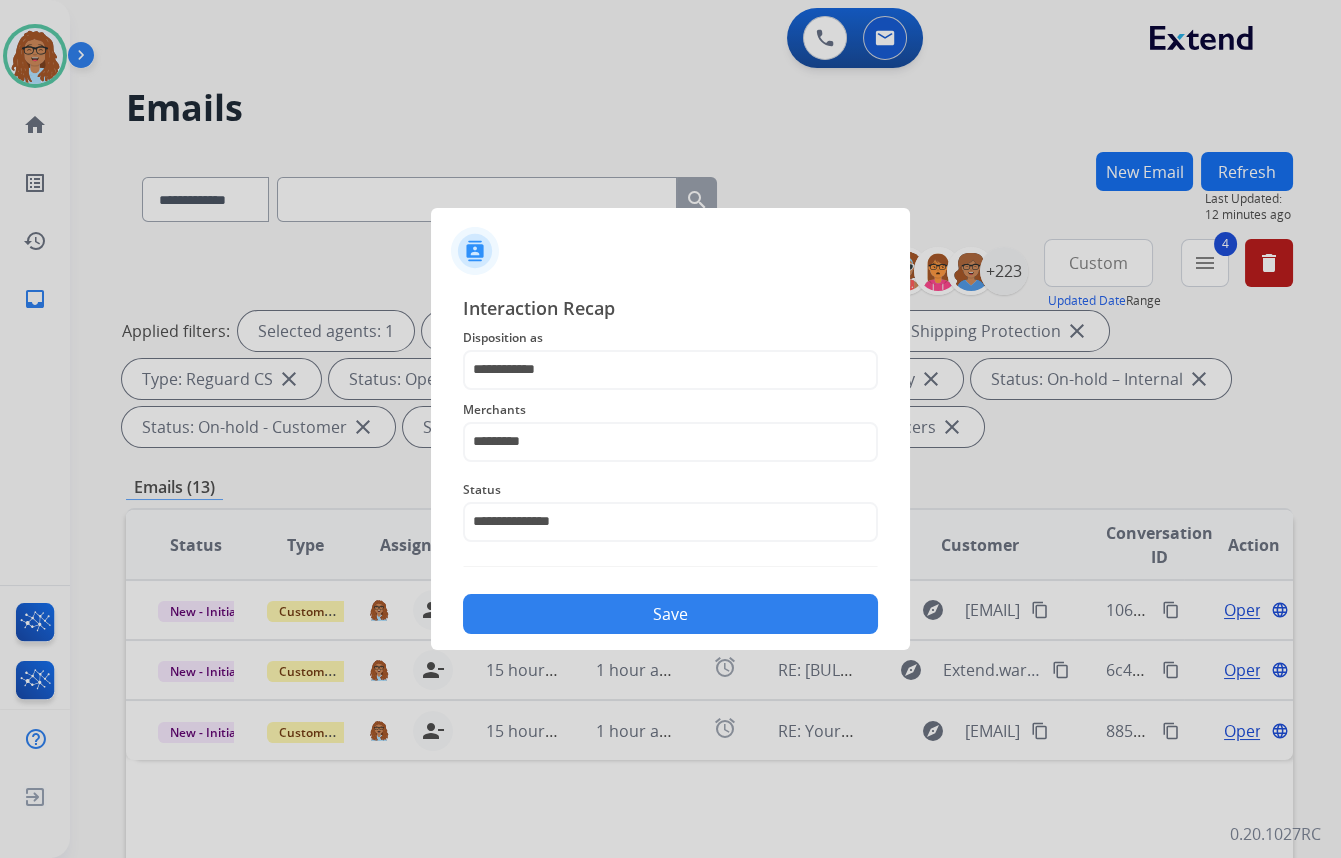 click on "Save" 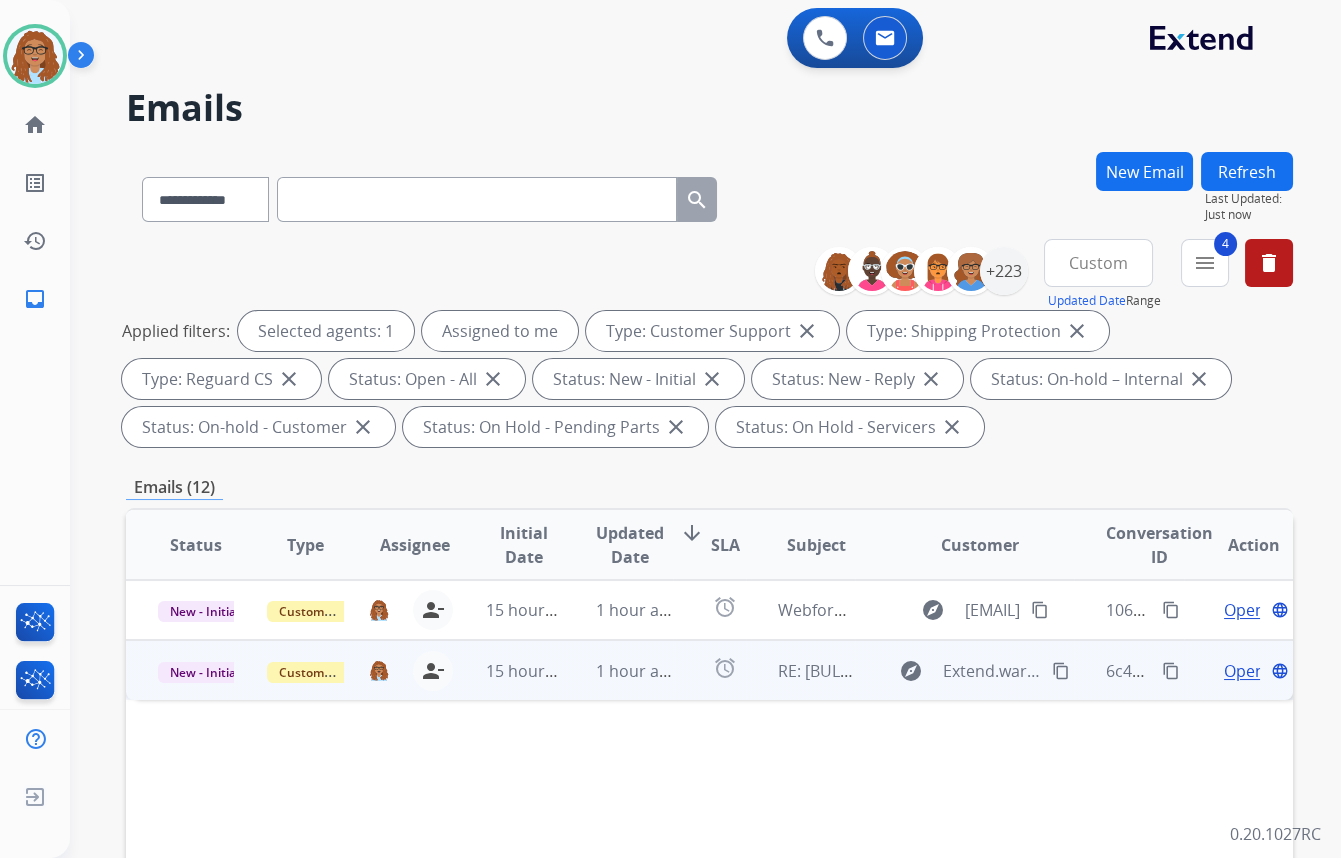 click on "content_copy" at bounding box center (1171, 671) 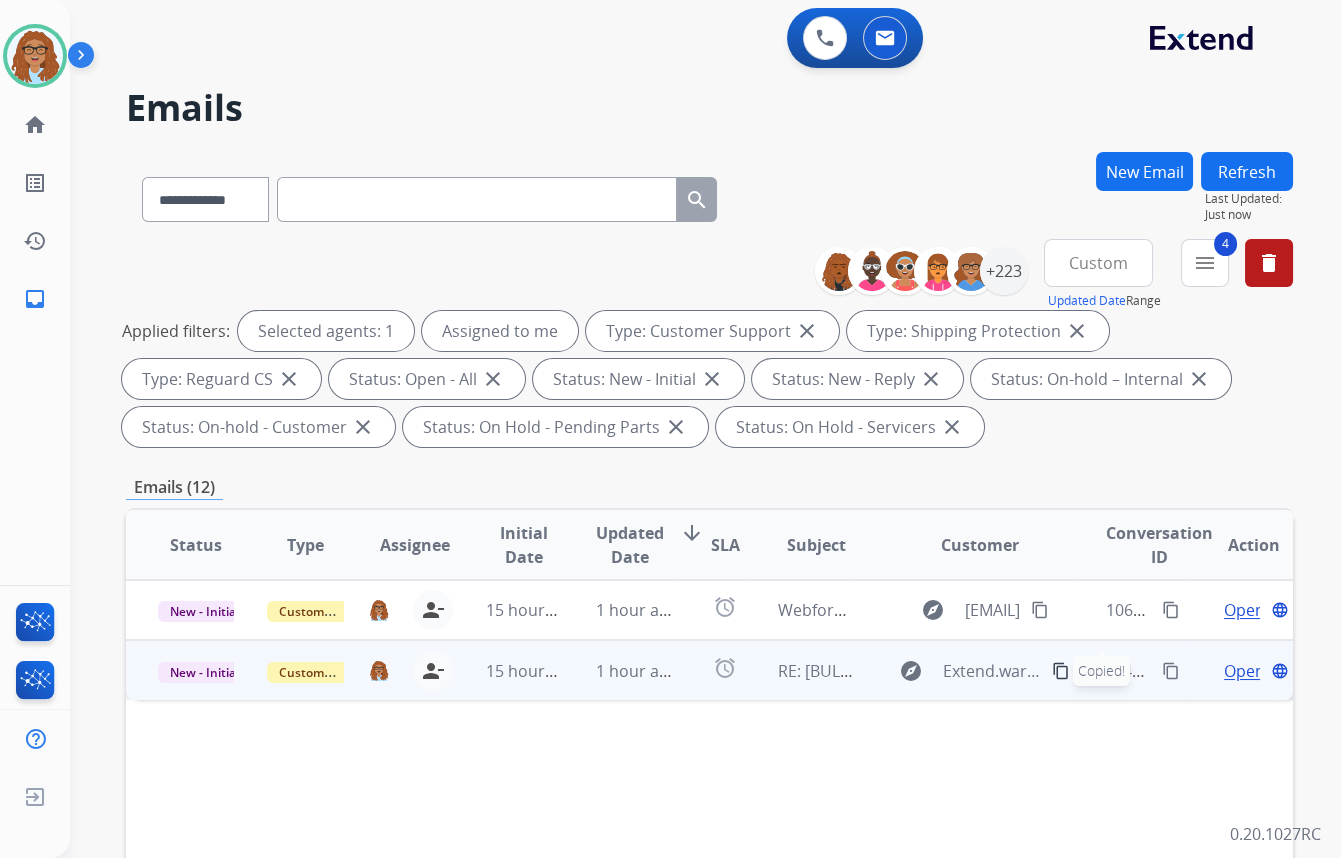 click on "Open" at bounding box center [1244, 671] 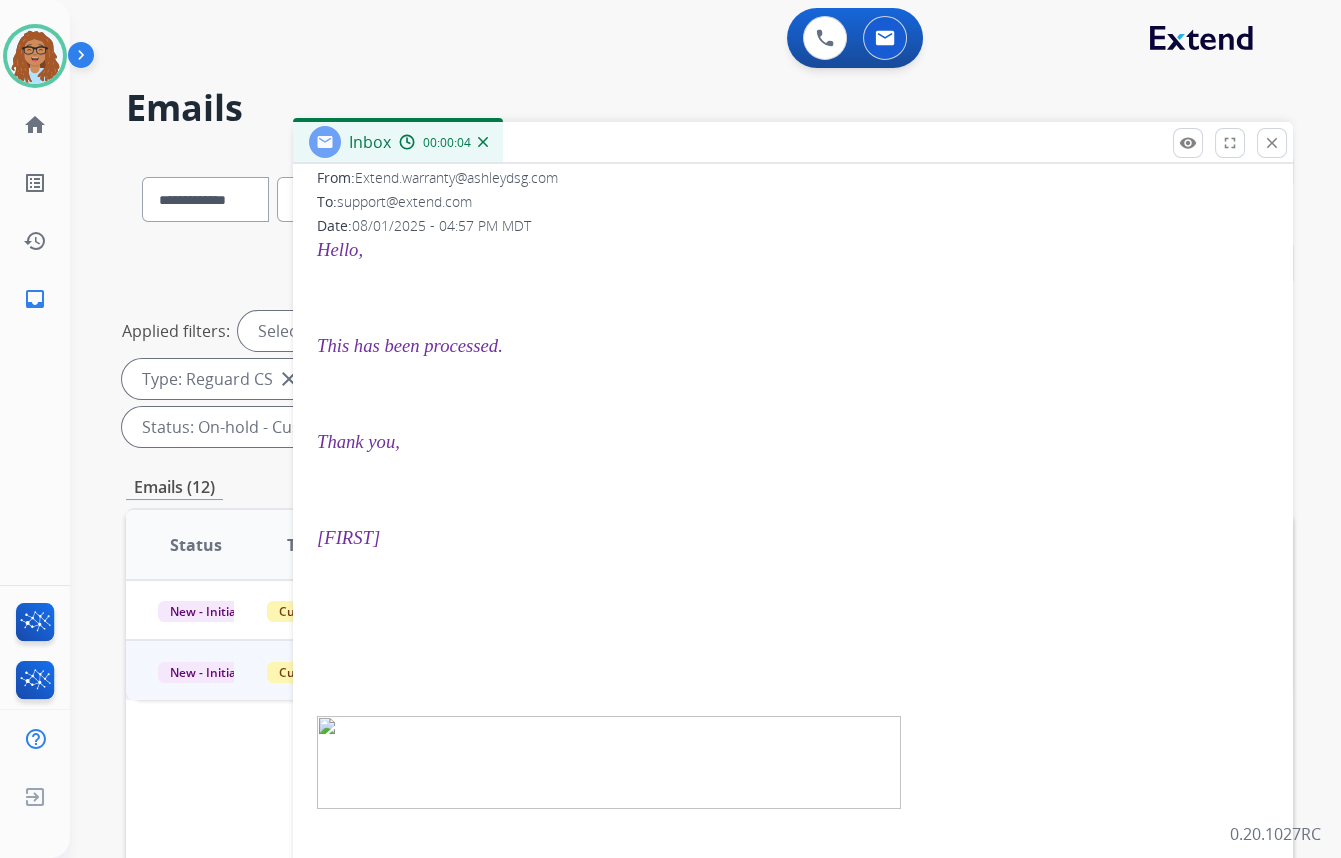 scroll, scrollTop: 181, scrollLeft: 0, axis: vertical 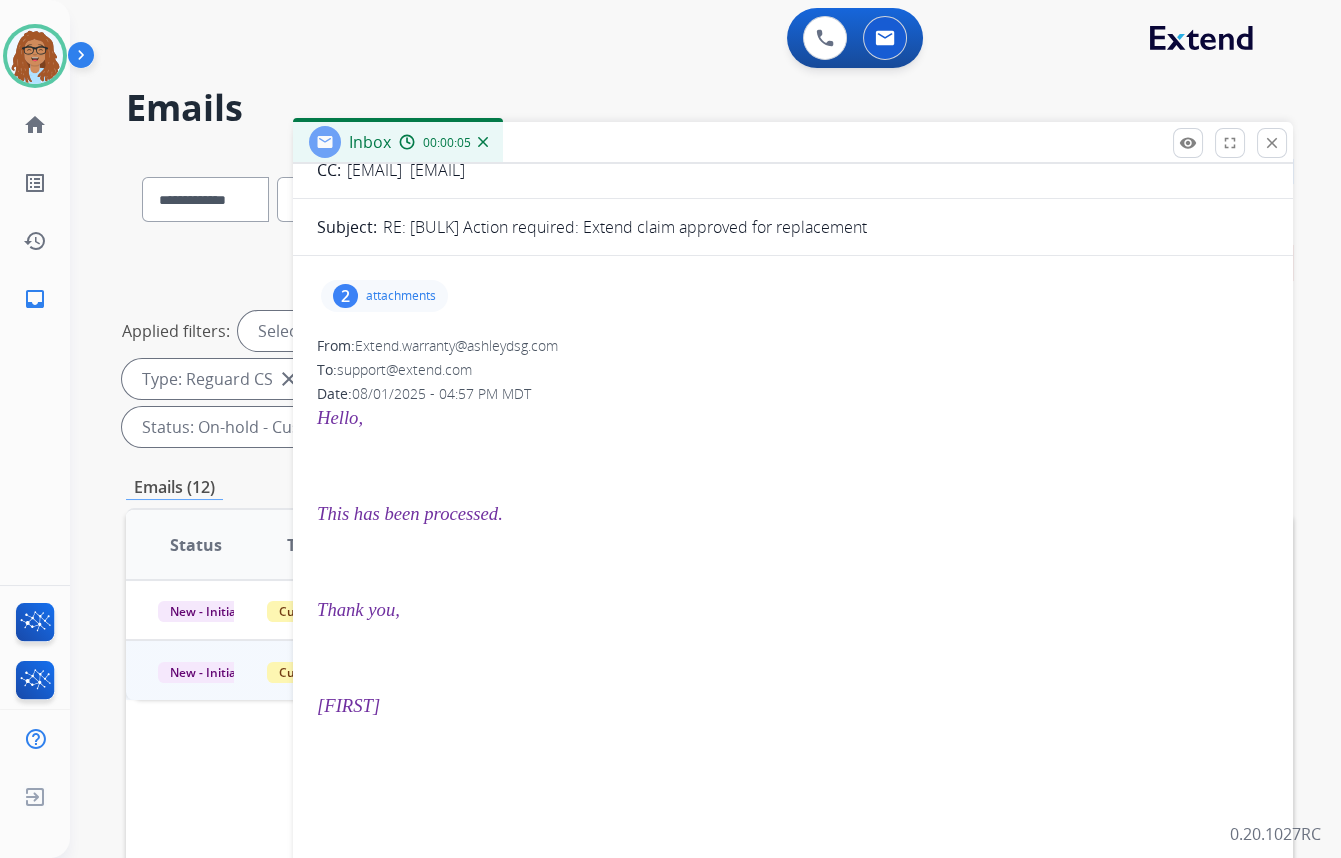 click on "2" at bounding box center (345, 296) 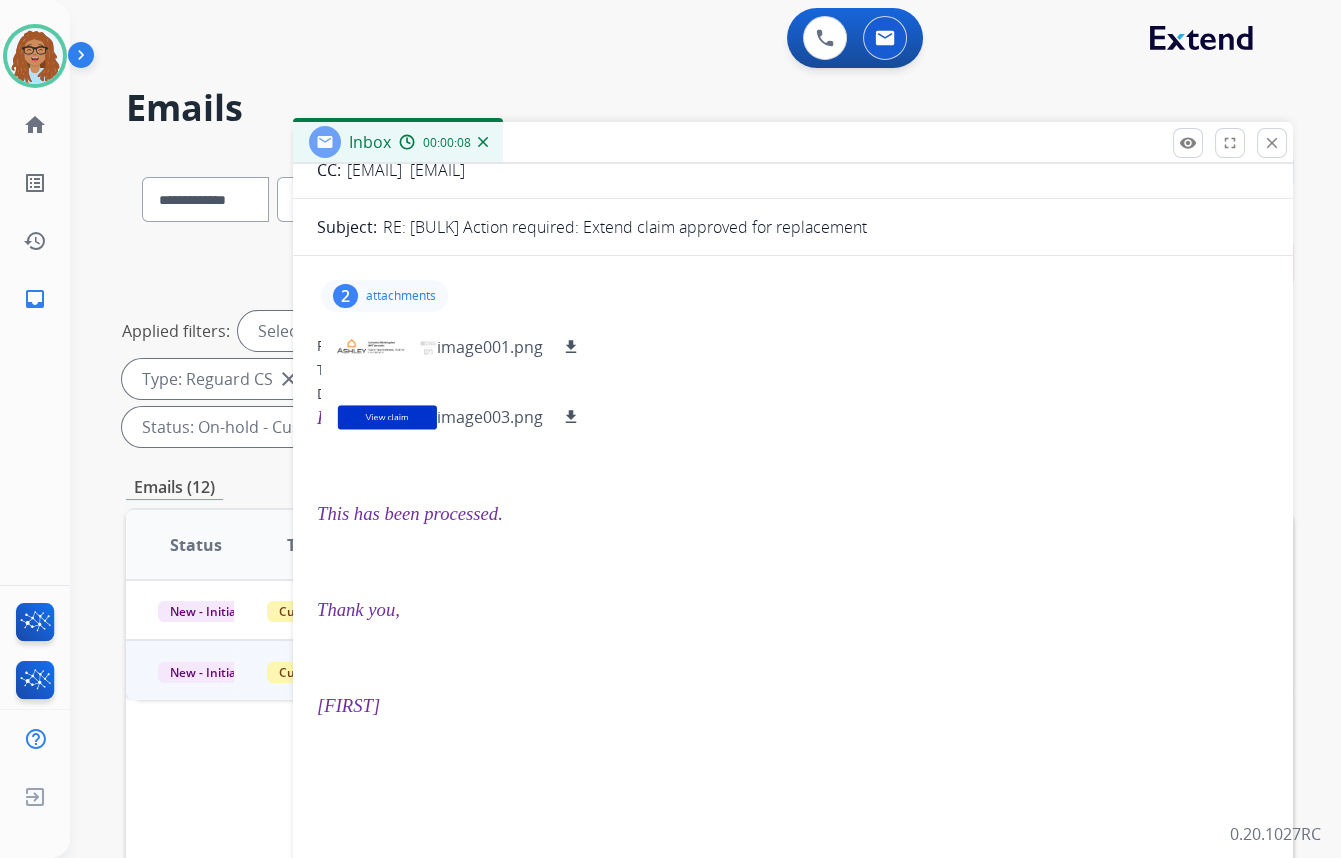 click on "2" at bounding box center [345, 296] 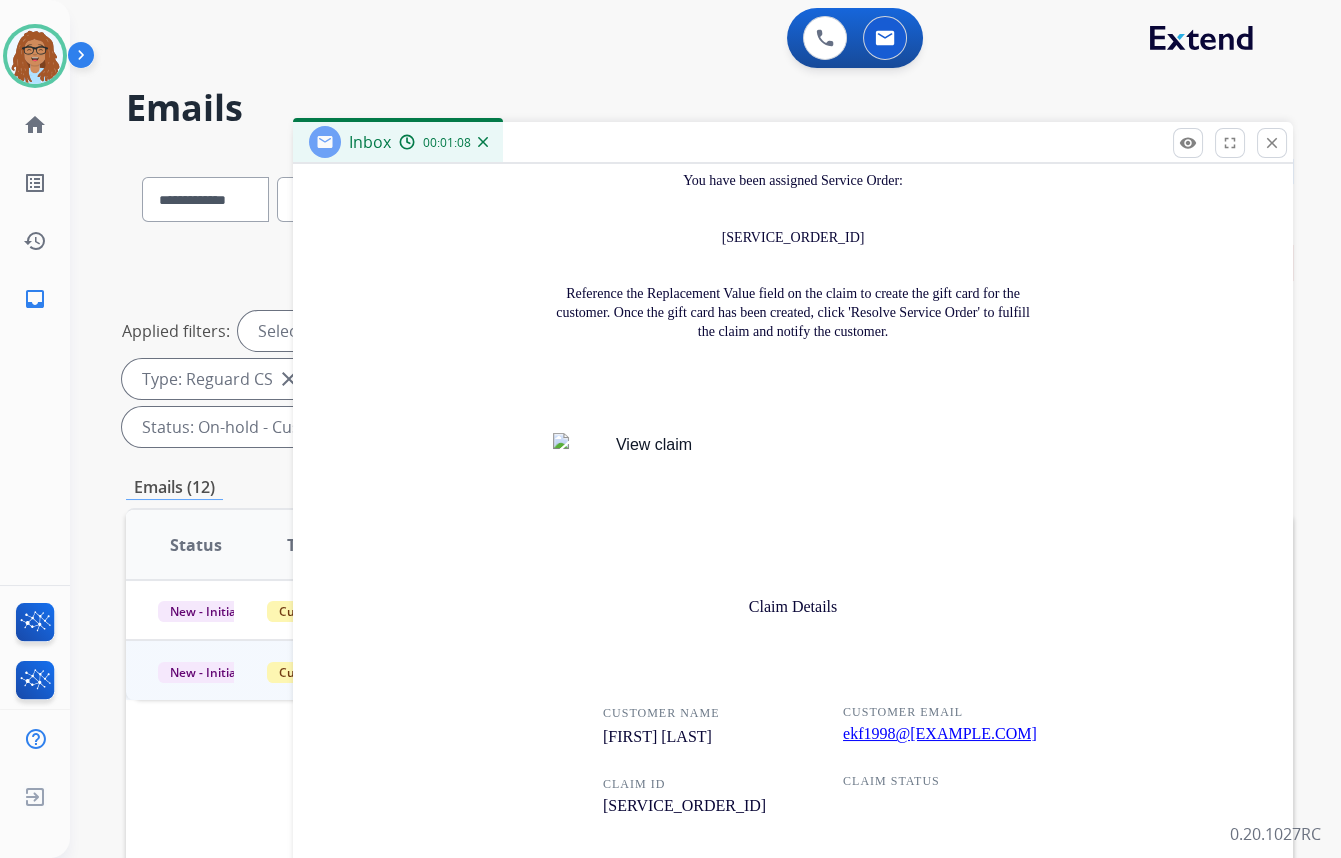 scroll, scrollTop: 1818, scrollLeft: 0, axis: vertical 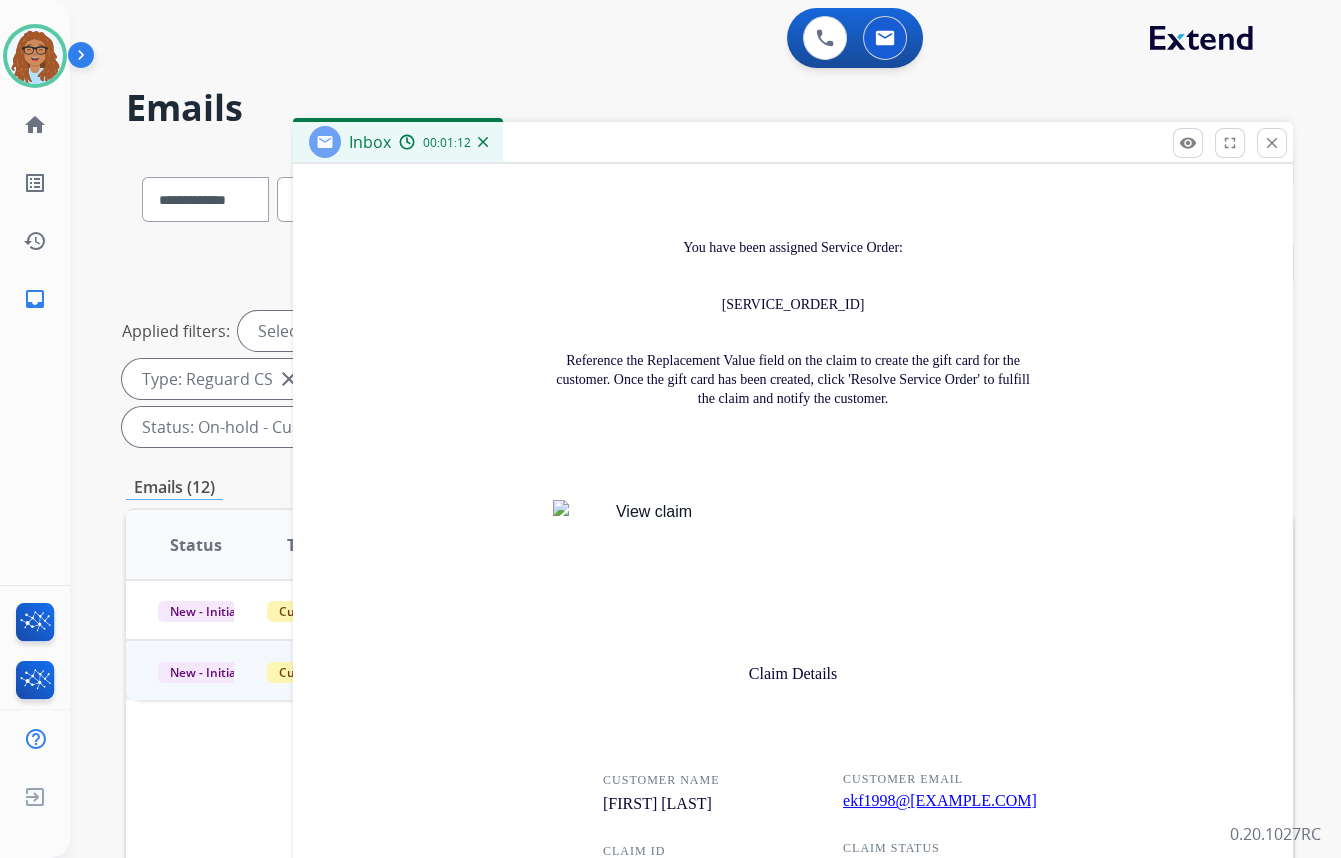 drag, startPoint x: 907, startPoint y: 298, endPoint x: 674, endPoint y: 251, distance: 237.69308 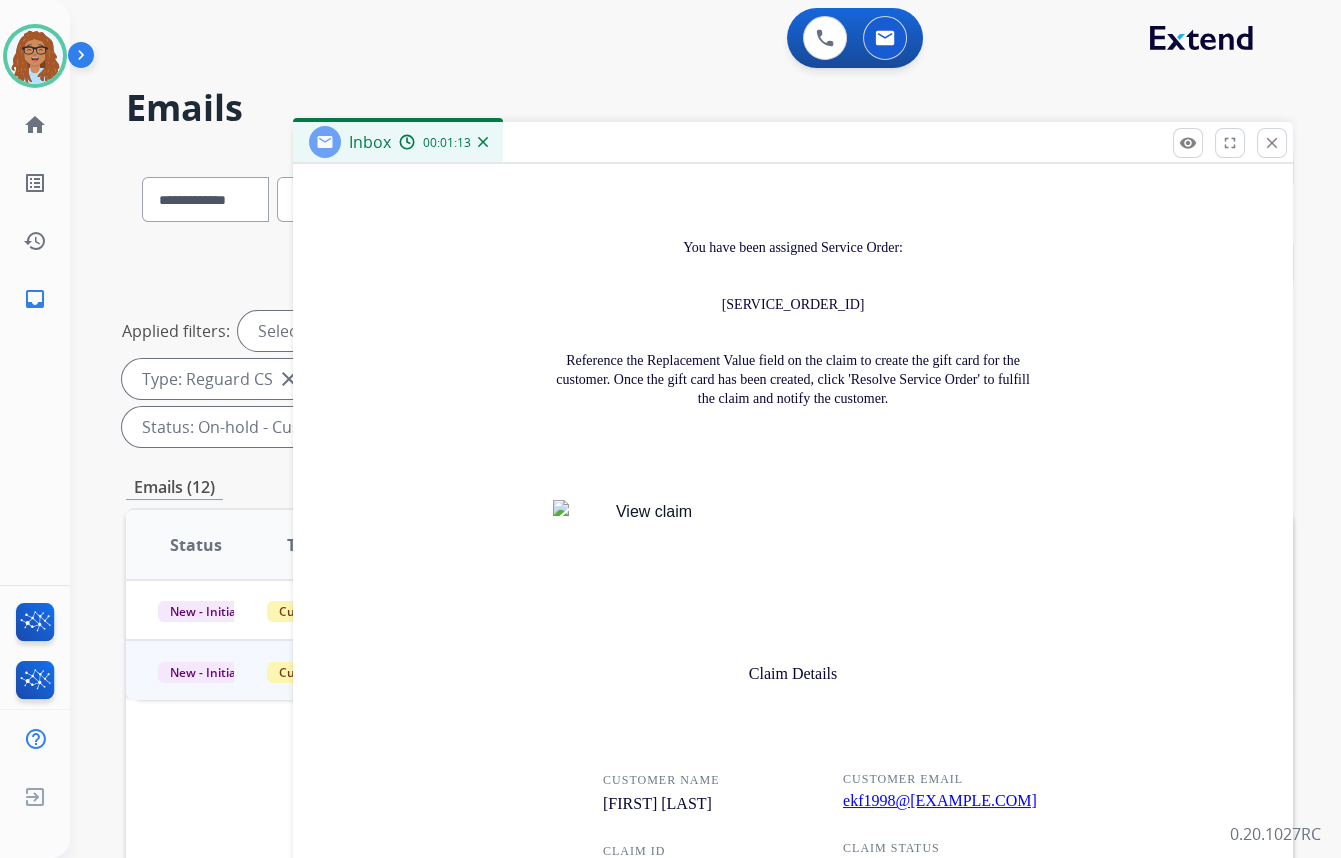 copy on "You have been assigned Service Order:
[SERVICE_ORDER_ID]" 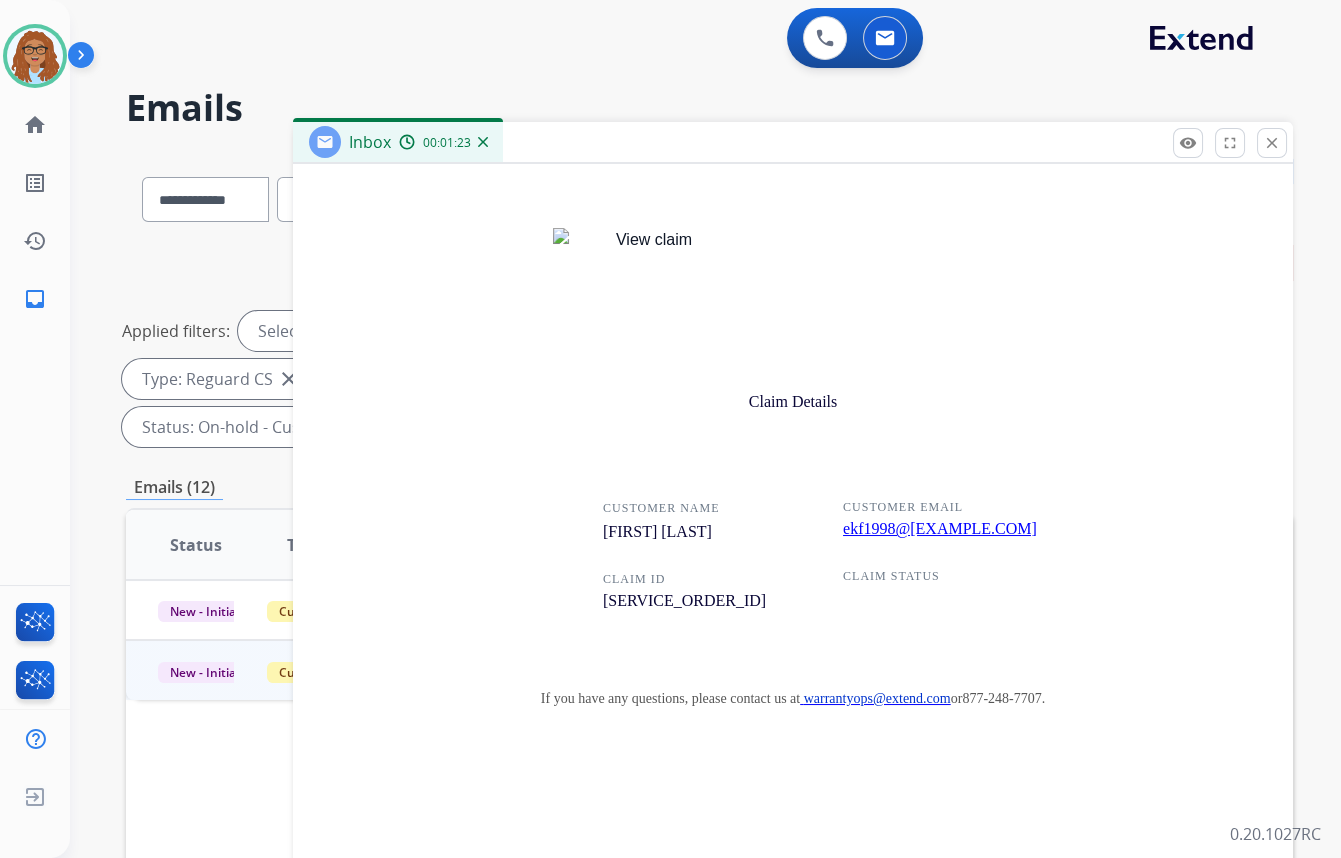 scroll, scrollTop: 2181, scrollLeft: 0, axis: vertical 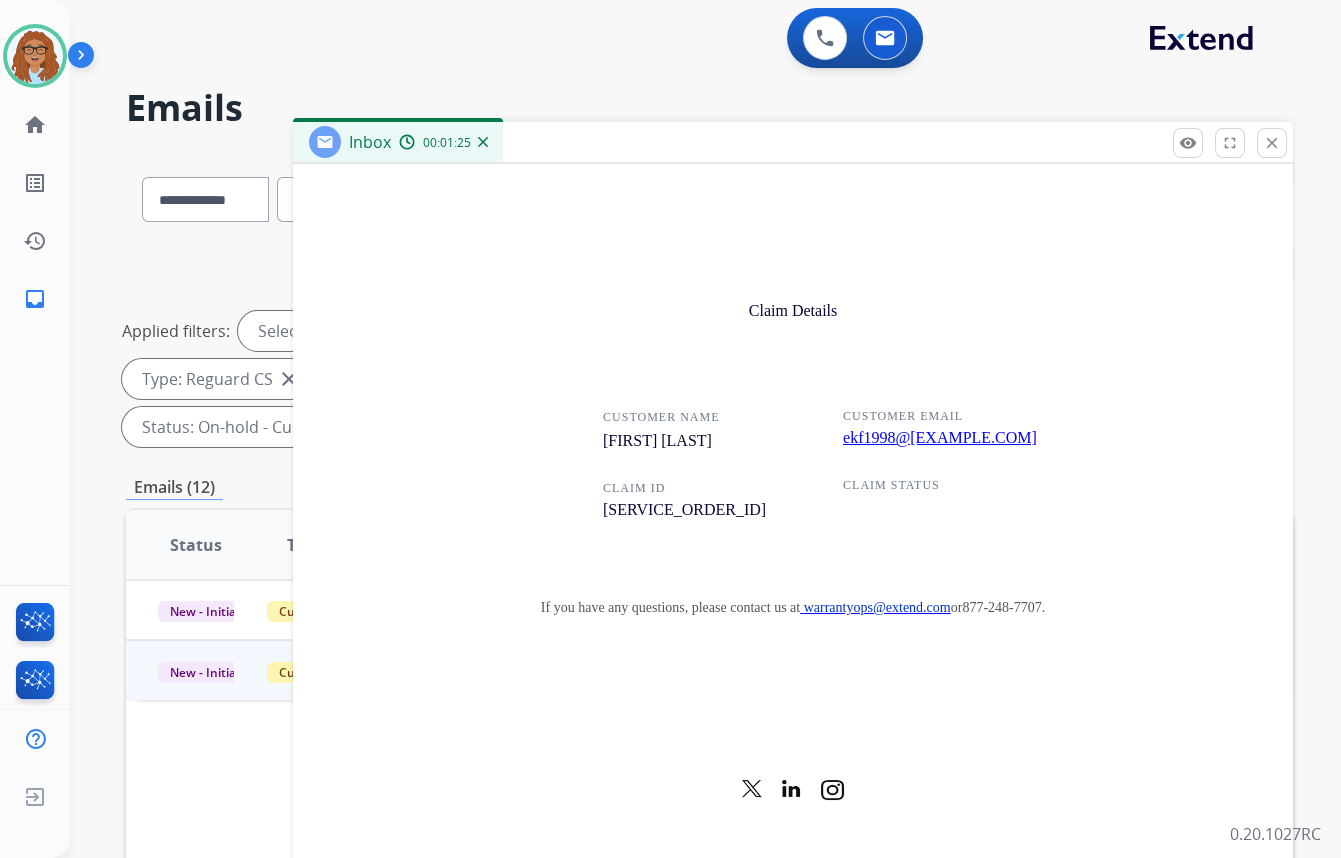 drag, startPoint x: 744, startPoint y: 436, endPoint x: 706, endPoint y: 443, distance: 38.63936 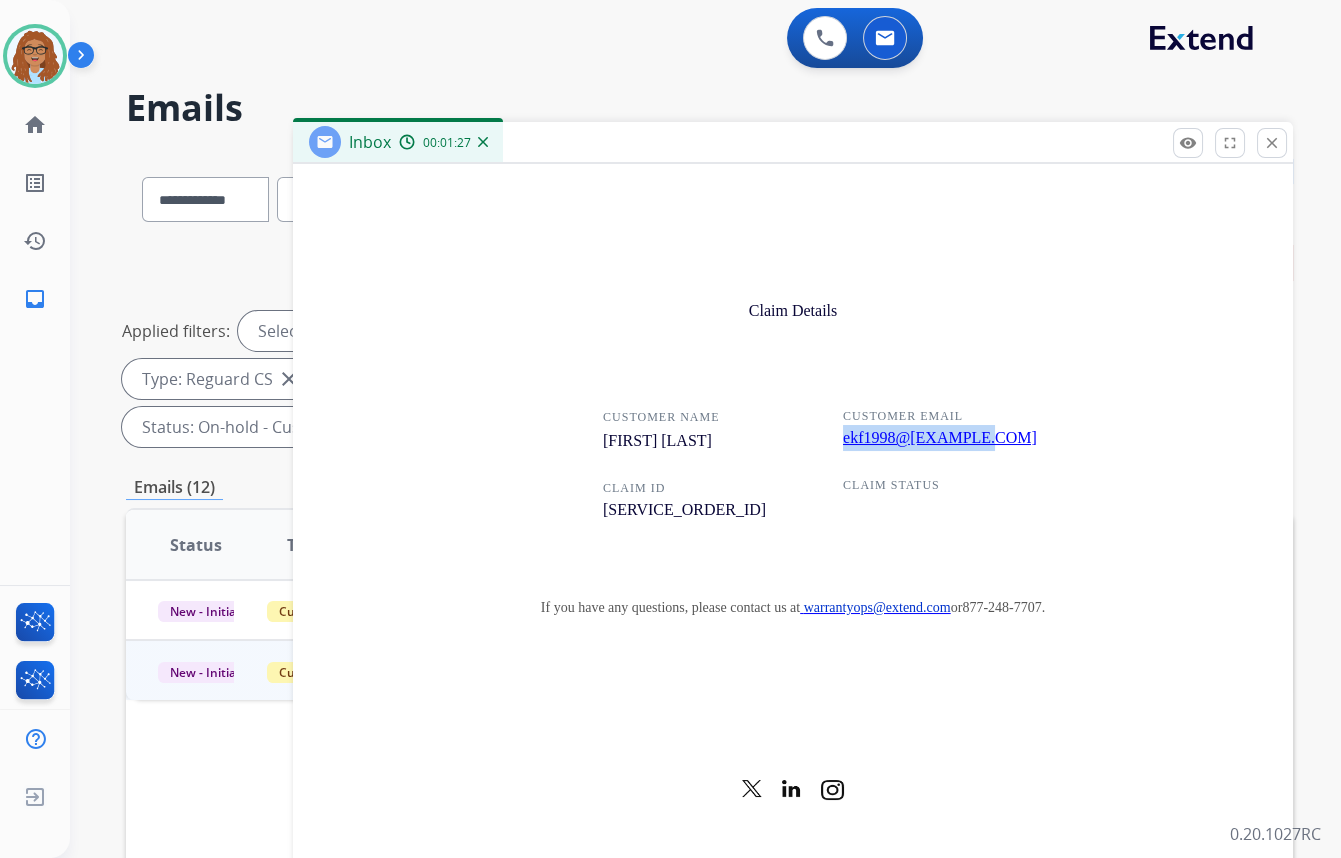drag, startPoint x: 986, startPoint y: 435, endPoint x: 835, endPoint y: 439, distance: 151.05296 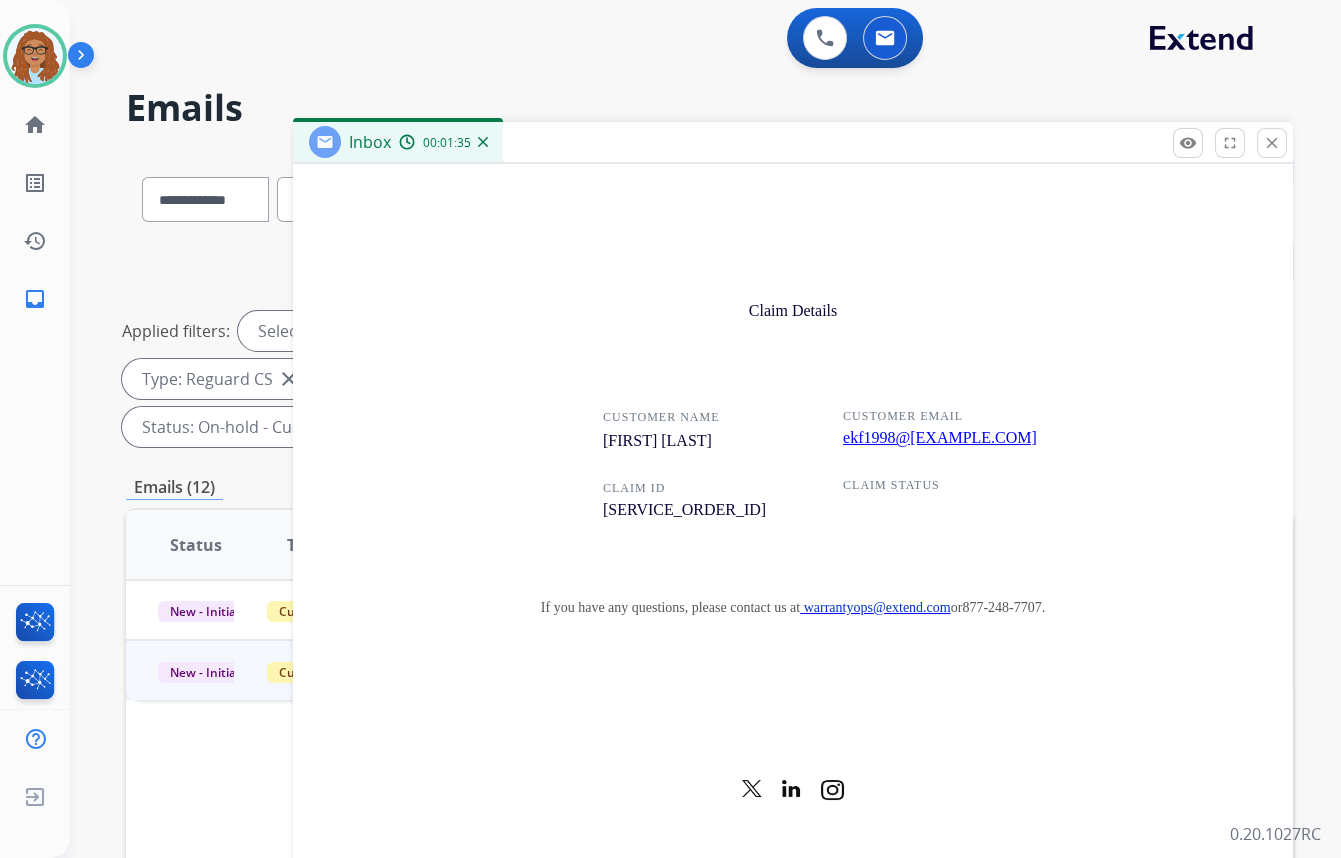 click on "[SERVICE_ORDER_ID]" at bounding box center (698, 510) 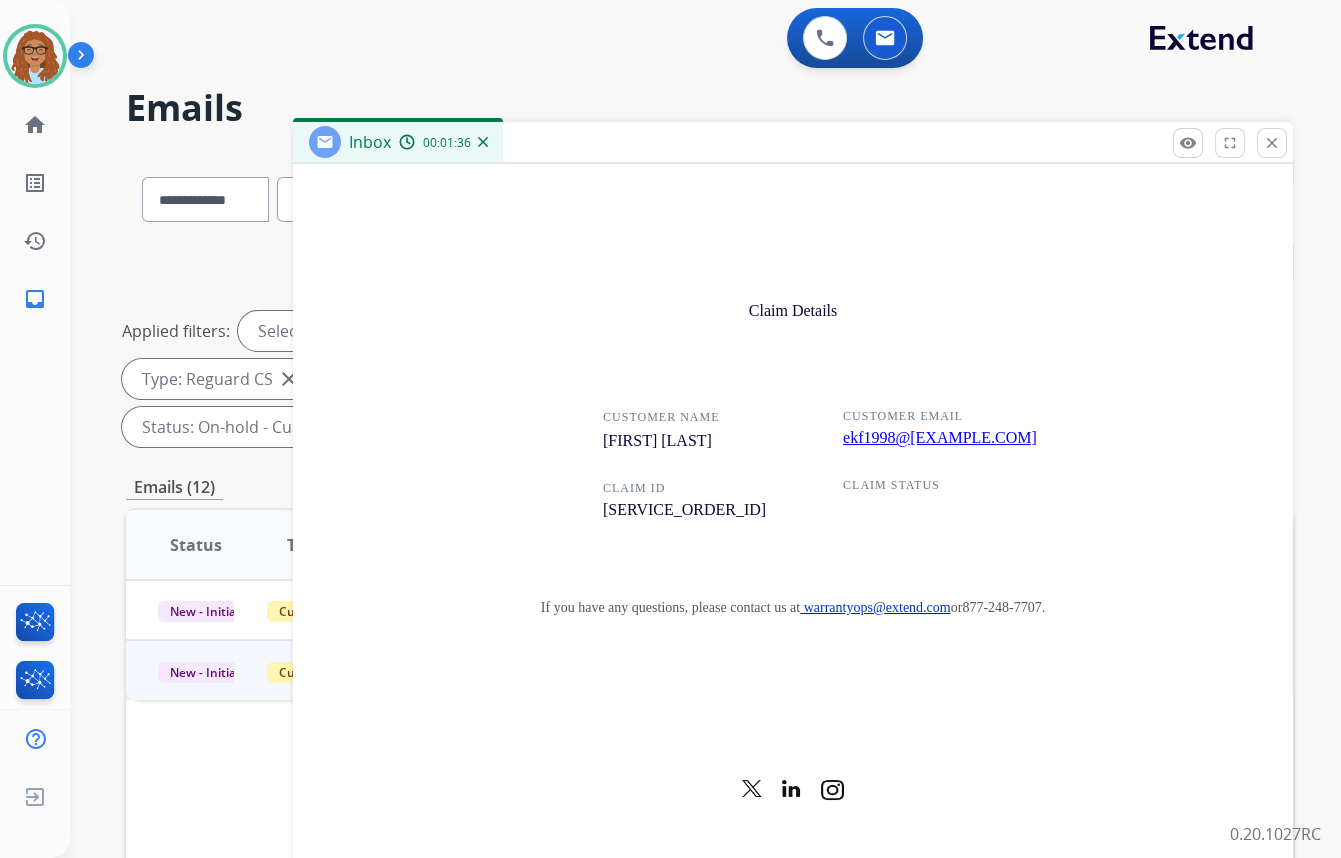 drag, startPoint x: 684, startPoint y: 532, endPoint x: 573, endPoint y: 482, distance: 121.74153 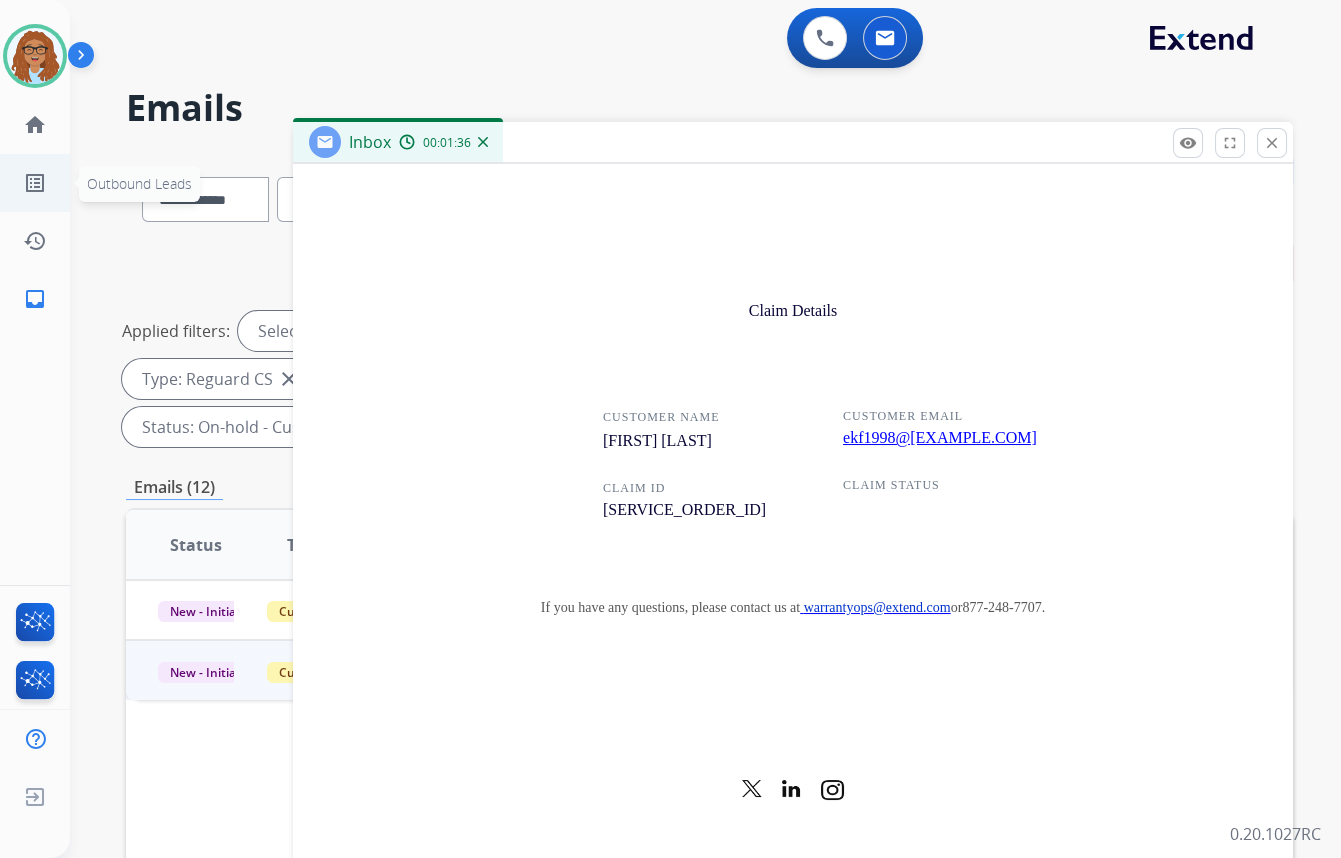 copy on "CLAIM ID
5b9bba2d-39e6-4c6f-b20e-4280d89829dd" 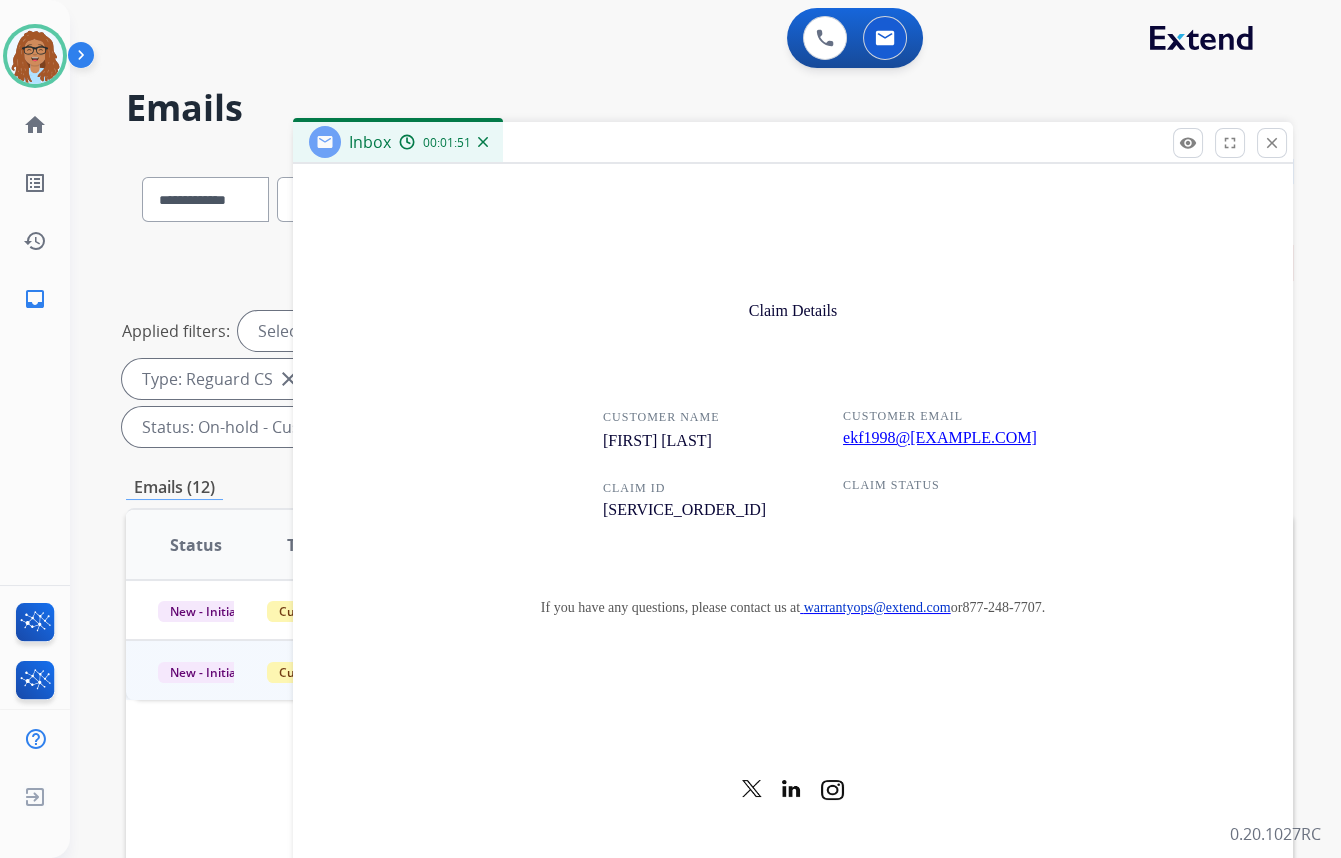 click at bounding box center [943, 462] 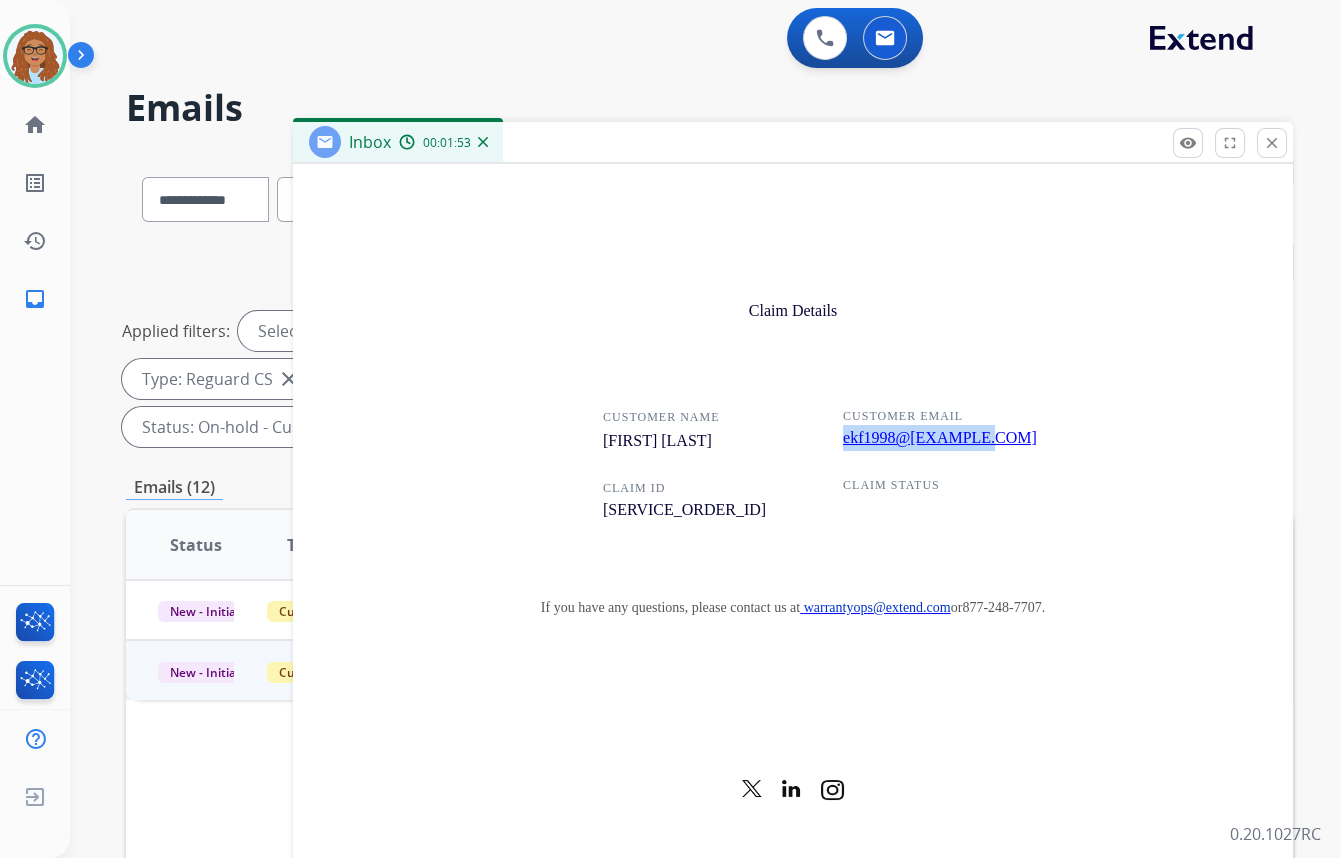 drag, startPoint x: 996, startPoint y: 436, endPoint x: 833, endPoint y: 441, distance: 163.07668 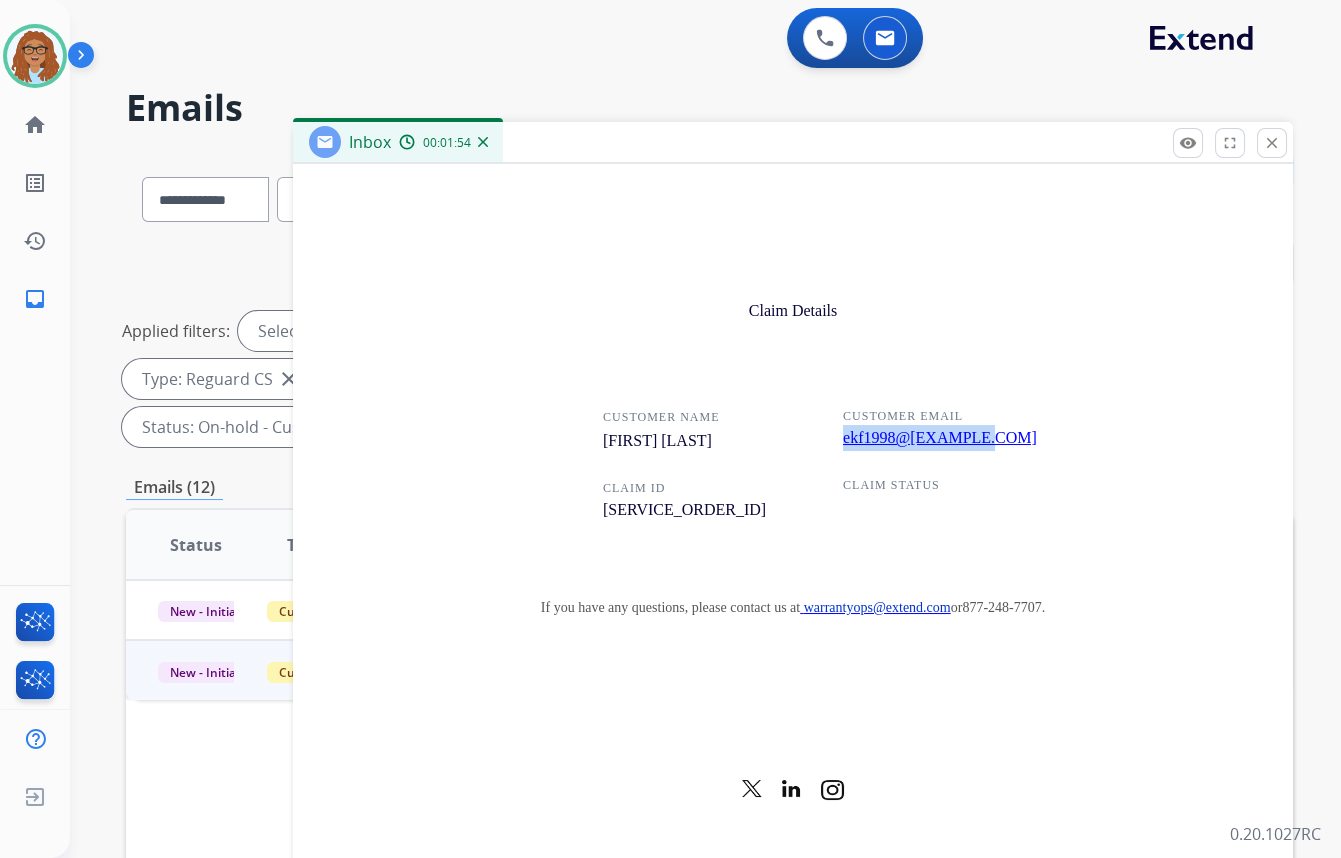 copy on "ekf1998@[EXAMPLE.COM]" 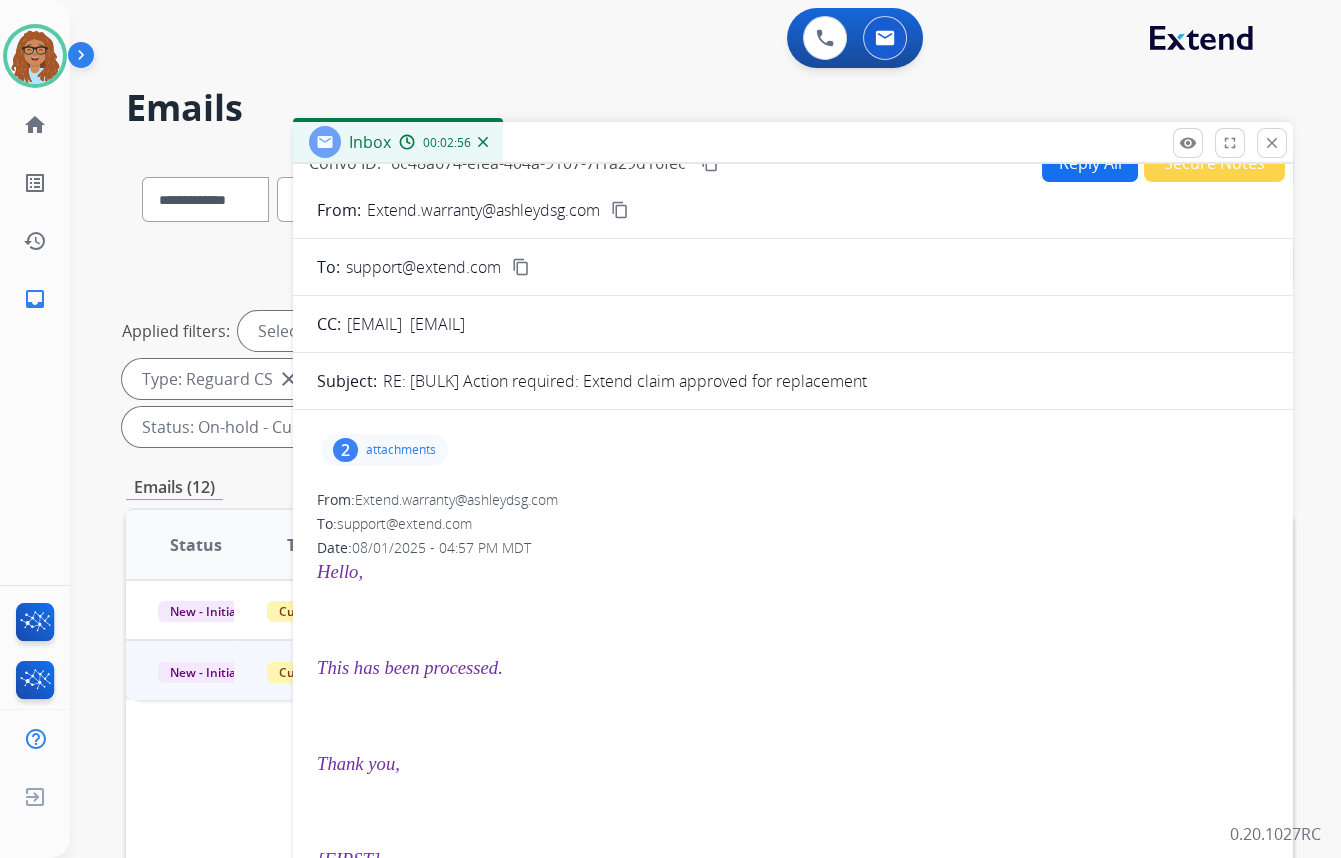 scroll, scrollTop: 0, scrollLeft: 0, axis: both 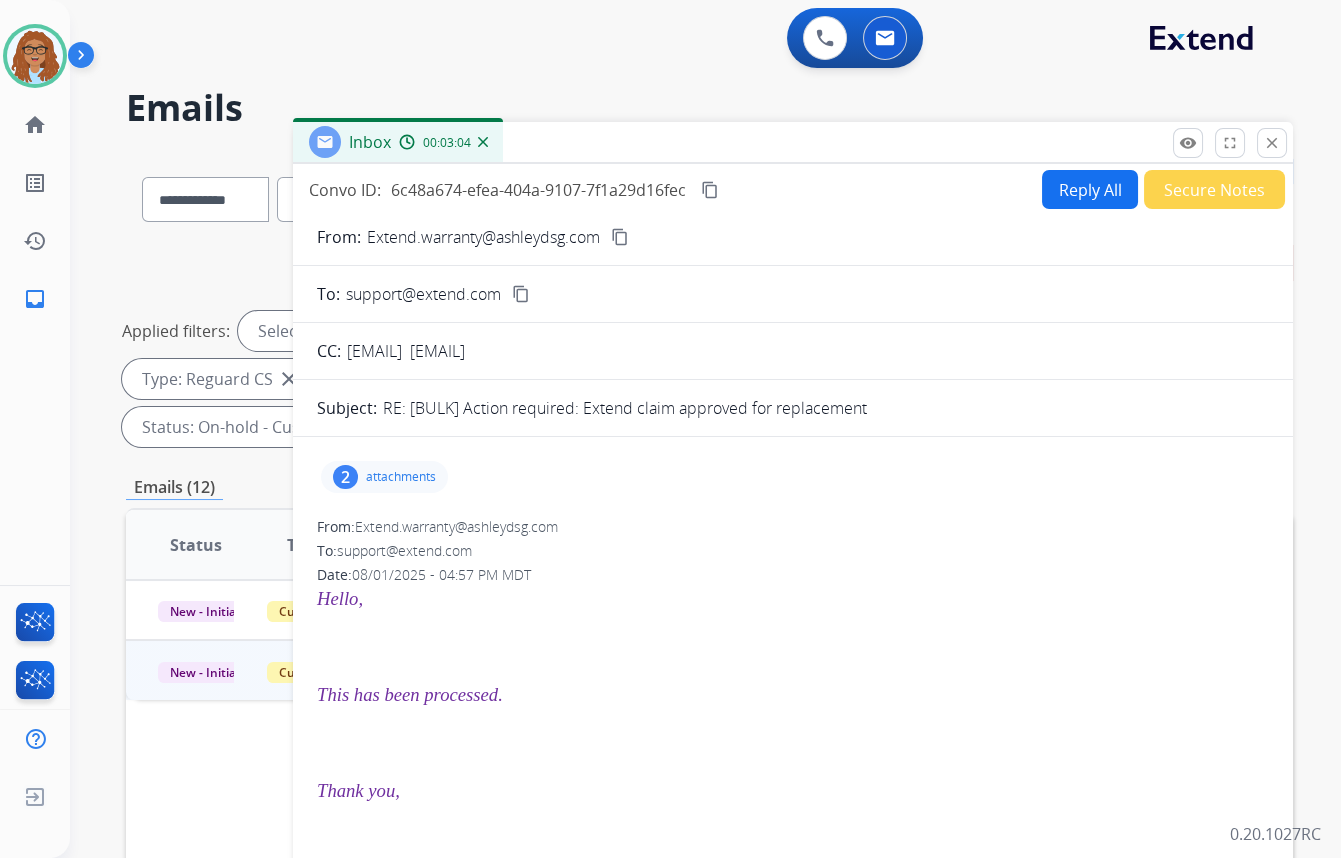 click on "Reply All" at bounding box center (1090, 189) 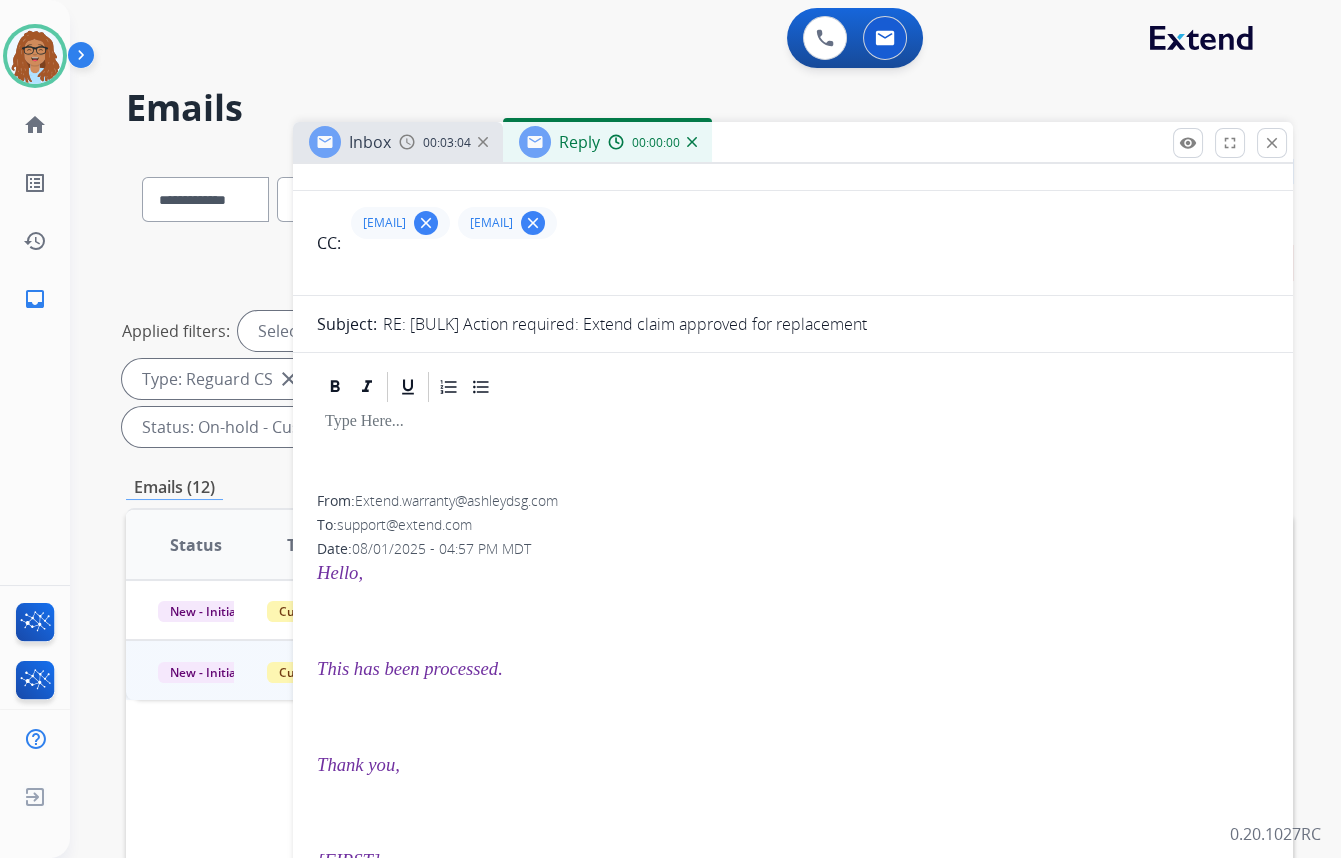 scroll, scrollTop: 181, scrollLeft: 0, axis: vertical 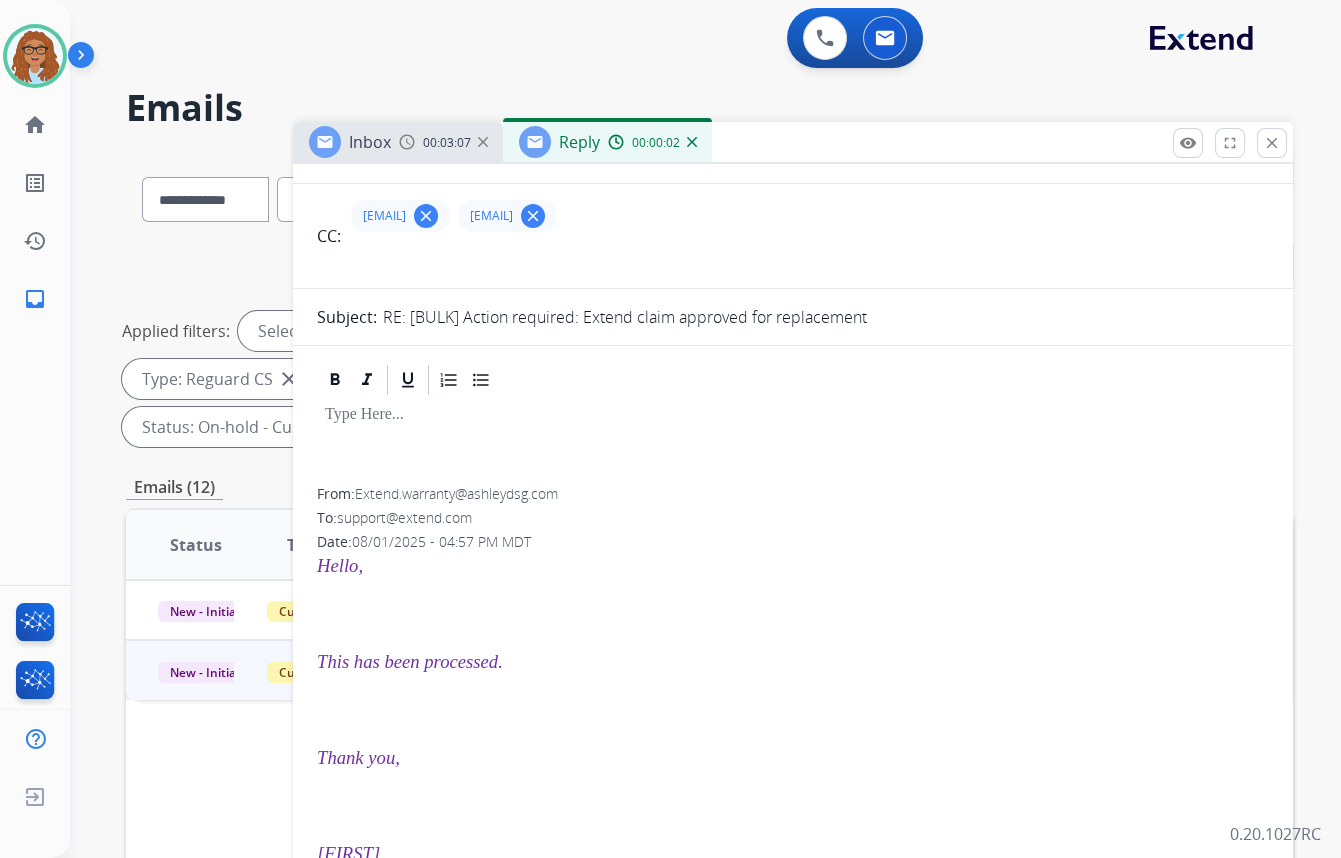 click at bounding box center [793, 415] 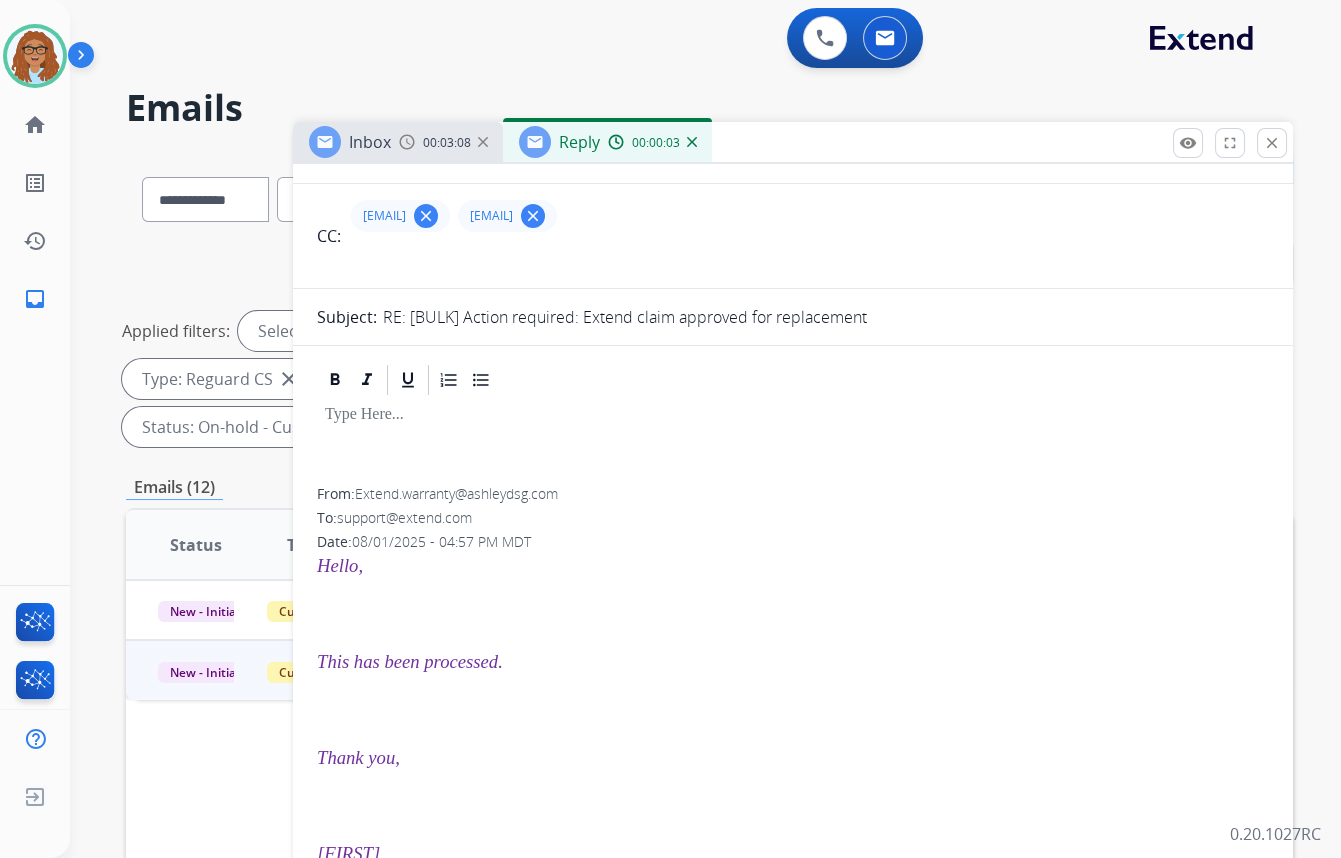 type 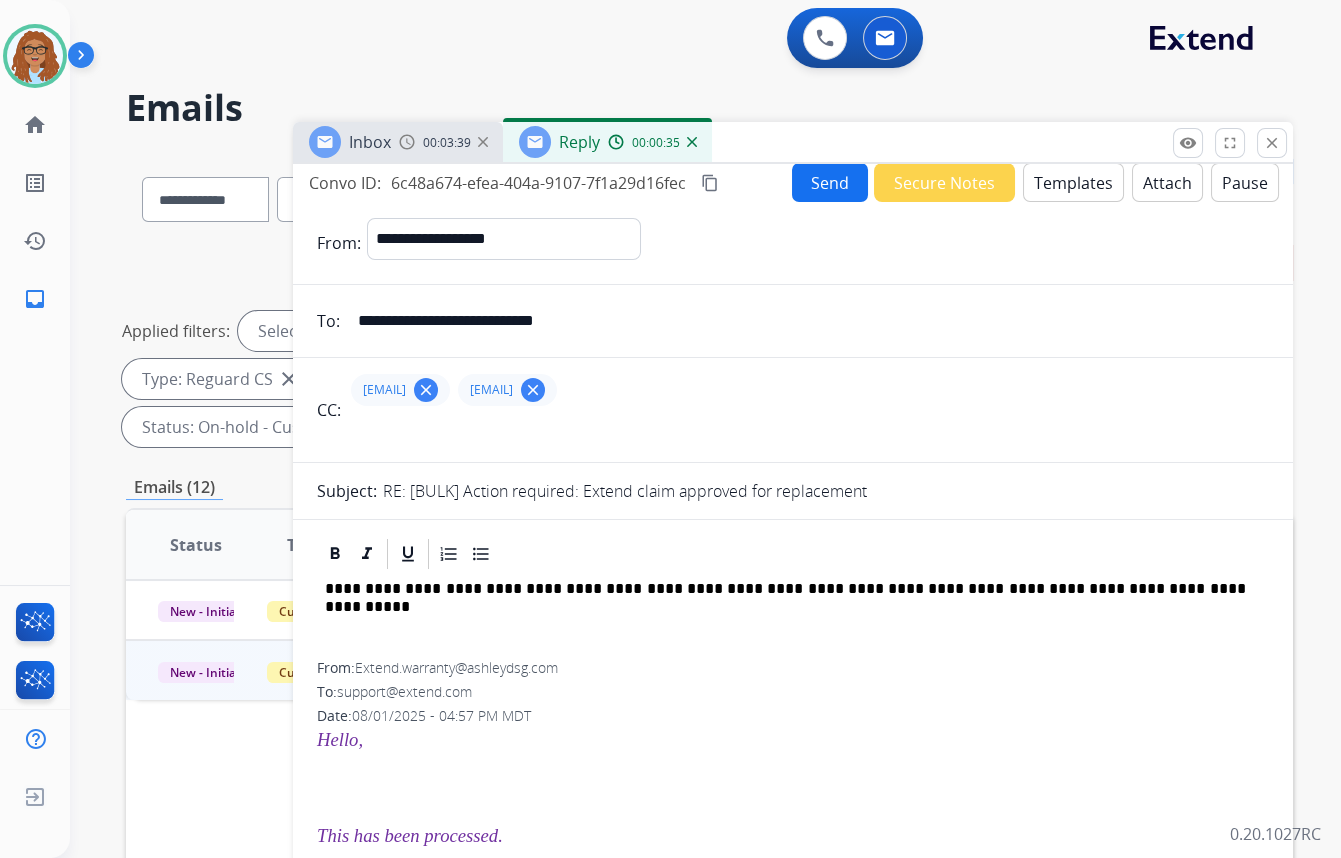 scroll, scrollTop: 0, scrollLeft: 0, axis: both 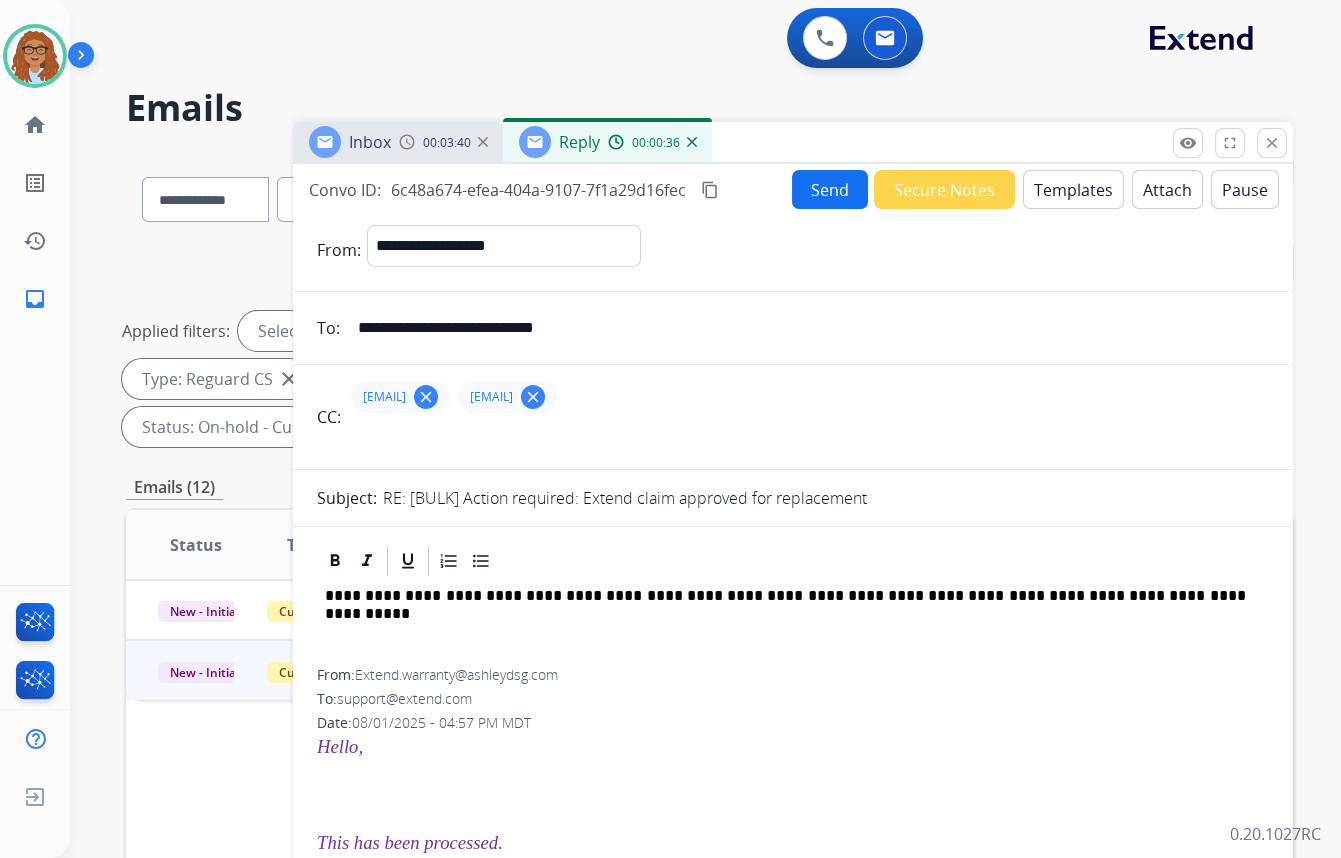 click on "**********" at bounding box center (793, 1830) 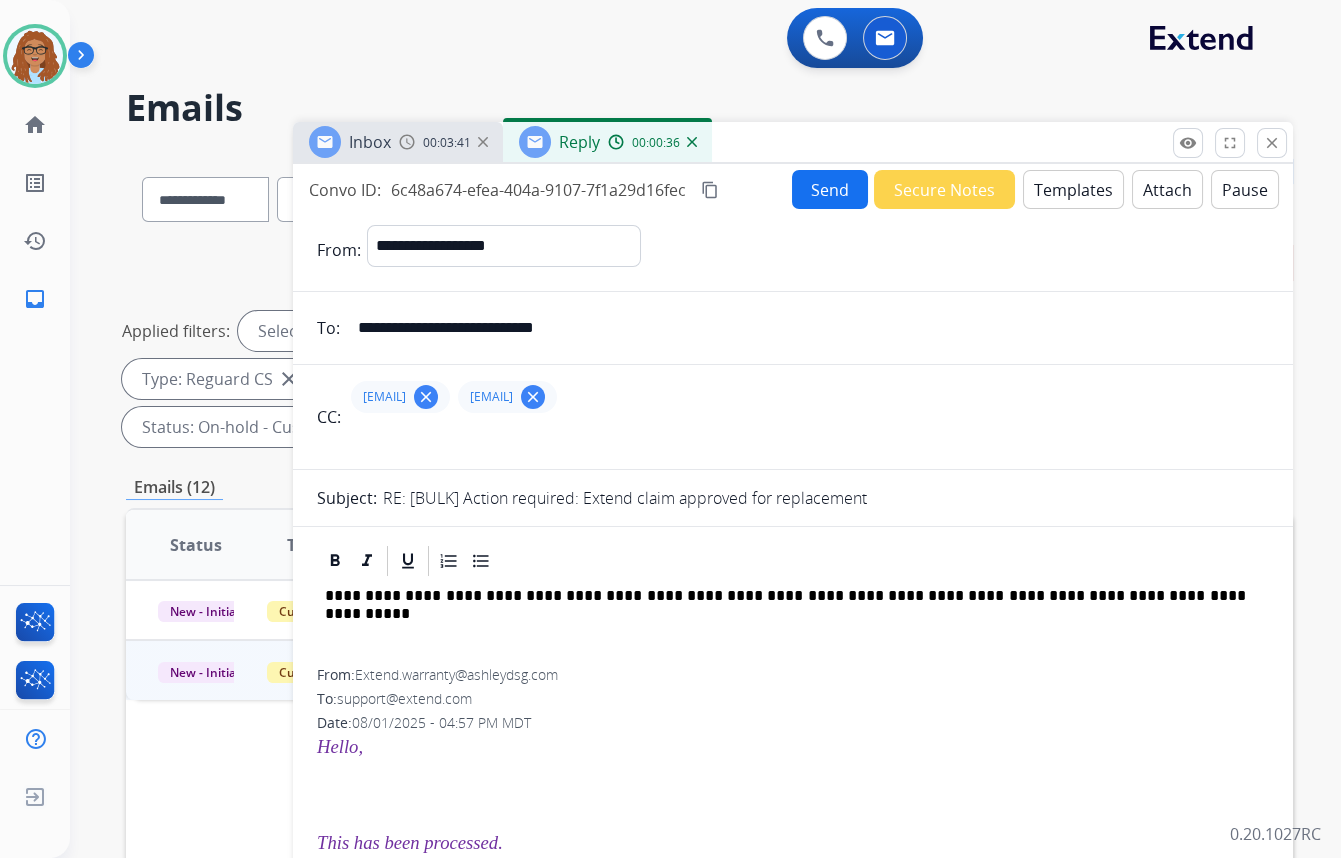 click on "Send" at bounding box center [830, 189] 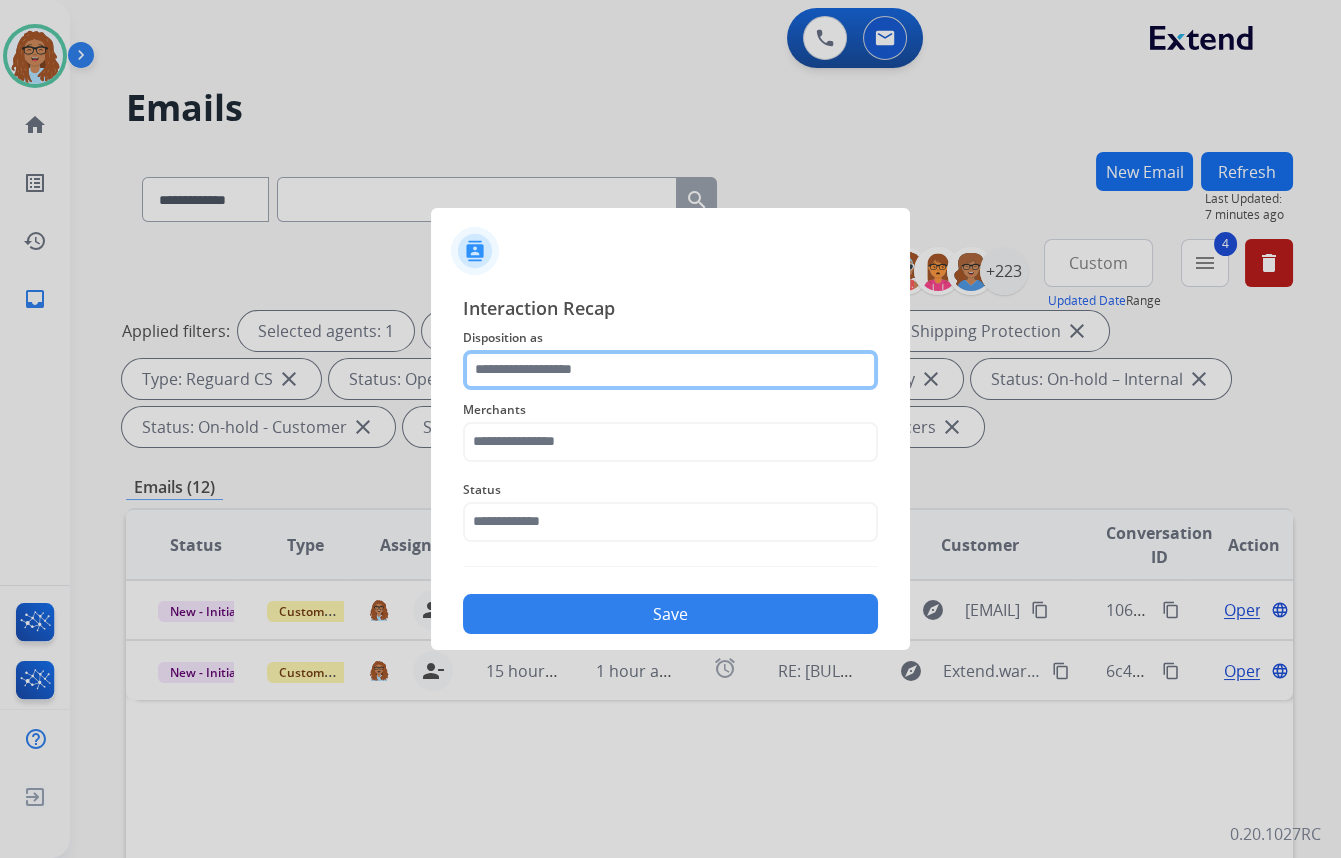 click 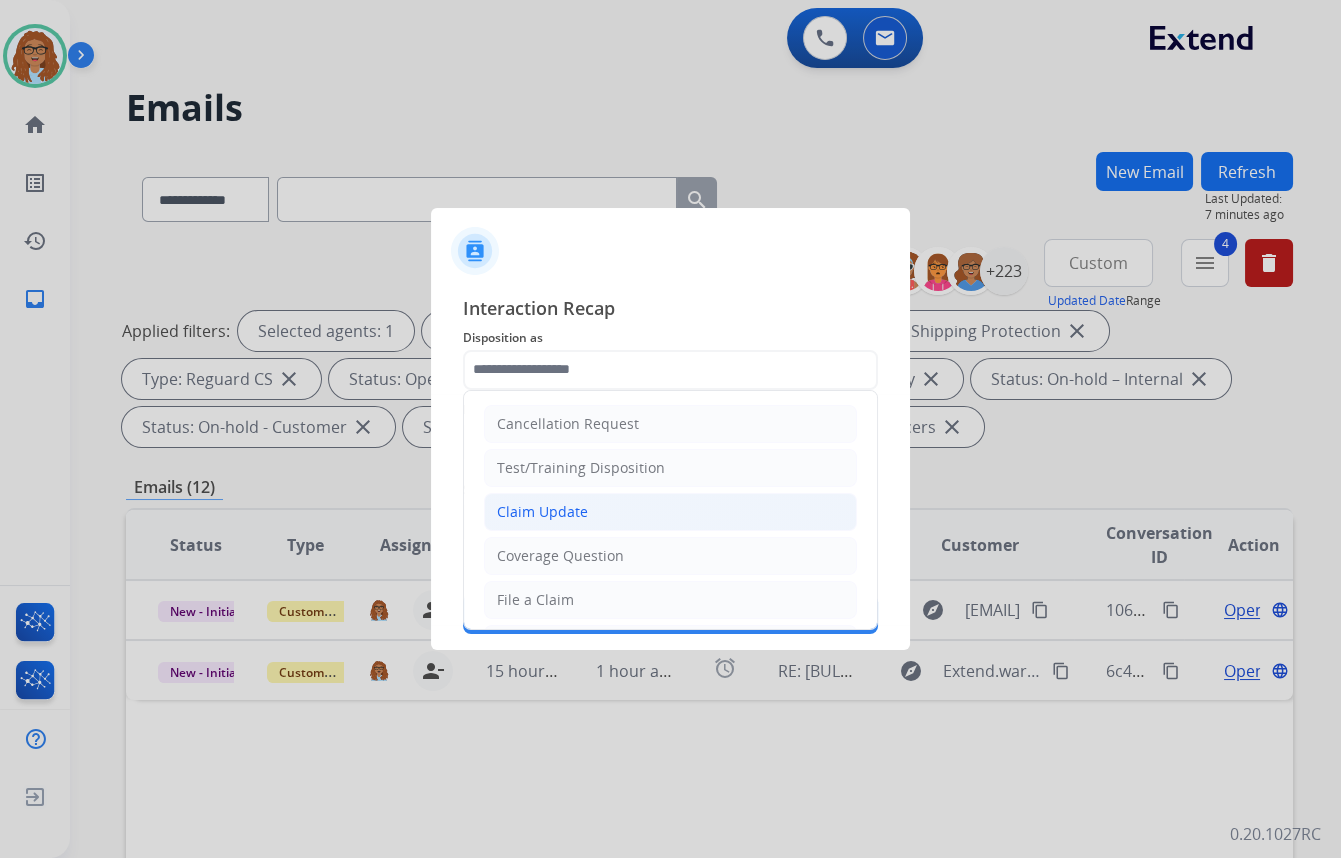 click on "Claim Update" 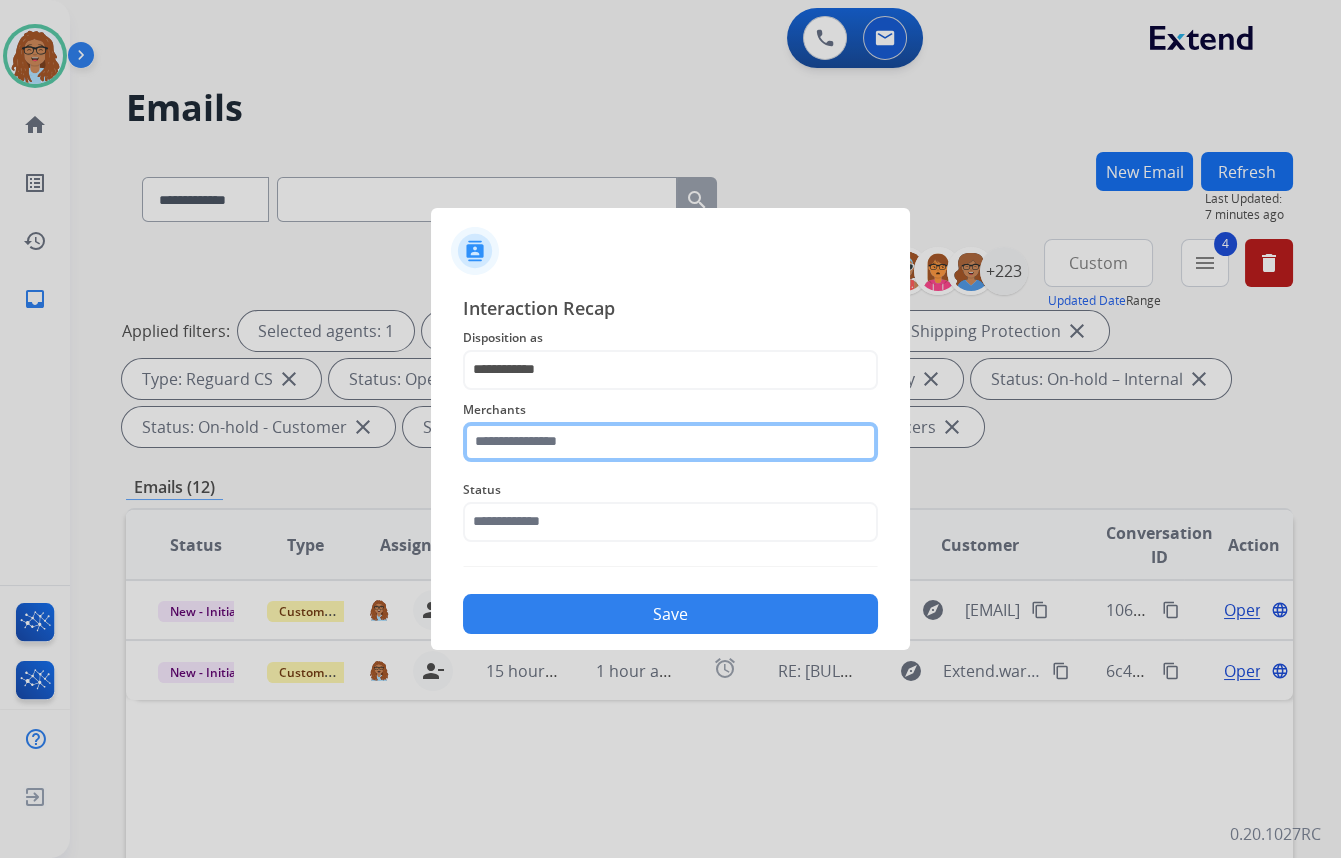click 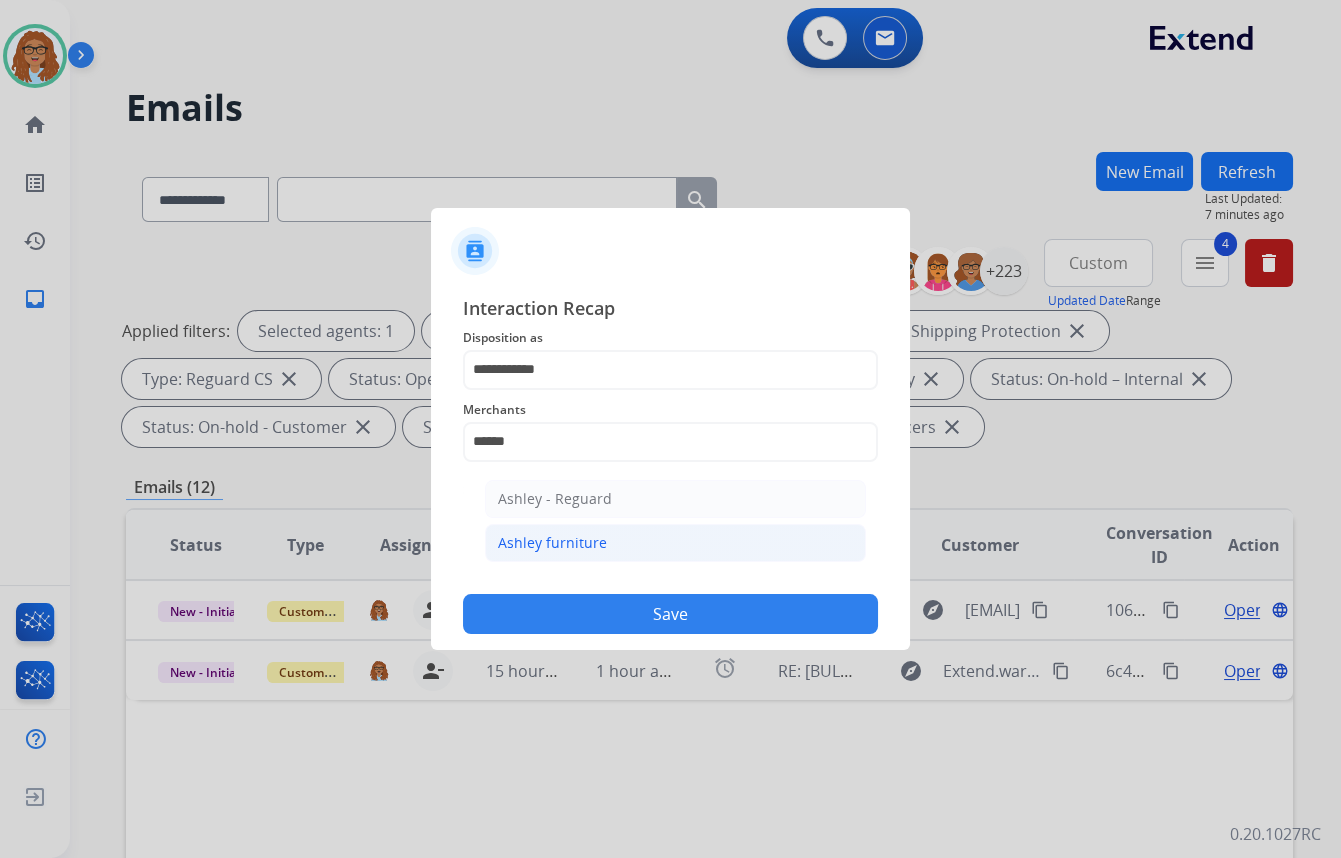 click on "Ashley furniture" 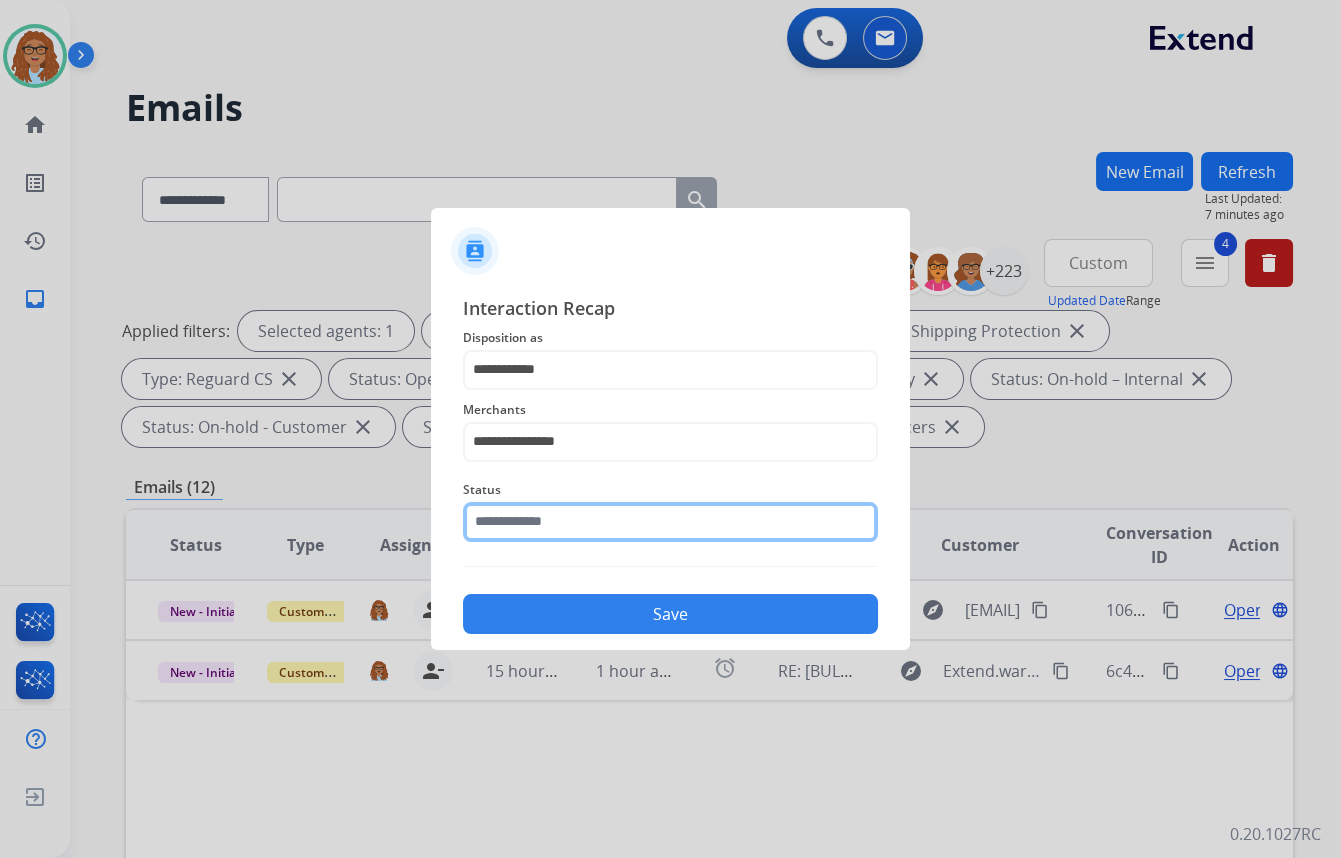 click 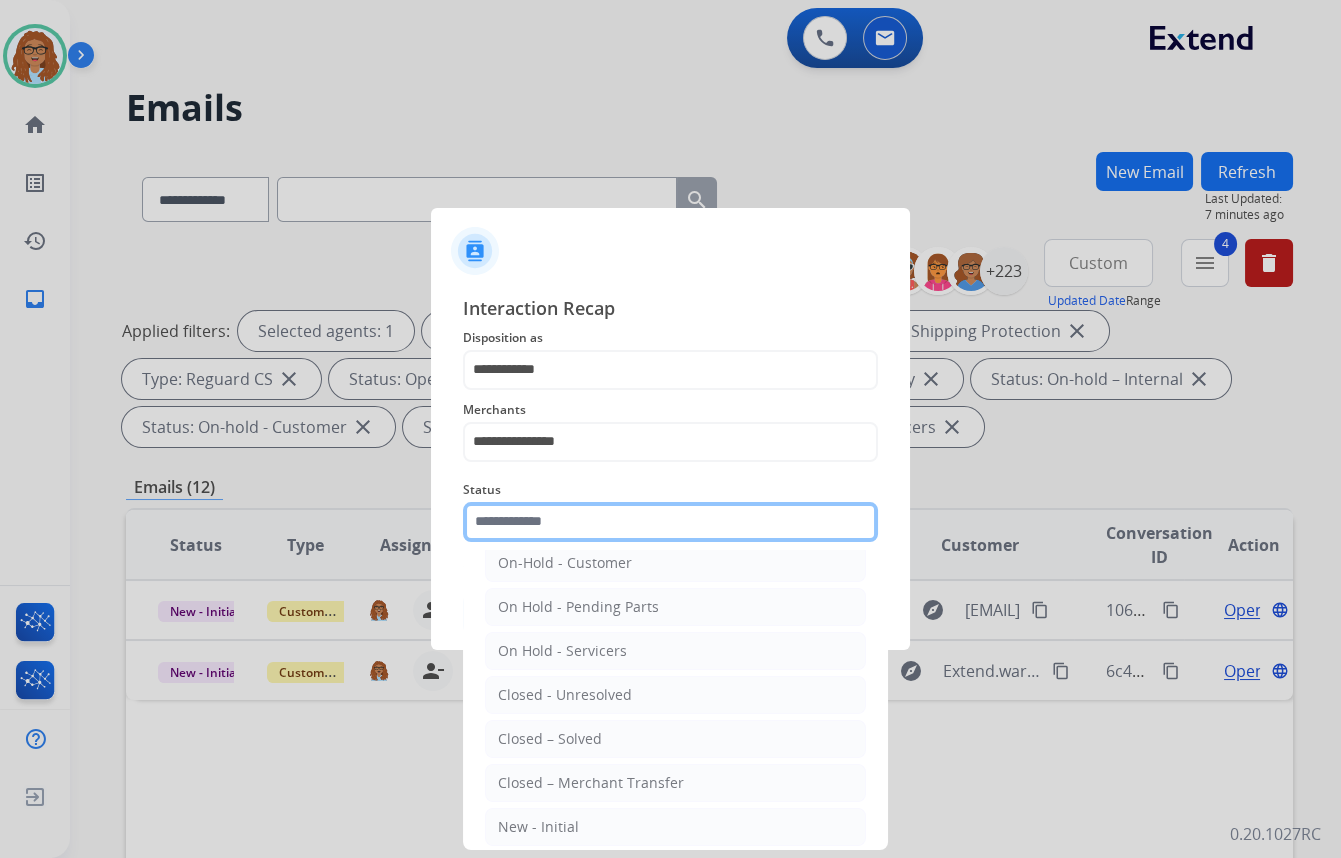 scroll, scrollTop: 90, scrollLeft: 0, axis: vertical 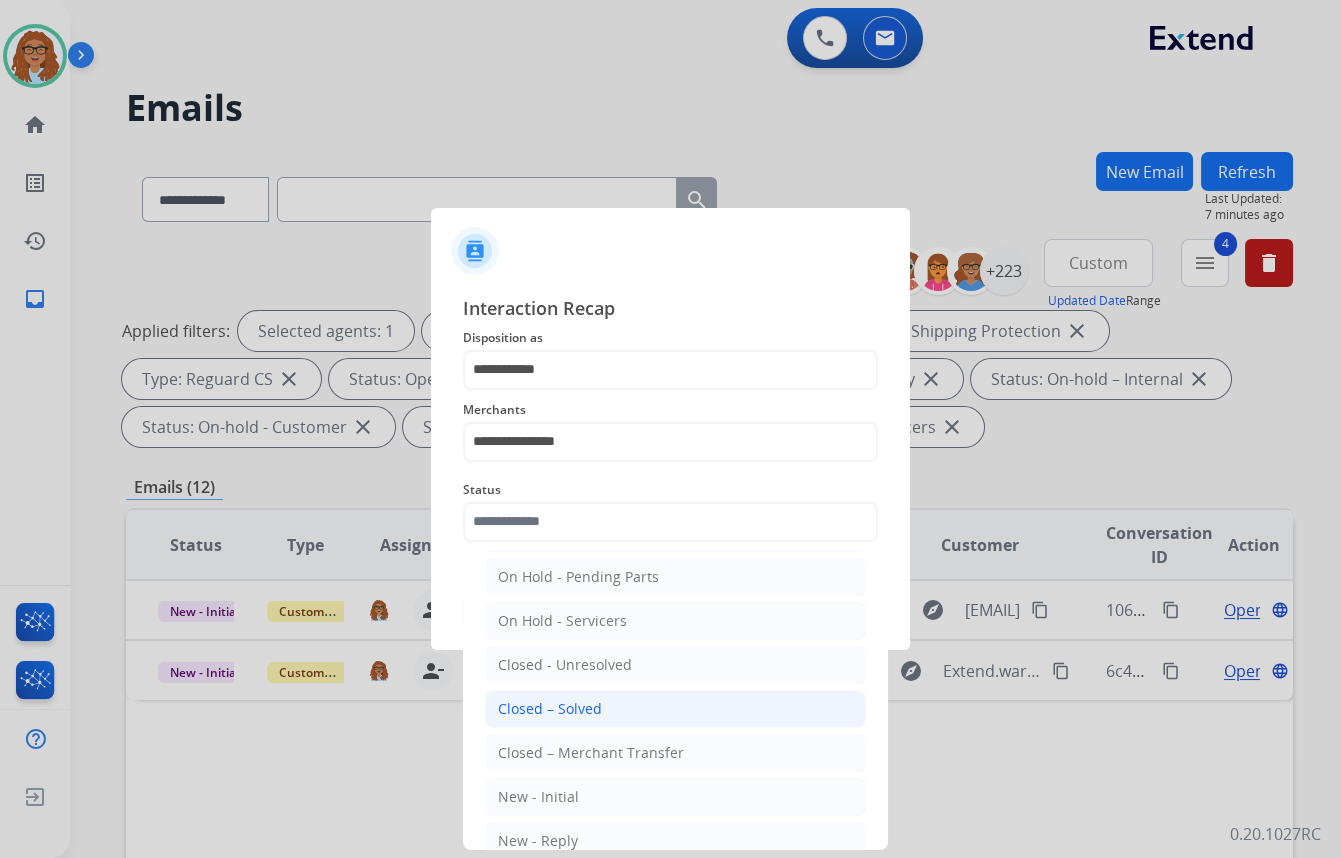 click on "Closed – Solved" 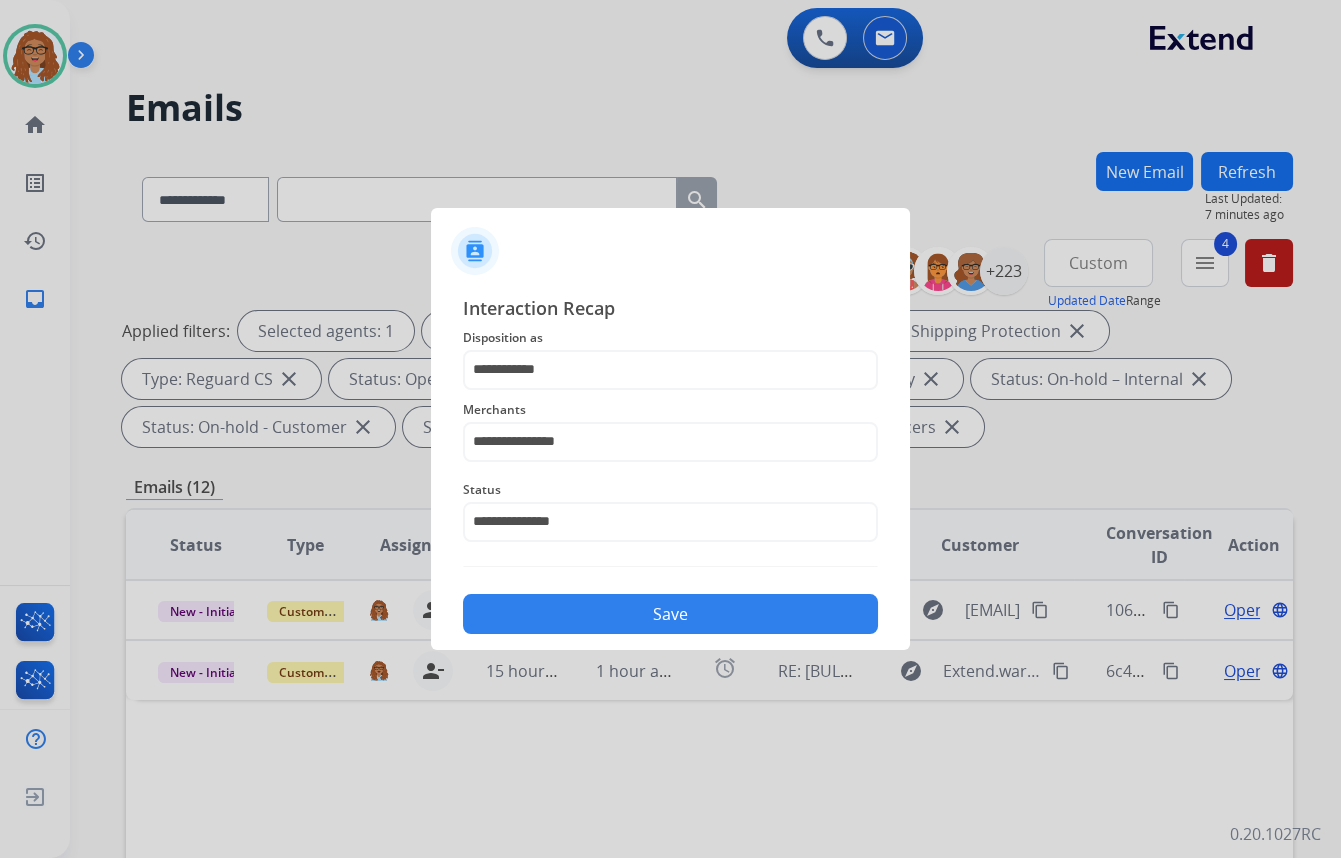 click on "Save" 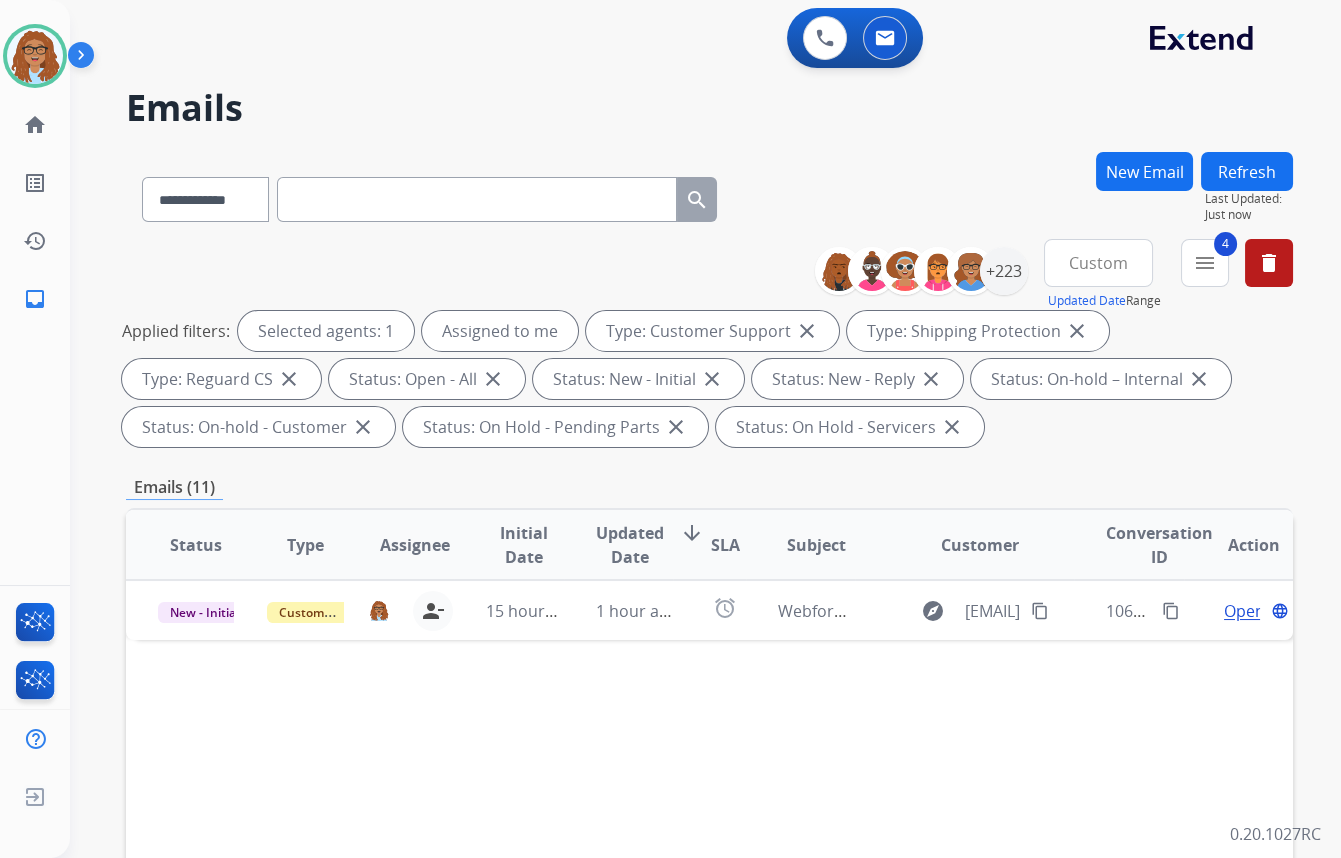 click on "New Email" at bounding box center [1144, 171] 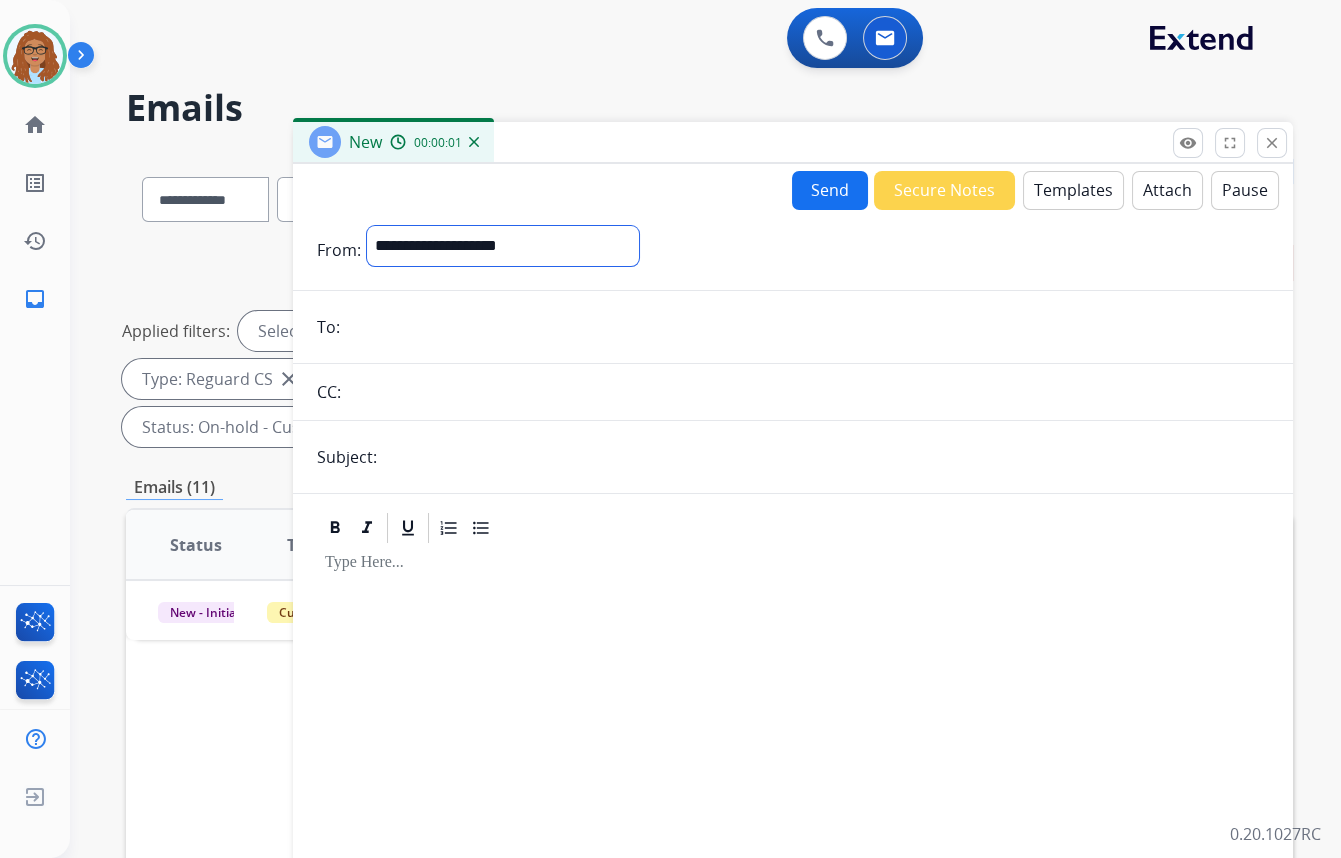 drag, startPoint x: 592, startPoint y: 254, endPoint x: 588, endPoint y: 264, distance: 10.770329 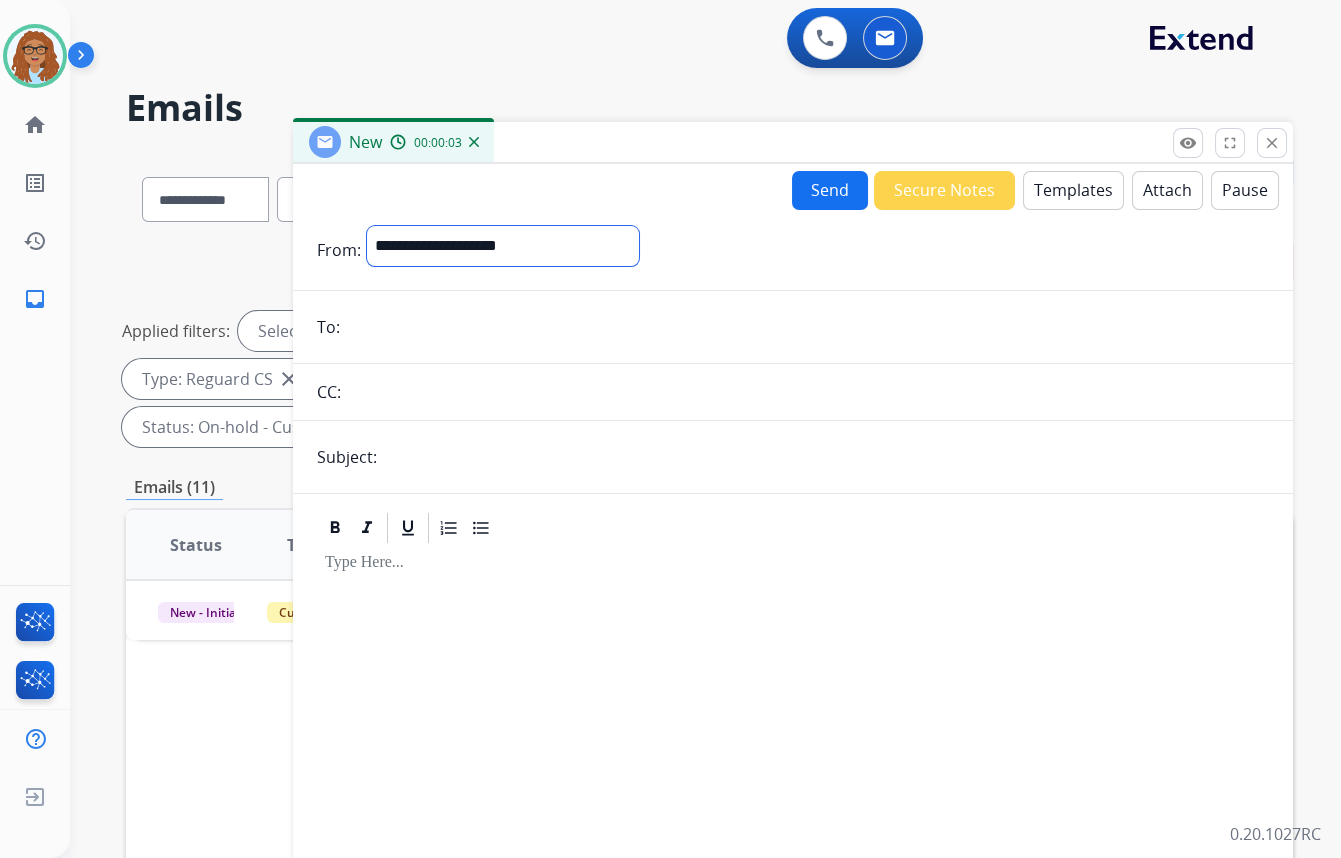select on "**********" 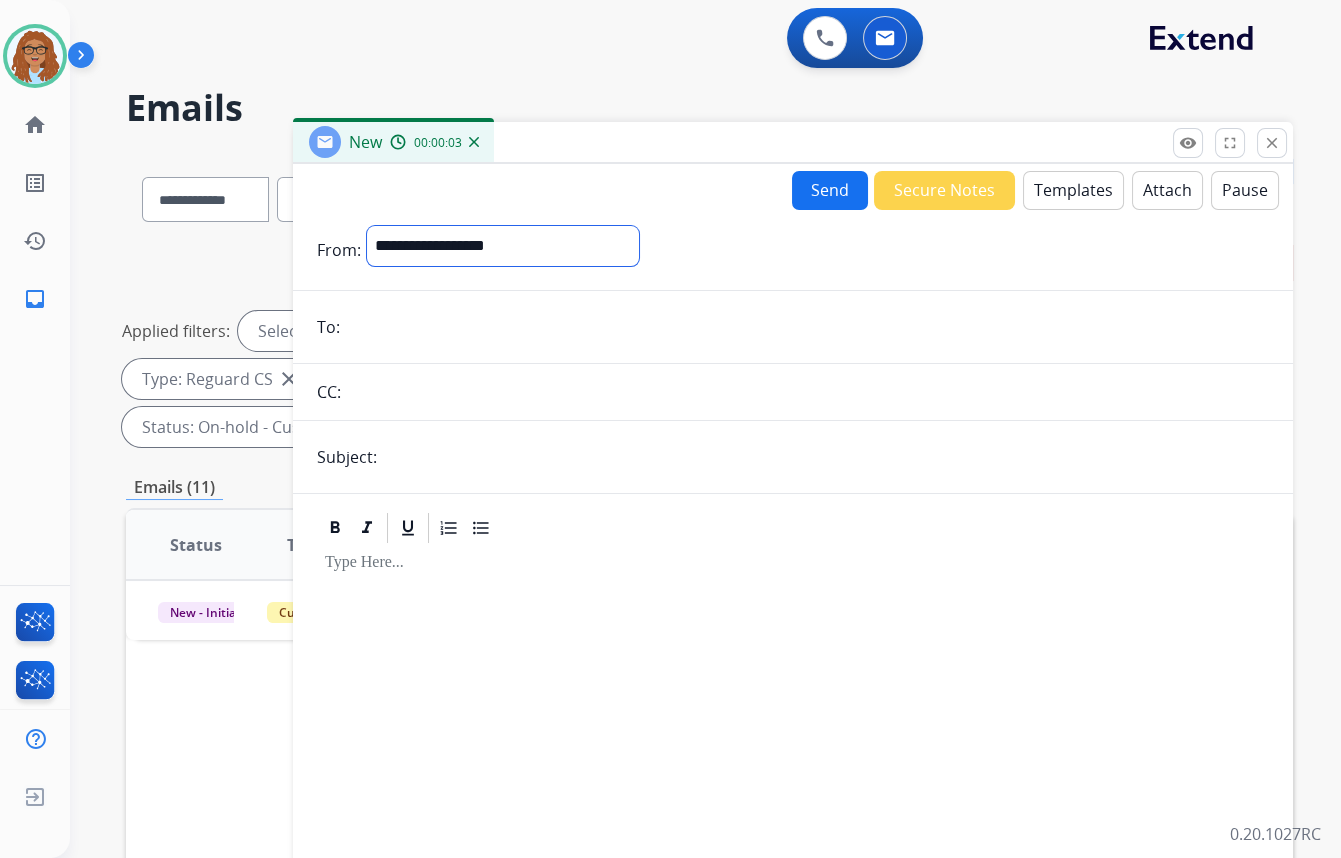 click on "**********" at bounding box center (503, 246) 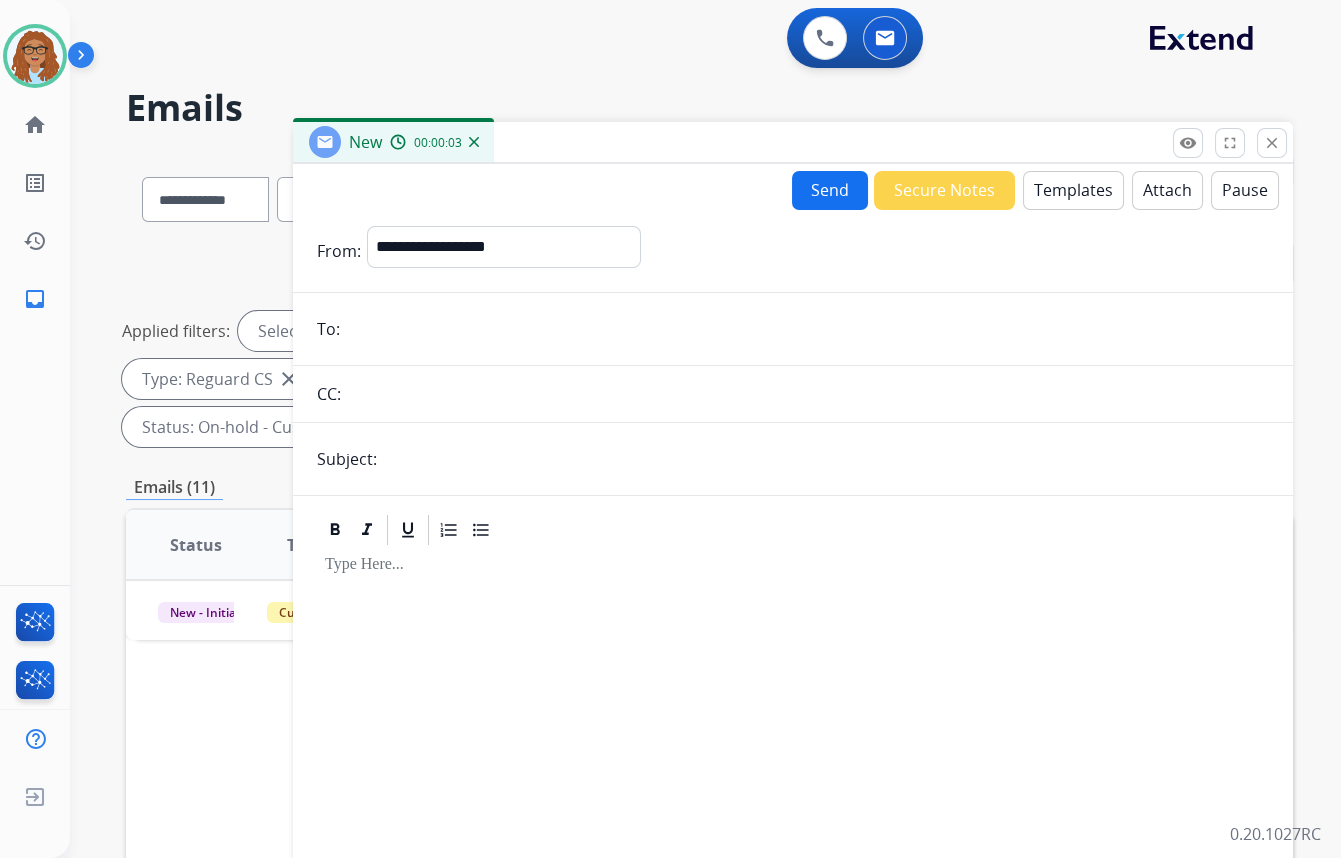 click at bounding box center [807, 329] 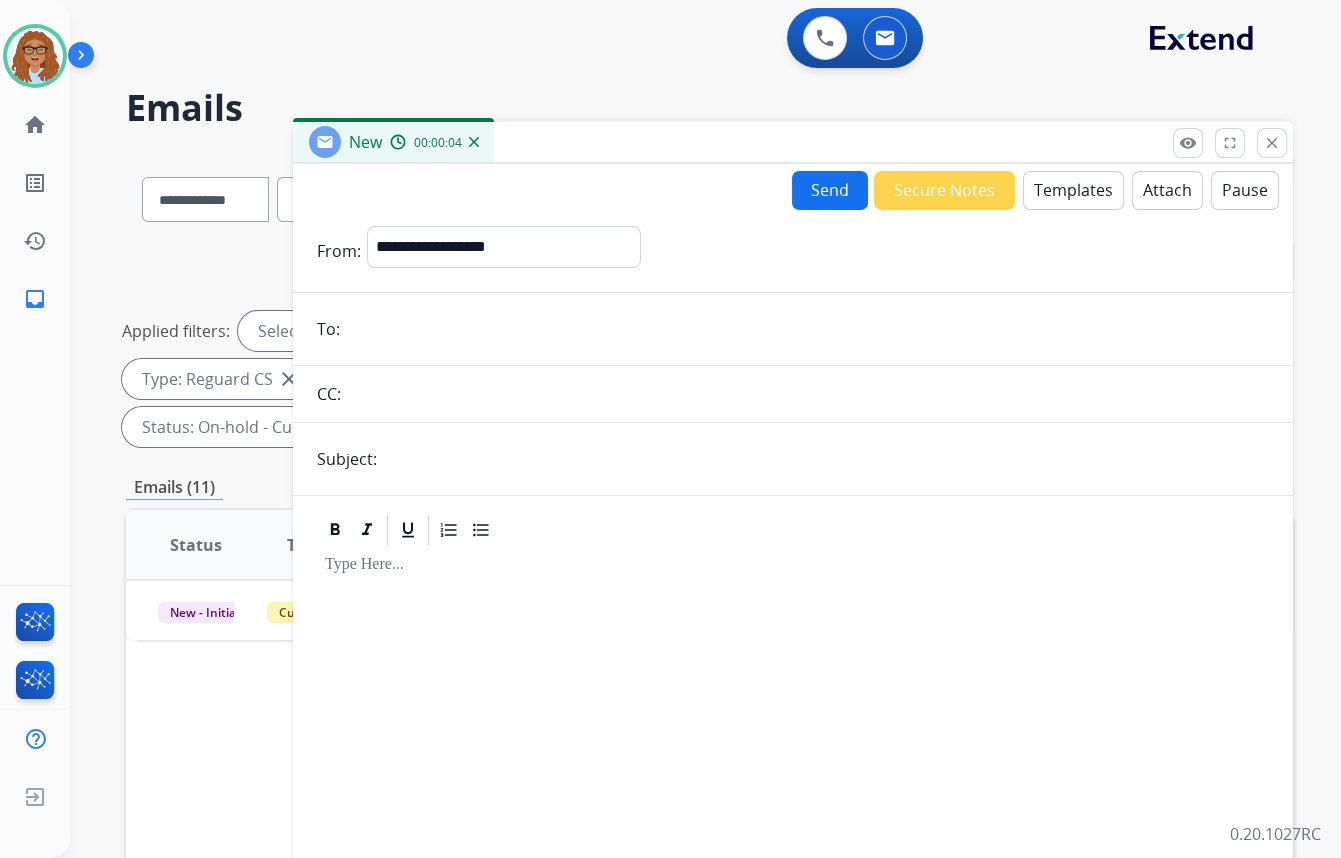 paste on "**********" 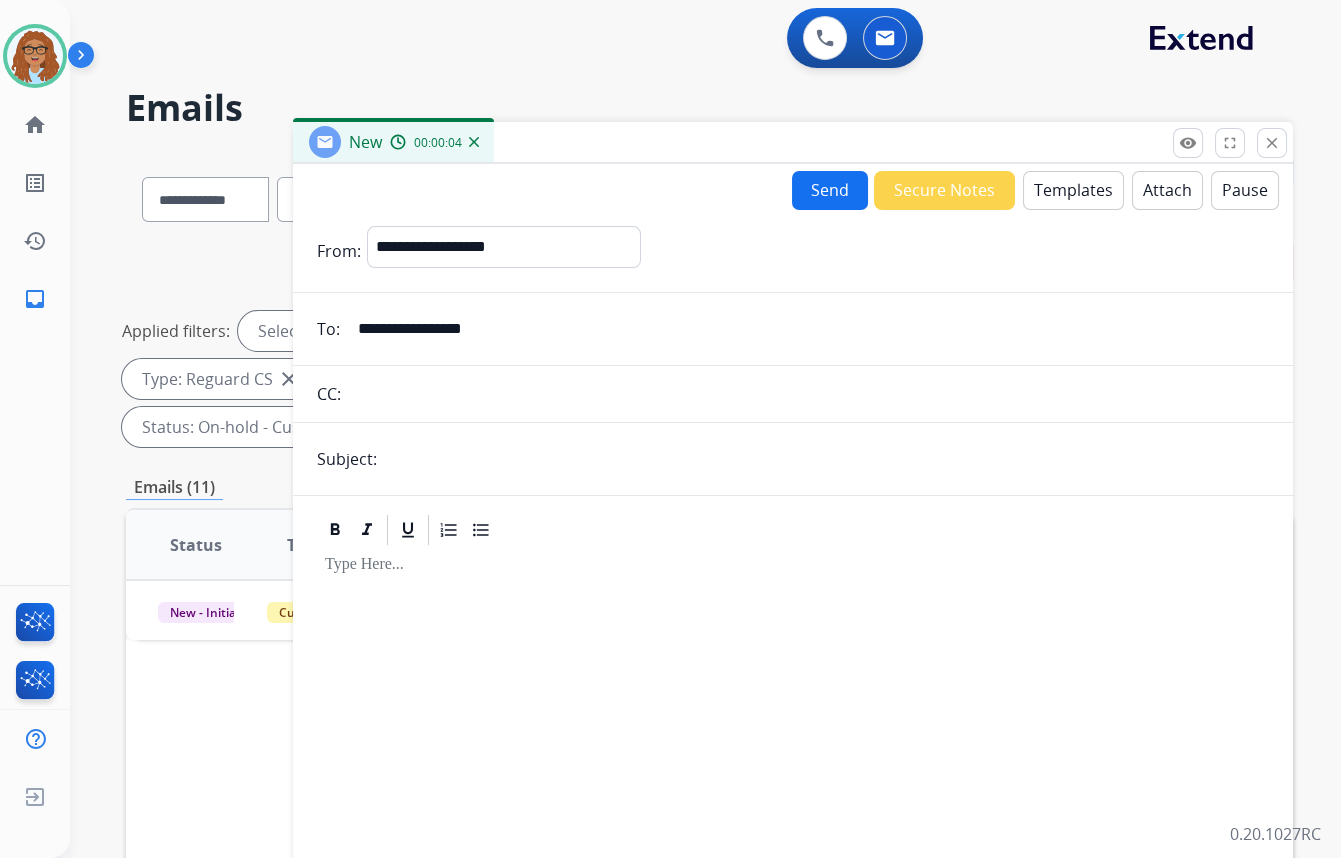 type on "**********" 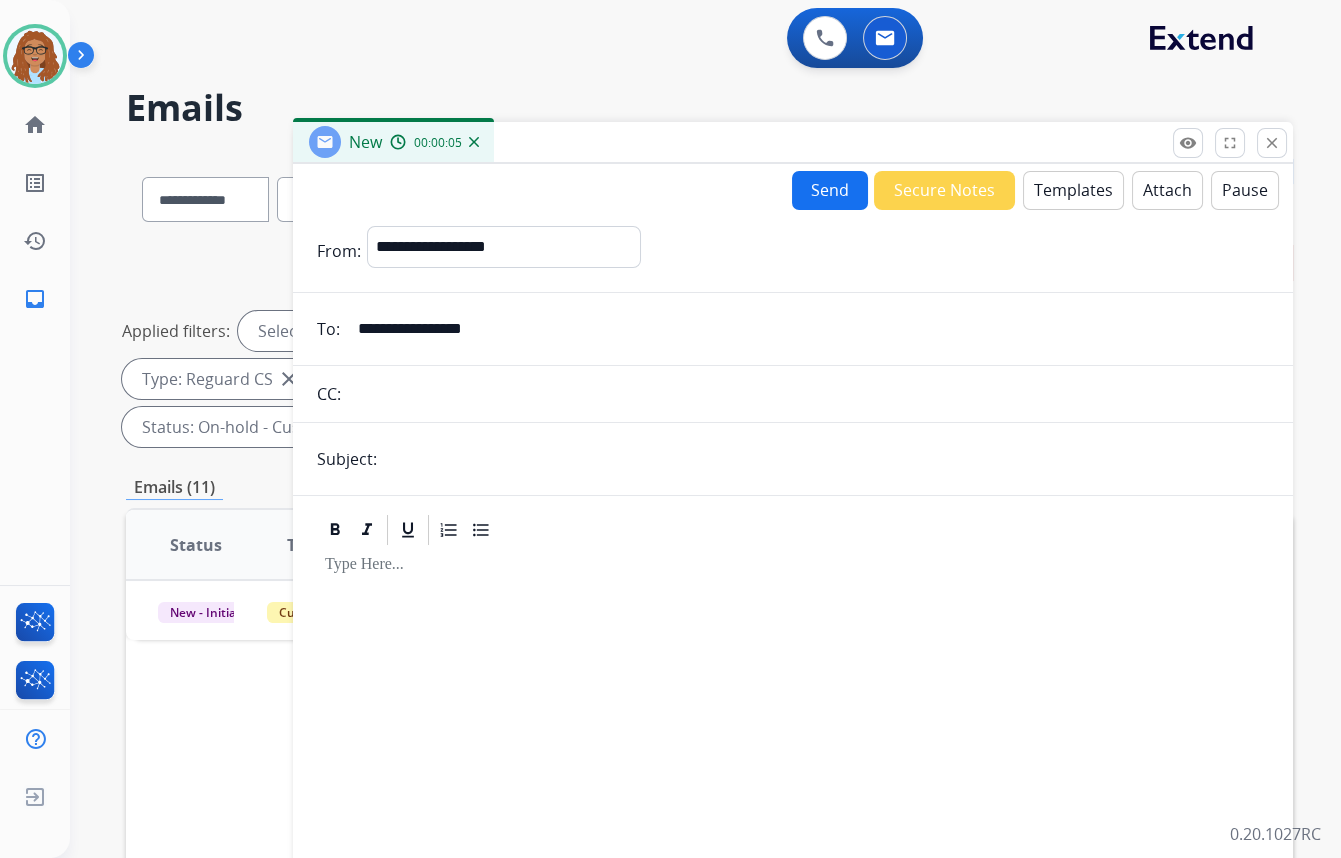 click at bounding box center [808, 394] 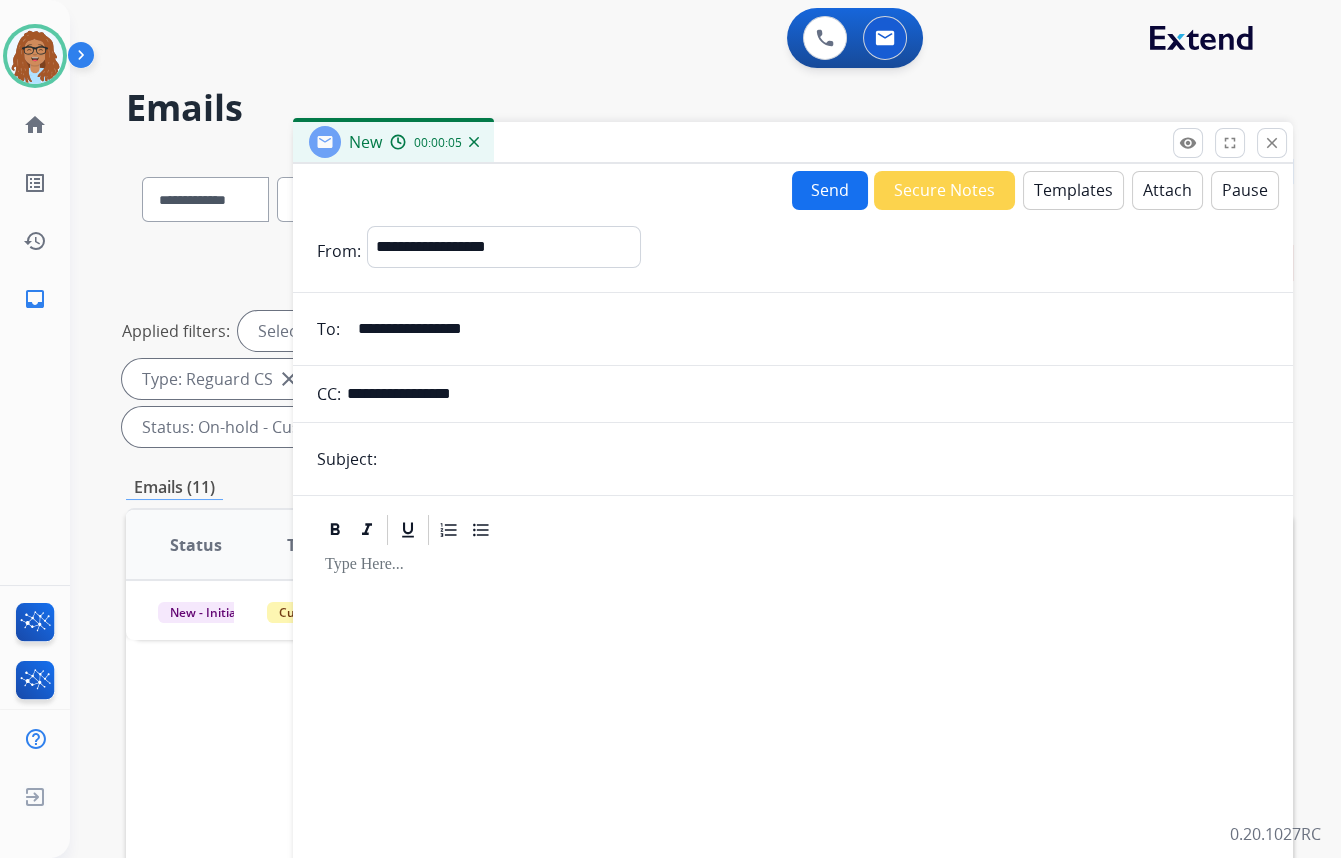 type on "**********" 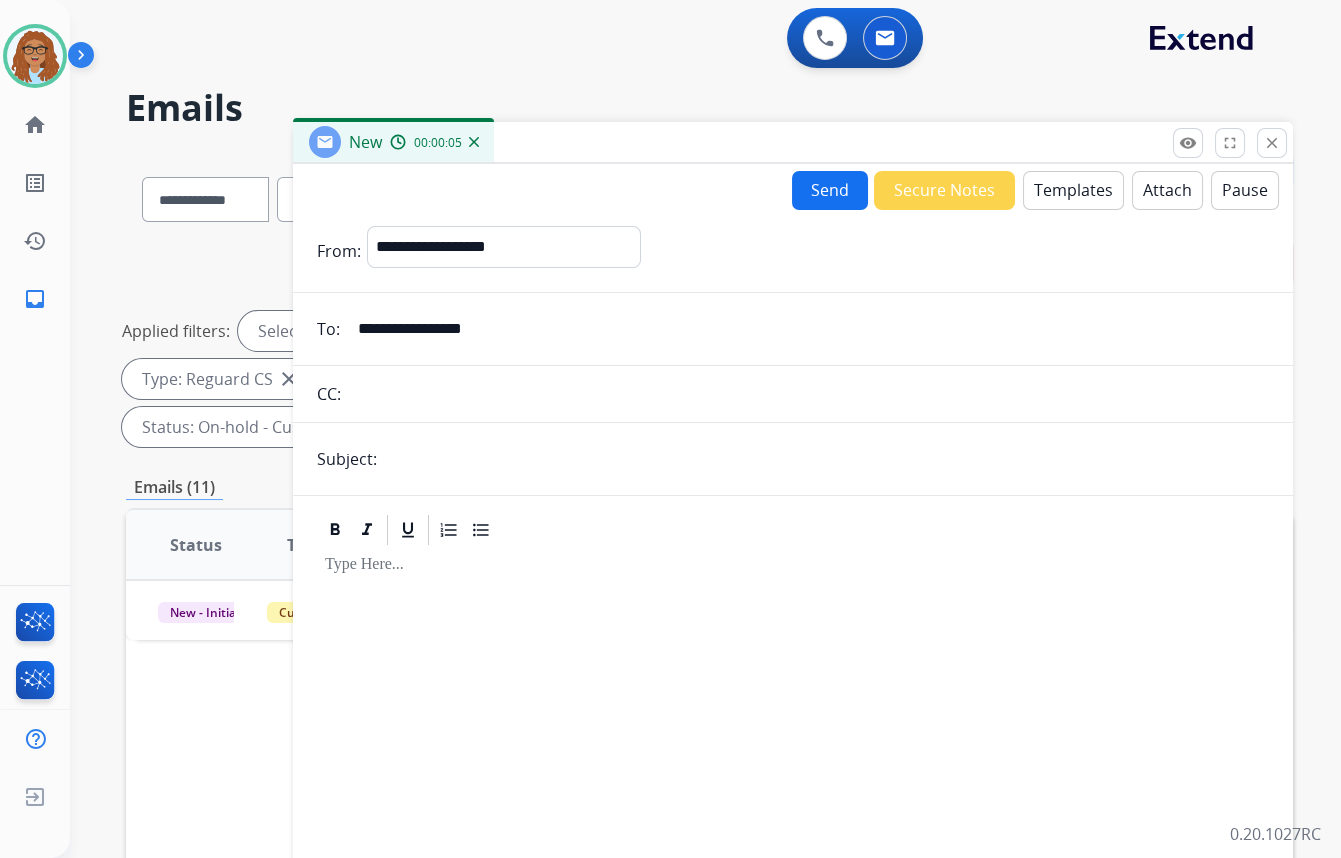 click on "**********" at bounding box center [793, 614] 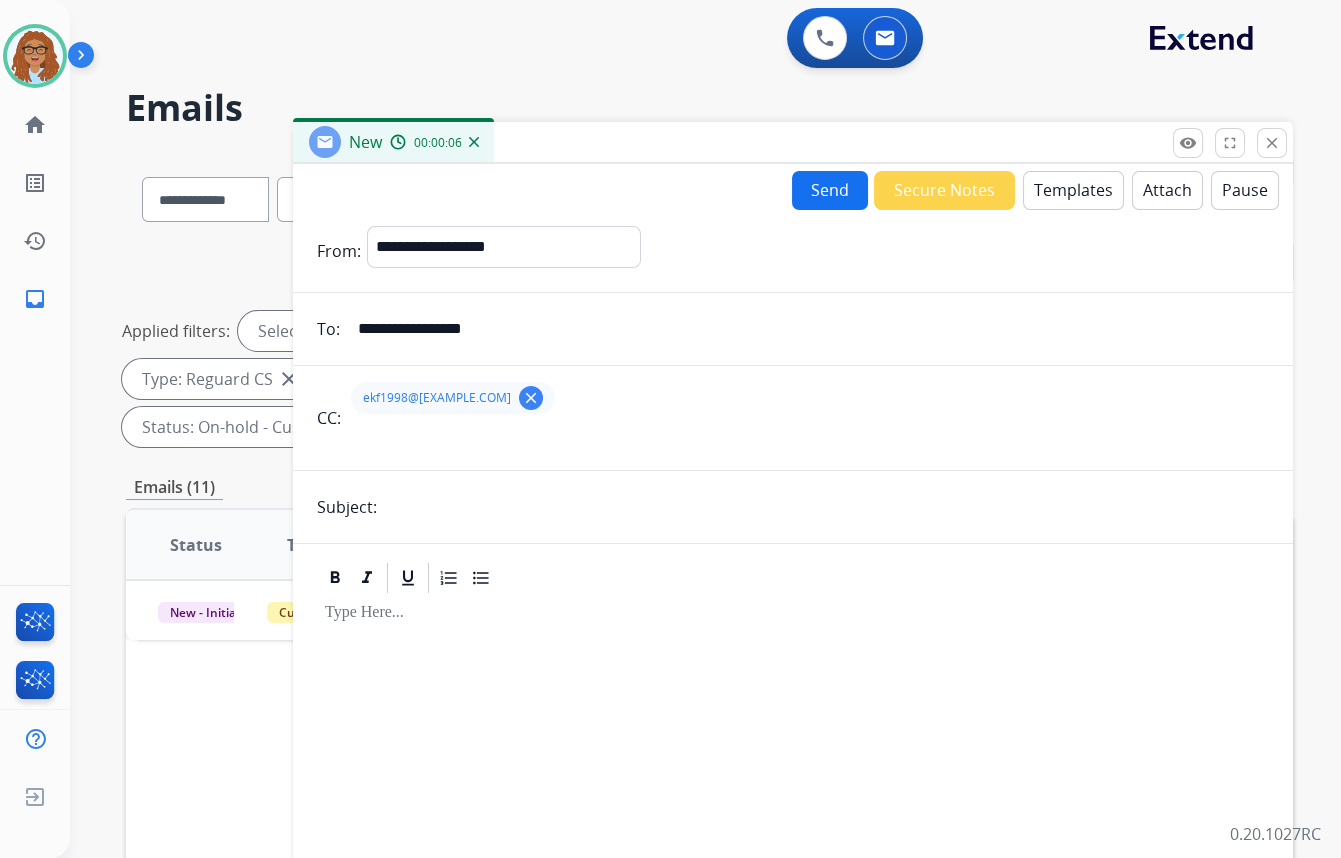 type on "*********" 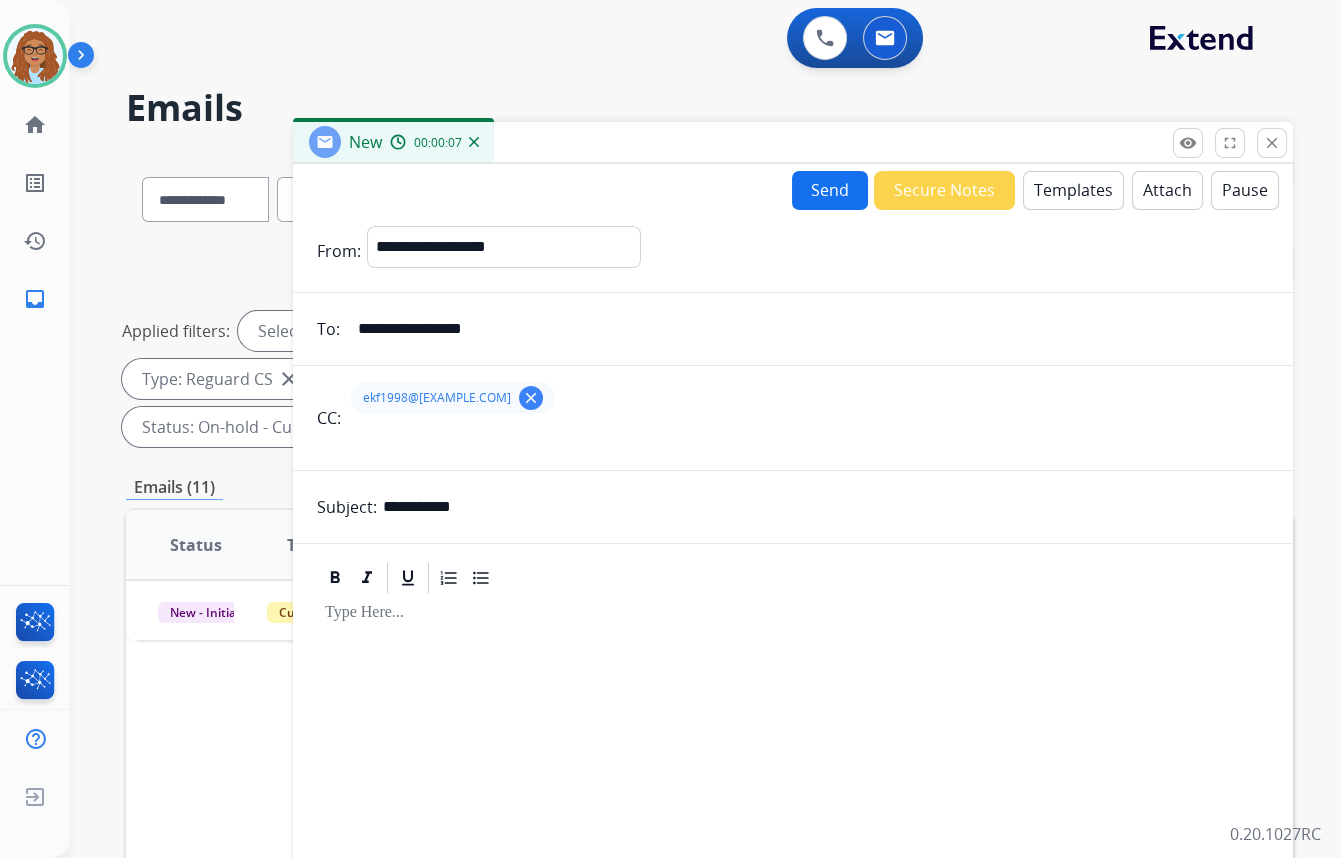click on "Templates" at bounding box center (1073, 190) 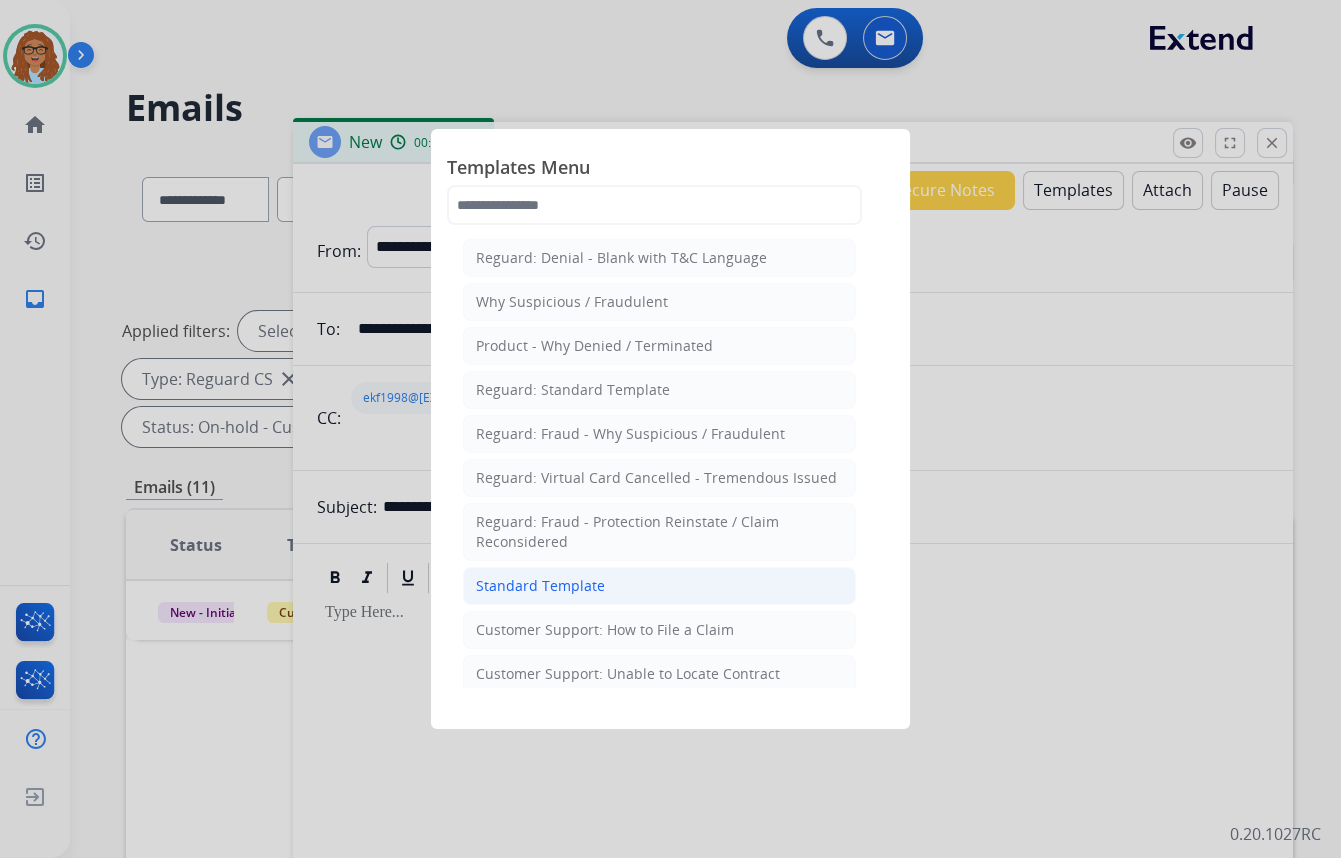 click on "Standard Template" 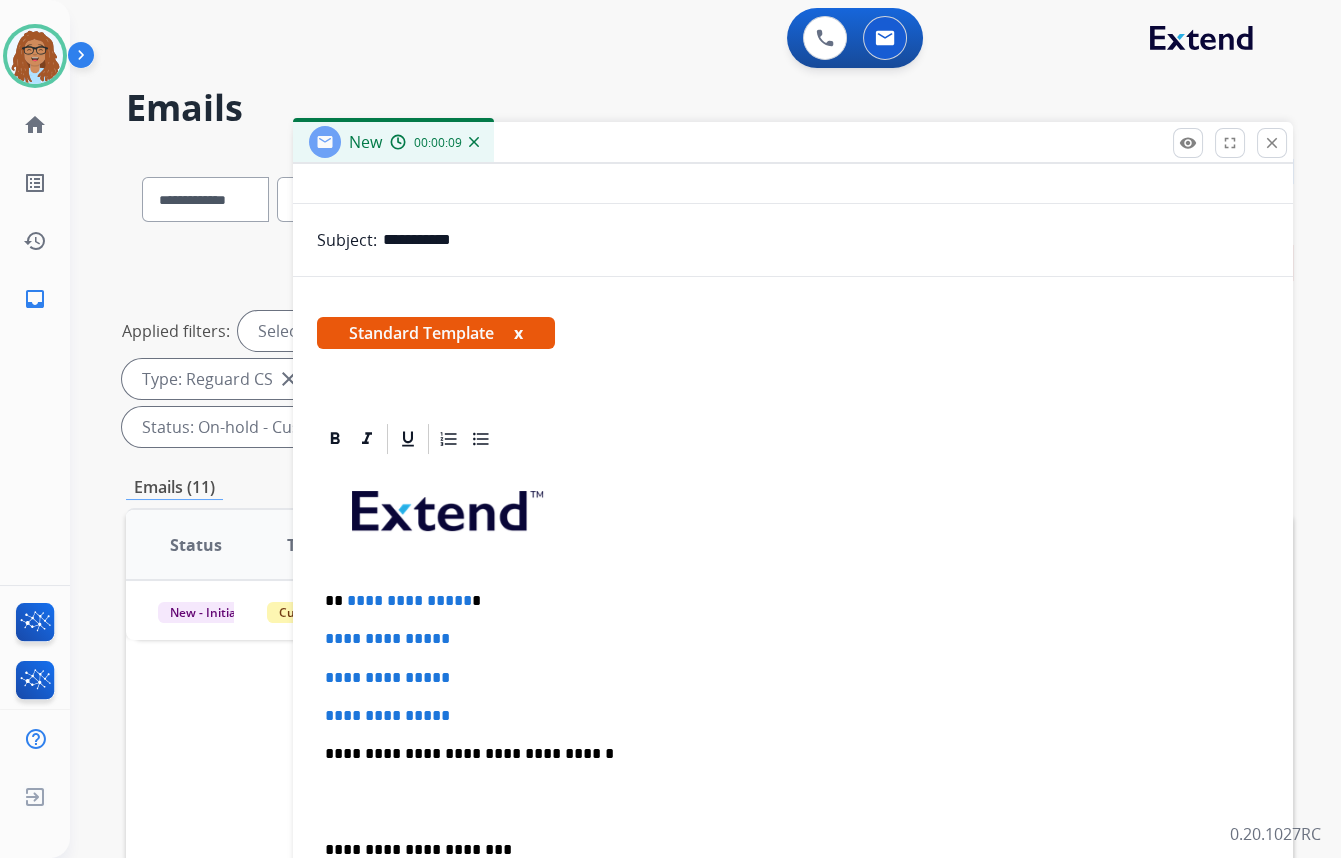 scroll, scrollTop: 272, scrollLeft: 0, axis: vertical 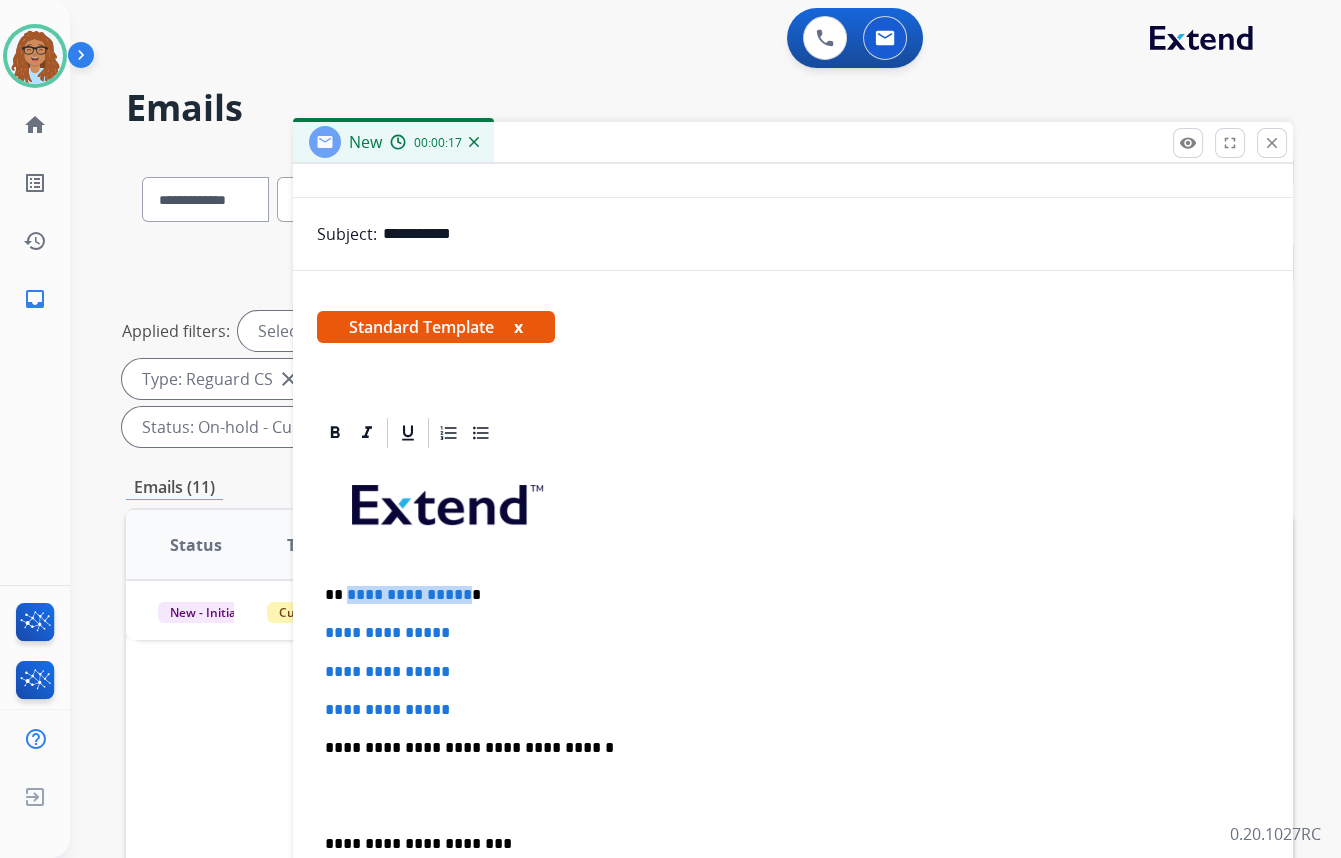 drag, startPoint x: 459, startPoint y: 584, endPoint x: 345, endPoint y: 585, distance: 114.00439 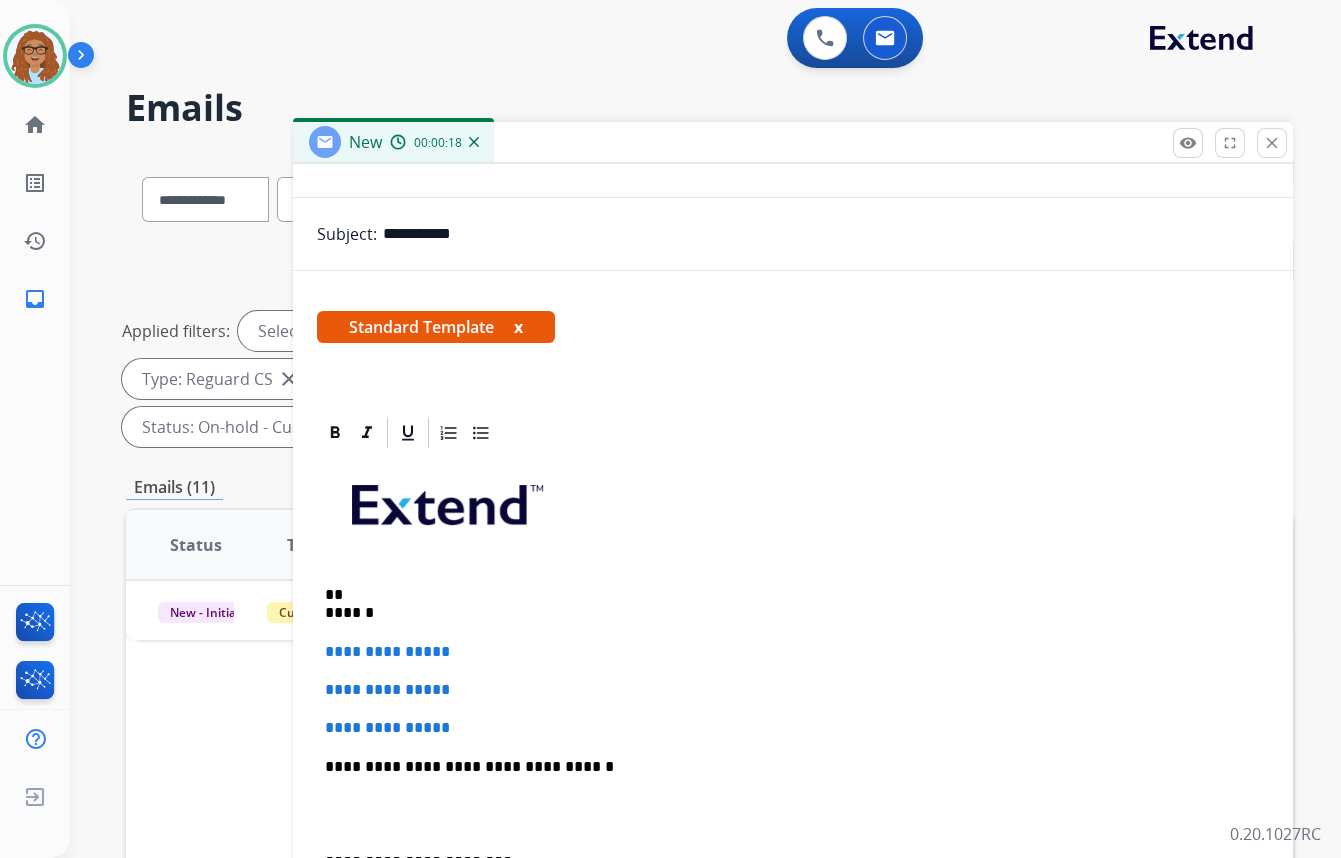 click on "**********" at bounding box center (793, 804) 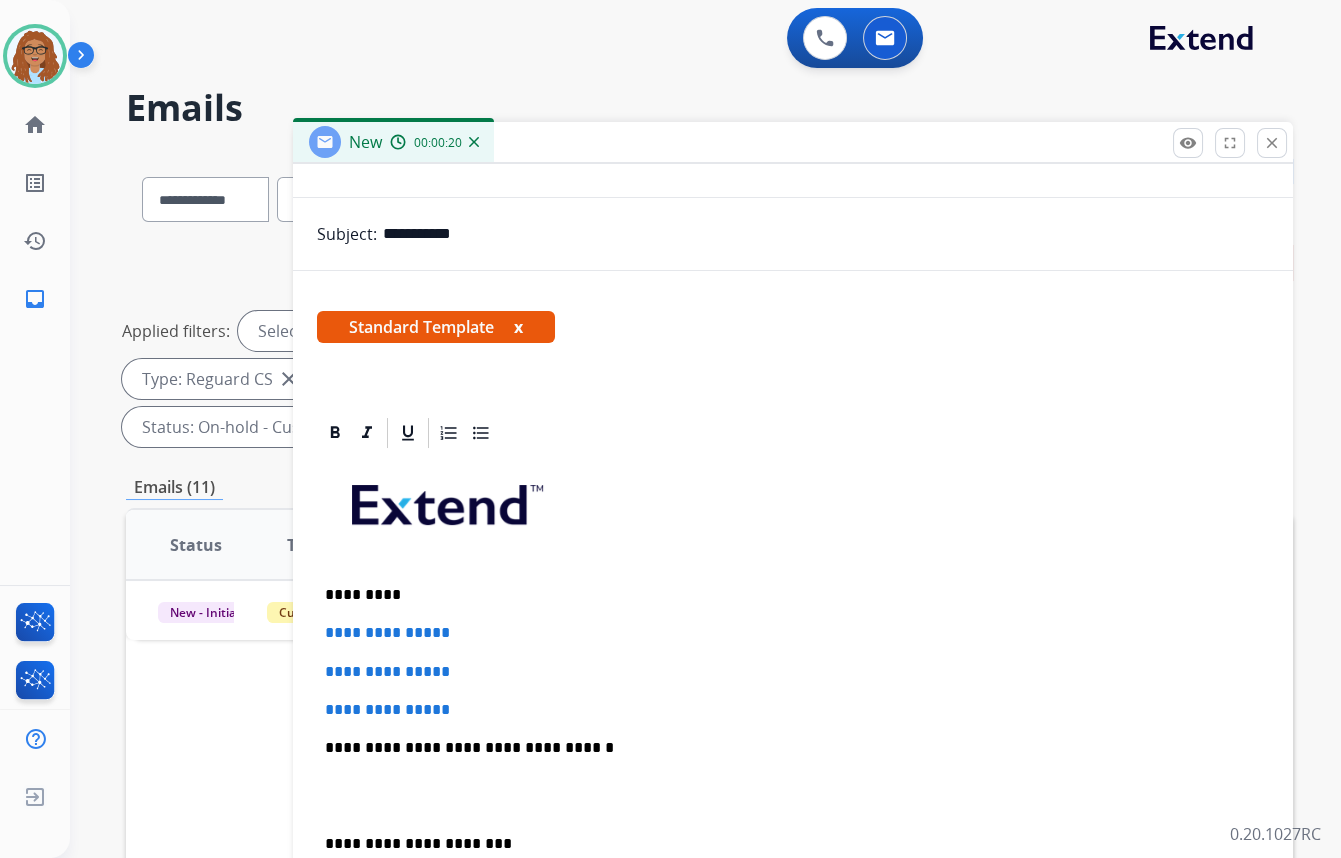 click on "*********" at bounding box center [785, 595] 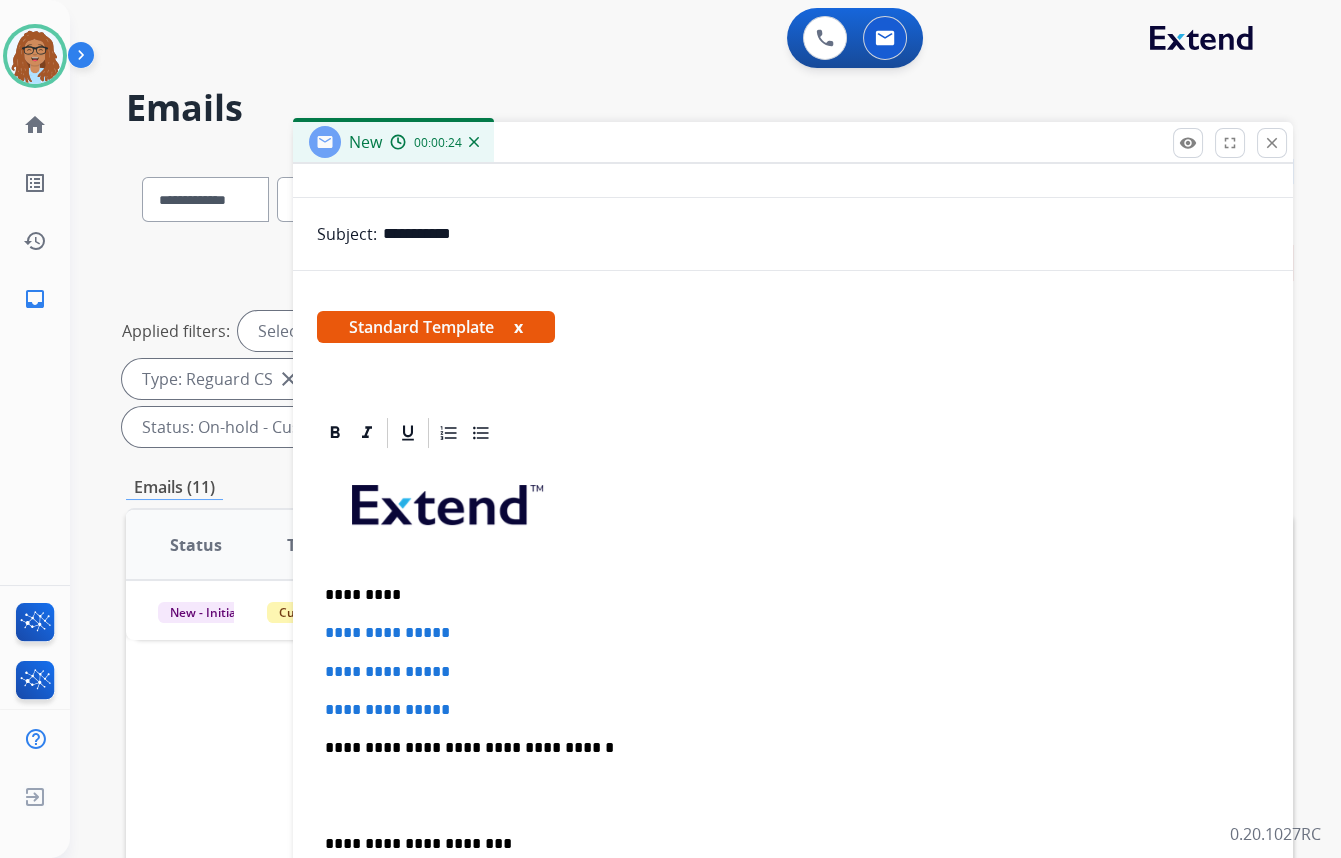 click on "*********" at bounding box center (785, 595) 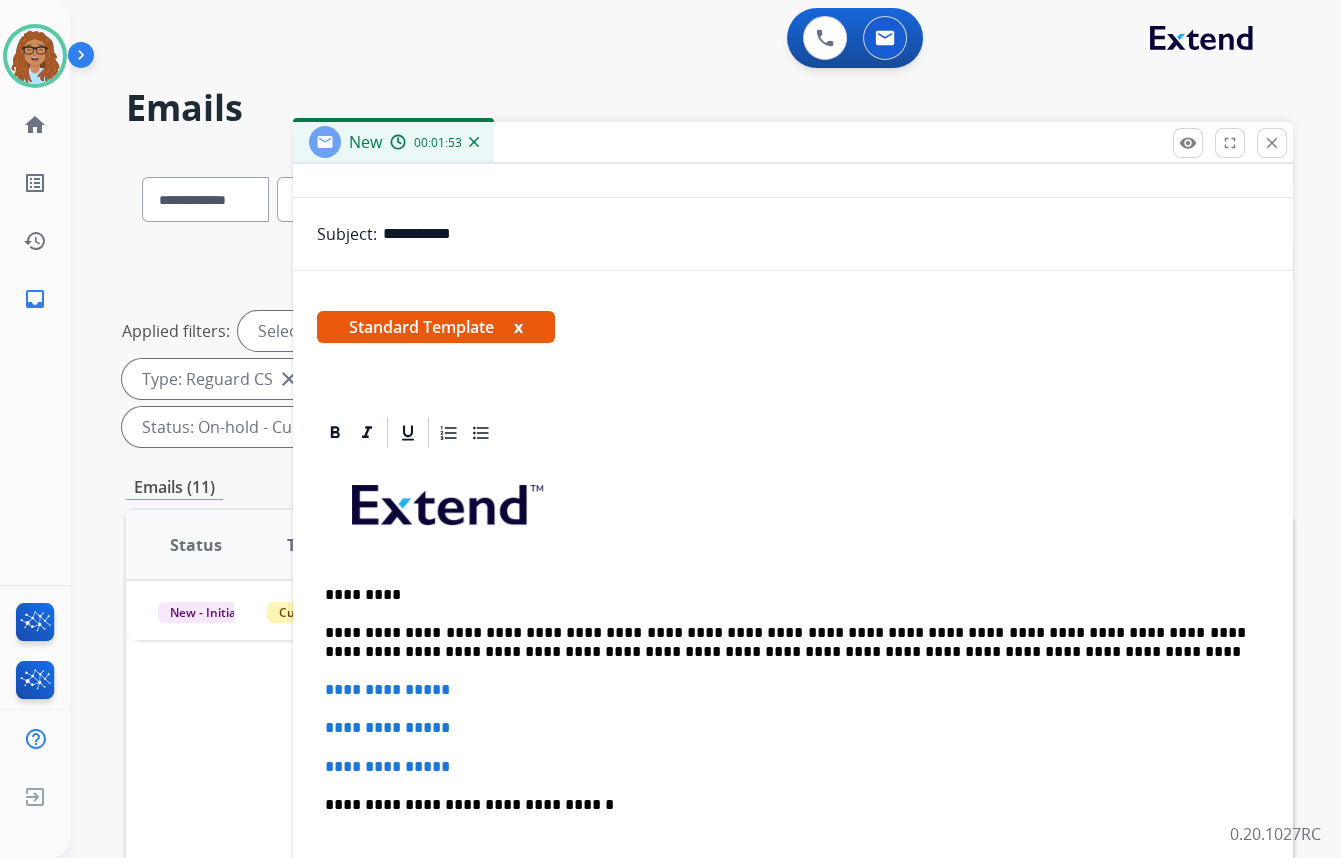click on "**********" at bounding box center (785, 642) 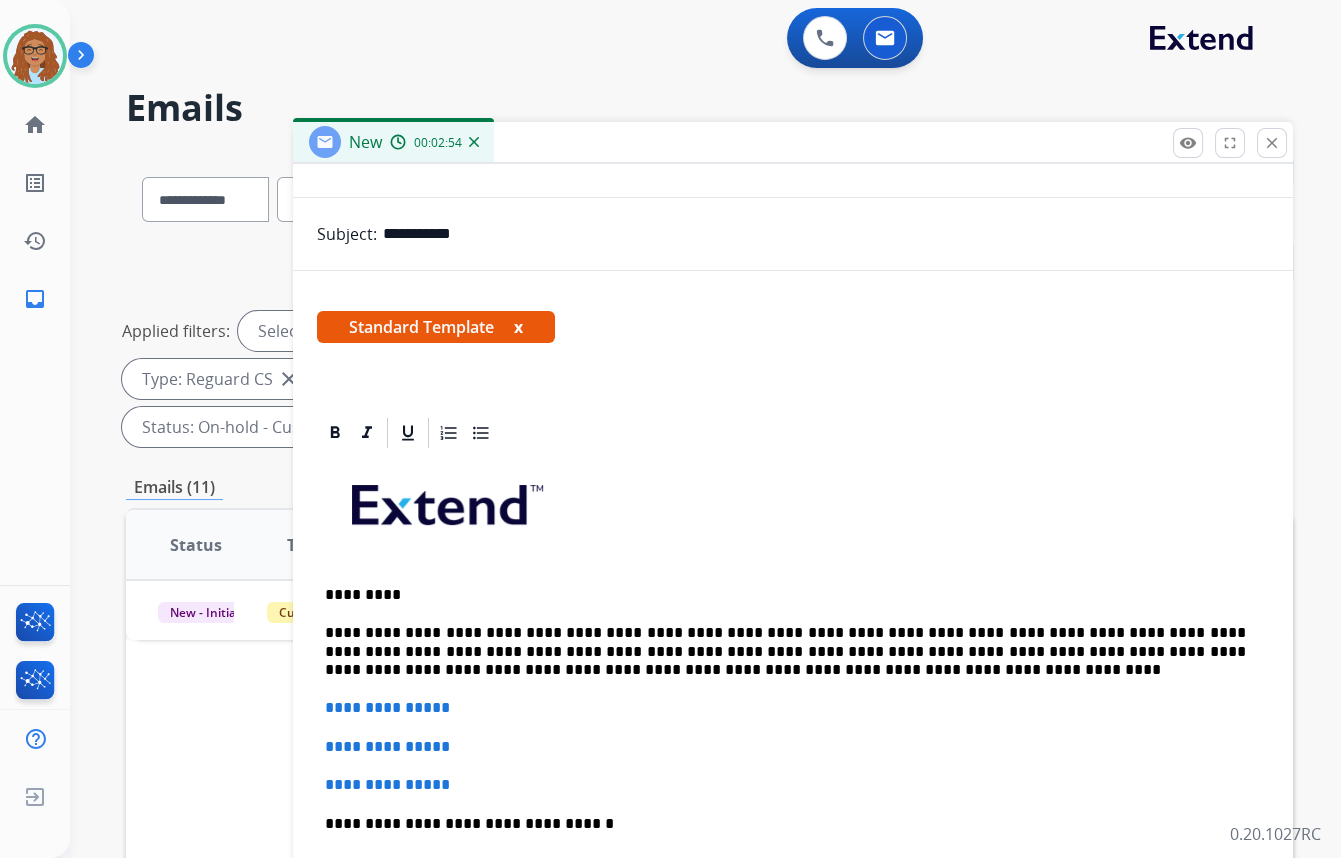 click on "**********" at bounding box center [785, 651] 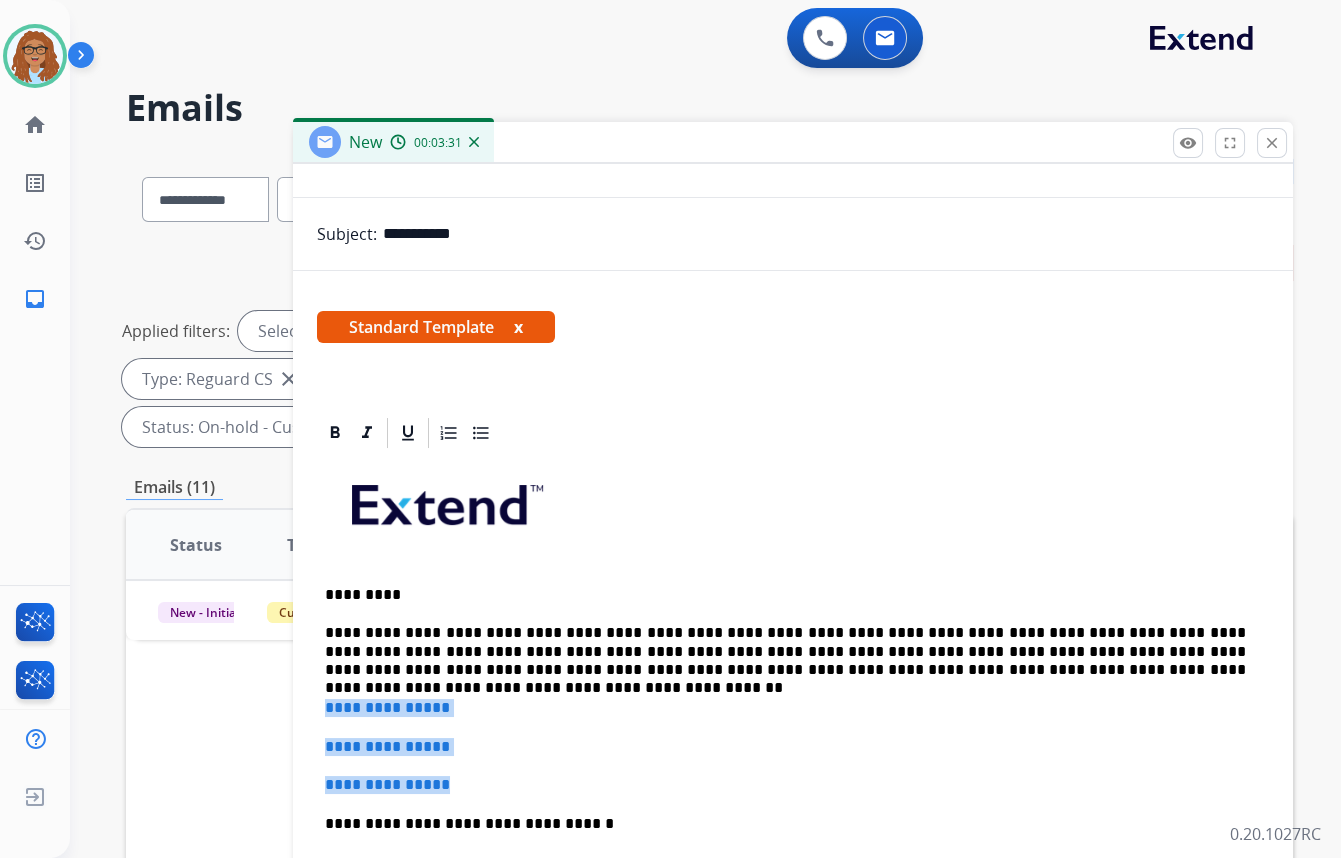 drag, startPoint x: 463, startPoint y: 780, endPoint x: 324, endPoint y: 698, distance: 161.38463 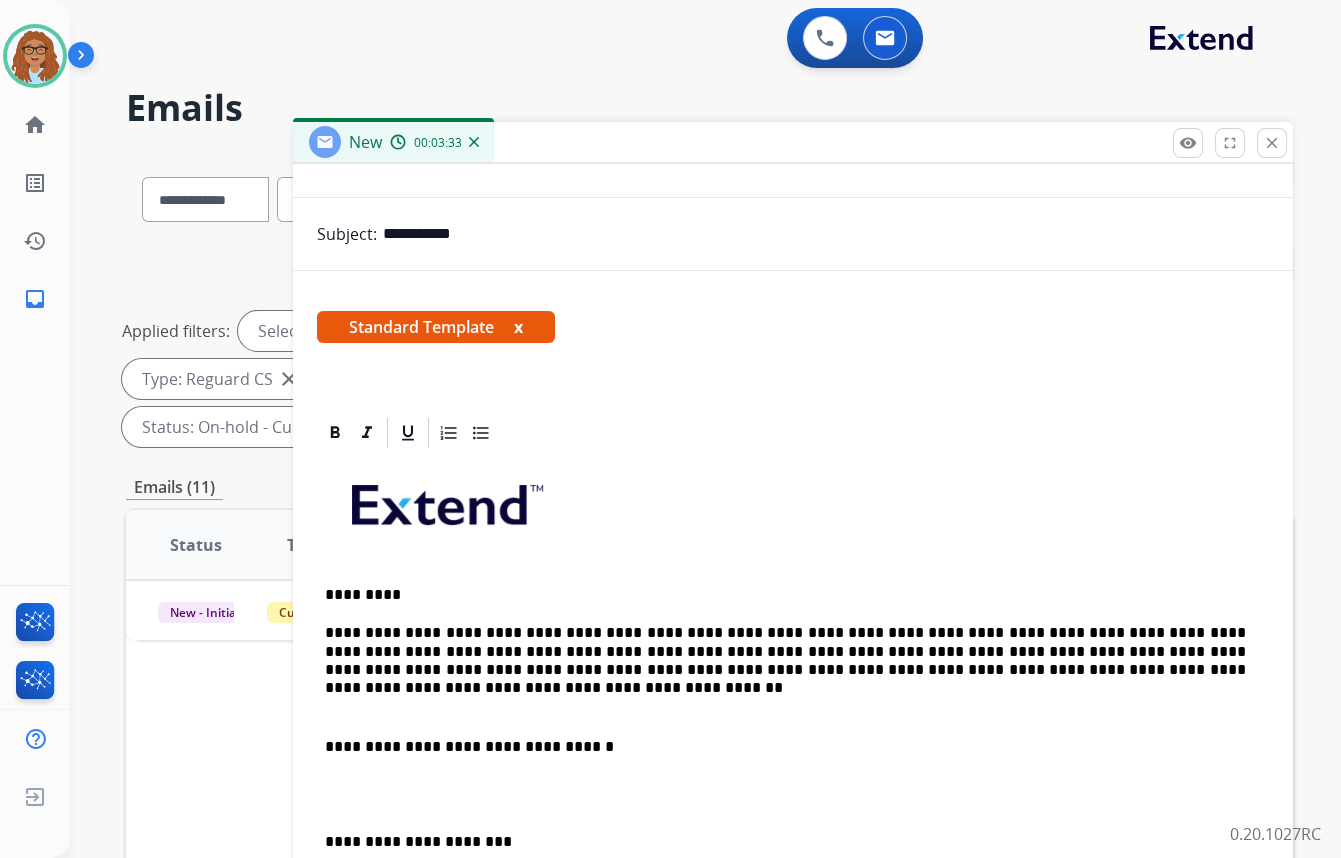 click on "**********" at bounding box center [793, 794] 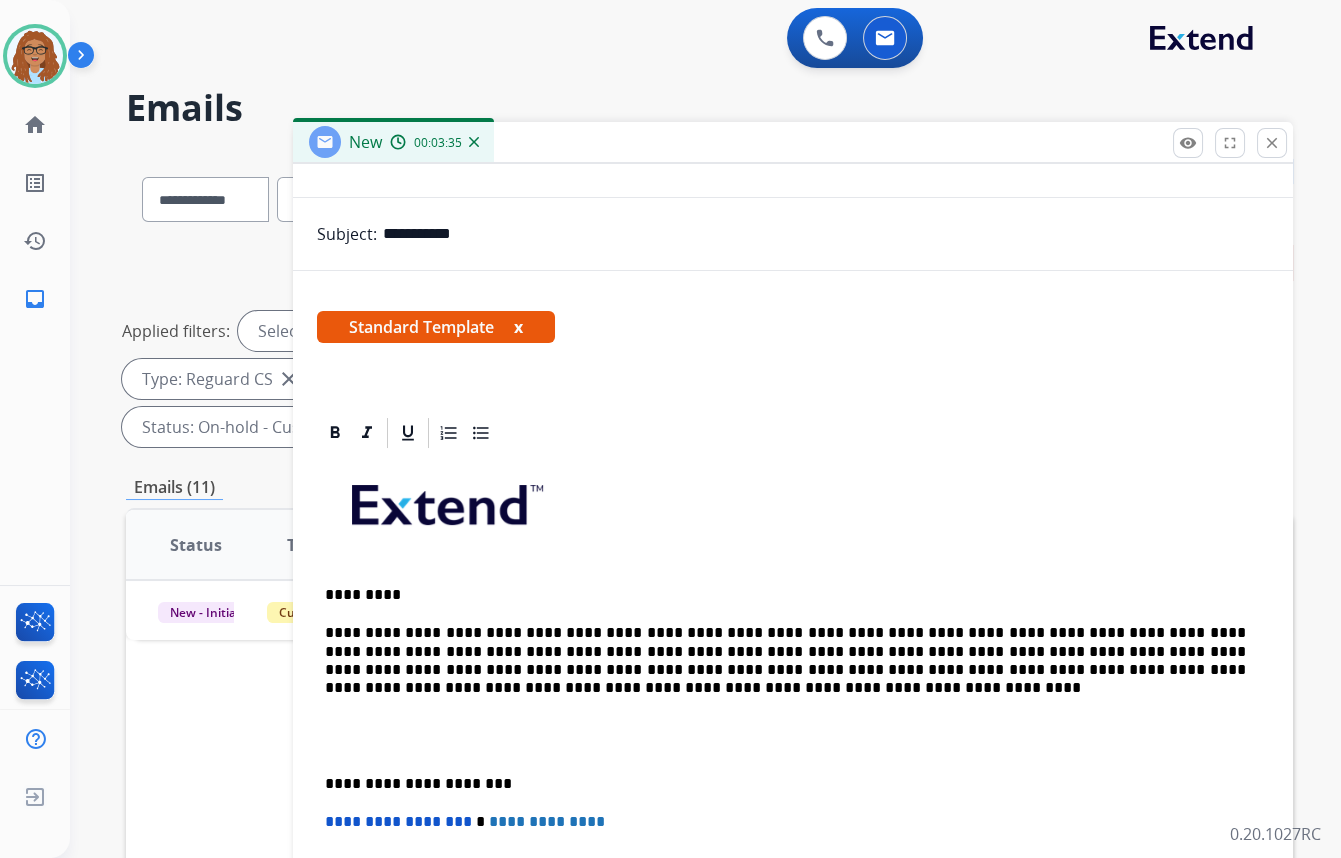 scroll, scrollTop: 0, scrollLeft: 0, axis: both 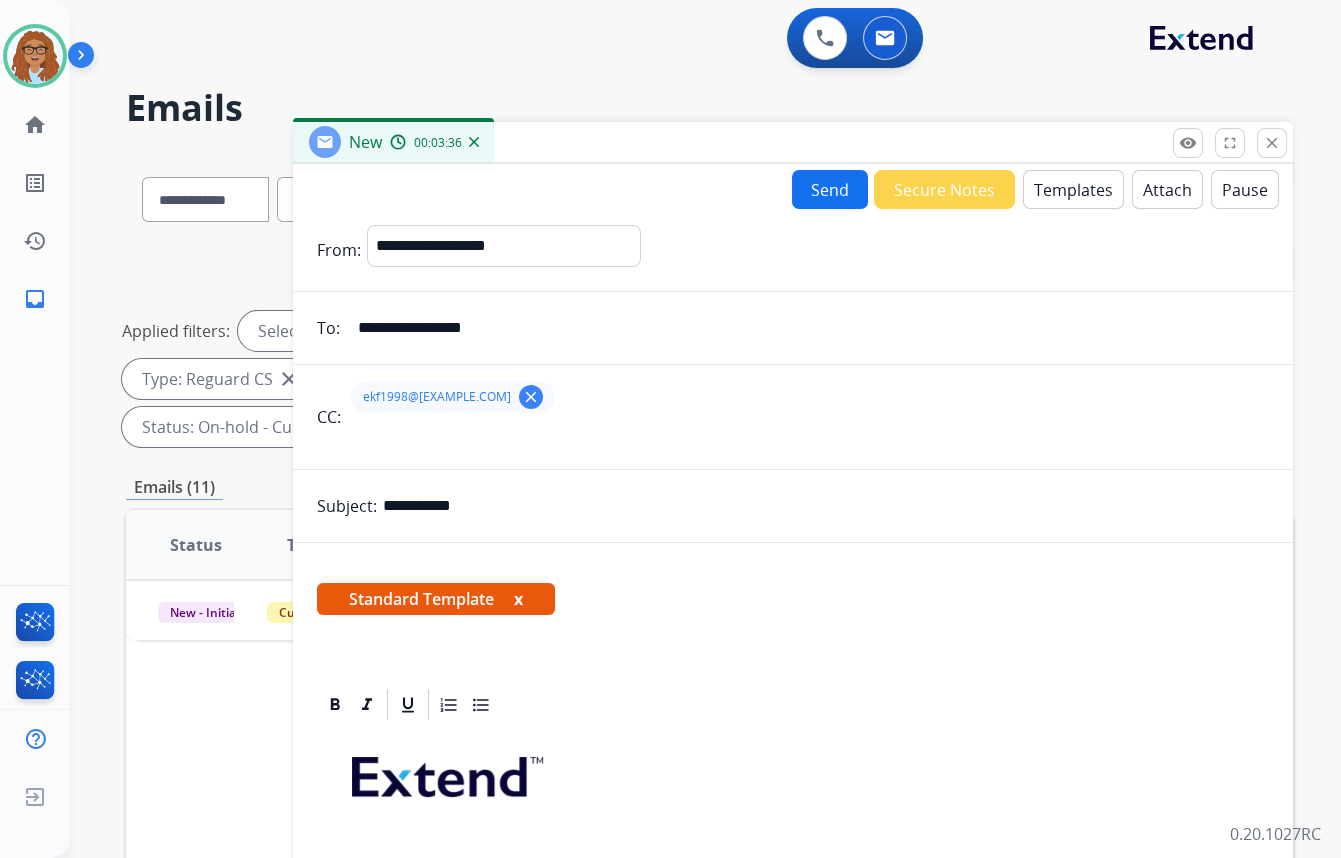 click on "**********" at bounding box center (793, 786) 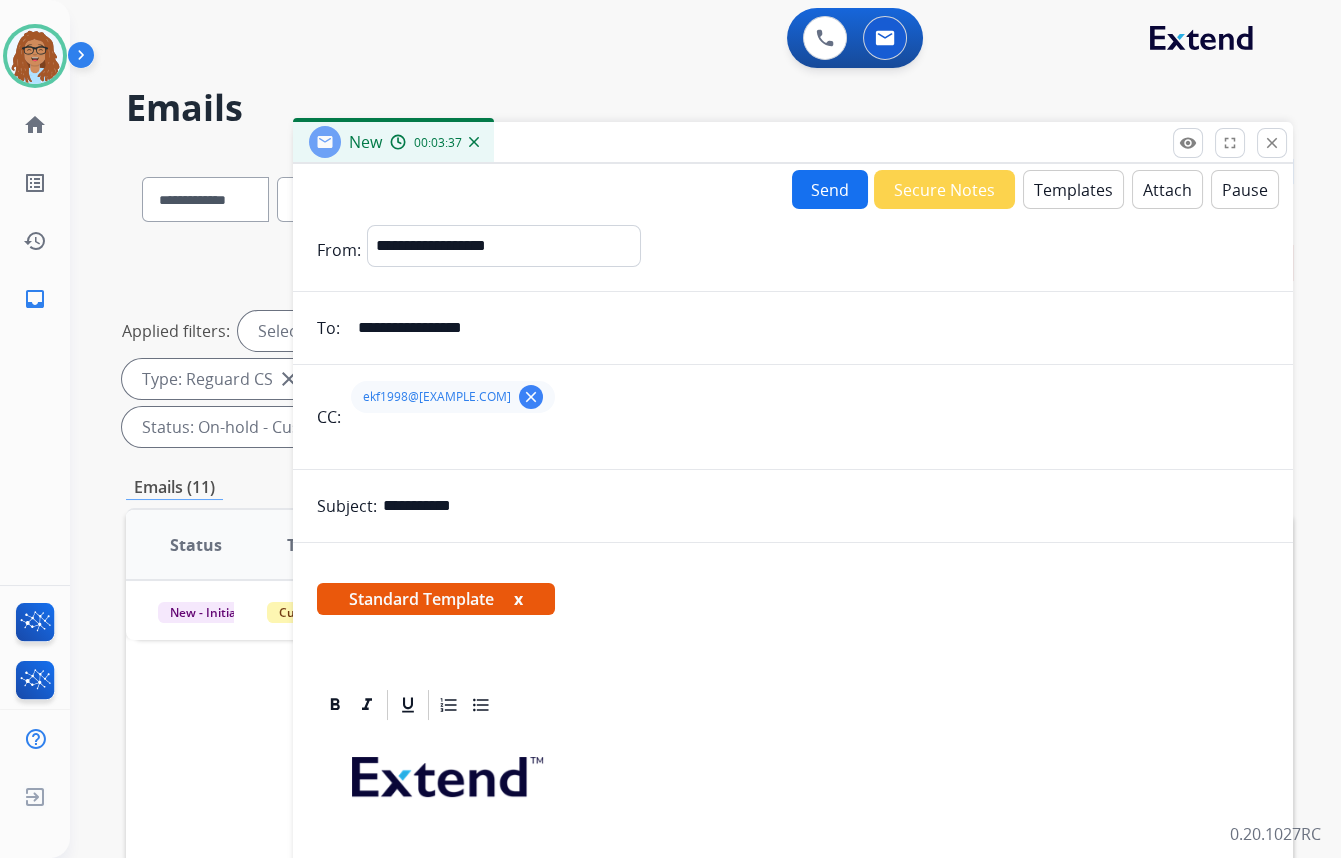 click on "Send" at bounding box center (830, 189) 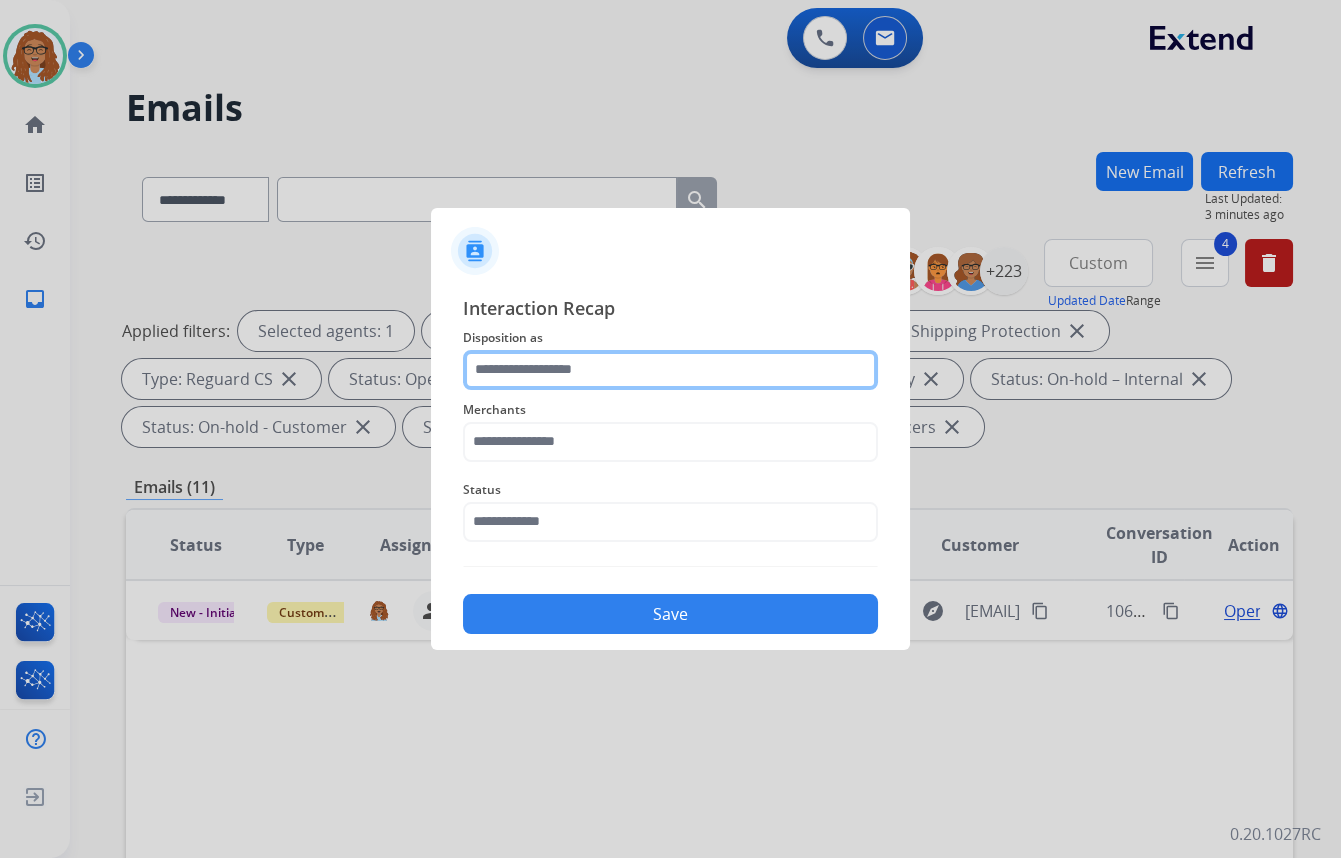 click 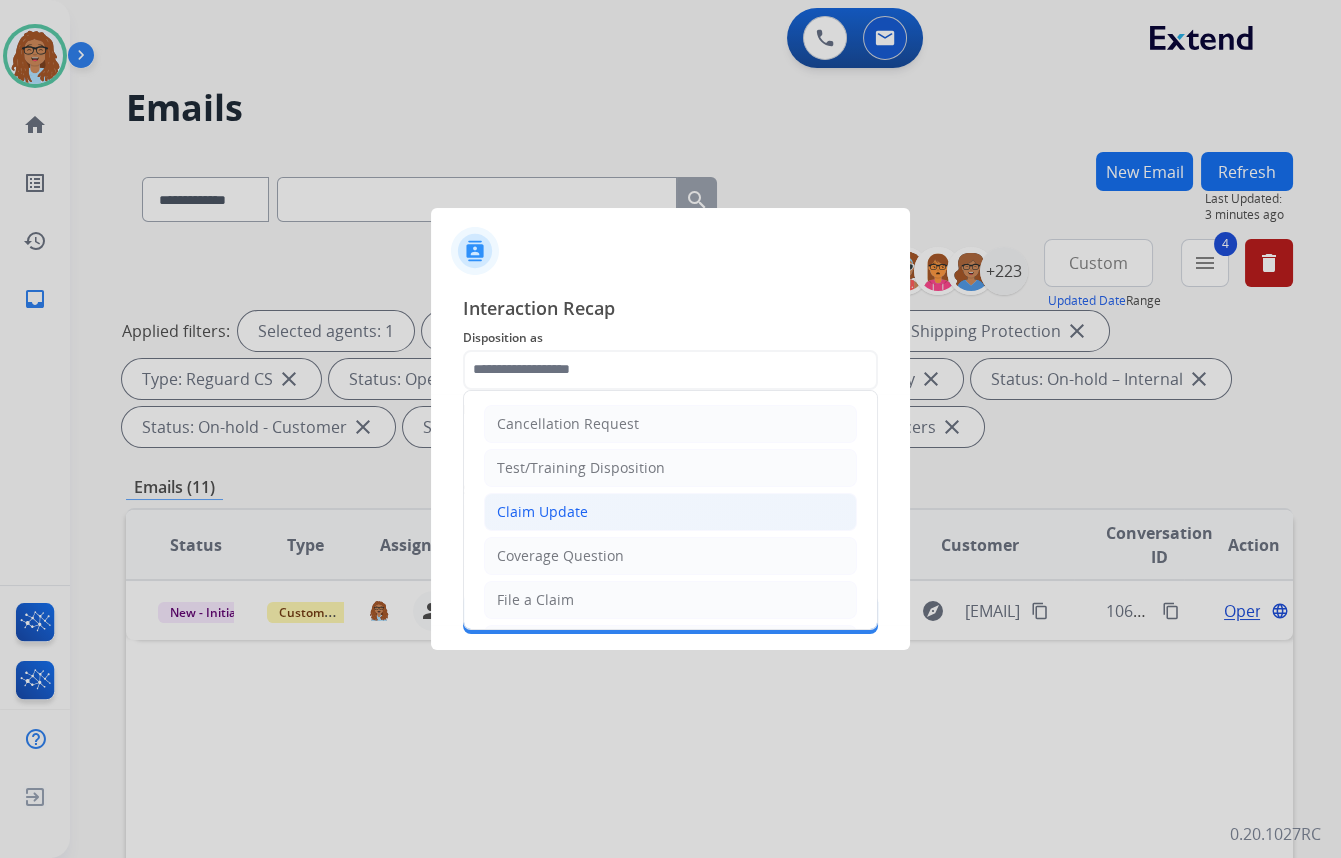 click on "Claim Update" 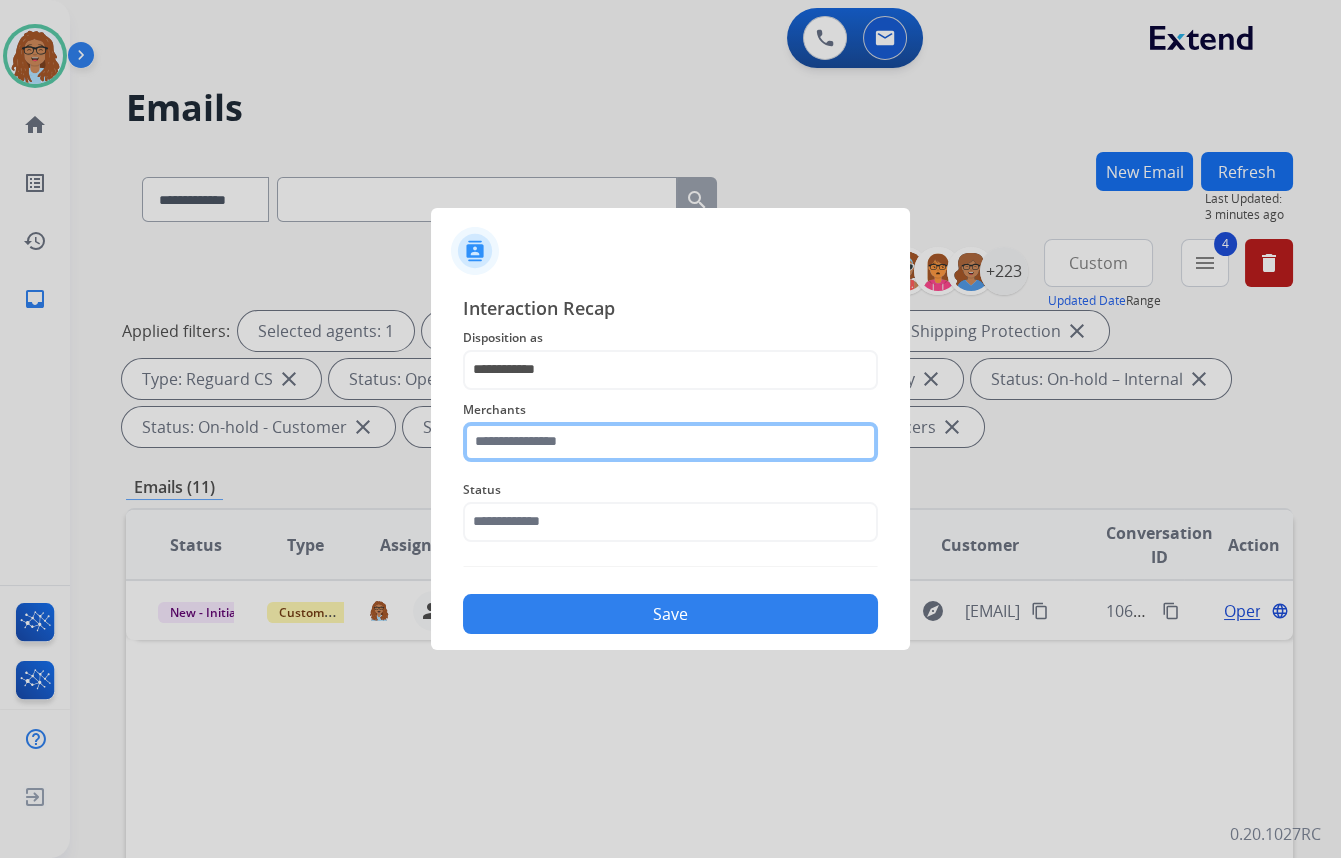 click 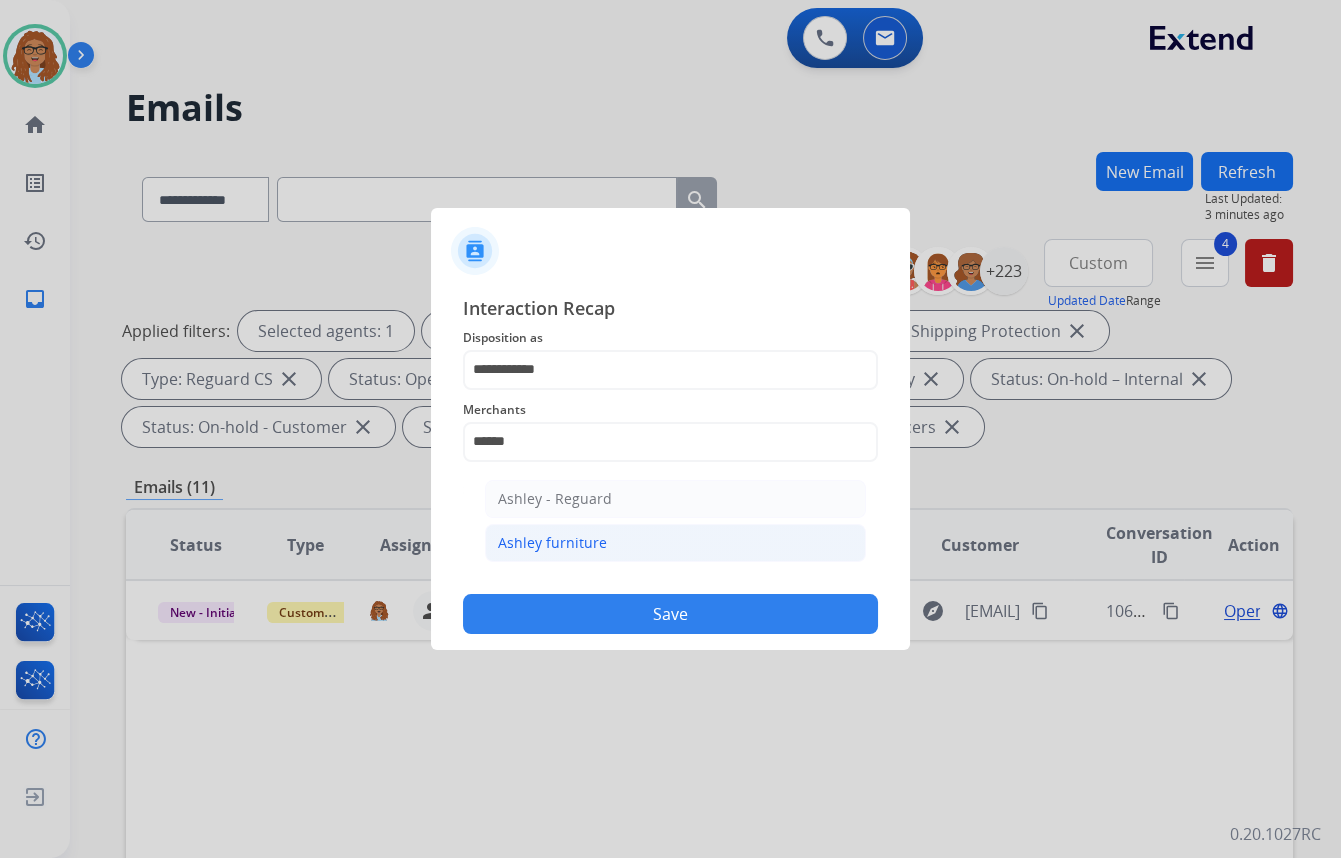 click on "Ashley furniture" 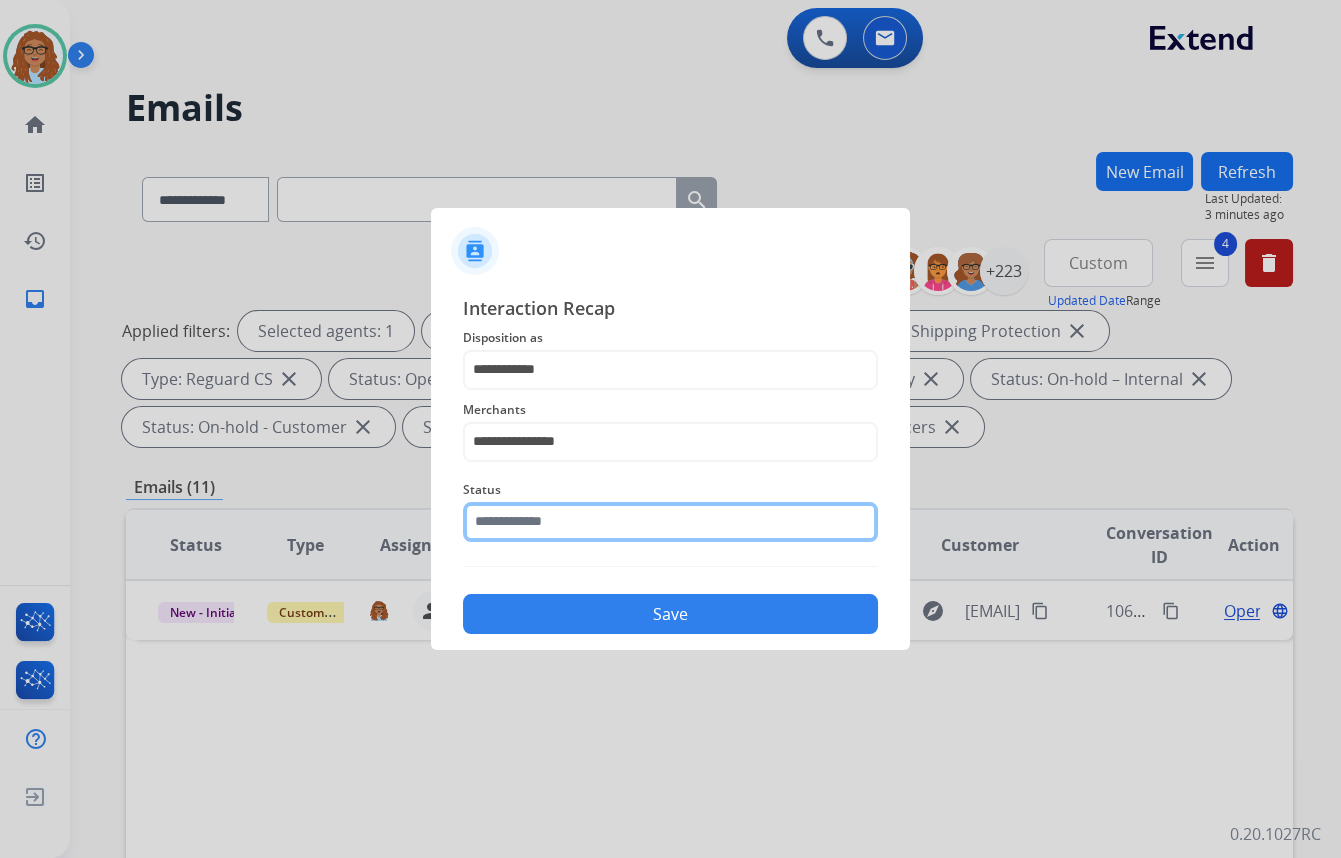 click 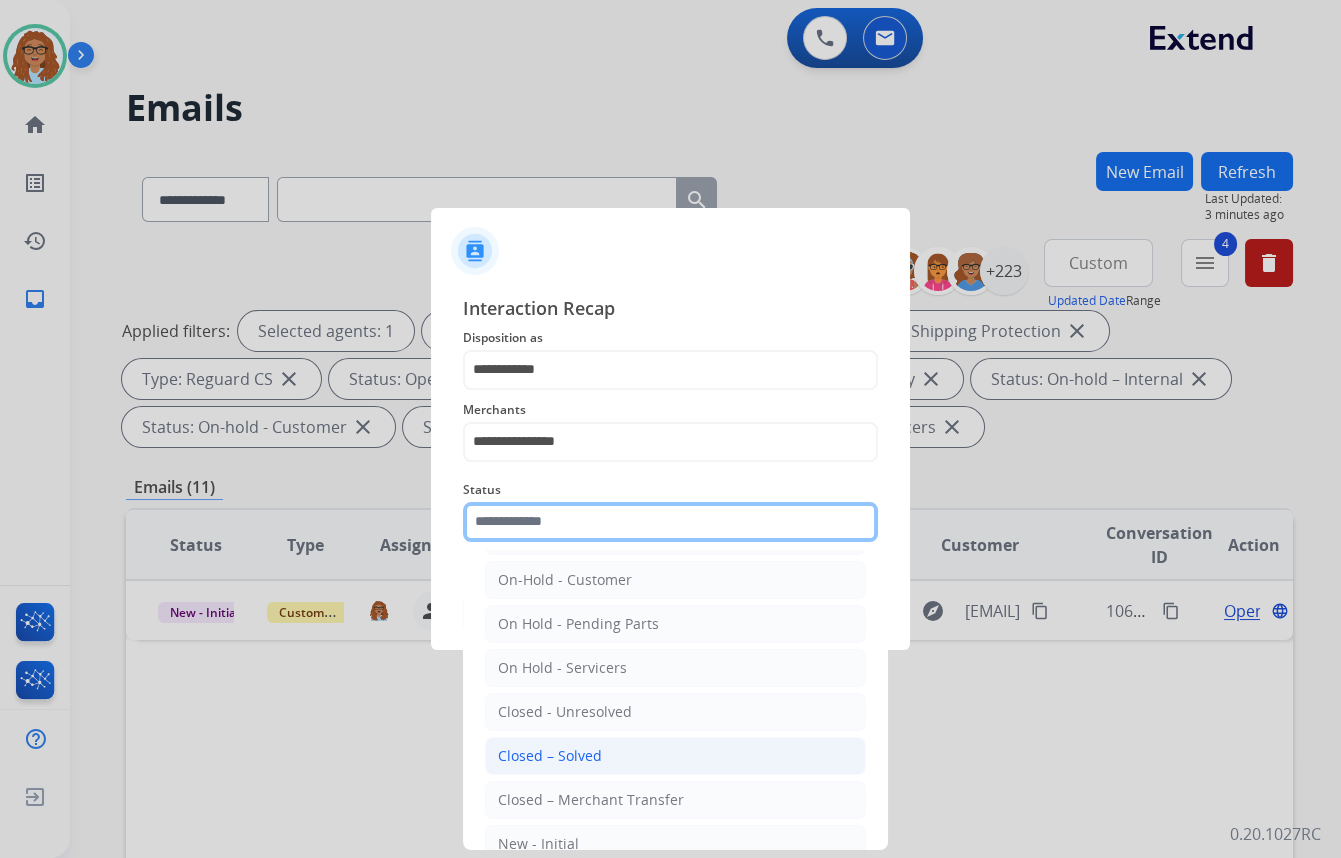scroll, scrollTop: 118, scrollLeft: 0, axis: vertical 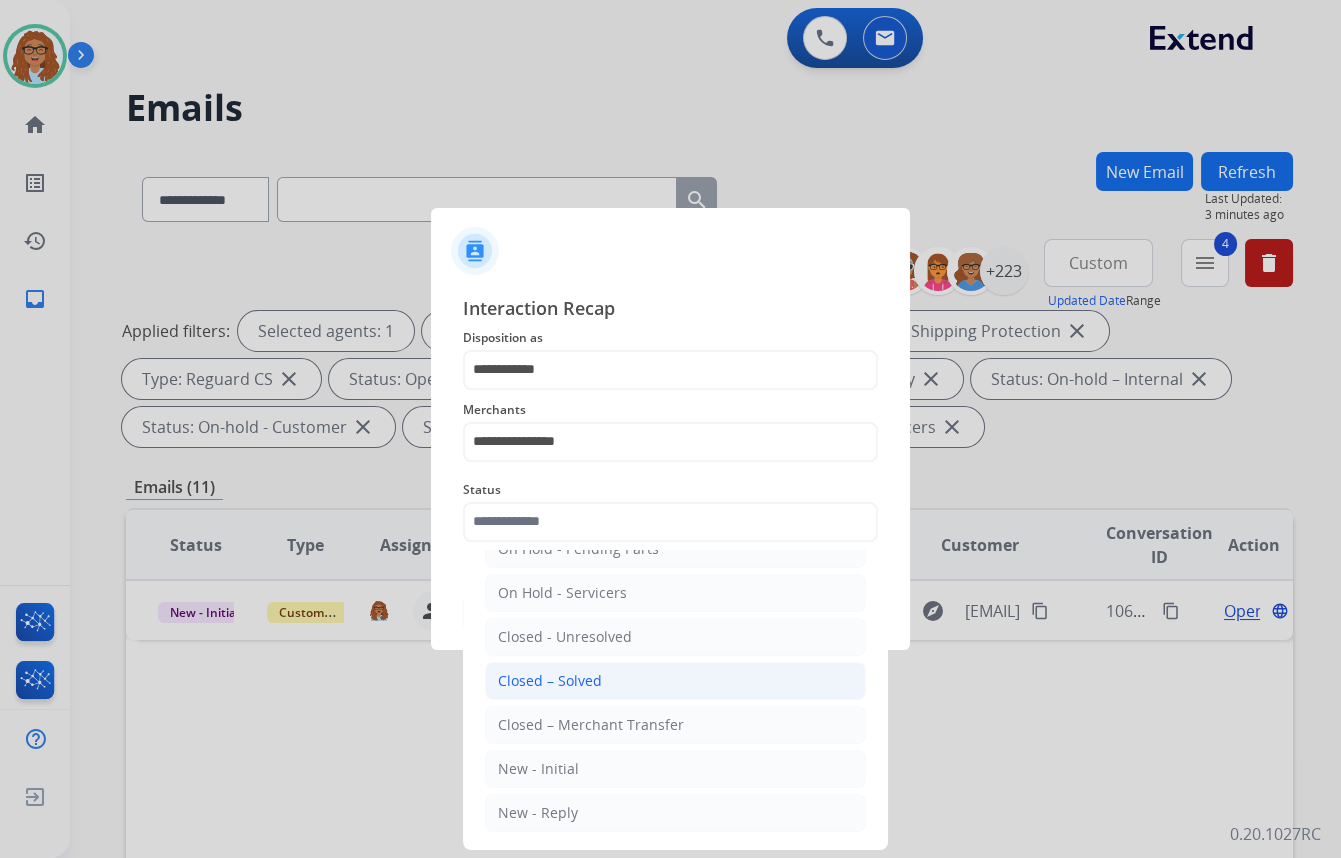 click on "Closed – Solved" 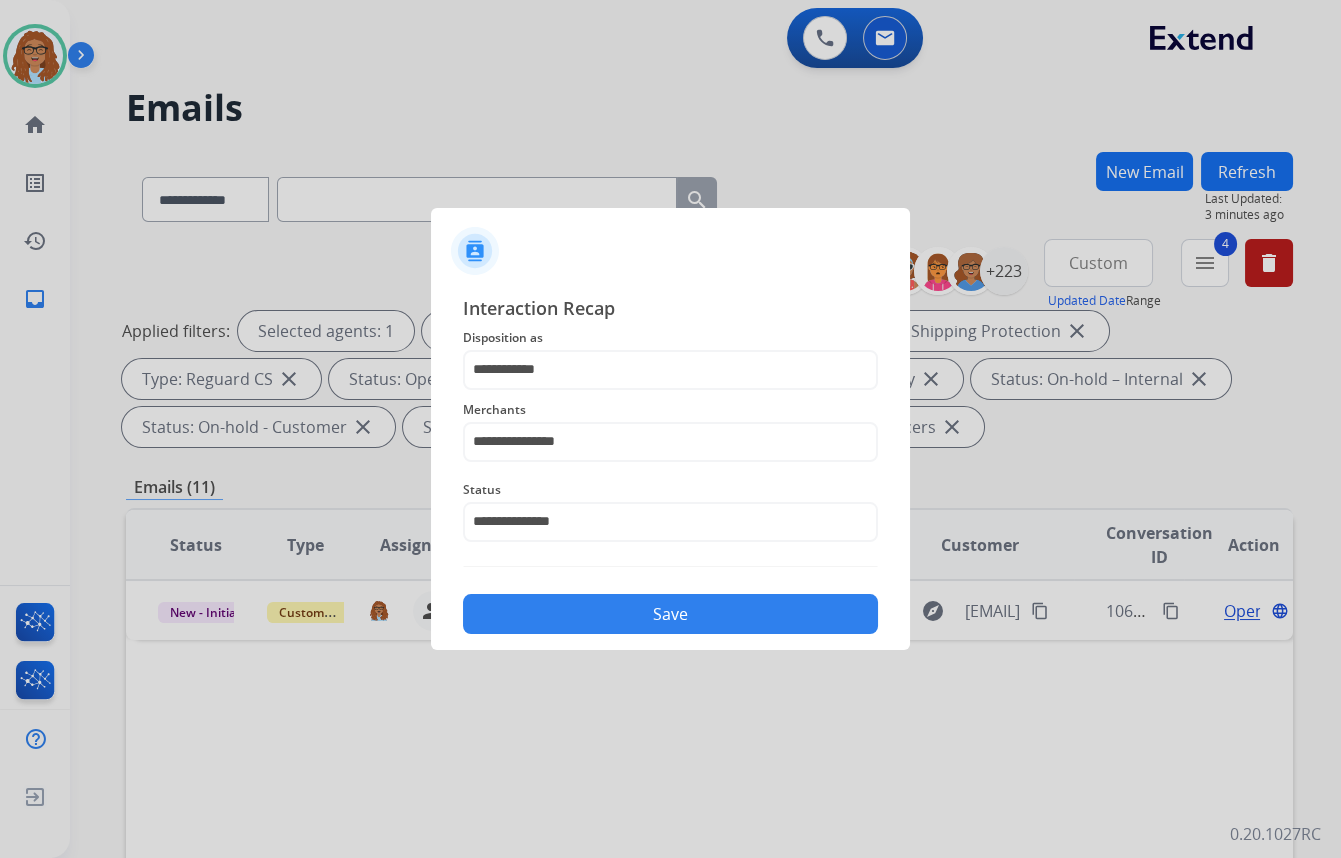click on "Save" 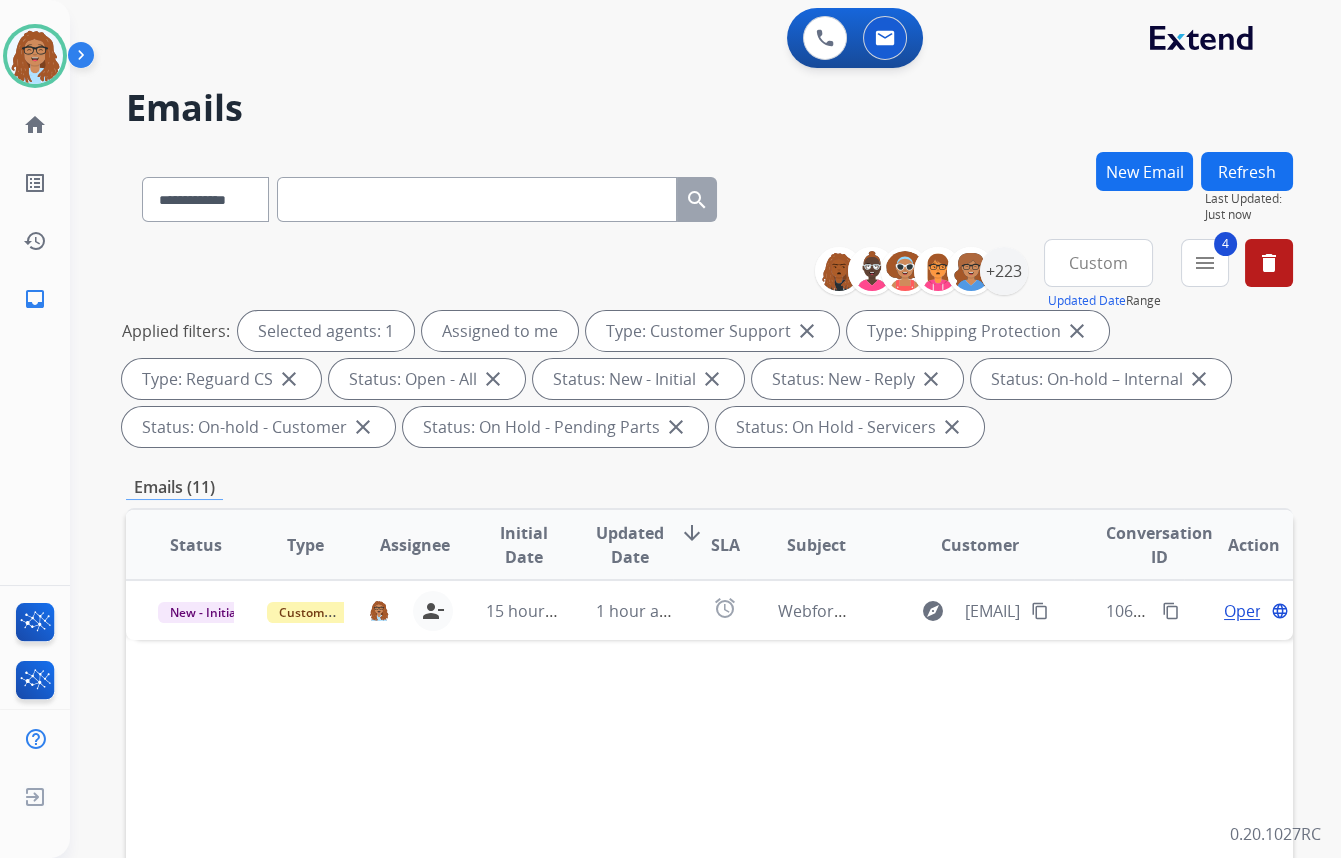 click on "menu" at bounding box center (1205, 263) 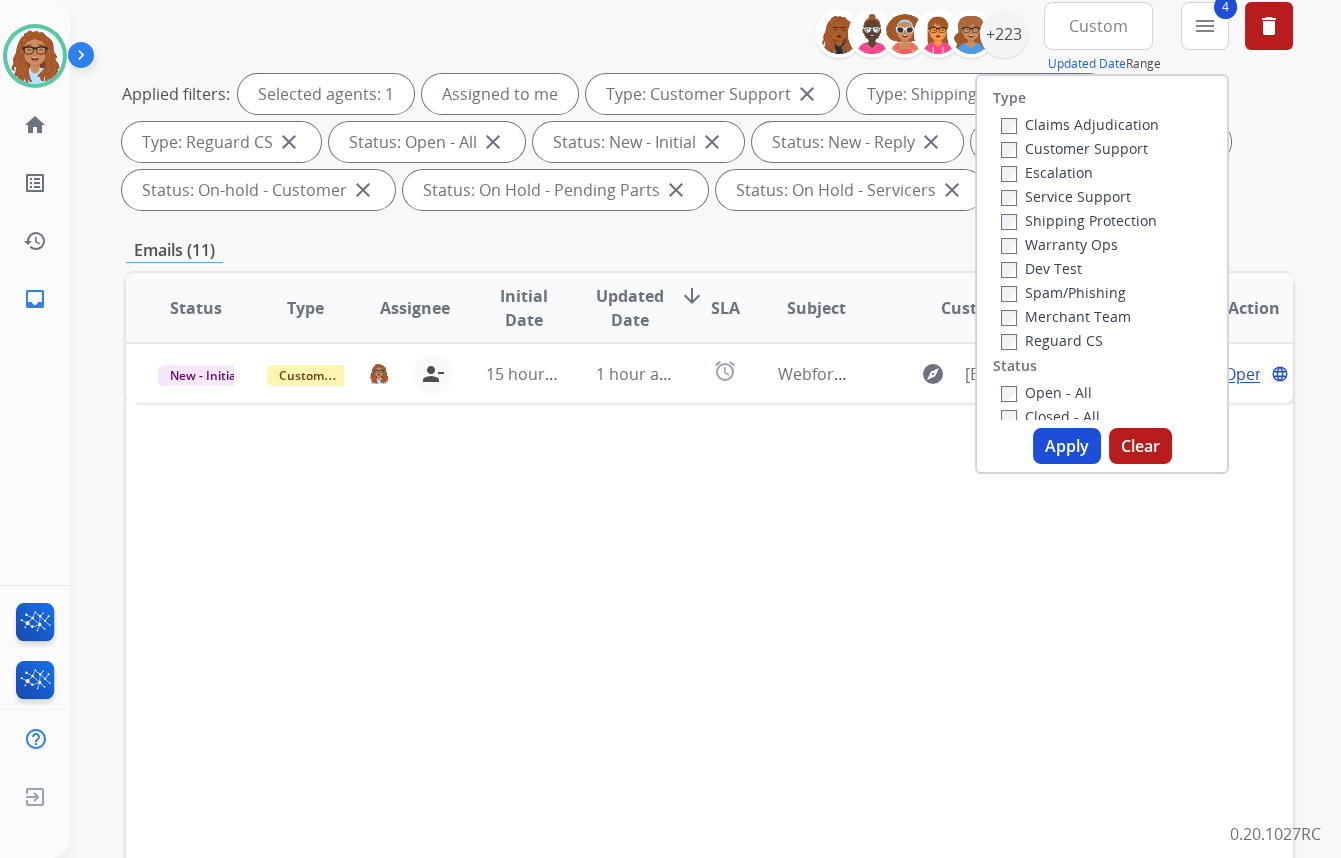 scroll, scrollTop: 181, scrollLeft: 0, axis: vertical 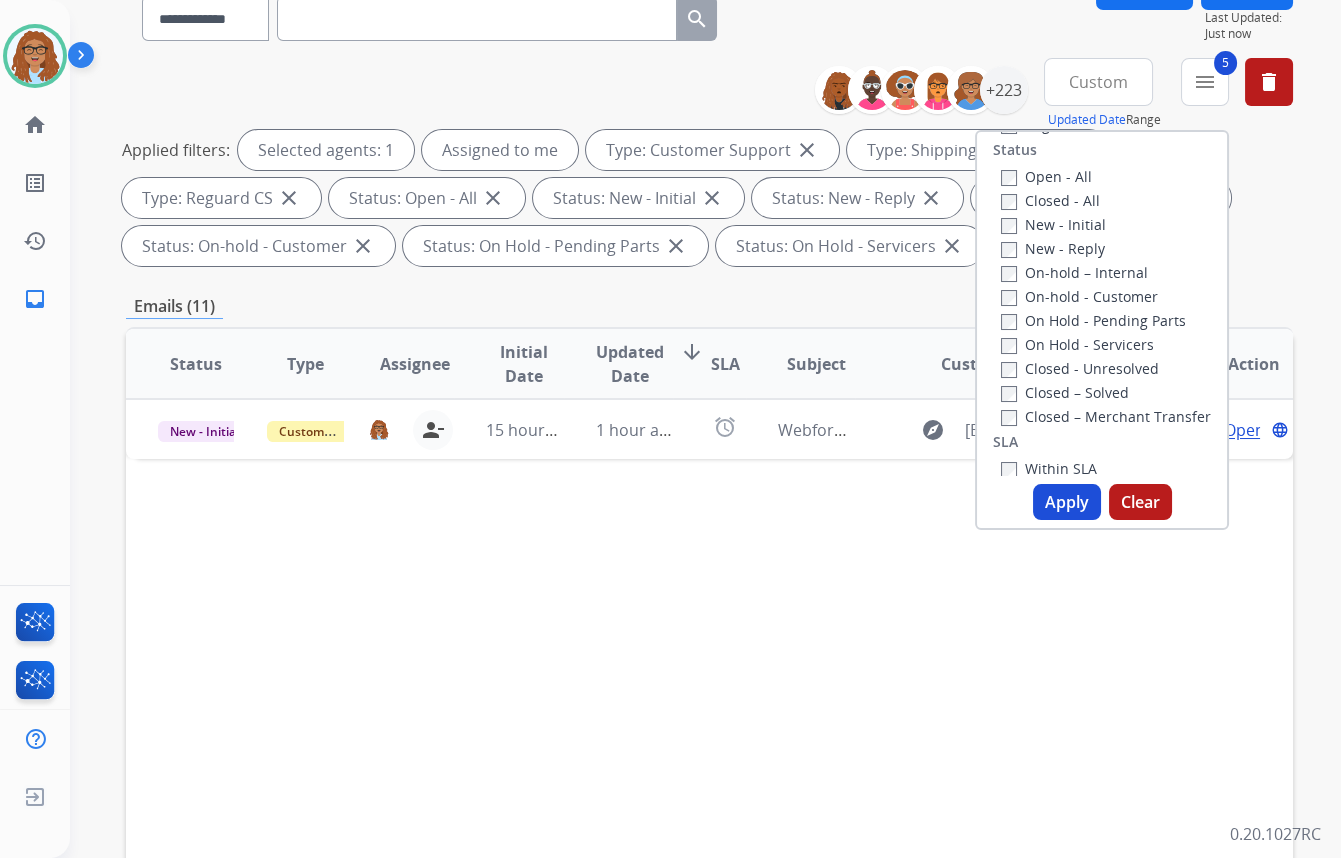 click on "Apply" at bounding box center [1067, 502] 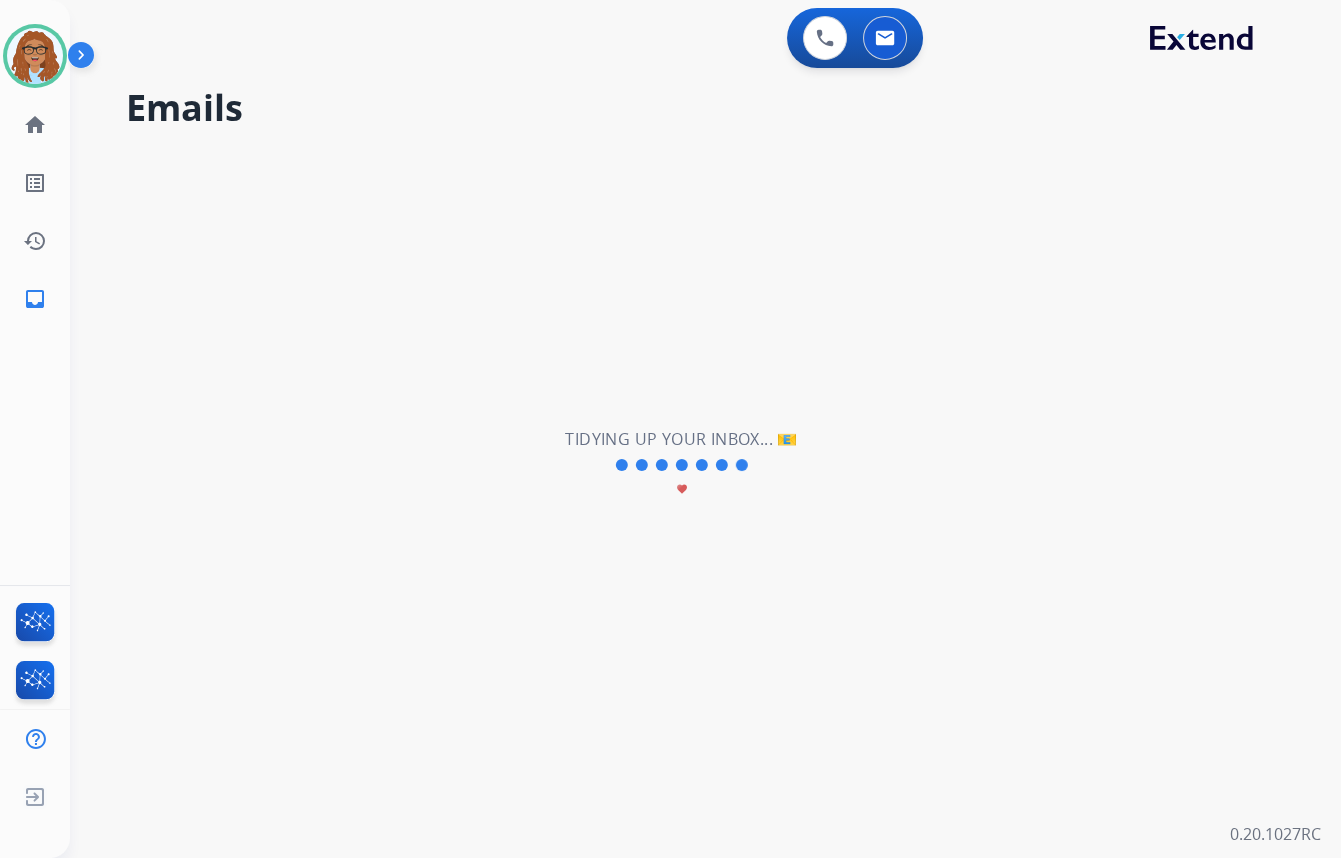 scroll, scrollTop: 0, scrollLeft: 0, axis: both 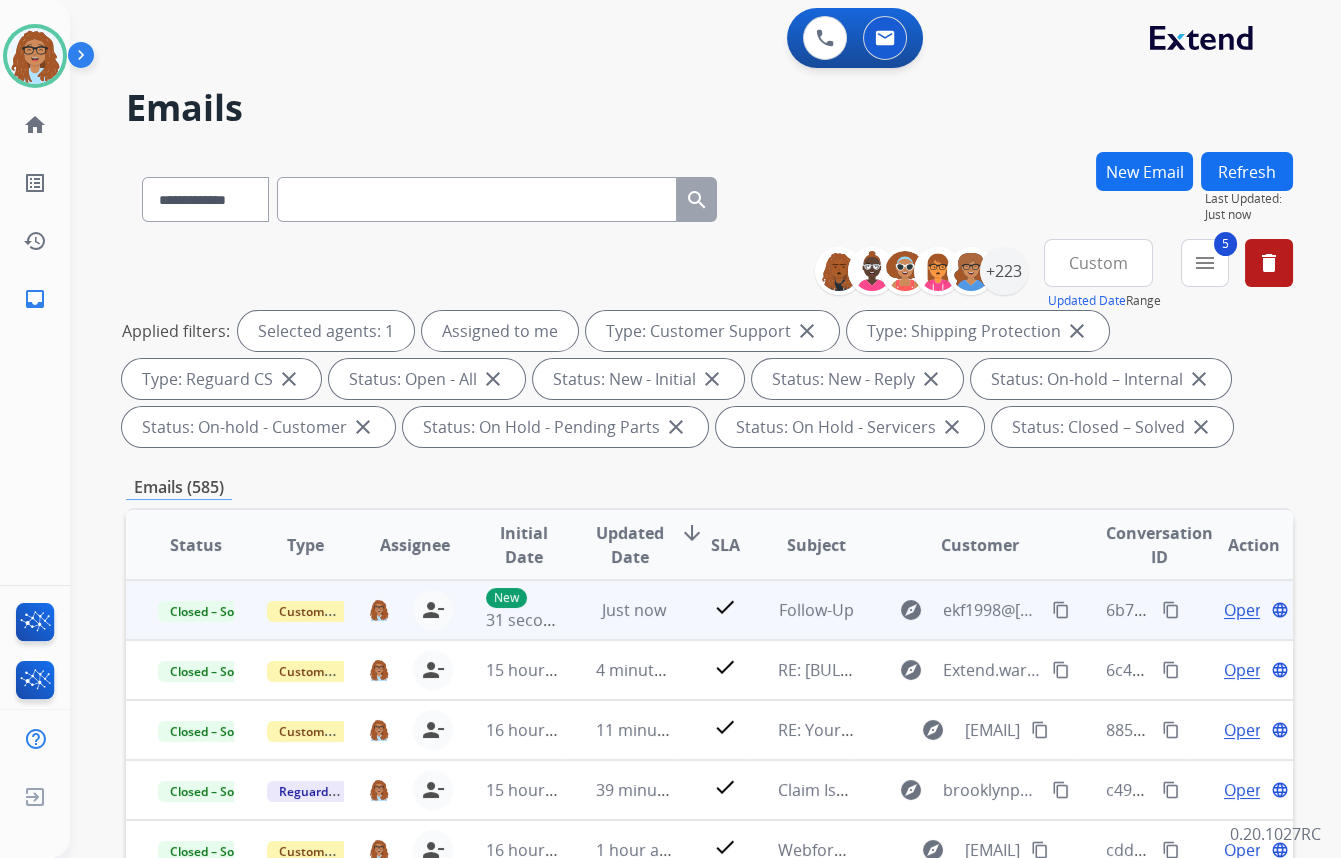 click on "content_copy" at bounding box center [1171, 610] 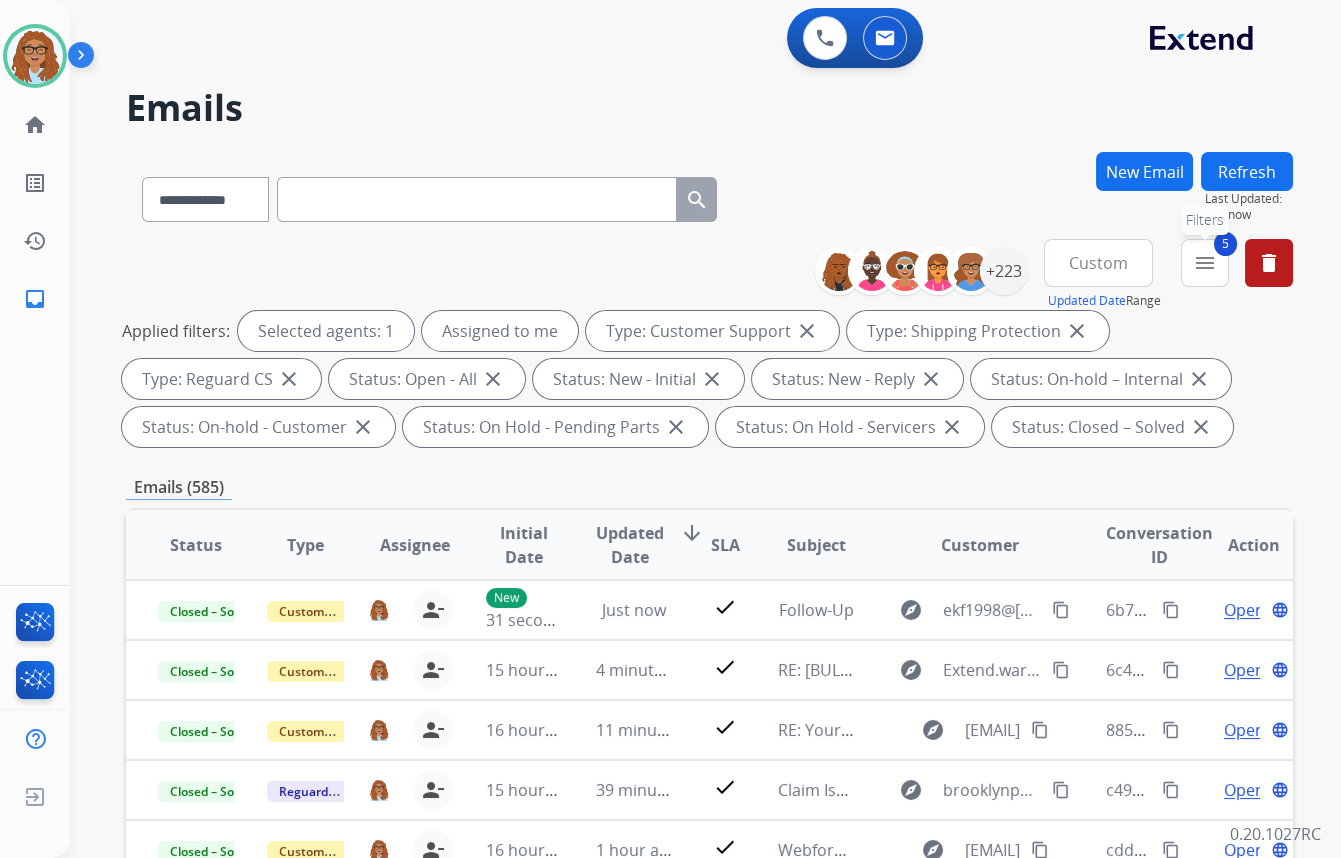 click on "5 menu  Filters" at bounding box center (1205, 263) 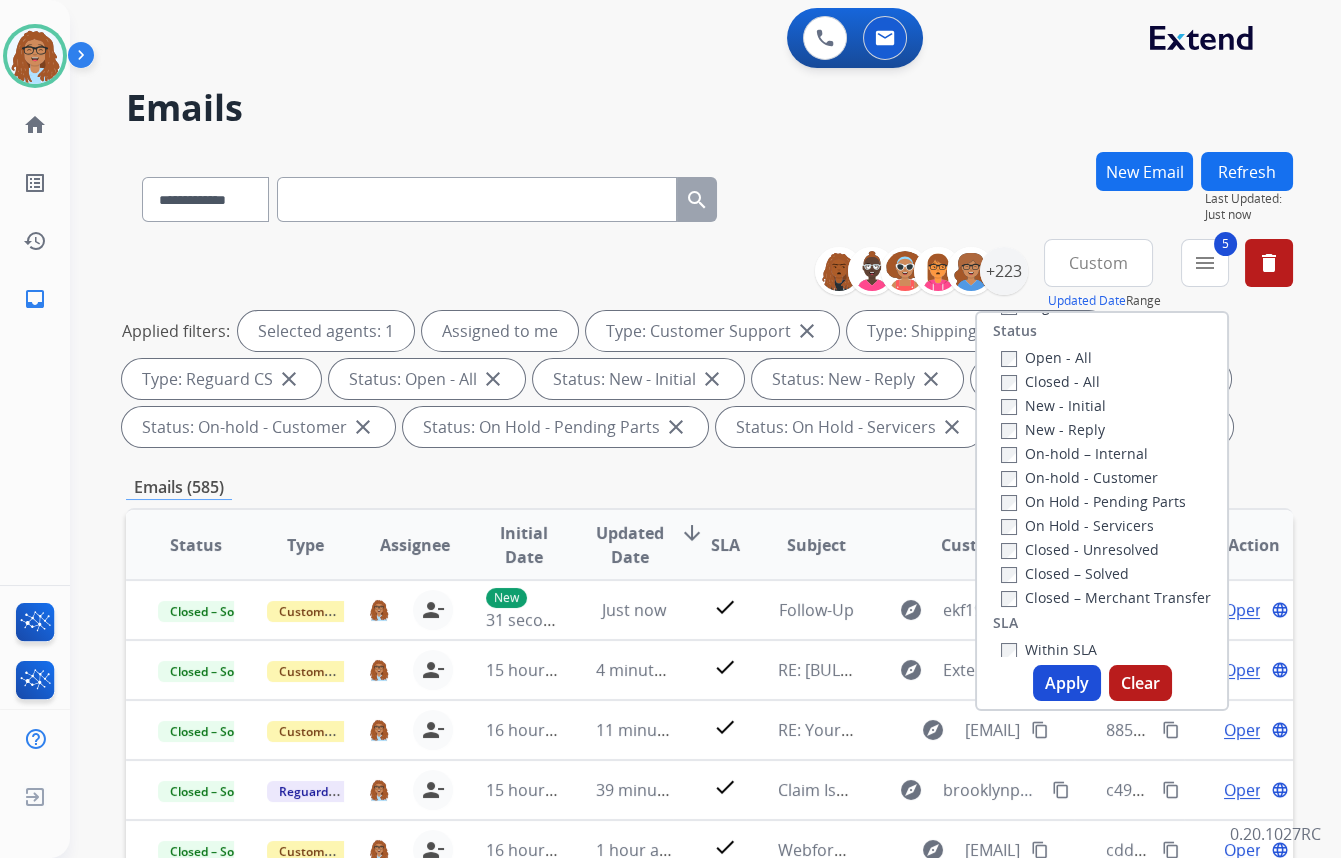 scroll, scrollTop: 363, scrollLeft: 0, axis: vertical 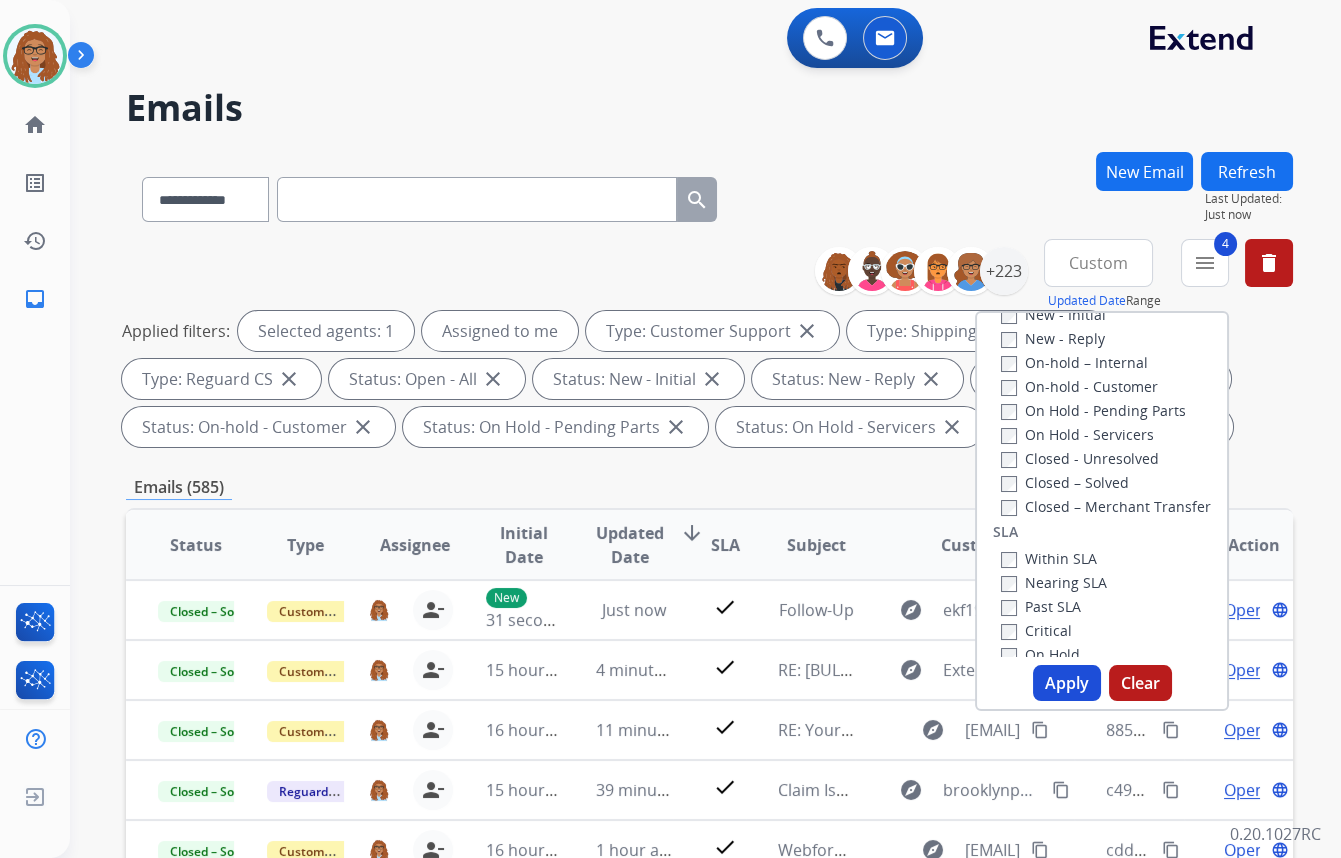 click on "Apply" at bounding box center [1067, 683] 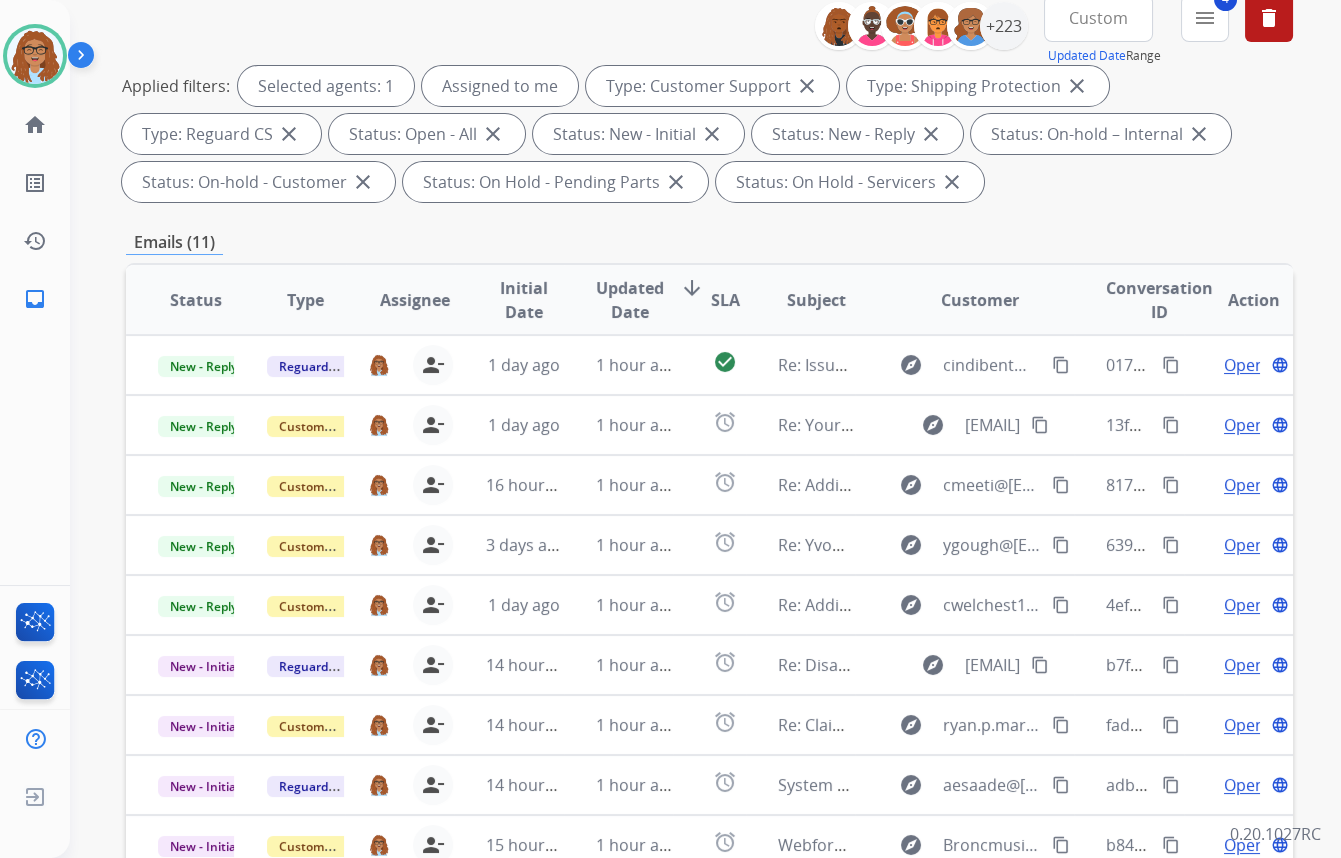 scroll, scrollTop: 272, scrollLeft: 0, axis: vertical 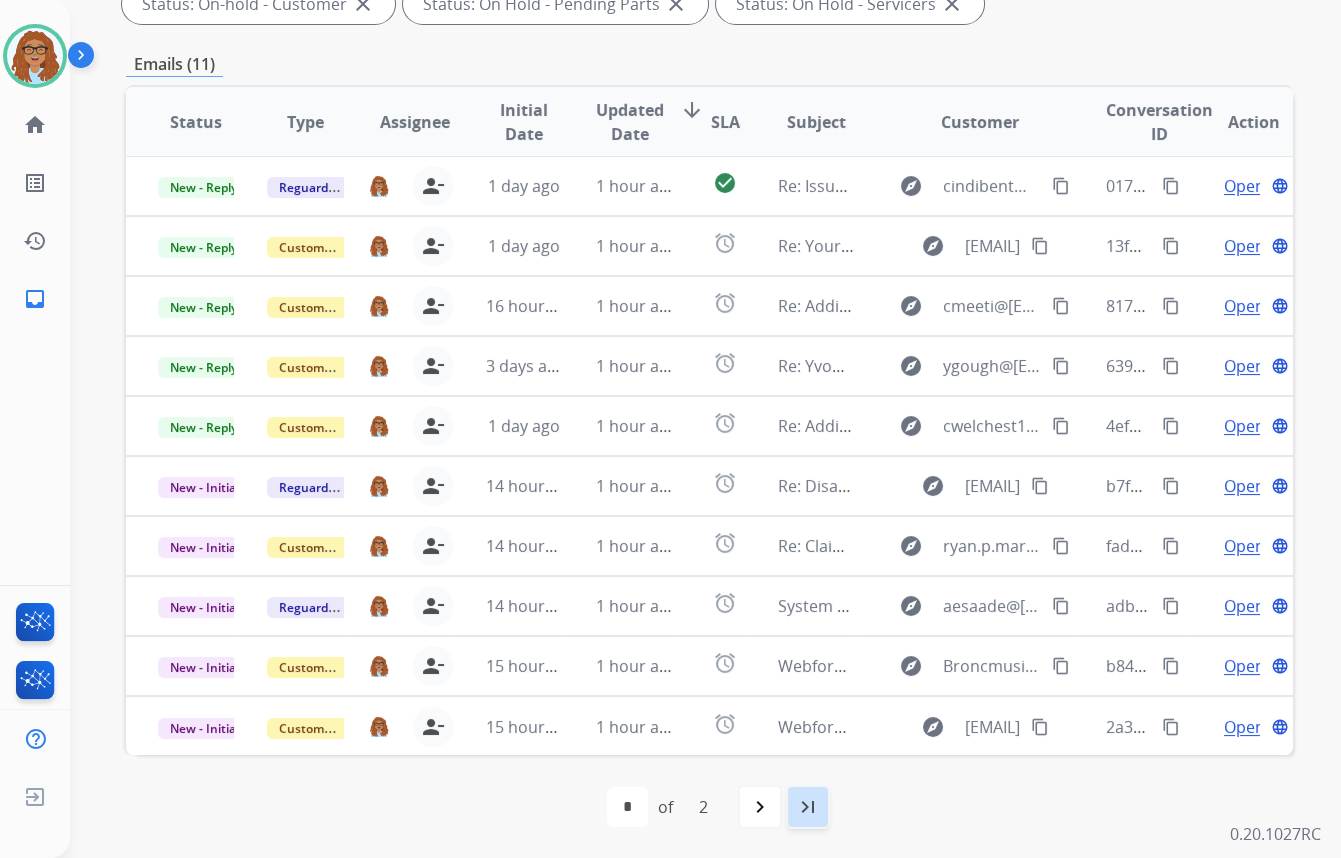 click on "last_page" at bounding box center (808, 807) 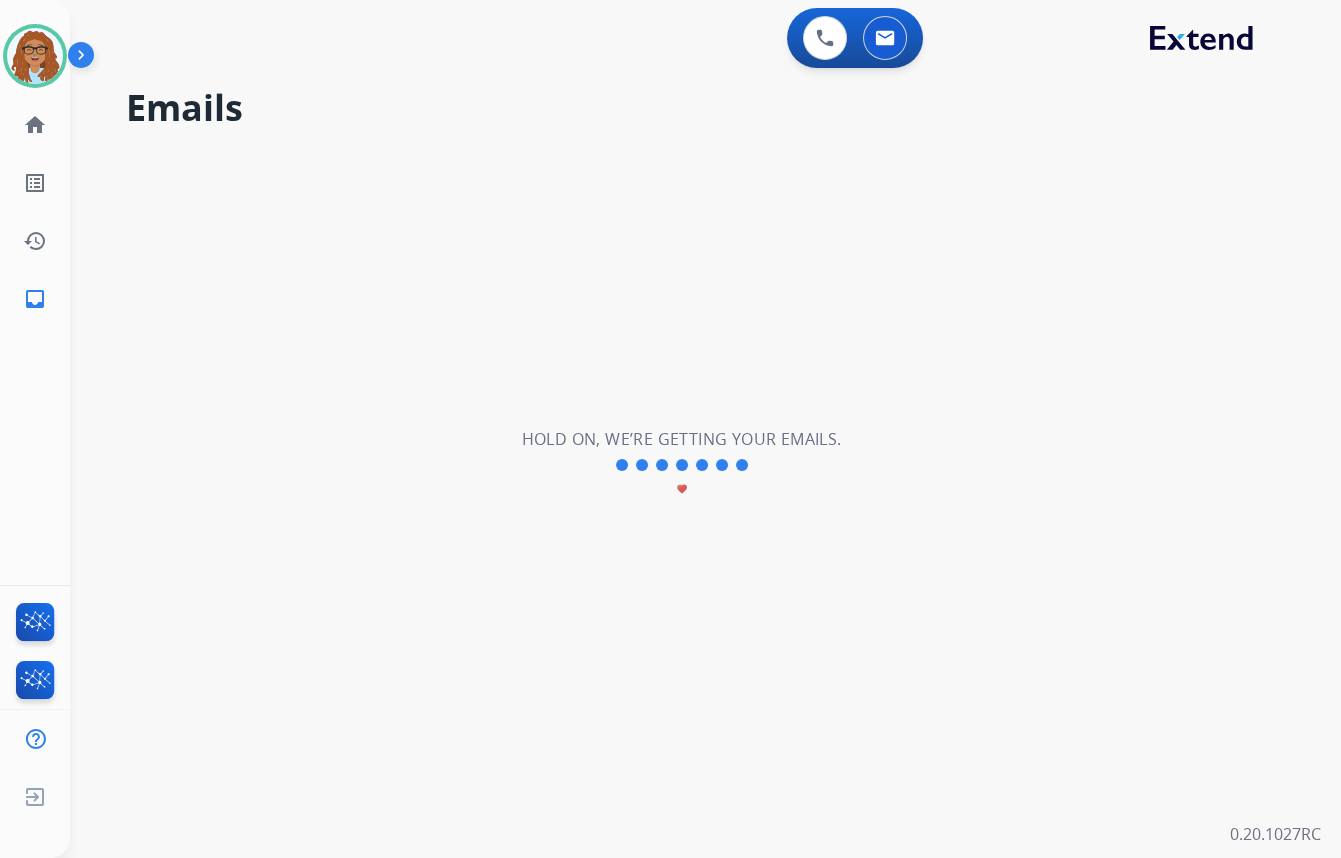 scroll, scrollTop: 0, scrollLeft: 0, axis: both 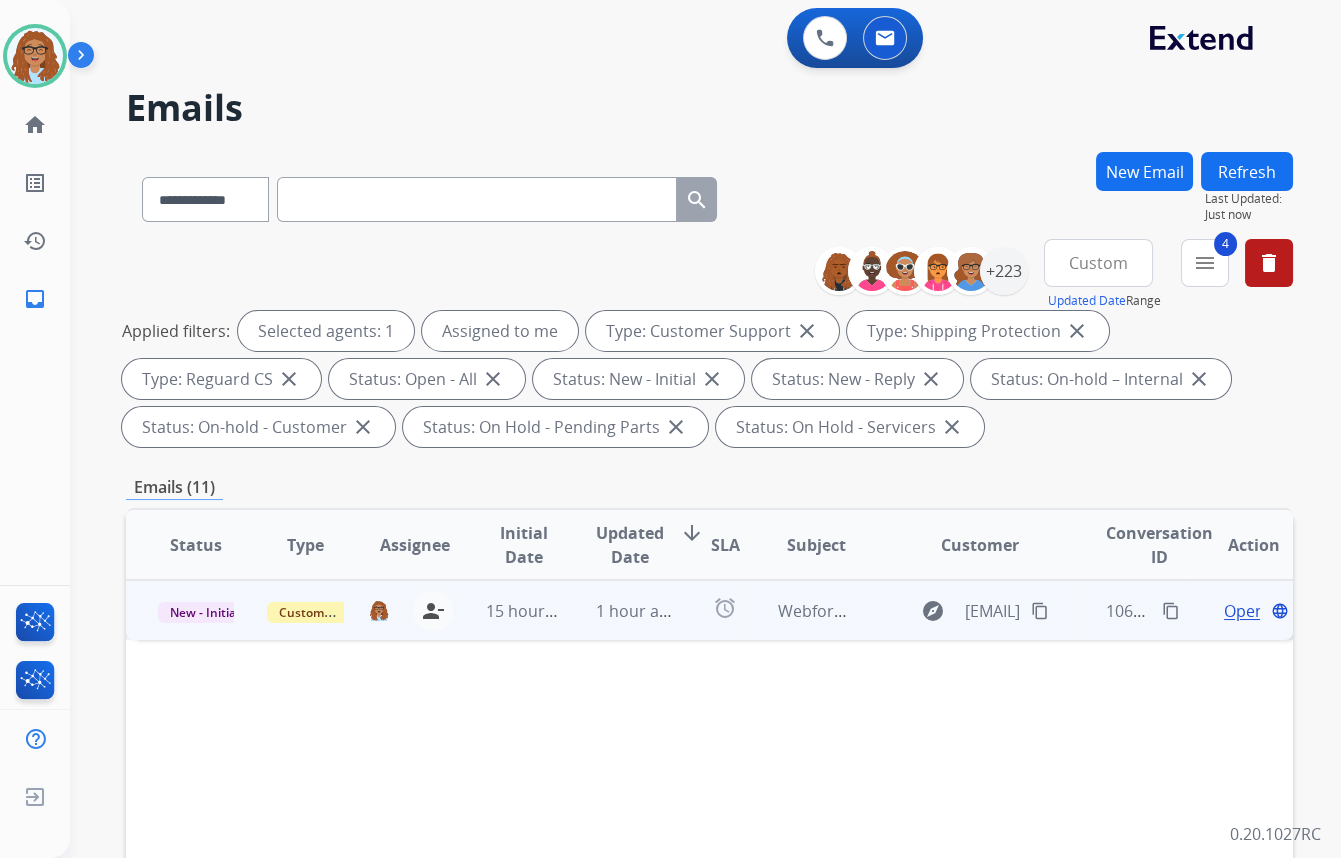 click on "content_copy" at bounding box center [1171, 611] 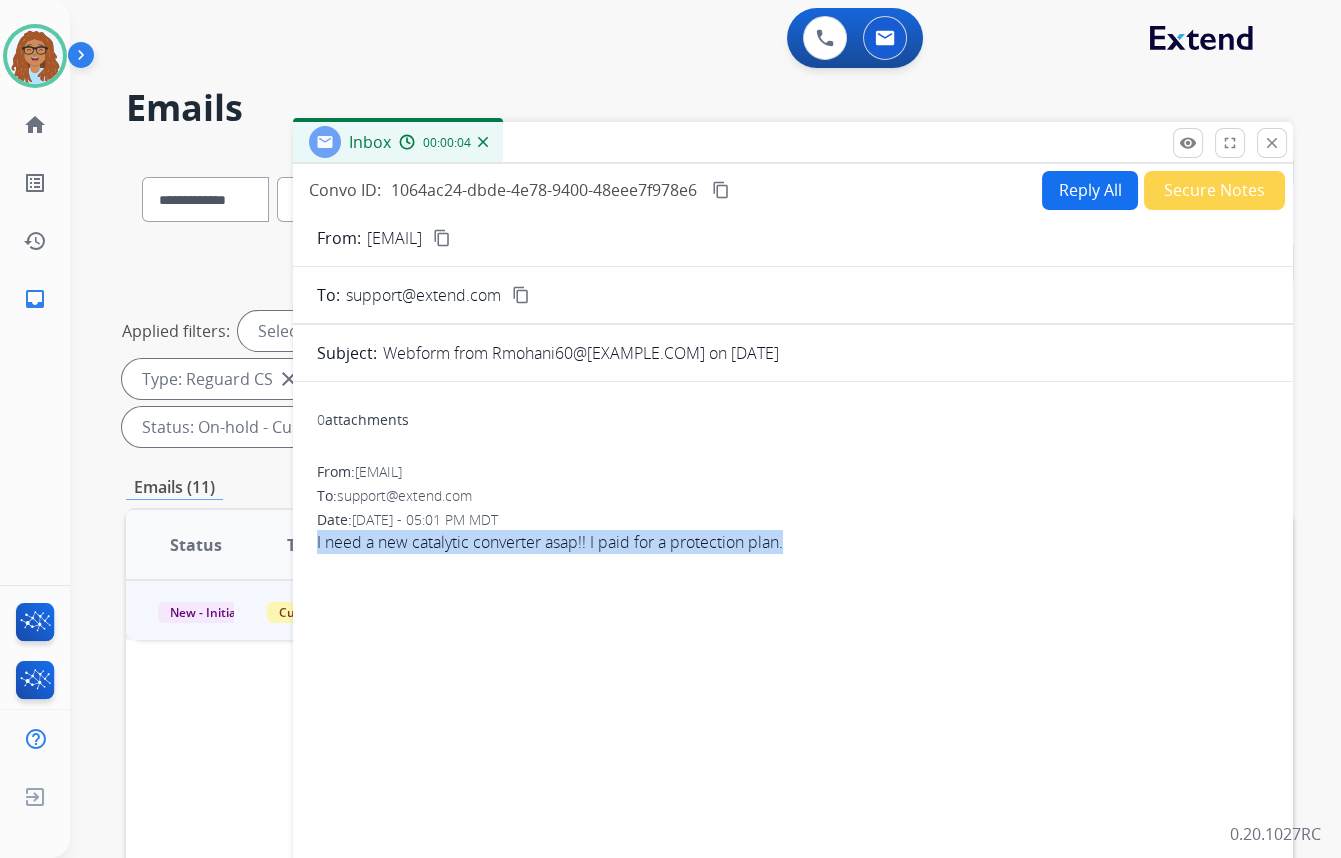 drag, startPoint x: 787, startPoint y: 545, endPoint x: 313, endPoint y: 549, distance: 474.01688 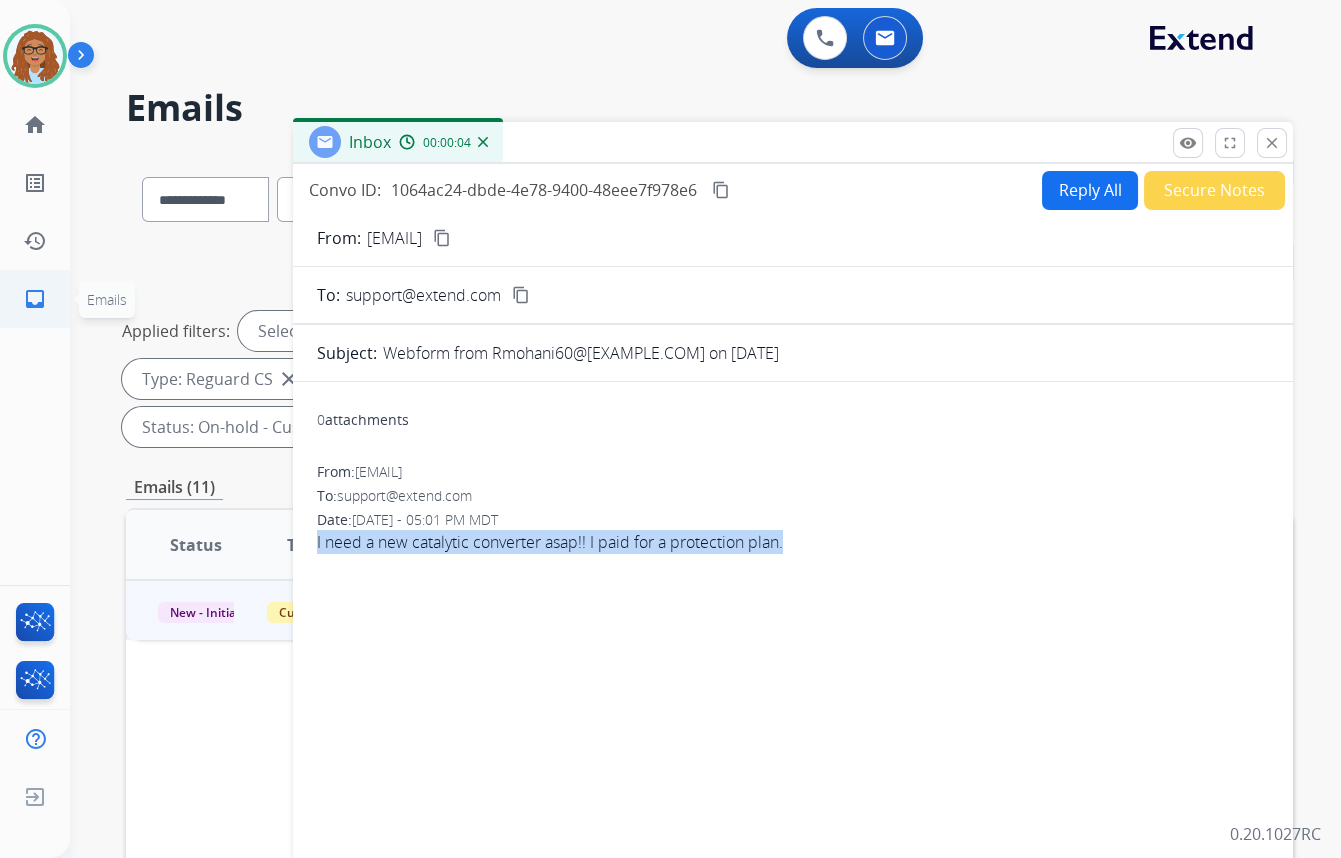 copy on "I need a new catalytic converter asap!! I paid for a protection plan." 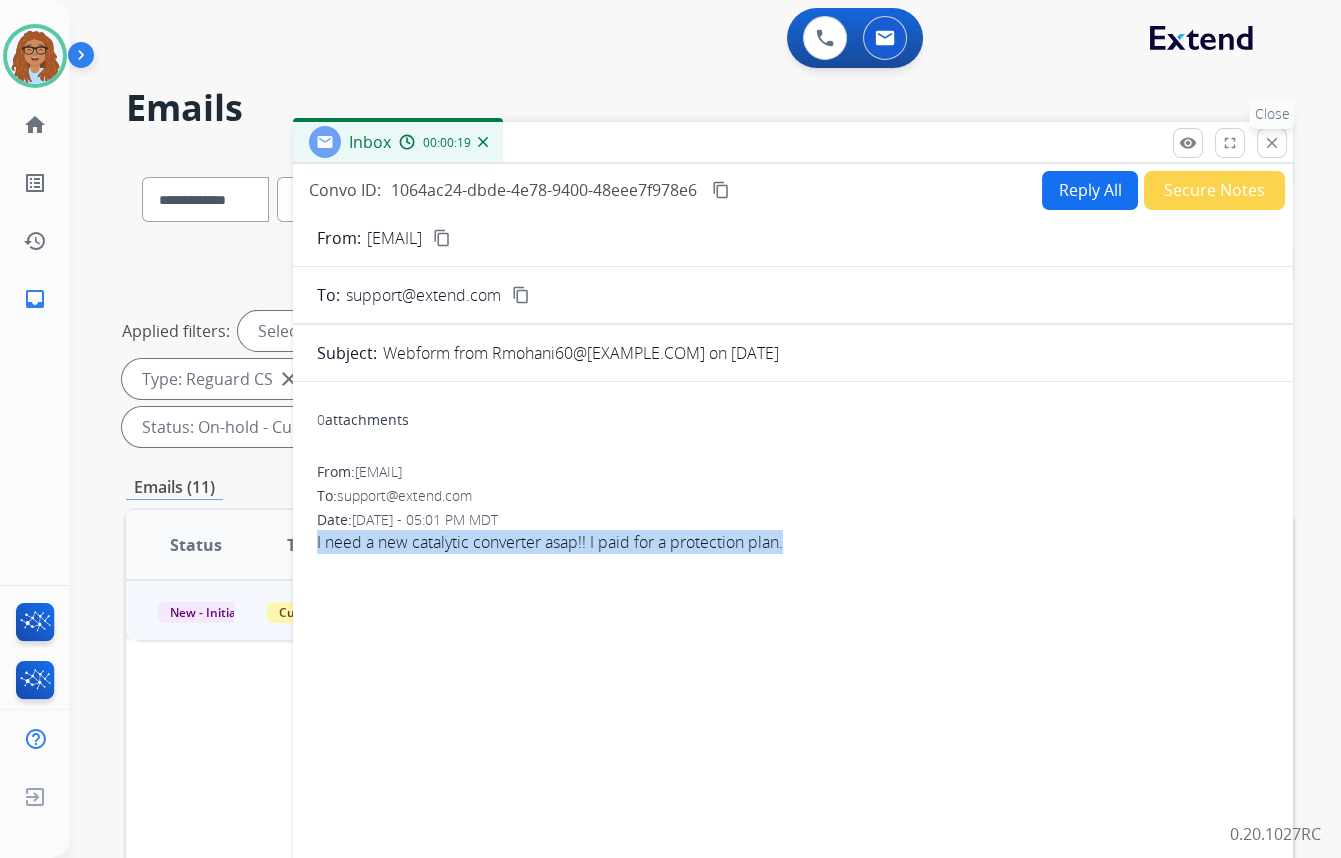 click on "close" at bounding box center (1272, 143) 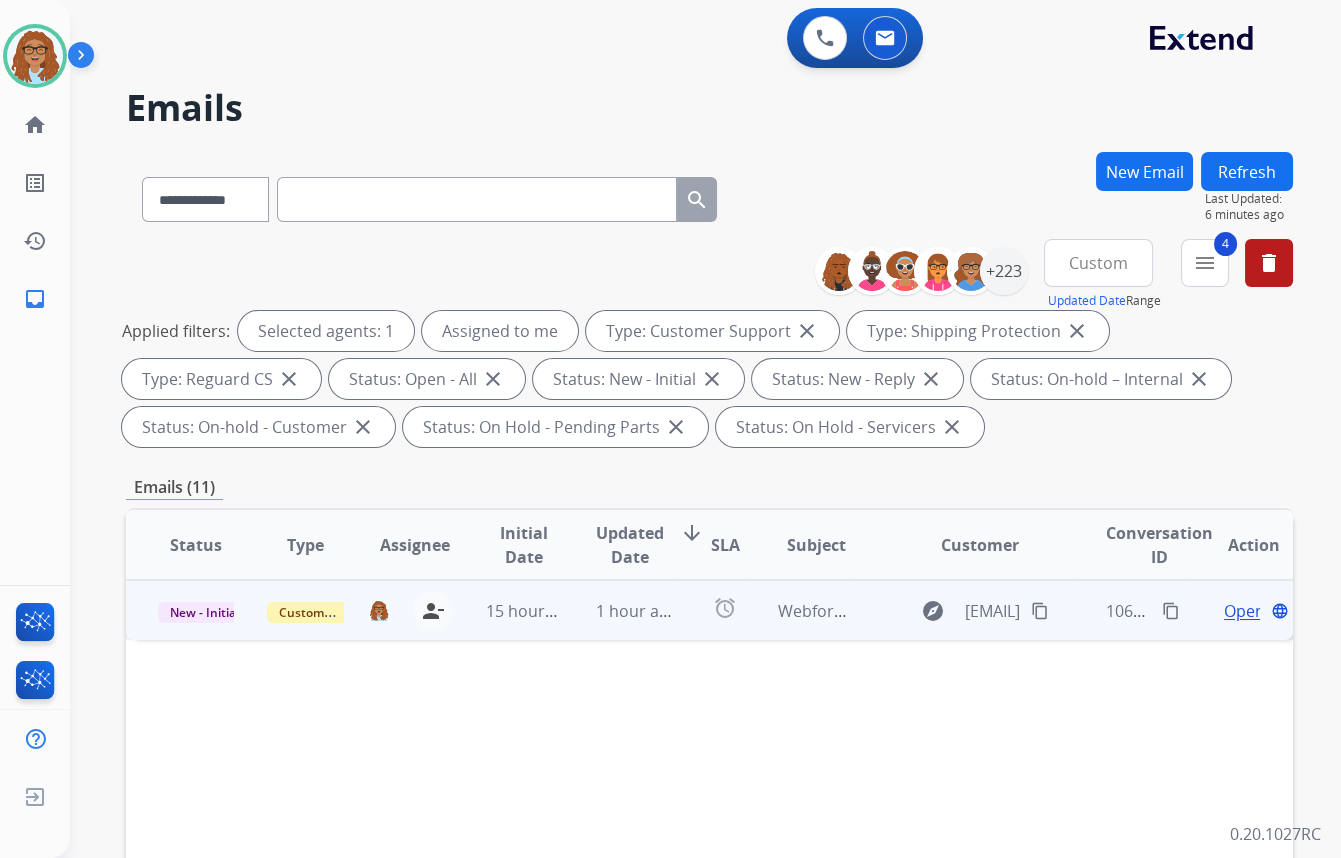 click on "Open" at bounding box center [1244, 611] 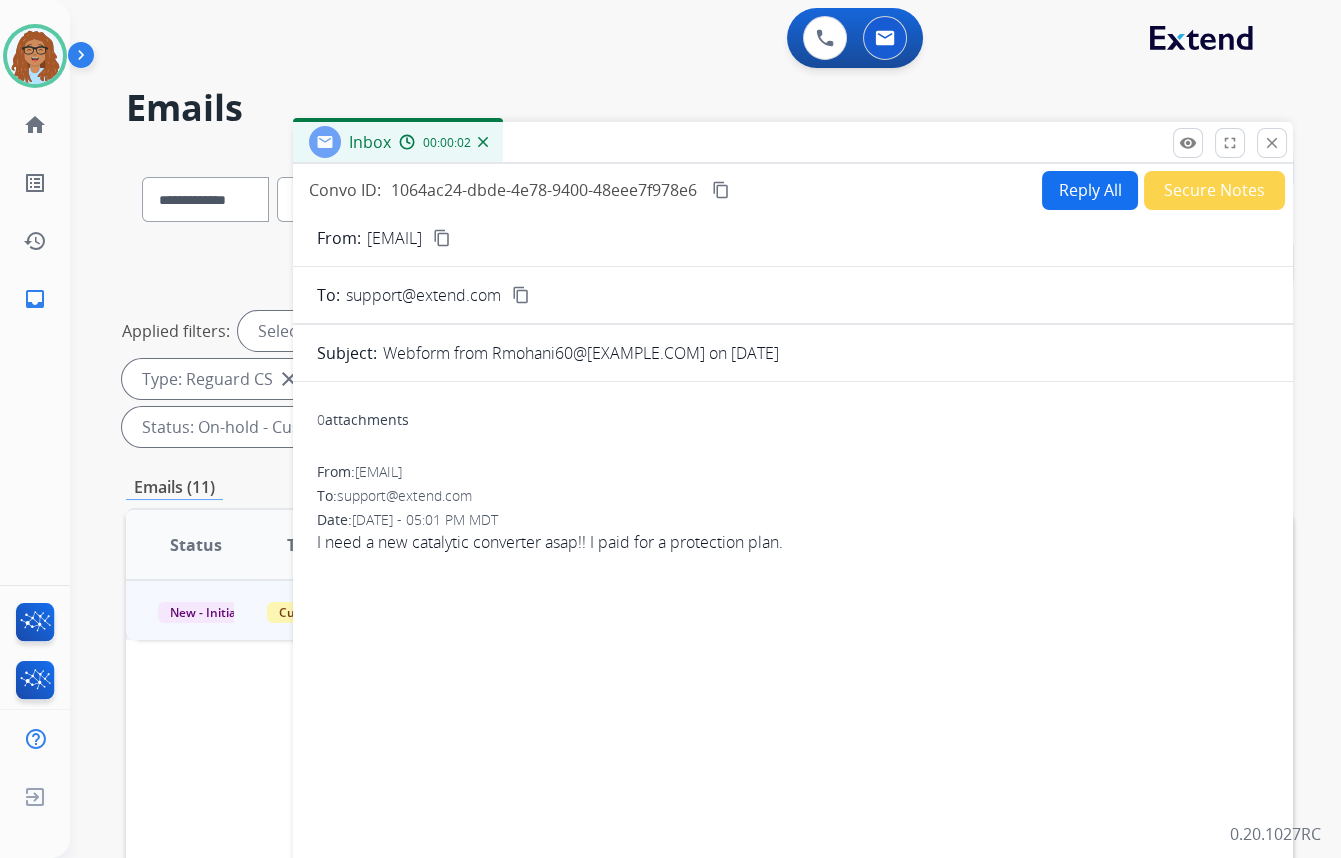 click on "From: Rmohani60@[EXAMPLE.COM] content_copy To:  support@[EXAMPLE.COM]  content_copy Subject:  Webform from Rmohani60@[EXAMPLE.COM] on [DATE]  0  attachments  From:  Rmohani60@[EXAMPLE.COM]   To:  support@[EXAMPLE.COM]  Date:  [DATE] - 05:01 PM MDT I need a new catalytic converter asap!! I paid for a protection plan." at bounding box center (793, 614) 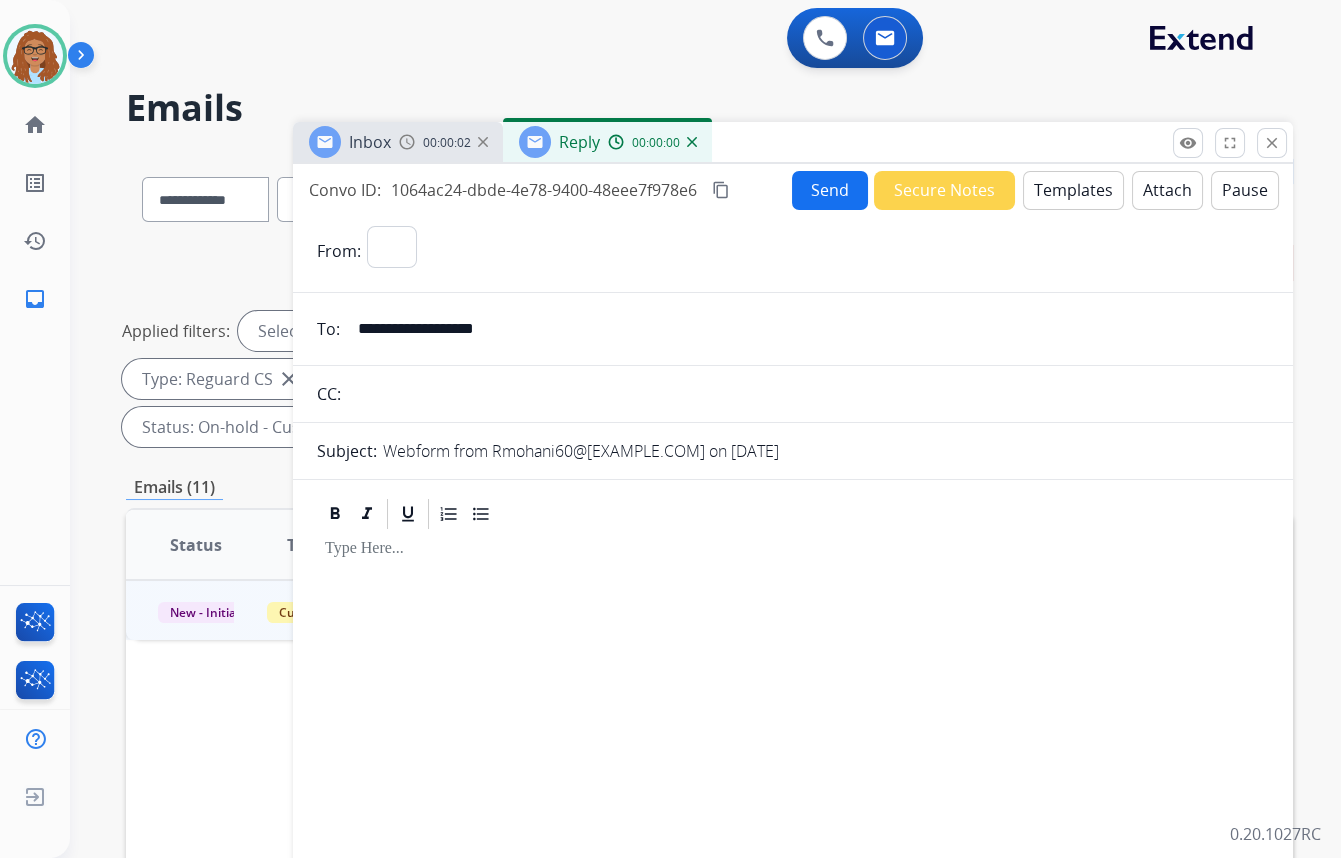 select on "**********" 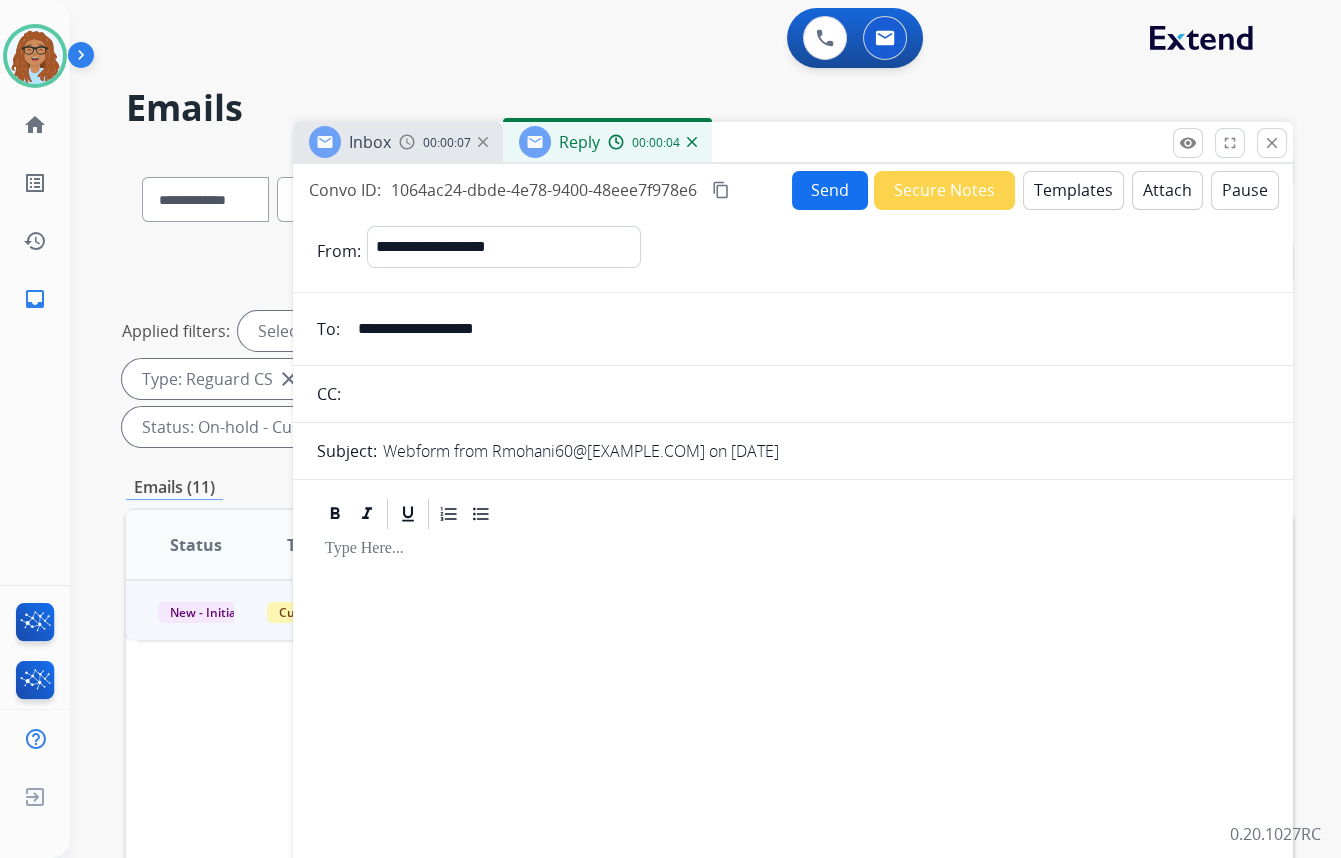 drag, startPoint x: 546, startPoint y: 331, endPoint x: 312, endPoint y: 335, distance: 234.03418 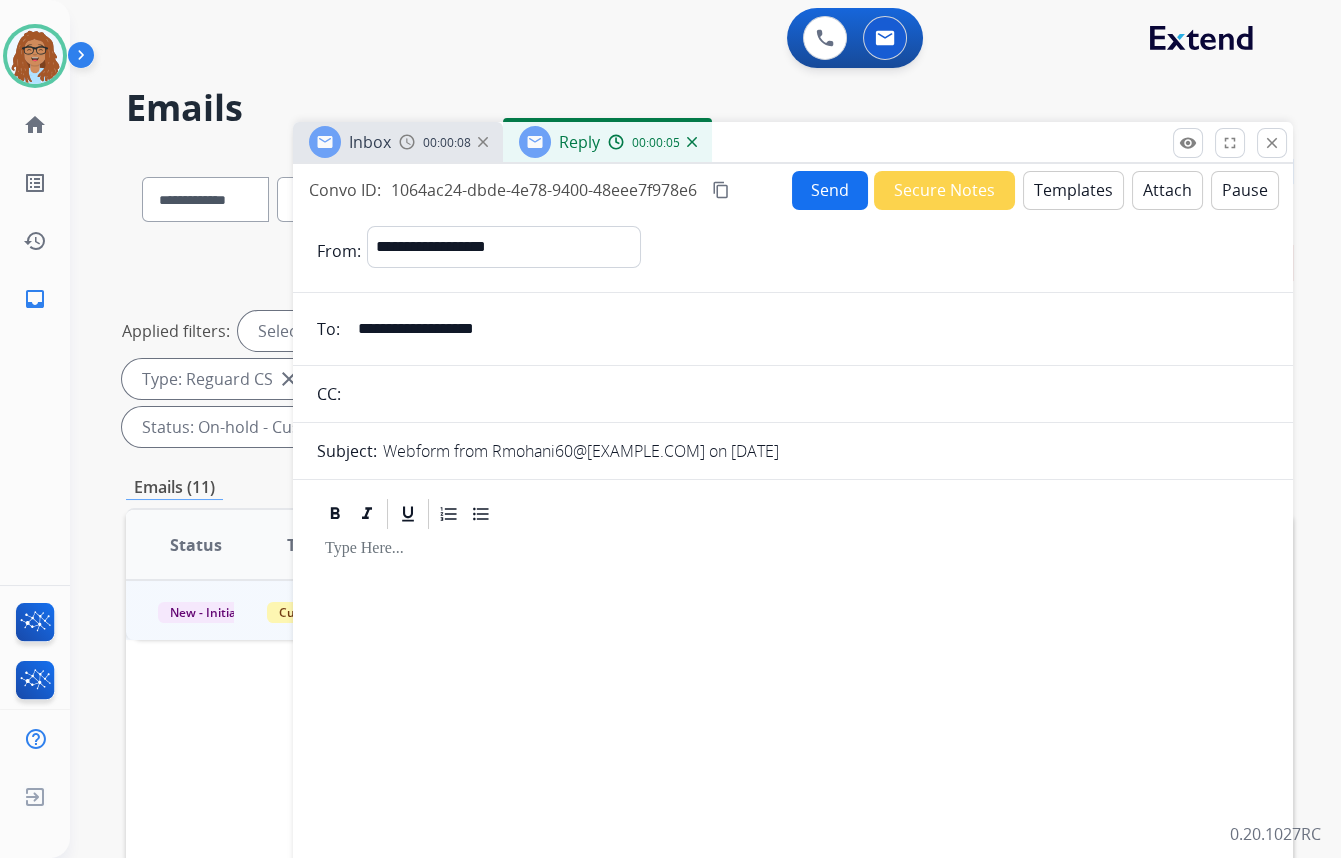 click at bounding box center [808, 394] 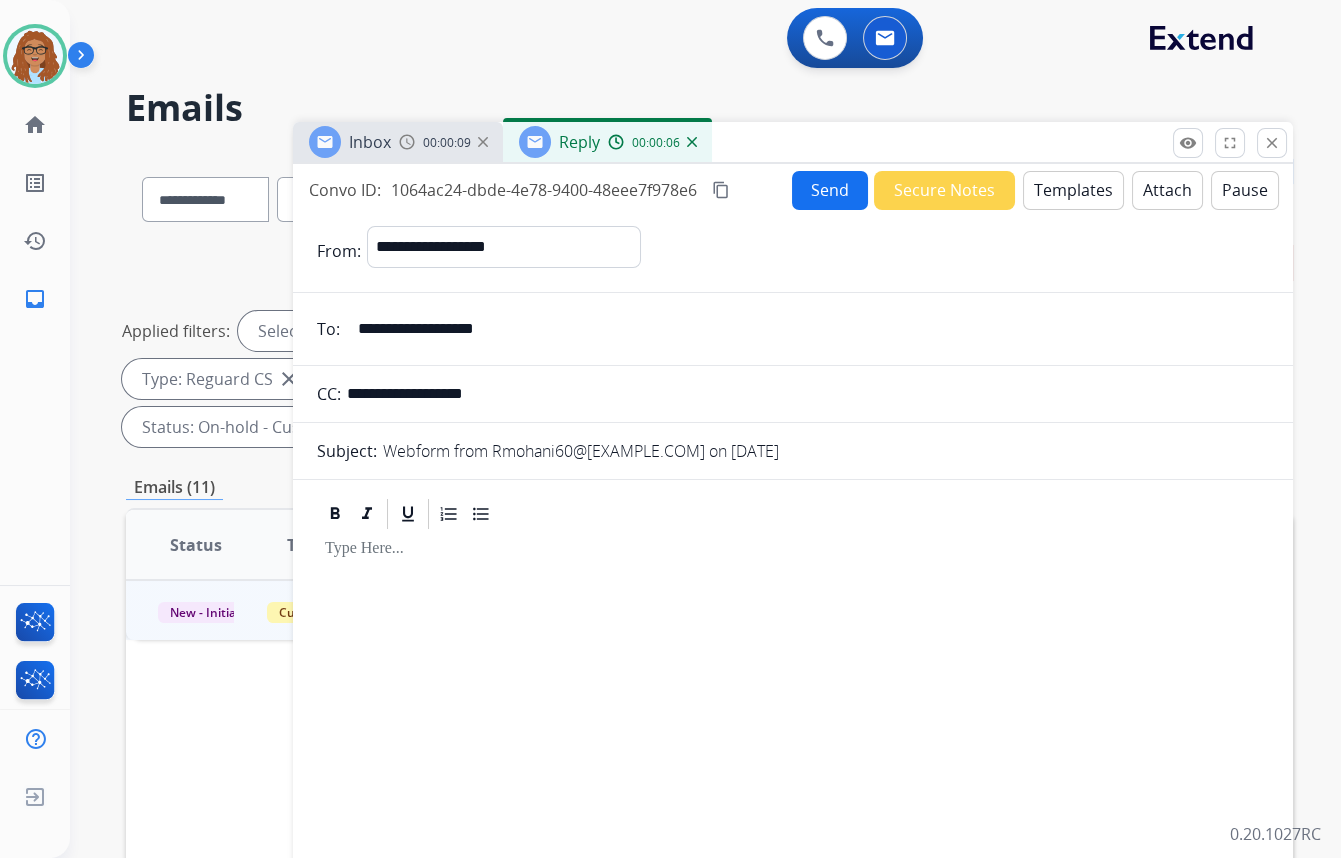 type on "**********" 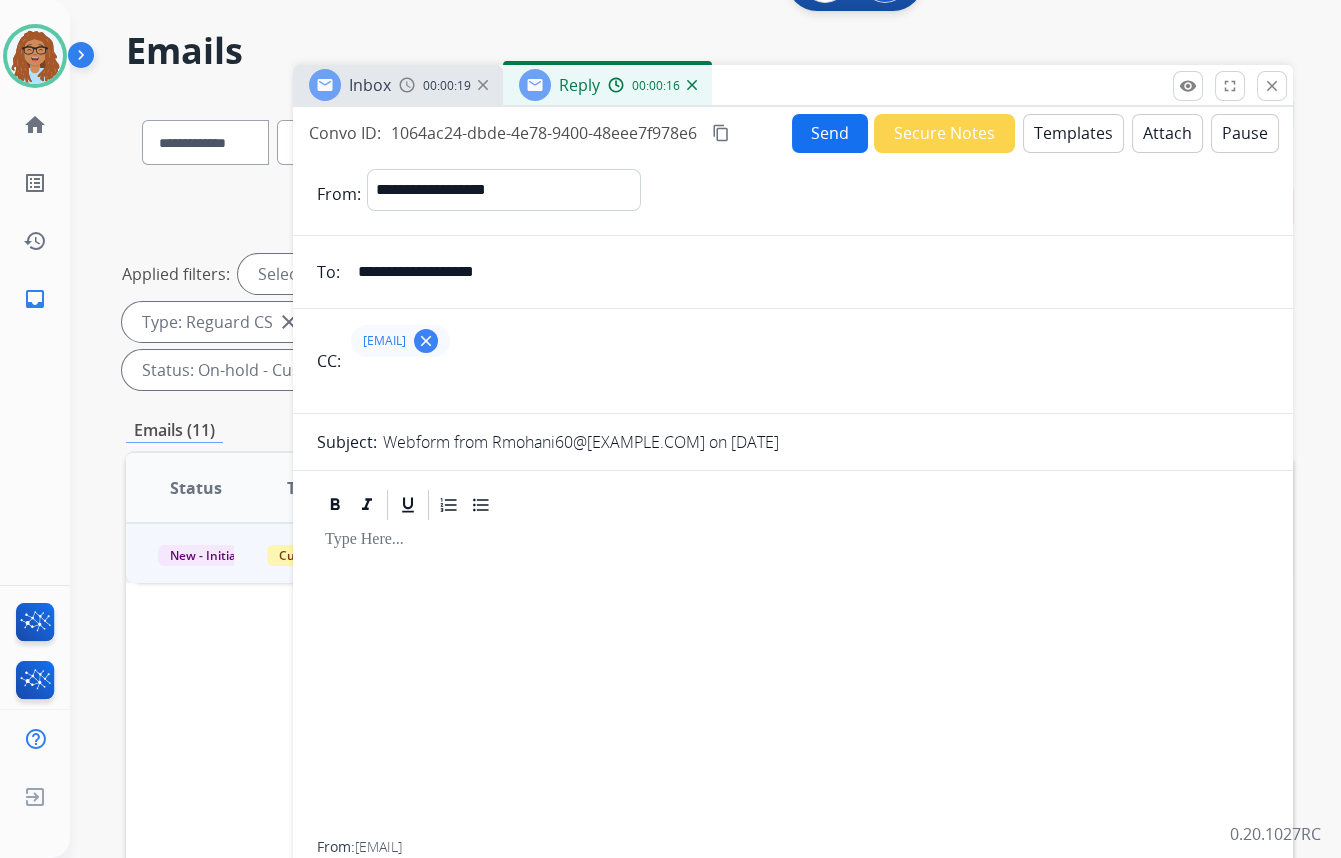 scroll, scrollTop: 0, scrollLeft: 0, axis: both 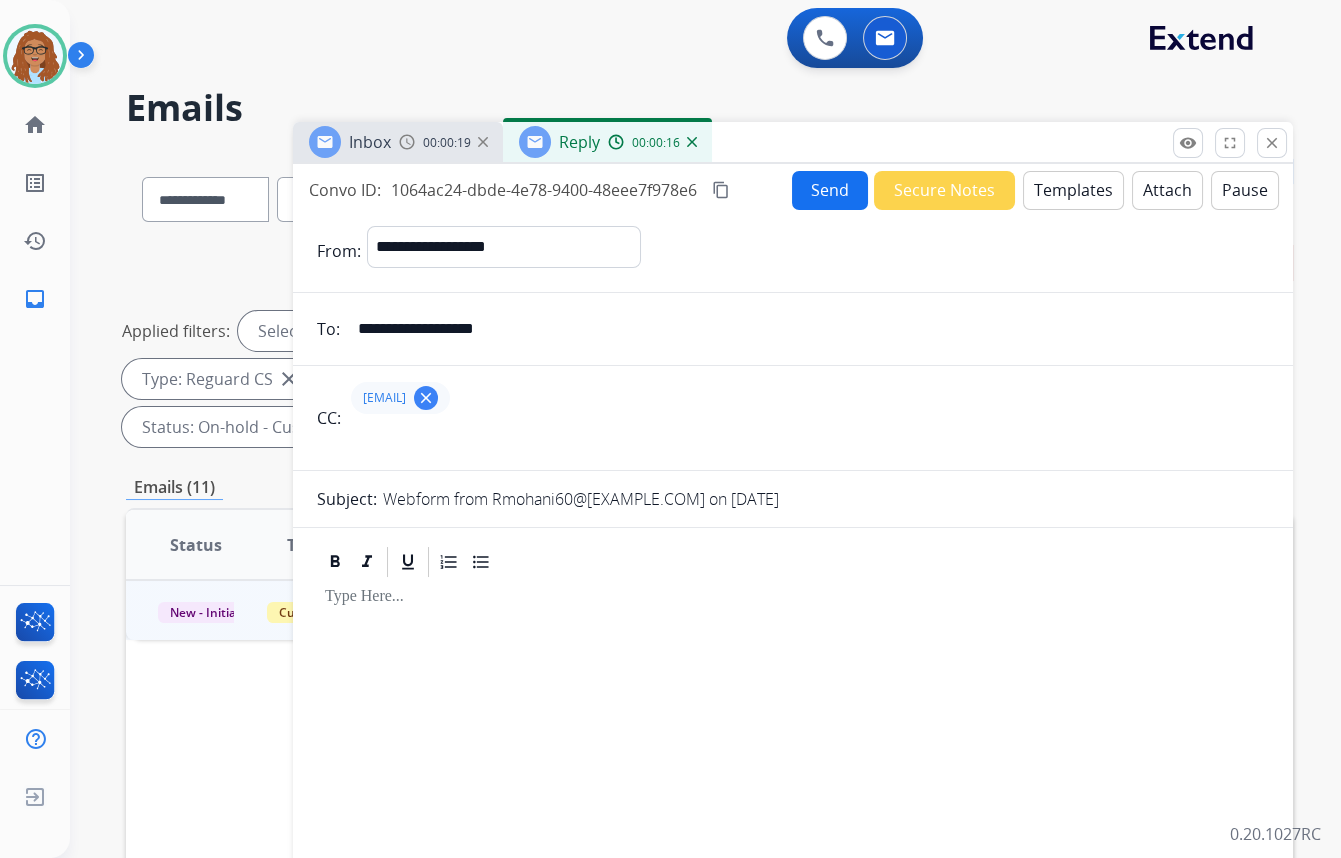 click on "Templates" at bounding box center [1073, 190] 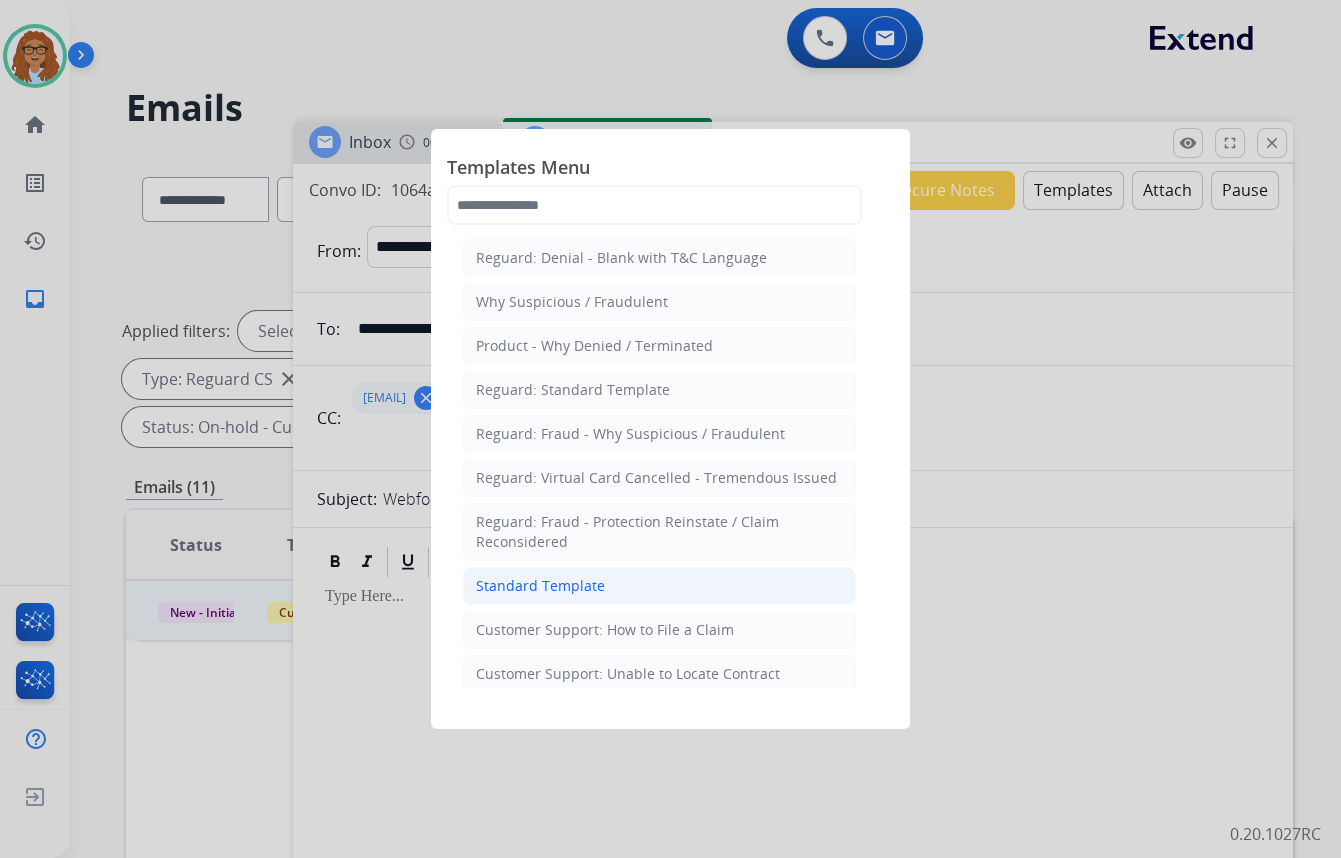 click on "Standard Template" 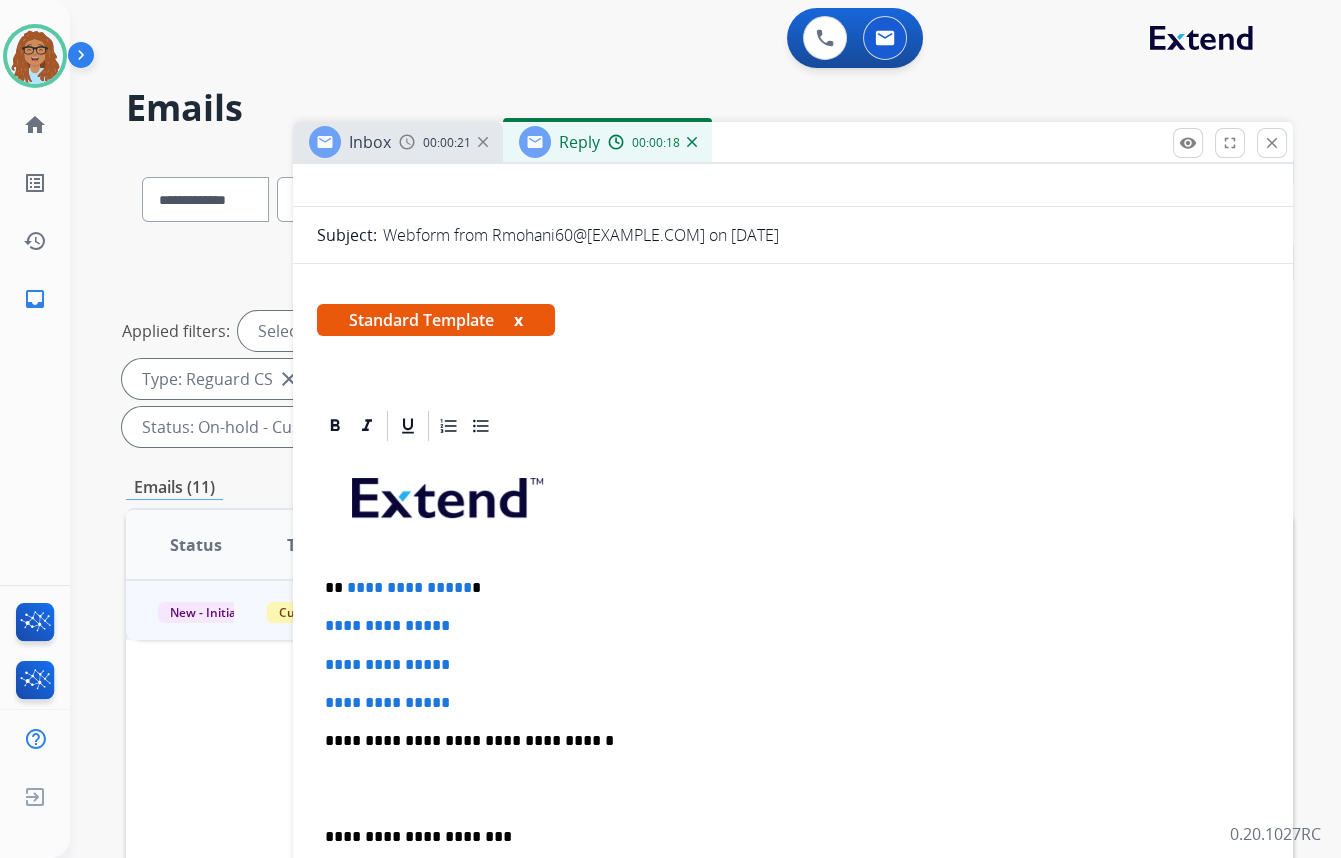 scroll, scrollTop: 272, scrollLeft: 0, axis: vertical 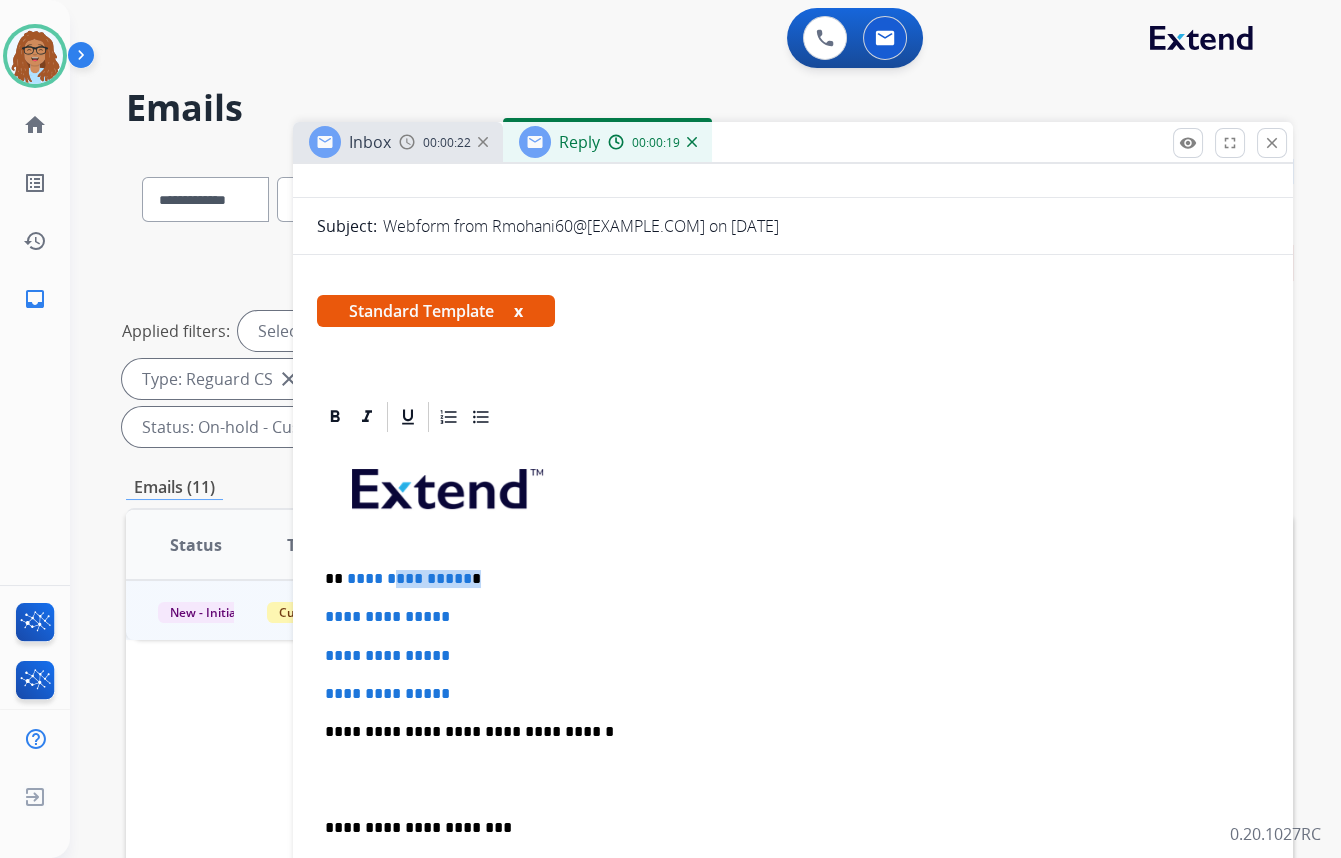drag, startPoint x: 463, startPoint y: 568, endPoint x: 393, endPoint y: 573, distance: 70.178345 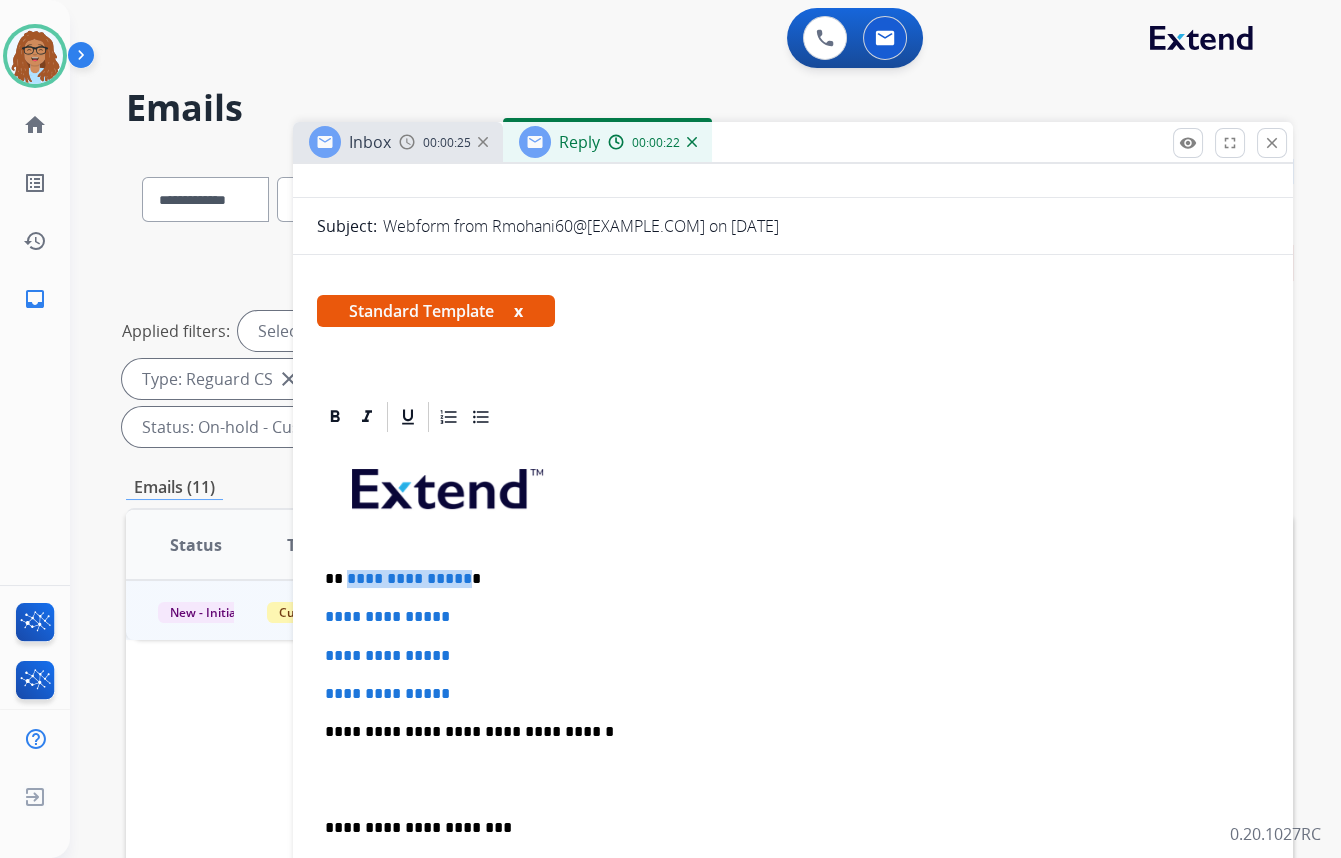 drag, startPoint x: 459, startPoint y: 569, endPoint x: 345, endPoint y: 576, distance: 114.21471 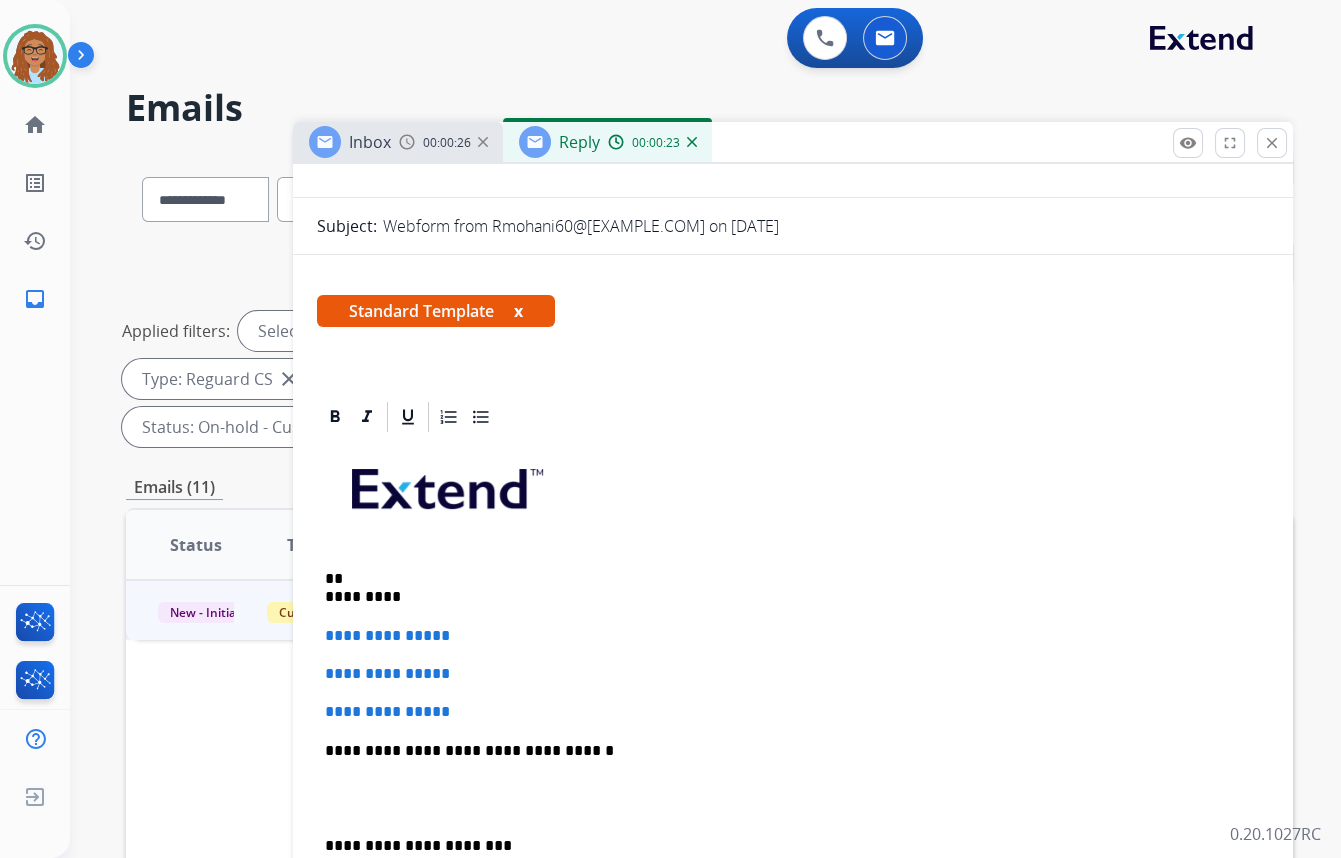 click on "** *********" at bounding box center [785, 588] 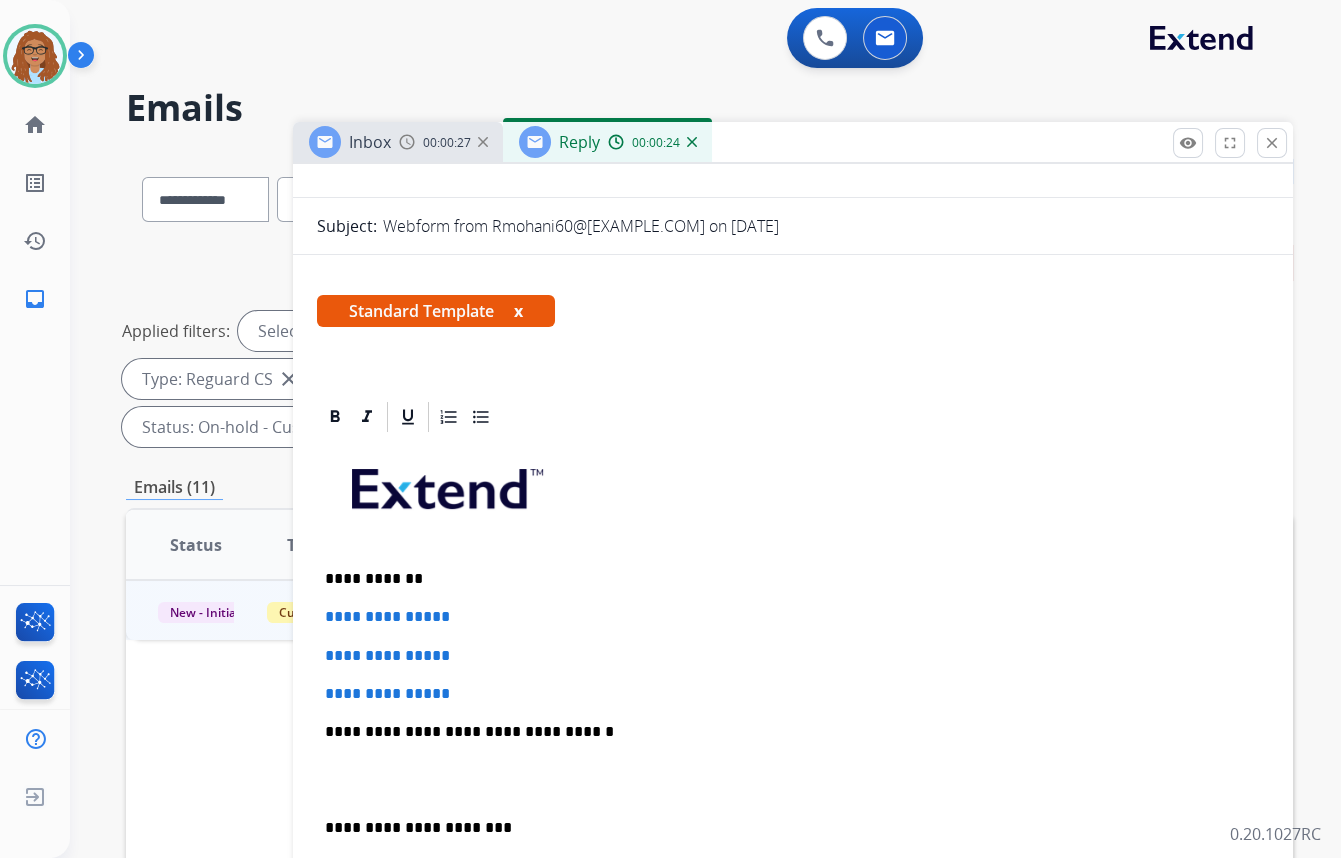 click on "**********" at bounding box center [785, 579] 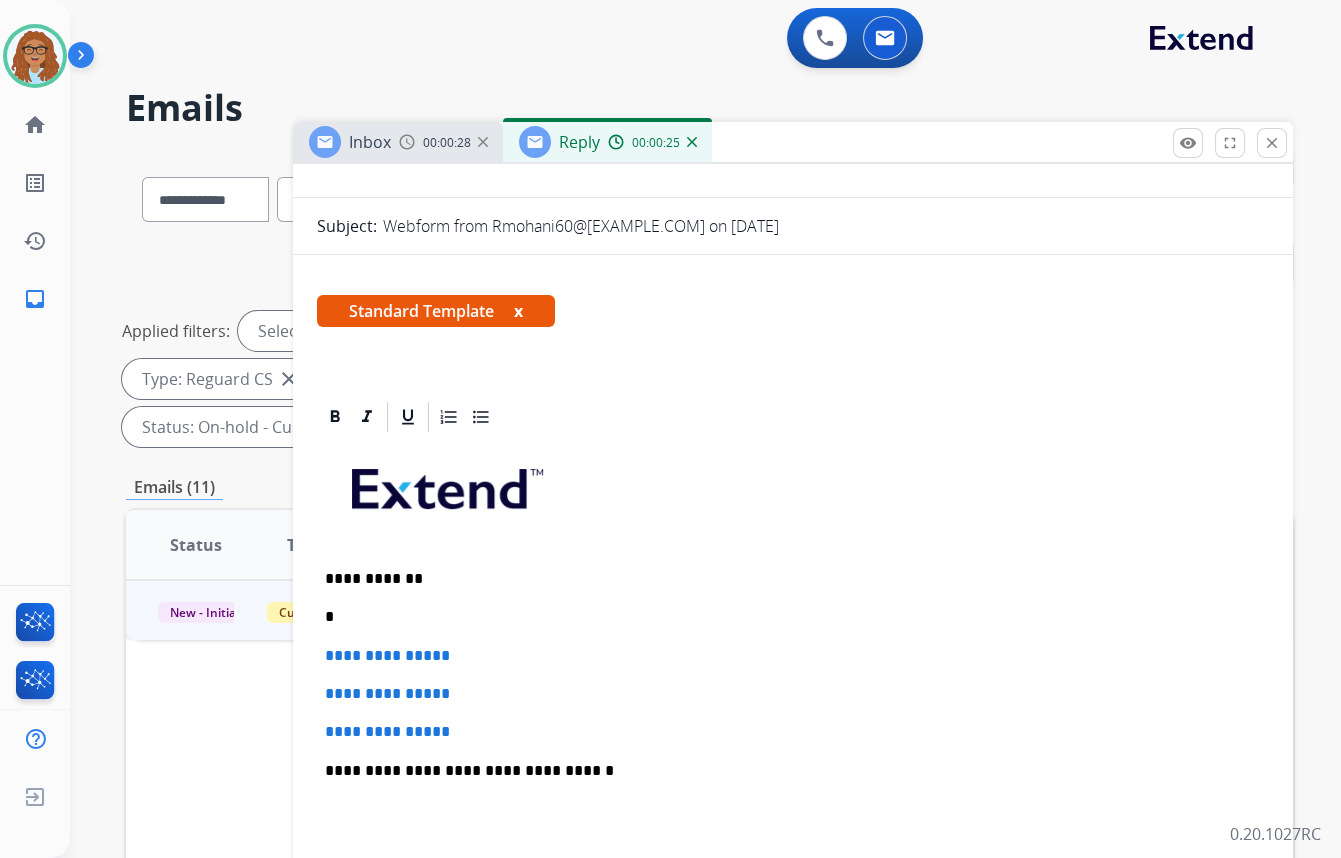 type 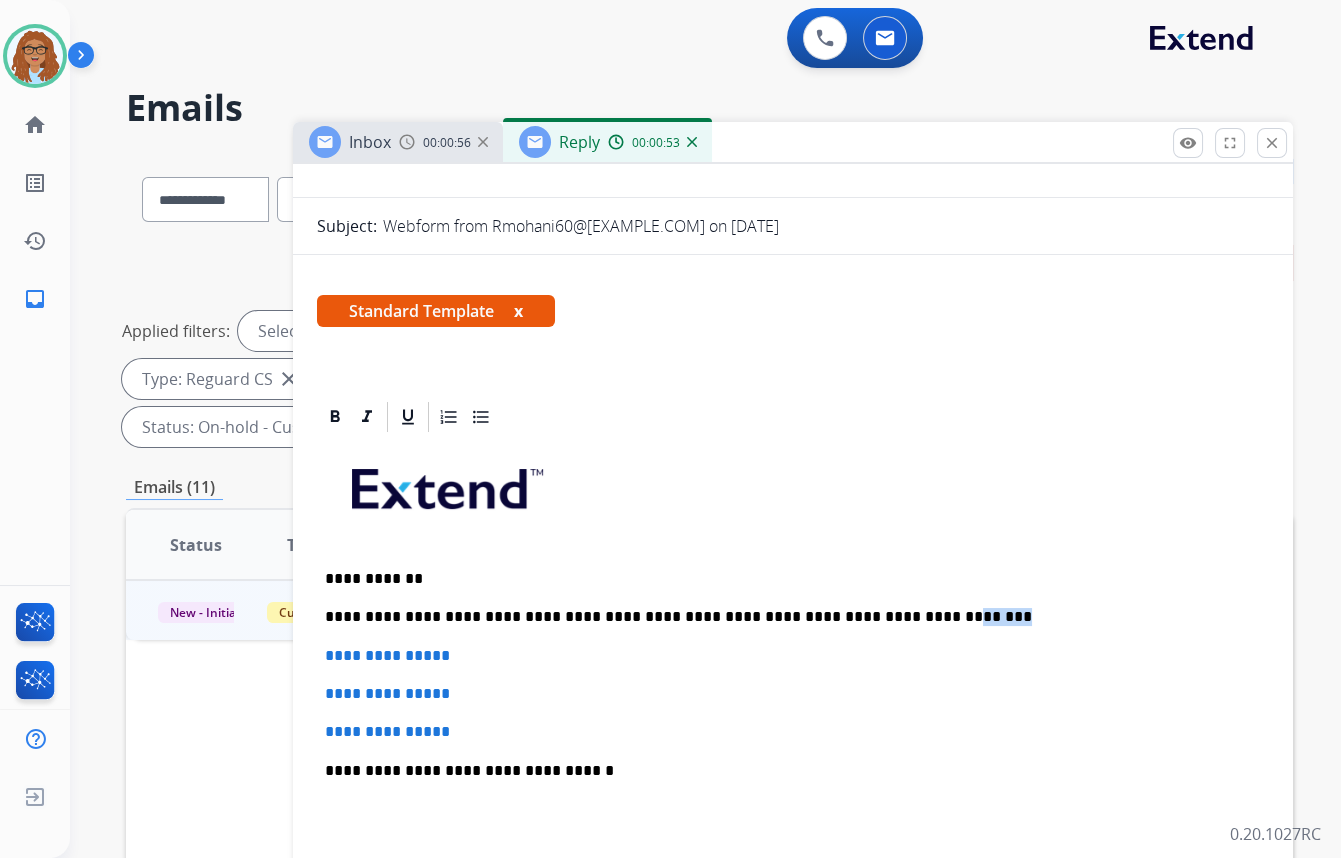 drag, startPoint x: 897, startPoint y: 611, endPoint x: 858, endPoint y: 614, distance: 39.115215 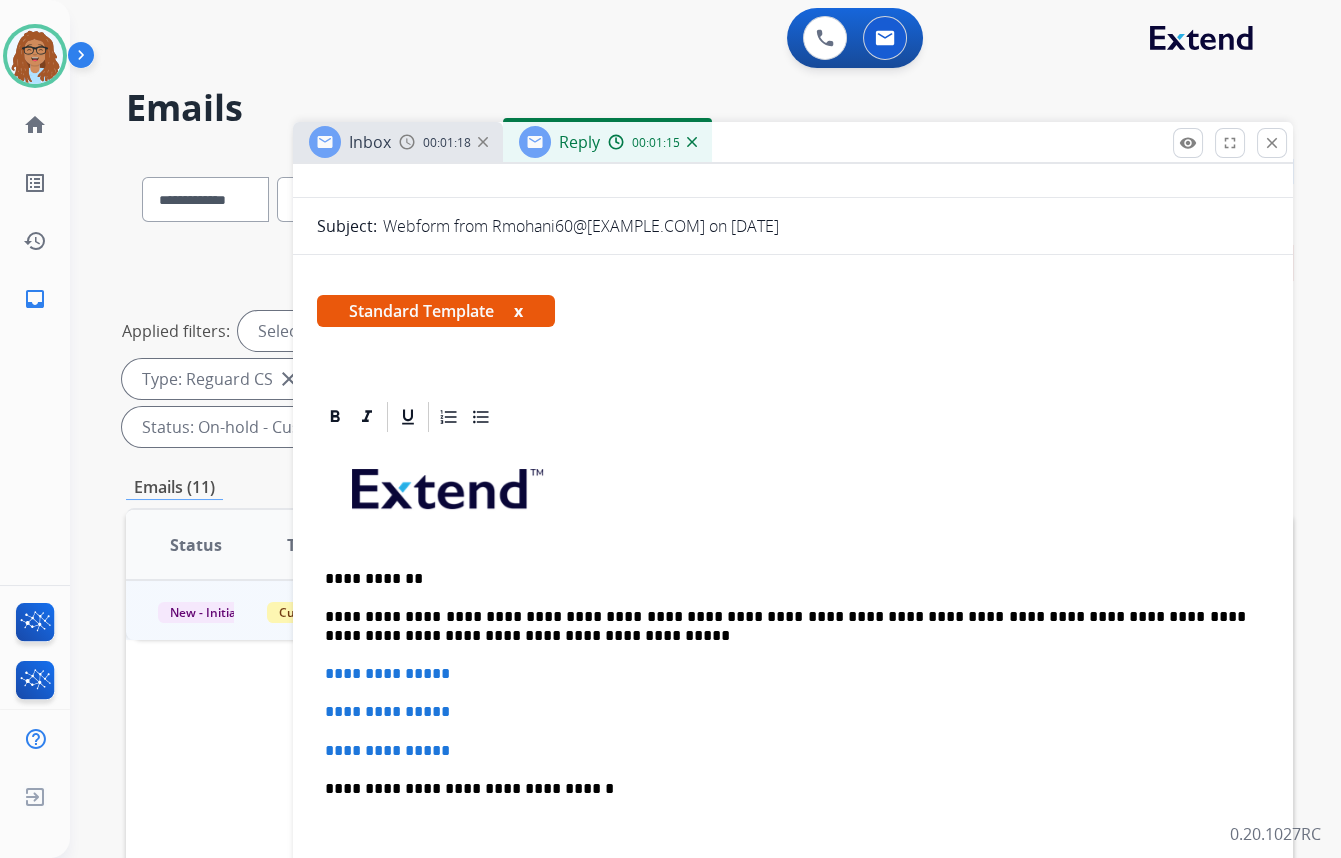 click on "**********" at bounding box center [785, 626] 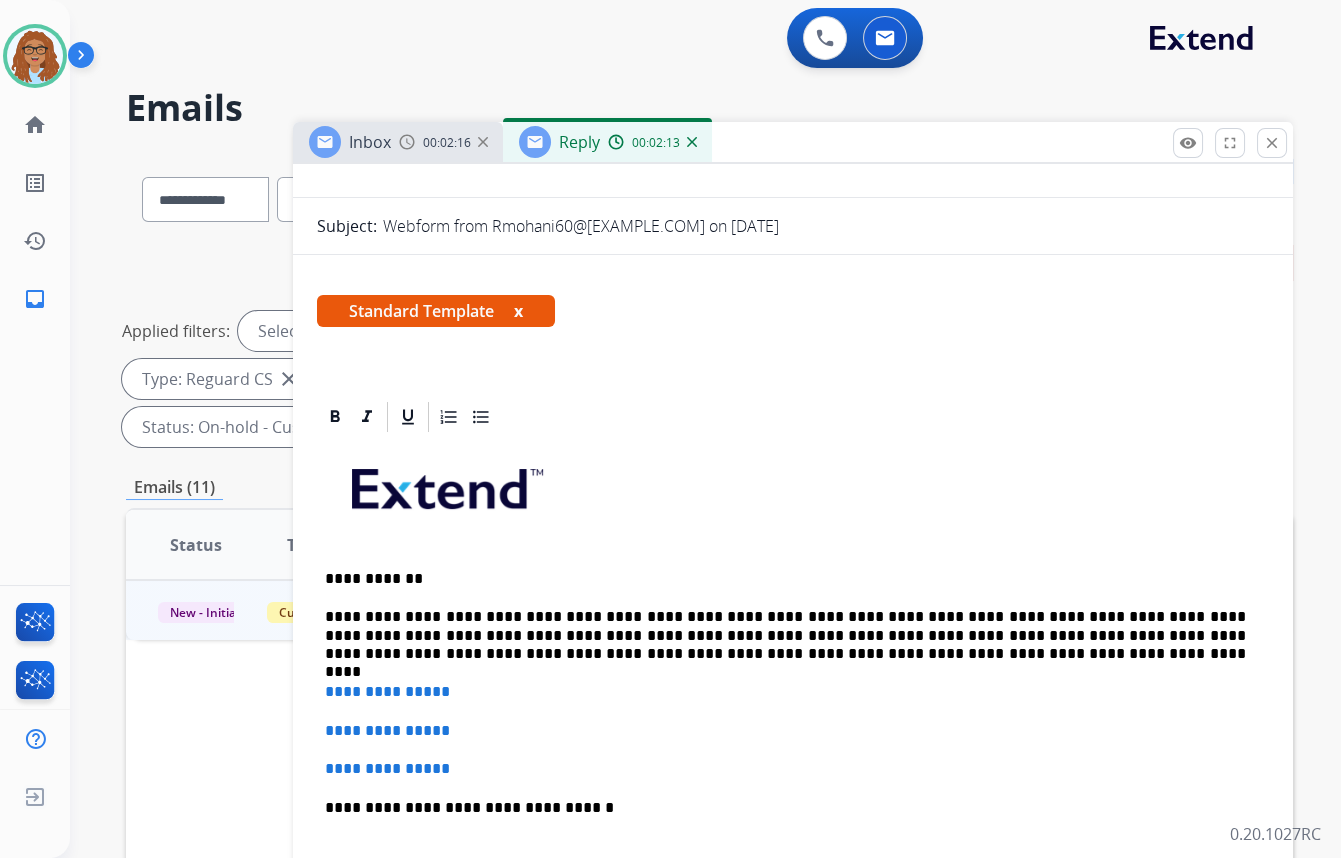 click on "**********" at bounding box center (785, 635) 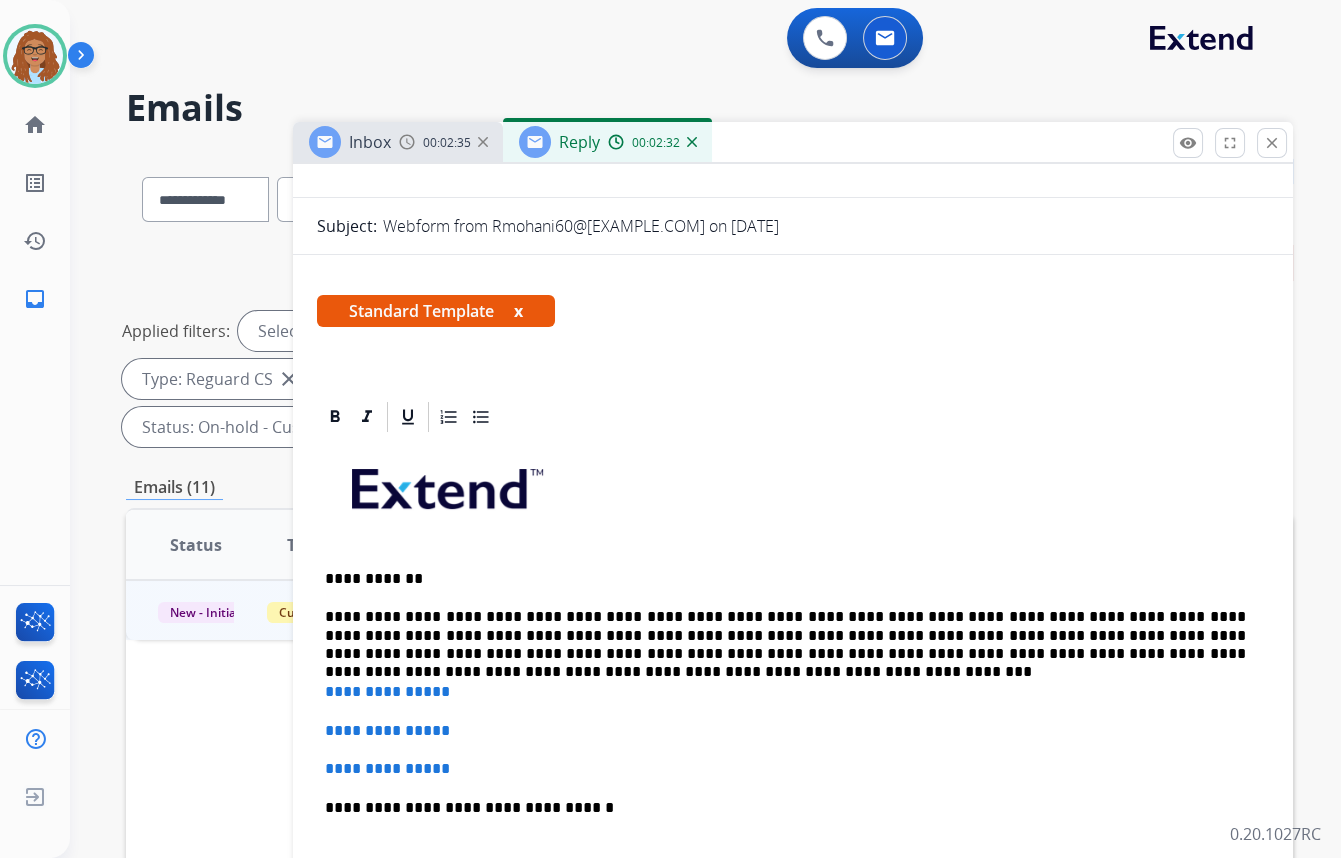 click on "**********" at bounding box center (785, 635) 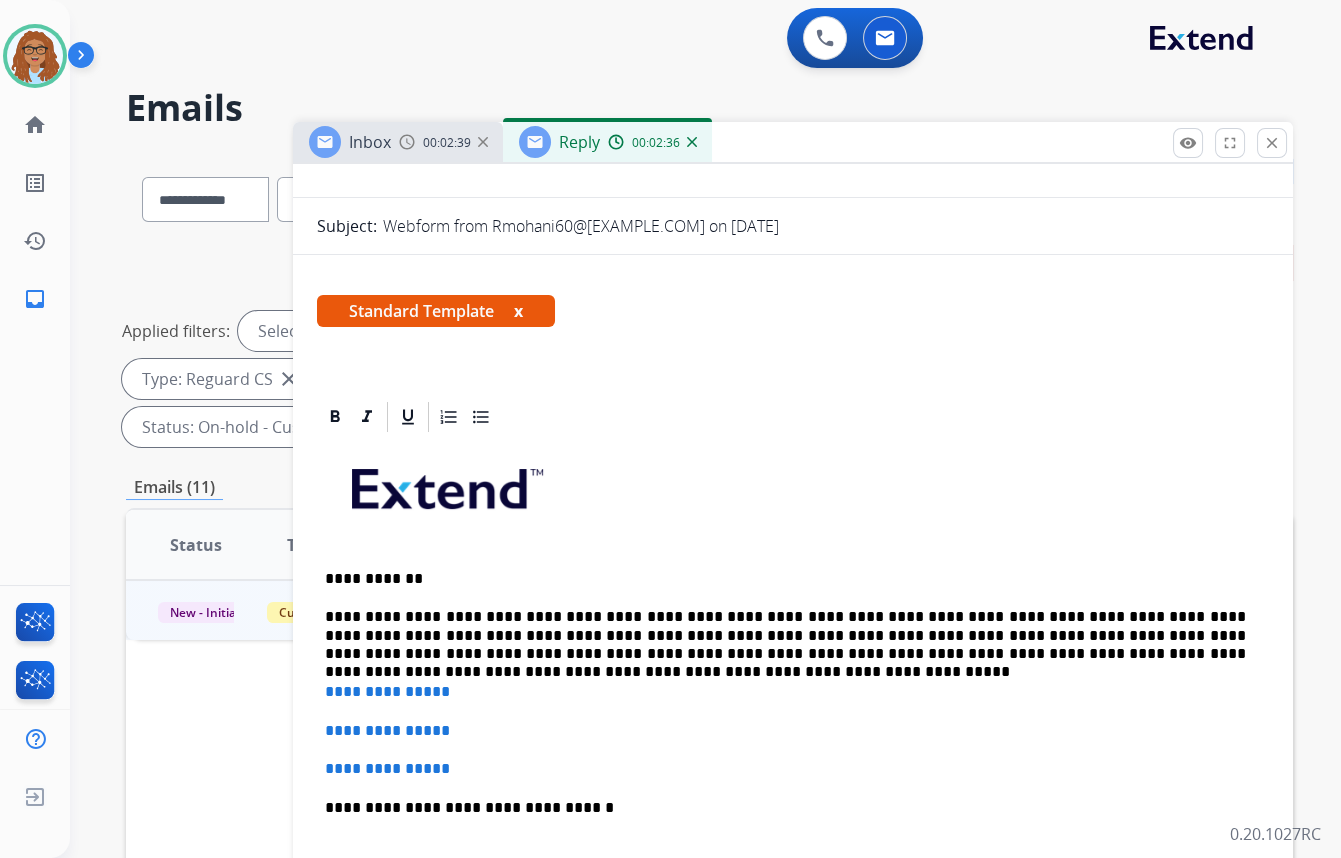 click on "**********" at bounding box center (785, 635) 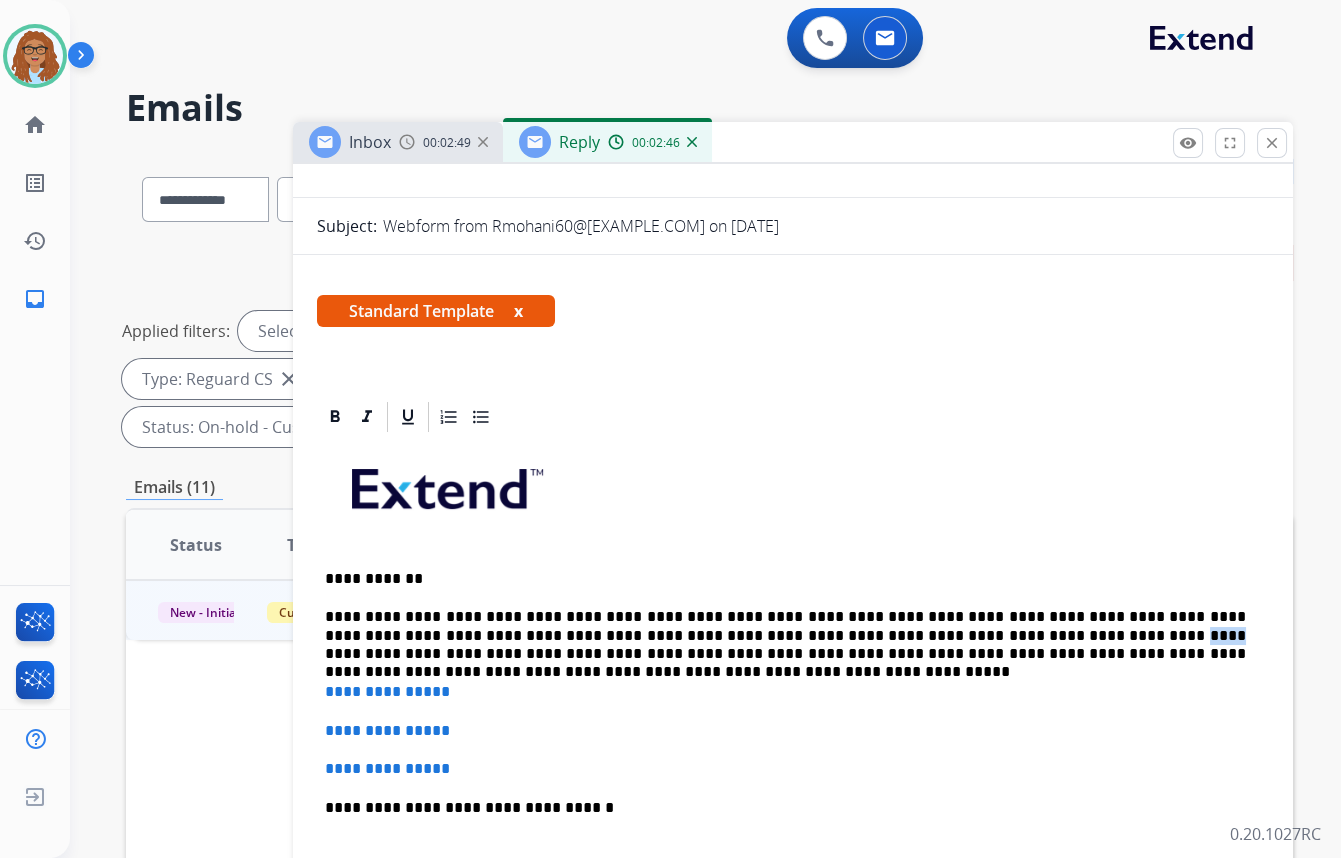 drag, startPoint x: 912, startPoint y: 632, endPoint x: 888, endPoint y: 632, distance: 24 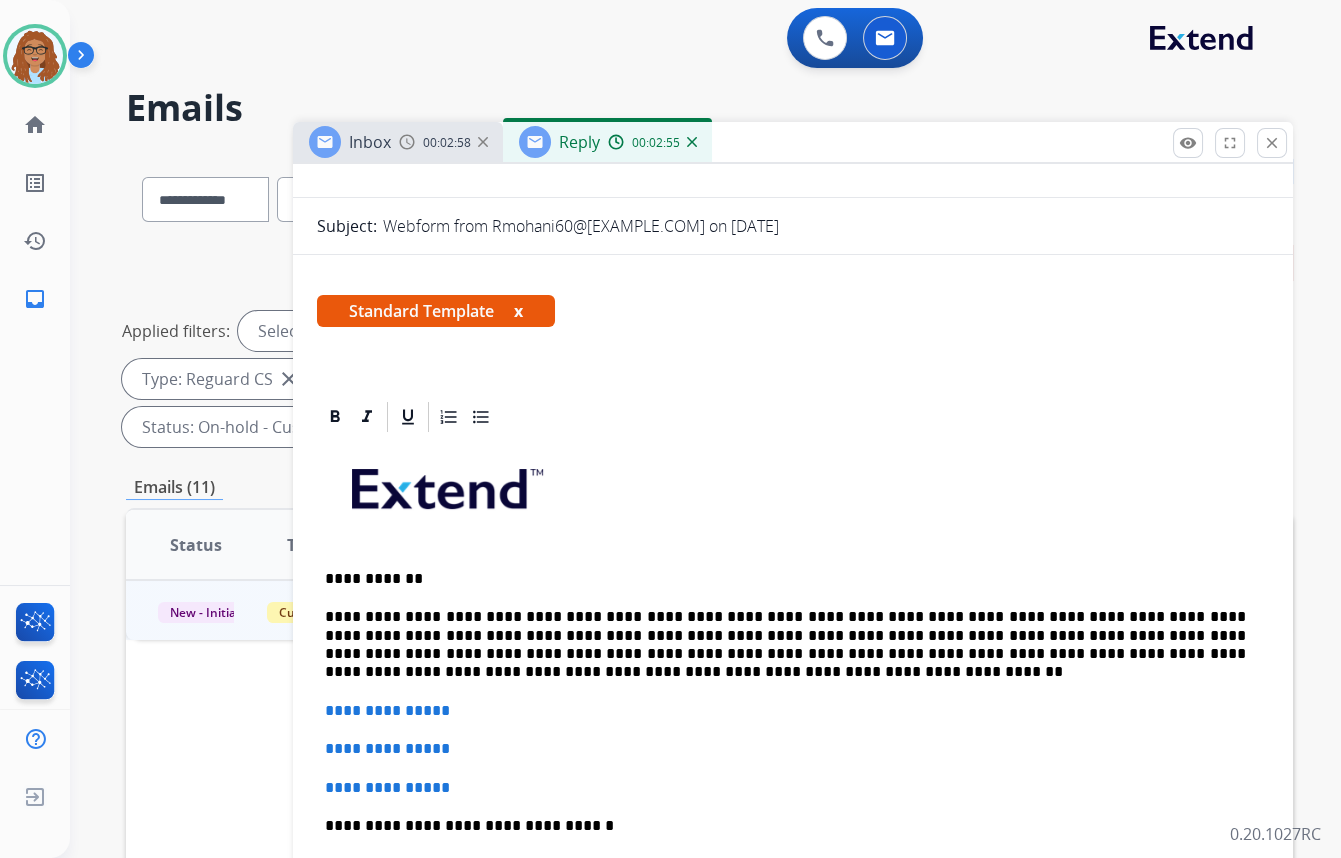 drag, startPoint x: 653, startPoint y: 630, endPoint x: 674, endPoint y: 630, distance: 21 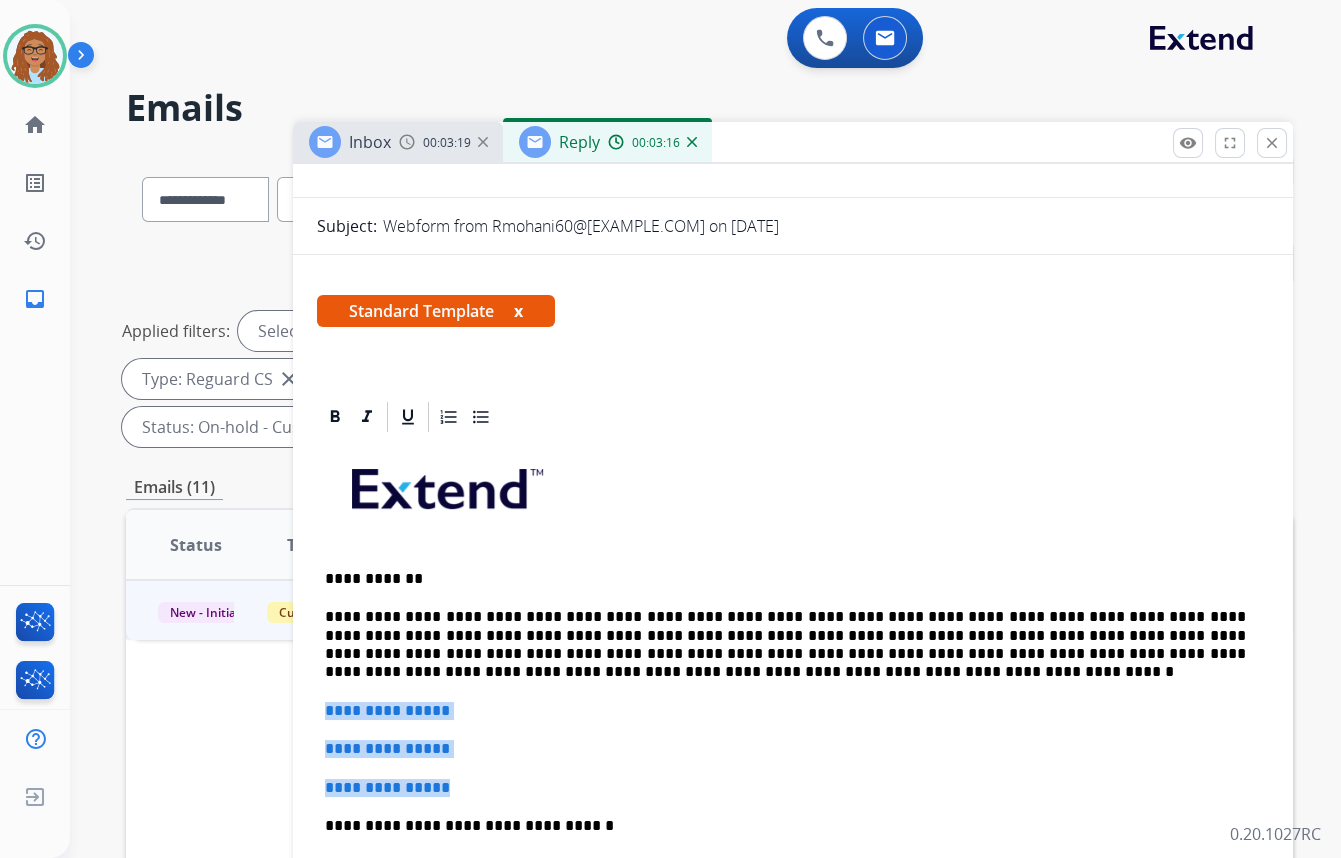 drag, startPoint x: 457, startPoint y: 781, endPoint x: 302, endPoint y: 700, distance: 174.88853 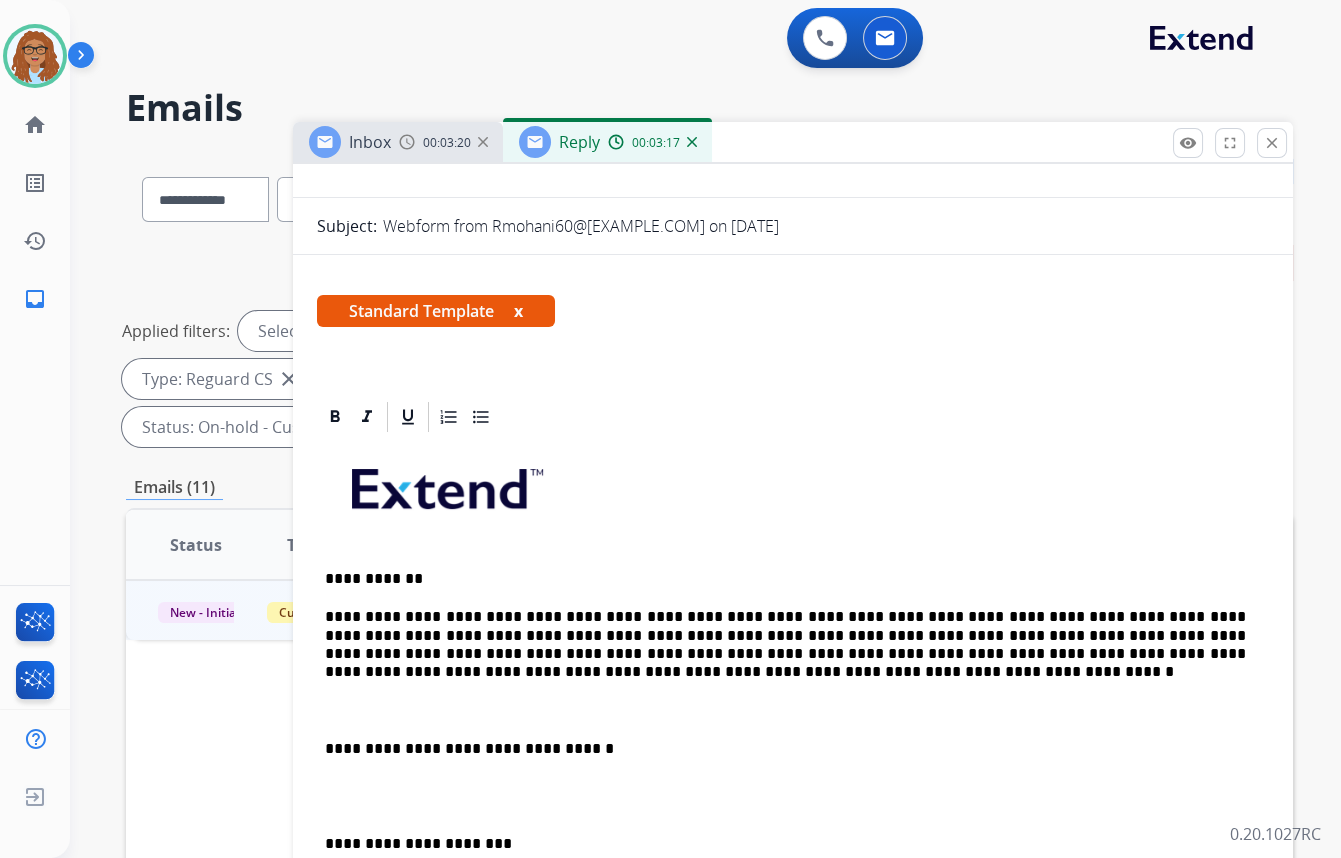 click on "**********" at bounding box center [793, 787] 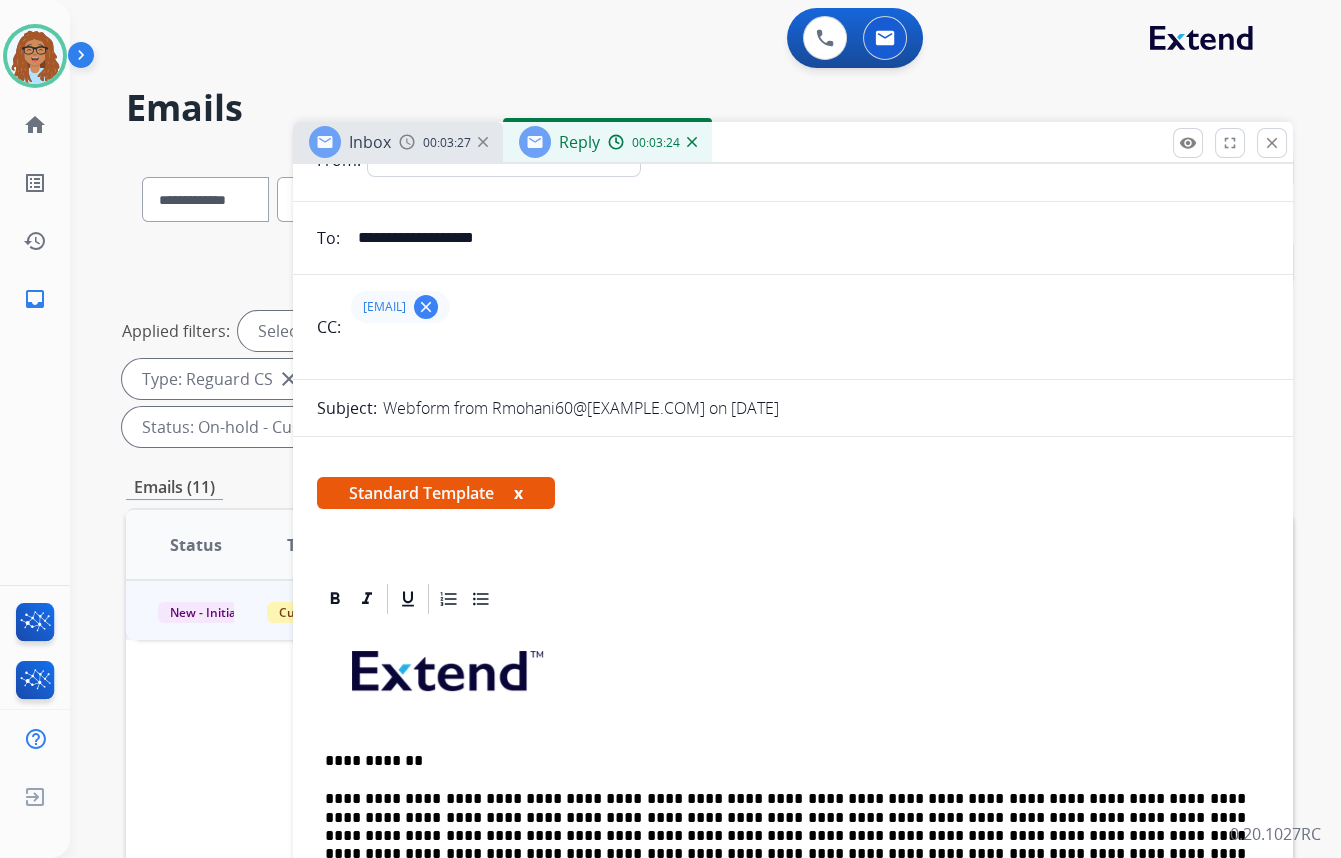 scroll, scrollTop: 0, scrollLeft: 0, axis: both 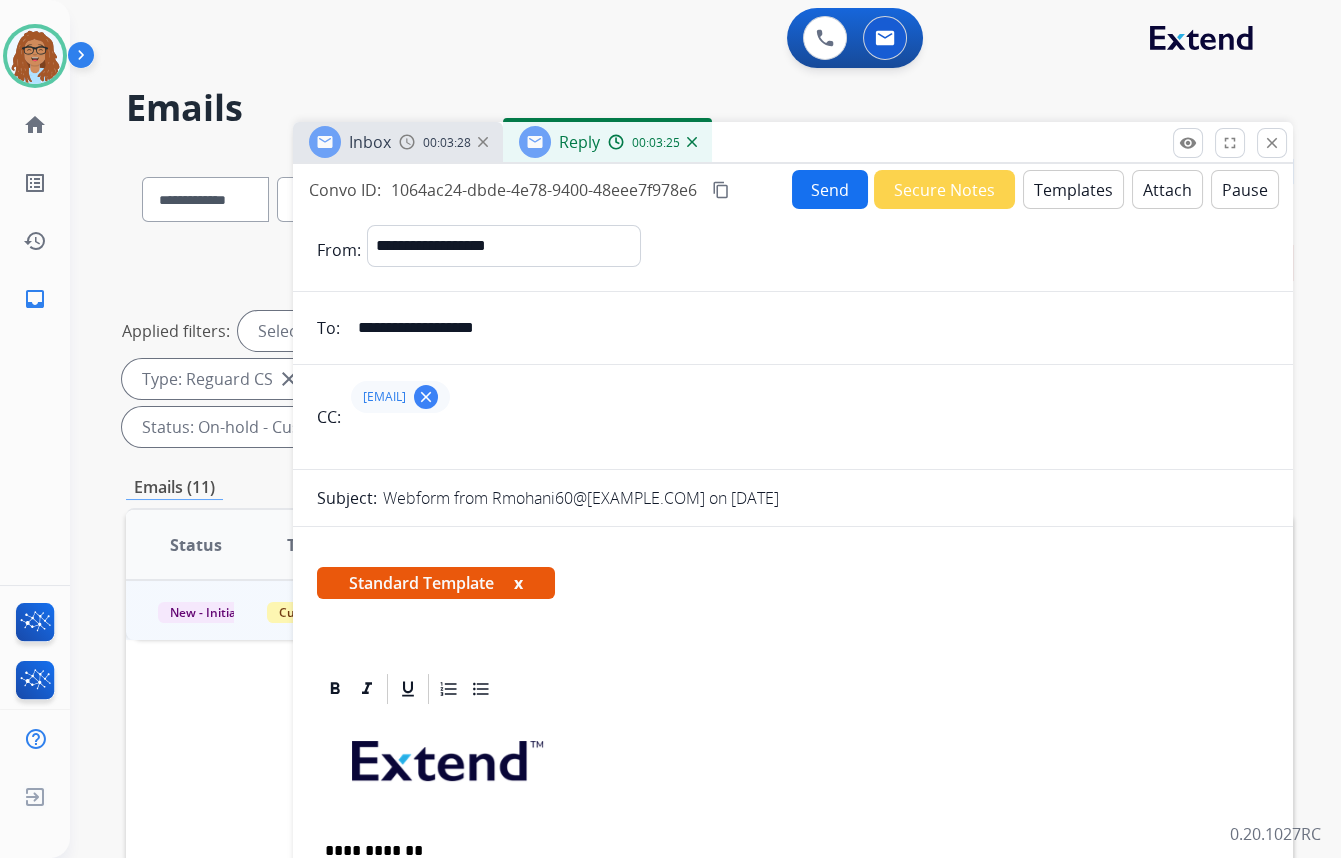 click on "Send" at bounding box center (830, 189) 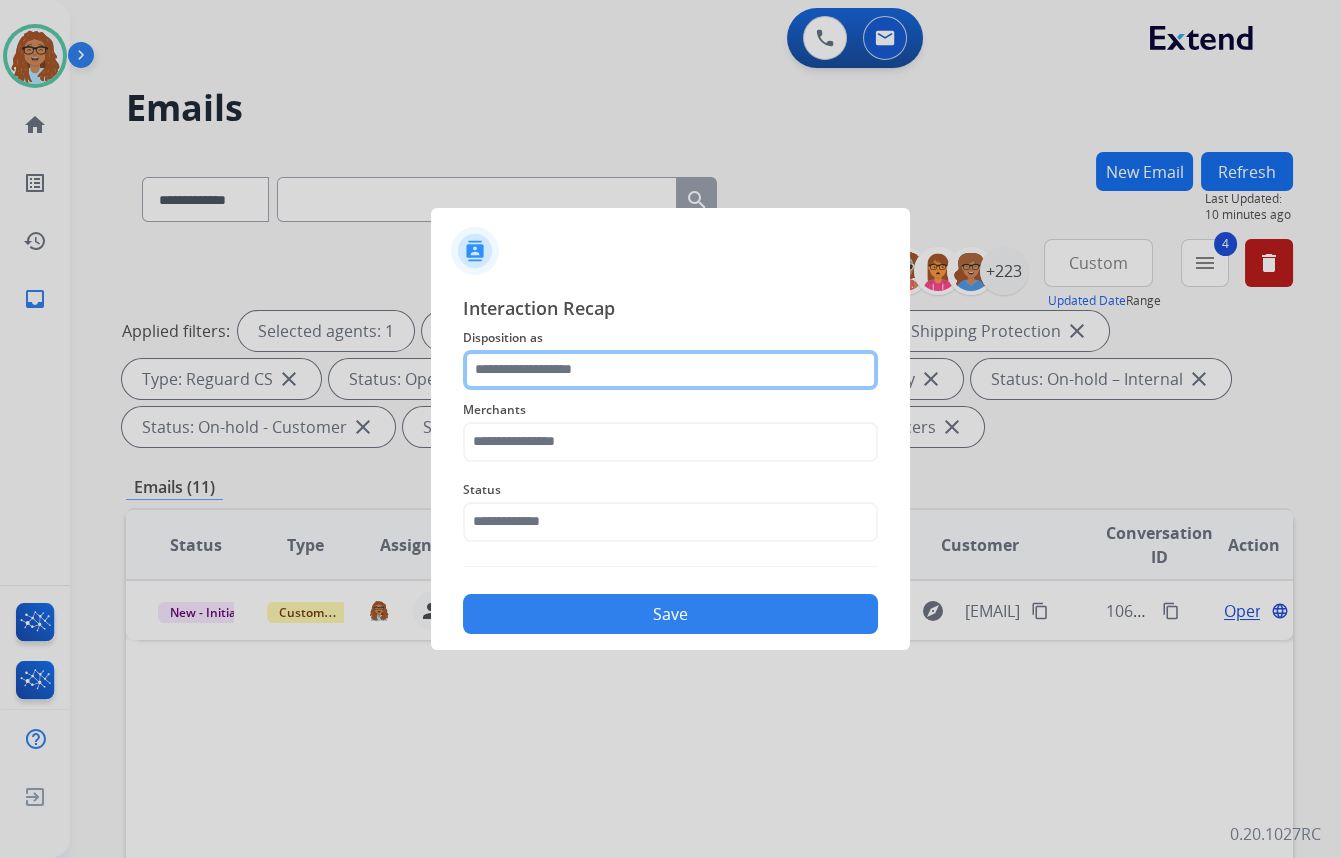 click 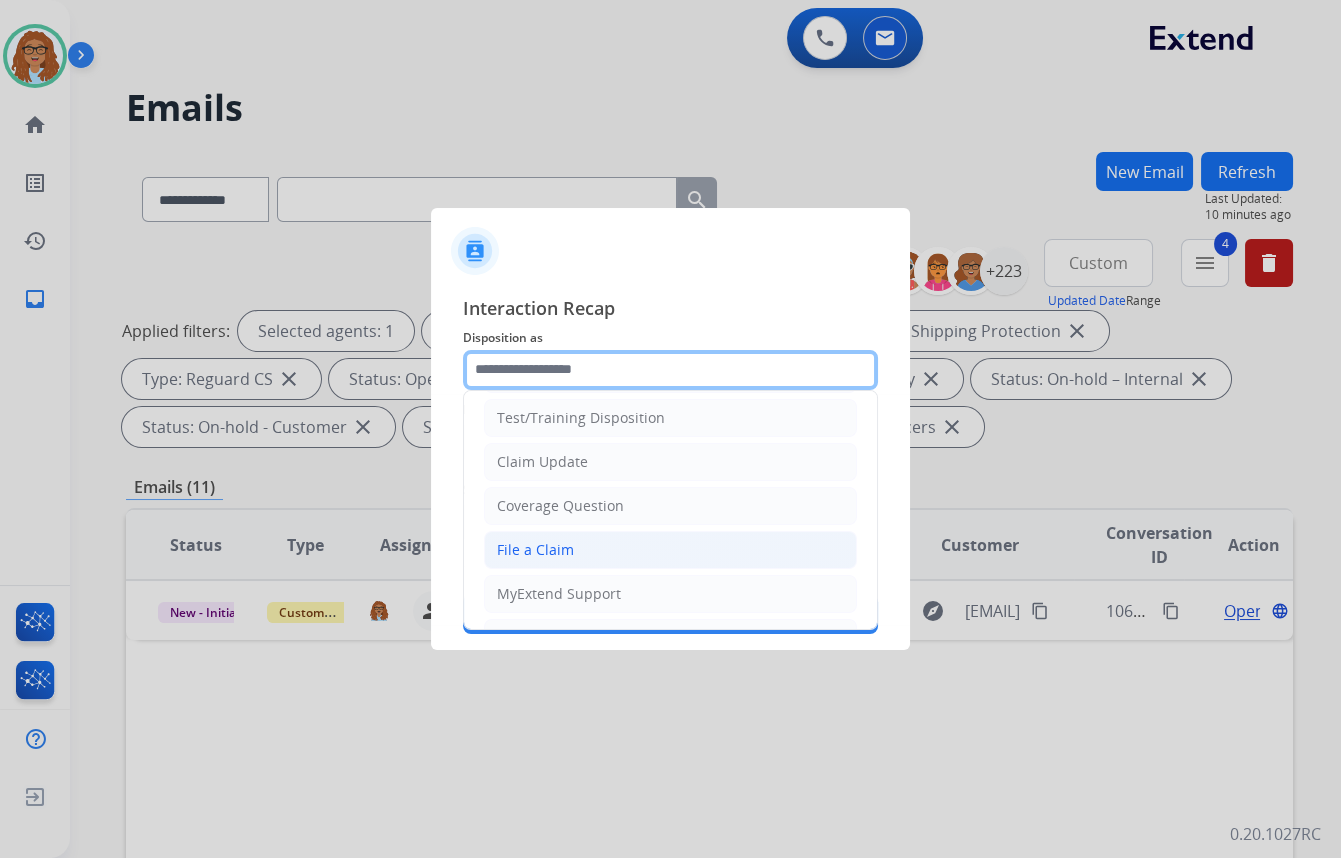 scroll, scrollTop: 90, scrollLeft: 0, axis: vertical 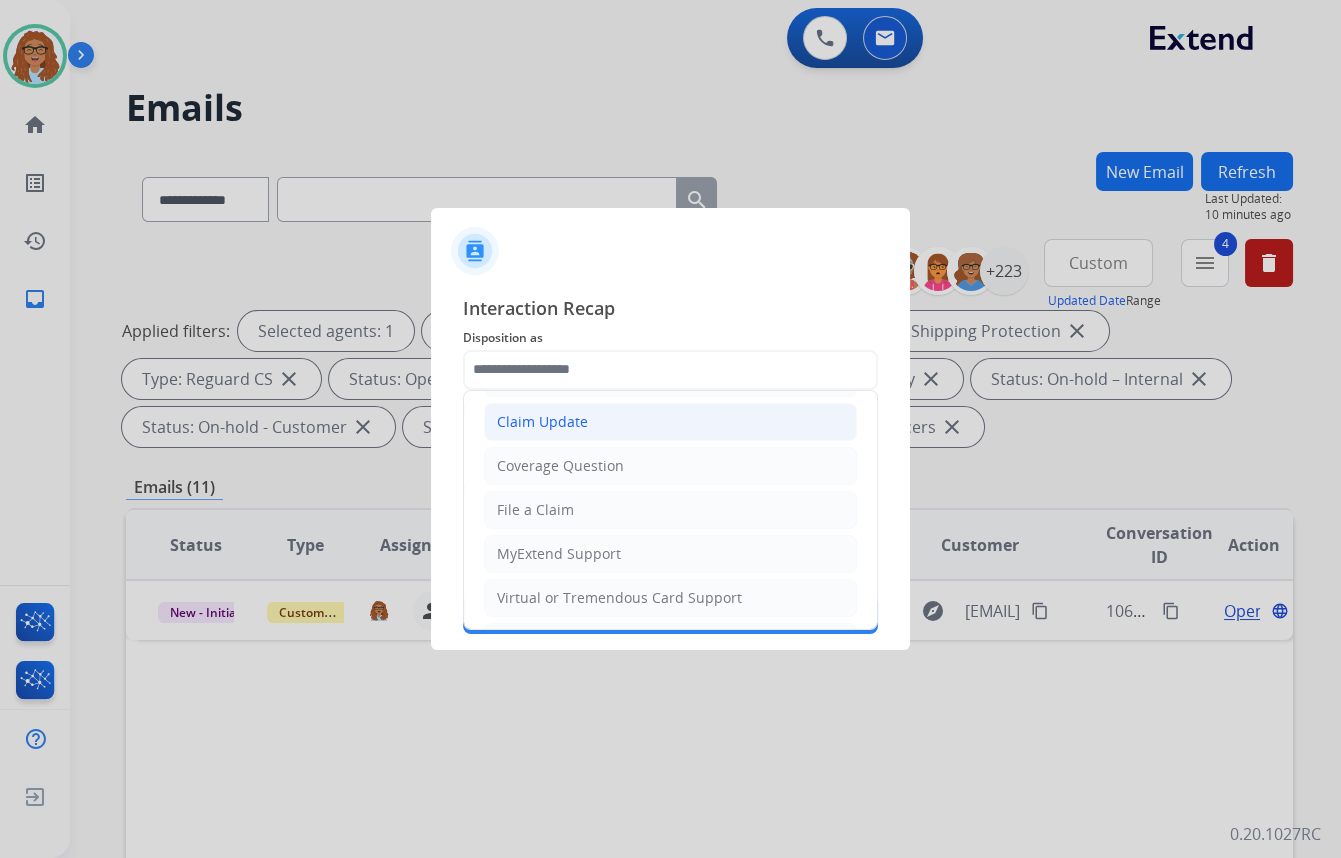 click on "Claim Update" 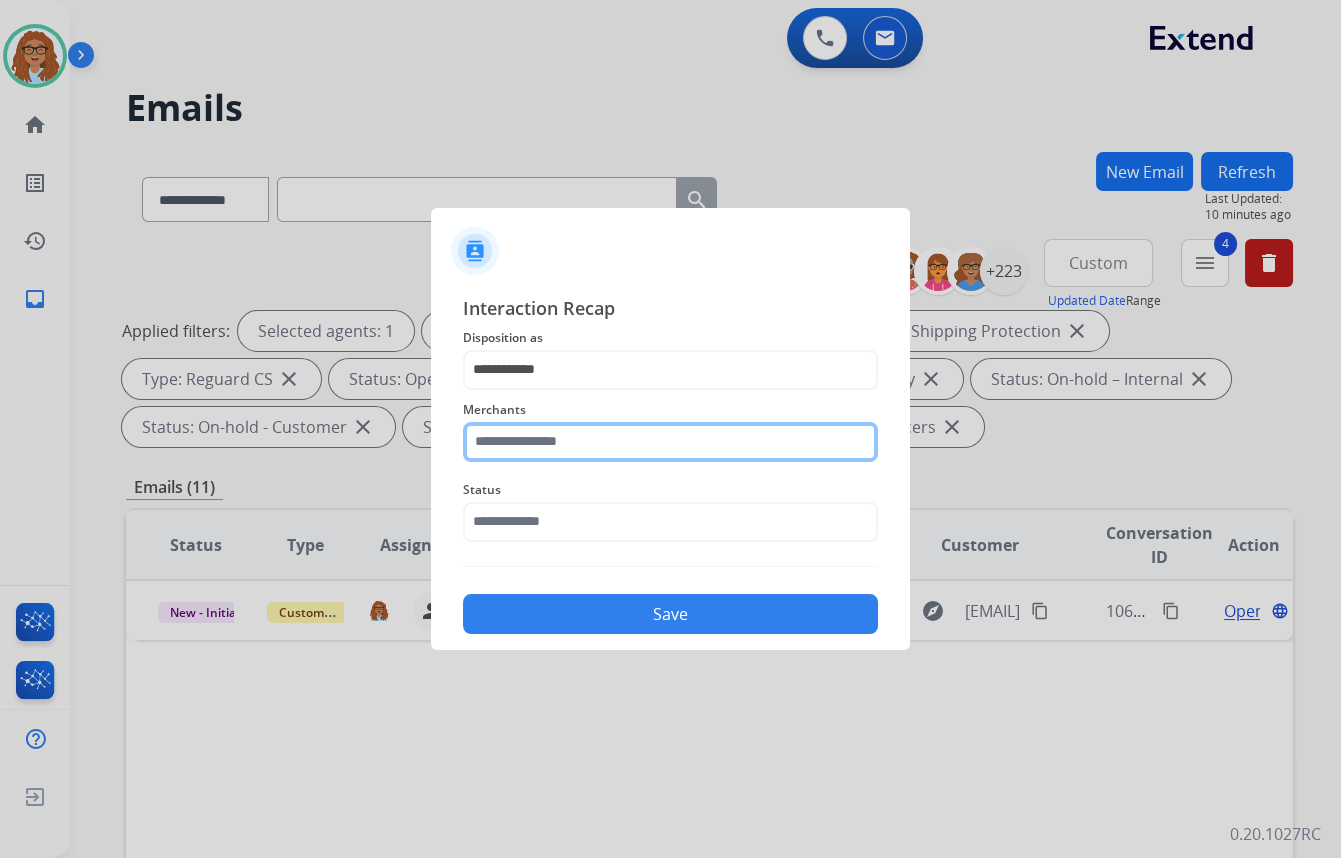 click 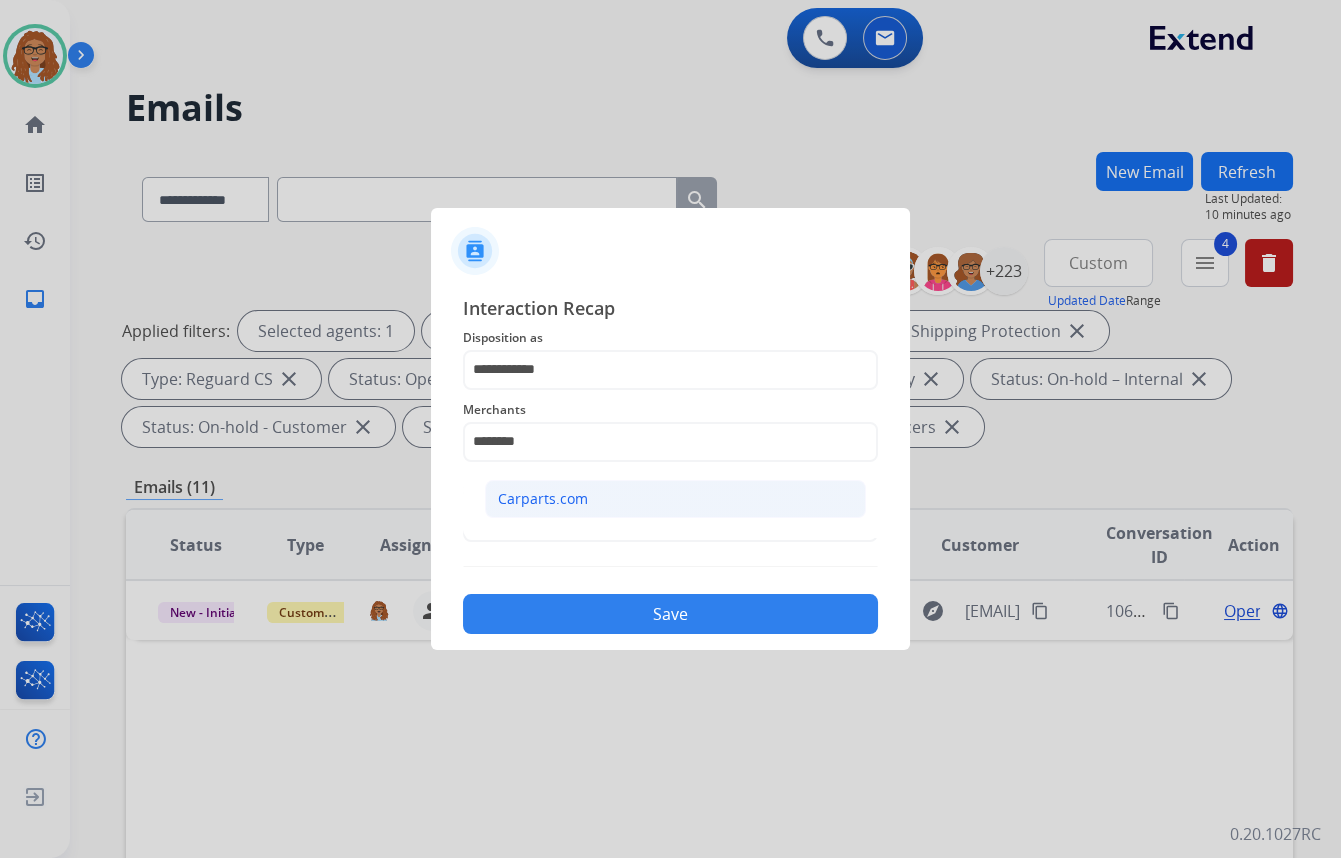 click on "Carparts.com" 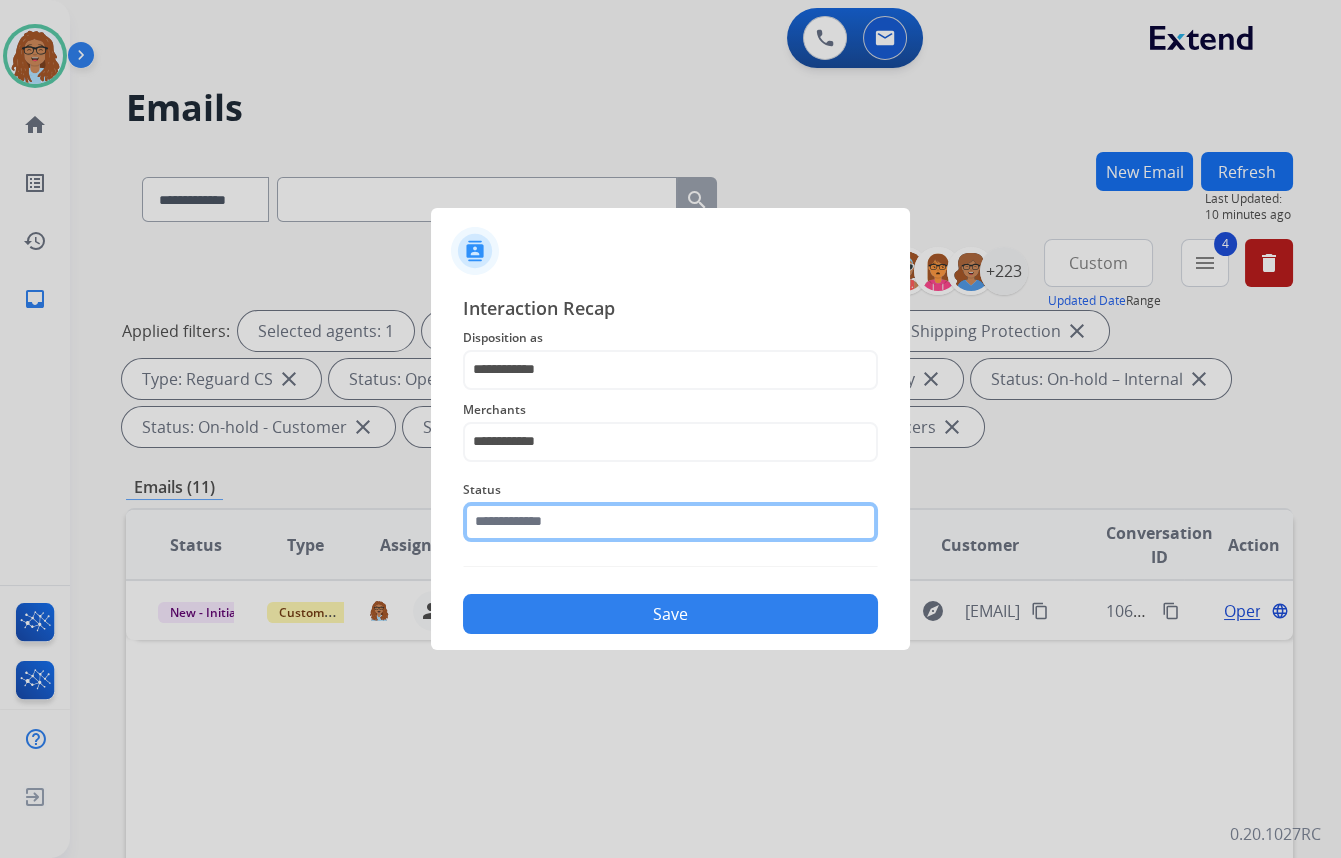 click 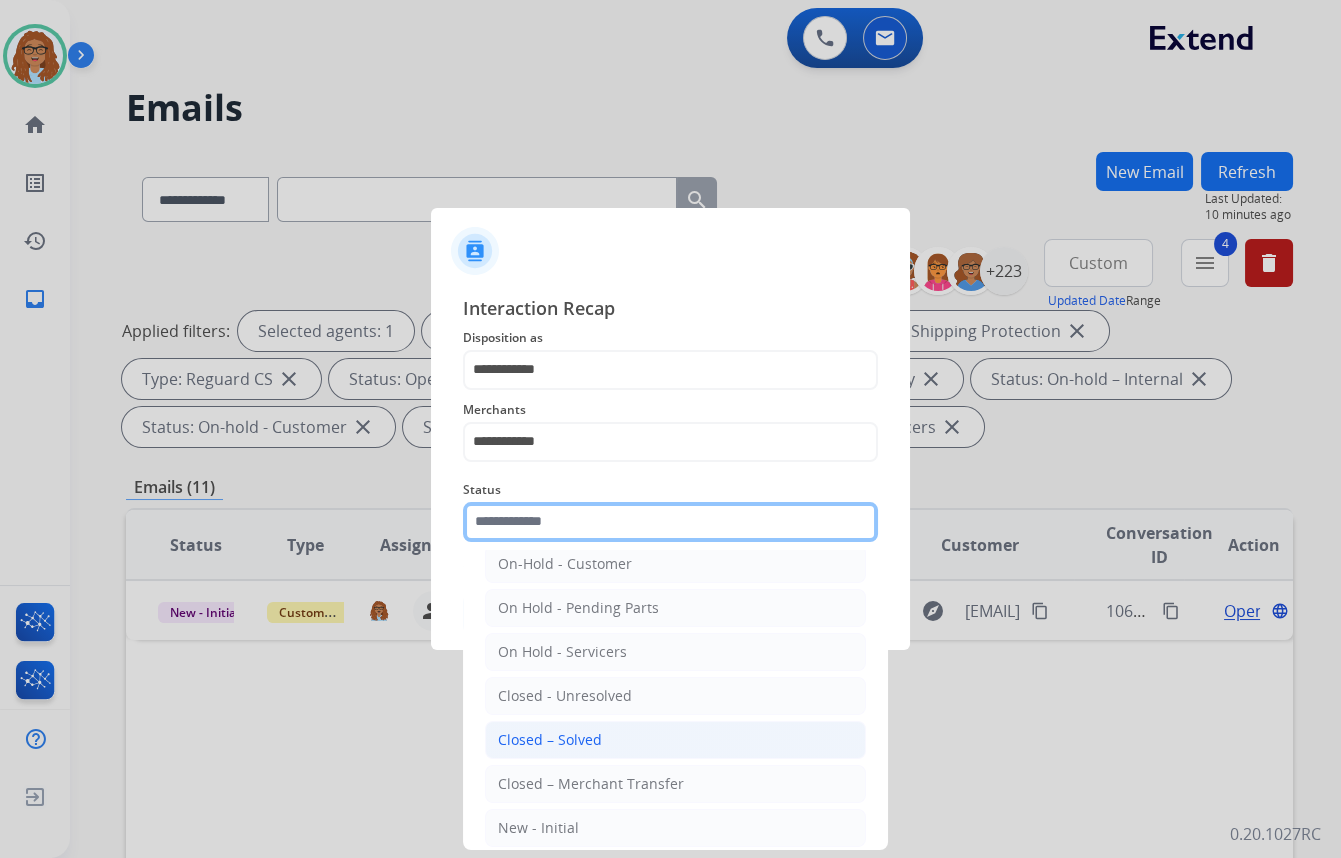 scroll, scrollTop: 90, scrollLeft: 0, axis: vertical 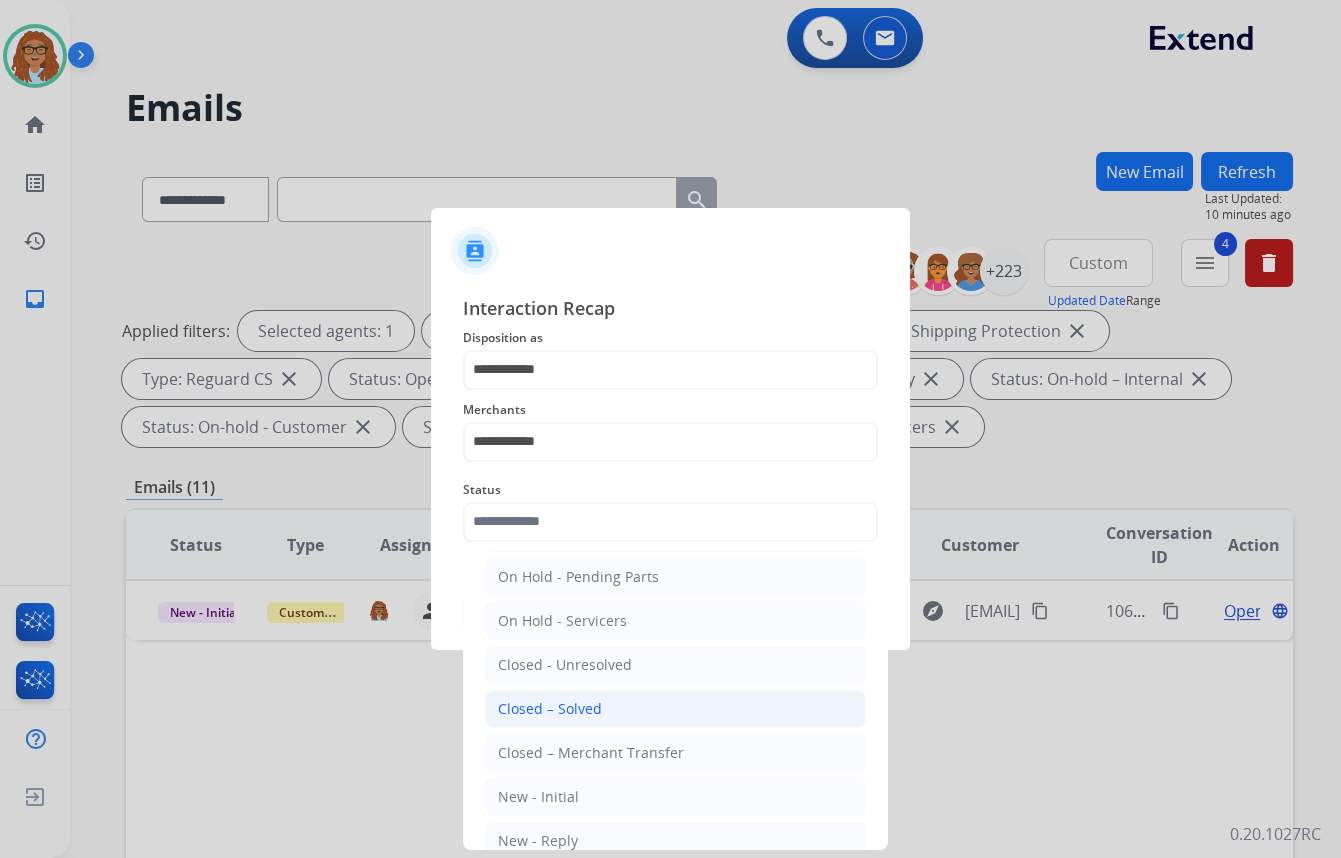 click on "Closed – Solved" 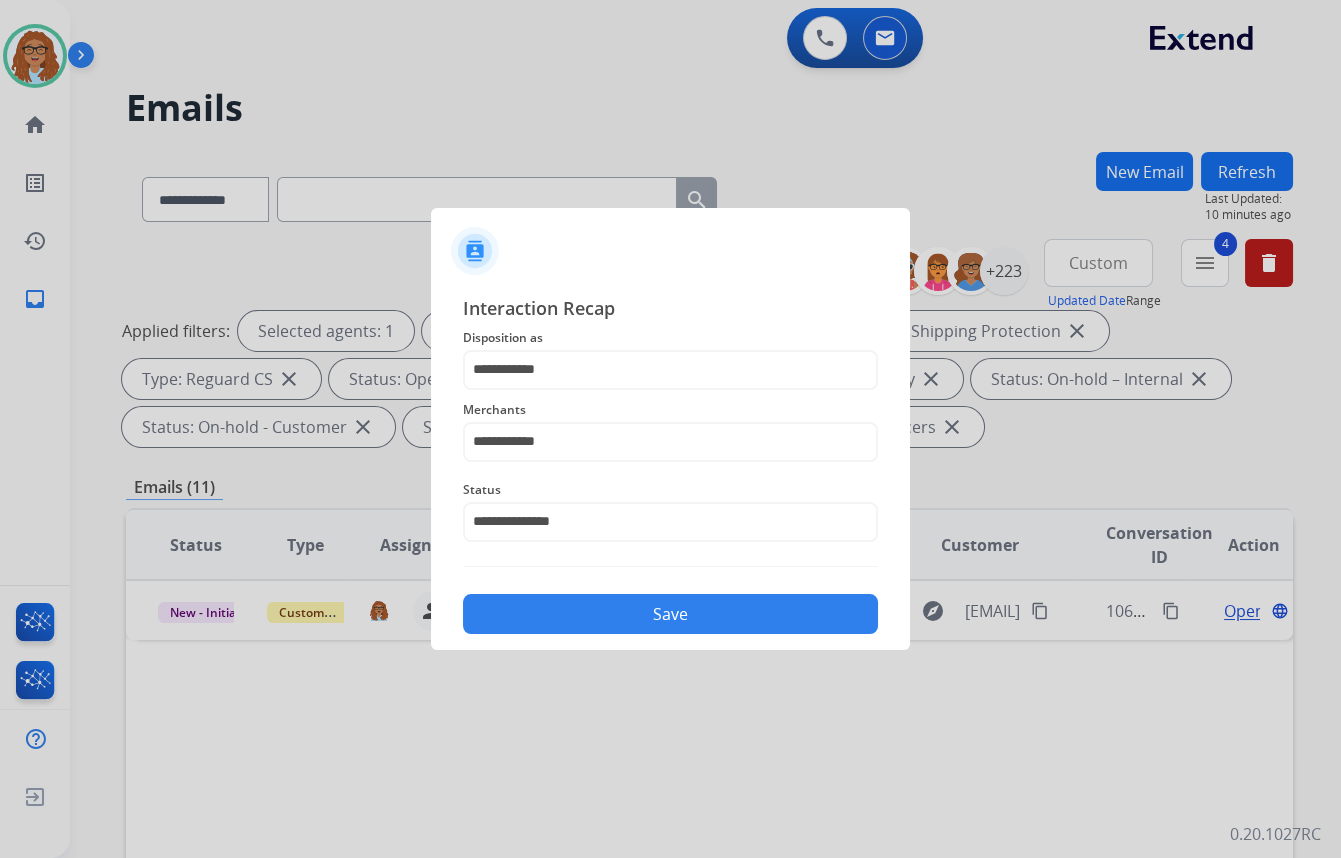 click on "Save" 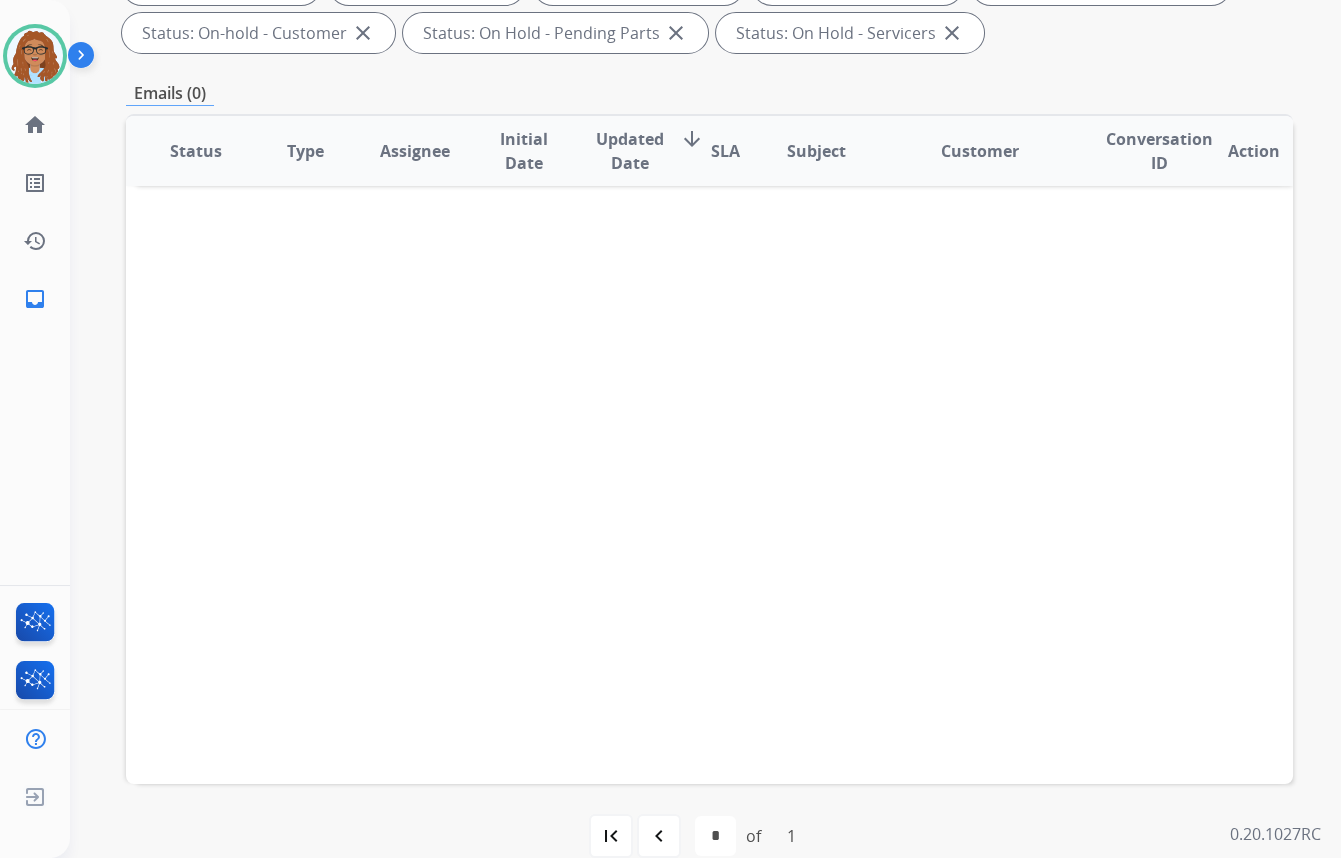 scroll, scrollTop: 423, scrollLeft: 0, axis: vertical 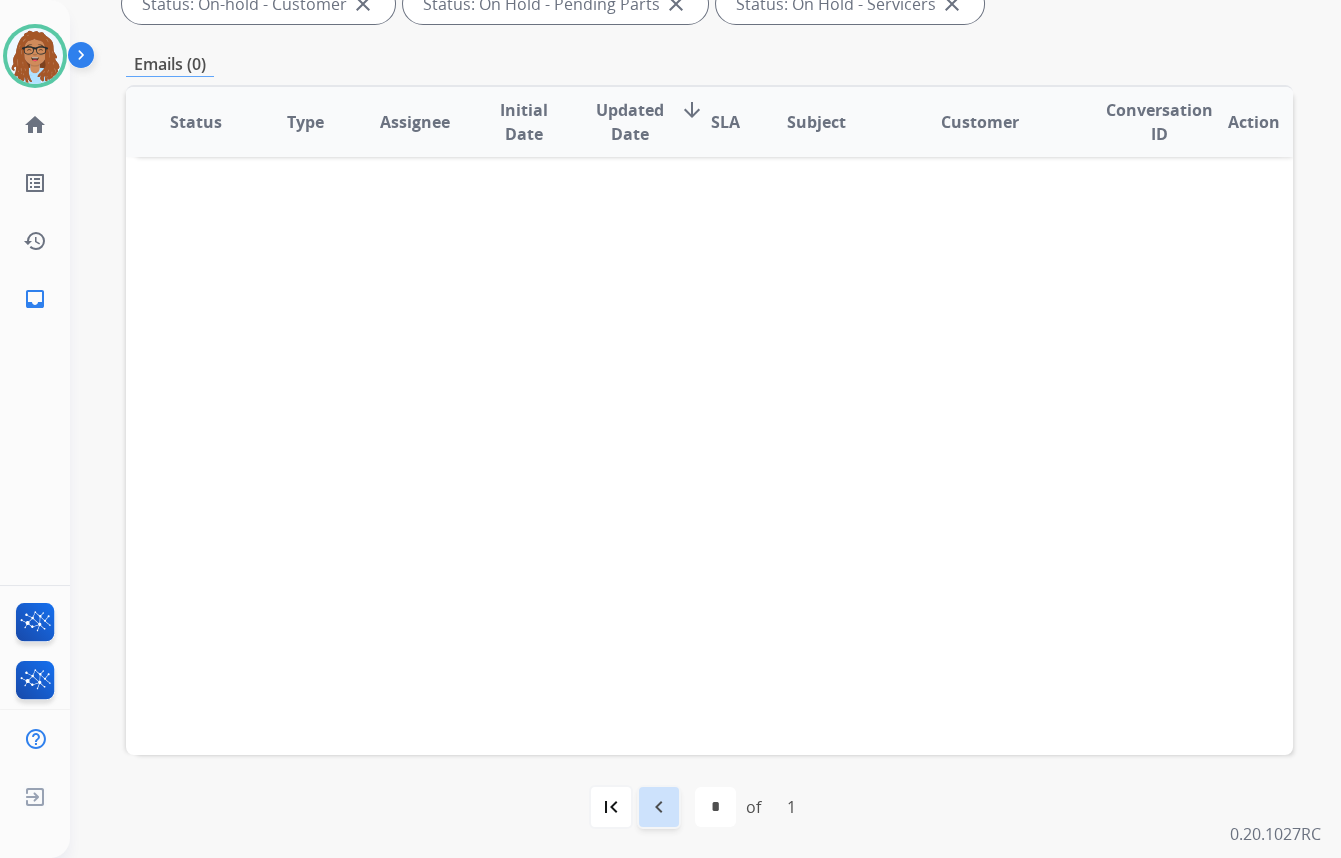 click on "navigate_before" at bounding box center [659, 807] 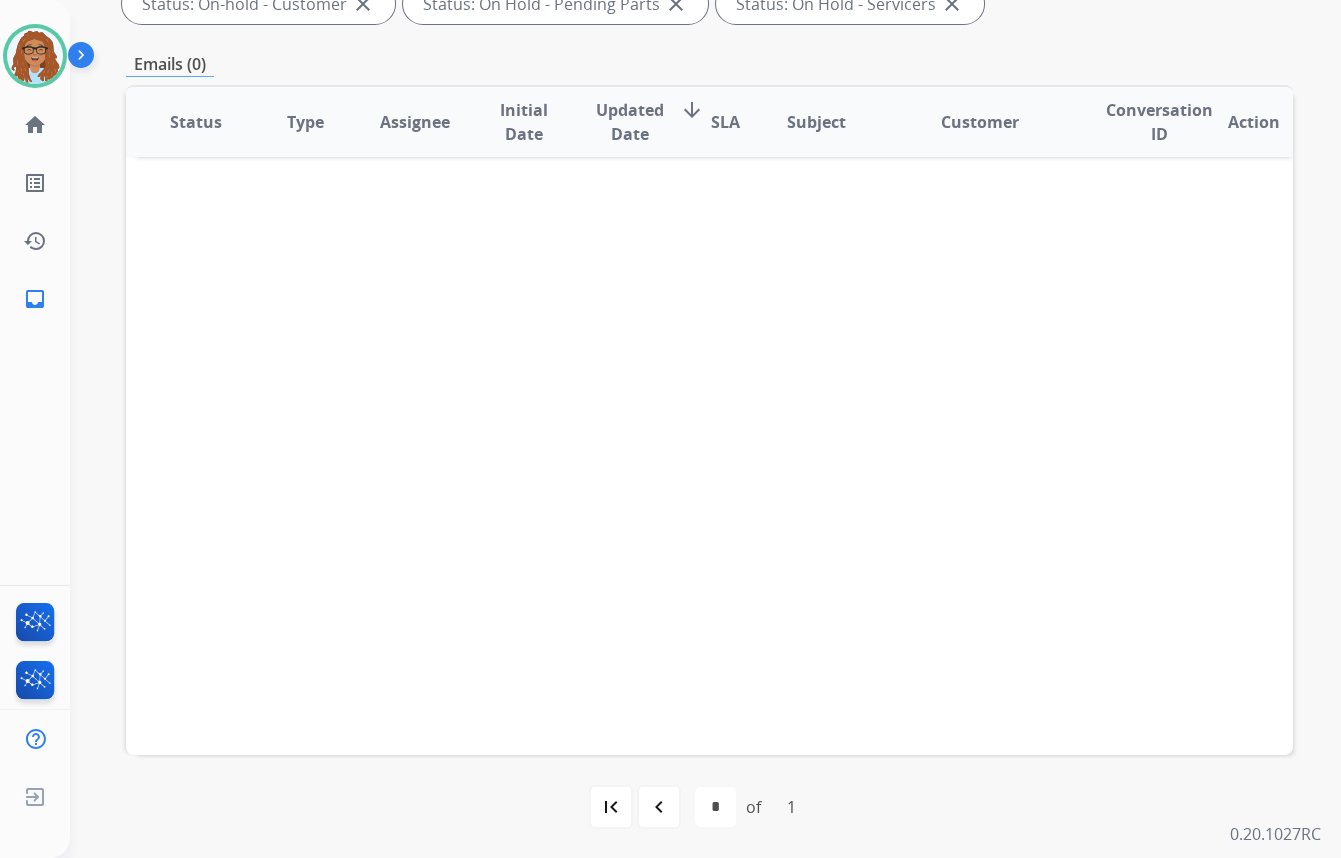 scroll, scrollTop: 0, scrollLeft: 0, axis: both 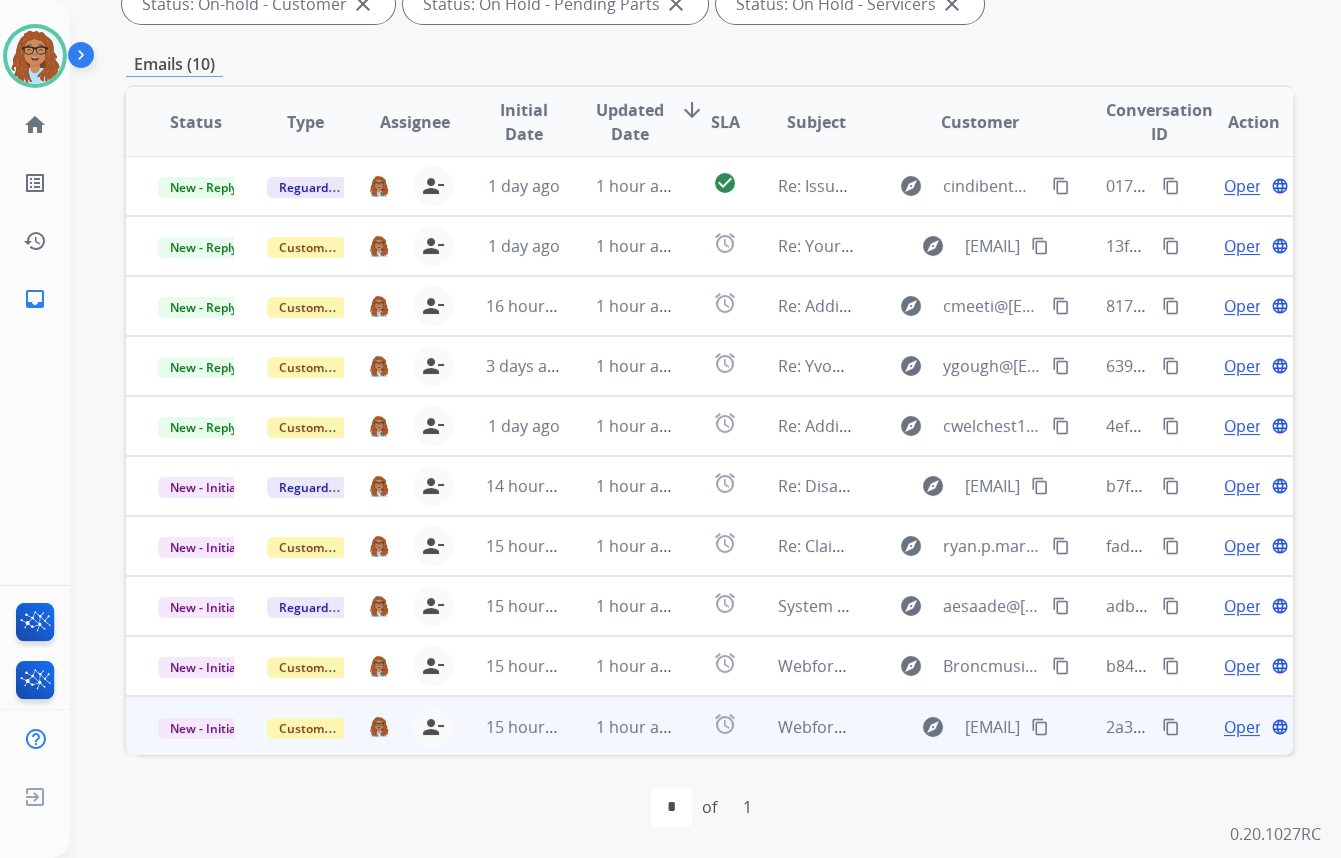 click on "content_copy" at bounding box center (1171, 727) 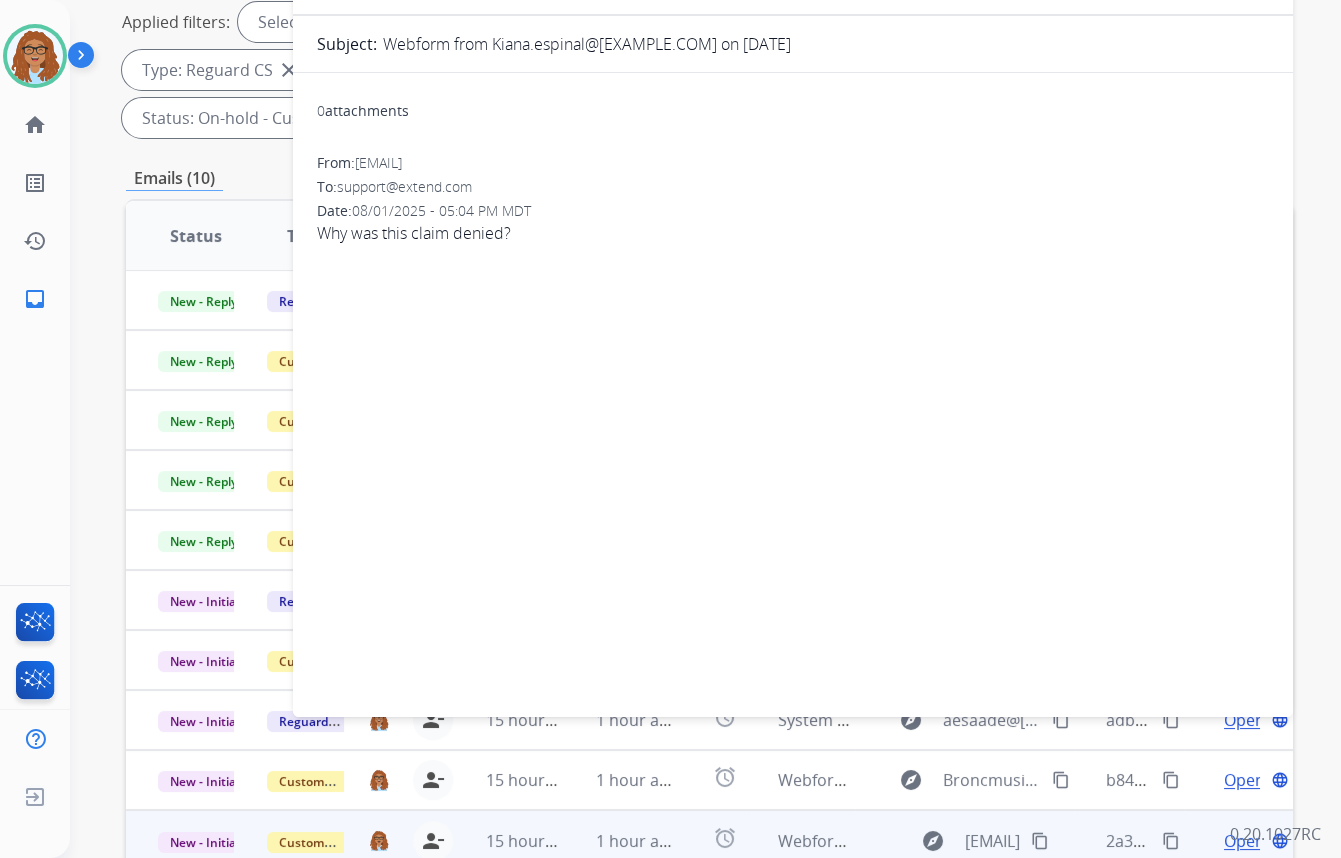 scroll, scrollTop: 241, scrollLeft: 0, axis: vertical 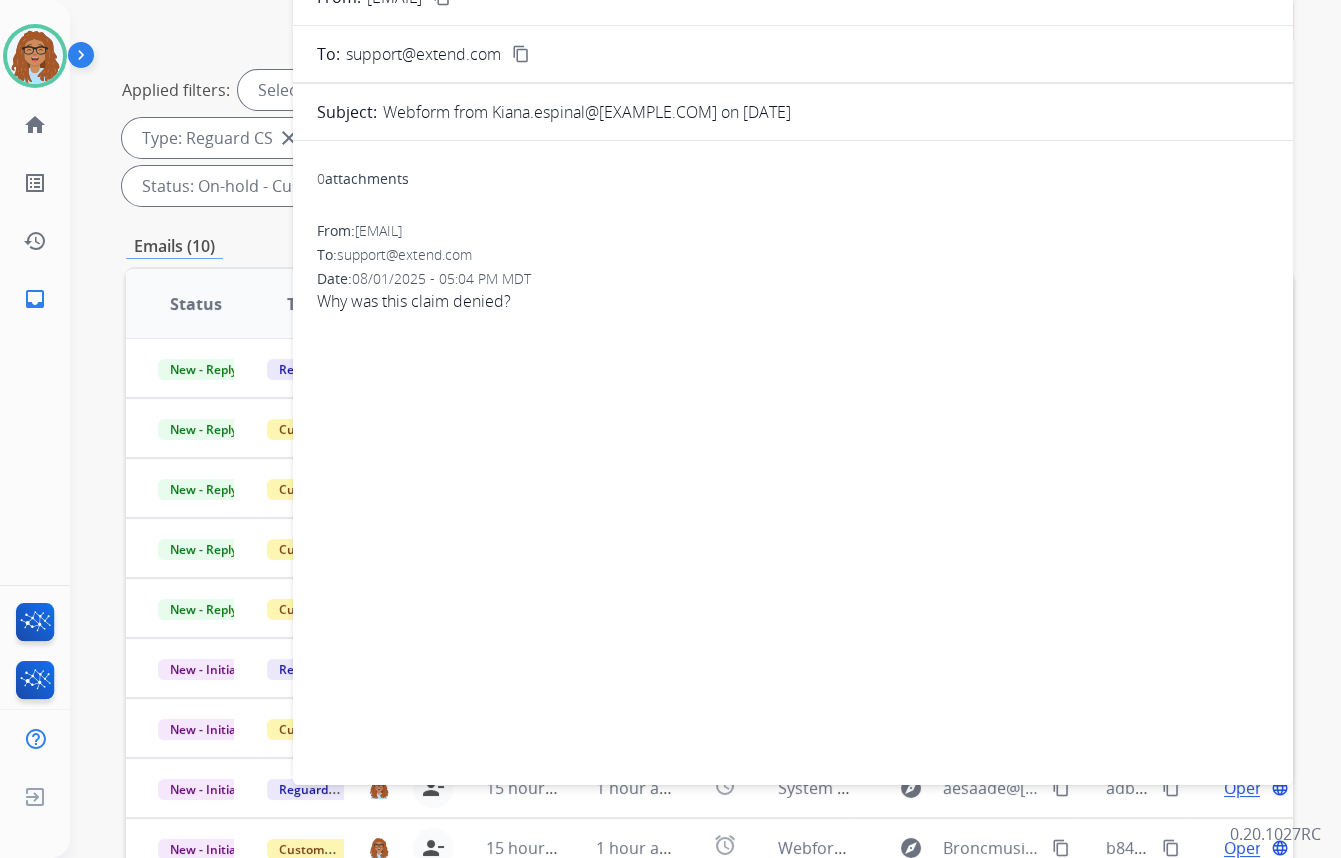 click on "Why was this claim denied?" at bounding box center [793, 301] 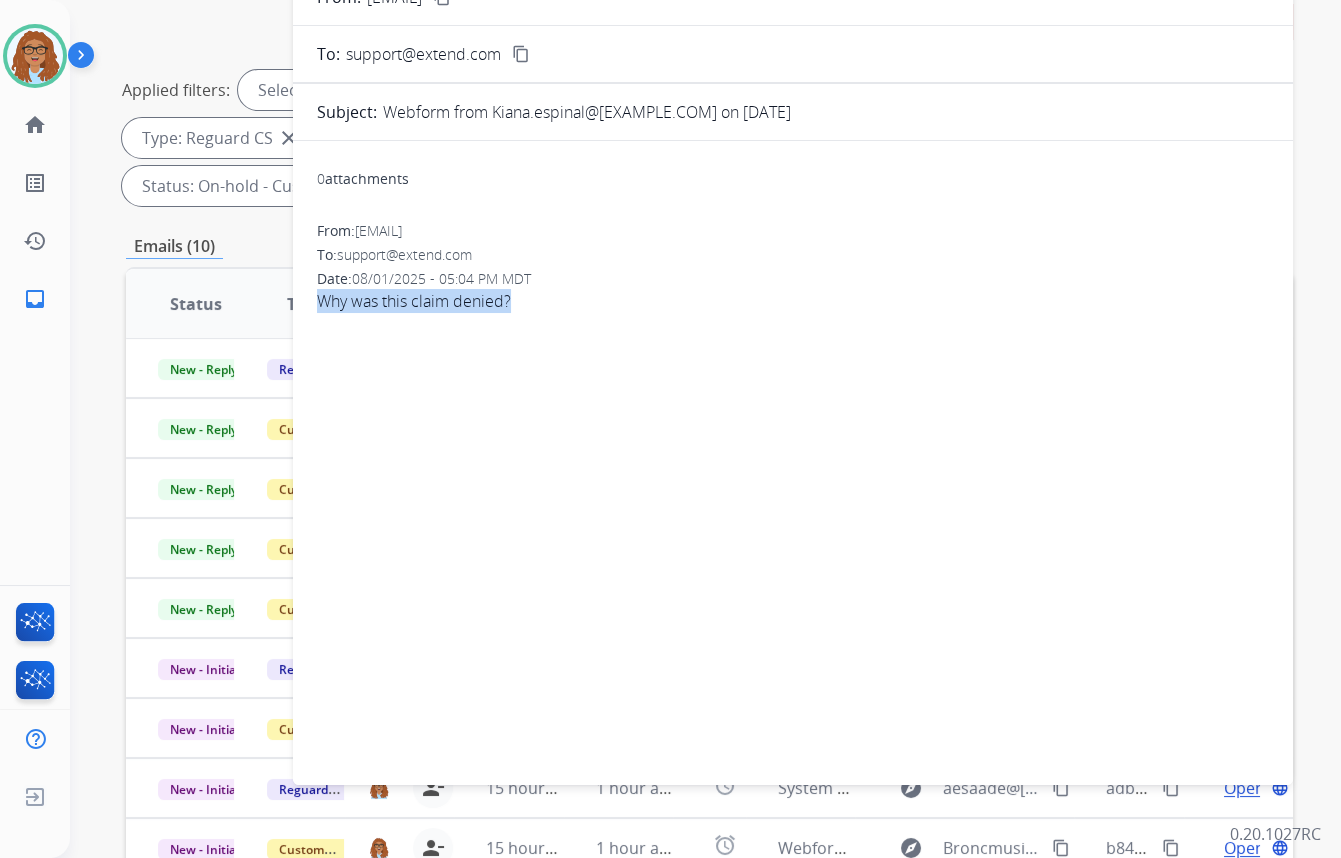 drag, startPoint x: 517, startPoint y: 300, endPoint x: 321, endPoint y: 297, distance: 196.02296 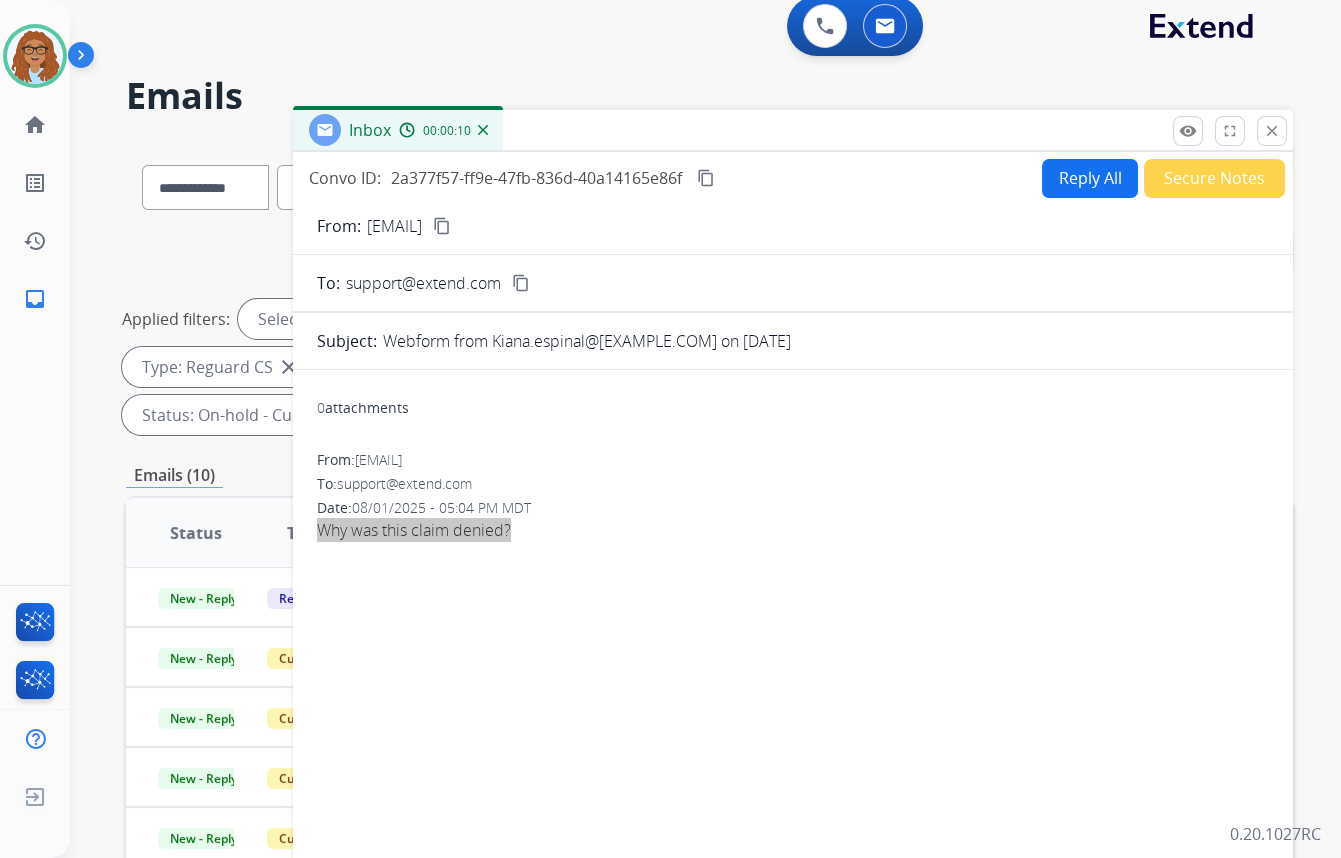 scroll, scrollTop: 0, scrollLeft: 0, axis: both 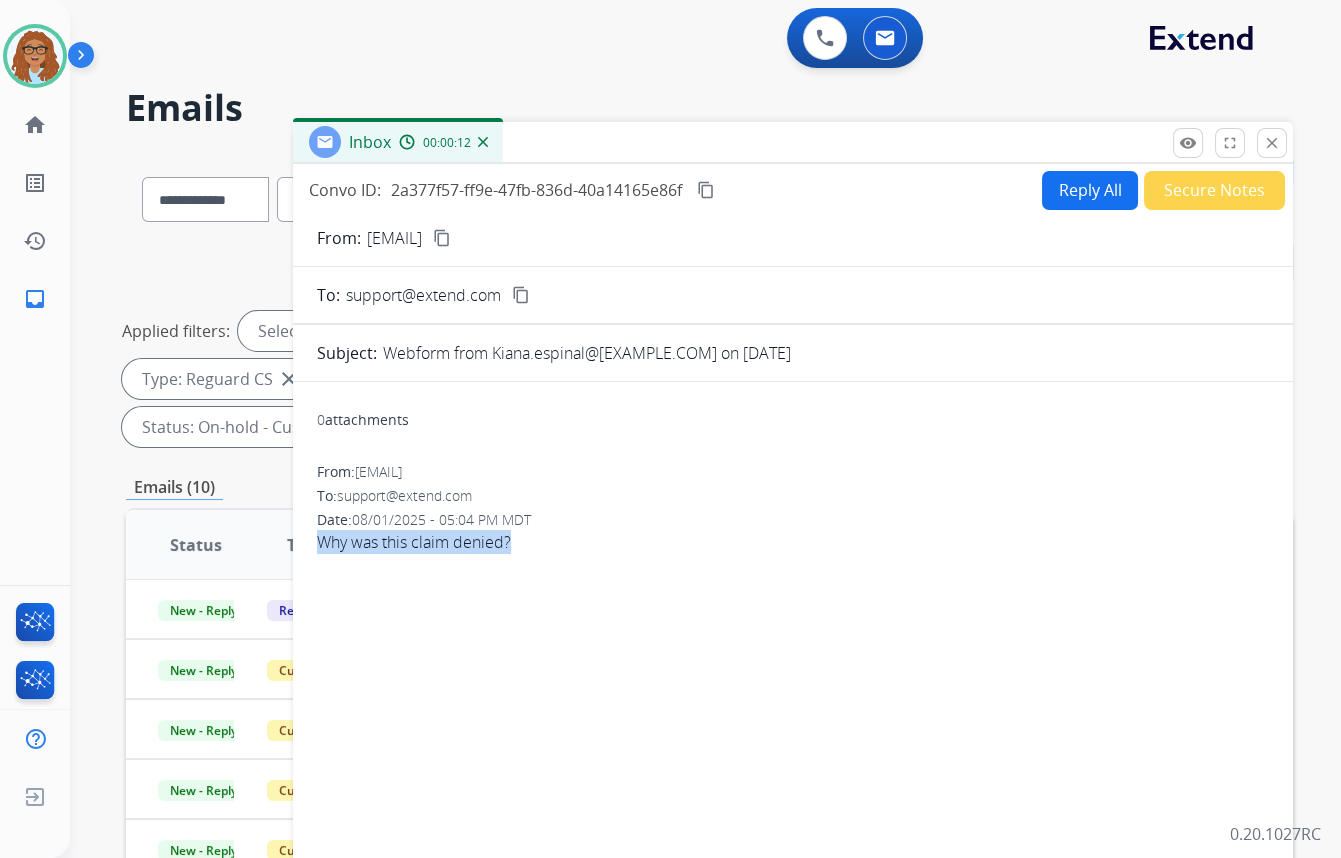 drag, startPoint x: 1260, startPoint y: 152, endPoint x: 1205, endPoint y: 161, distance: 55.7315 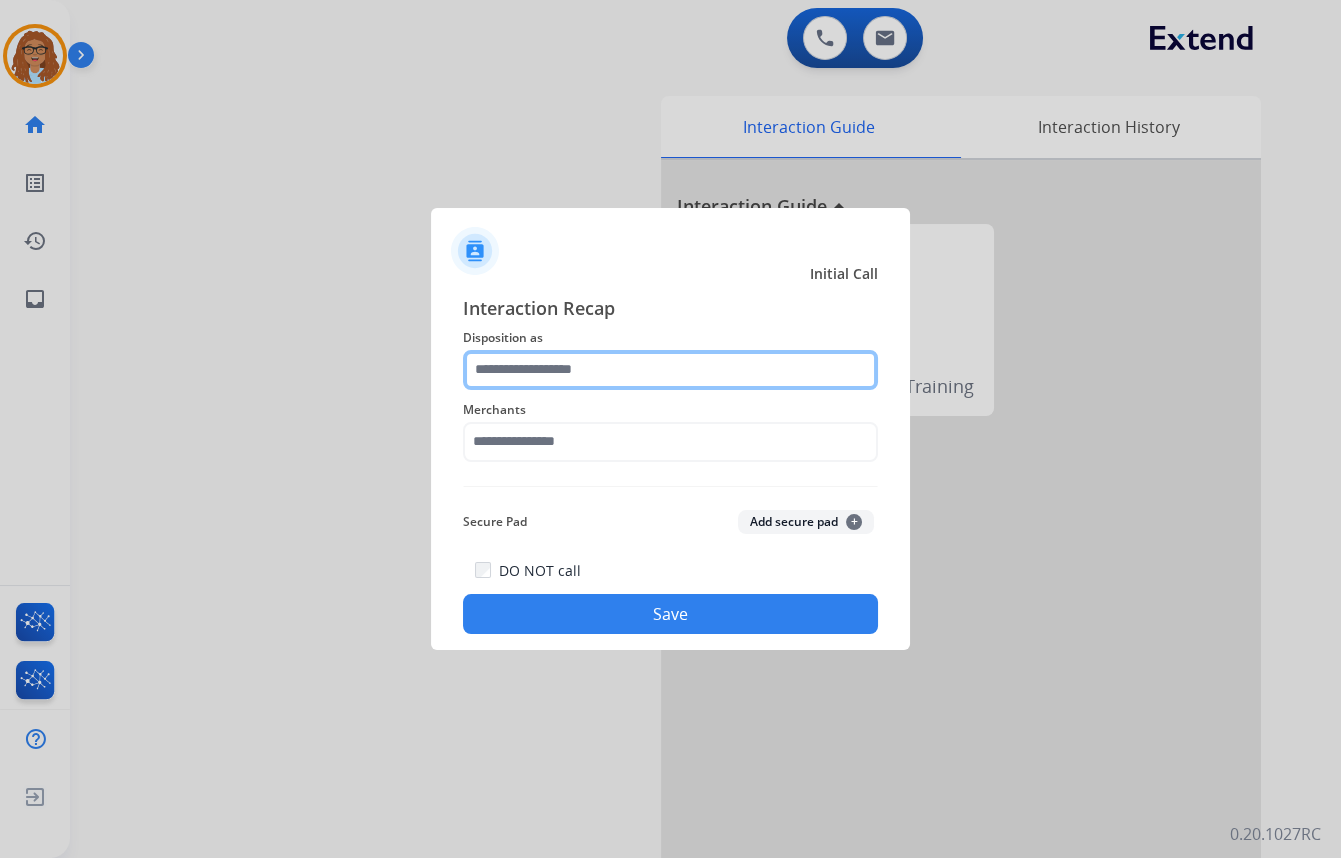 click 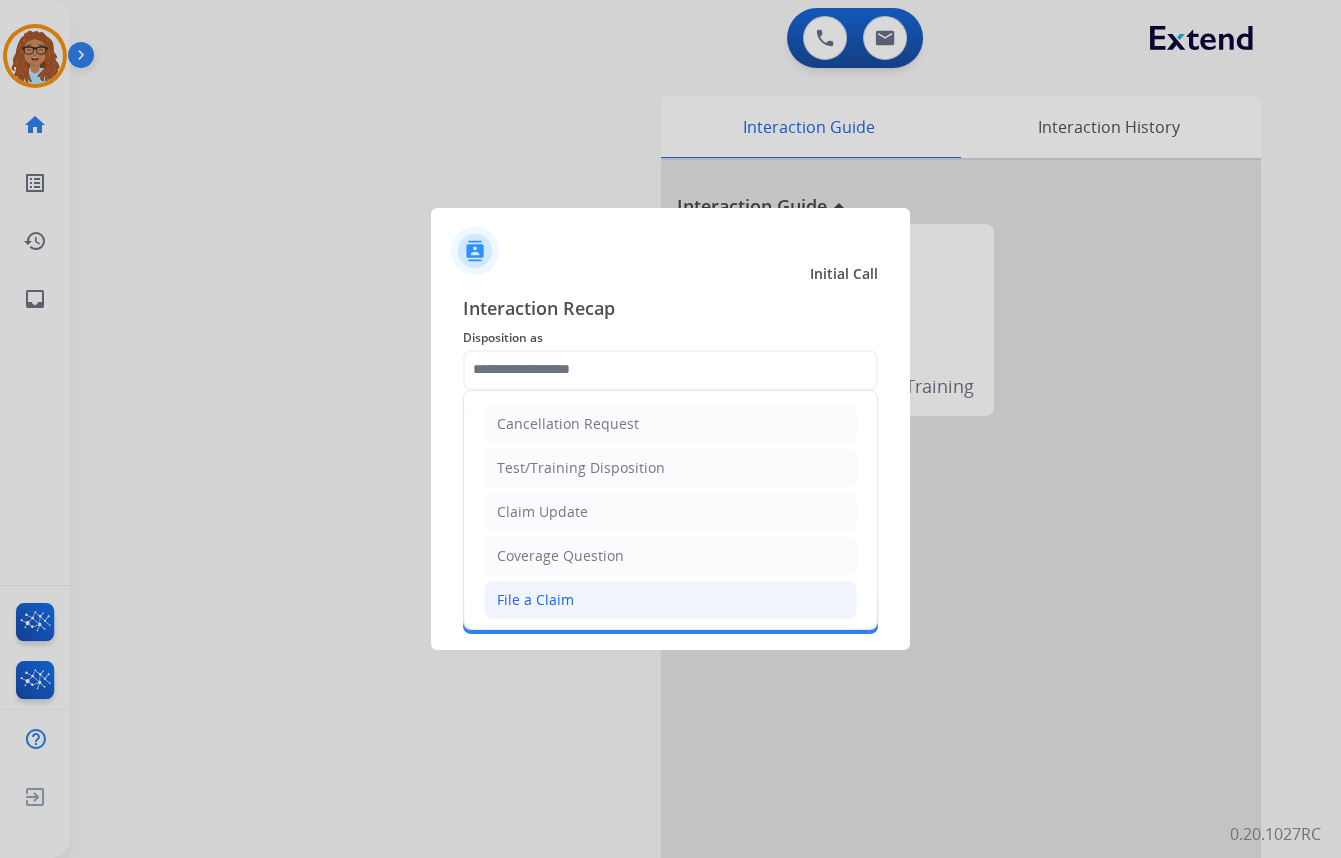 click on "File a Claim" 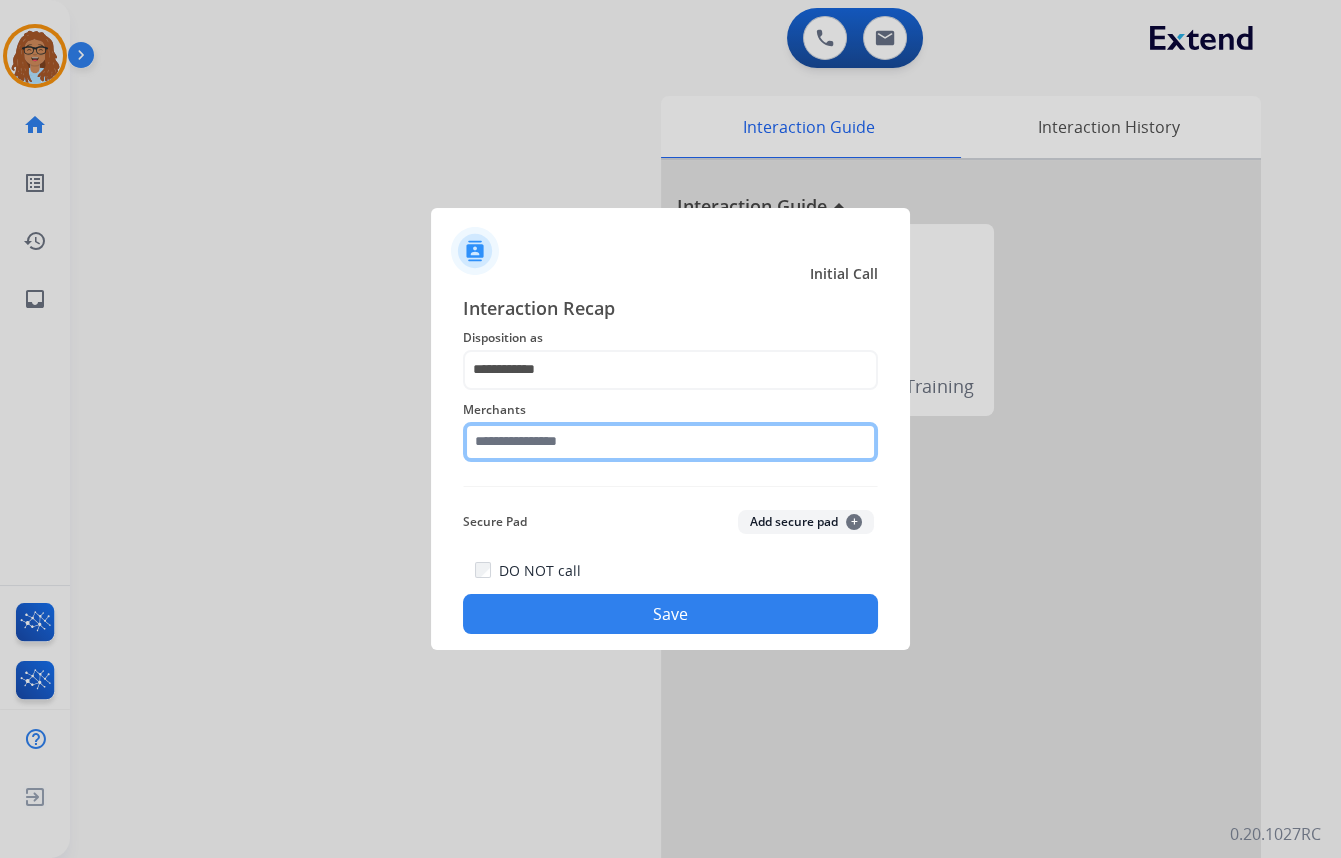 click 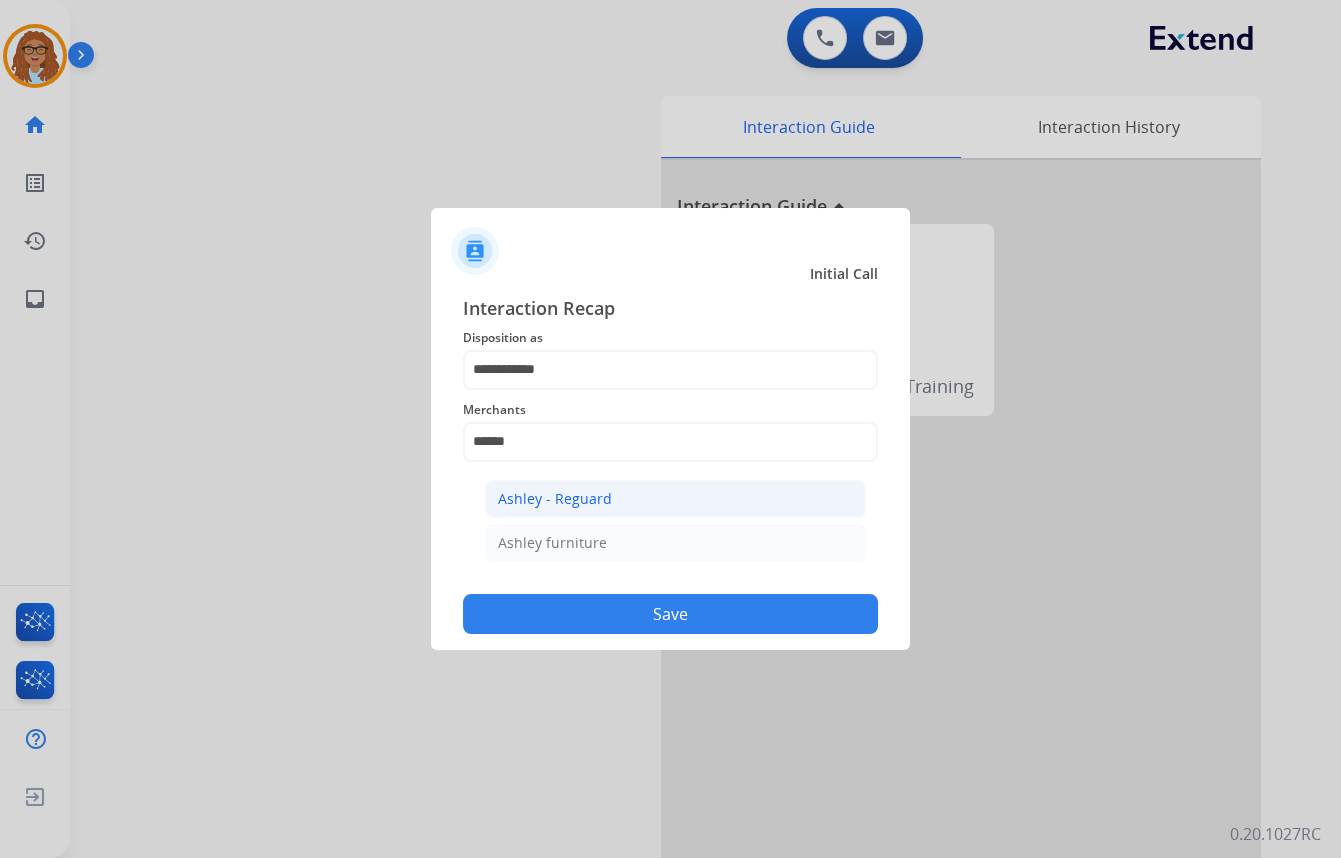 click on "Ashley - Reguard" 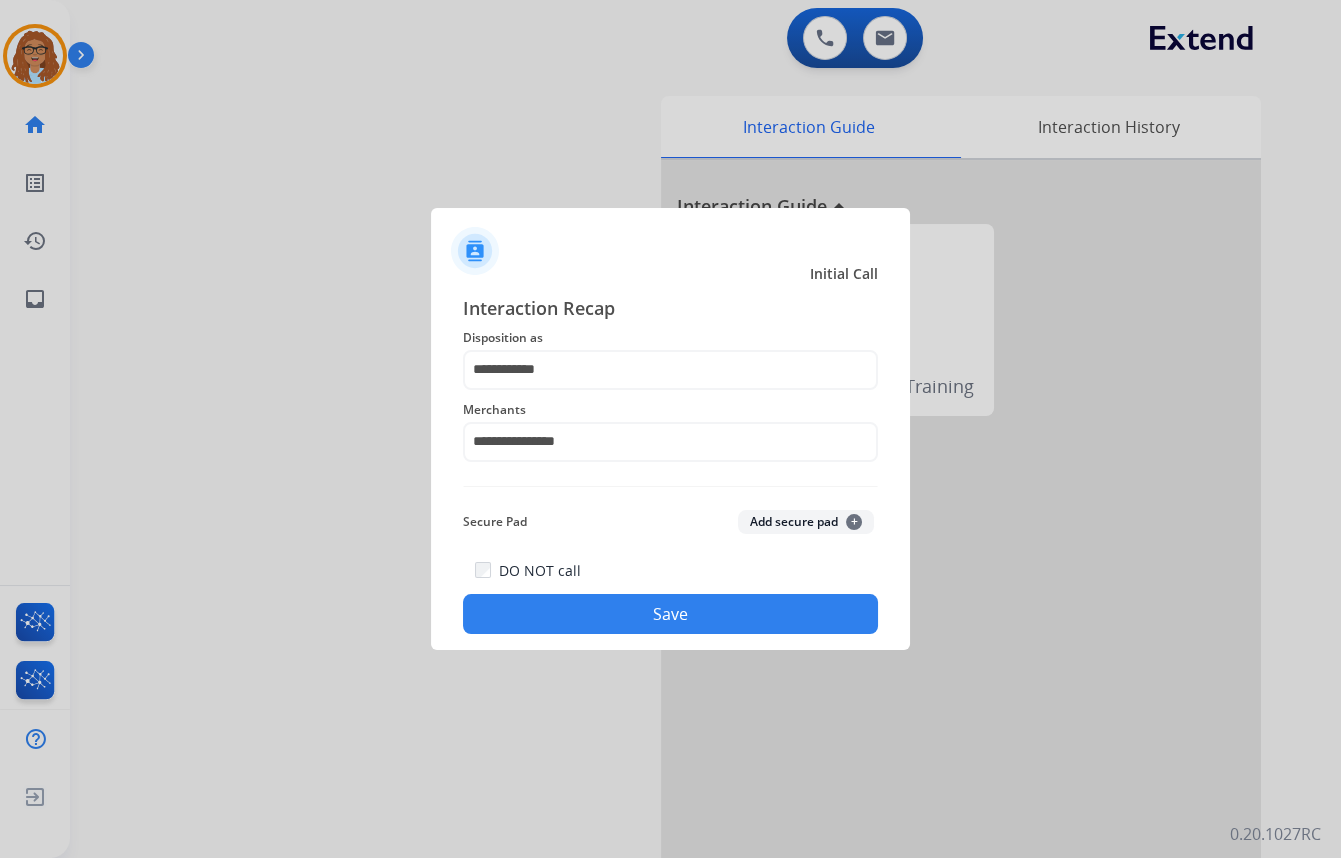 click on "Save" 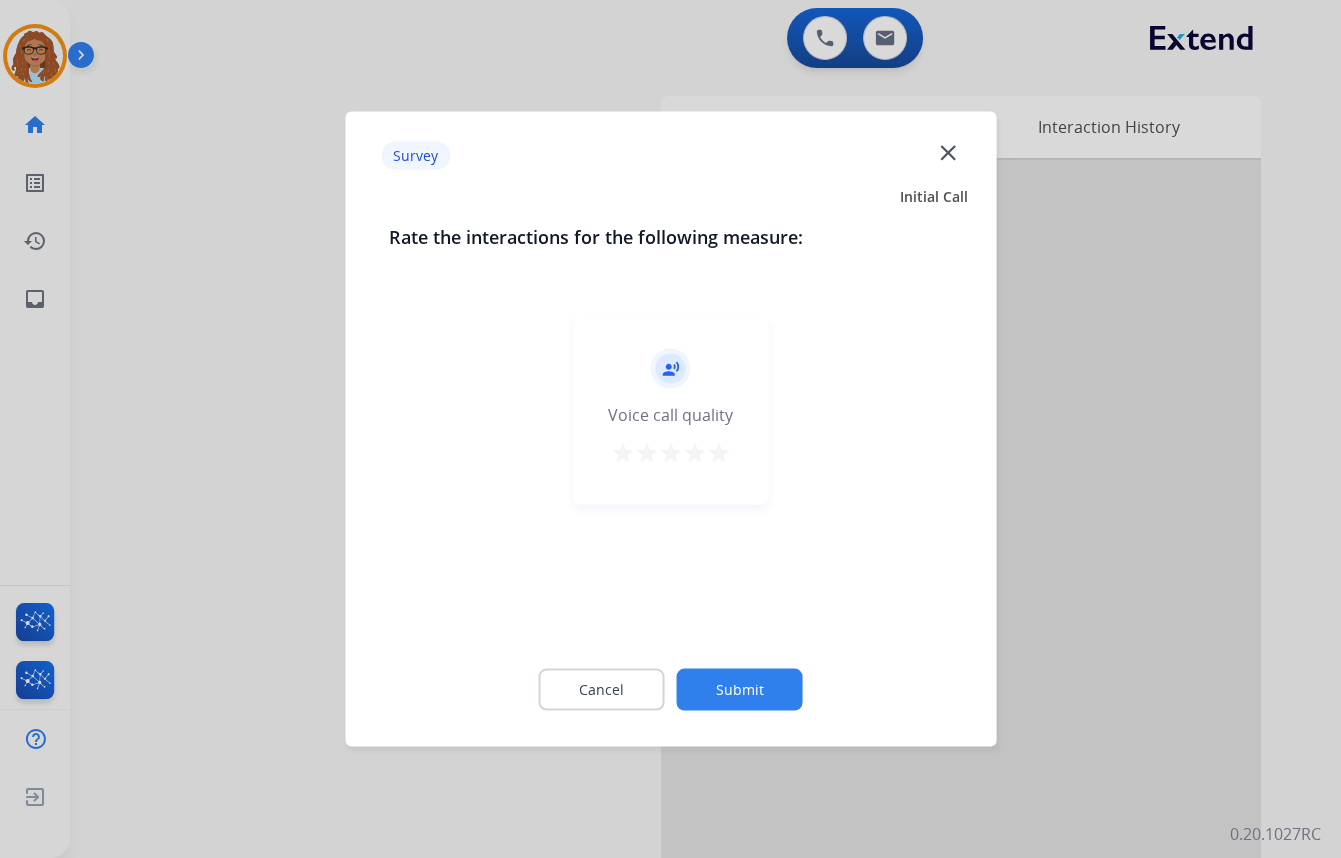 click on "close" 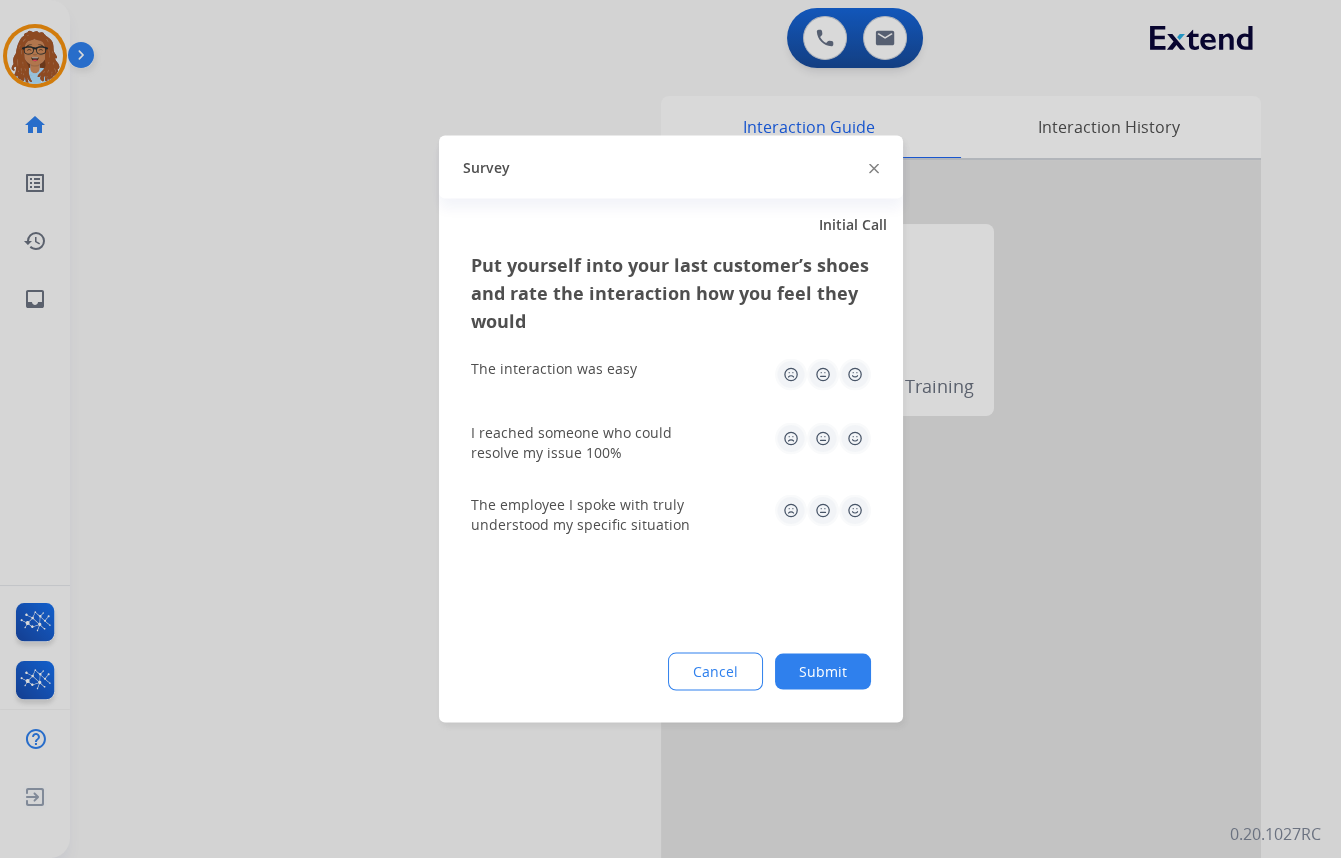 click 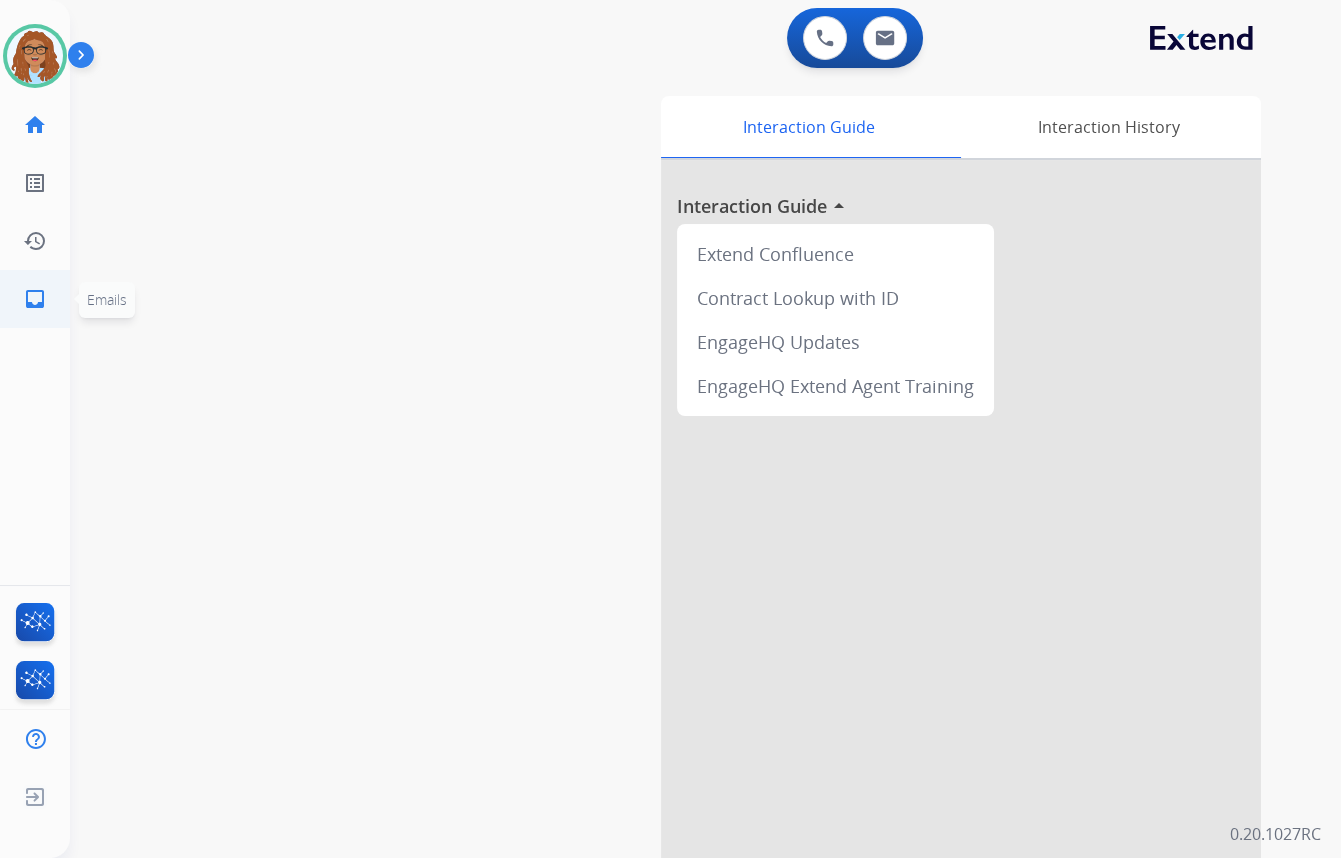 click on "inbox  Emails" 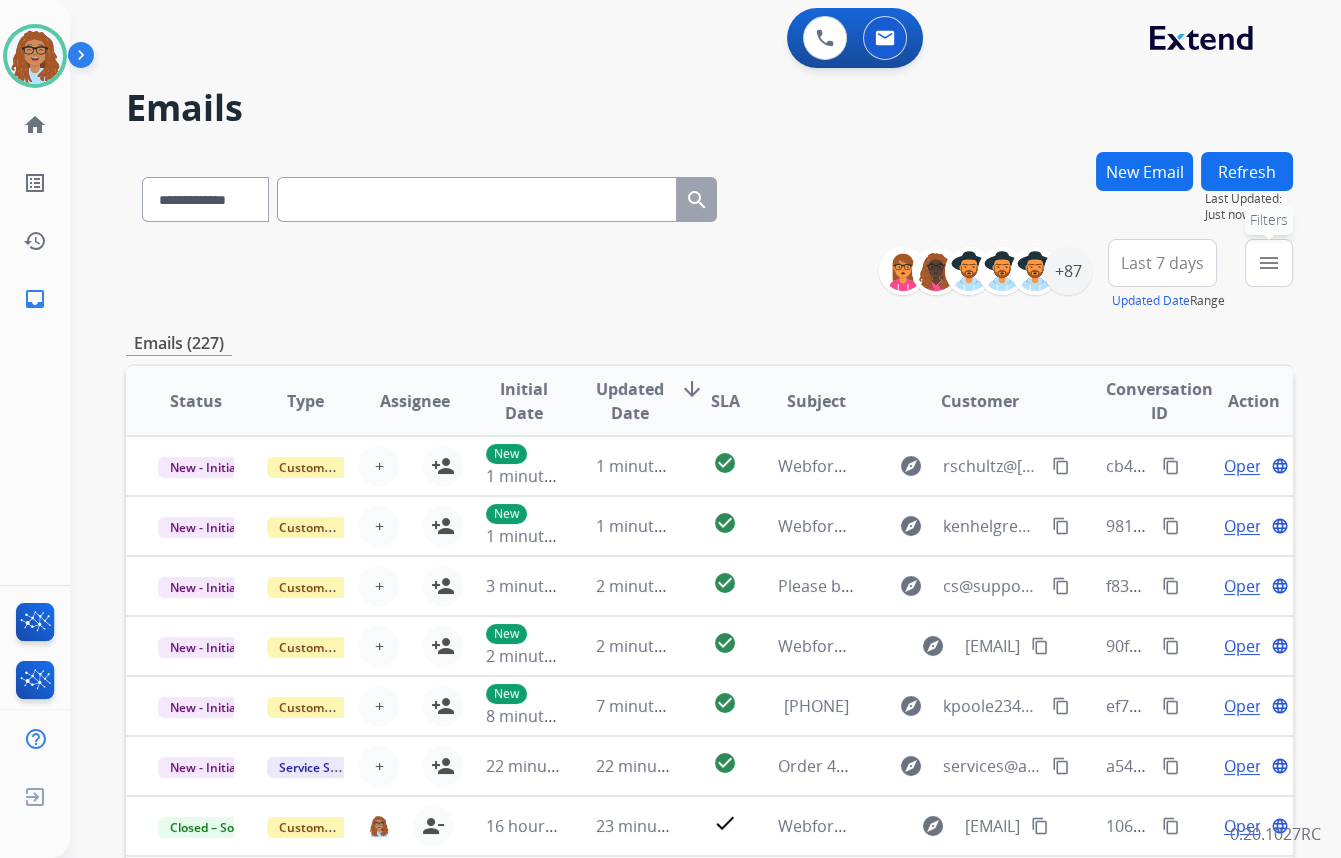 drag, startPoint x: 1258, startPoint y: 255, endPoint x: 1212, endPoint y: 293, distance: 59.665737 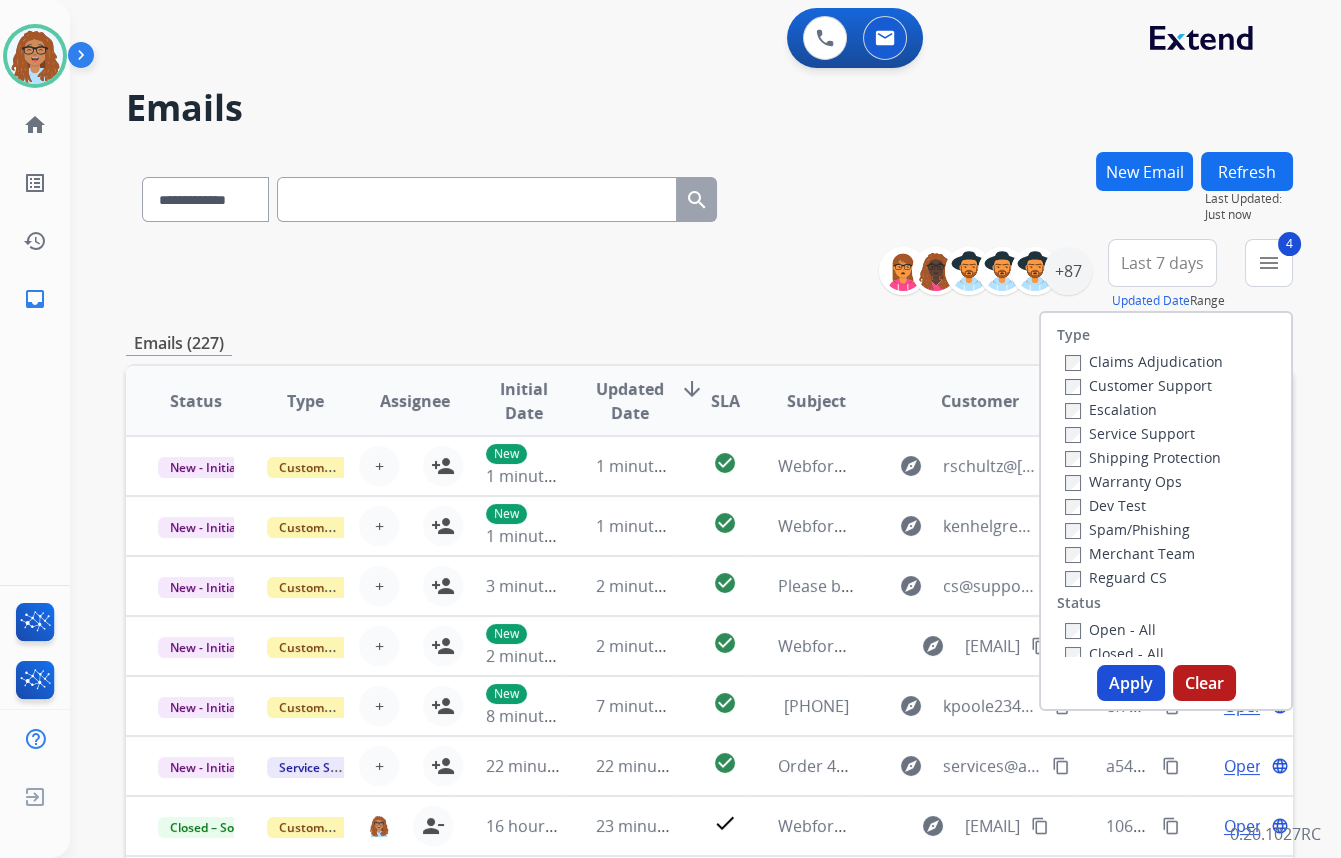 click on "Apply" at bounding box center (1131, 683) 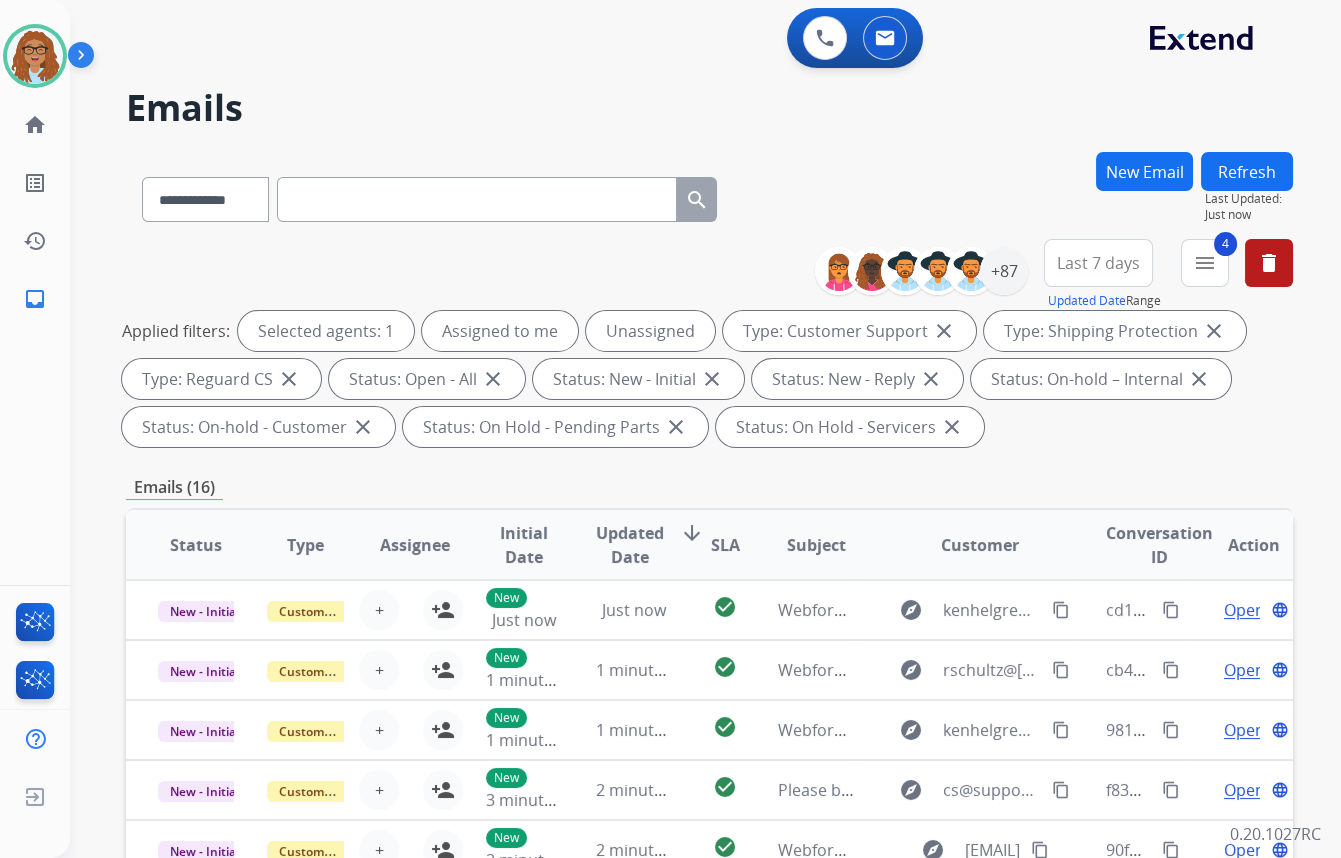 click on "Last 7 days" at bounding box center [1098, 263] 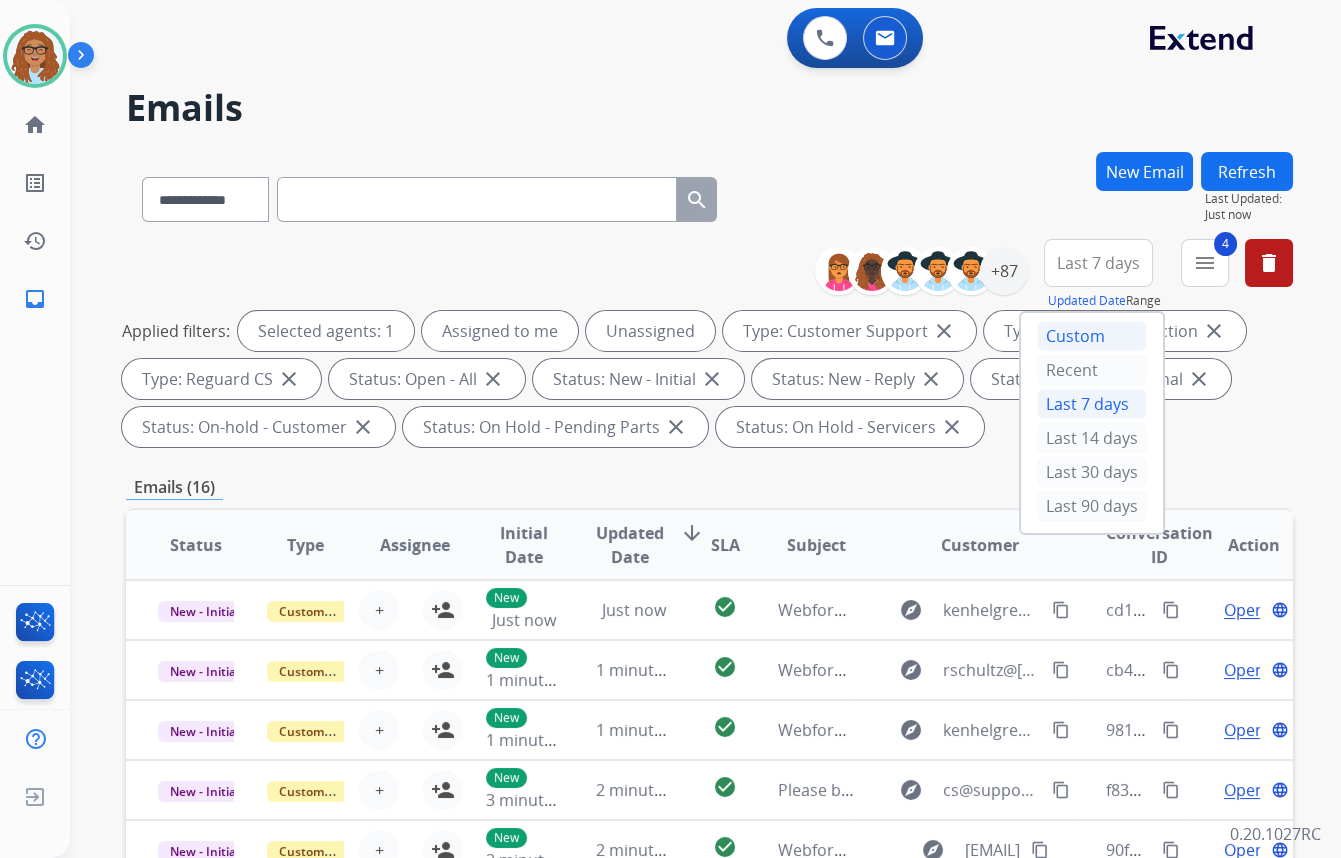click on "Custom" at bounding box center (1092, 336) 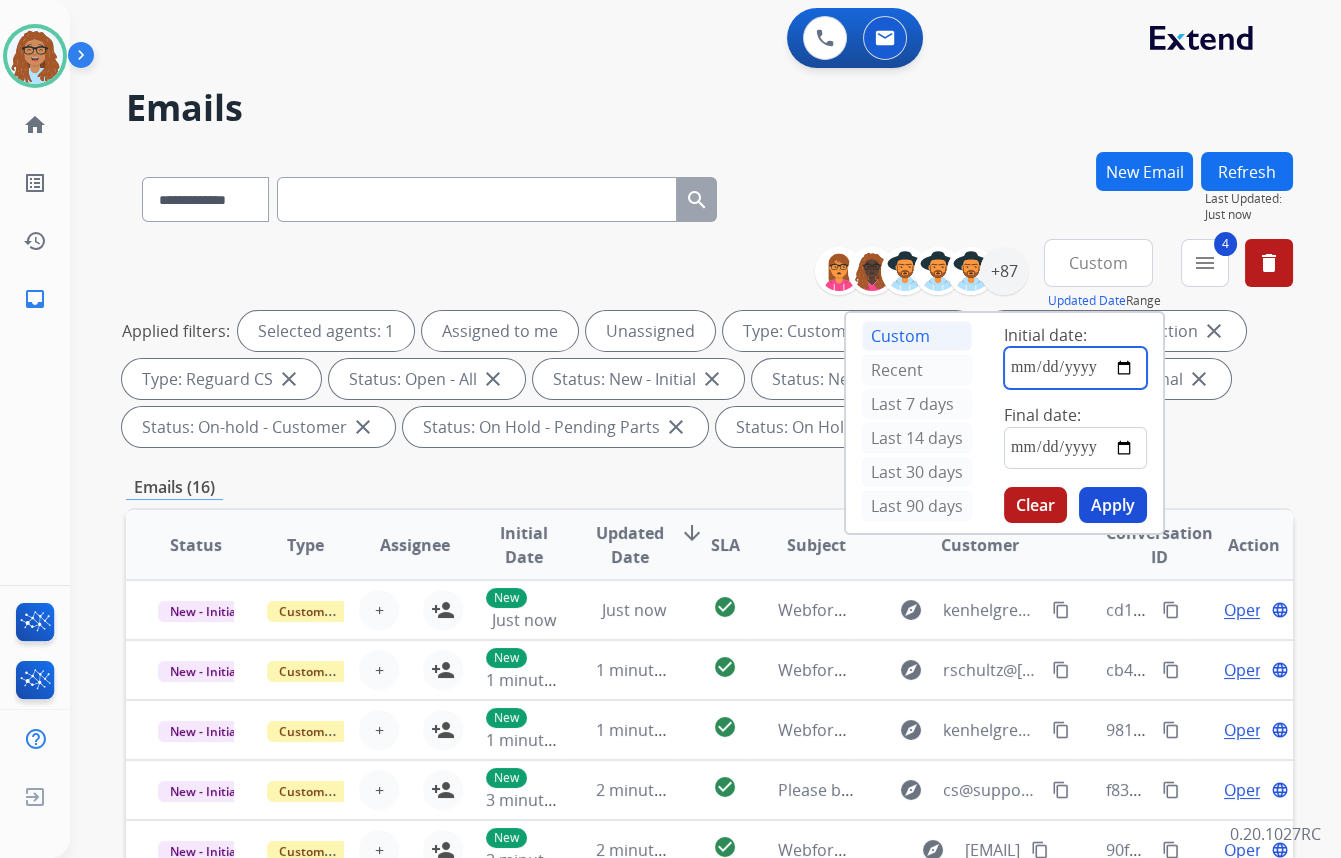 click at bounding box center (1075, 368) 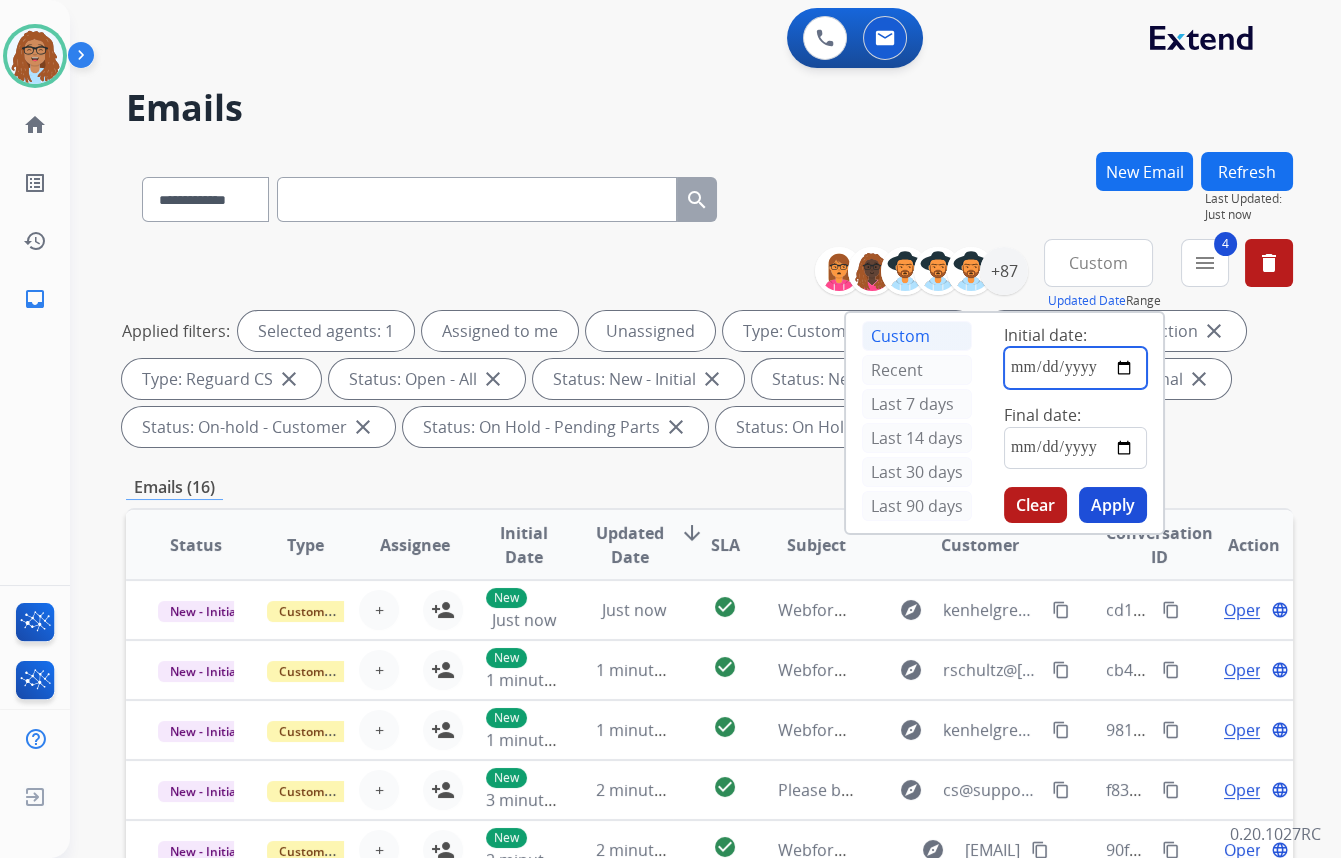 type on "**********" 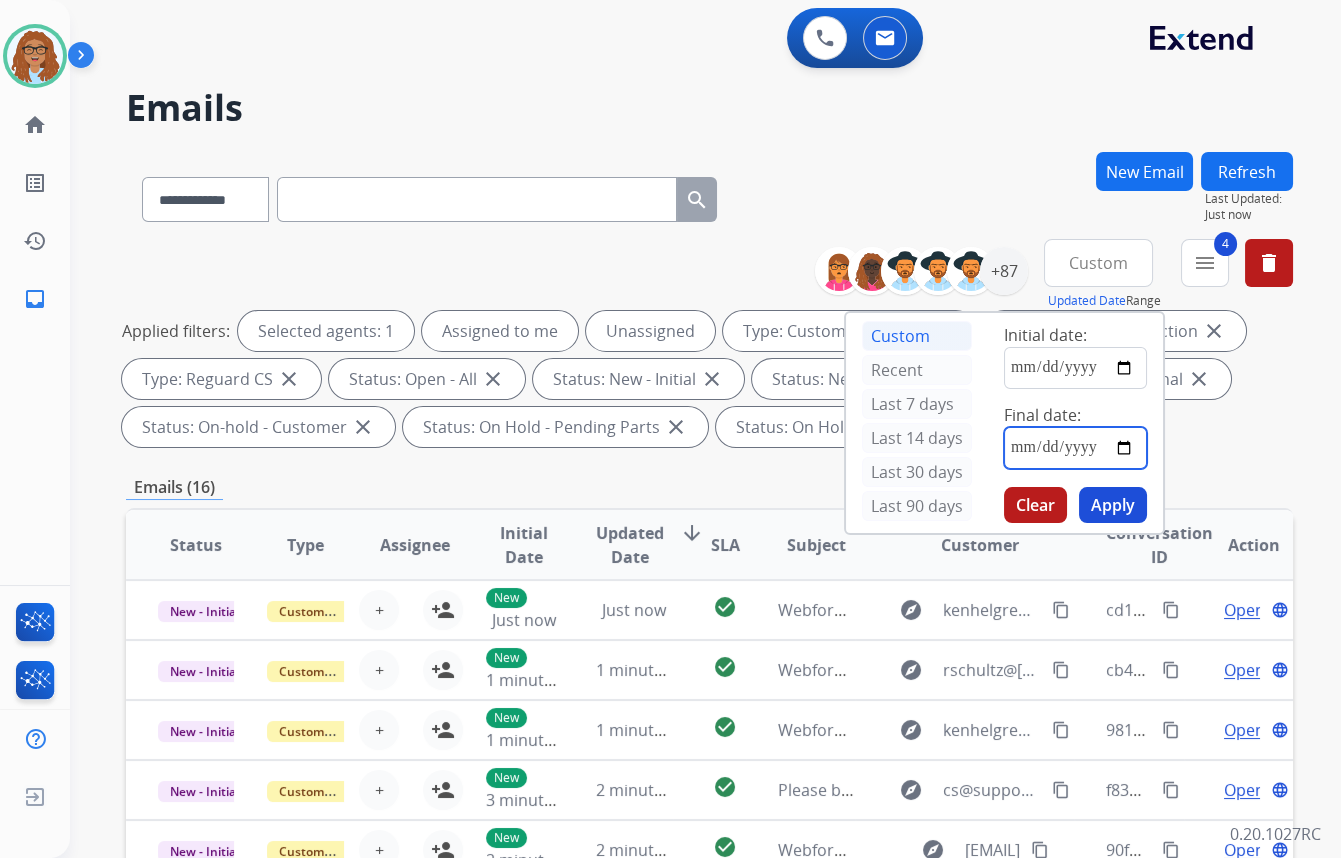 click at bounding box center (1075, 448) 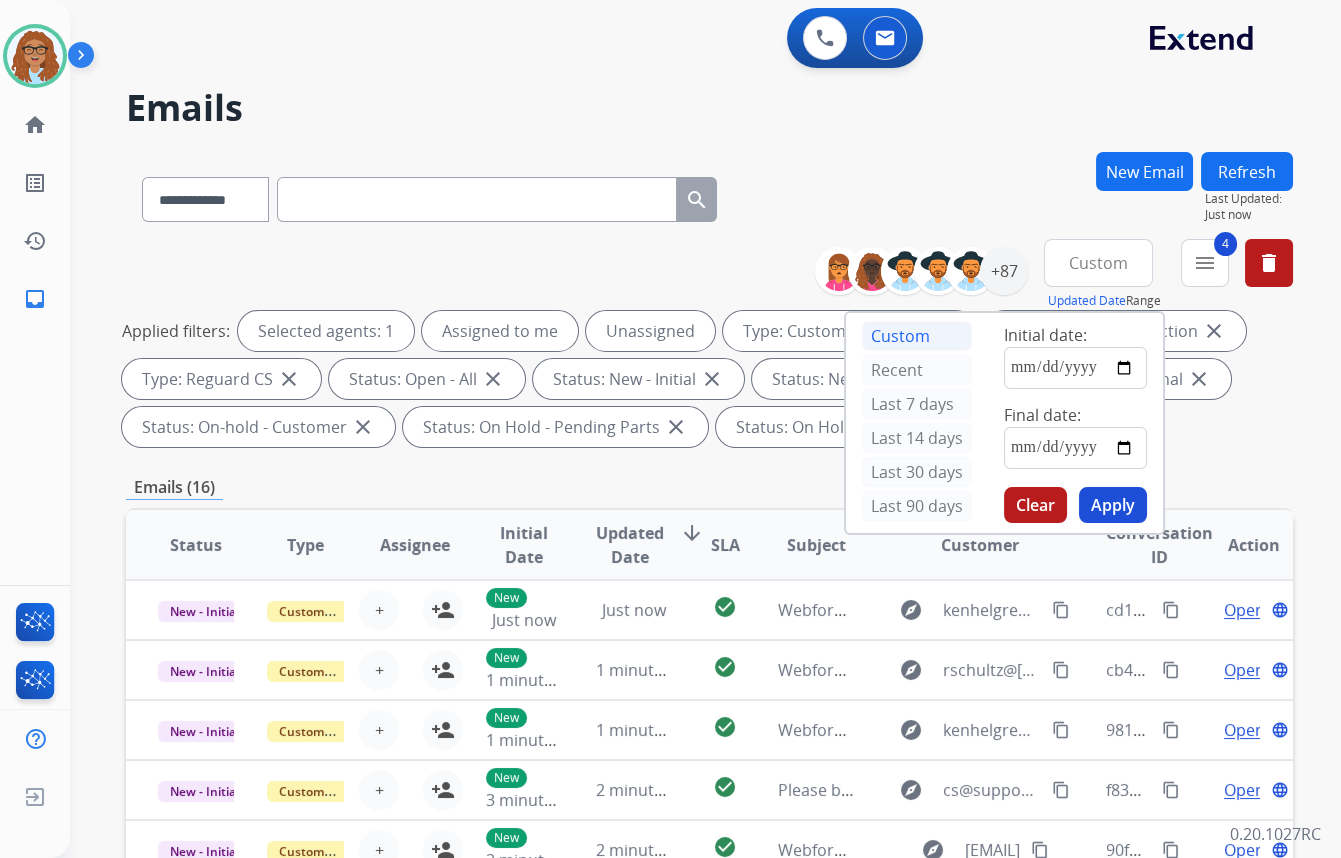click on "Apply" at bounding box center [1113, 505] 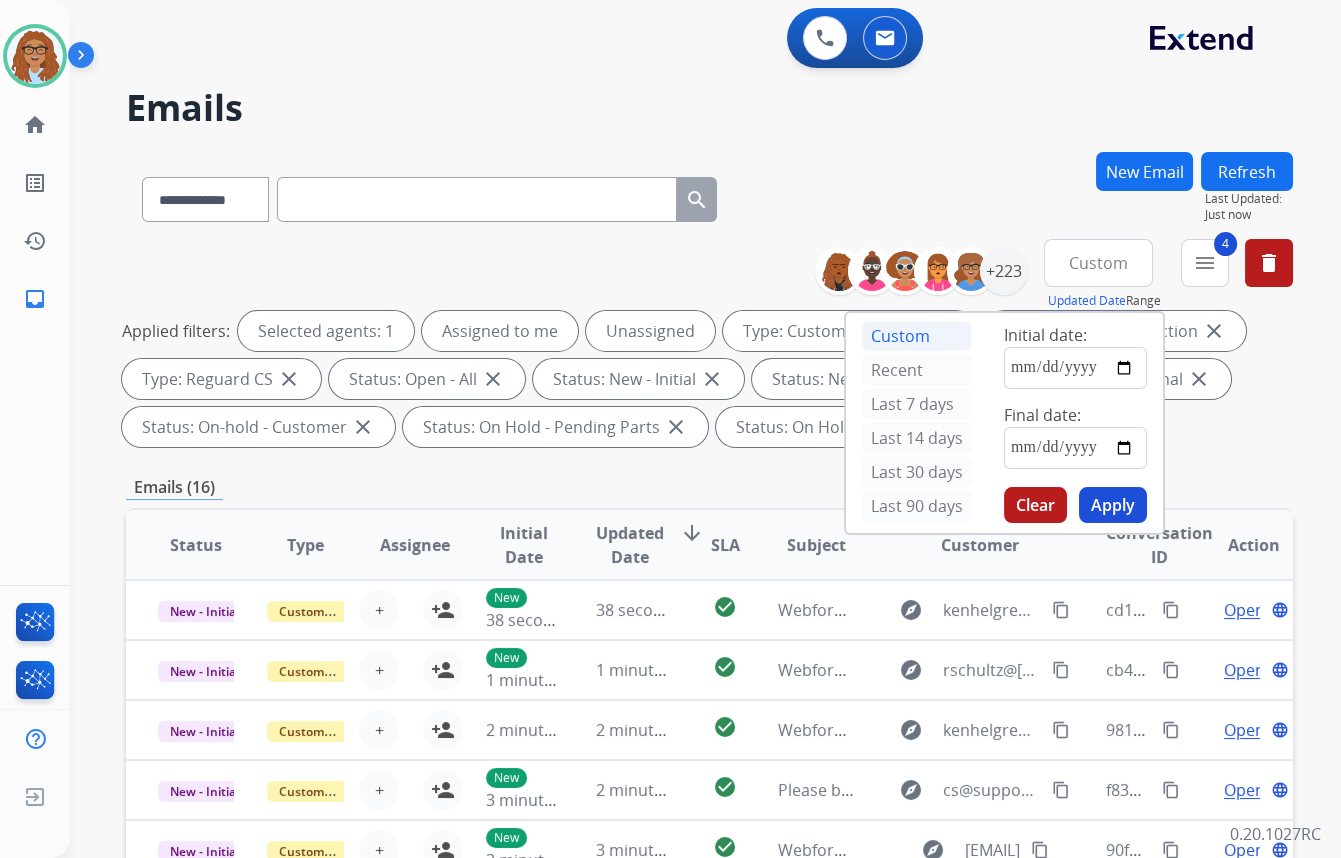 click on "**********" at bounding box center [1061, 275] 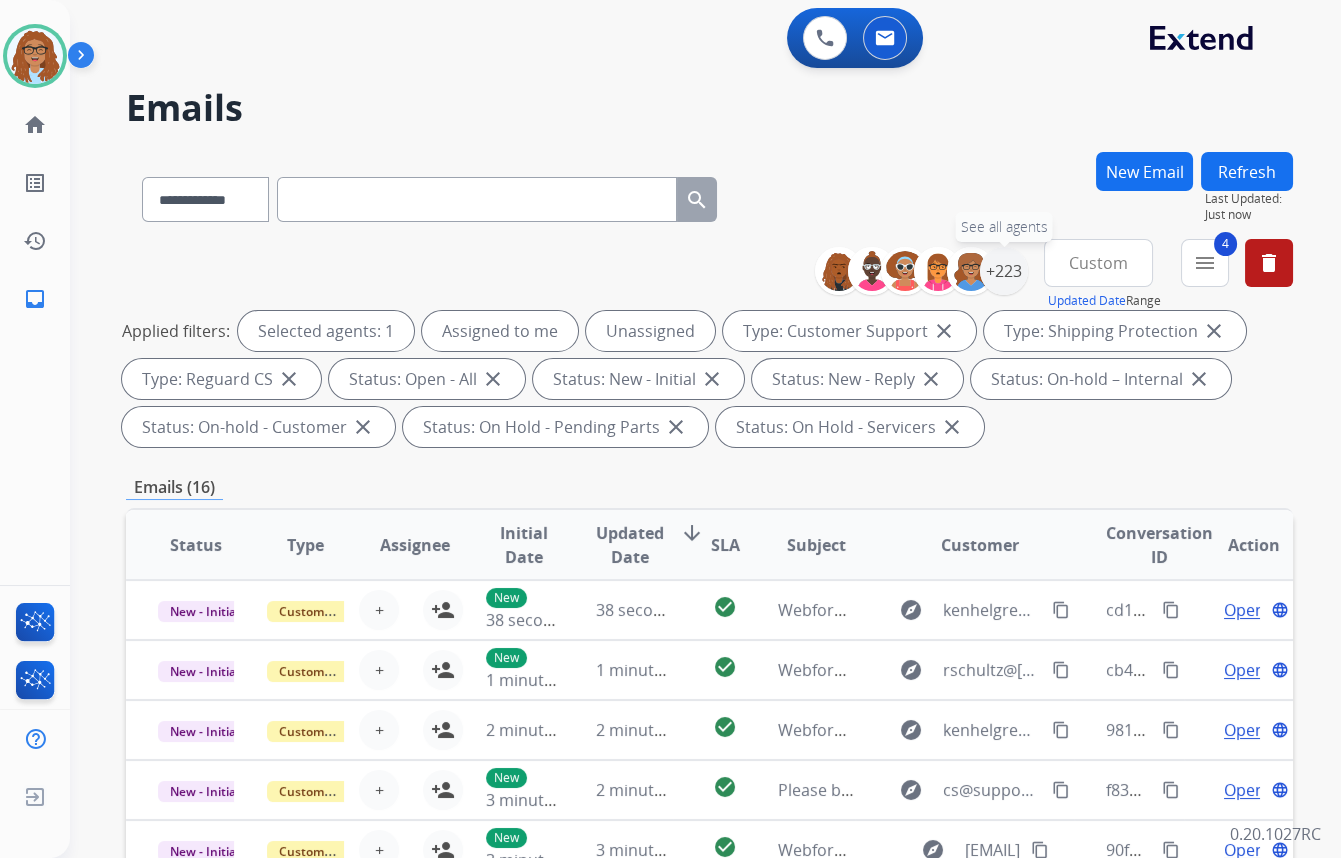 click on "+223" at bounding box center (1004, 271) 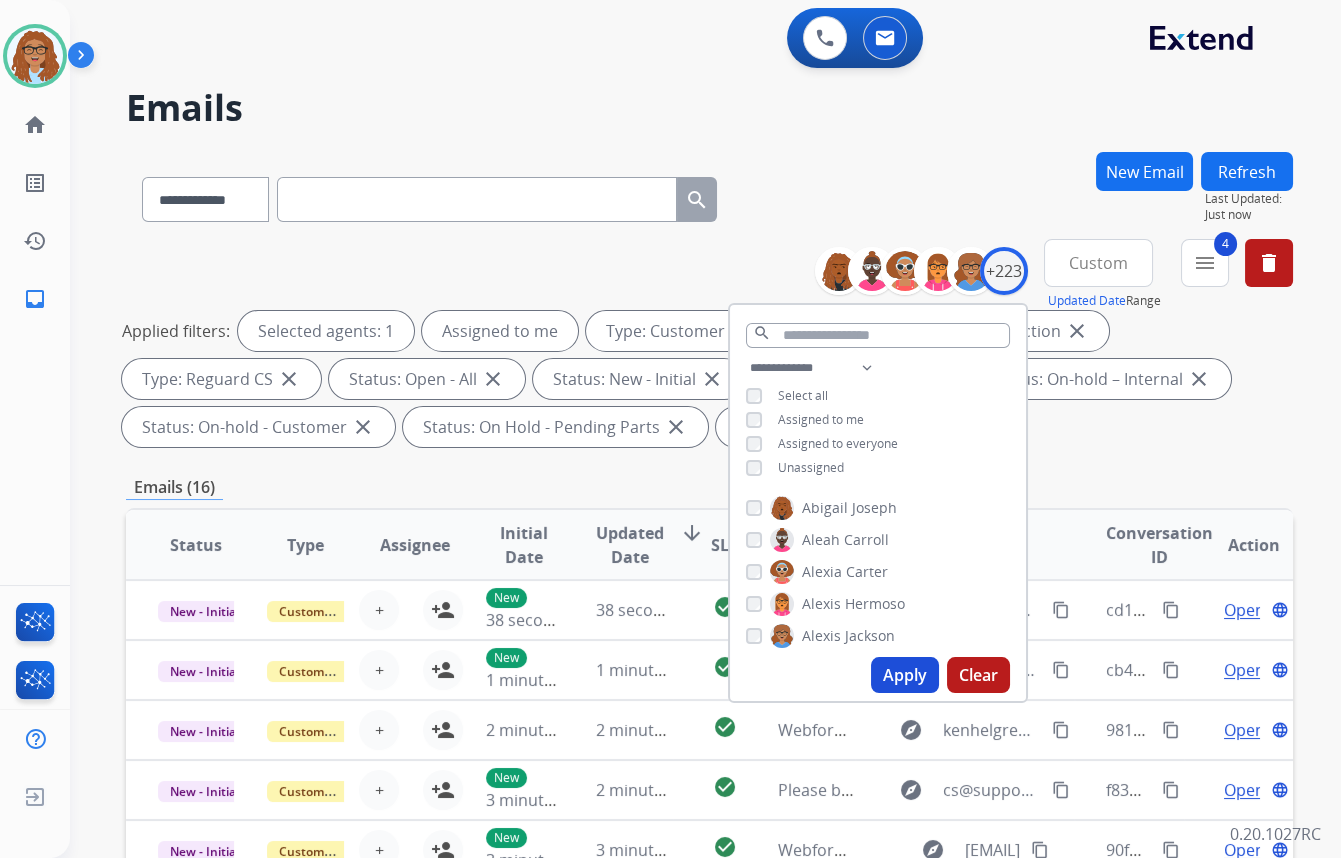 click on "Apply" at bounding box center (905, 675) 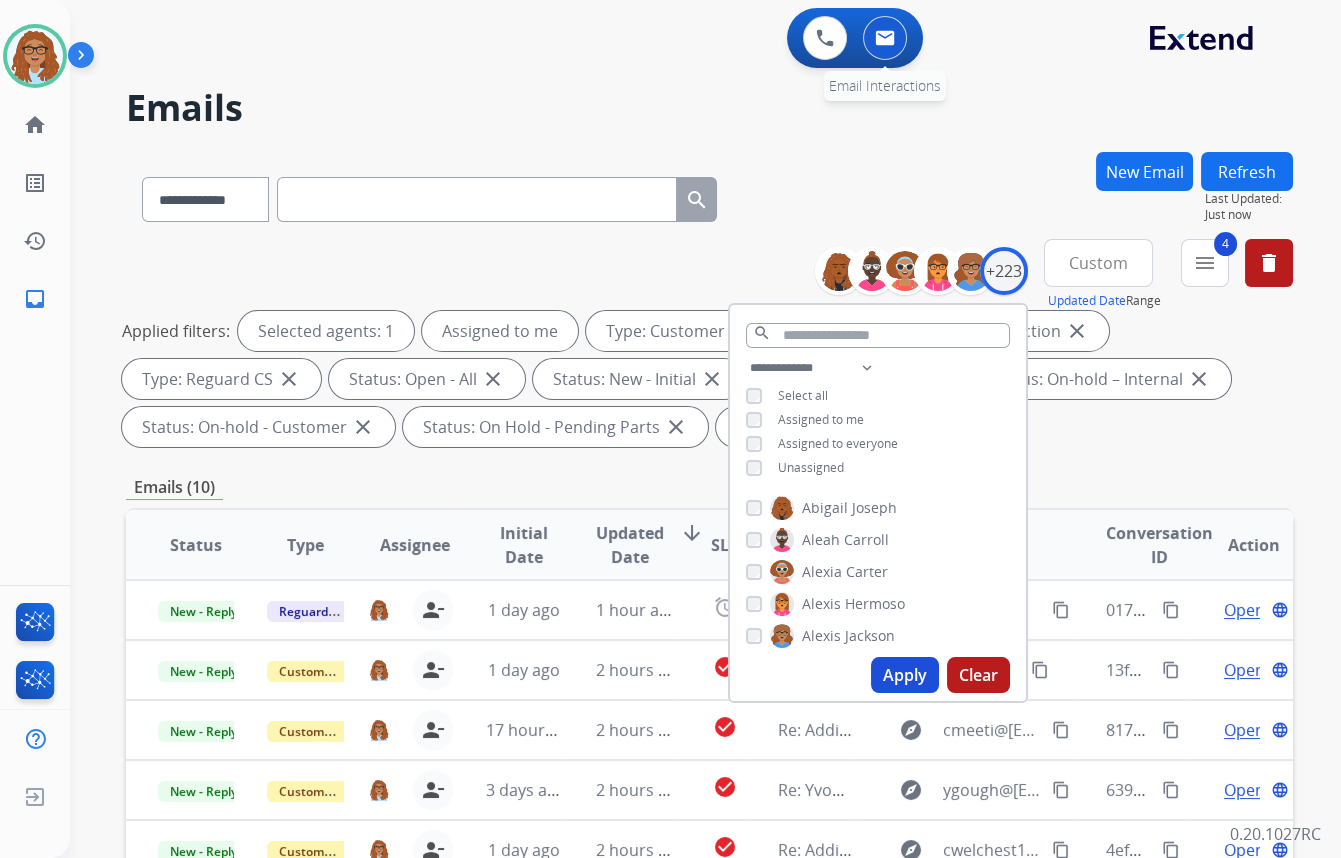 click on "Email Interactions" at bounding box center [885, 86] 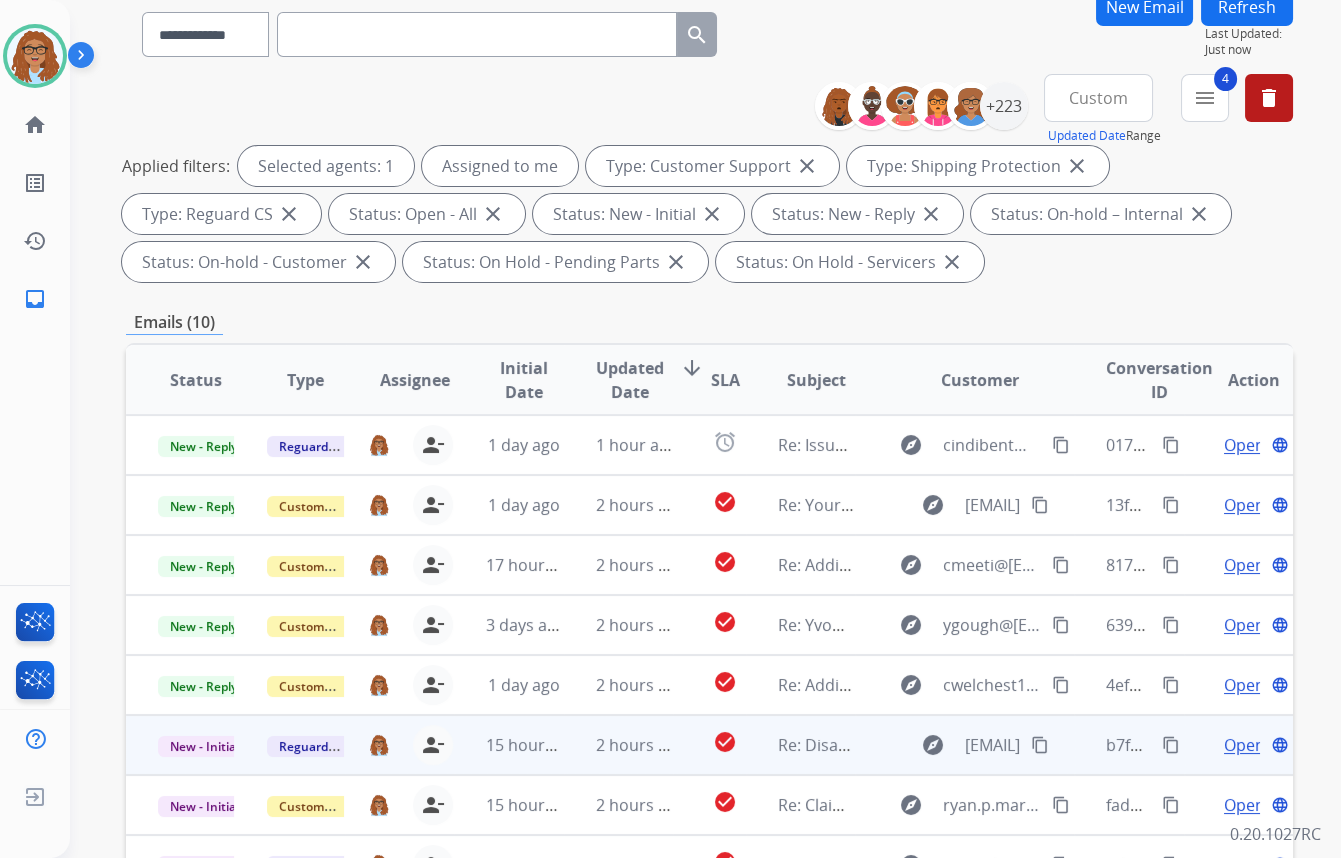 scroll, scrollTop: 423, scrollLeft: 0, axis: vertical 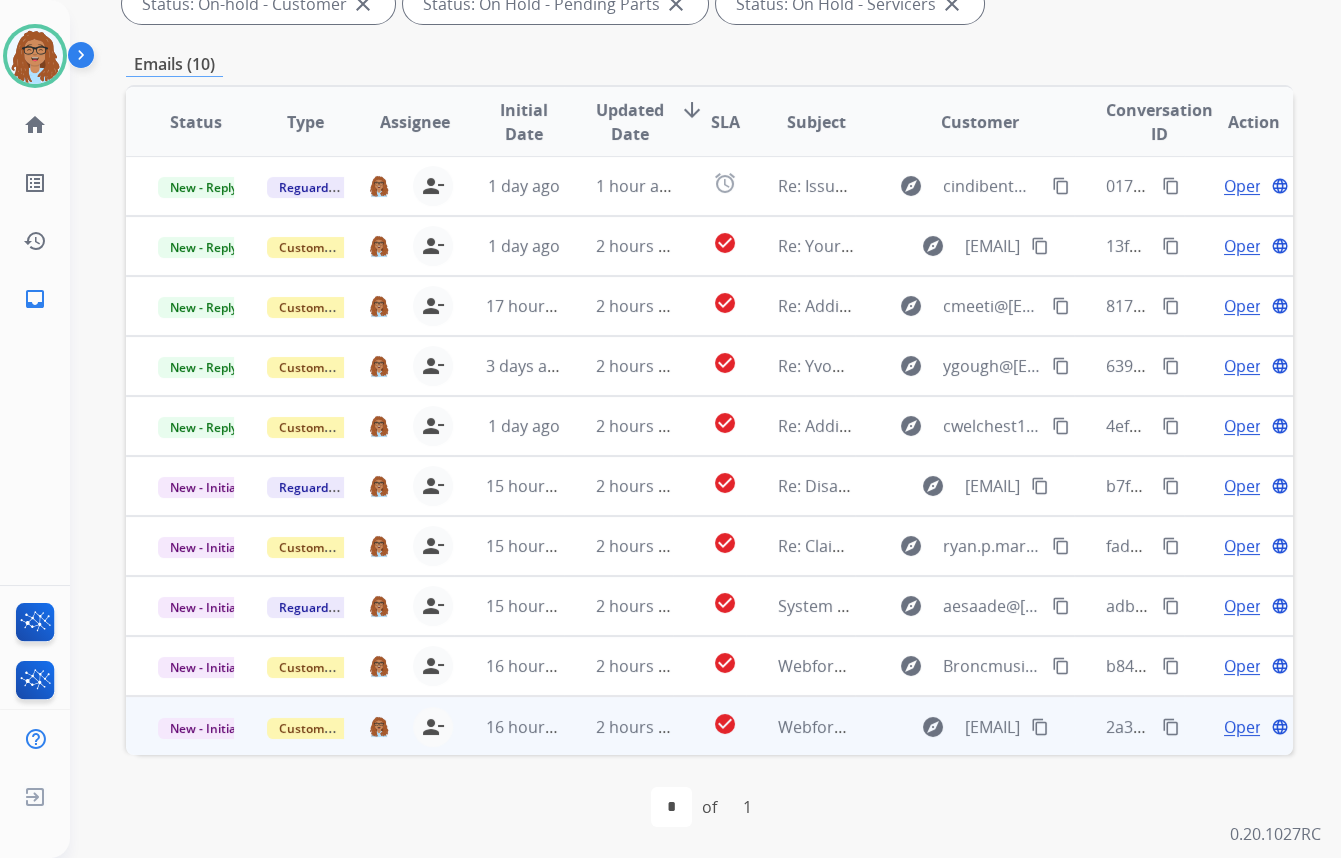 click on "Open" at bounding box center (1244, 727) 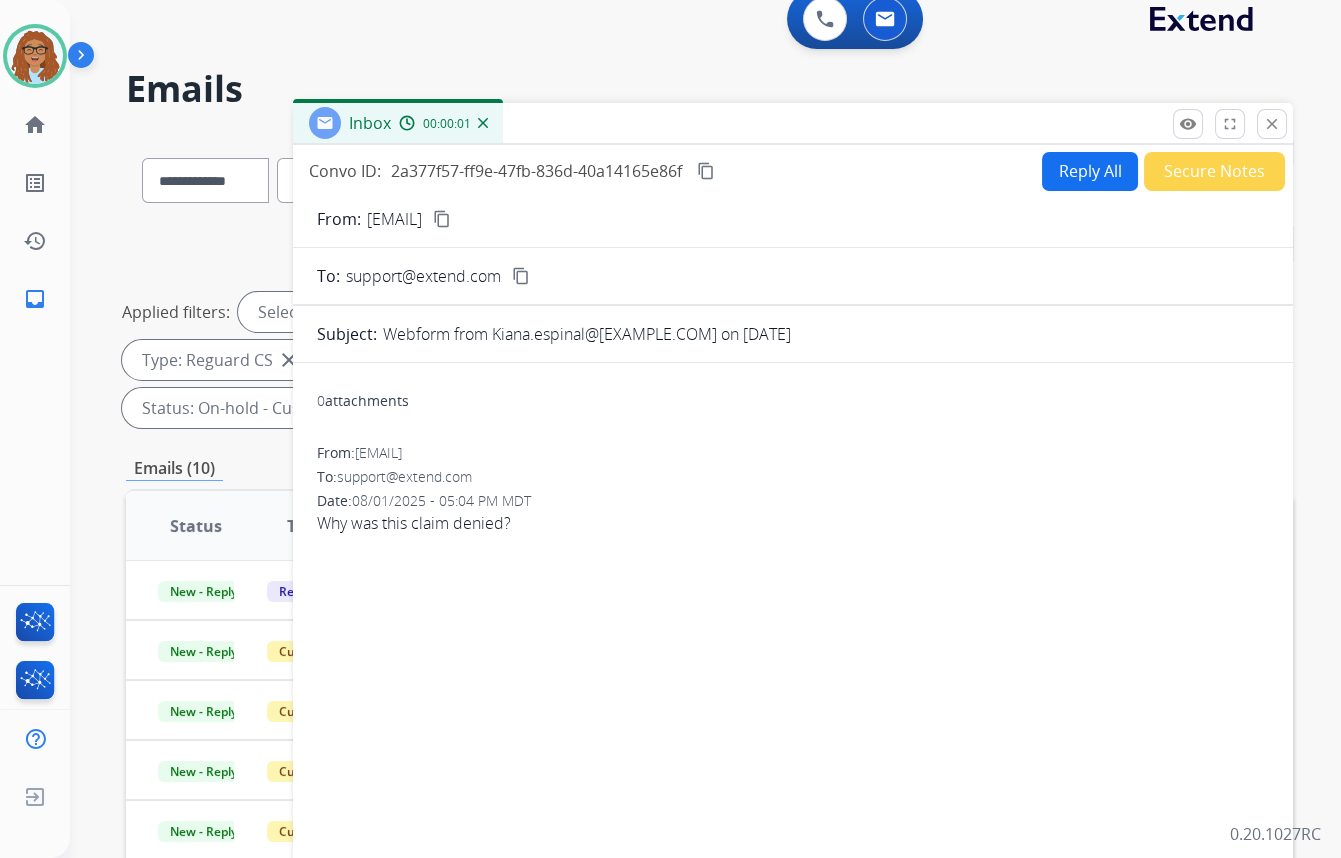 scroll, scrollTop: 0, scrollLeft: 0, axis: both 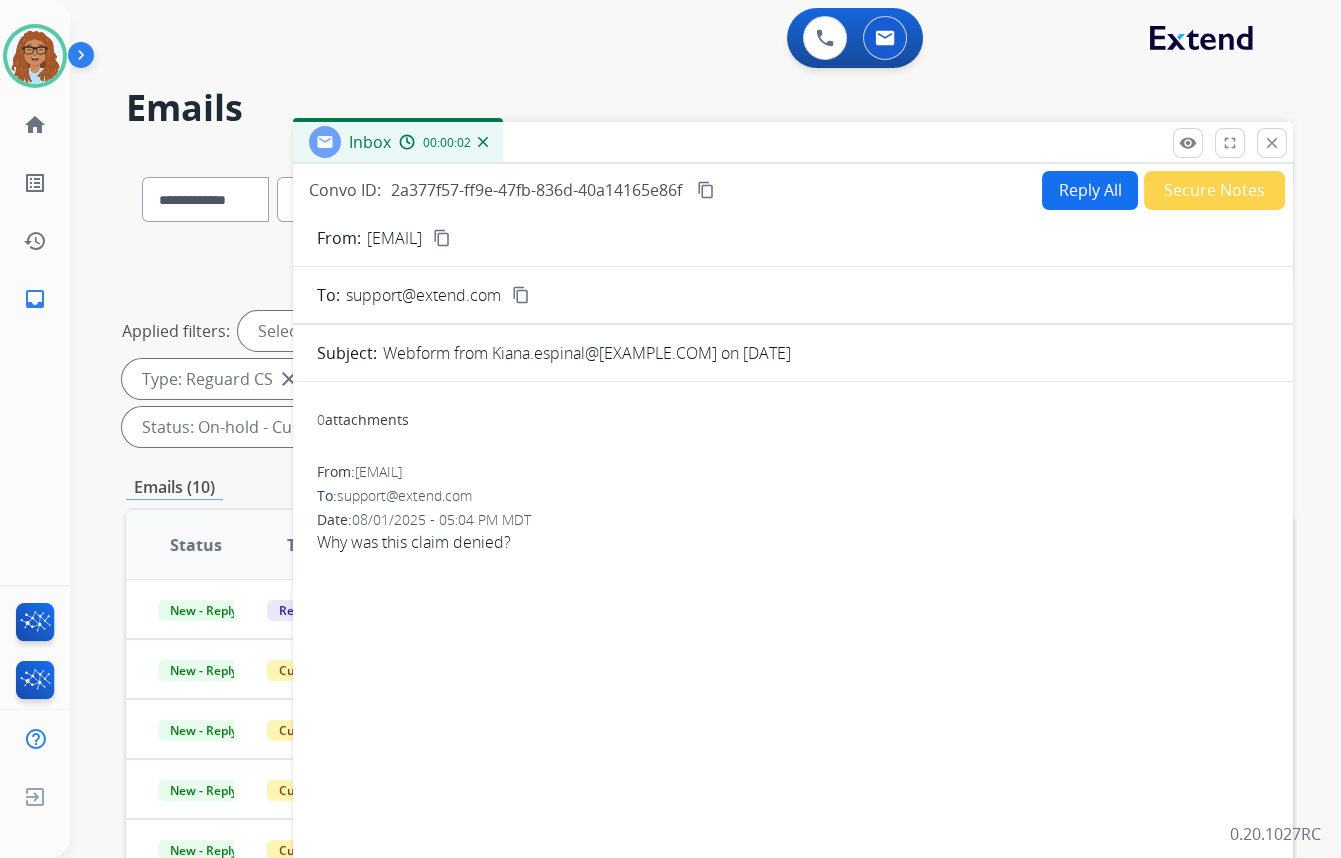click on "Reply All" at bounding box center (1090, 190) 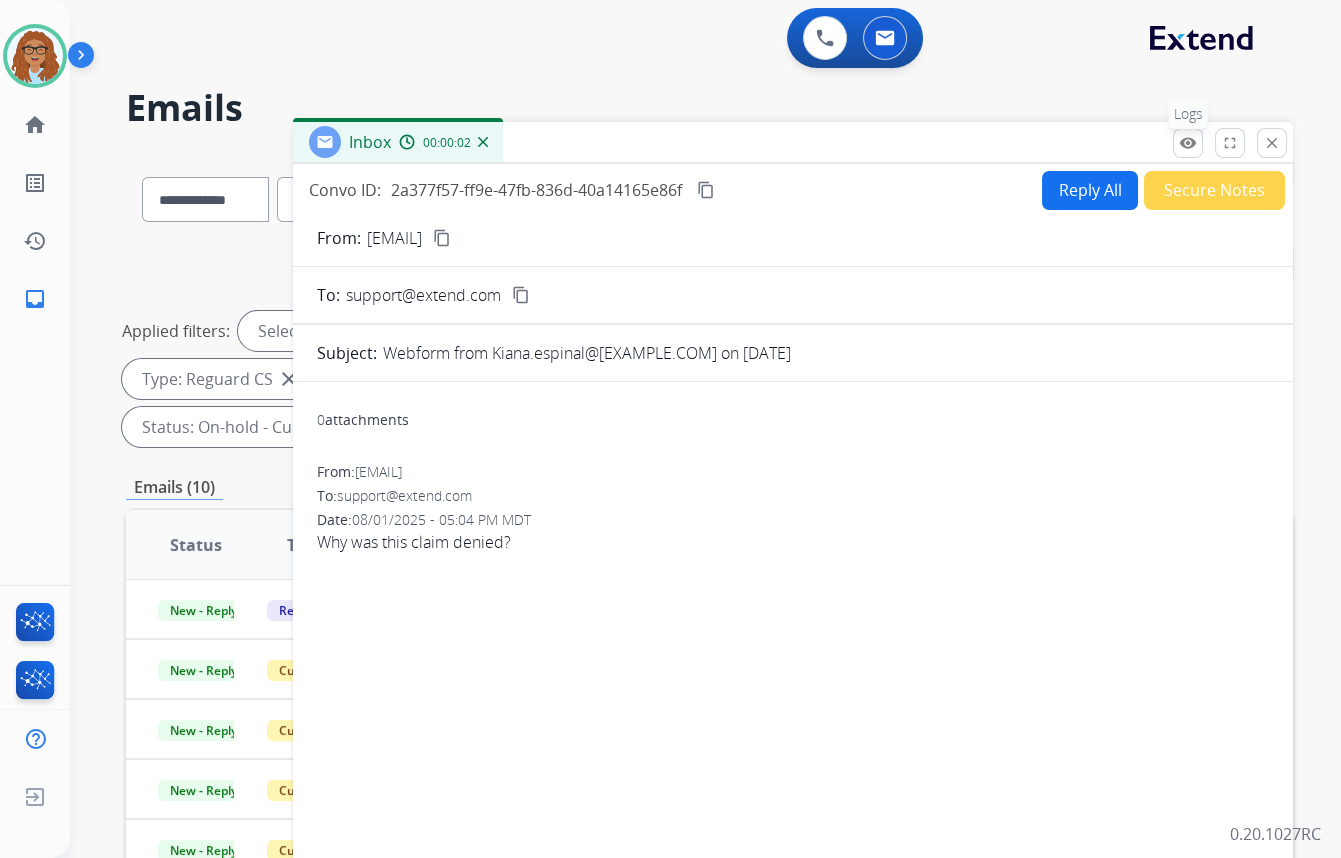 select on "**********" 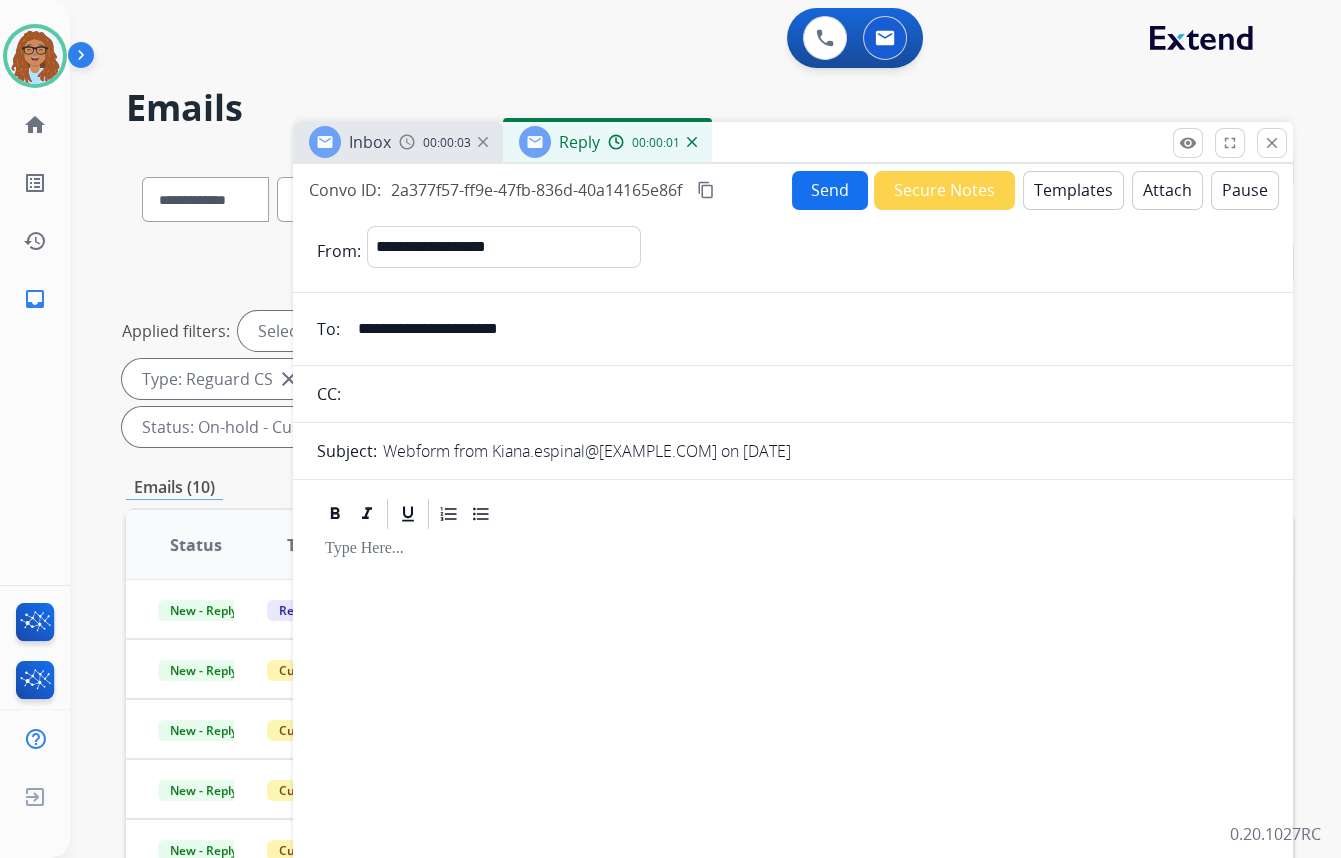 drag, startPoint x: 561, startPoint y: 325, endPoint x: 289, endPoint y: 314, distance: 272.22232 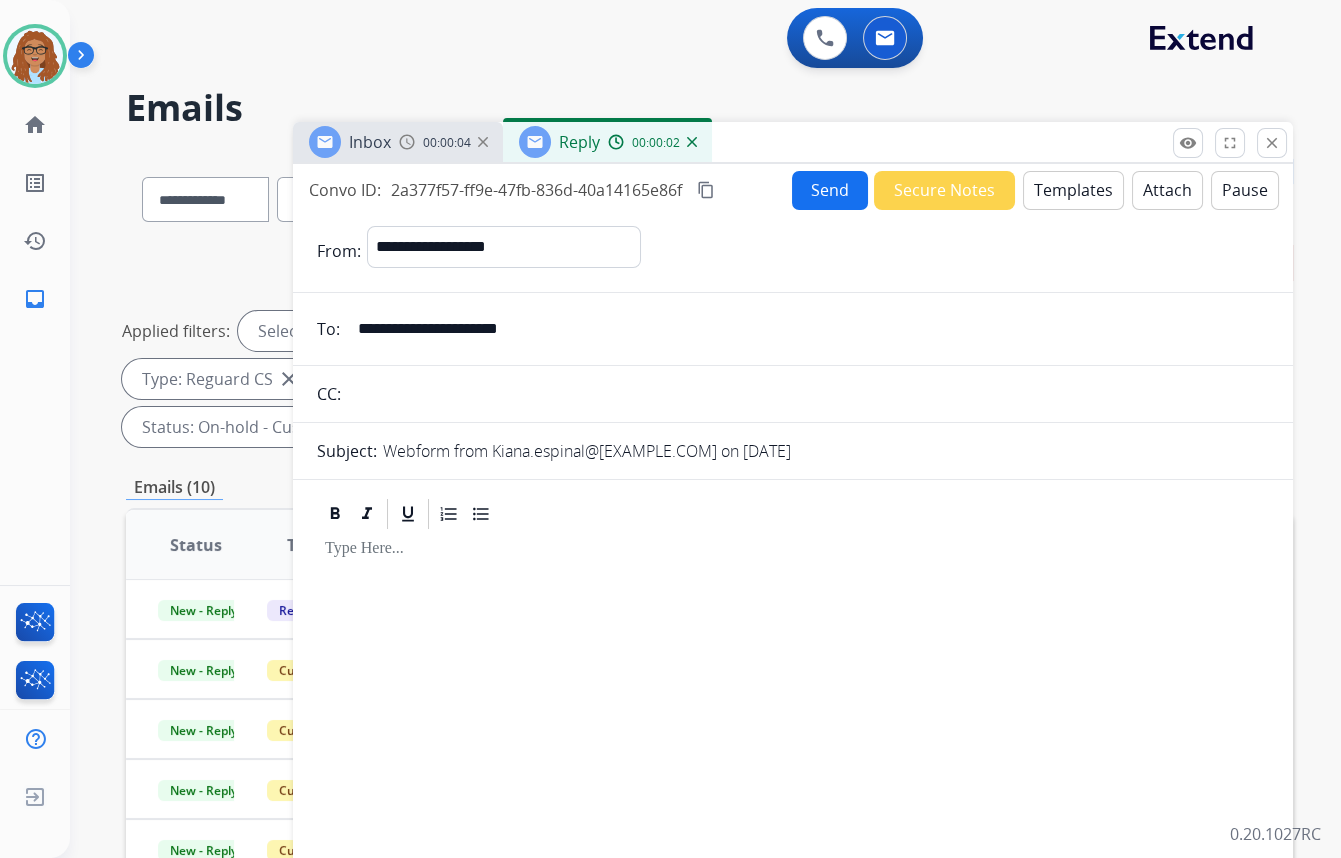 click on "**********" at bounding box center (793, 614) 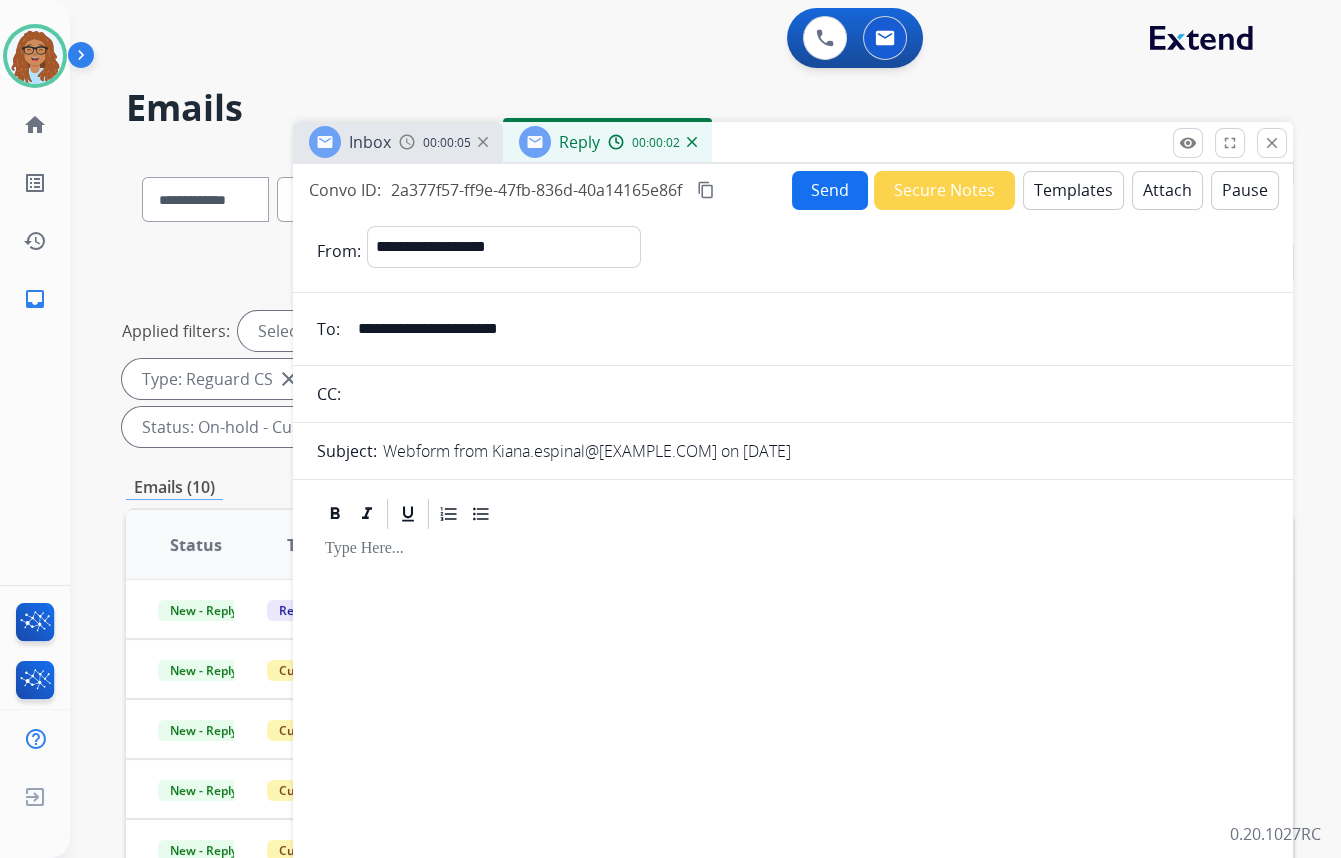 click at bounding box center [808, 394] 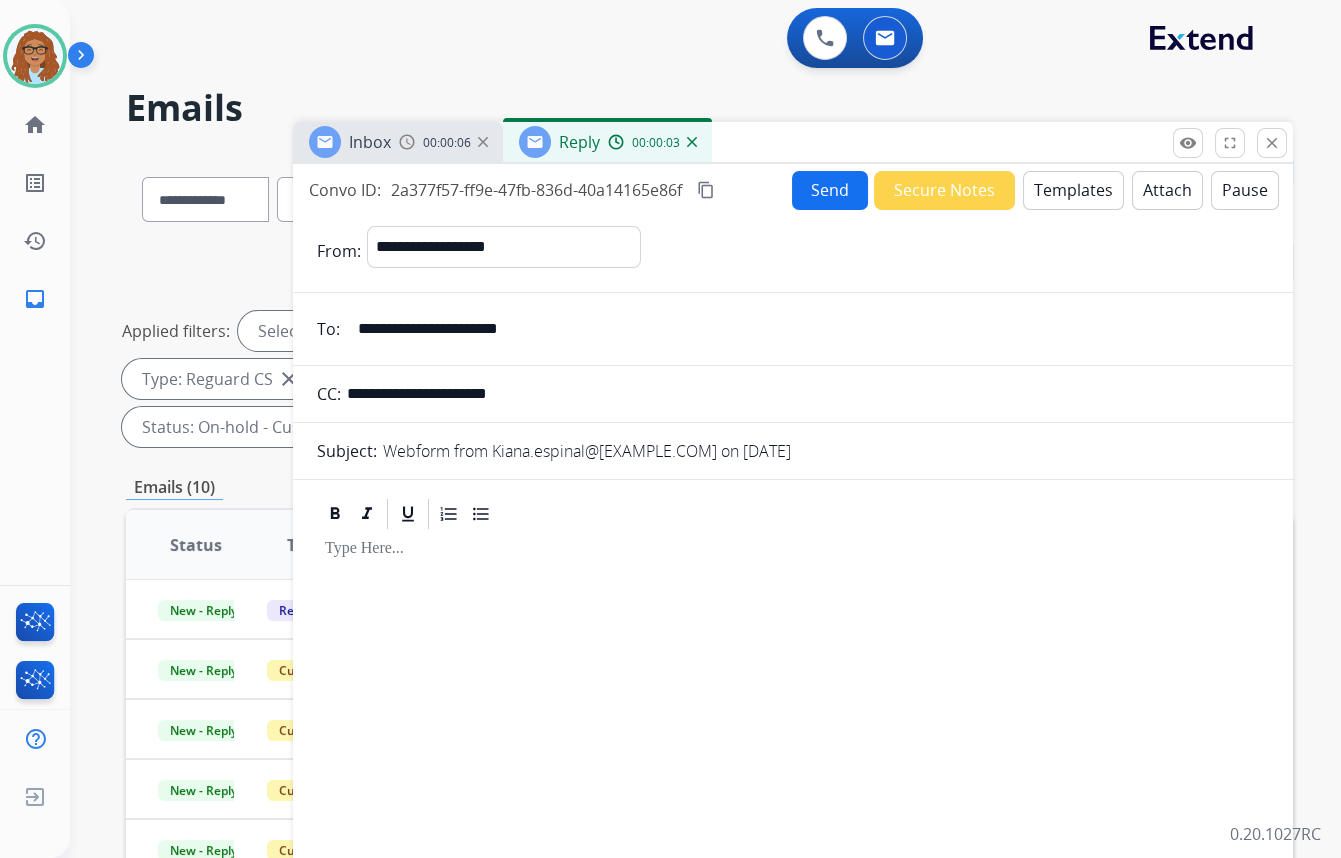 type on "**********" 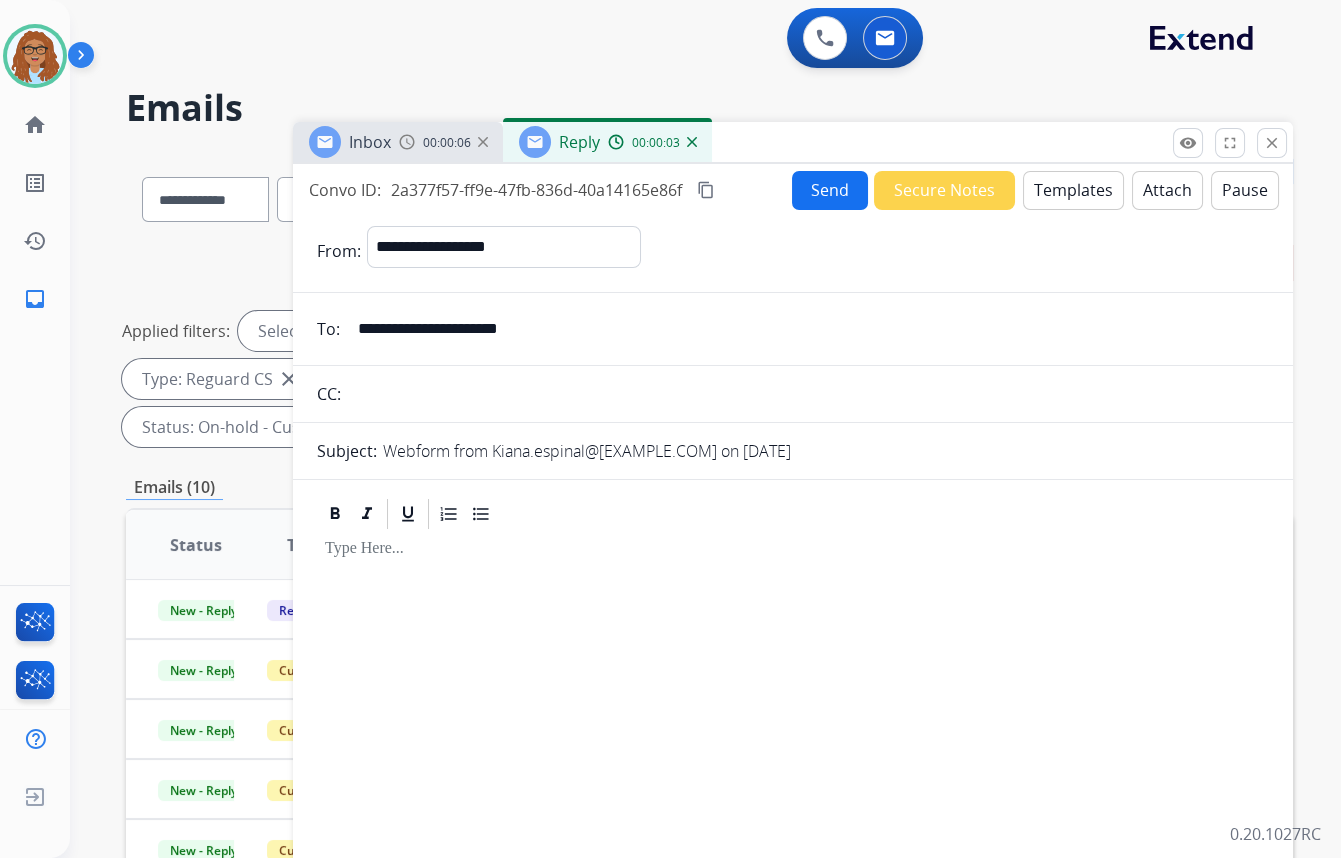 click on "Templates" at bounding box center (1073, 190) 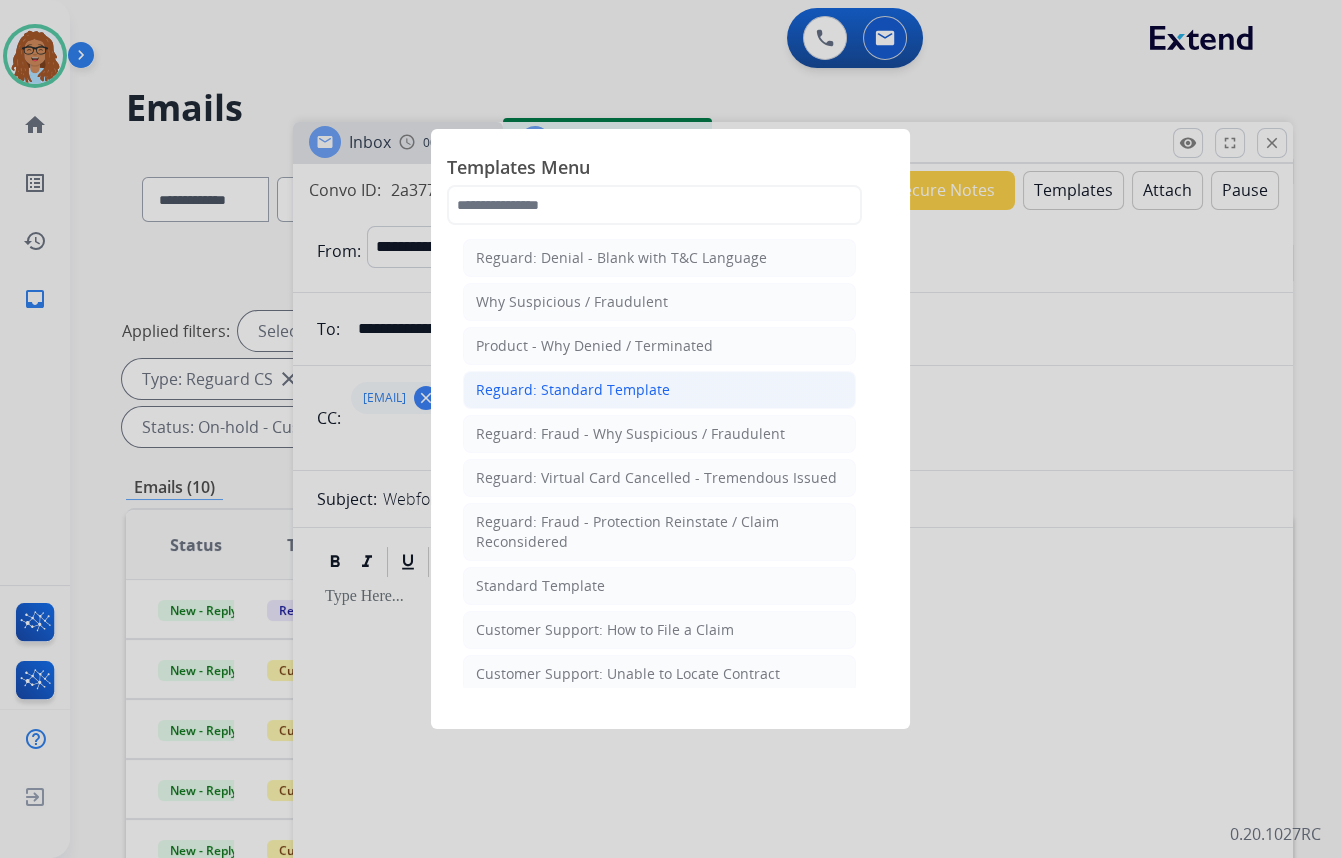 click on "Reguard: Standard Template" 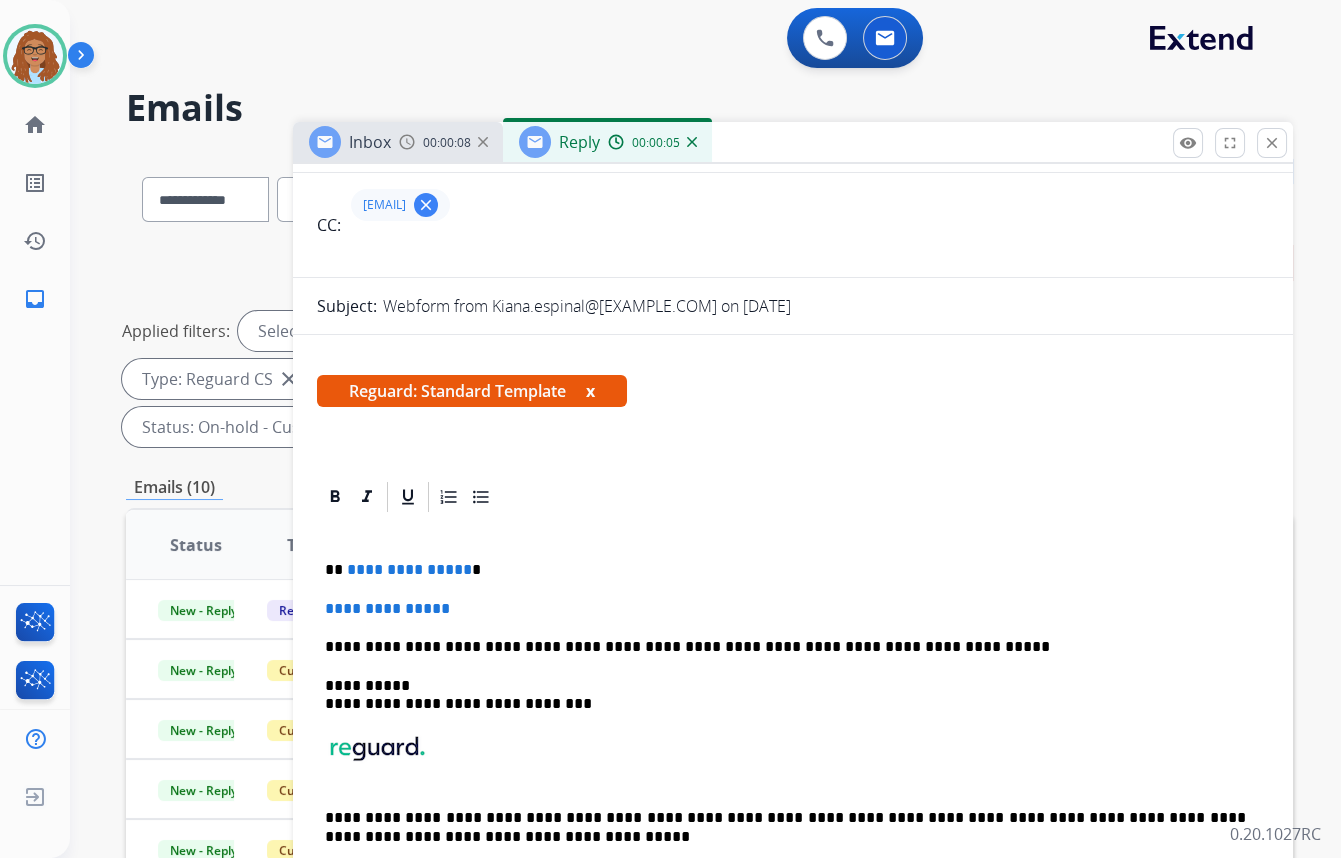 scroll, scrollTop: 193, scrollLeft: 0, axis: vertical 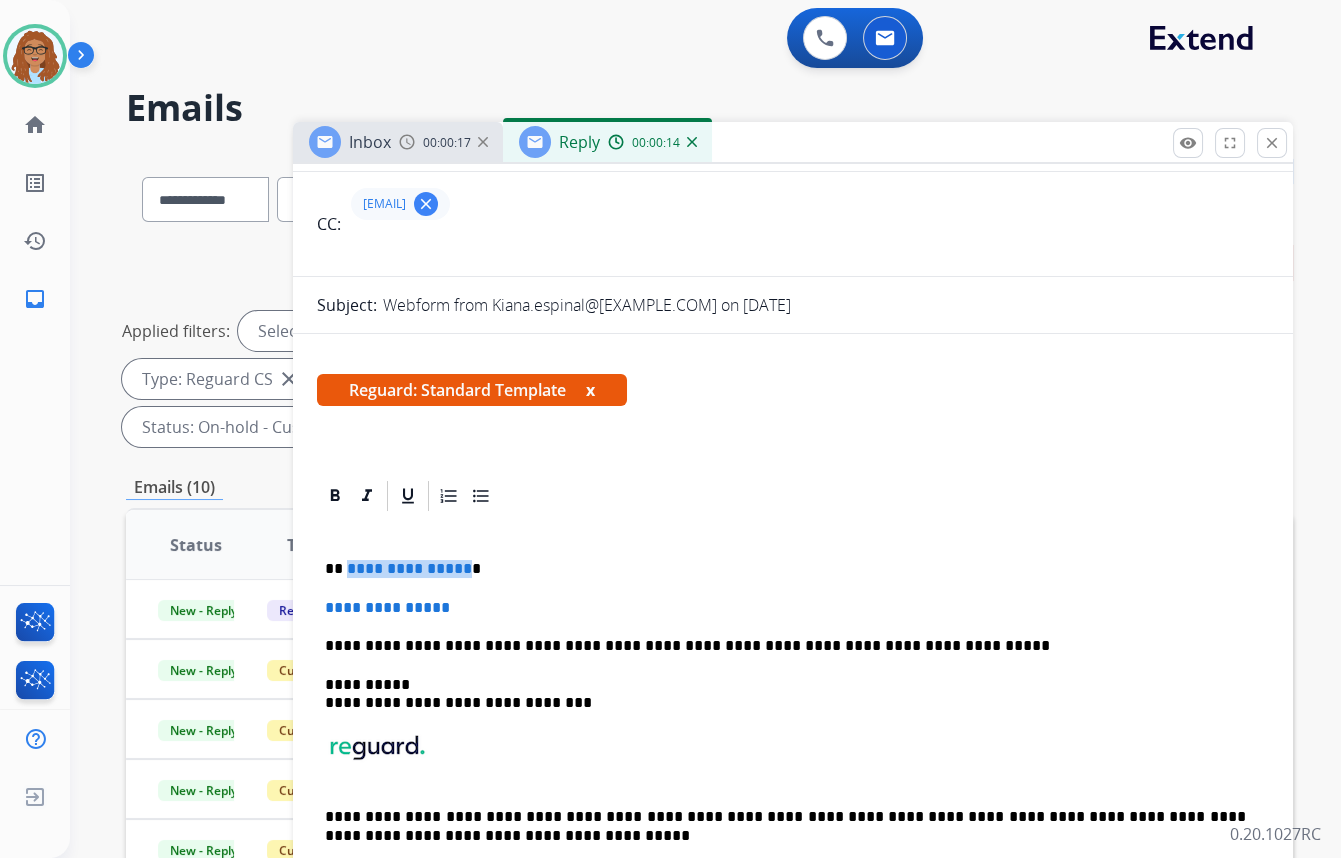 drag, startPoint x: 459, startPoint y: 560, endPoint x: 345, endPoint y: 561, distance: 114.00439 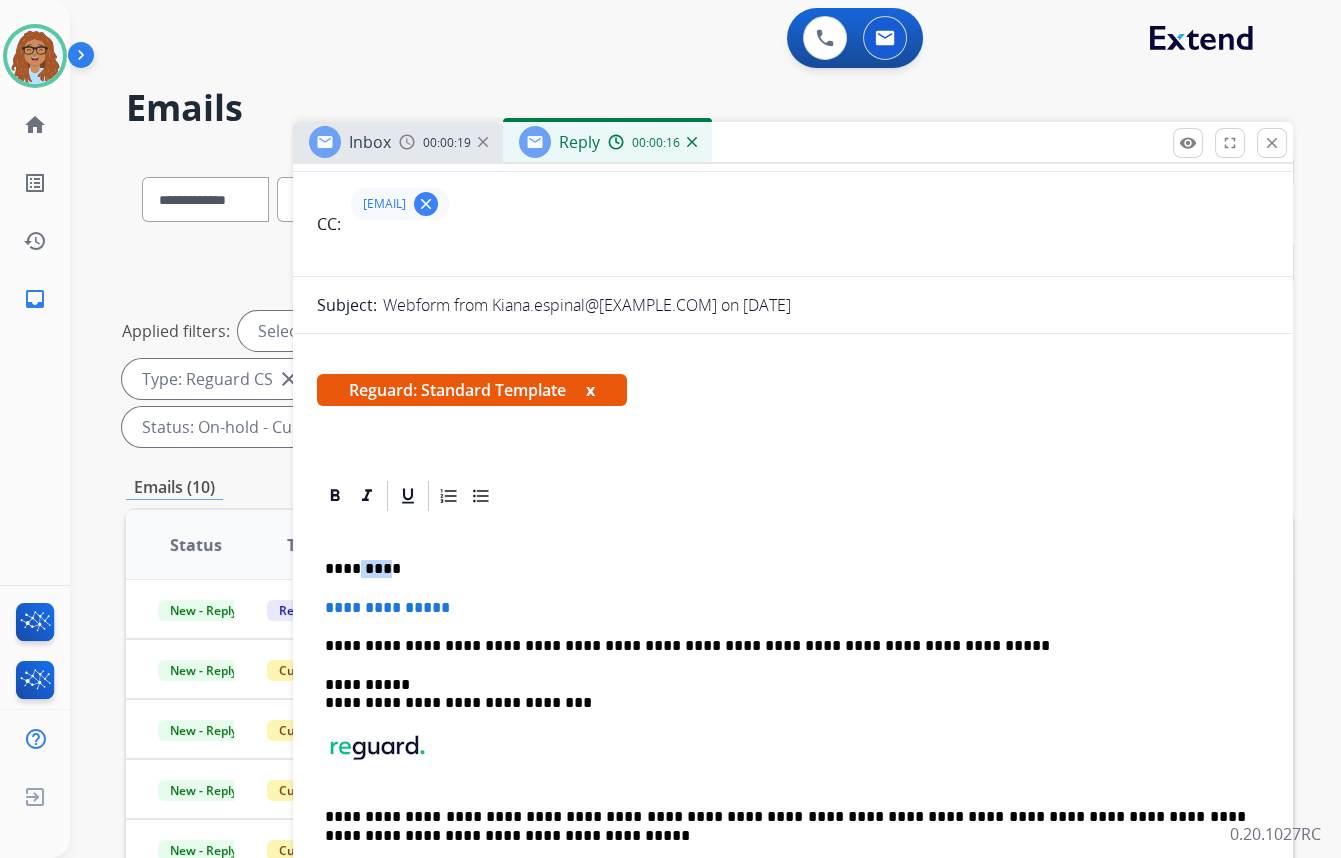 drag, startPoint x: 392, startPoint y: 565, endPoint x: 355, endPoint y: 565, distance: 37 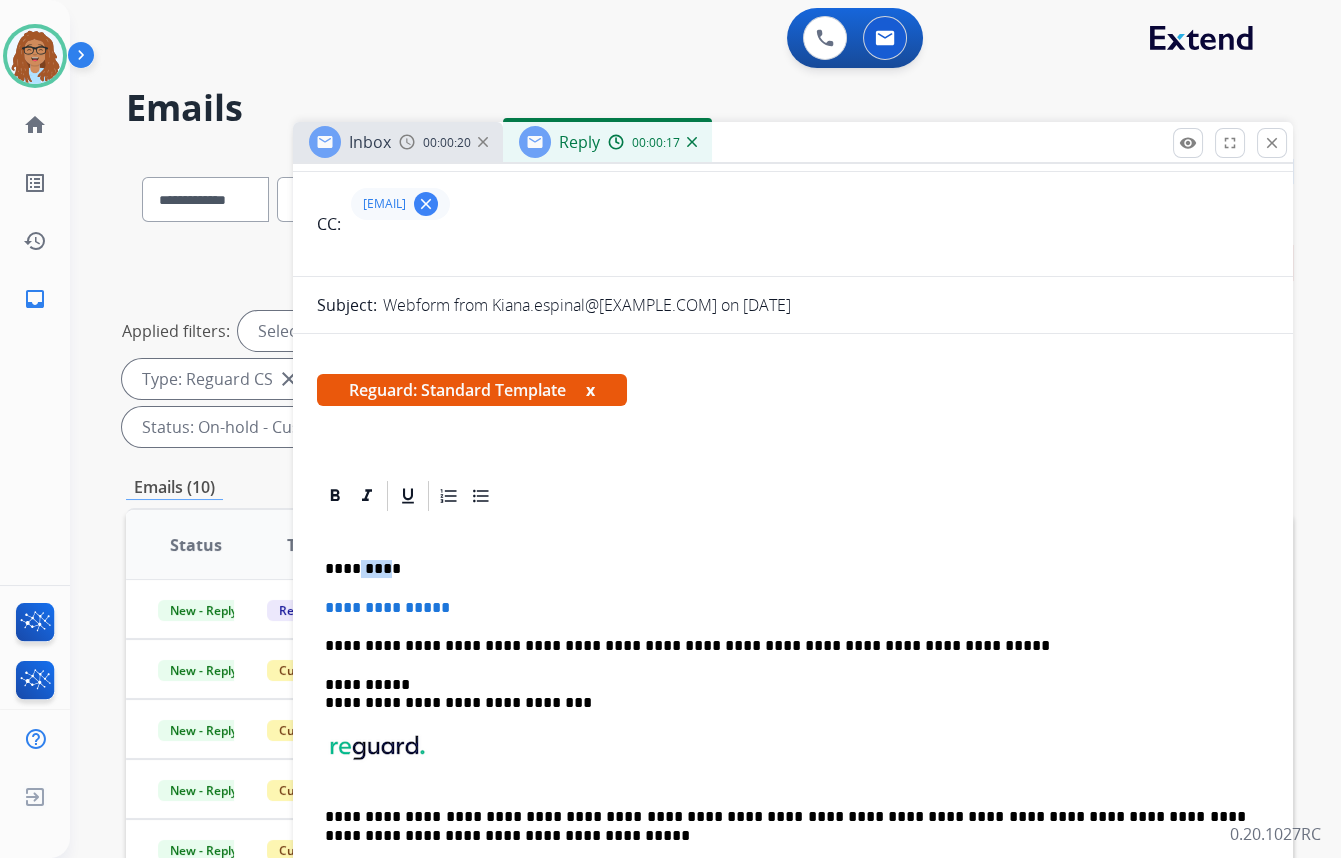 type 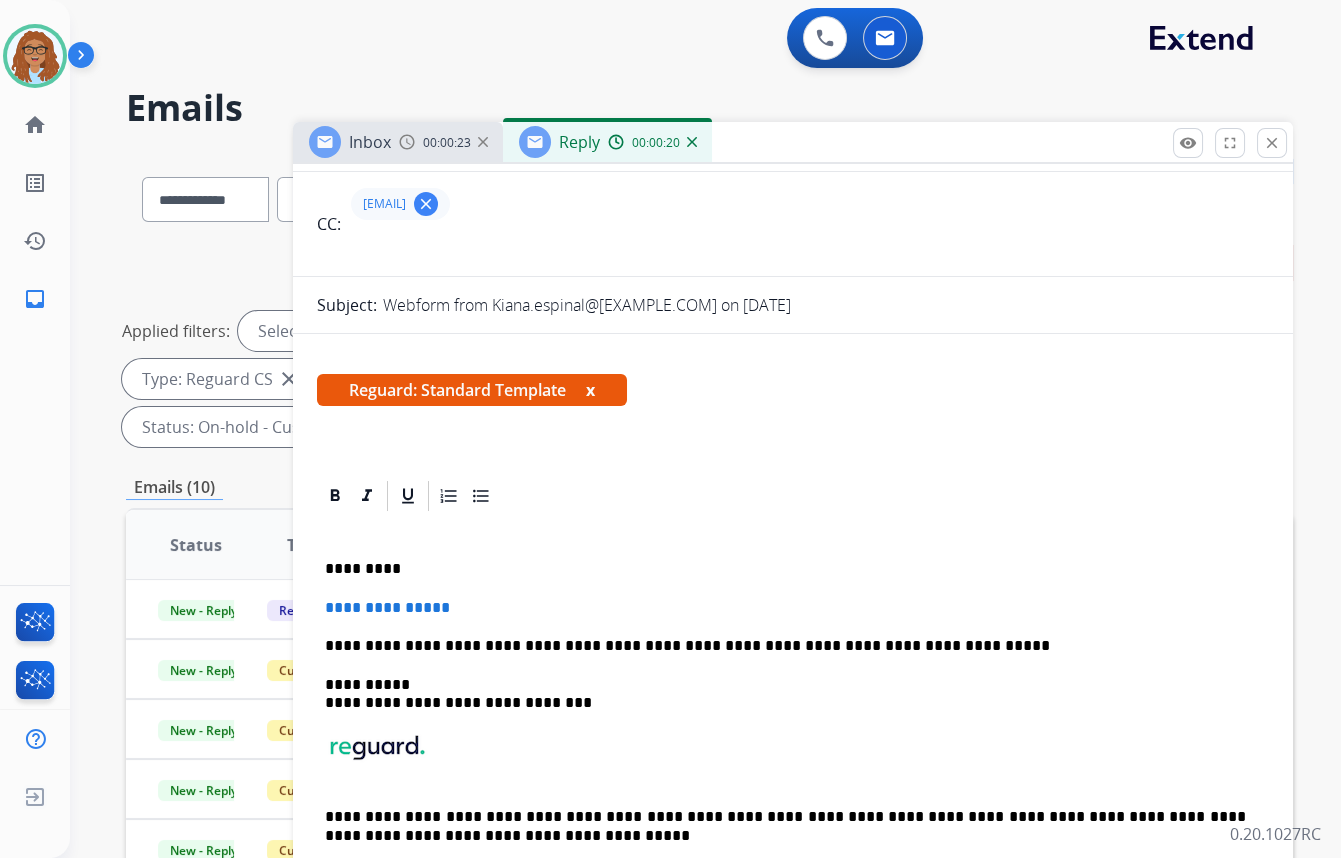 click on "*********" at bounding box center [785, 569] 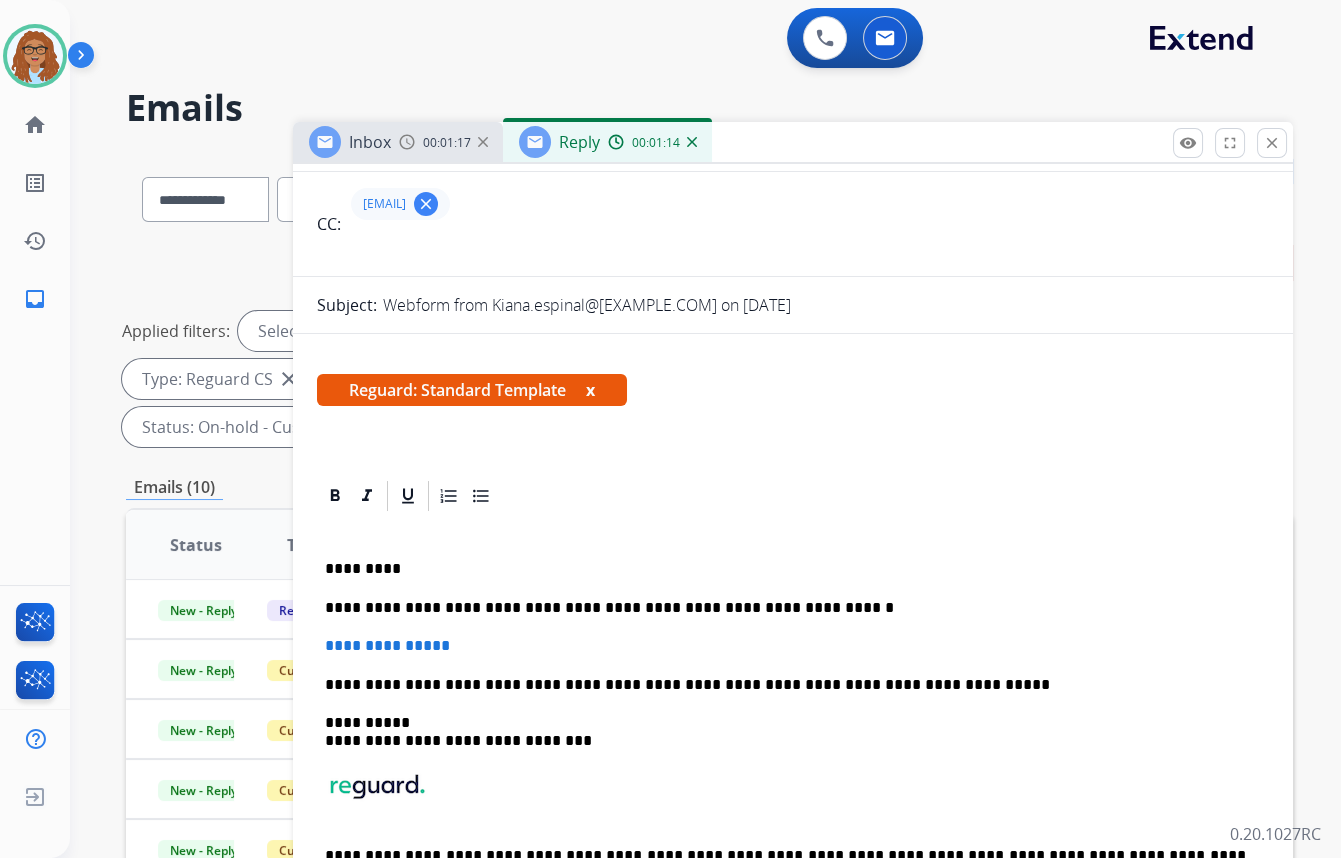 click on "**********" at bounding box center [785, 608] 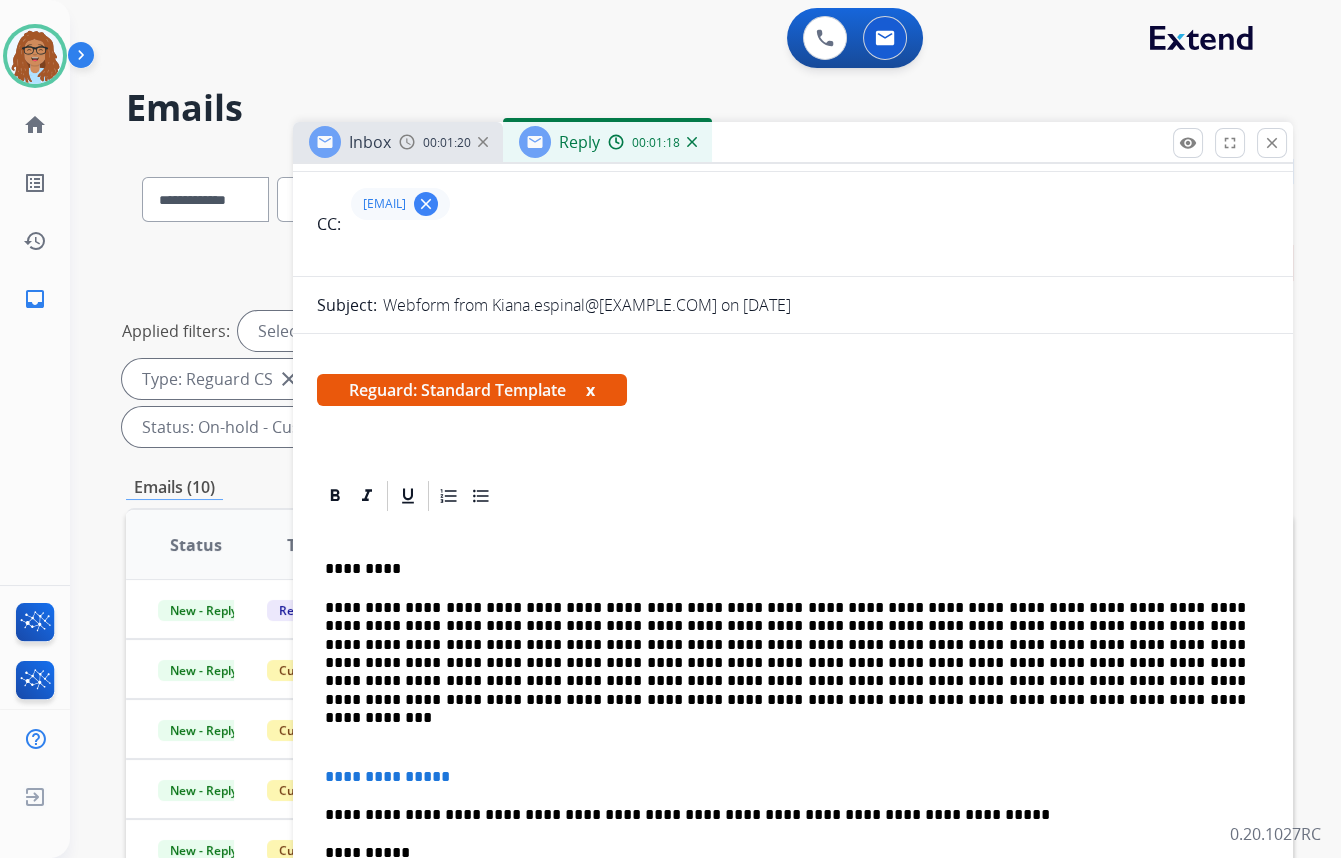 click on "**********" at bounding box center (785, 654) 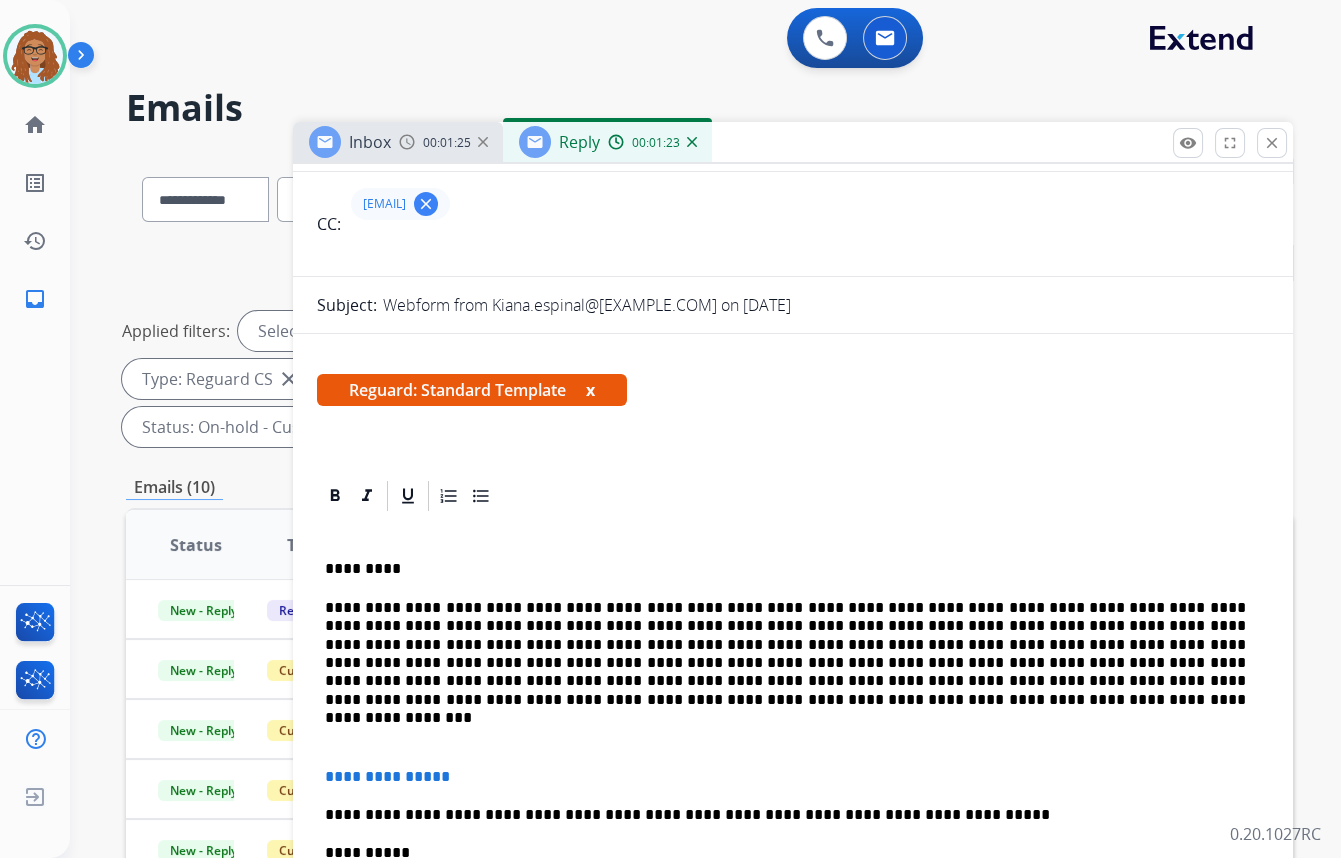 click on "**********" at bounding box center (785, 654) 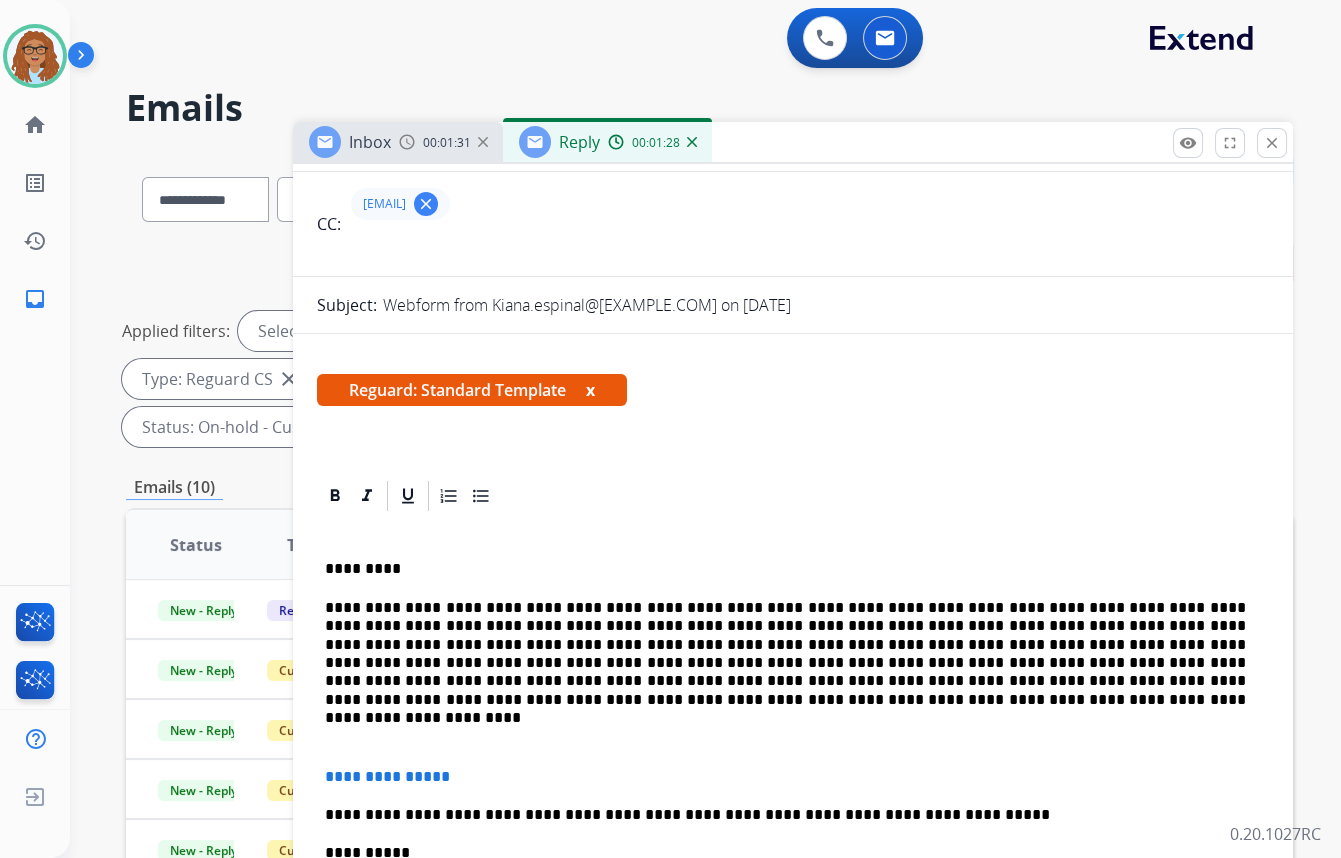 click on "**********" at bounding box center (785, 654) 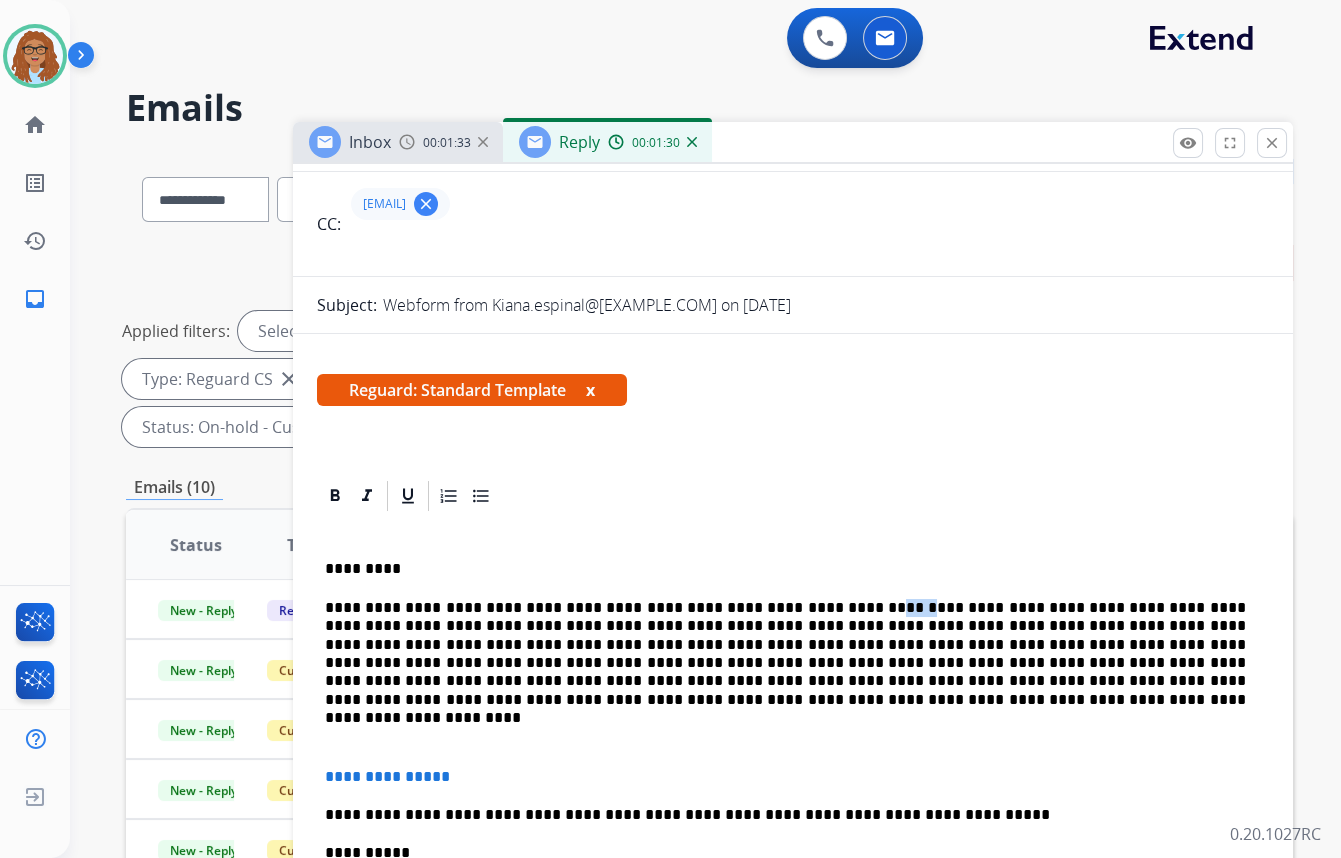 drag, startPoint x: 895, startPoint y: 608, endPoint x: 866, endPoint y: 610, distance: 29.068884 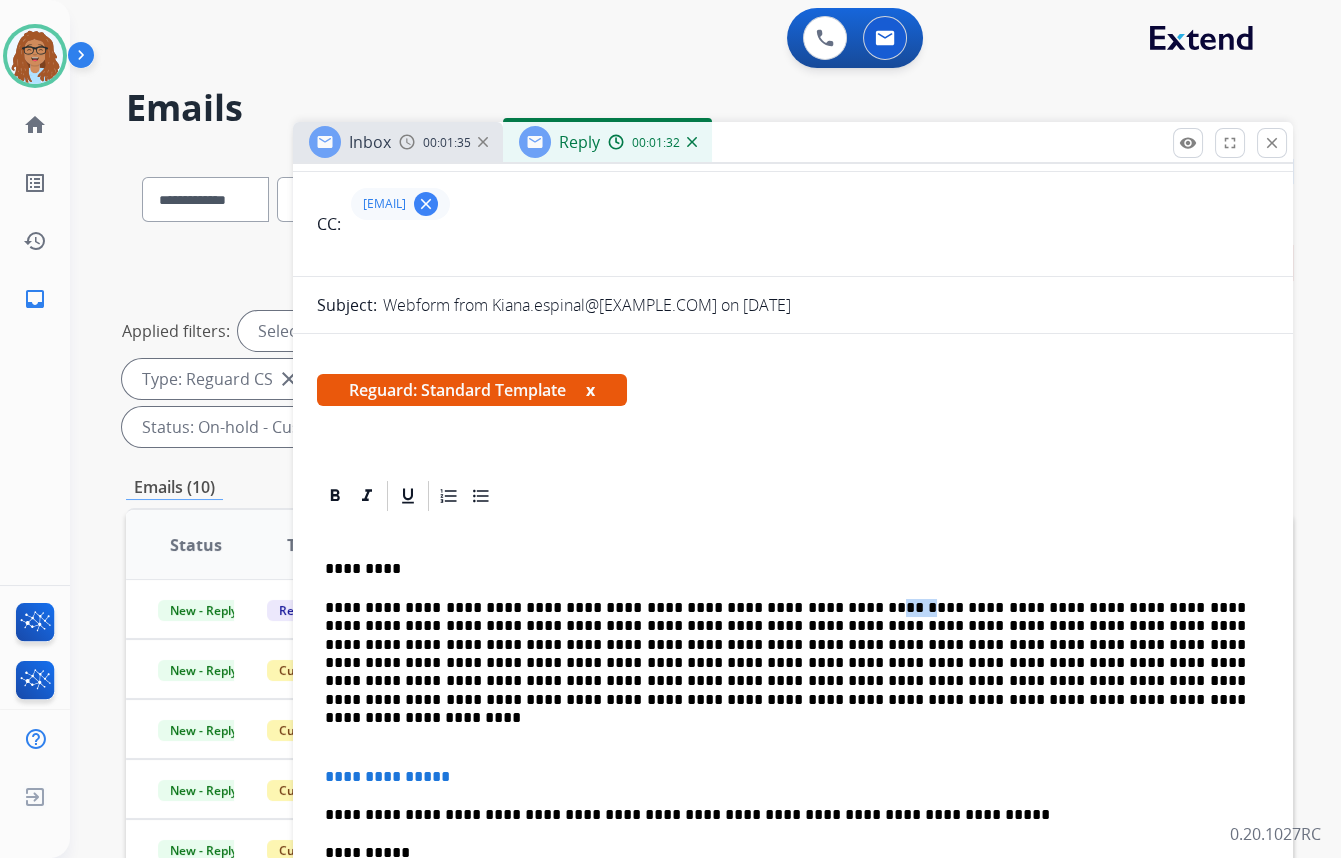 drag, startPoint x: 895, startPoint y: 604, endPoint x: 865, endPoint y: 607, distance: 30.149628 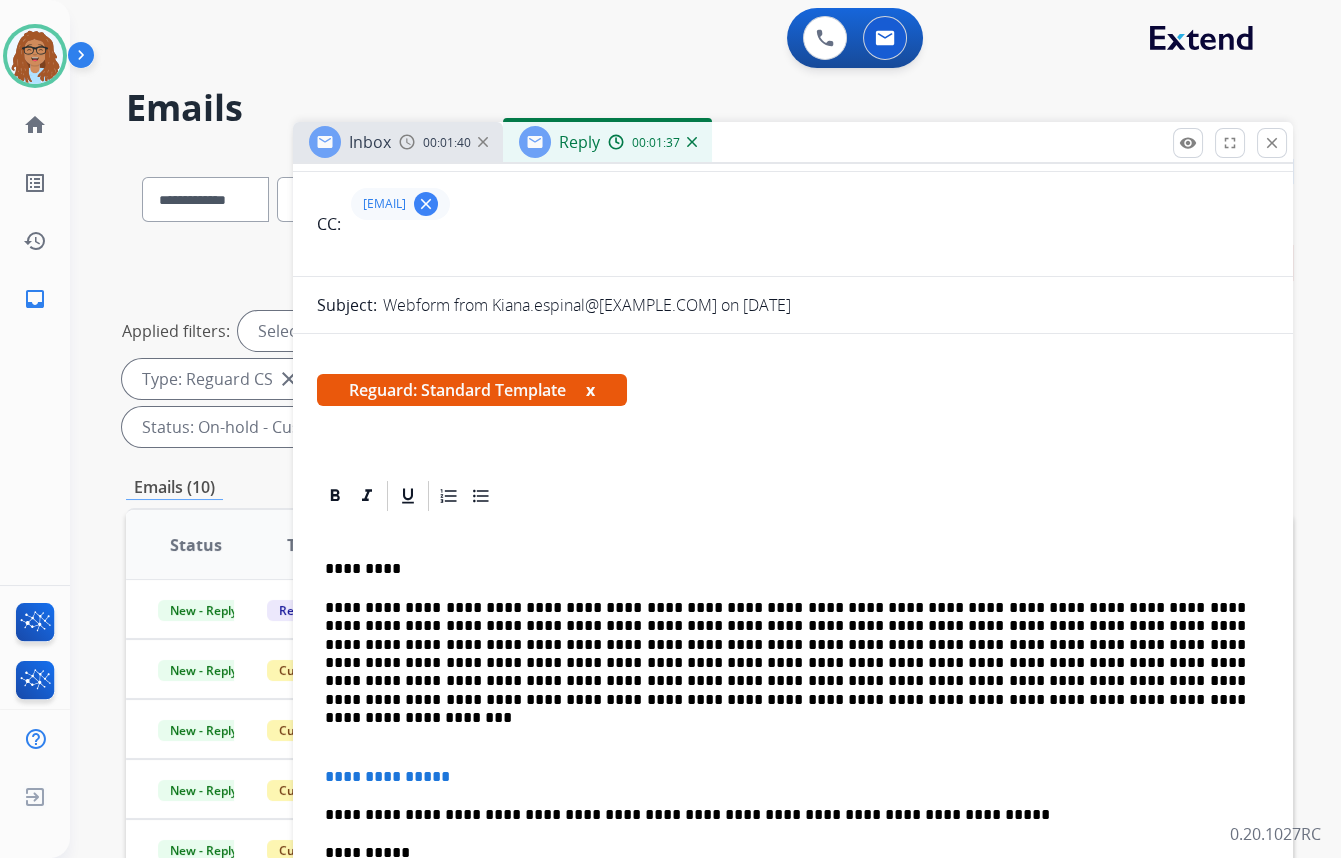click on "**********" at bounding box center (785, 654) 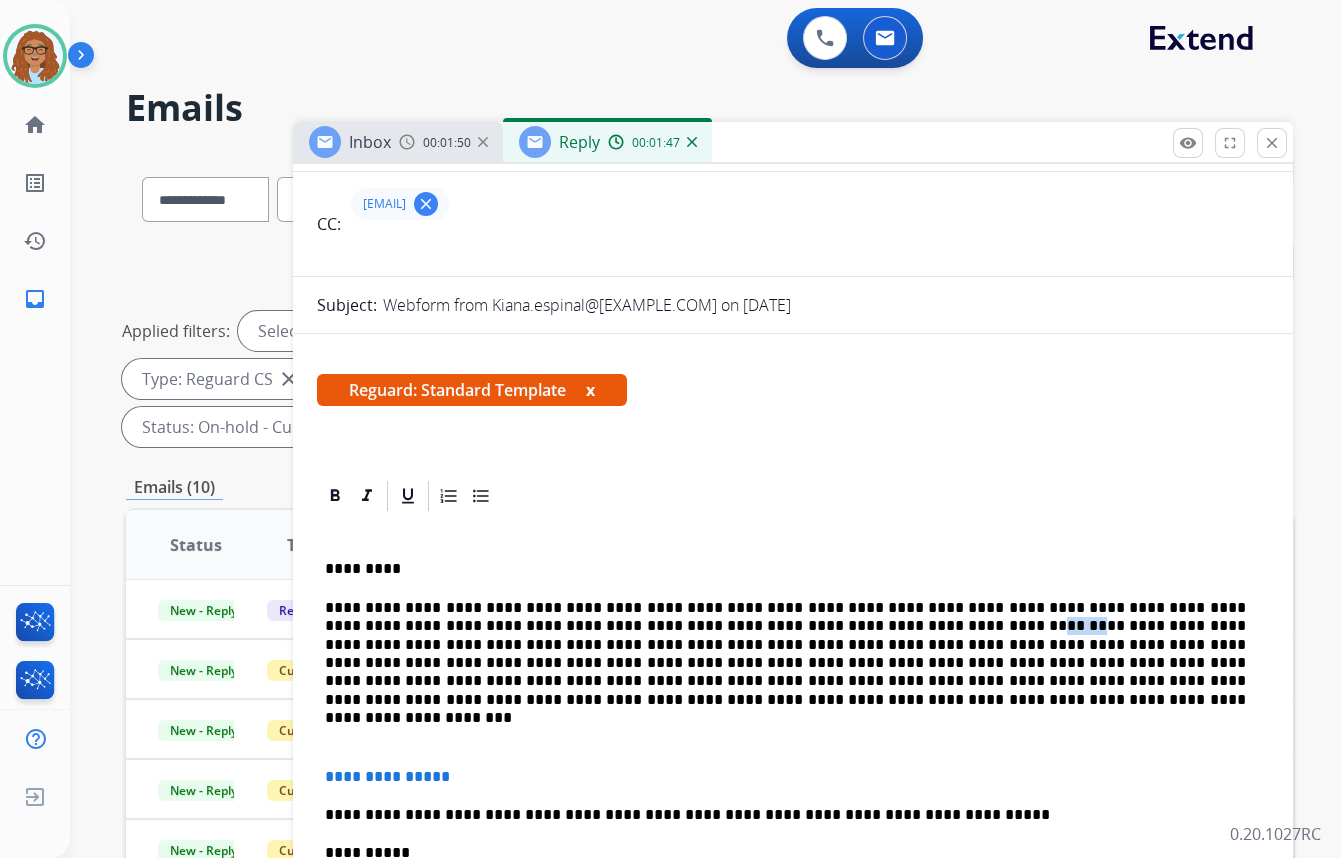 drag, startPoint x: 1000, startPoint y: 623, endPoint x: 969, endPoint y: 625, distance: 31.06445 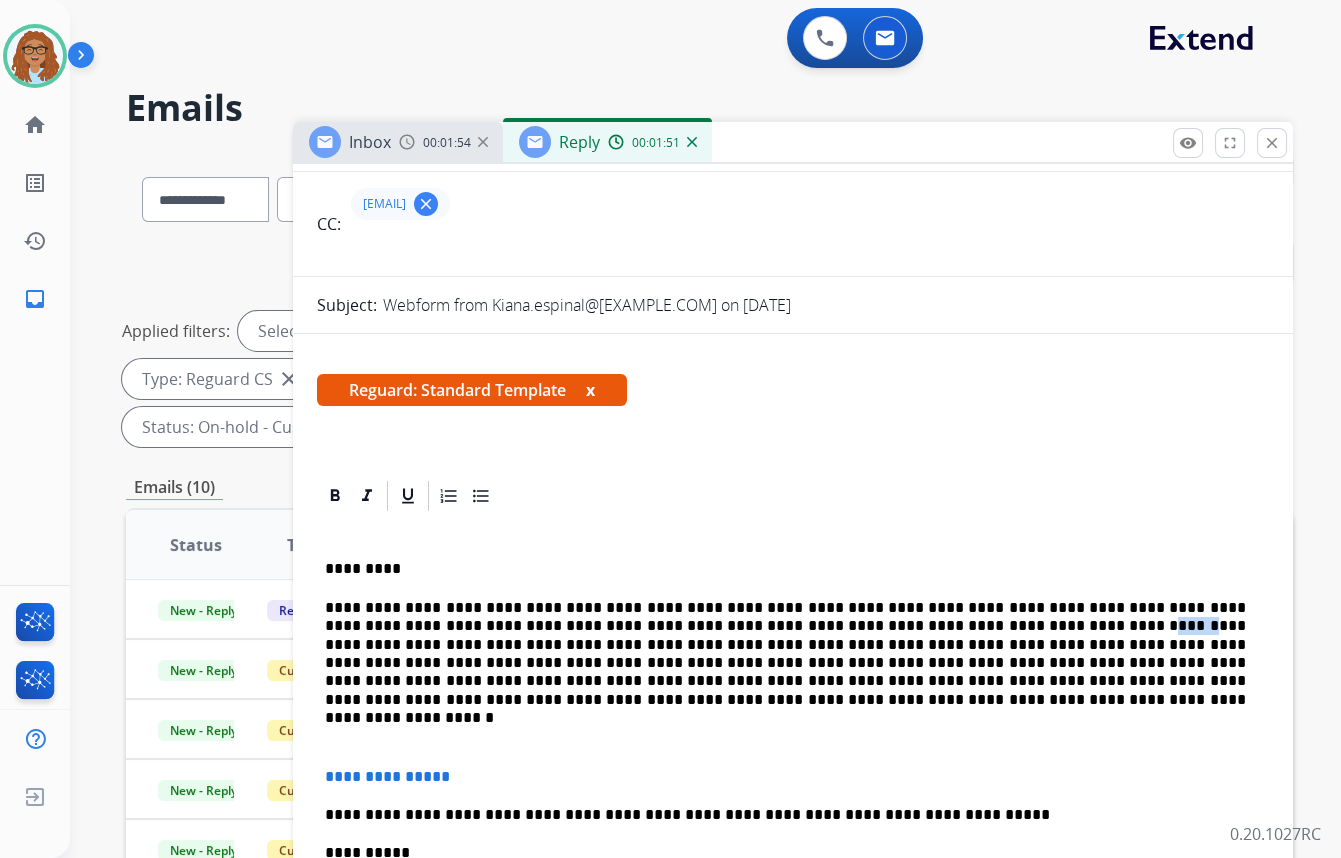 drag, startPoint x: 1109, startPoint y: 621, endPoint x: 1081, endPoint y: 621, distance: 28 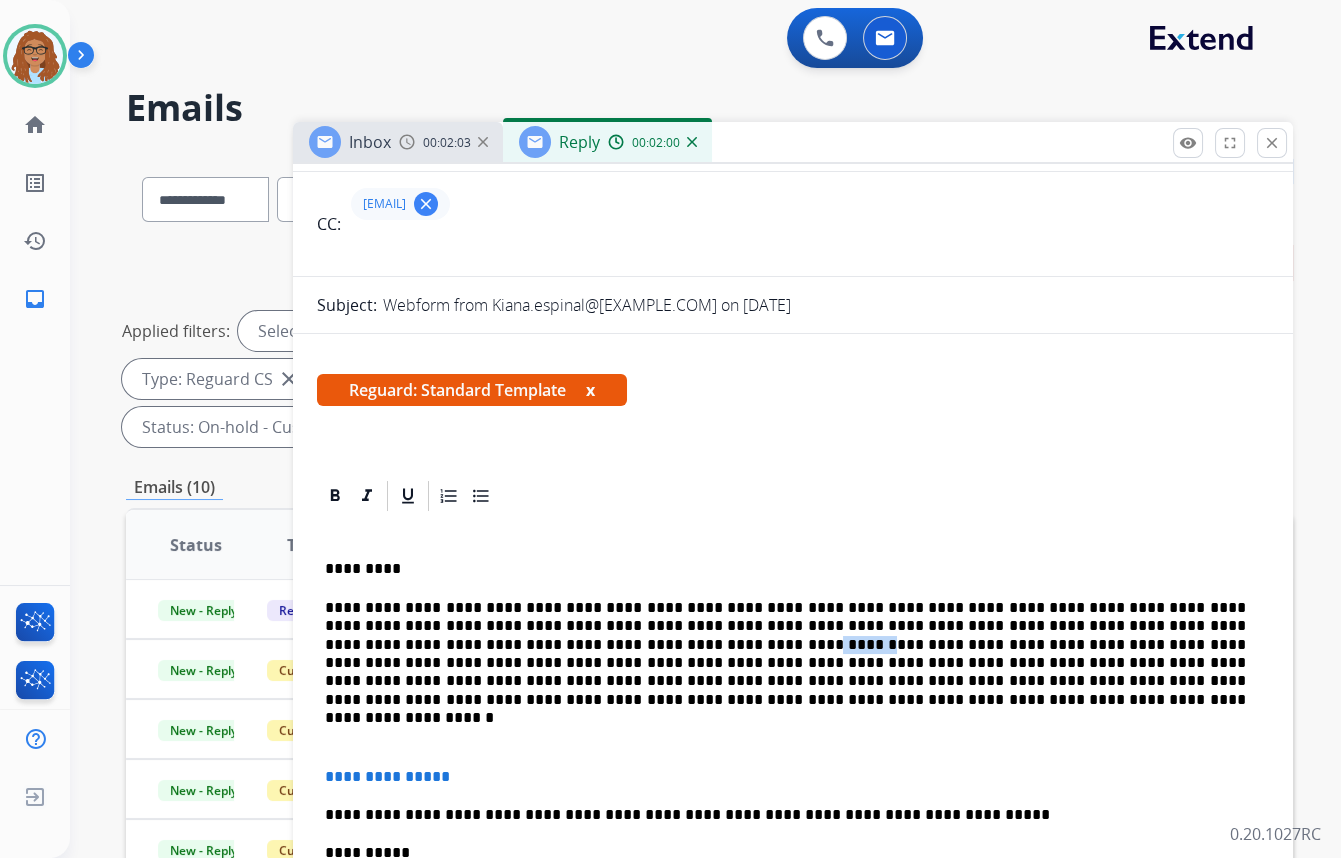 drag, startPoint x: 720, startPoint y: 645, endPoint x: 676, endPoint y: 642, distance: 44.102154 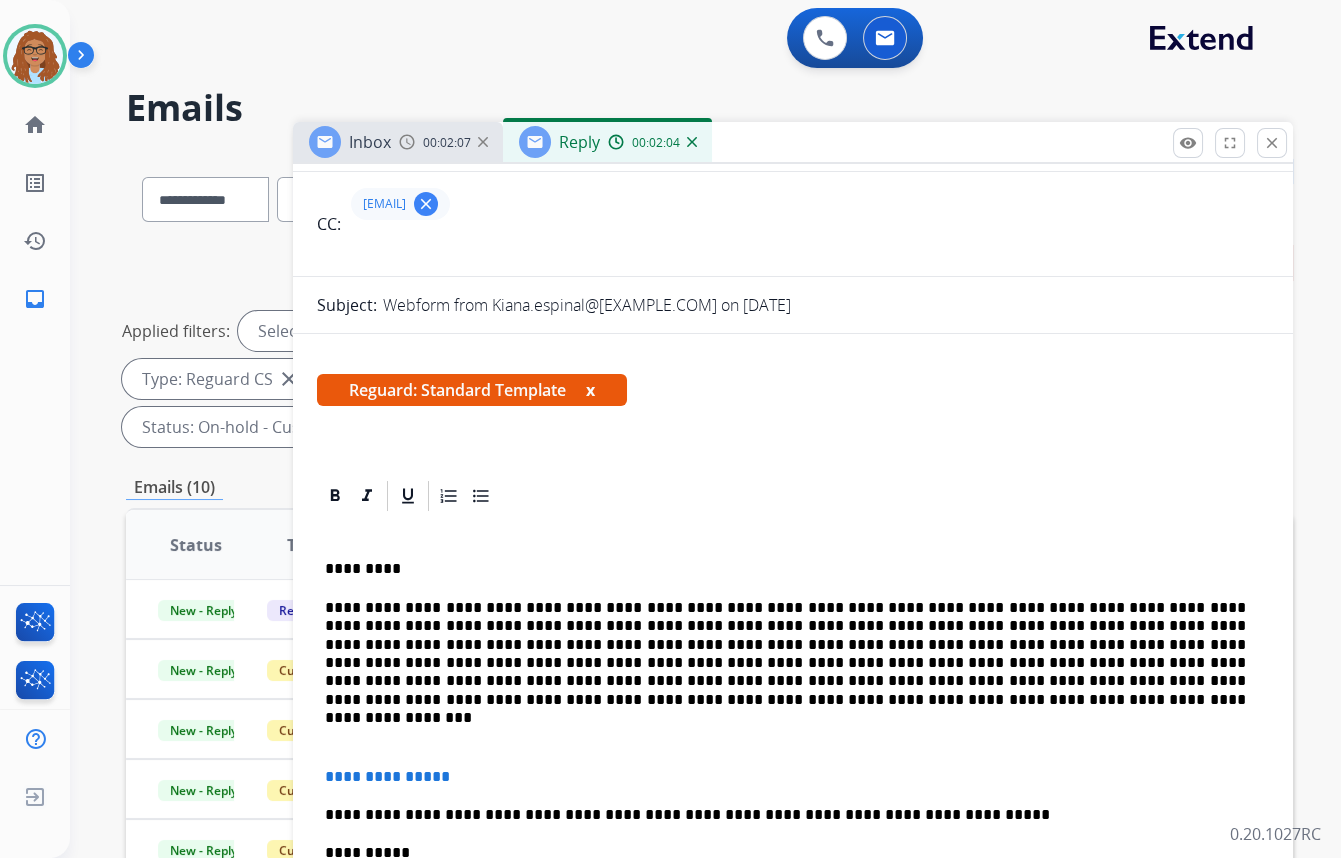 click on "**********" at bounding box center [785, 654] 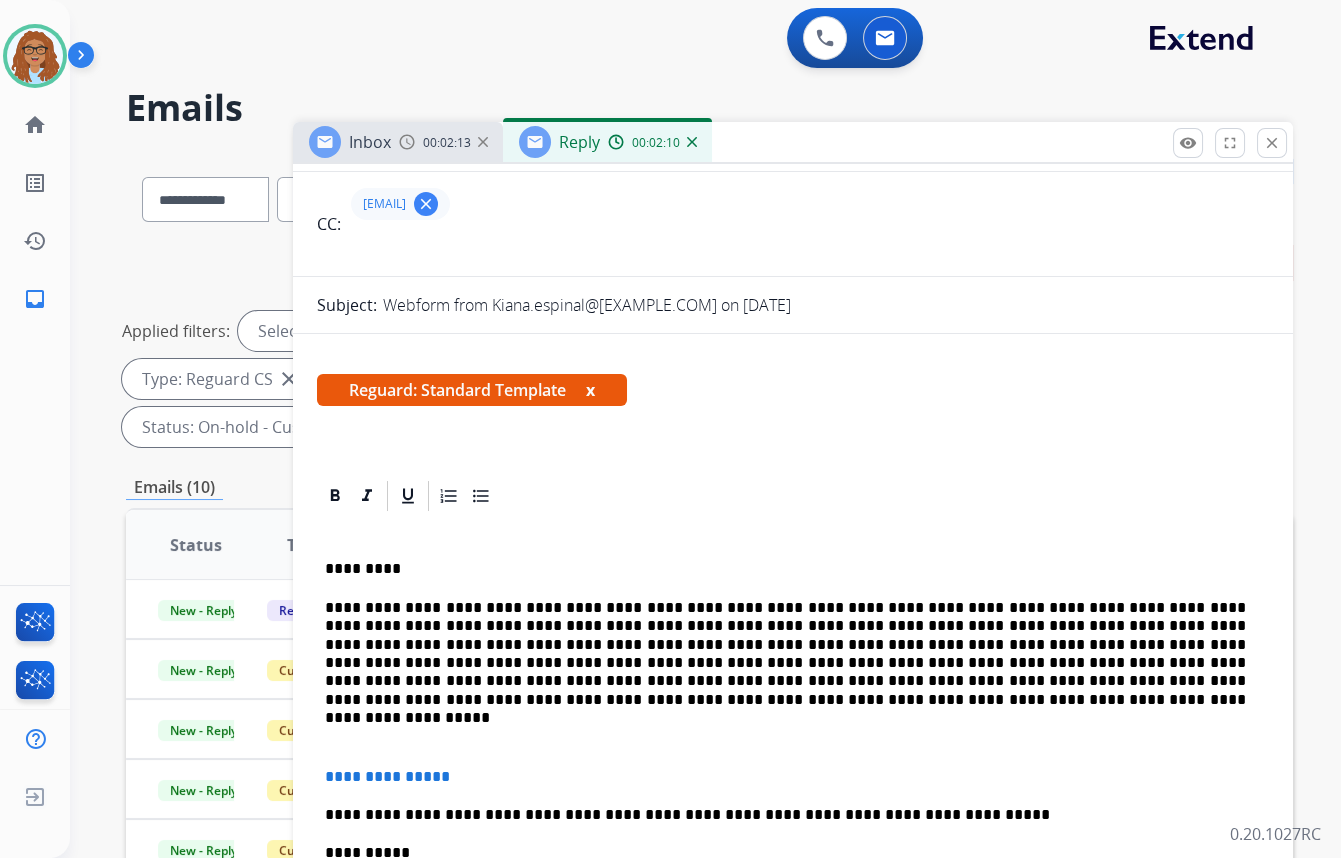 click on "**********" at bounding box center [785, 654] 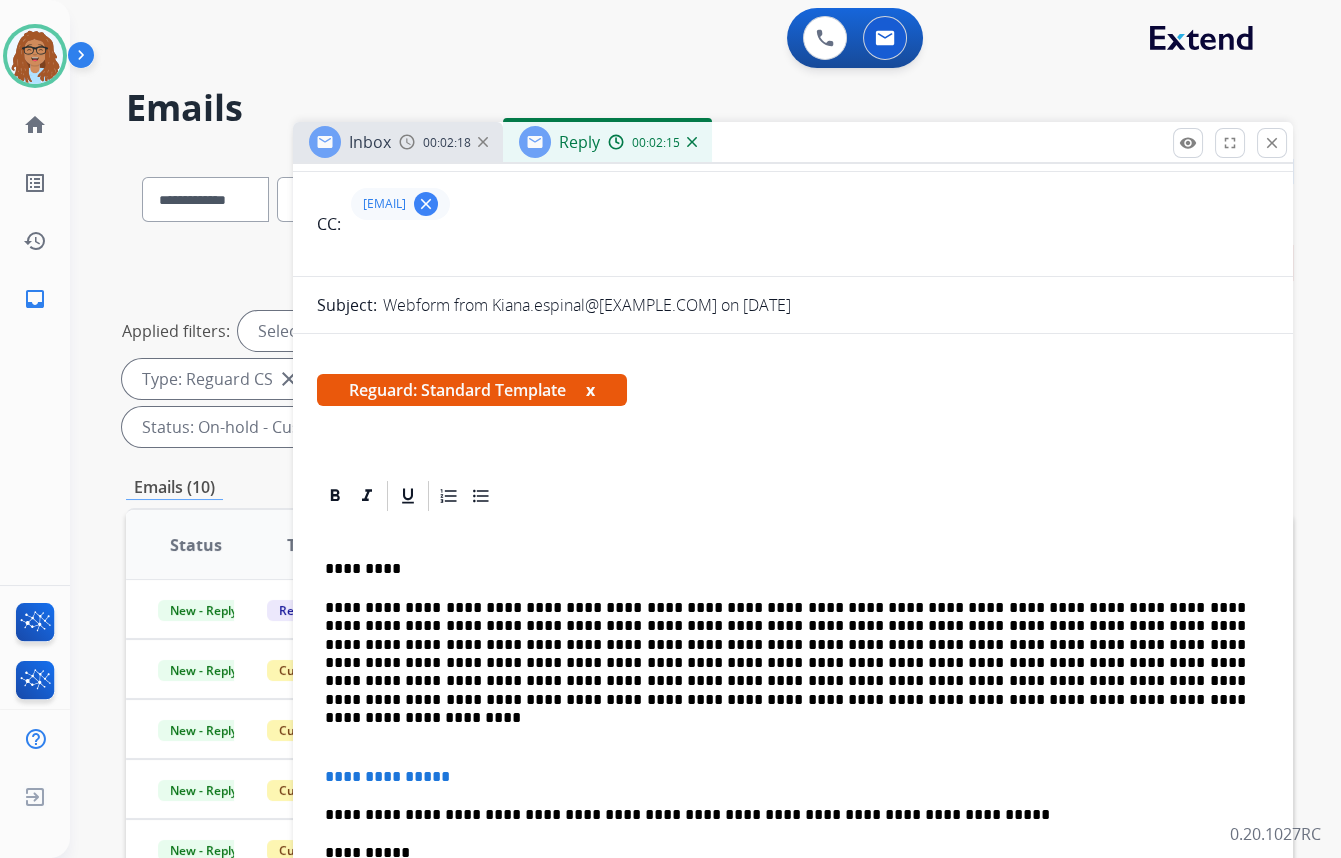 drag, startPoint x: 737, startPoint y: 644, endPoint x: 758, endPoint y: 640, distance: 21.377558 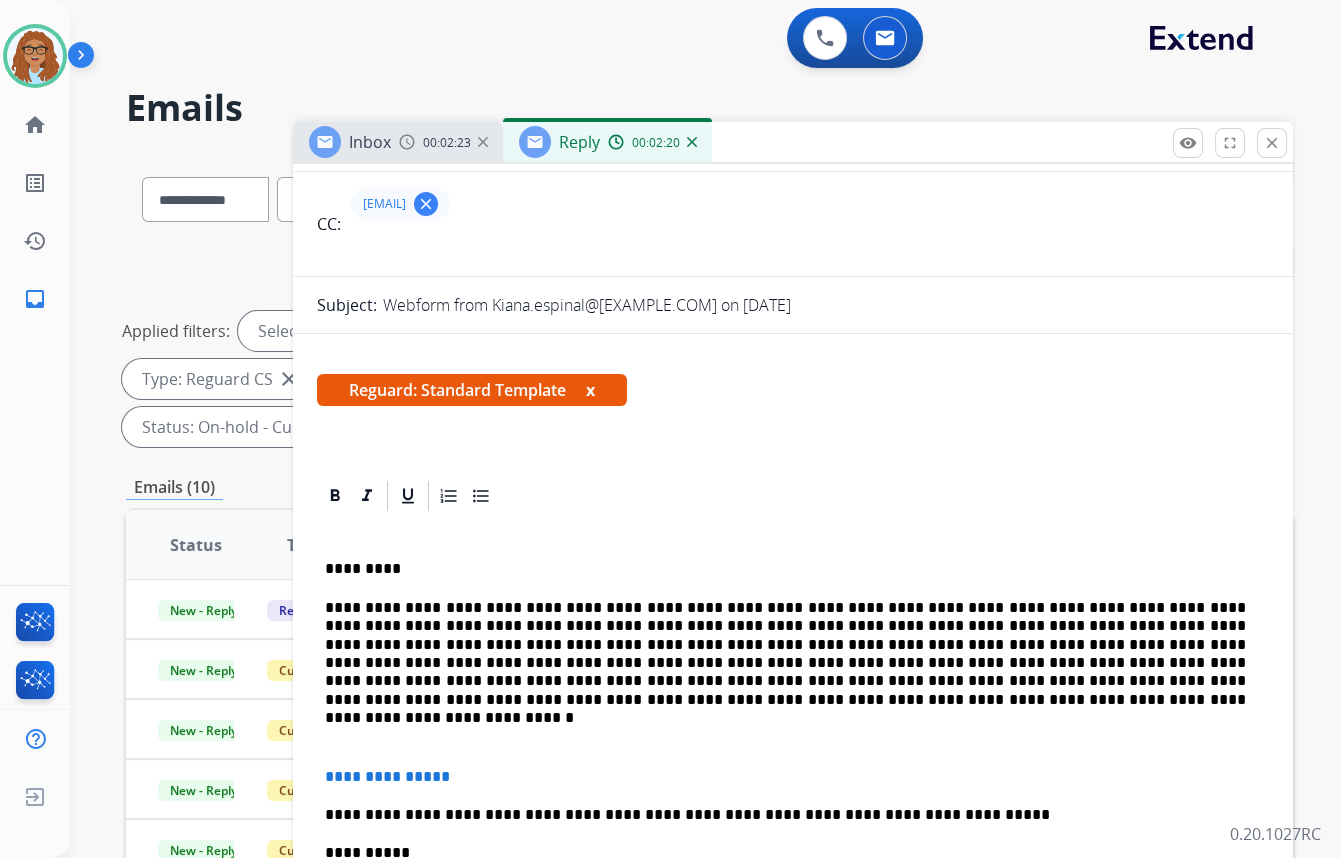 click on "**********" at bounding box center [785, 654] 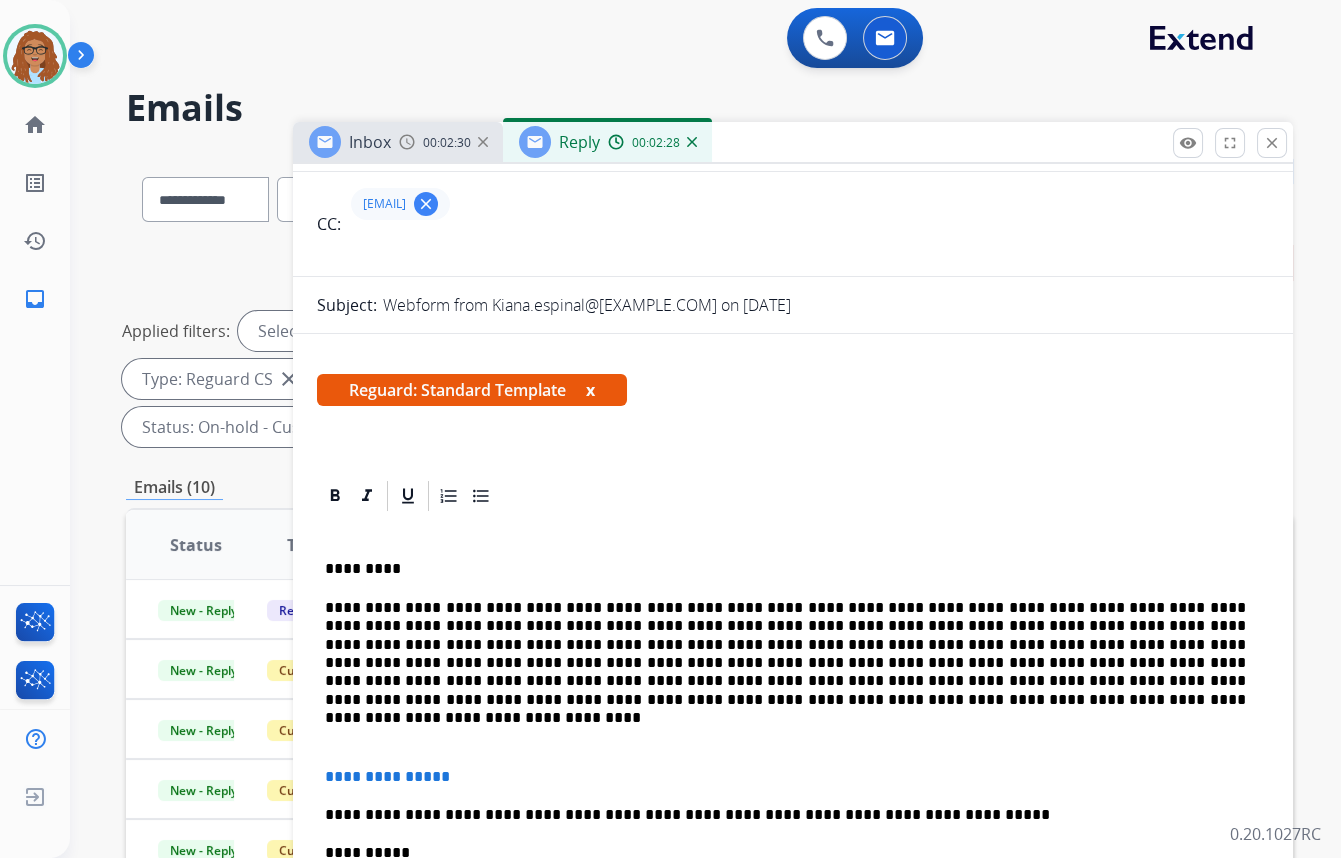 click on "**********" at bounding box center [785, 654] 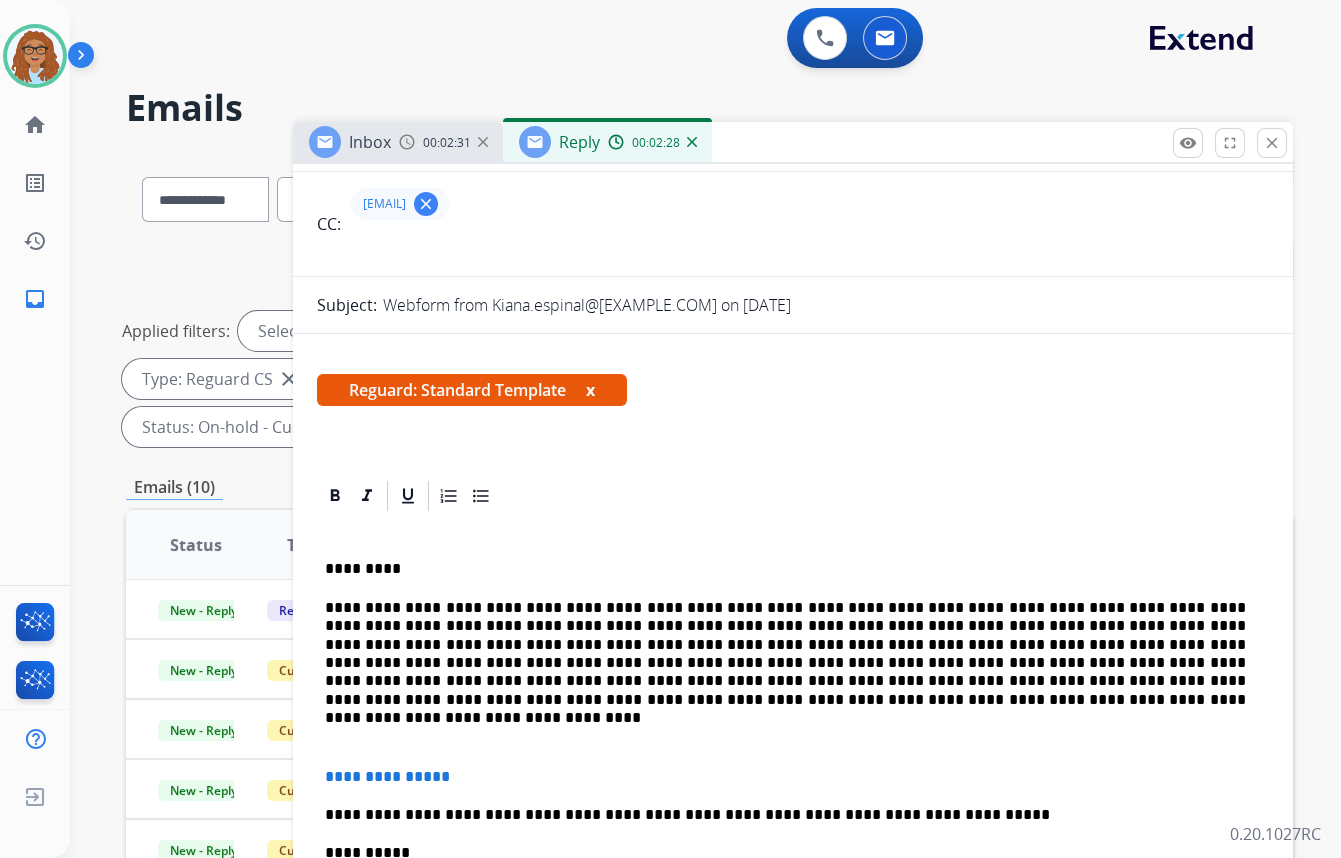 click on "**********" at bounding box center (785, 654) 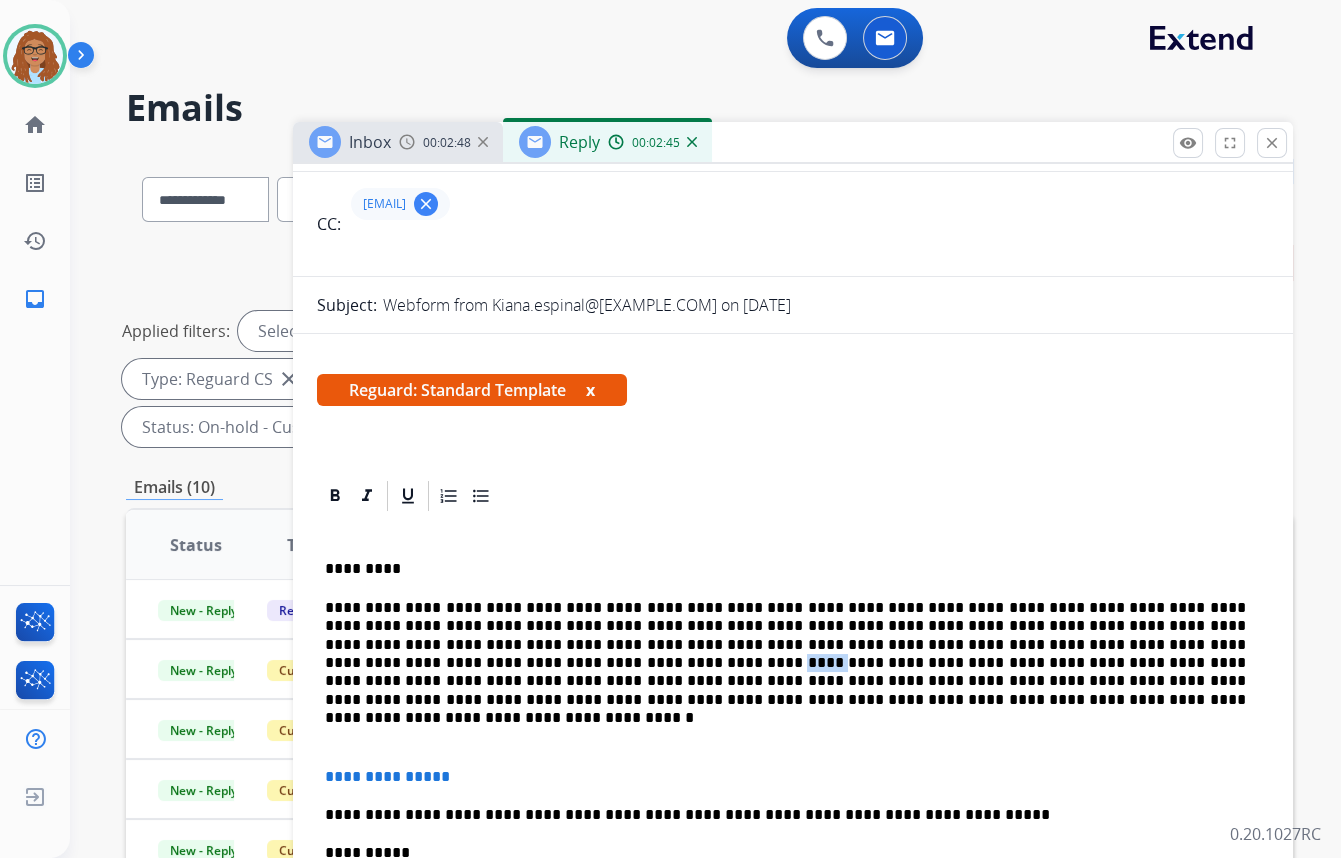 drag, startPoint x: 533, startPoint y: 663, endPoint x: 499, endPoint y: 663, distance: 34 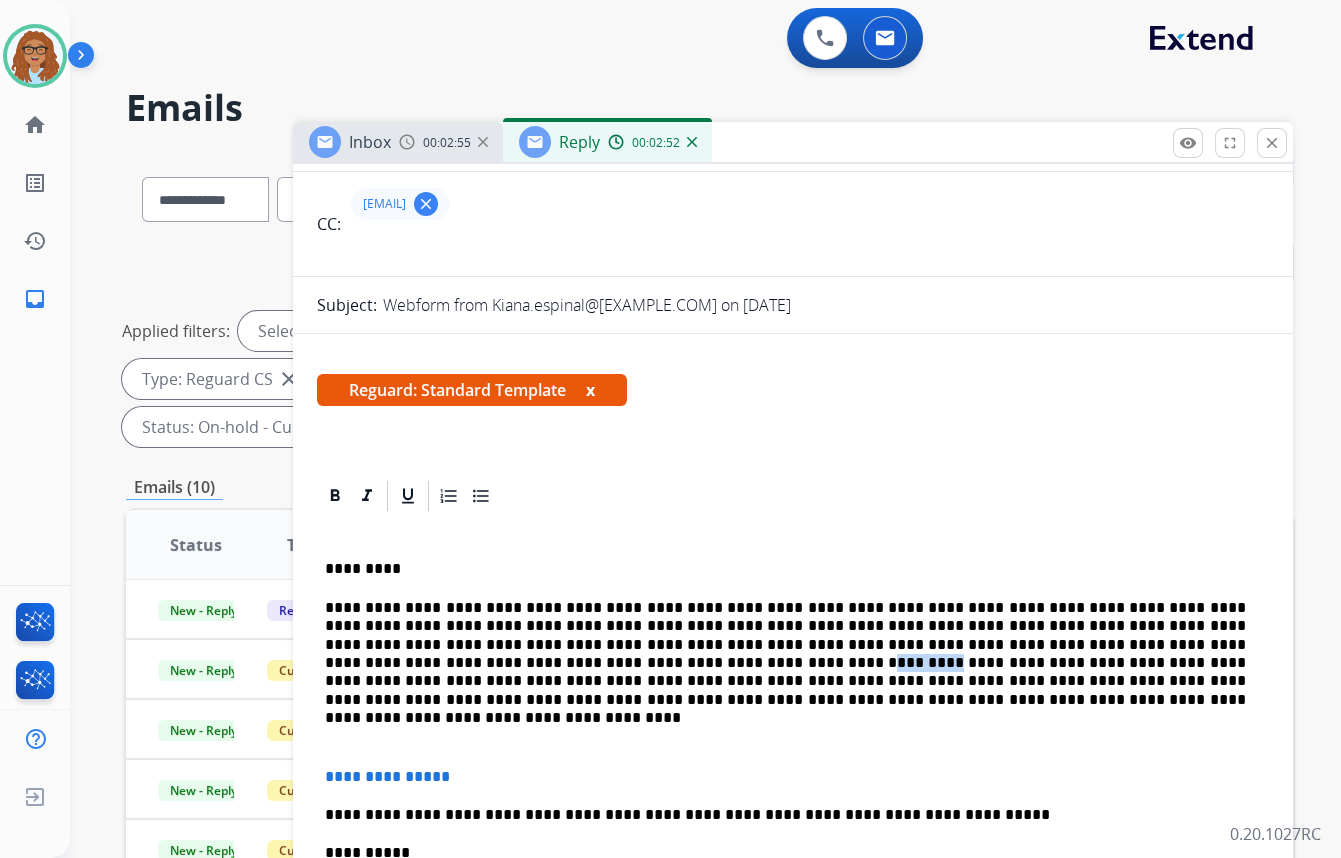 drag, startPoint x: 614, startPoint y: 660, endPoint x: 561, endPoint y: 662, distance: 53.037724 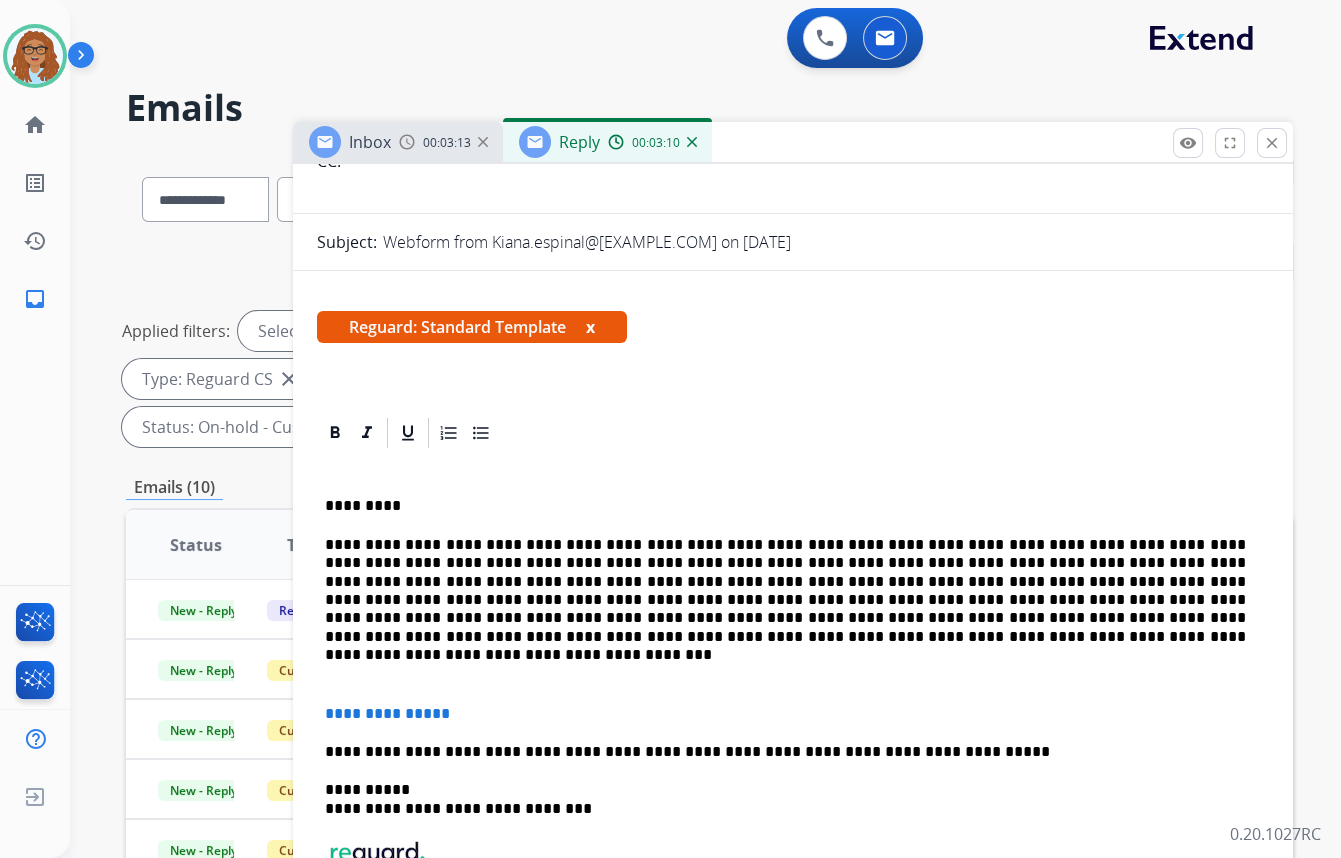 scroll, scrollTop: 284, scrollLeft: 0, axis: vertical 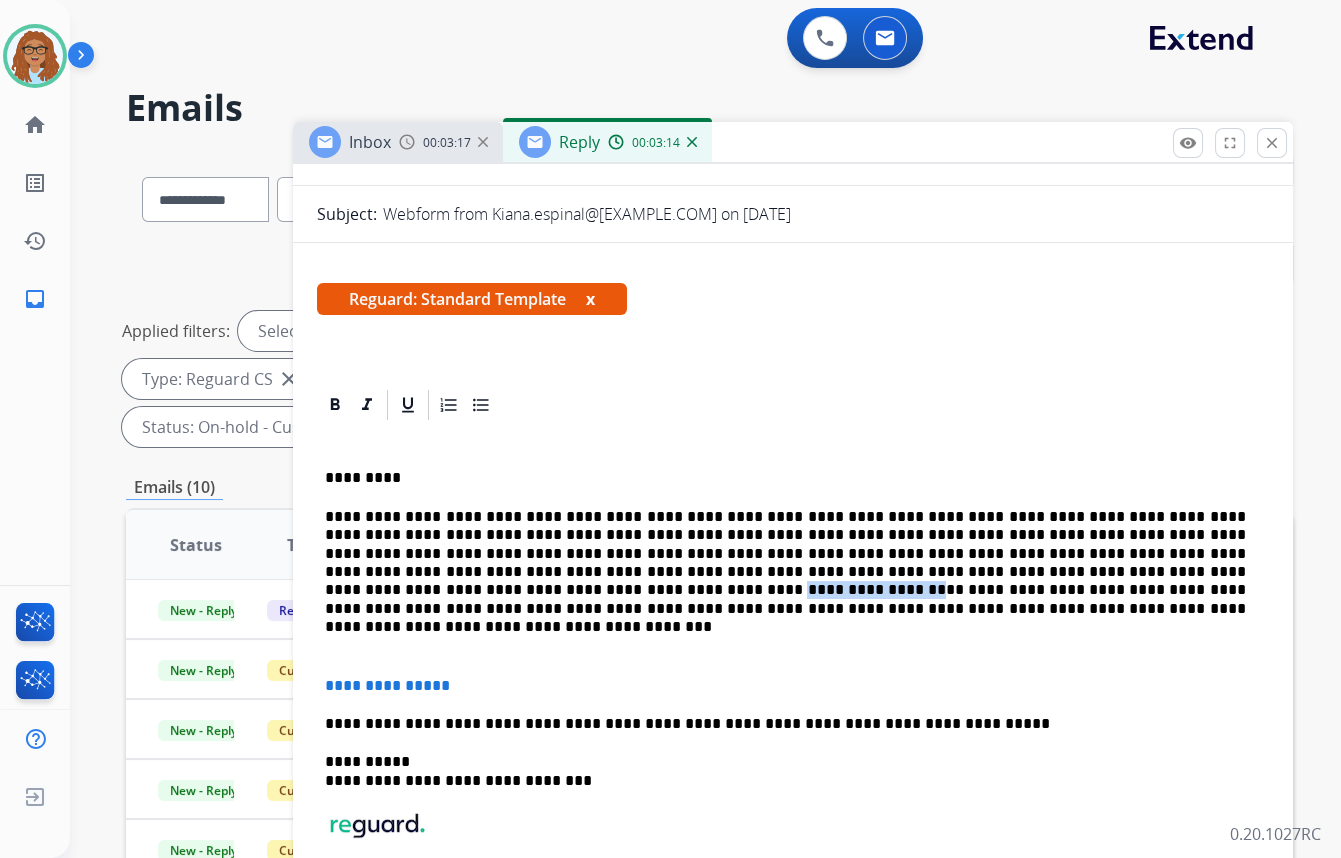 drag, startPoint x: 428, startPoint y: 589, endPoint x: 326, endPoint y: 589, distance: 102 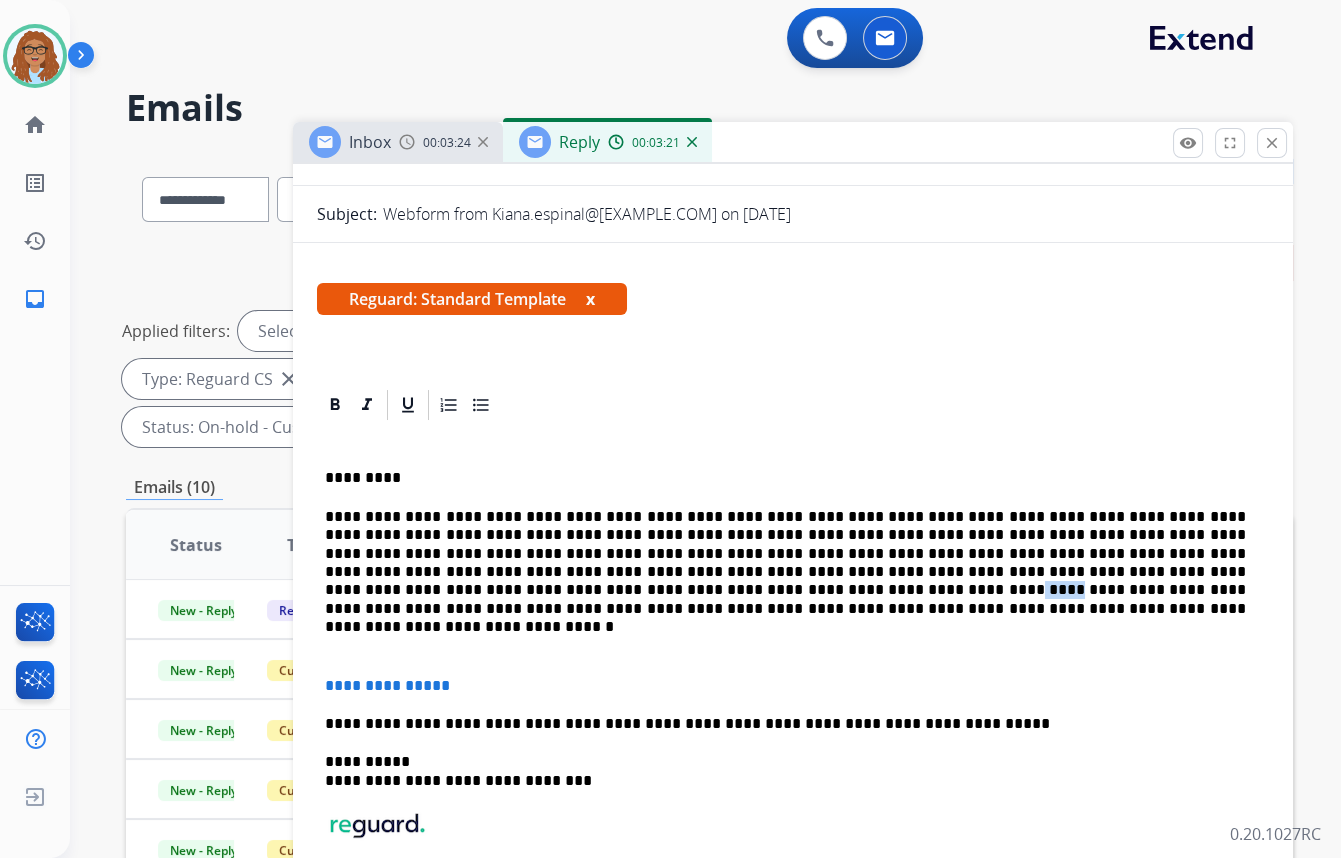 drag, startPoint x: 485, startPoint y: 586, endPoint x: 456, endPoint y: 591, distance: 29.427877 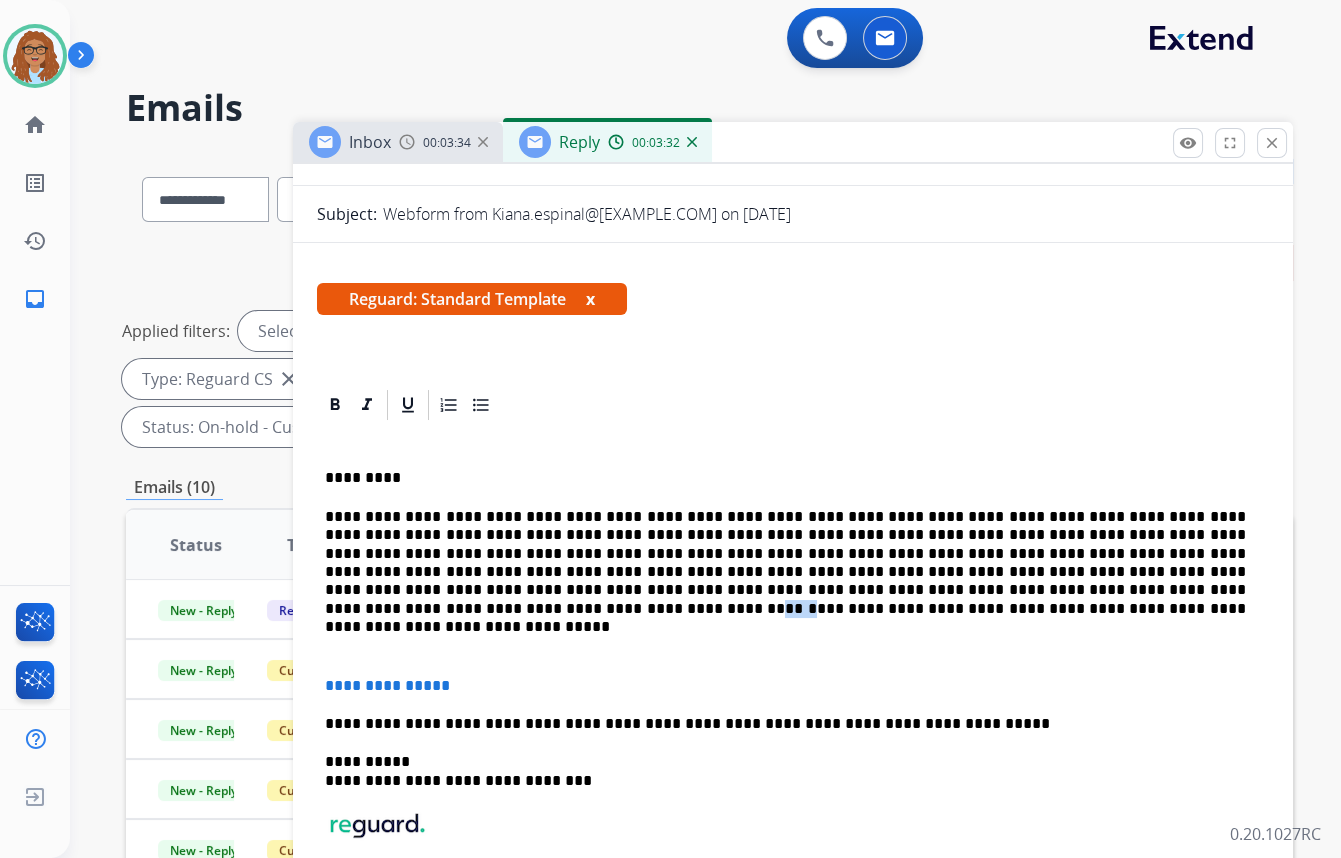 drag, startPoint x: 1064, startPoint y: 593, endPoint x: 1037, endPoint y: 590, distance: 27.166155 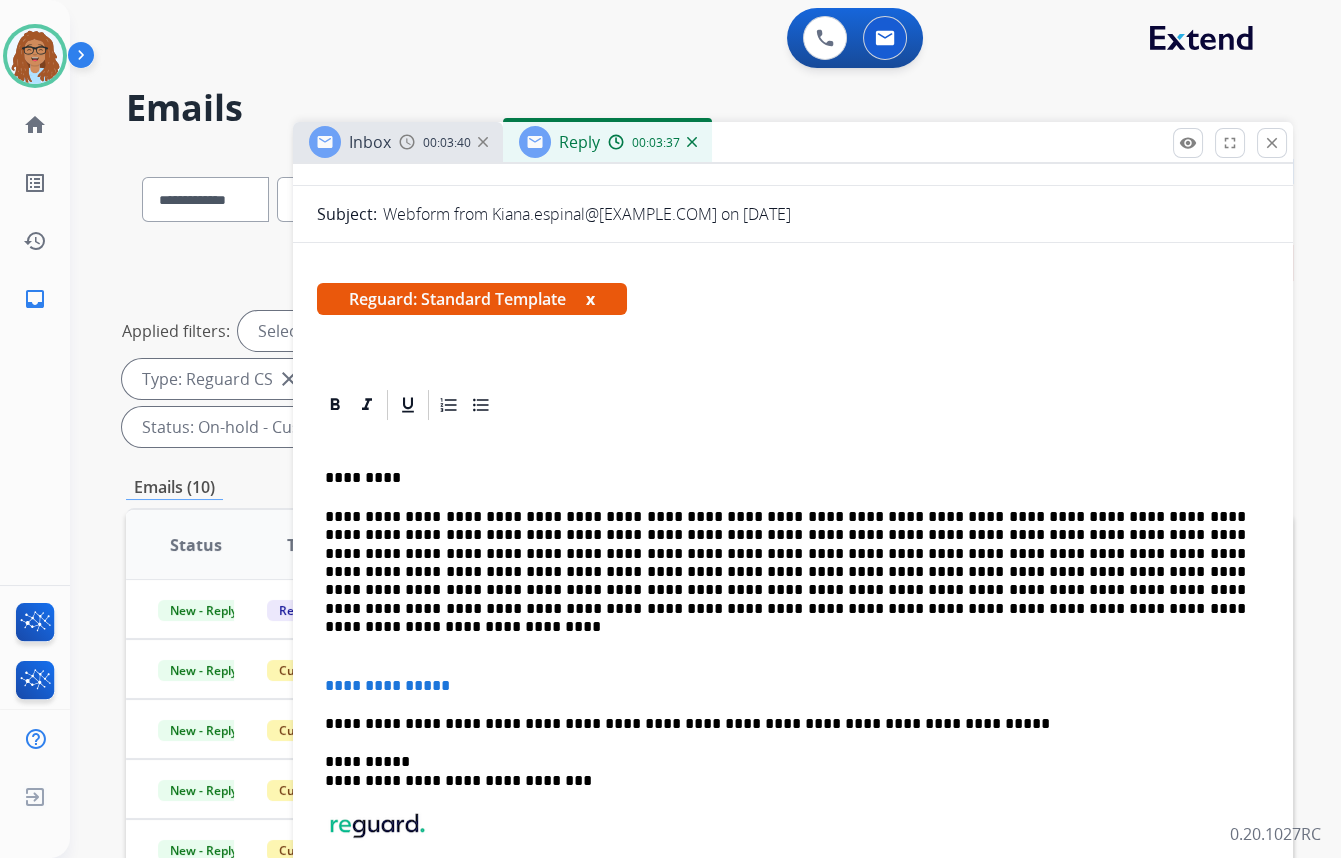 click on "**********" at bounding box center (785, 563) 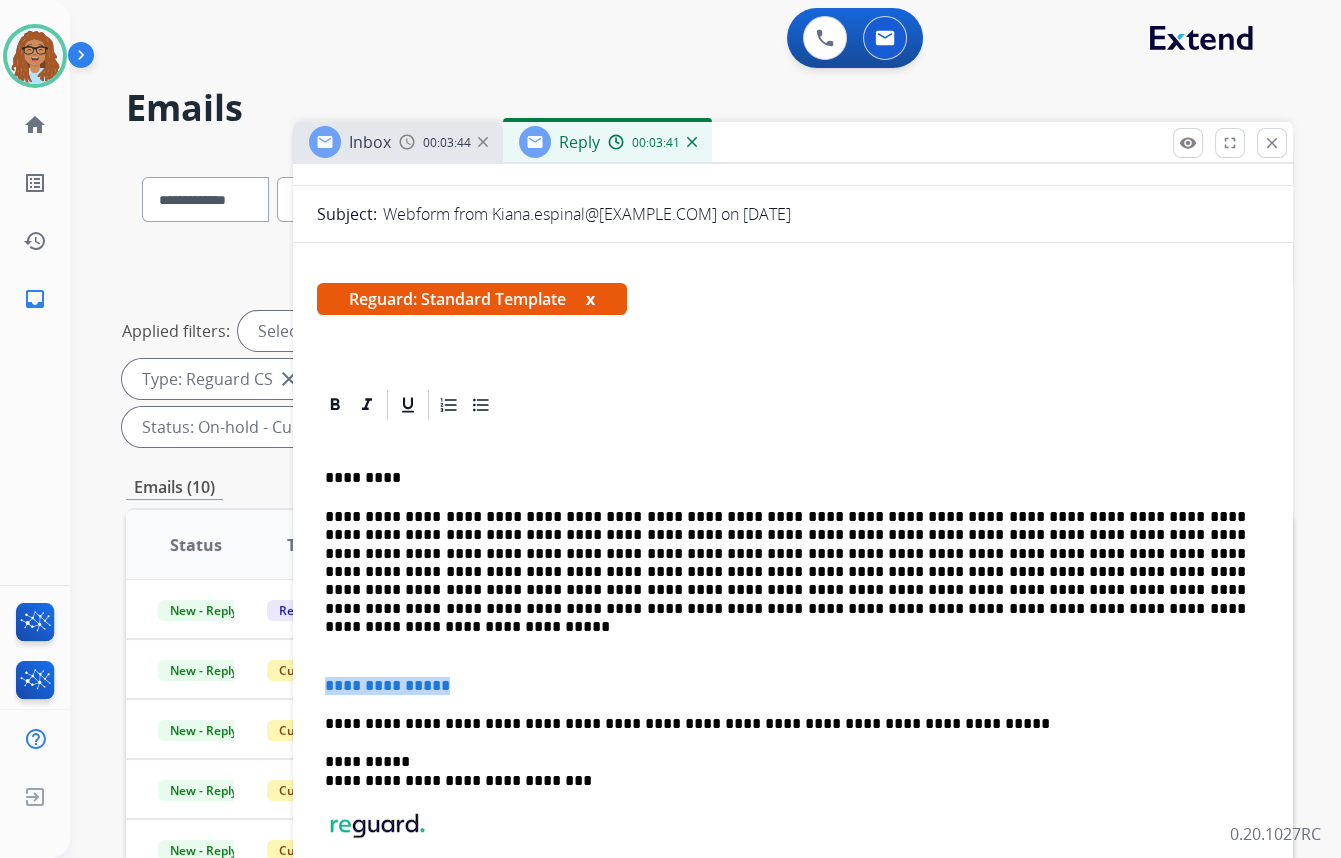 drag, startPoint x: 465, startPoint y: 682, endPoint x: 326, endPoint y: 675, distance: 139.17615 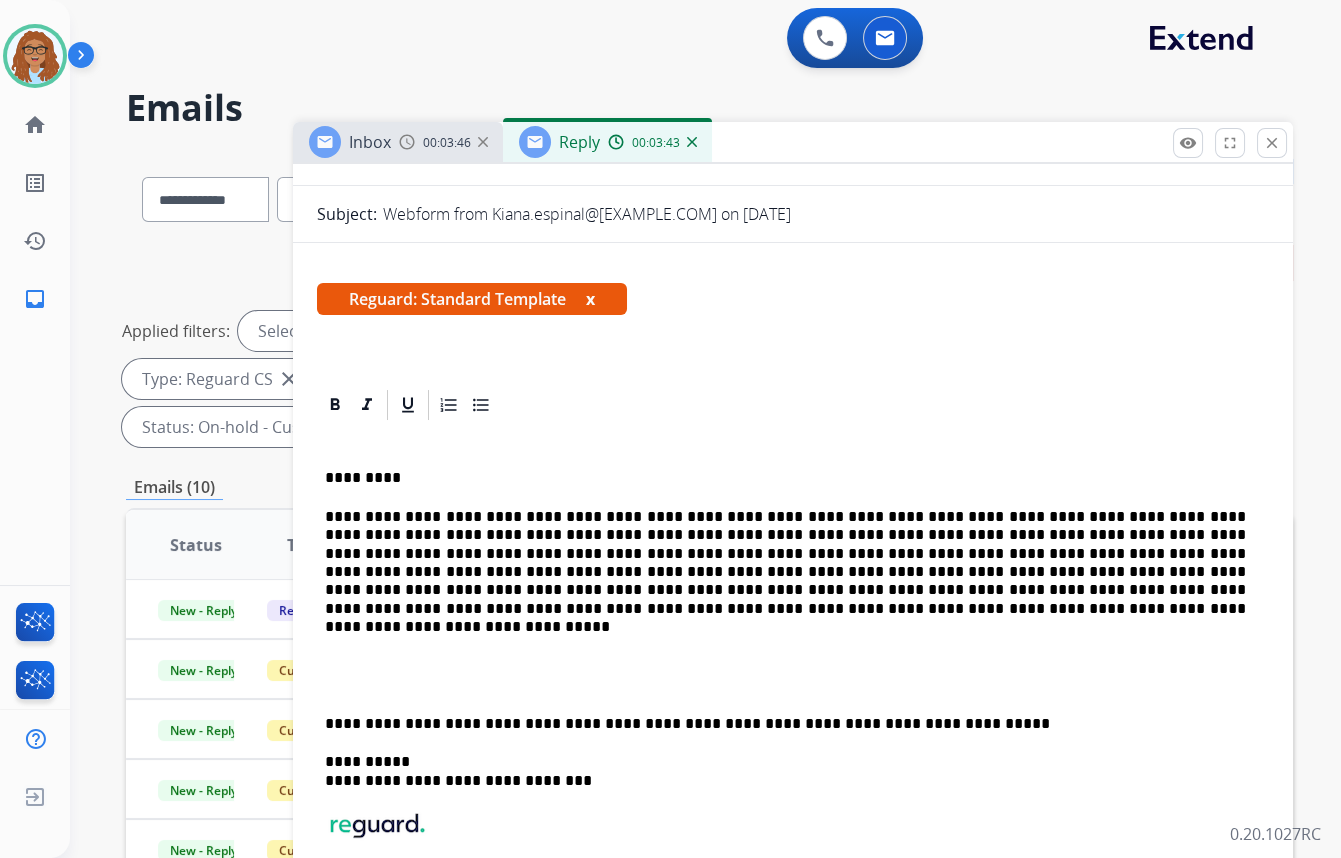 click on "**********" at bounding box center [793, 705] 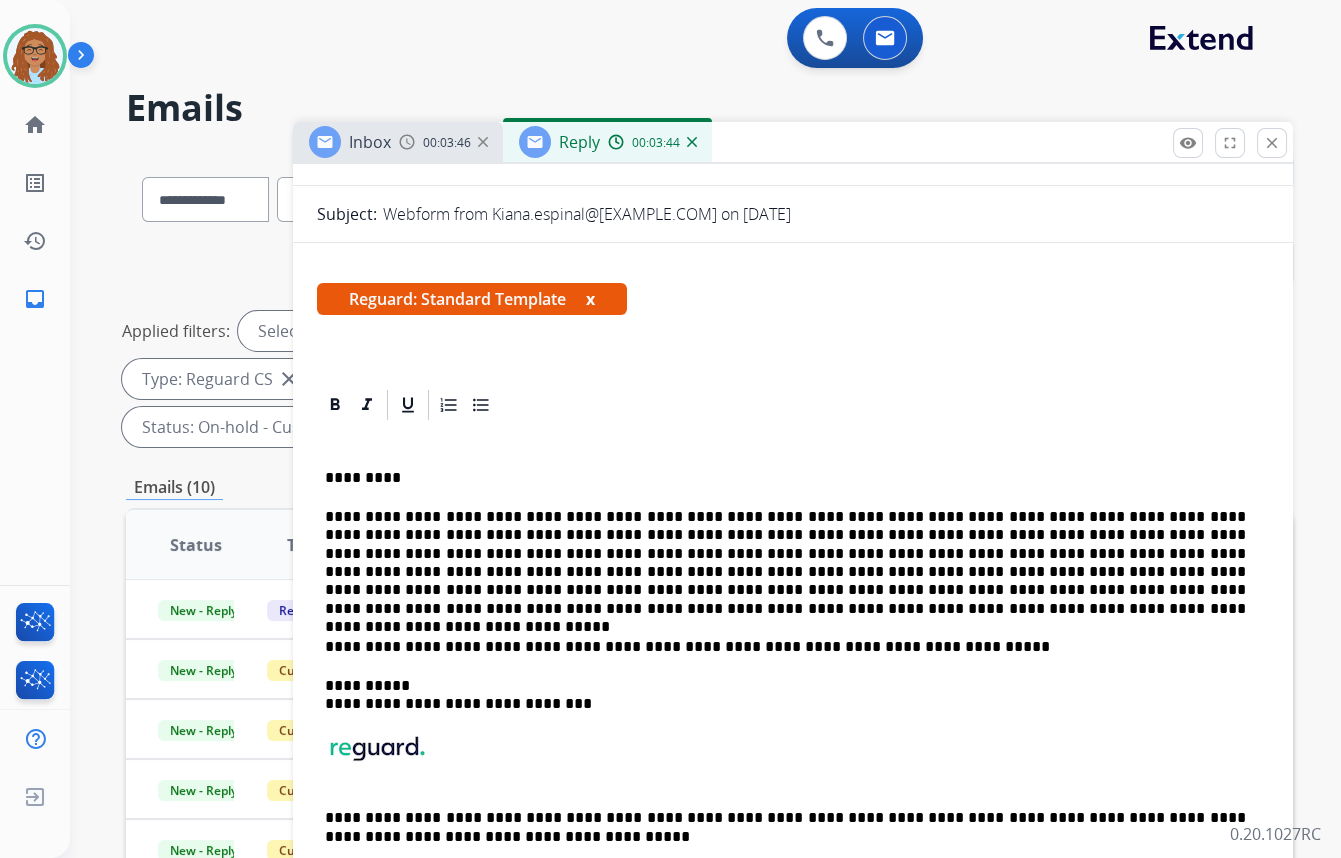 scroll, scrollTop: 265, scrollLeft: 0, axis: vertical 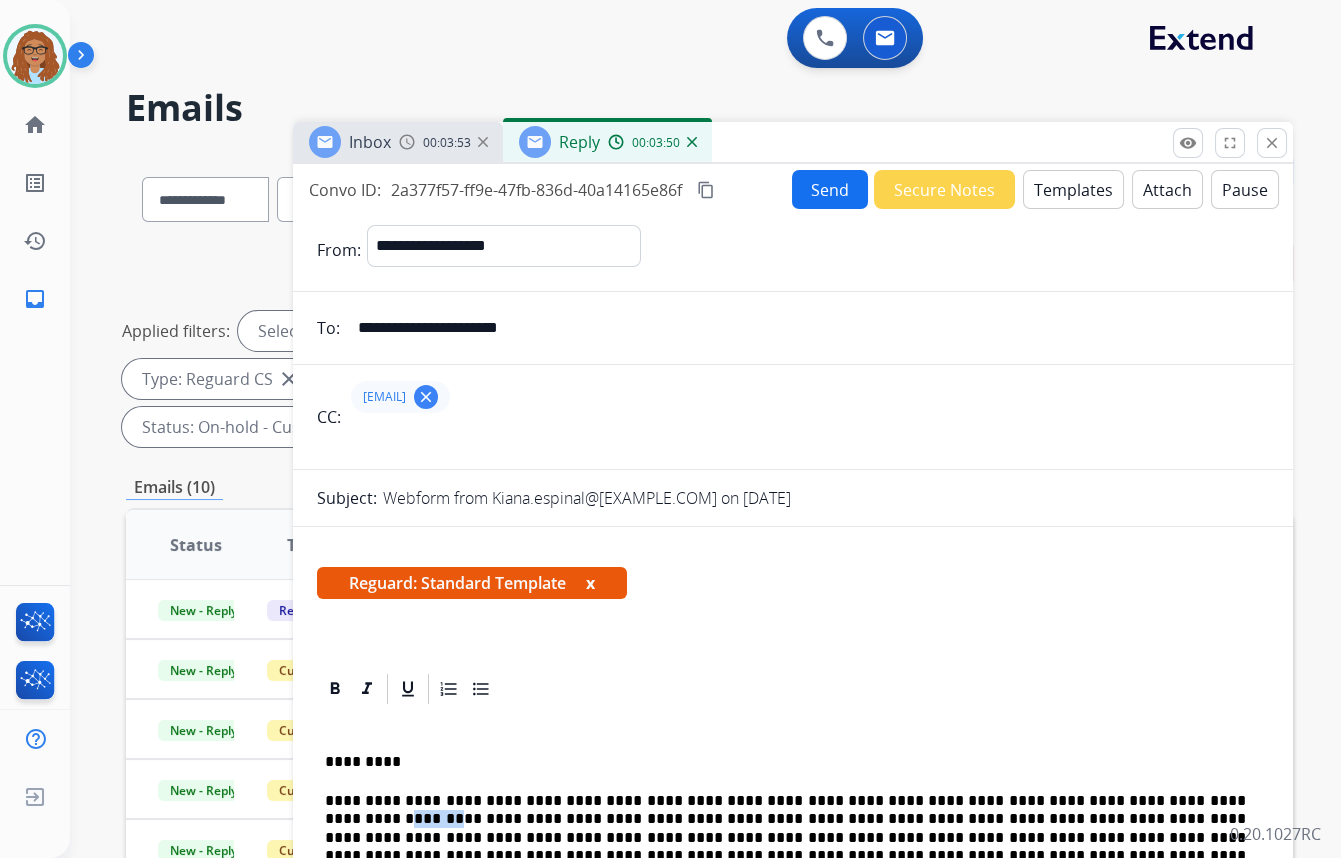 click on "Send" at bounding box center [830, 189] 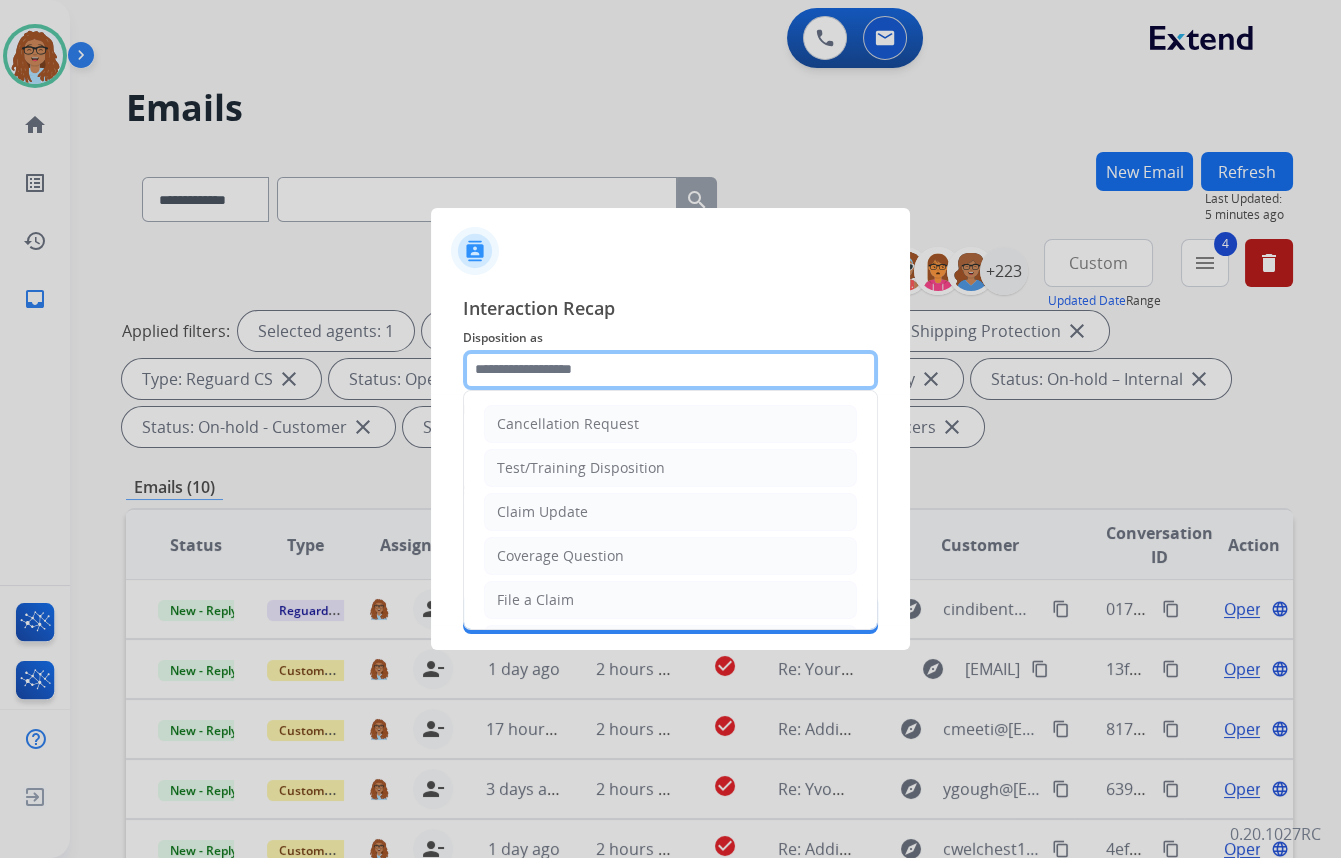 click 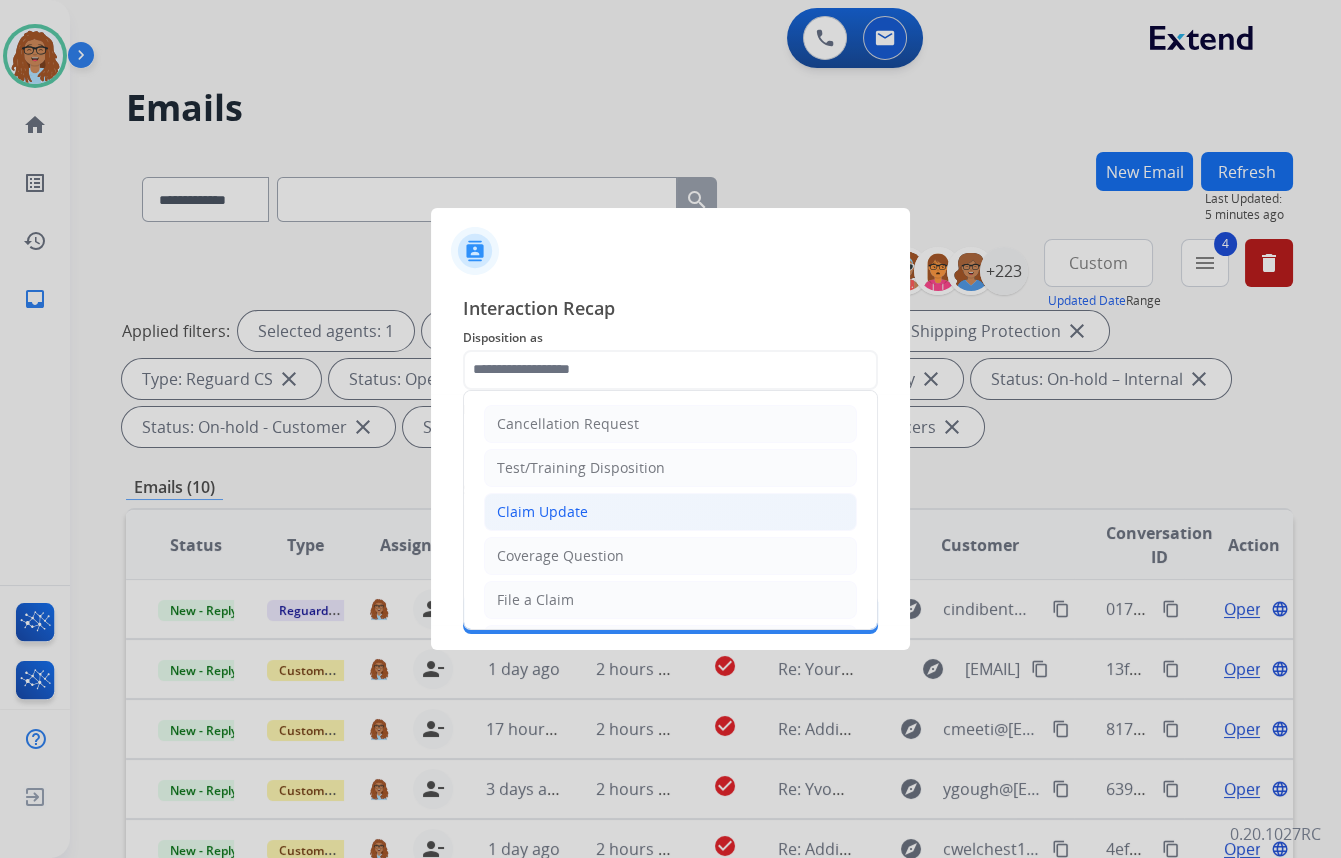 click on "Claim Update" 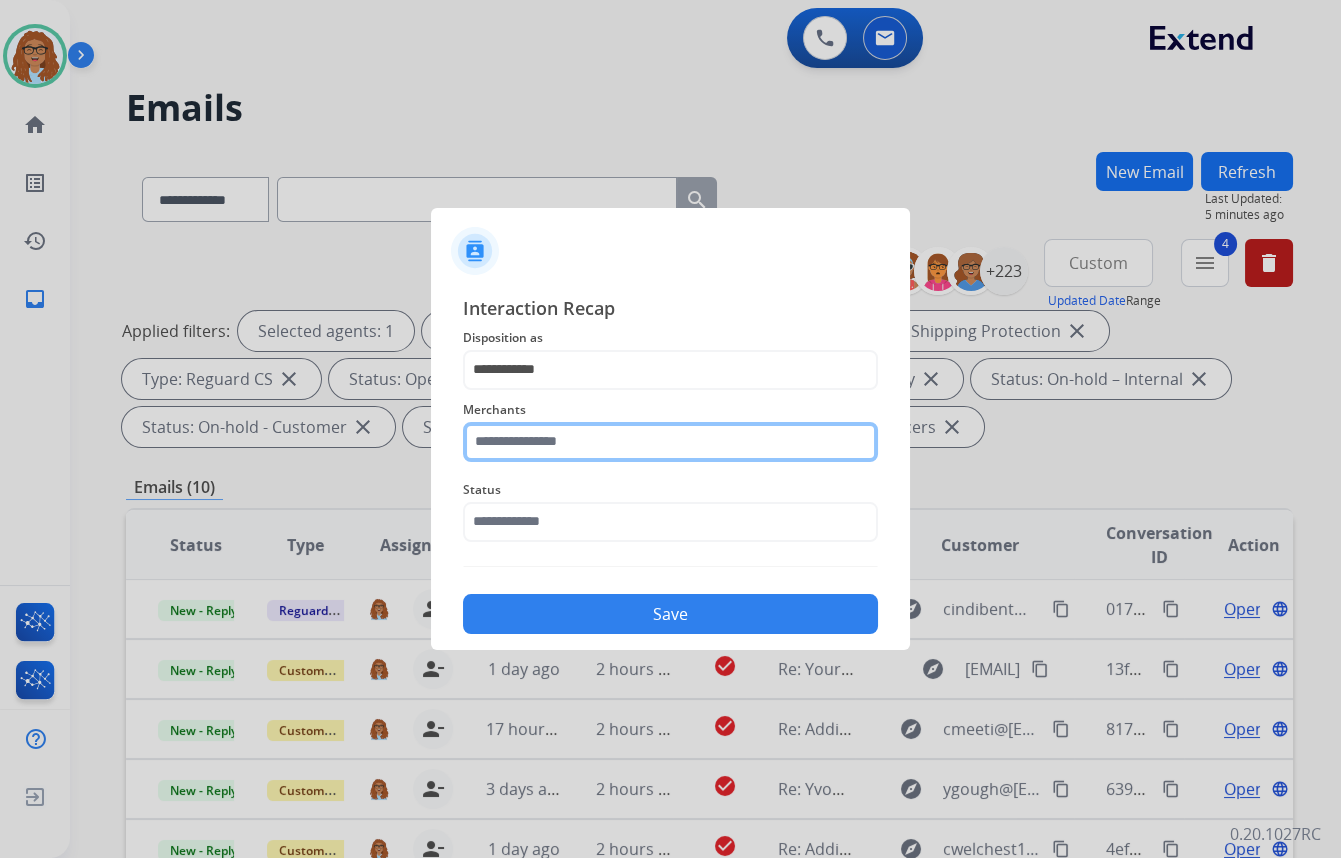 click 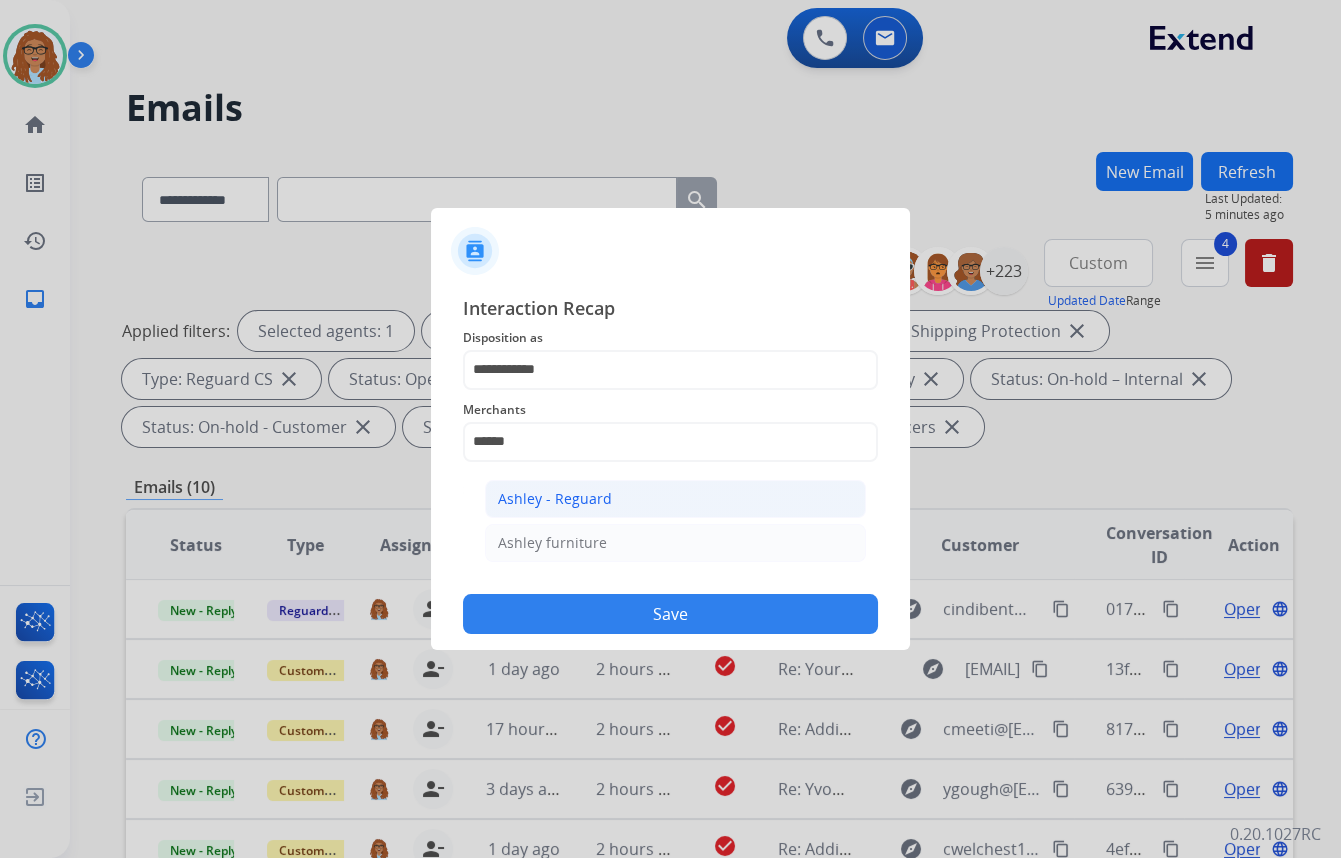 click on "Ashley - Reguard" 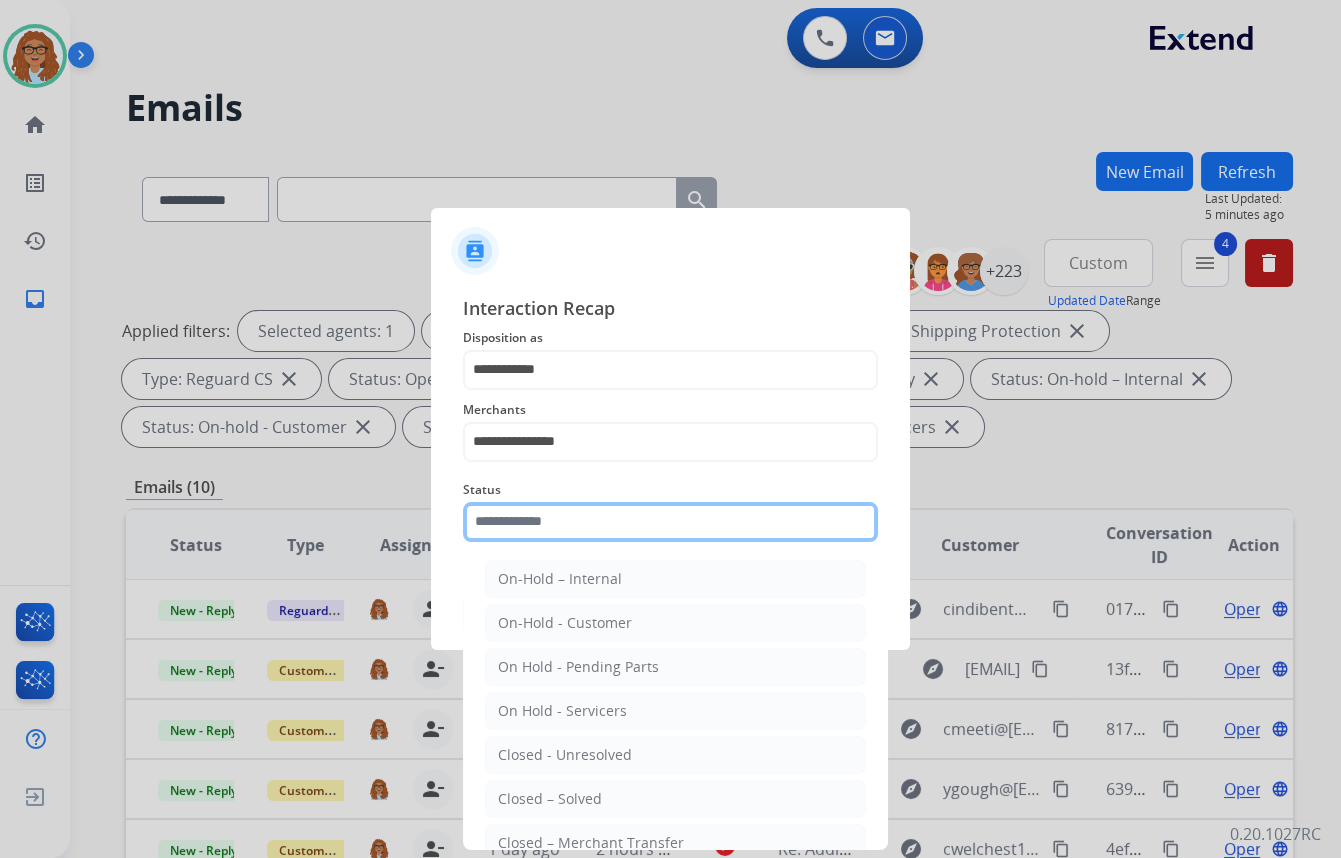 click 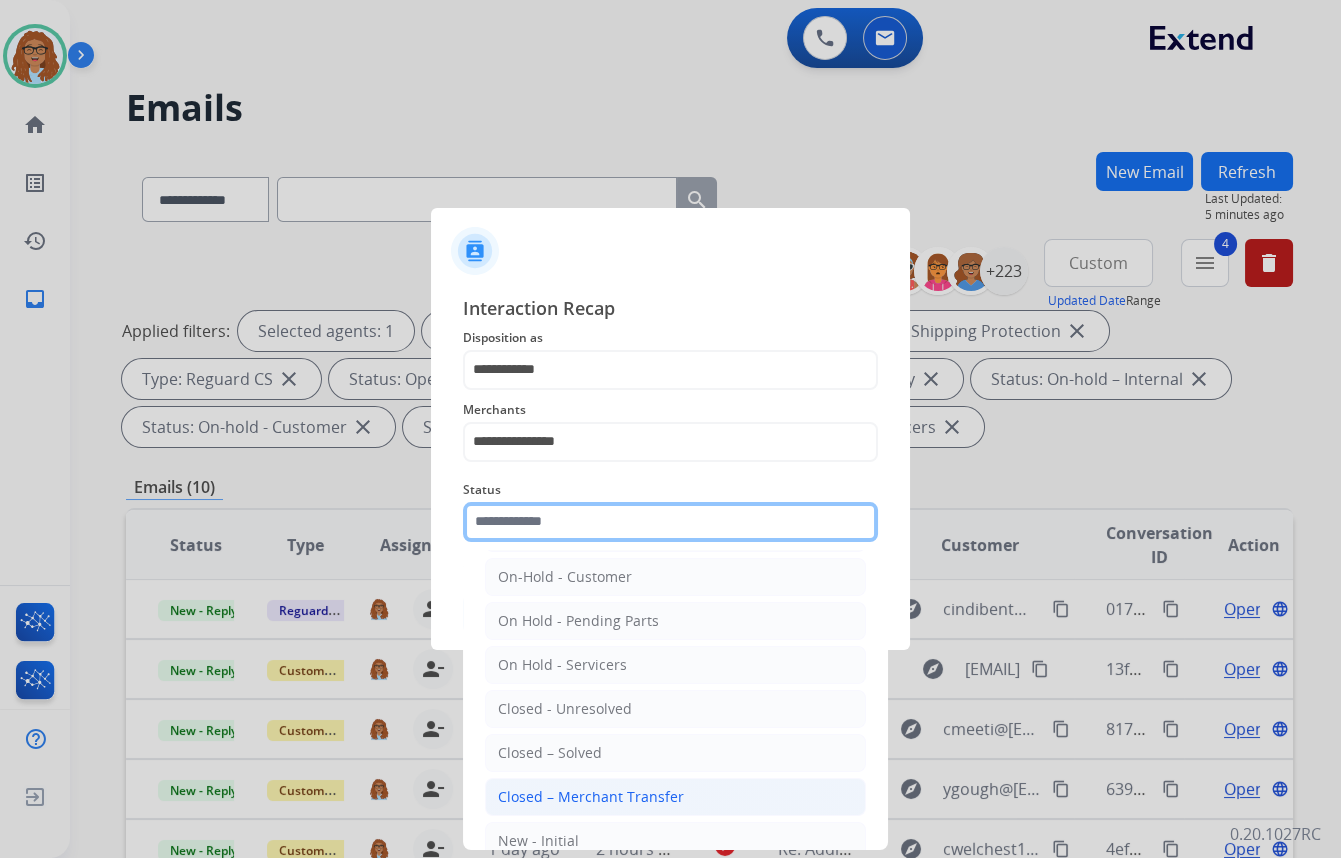 scroll, scrollTop: 90, scrollLeft: 0, axis: vertical 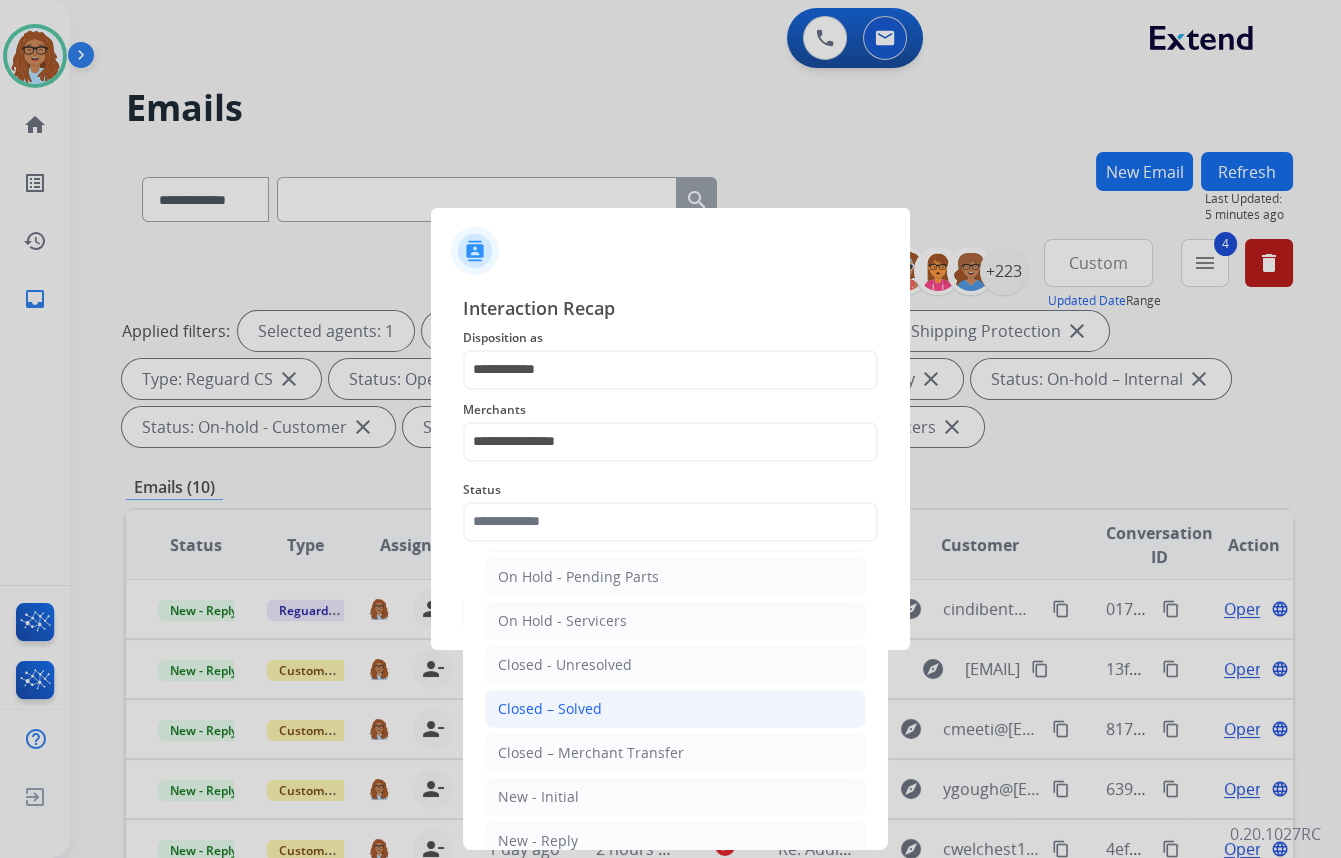 click on "Closed – Solved" 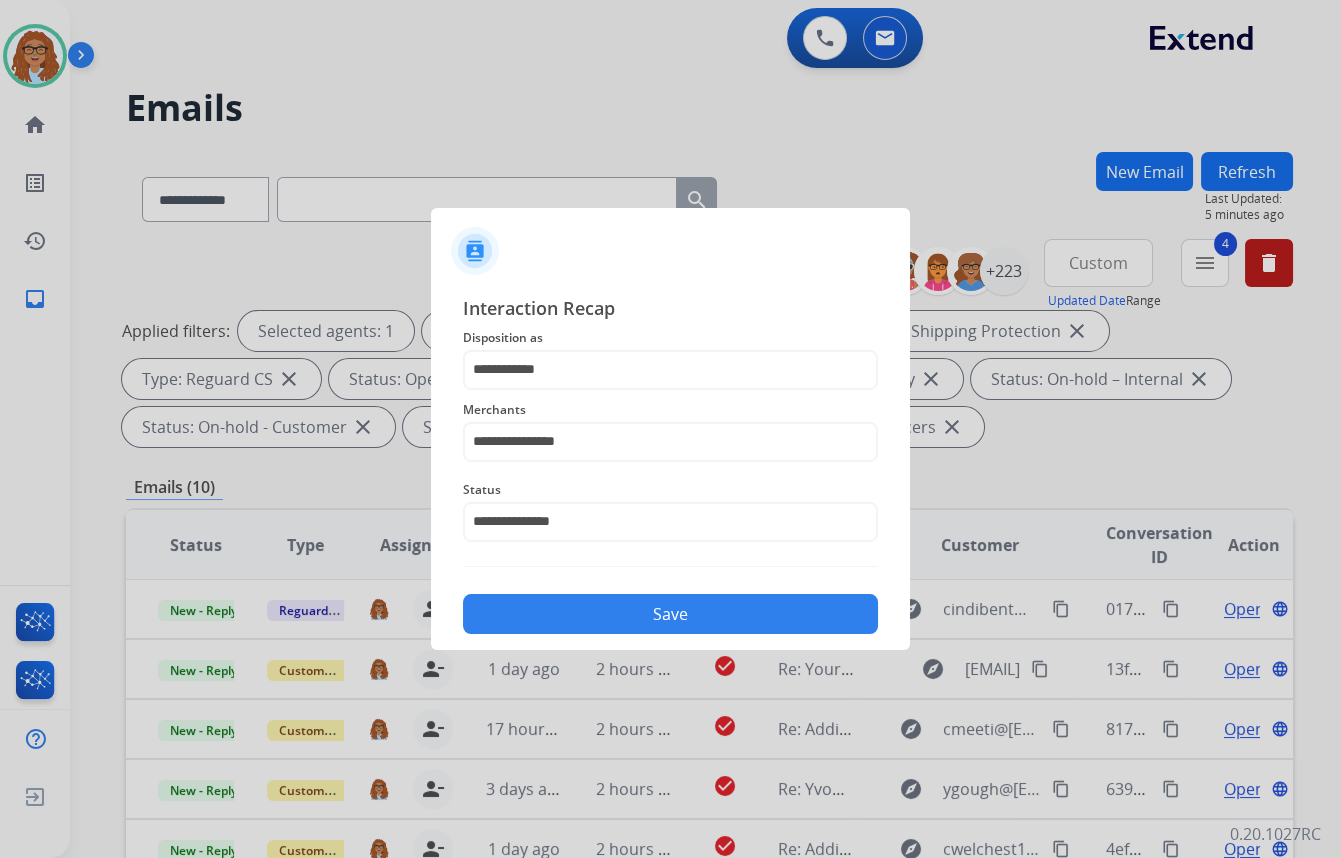 click on "Save" 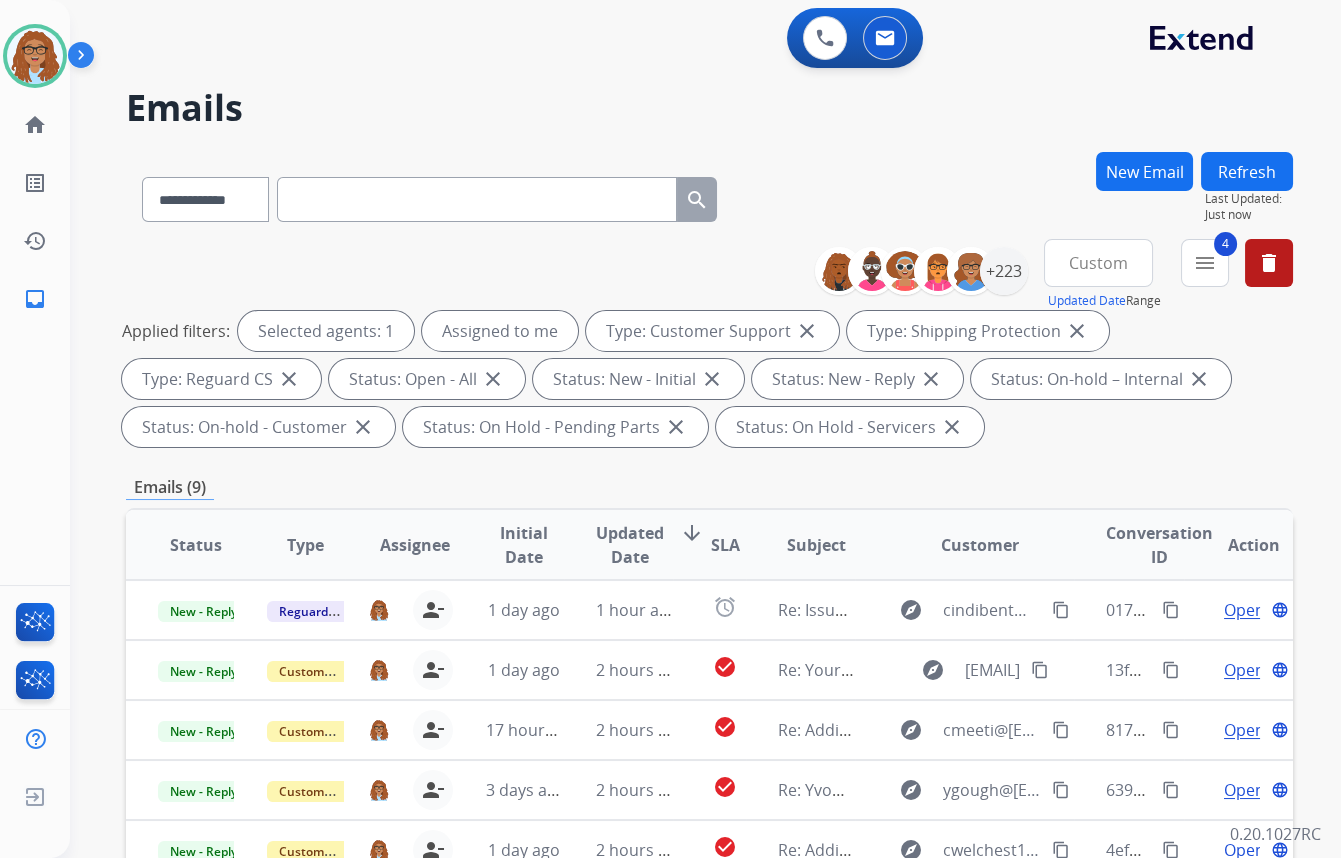 scroll, scrollTop: 0, scrollLeft: 0, axis: both 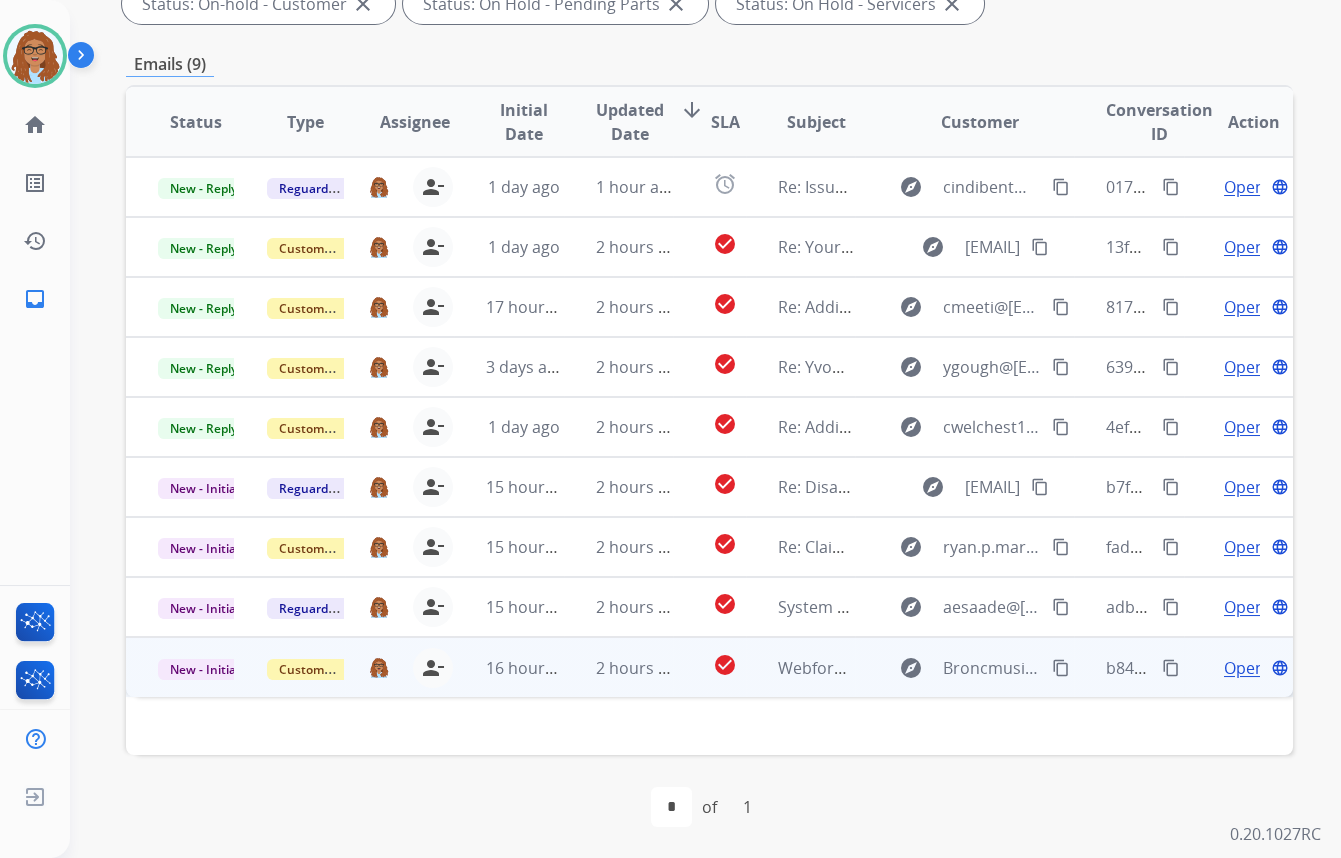 click on "content_copy" at bounding box center (1171, 668) 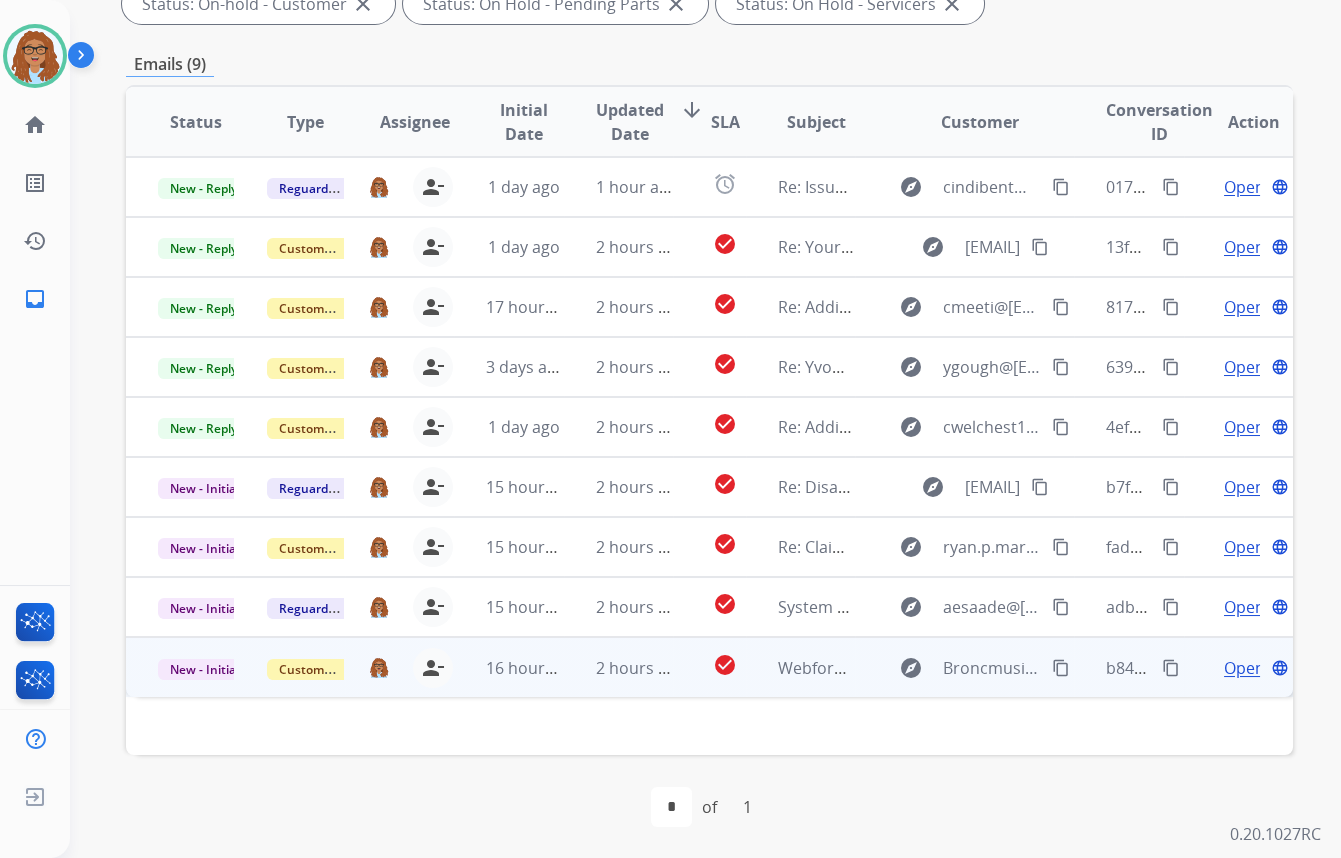 click on "Open" at bounding box center (1244, 668) 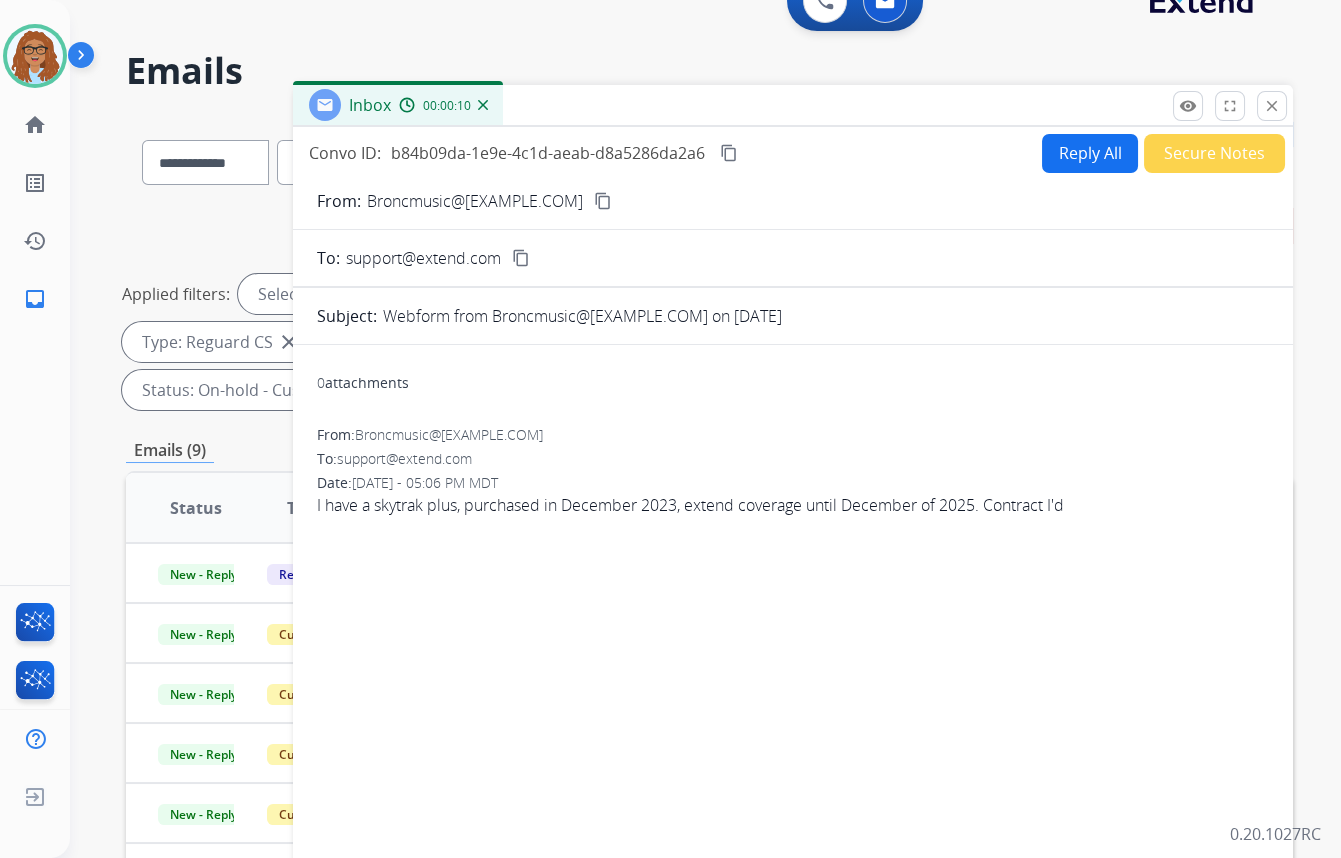 scroll, scrollTop: 0, scrollLeft: 0, axis: both 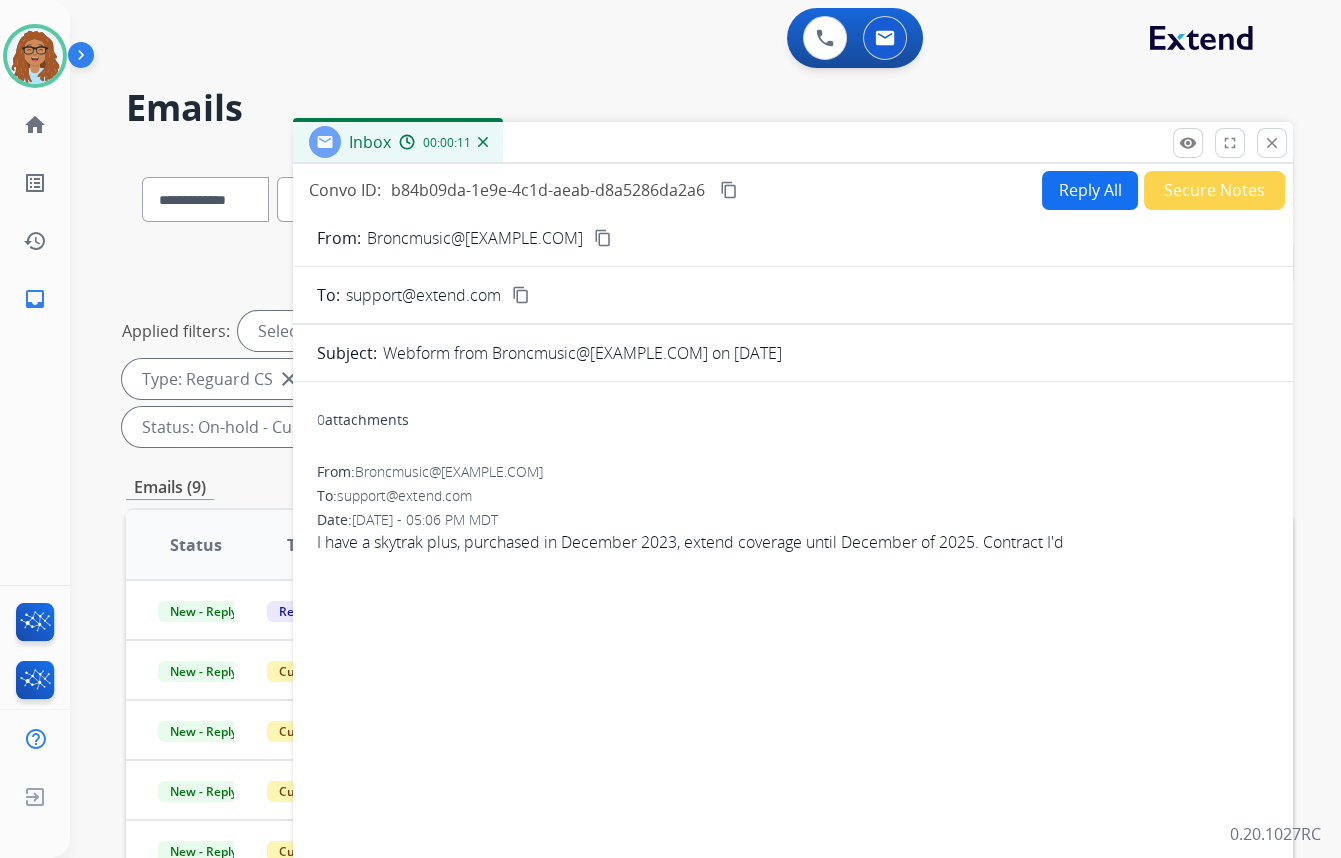 click on "Reply All" at bounding box center [1090, 190] 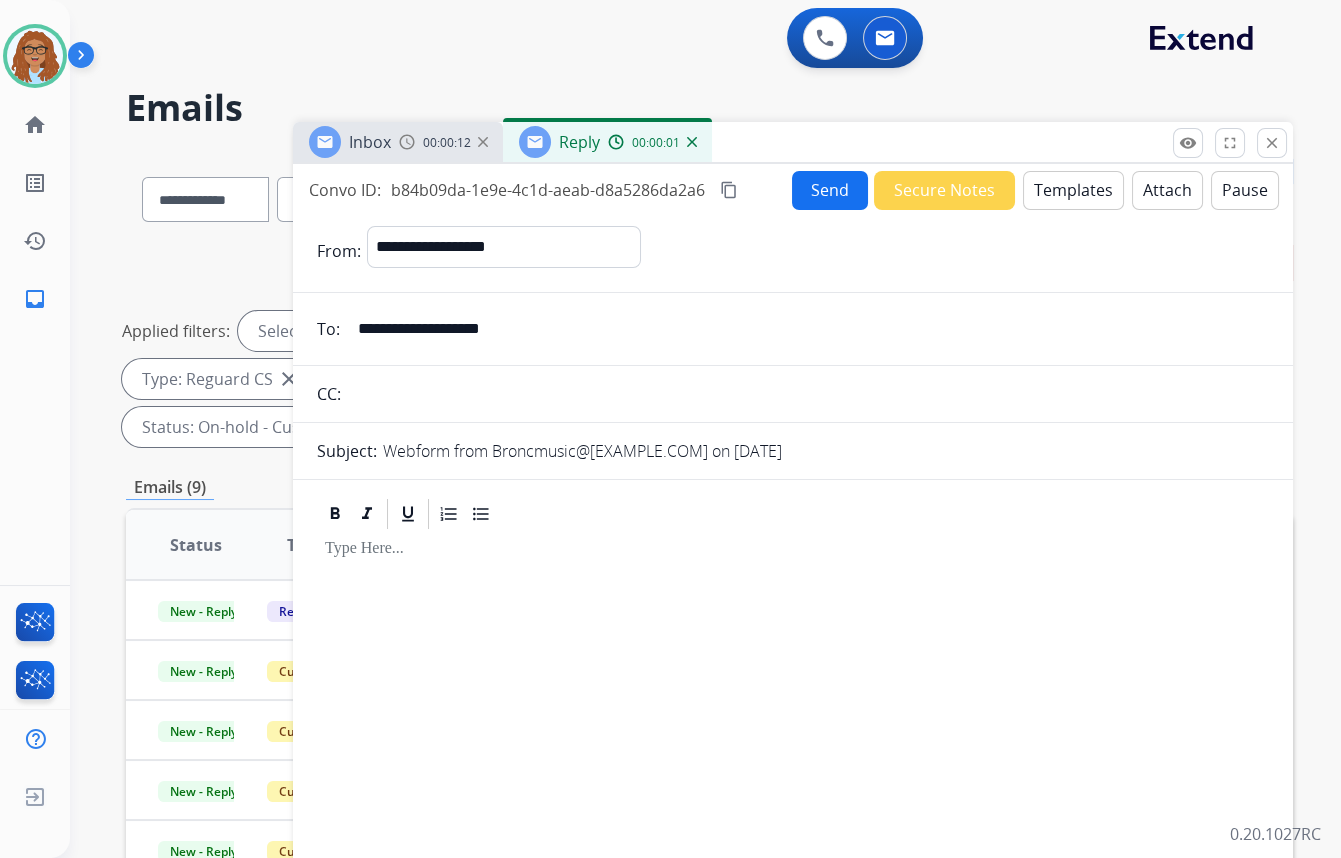 drag, startPoint x: 400, startPoint y: 339, endPoint x: 168, endPoint y: 369, distance: 233.93161 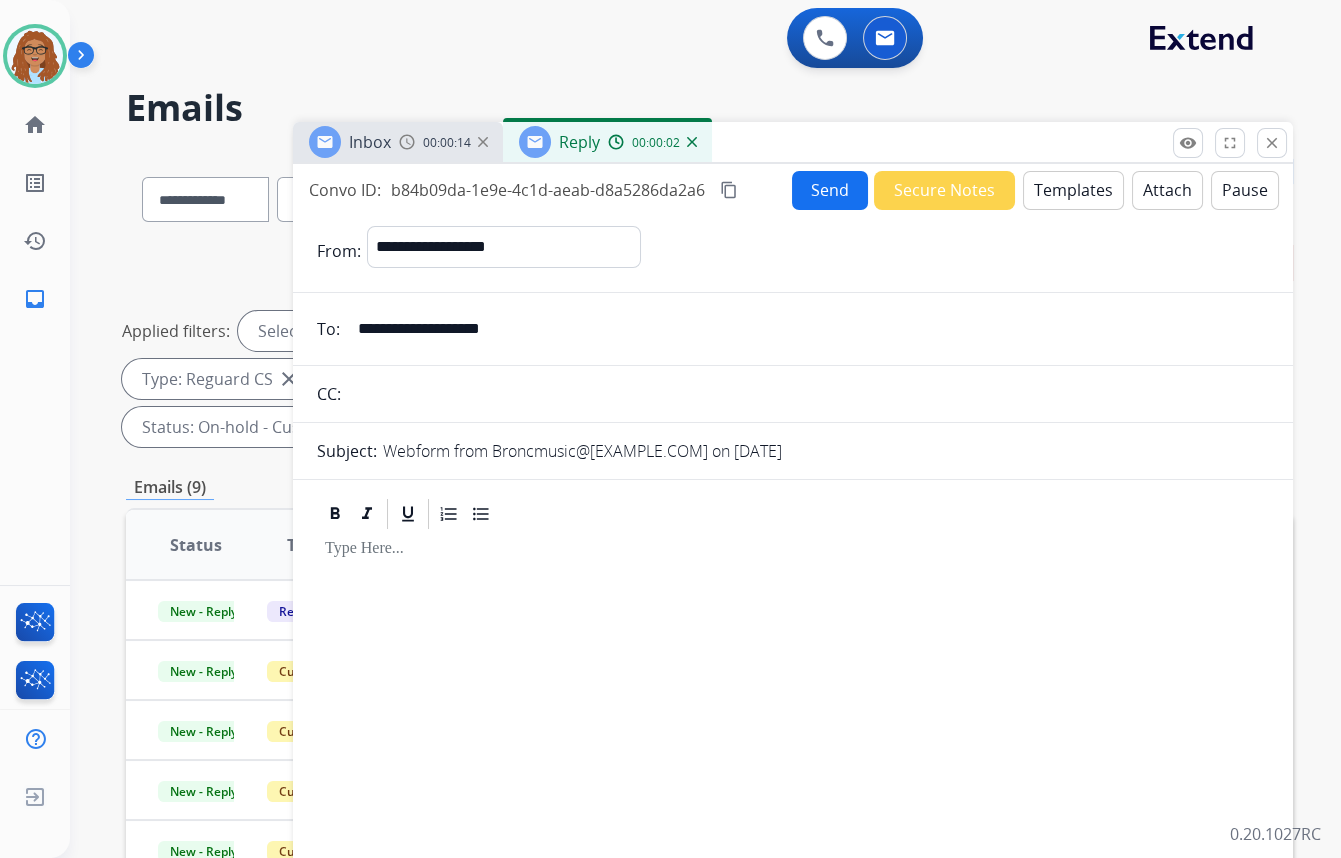 click at bounding box center (808, 394) 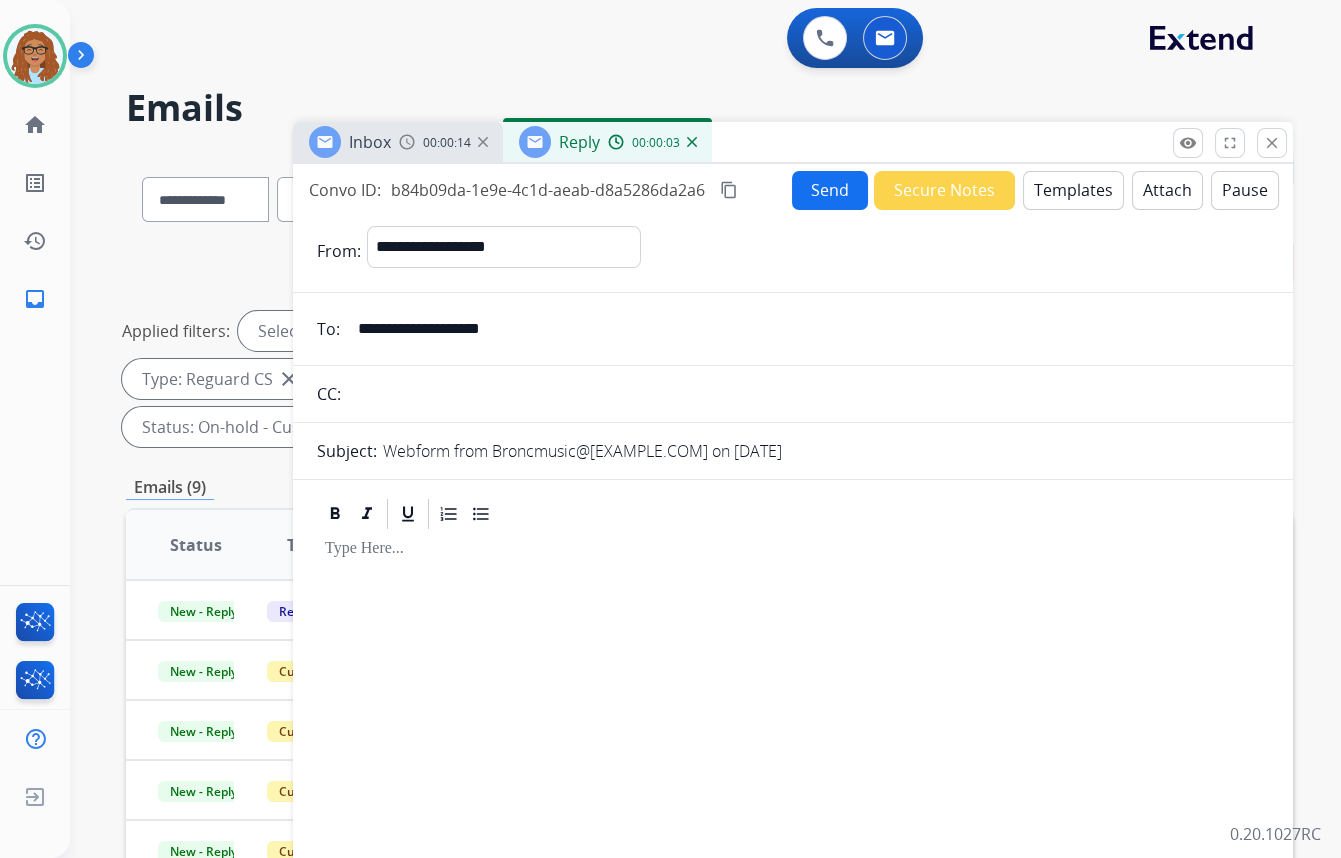 paste on "**********" 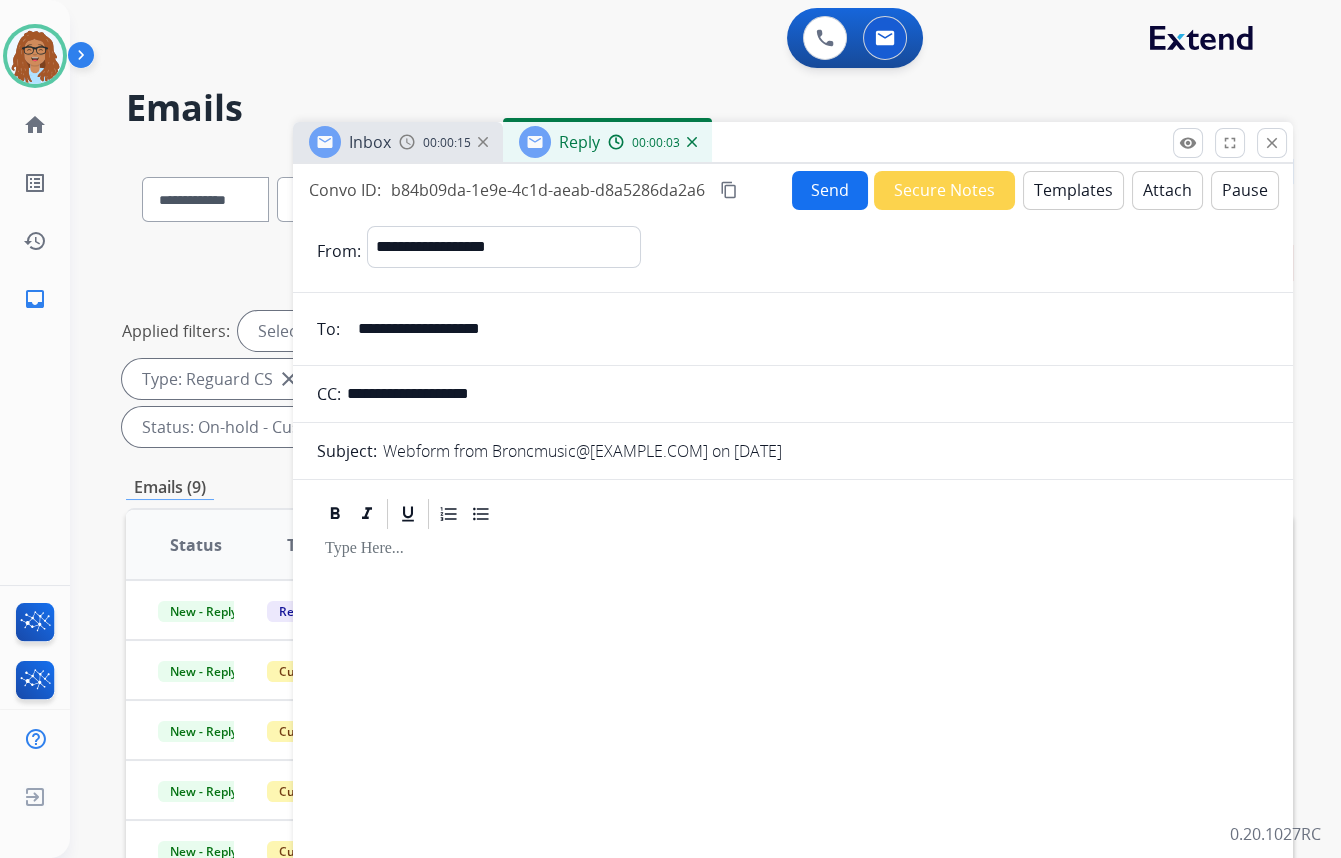 type on "**********" 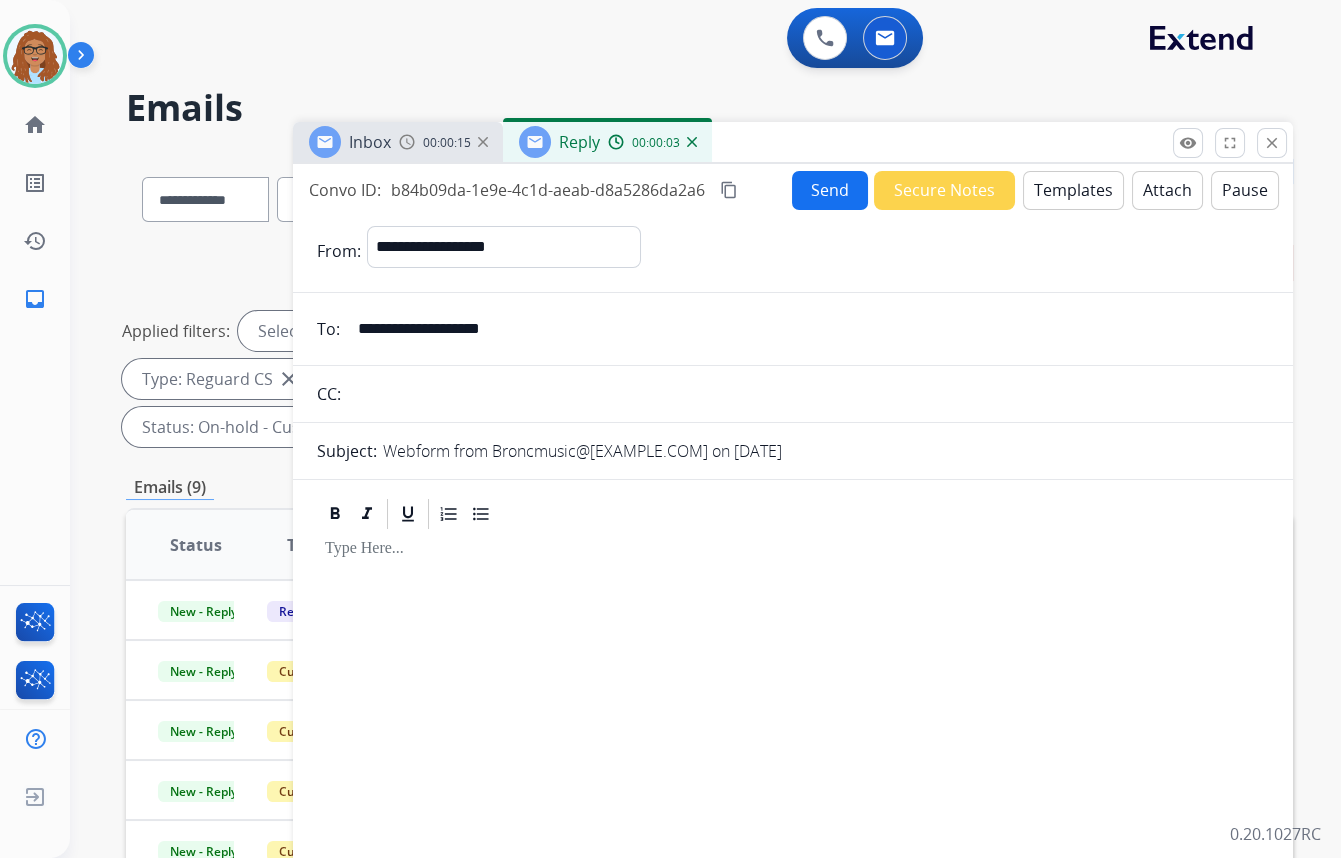 click on "Templates" at bounding box center (1073, 190) 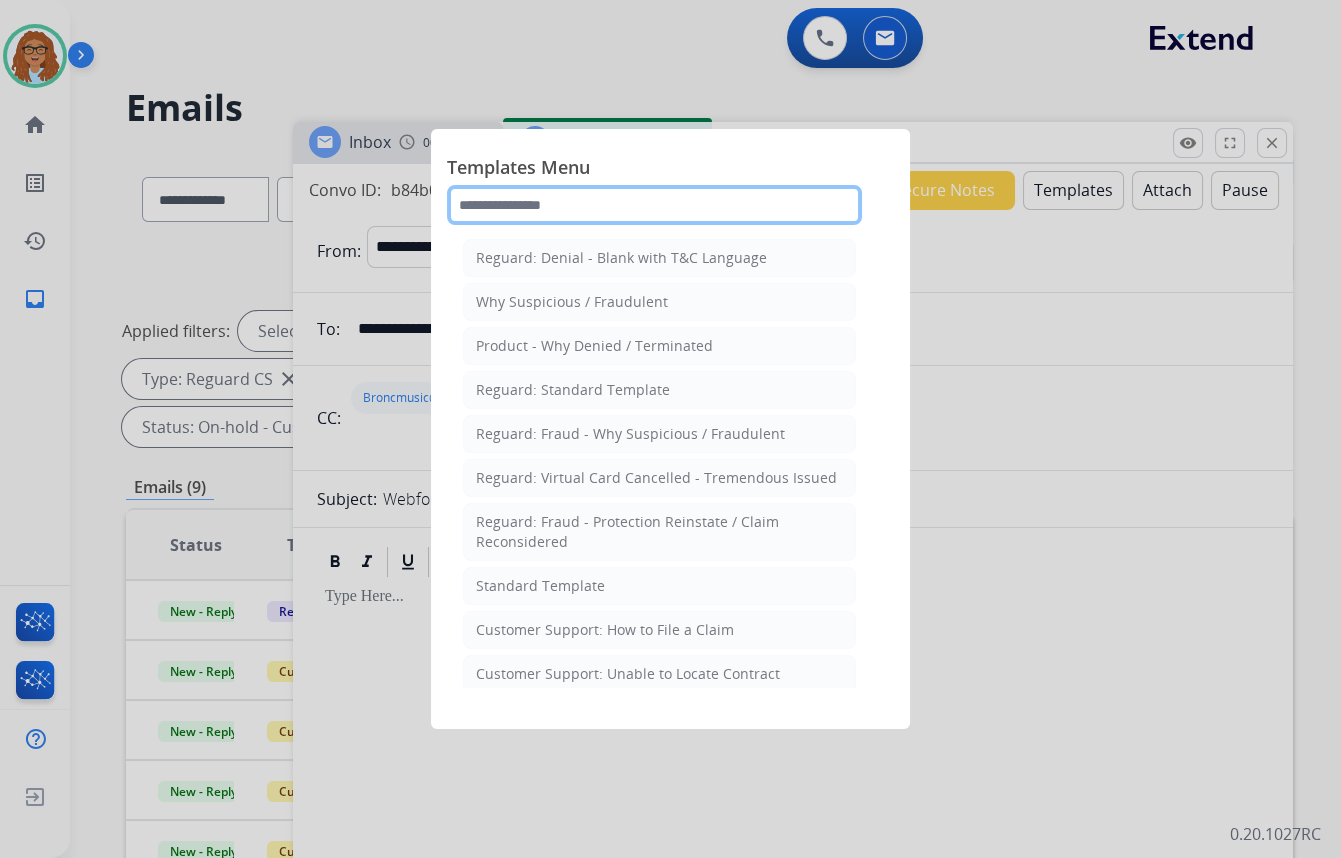 click 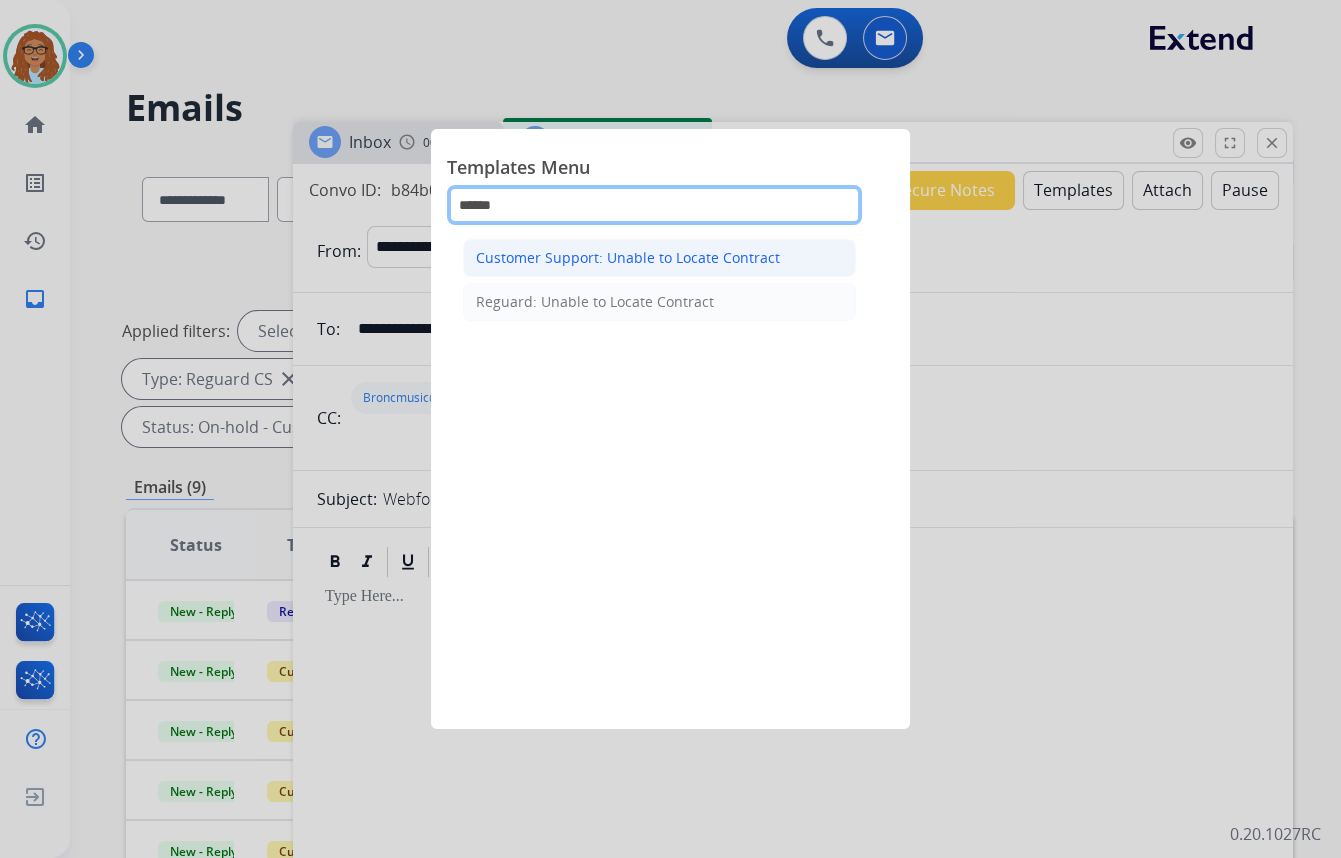 type on "******" 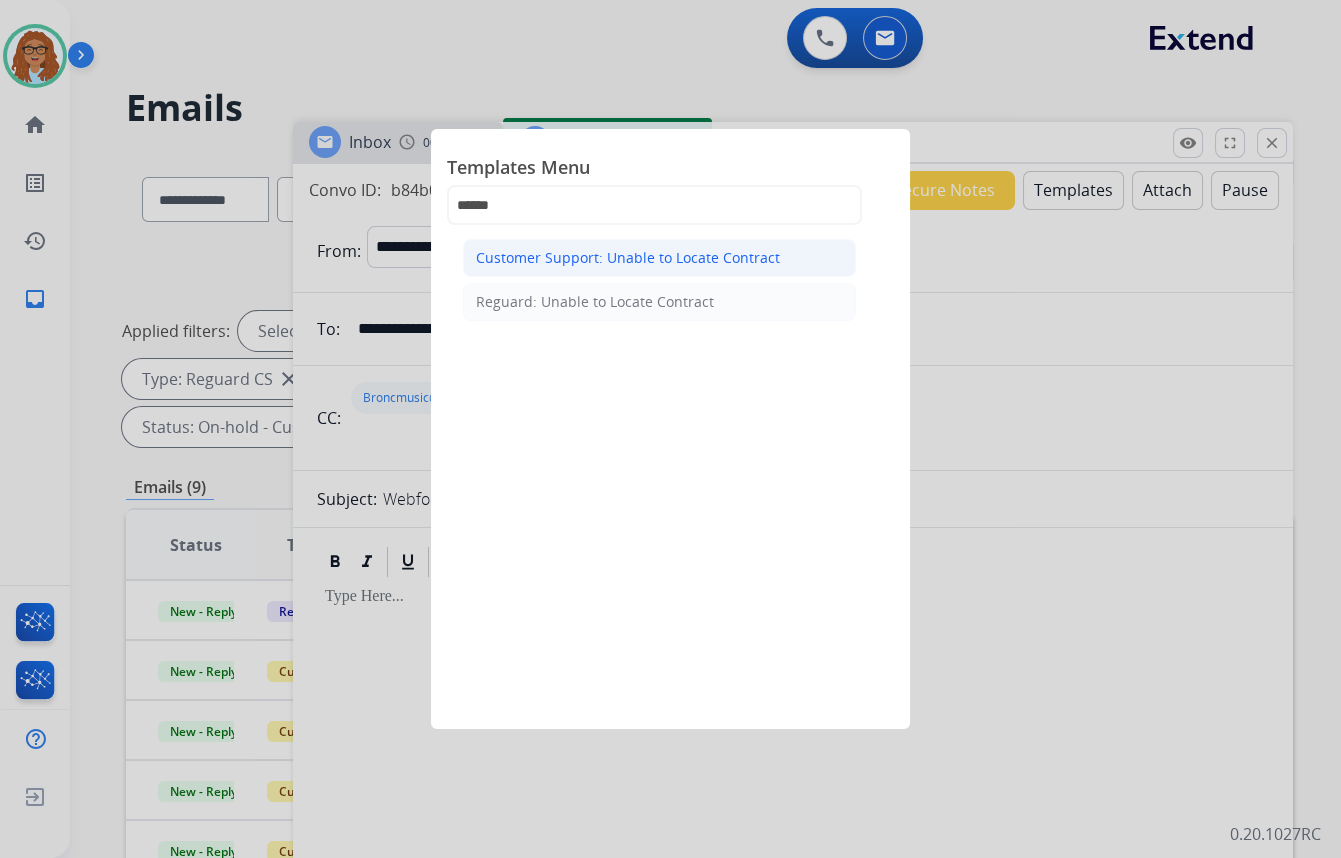 click on "Customer Support: Unable to Locate Contract" 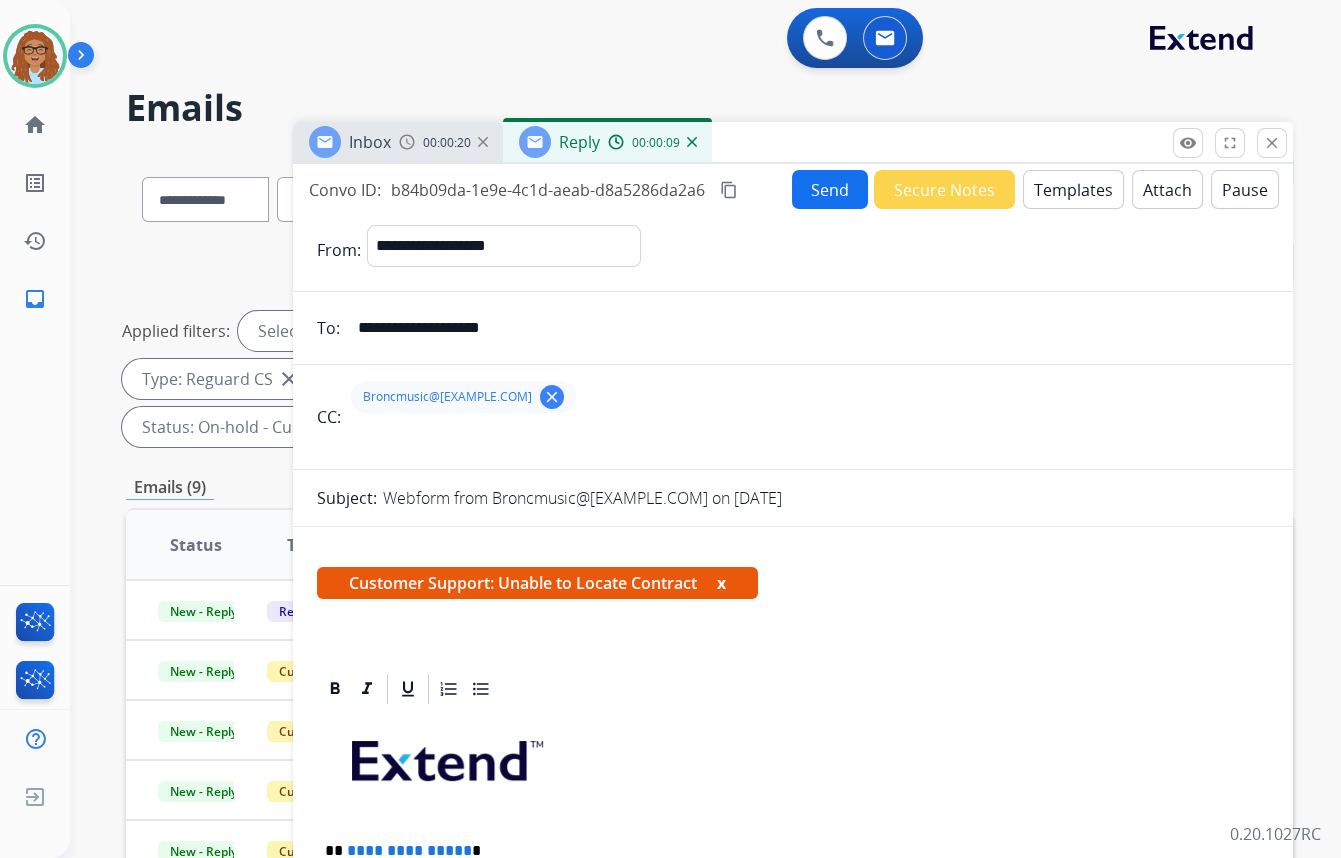 scroll, scrollTop: 363, scrollLeft: 0, axis: vertical 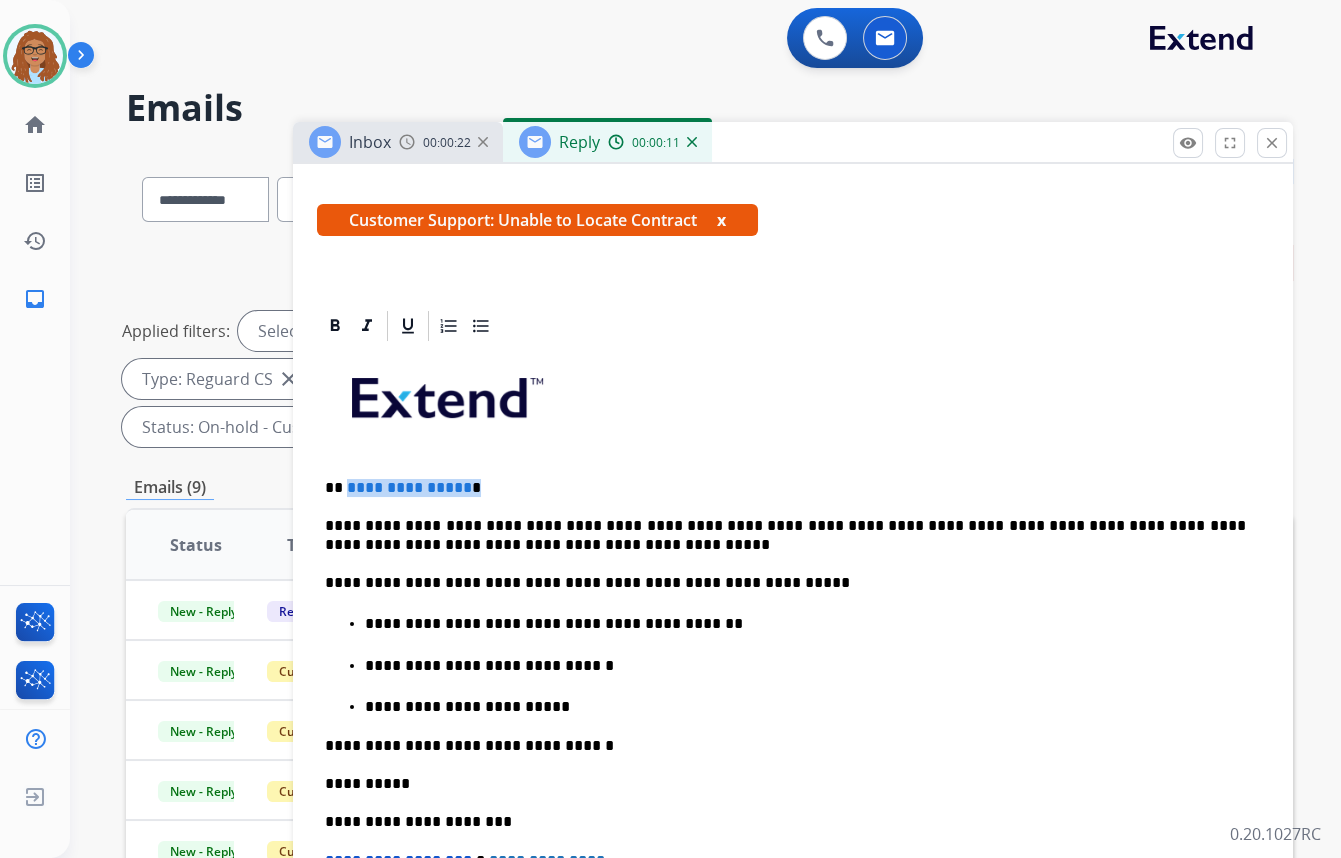drag, startPoint x: 470, startPoint y: 482, endPoint x: 322, endPoint y: 468, distance: 148.66069 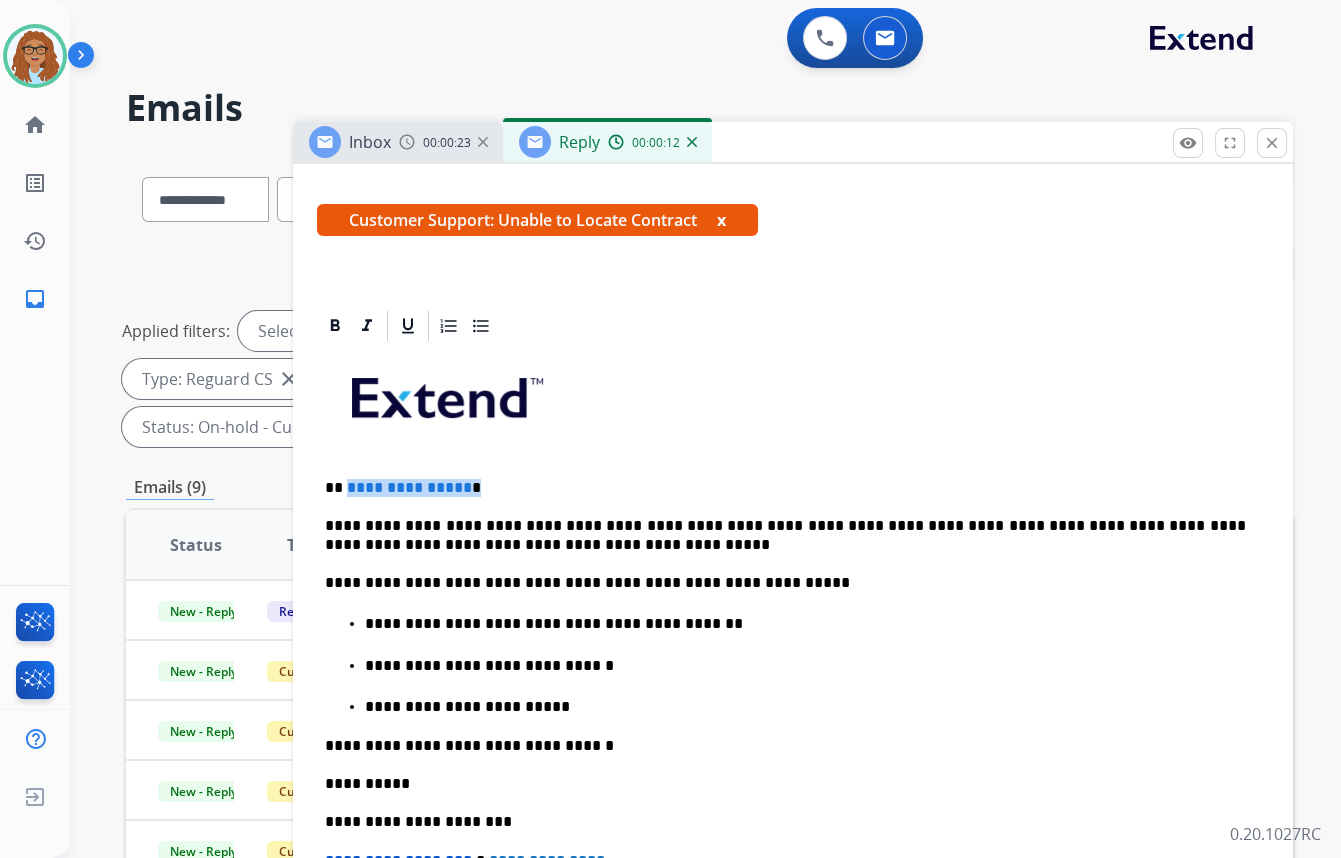 type 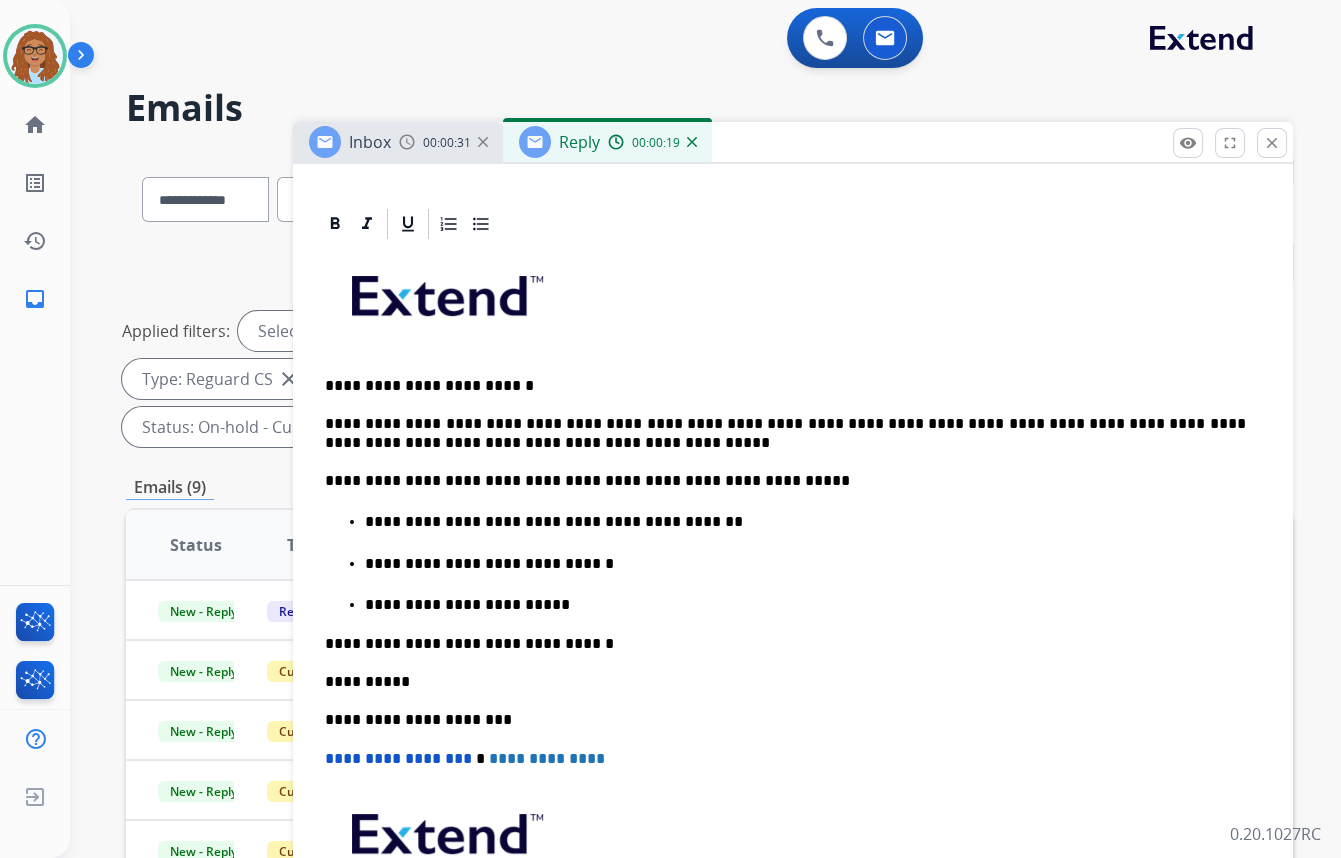 scroll, scrollTop: 570, scrollLeft: 0, axis: vertical 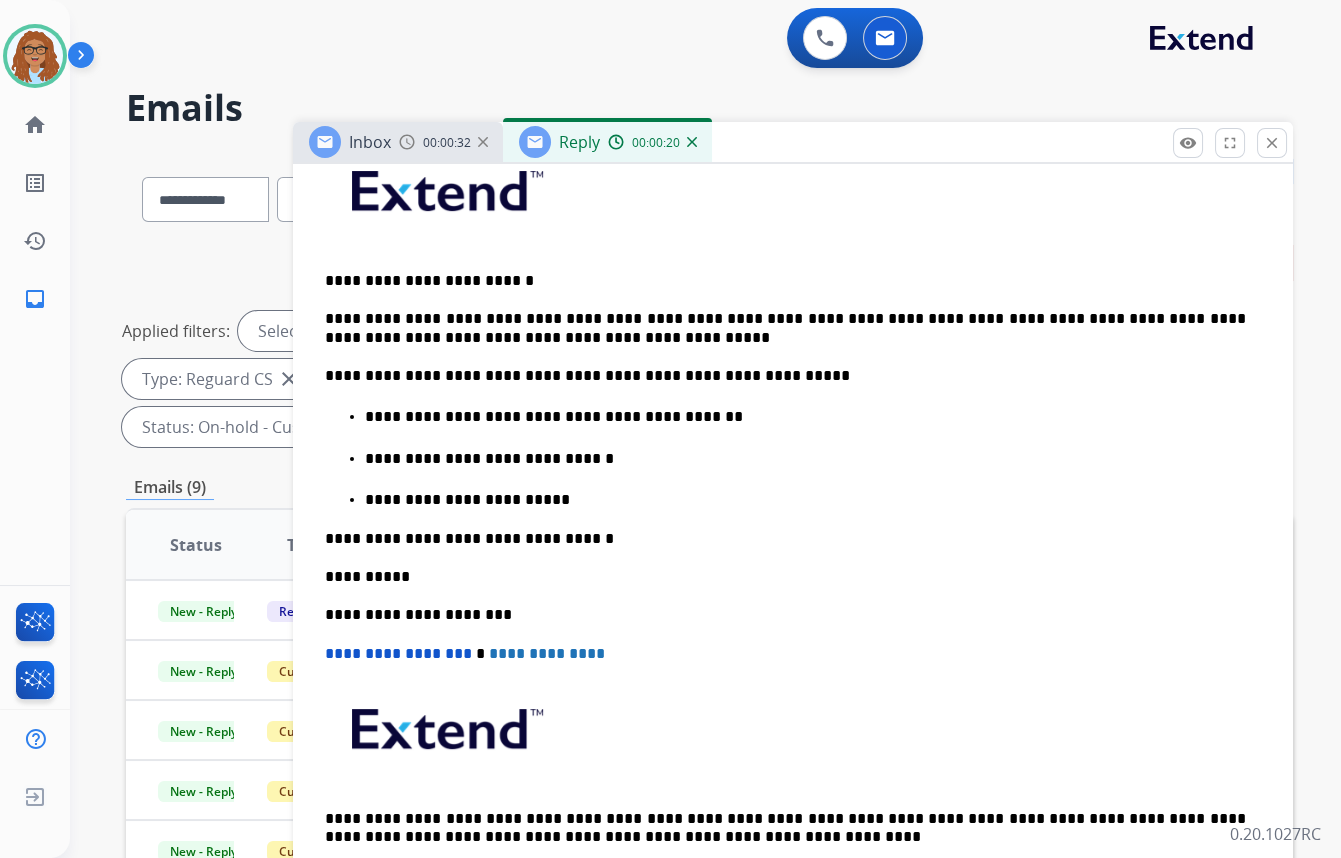 click on "**********" at bounding box center [805, 500] 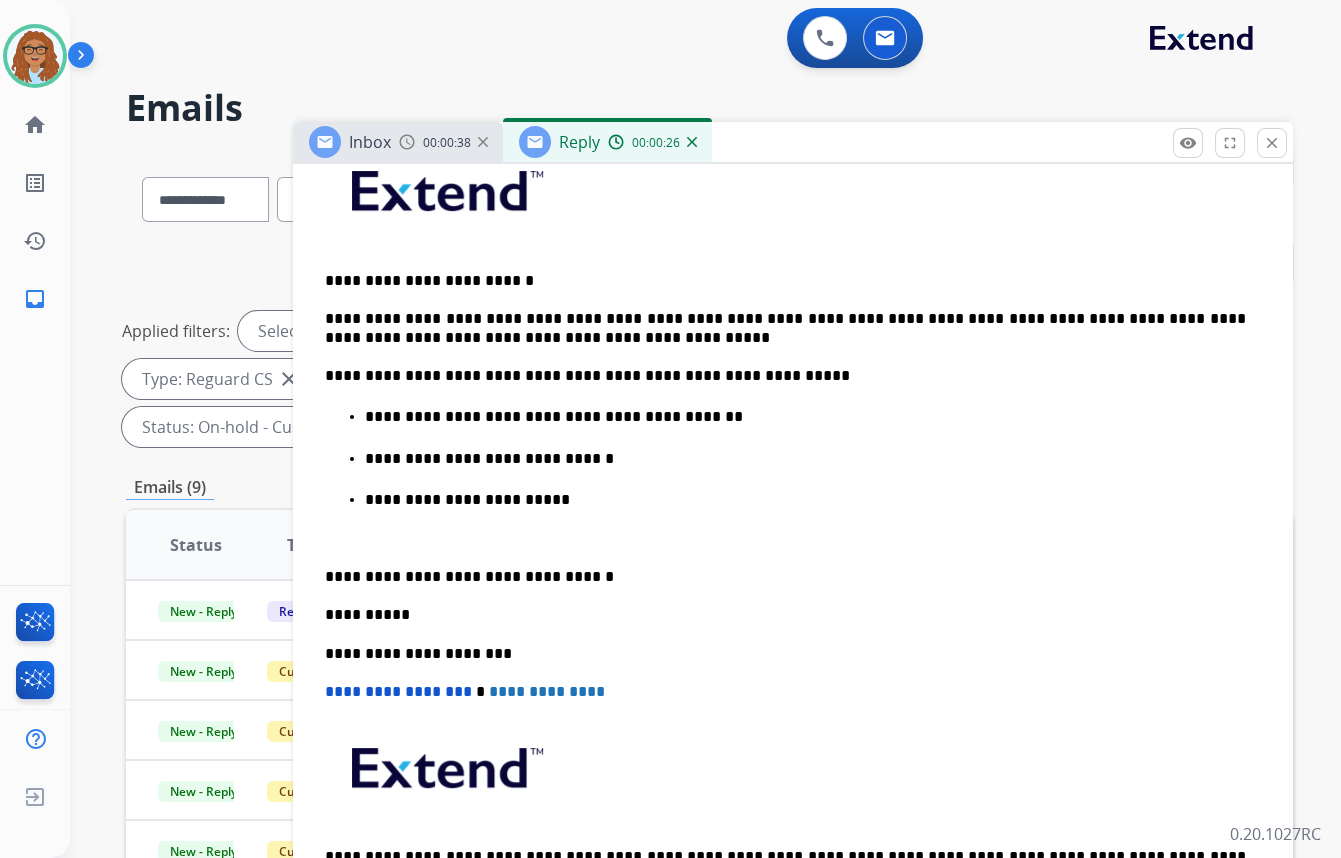 click on "**********" at bounding box center (805, 500) 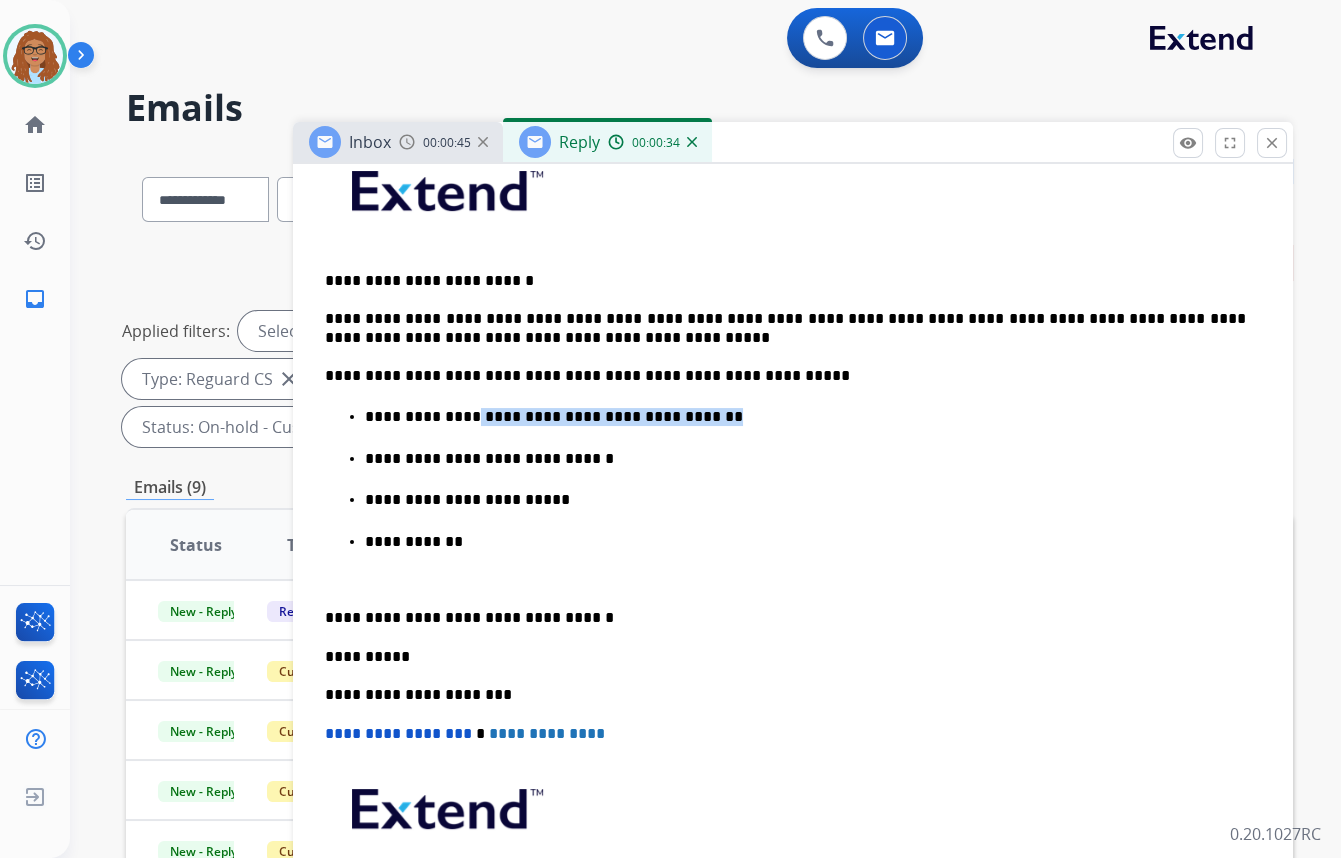 drag, startPoint x: 679, startPoint y: 411, endPoint x: 460, endPoint y: 418, distance: 219.11185 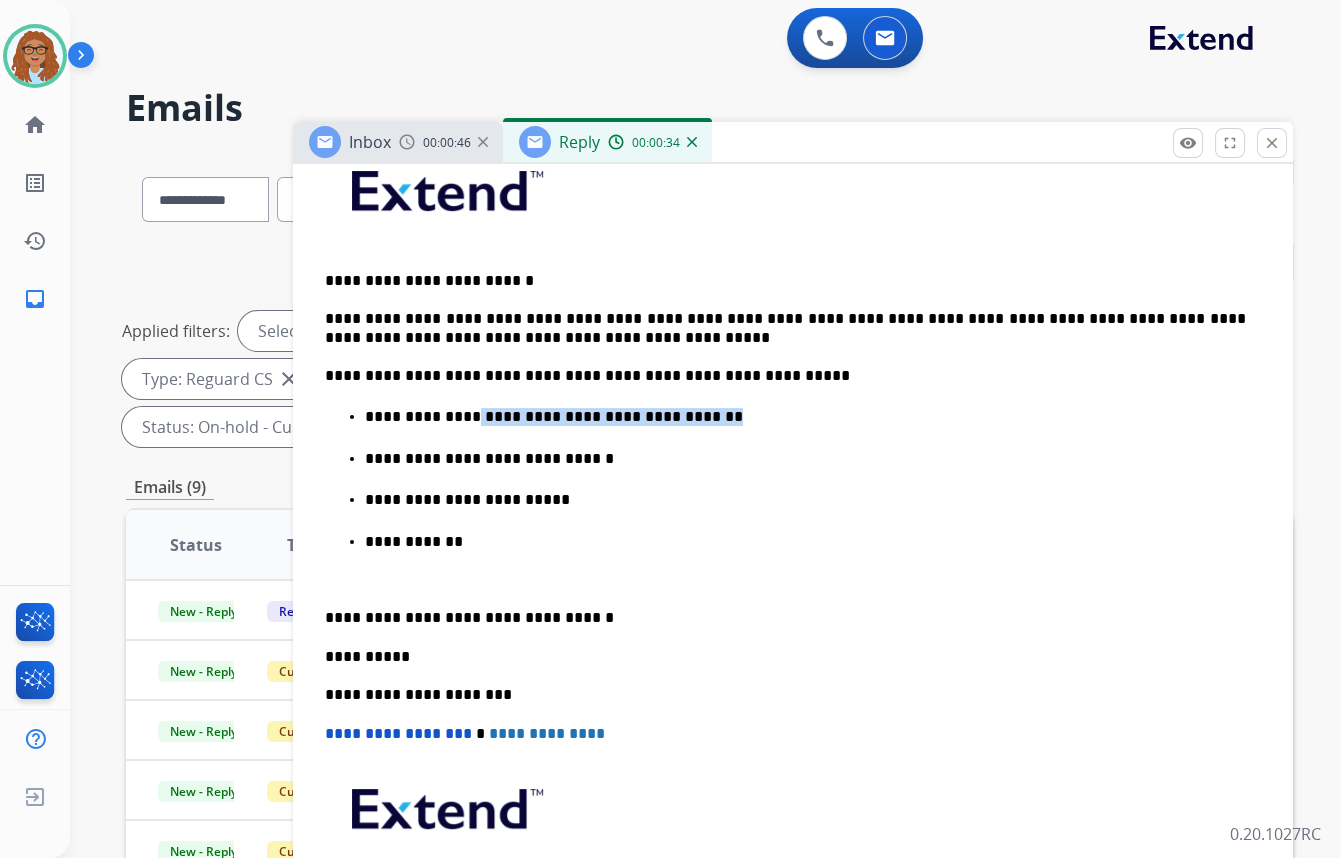 copy on "**********" 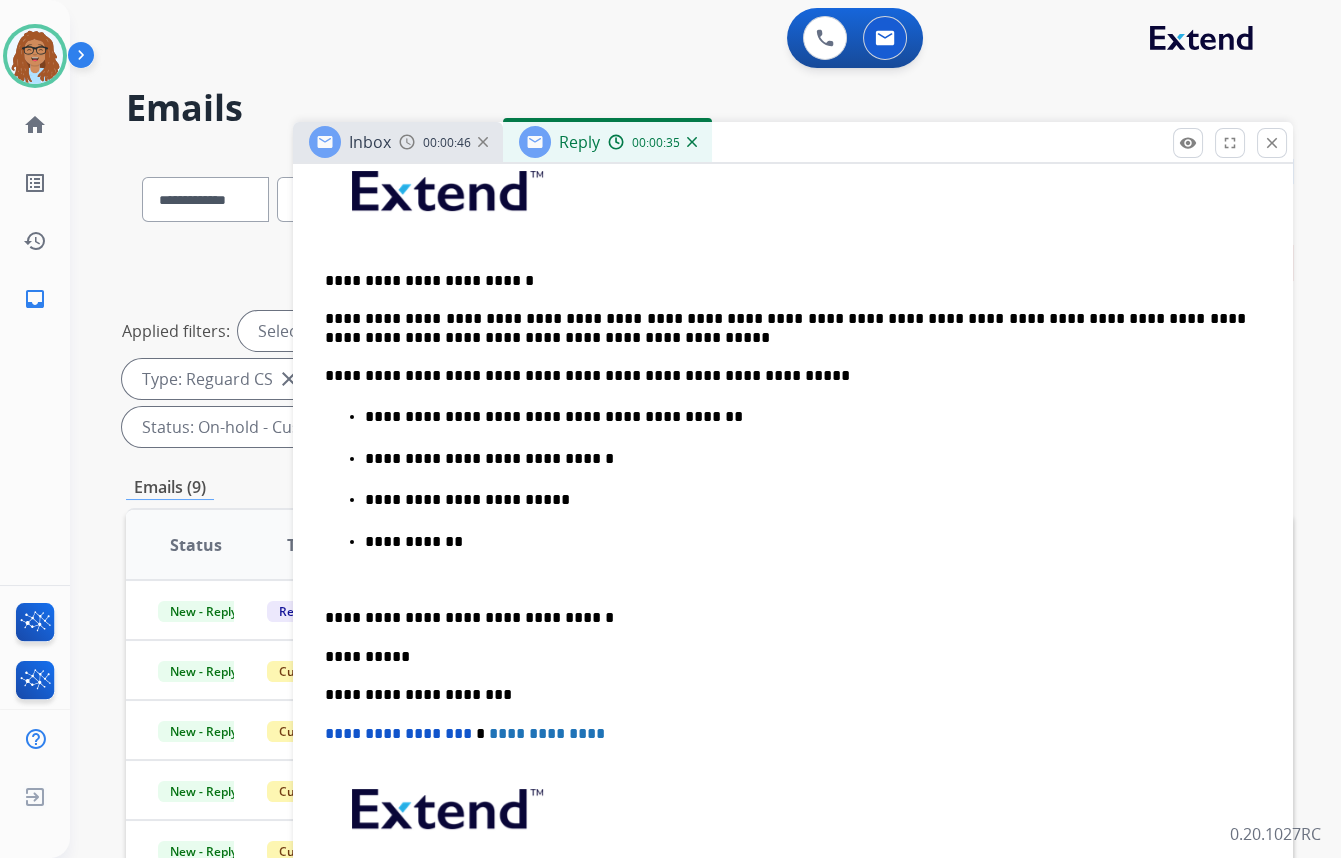 click on "**********" at bounding box center (805, 542) 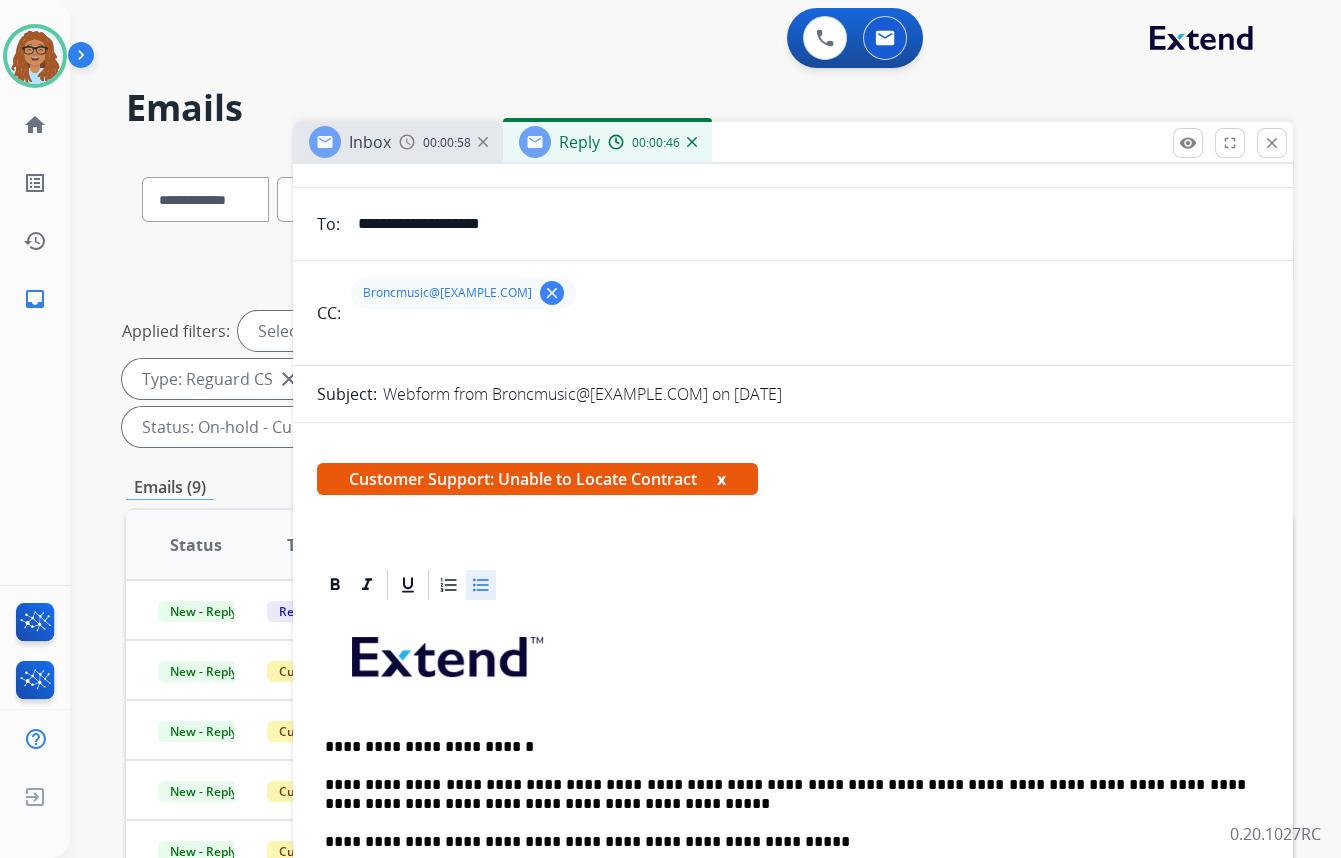 scroll, scrollTop: 0, scrollLeft: 0, axis: both 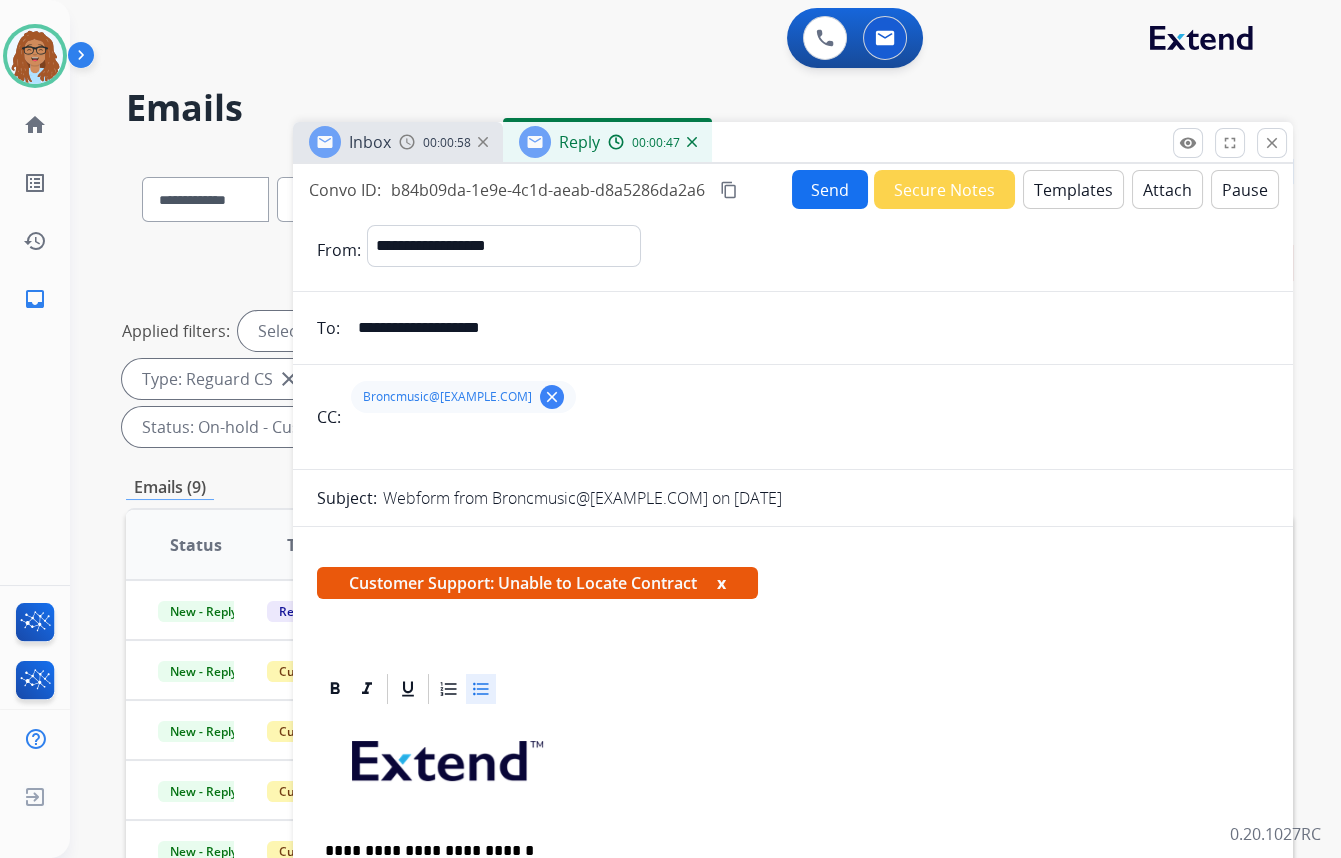 click on "Send" at bounding box center (830, 189) 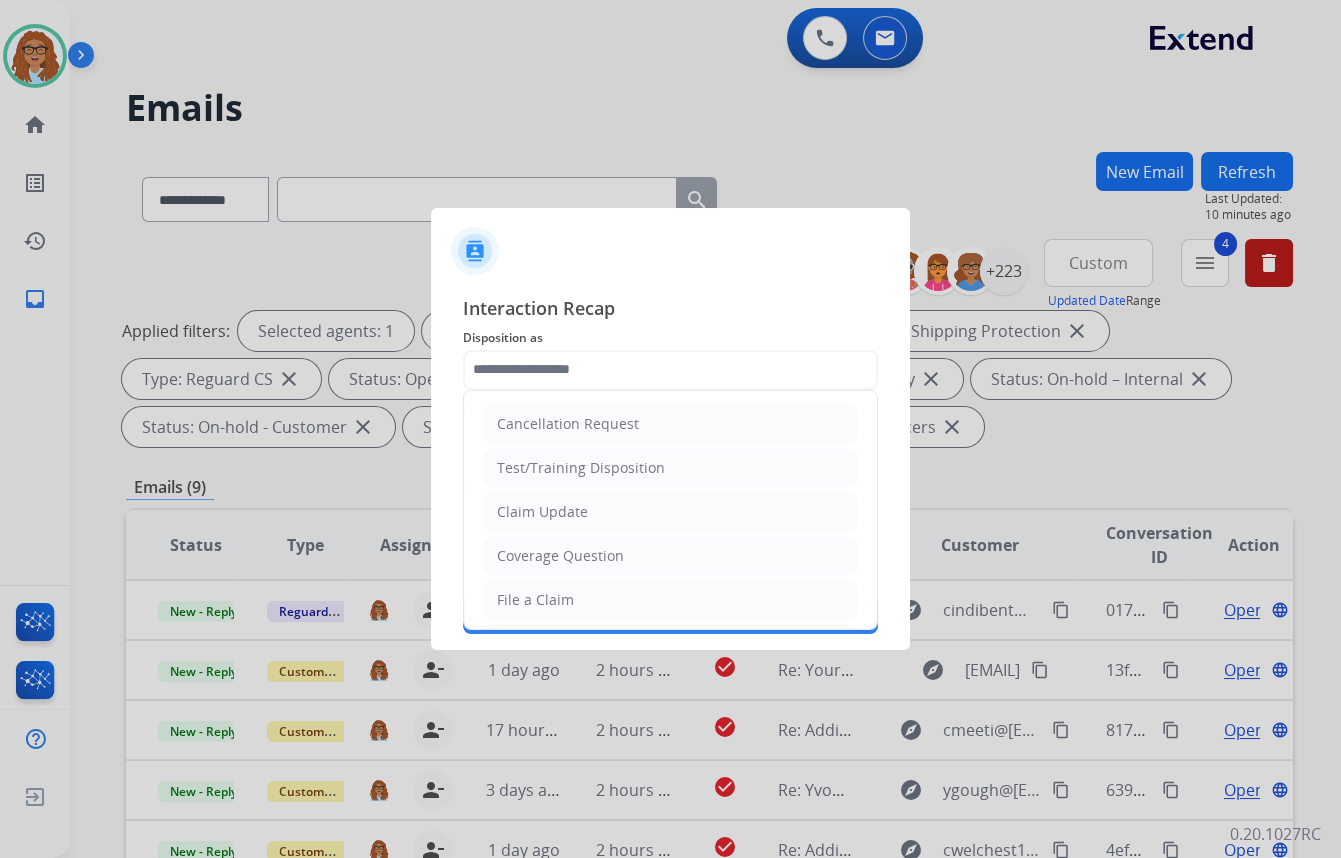 click 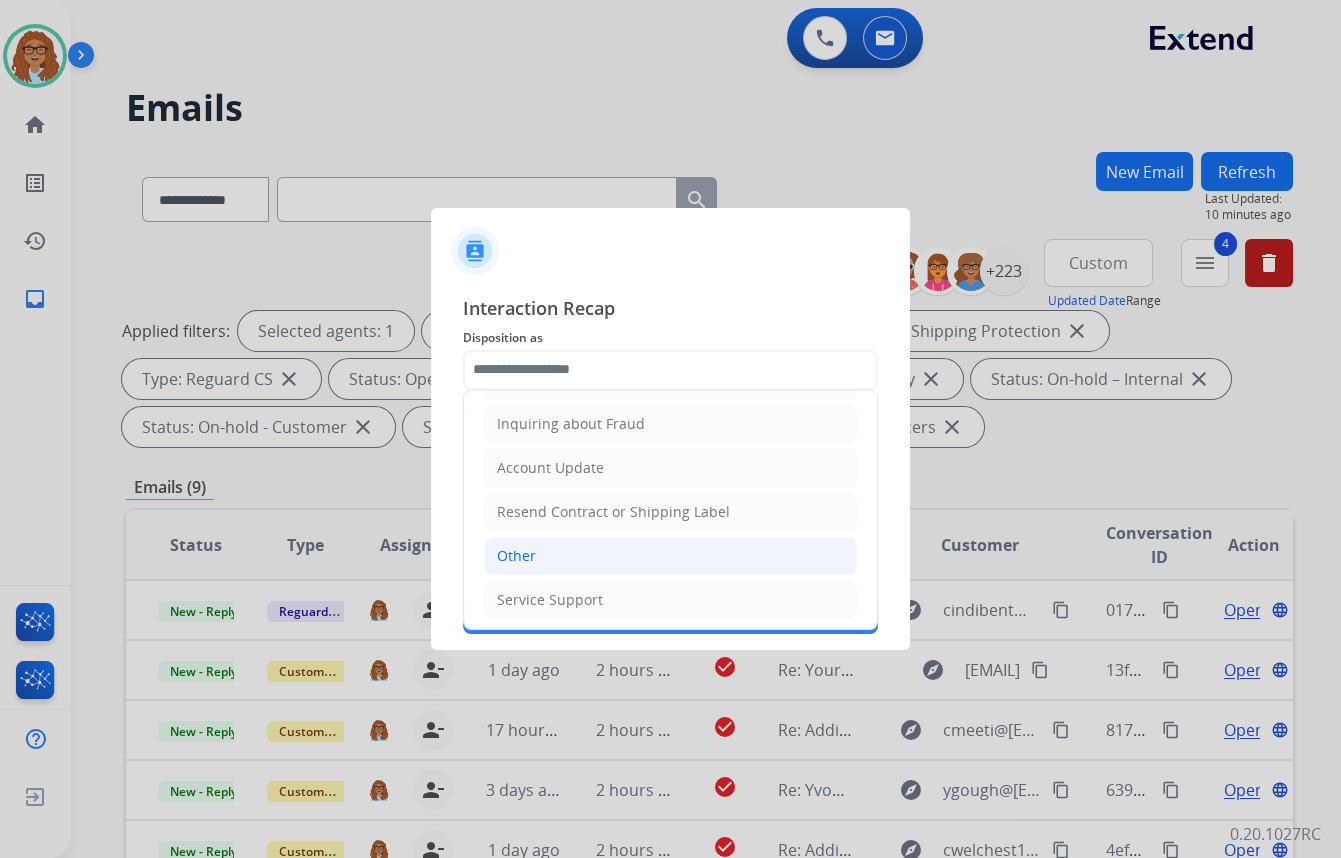 scroll, scrollTop: 309, scrollLeft: 0, axis: vertical 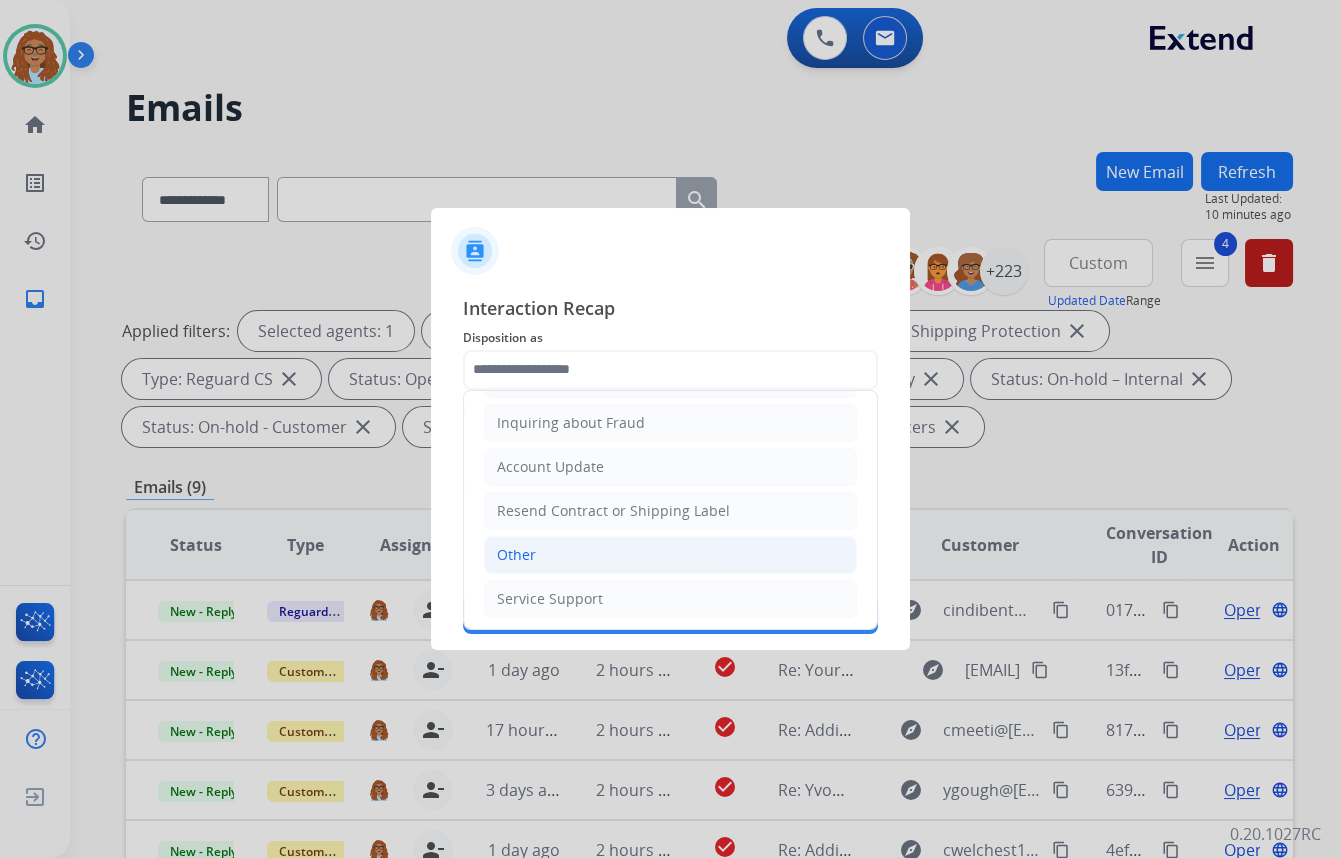 click on "Other" 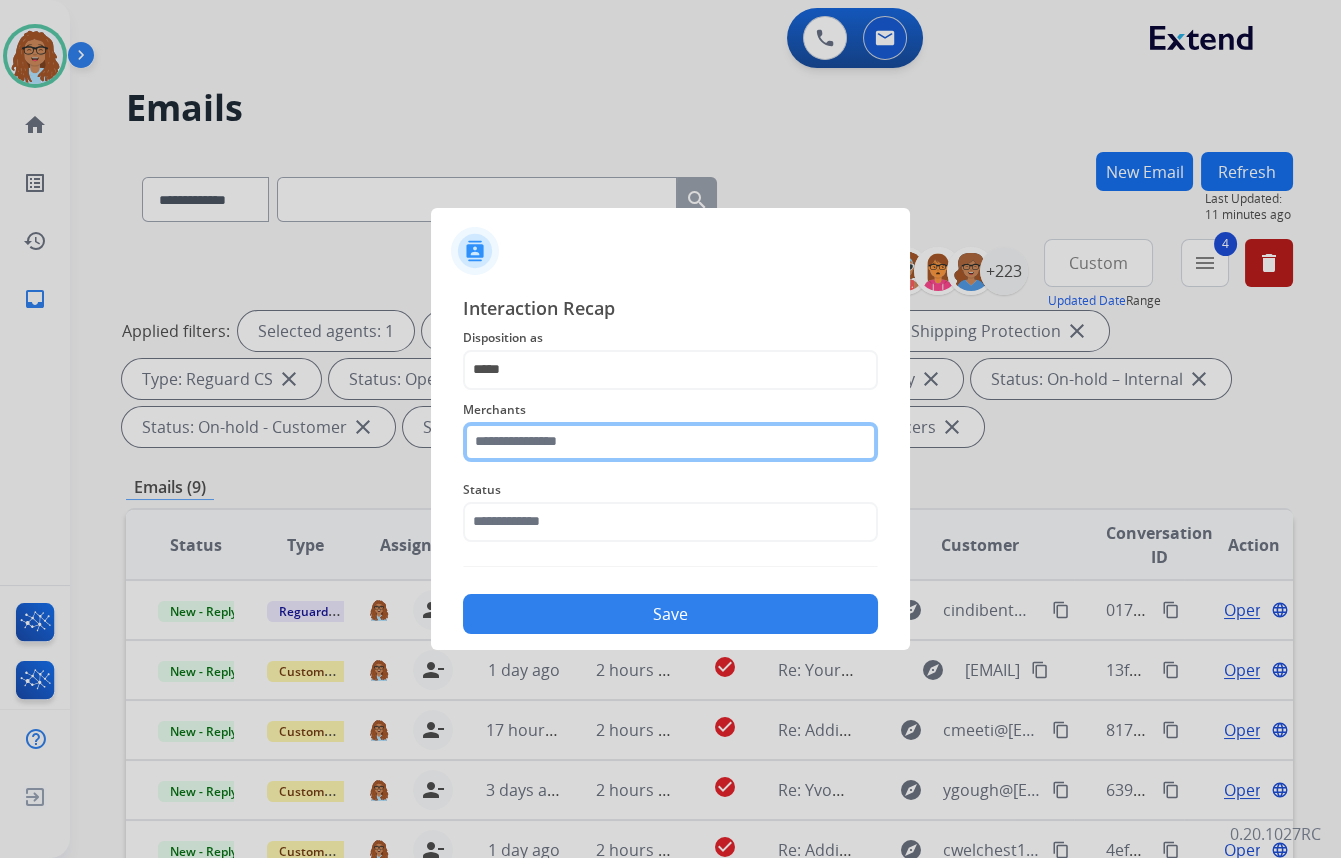 click 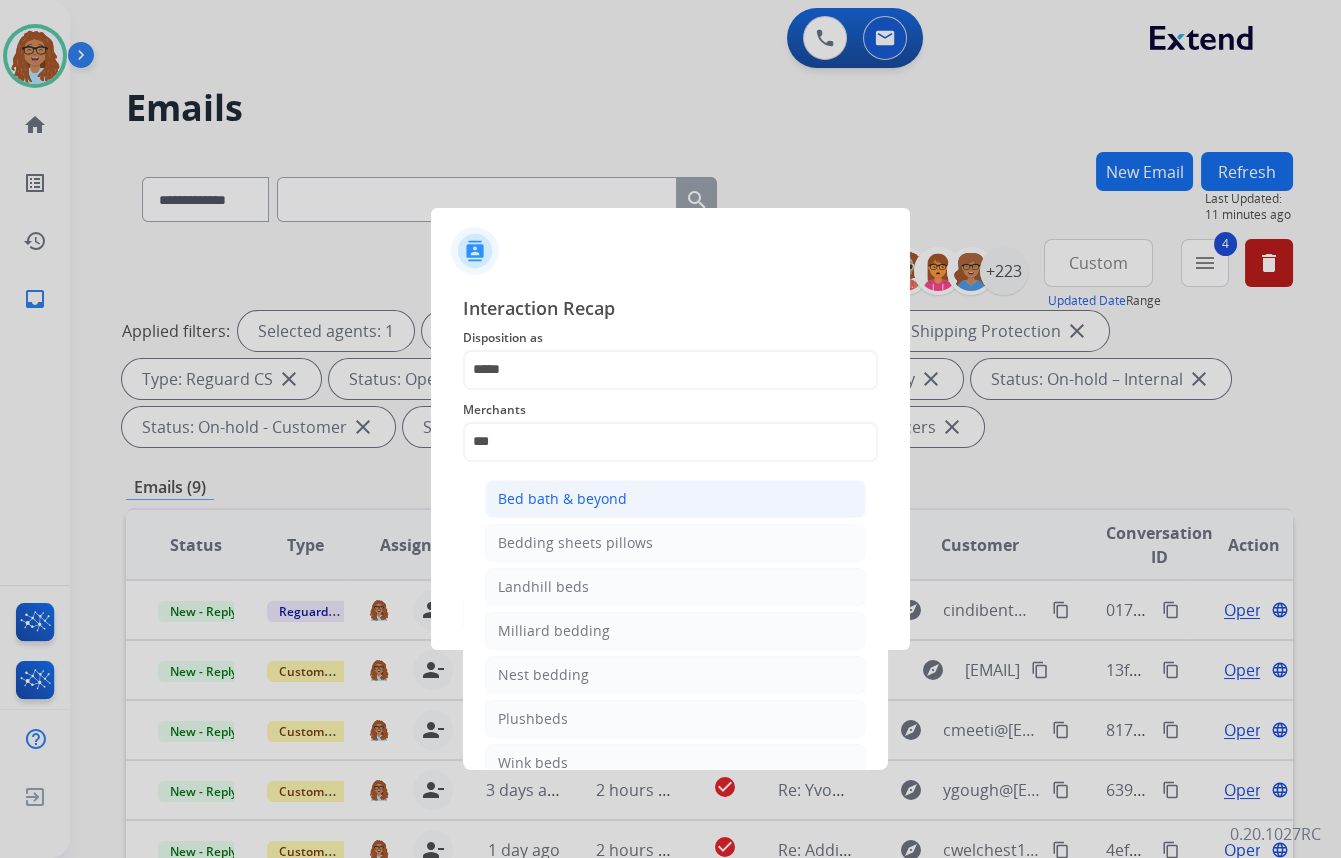click on "Bed bath & beyond" 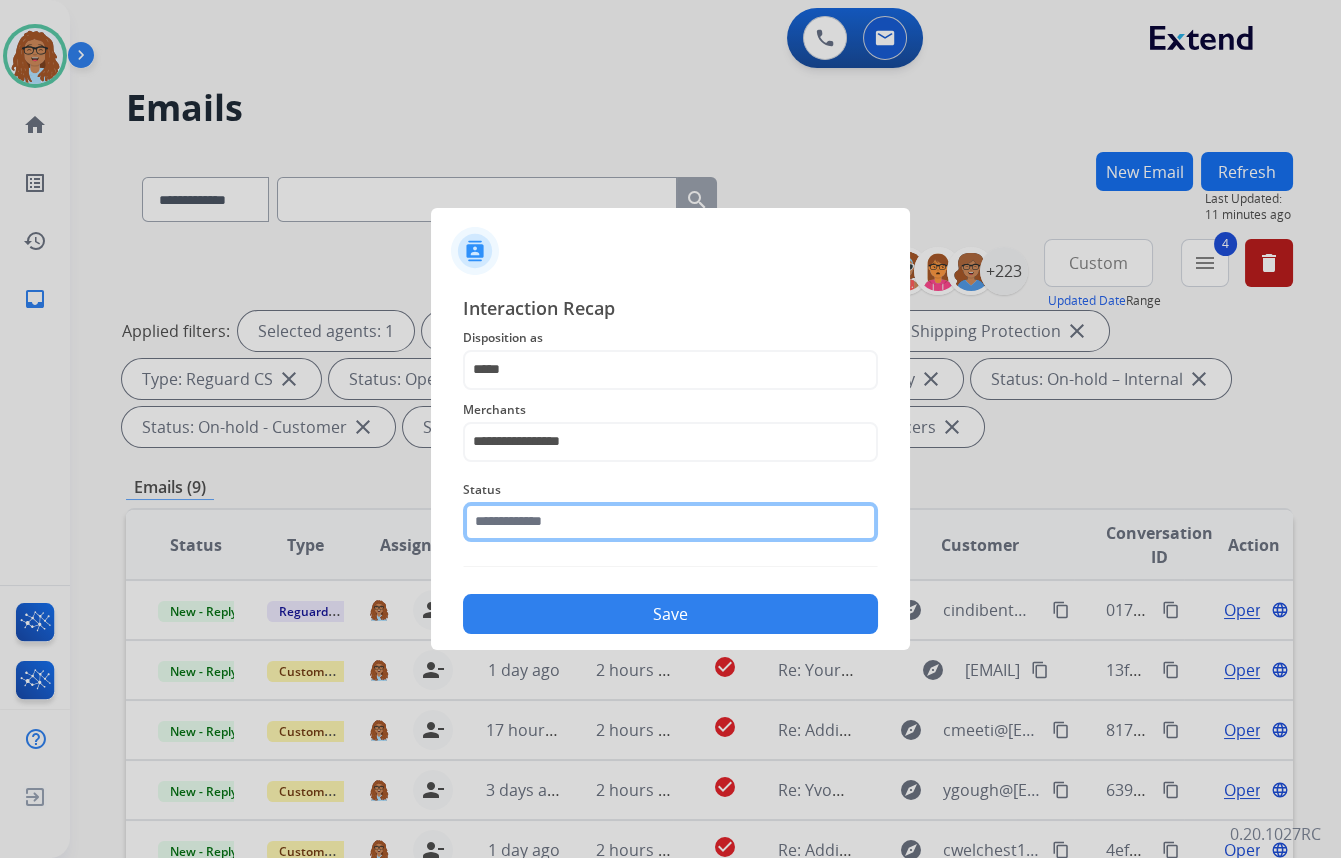 click 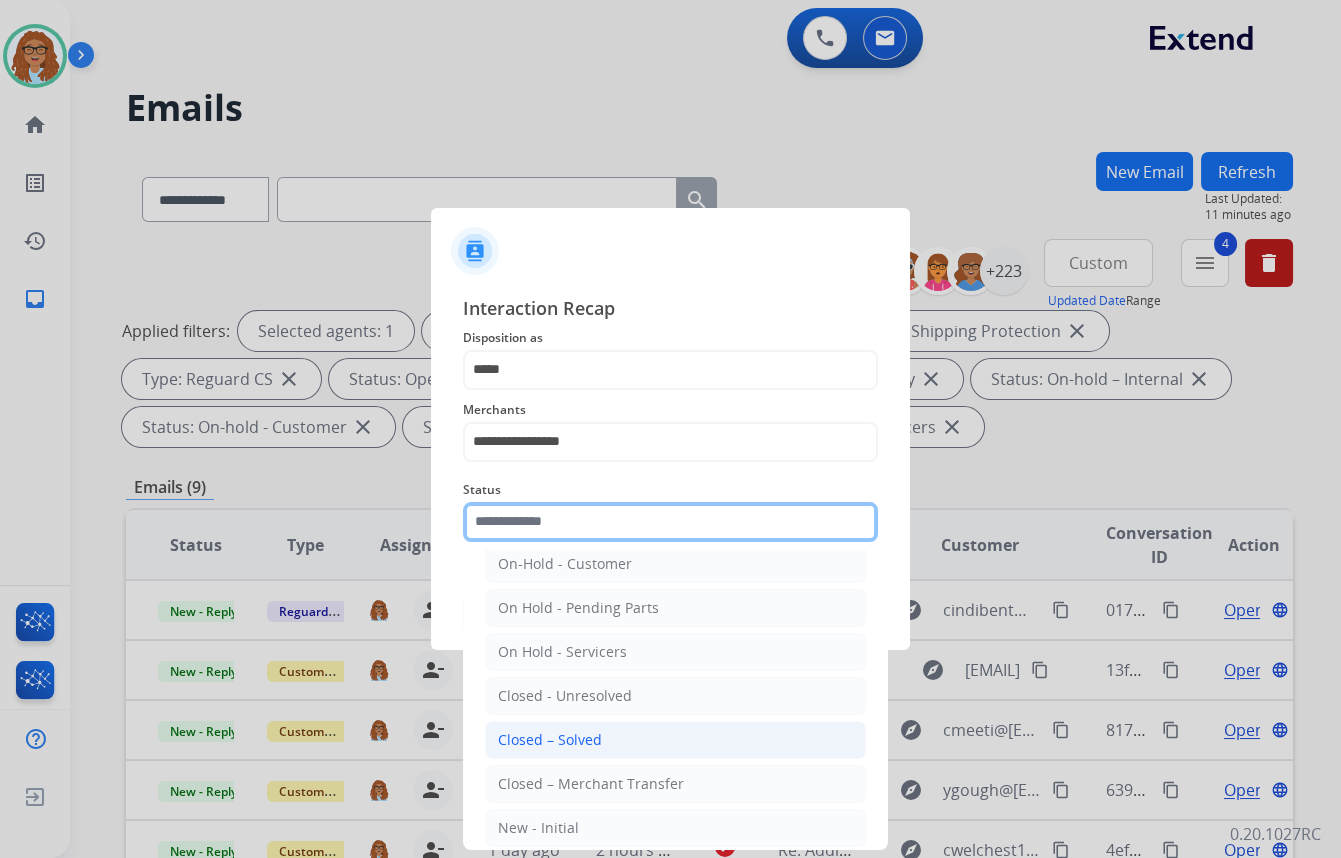 scroll, scrollTop: 90, scrollLeft: 0, axis: vertical 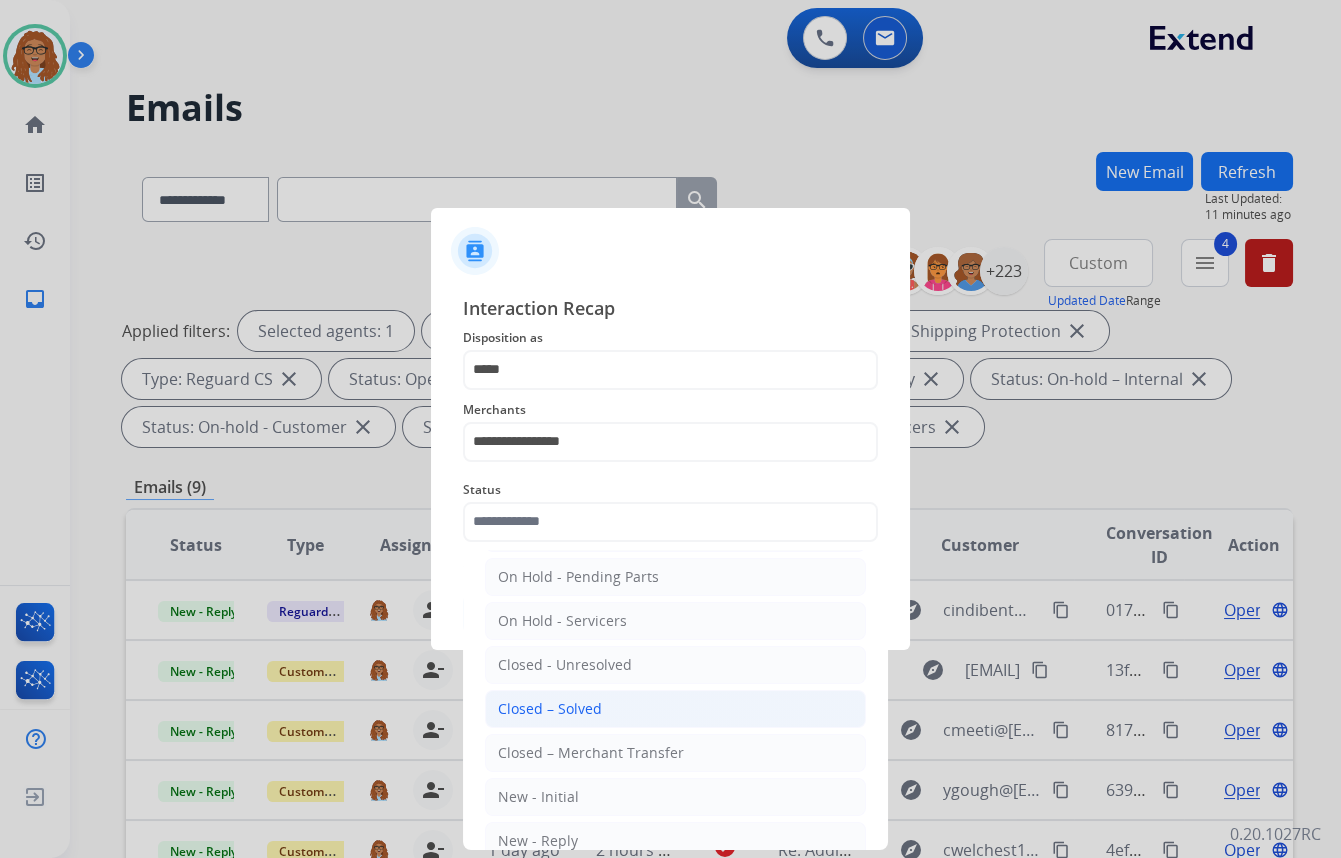 click on "Closed – Solved" 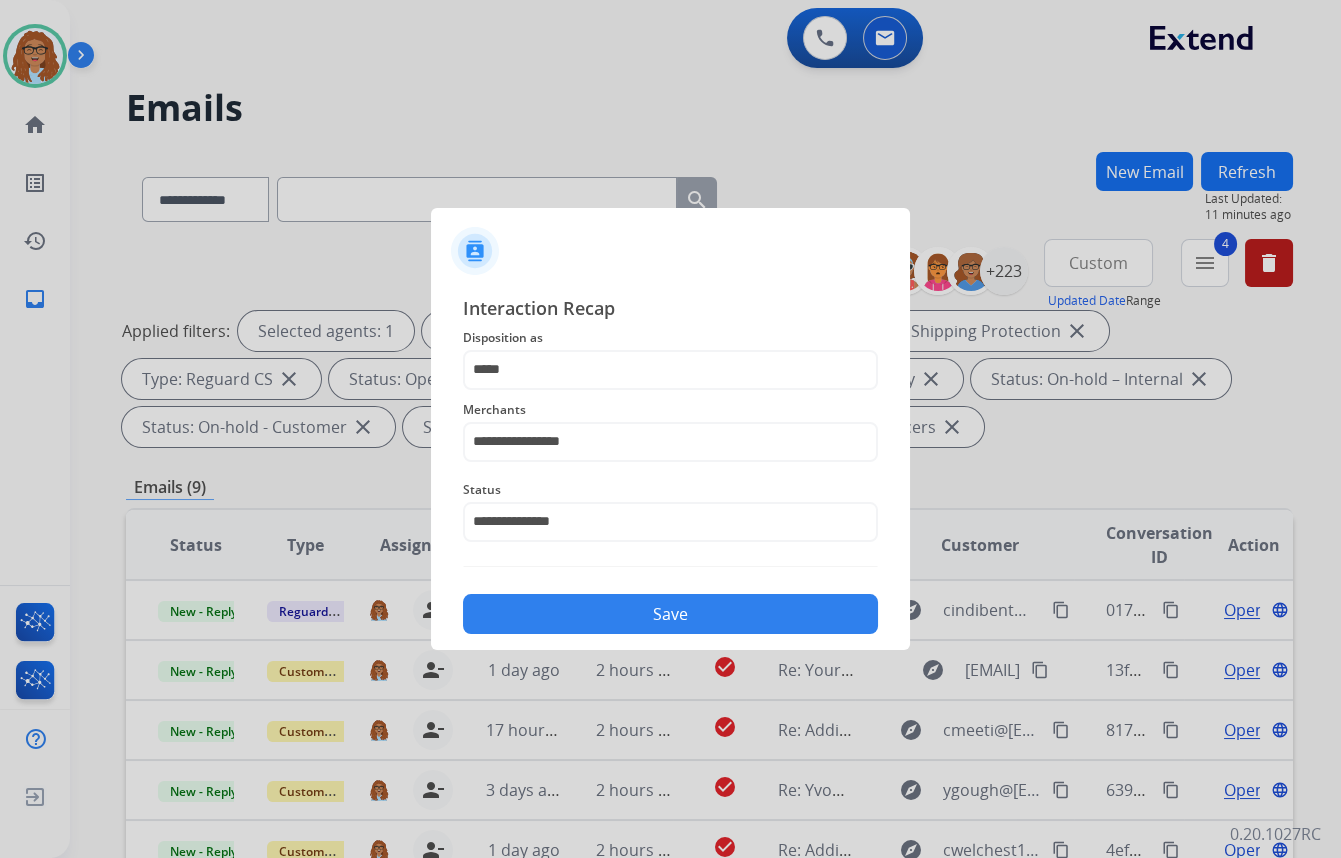 click on "Save" 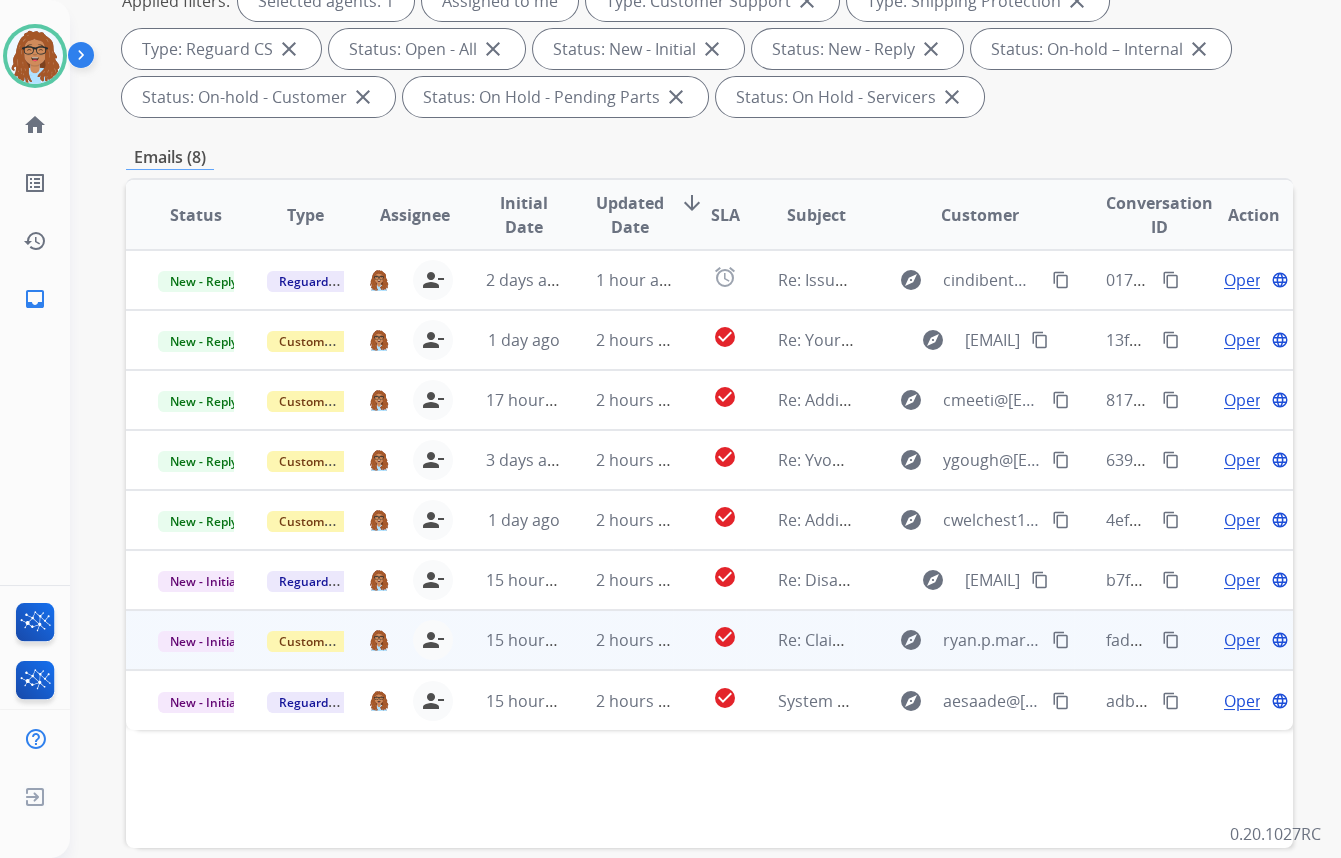 scroll, scrollTop: 363, scrollLeft: 0, axis: vertical 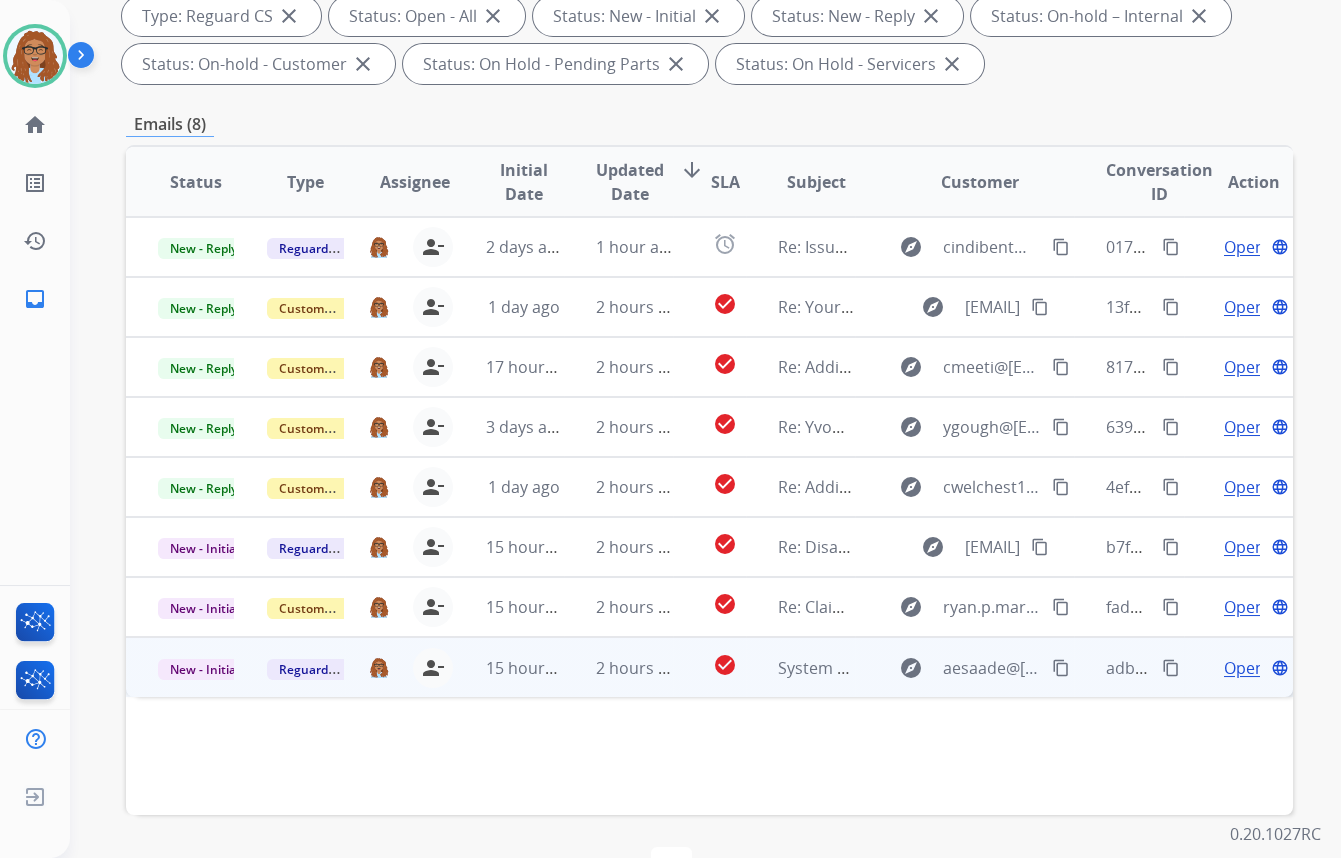 click on "content_copy" at bounding box center (1171, 668) 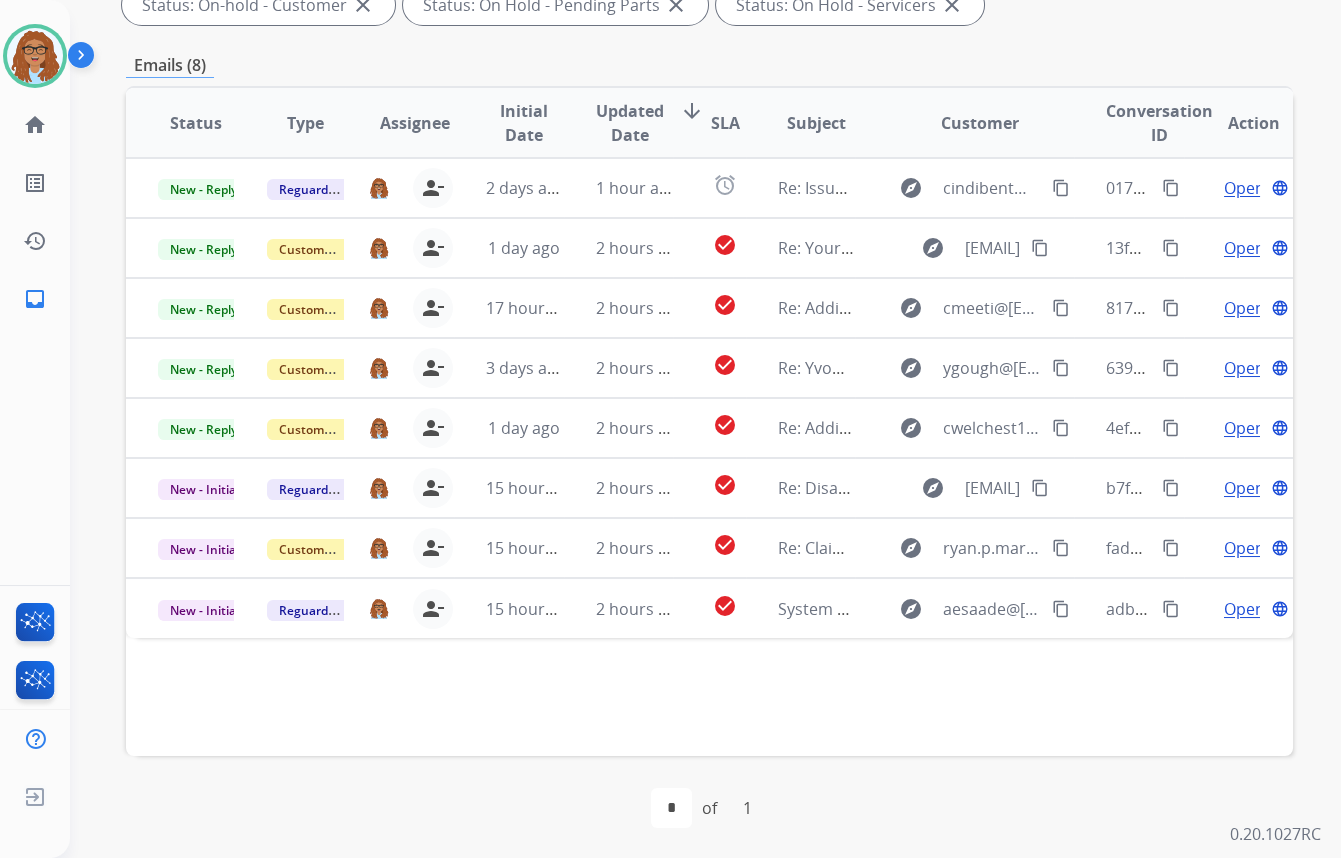 scroll, scrollTop: 423, scrollLeft: 0, axis: vertical 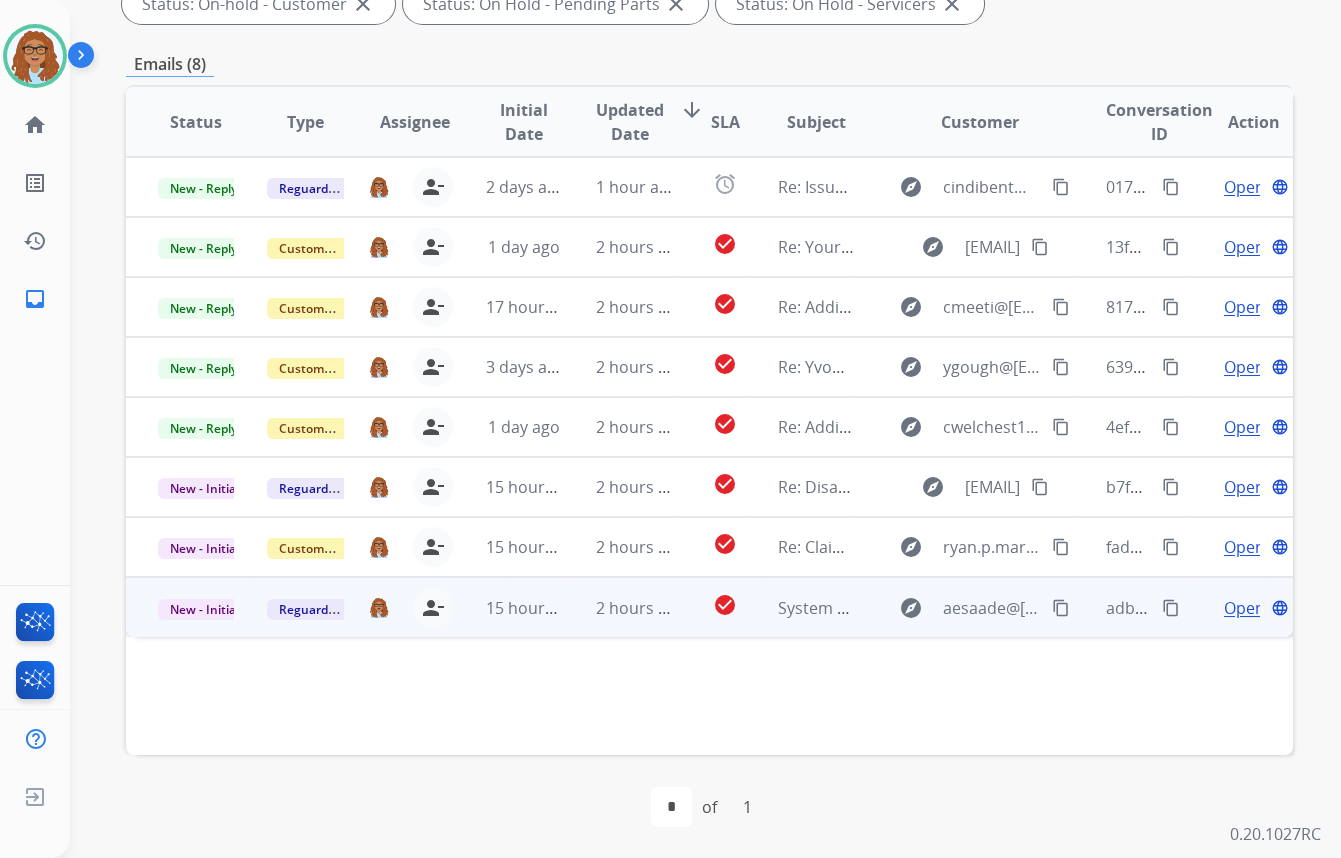 click on "Open" at bounding box center [1244, 608] 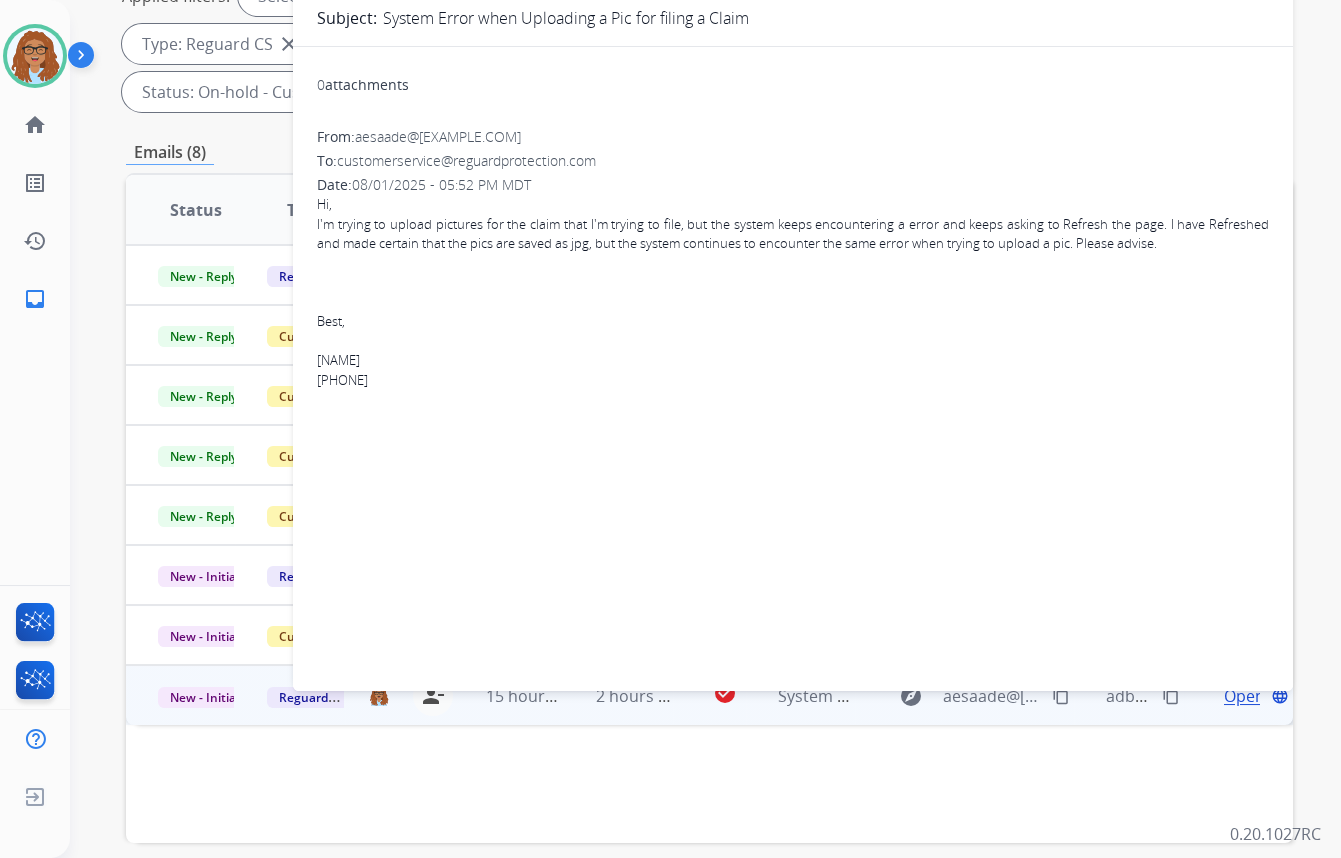 scroll, scrollTop: 241, scrollLeft: 0, axis: vertical 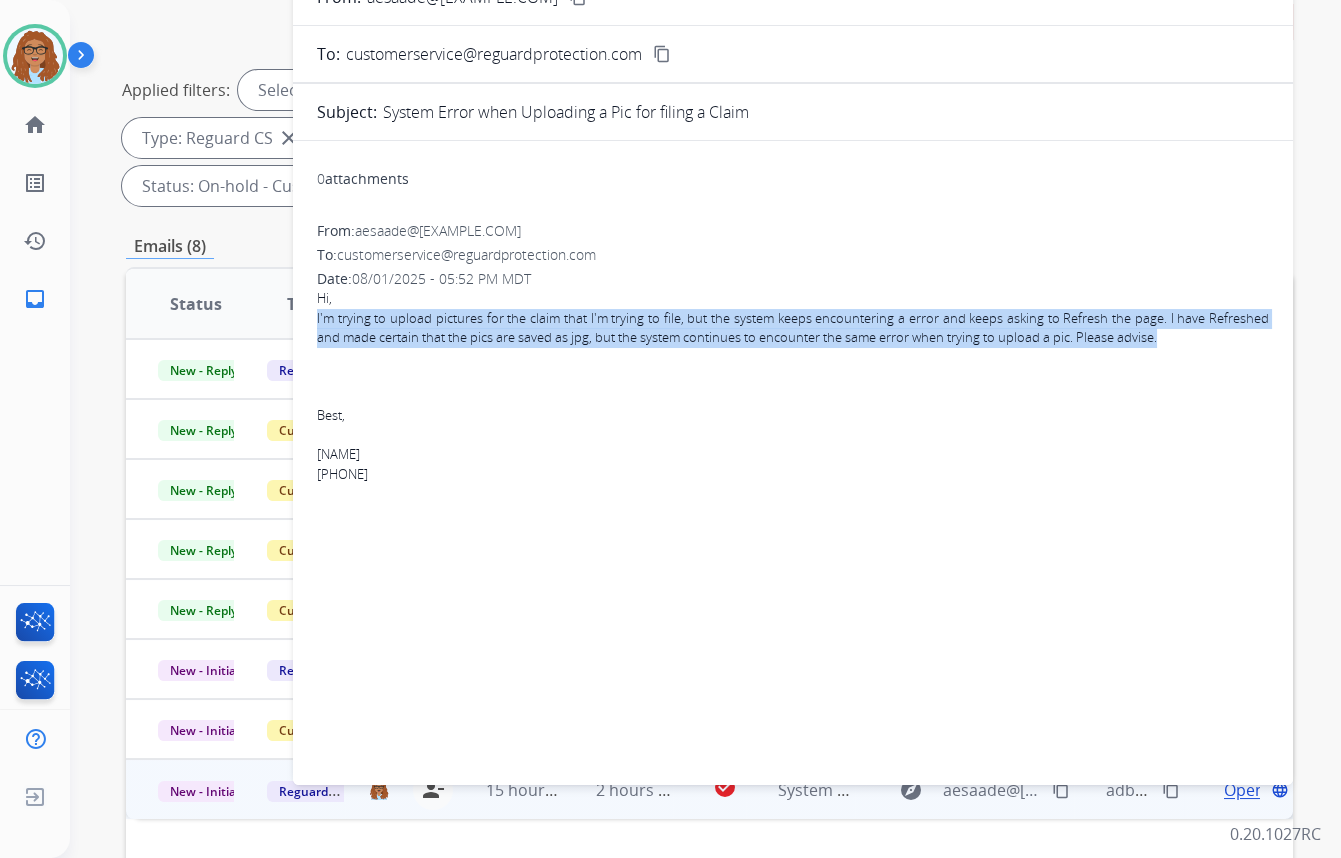 drag, startPoint x: 1231, startPoint y: 335, endPoint x: 311, endPoint y: 310, distance: 920.3396 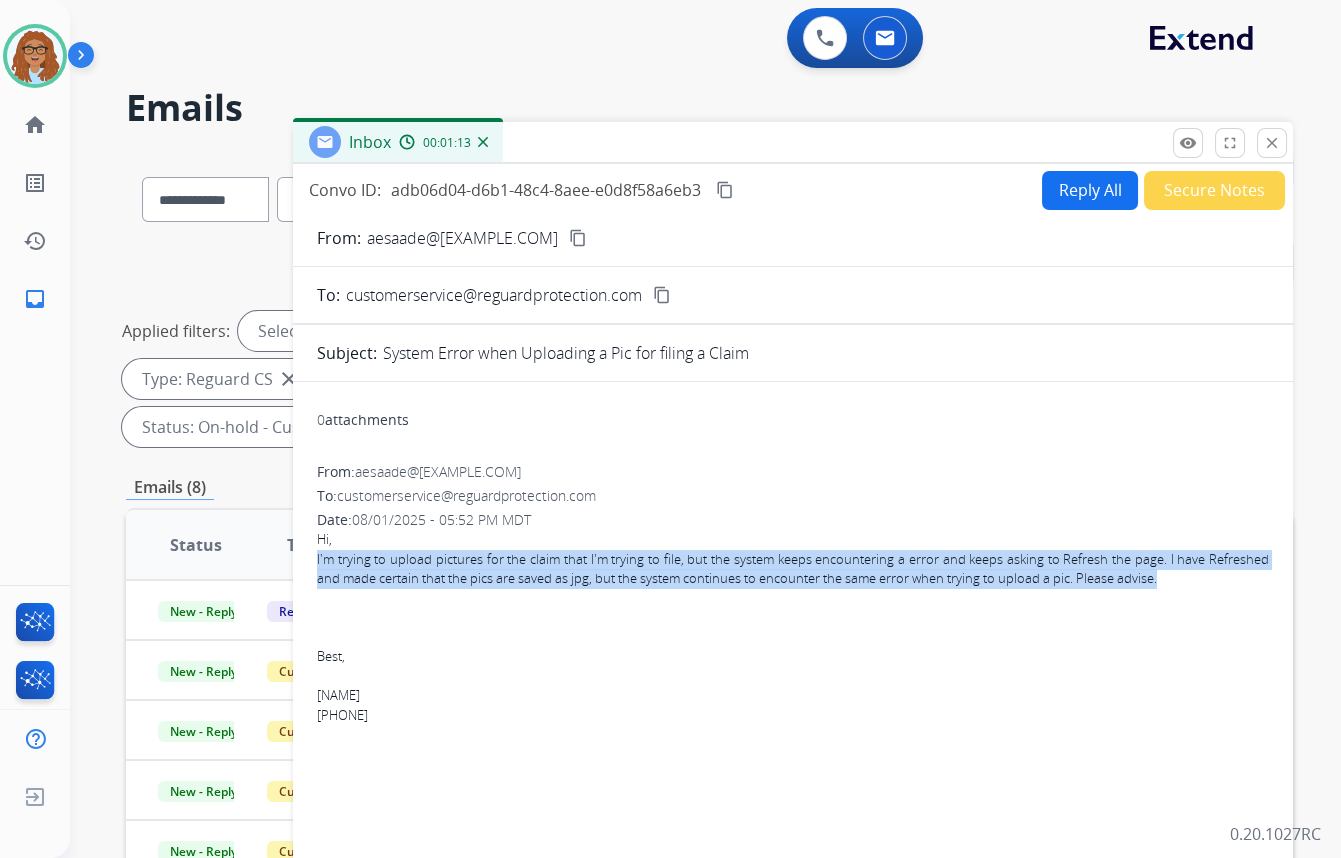 scroll, scrollTop: 0, scrollLeft: 0, axis: both 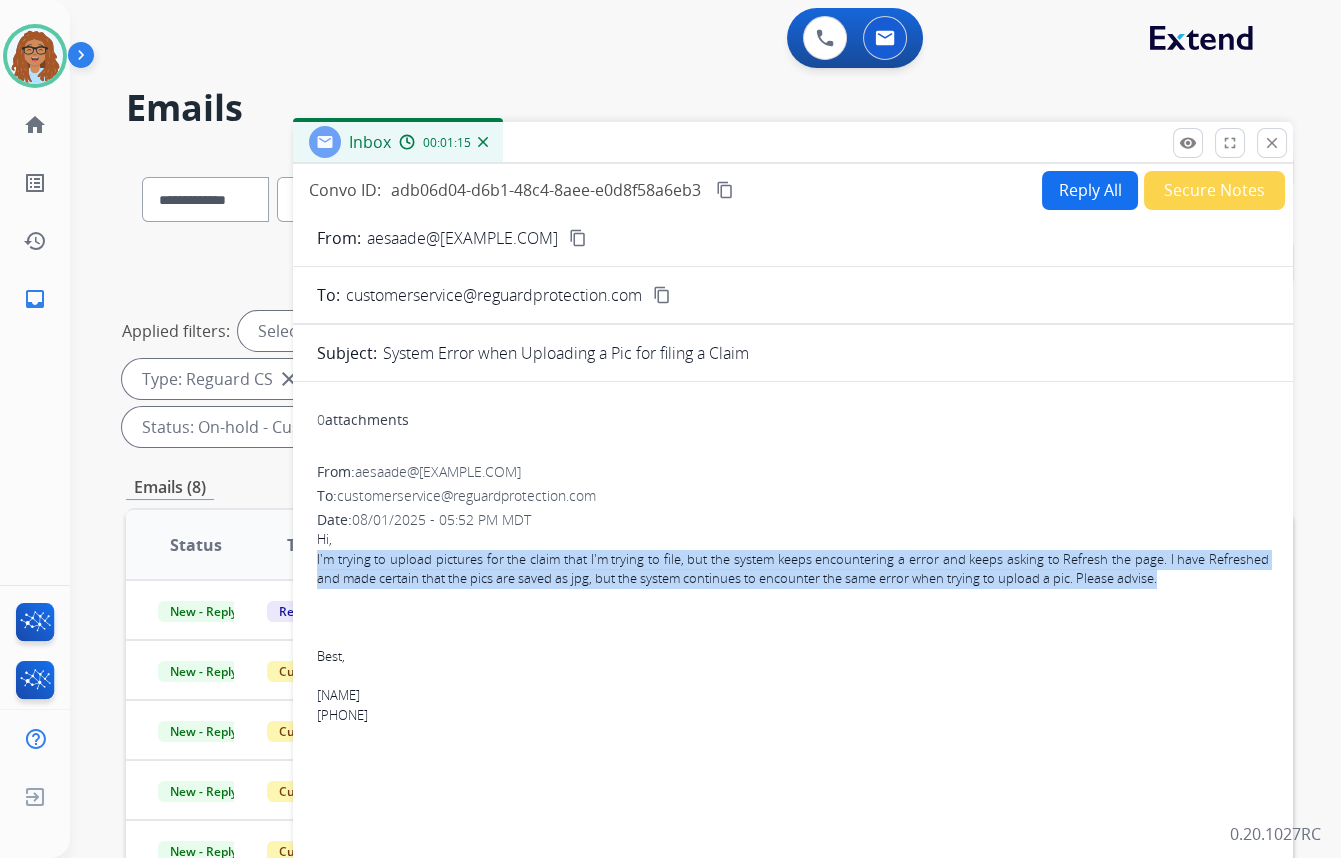 click on "Reply All" at bounding box center [1090, 190] 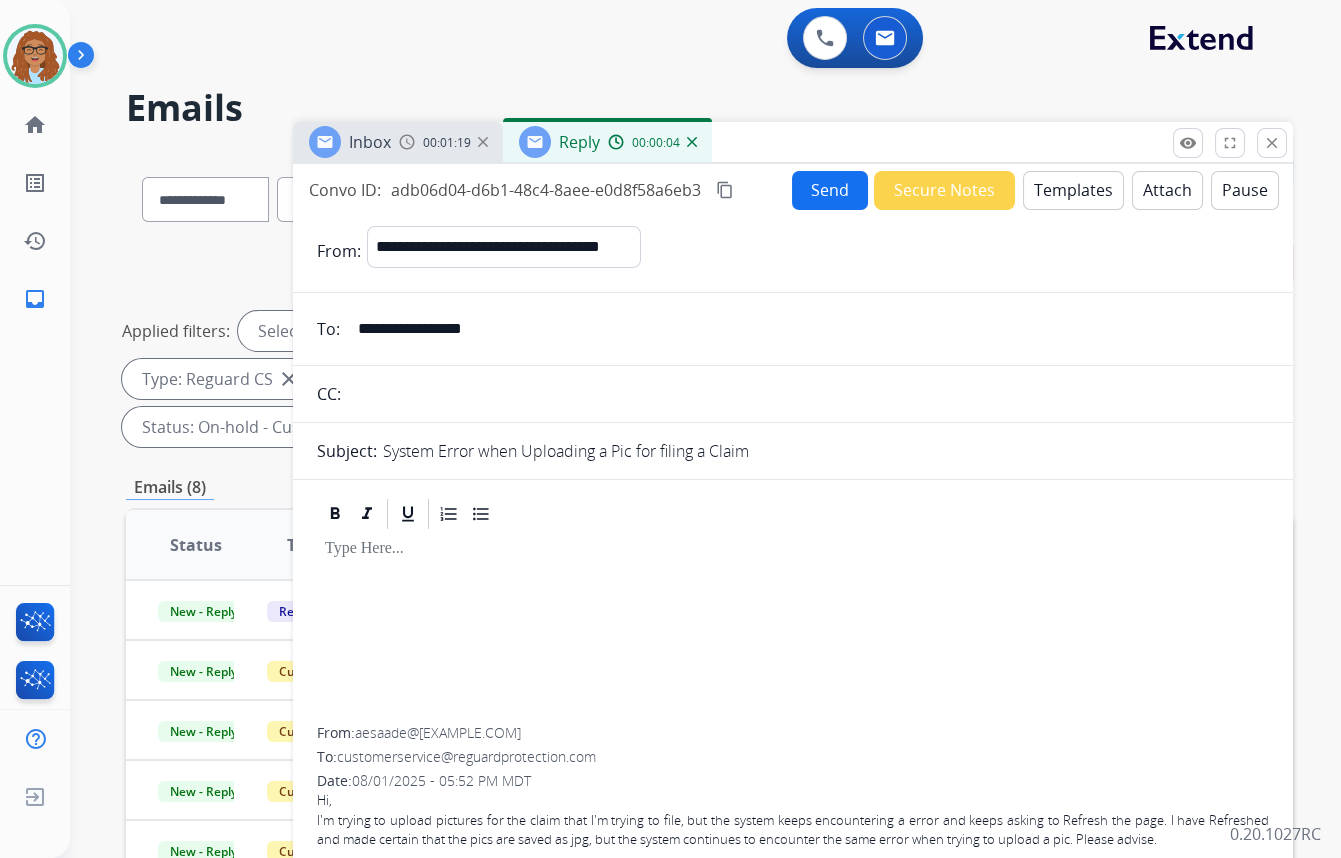 drag, startPoint x: 527, startPoint y: 329, endPoint x: 251, endPoint y: 328, distance: 276.0018 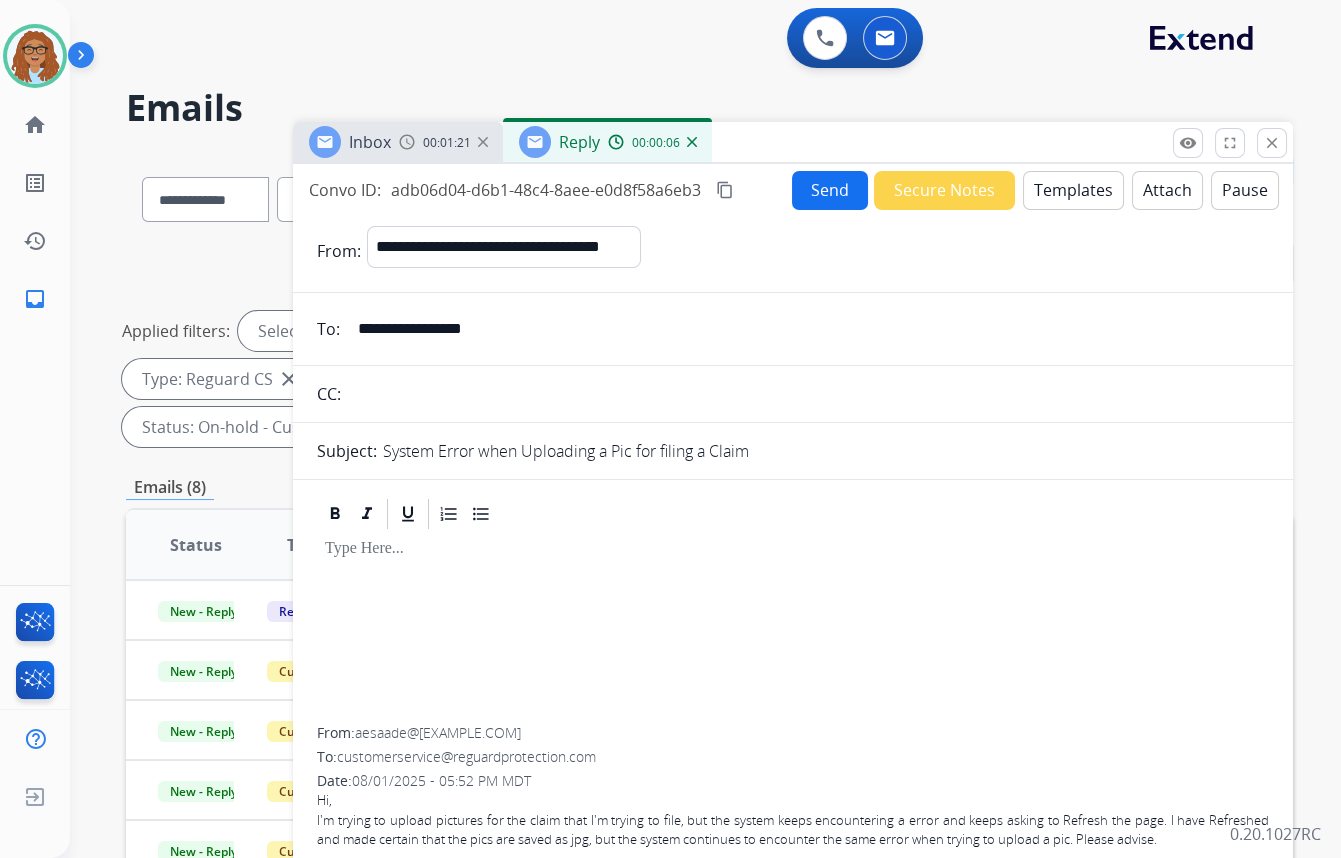 drag, startPoint x: 419, startPoint y: 377, endPoint x: 456, endPoint y: 379, distance: 37.054016 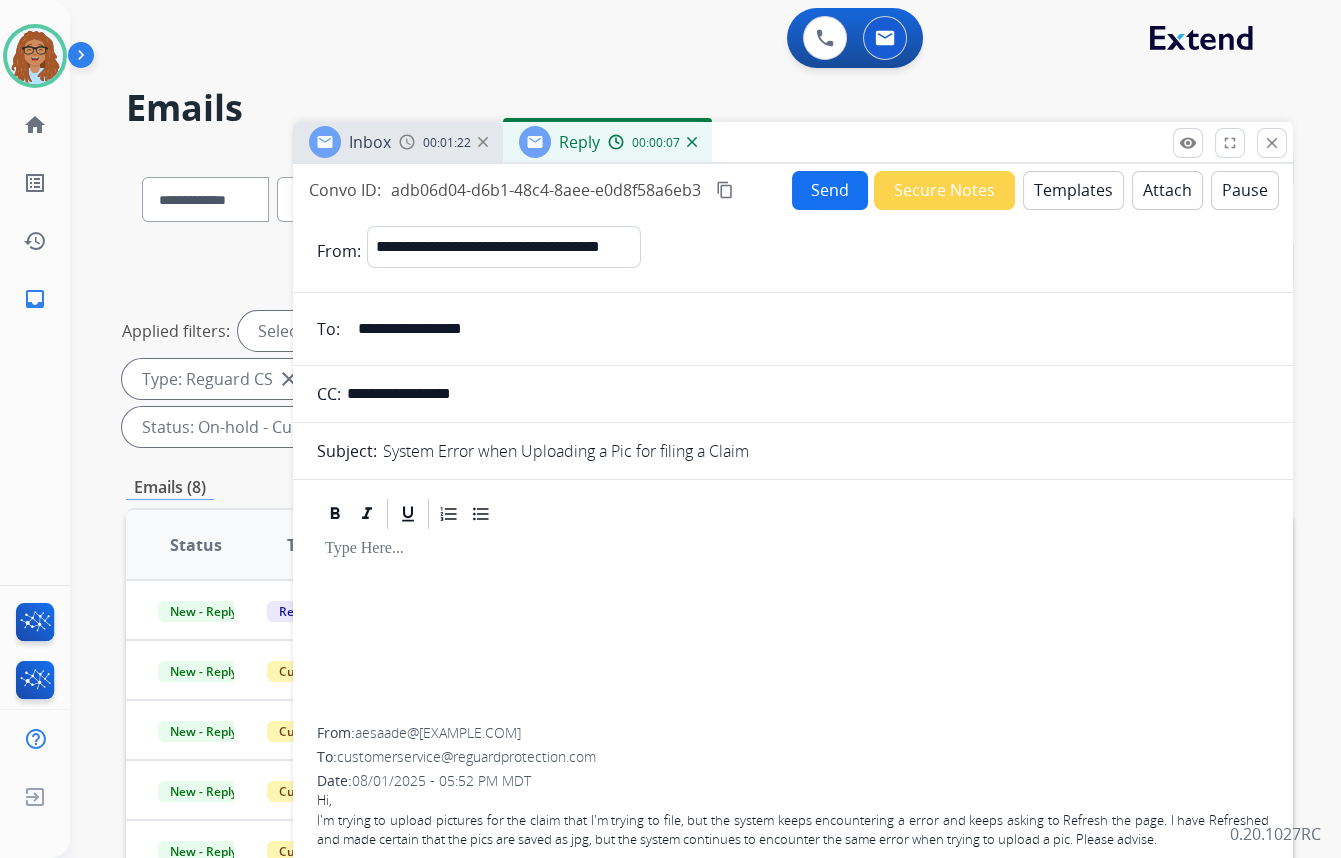 type on "**********" 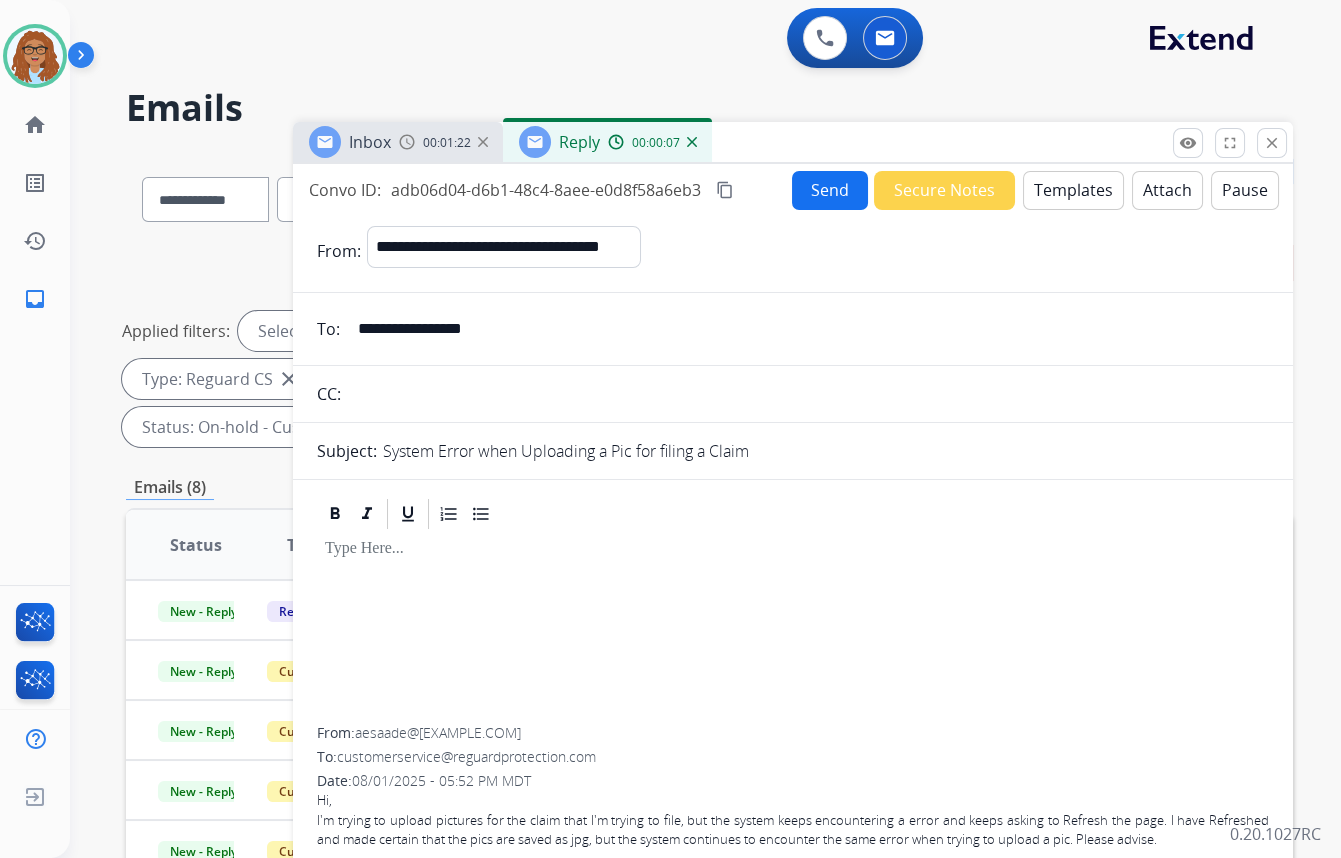 click on "Templates" at bounding box center [1073, 190] 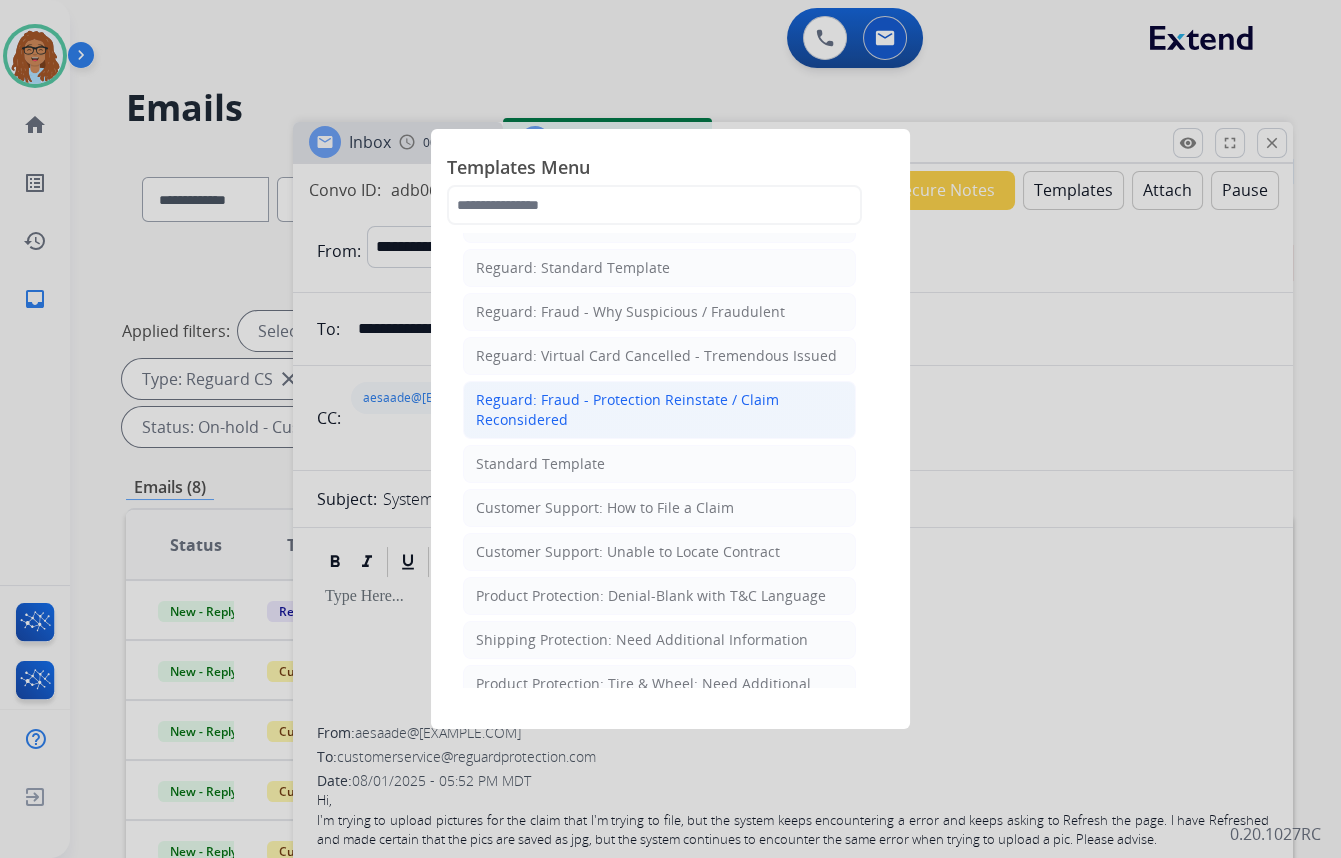 scroll, scrollTop: 90, scrollLeft: 0, axis: vertical 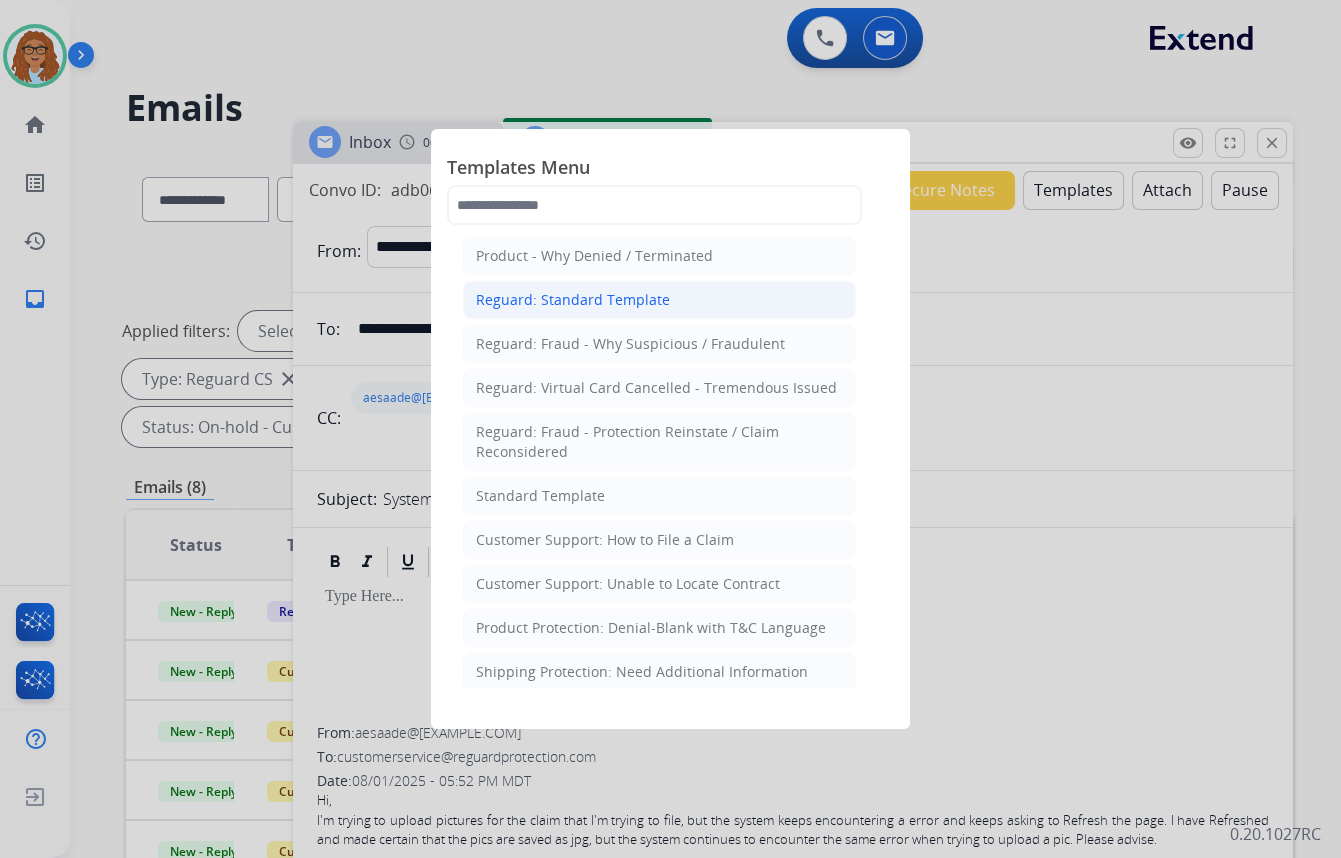 click on "Reguard: Standard Template" 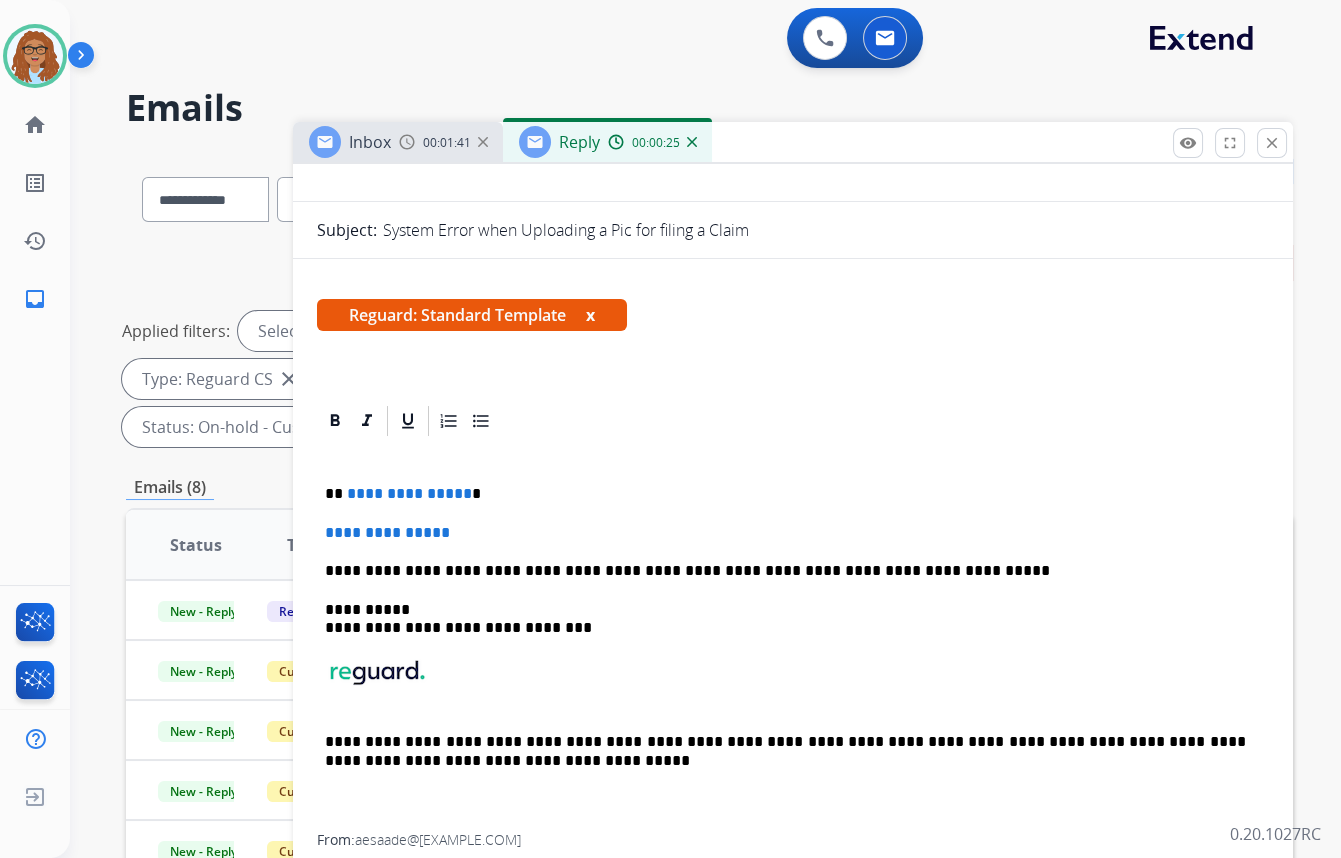 scroll, scrollTop: 272, scrollLeft: 0, axis: vertical 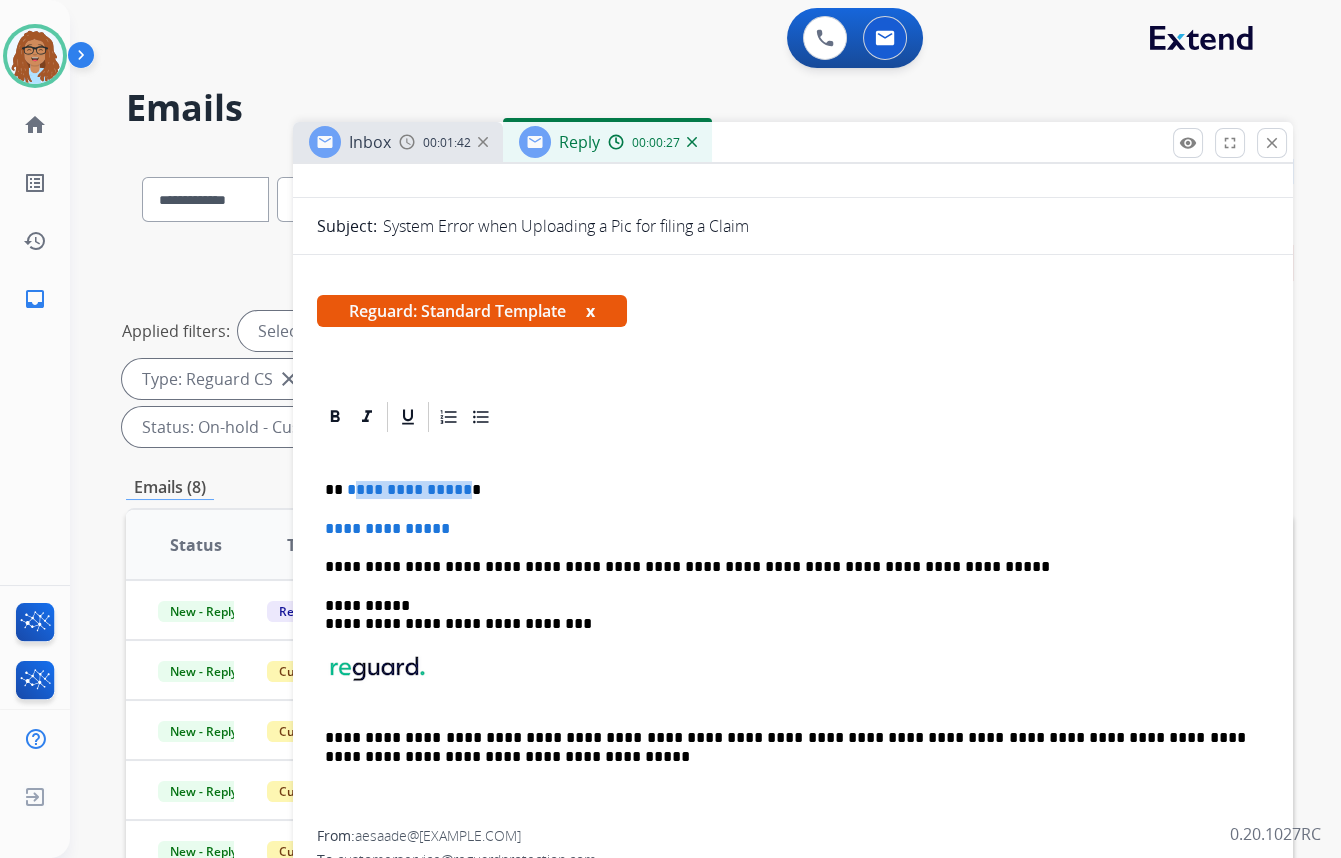 drag, startPoint x: 460, startPoint y: 477, endPoint x: 349, endPoint y: 480, distance: 111.040535 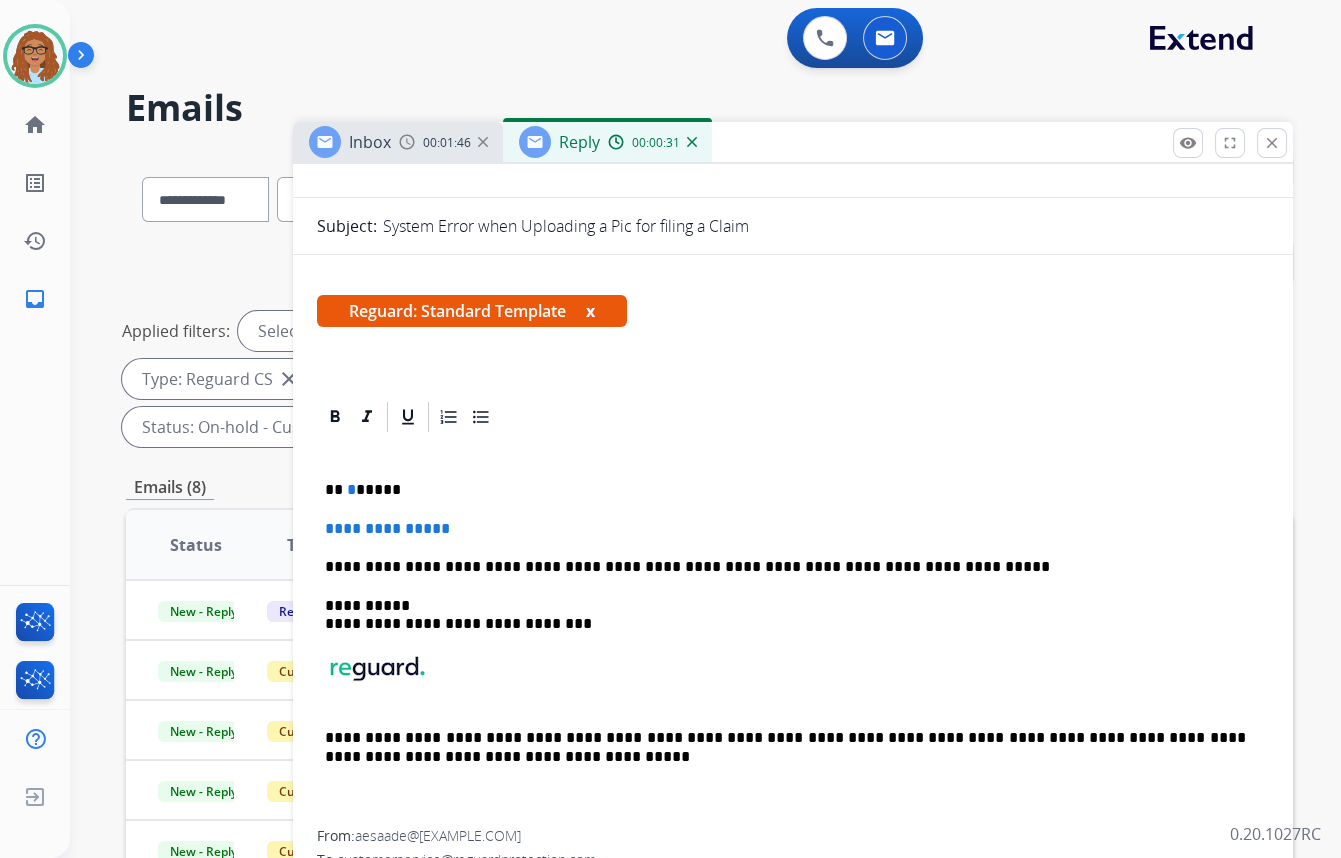 click on "** * *****" at bounding box center (785, 490) 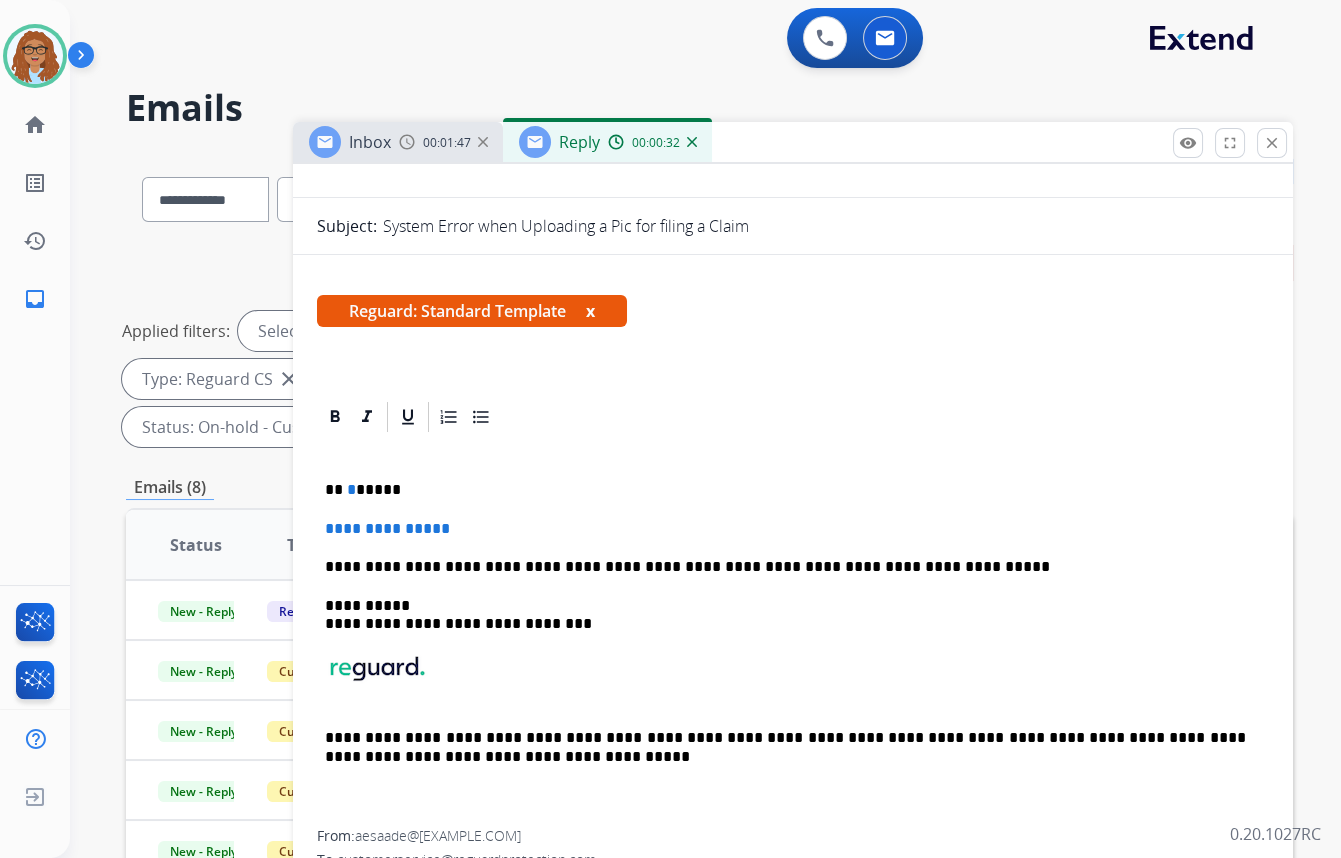 type 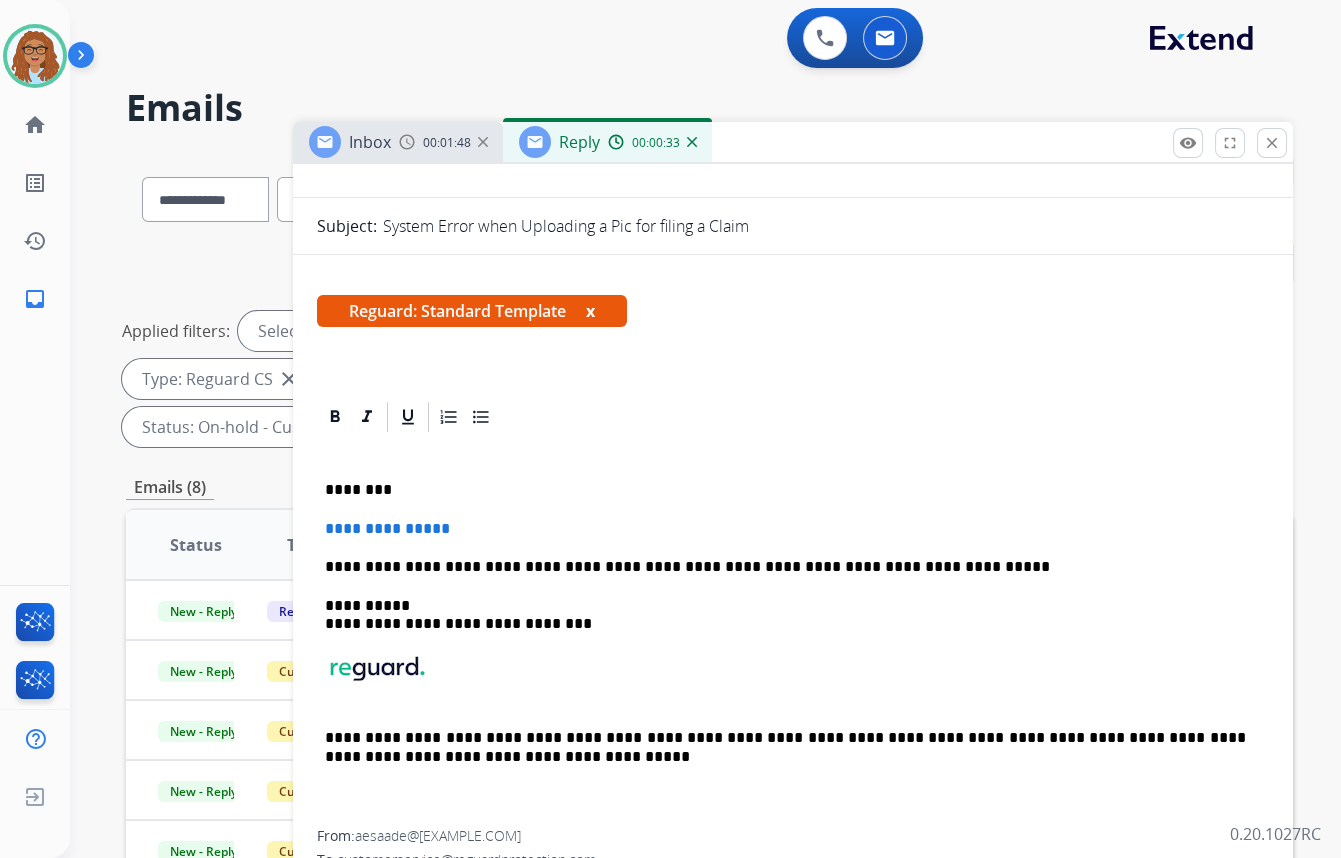 click on "********" at bounding box center (785, 490) 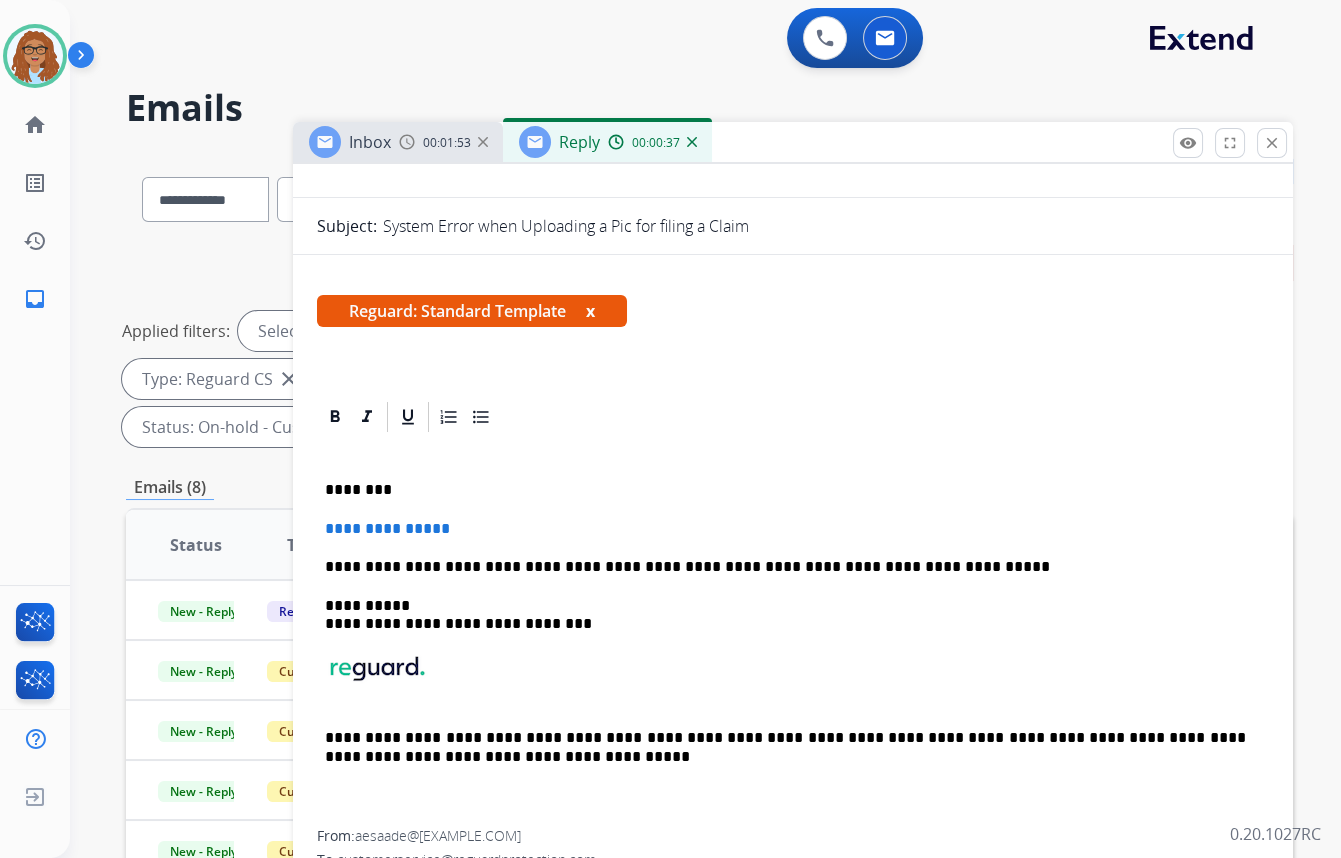 click on "********" at bounding box center (785, 490) 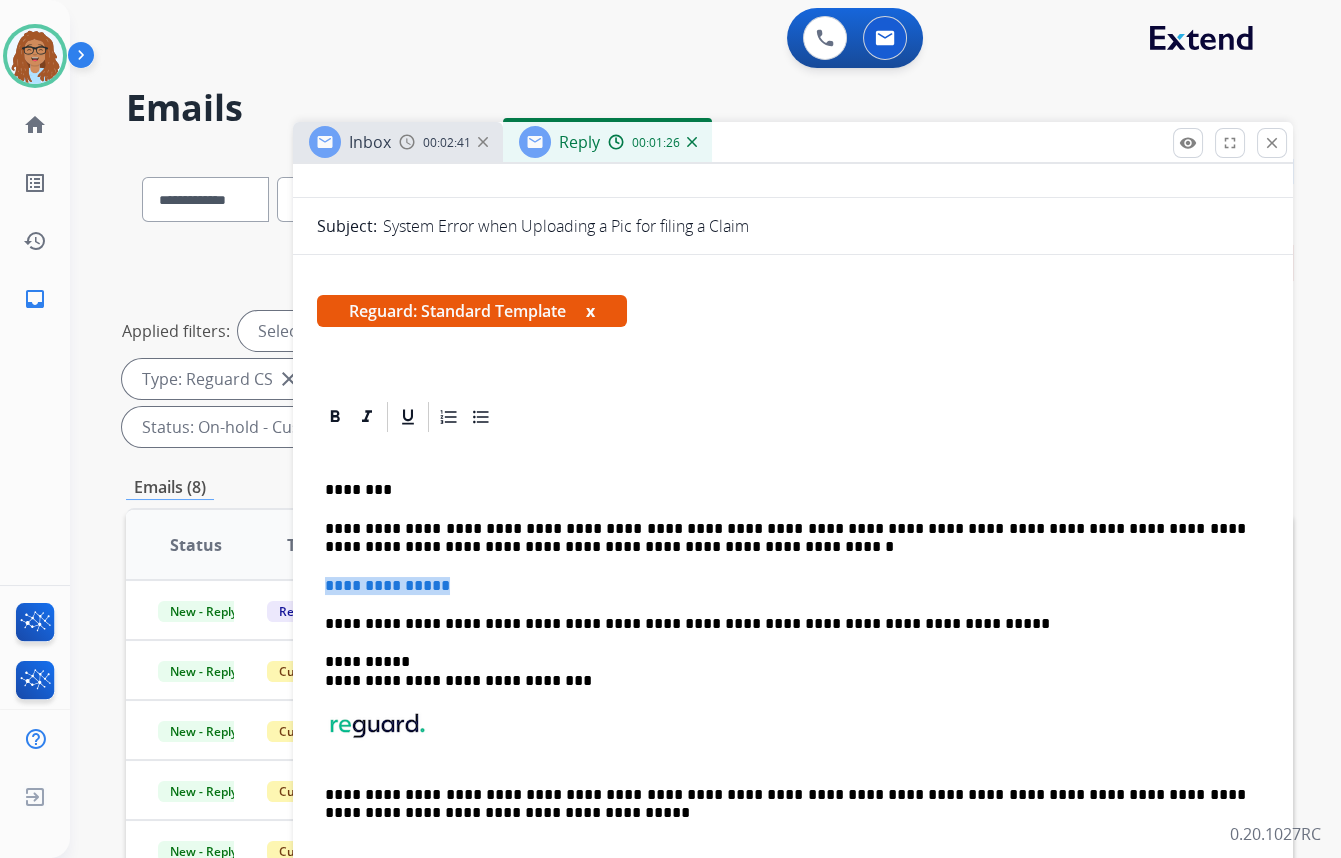 drag, startPoint x: 459, startPoint y: 582, endPoint x: 323, endPoint y: 585, distance: 136.03308 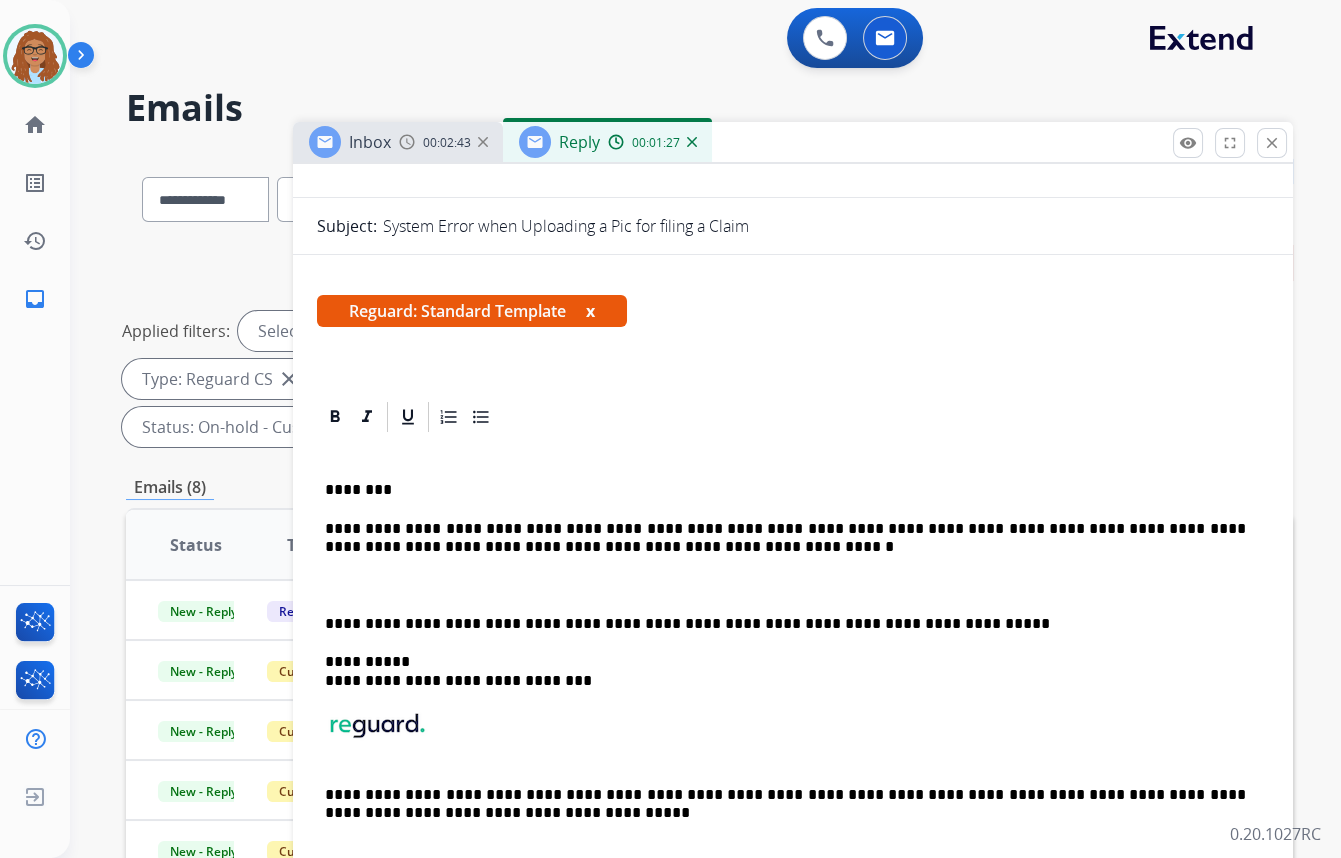 click on "**********" at bounding box center [793, 661] 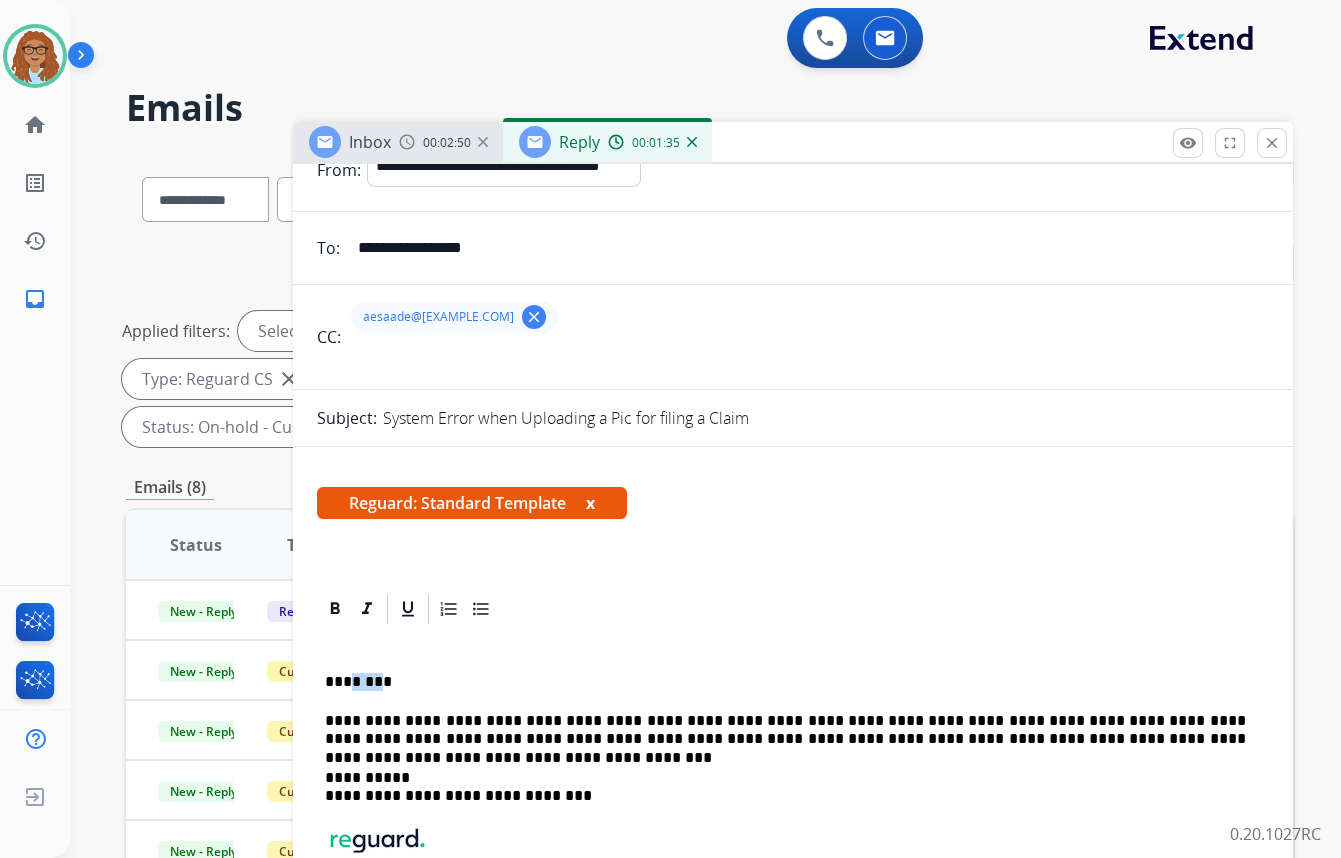 scroll, scrollTop: 0, scrollLeft: 0, axis: both 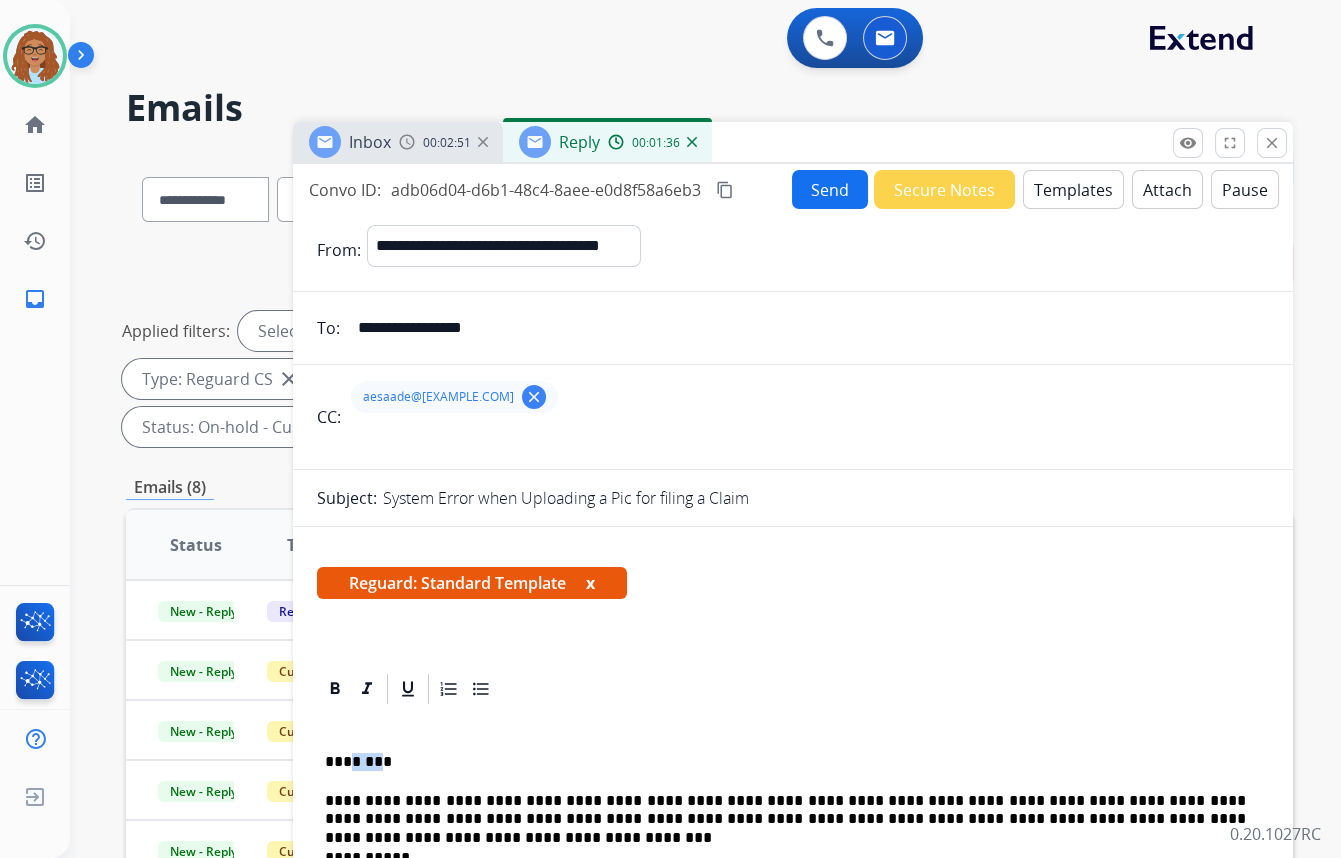 click on "Send" at bounding box center [830, 189] 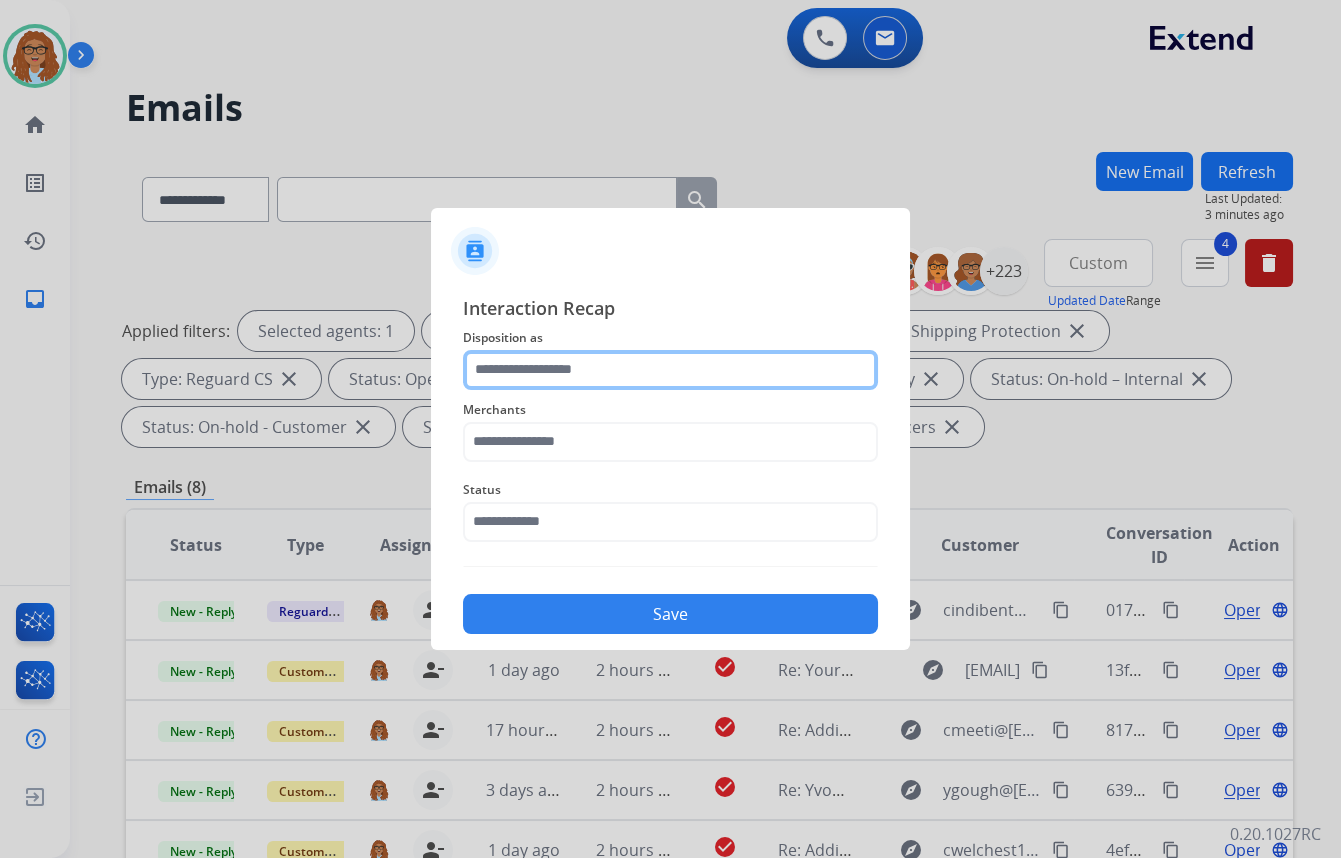 click 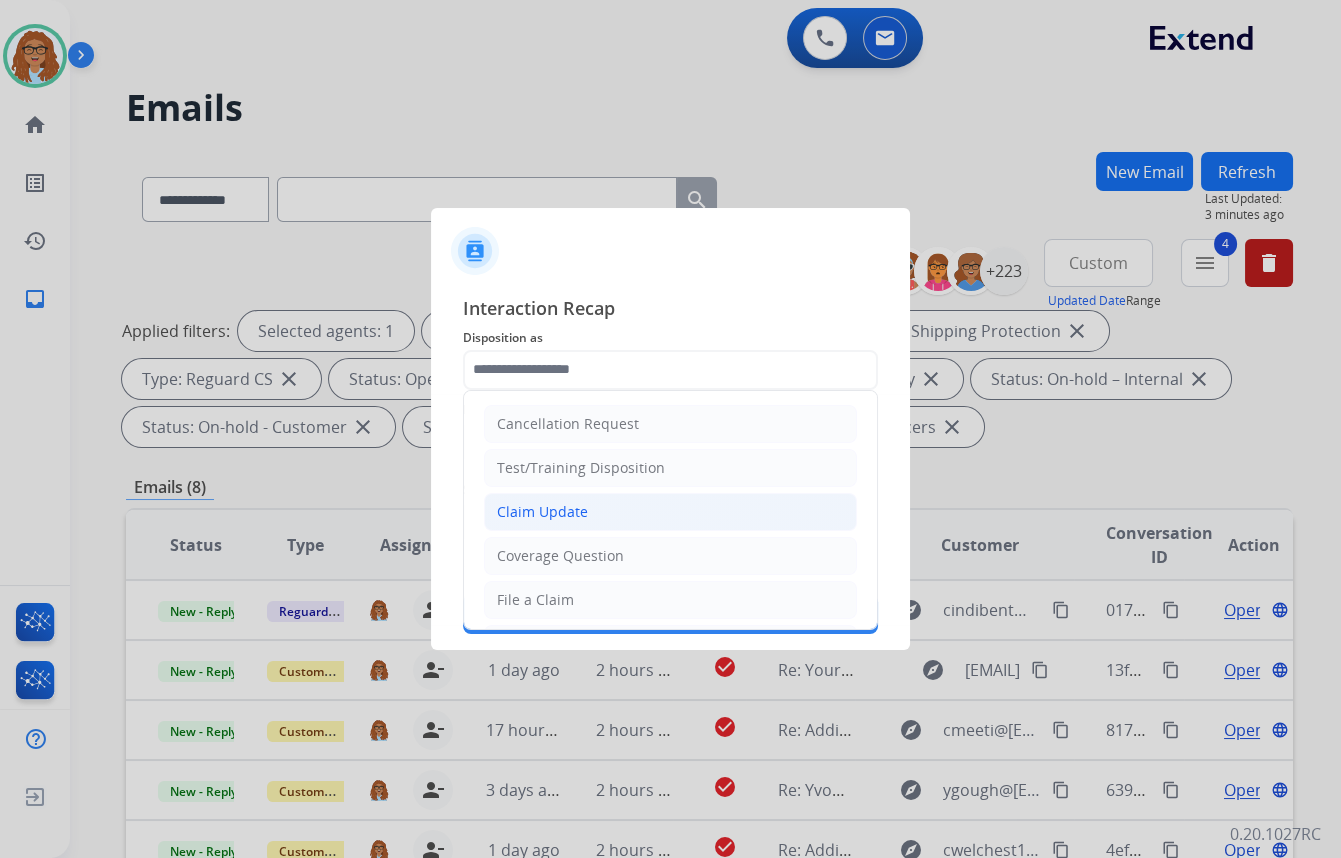 click on "Claim Update" 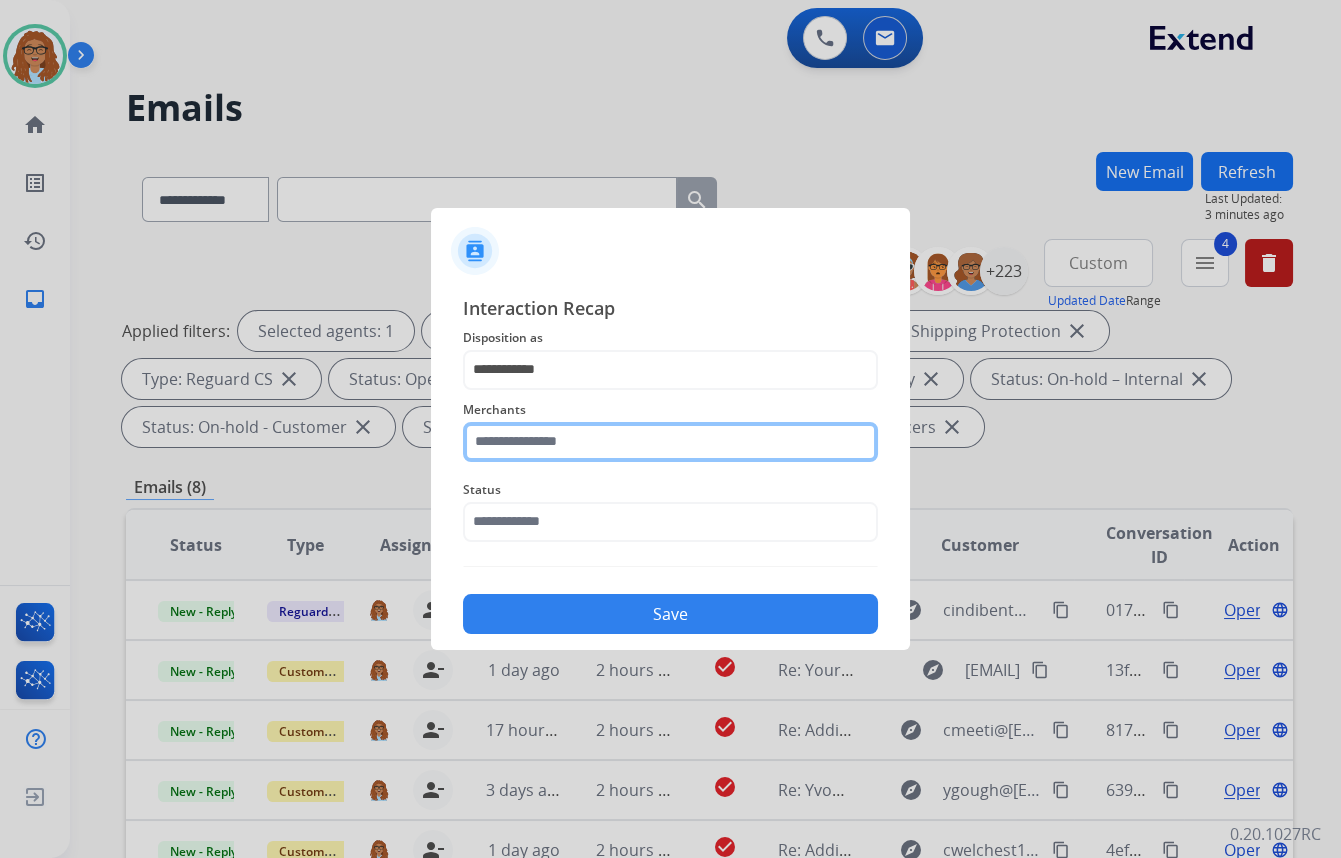 click 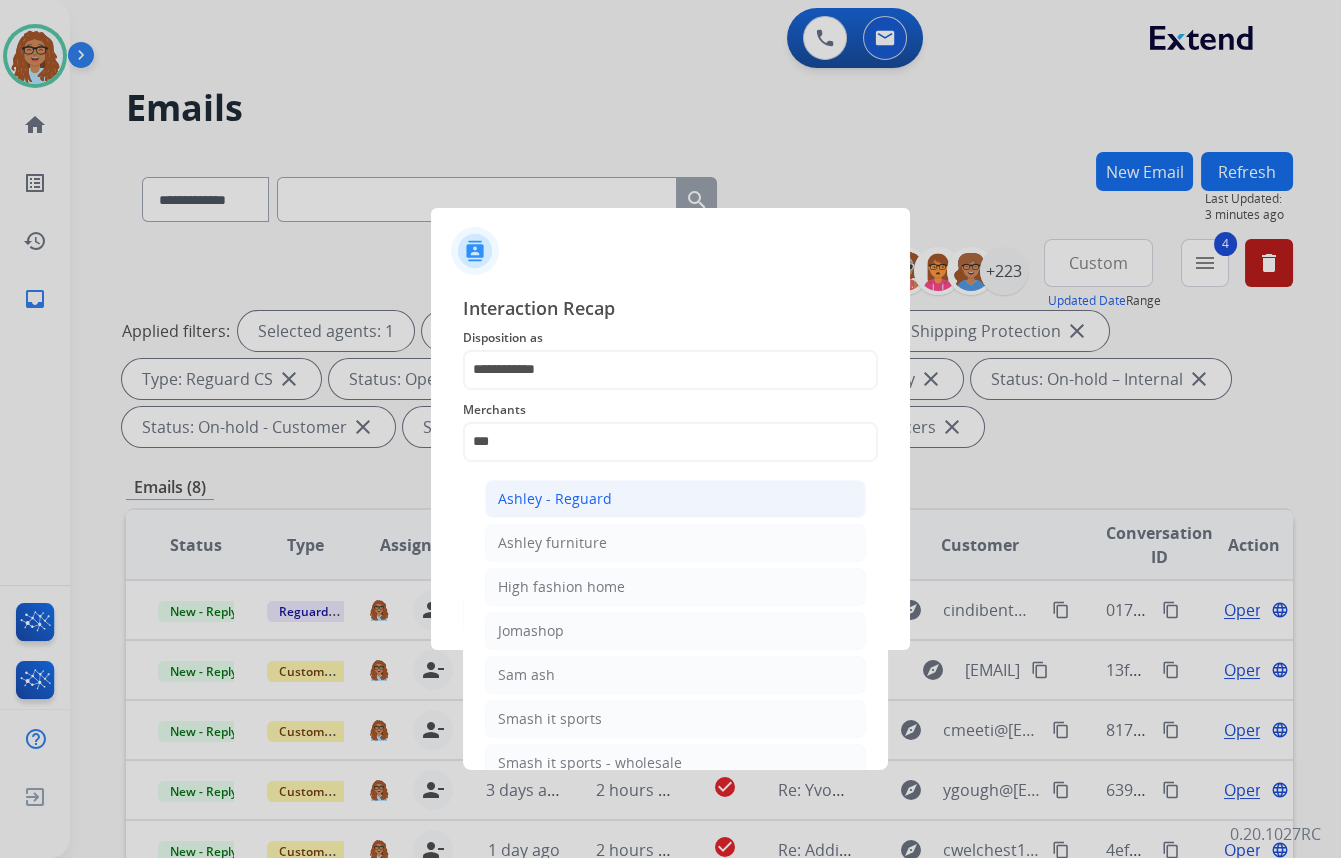 click on "Ashley - Reguard" 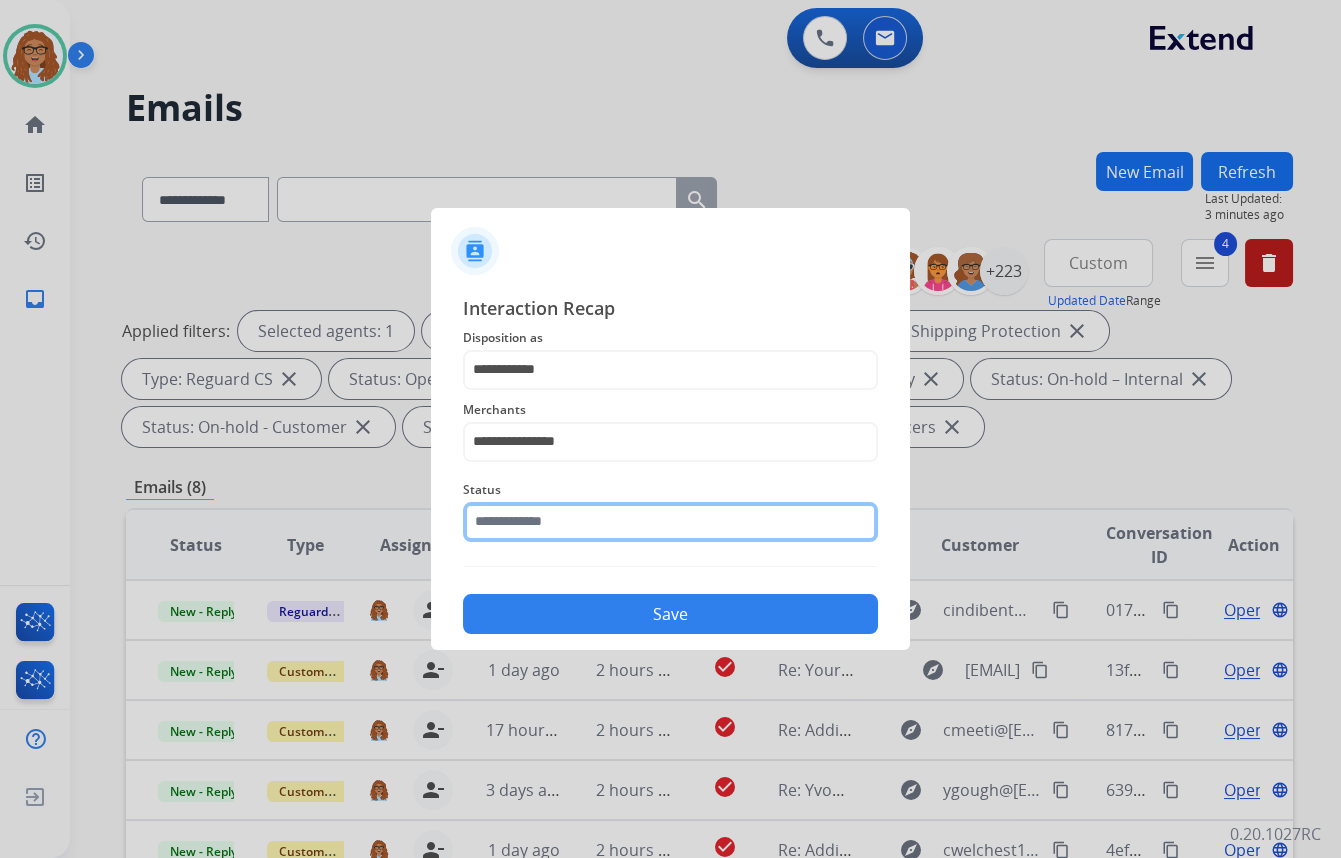 click 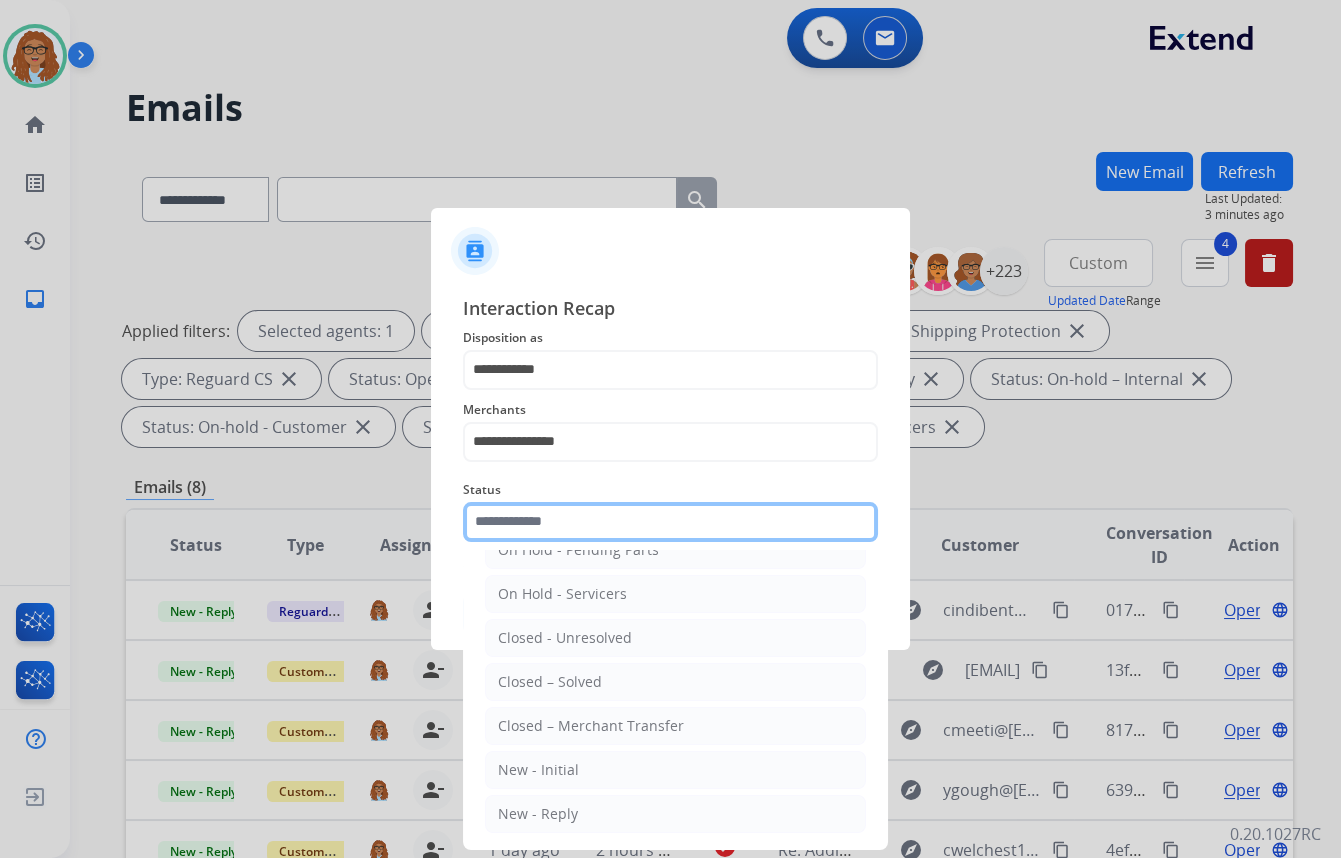 scroll, scrollTop: 118, scrollLeft: 0, axis: vertical 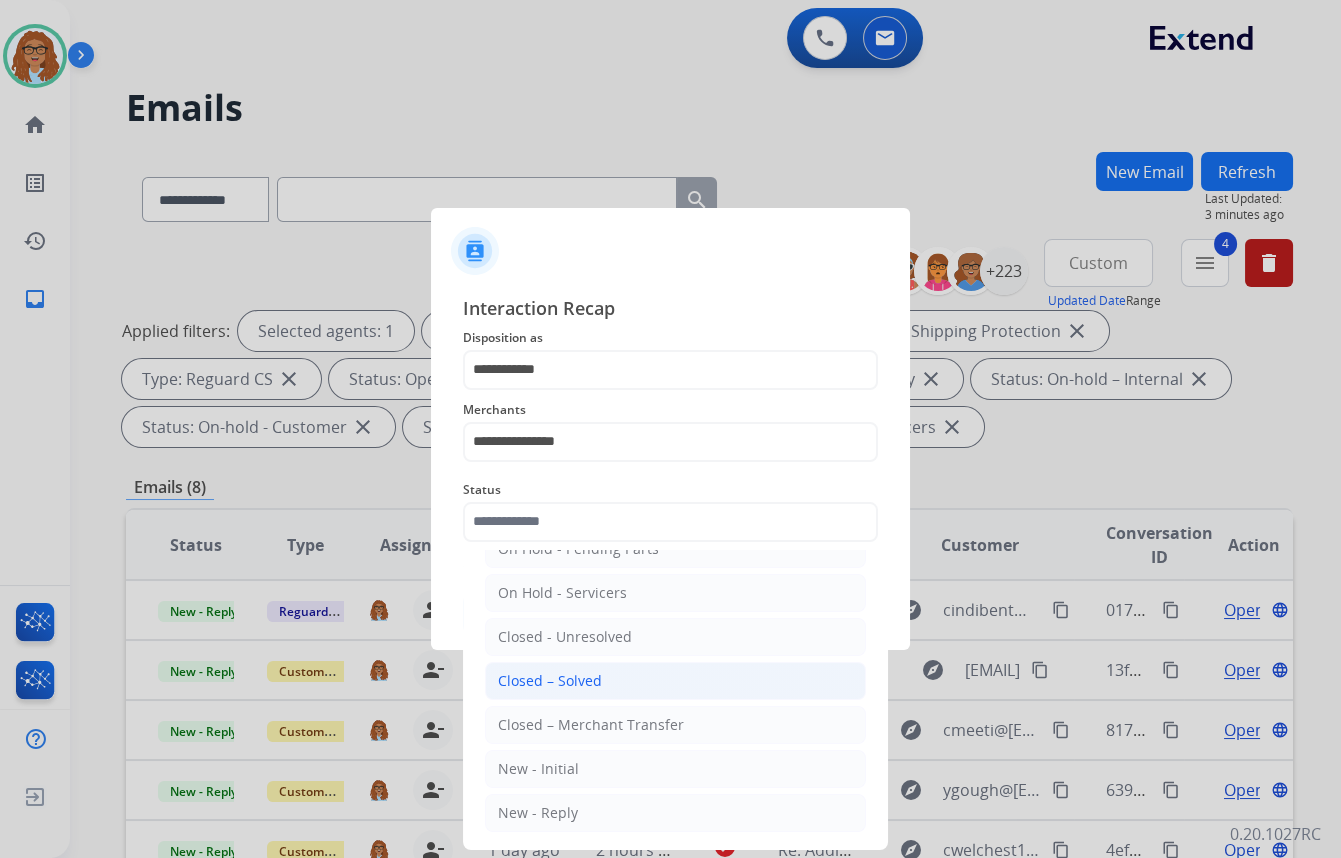 click on "Closed – Solved" 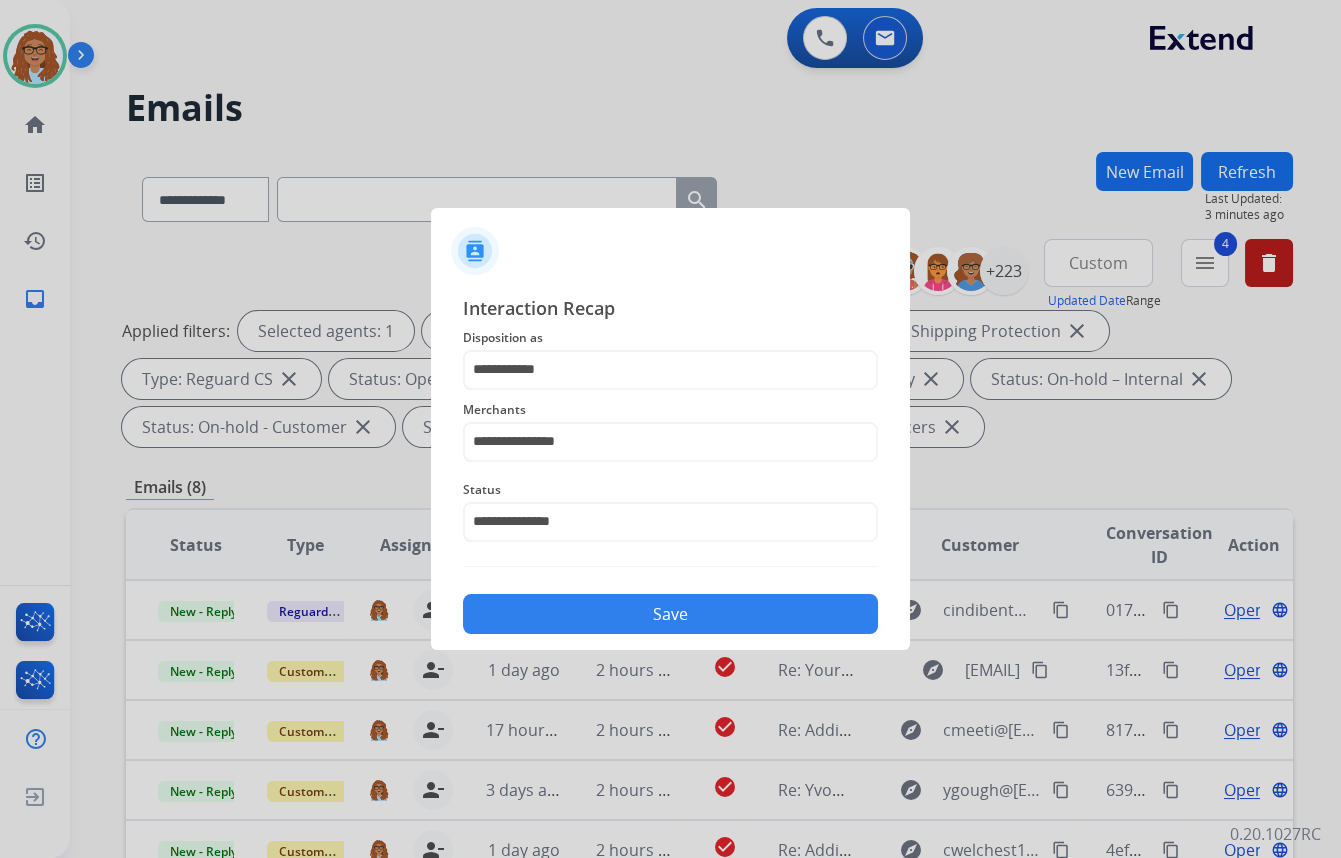 click on "Save" 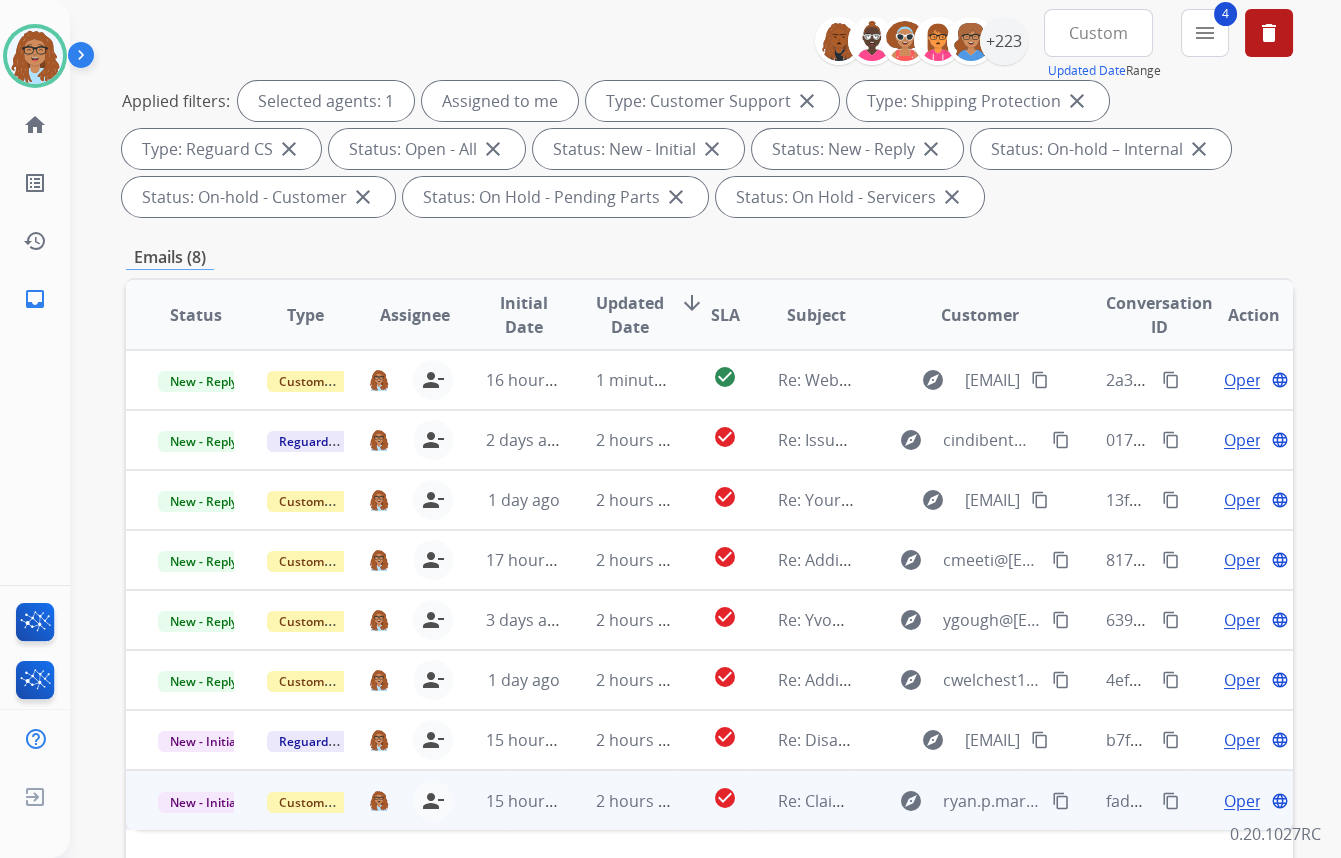 scroll, scrollTop: 363, scrollLeft: 0, axis: vertical 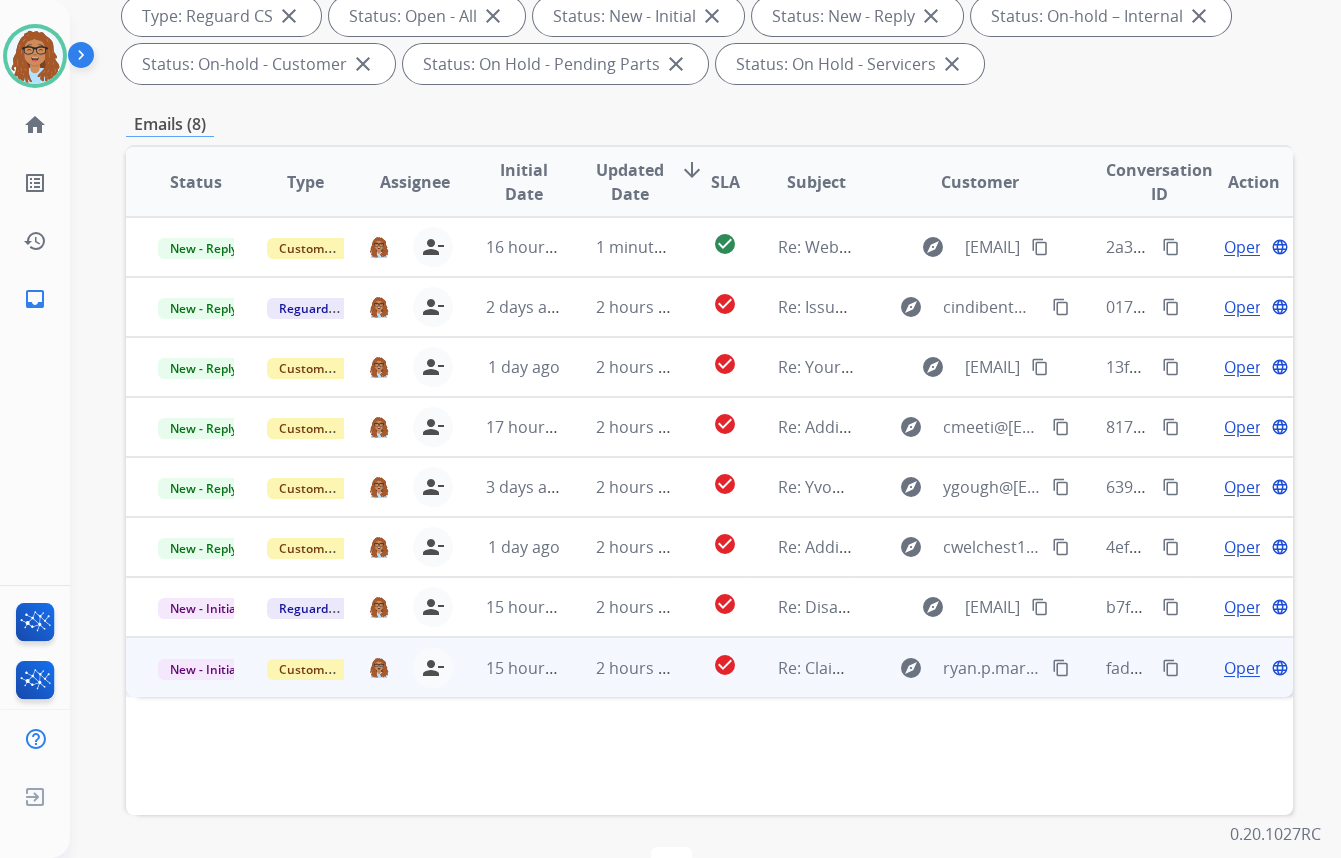 drag, startPoint x: 1160, startPoint y: 664, endPoint x: 993, endPoint y: 692, distance: 169.33104 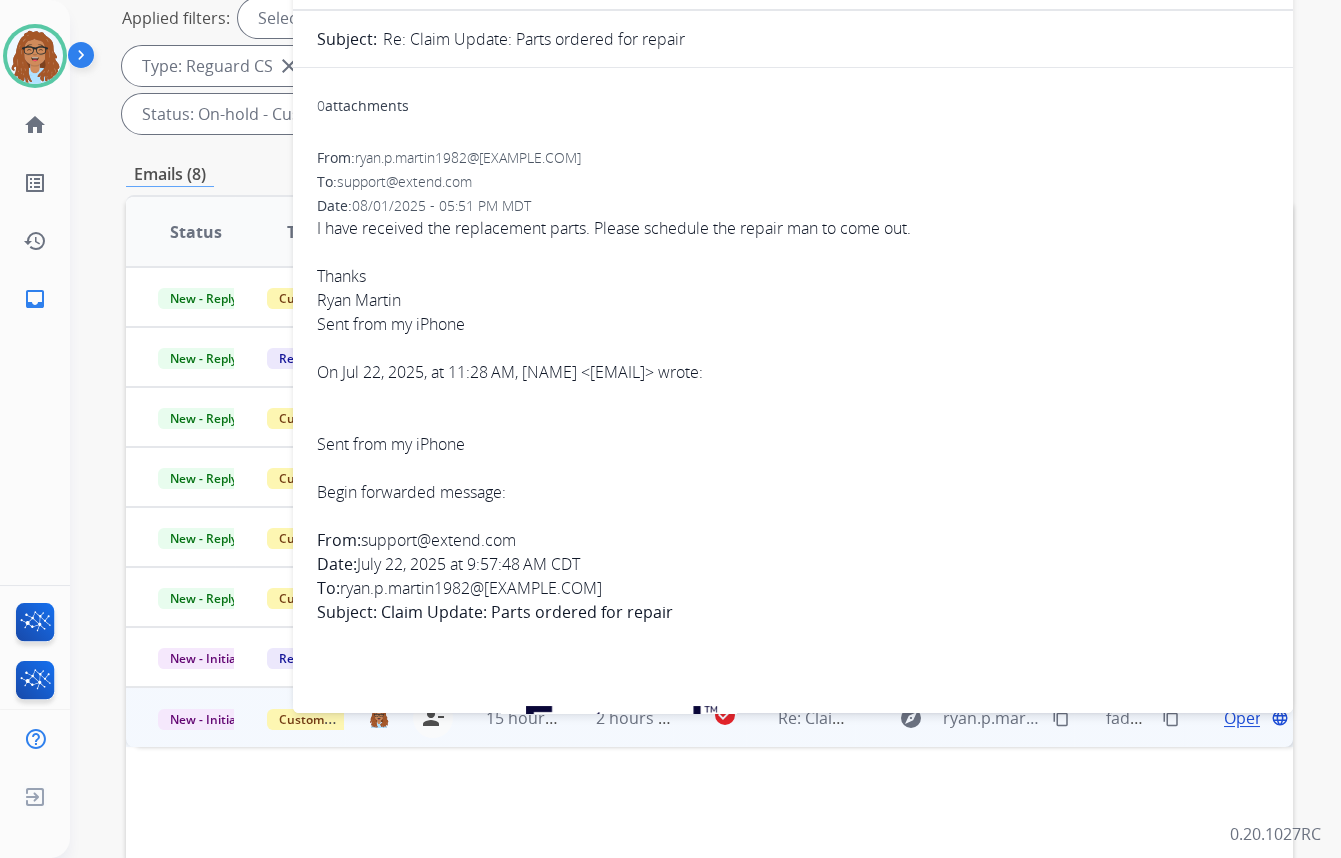 scroll, scrollTop: 272, scrollLeft: 0, axis: vertical 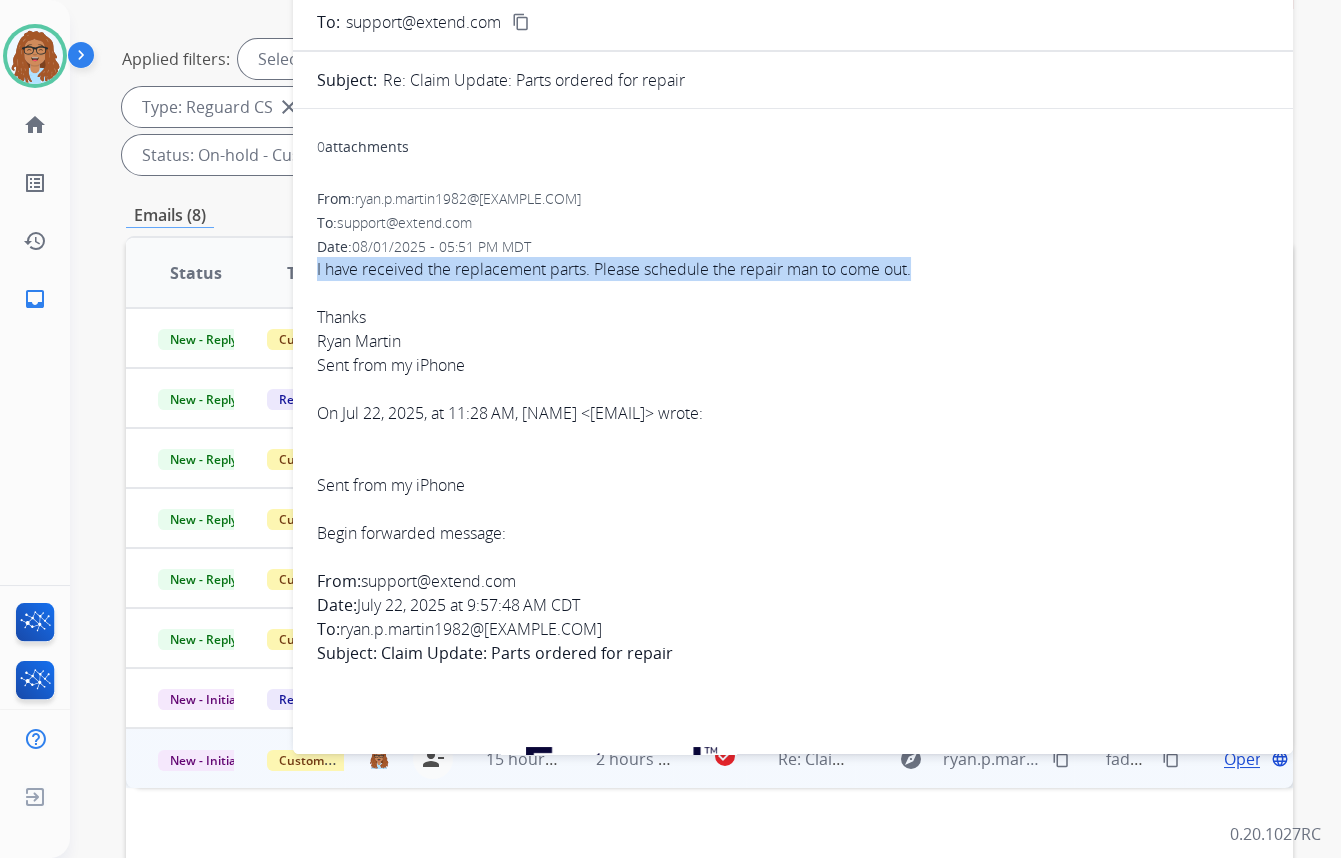 drag, startPoint x: 918, startPoint y: 267, endPoint x: 314, endPoint y: 276, distance: 604.0671 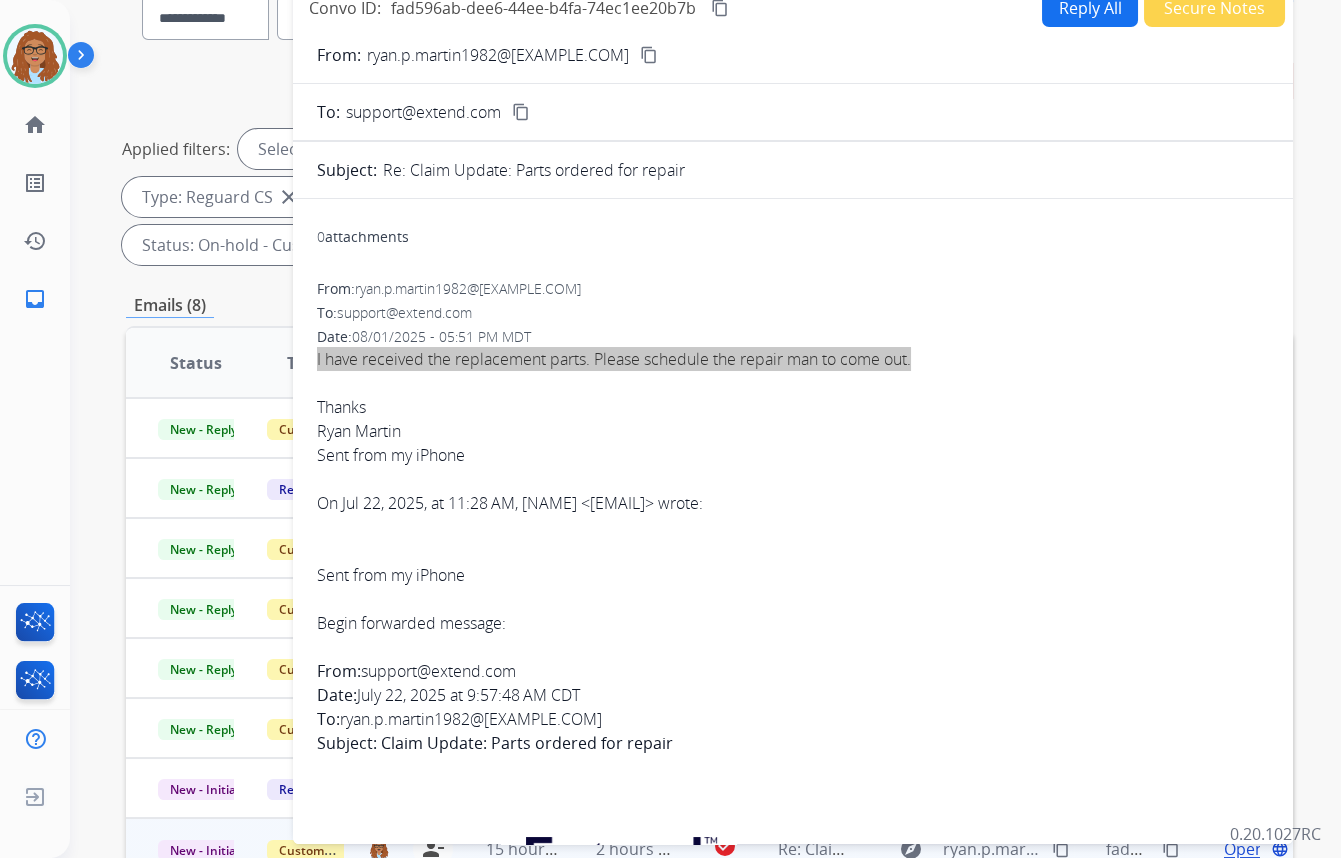 scroll, scrollTop: 90, scrollLeft: 0, axis: vertical 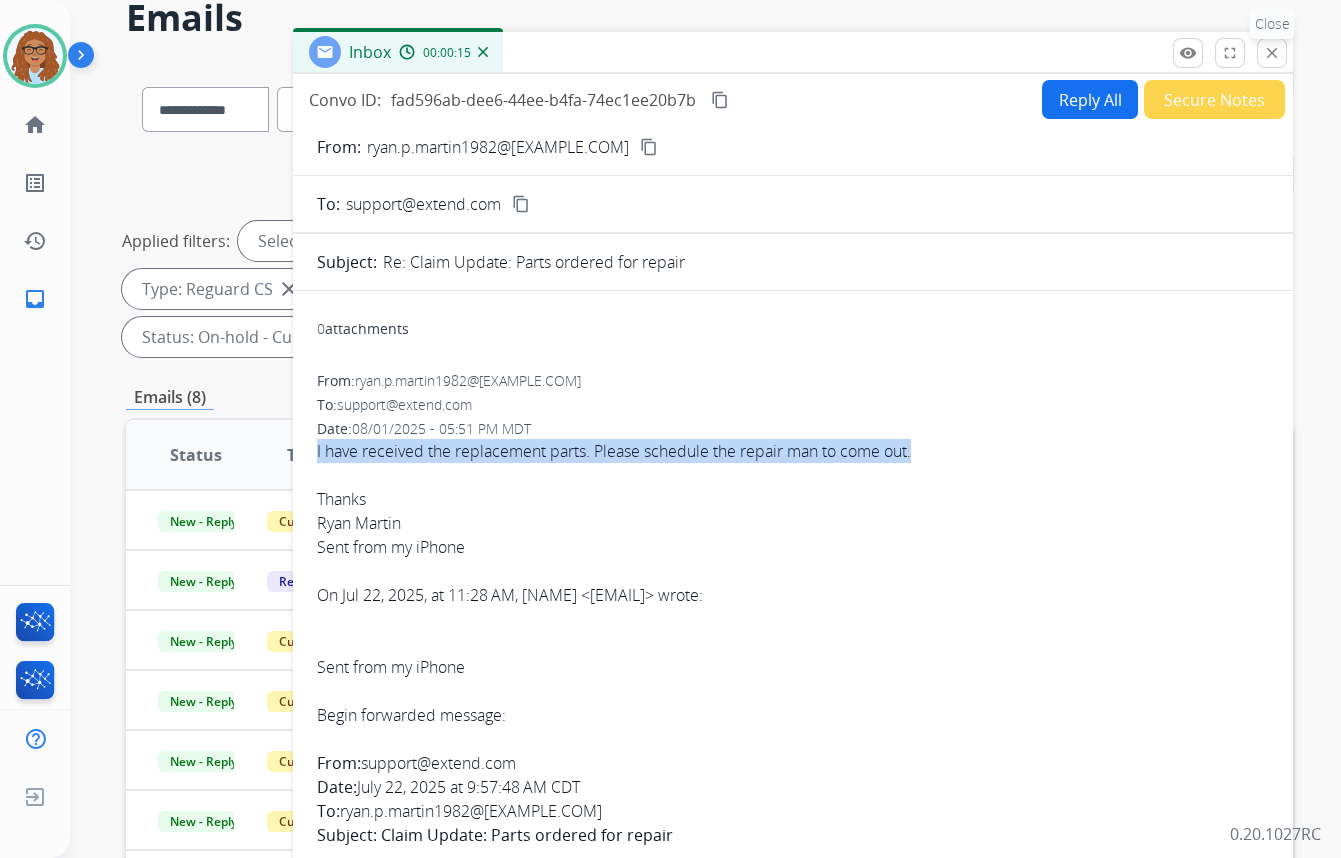 click on "close Close" at bounding box center (1272, 53) 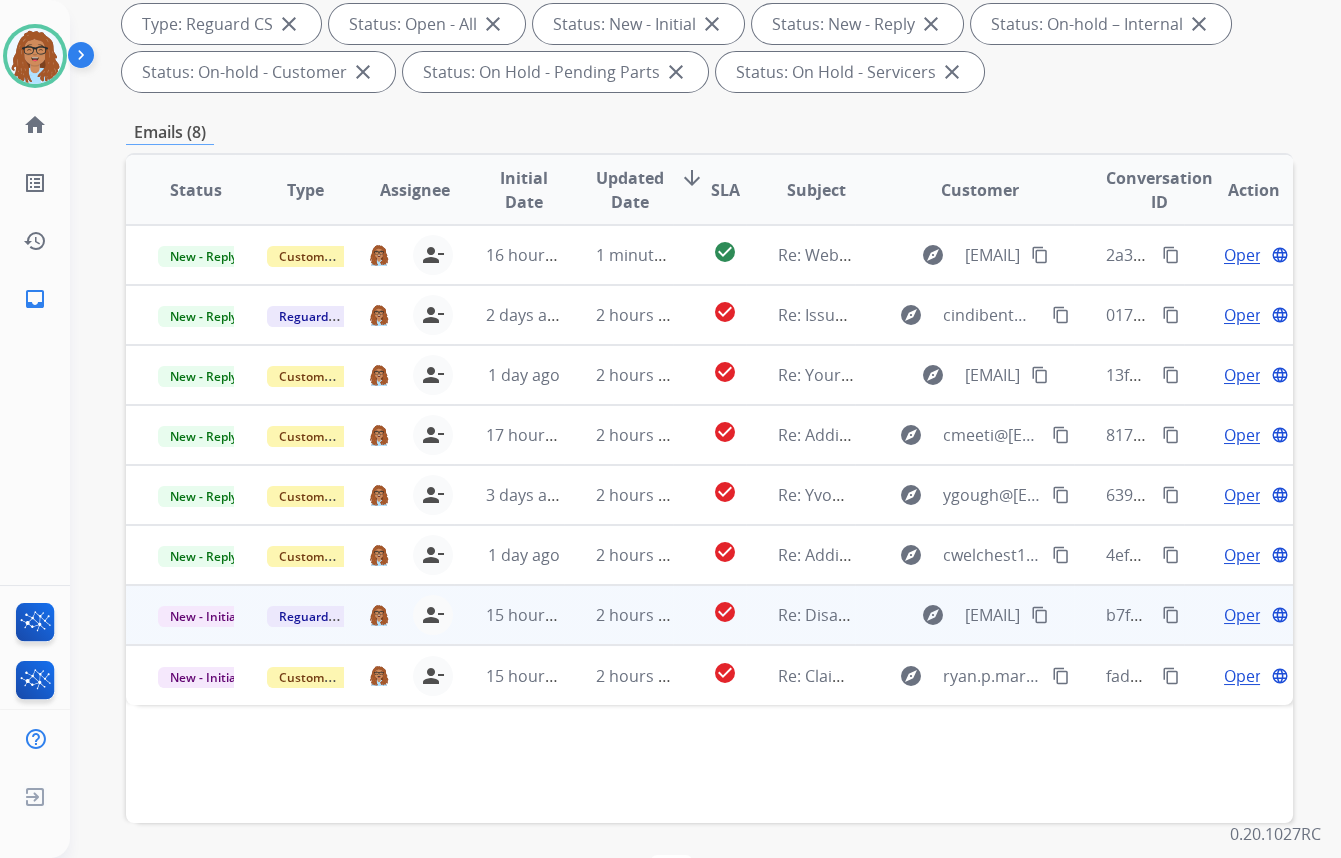 scroll, scrollTop: 363, scrollLeft: 0, axis: vertical 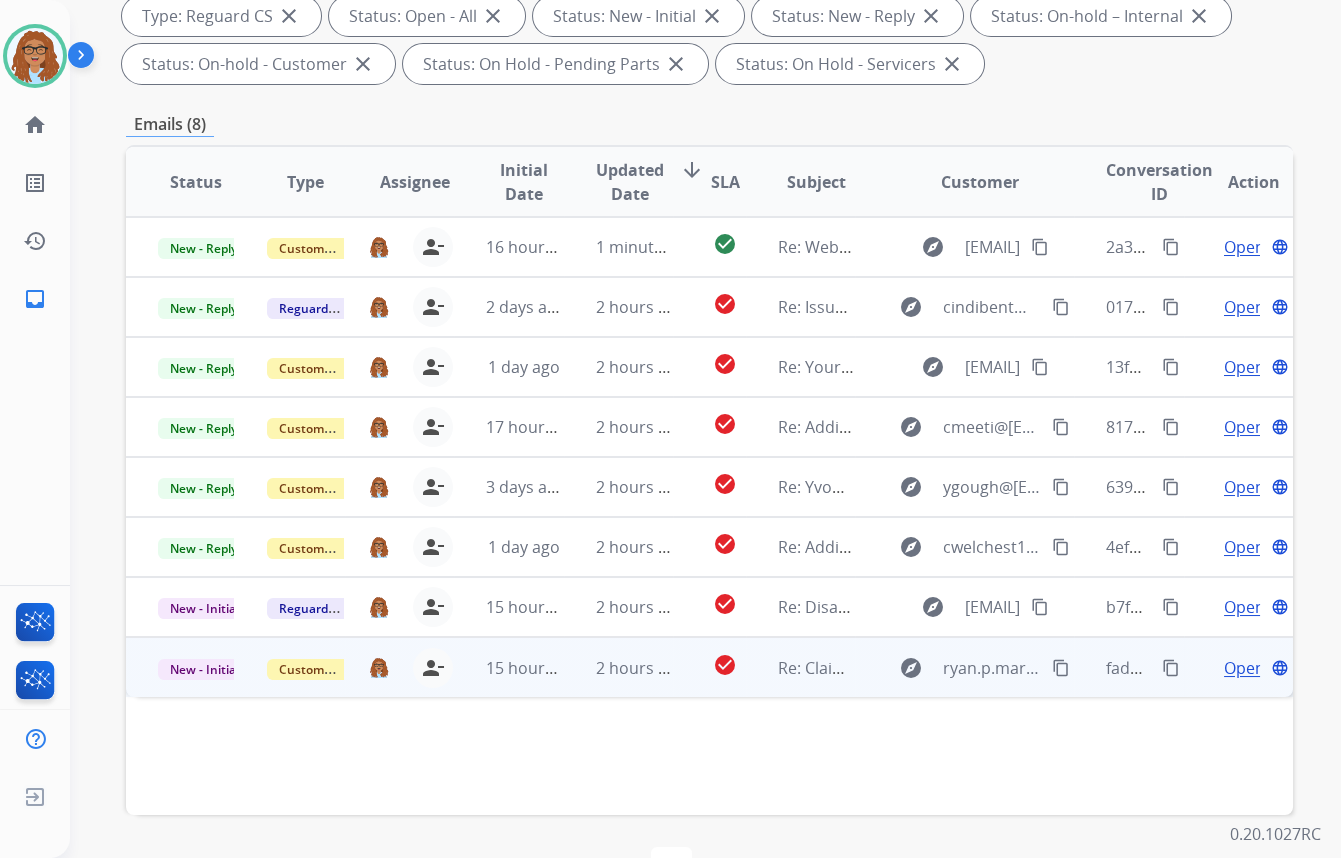 click on "Open" at bounding box center [1244, 668] 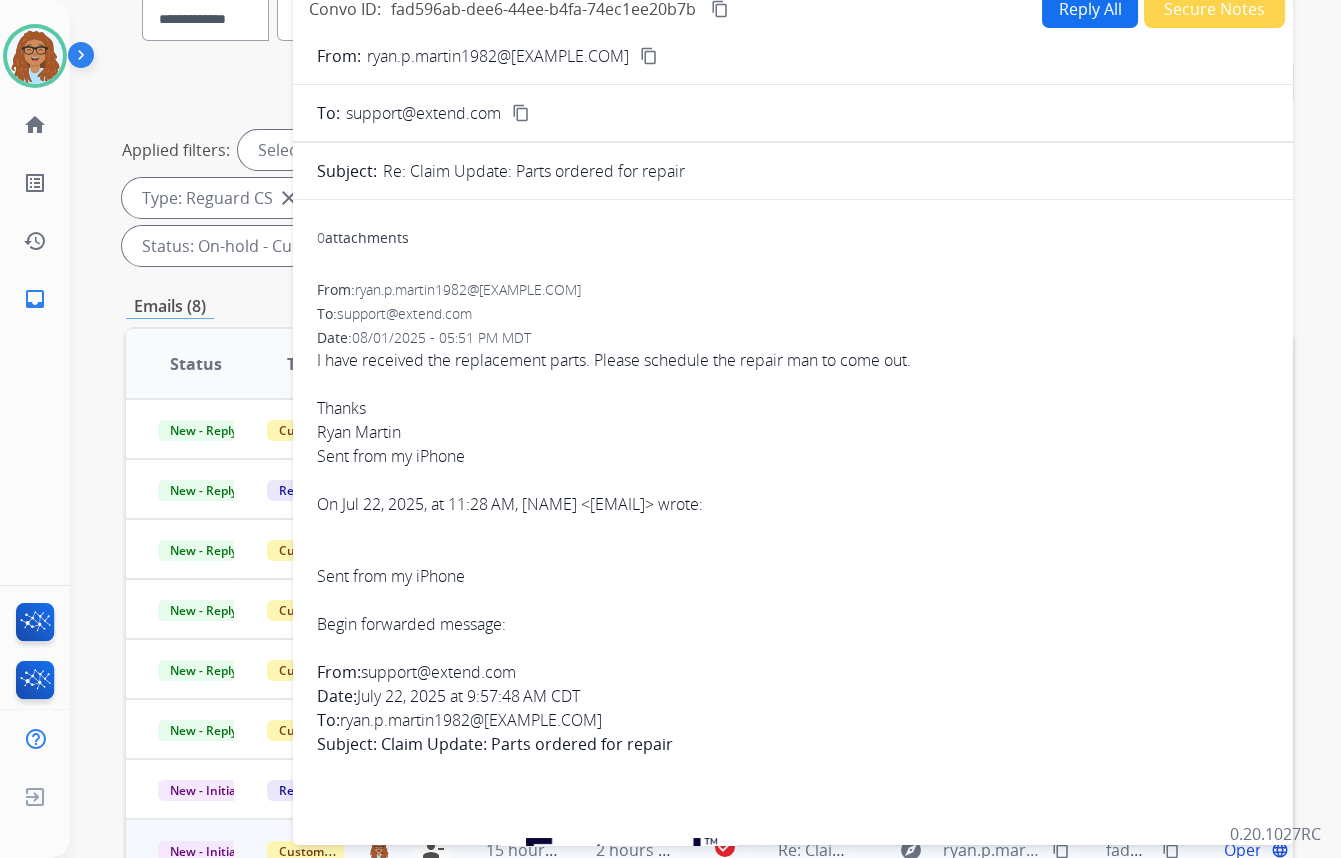 scroll, scrollTop: 0, scrollLeft: 0, axis: both 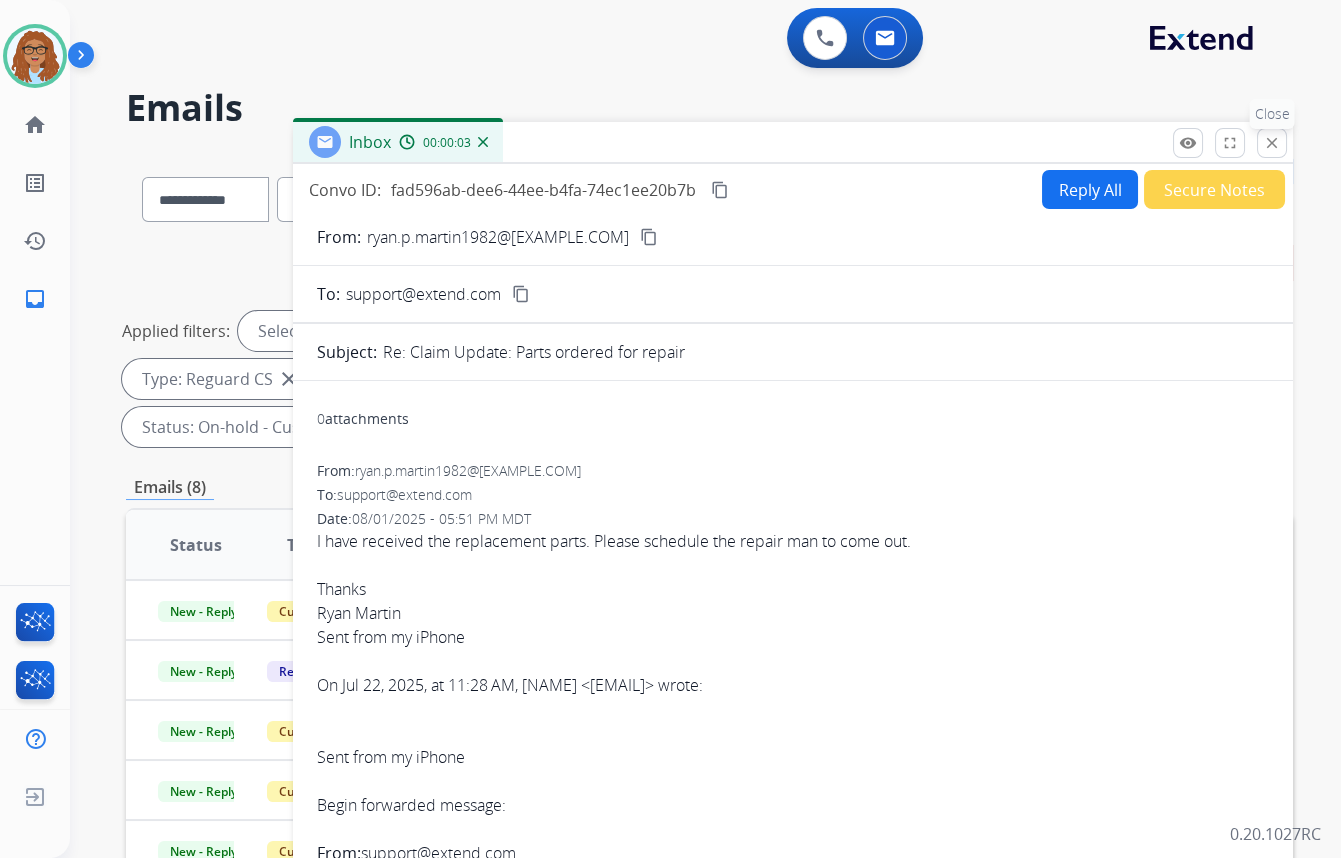 click on "close" at bounding box center [1272, 143] 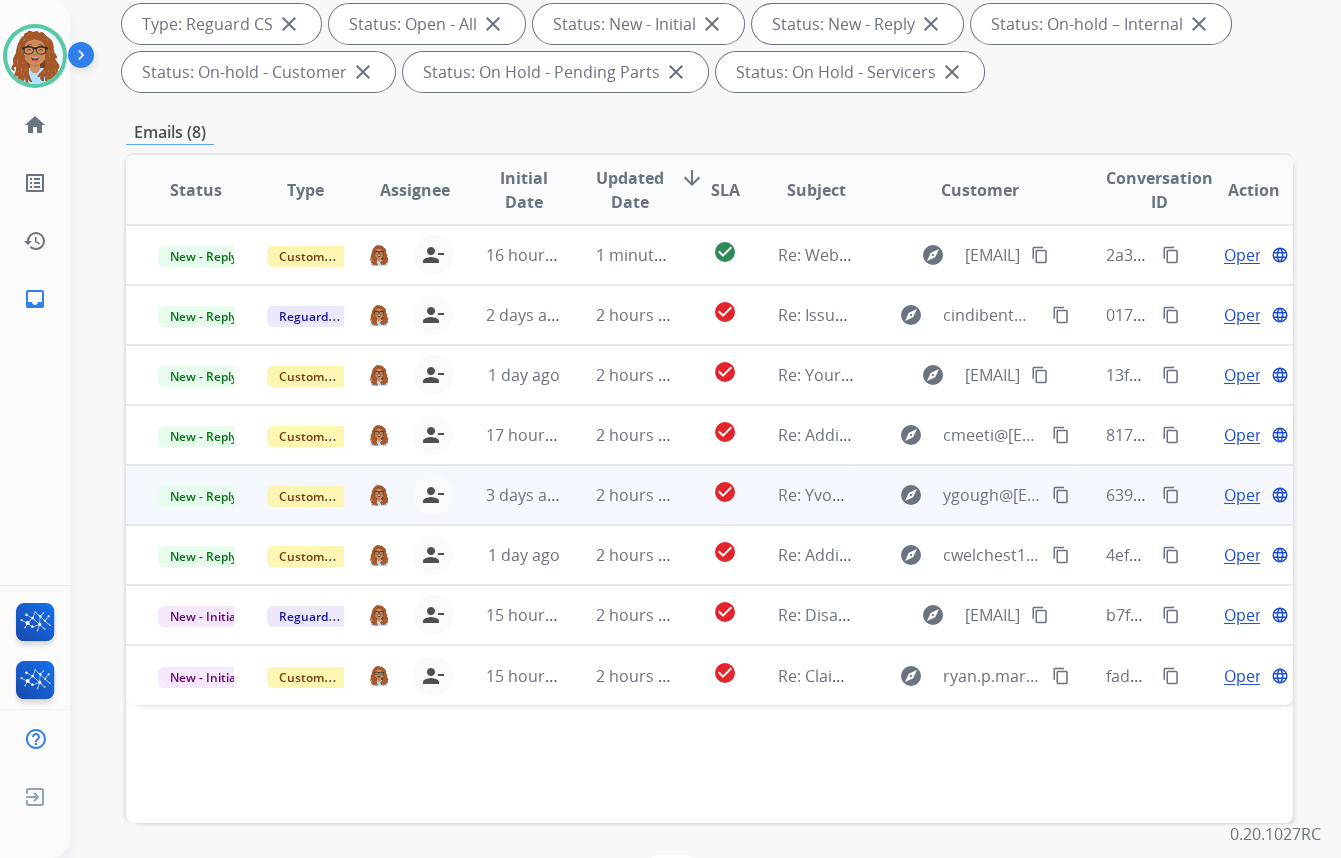 scroll, scrollTop: 423, scrollLeft: 0, axis: vertical 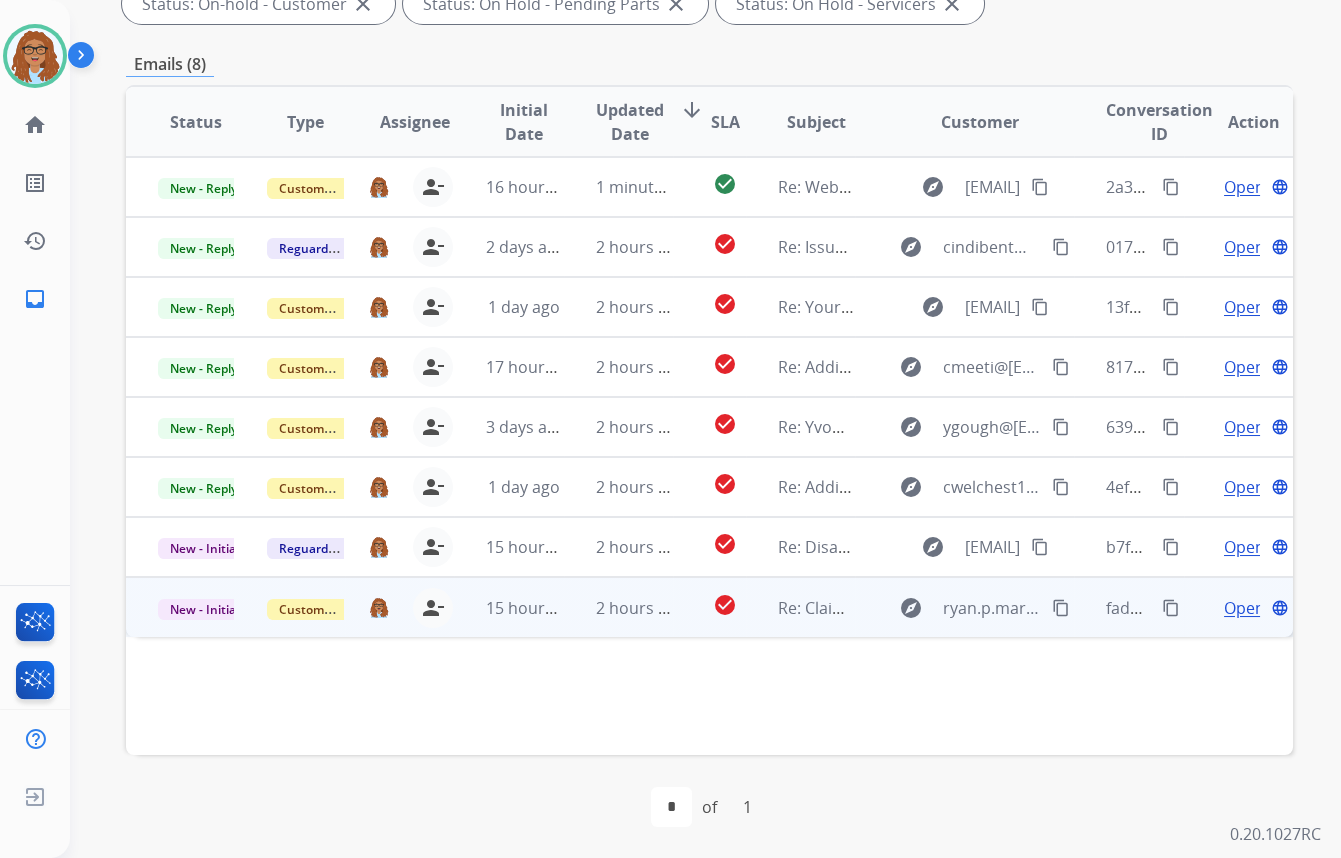 click on "Open" at bounding box center (1244, 608) 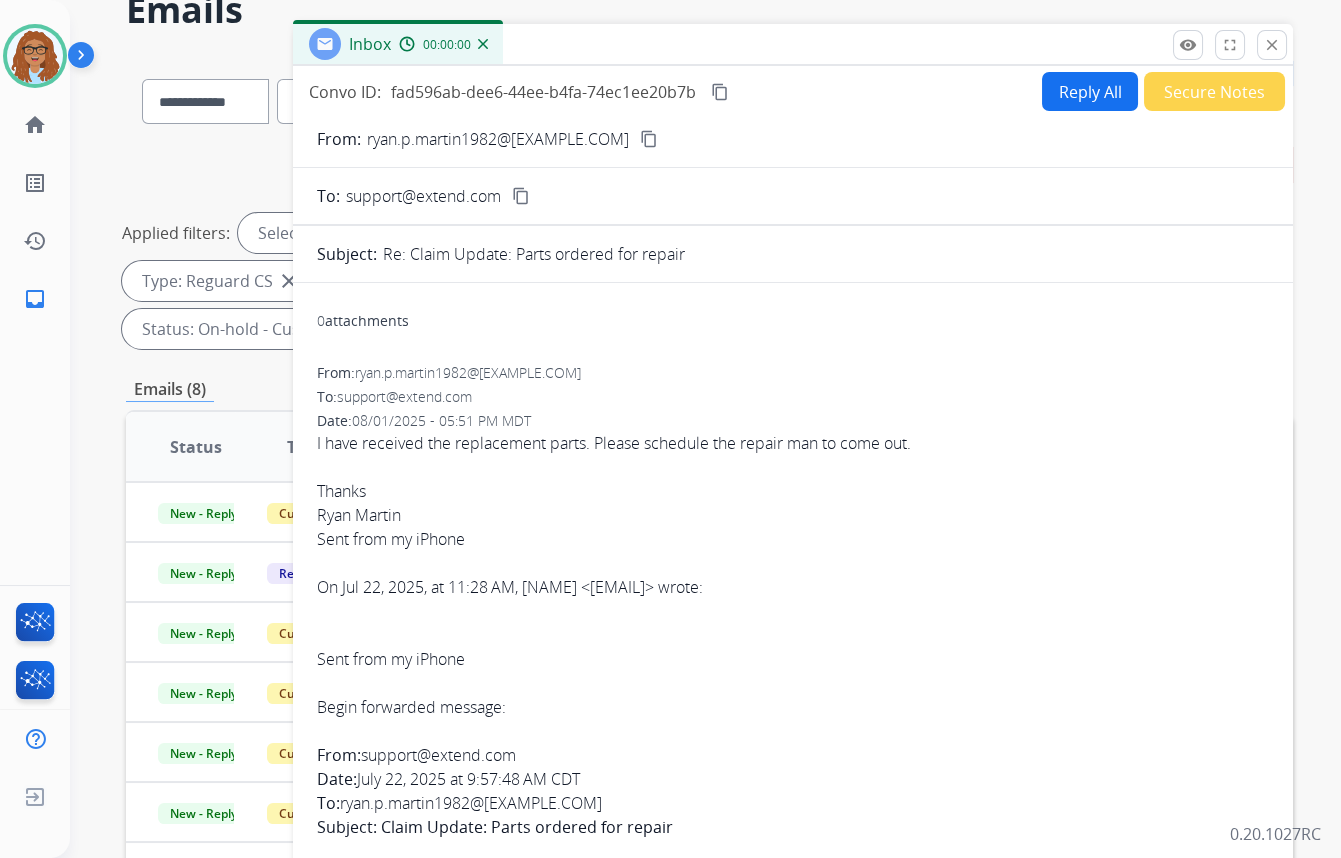 scroll, scrollTop: 60, scrollLeft: 0, axis: vertical 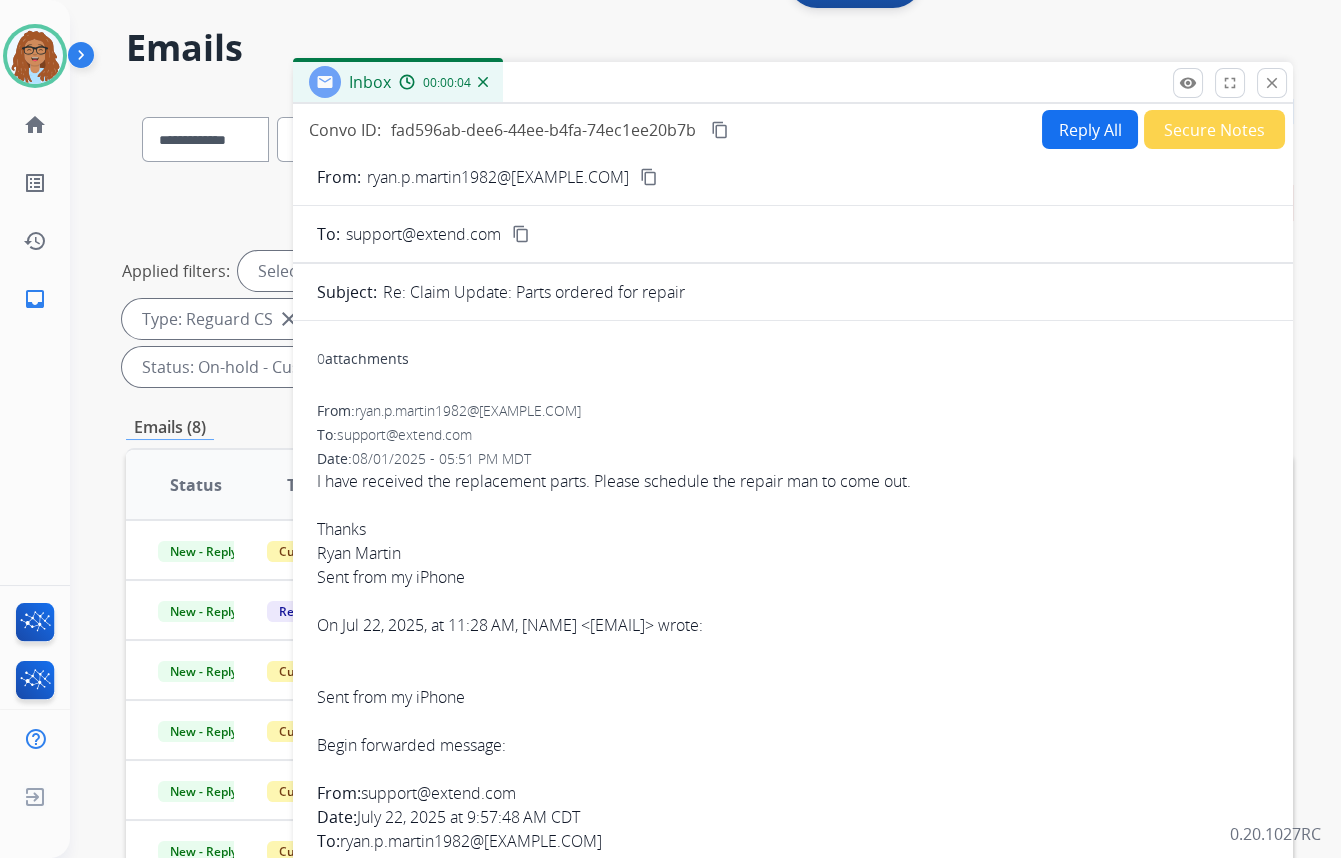 click on "Reply All" at bounding box center [1090, 129] 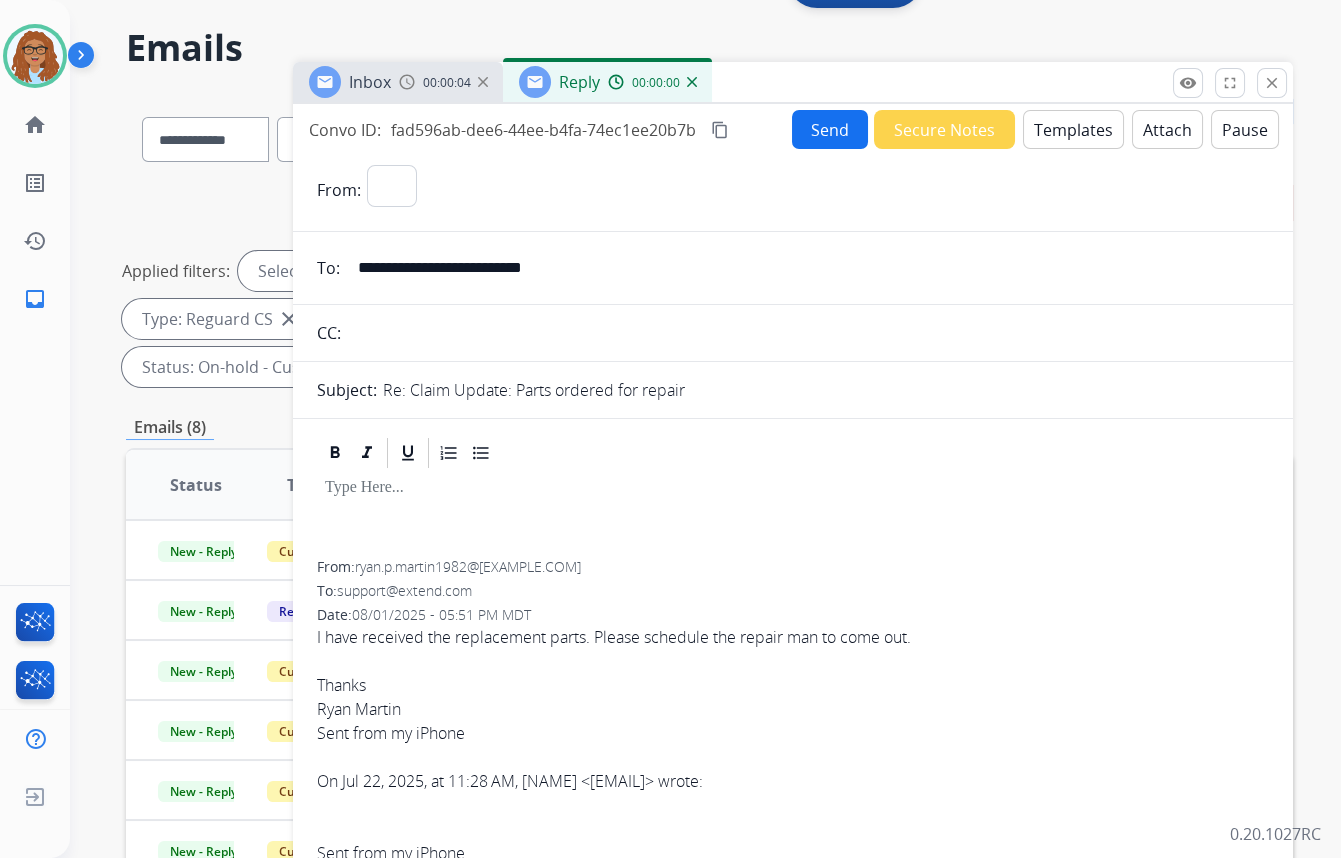 select on "**********" 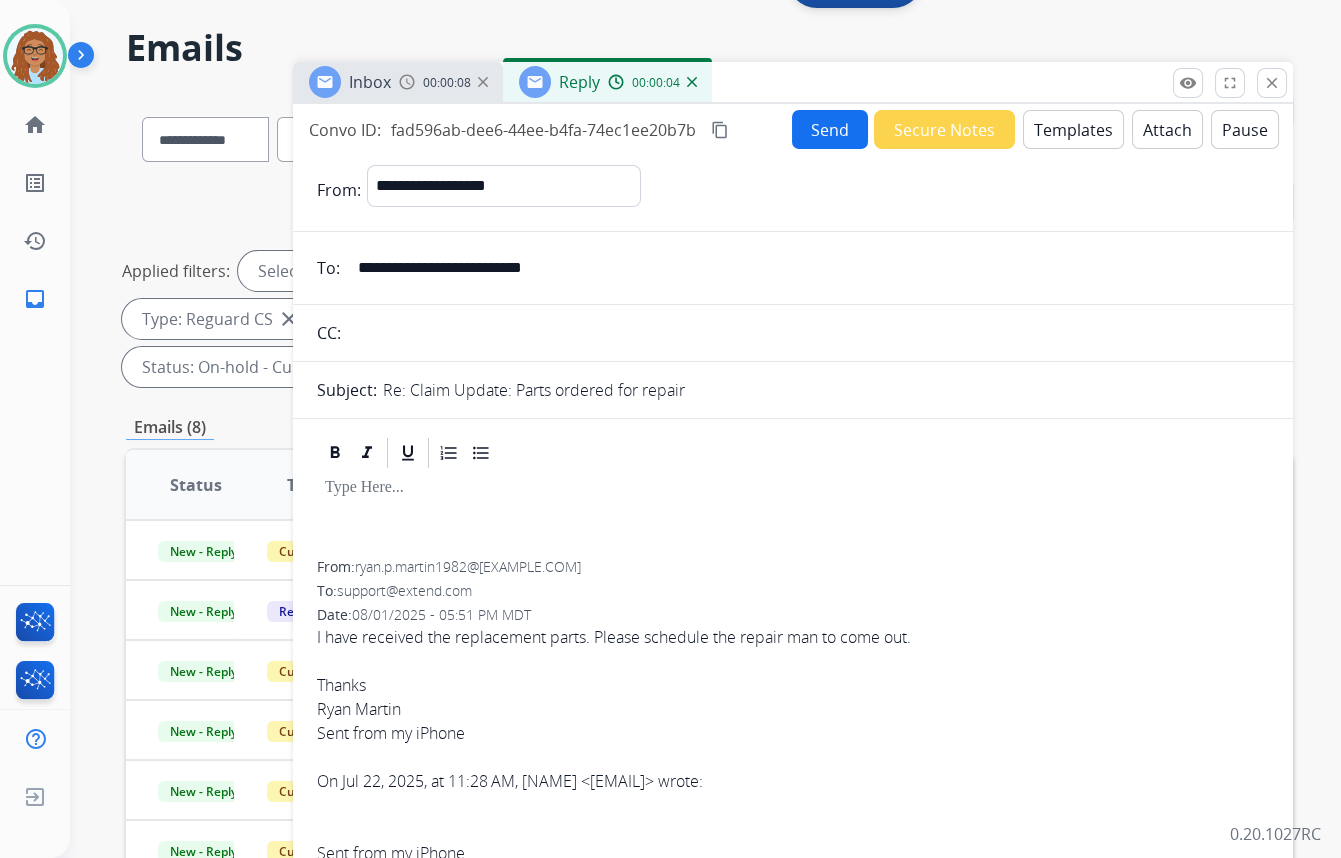 click on "Templates" at bounding box center (1073, 129) 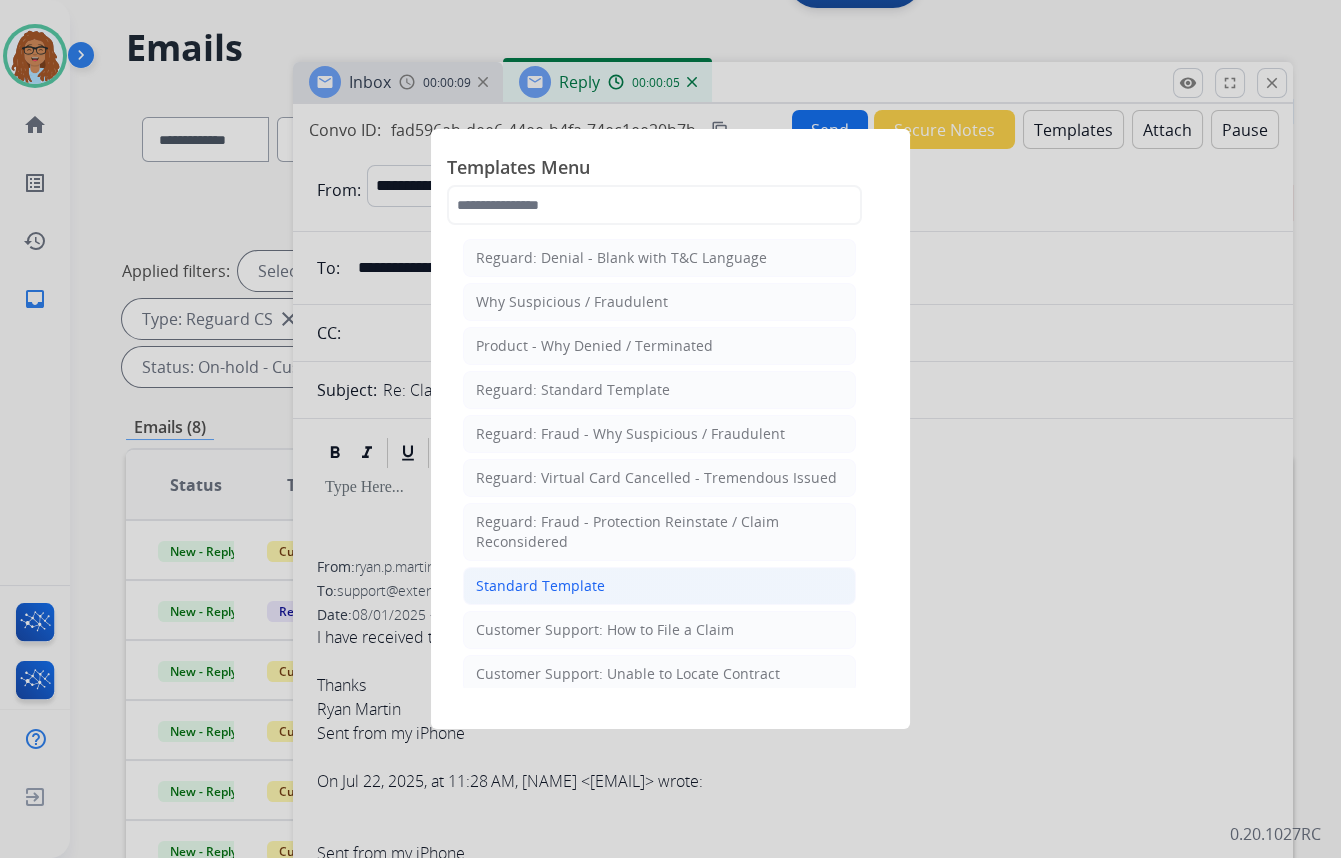 click on "Standard Template" 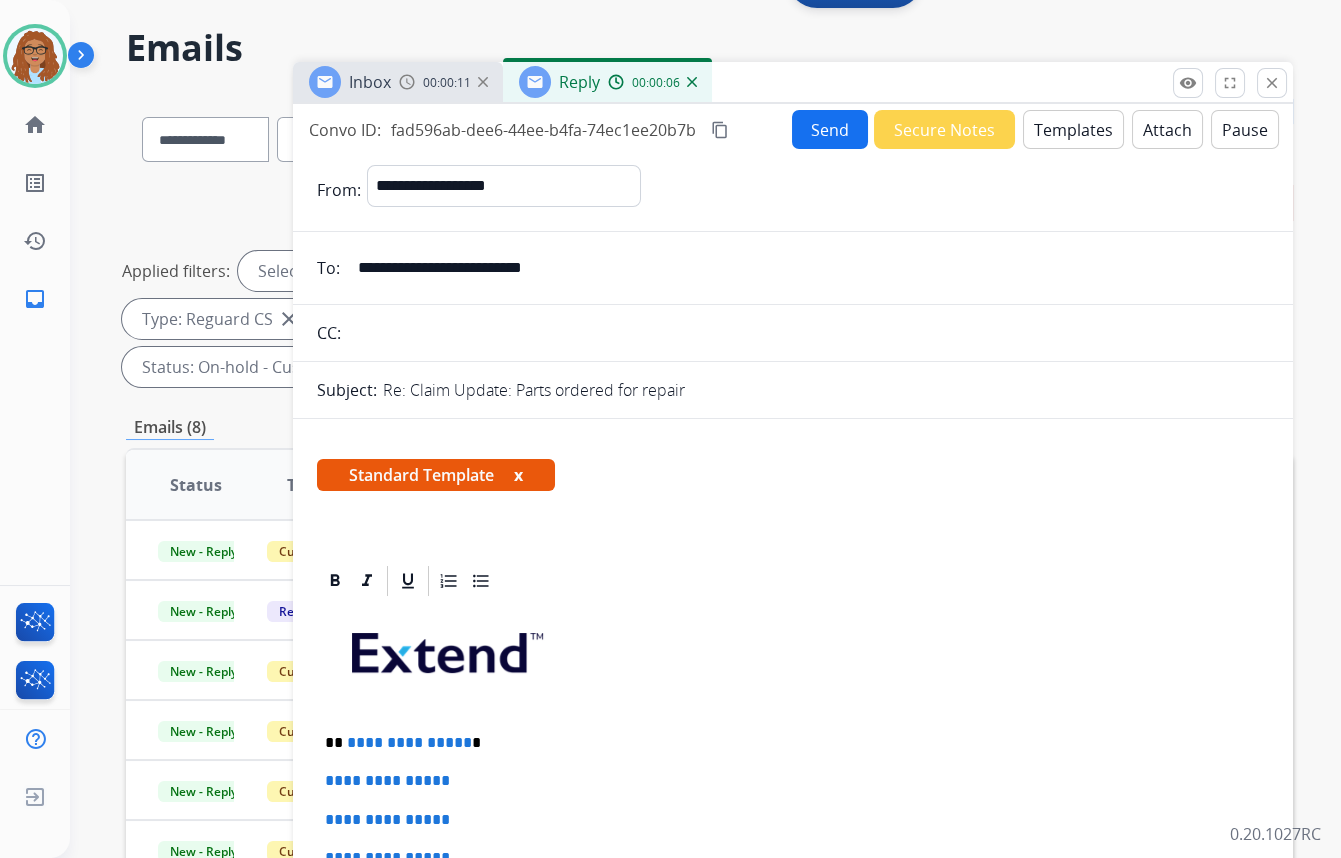 drag, startPoint x: 602, startPoint y: 262, endPoint x: 292, endPoint y: 249, distance: 310.27246 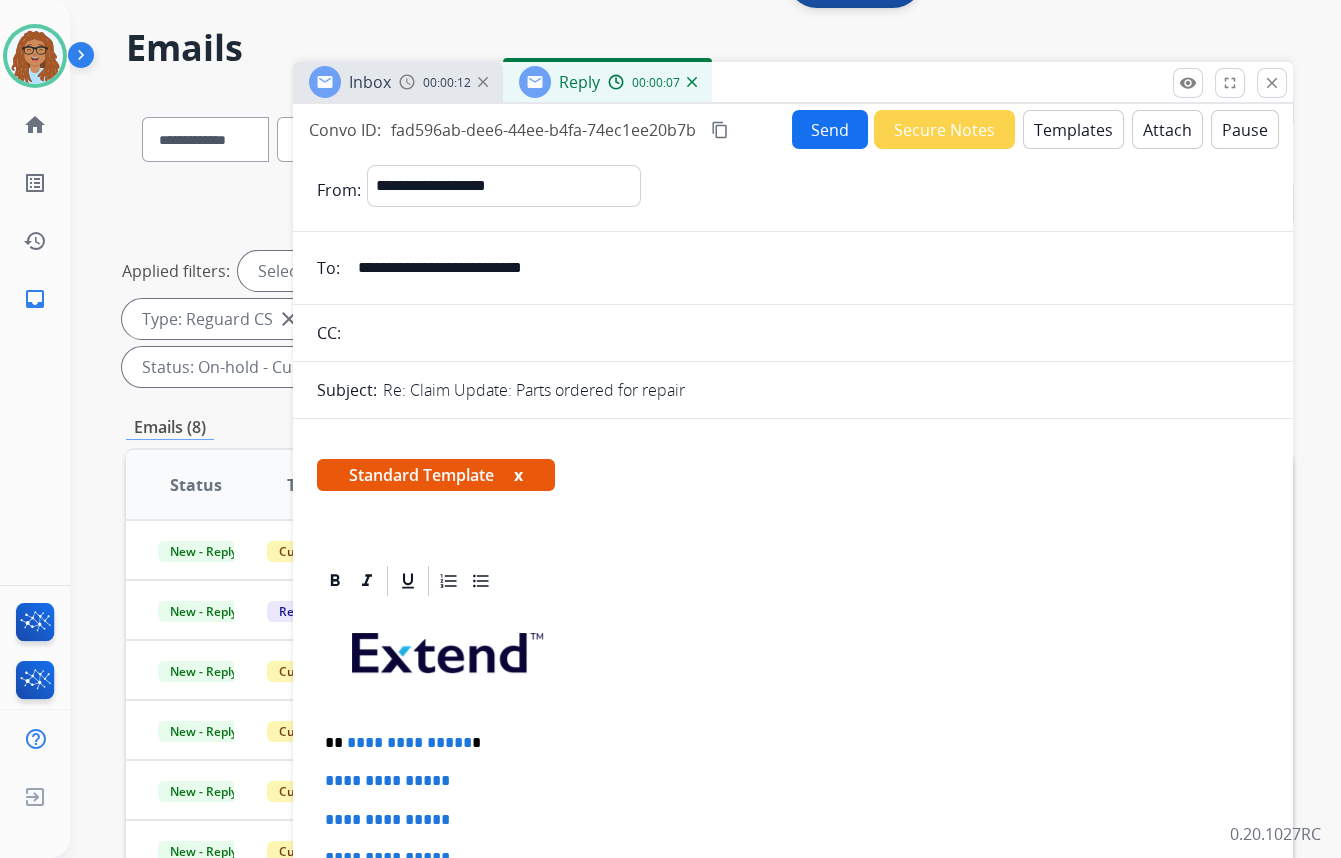click at bounding box center [808, 333] 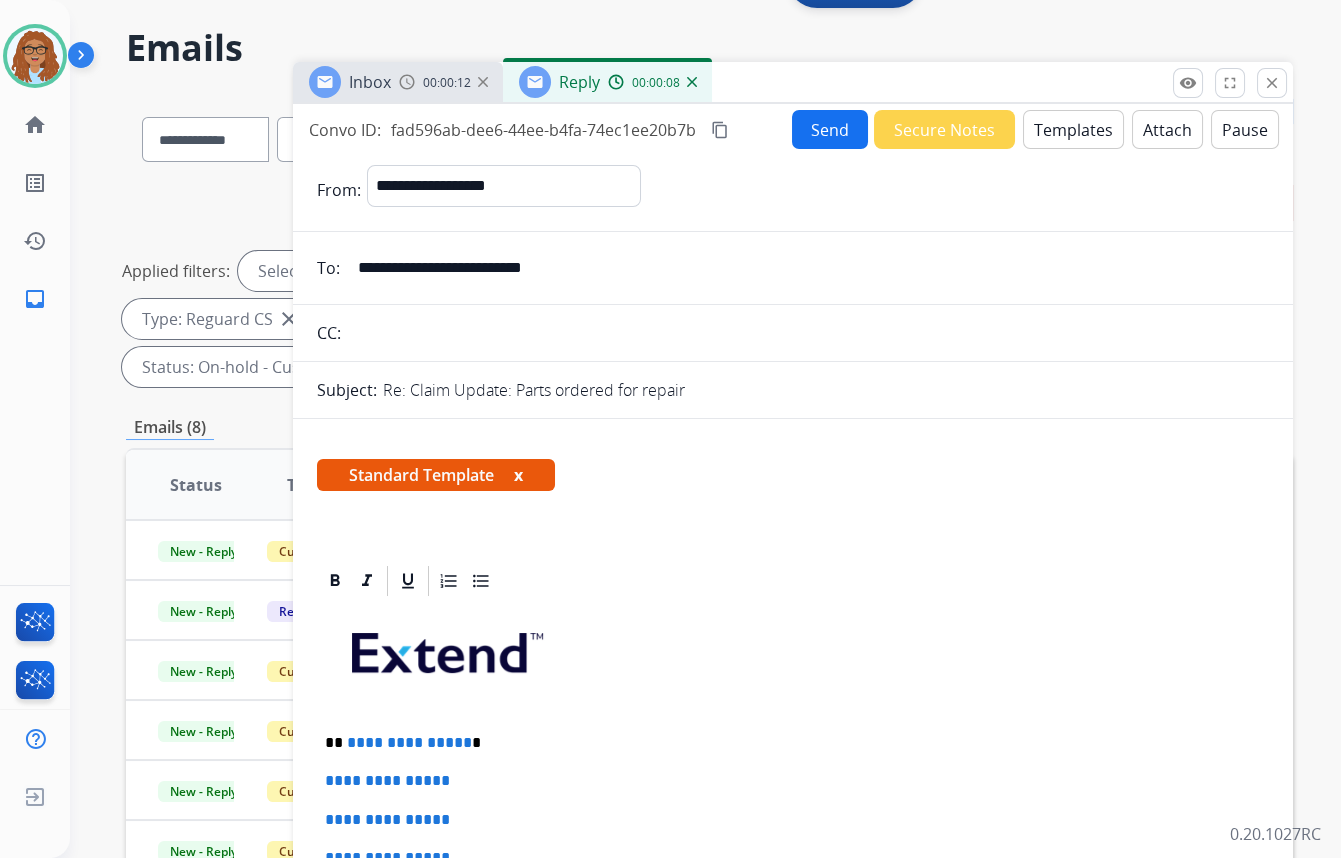 paste on "**********" 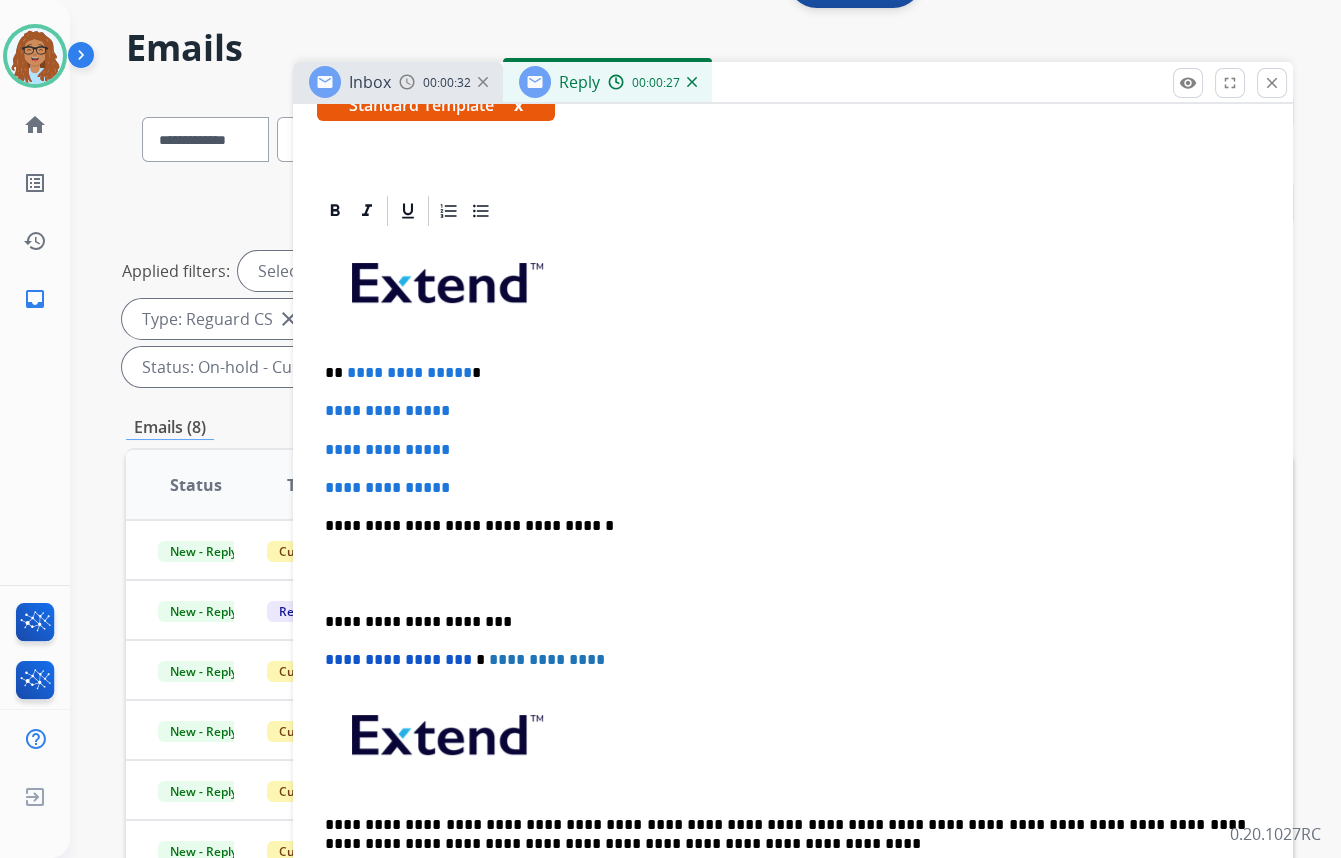 scroll, scrollTop: 298, scrollLeft: 0, axis: vertical 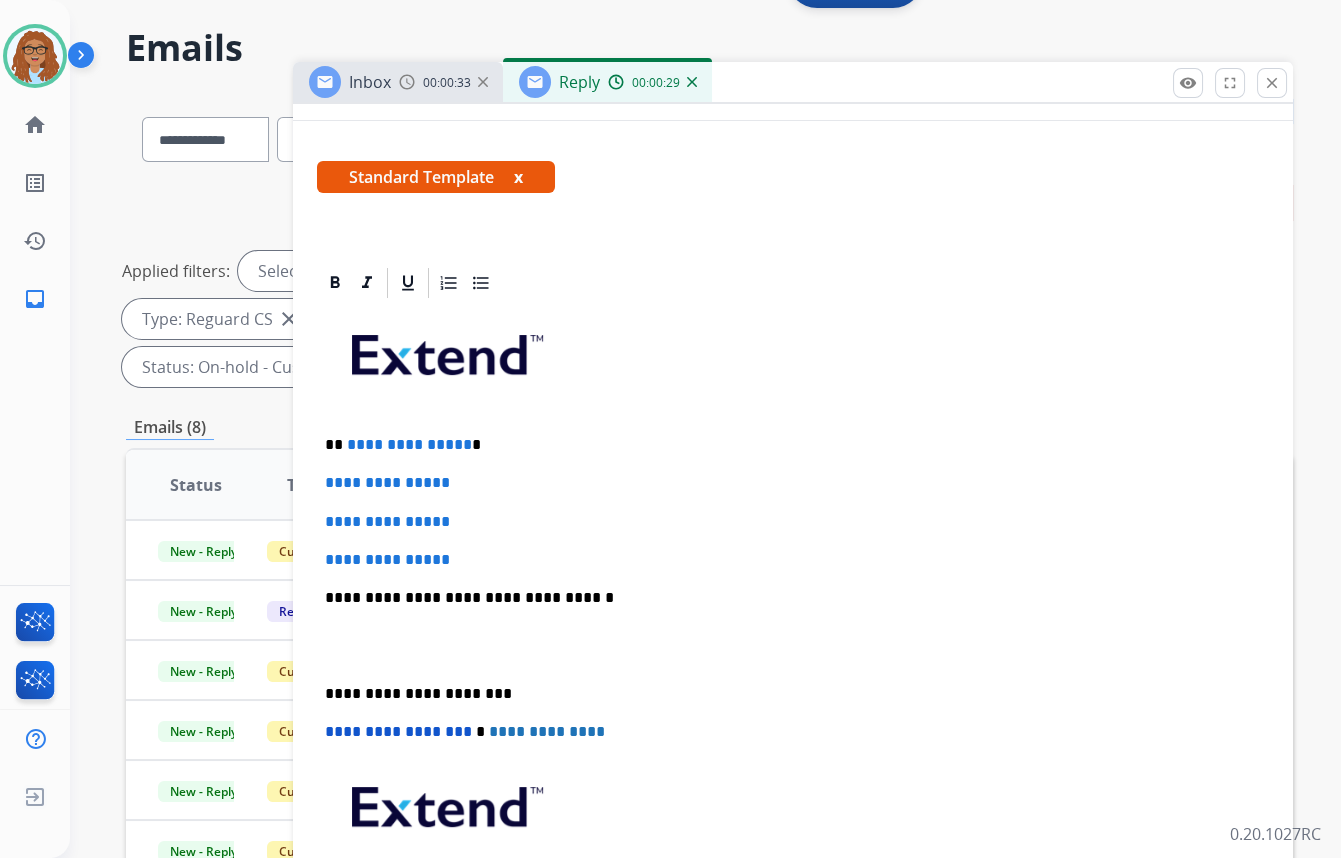 type on "**********" 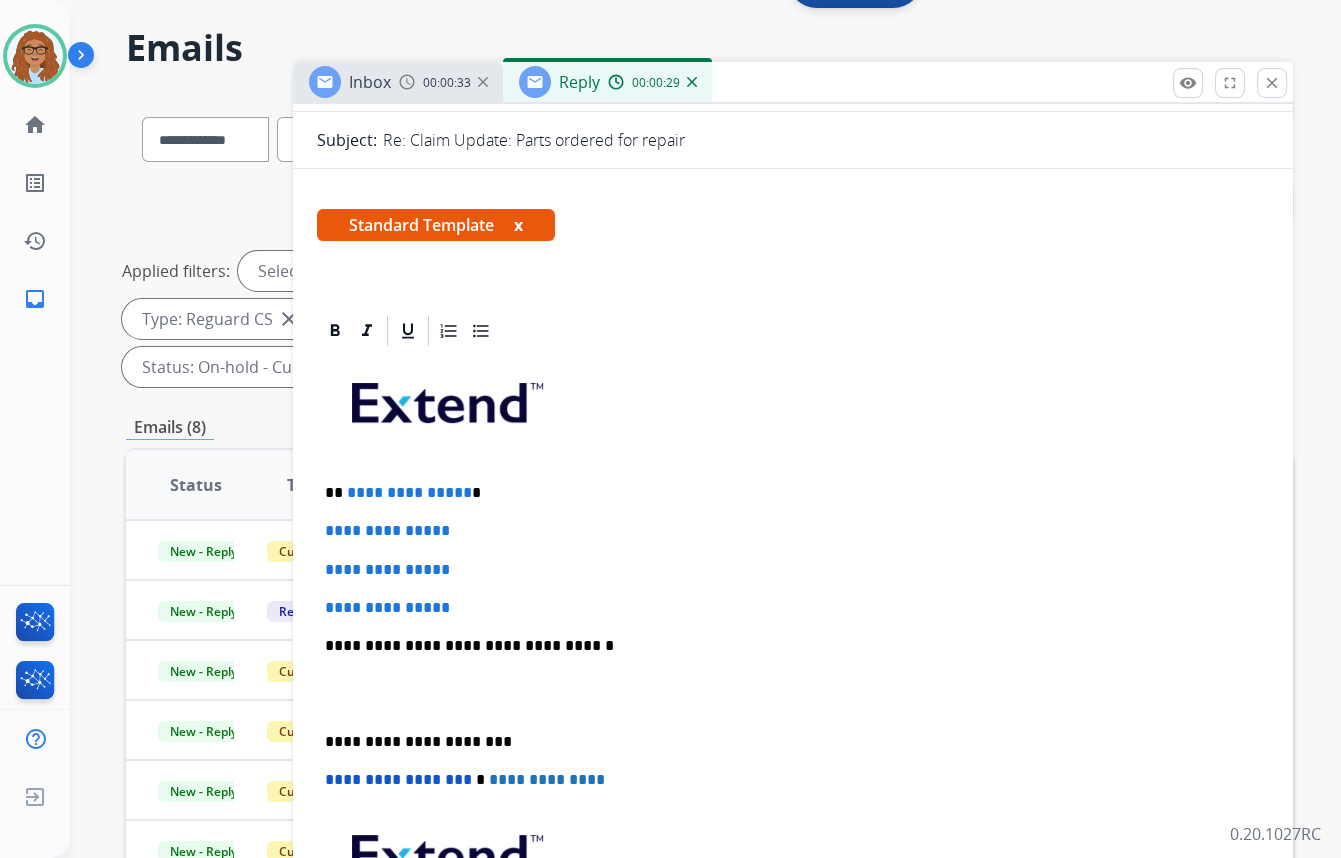 type 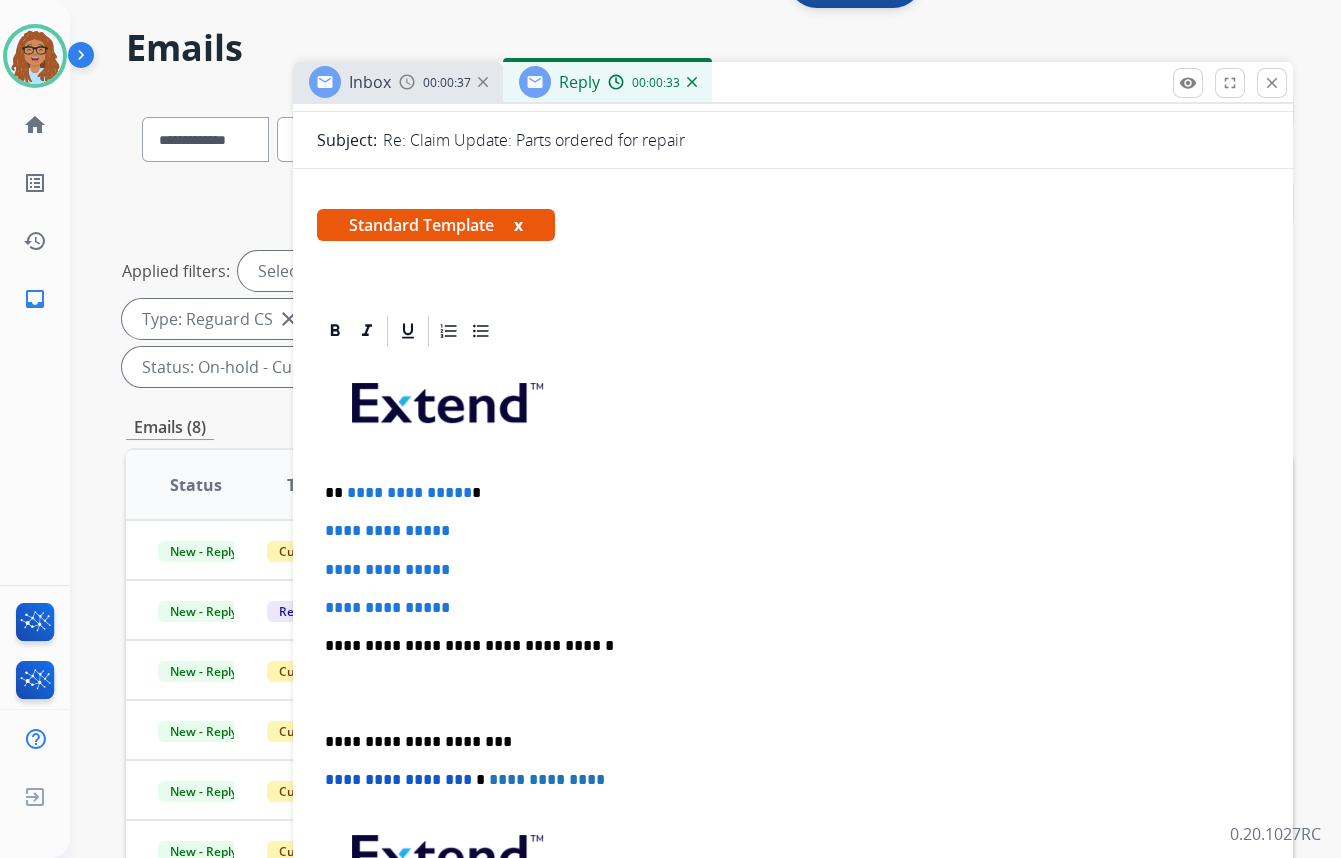 scroll, scrollTop: 346, scrollLeft: 0, axis: vertical 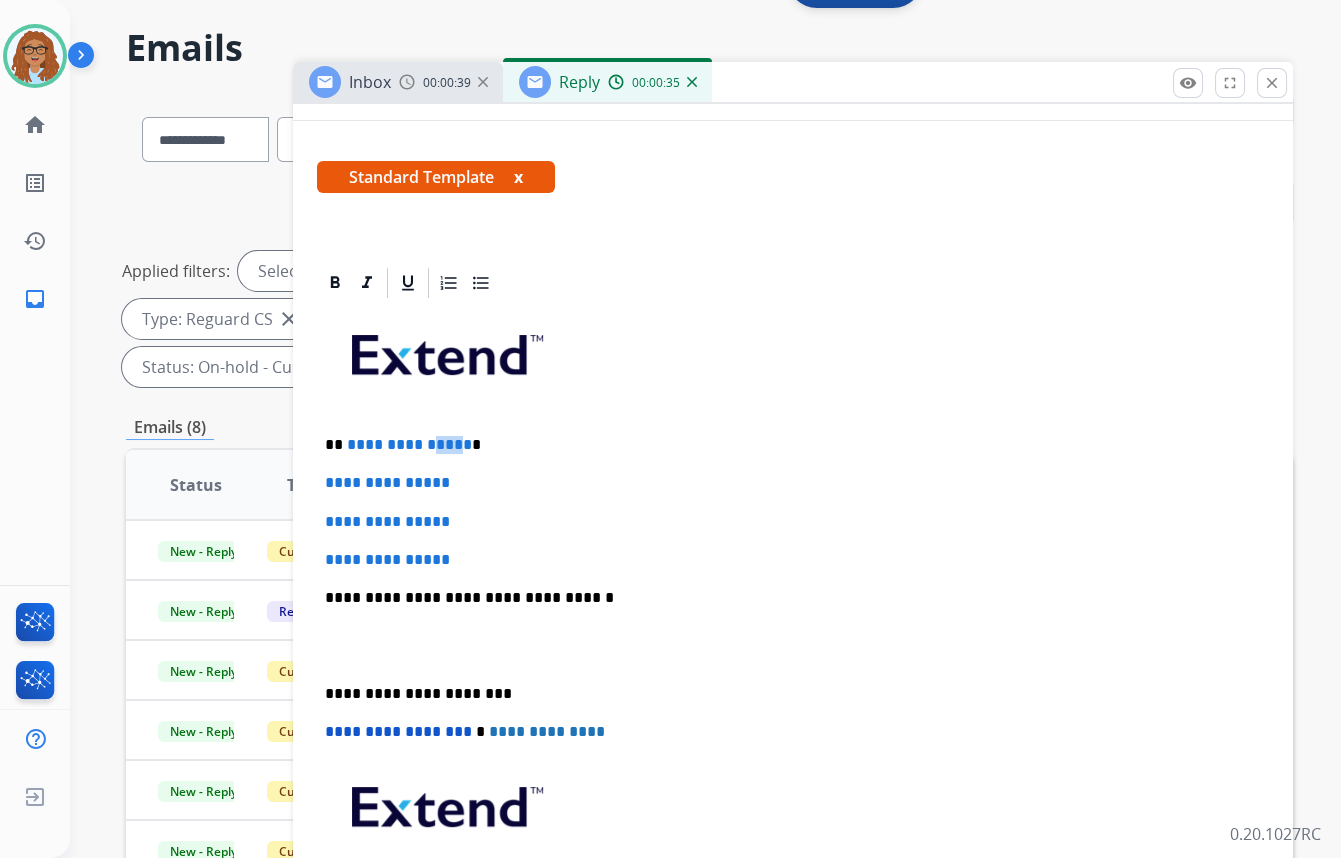 drag, startPoint x: 453, startPoint y: 430, endPoint x: 426, endPoint y: 435, distance: 27.45906 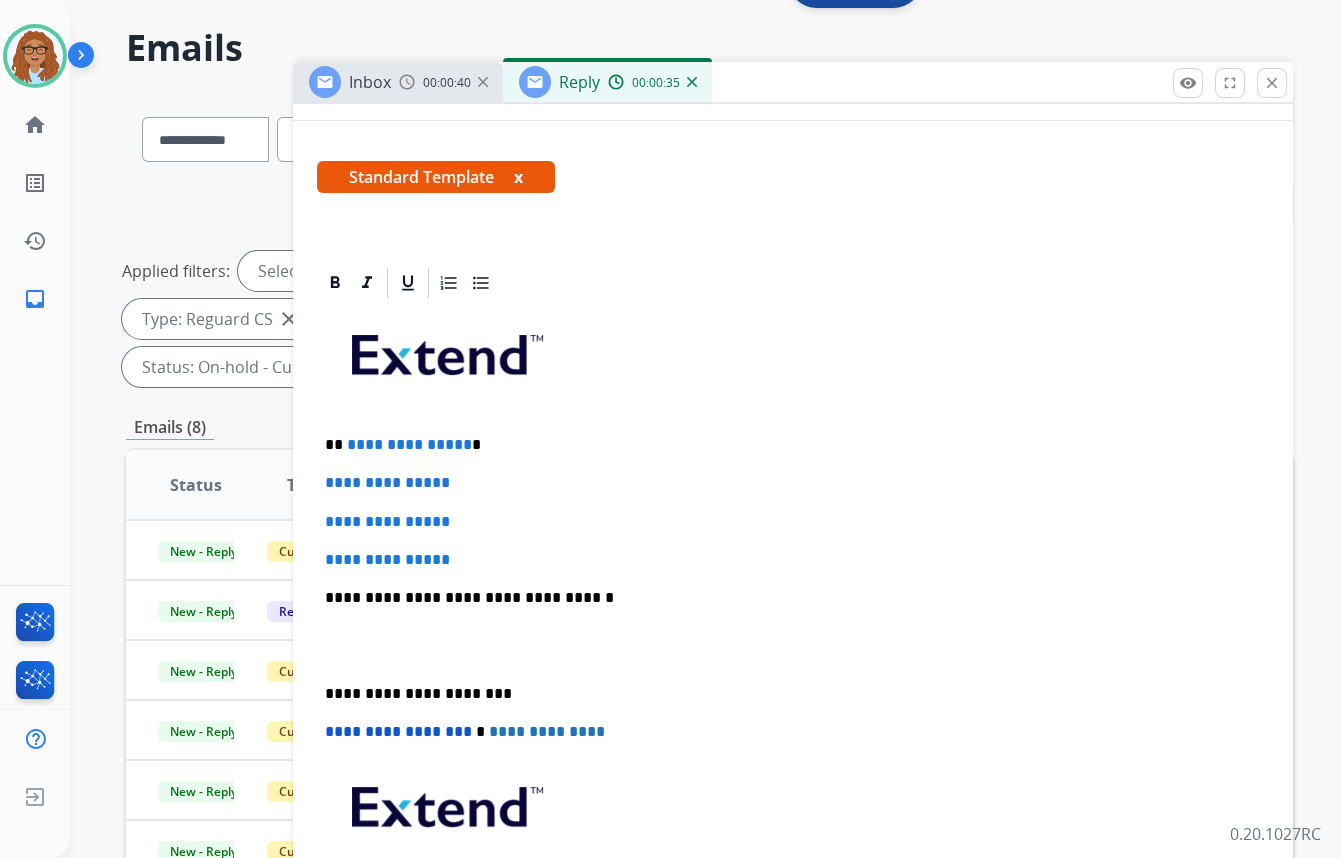 click on "**********" at bounding box center [793, 645] 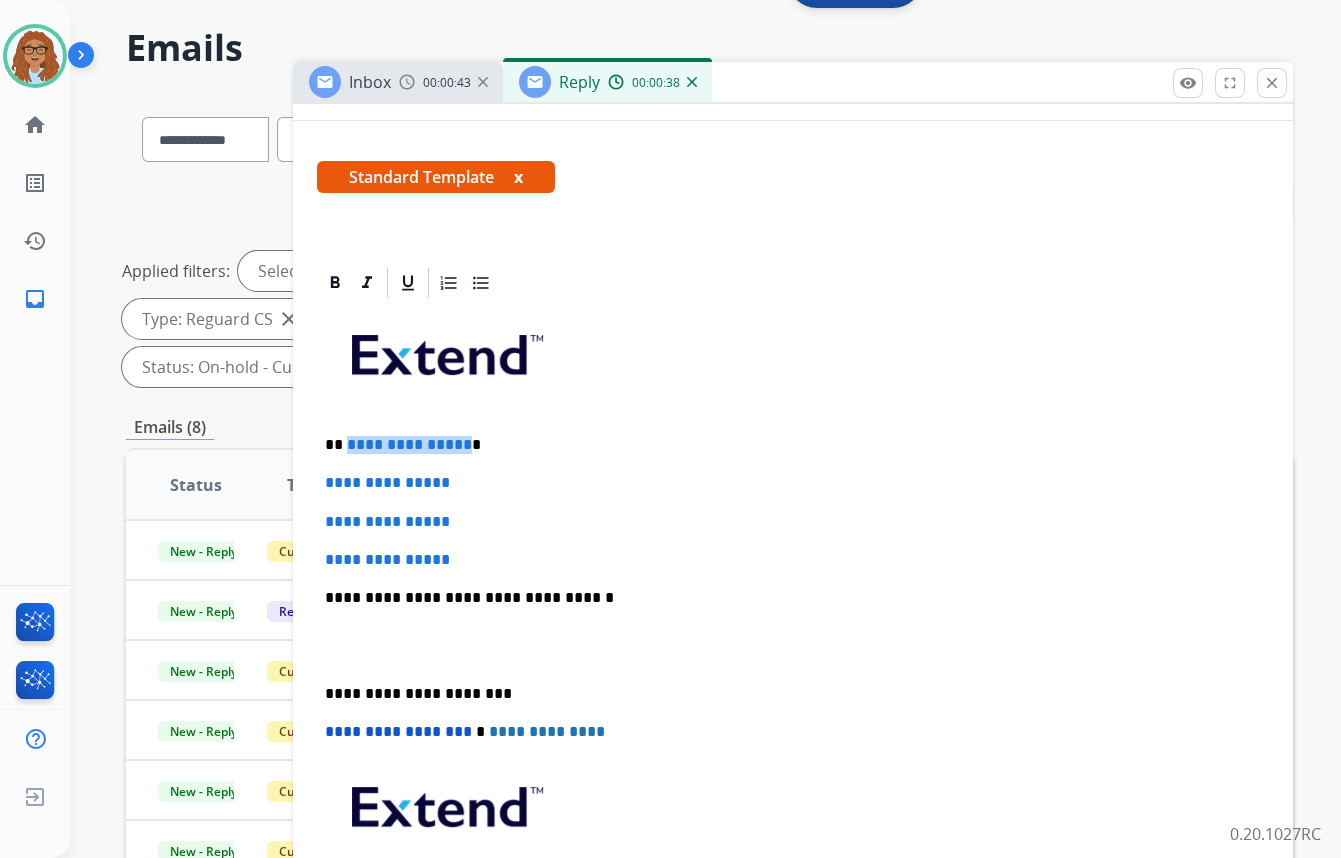 drag, startPoint x: 461, startPoint y: 431, endPoint x: 346, endPoint y: 440, distance: 115.35164 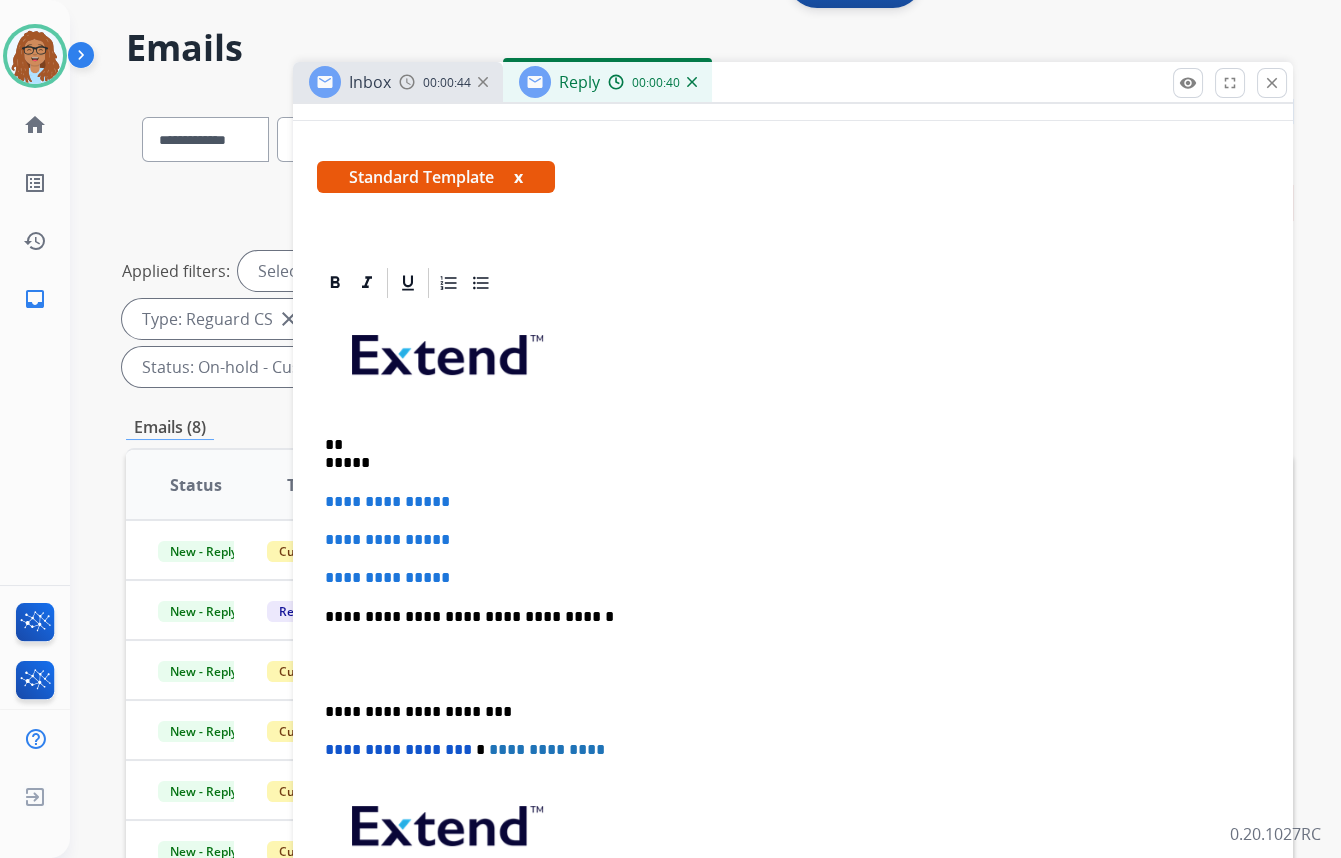 click on "**********" at bounding box center (793, 654) 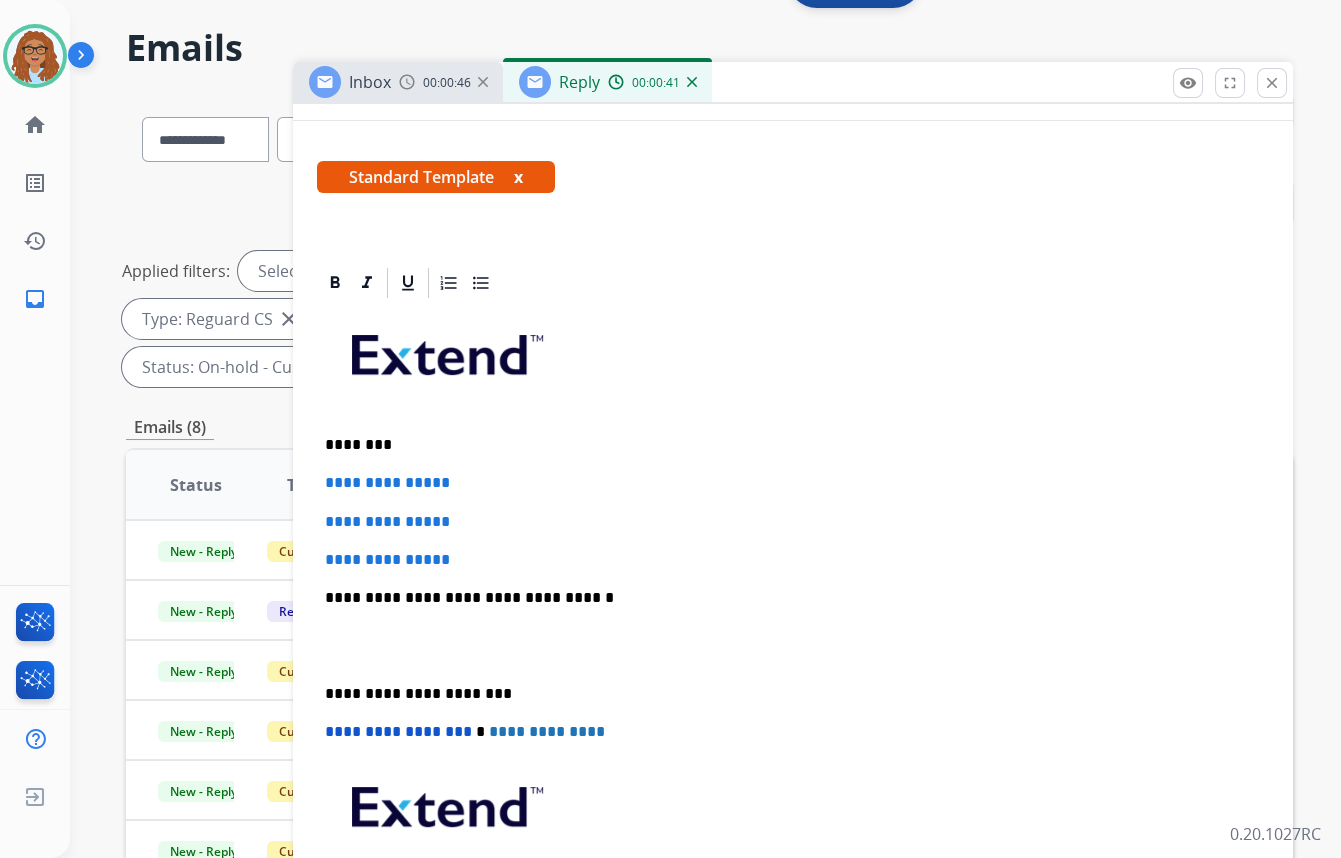 click on "********" at bounding box center (785, 445) 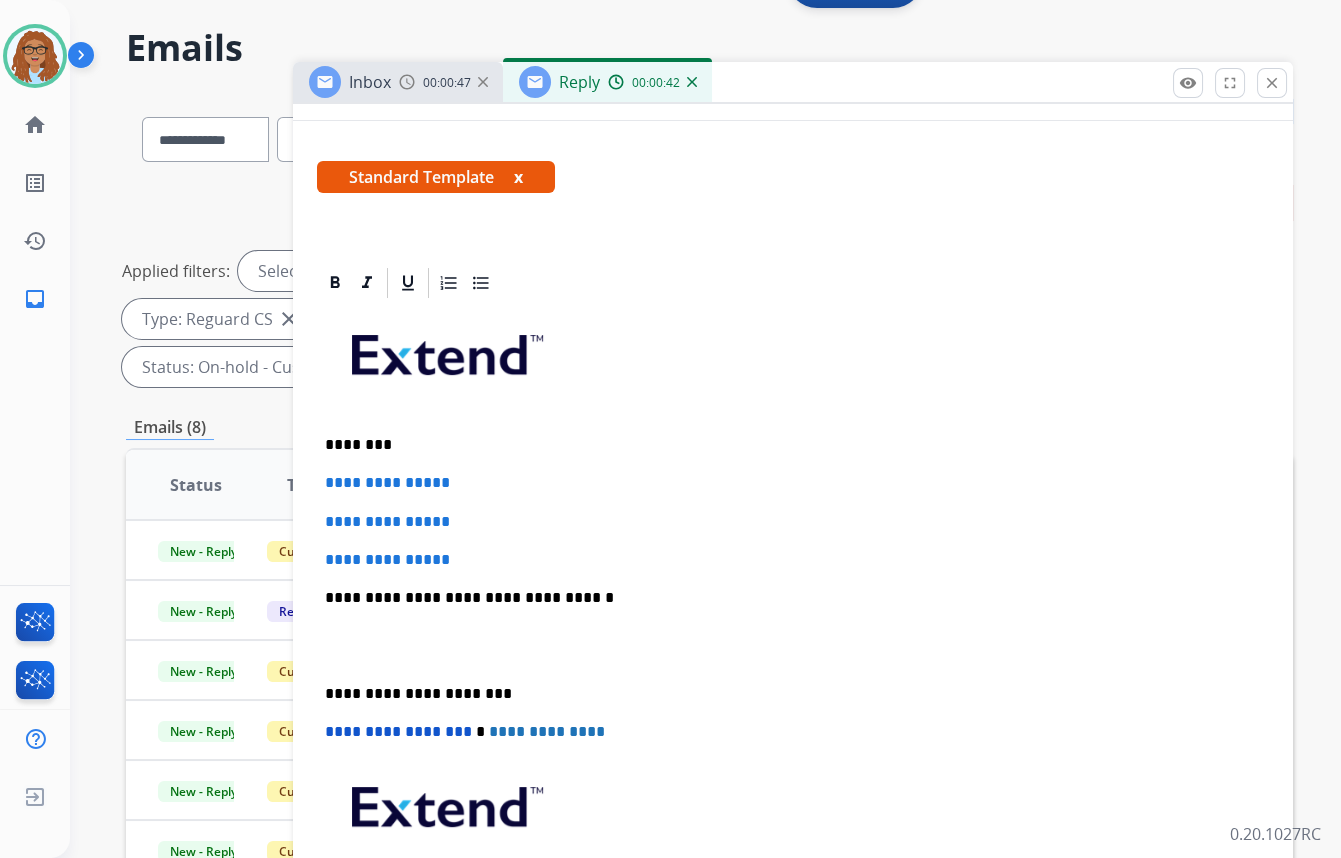 type 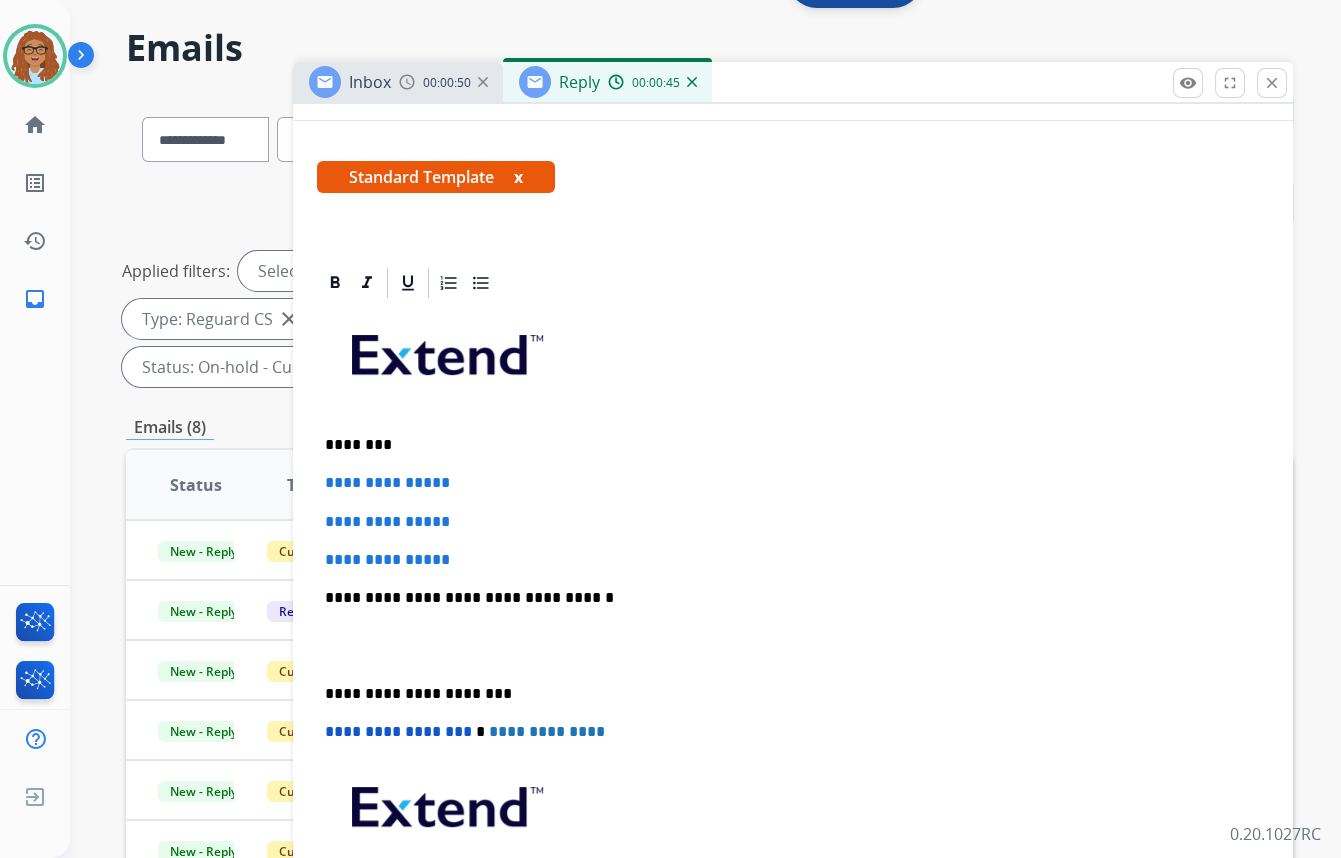 click on "********" at bounding box center [785, 445] 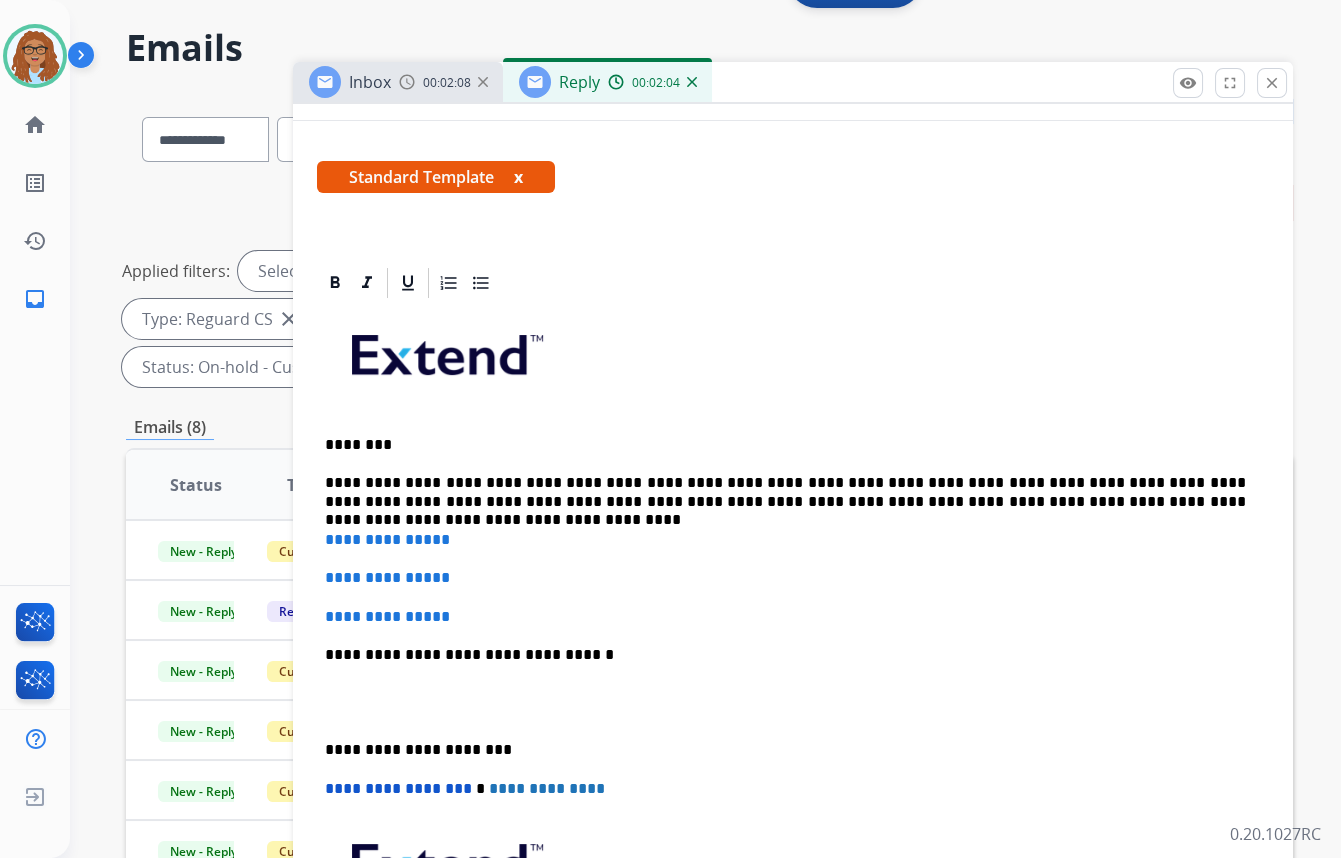 click on "**********" at bounding box center [785, 492] 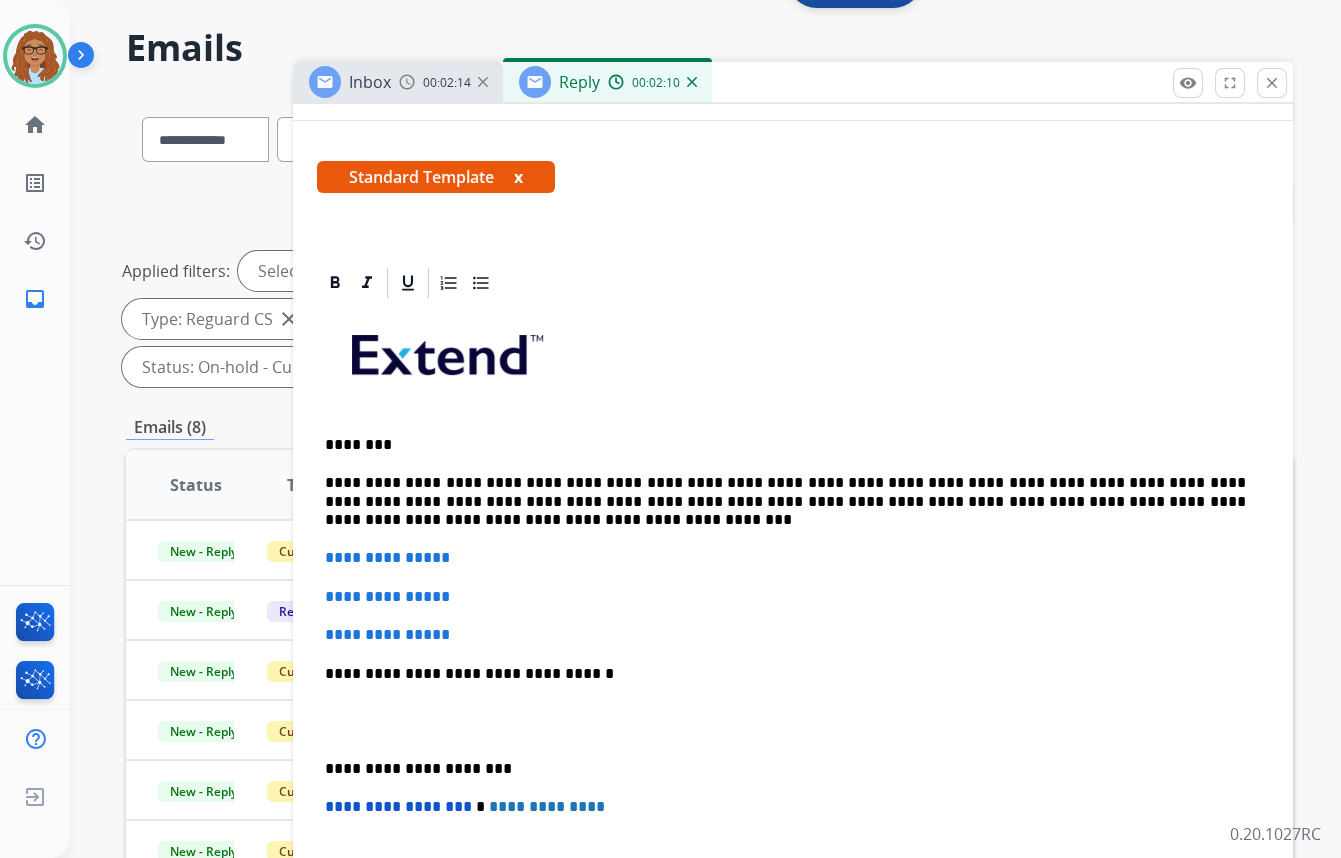 click on "**********" at bounding box center (785, 501) 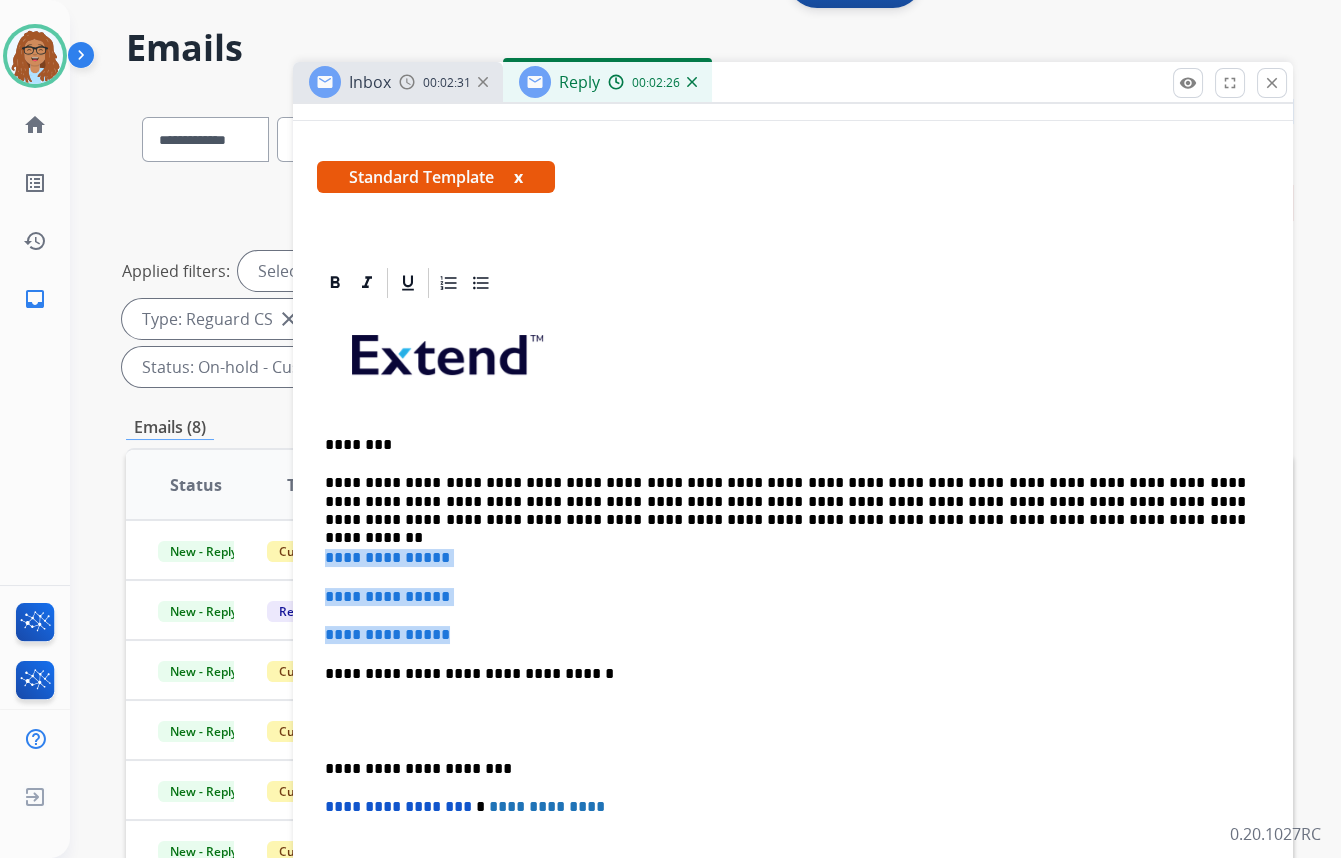 drag, startPoint x: 469, startPoint y: 633, endPoint x: 321, endPoint y: 559, distance: 165.46902 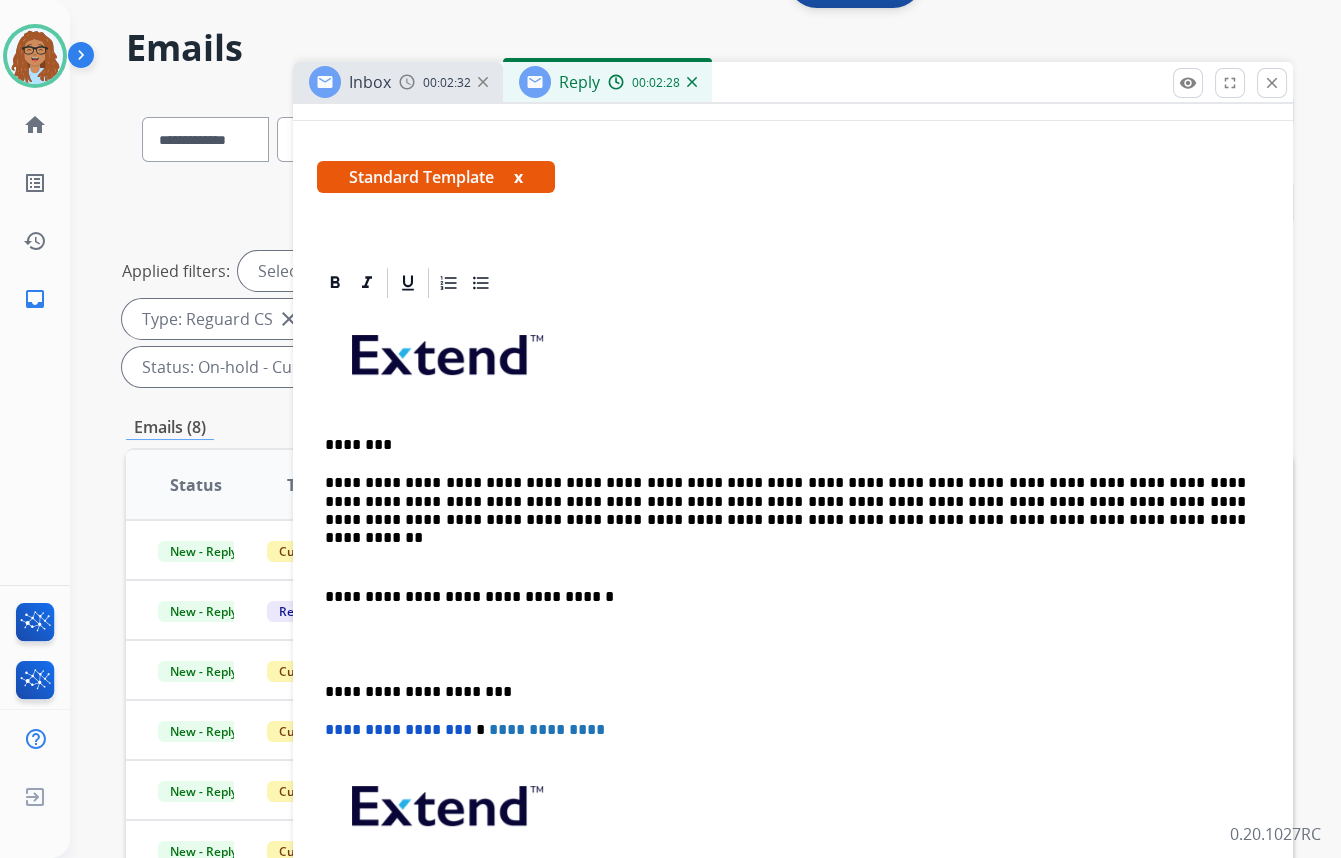 click on "**********" at bounding box center [793, 644] 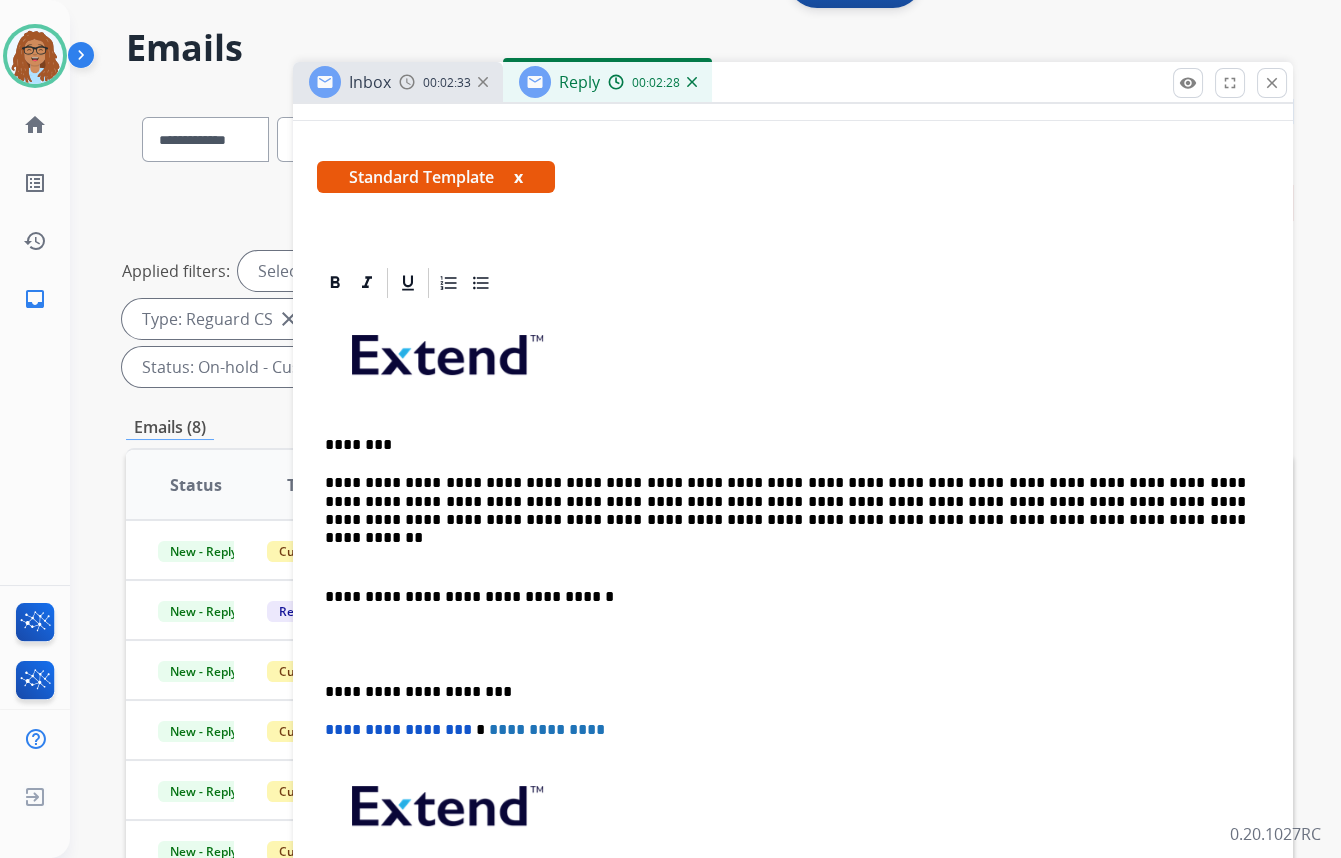 click on "**********" at bounding box center [785, 597] 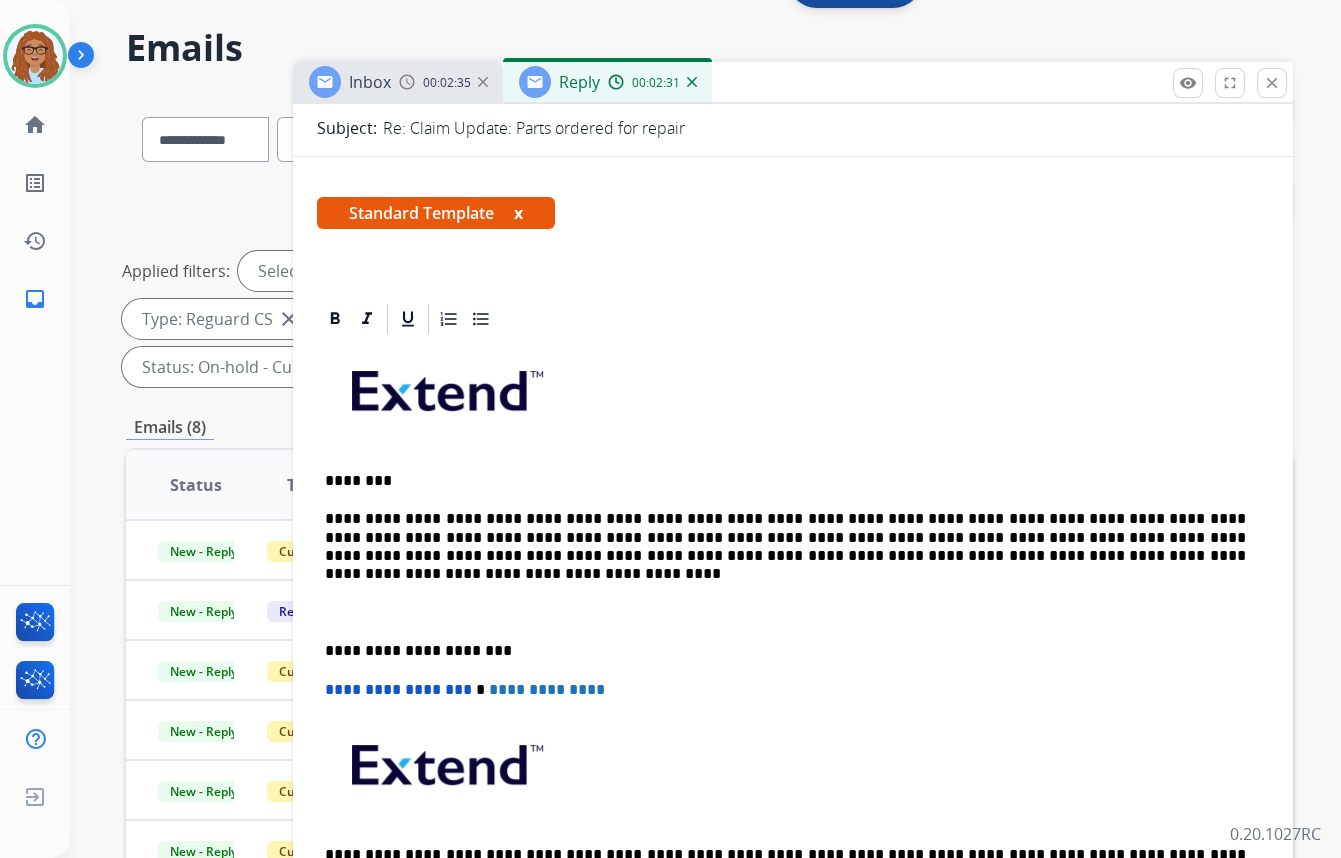 scroll, scrollTop: 0, scrollLeft: 0, axis: both 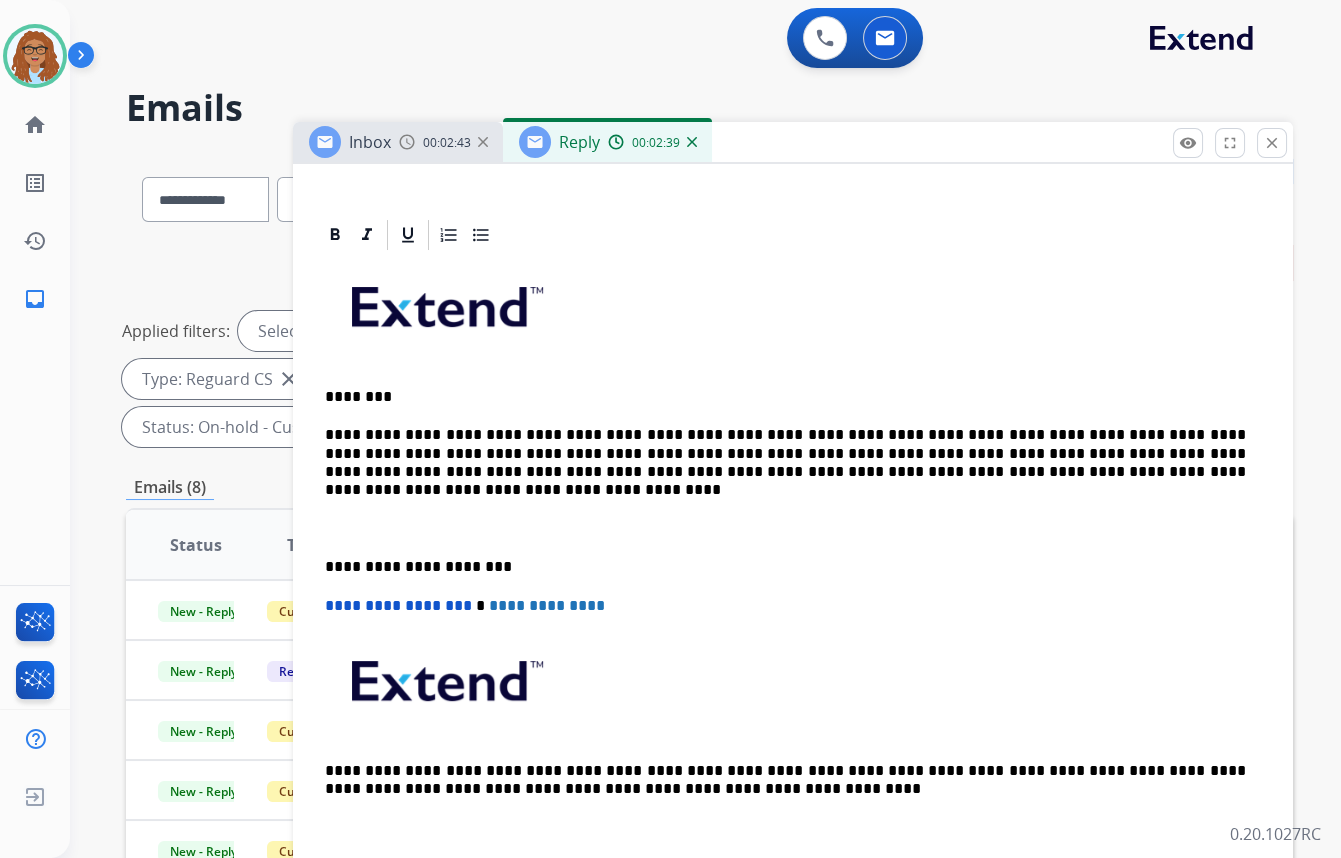click on "**********" at bounding box center (785, 453) 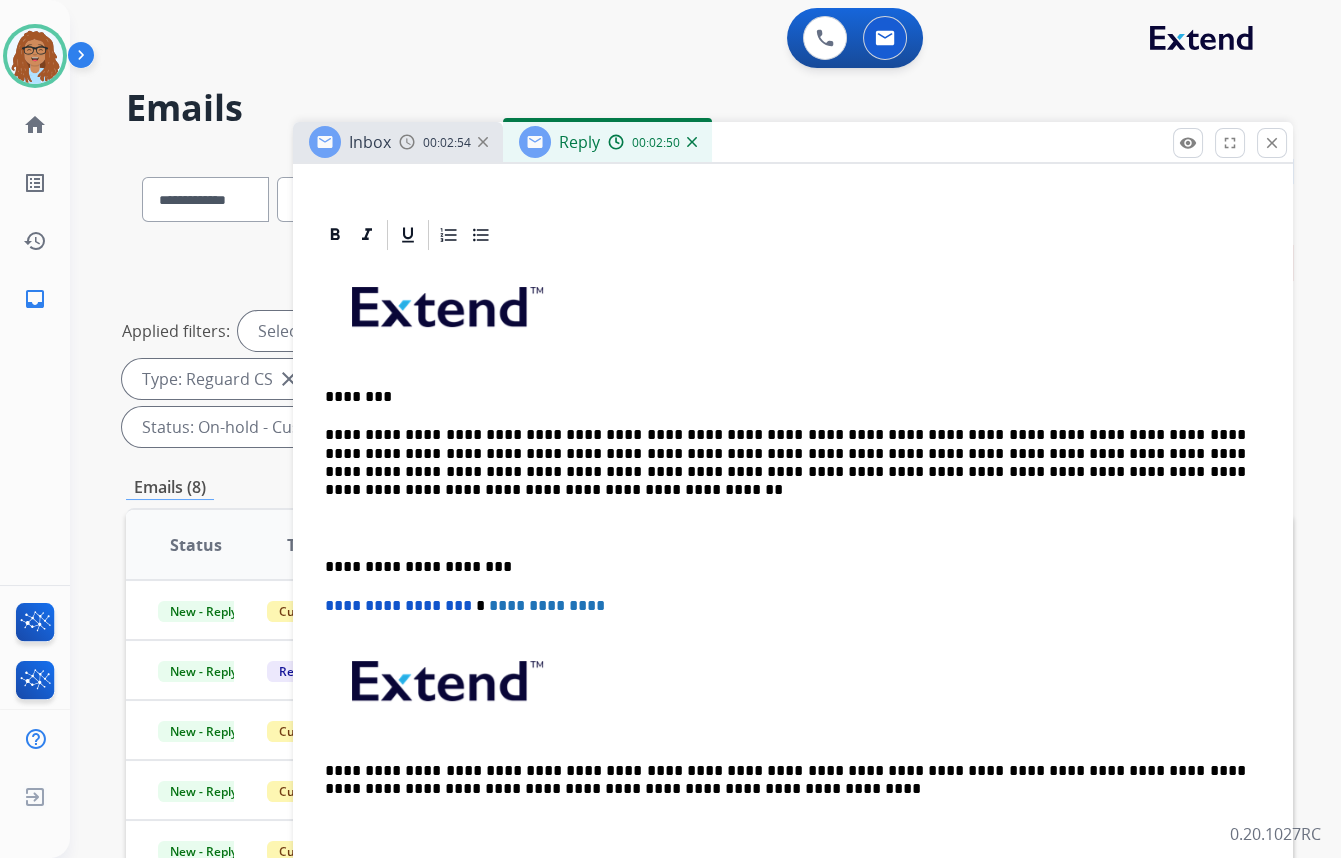 click on "**********" at bounding box center [785, 453] 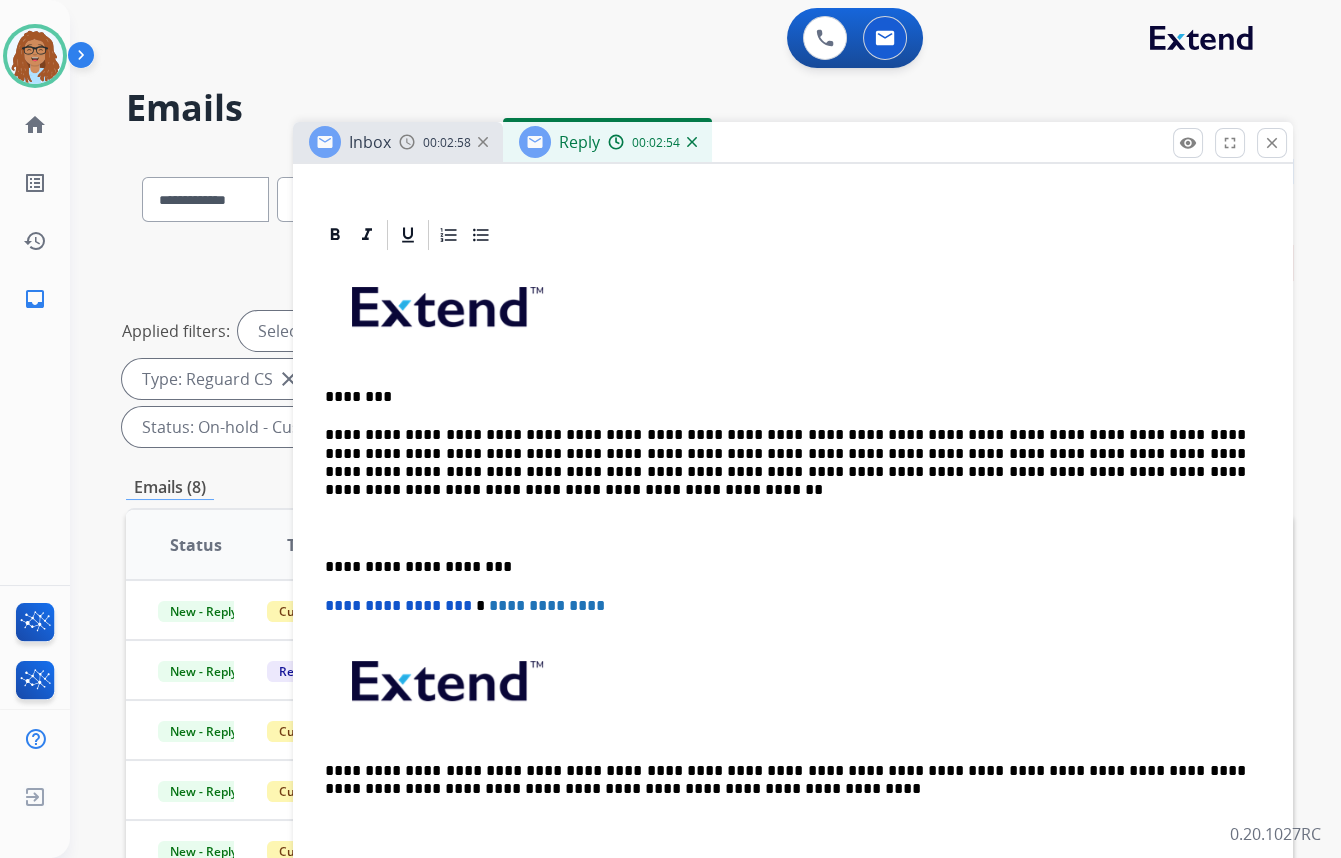 click on "**********" at bounding box center [785, 453] 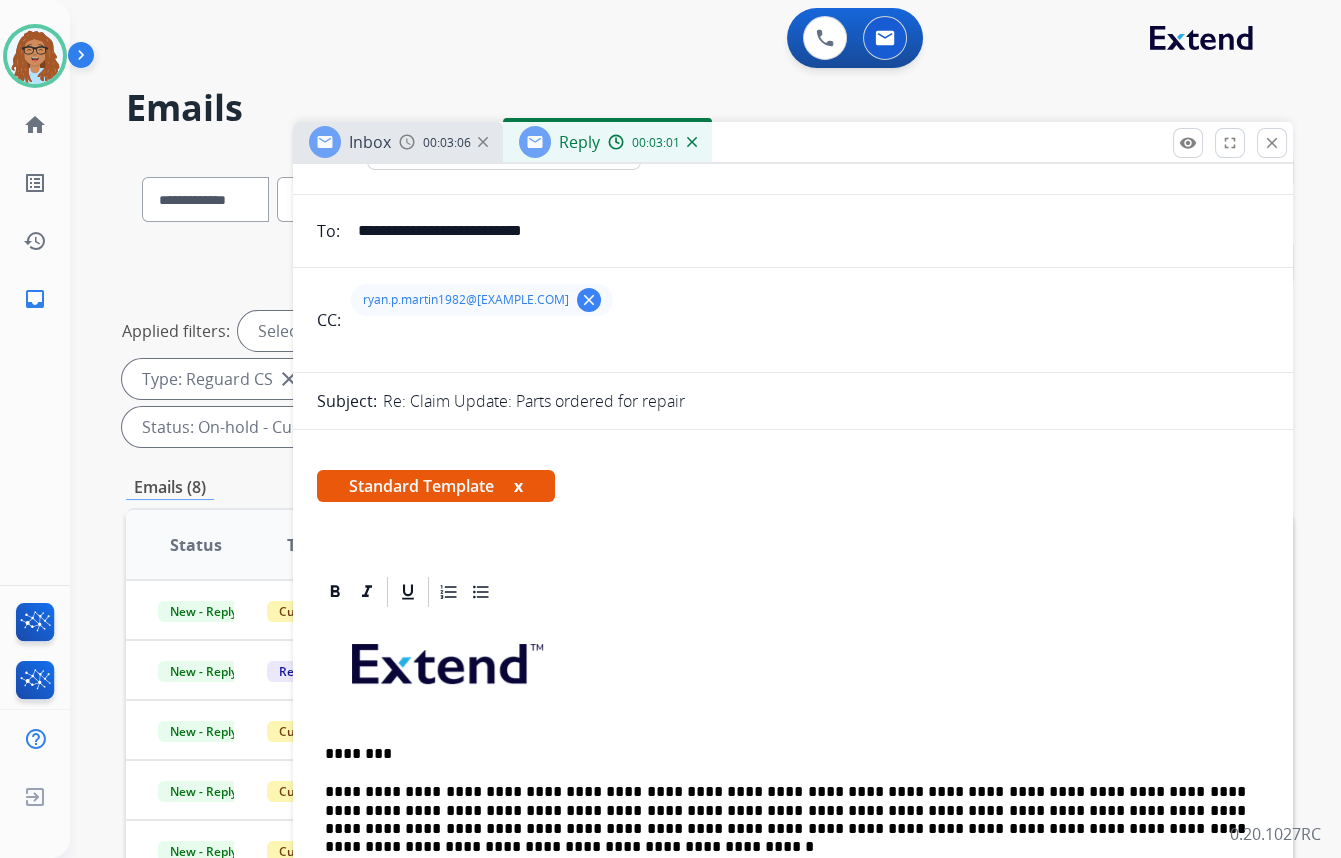 scroll, scrollTop: 0, scrollLeft: 0, axis: both 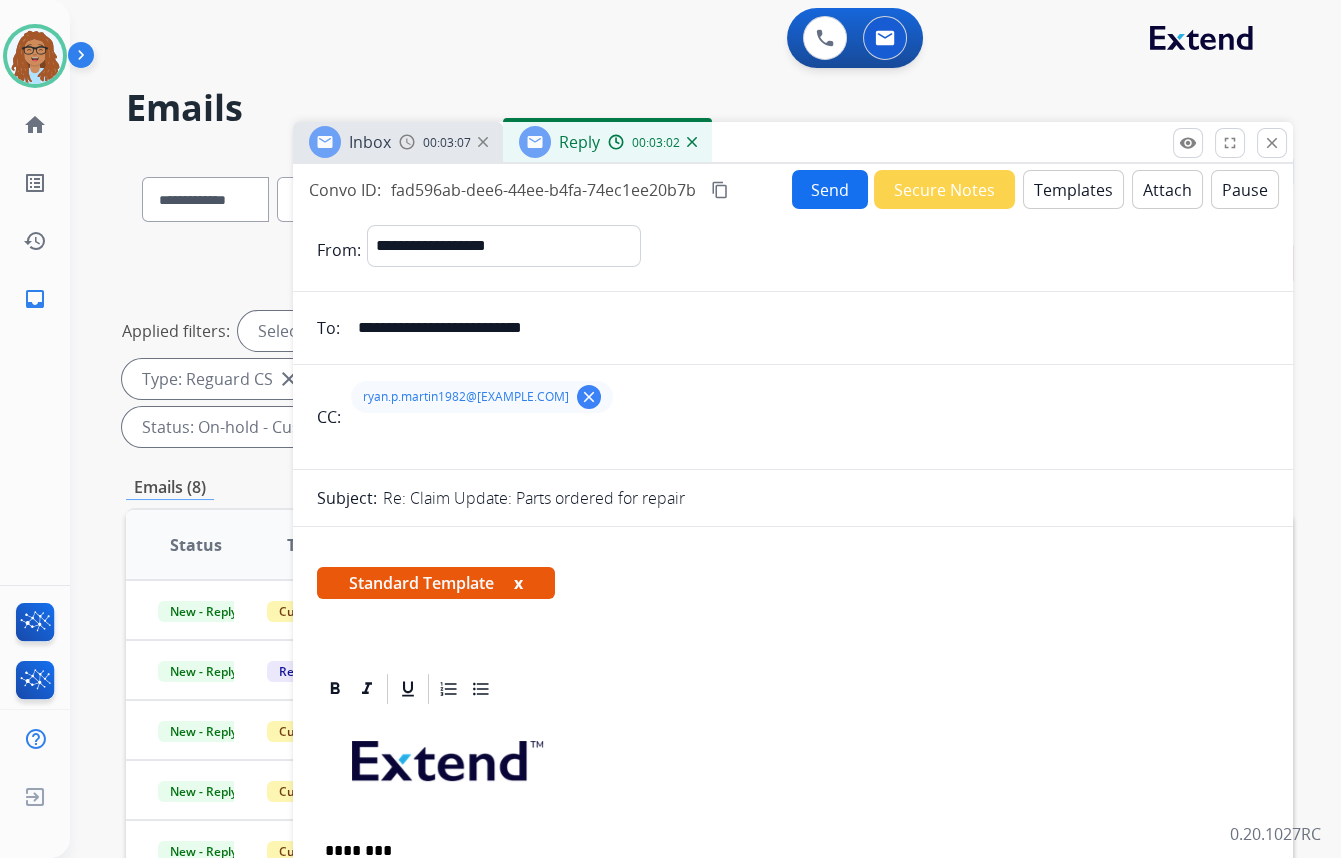 click on "Send" at bounding box center [830, 189] 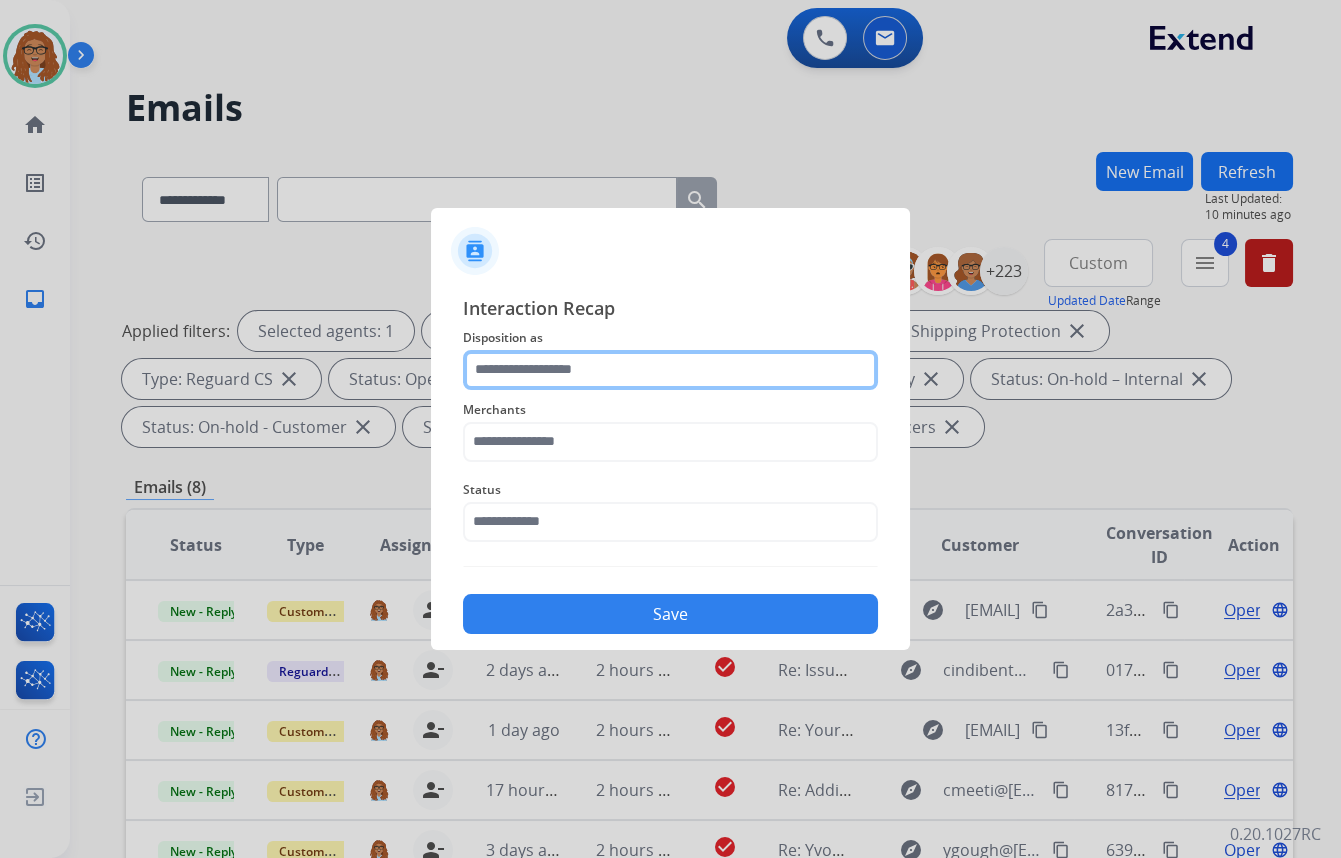 click 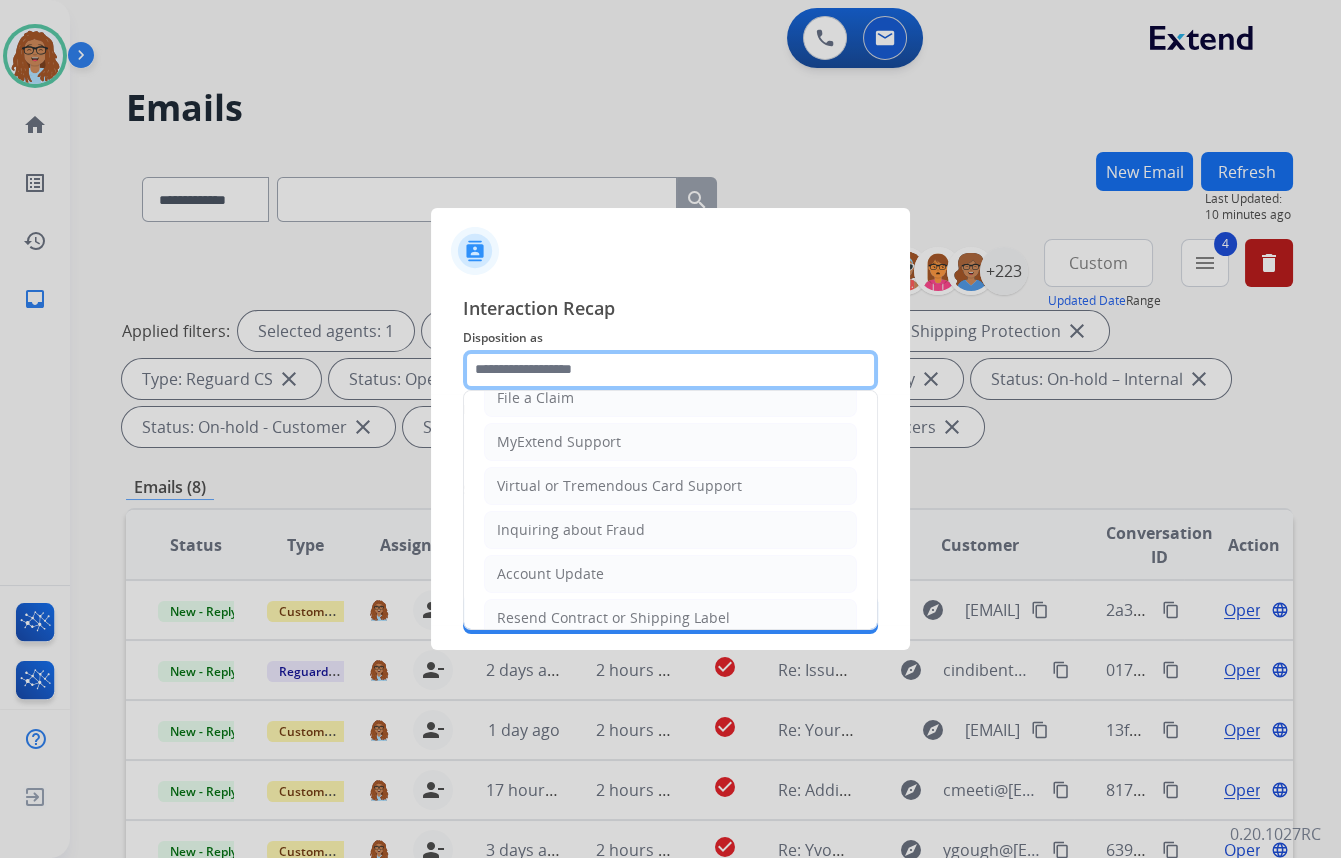 scroll, scrollTop: 309, scrollLeft: 0, axis: vertical 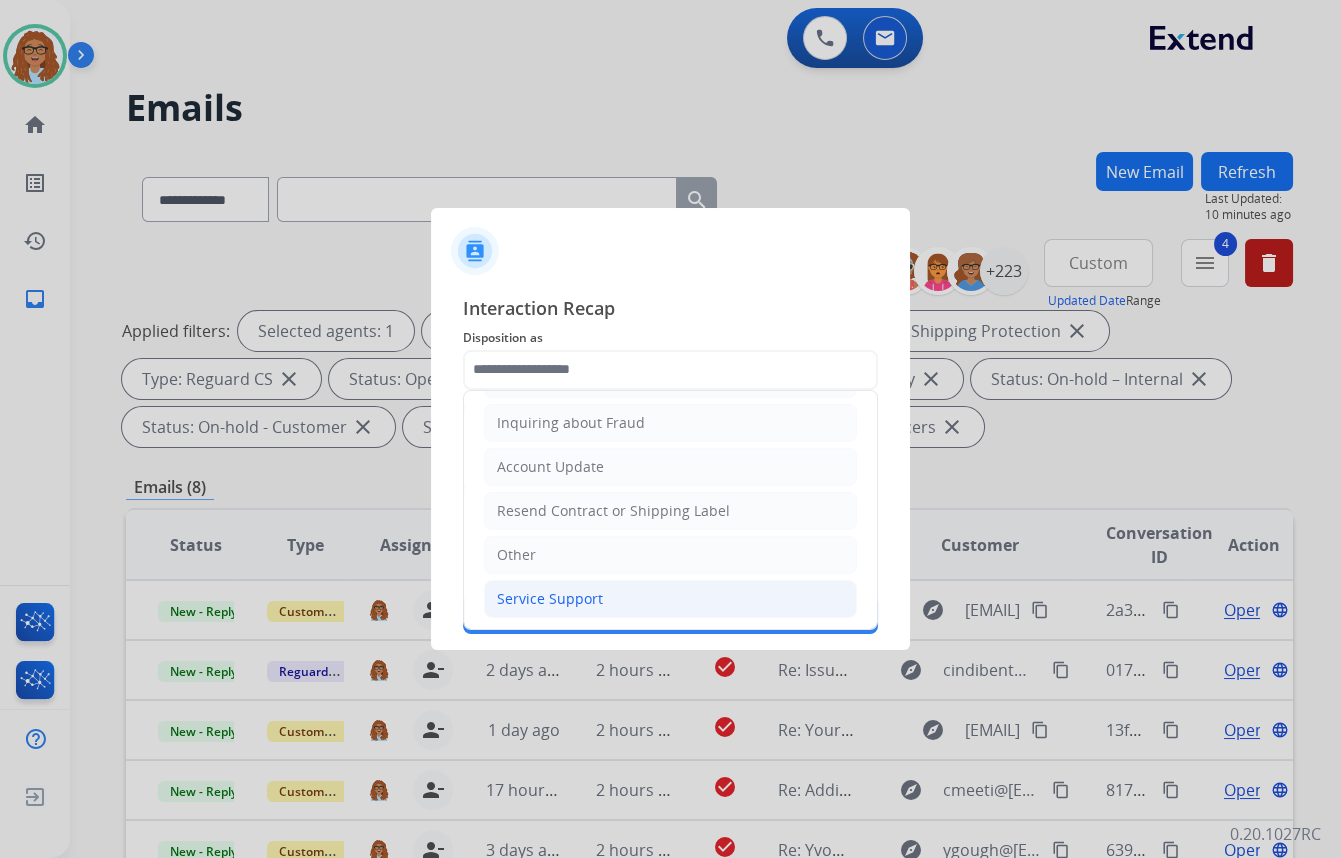 click on "Service Support" 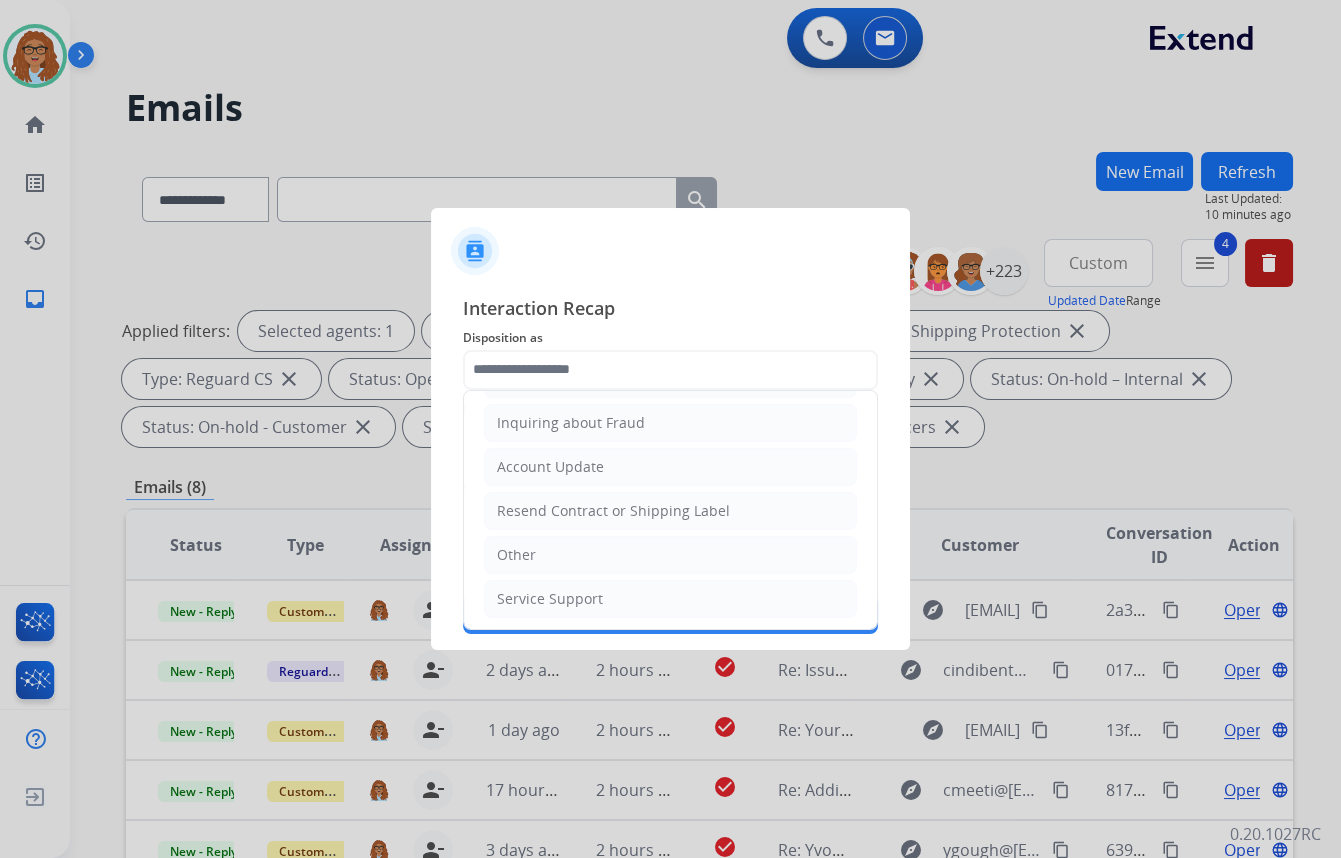 type on "**********" 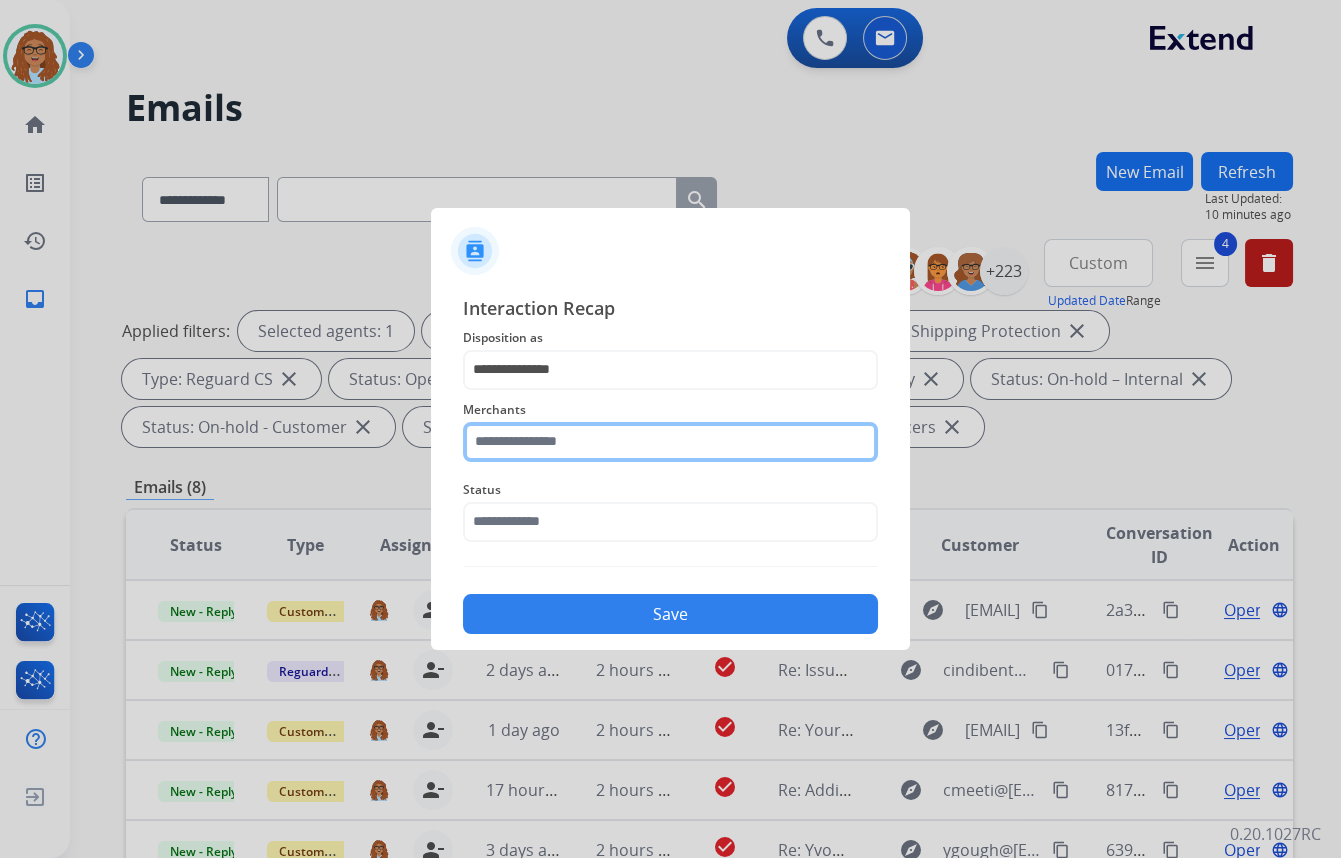 click 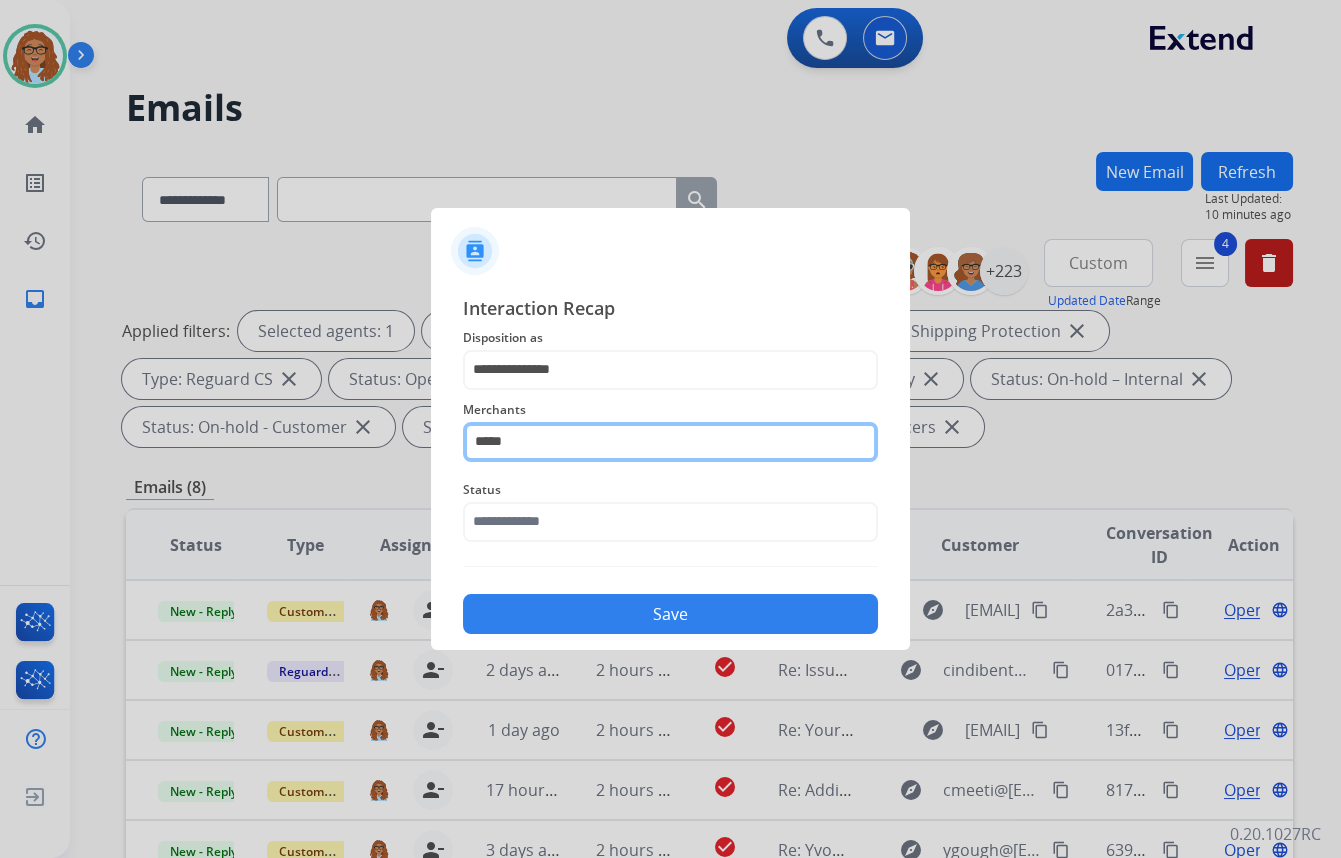 type on "******" 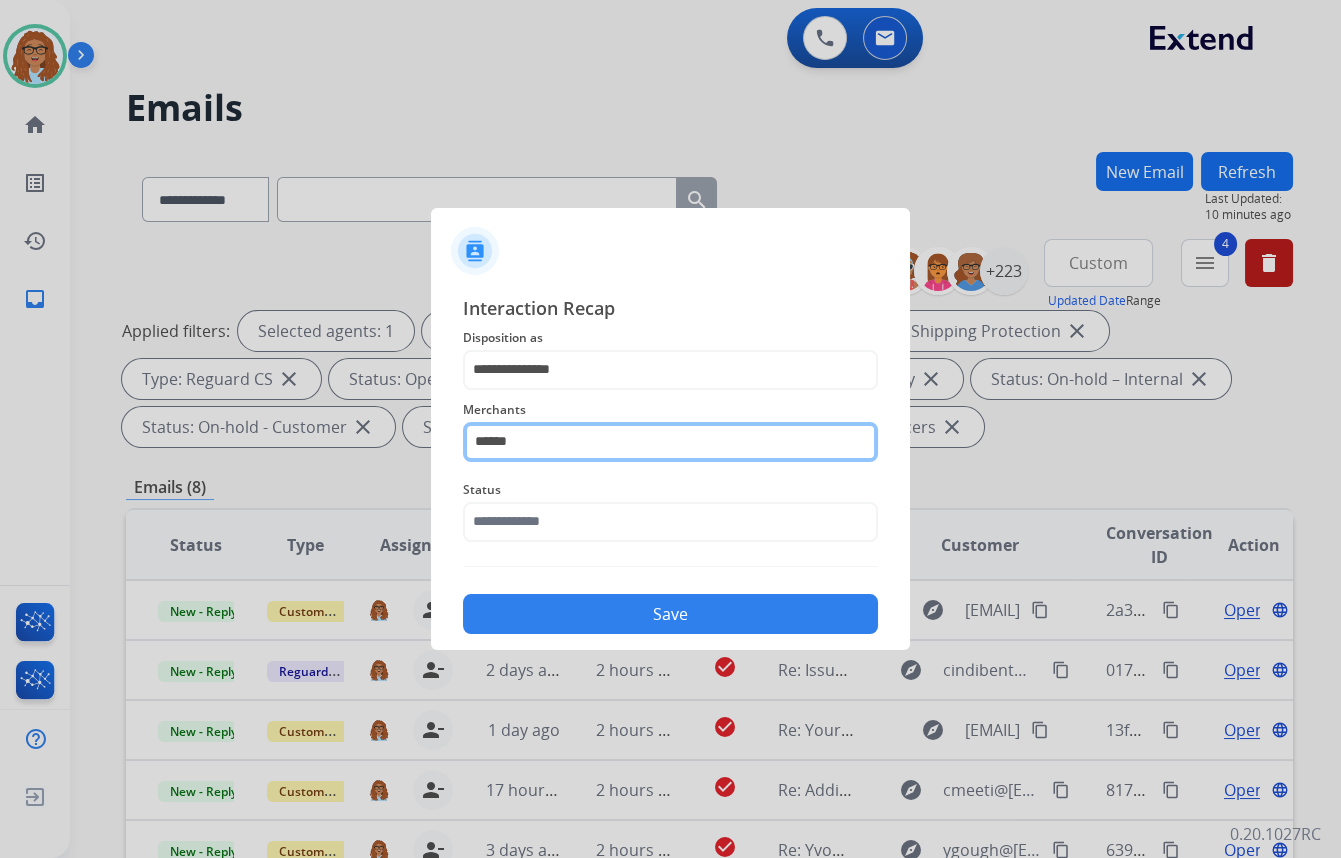 drag, startPoint x: 576, startPoint y: 444, endPoint x: 437, endPoint y: 424, distance: 140.43147 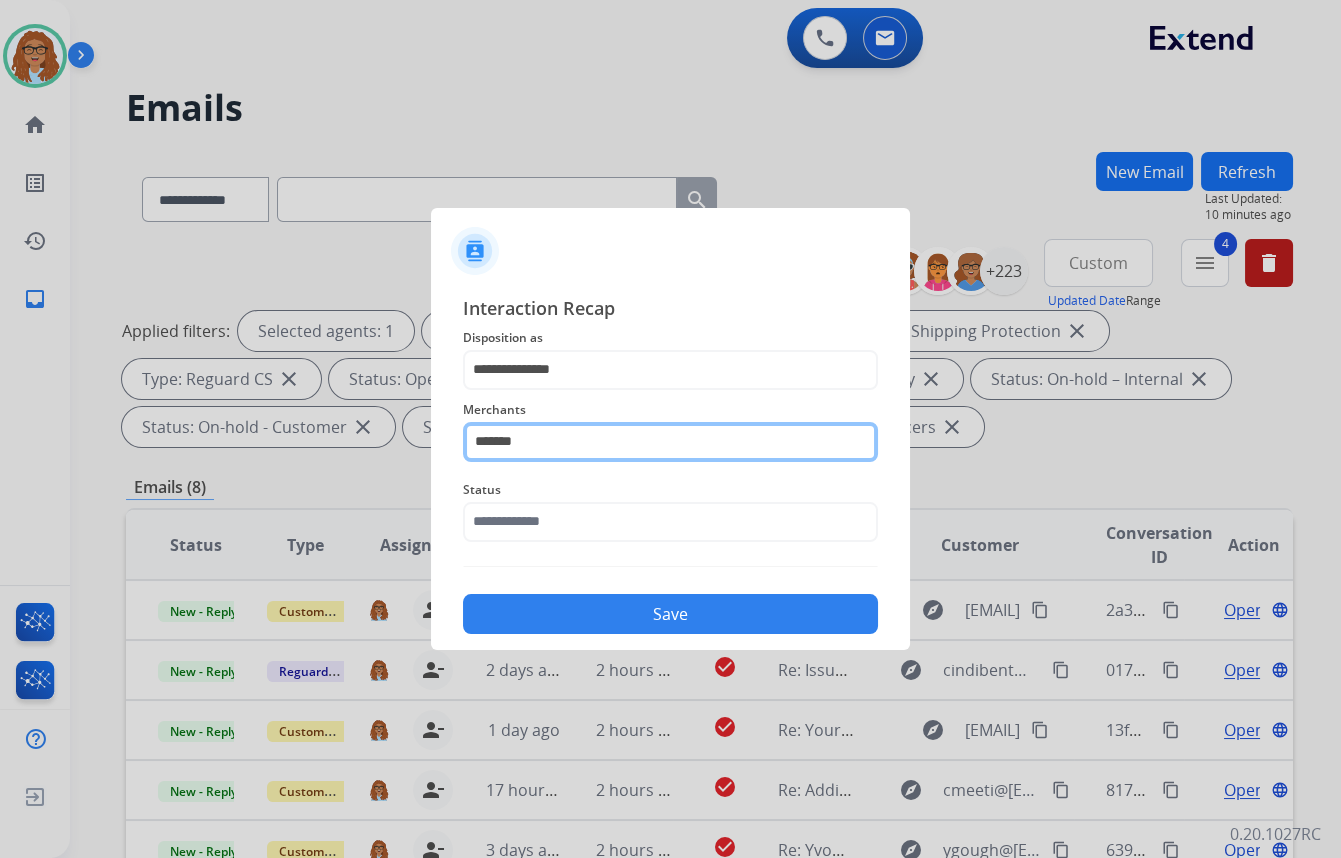 drag, startPoint x: 536, startPoint y: 441, endPoint x: 410, endPoint y: 446, distance: 126.09917 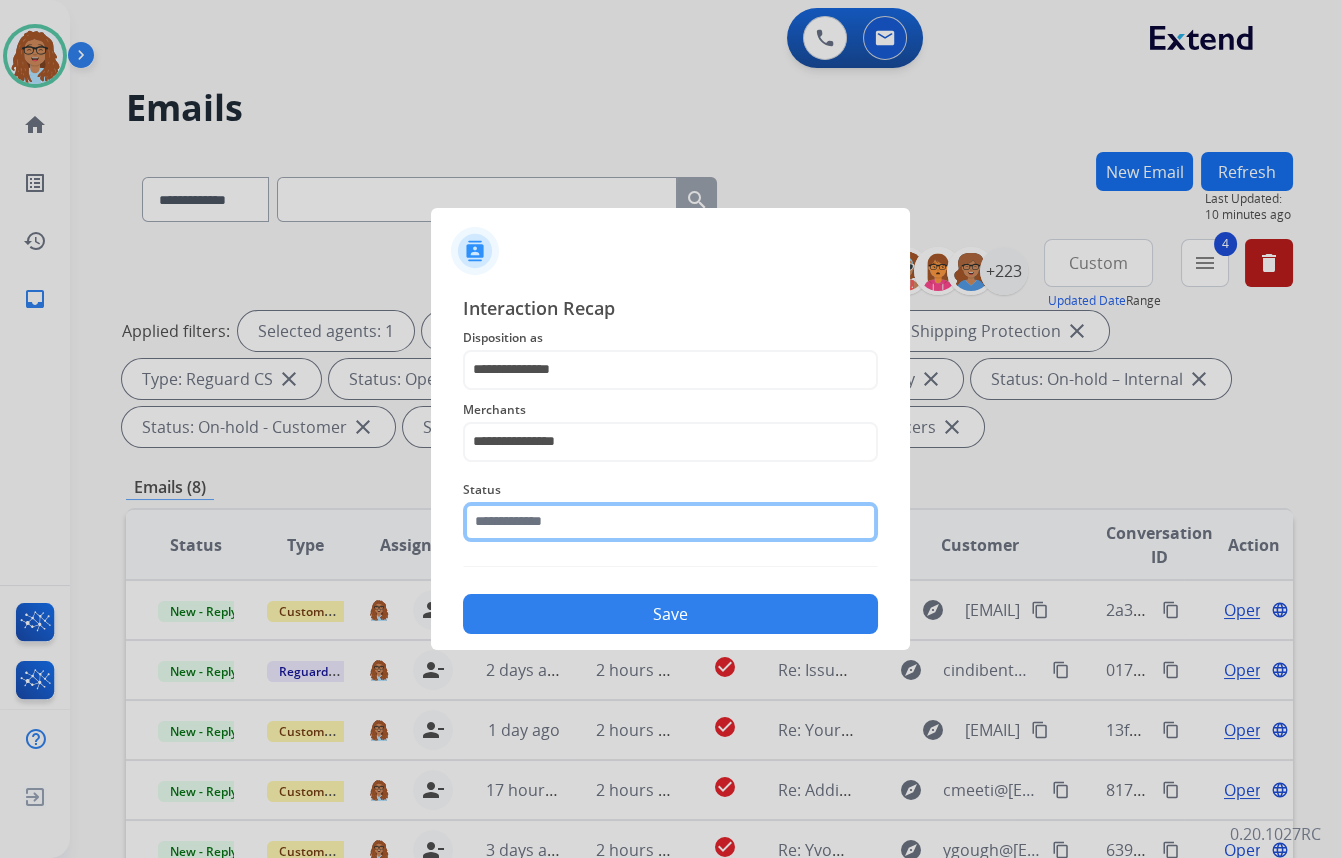 click 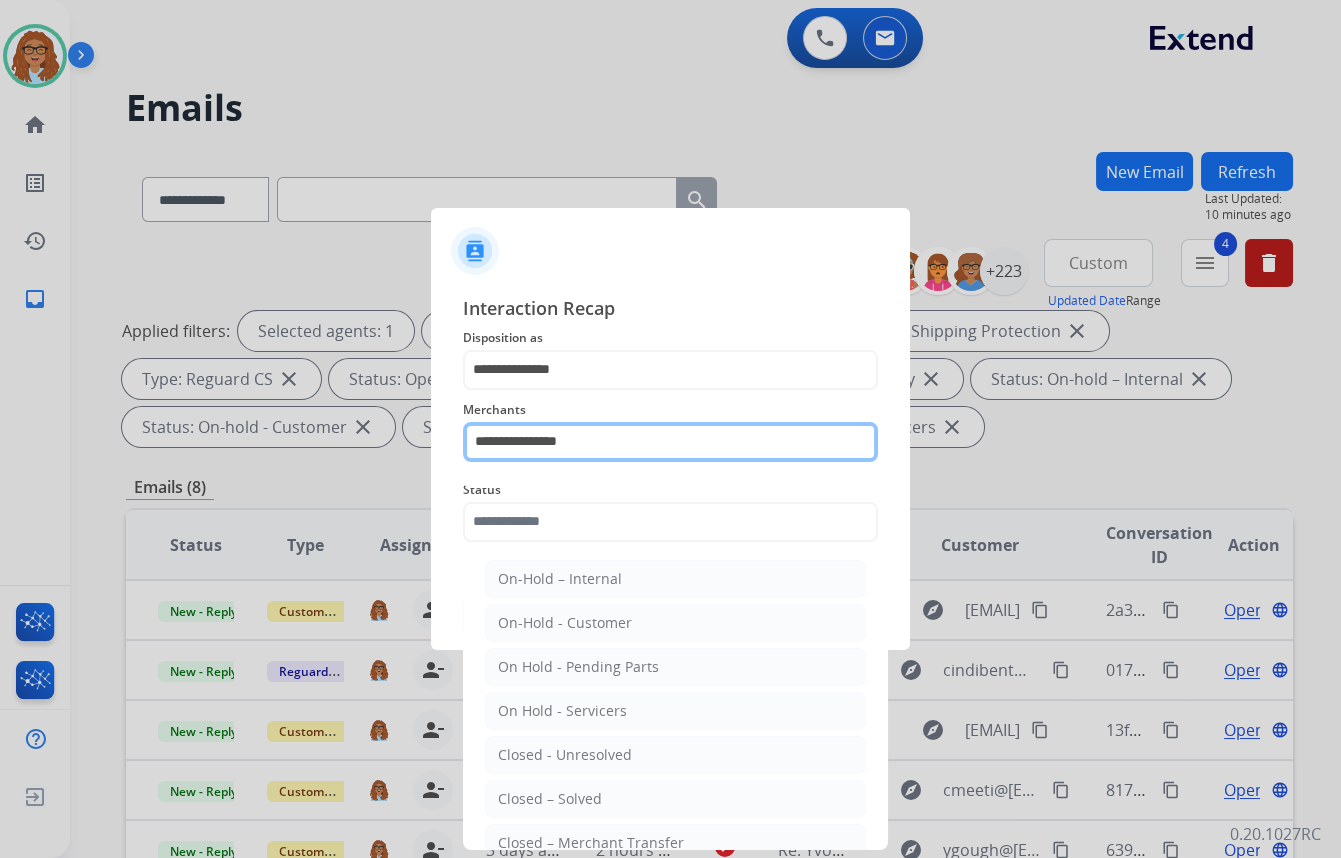drag, startPoint x: 517, startPoint y: 439, endPoint x: 499, endPoint y: 441, distance: 18.110771 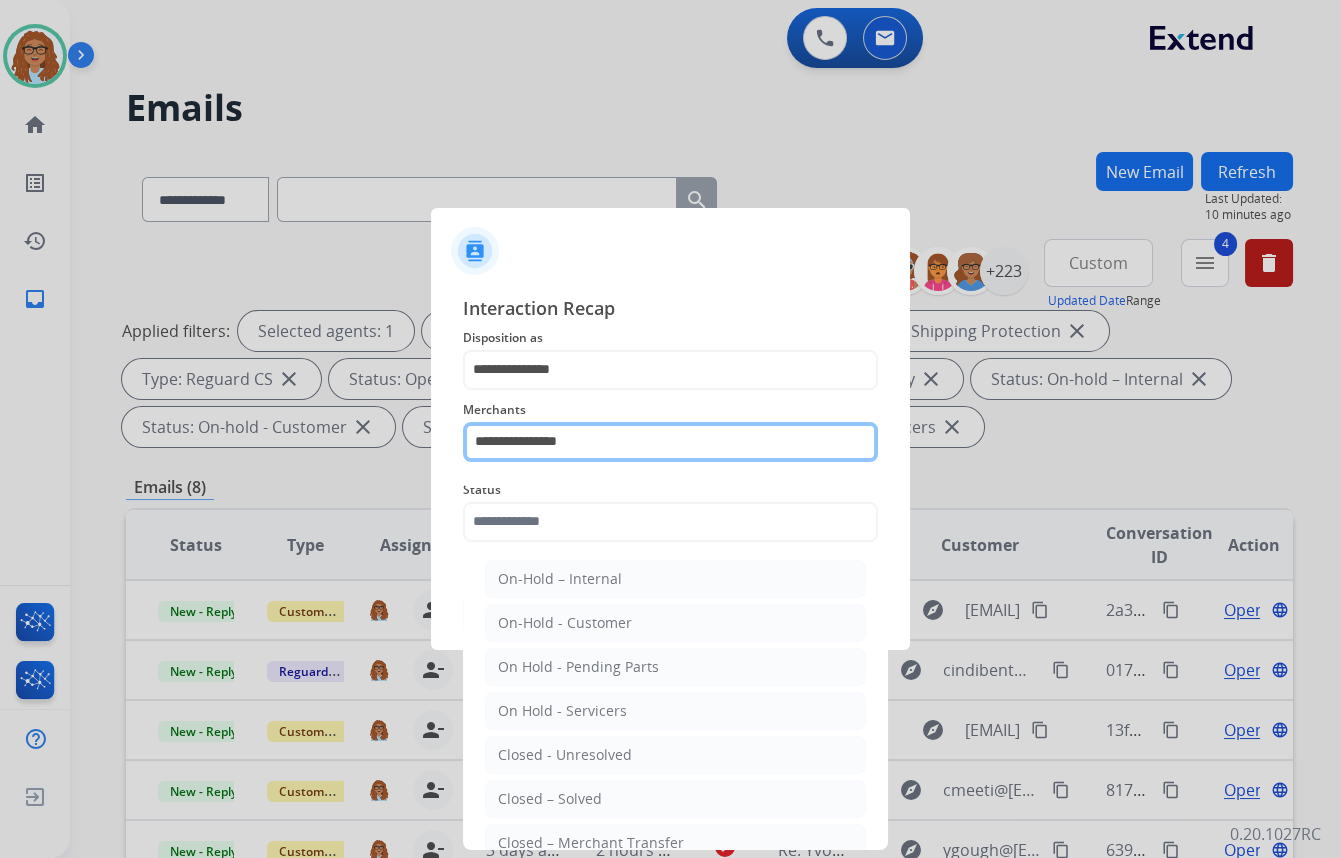 click on "**********" 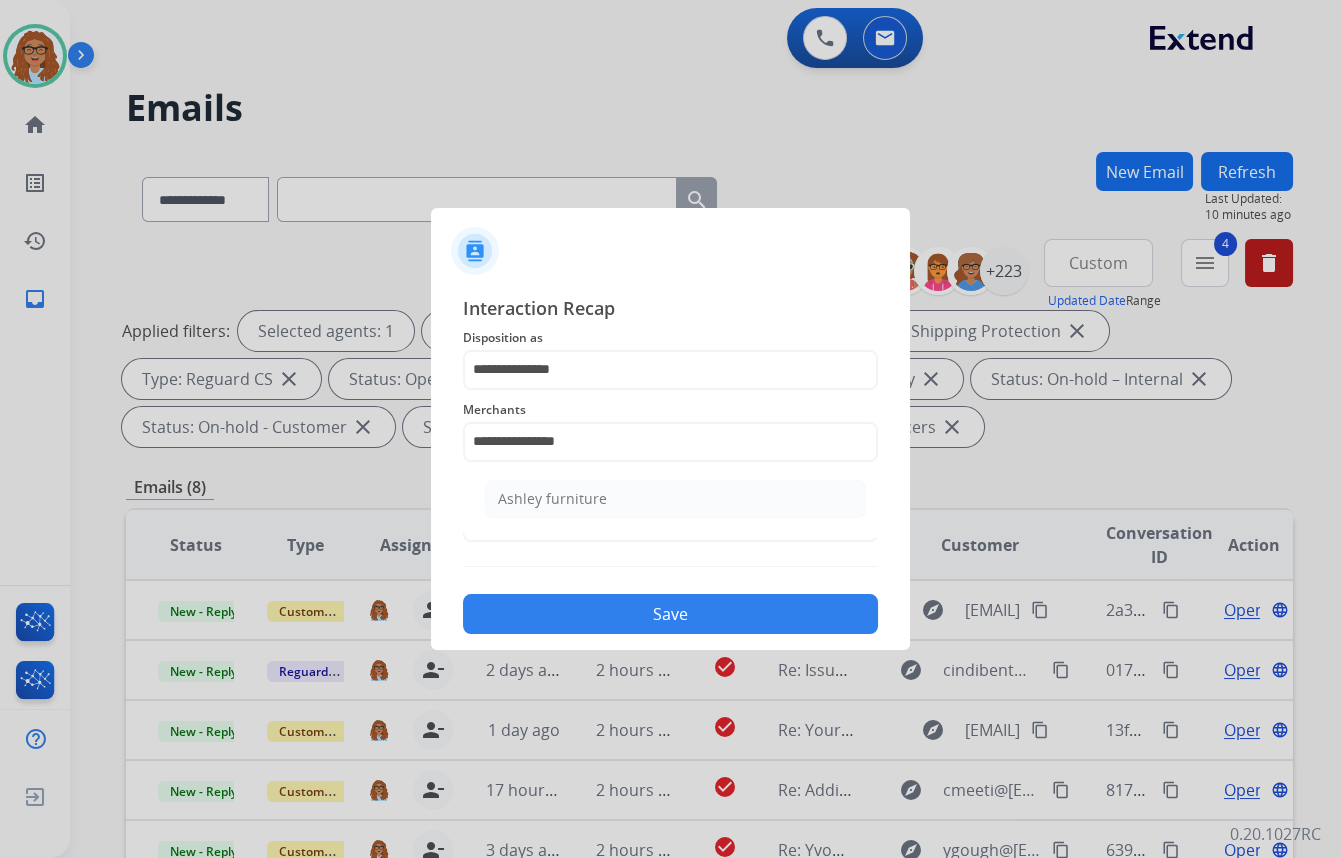 drag, startPoint x: 519, startPoint y: 502, endPoint x: 540, endPoint y: 518, distance: 26.400757 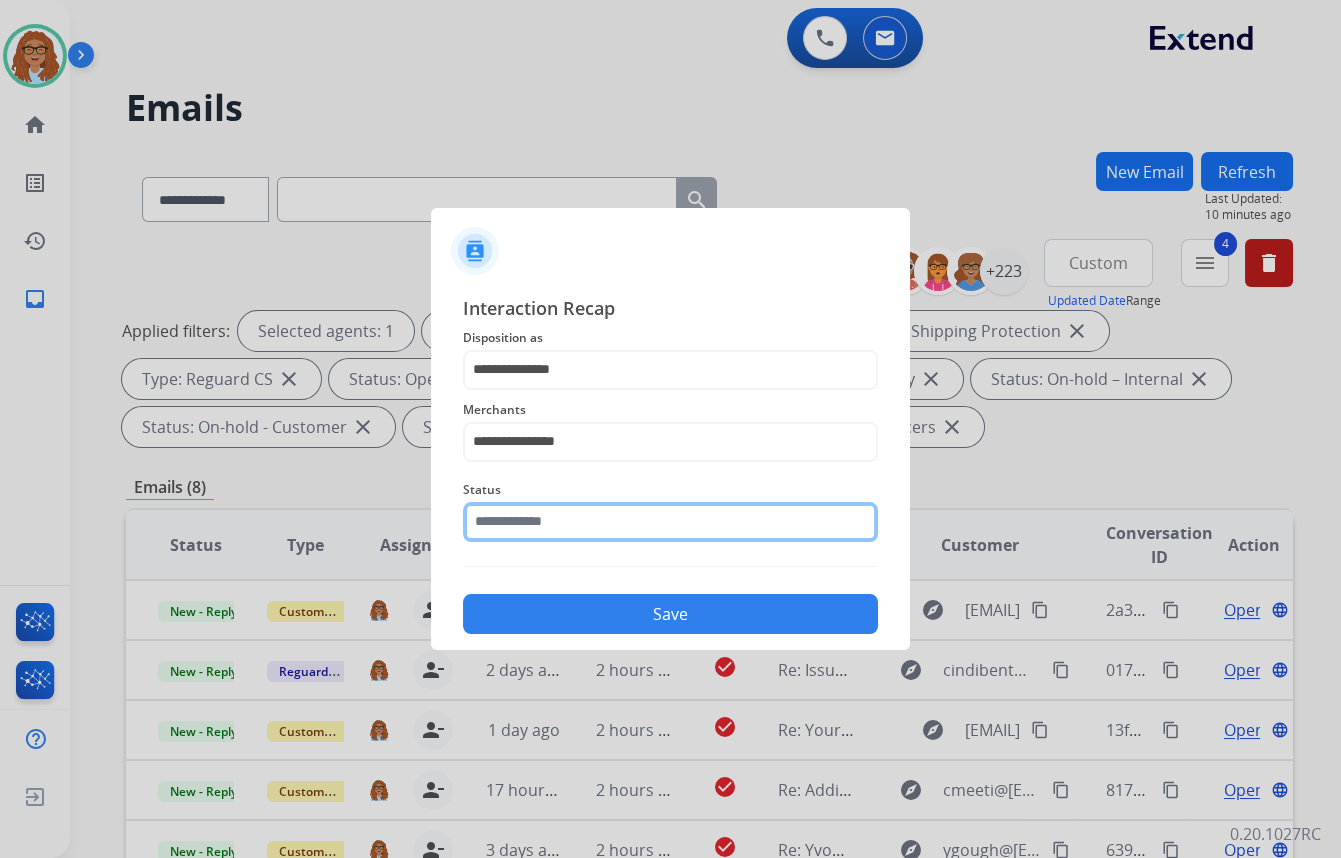 click 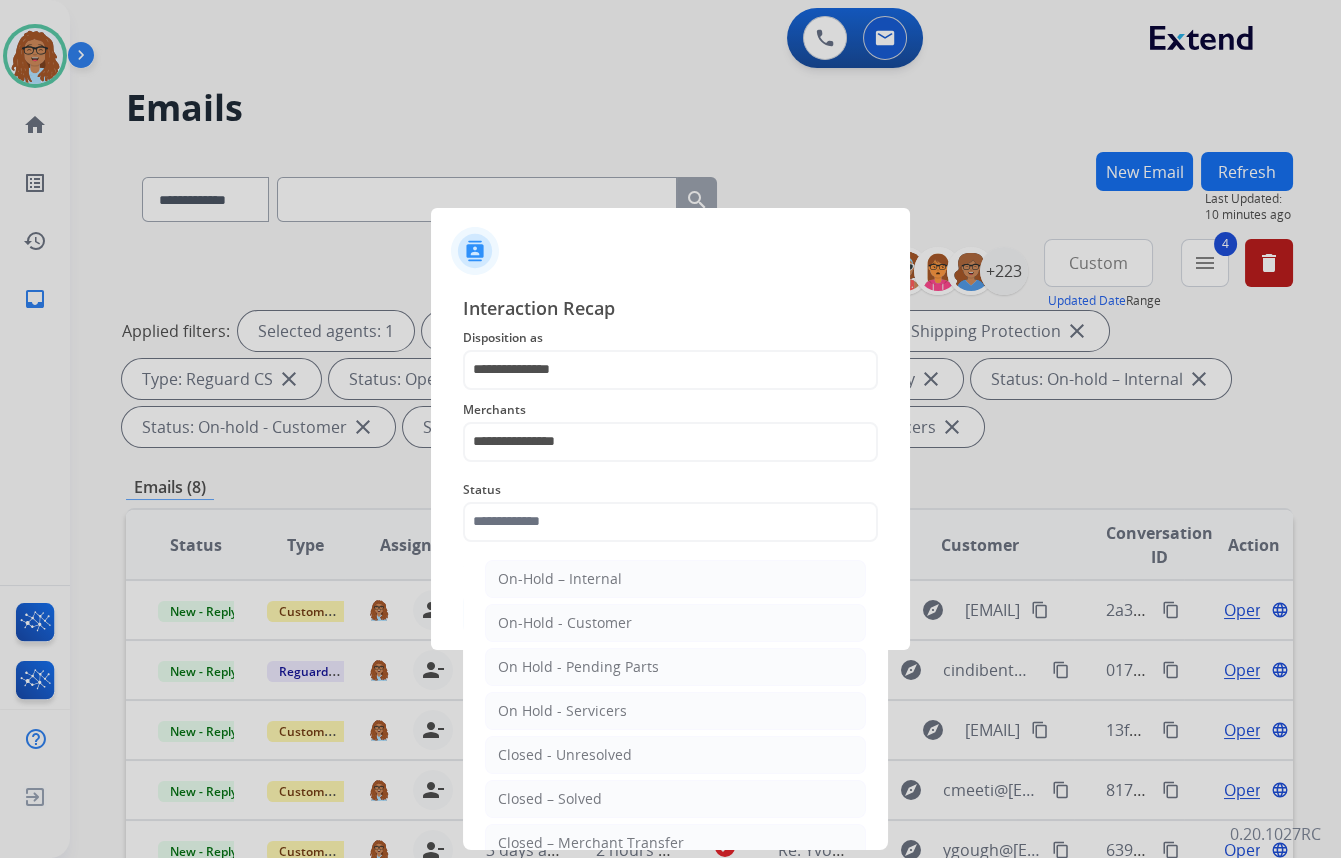 drag, startPoint x: 558, startPoint y: 791, endPoint x: 614, endPoint y: 703, distance: 104.307236 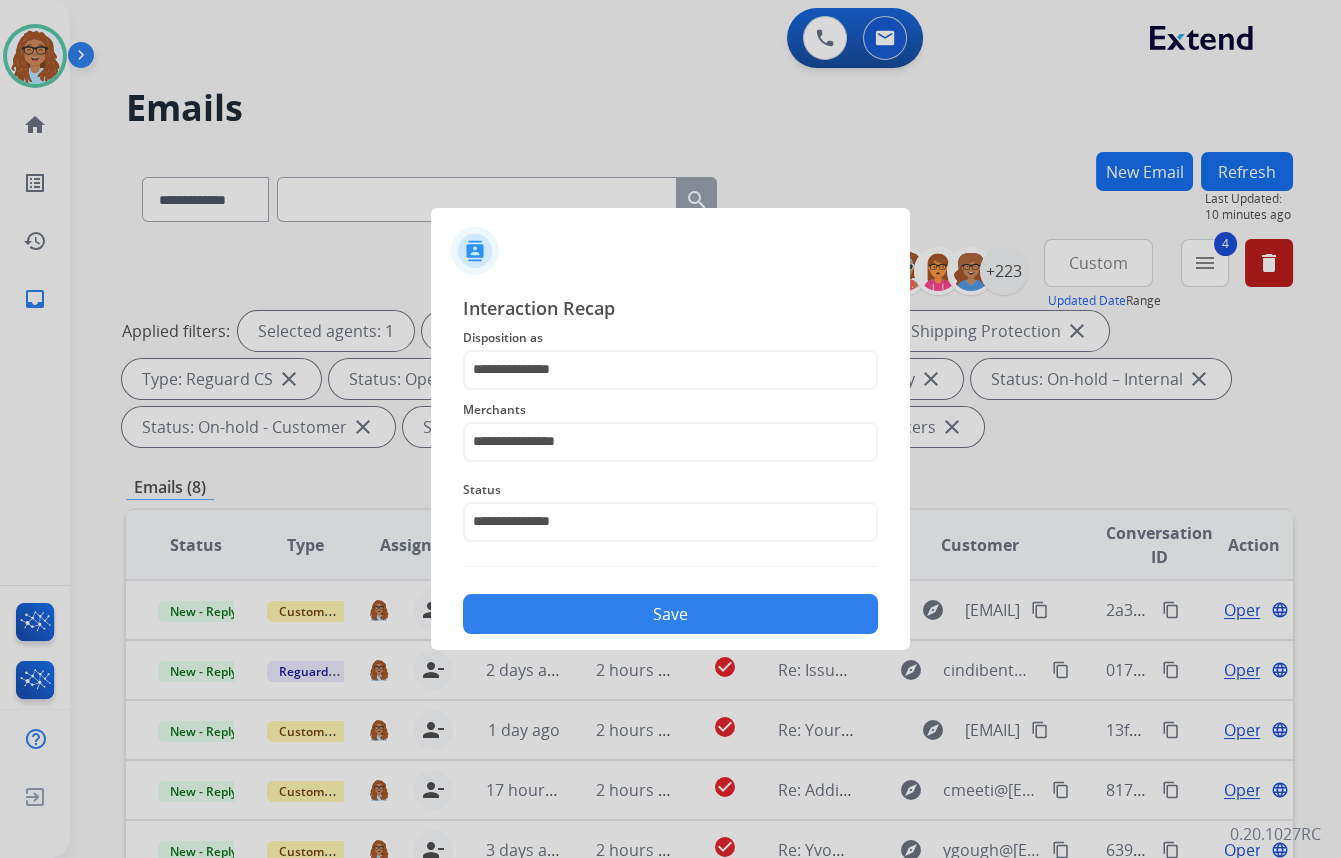 drag, startPoint x: 632, startPoint y: 625, endPoint x: 562, endPoint y: 648, distance: 73.68175 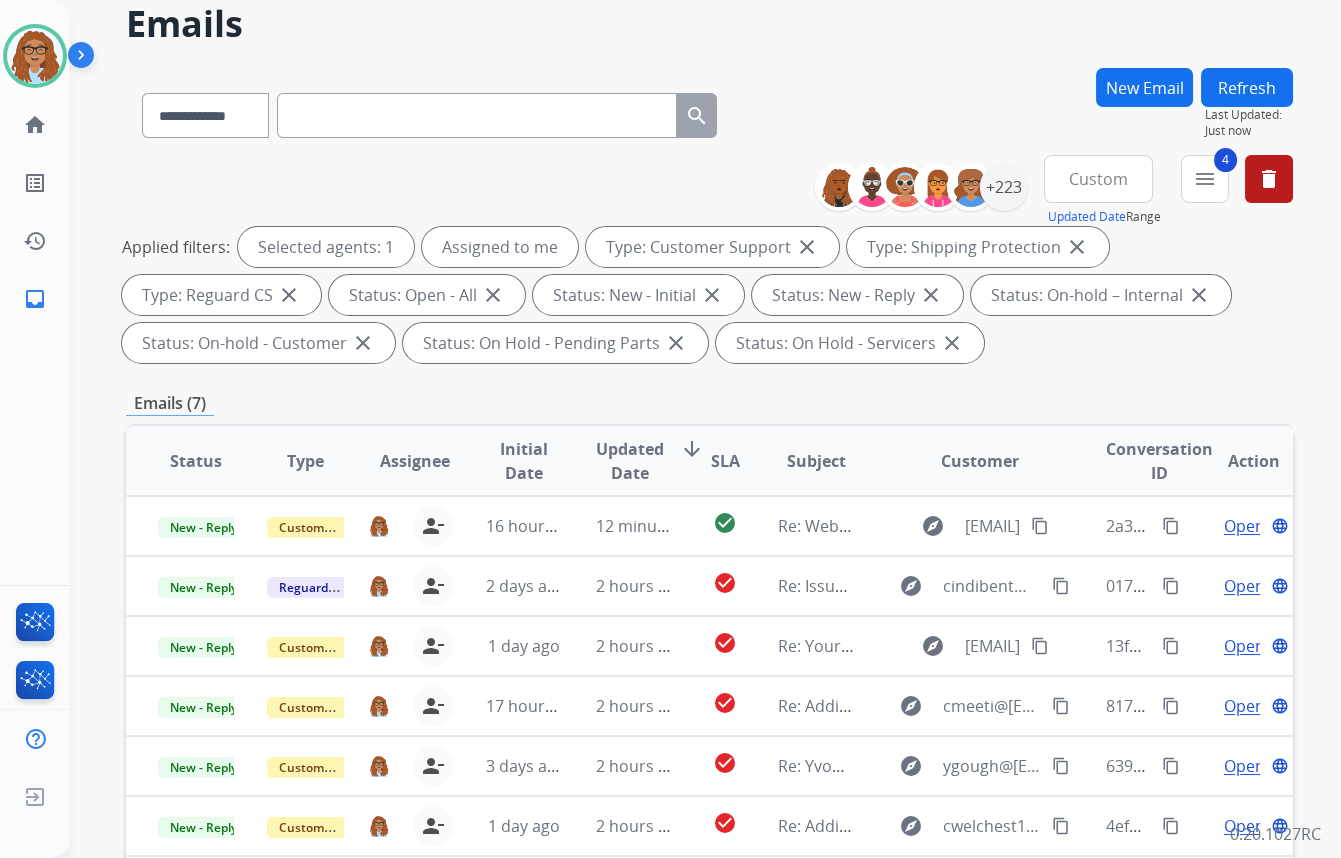 scroll, scrollTop: 423, scrollLeft: 0, axis: vertical 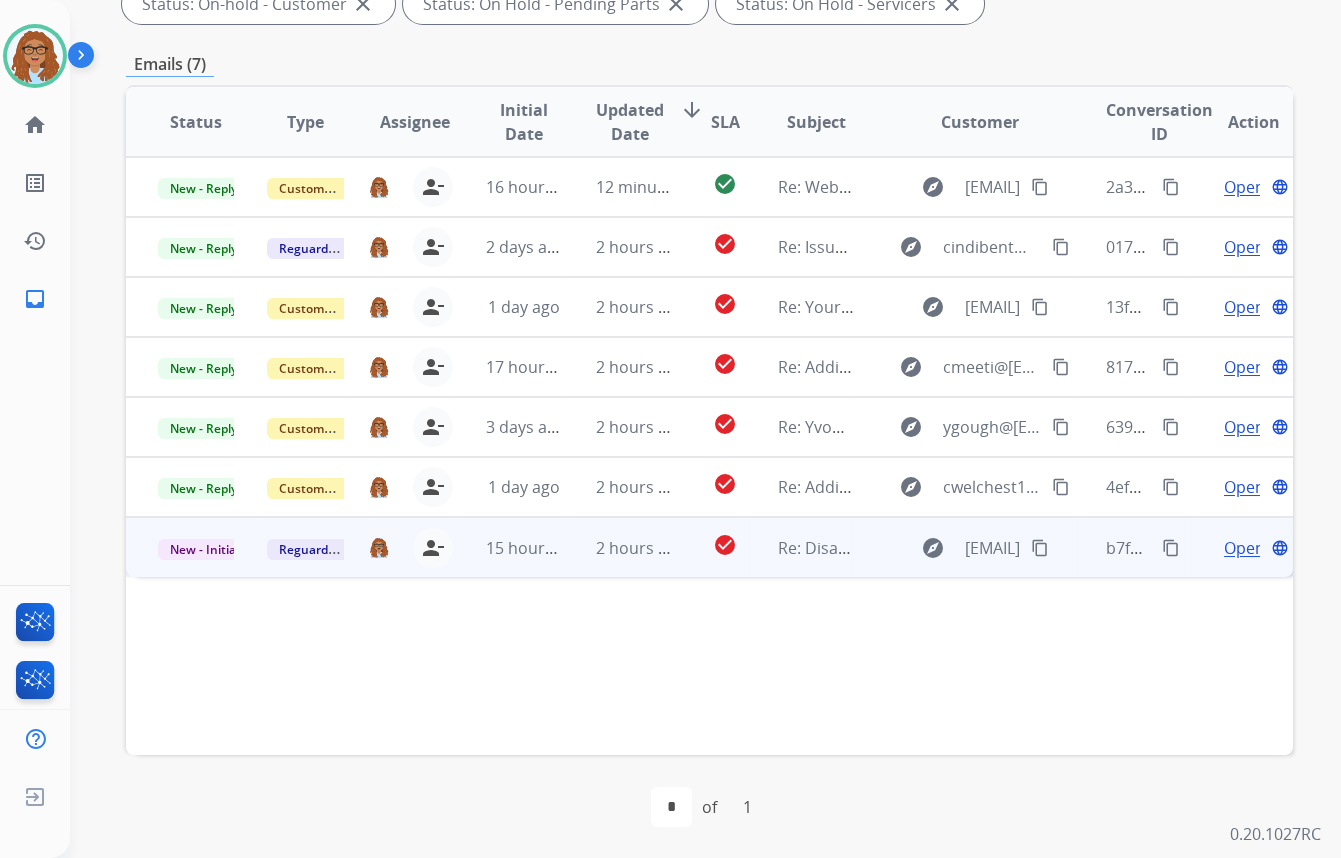 click on "content_copy" at bounding box center (1171, 548) 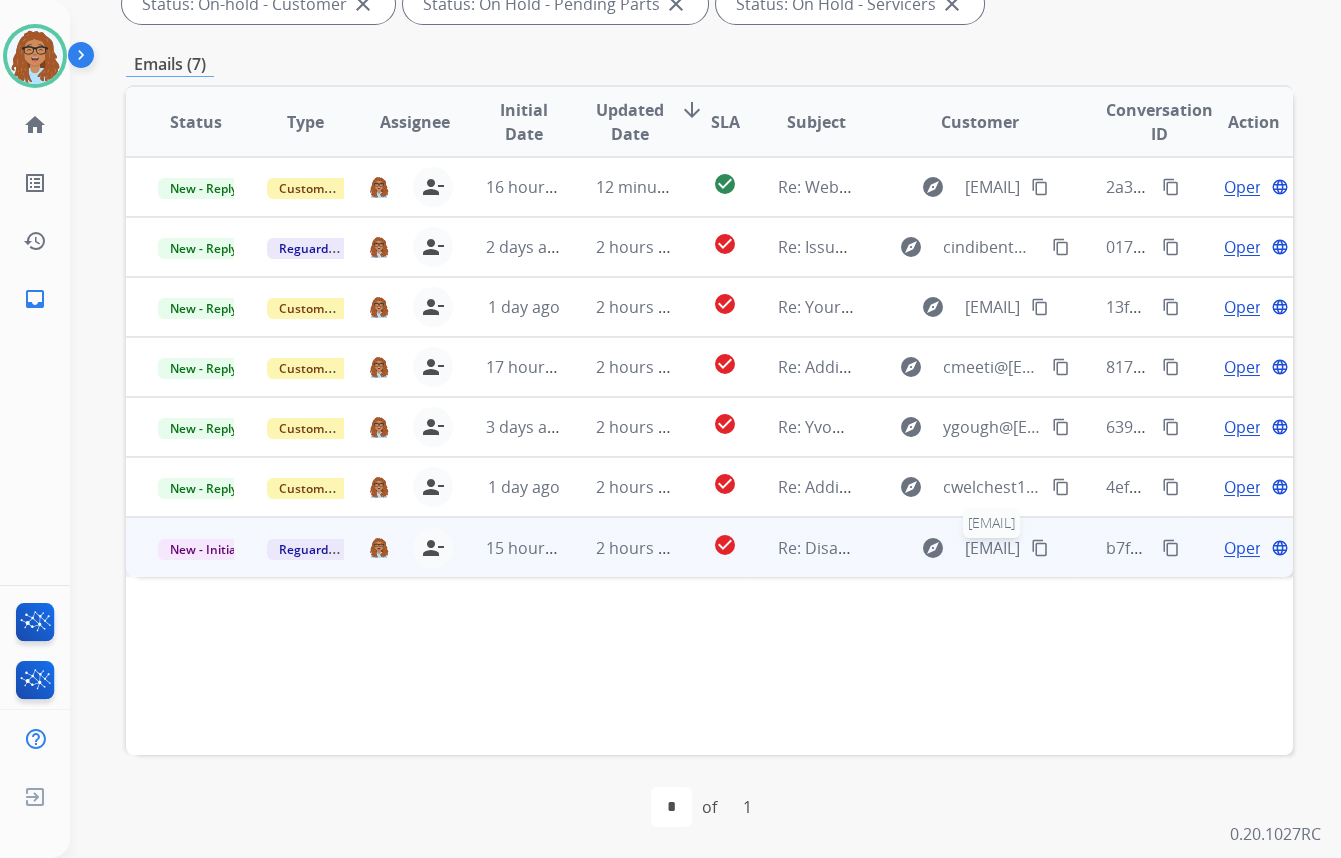 click on "[EMAIL]" at bounding box center (992, 548) 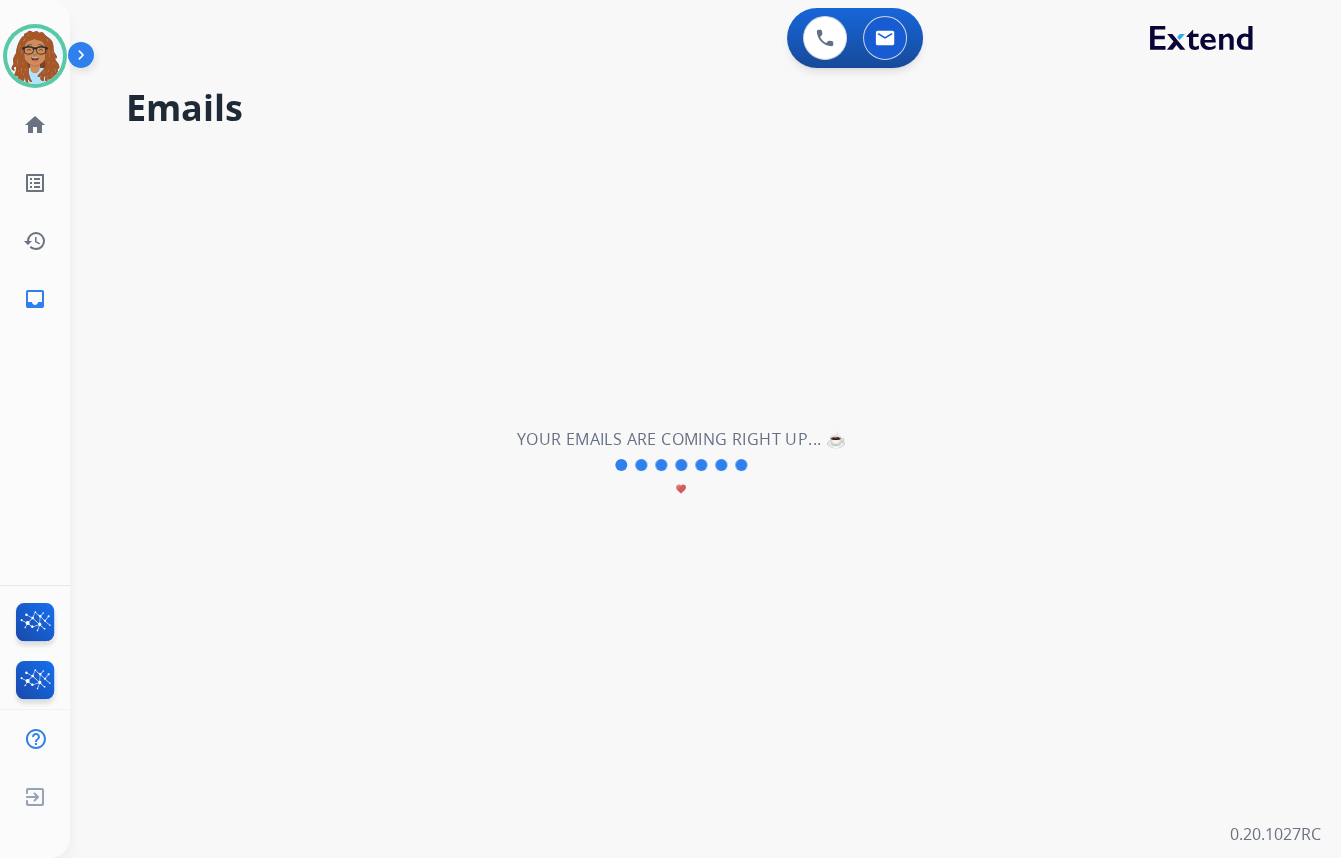 scroll, scrollTop: 0, scrollLeft: 0, axis: both 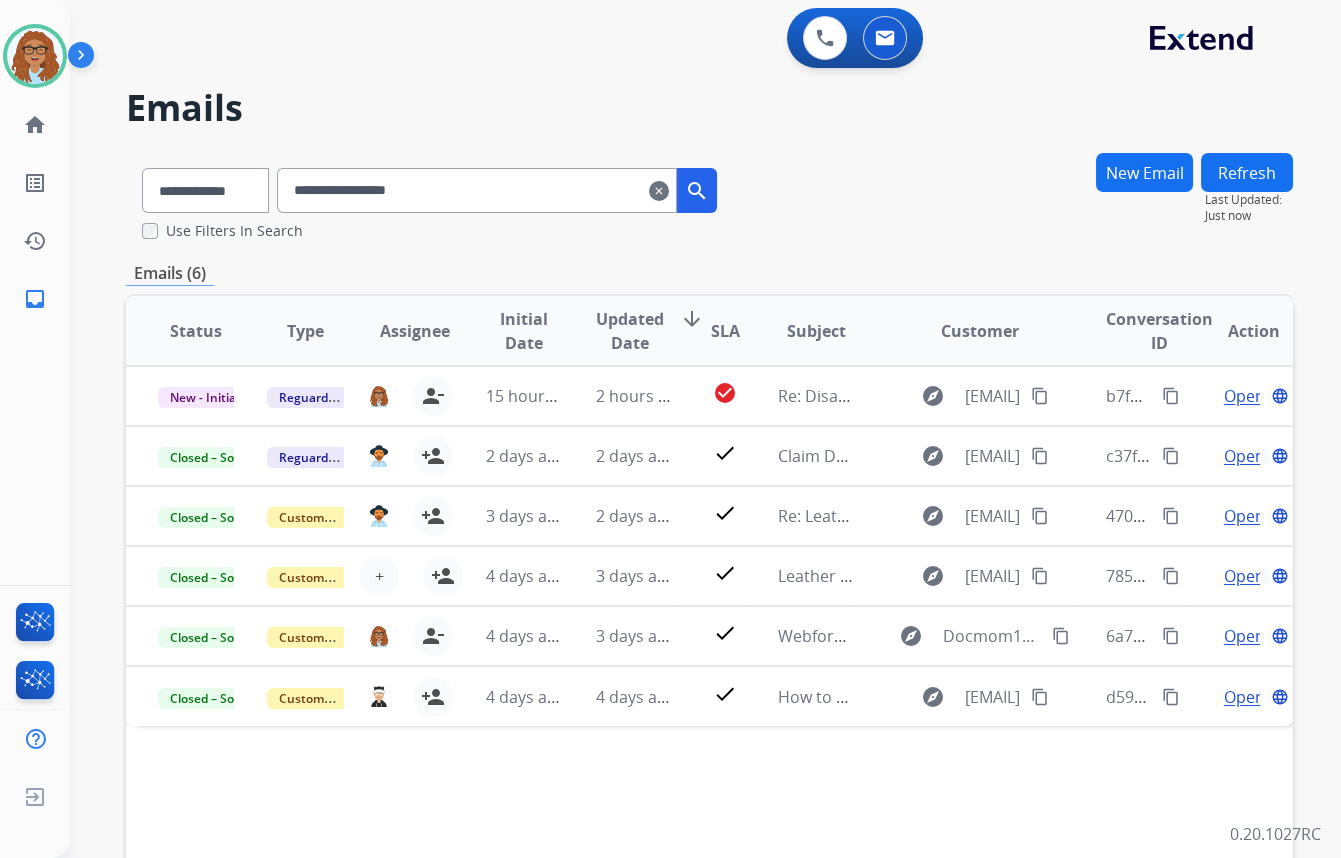 click on "clear" at bounding box center (659, 191) 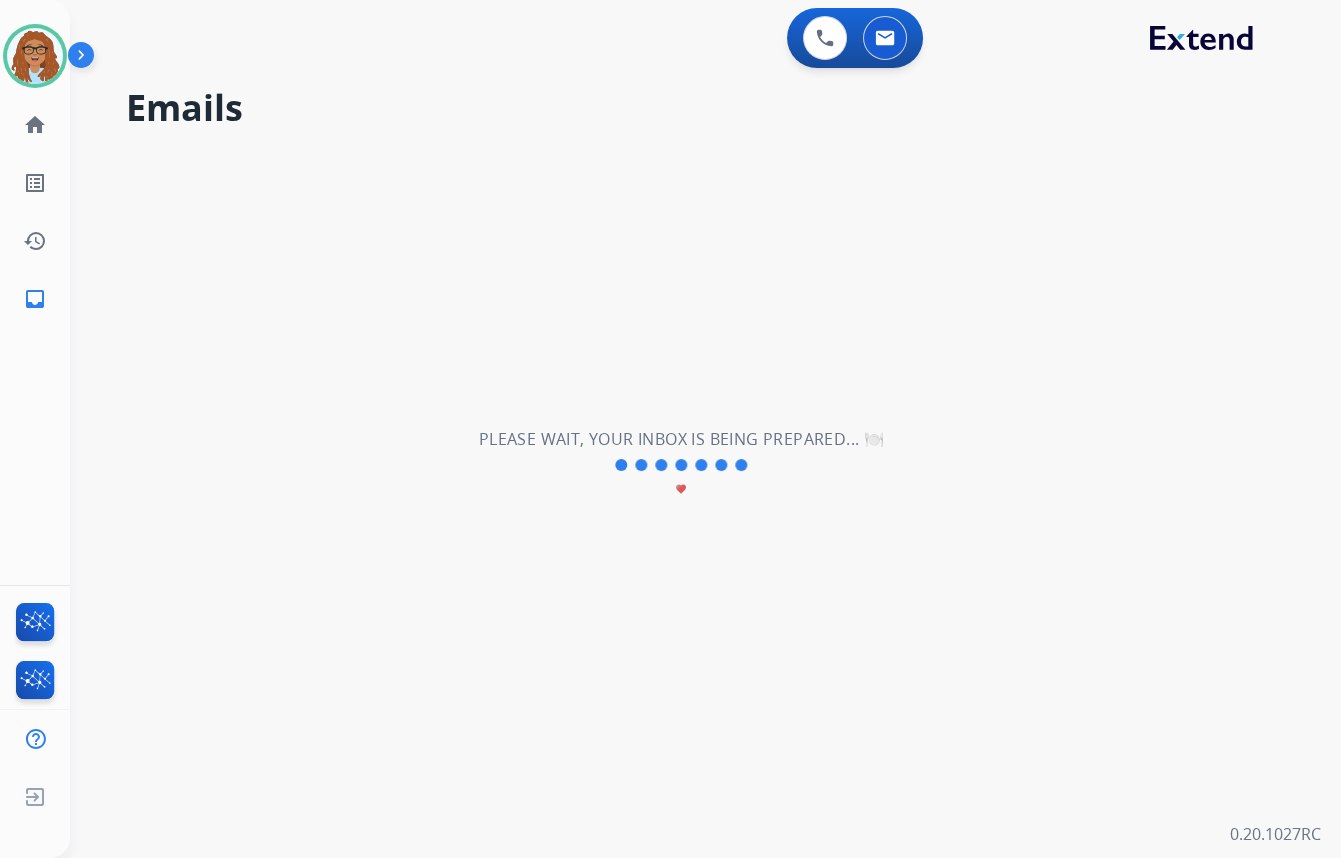 type 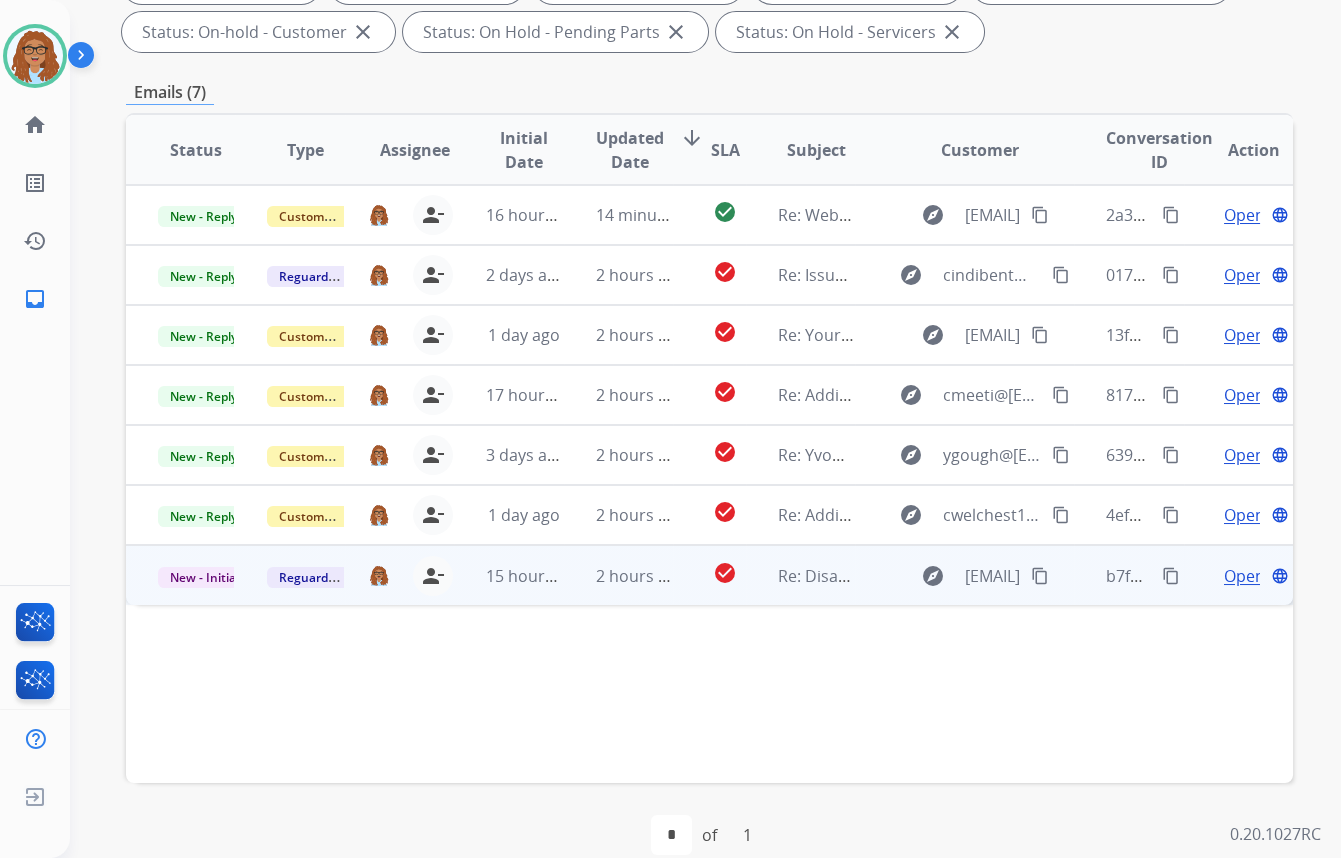 scroll, scrollTop: 423, scrollLeft: 0, axis: vertical 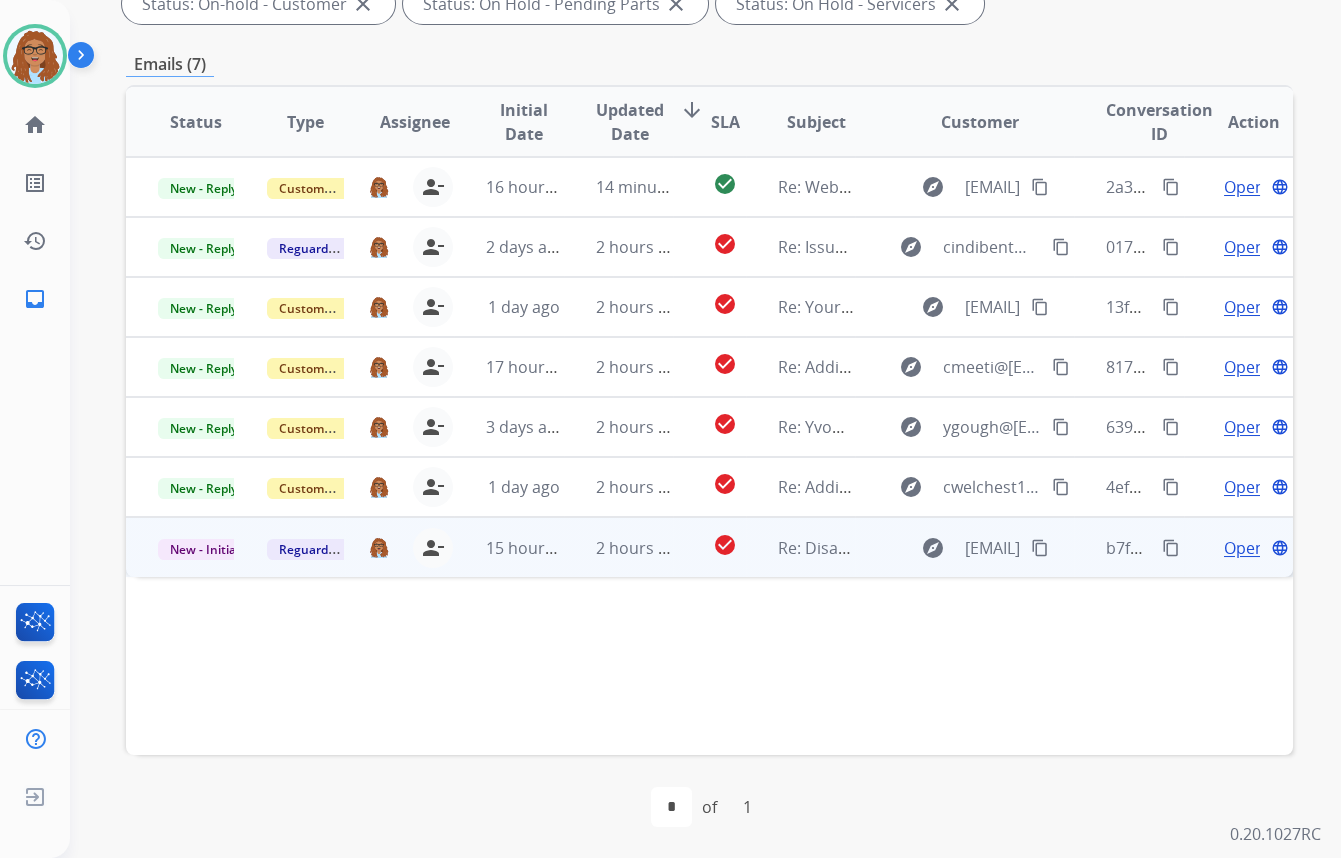 click on "content_copy" at bounding box center (1040, 548) 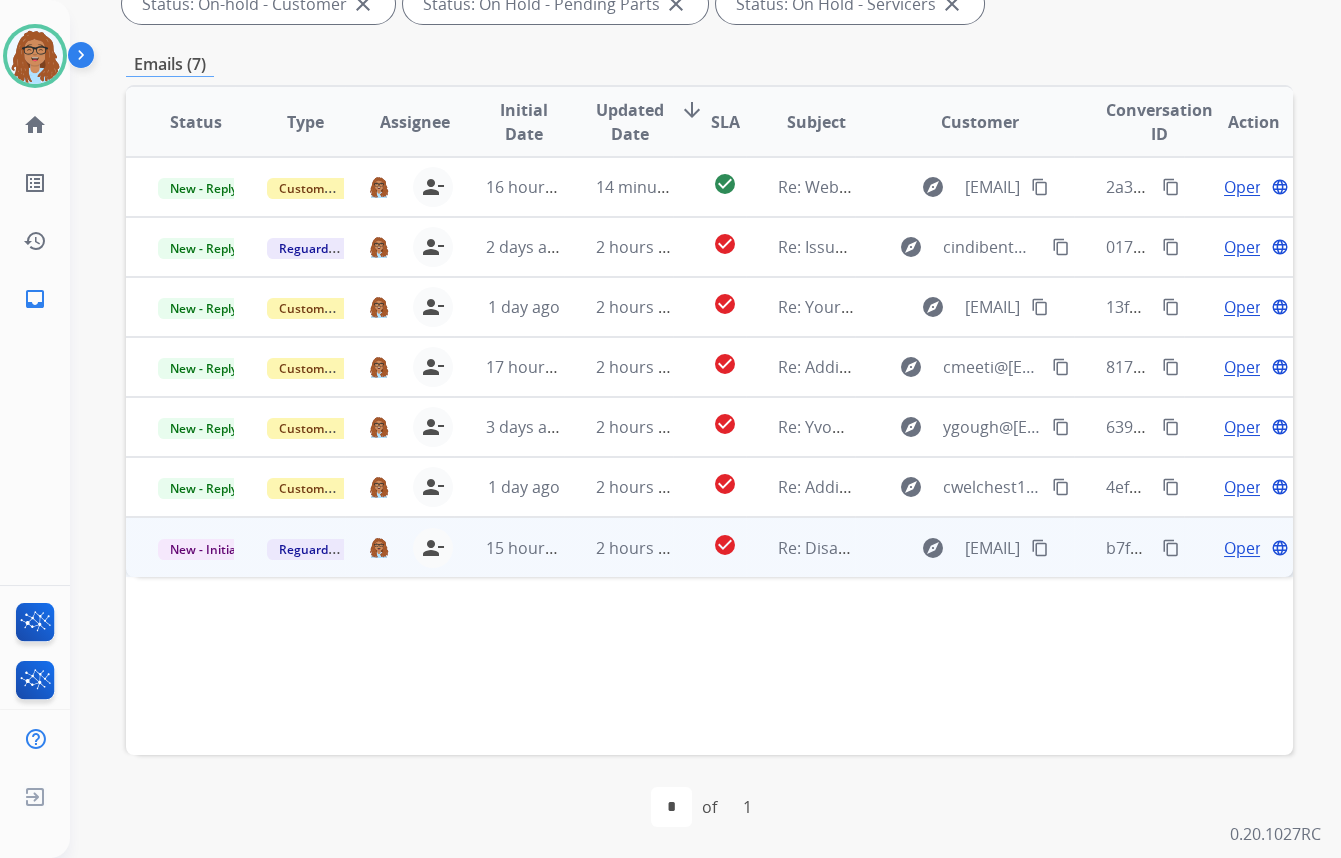 click on "Open" at bounding box center [1244, 548] 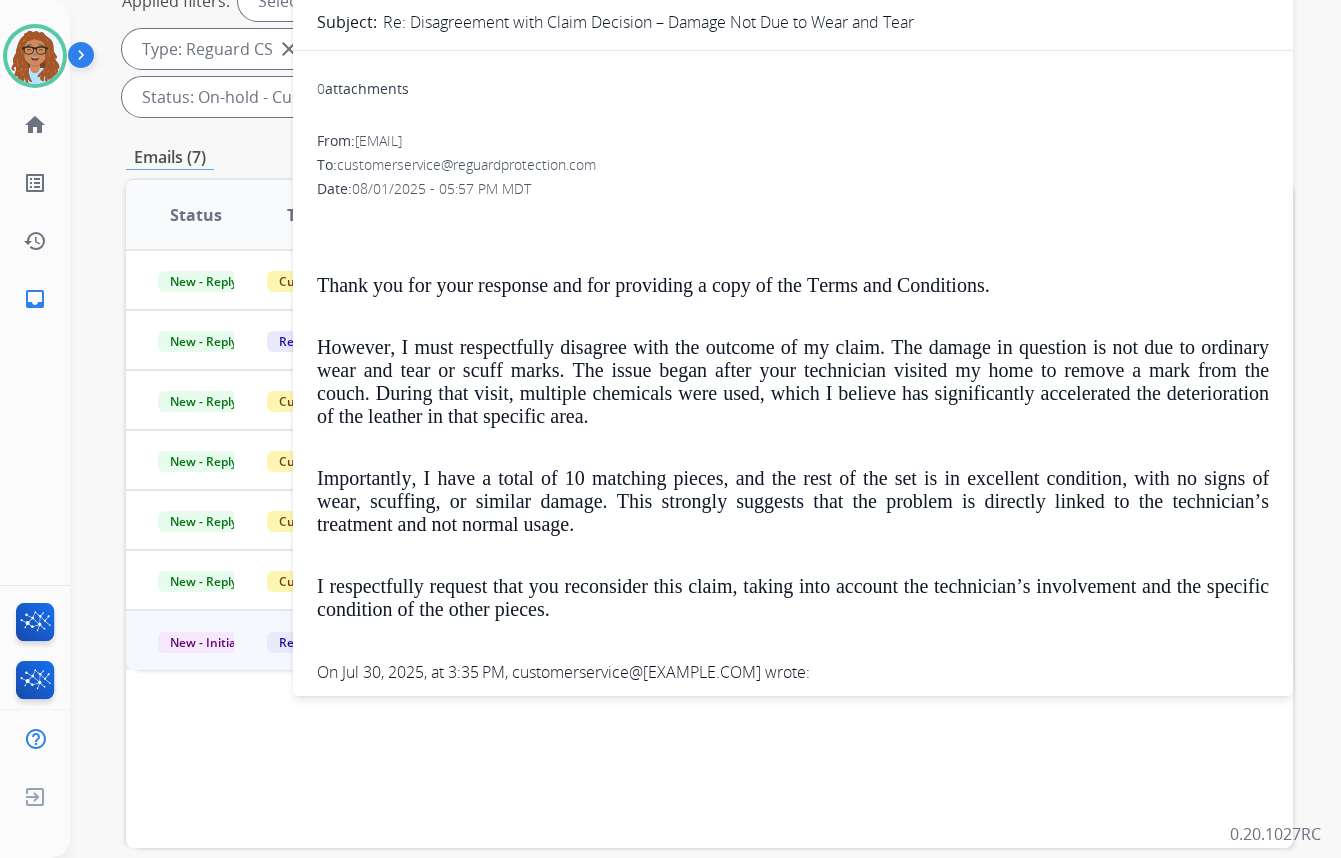 scroll, scrollTop: 332, scrollLeft: 0, axis: vertical 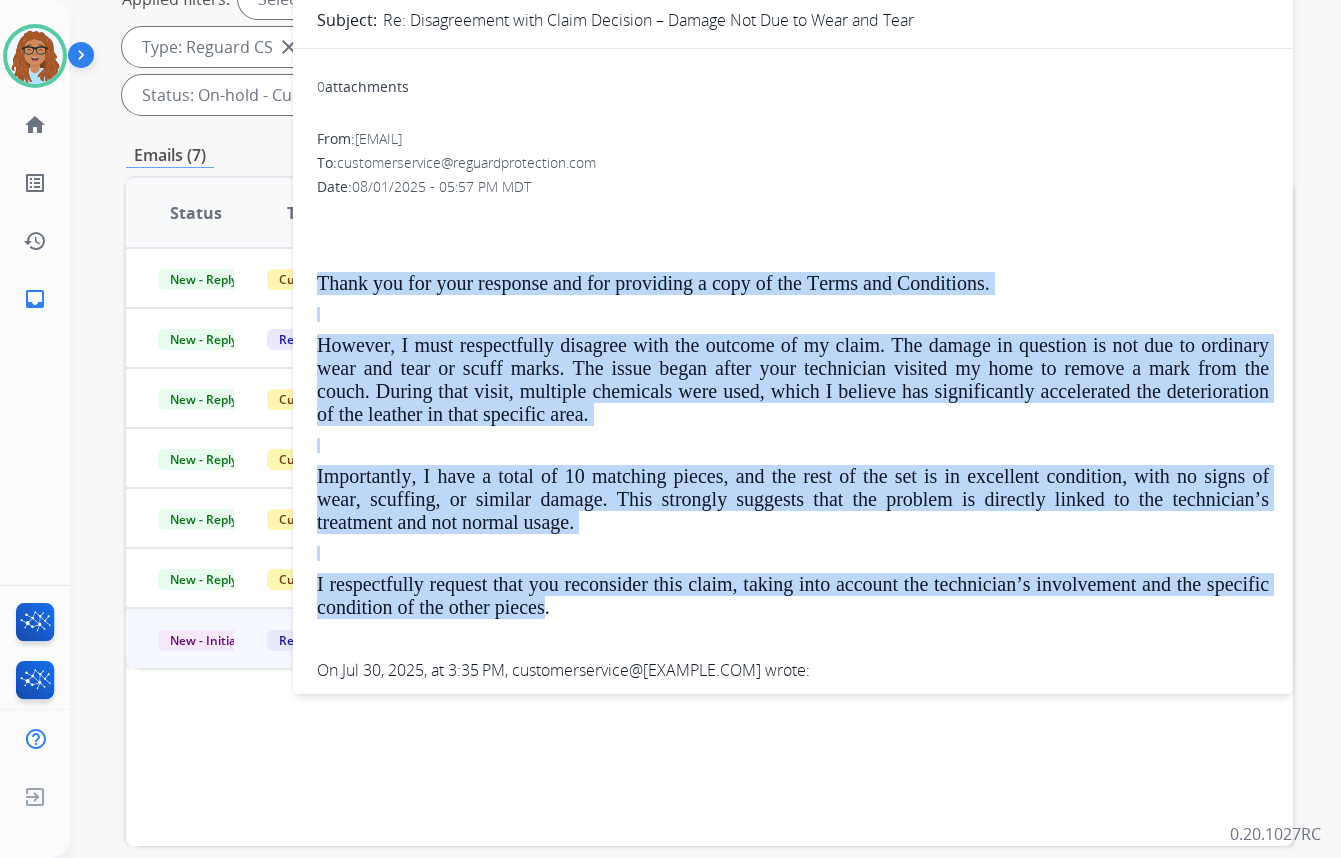 drag, startPoint x: 584, startPoint y: 607, endPoint x: 313, endPoint y: 292, distance: 415.53098 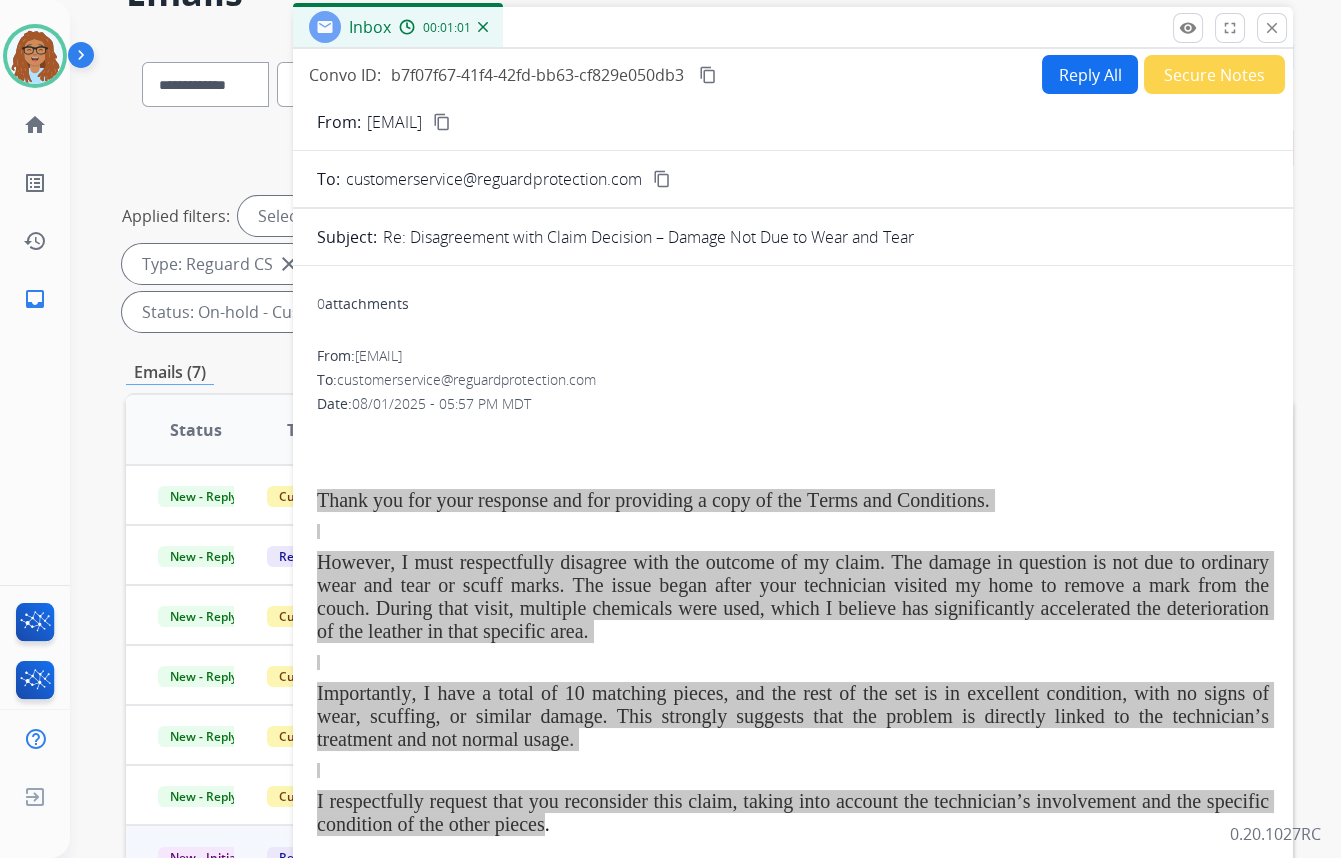 scroll, scrollTop: 60, scrollLeft: 0, axis: vertical 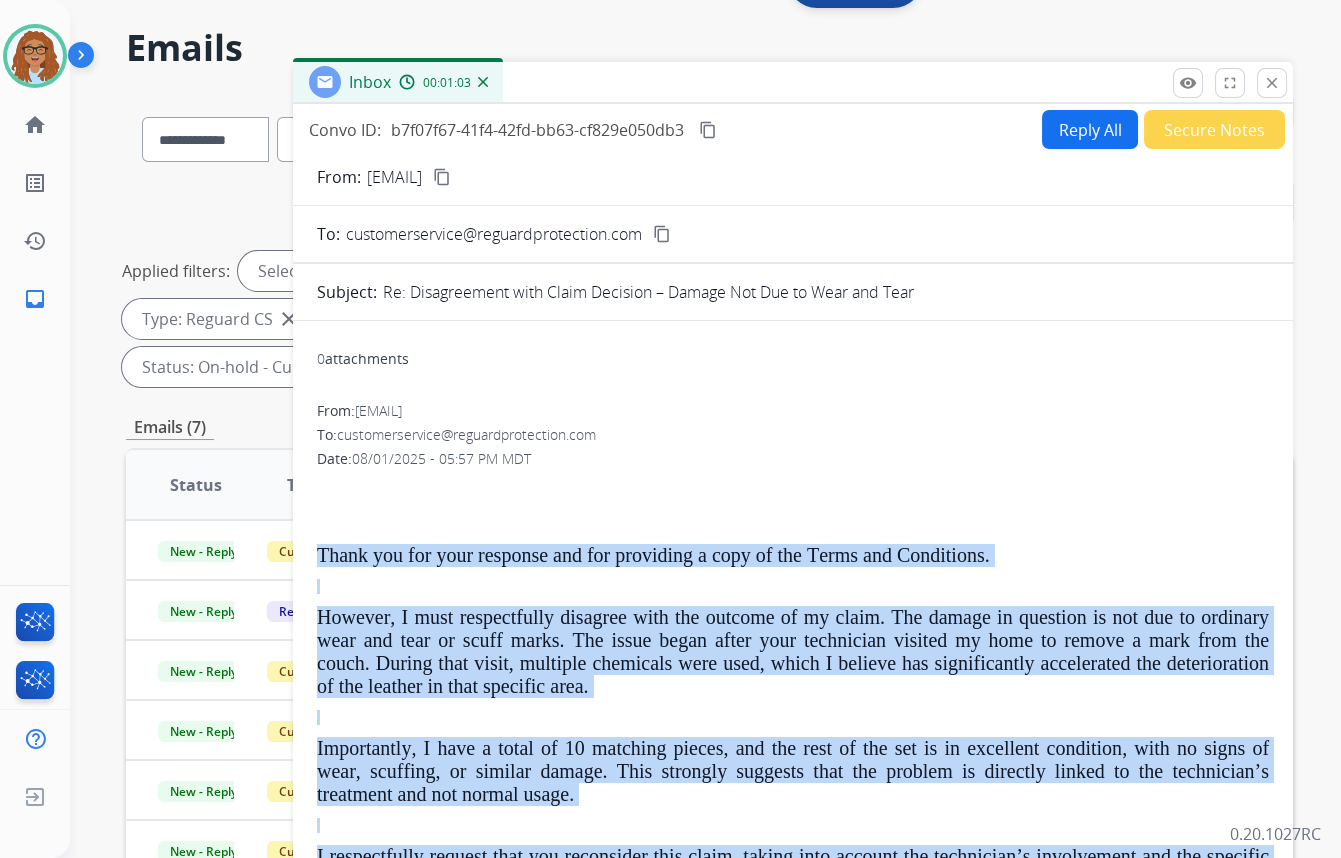 drag, startPoint x: 1271, startPoint y: 83, endPoint x: 1259, endPoint y: 80, distance: 12.369317 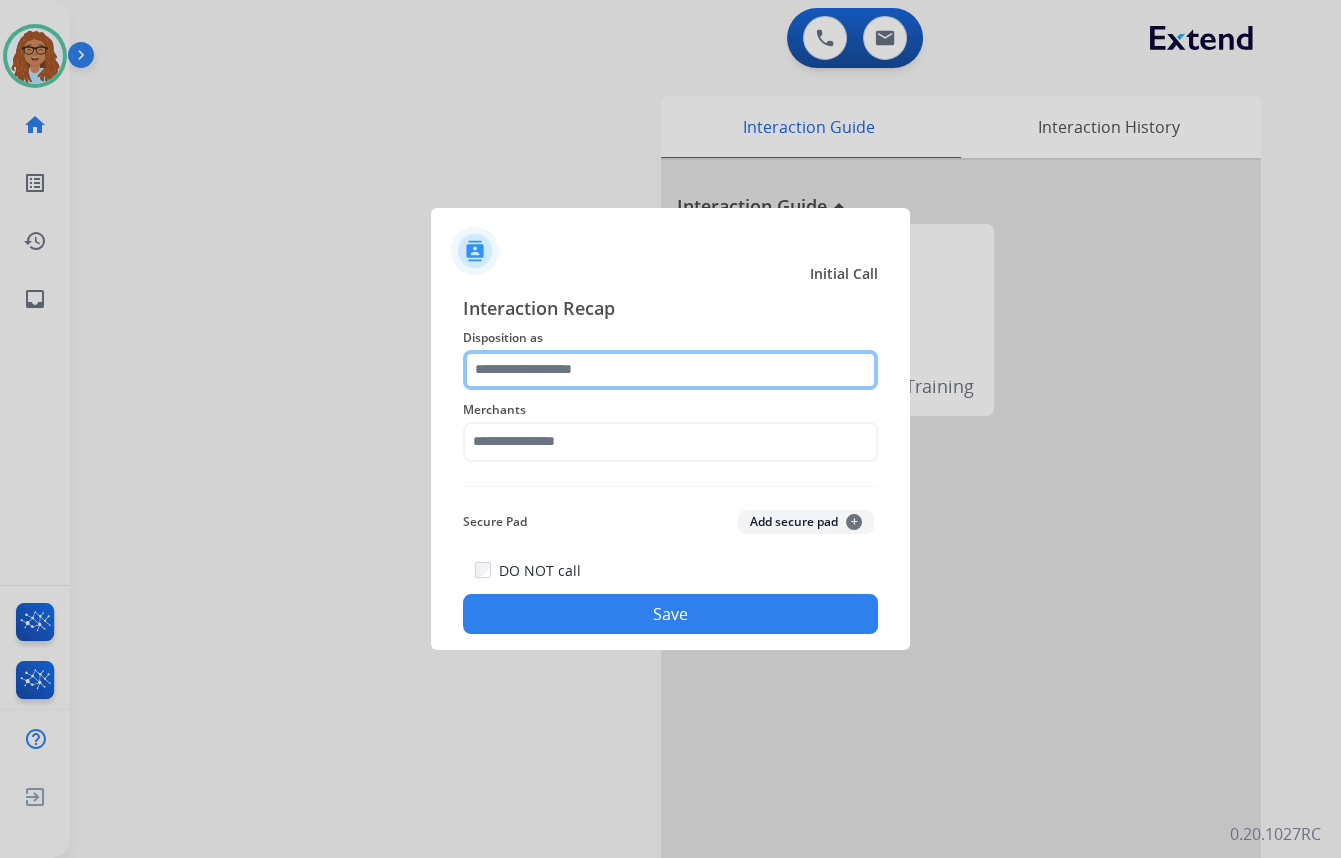 click 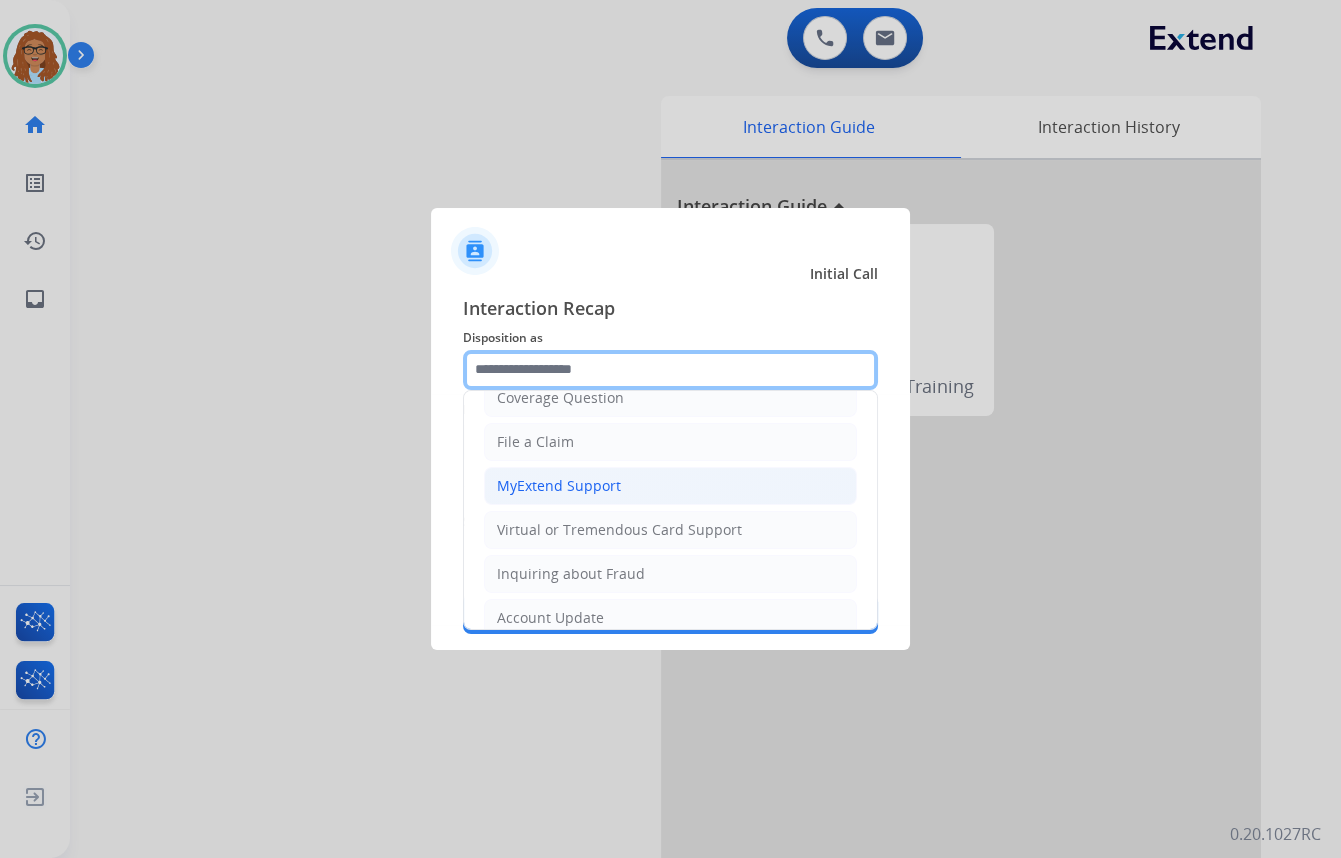 scroll, scrollTop: 272, scrollLeft: 0, axis: vertical 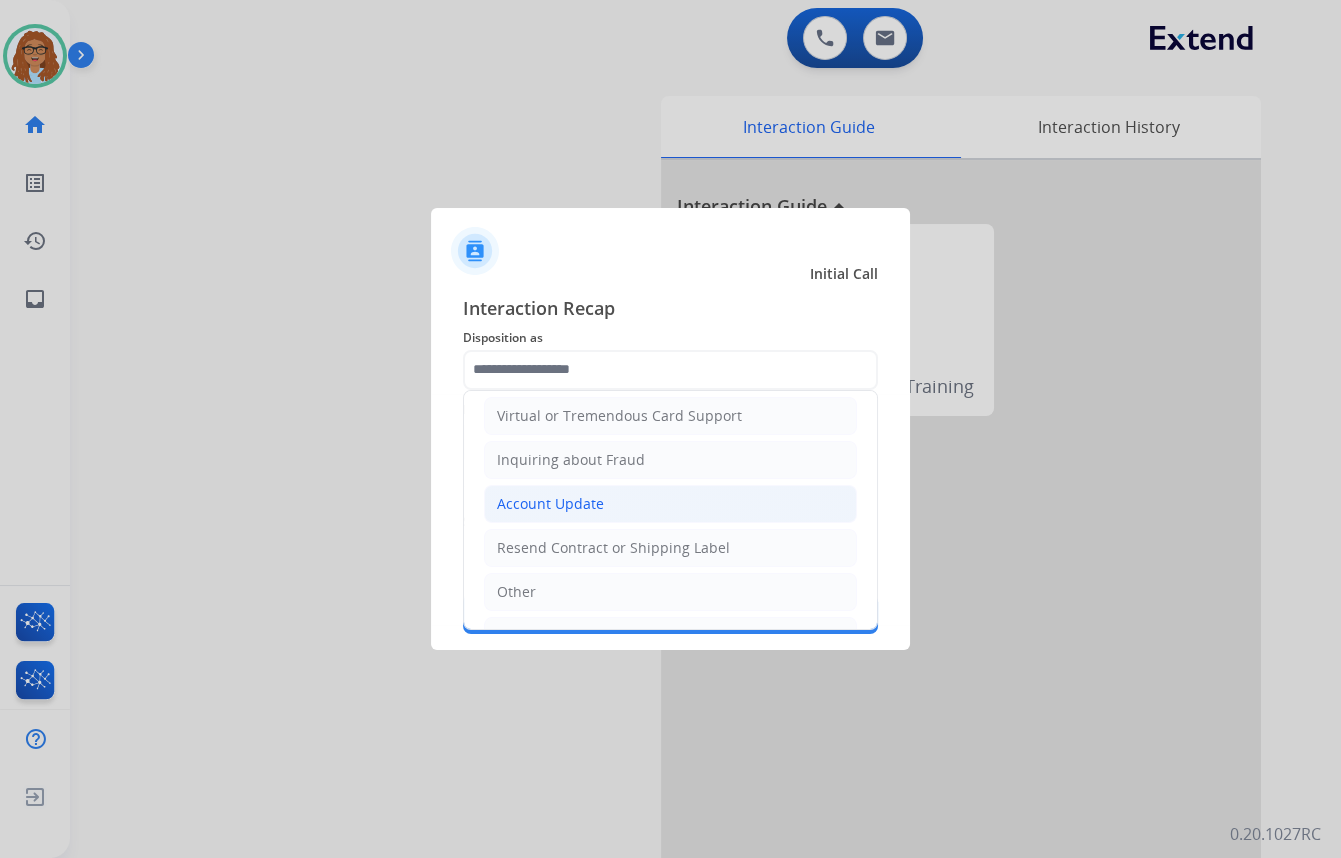 click on "Account Update" 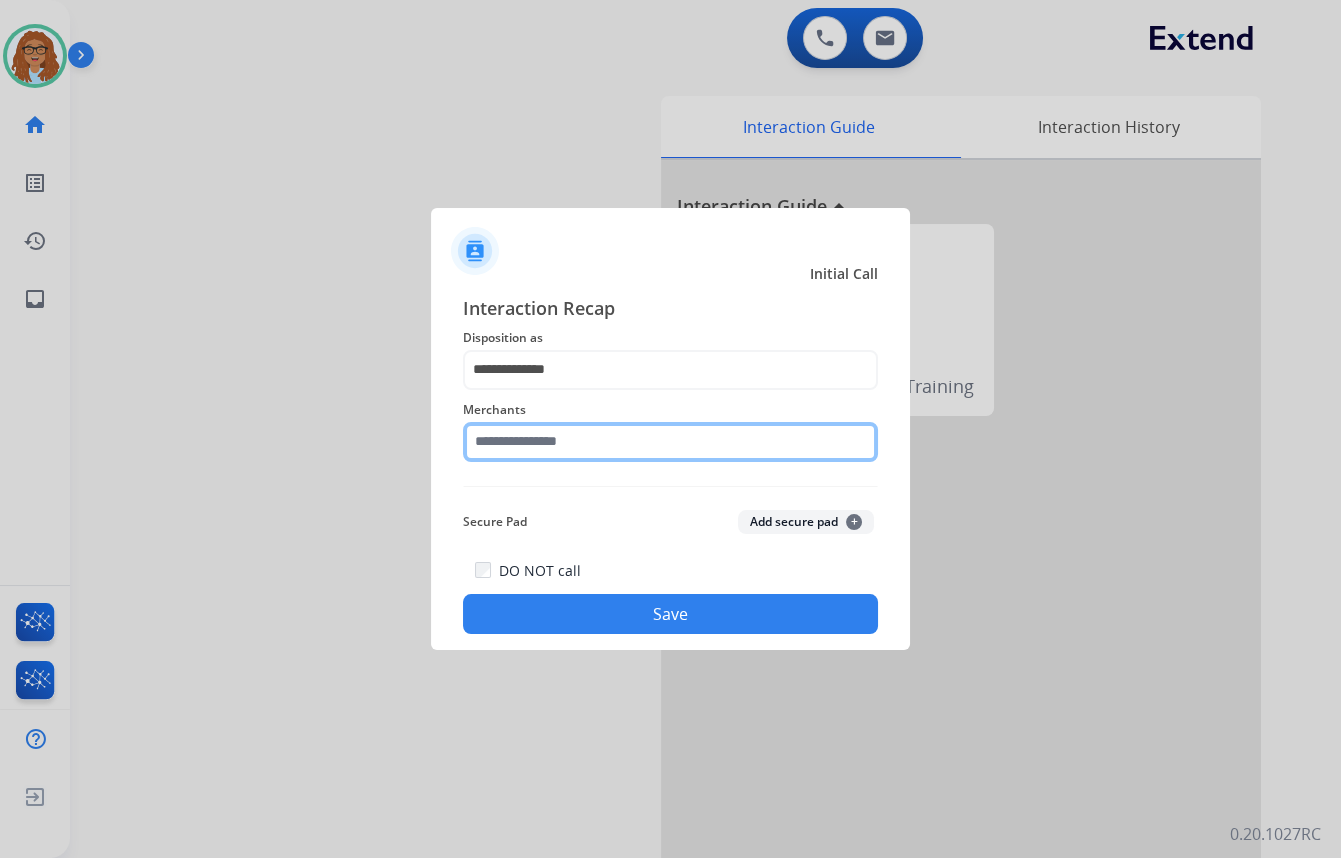 click 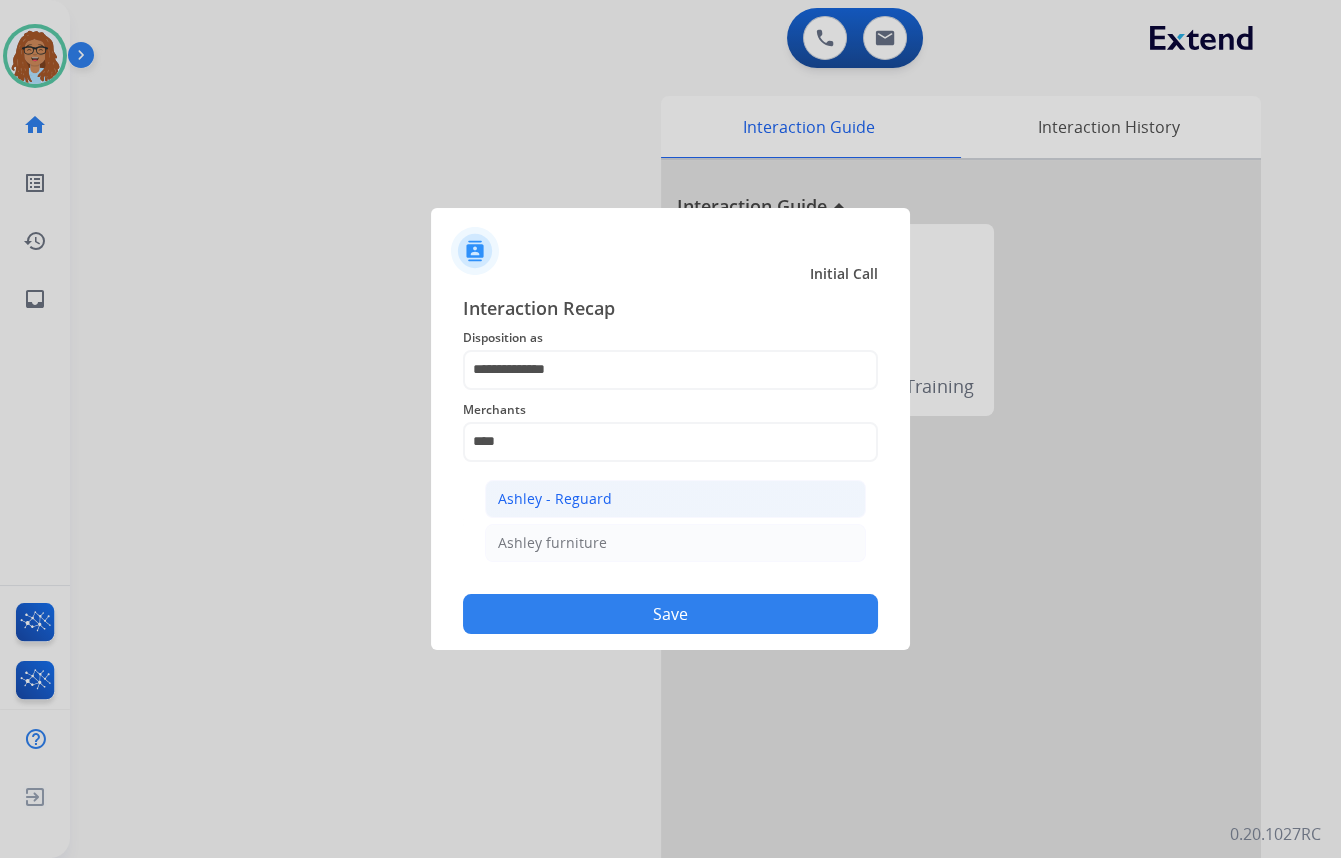 click on "Ashley - Reguard" 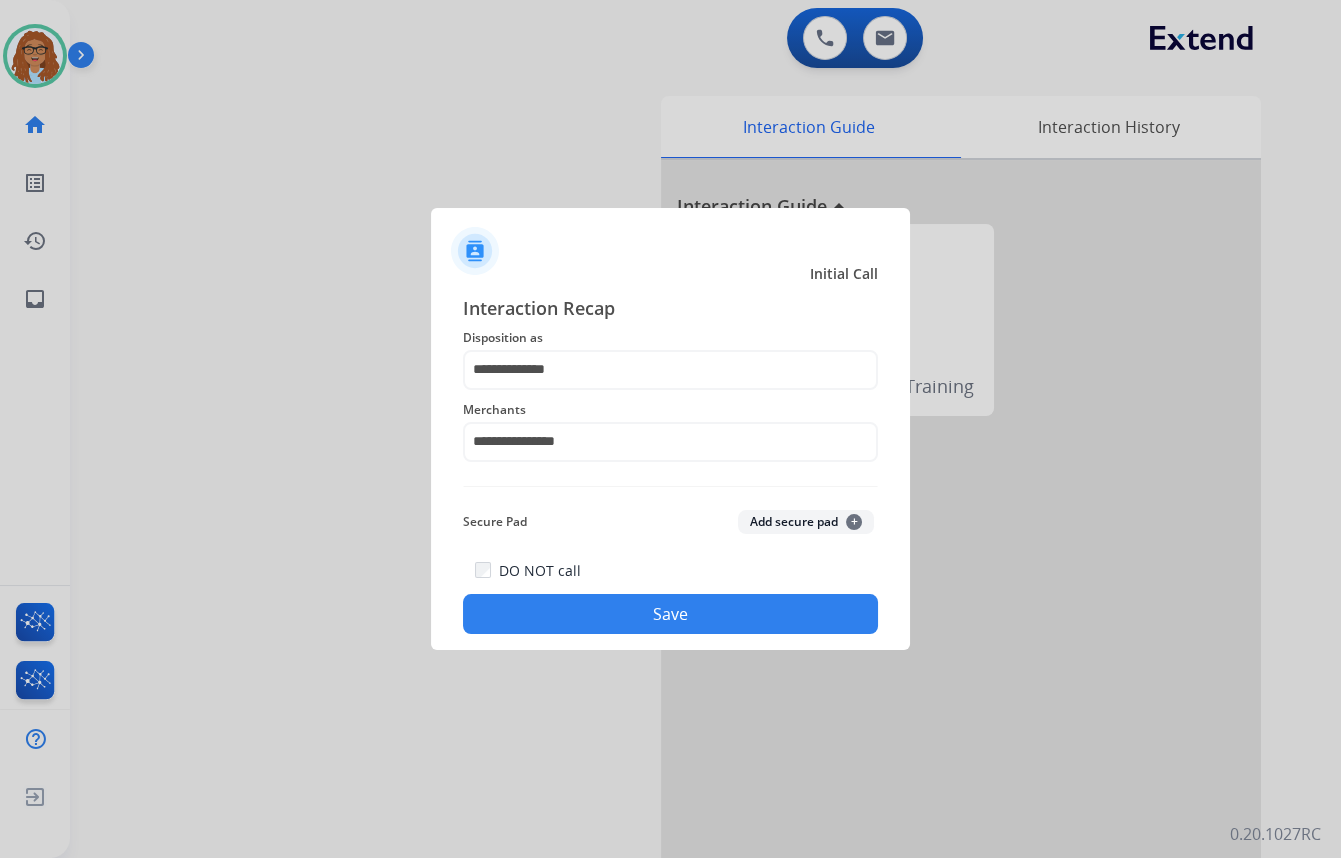 click on "Save" 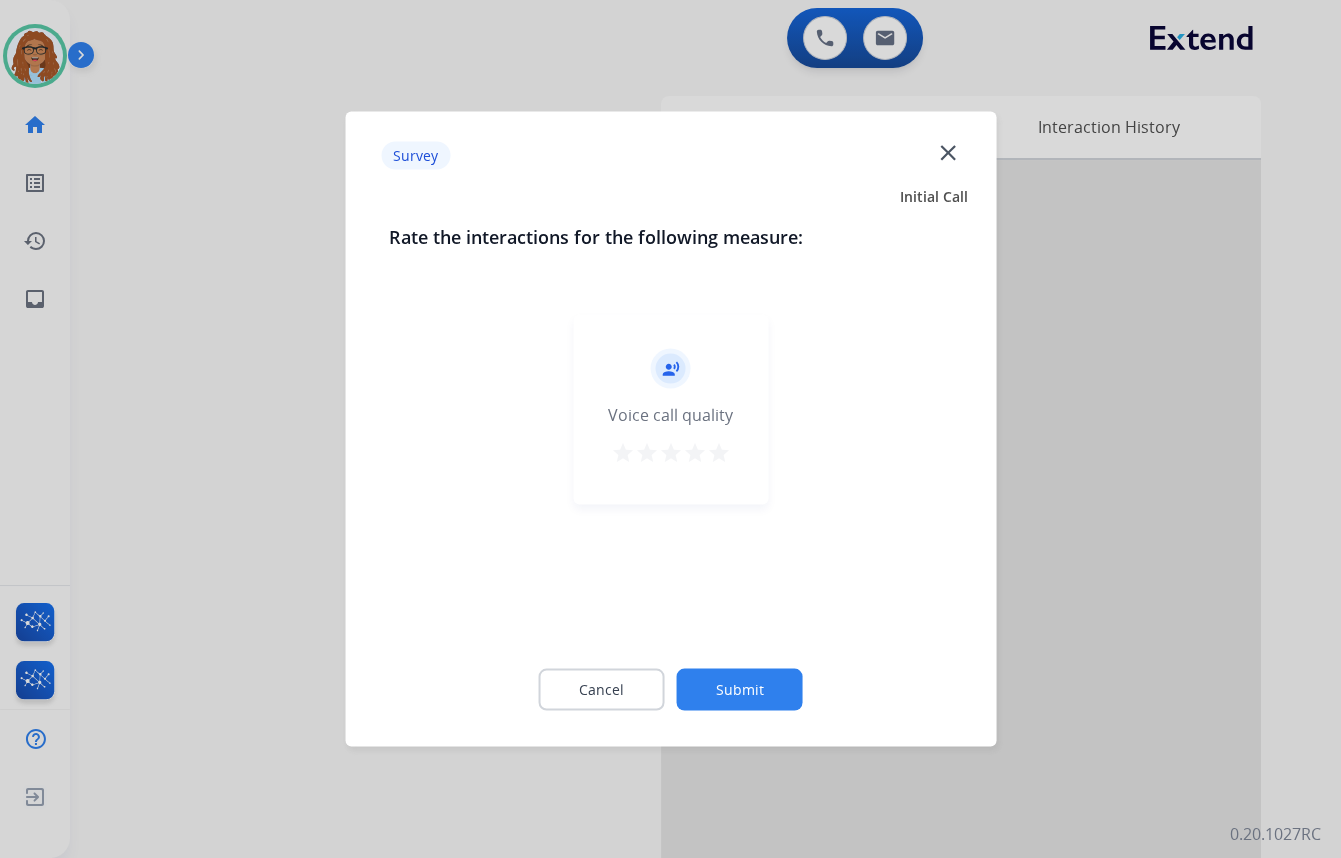 click on "close" 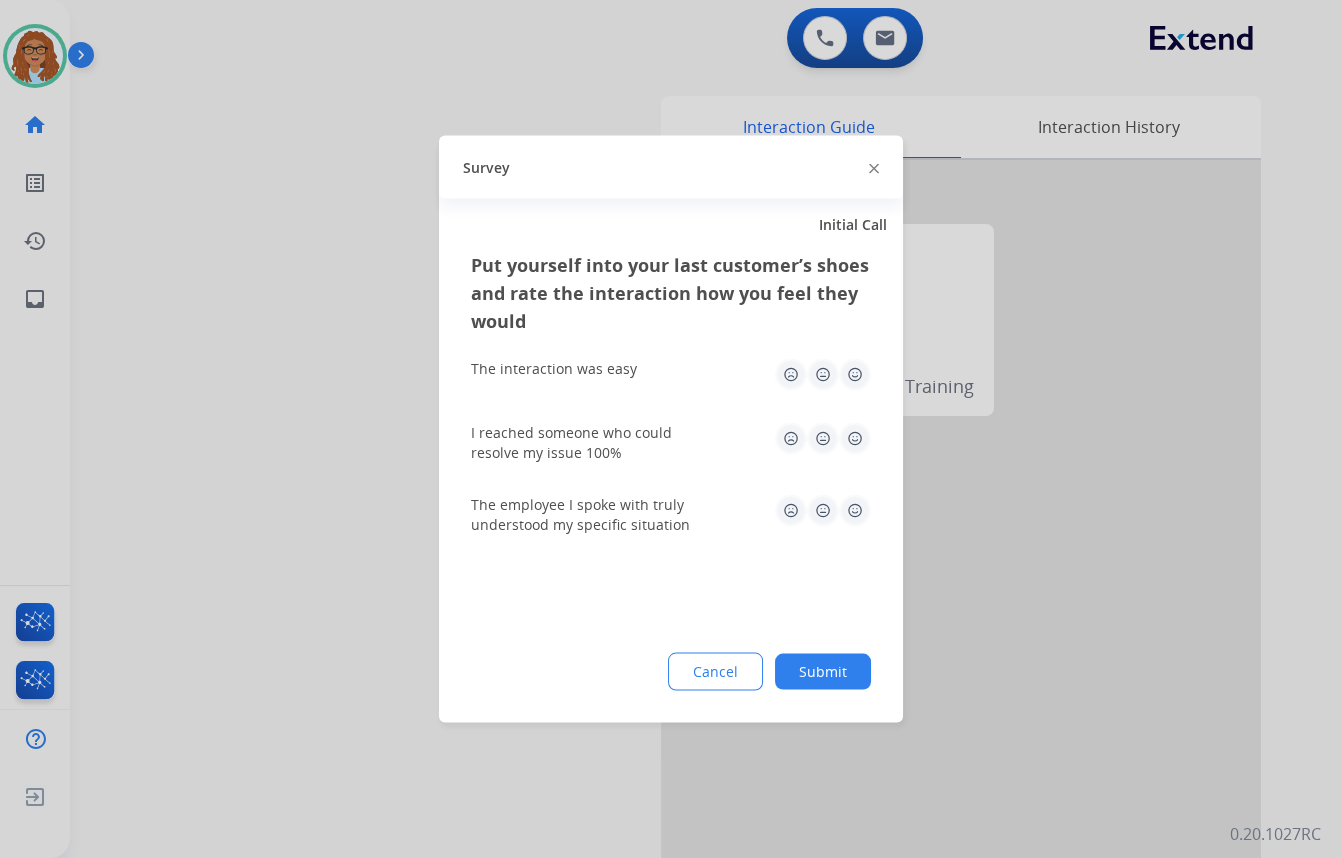 drag, startPoint x: 876, startPoint y: 168, endPoint x: 747, endPoint y: 195, distance: 131.7953 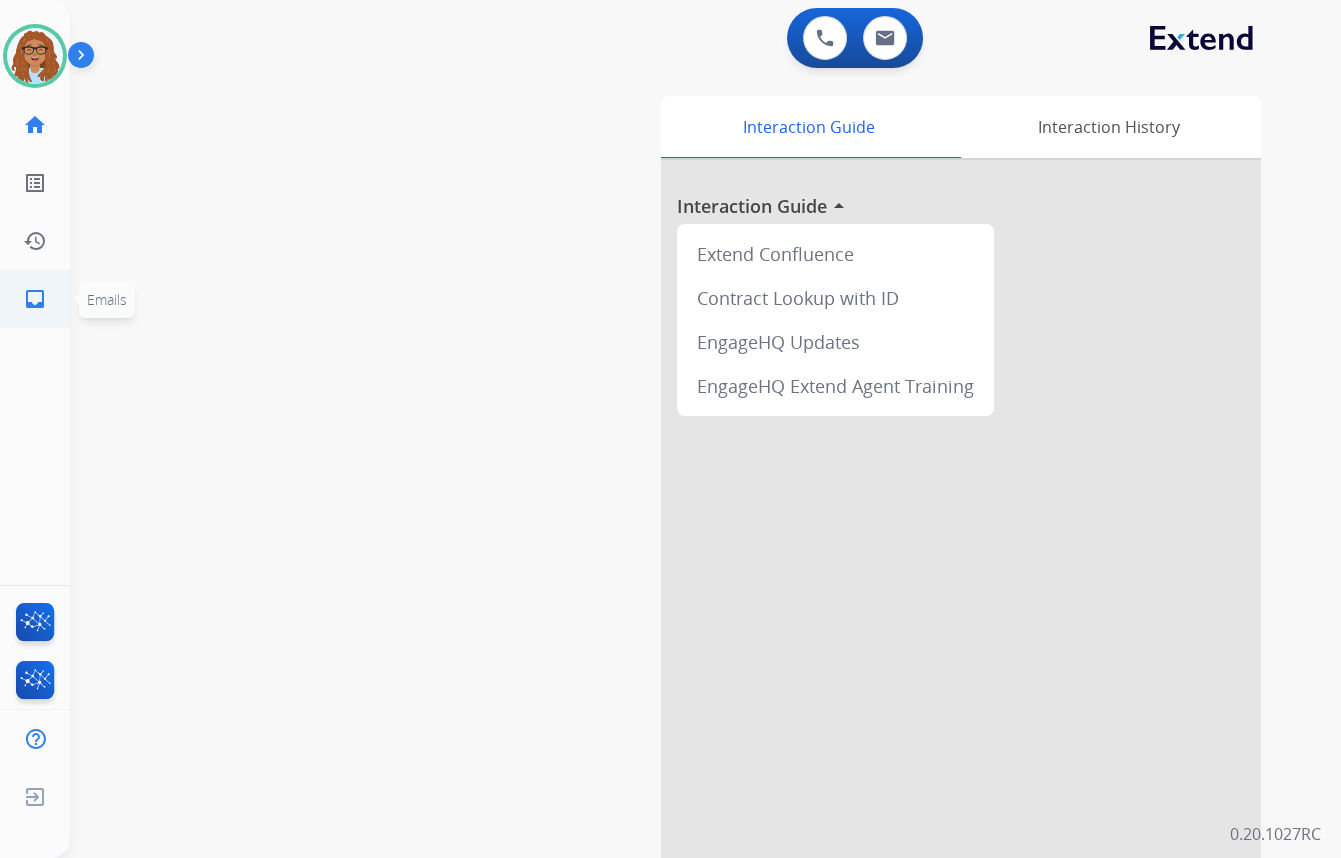 click on "inbox" 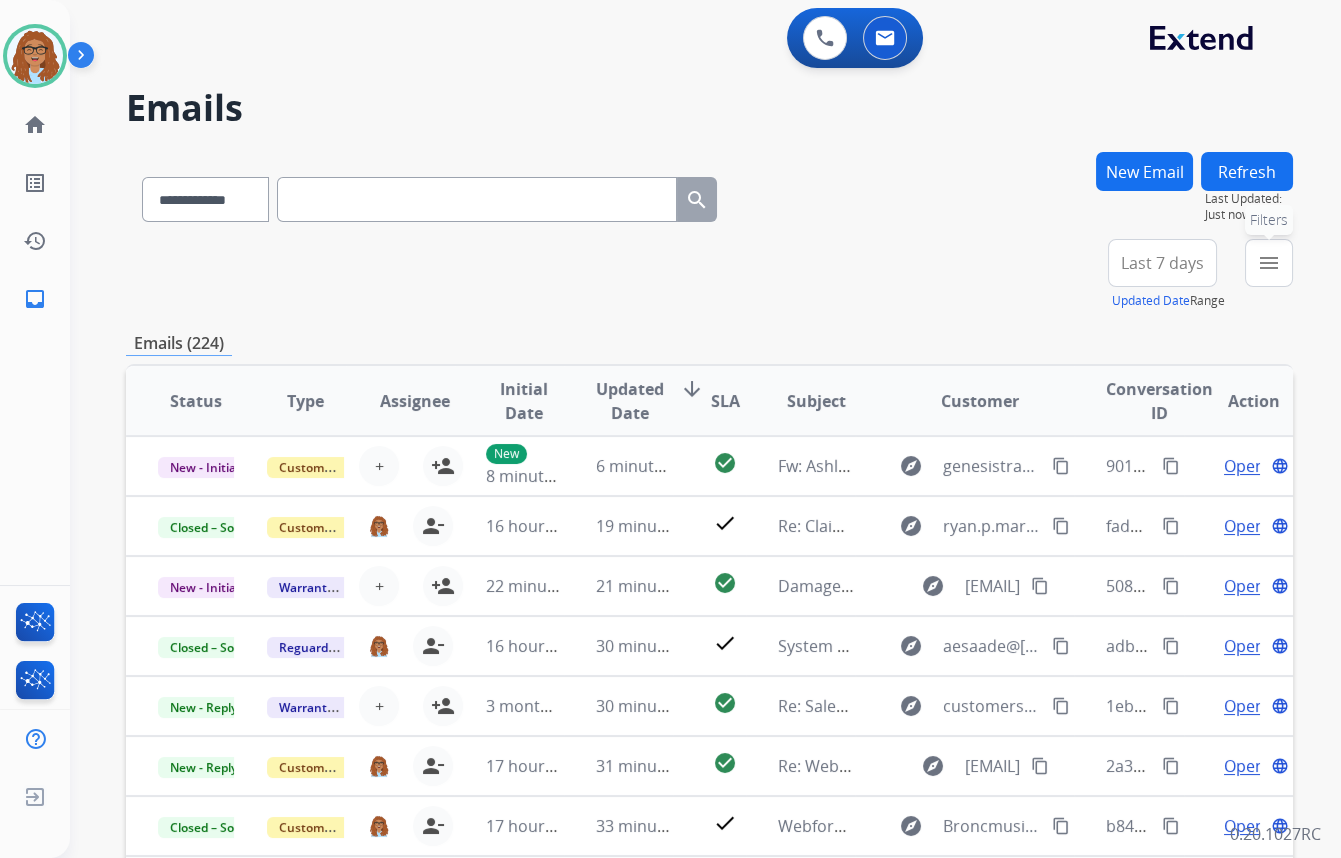 click on "menu  Filters" at bounding box center (1269, 263) 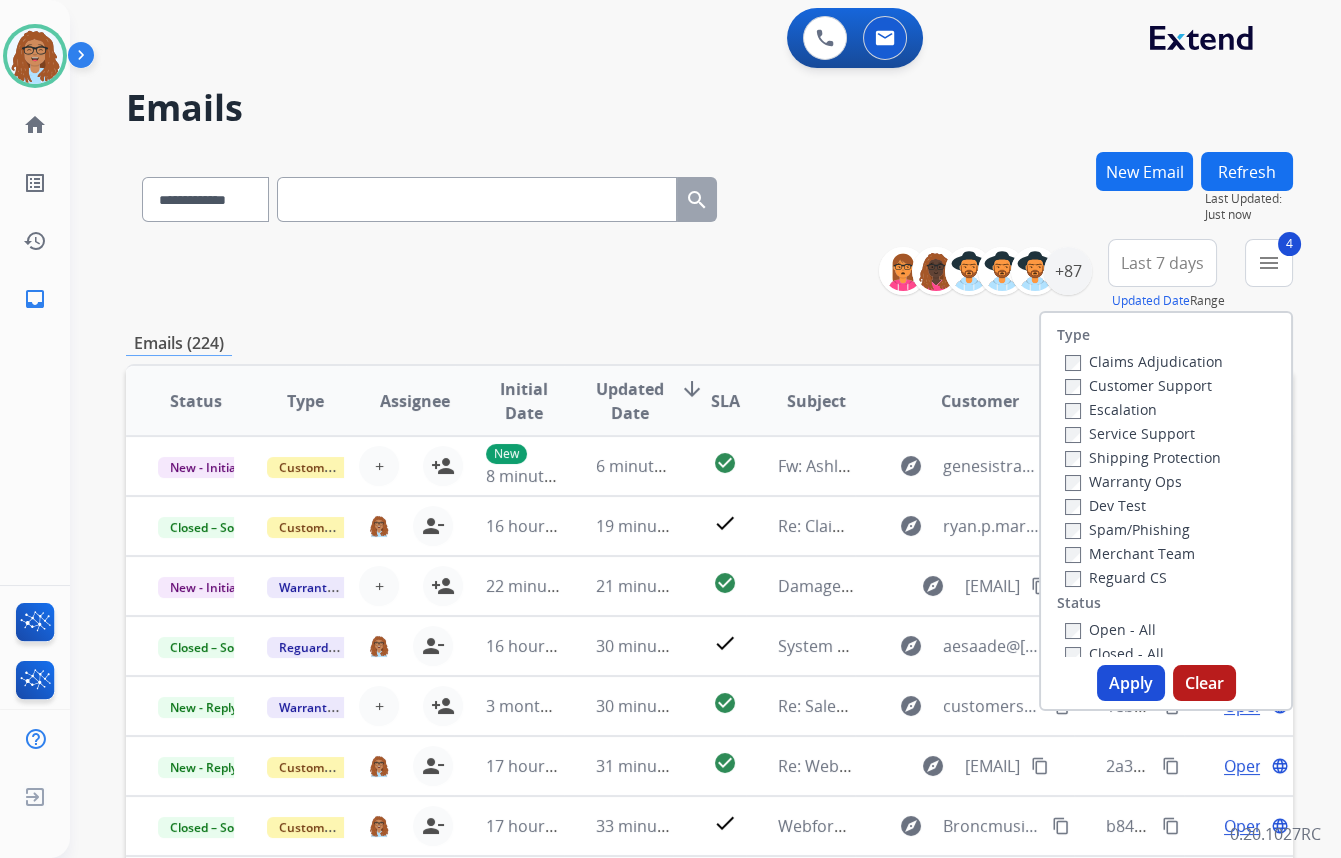 click on "Apply" at bounding box center (1131, 683) 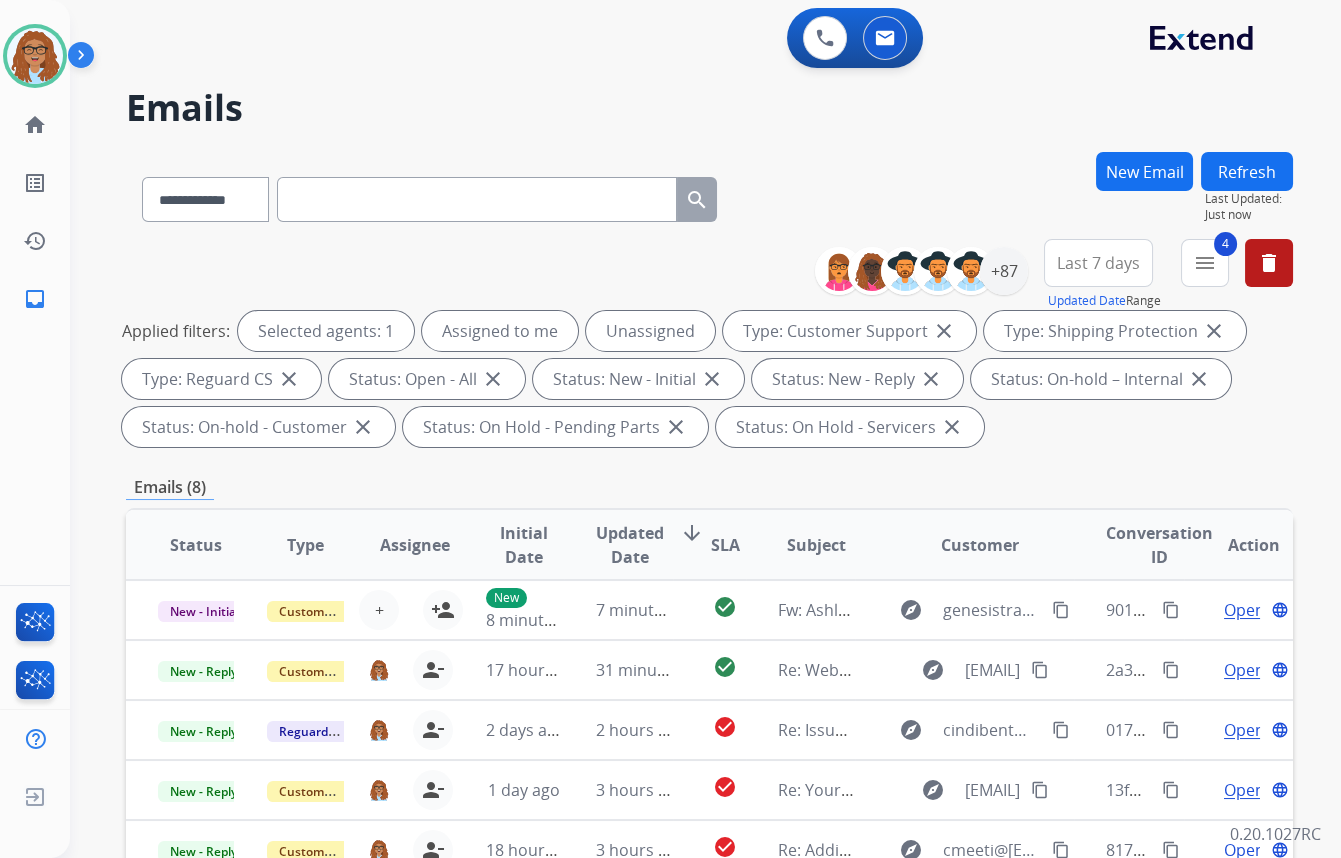 click on "Last 7 days" at bounding box center [1098, 263] 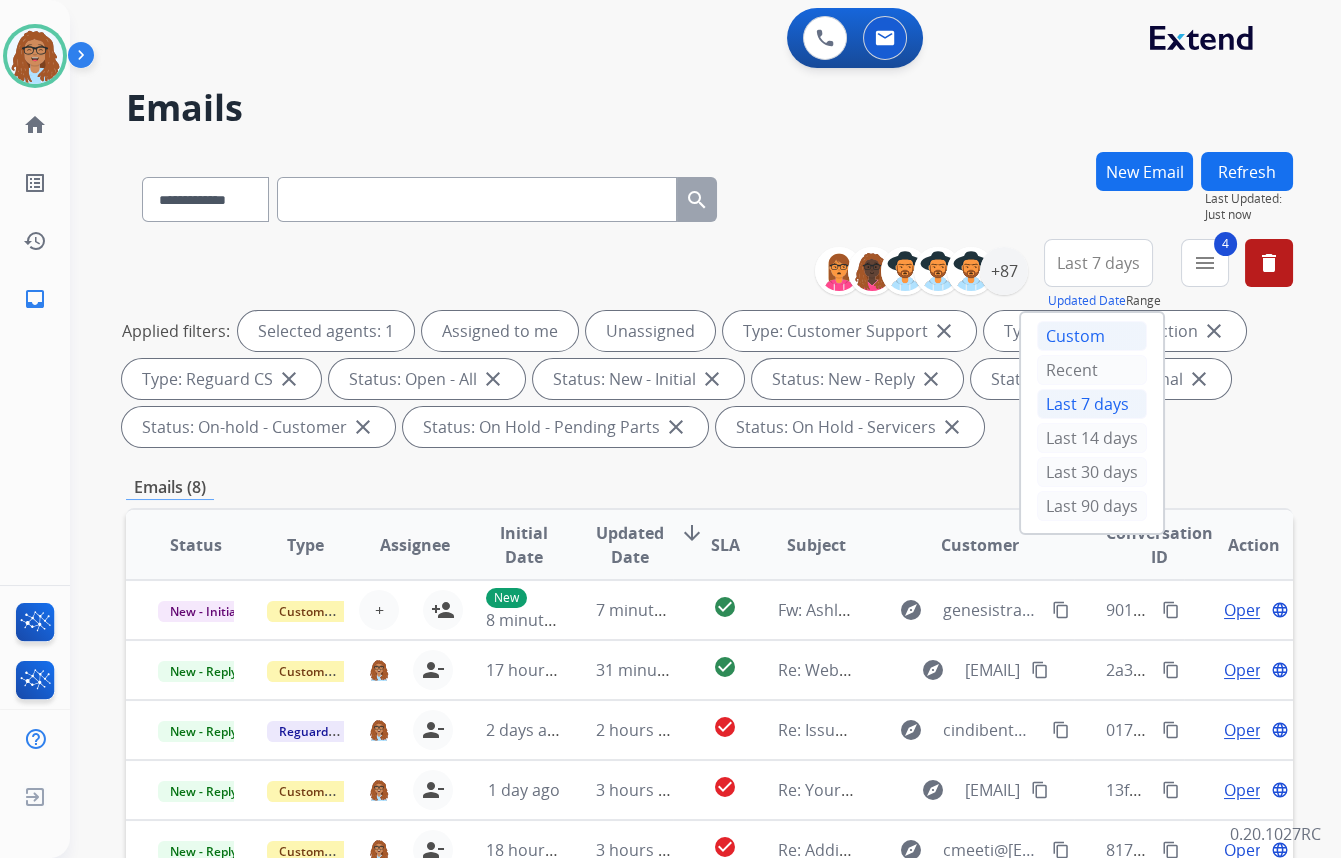 click on "Custom" at bounding box center [1092, 336] 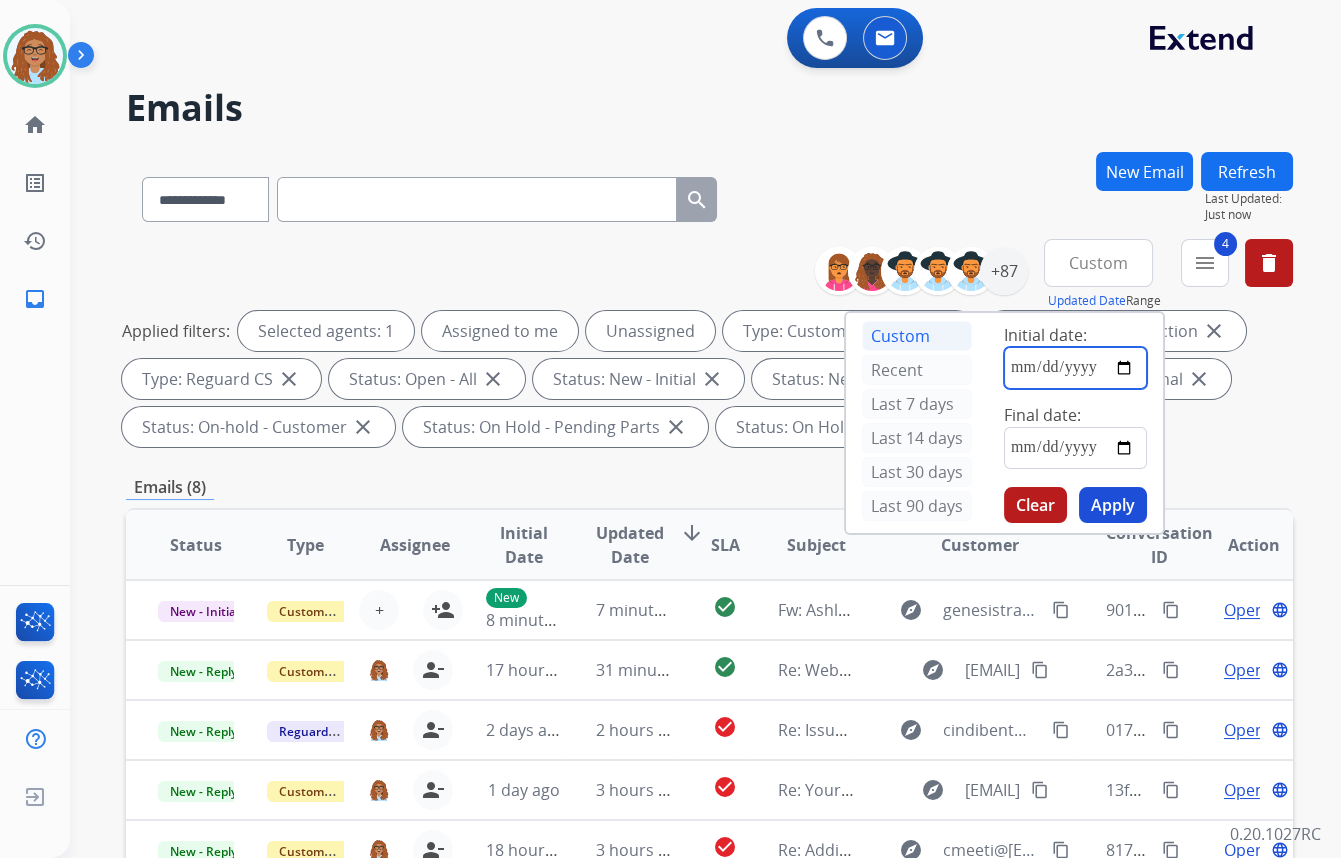 click at bounding box center [1075, 368] 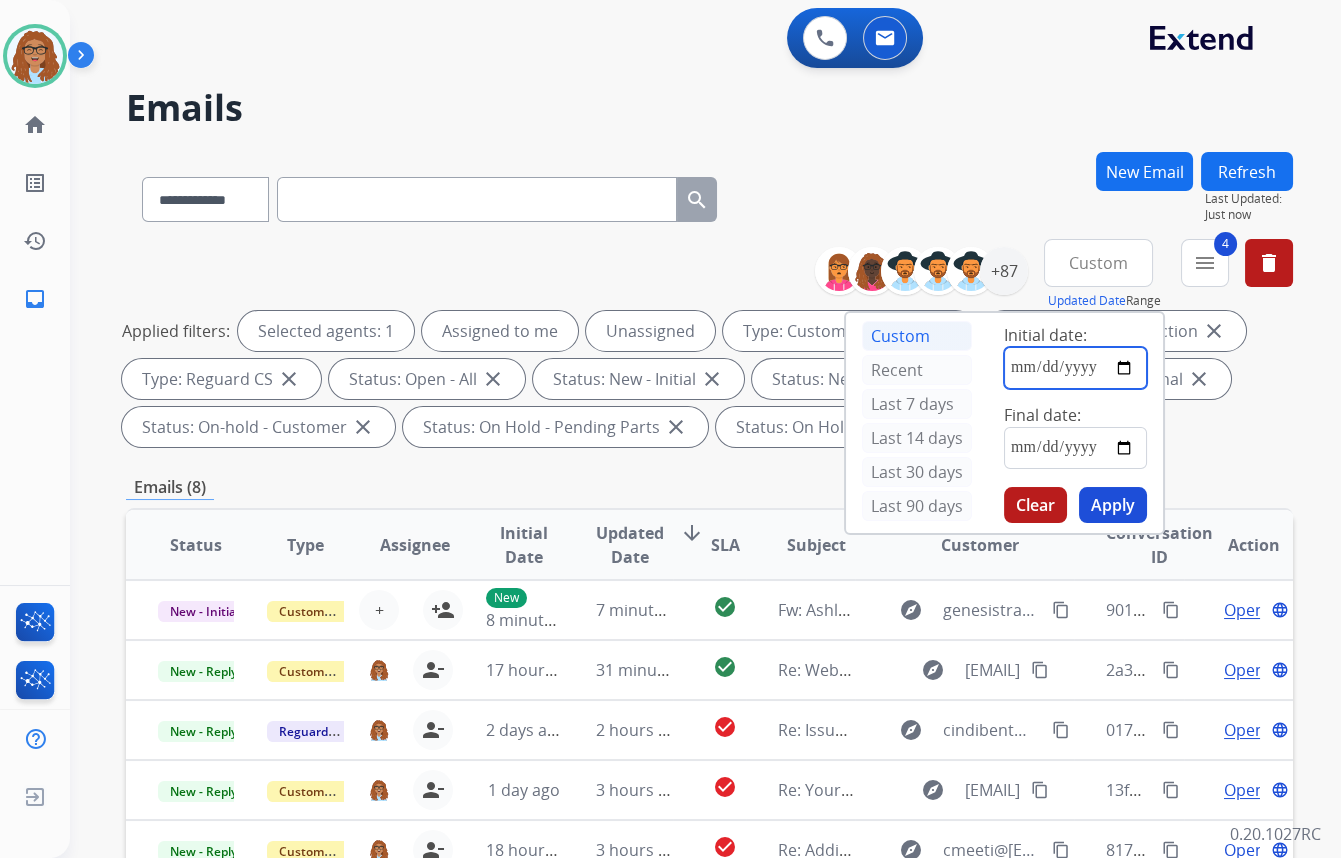type on "**********" 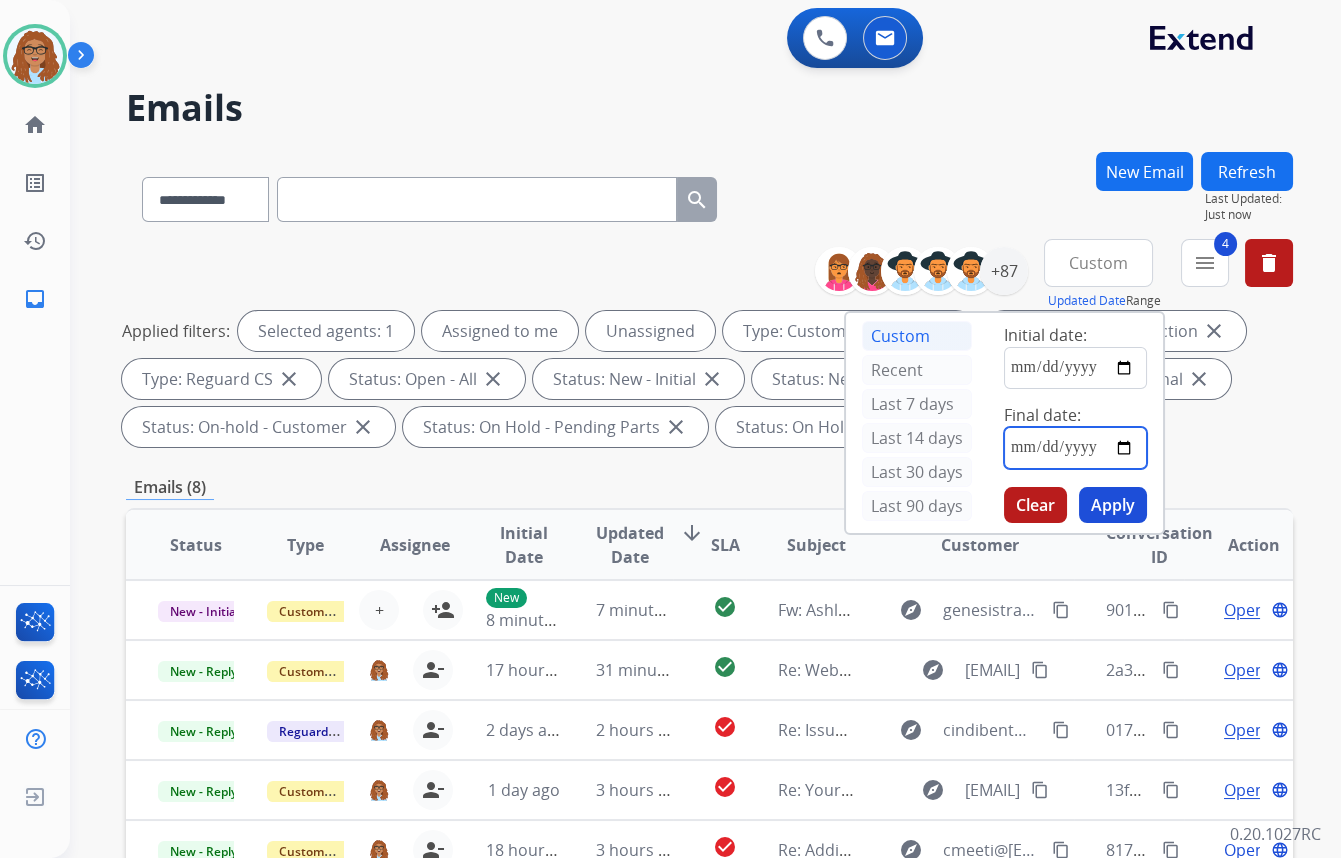 click at bounding box center (1075, 448) 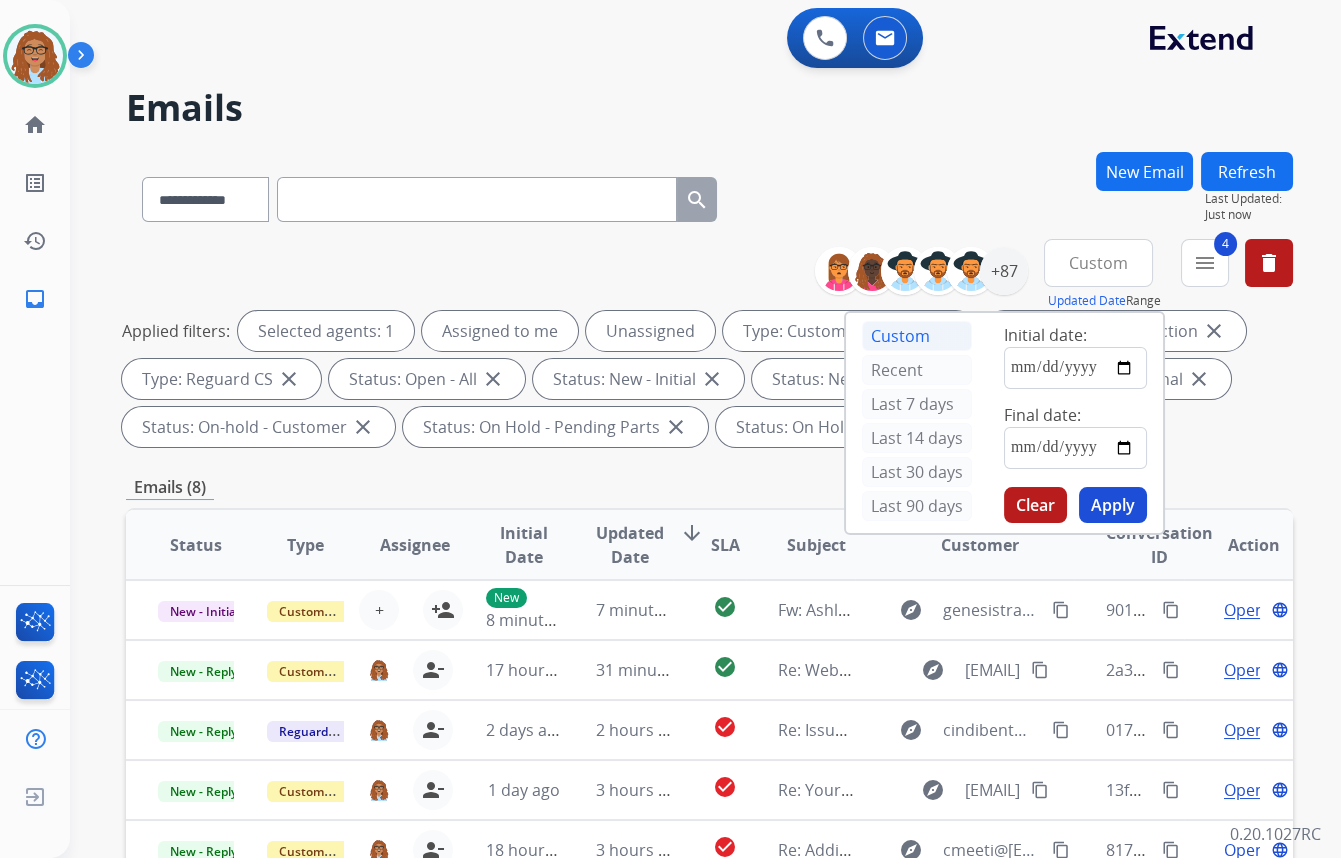click on "Apply" at bounding box center (1113, 505) 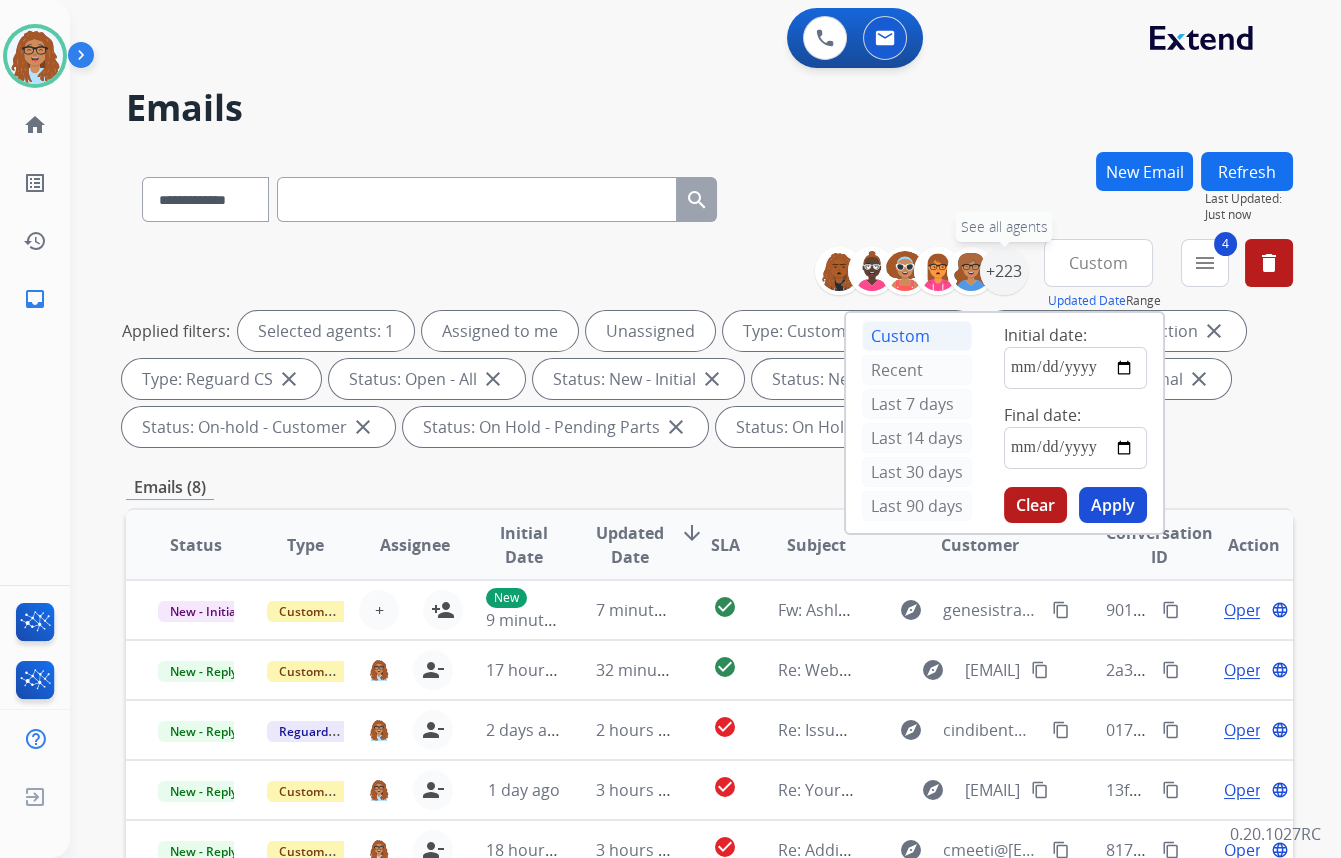 drag, startPoint x: 1001, startPoint y: 280, endPoint x: 760, endPoint y: 293, distance: 241.35037 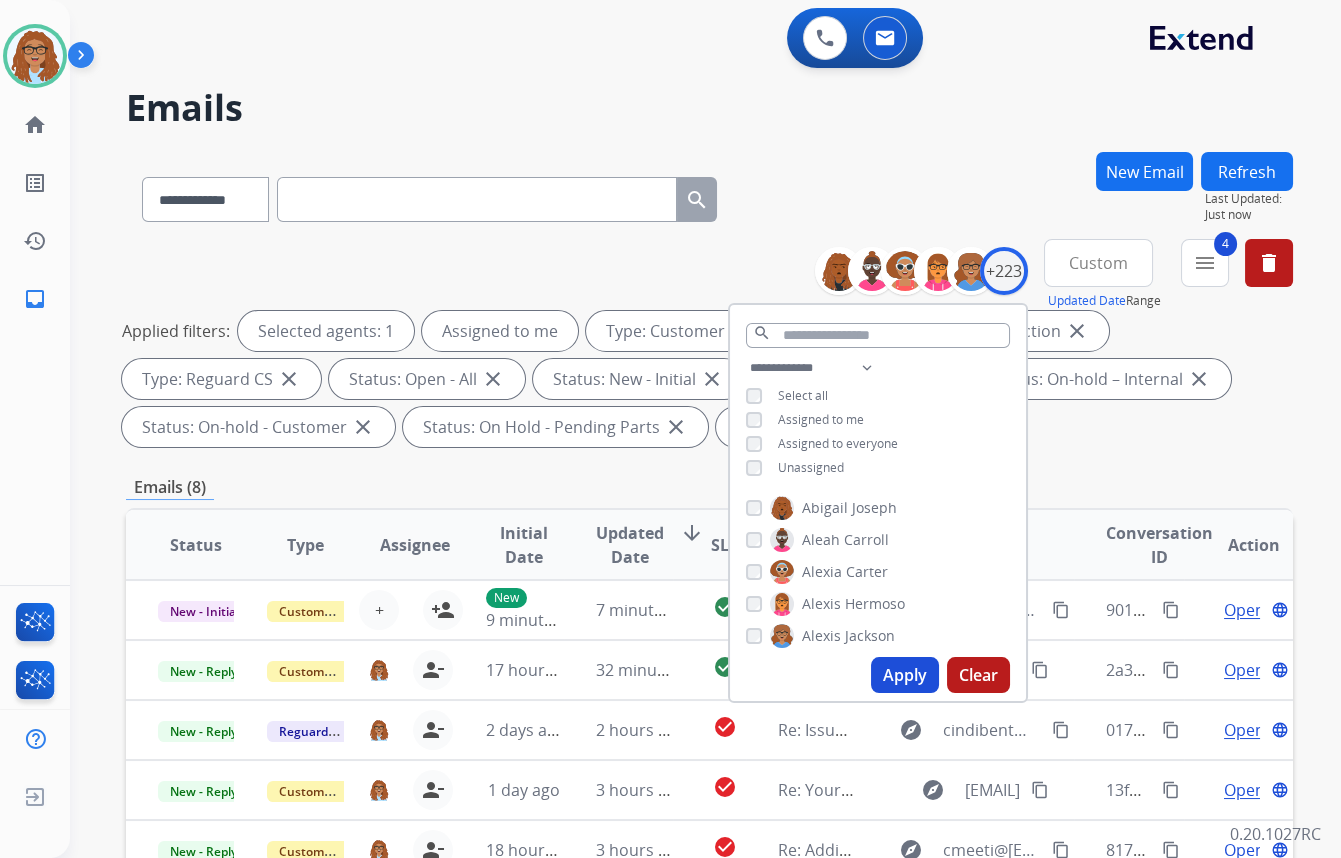 click on "Apply" at bounding box center (905, 675) 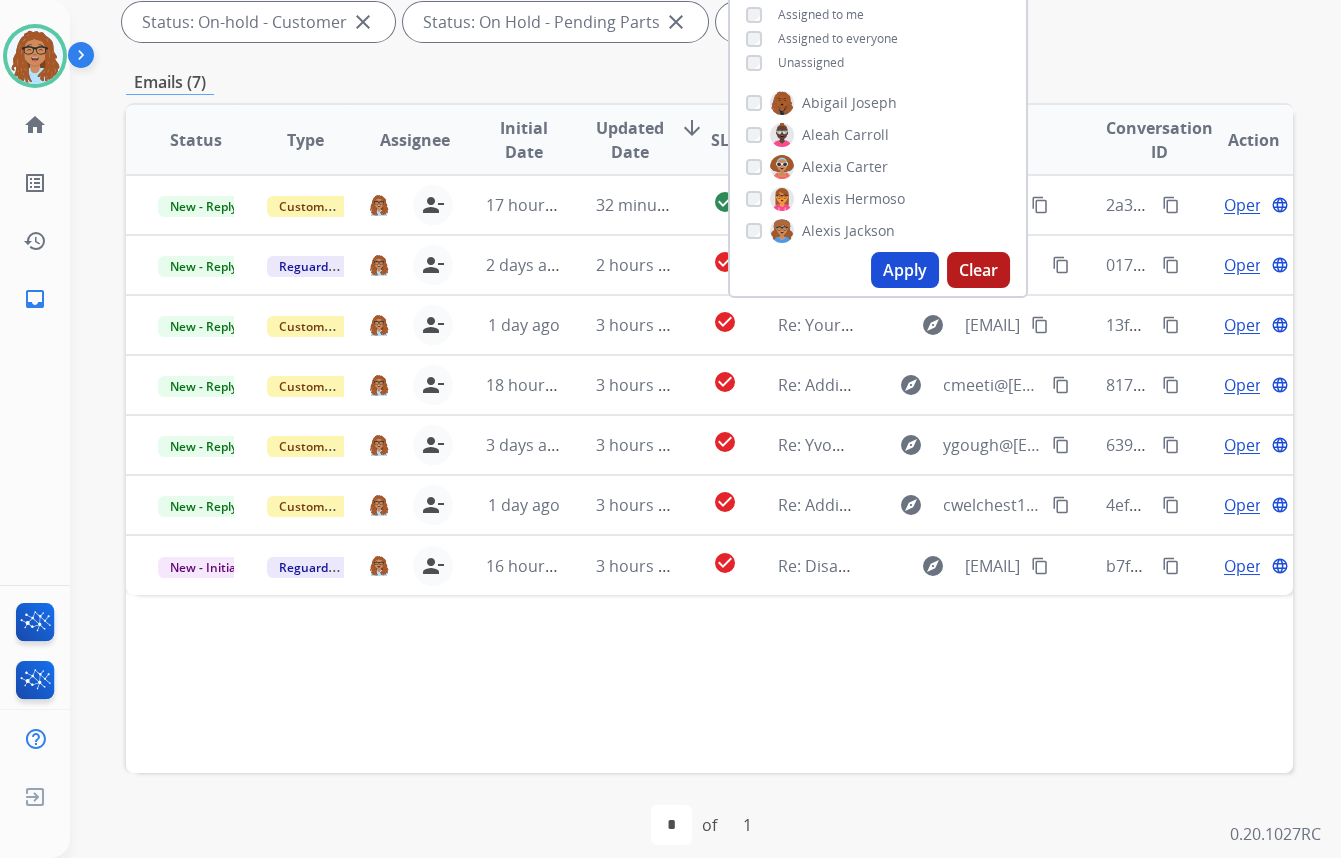 scroll, scrollTop: 423, scrollLeft: 0, axis: vertical 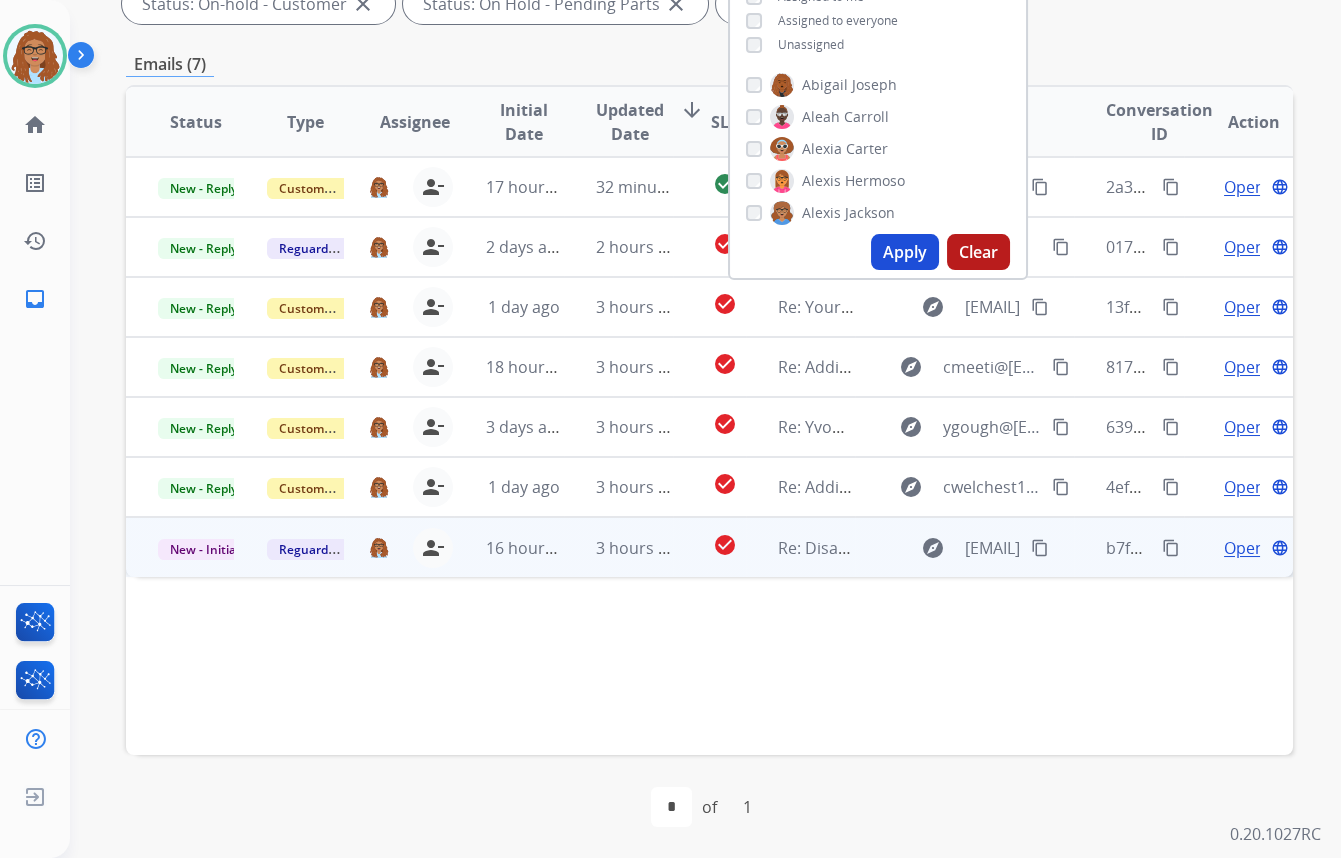 click on "Open" at bounding box center [1244, 548] 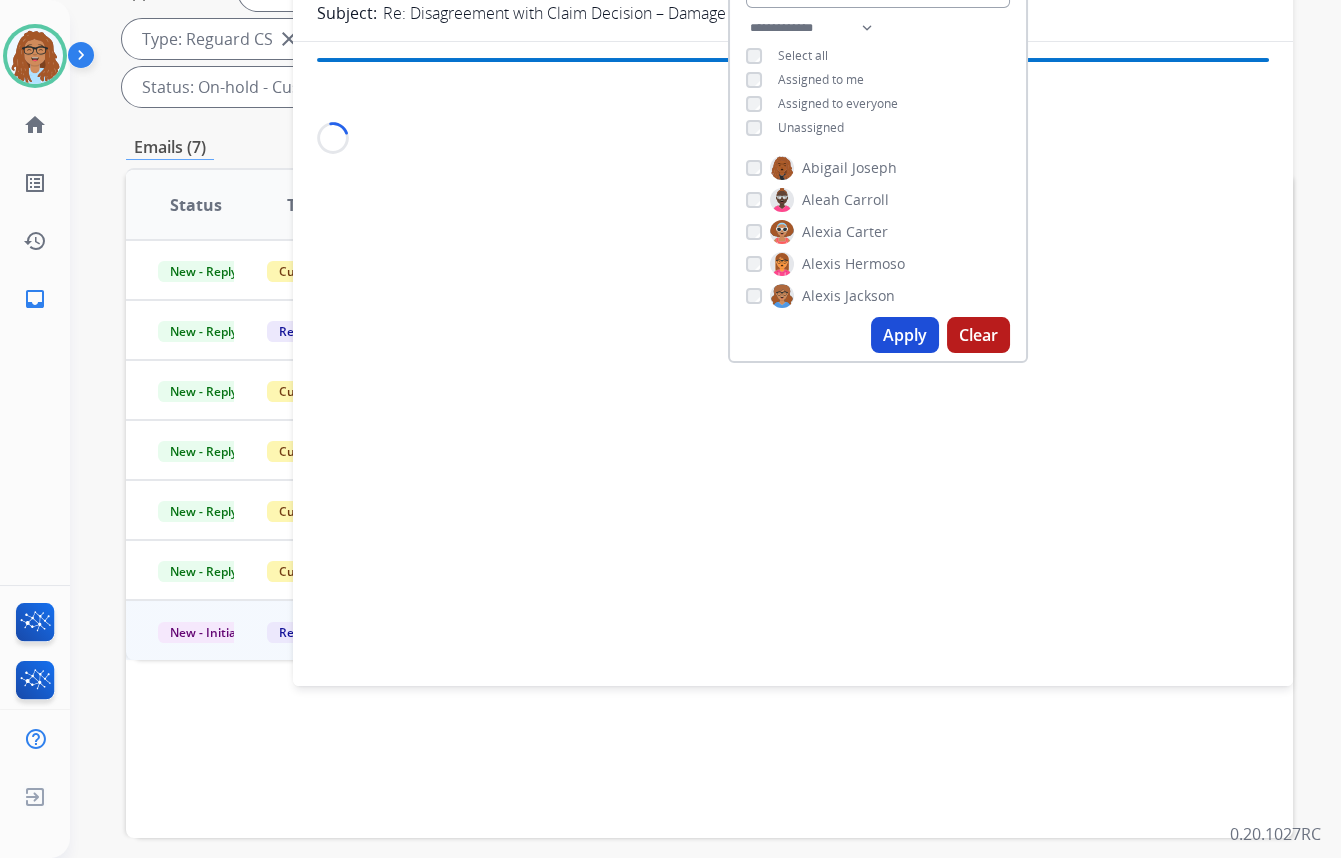 scroll, scrollTop: 150, scrollLeft: 0, axis: vertical 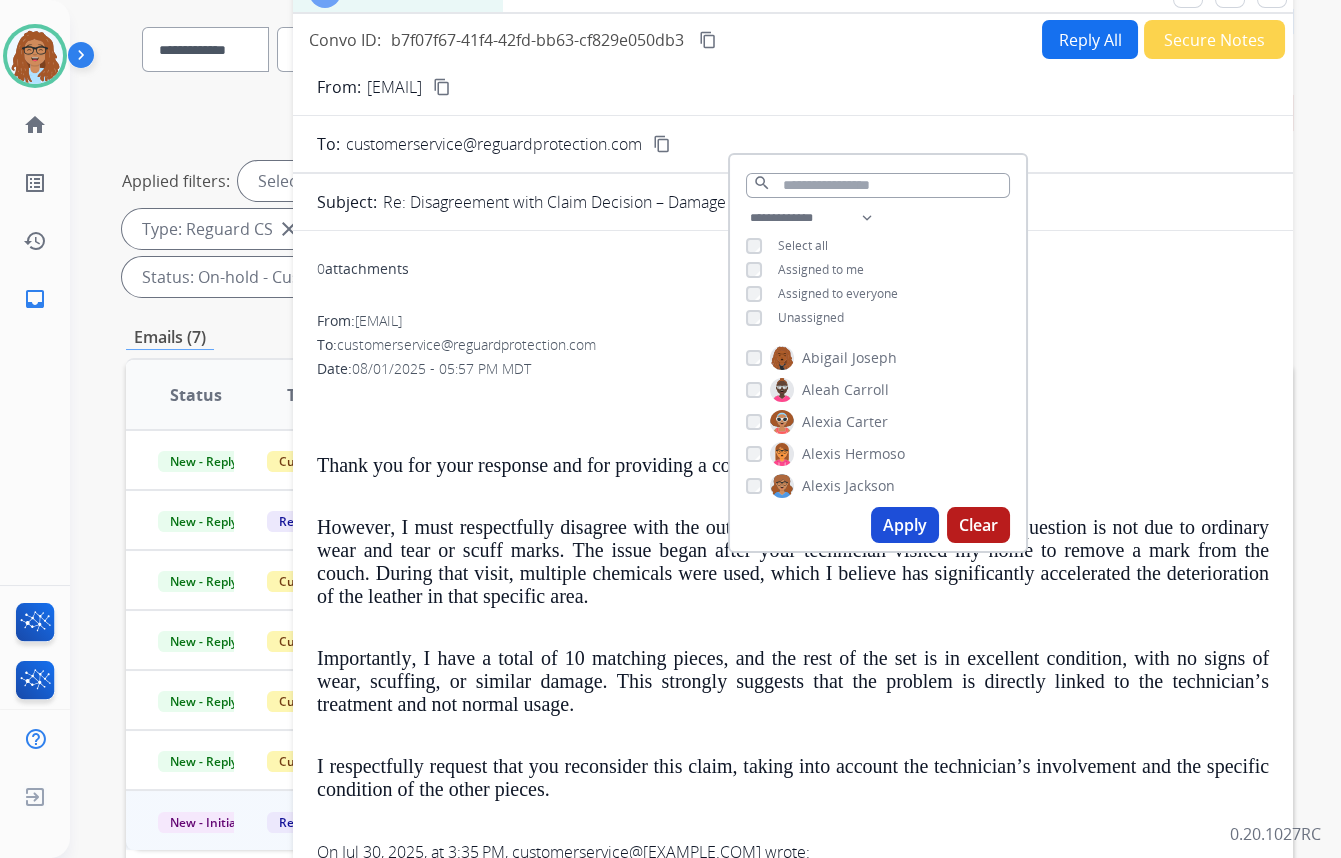 click on "0  attachments" at bounding box center (793, 271) 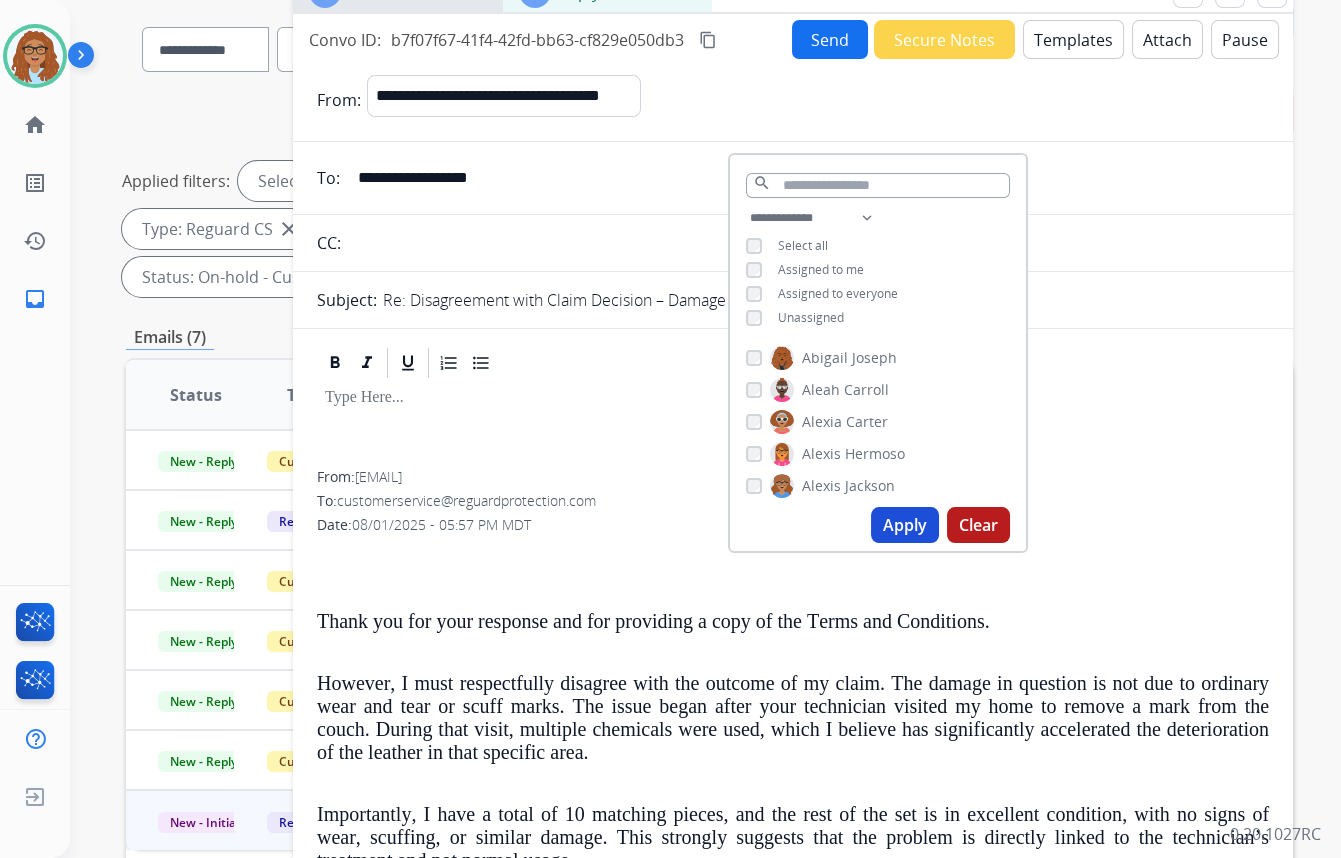 click on "Templates" at bounding box center [1073, 39] 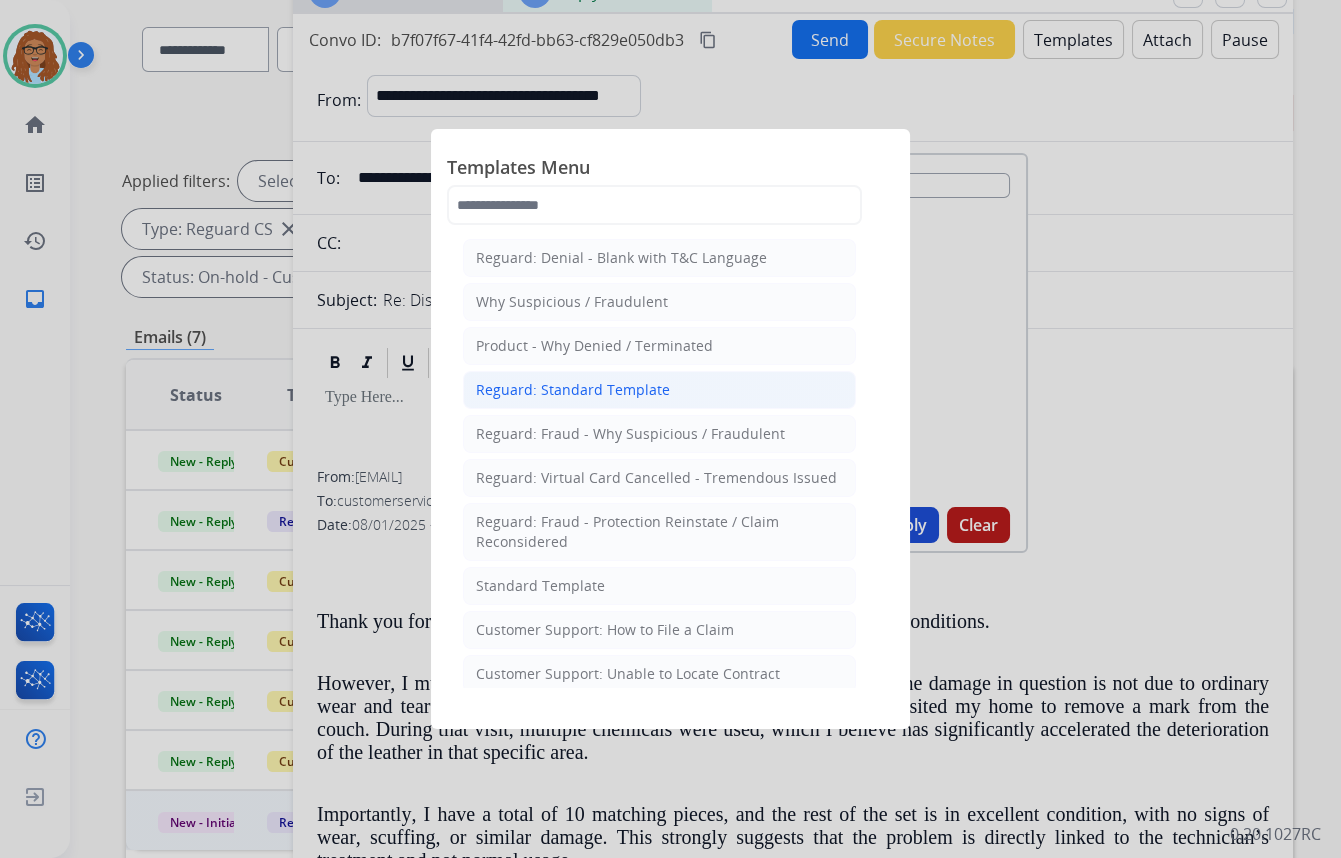 click on "Reguard: Standard Template" 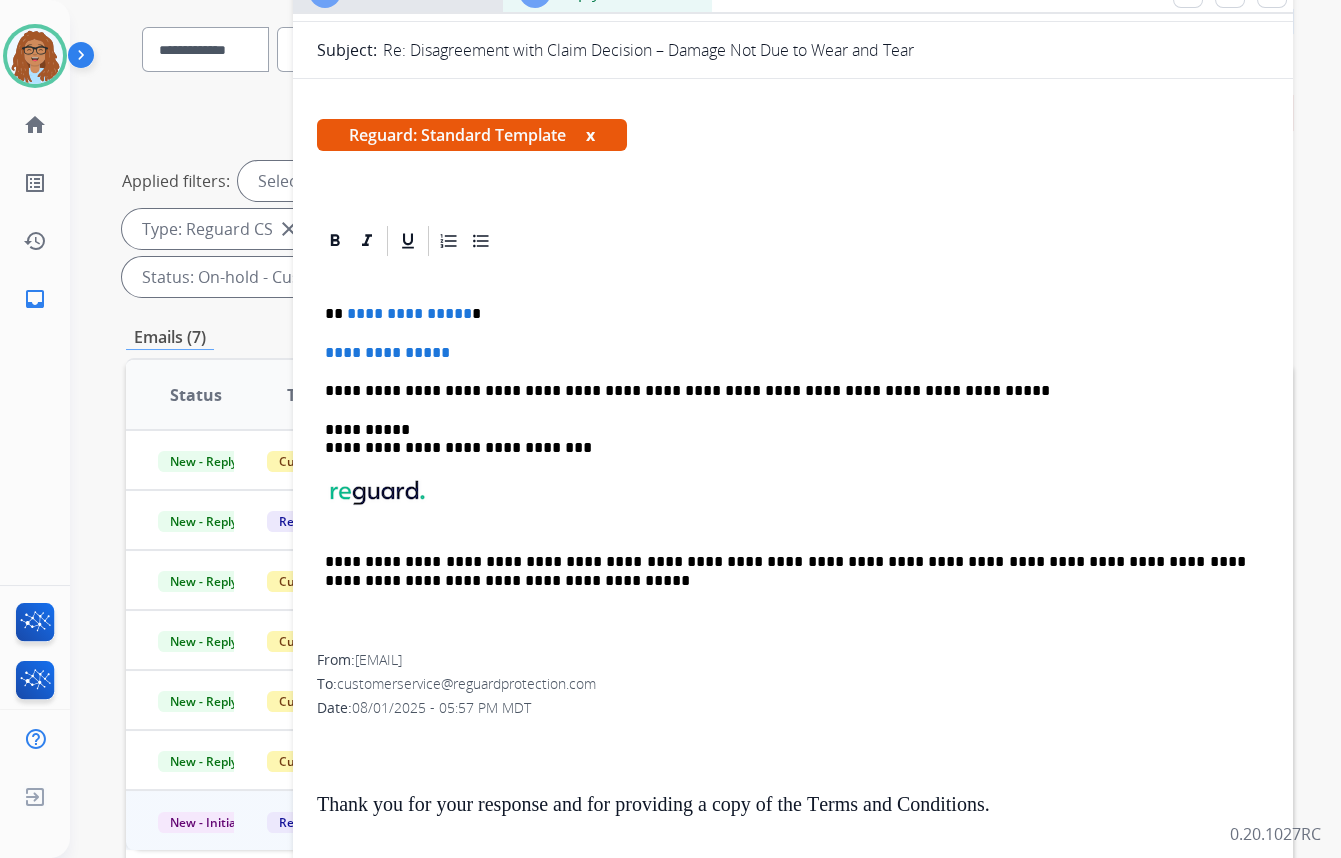 scroll, scrollTop: 181, scrollLeft: 0, axis: vertical 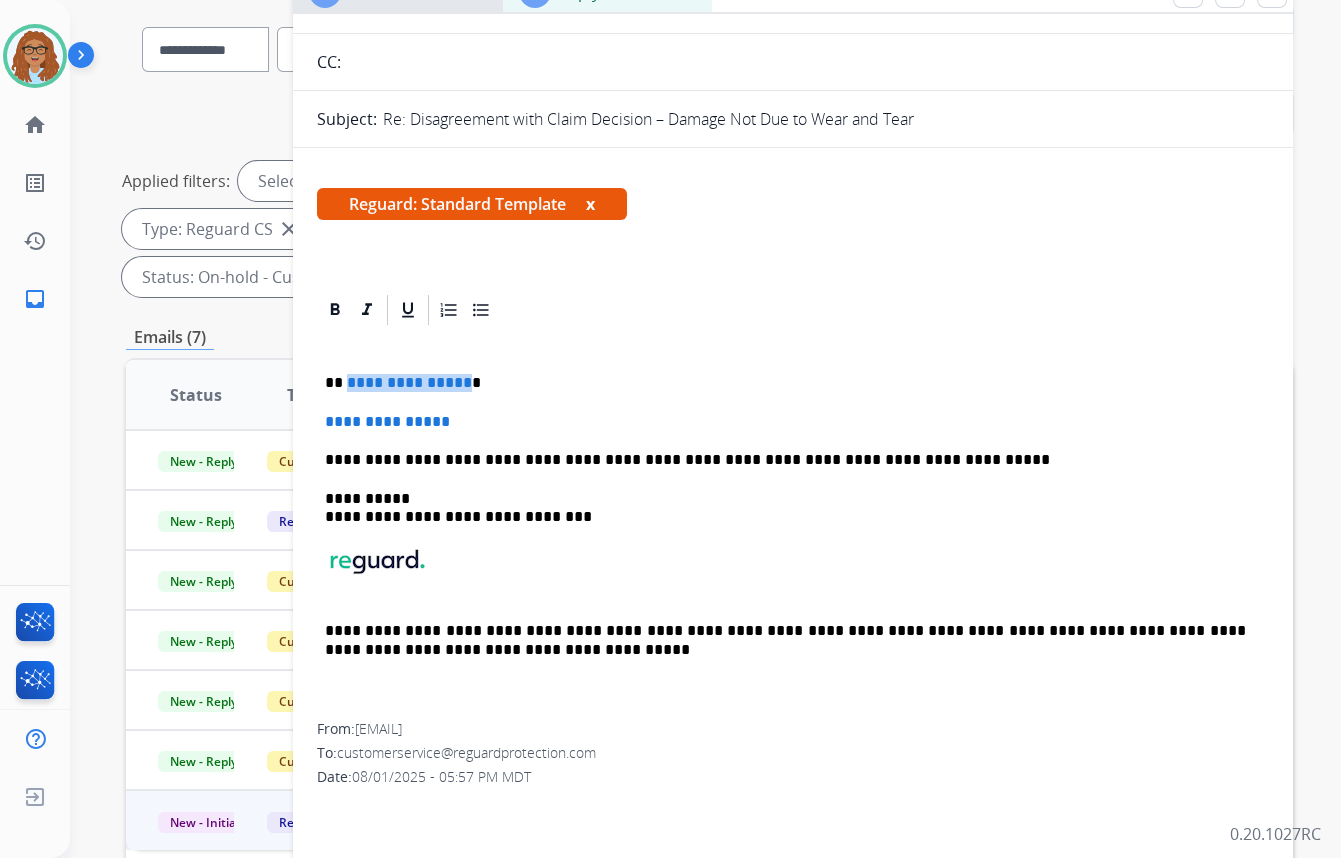 drag, startPoint x: 461, startPoint y: 369, endPoint x: 346, endPoint y: 373, distance: 115.06954 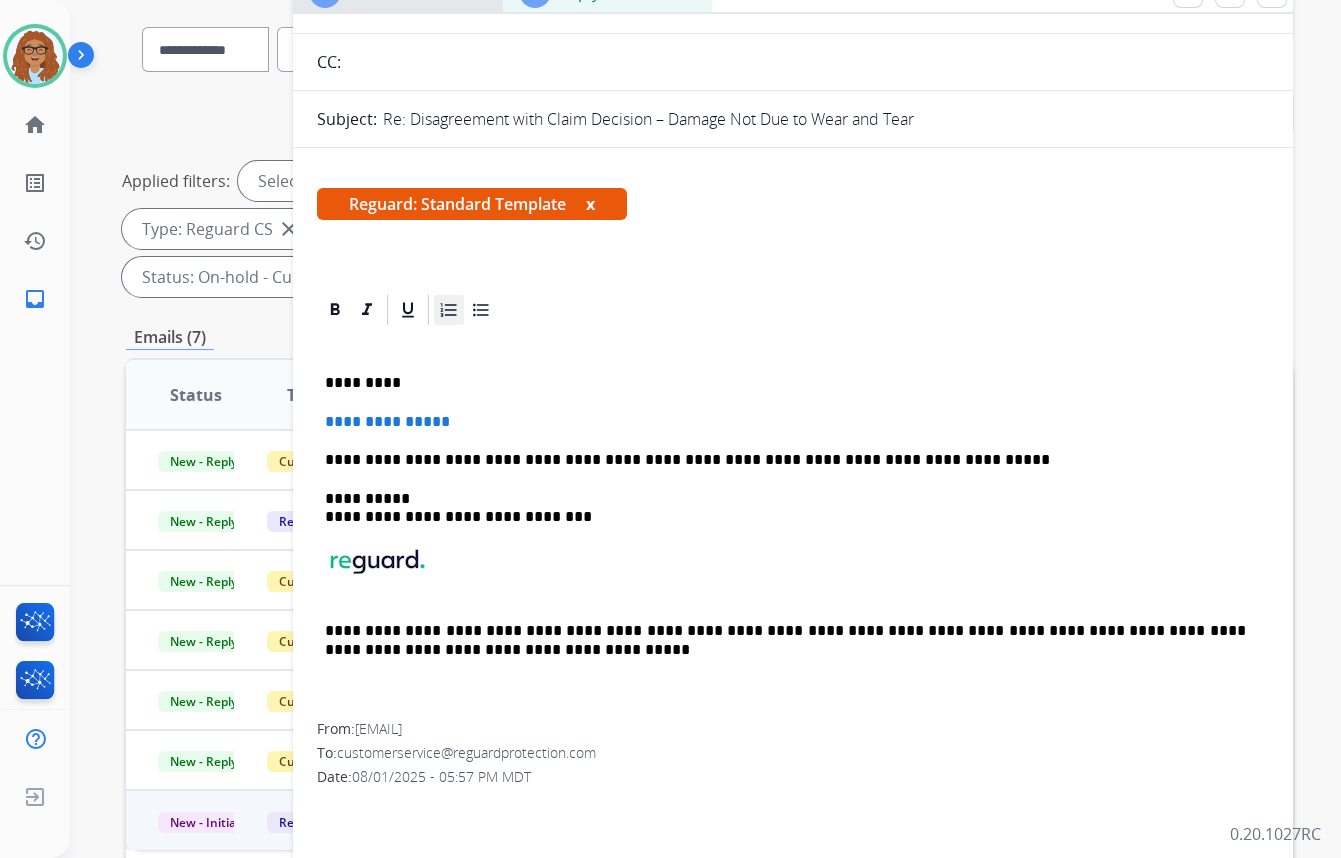 type 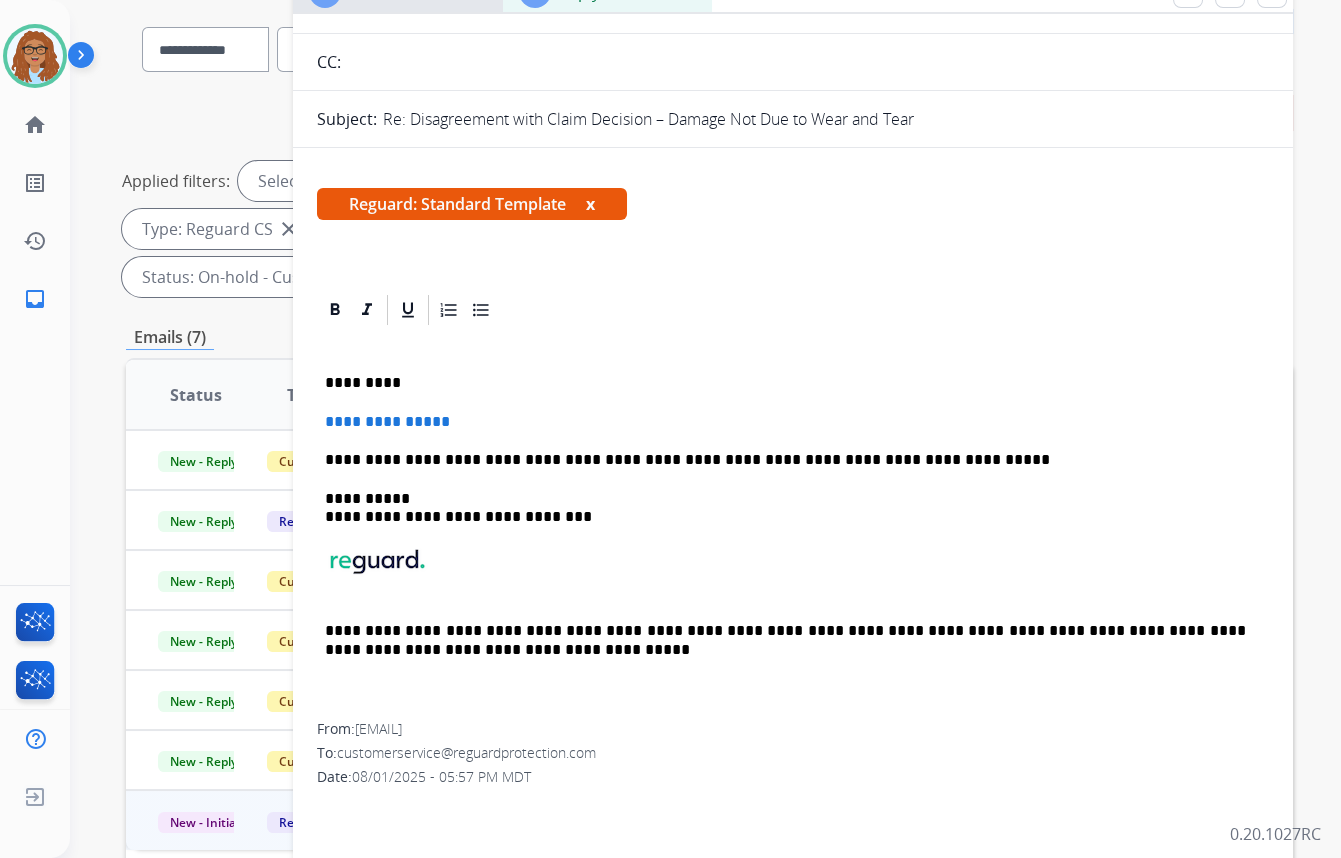 click on "*********" at bounding box center (785, 383) 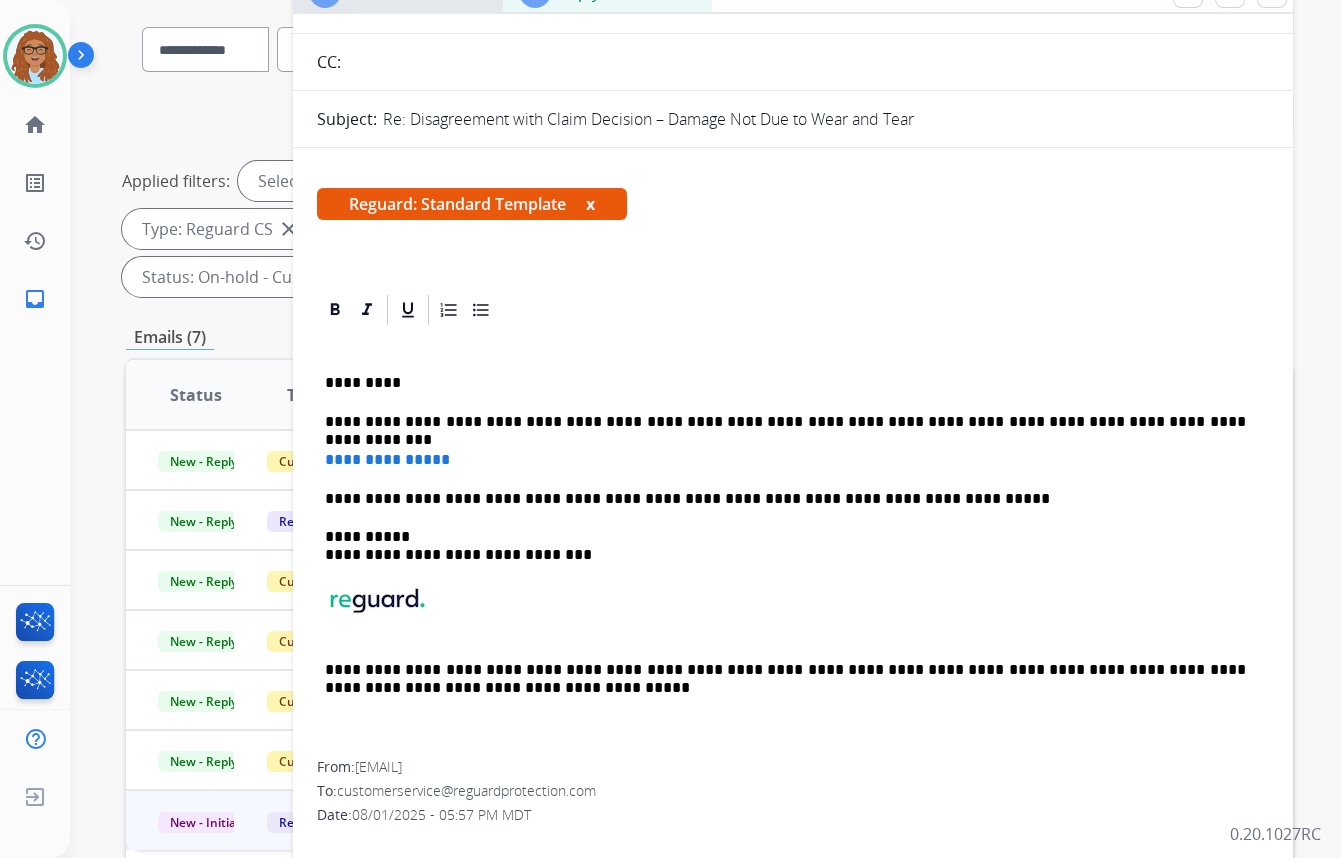 click on "**********" at bounding box center [785, 422] 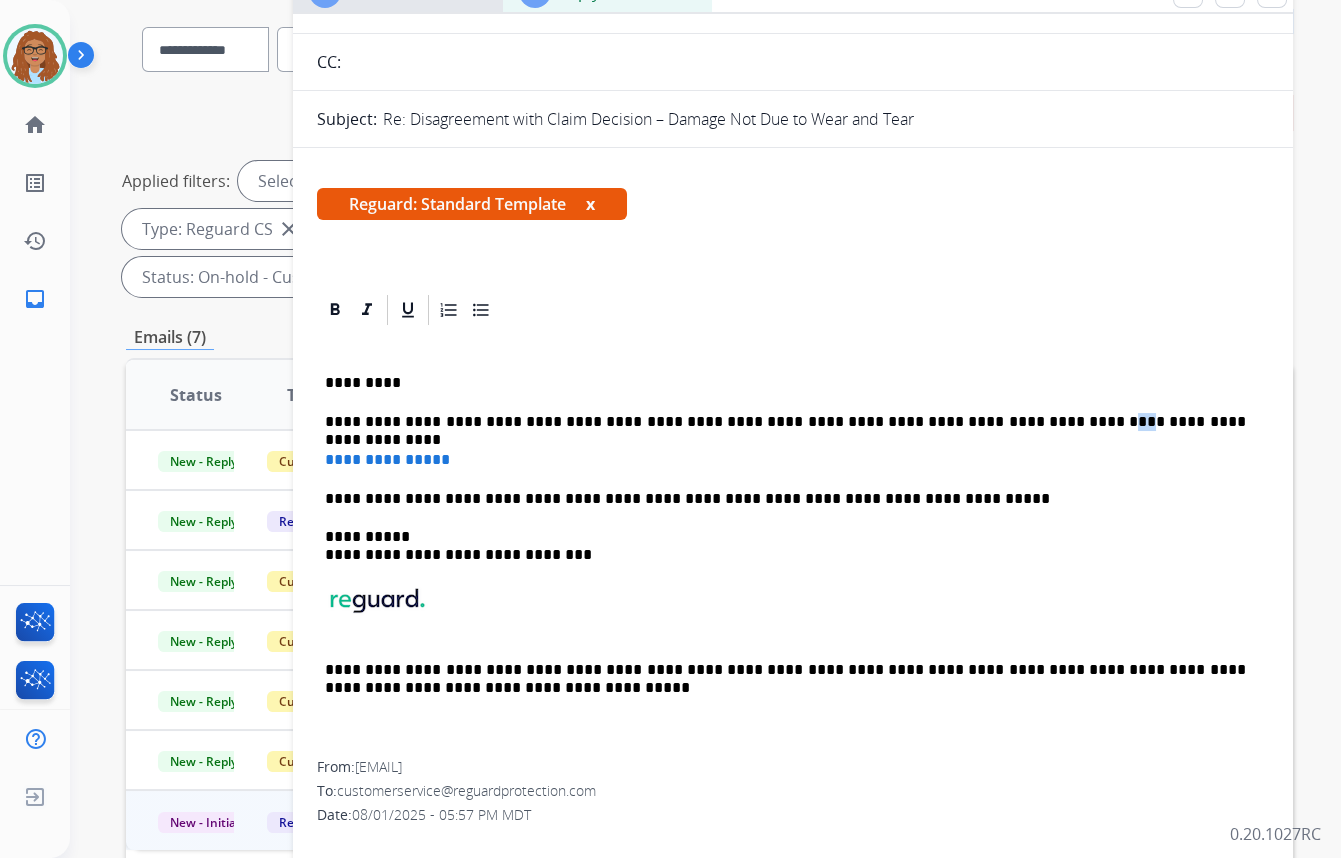 click on "**********" at bounding box center (785, 422) 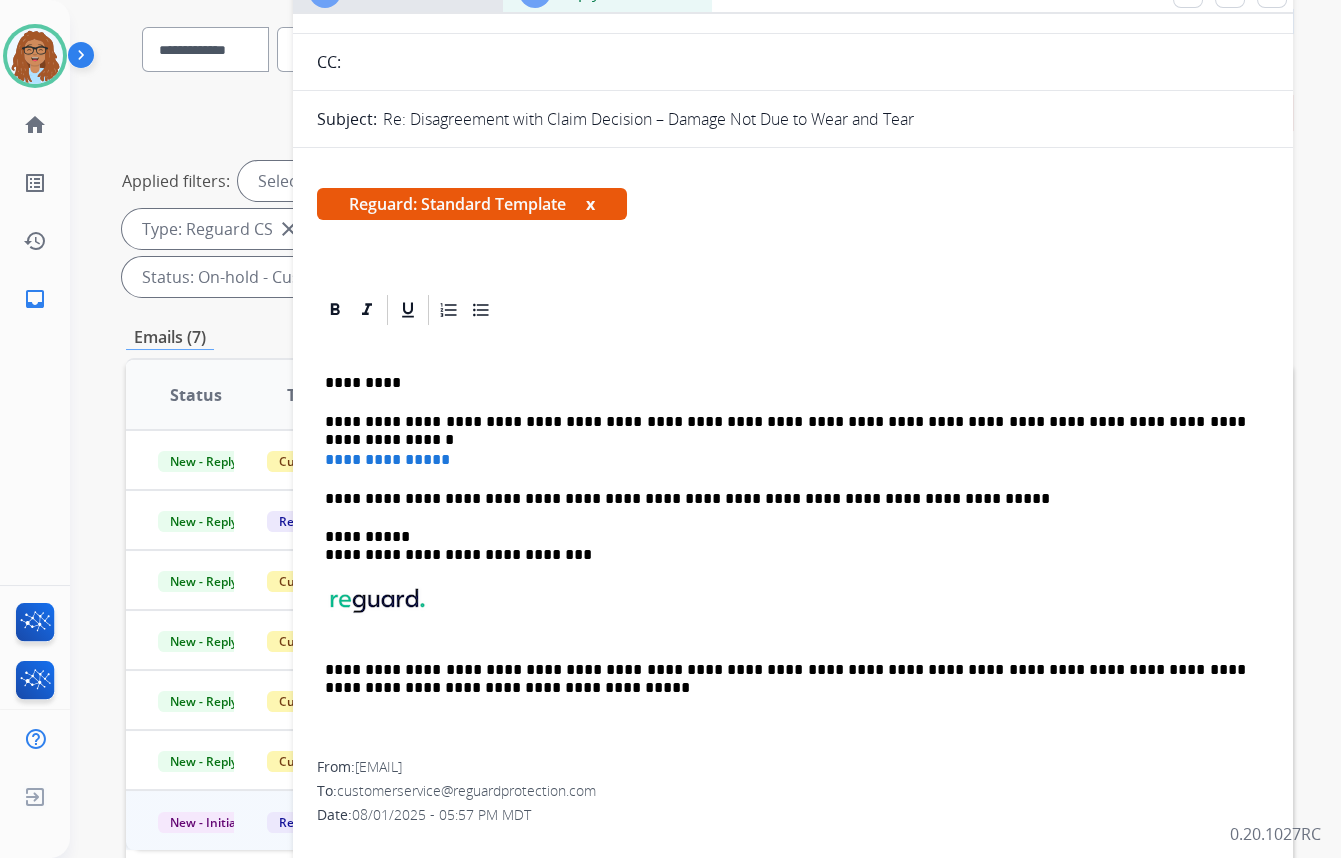 click on "**********" at bounding box center [785, 422] 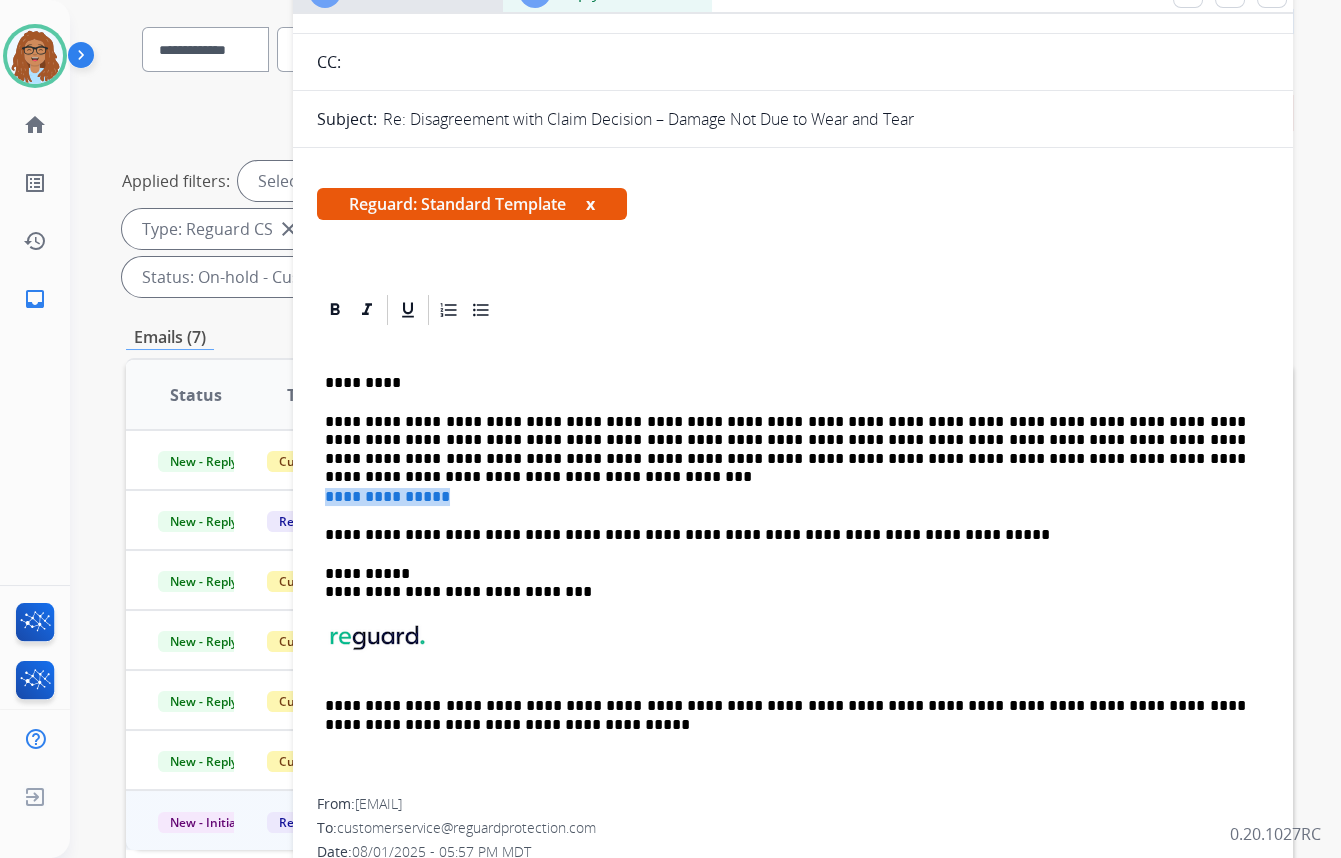 drag, startPoint x: 463, startPoint y: 489, endPoint x: 324, endPoint y: 487, distance: 139.01439 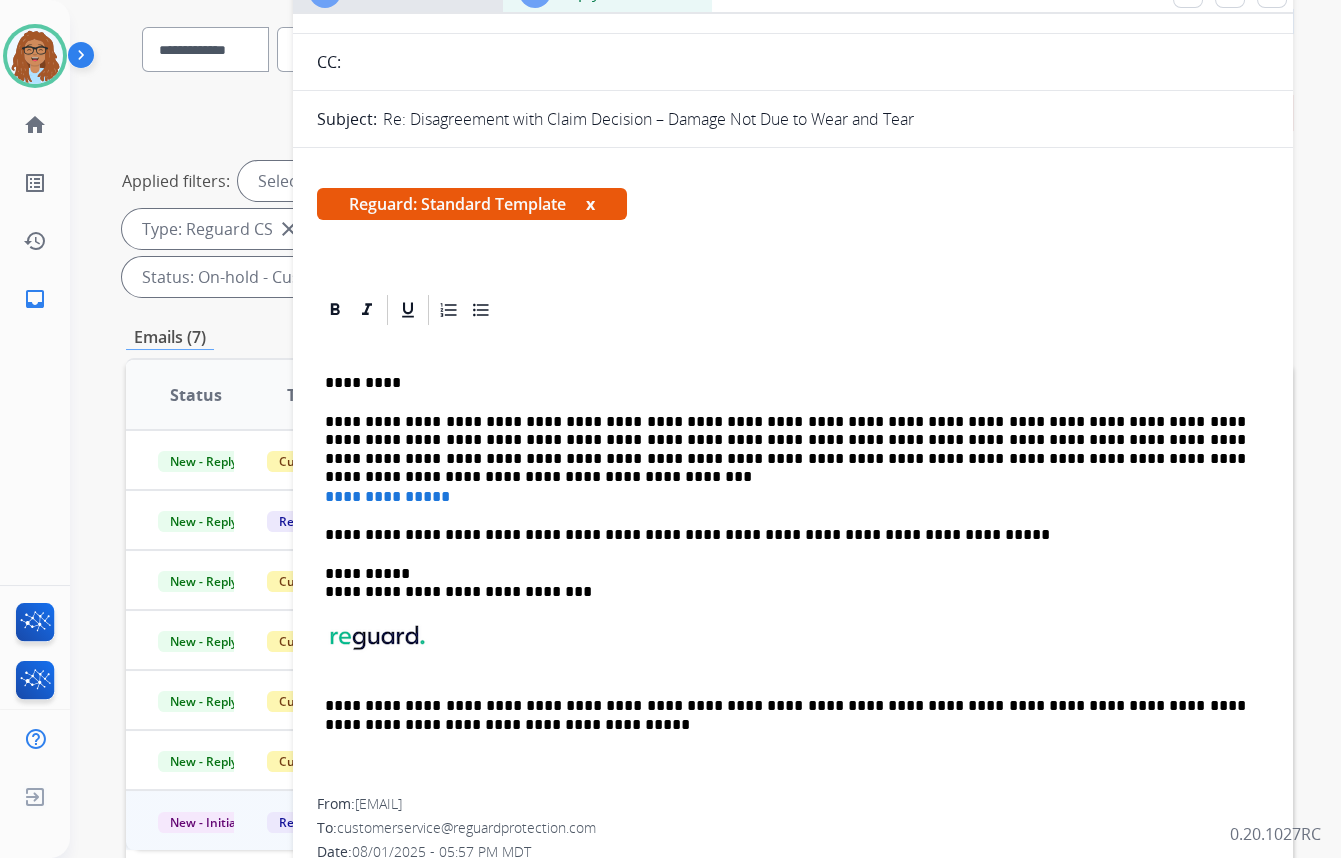 click on "**********" at bounding box center (785, 440) 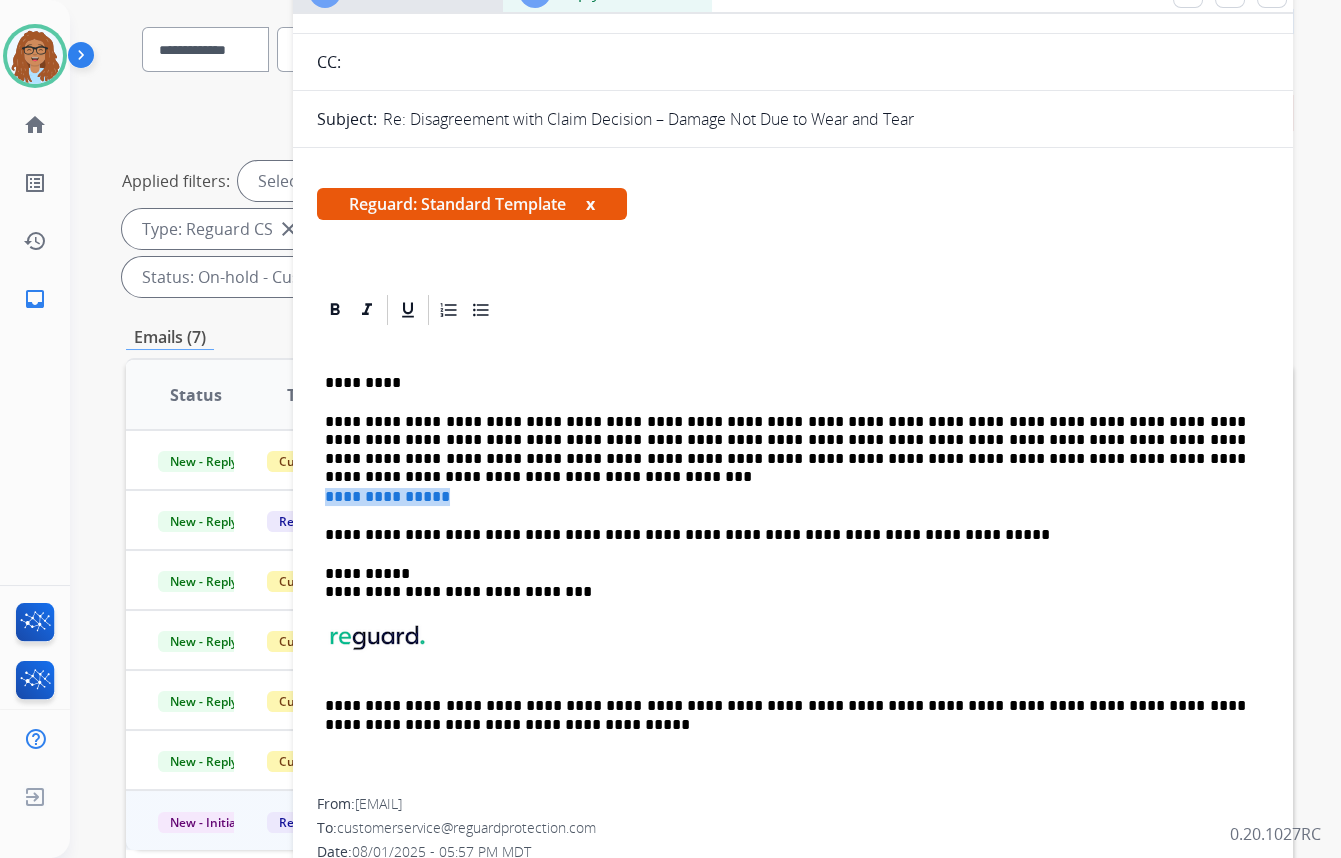 drag, startPoint x: 470, startPoint y: 494, endPoint x: 323, endPoint y: 491, distance: 147.03061 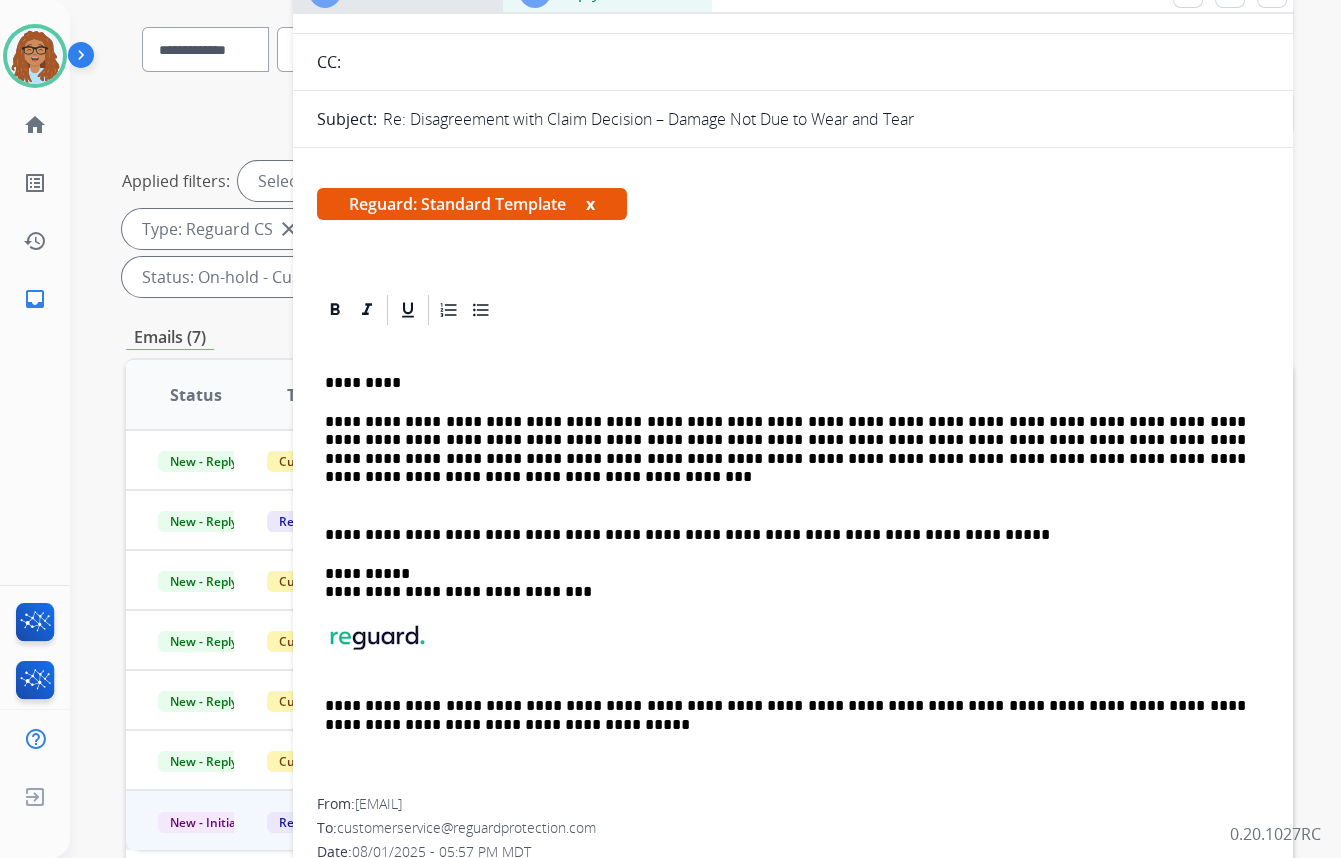 click on "**********" at bounding box center [793, 563] 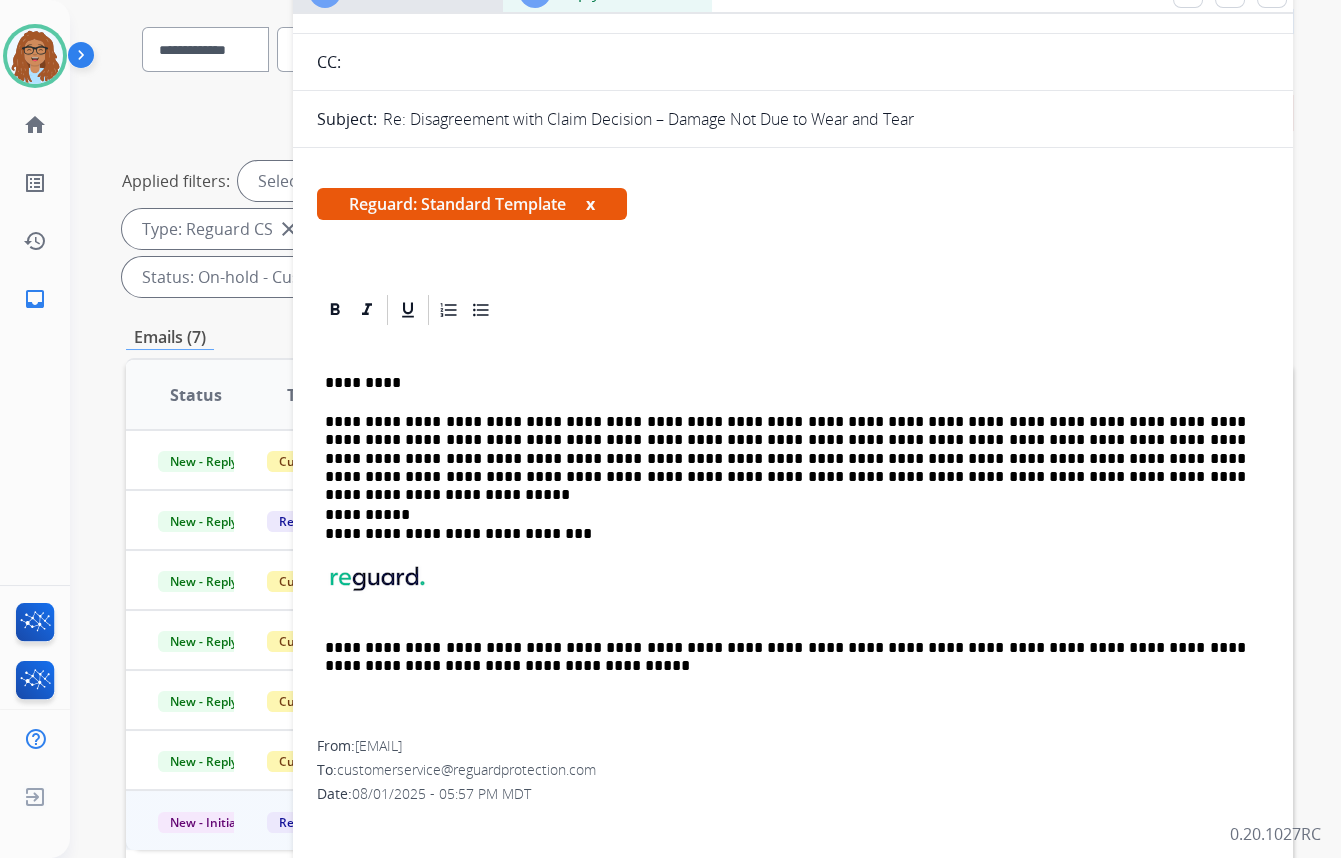 click on "**********" at bounding box center (785, 450) 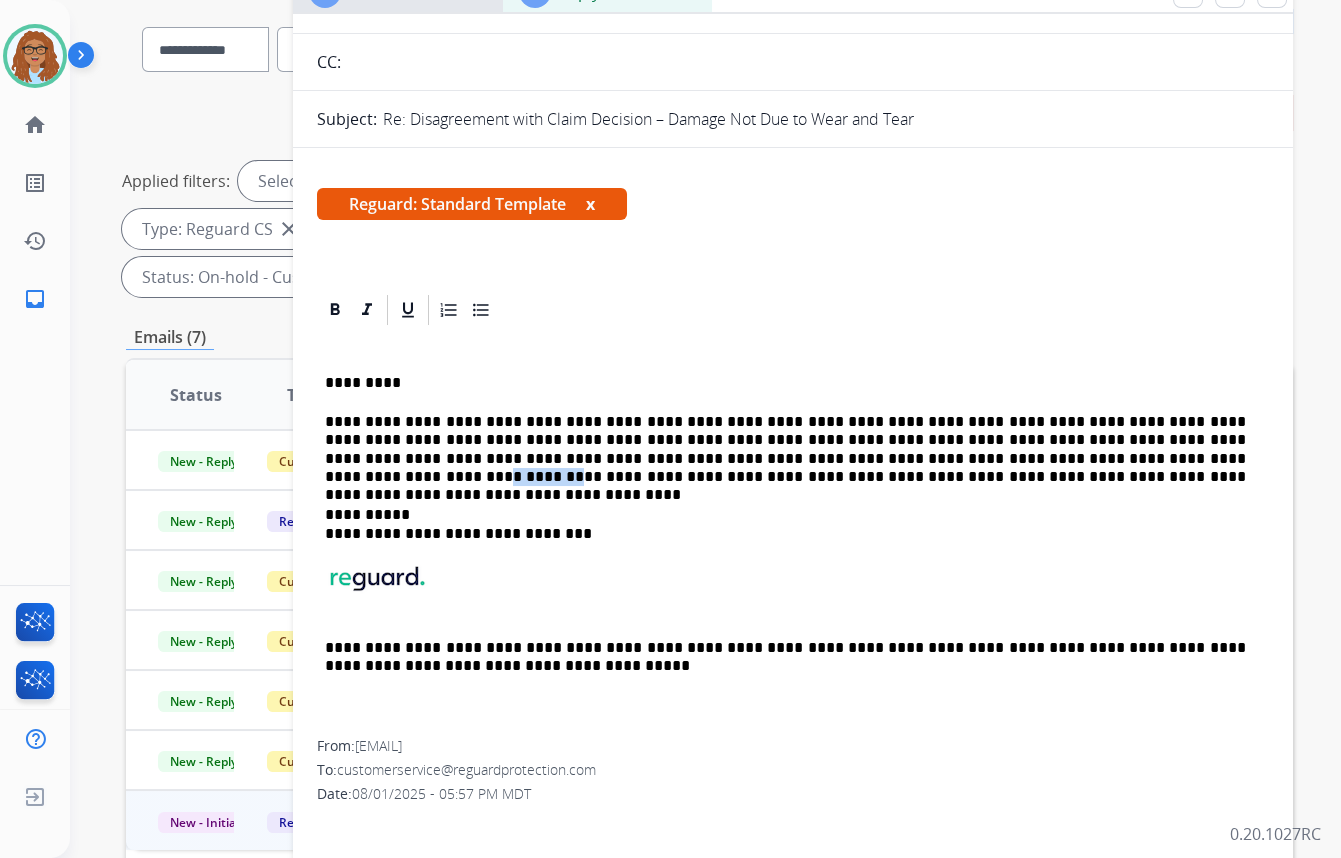 drag, startPoint x: 1013, startPoint y: 452, endPoint x: 948, endPoint y: 460, distance: 65.490456 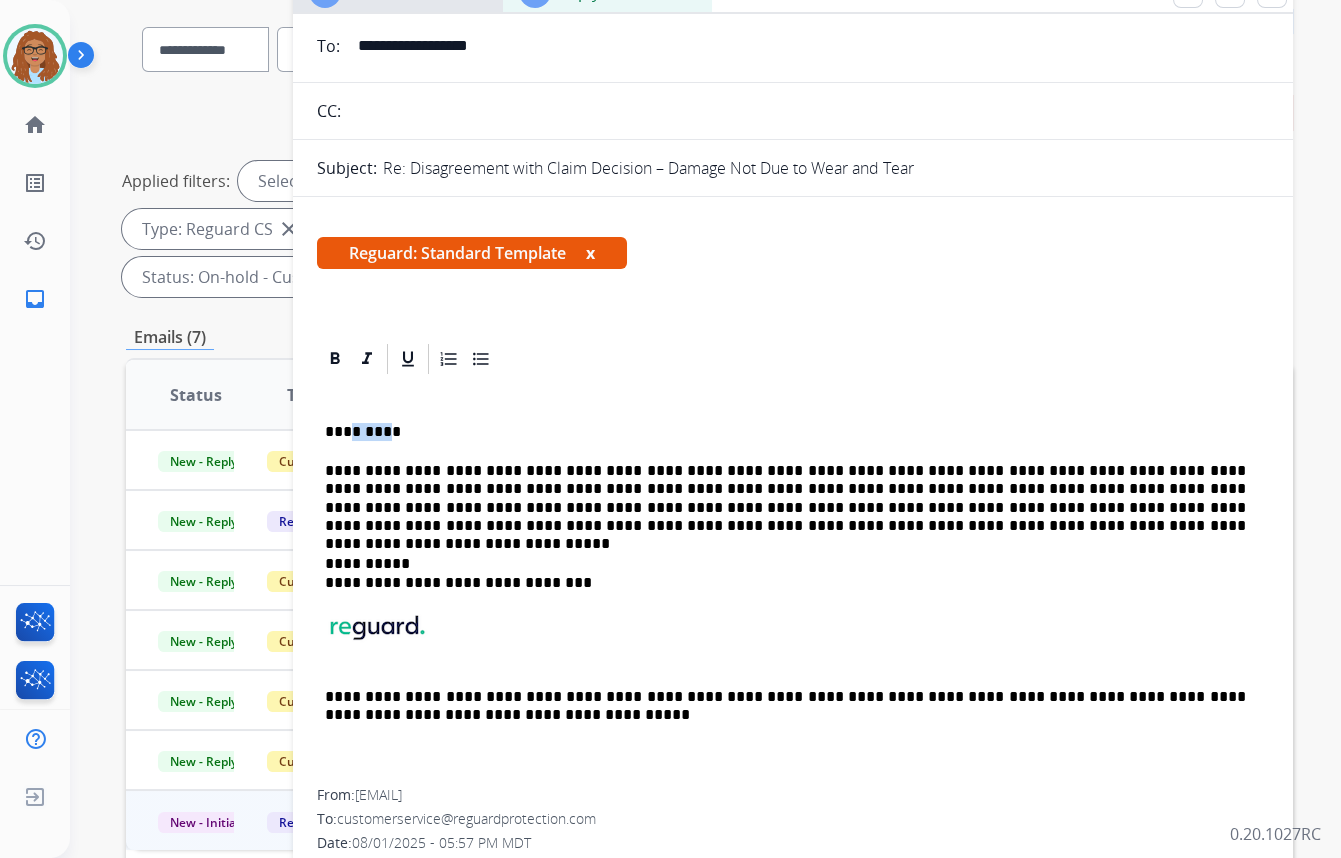 scroll, scrollTop: 0, scrollLeft: 0, axis: both 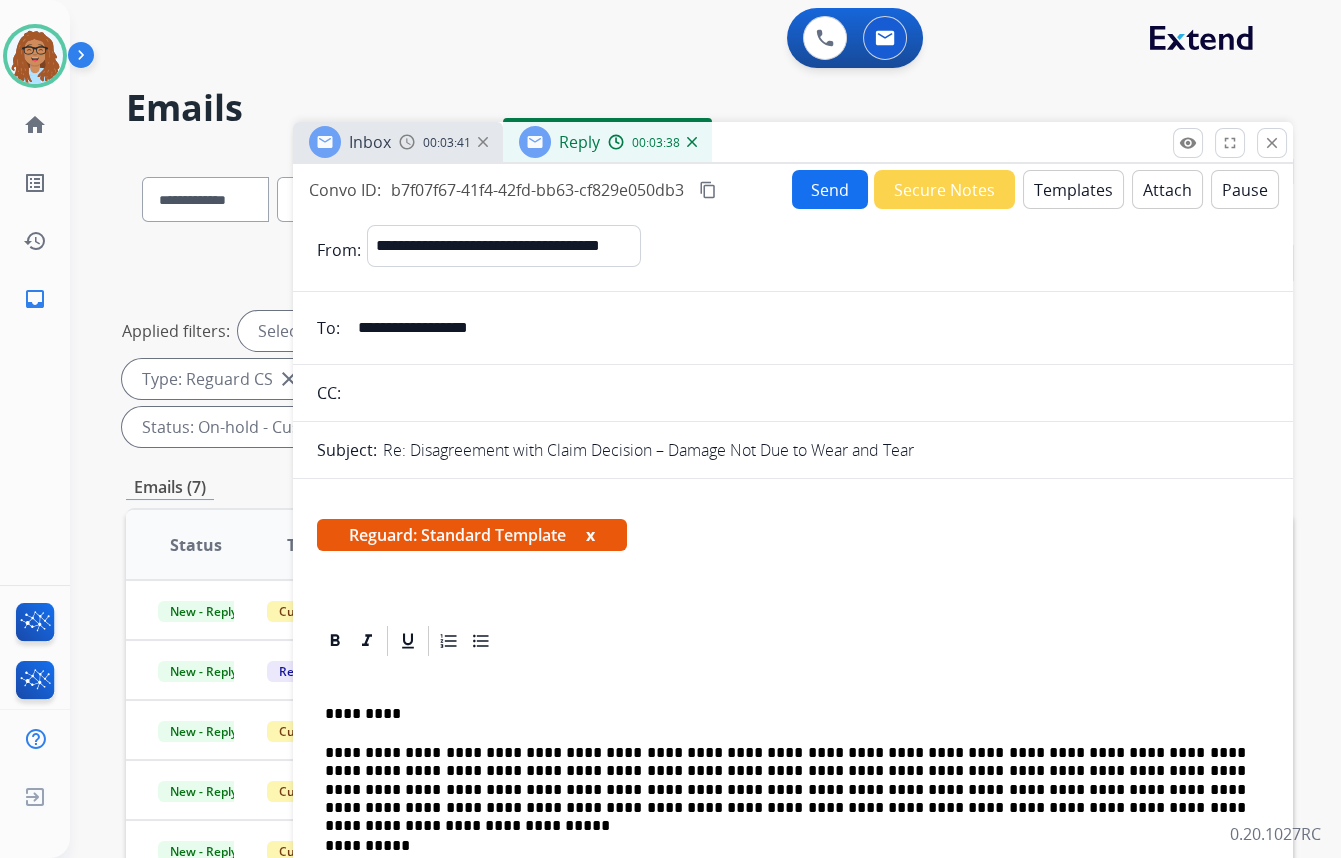 drag, startPoint x: 539, startPoint y: 336, endPoint x: 291, endPoint y: 346, distance: 248.20154 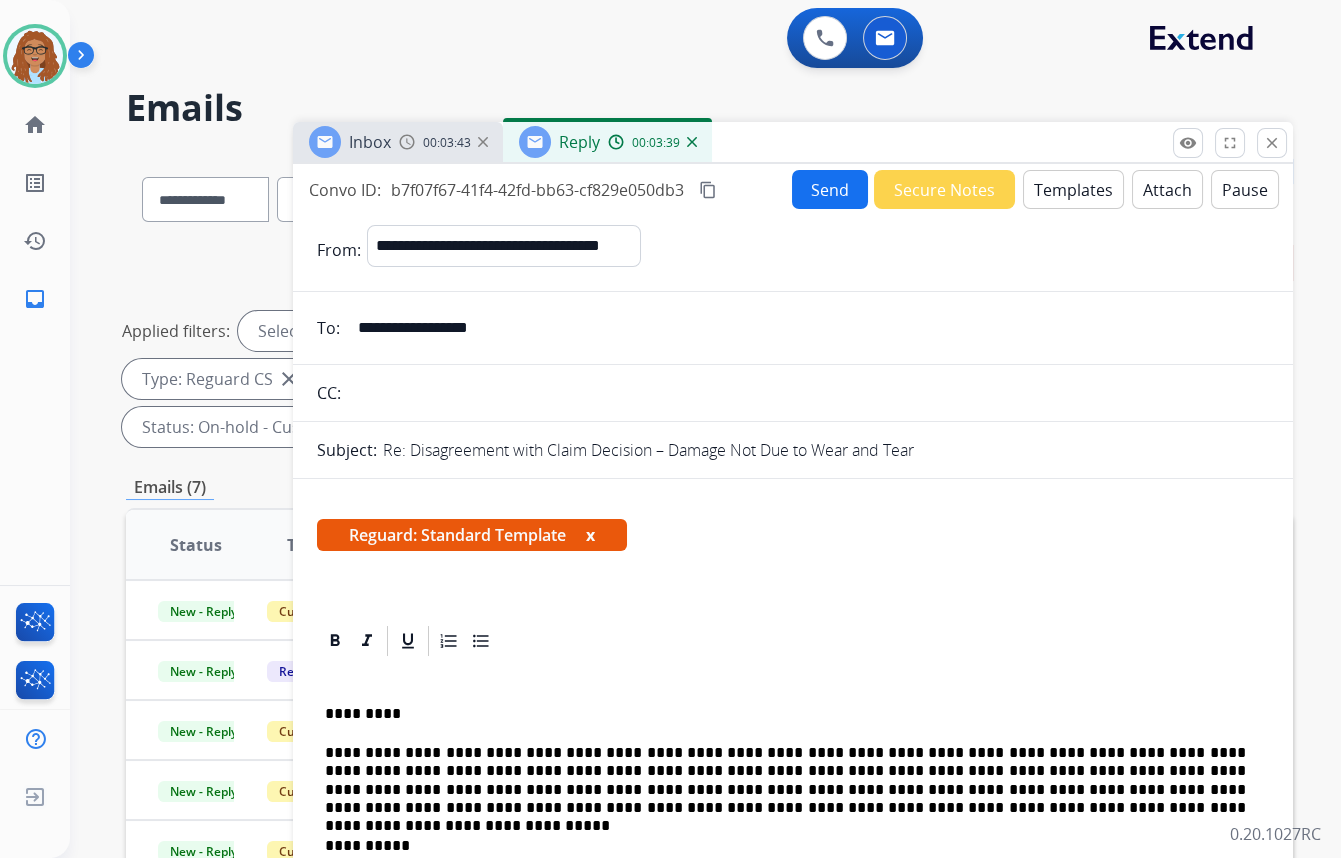 drag, startPoint x: 476, startPoint y: 384, endPoint x: 525, endPoint y: 372, distance: 50.447994 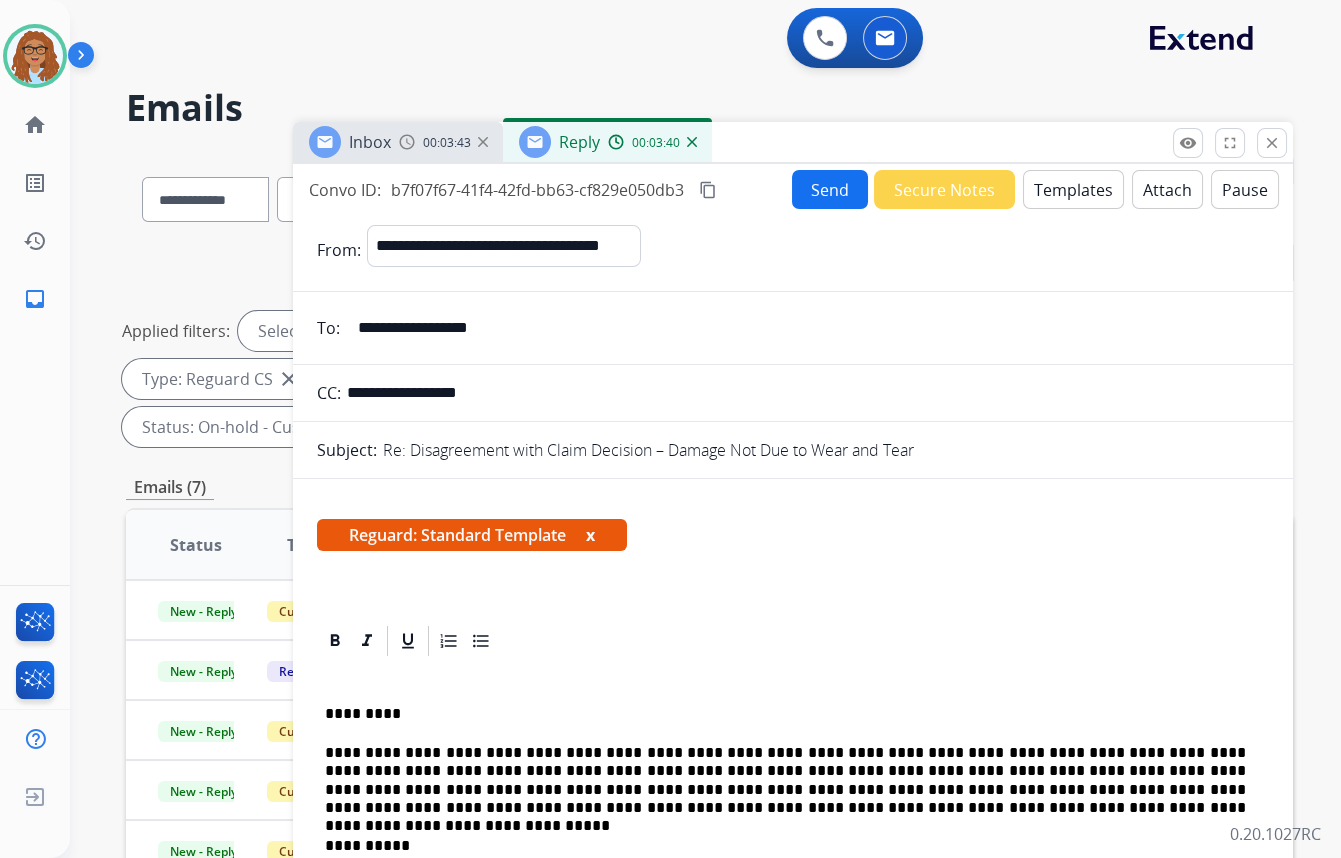 type on "**********" 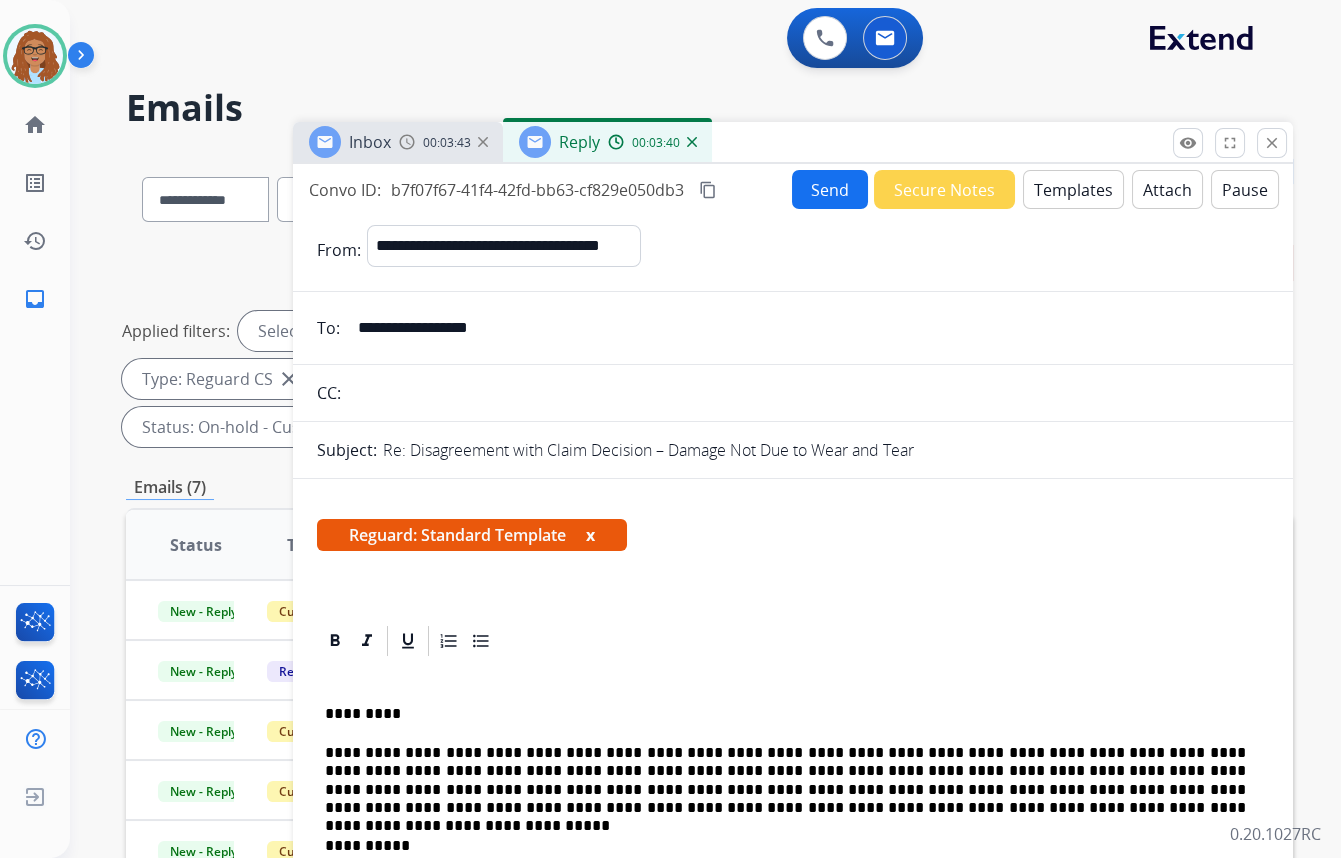 click on "Send" at bounding box center (830, 189) 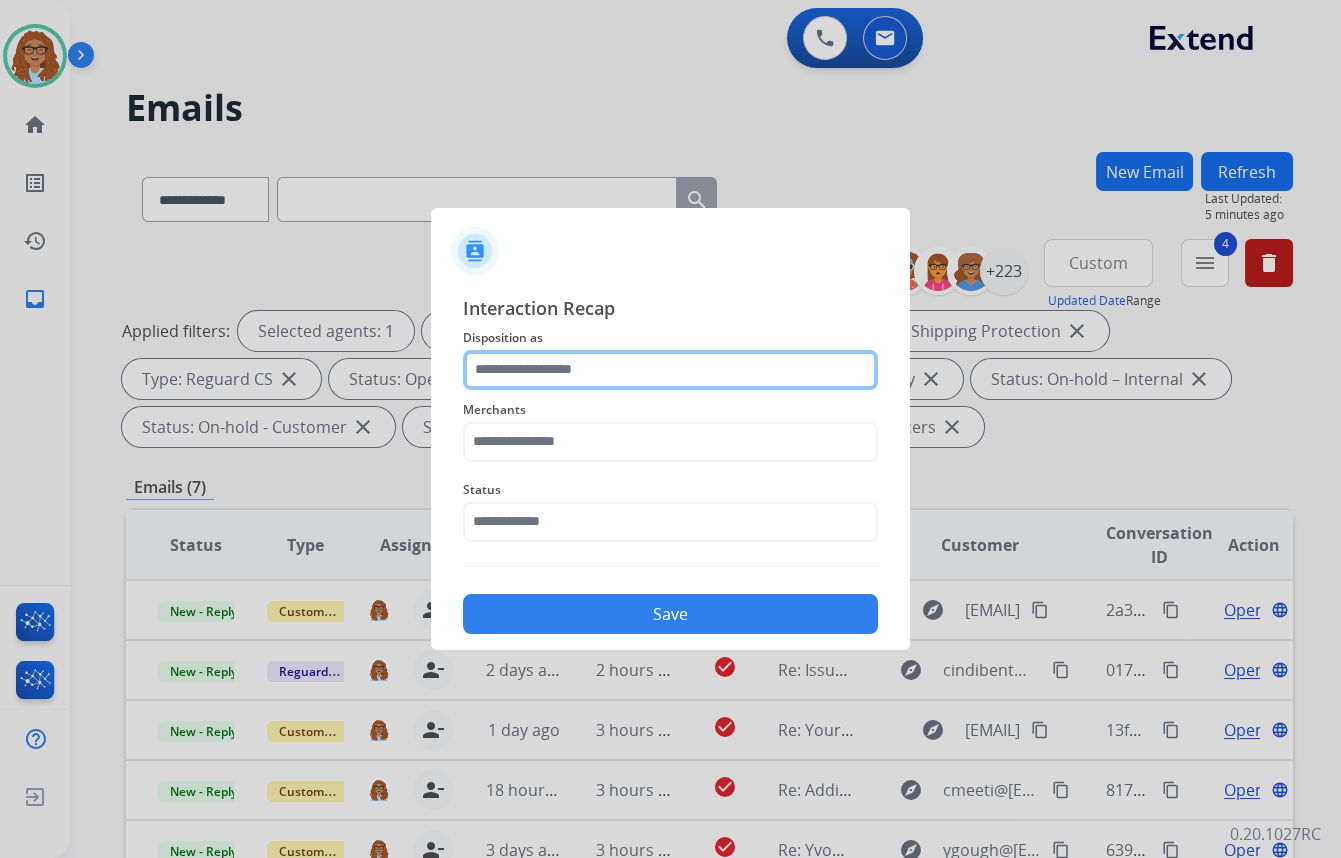 click 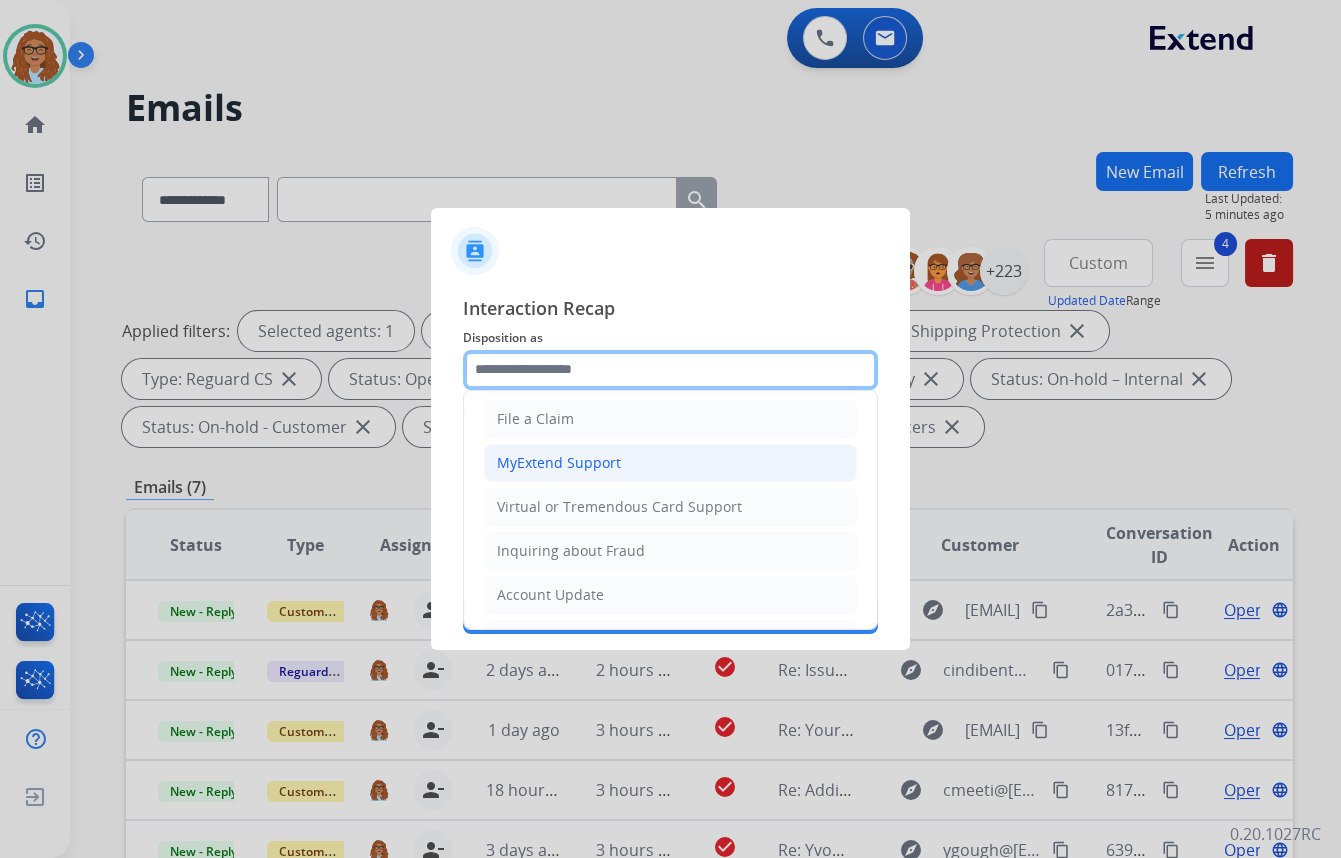 scroll, scrollTop: 0, scrollLeft: 0, axis: both 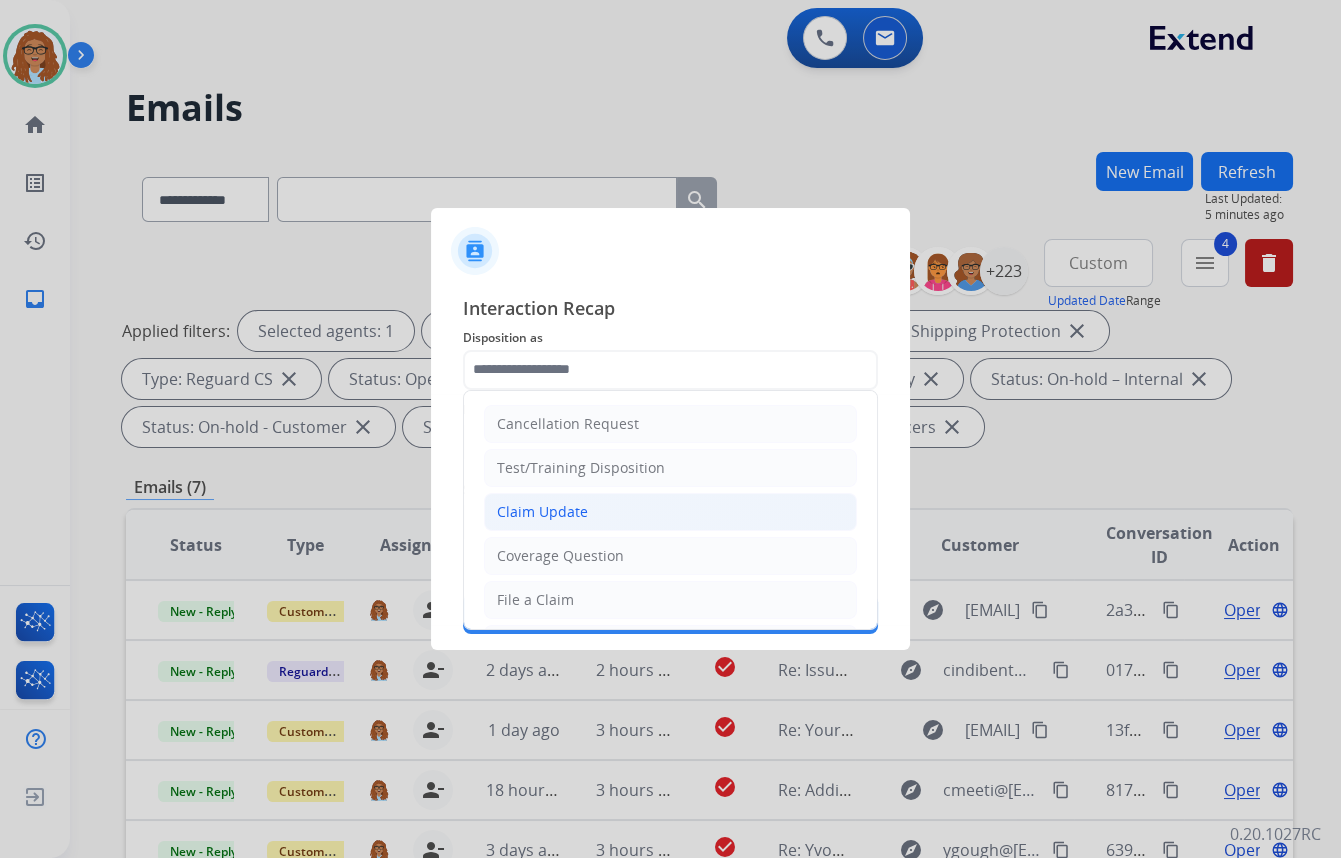 click on "Claim Update" 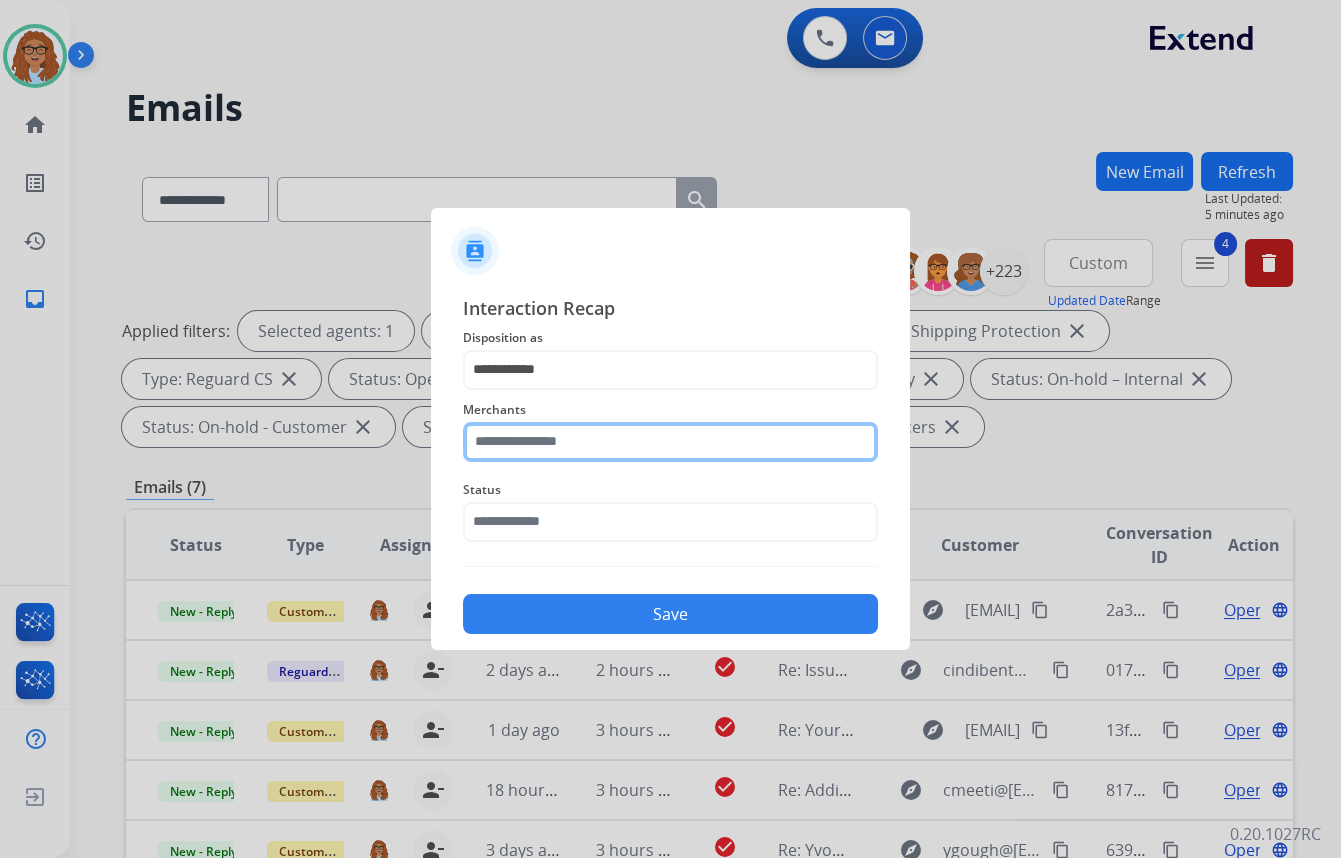 click 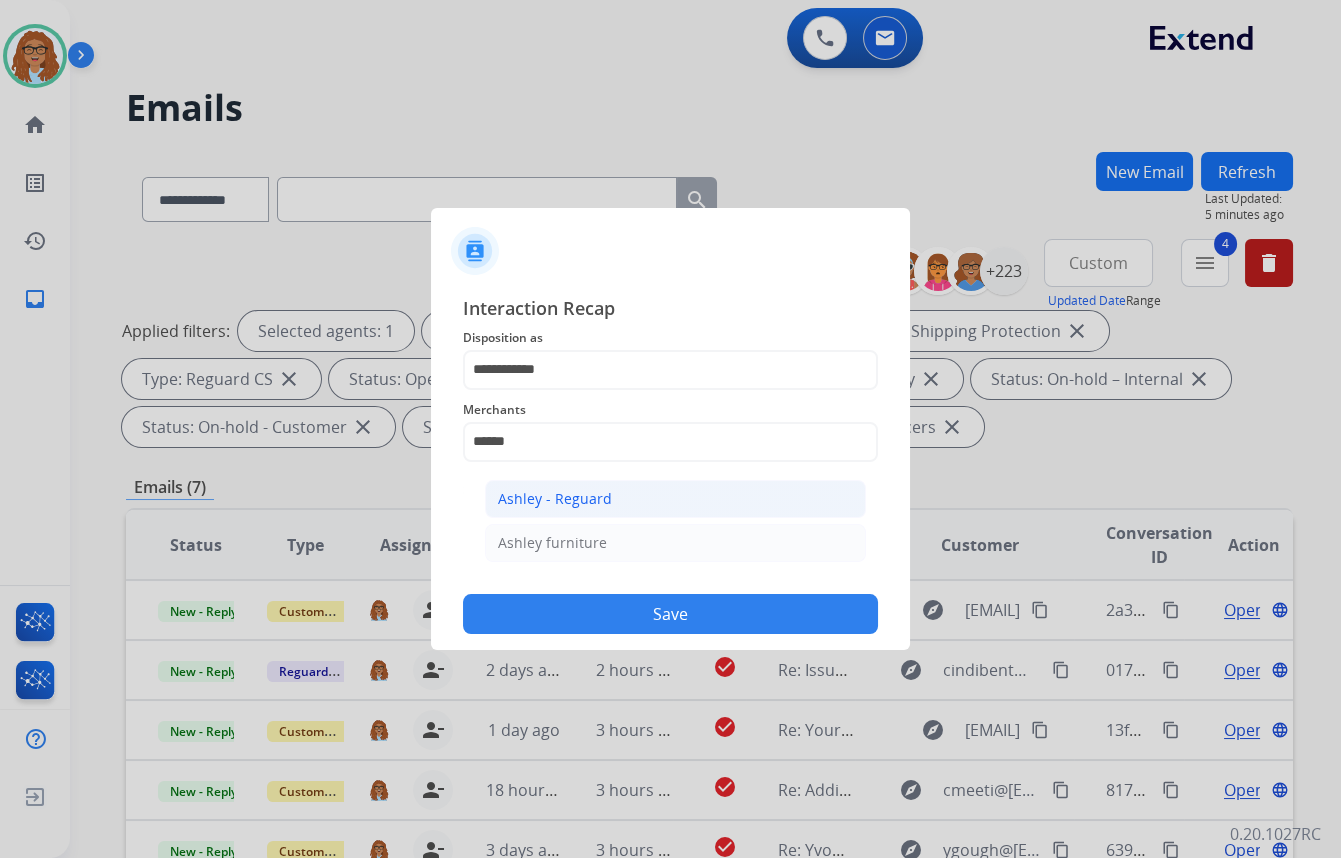 click on "Ashley - Reguard" 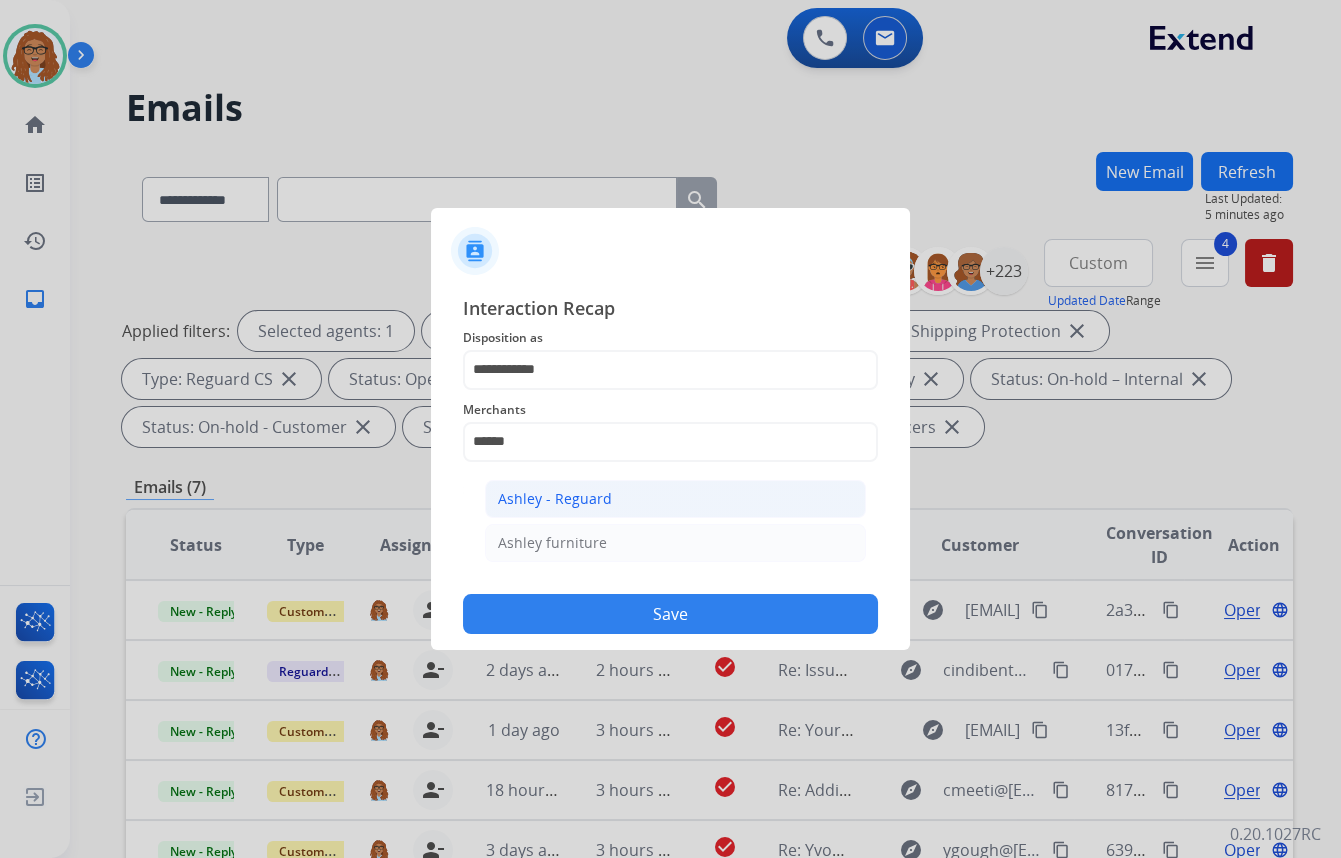 type on "**********" 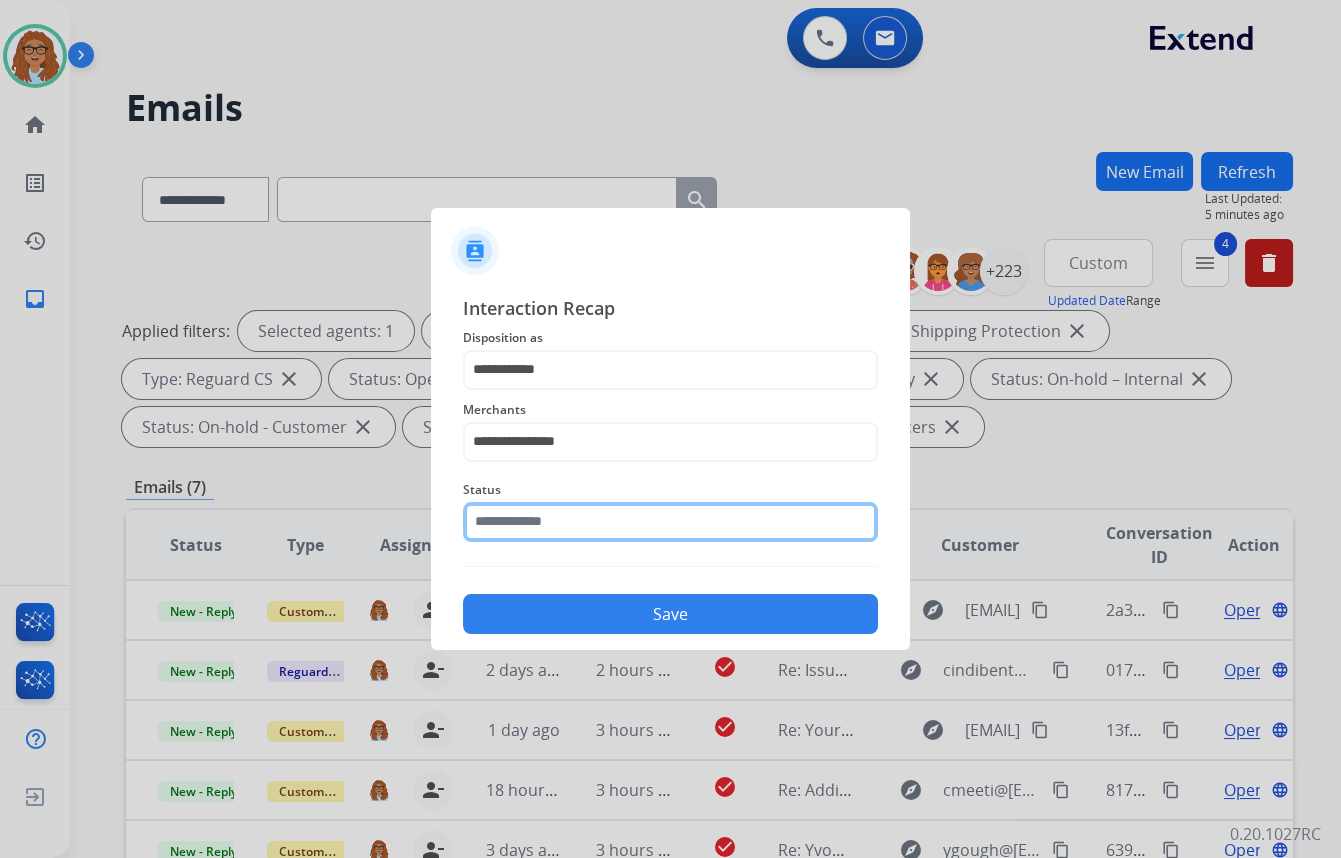 click 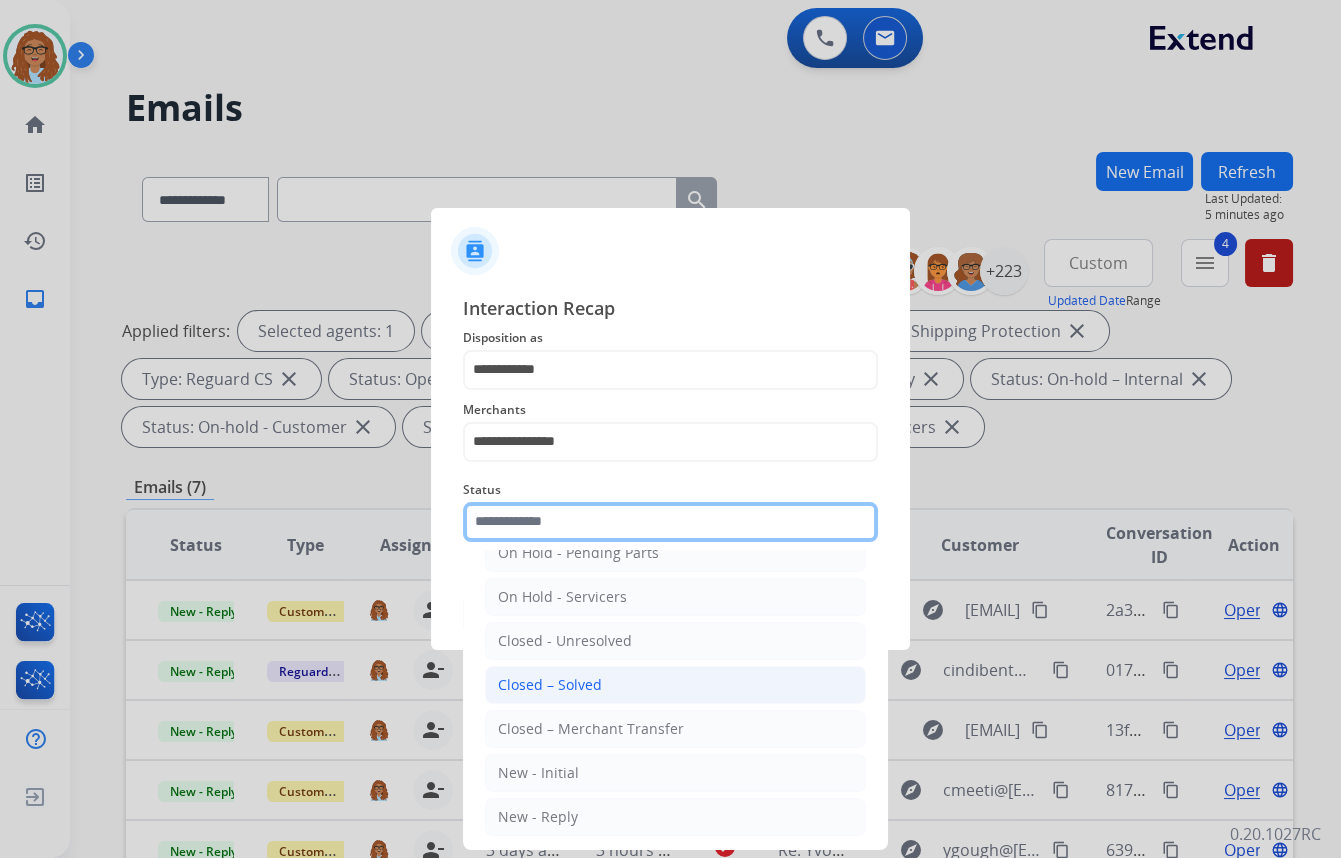 scroll, scrollTop: 118, scrollLeft: 0, axis: vertical 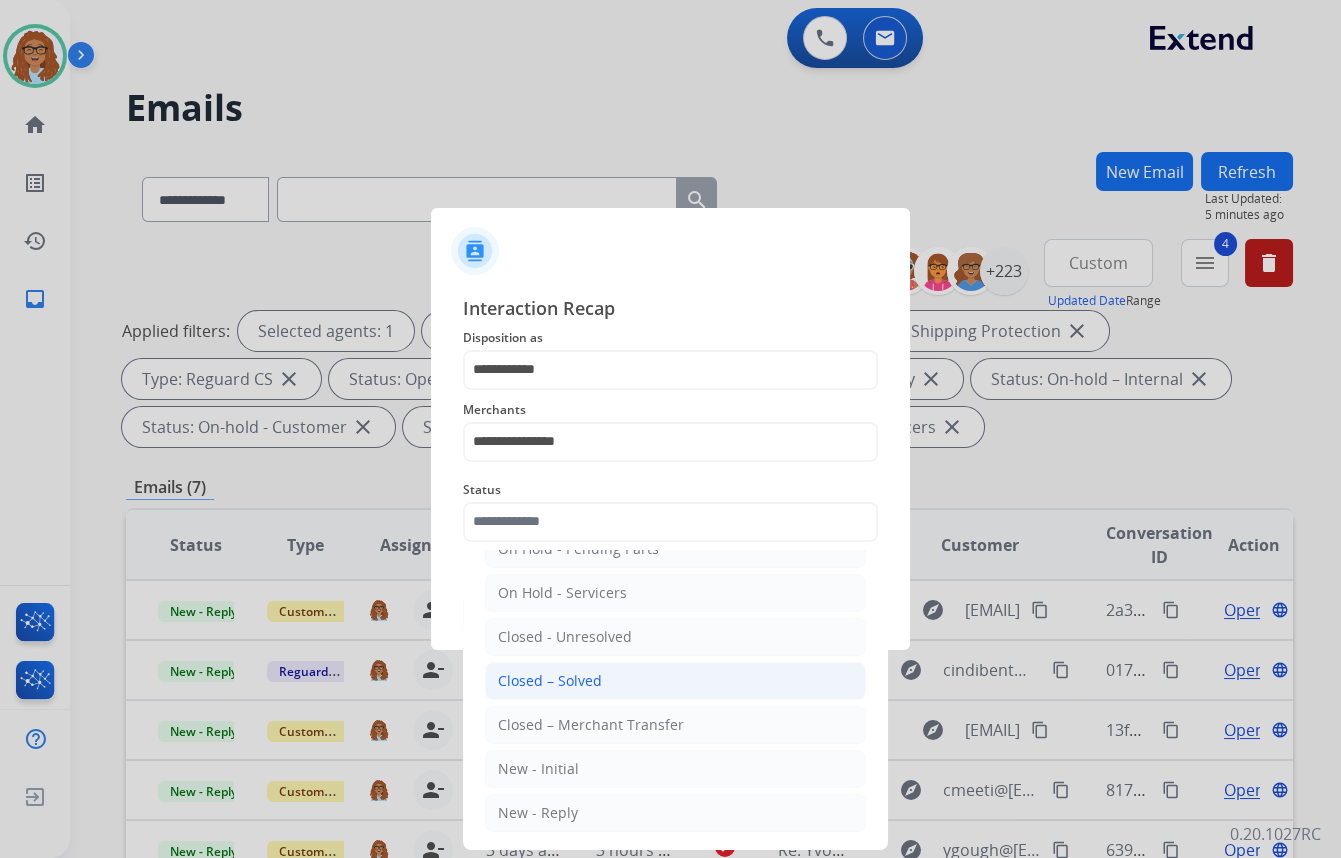 click on "Closed – Solved" 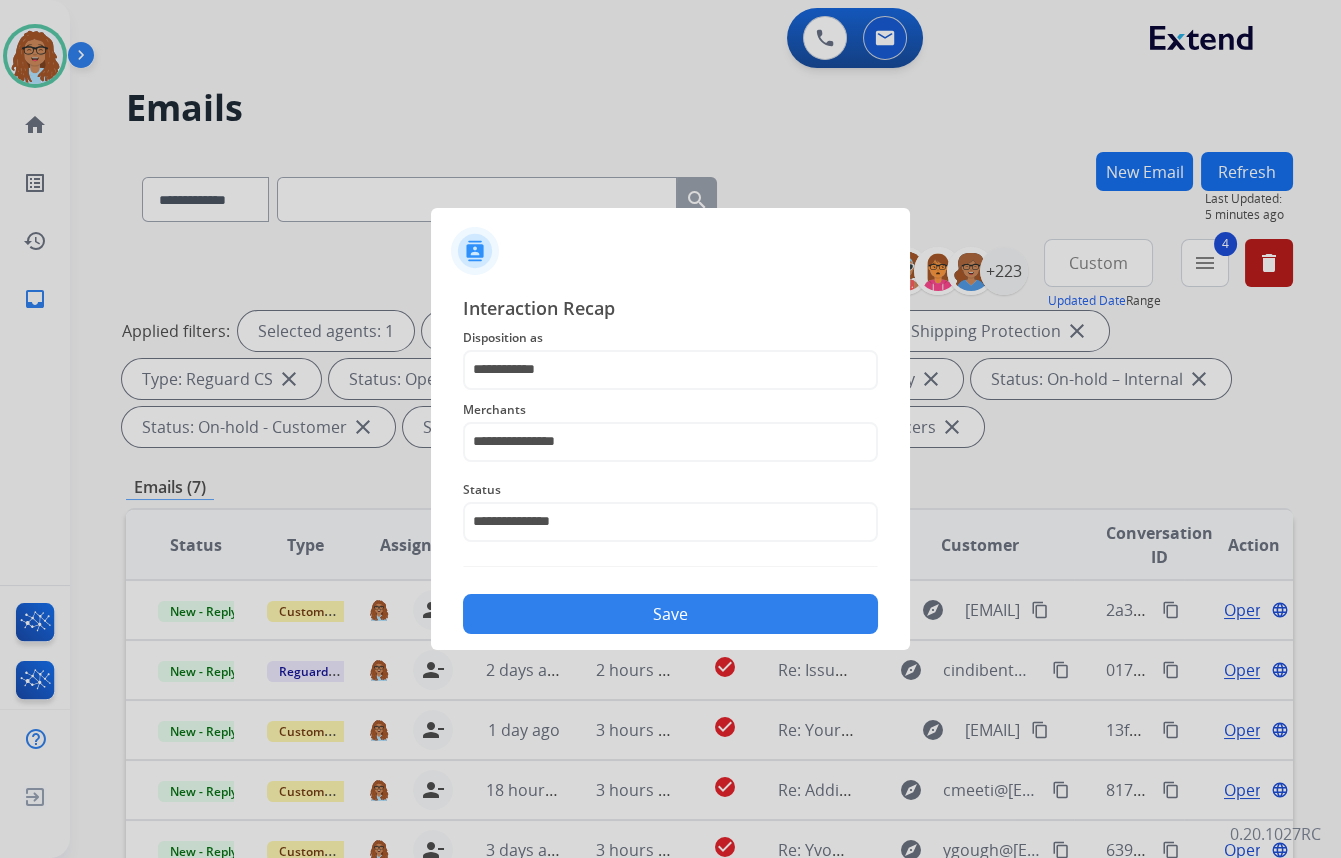 click on "Save" 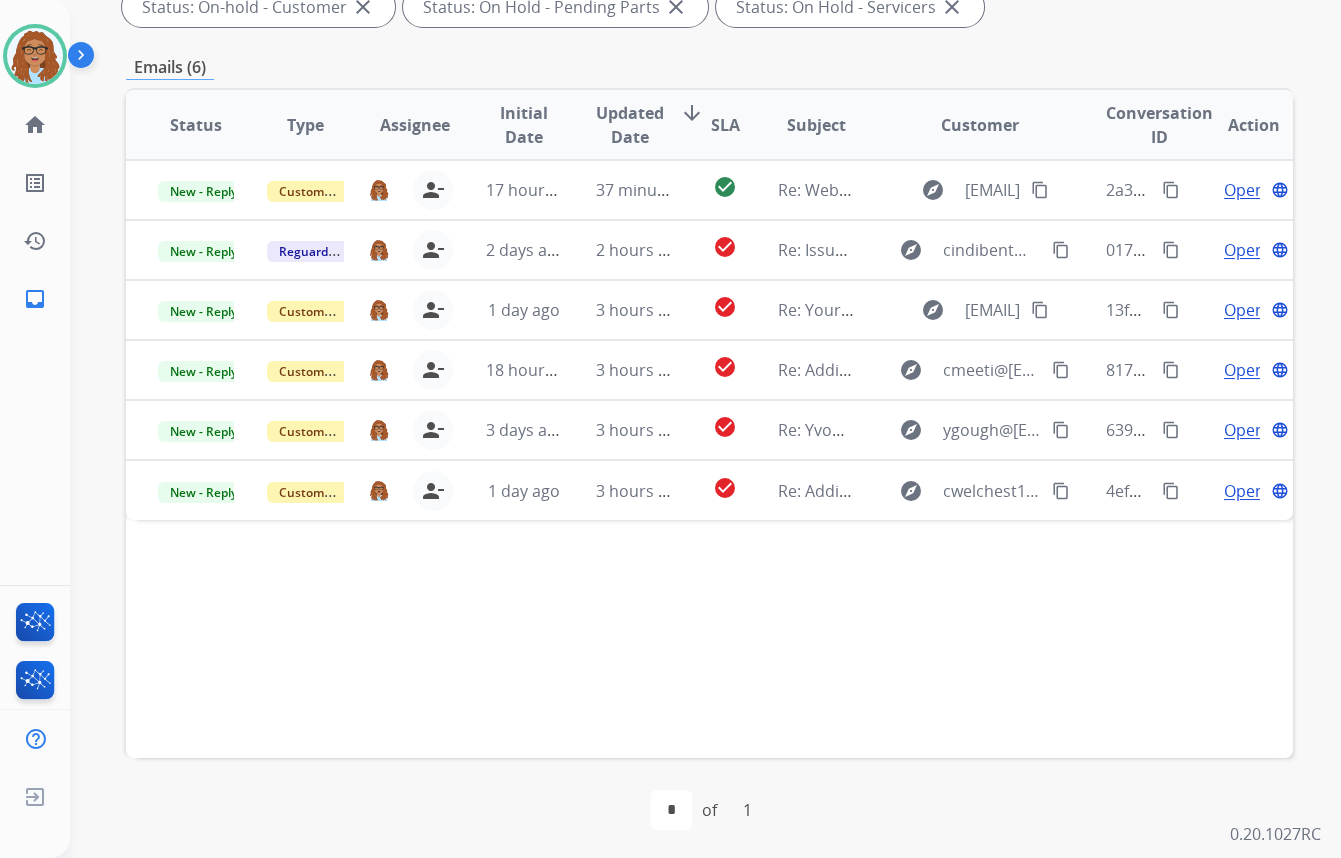 scroll, scrollTop: 423, scrollLeft: 0, axis: vertical 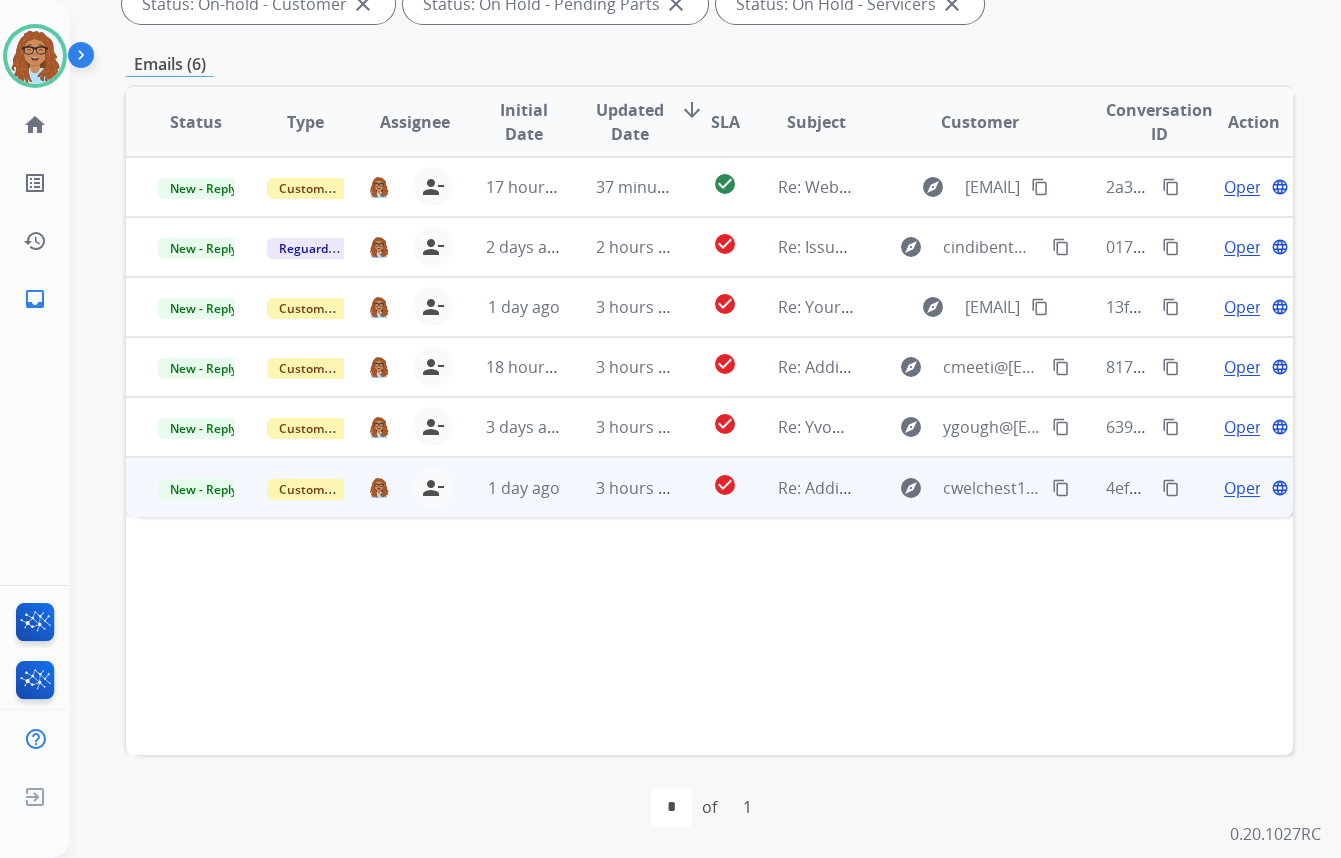 click on "content_copy" at bounding box center (1171, 488) 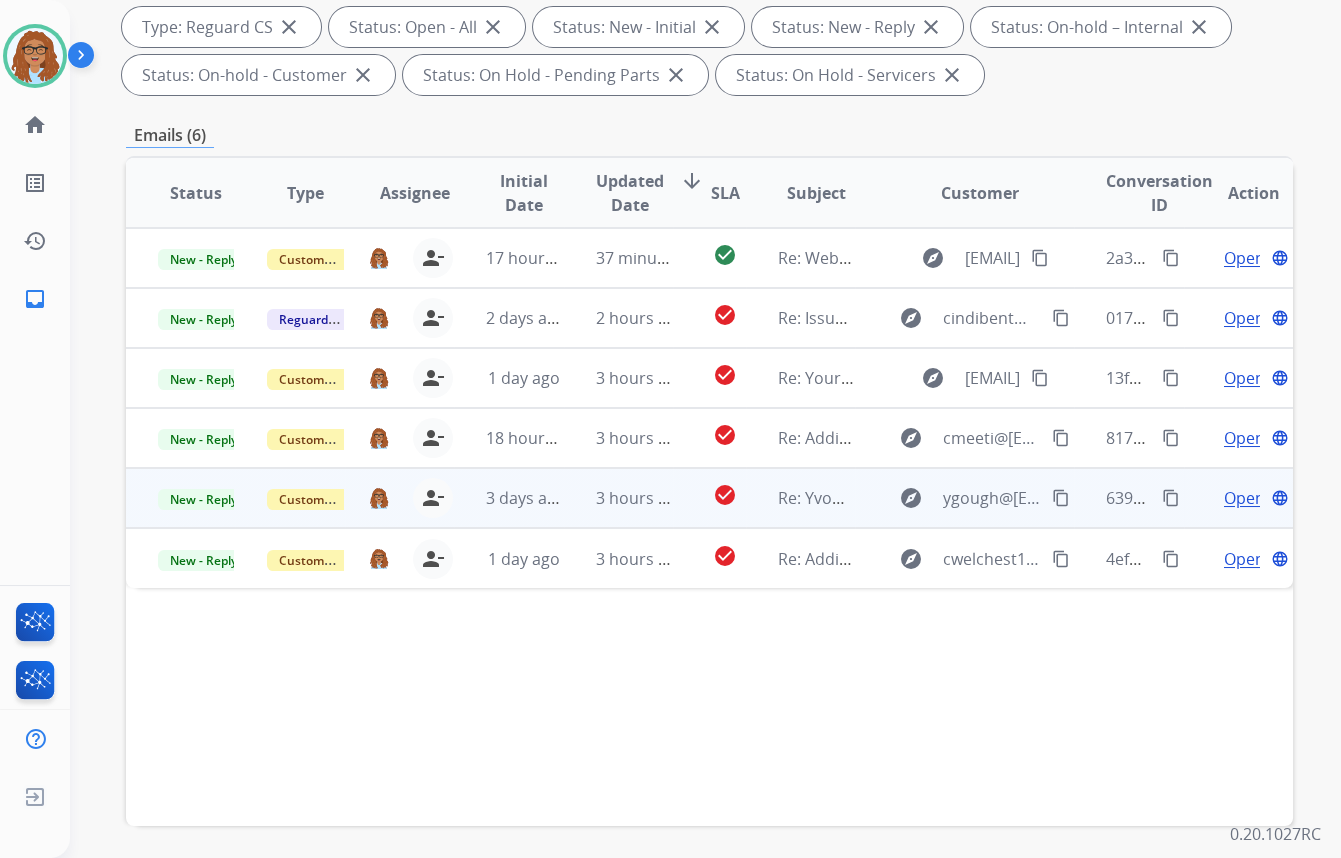 scroll, scrollTop: 332, scrollLeft: 0, axis: vertical 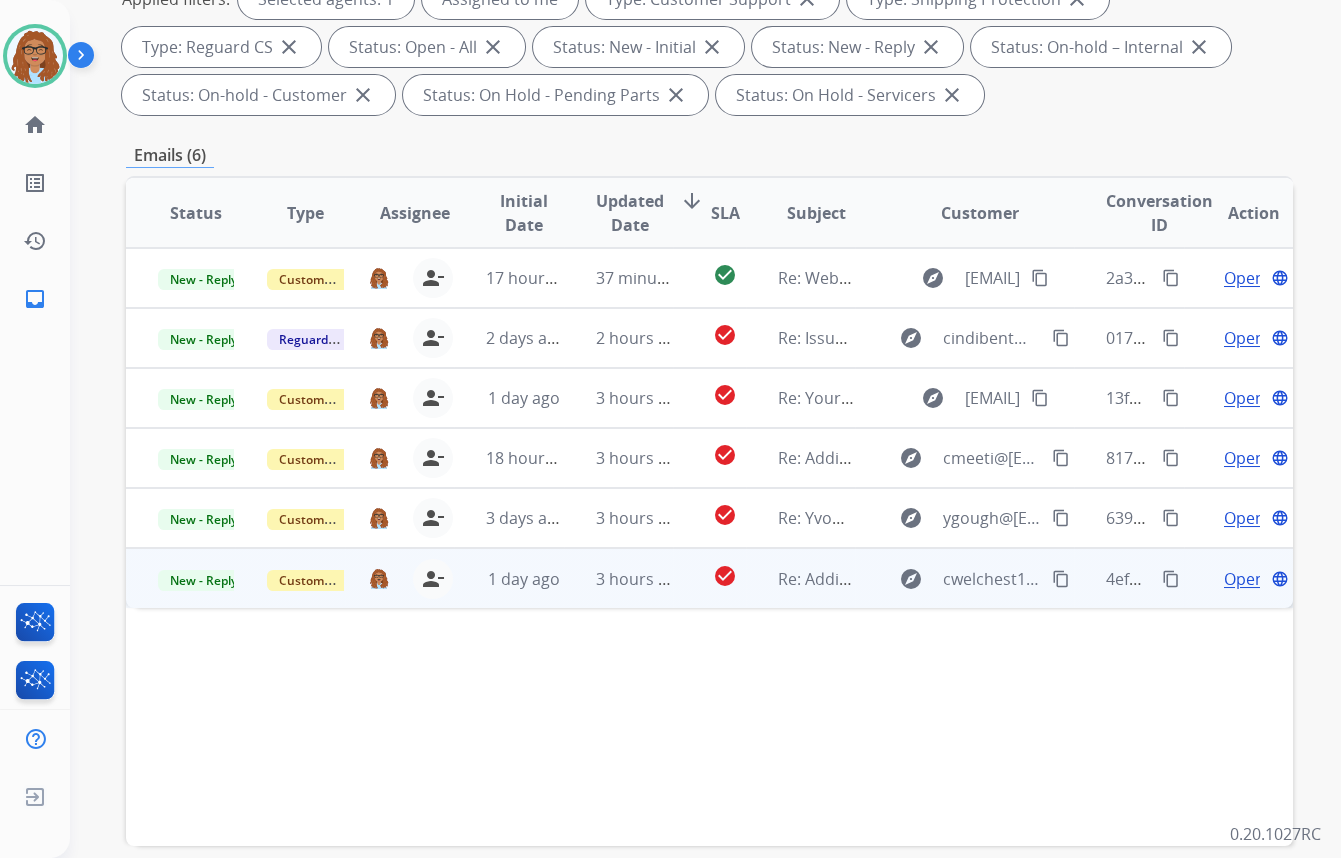 click on "content_copy" at bounding box center [1061, 579] 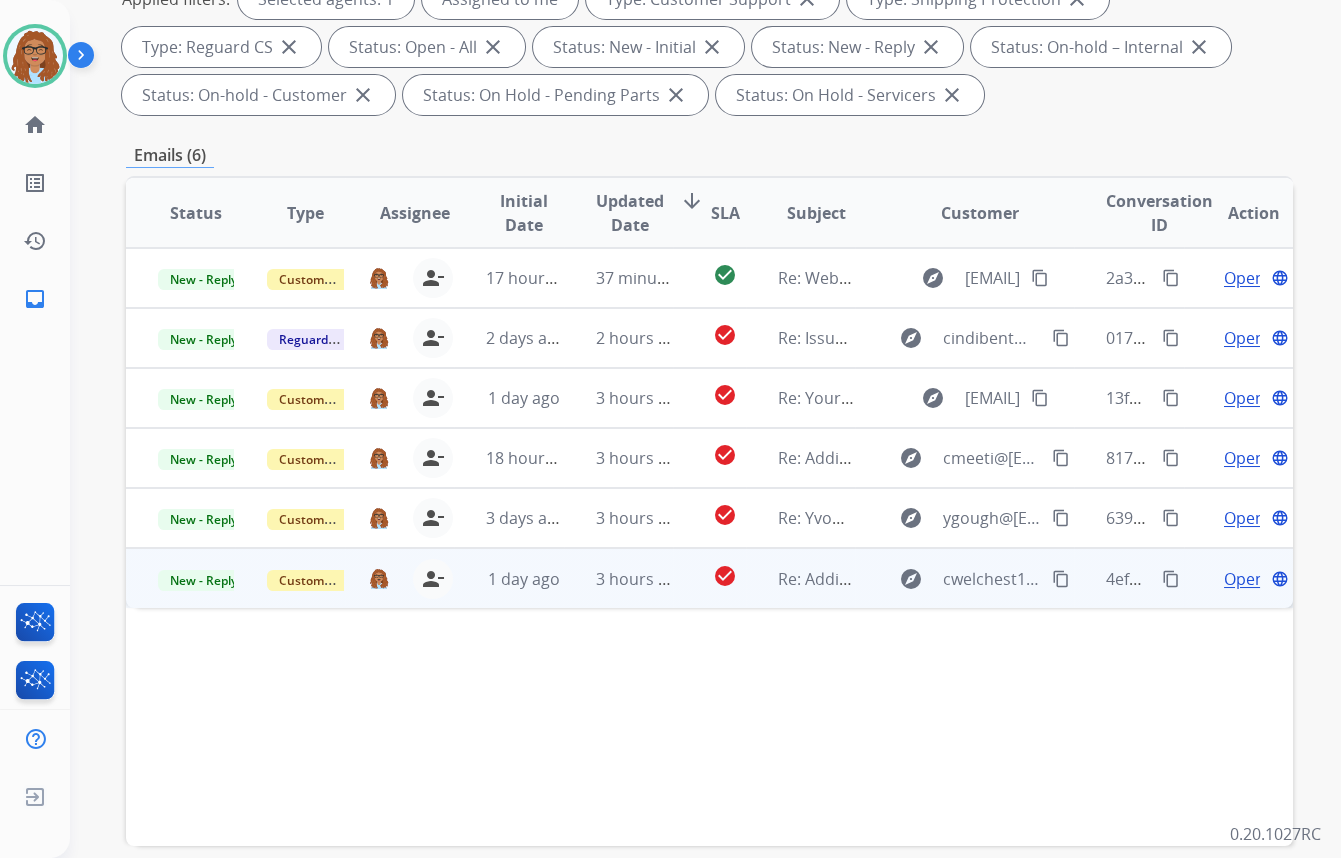 click on "Open" at bounding box center [1244, 579] 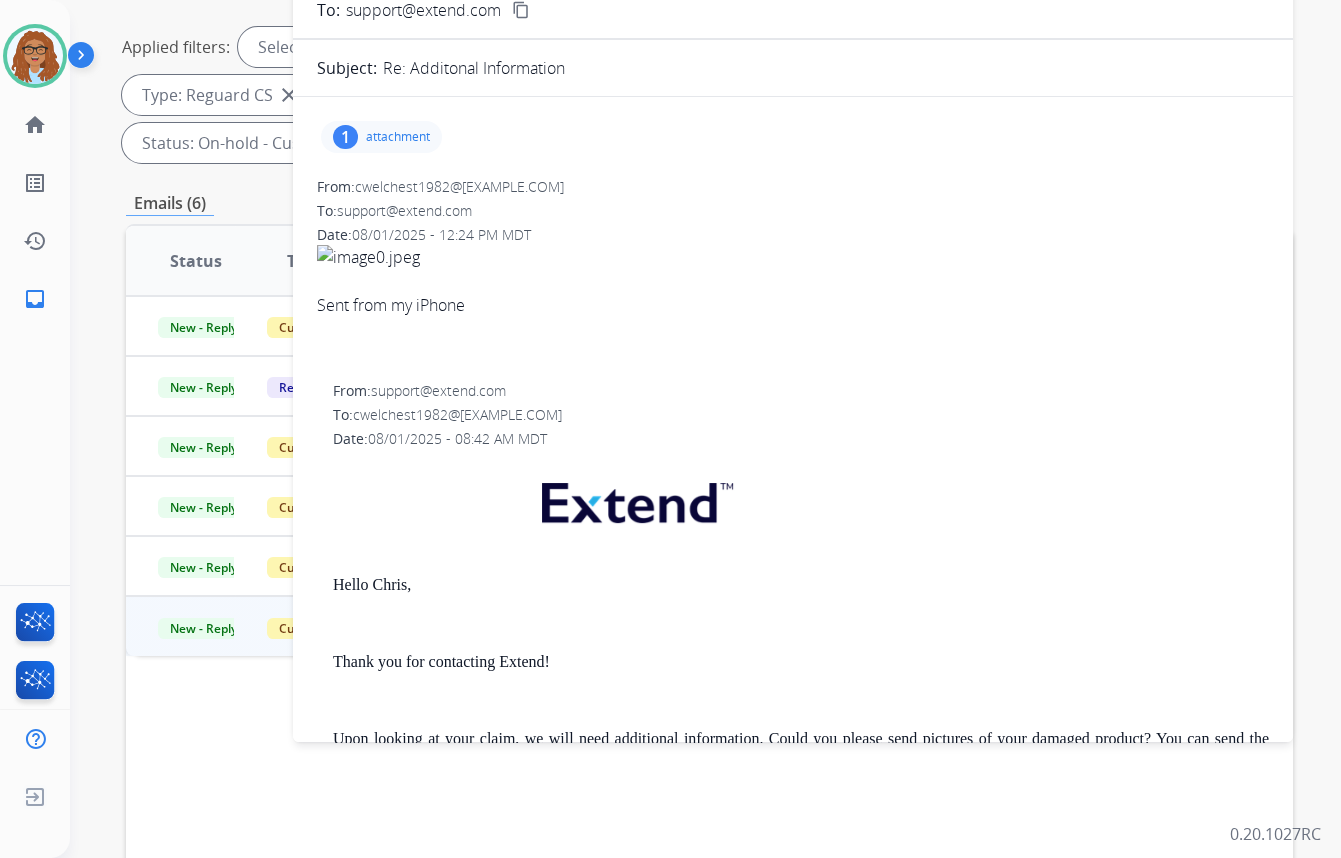 scroll, scrollTop: 150, scrollLeft: 0, axis: vertical 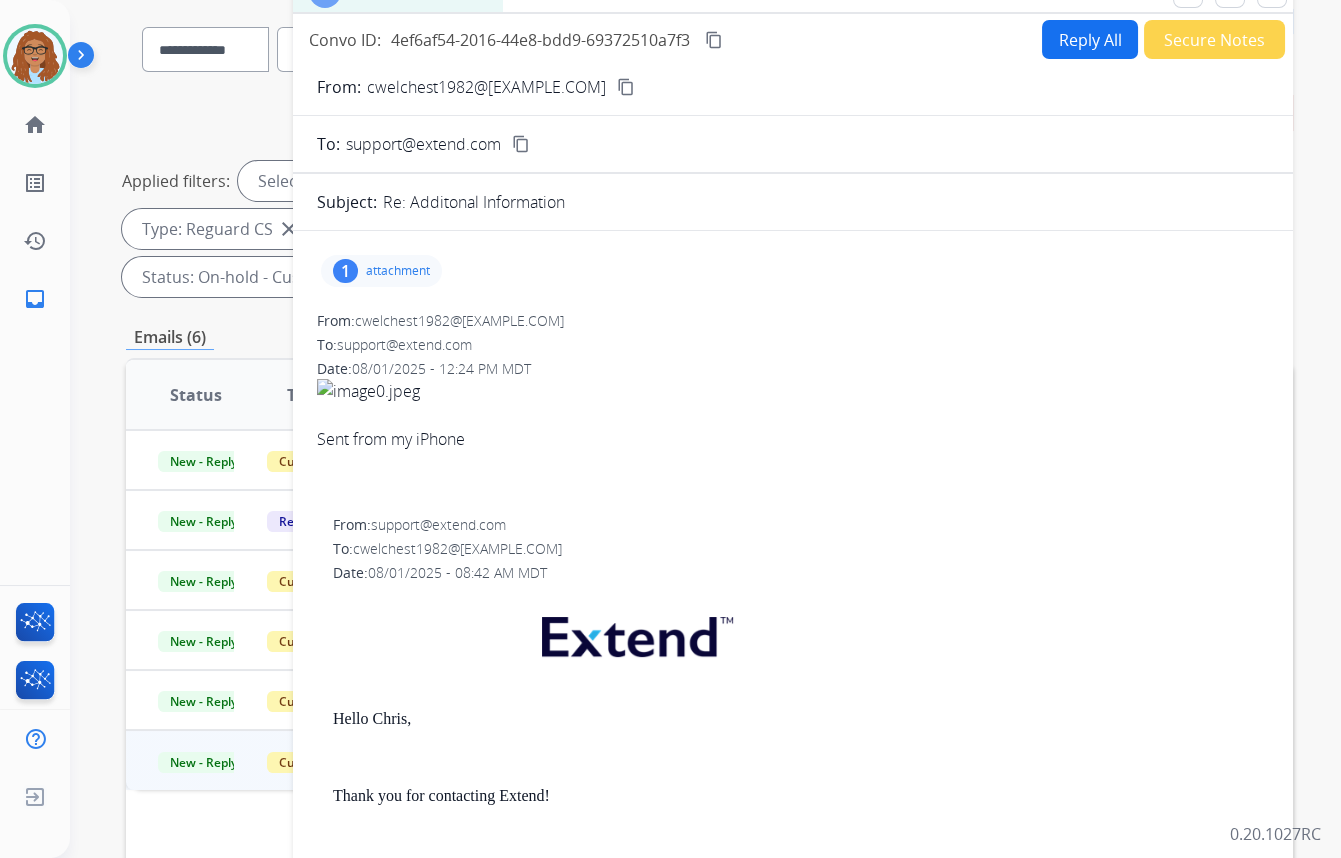 click on "1" at bounding box center [345, 271] 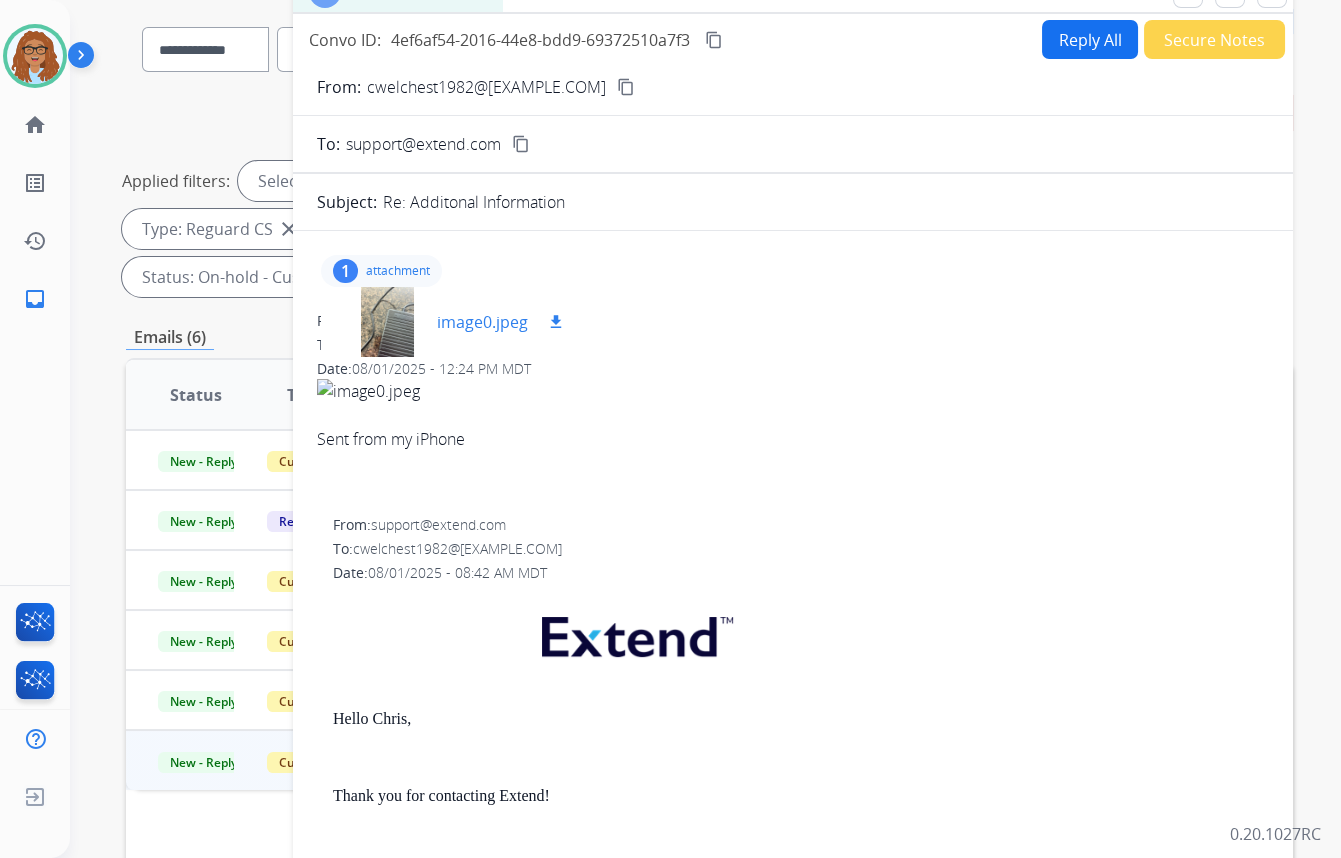 click at bounding box center [387, 322] 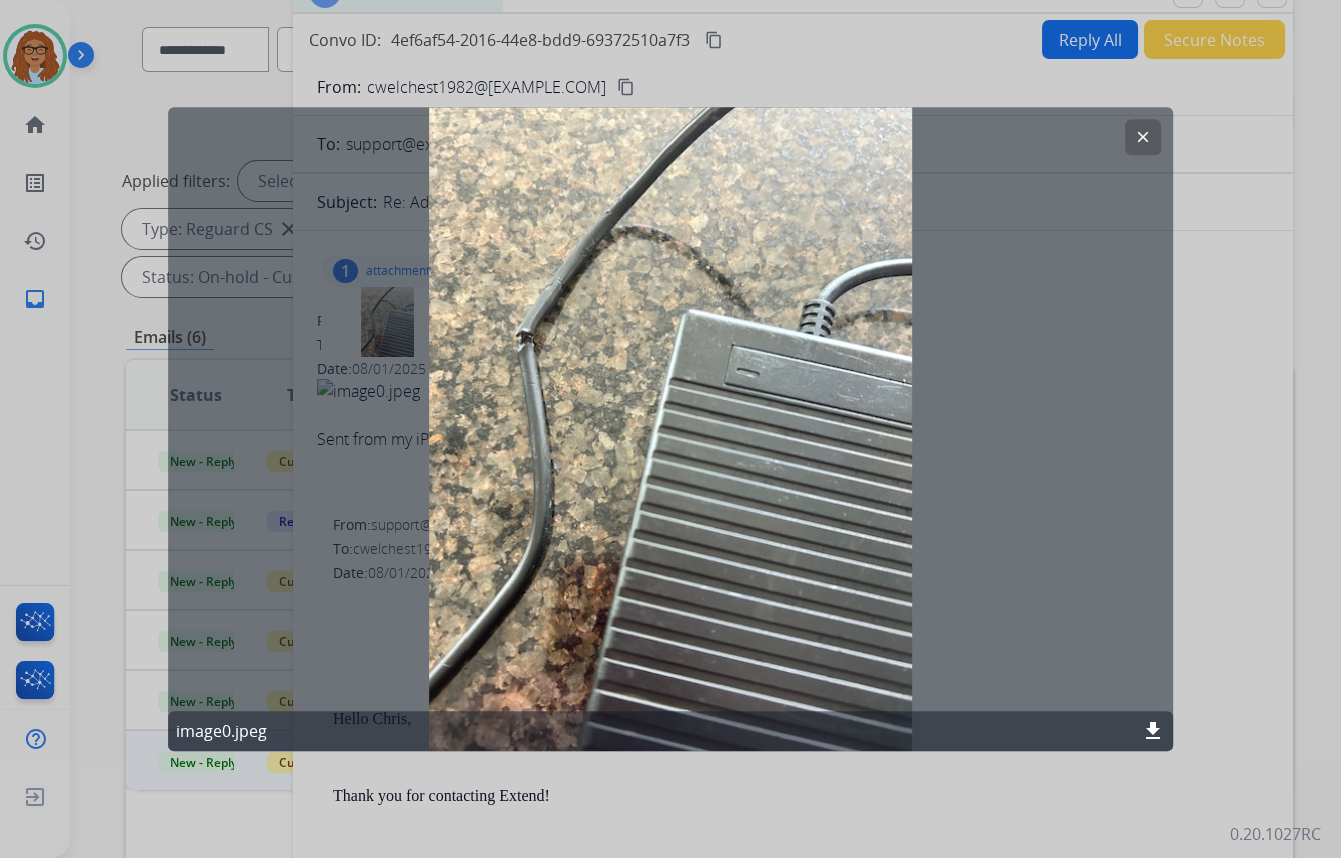 click on "clear" 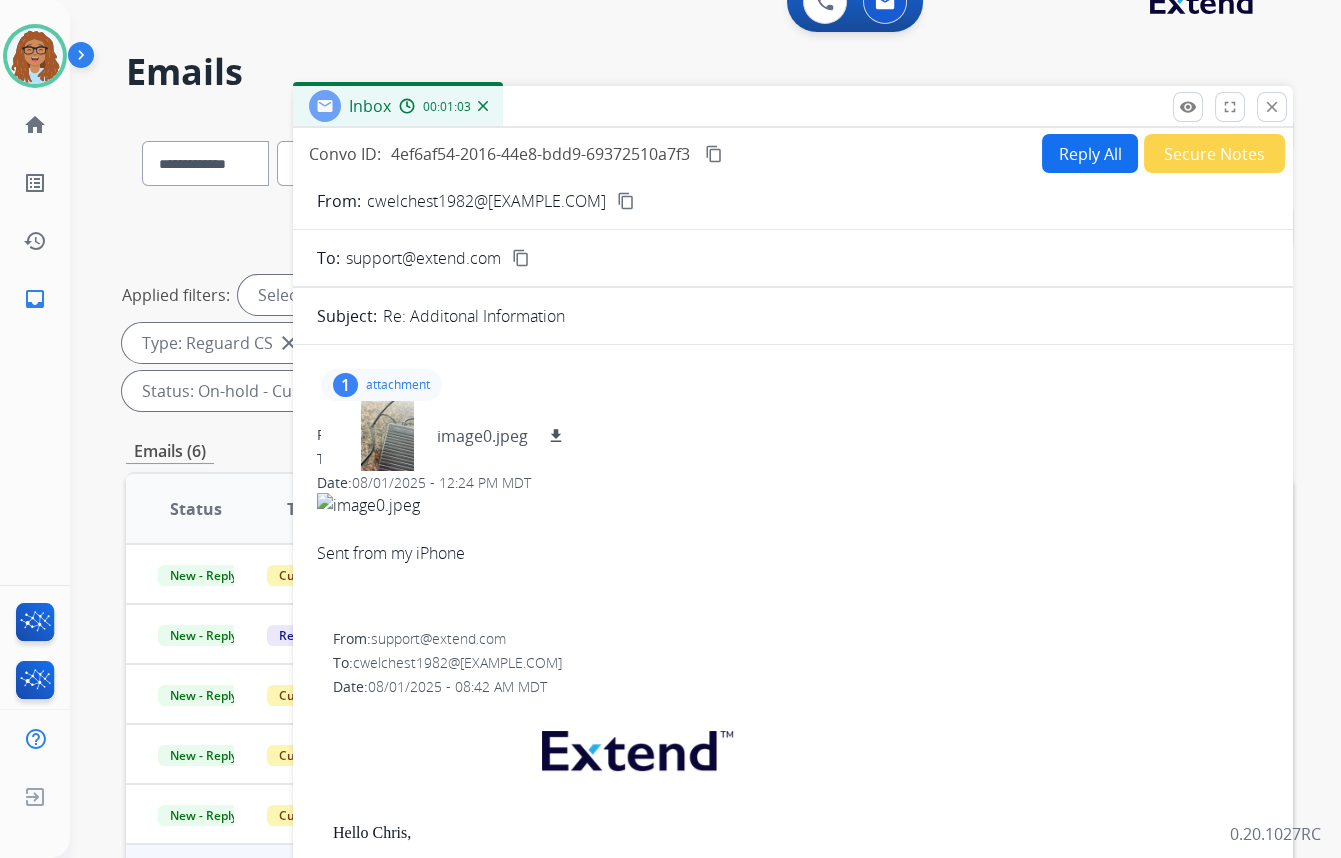 scroll, scrollTop: 0, scrollLeft: 0, axis: both 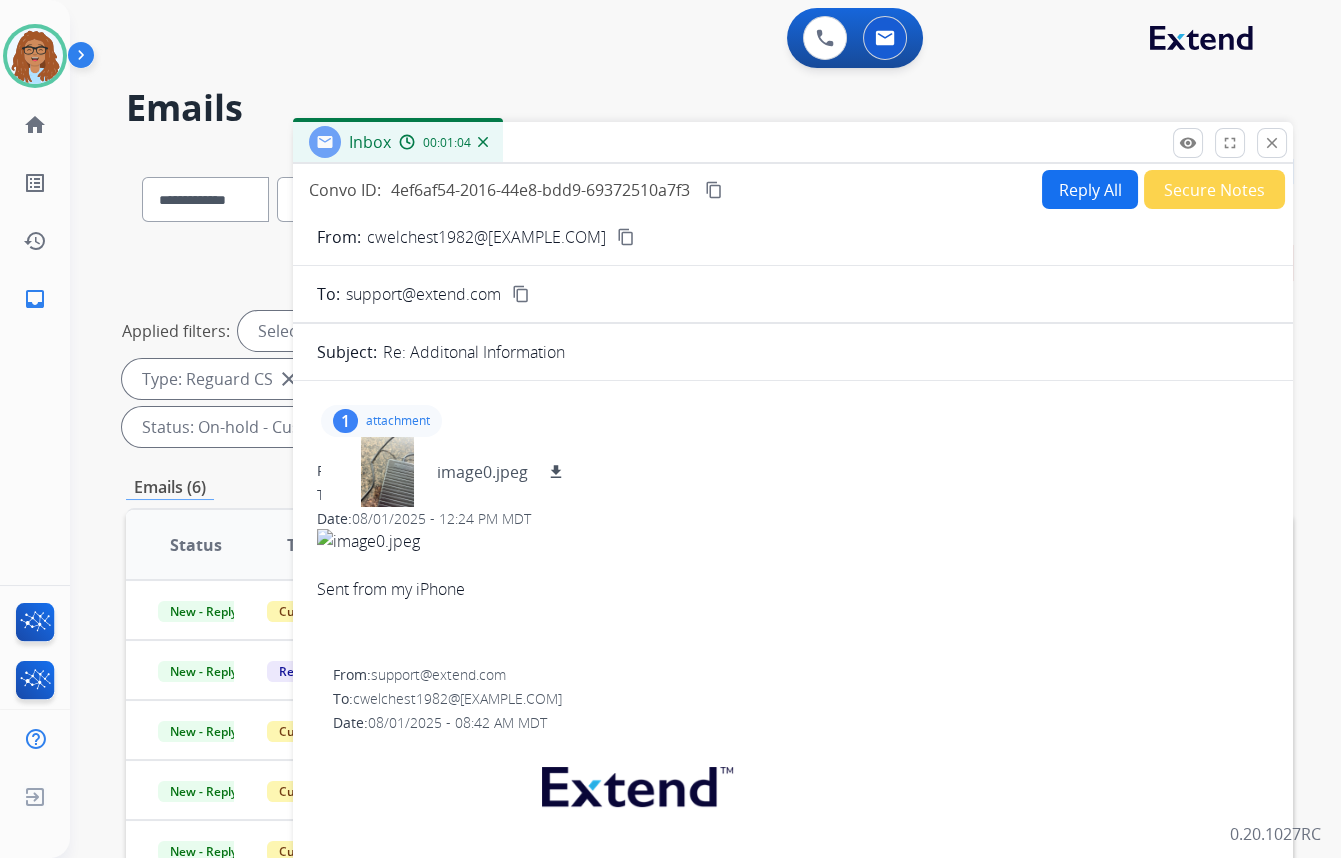 click on "content_copy" at bounding box center [714, 190] 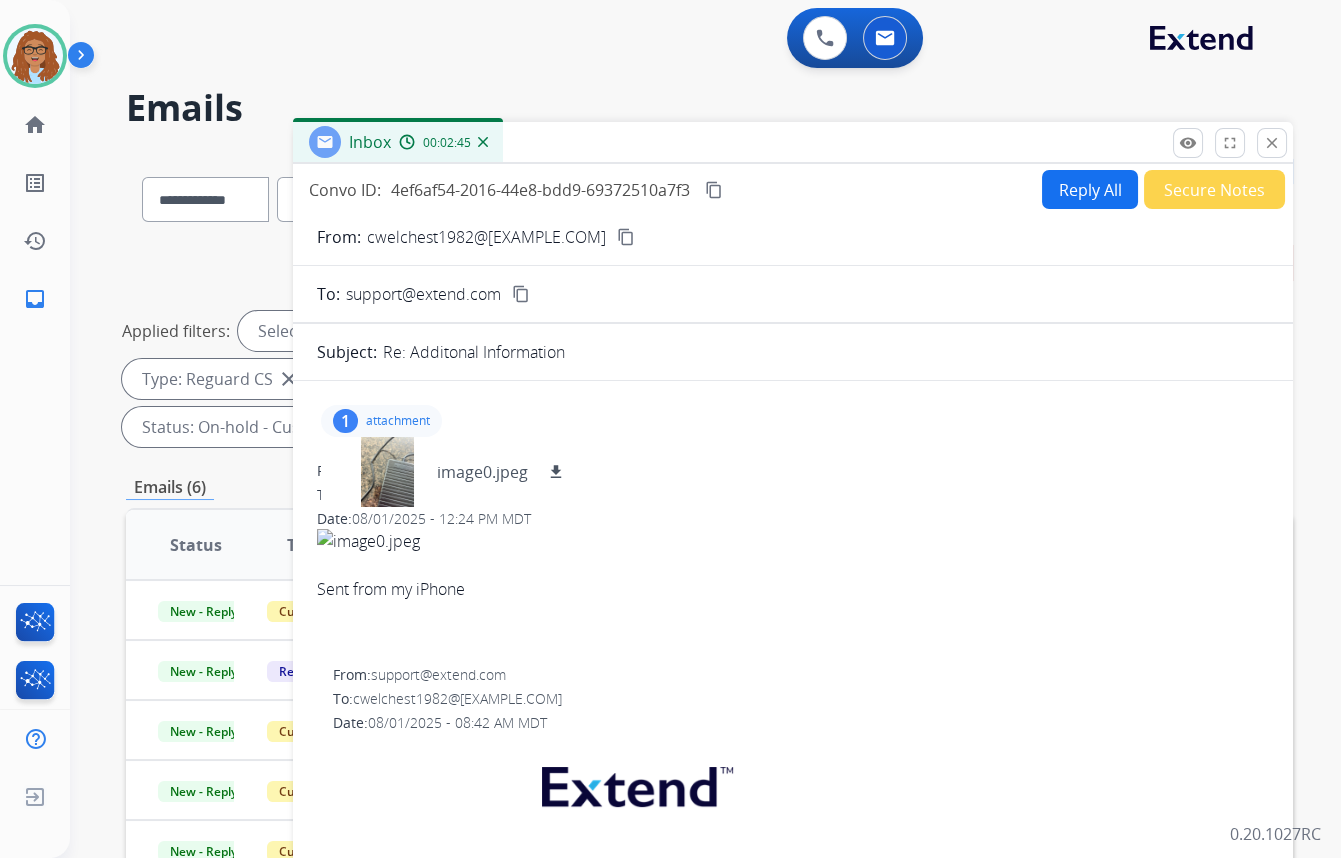 click on "Reply All" at bounding box center [1090, 189] 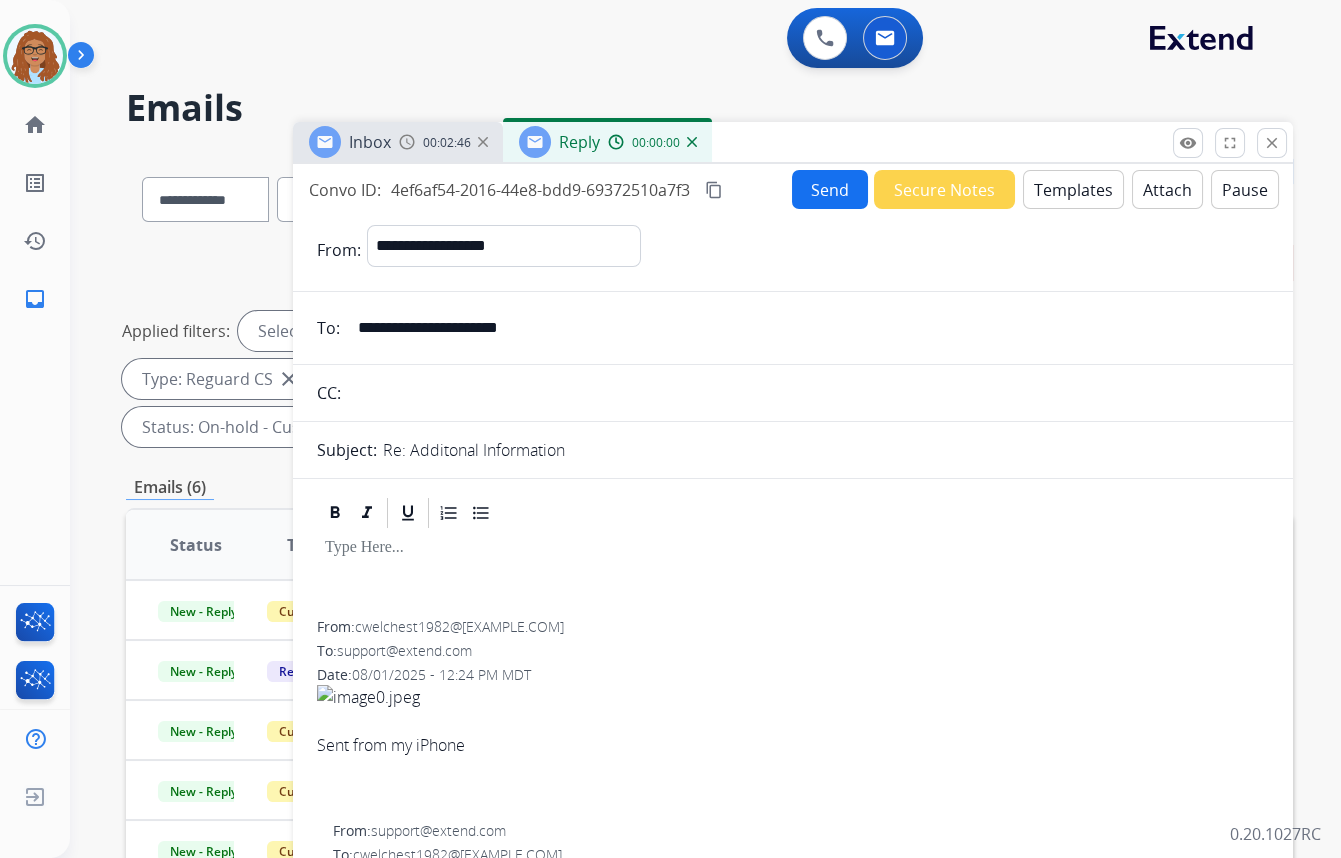 click on "Templates" at bounding box center [1073, 189] 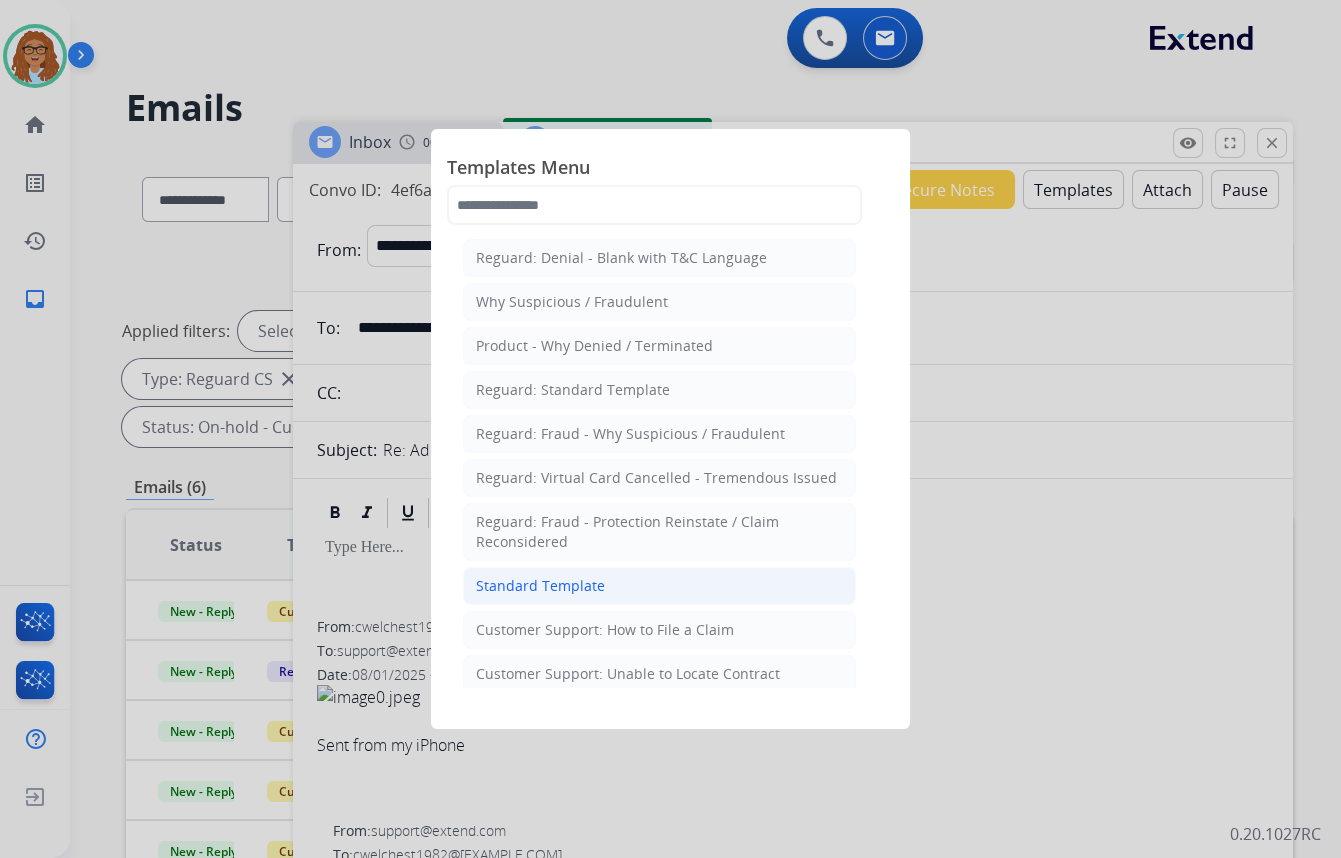 click on "Standard Template" 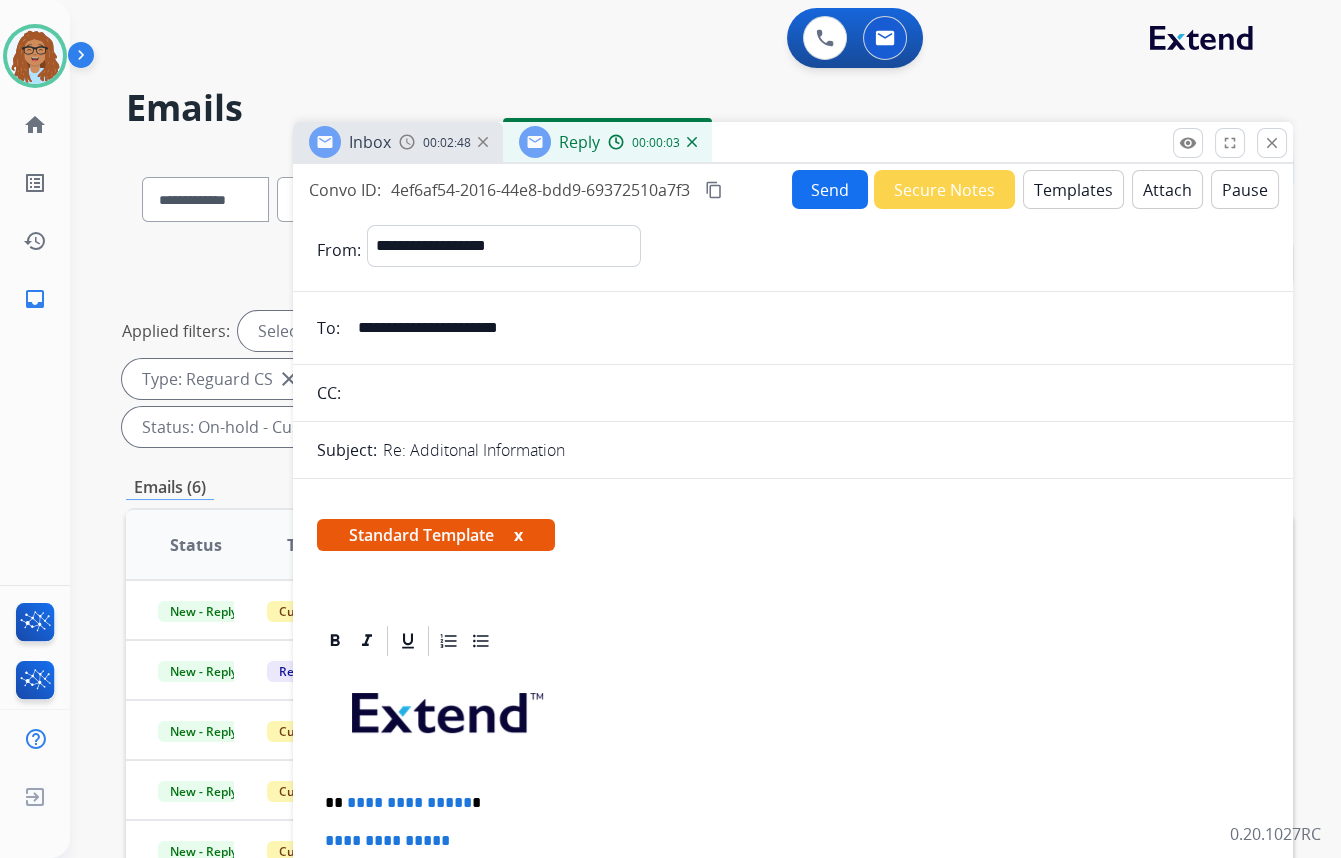 drag, startPoint x: 442, startPoint y: 326, endPoint x: 312, endPoint y: 335, distance: 130.31117 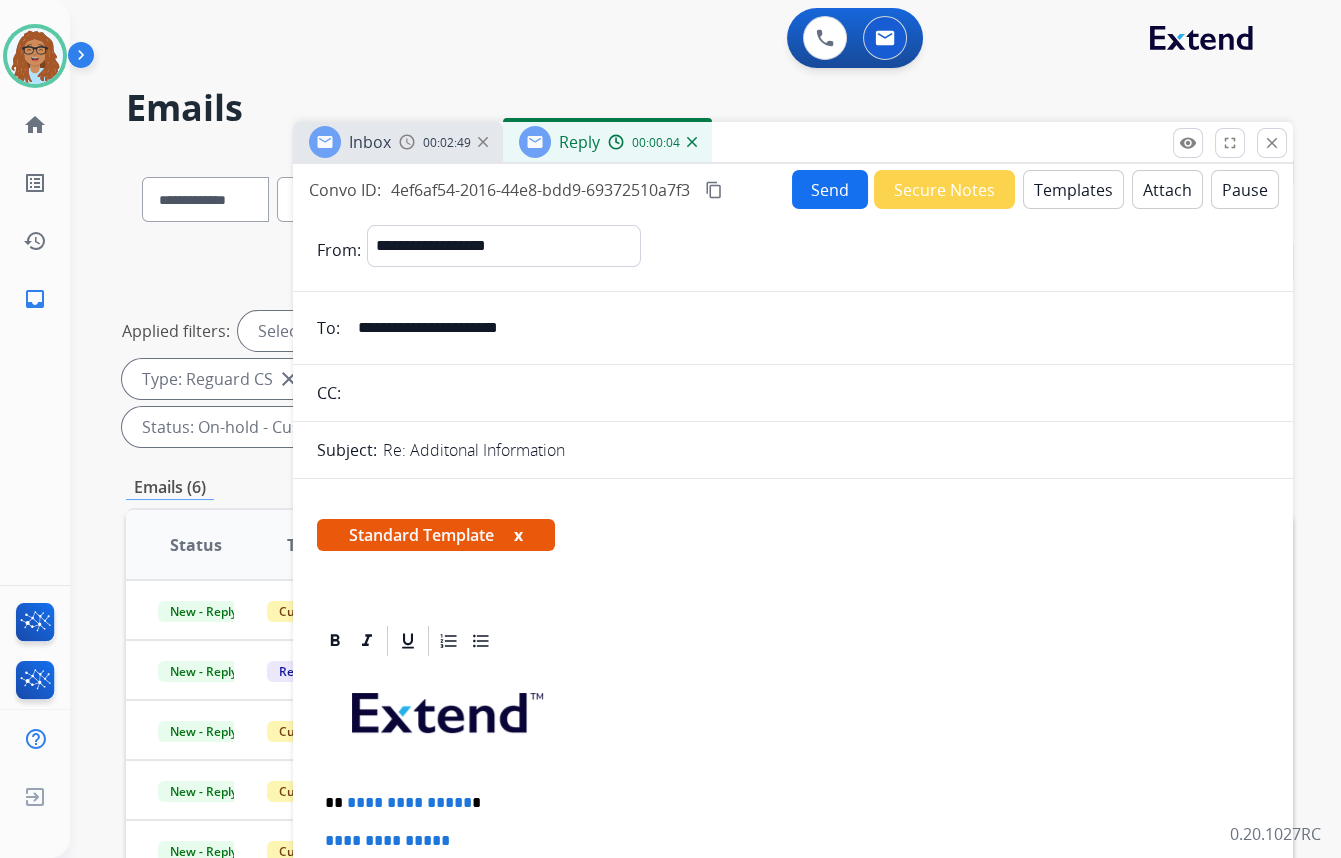 click on "**********" at bounding box center (807, 328) 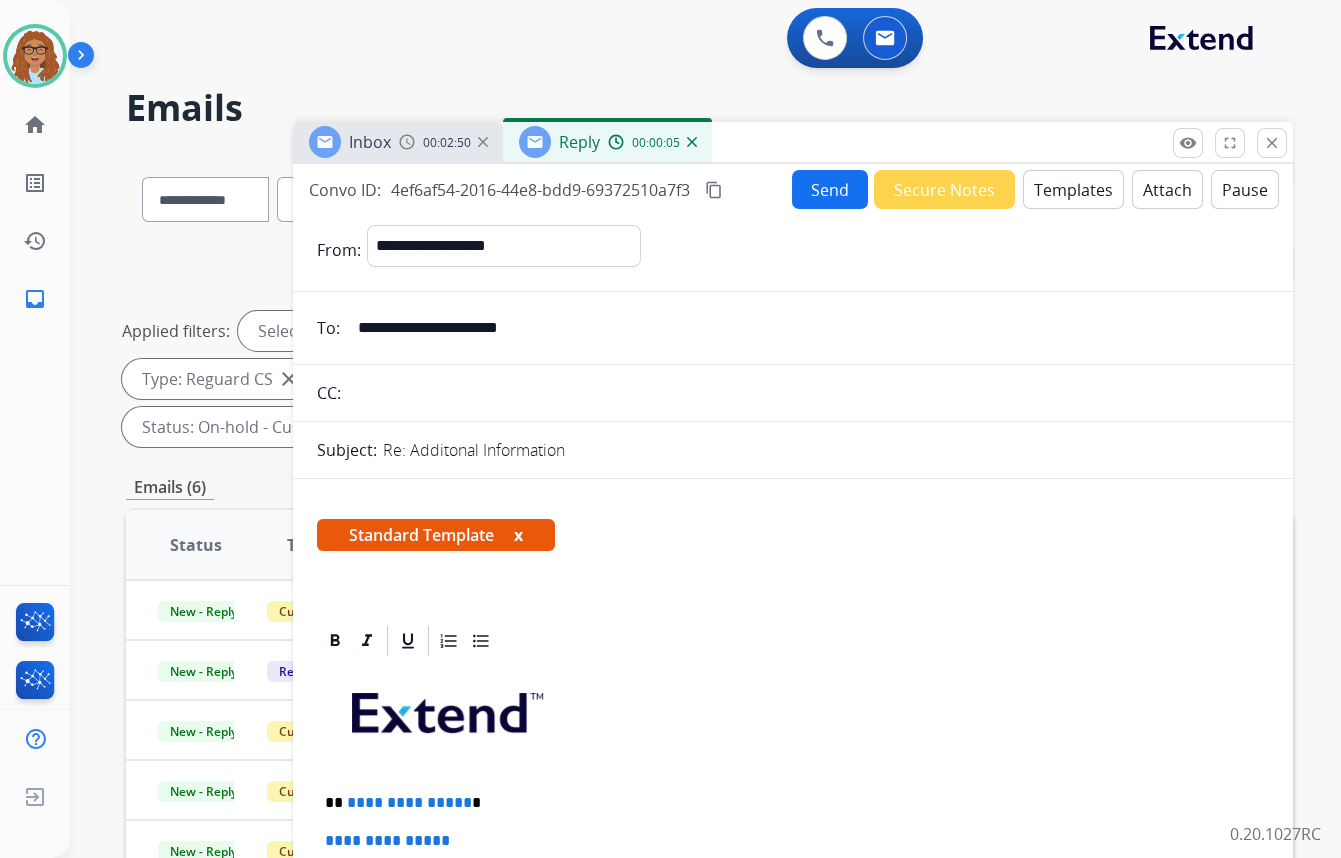 drag, startPoint x: 453, startPoint y: 388, endPoint x: 486, endPoint y: 383, distance: 33.37664 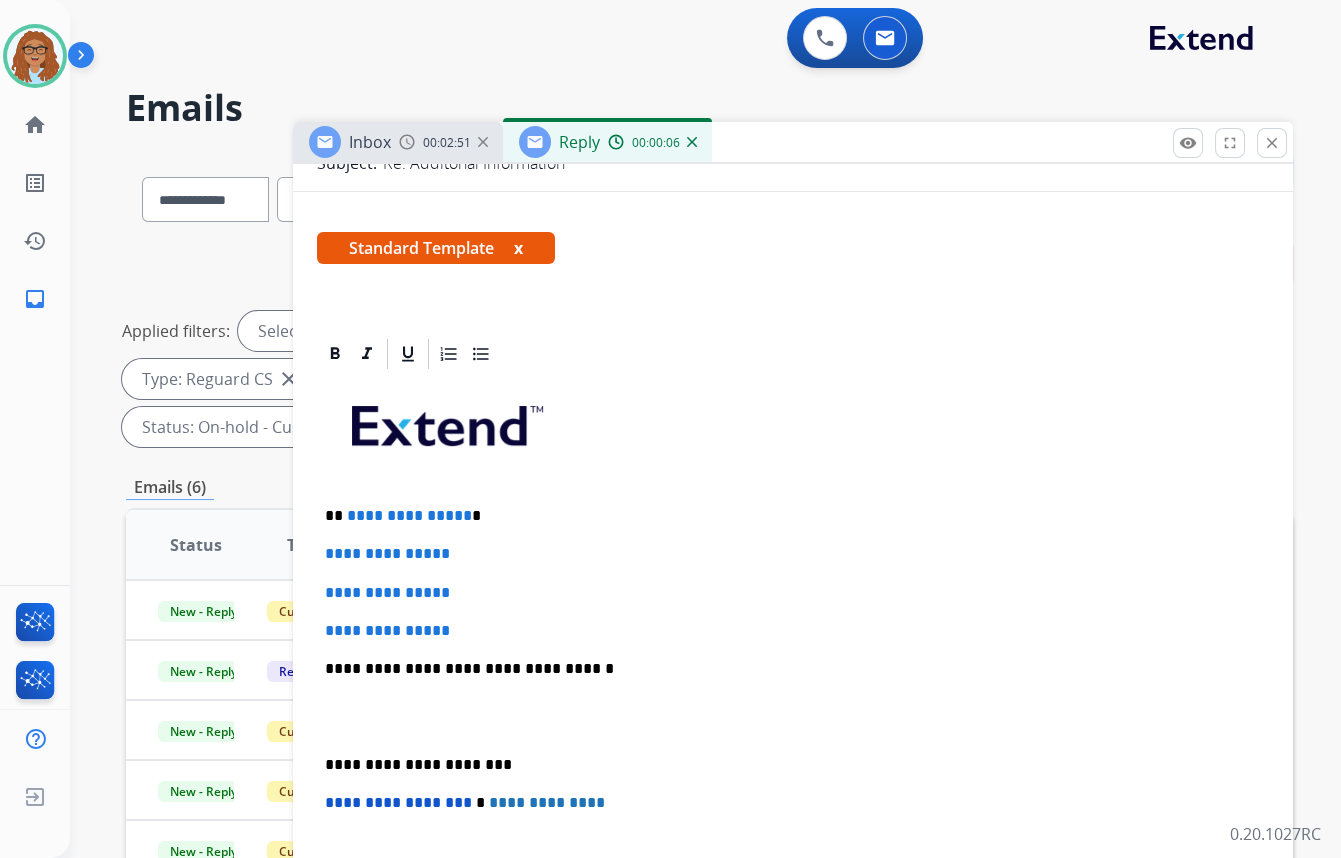 scroll, scrollTop: 363, scrollLeft: 0, axis: vertical 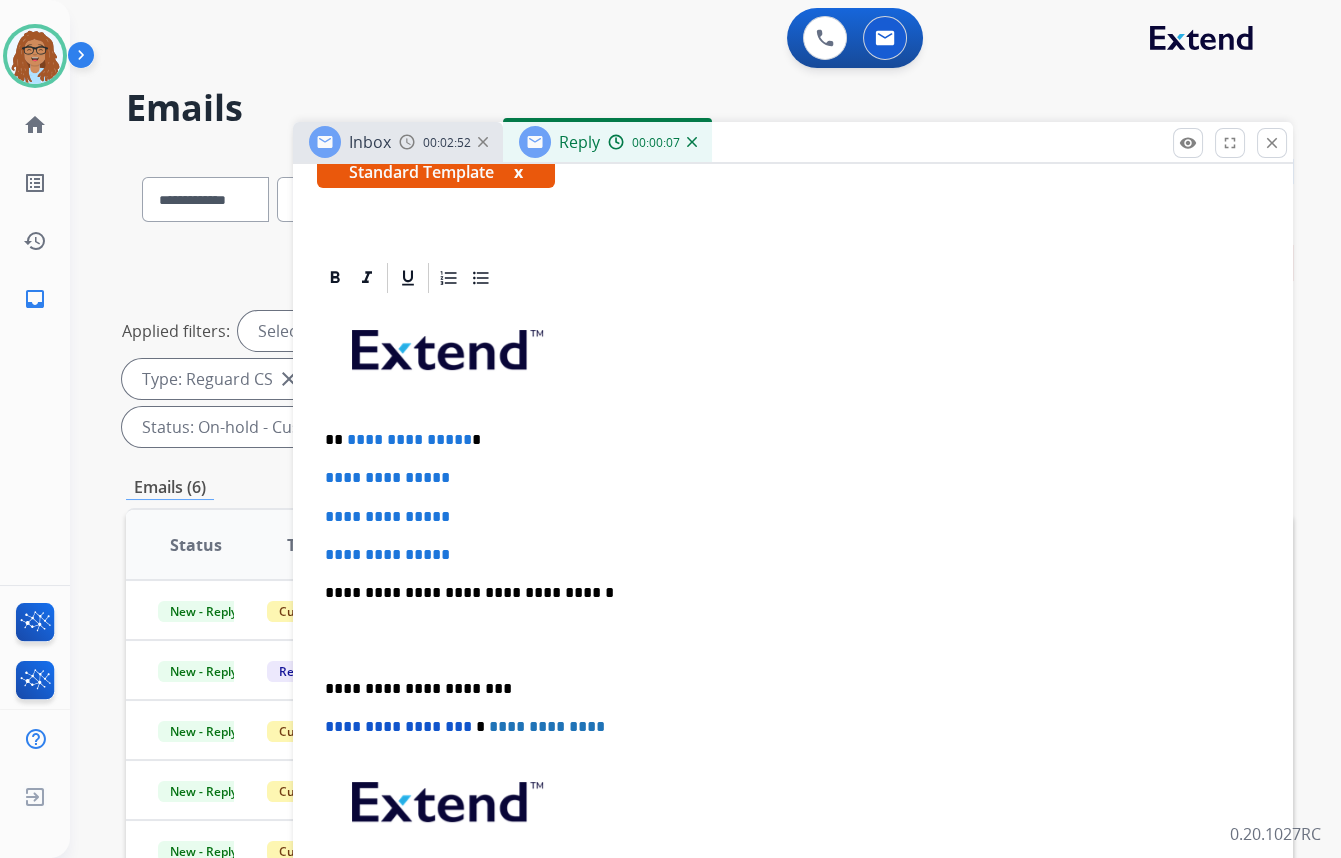 type on "**********" 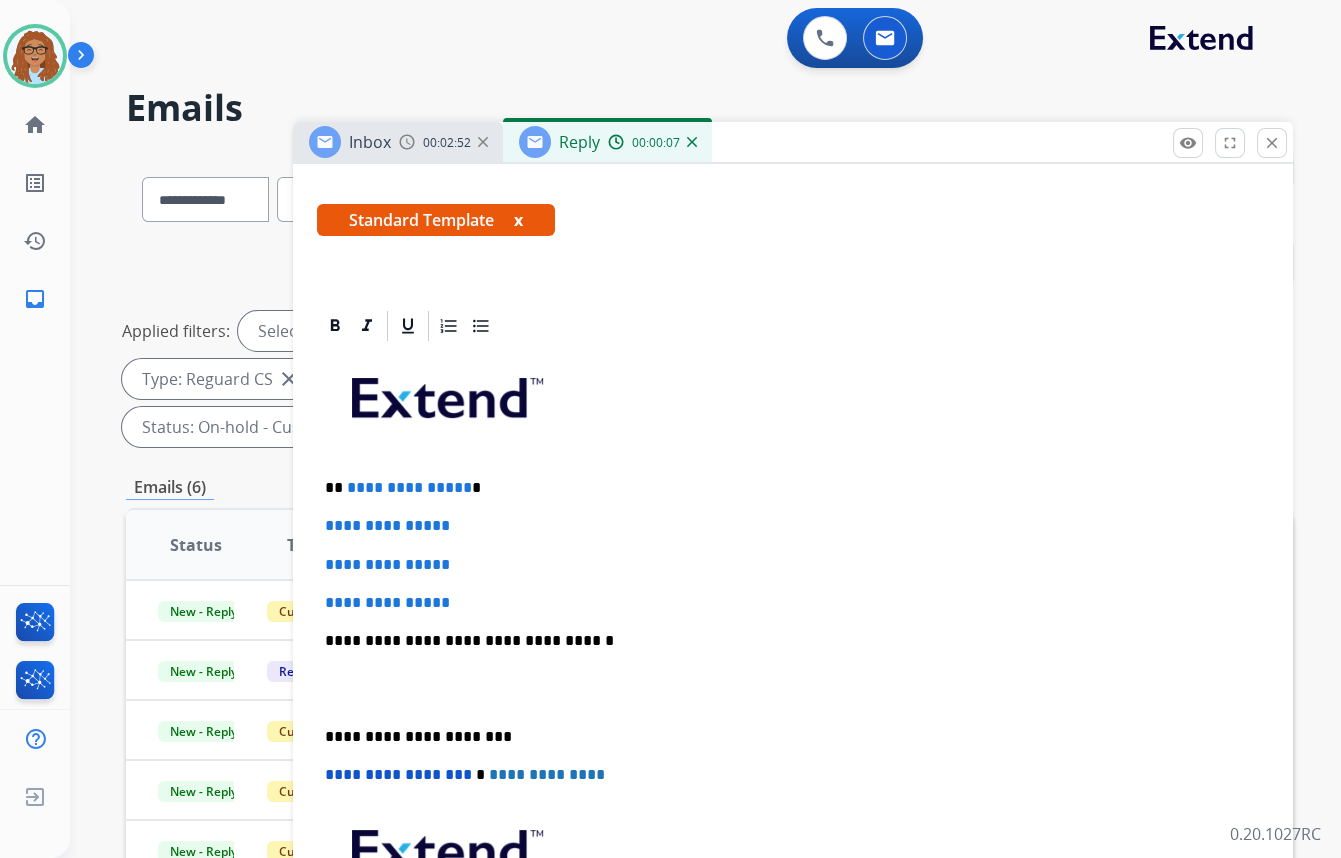 type 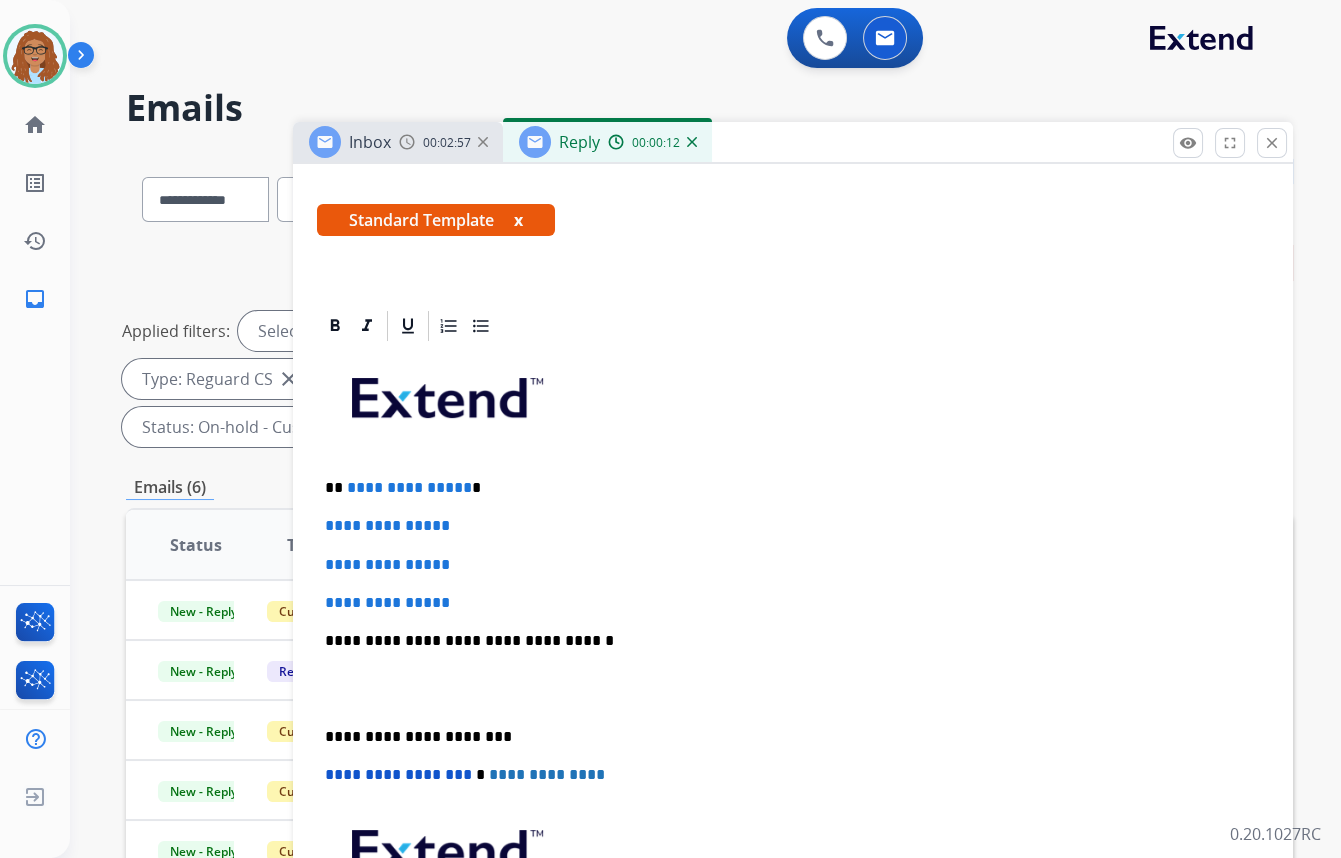 scroll, scrollTop: 411, scrollLeft: 0, axis: vertical 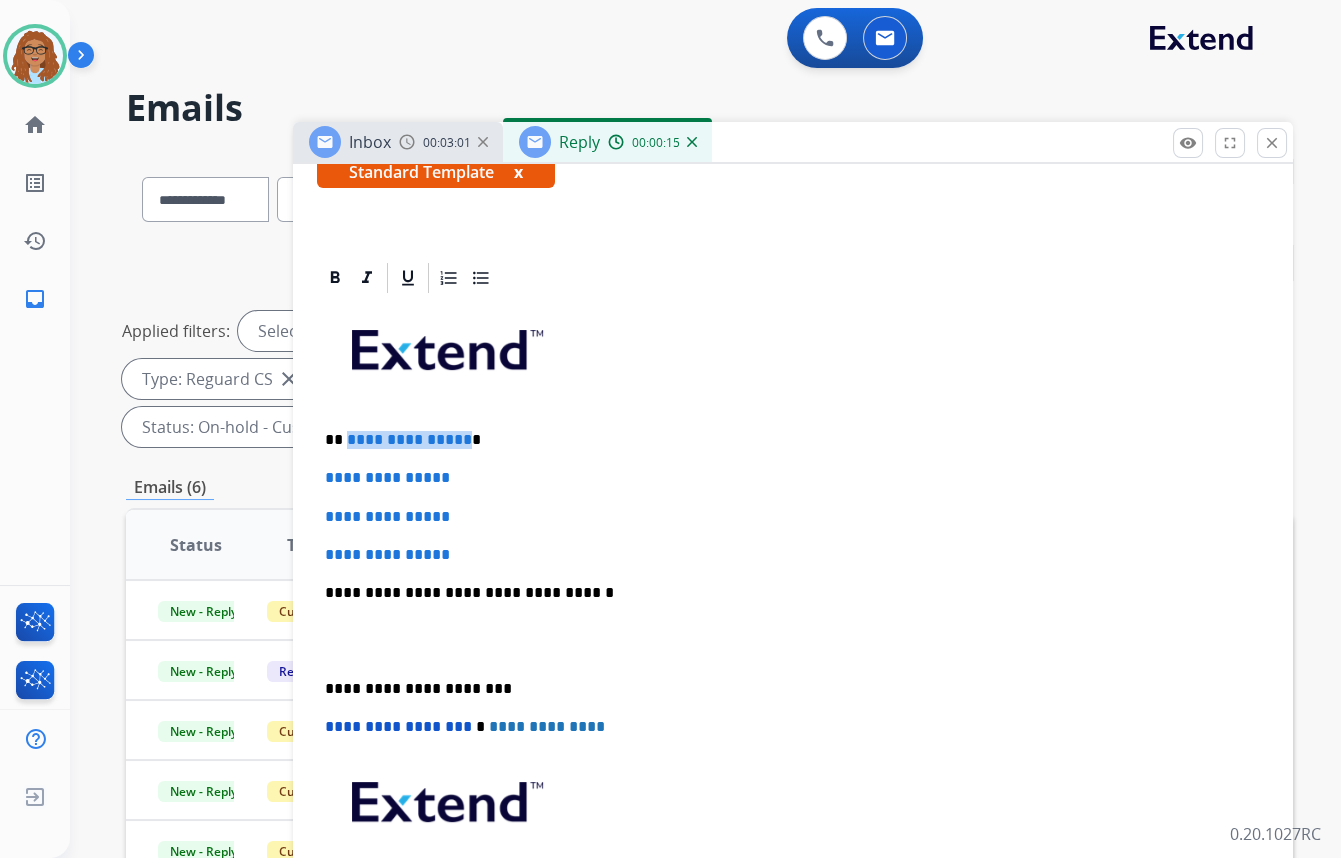 drag, startPoint x: 459, startPoint y: 429, endPoint x: 345, endPoint y: 441, distance: 114.62984 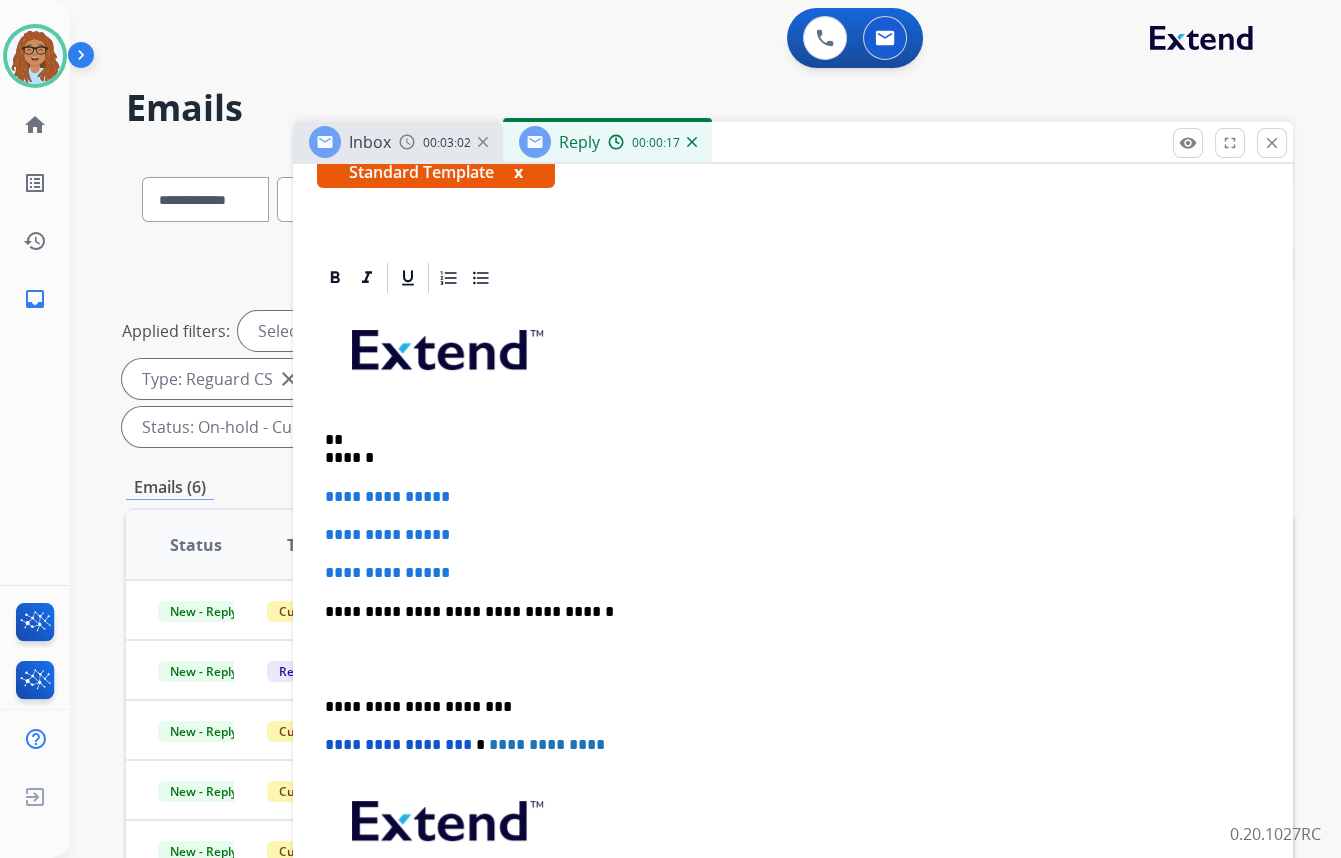 click on "**********" at bounding box center [793, 649] 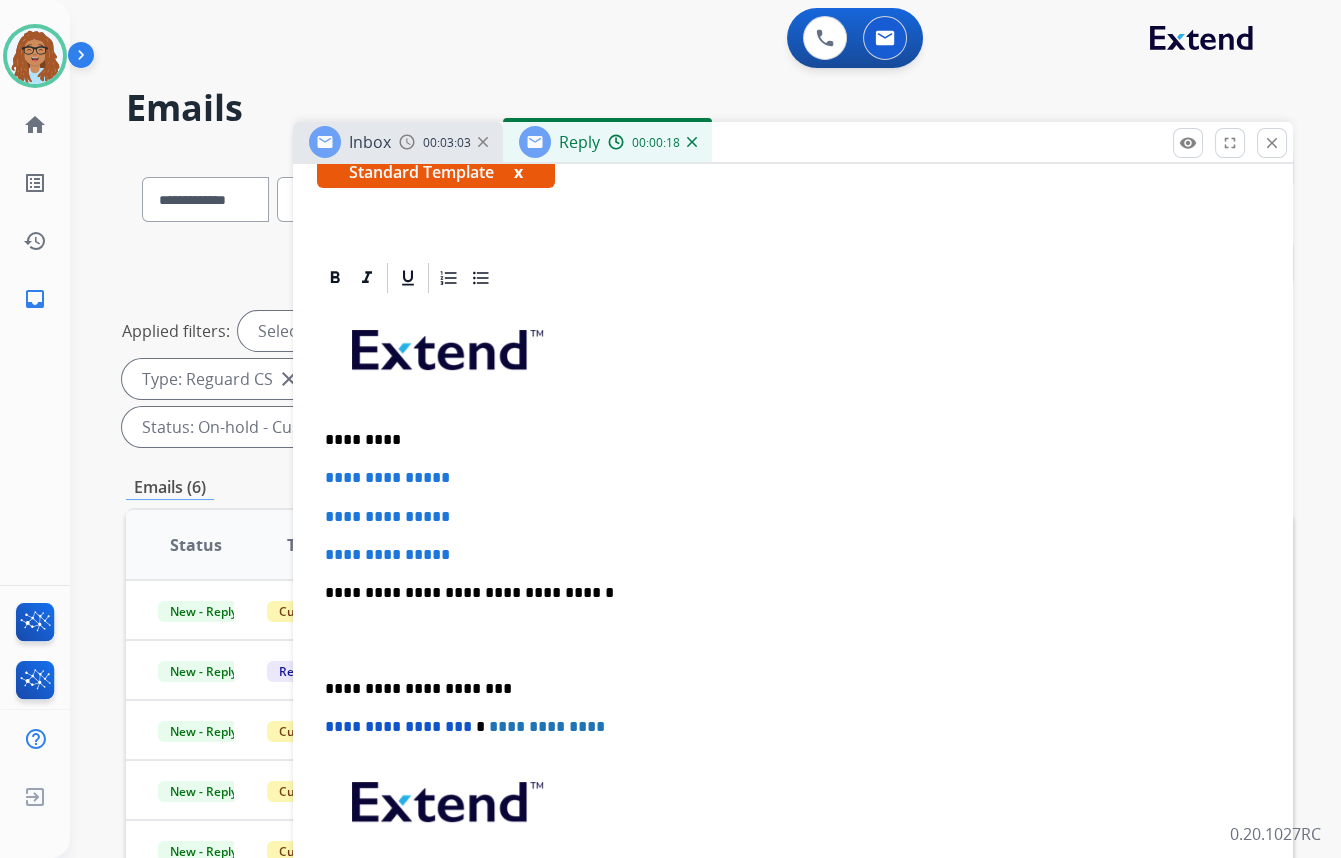 click on "*********" at bounding box center [785, 440] 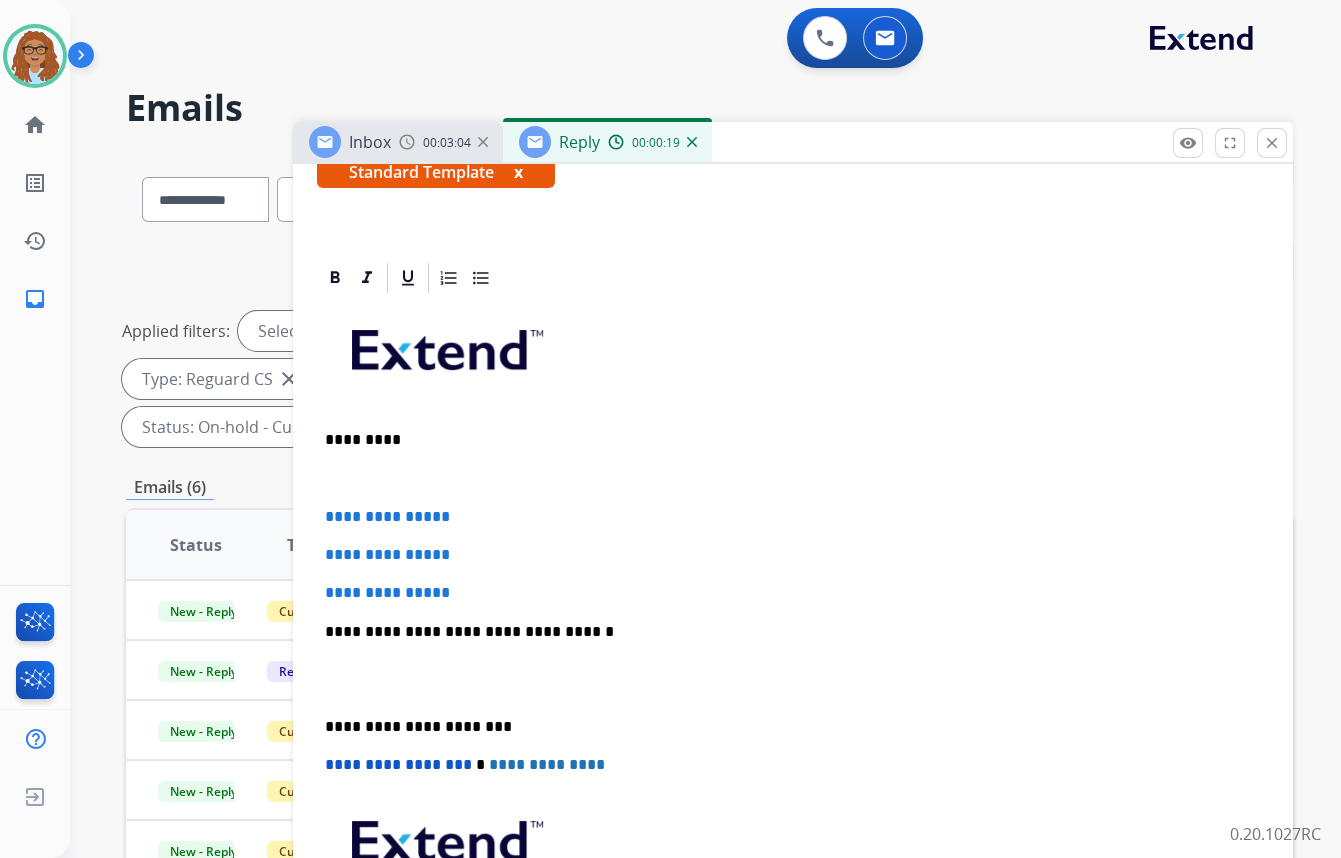 type 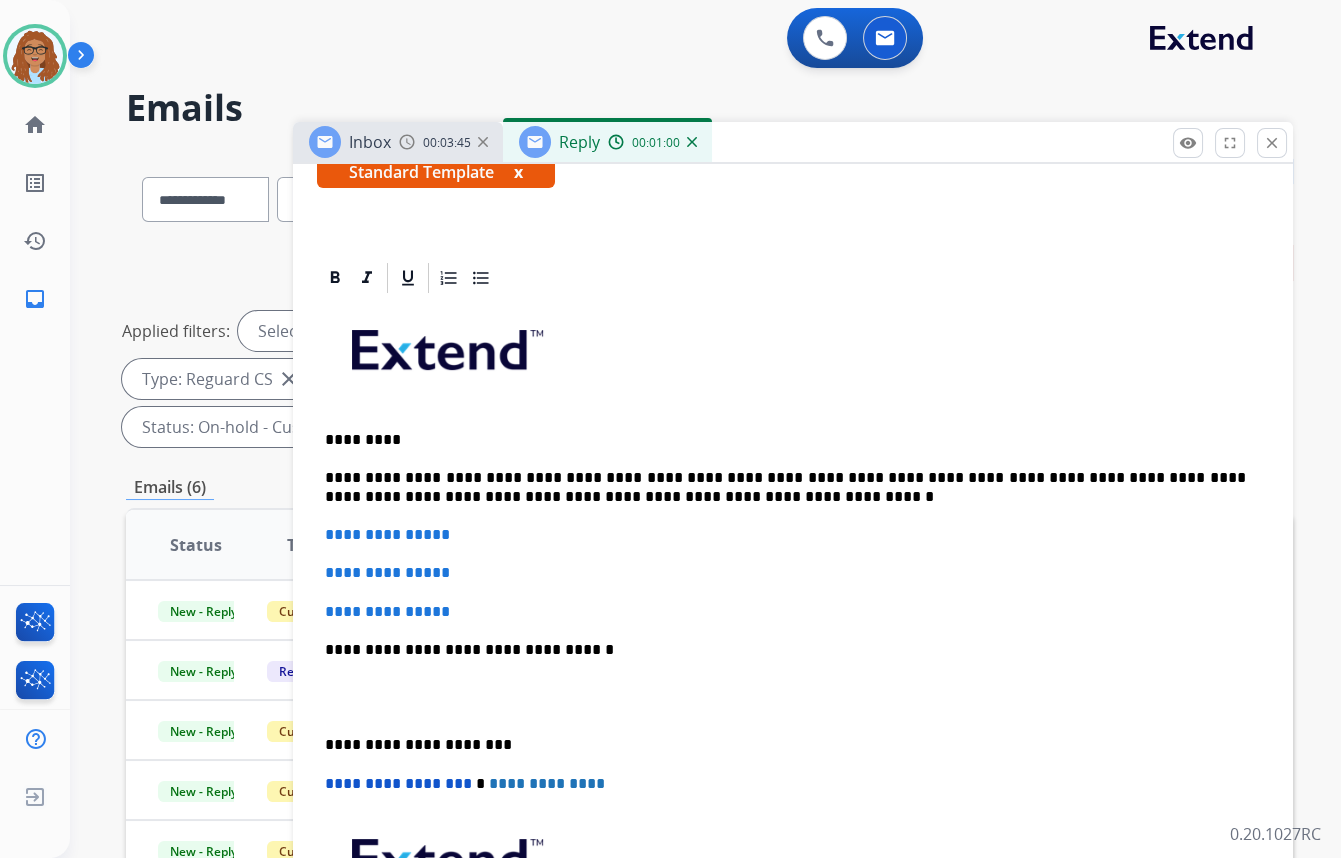 click on "**********" at bounding box center (785, 487) 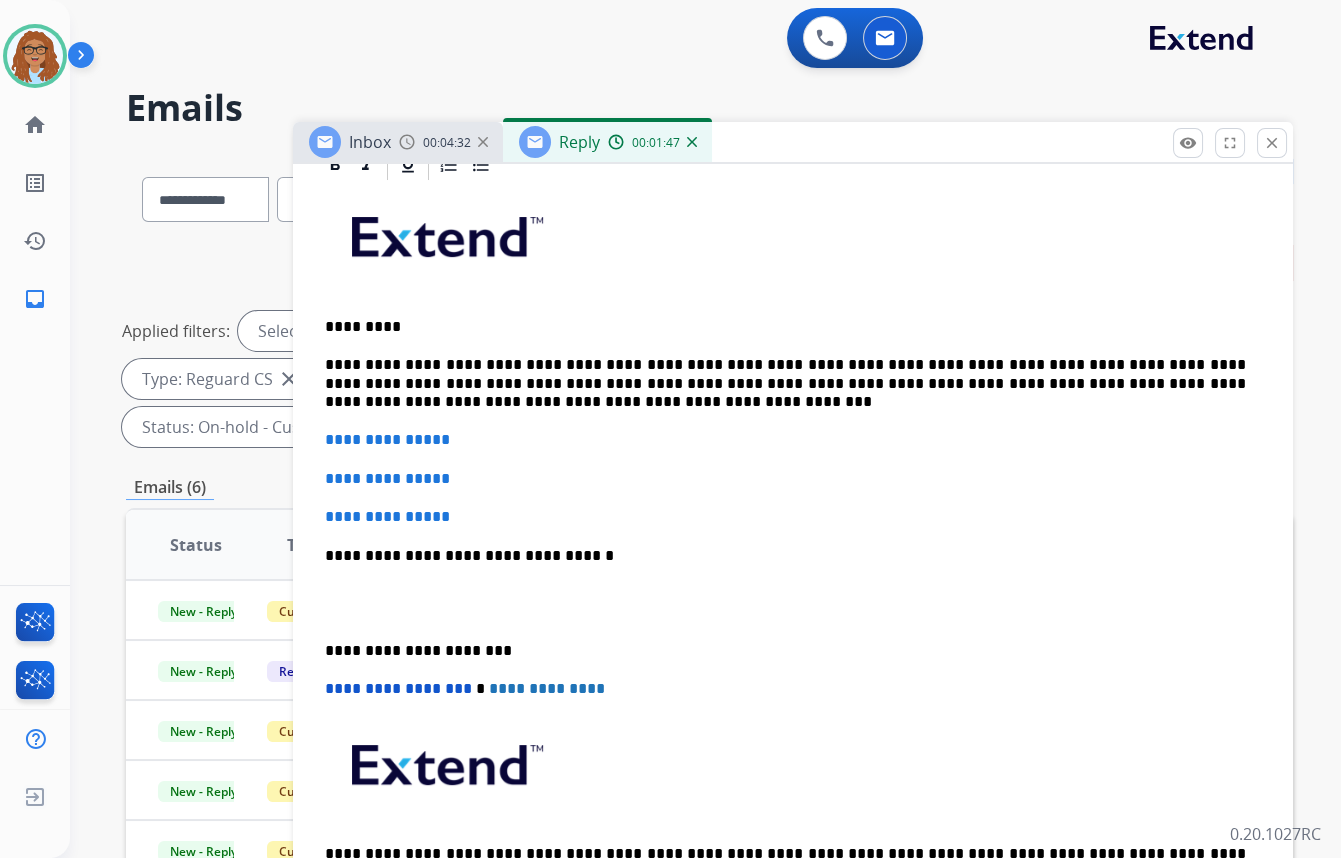 scroll, scrollTop: 593, scrollLeft: 0, axis: vertical 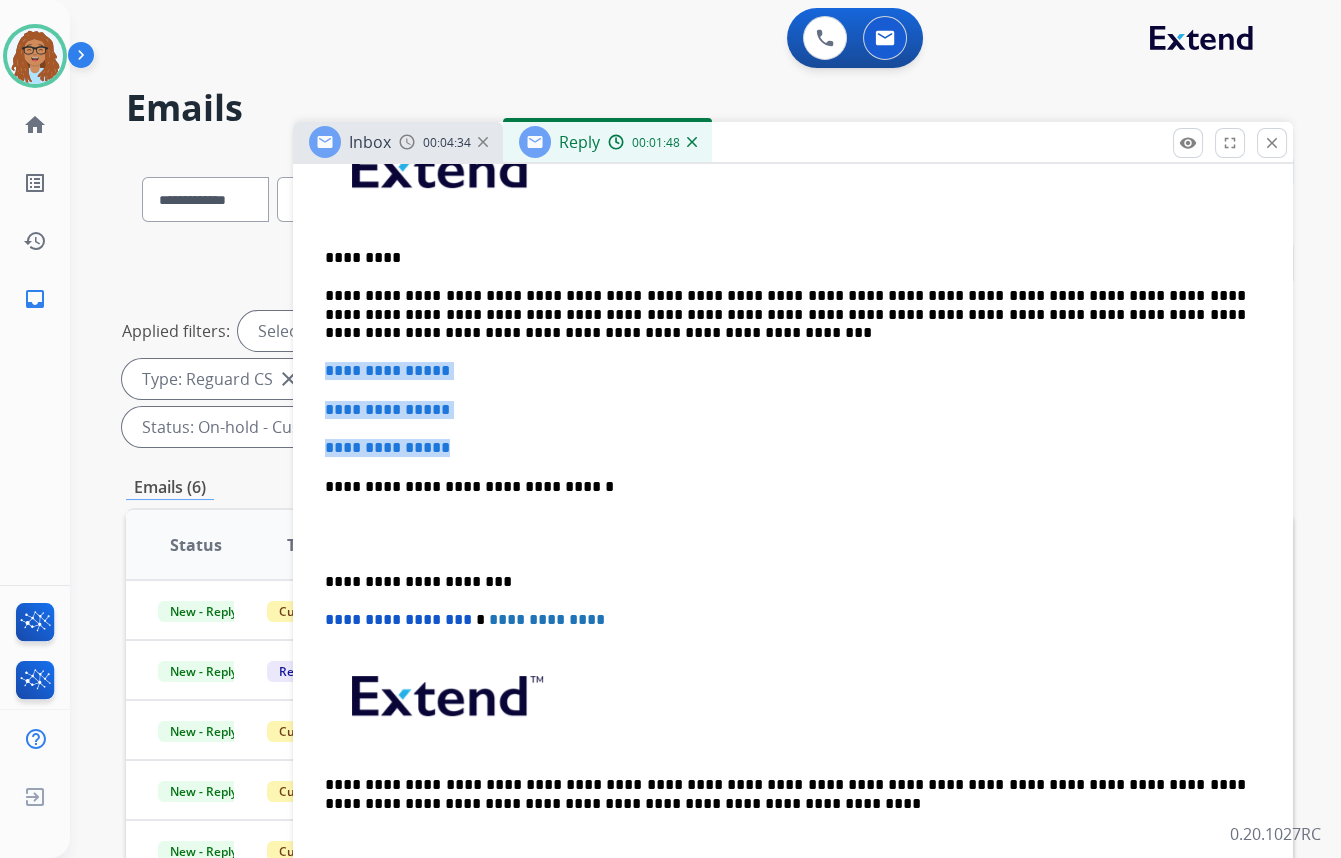 drag, startPoint x: 425, startPoint y: 446, endPoint x: 320, endPoint y: 366, distance: 132.00378 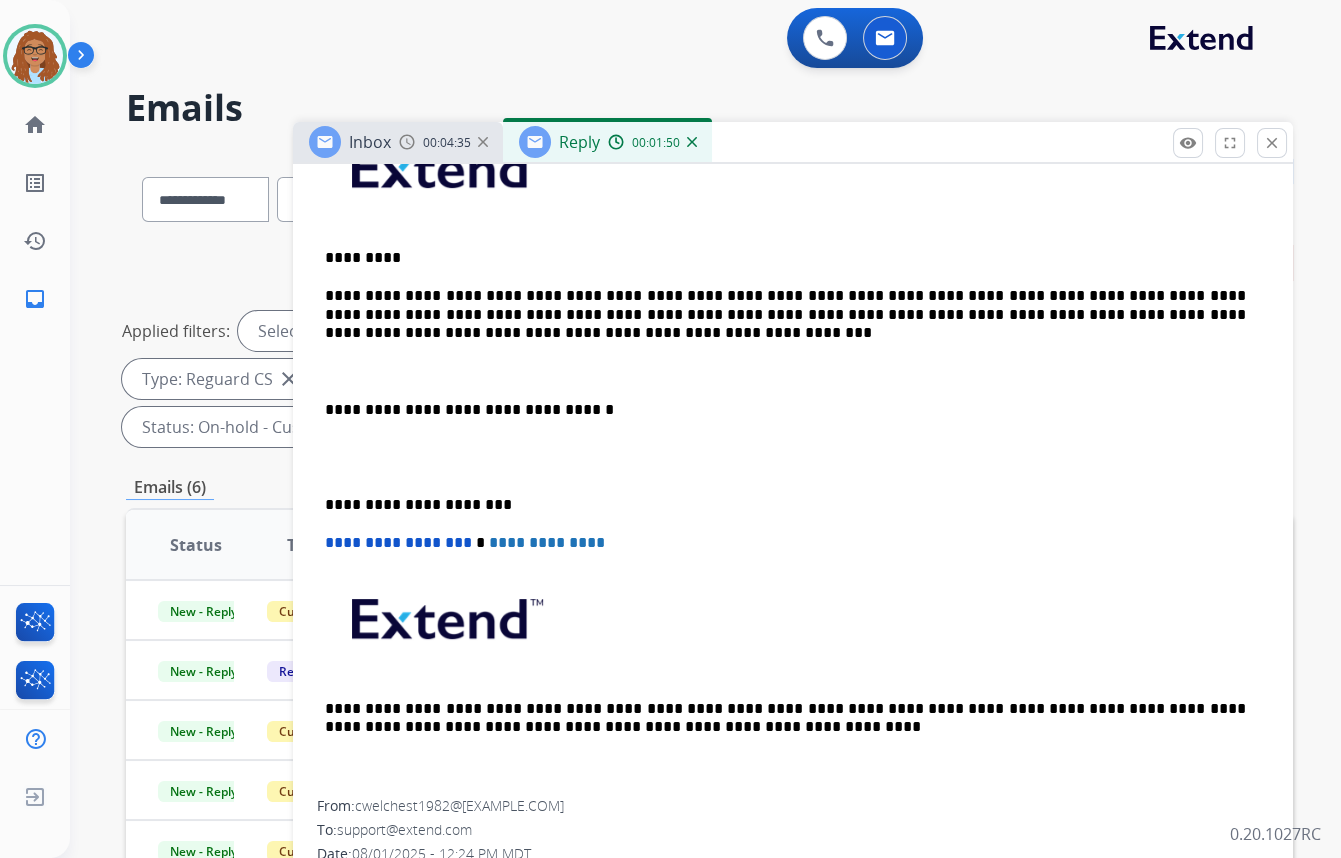 click on "**********" at bounding box center [785, 314] 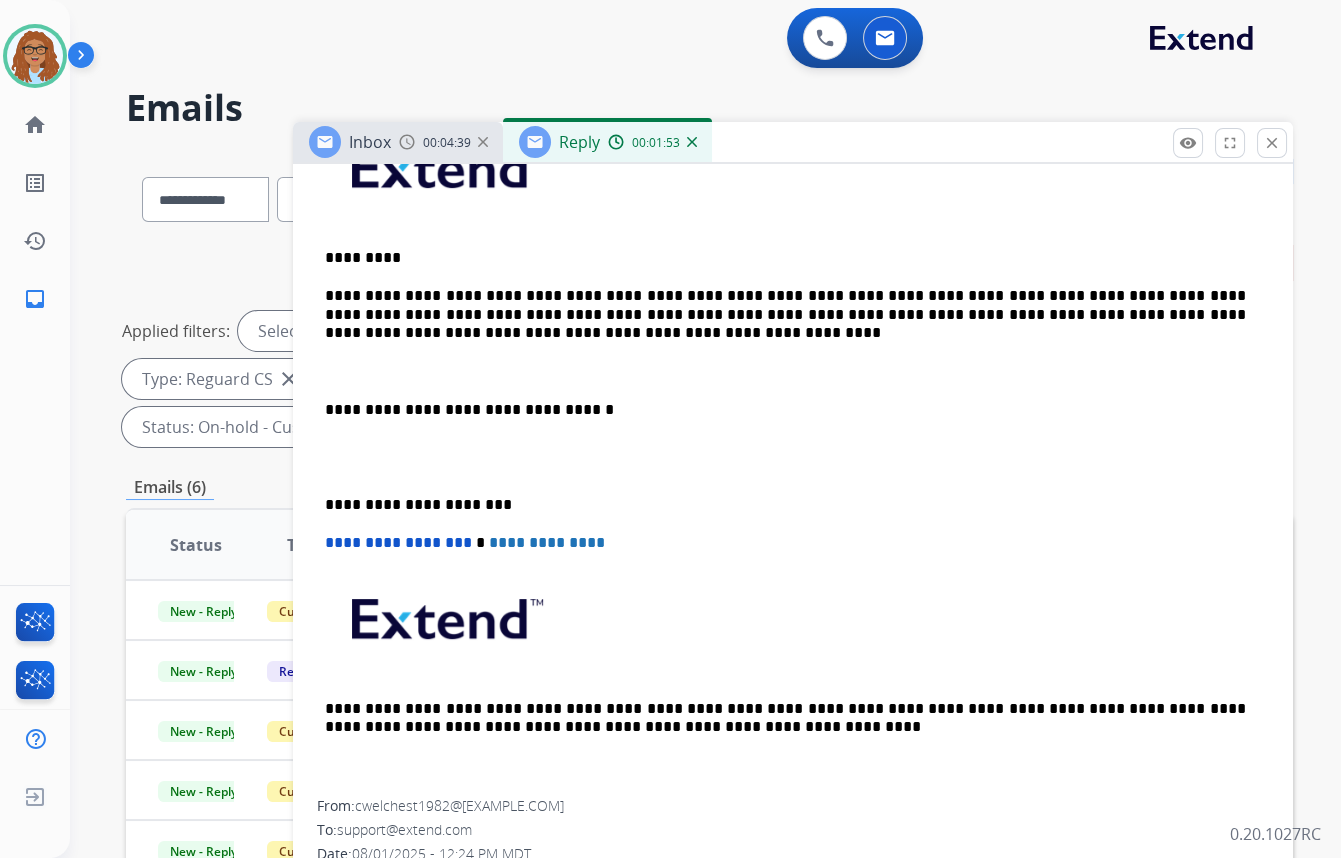 click on "**********" at bounding box center (785, 314) 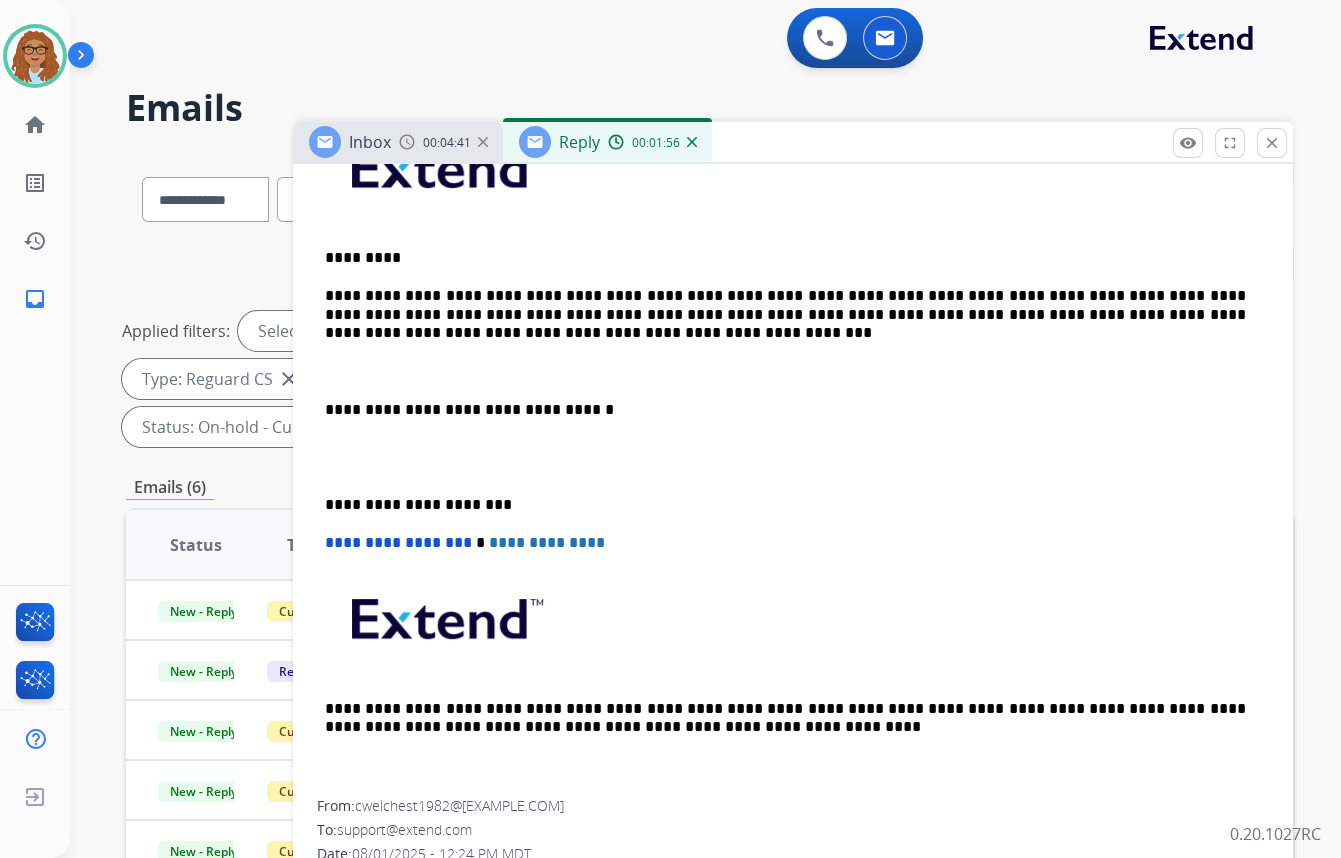 click on "**********" at bounding box center [785, 410] 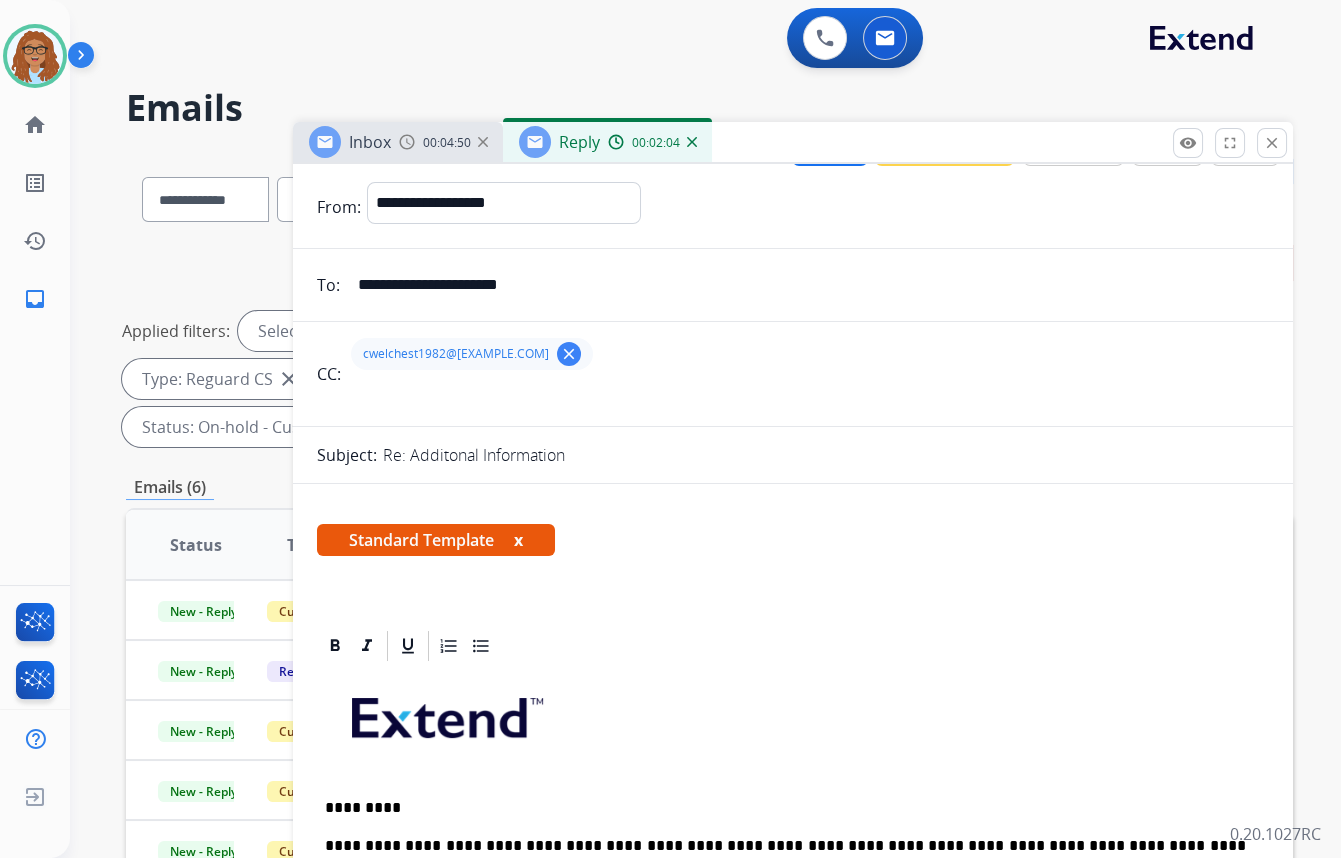 scroll, scrollTop: 0, scrollLeft: 0, axis: both 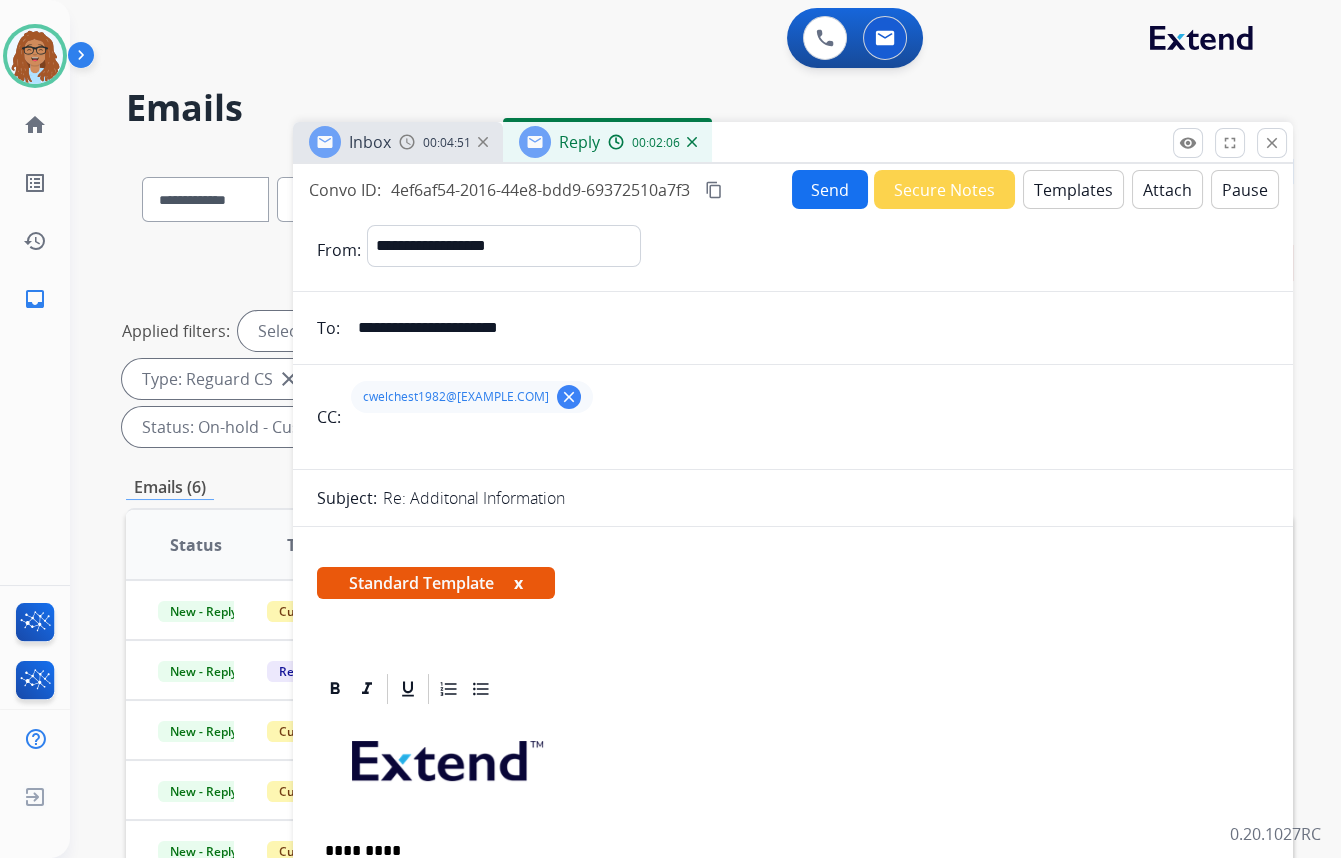 click on "Send" at bounding box center (830, 189) 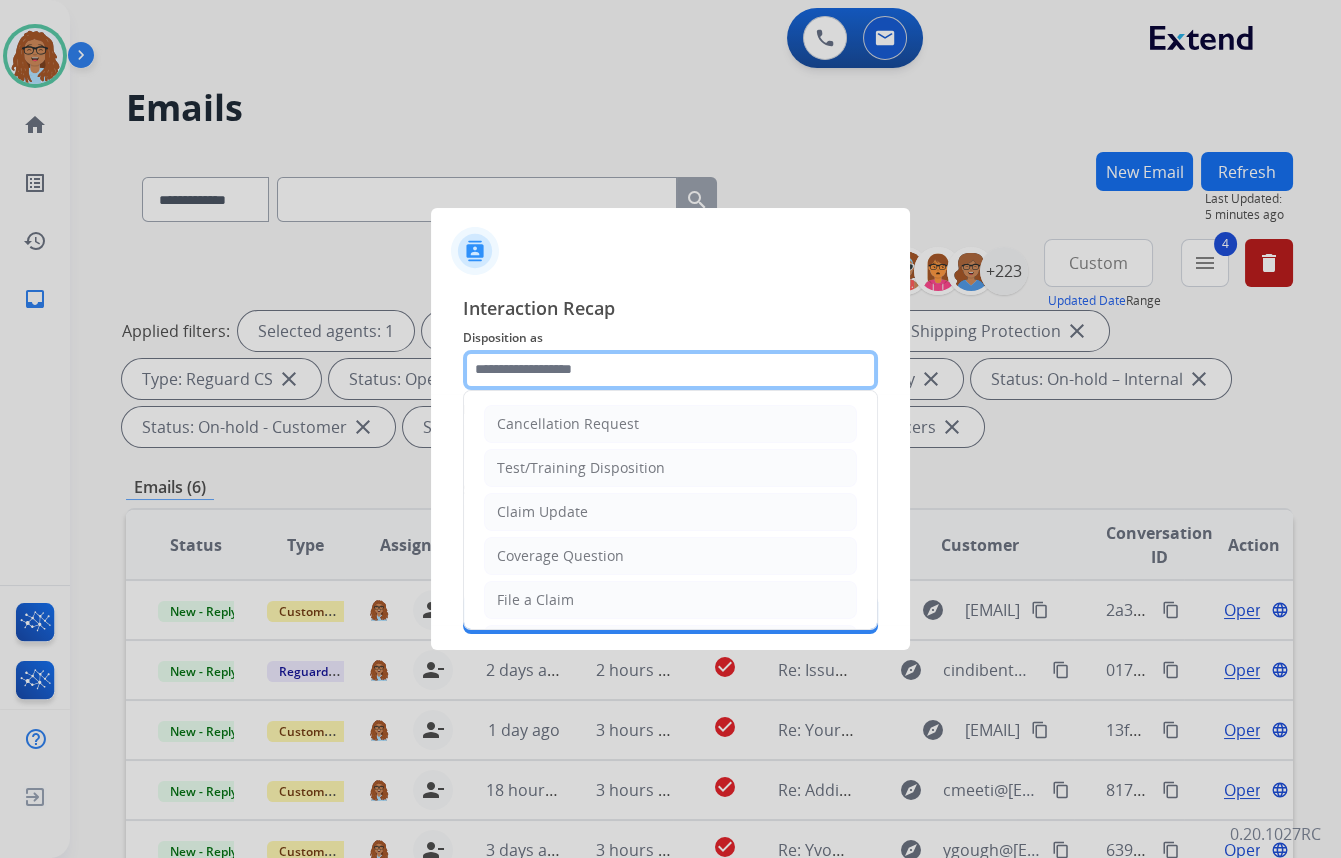 click 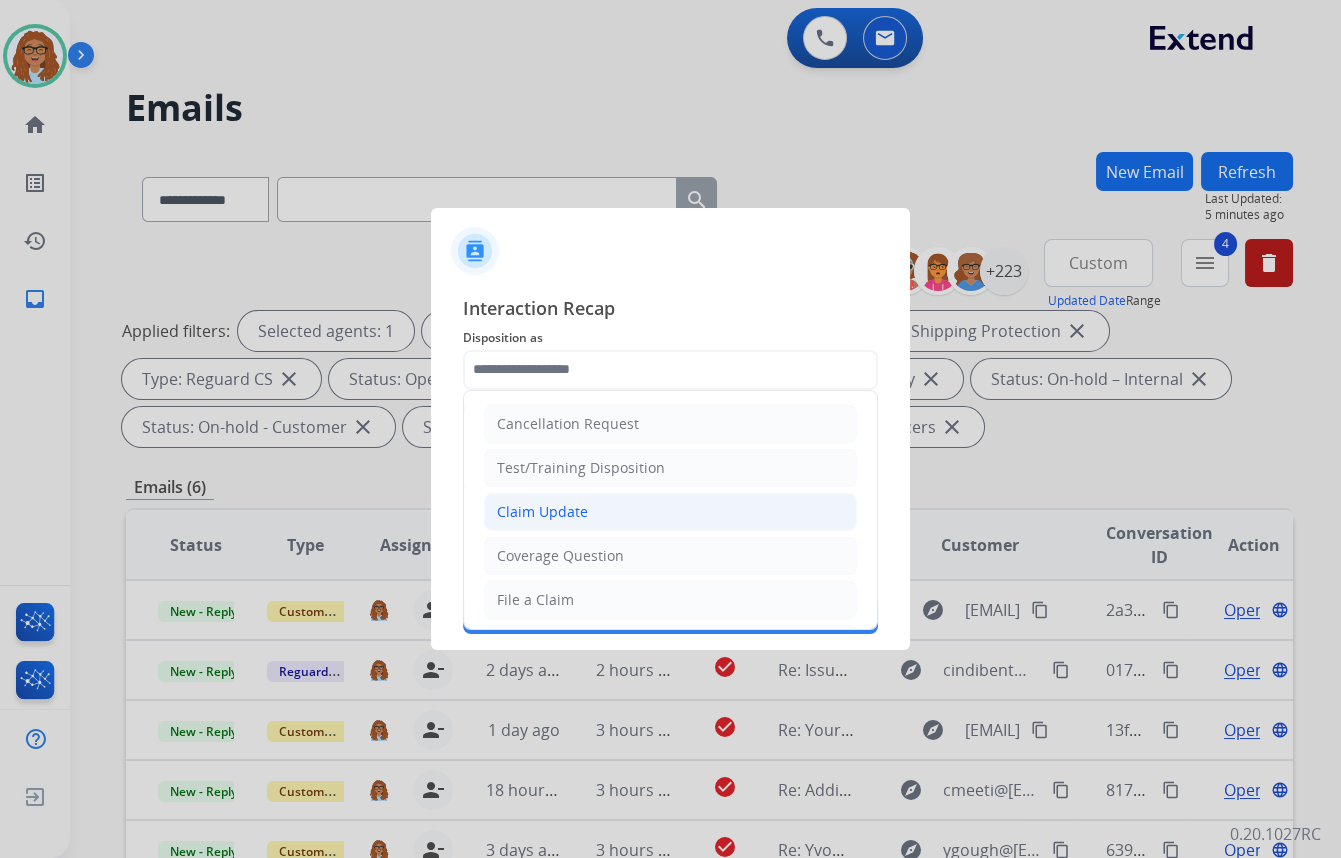 click on "Claim Update" 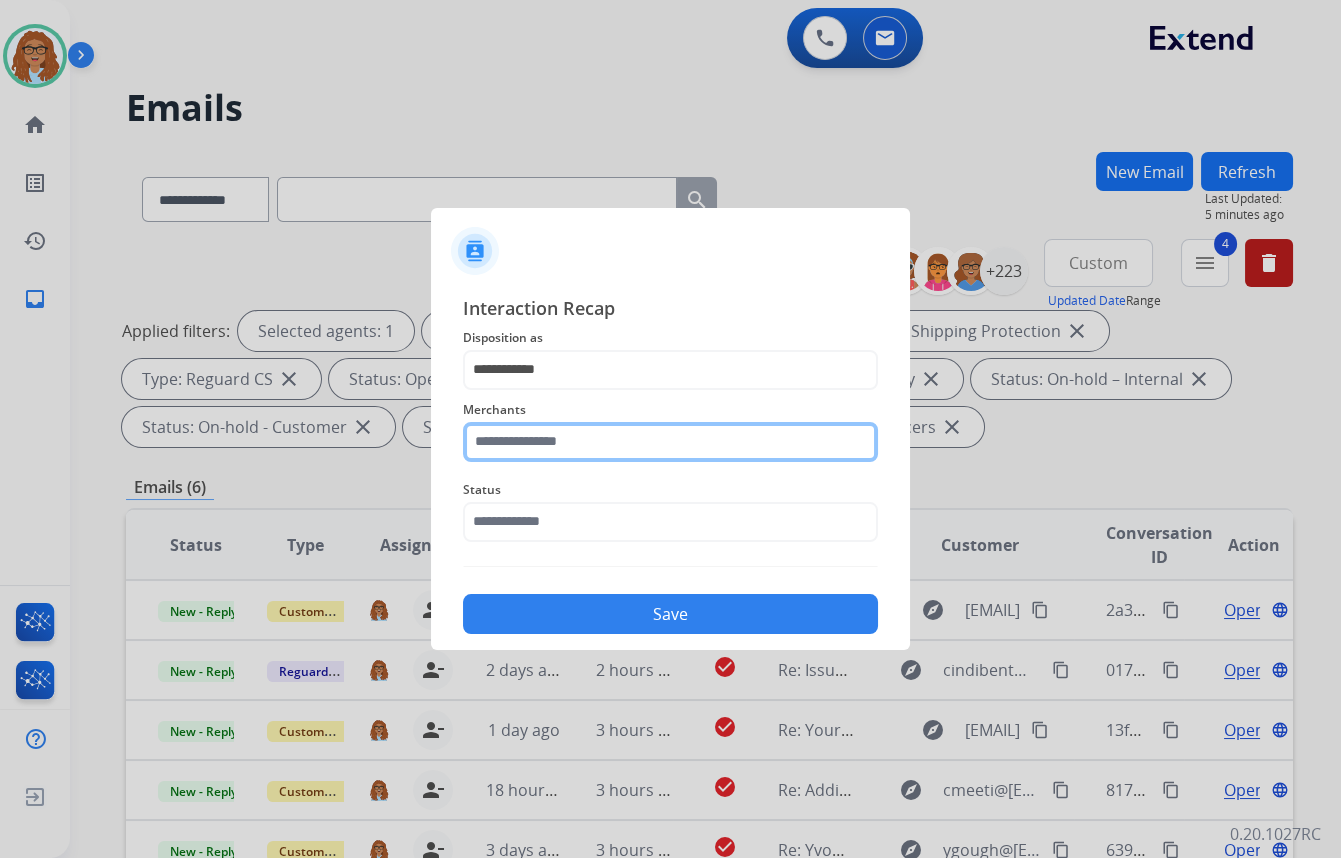 click 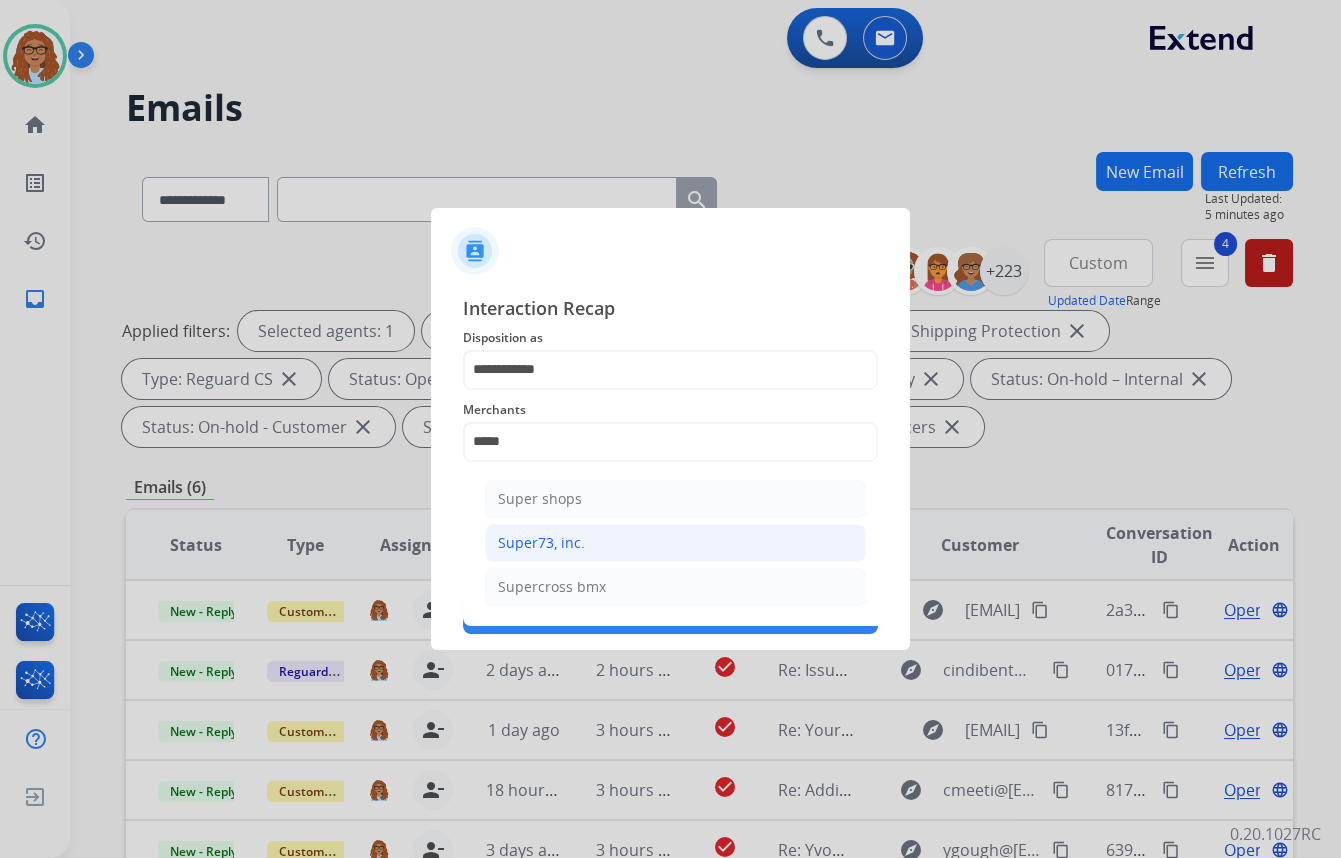 click on "Super73, inc." 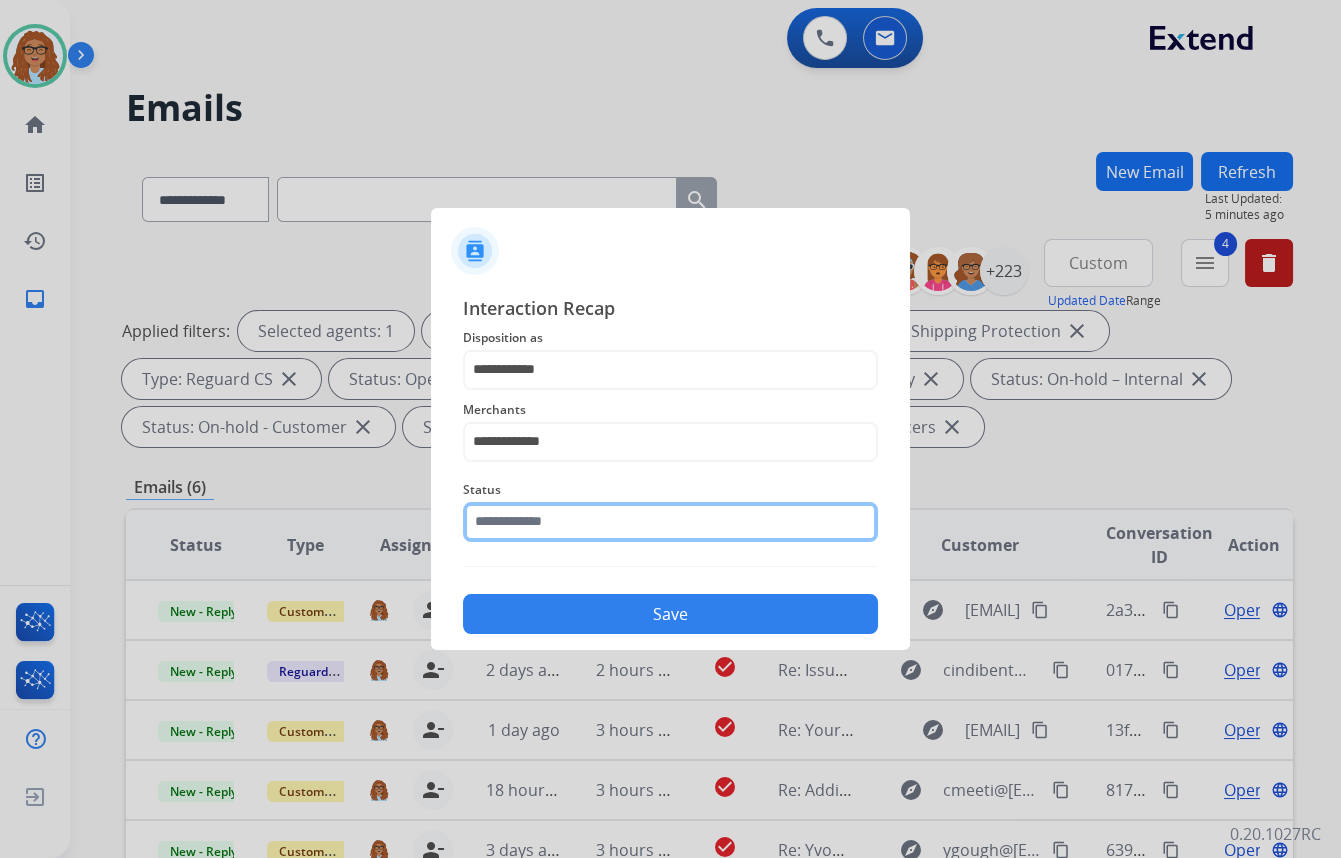 click 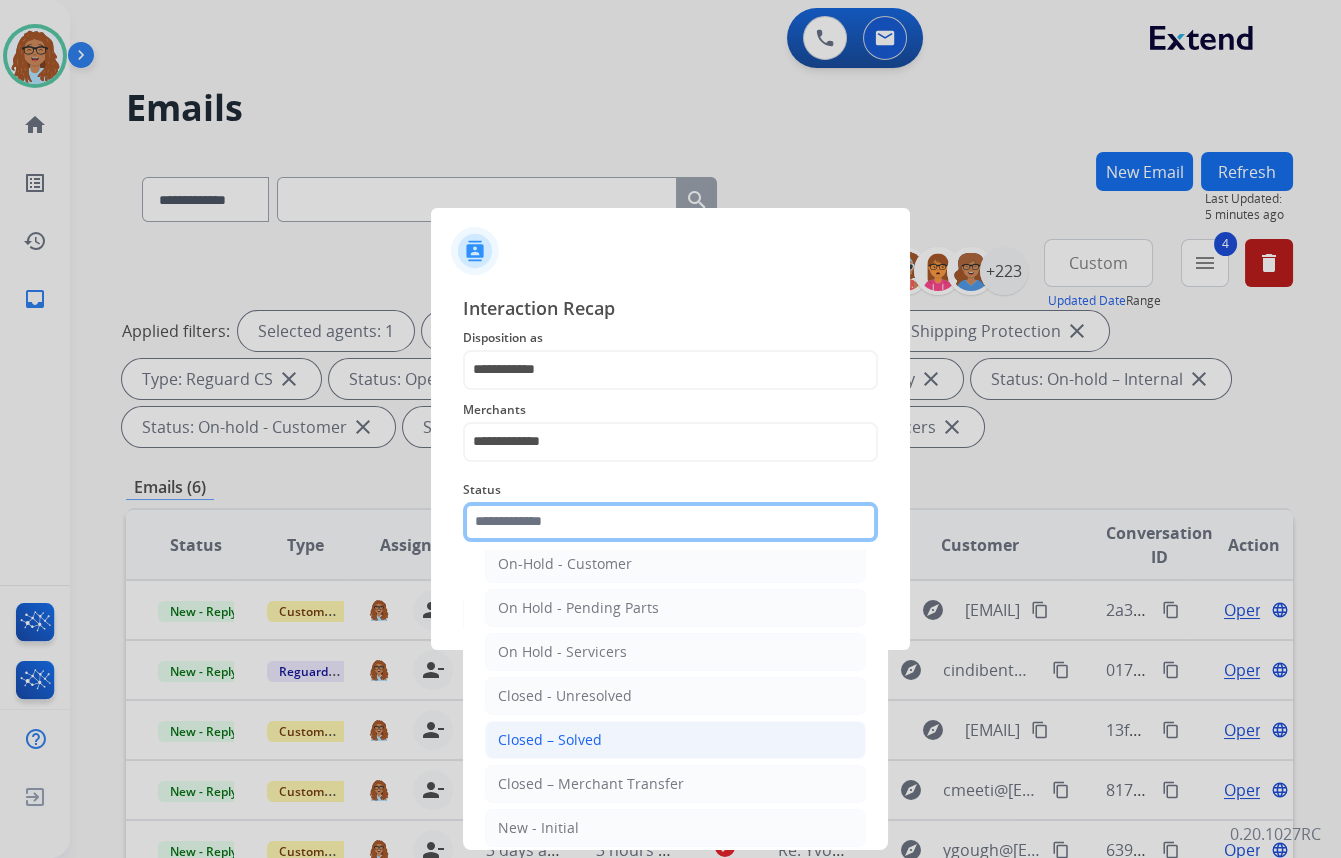 scroll, scrollTop: 90, scrollLeft: 0, axis: vertical 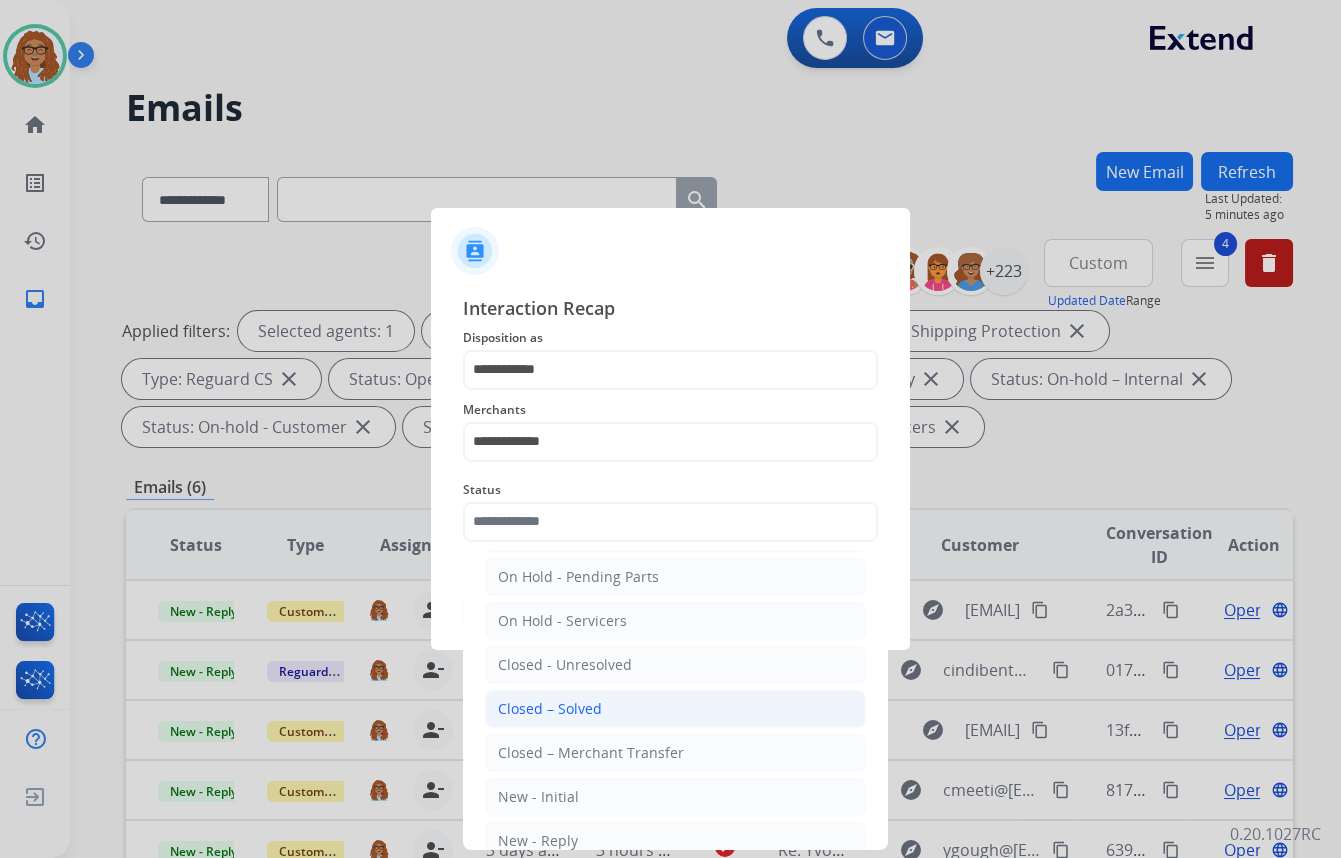 click on "Closed – Solved" 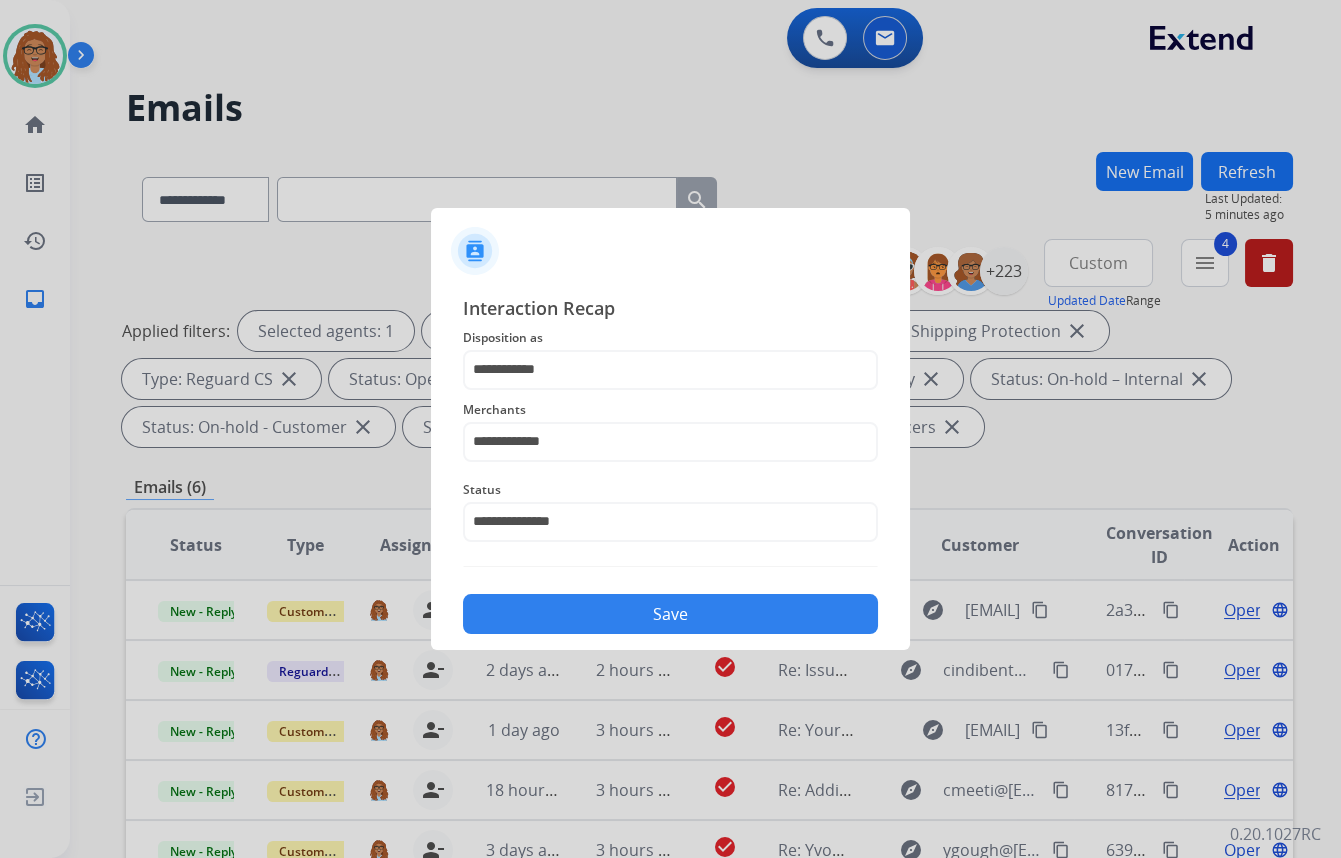 click on "Save" 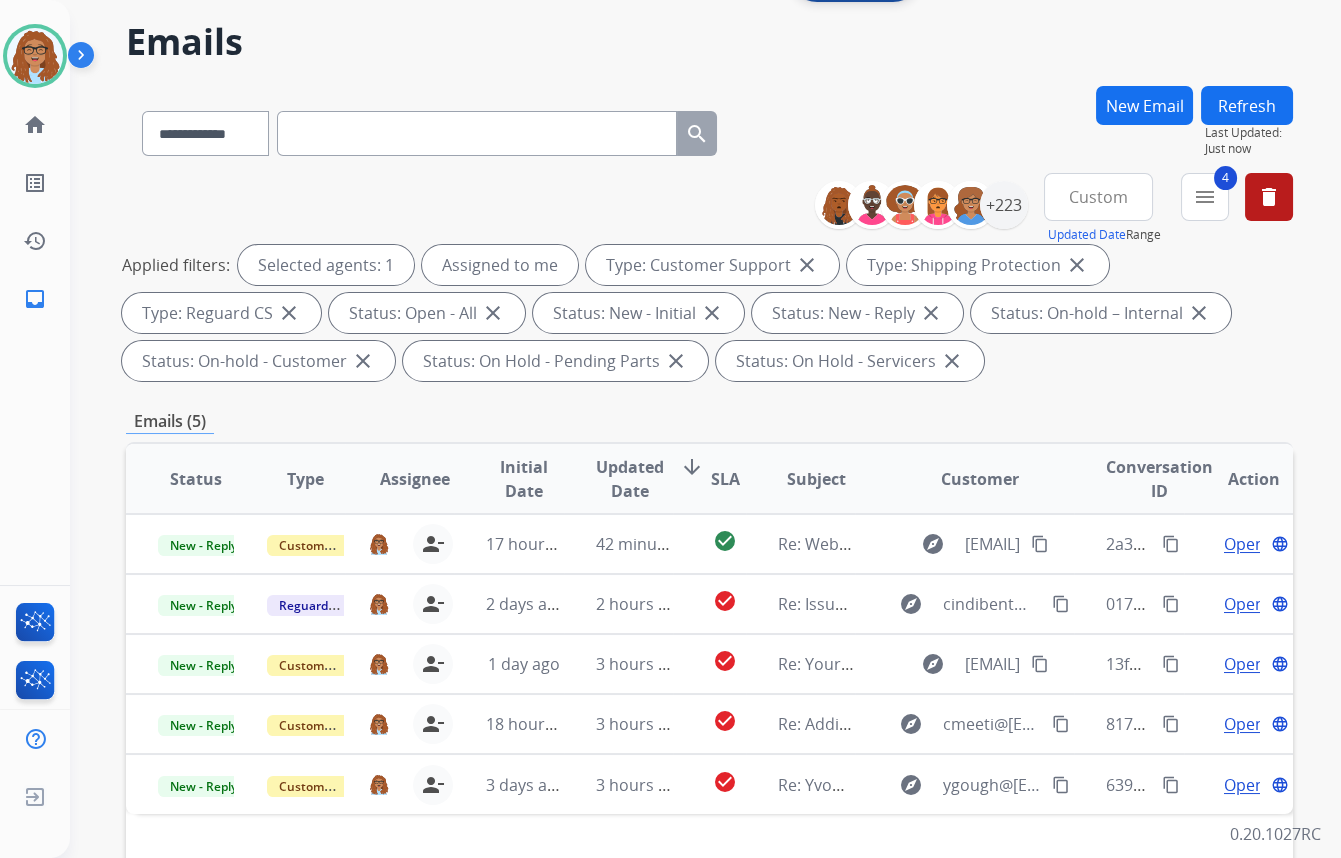 scroll, scrollTop: 272, scrollLeft: 0, axis: vertical 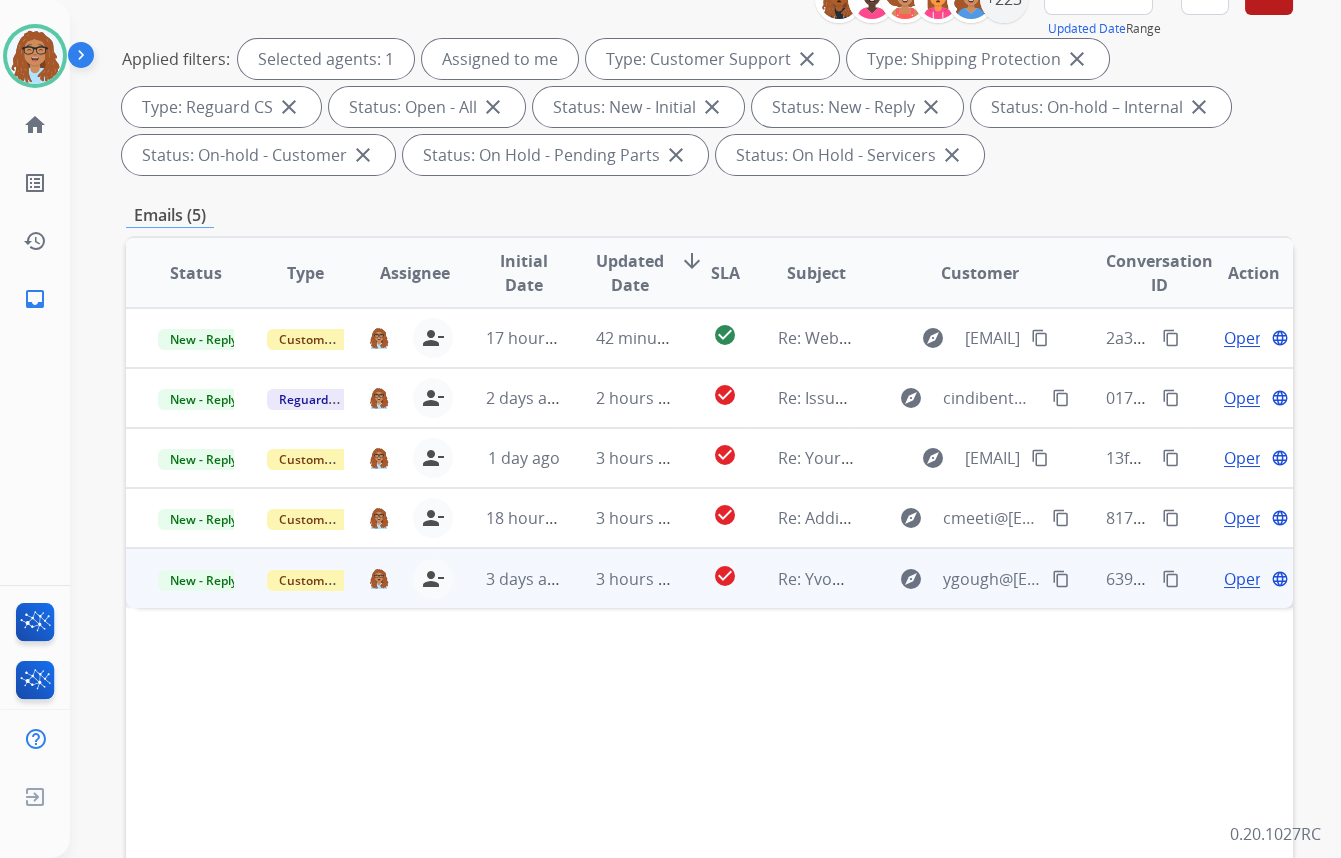 click on "content_copy" at bounding box center (1171, 579) 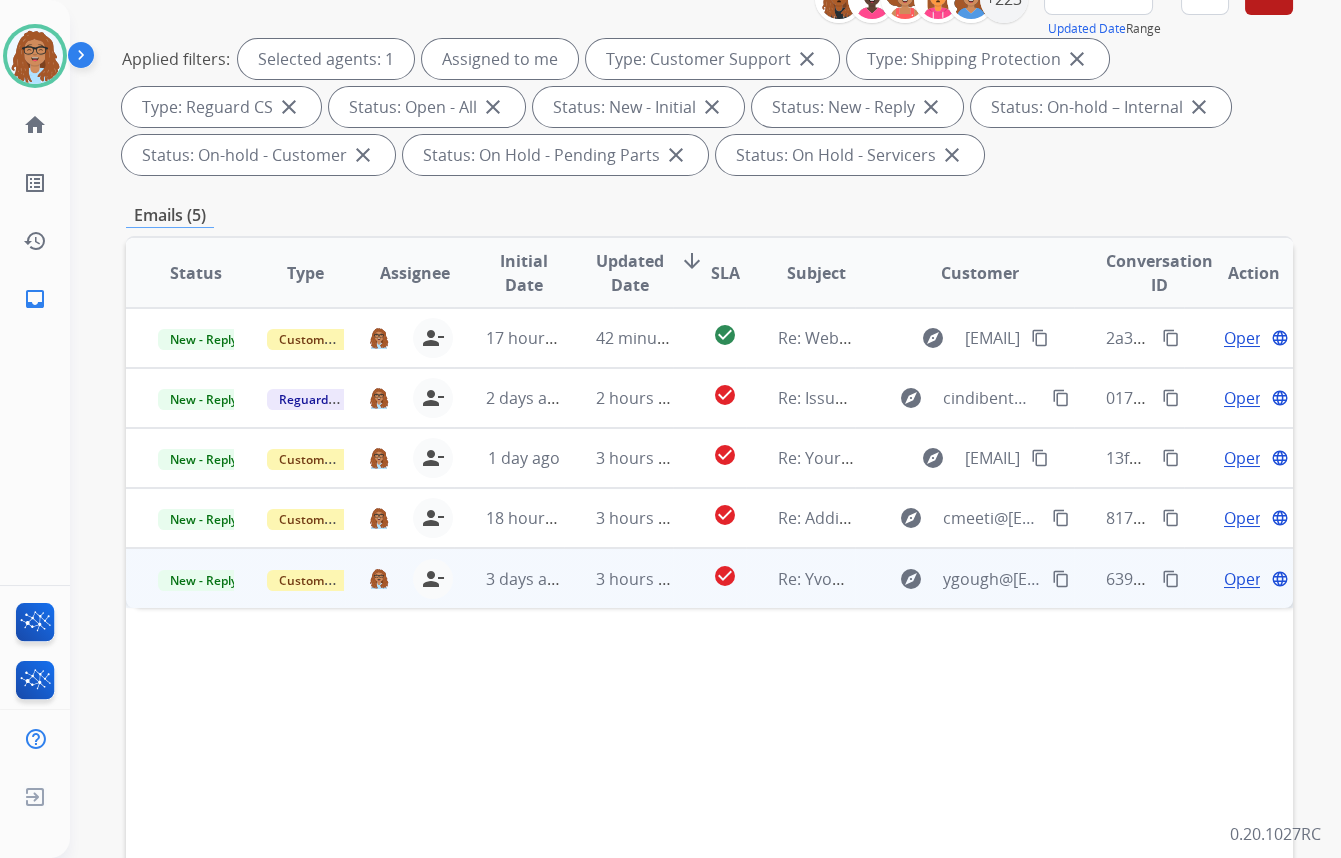 click on "content_copy" at bounding box center [1061, 579] 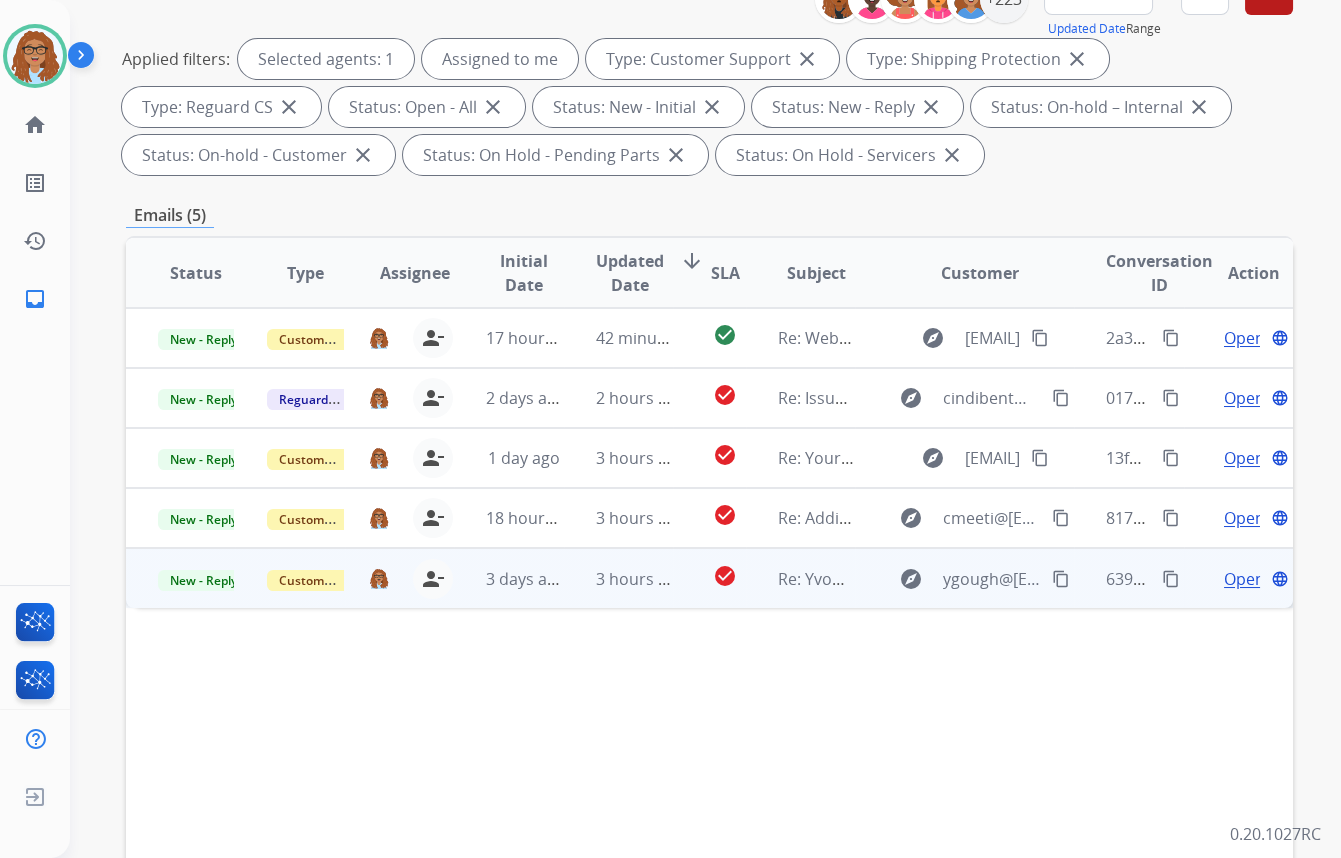 click on "Open" at bounding box center (1244, 579) 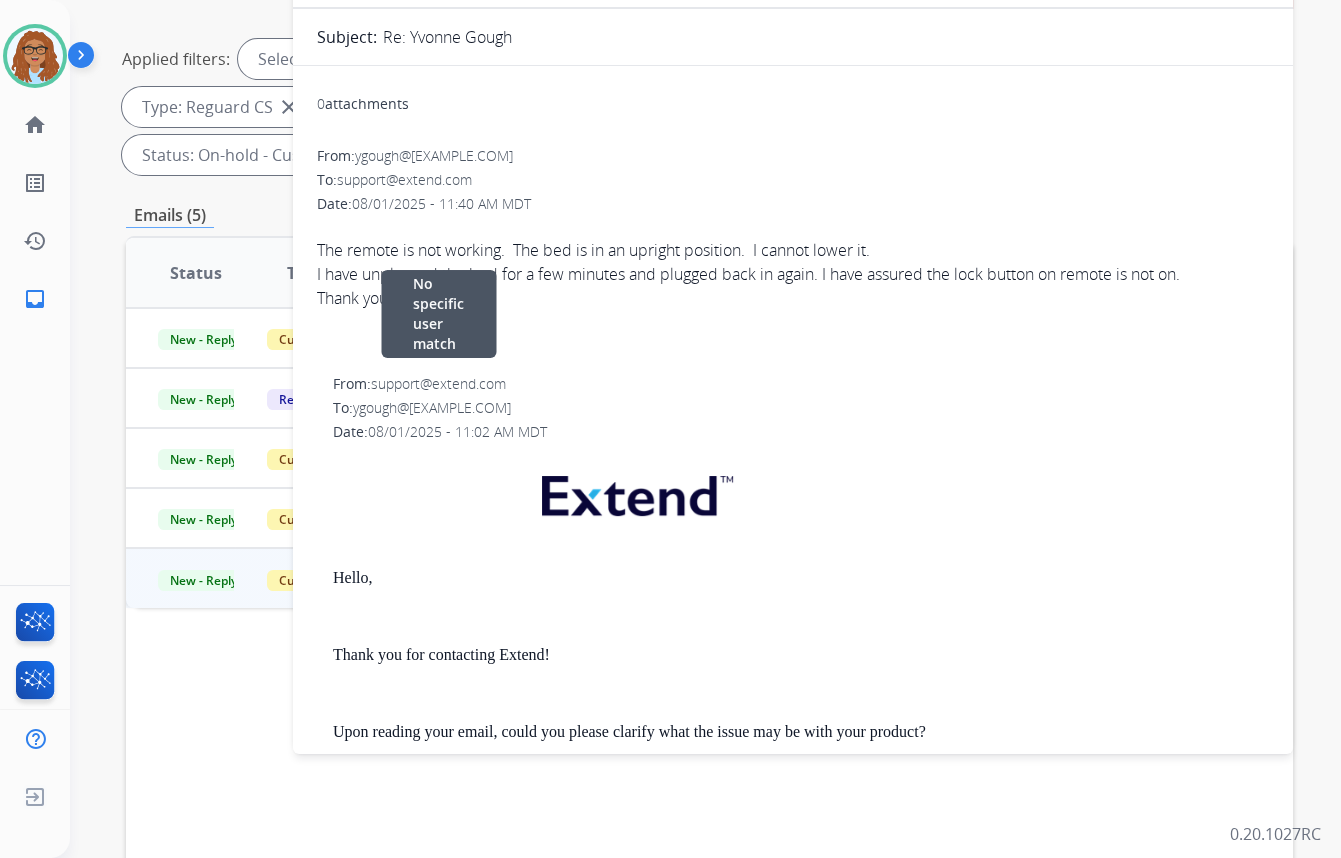 scroll, scrollTop: 0, scrollLeft: 0, axis: both 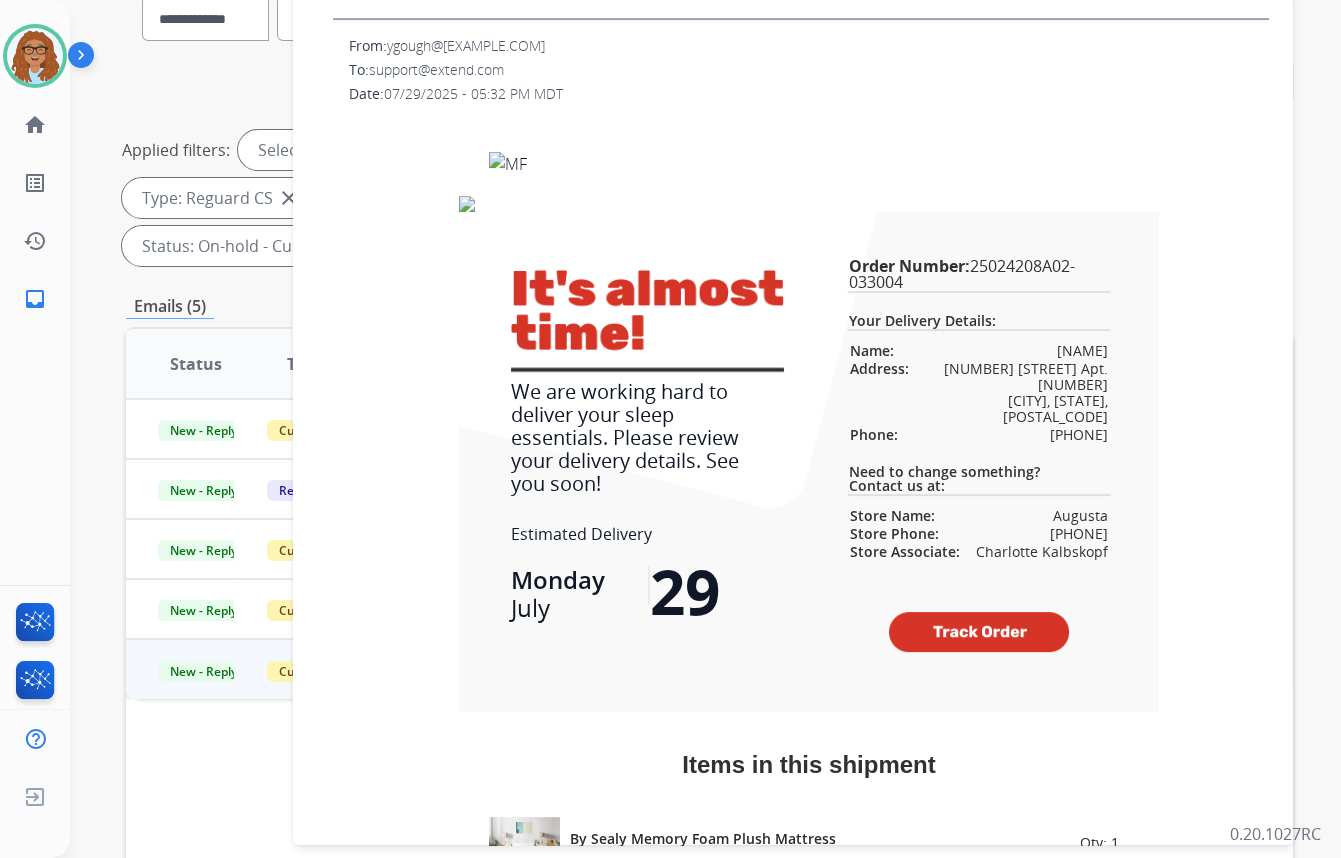 drag, startPoint x: 1108, startPoint y: 417, endPoint x: 1010, endPoint y: 413, distance: 98.0816 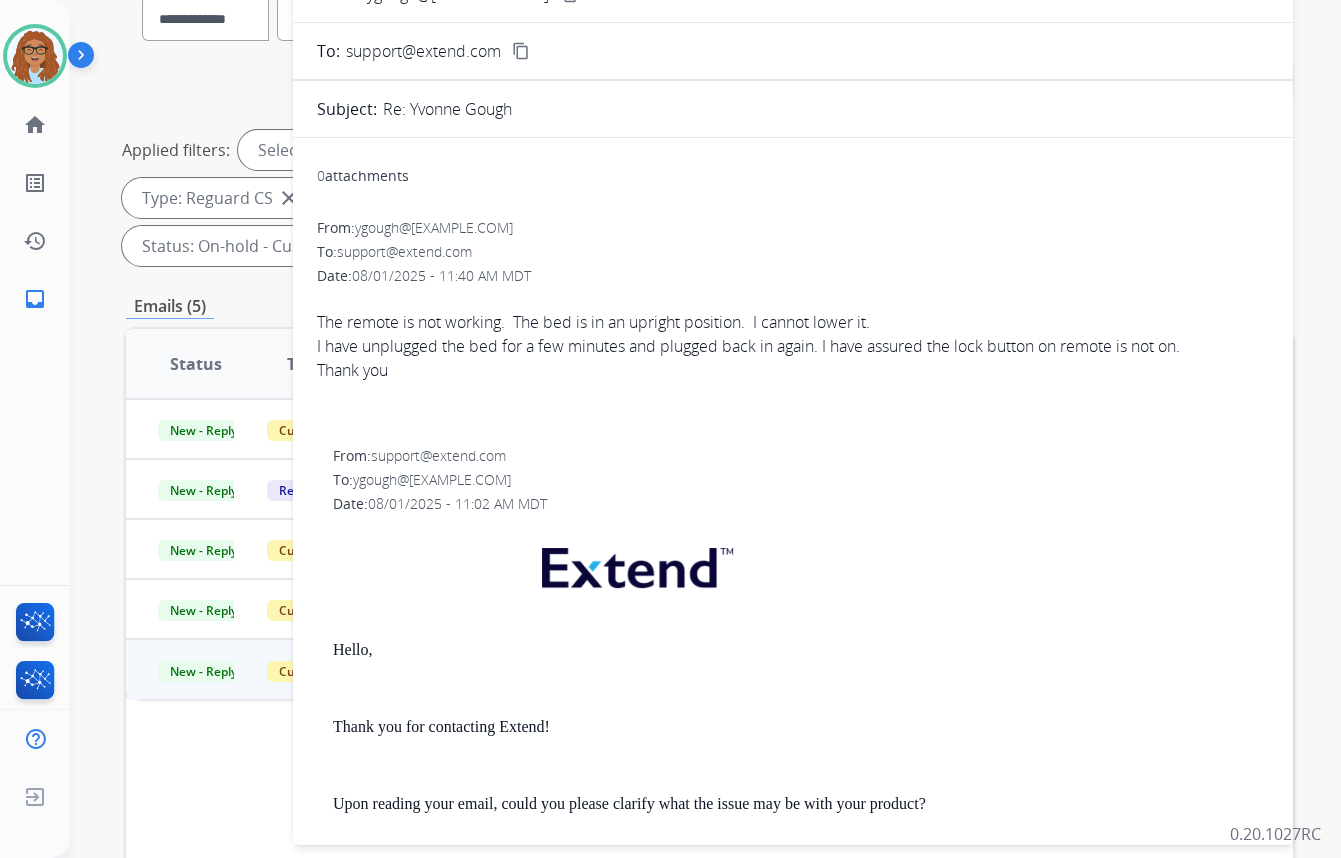 scroll, scrollTop: 0, scrollLeft: 0, axis: both 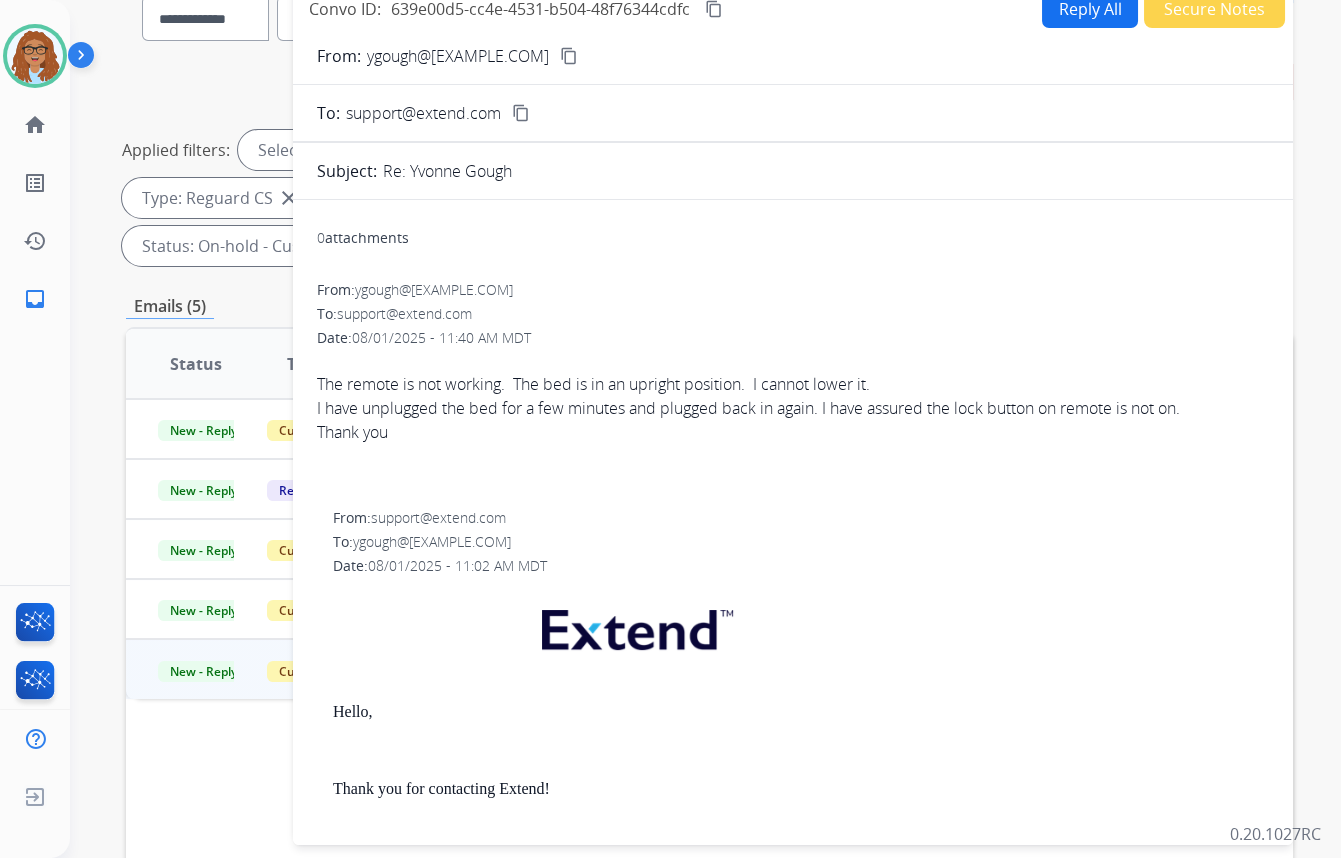 click on "Reply All" at bounding box center [1090, 8] 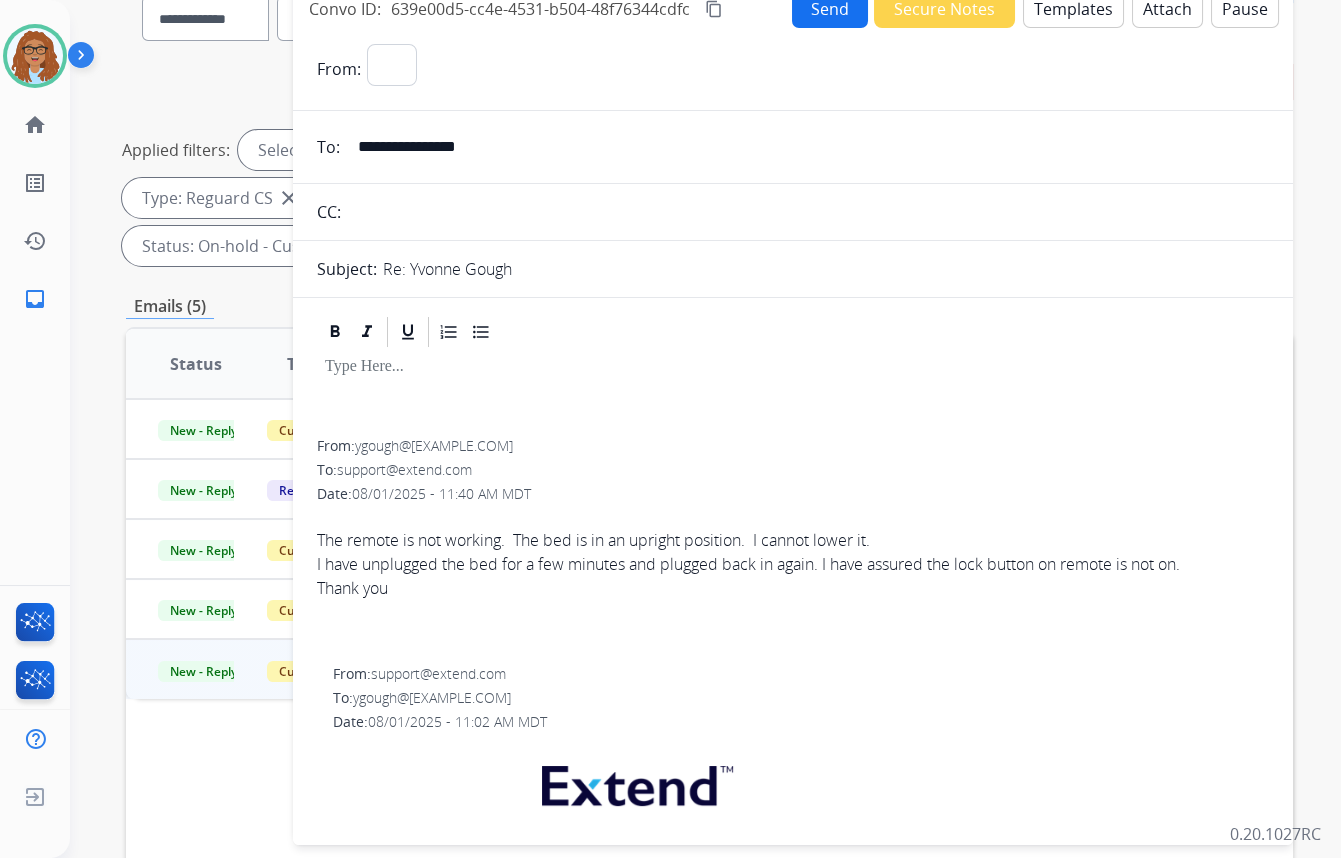 scroll, scrollTop: 133, scrollLeft: 0, axis: vertical 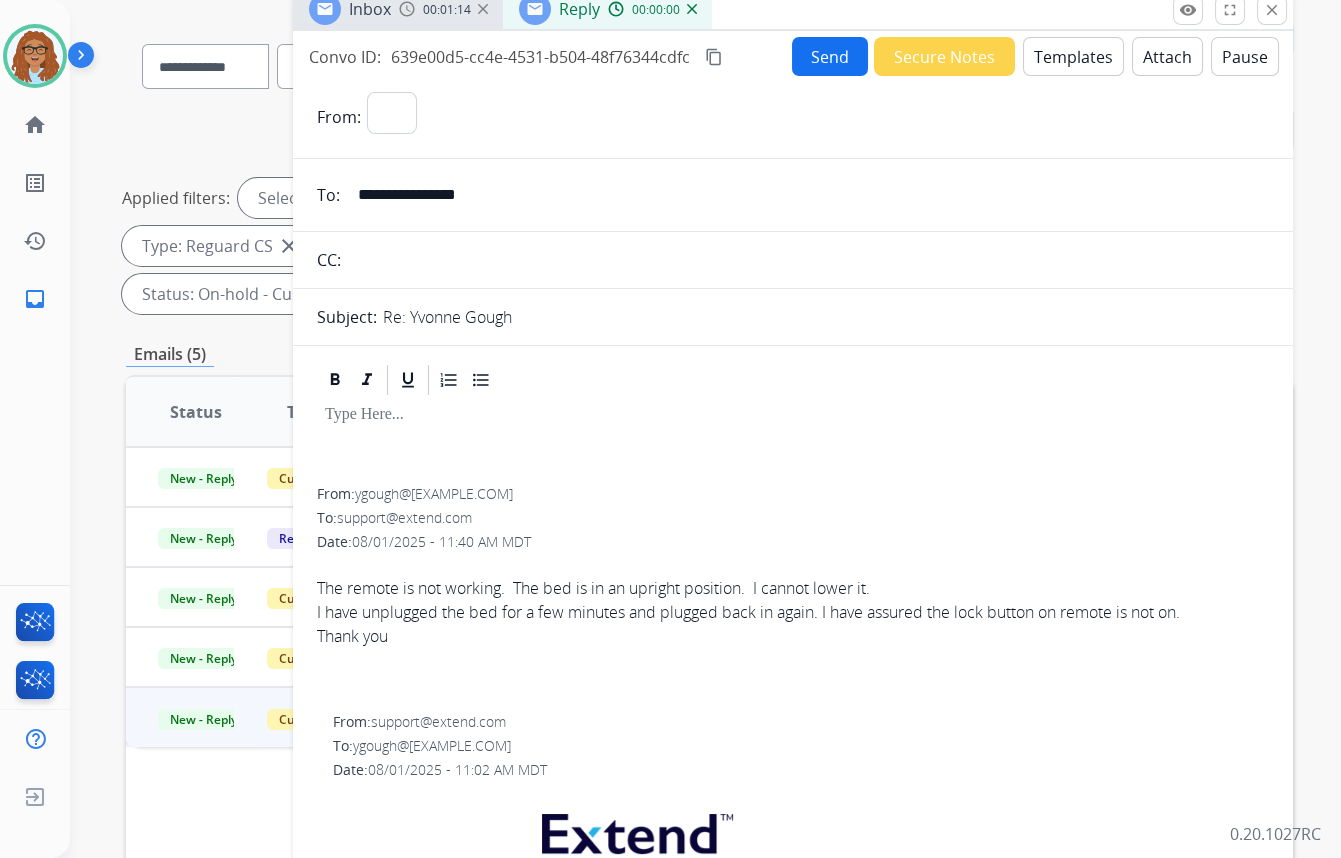 select on "**********" 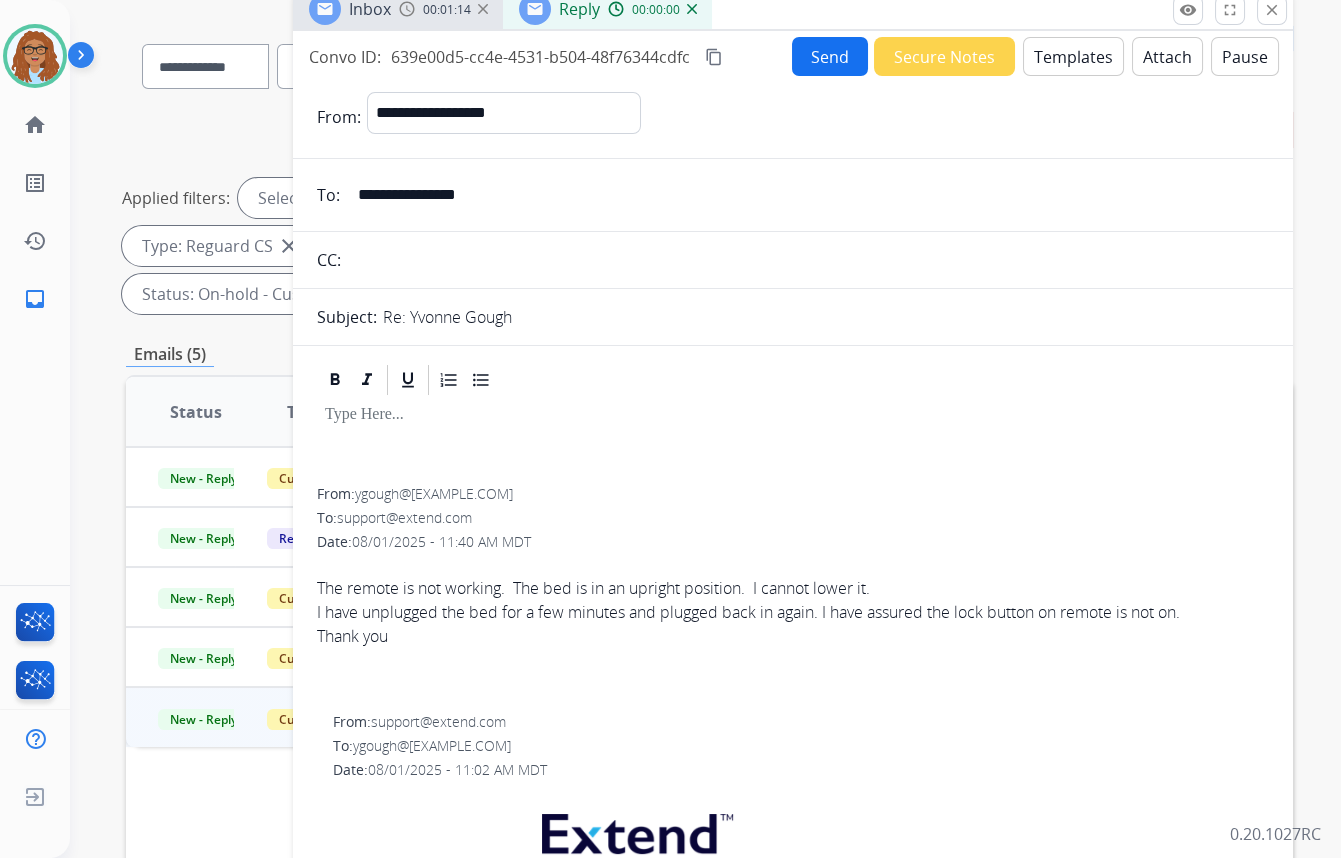 scroll, scrollTop: 0, scrollLeft: 0, axis: both 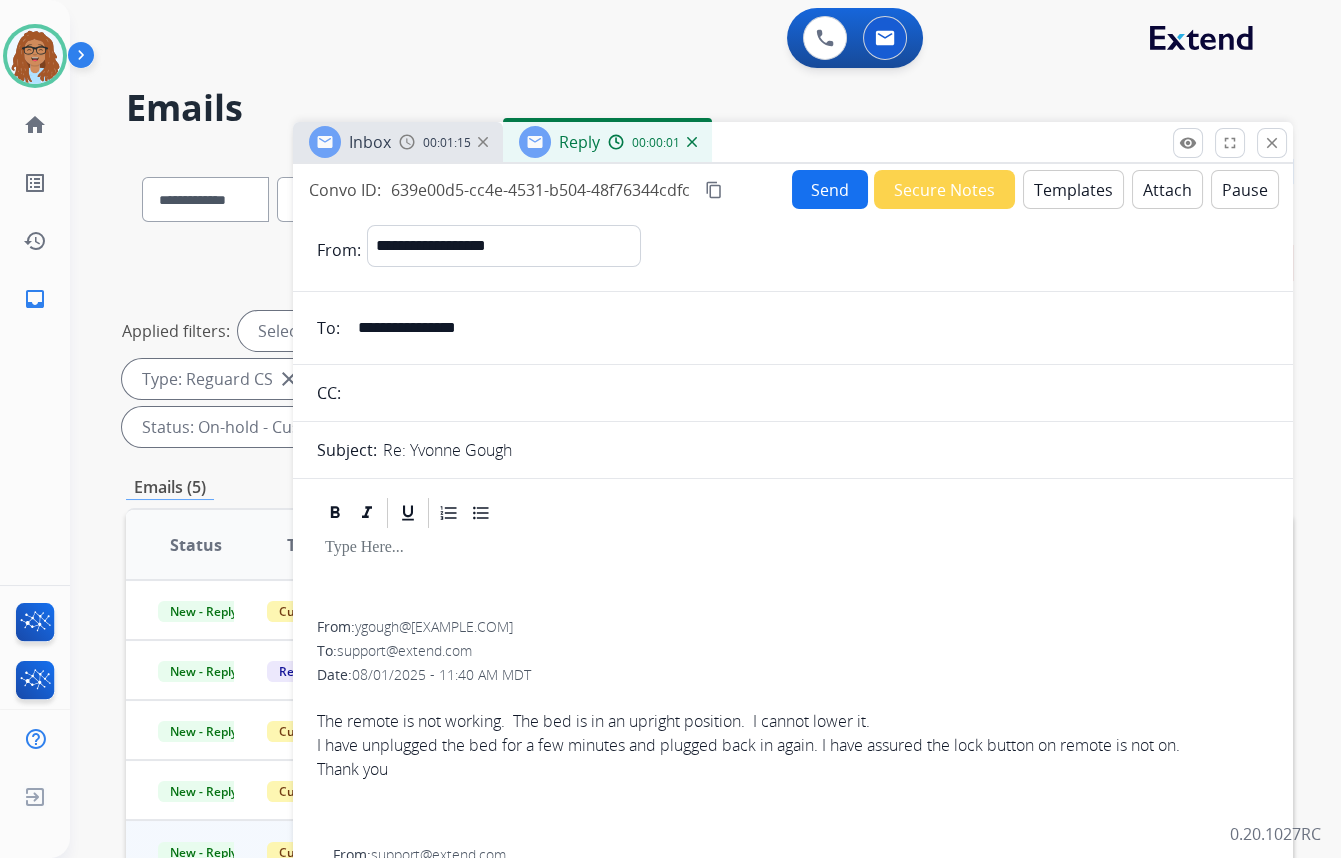drag, startPoint x: 276, startPoint y: 320, endPoint x: 260, endPoint y: 320, distance: 16 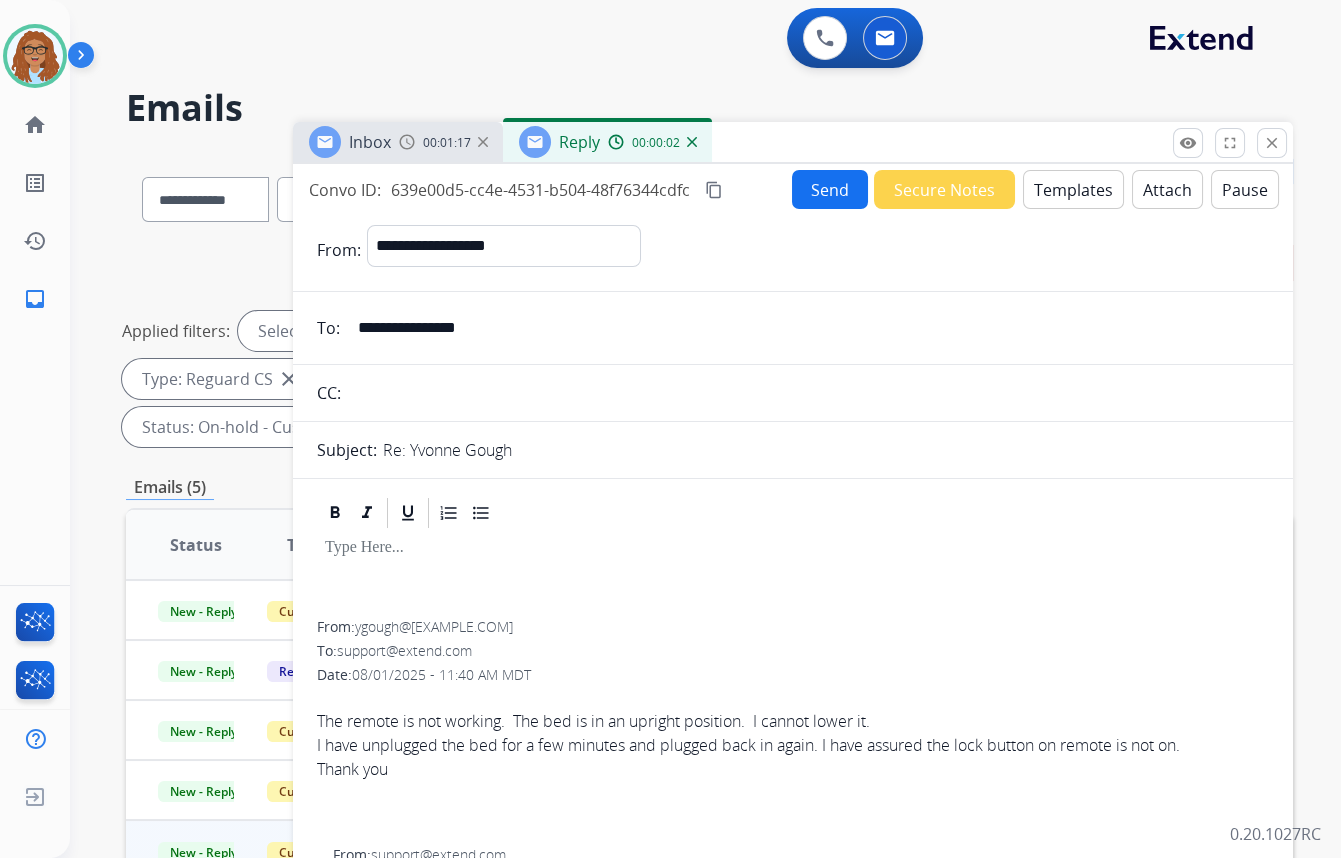 drag, startPoint x: 423, startPoint y: 380, endPoint x: 449, endPoint y: 372, distance: 27.202942 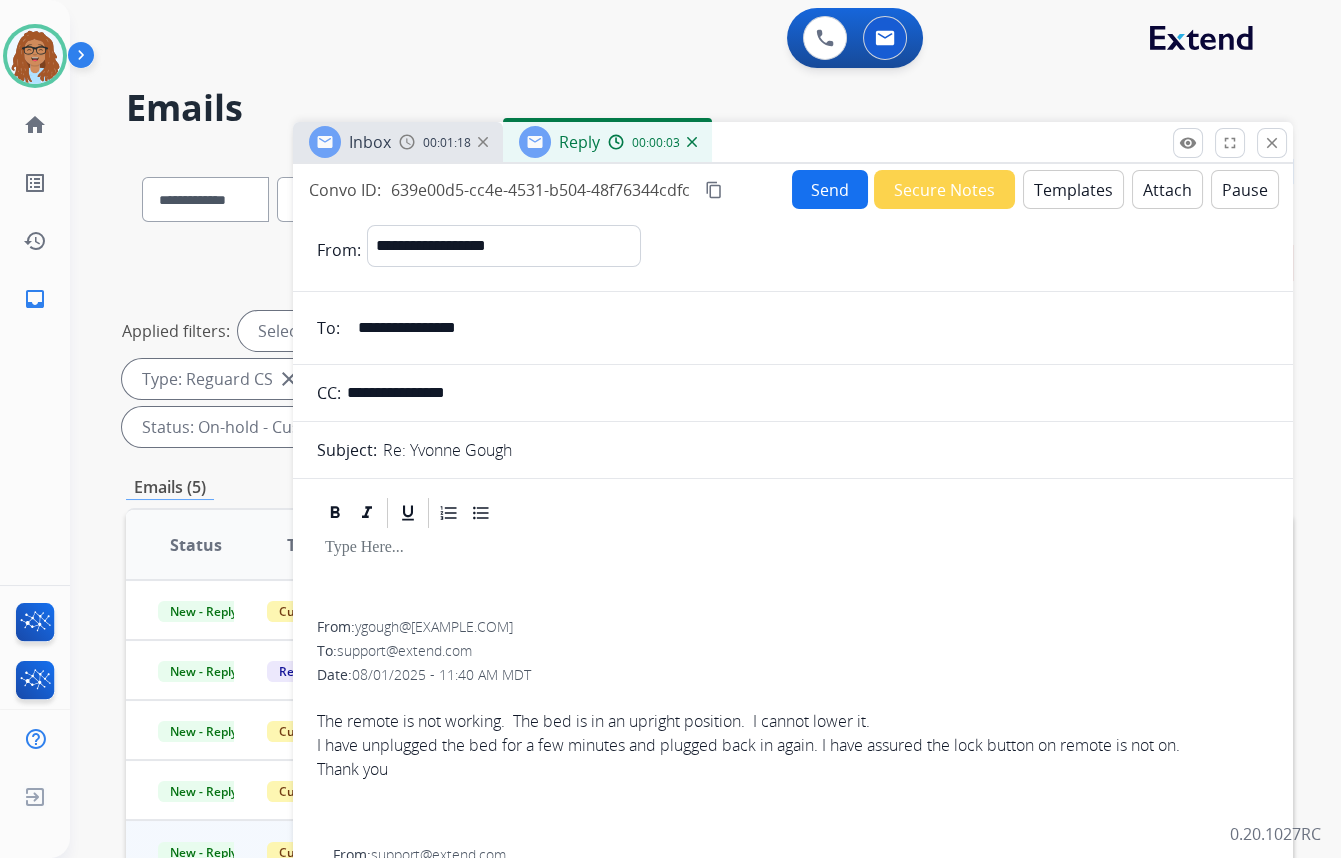 type on "**********" 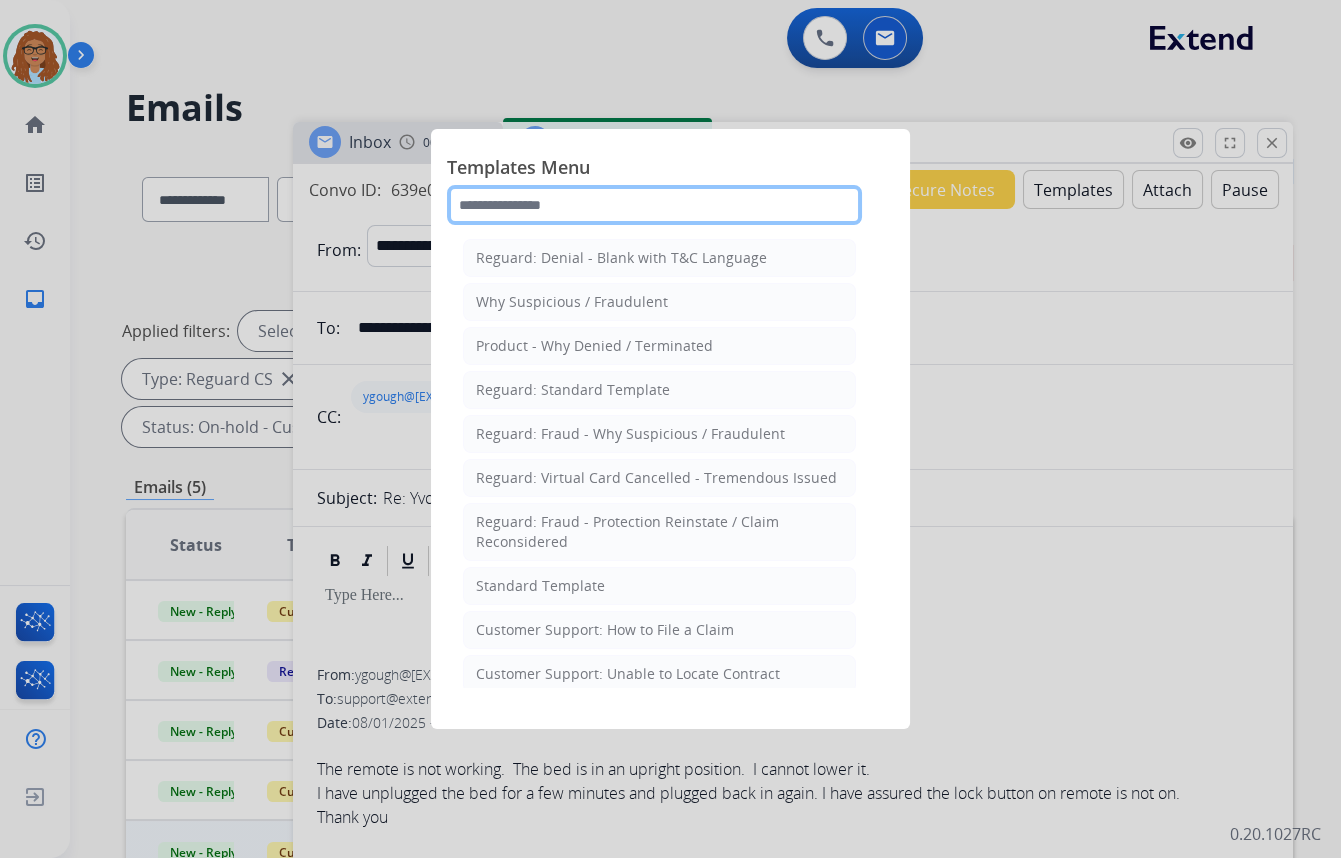 click 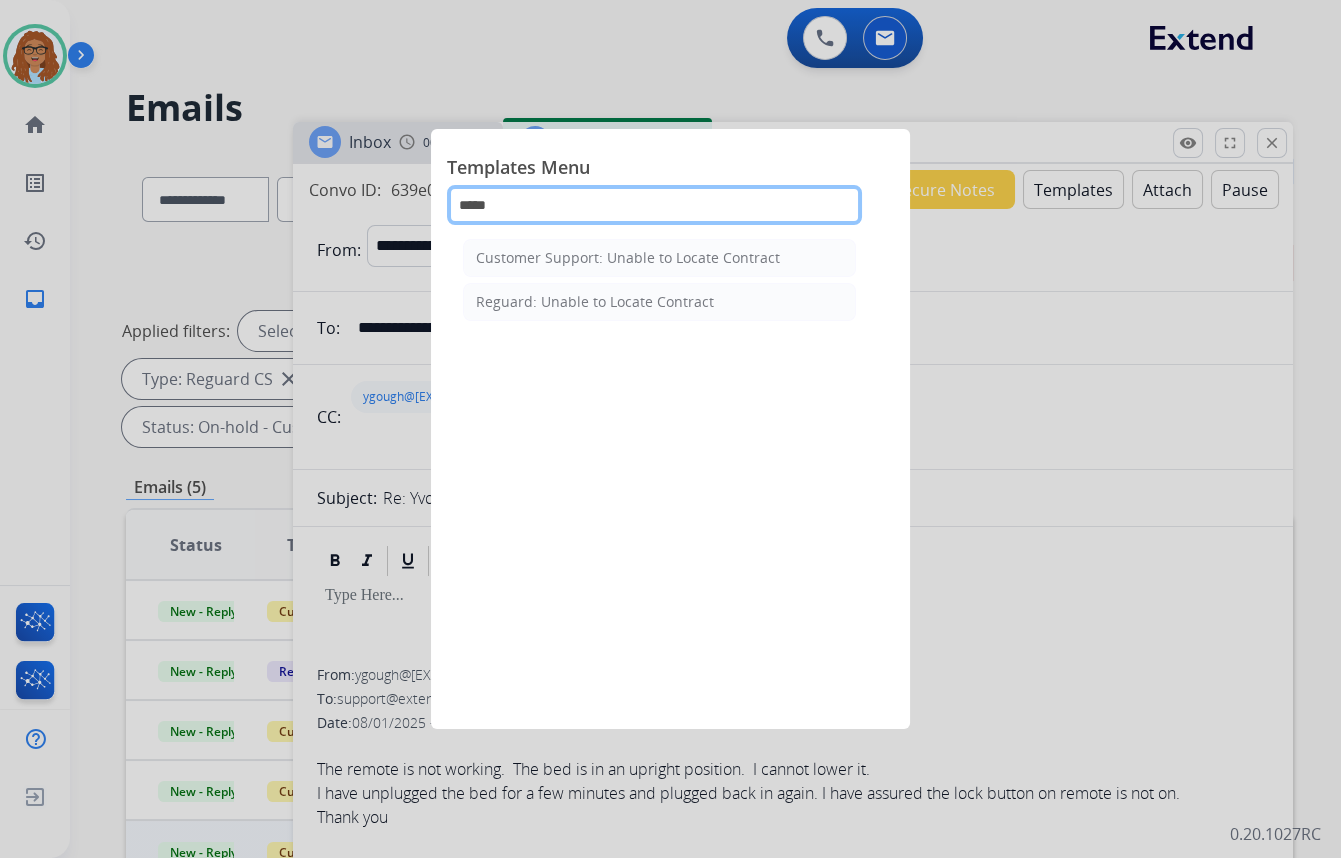 type on "******" 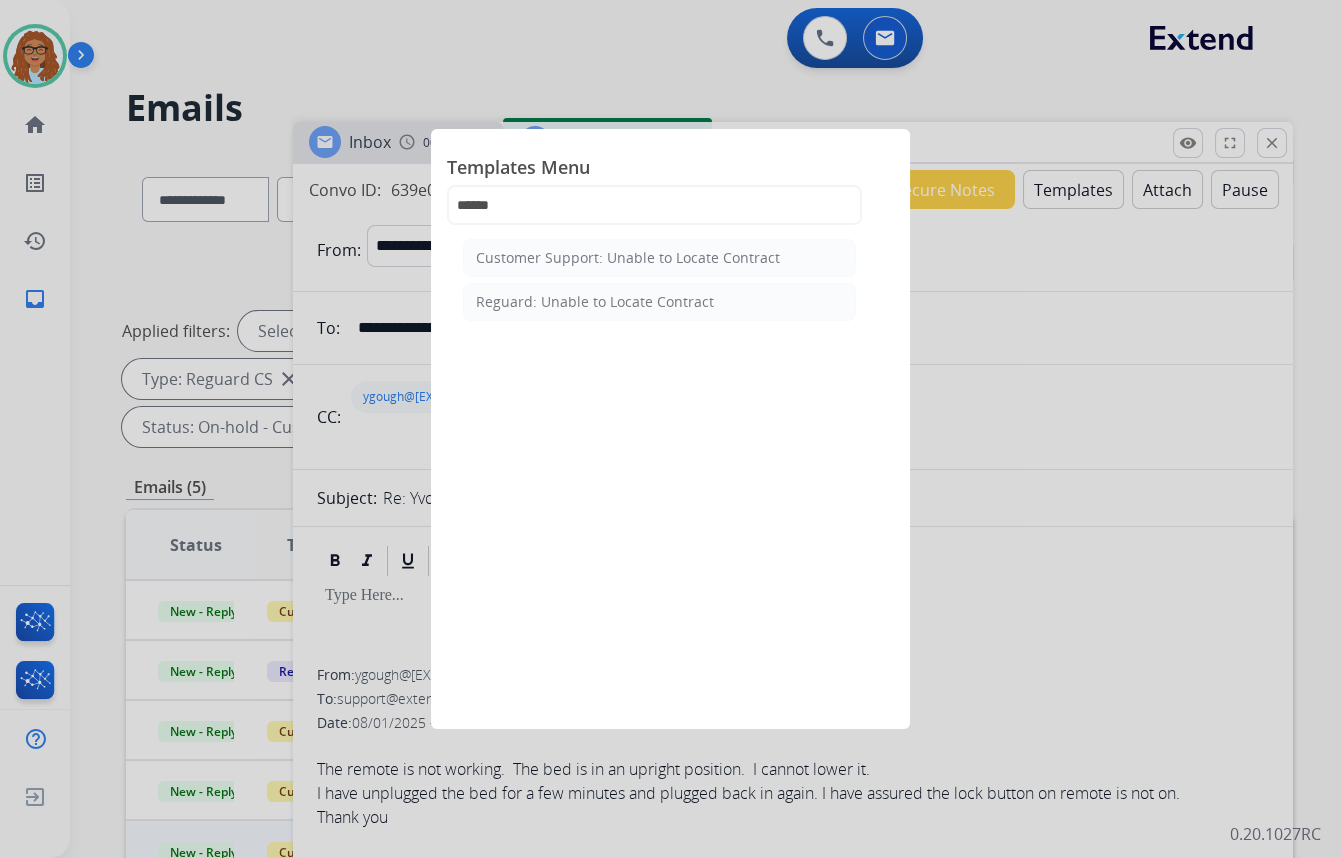 click on "Customer Support: Unable to Locate Contract" 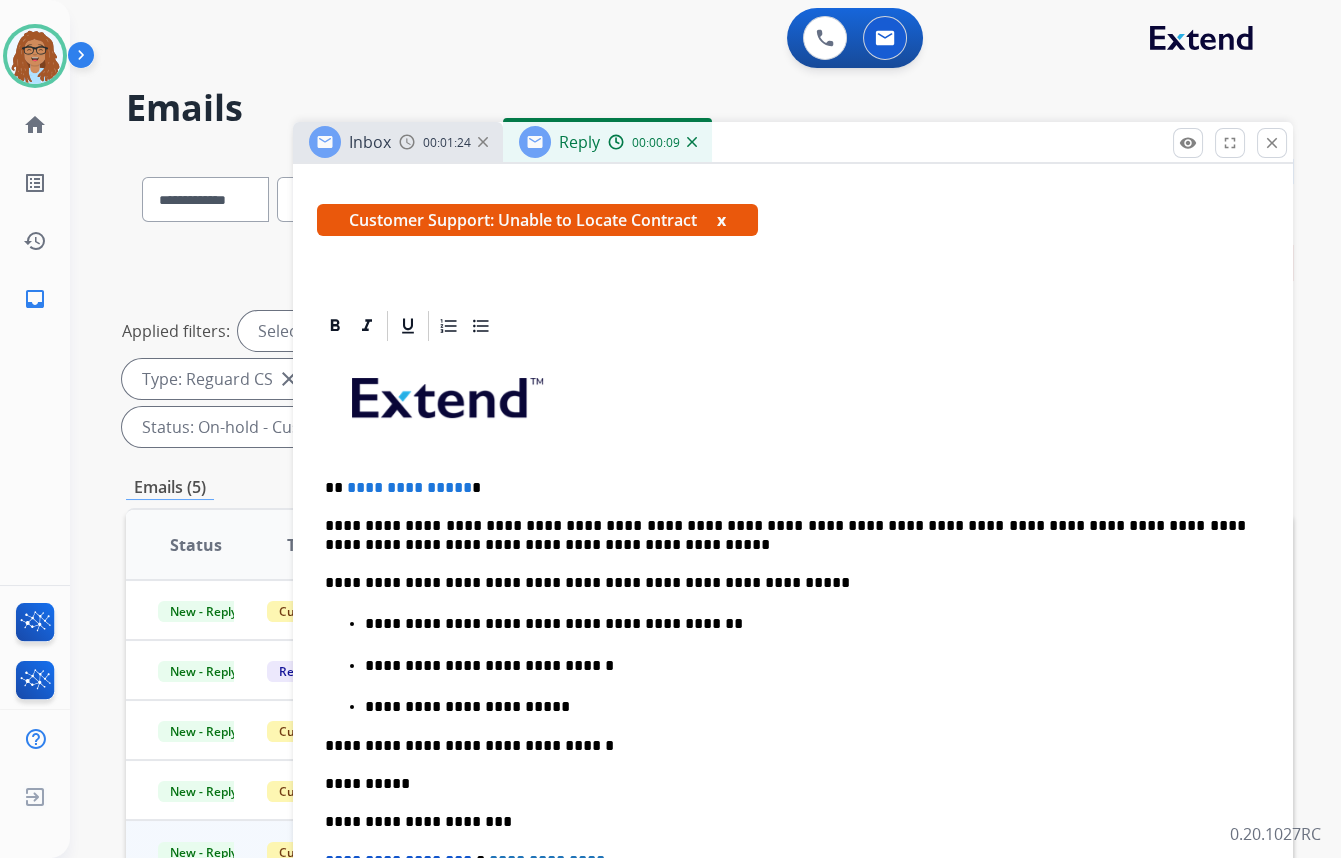 scroll, scrollTop: 545, scrollLeft: 0, axis: vertical 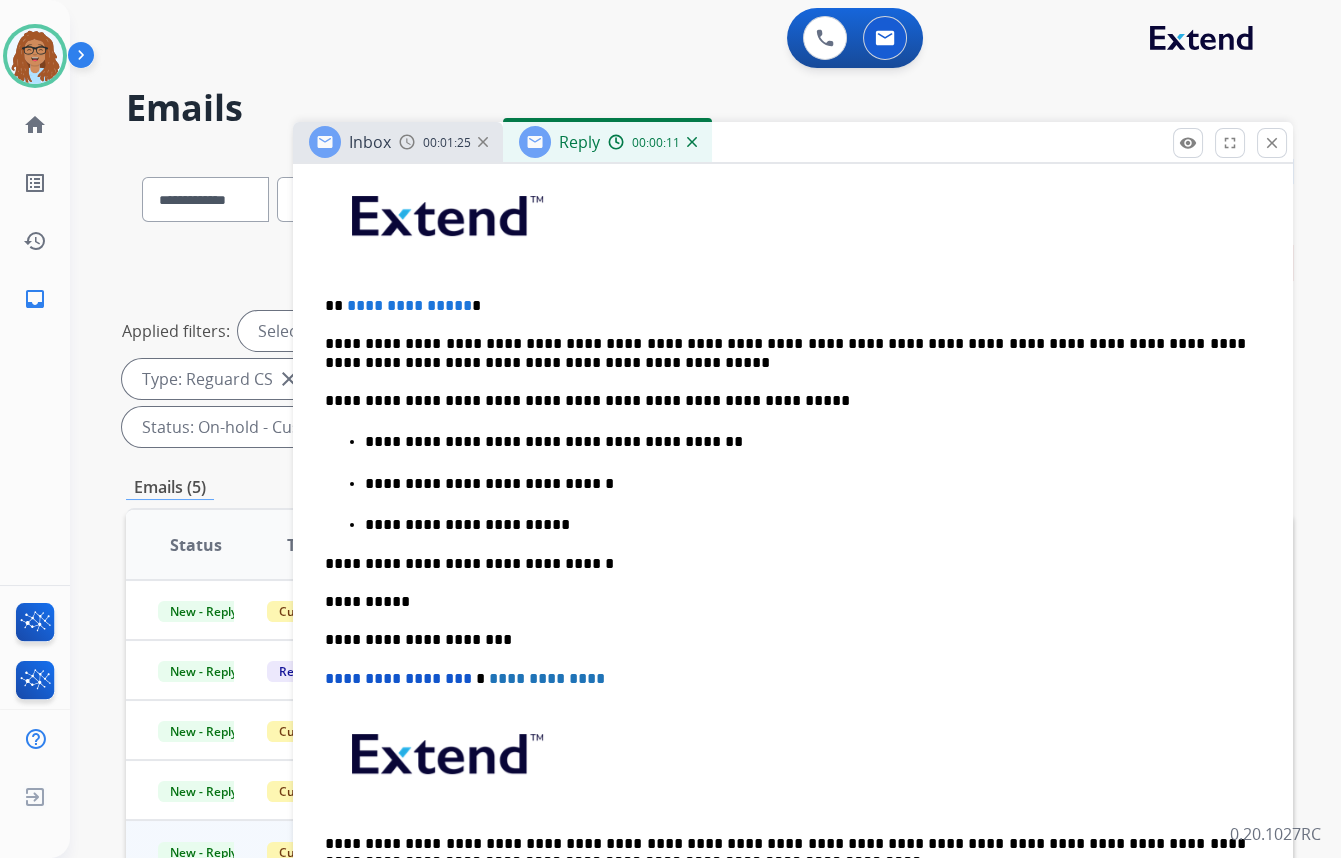 click on "**********" at bounding box center [805, 525] 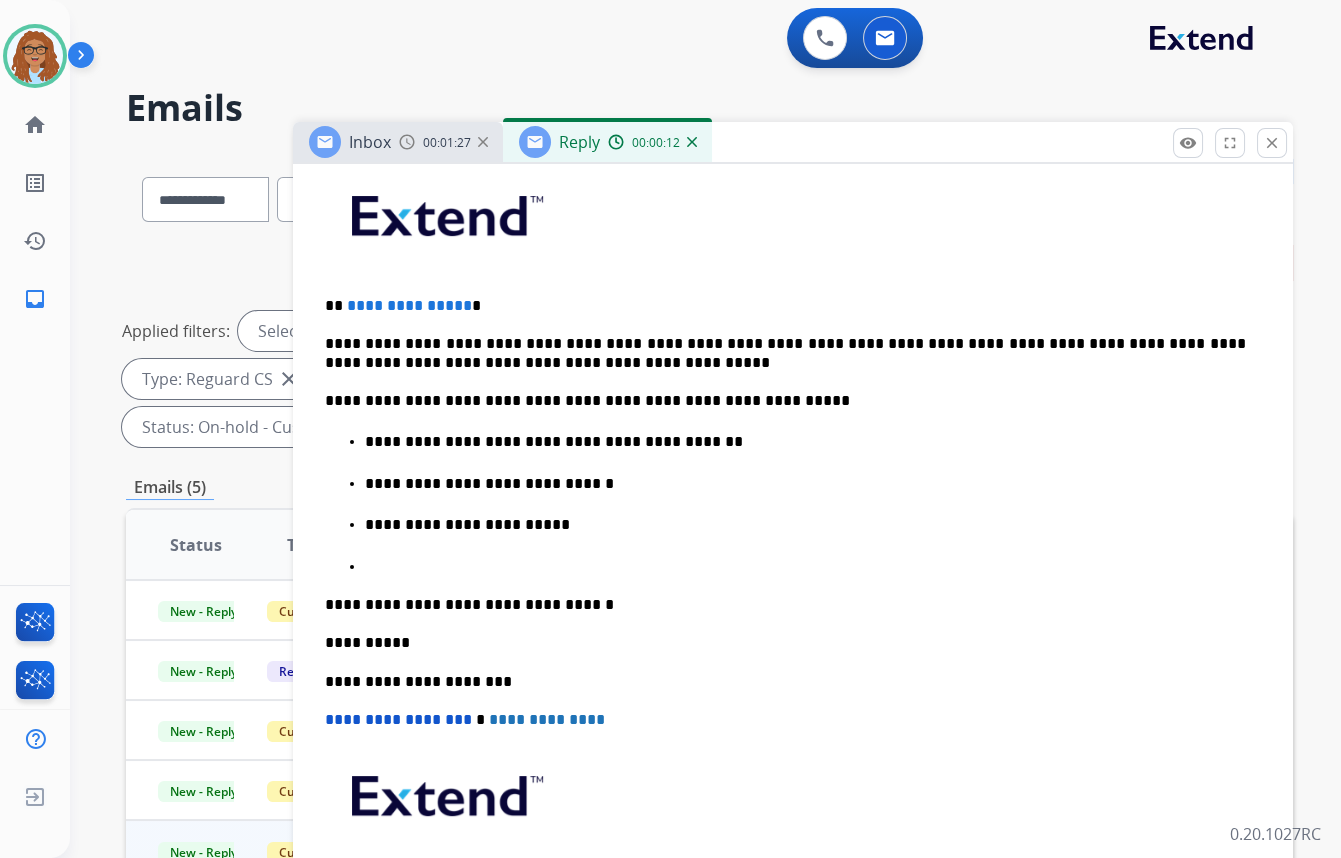 type 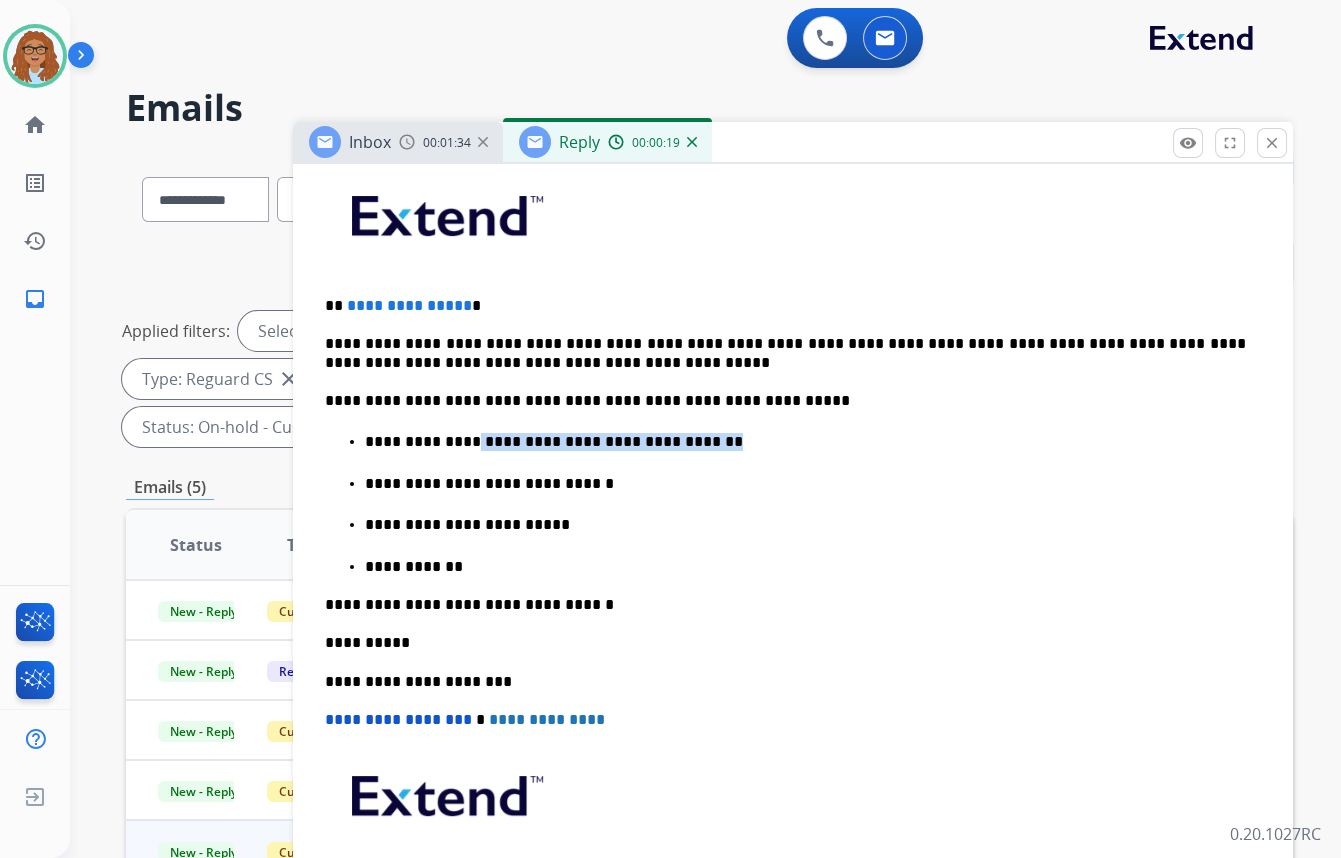 drag, startPoint x: 674, startPoint y: 439, endPoint x: 460, endPoint y: 435, distance: 214.03738 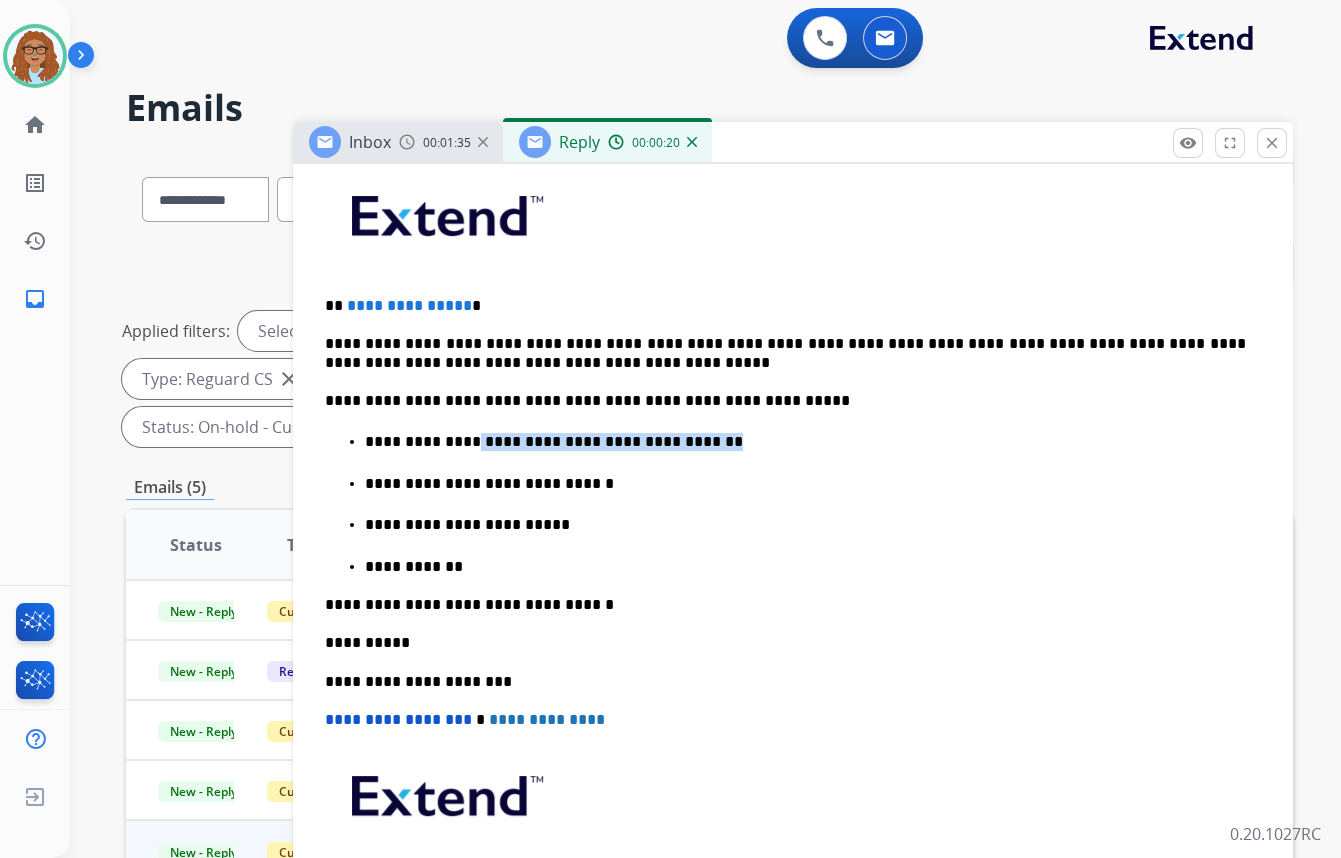 click on "**********" at bounding box center [805, 567] 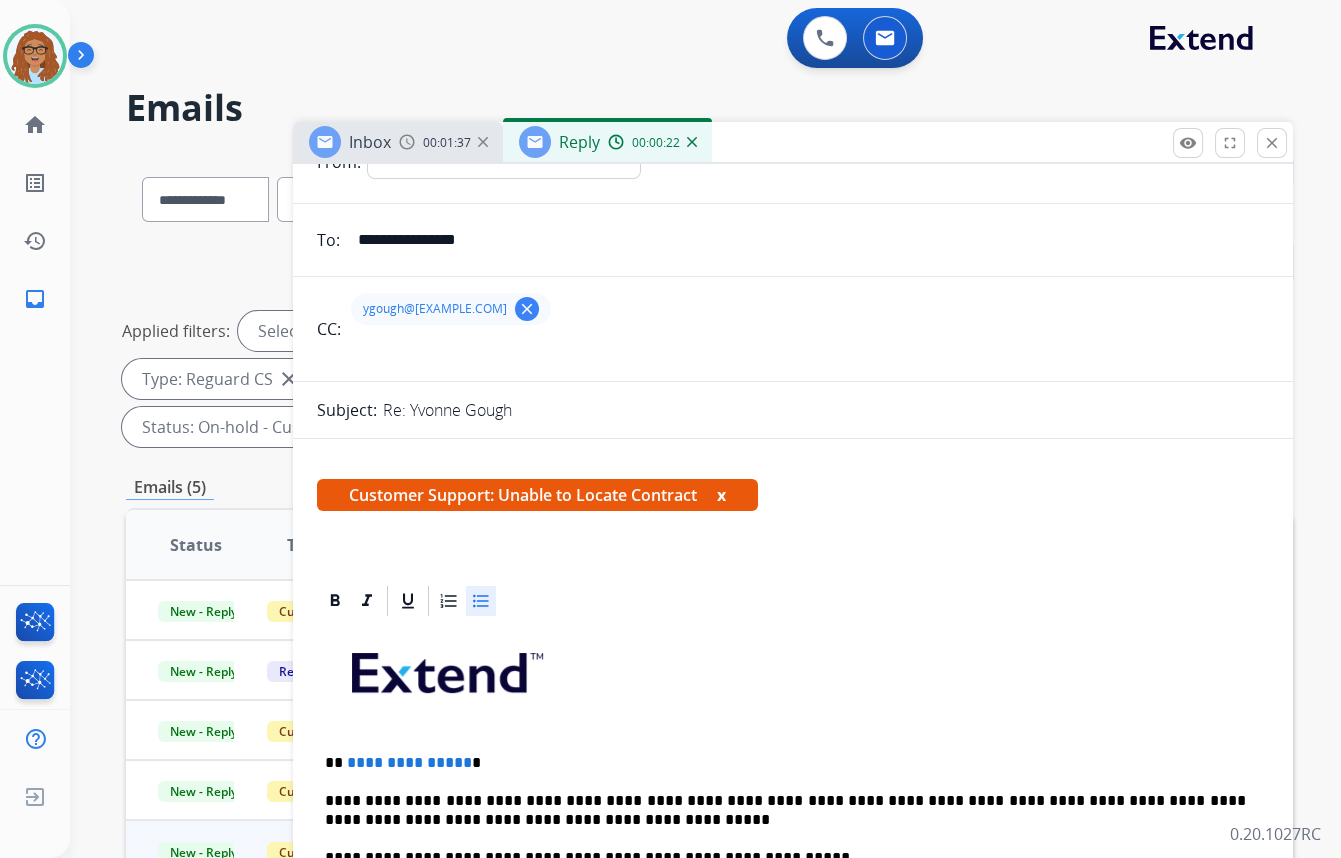 scroll, scrollTop: 272, scrollLeft: 0, axis: vertical 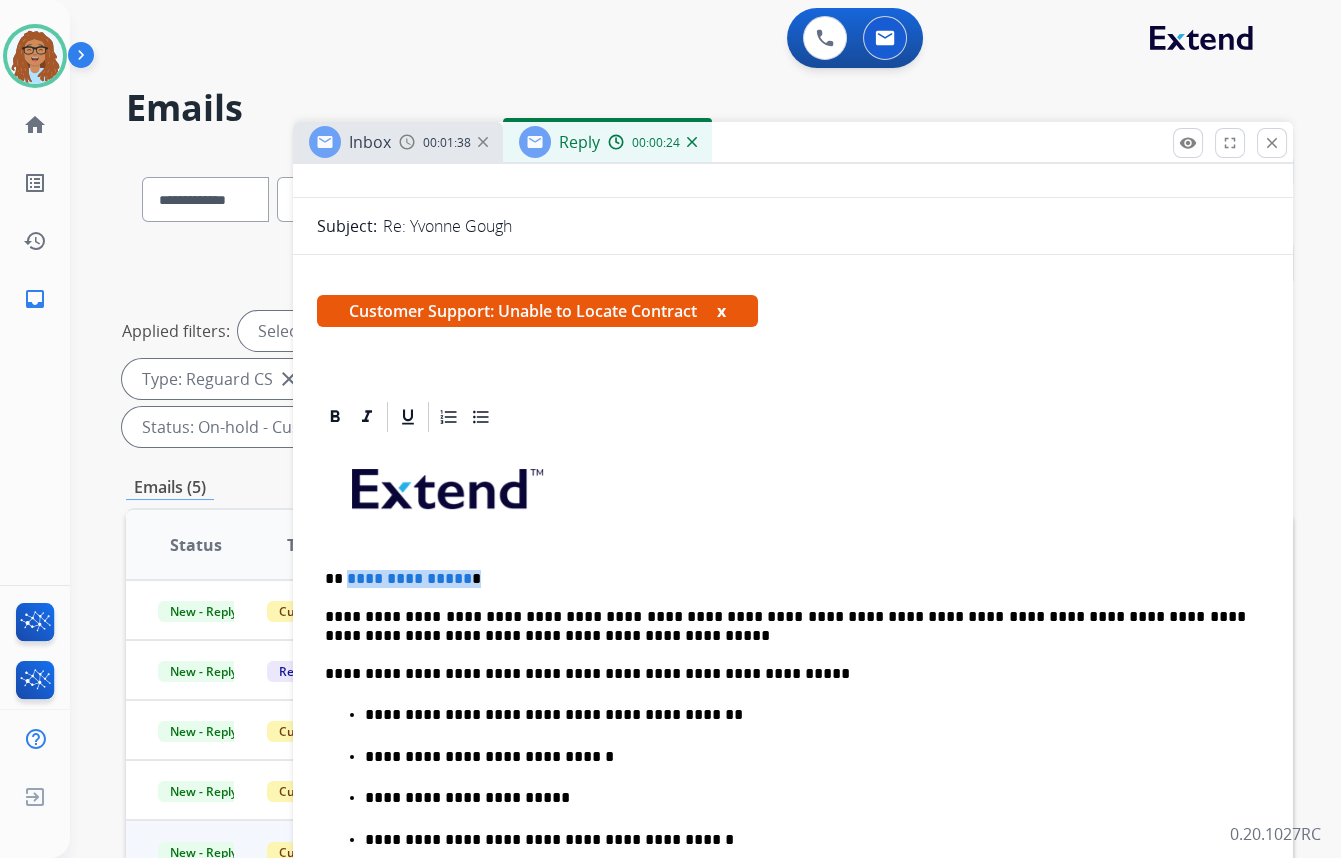 drag, startPoint x: 390, startPoint y: 578, endPoint x: 341, endPoint y: 579, distance: 49.010204 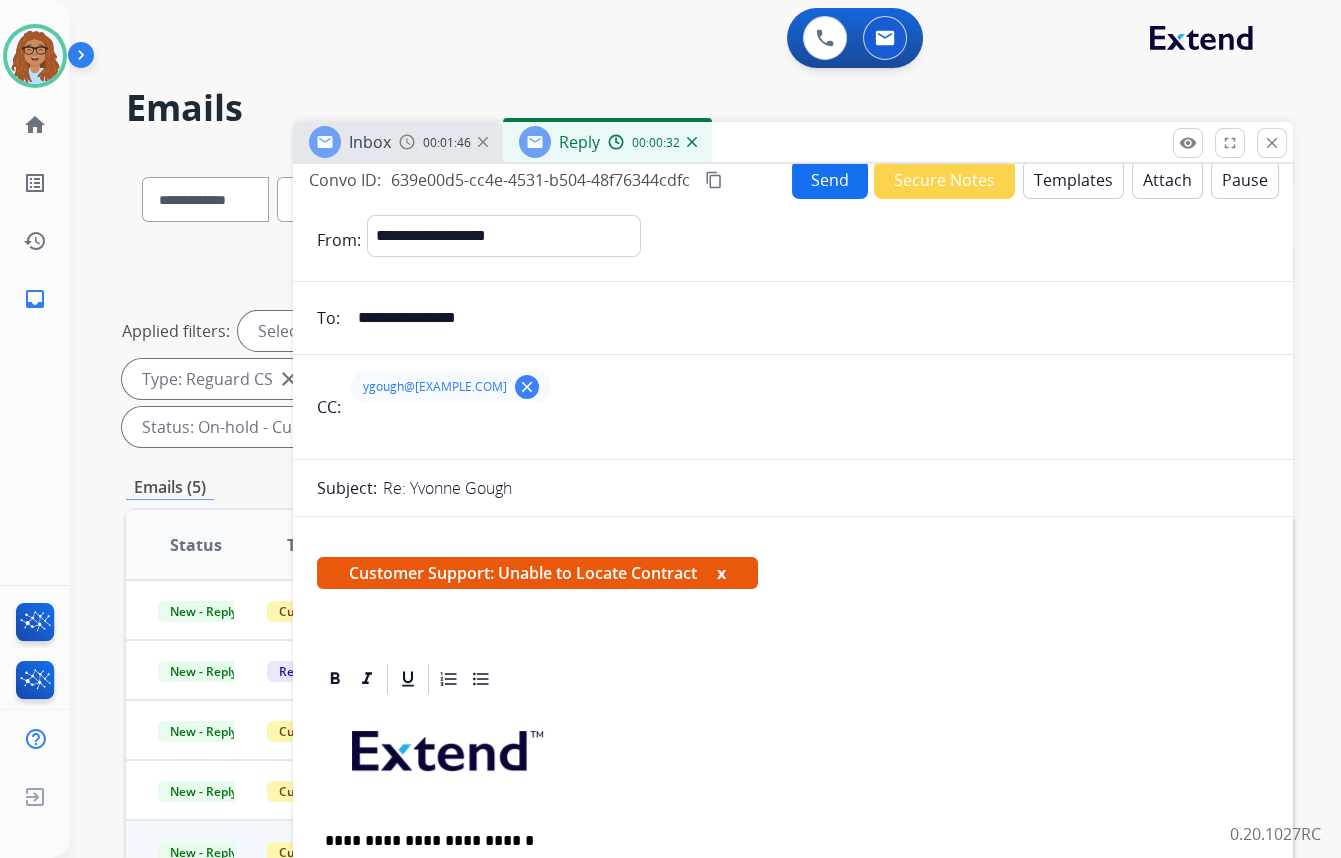 scroll, scrollTop: 0, scrollLeft: 0, axis: both 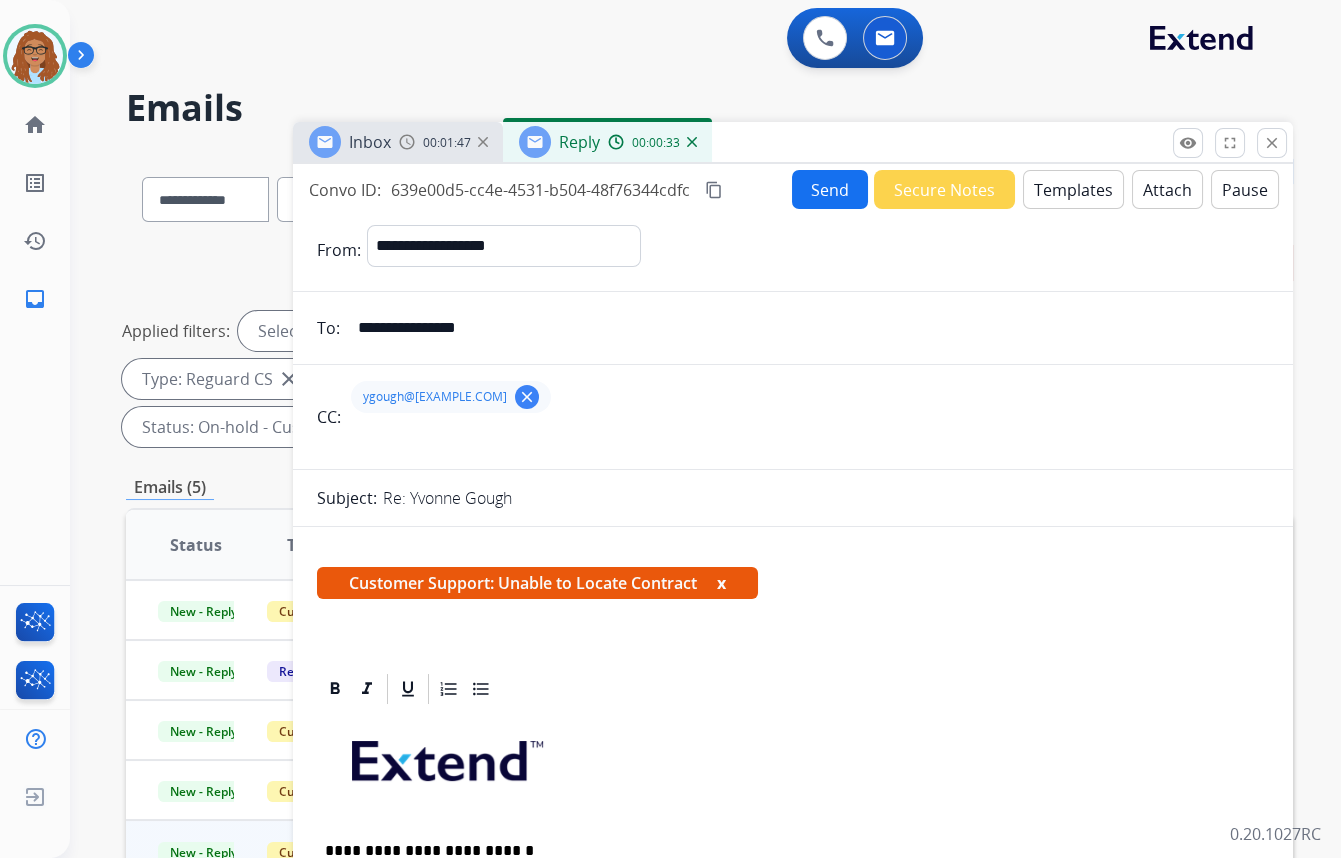 click on "Send" at bounding box center [830, 189] 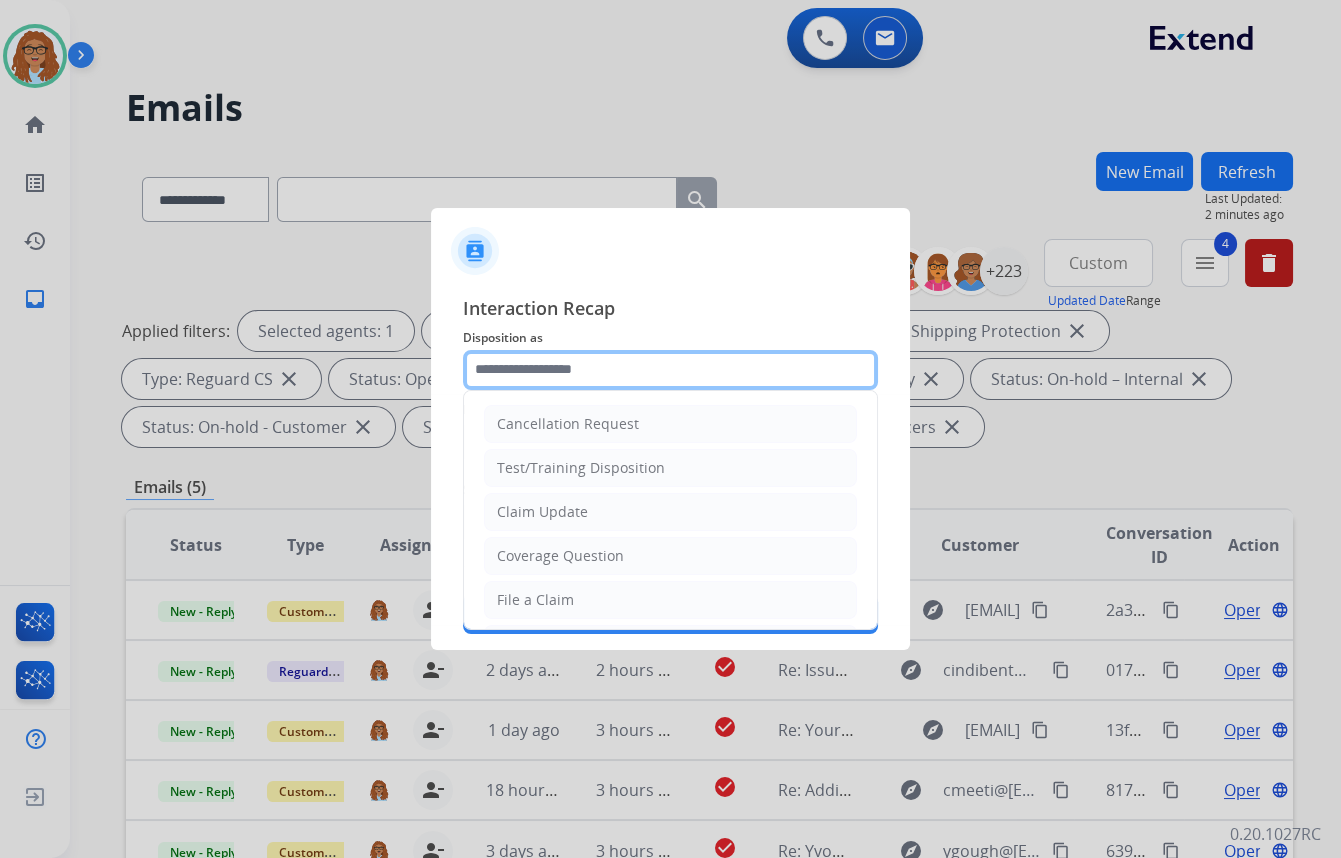 click 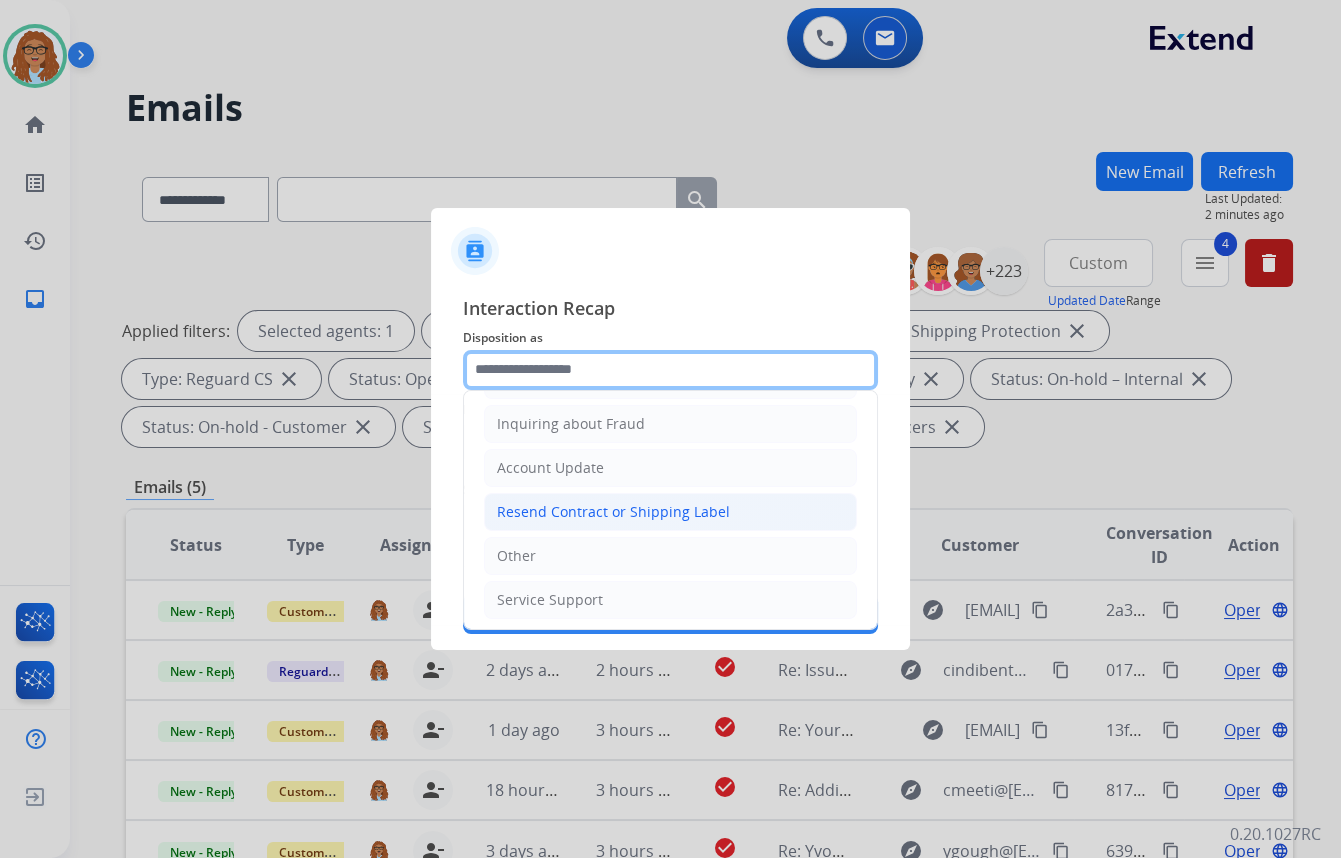 scroll, scrollTop: 309, scrollLeft: 0, axis: vertical 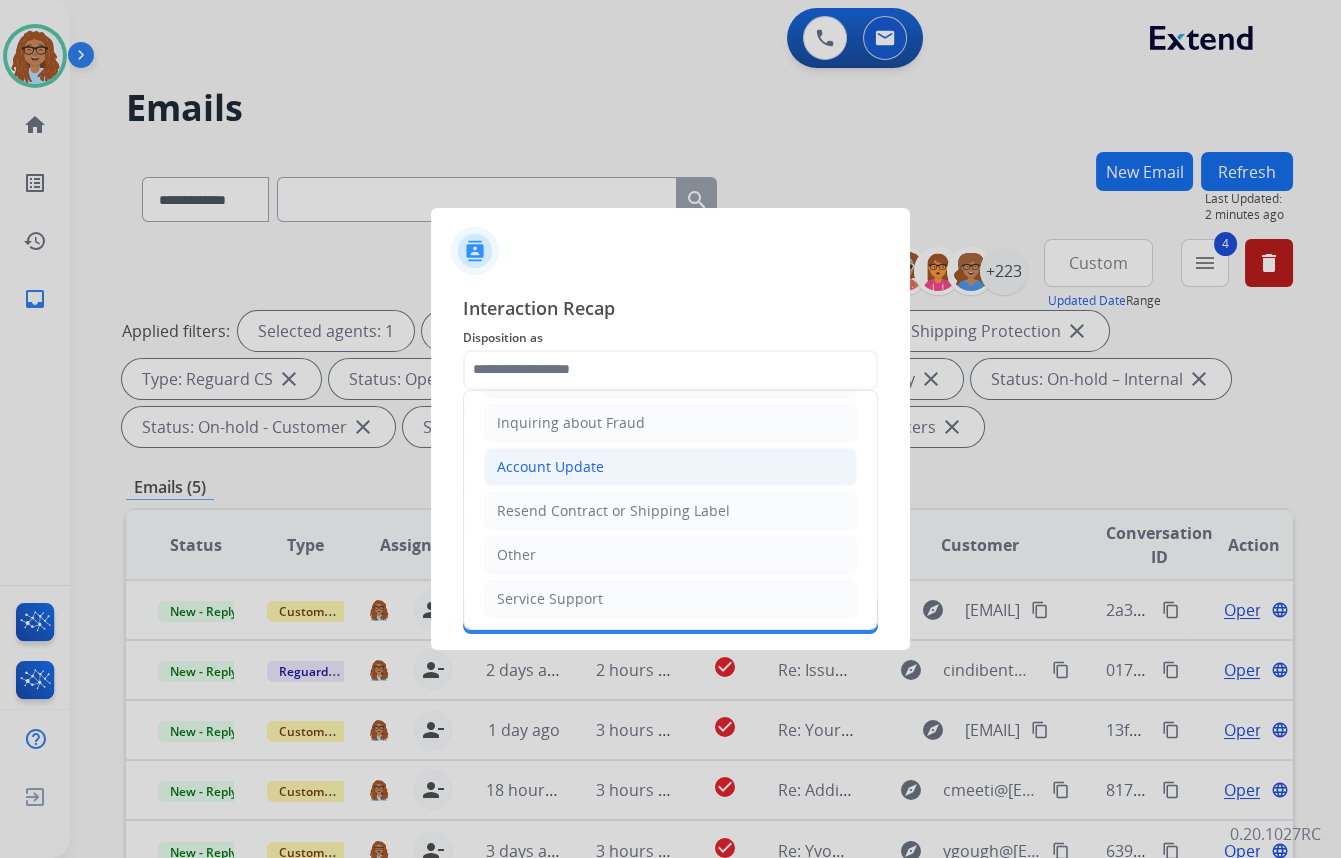 click on "Account Update" 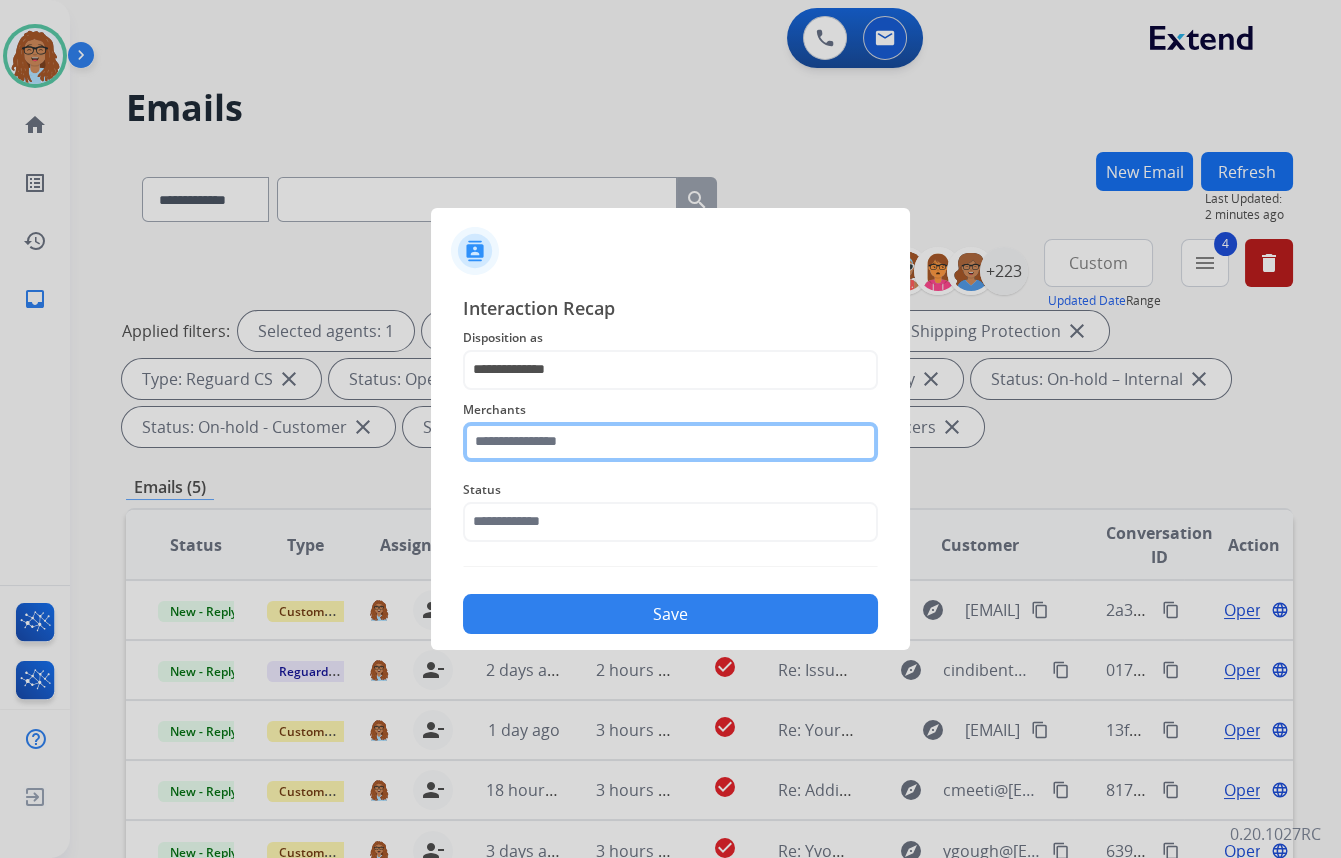 click 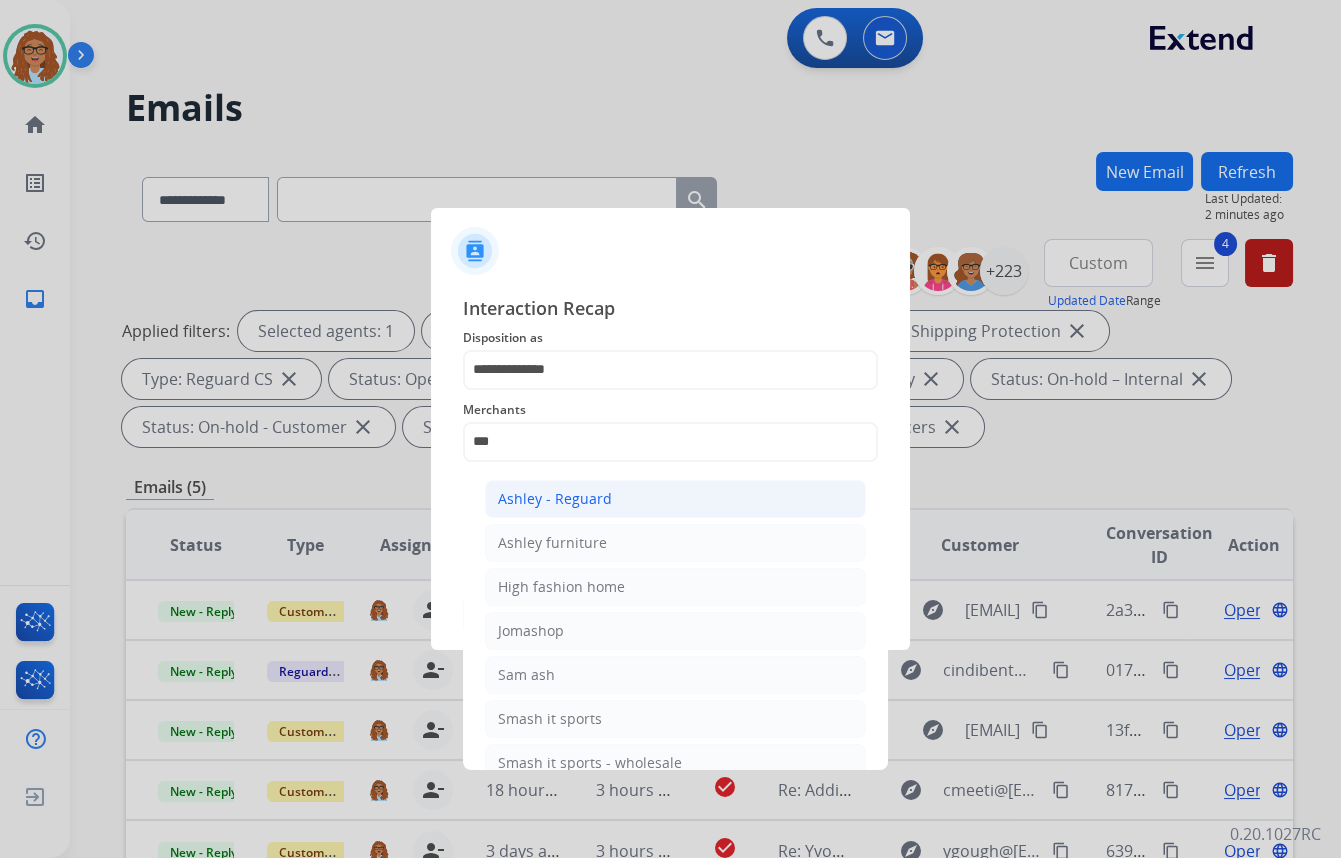 click on "Ashley - Reguard" 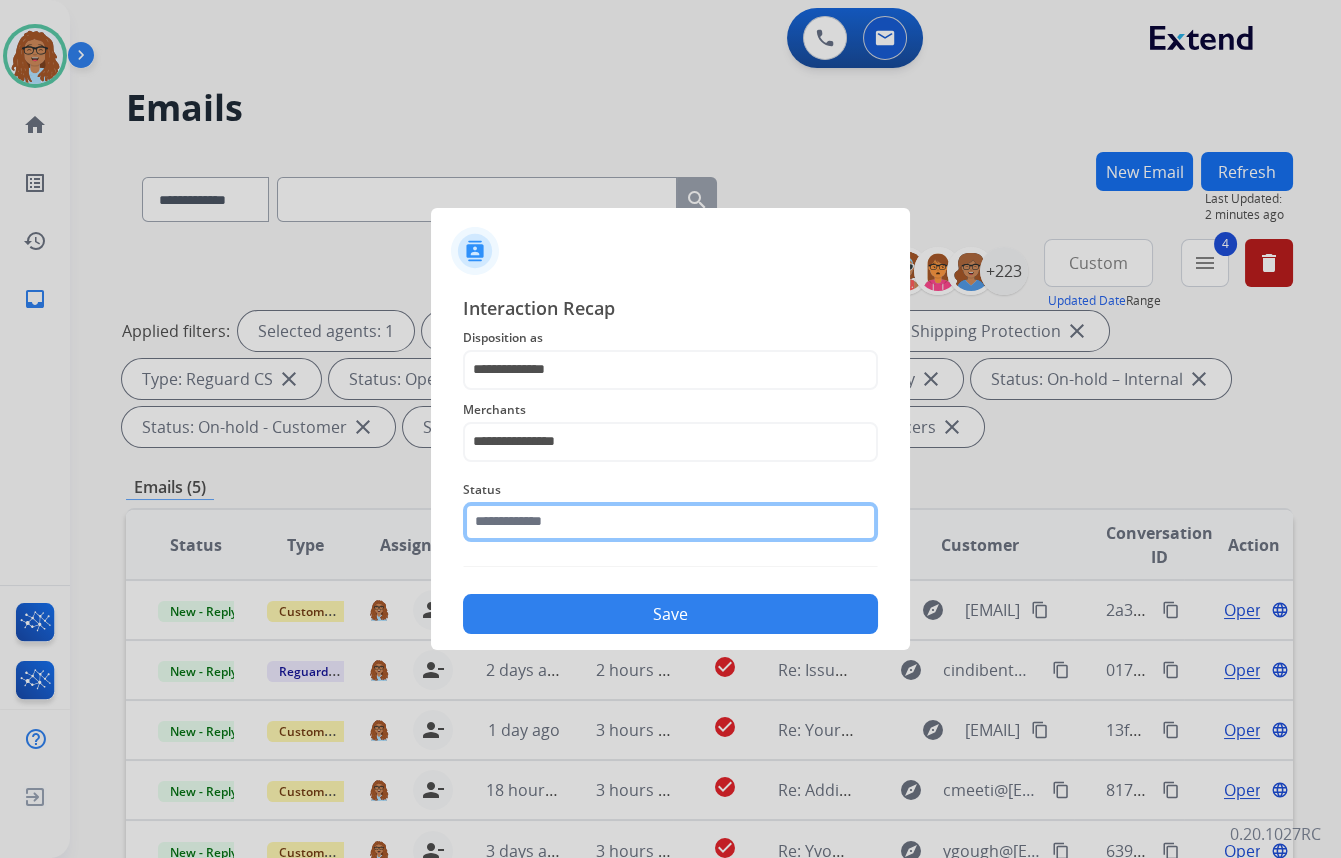 drag, startPoint x: 595, startPoint y: 505, endPoint x: 585, endPoint y: 545, distance: 41.231056 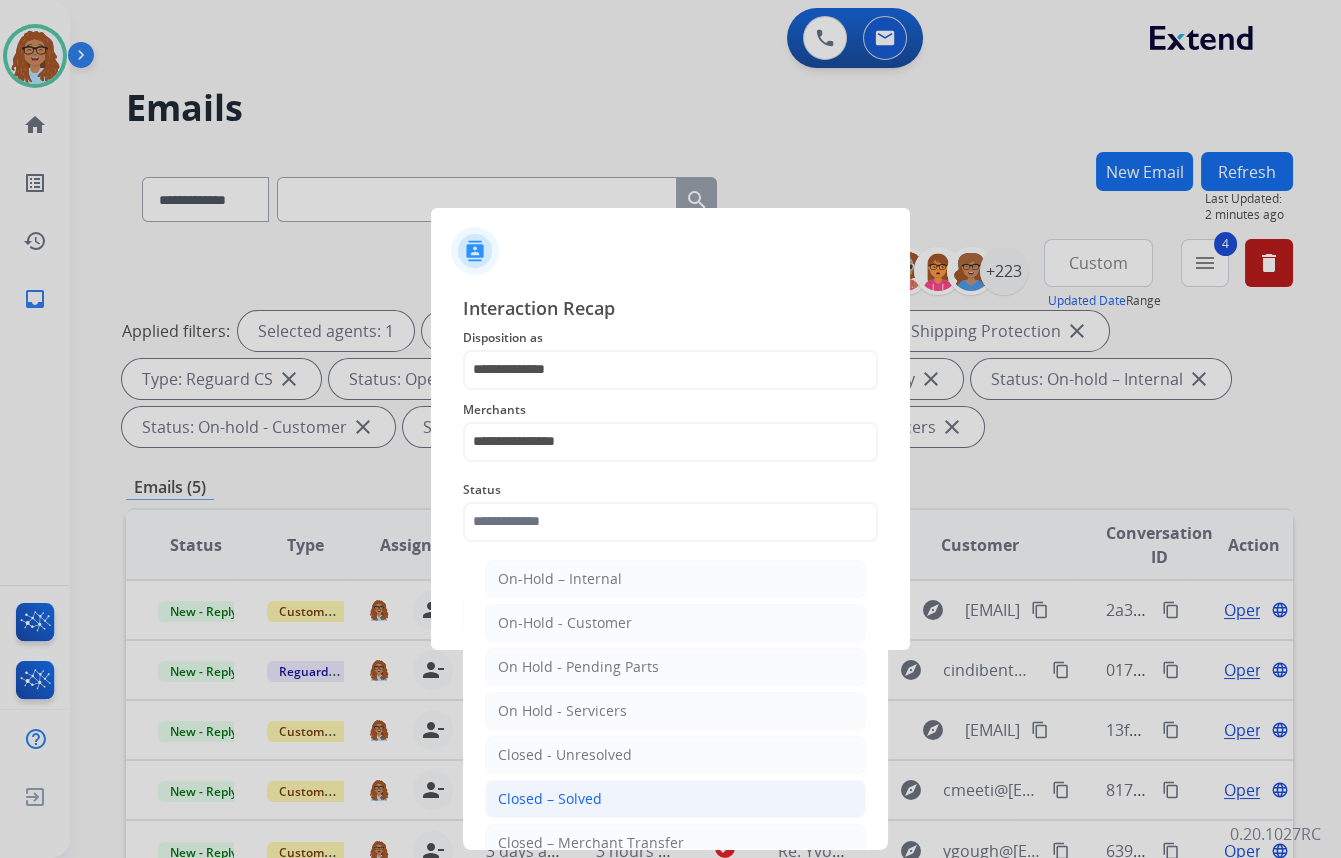drag, startPoint x: 582, startPoint y: 791, endPoint x: 610, endPoint y: 709, distance: 86.64872 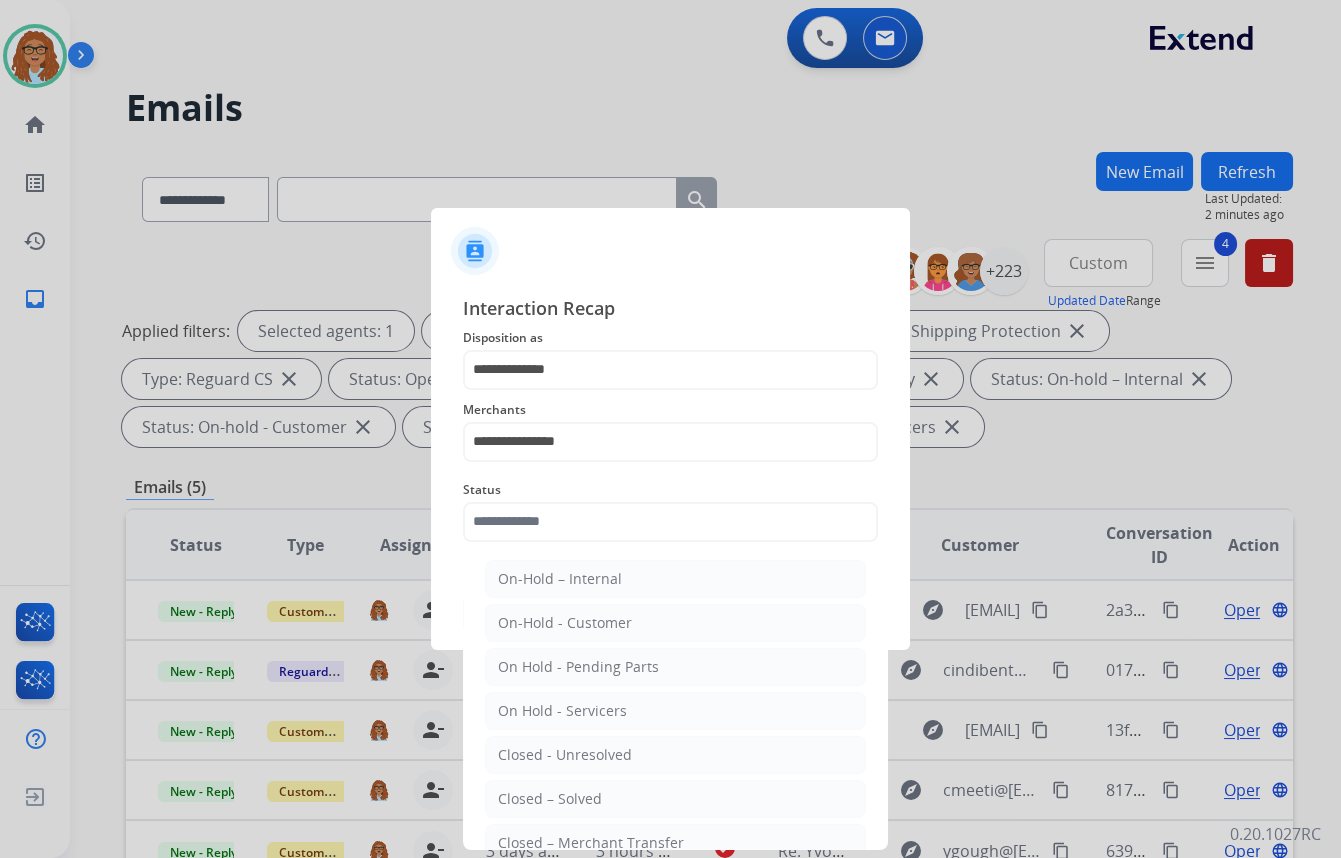 type on "**********" 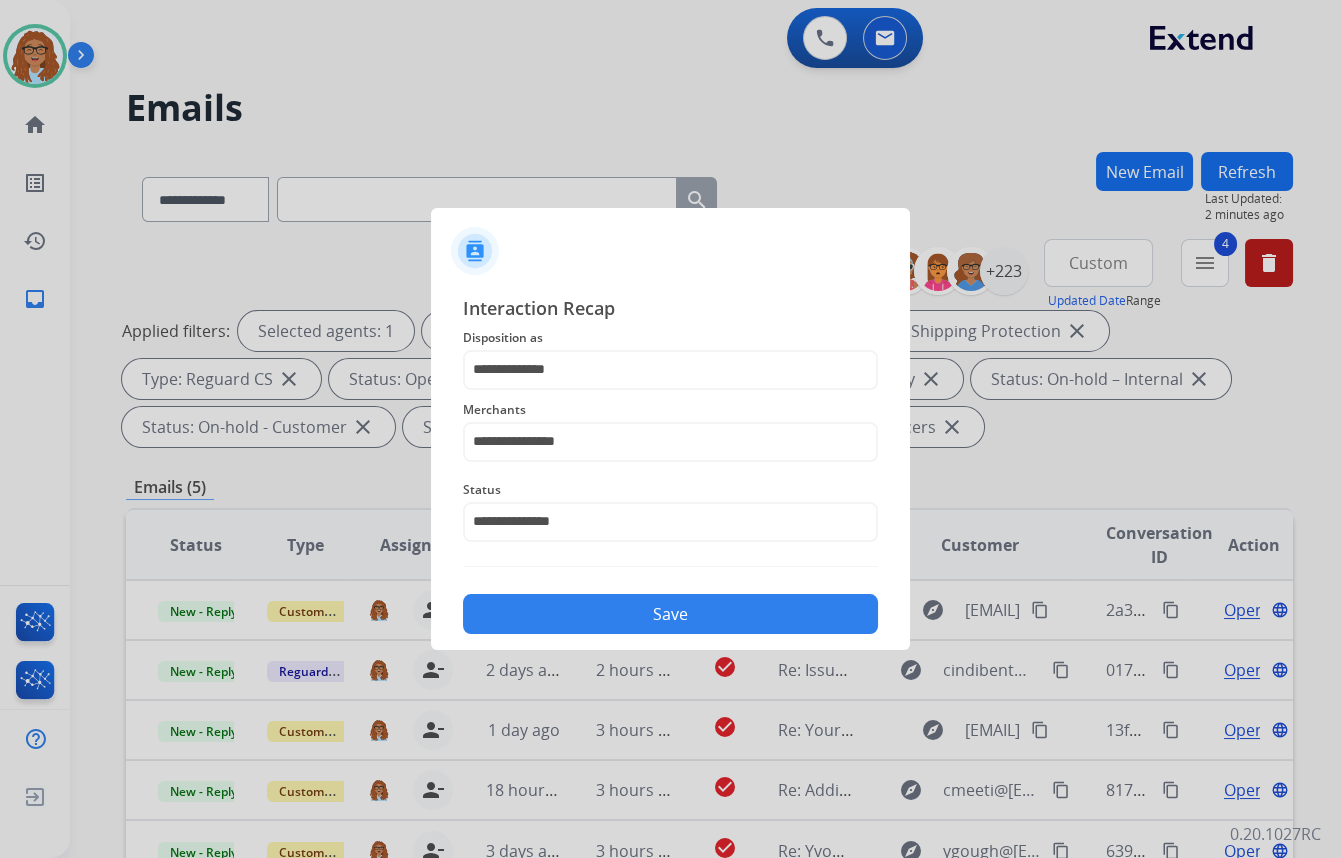 click on "Save" 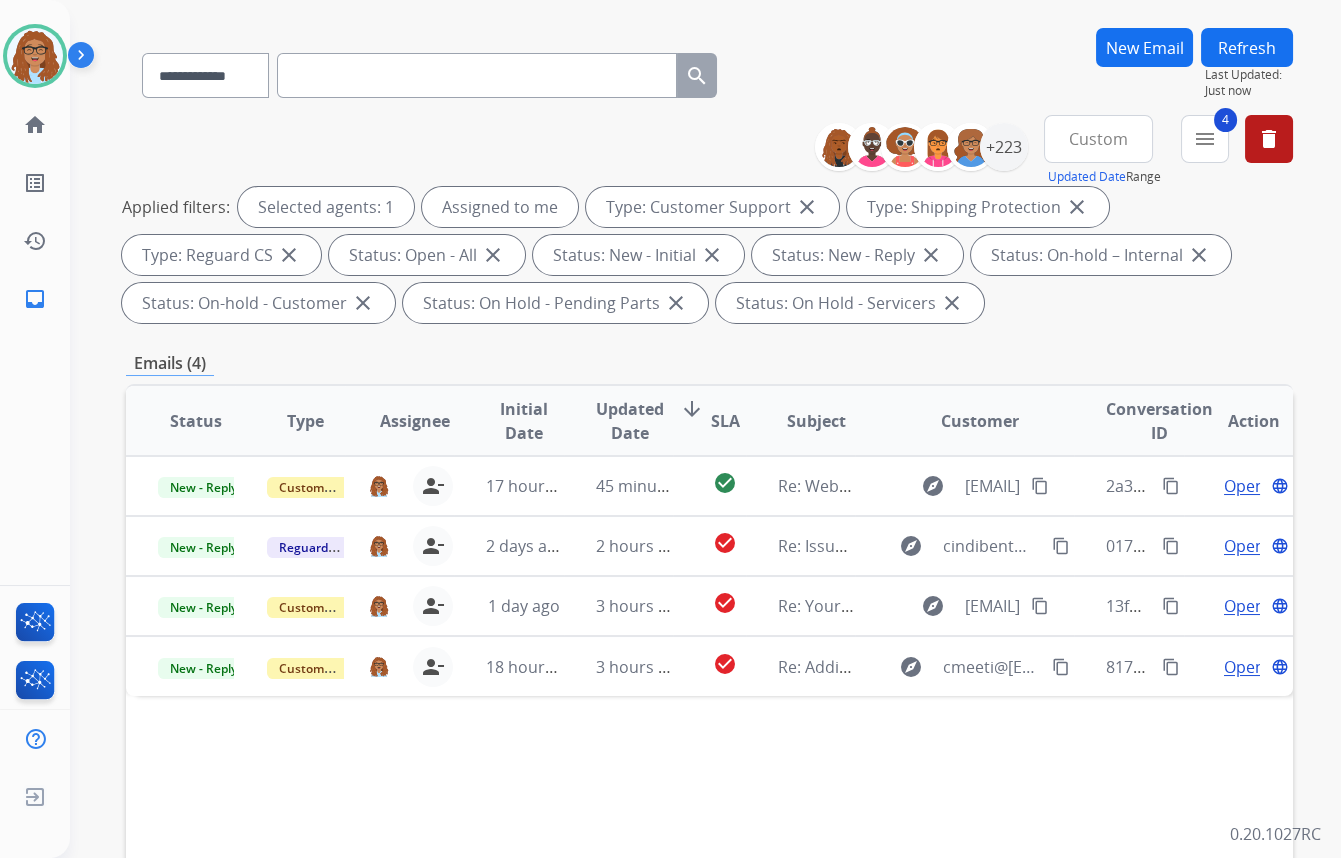 scroll, scrollTop: 181, scrollLeft: 0, axis: vertical 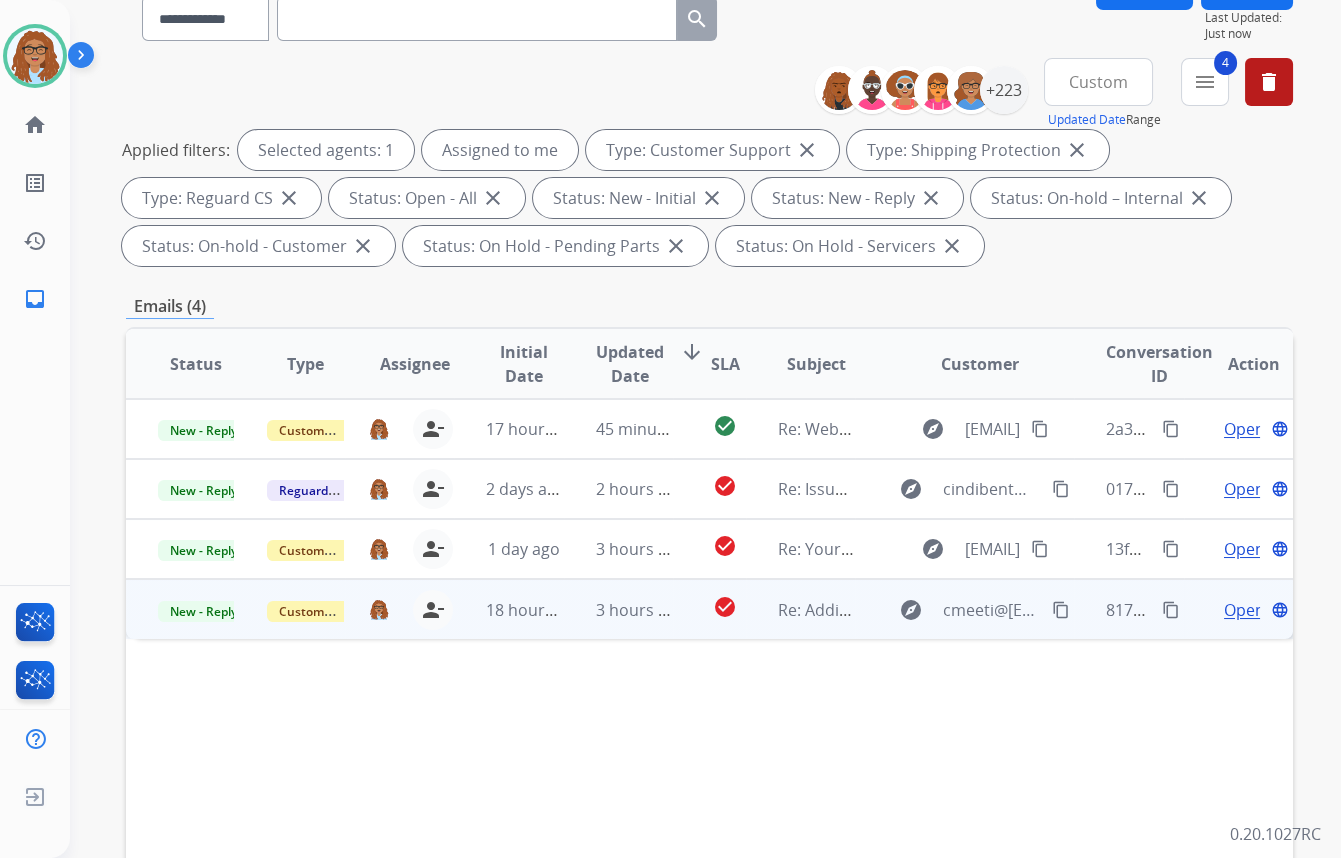 click on "content_copy" at bounding box center (1171, 610) 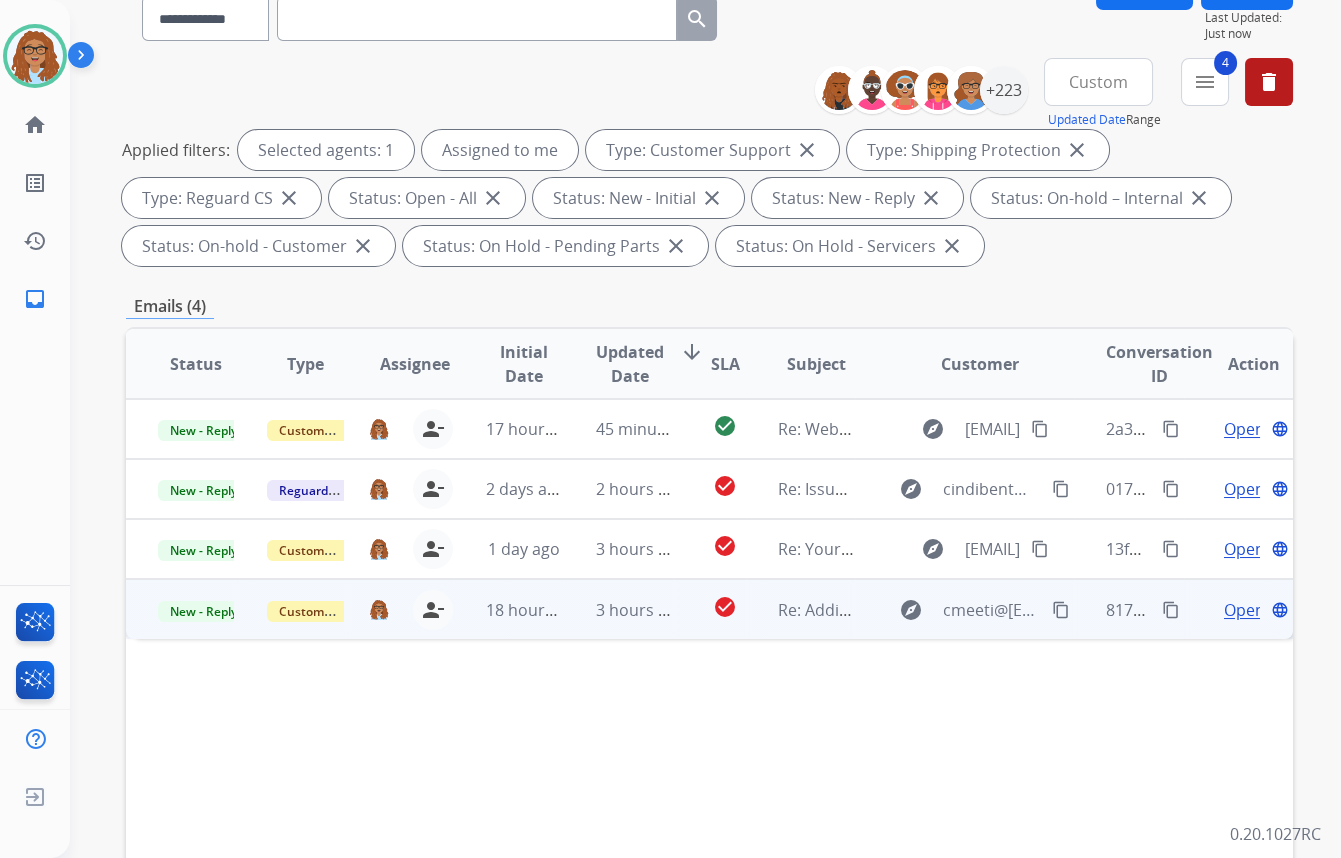click on "content_copy" at bounding box center (1061, 610) 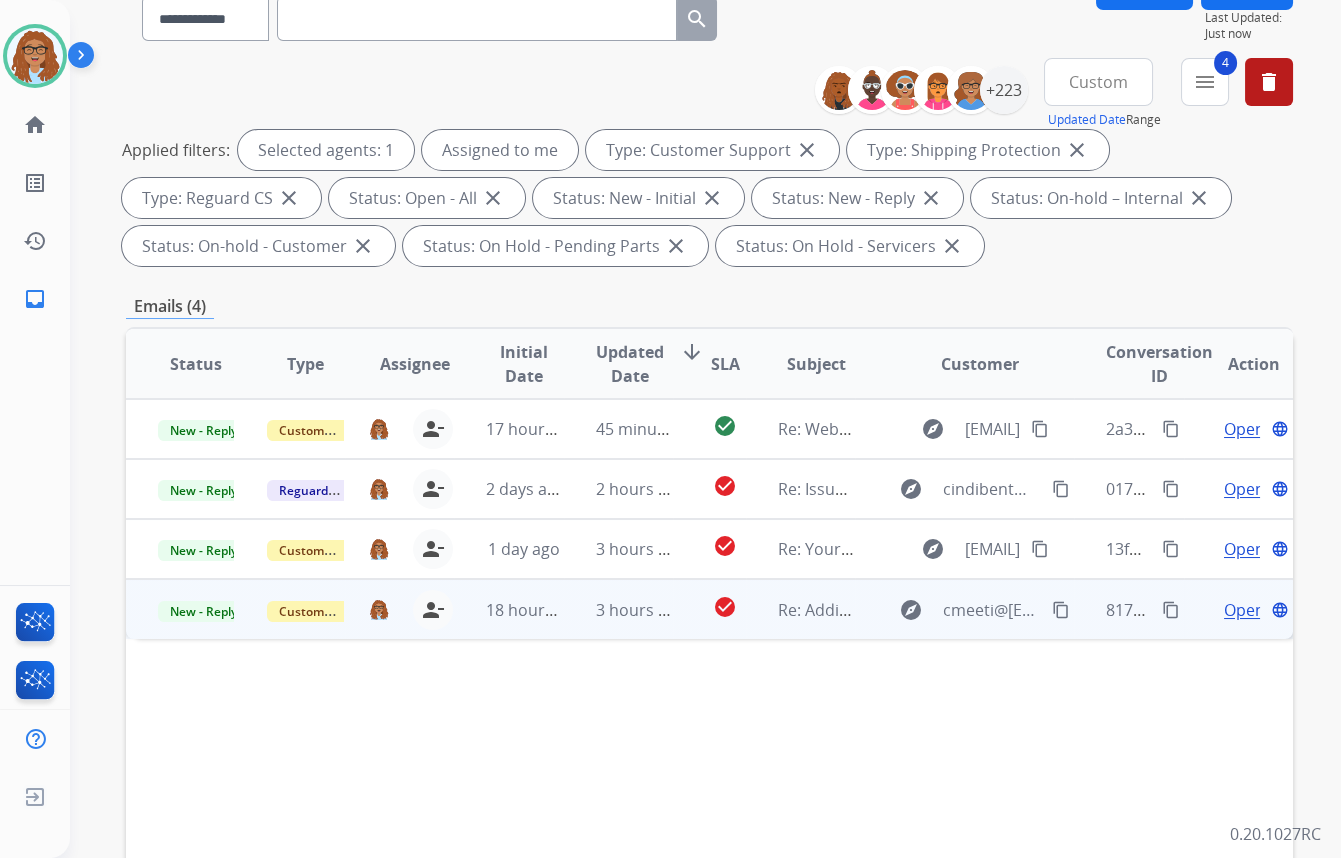 click on "Open" at bounding box center [1244, 610] 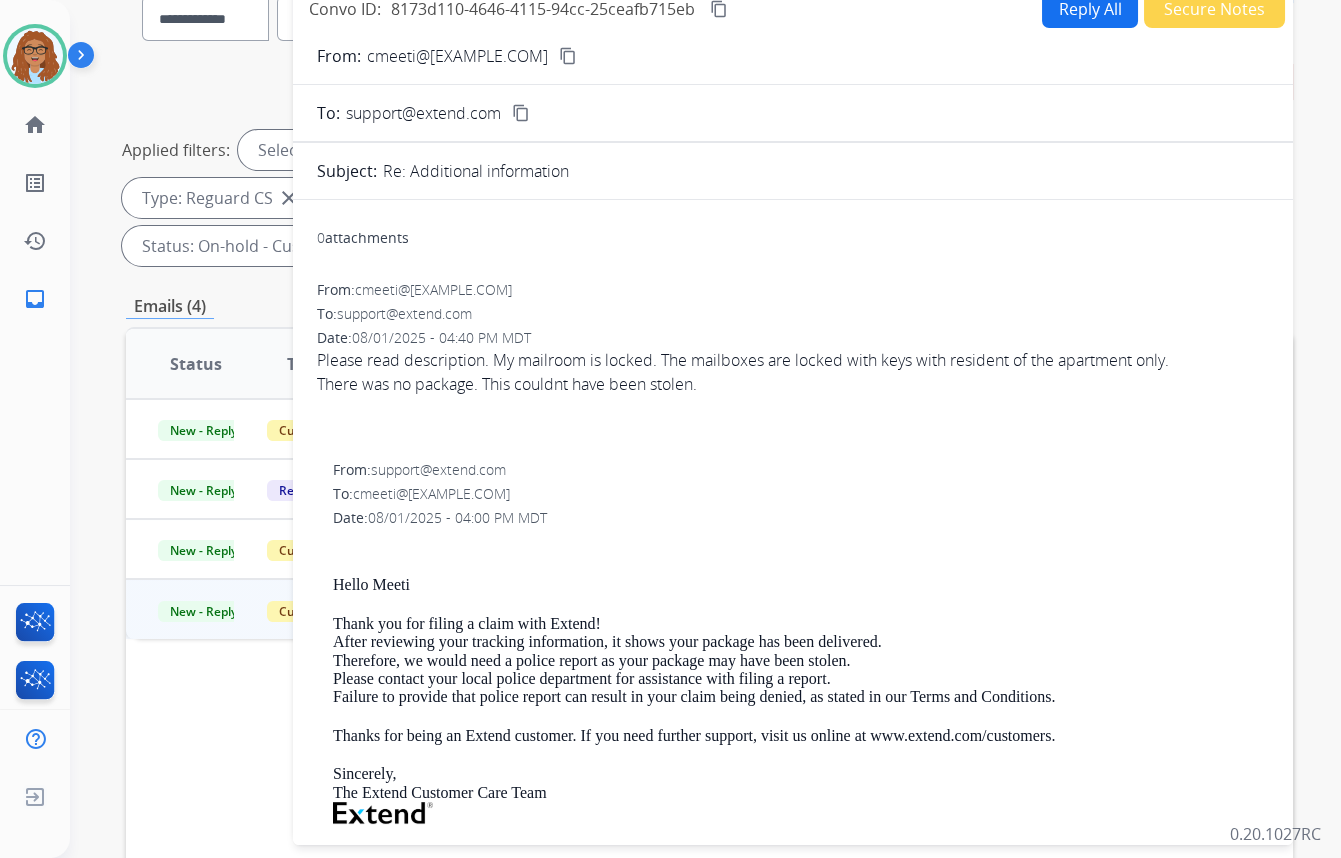 drag, startPoint x: 713, startPoint y: 382, endPoint x: 300, endPoint y: 363, distance: 413.43683 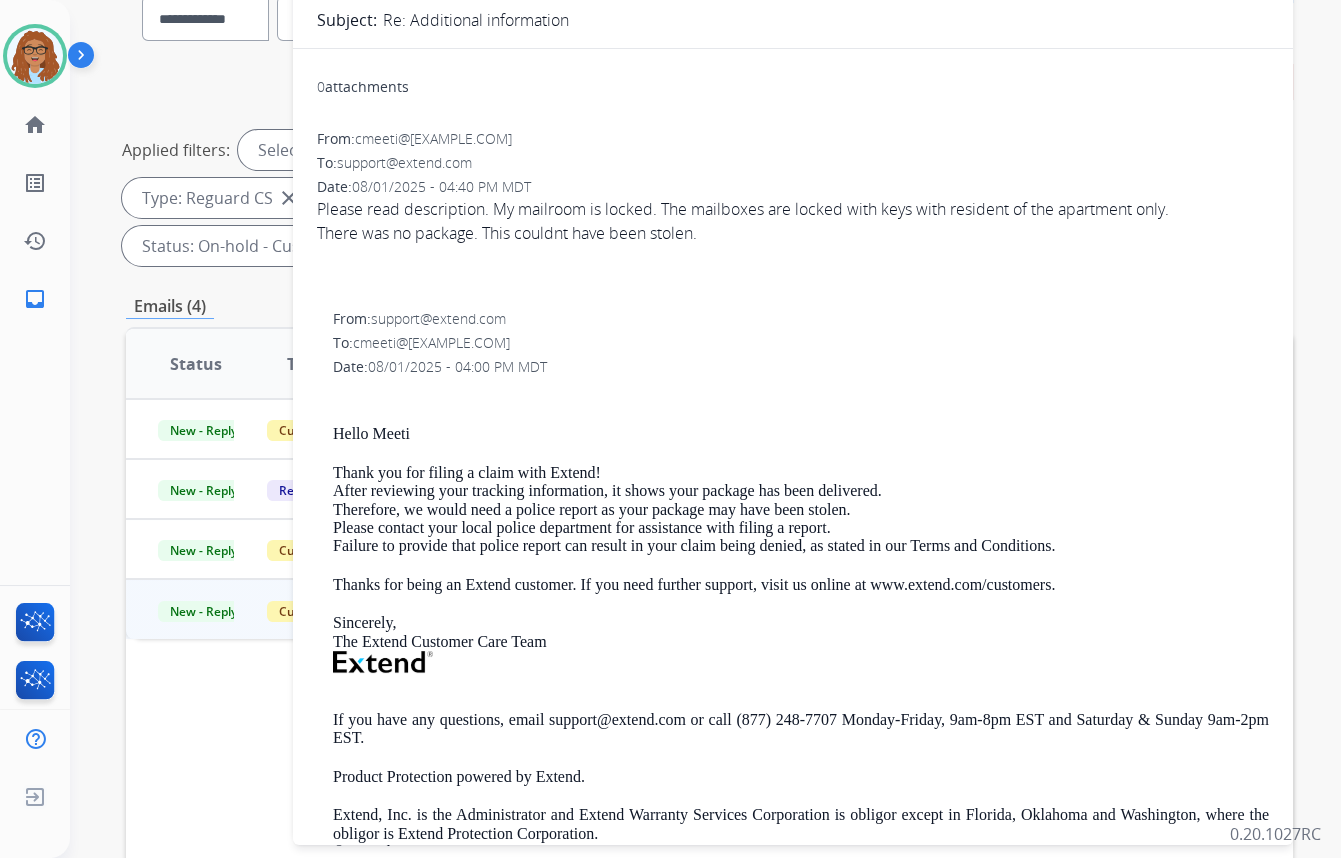 scroll, scrollTop: 181, scrollLeft: 0, axis: vertical 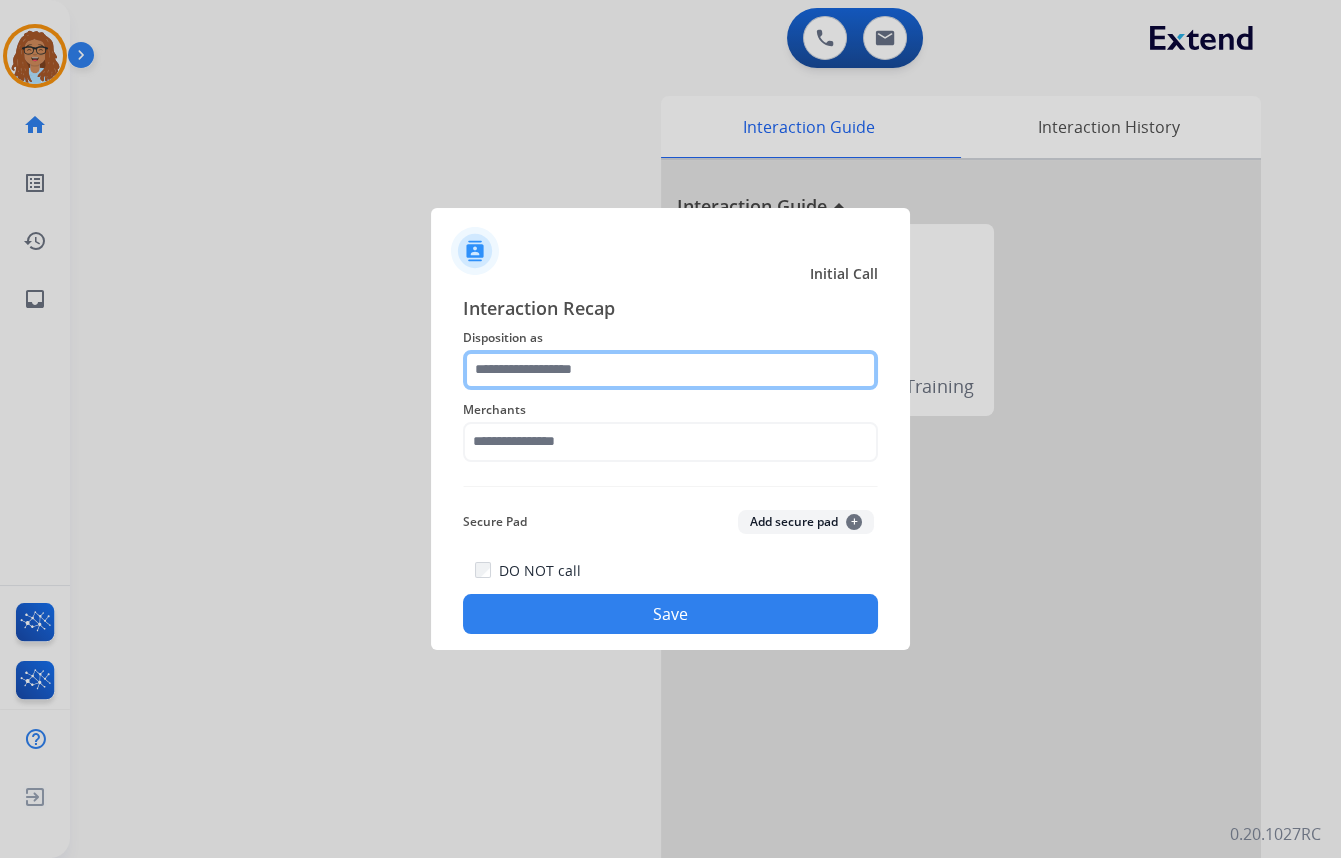 click 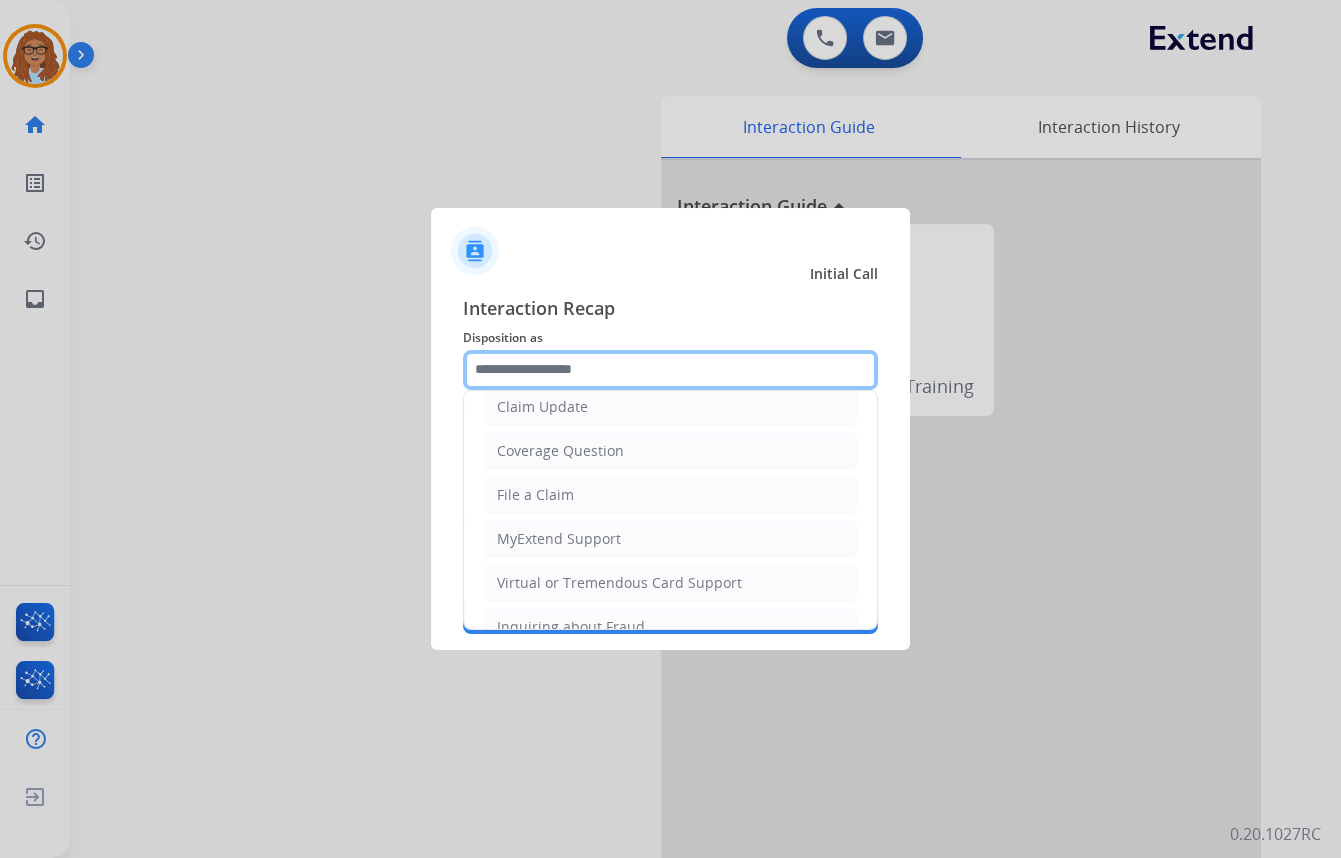scroll, scrollTop: 272, scrollLeft: 0, axis: vertical 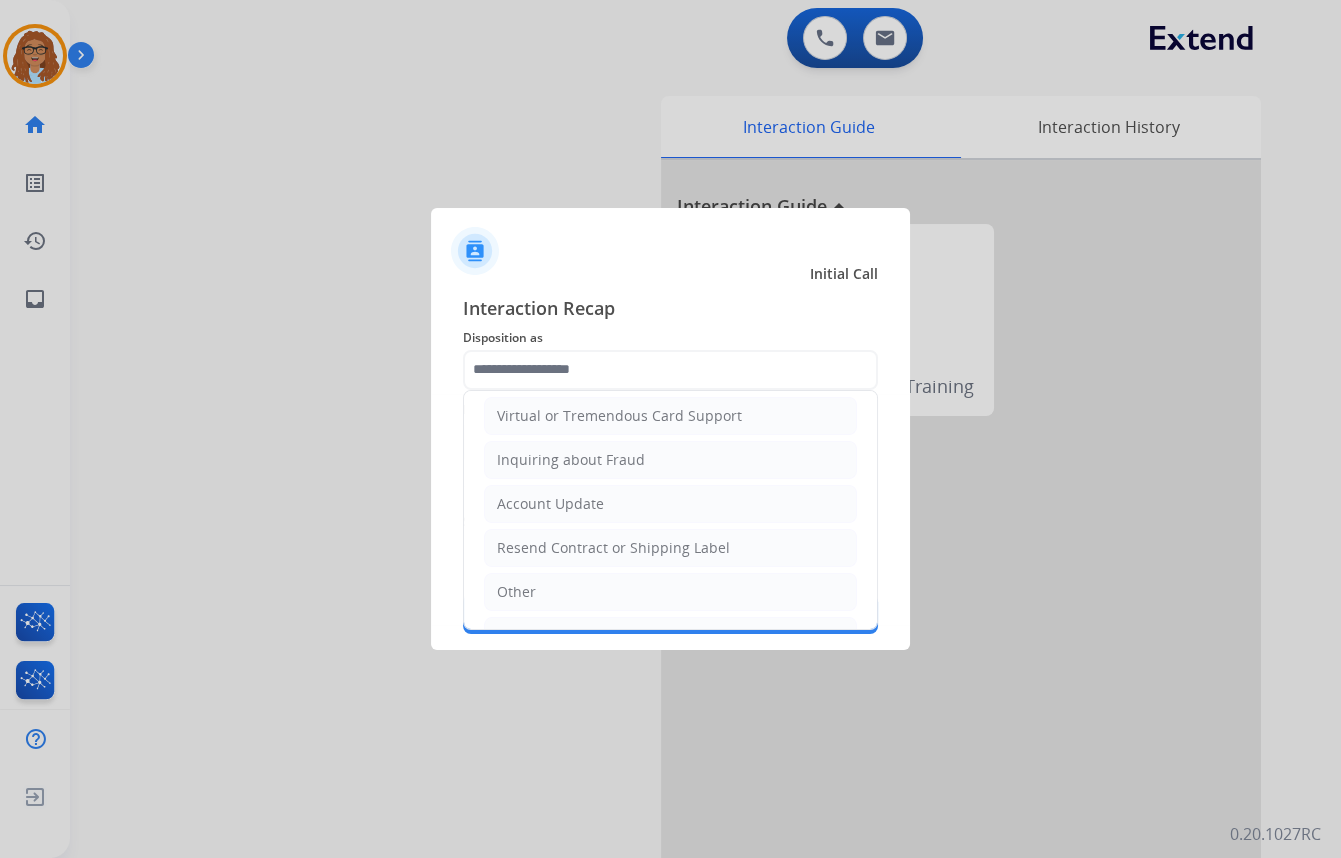drag, startPoint x: 550, startPoint y: 509, endPoint x: 563, endPoint y: 455, distance: 55.542778 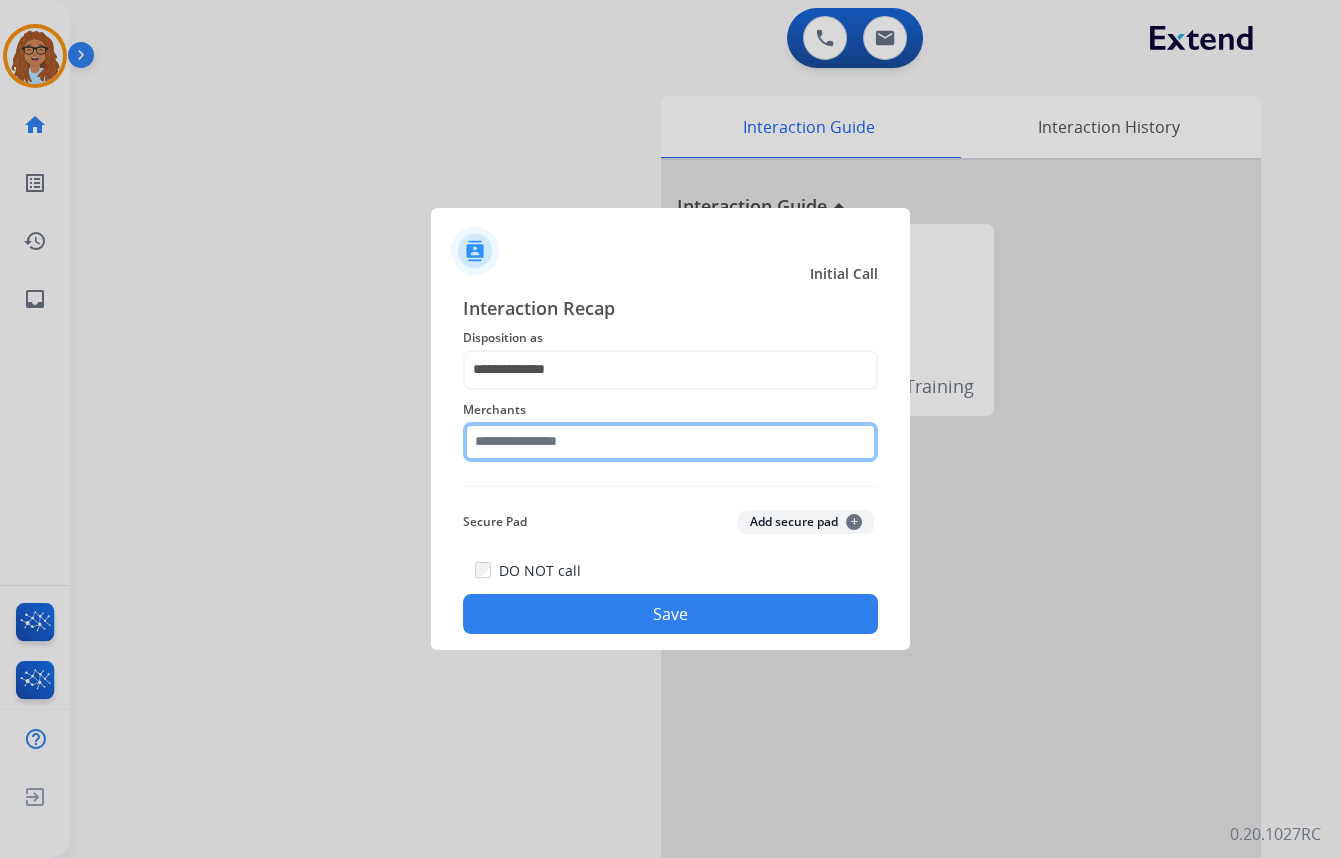 click 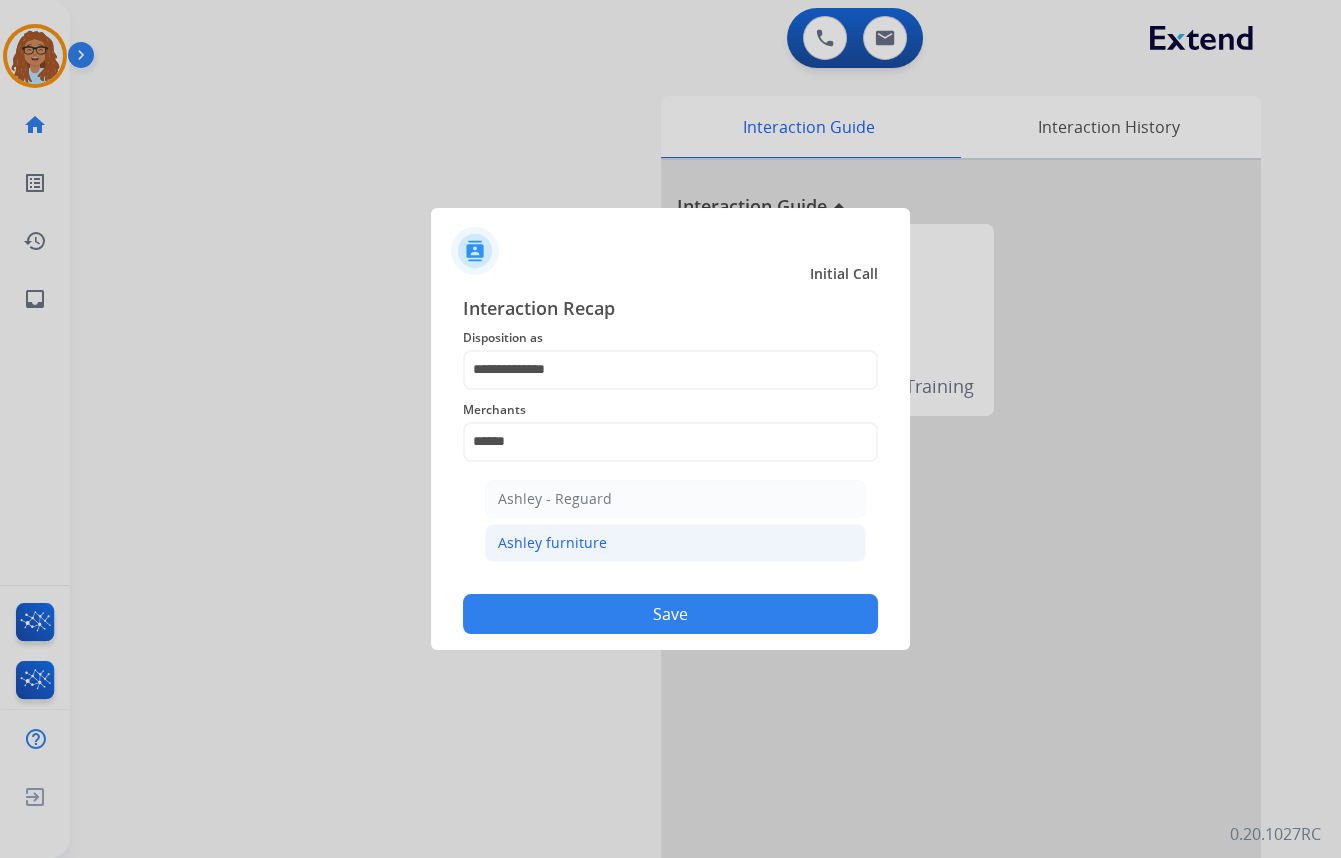 click on "Ashley furniture" 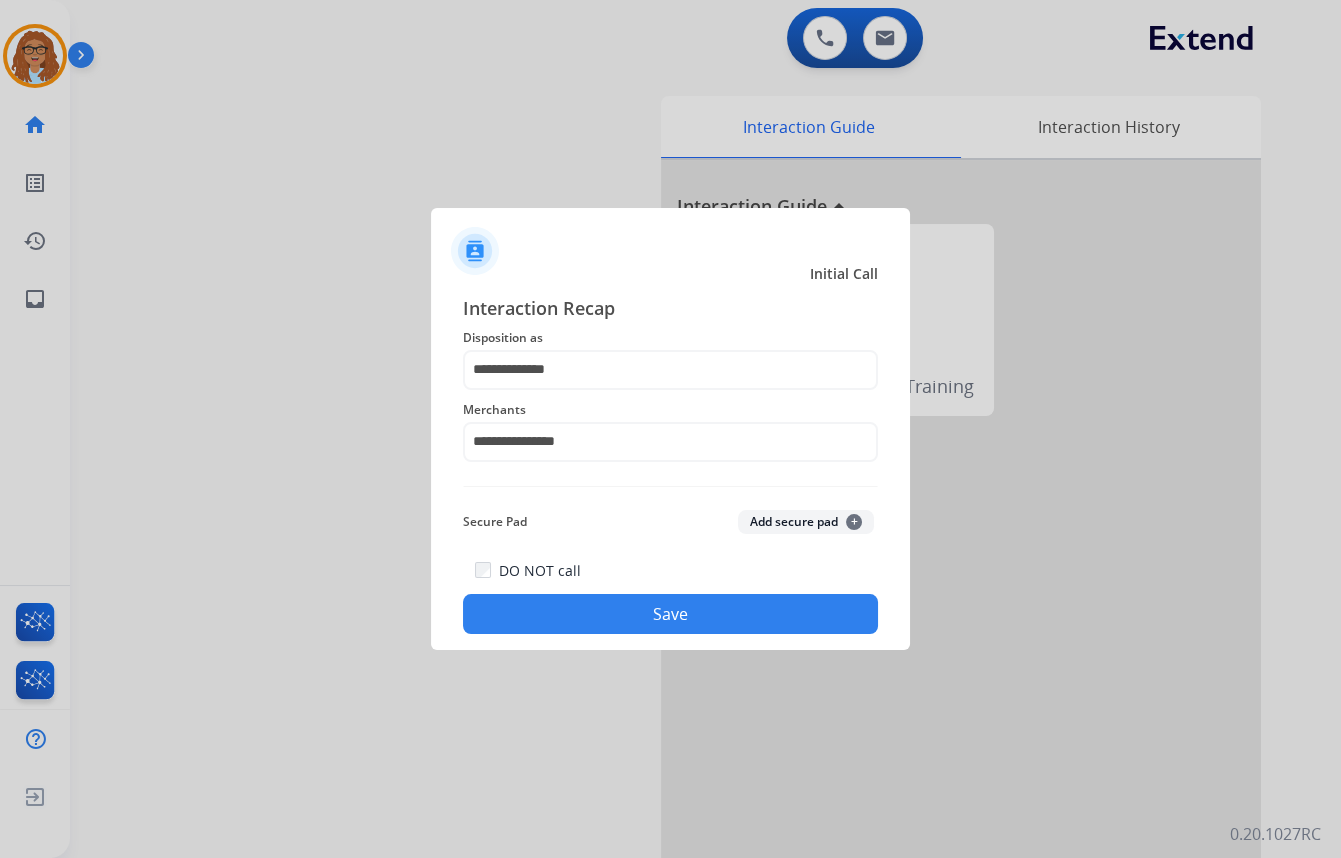 click on "Save" 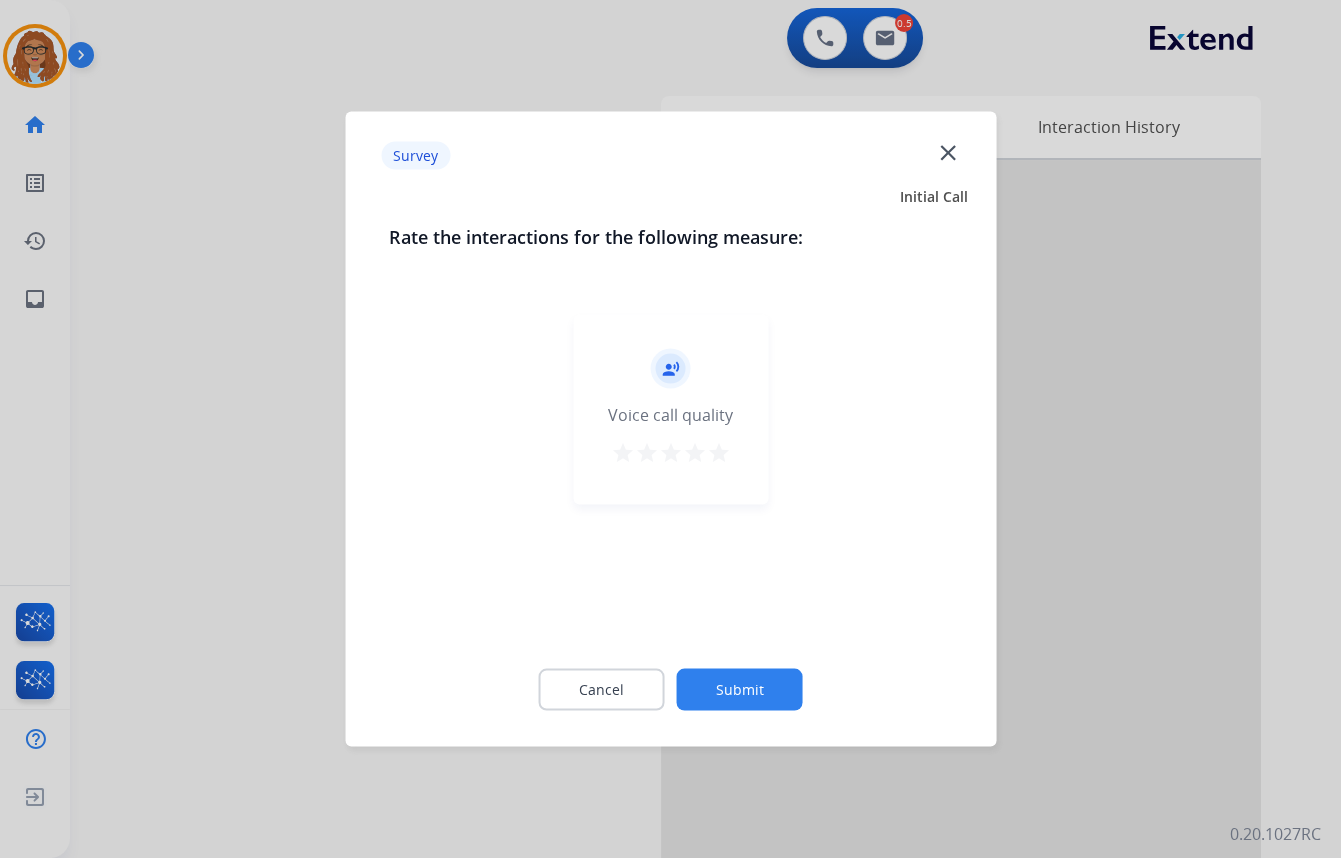 click on "close" 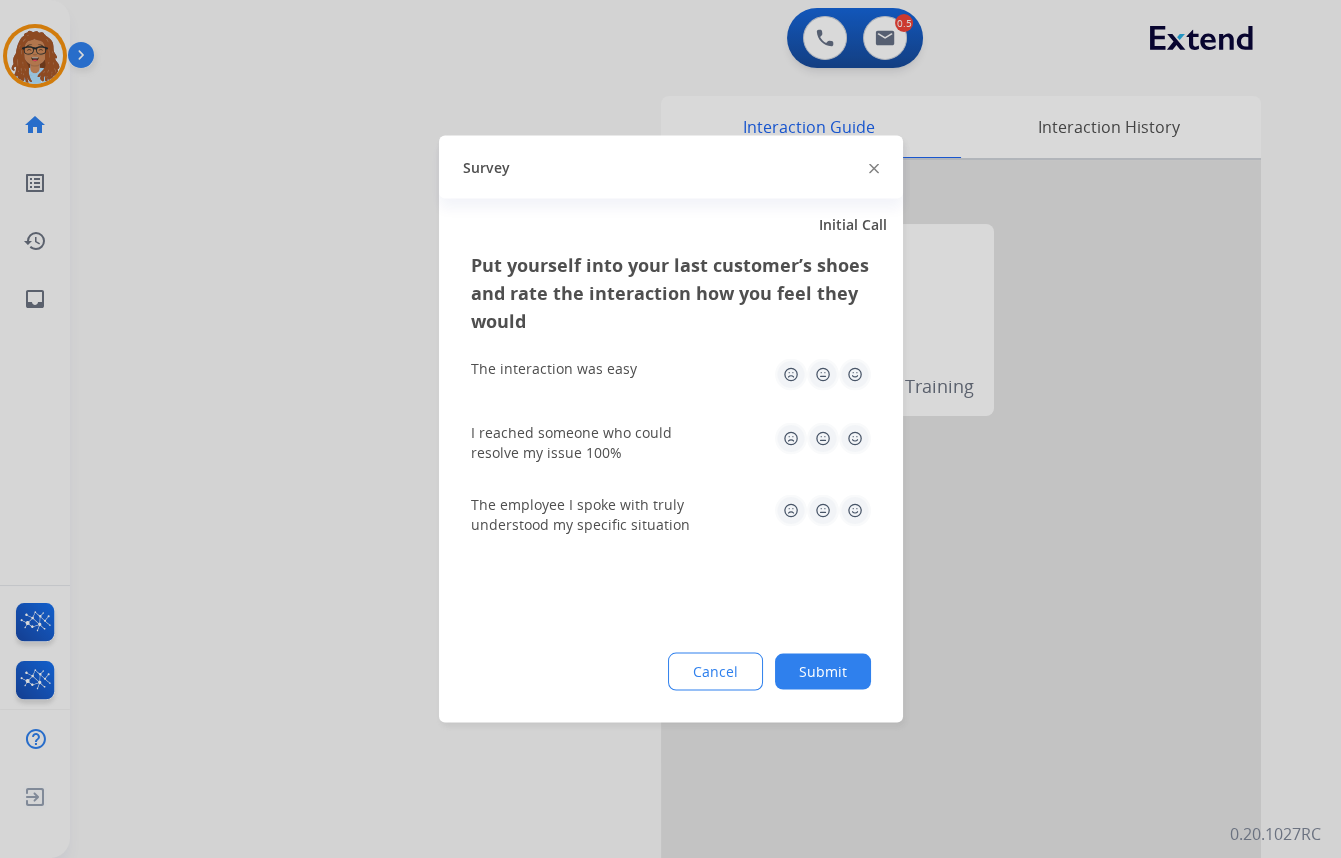 click 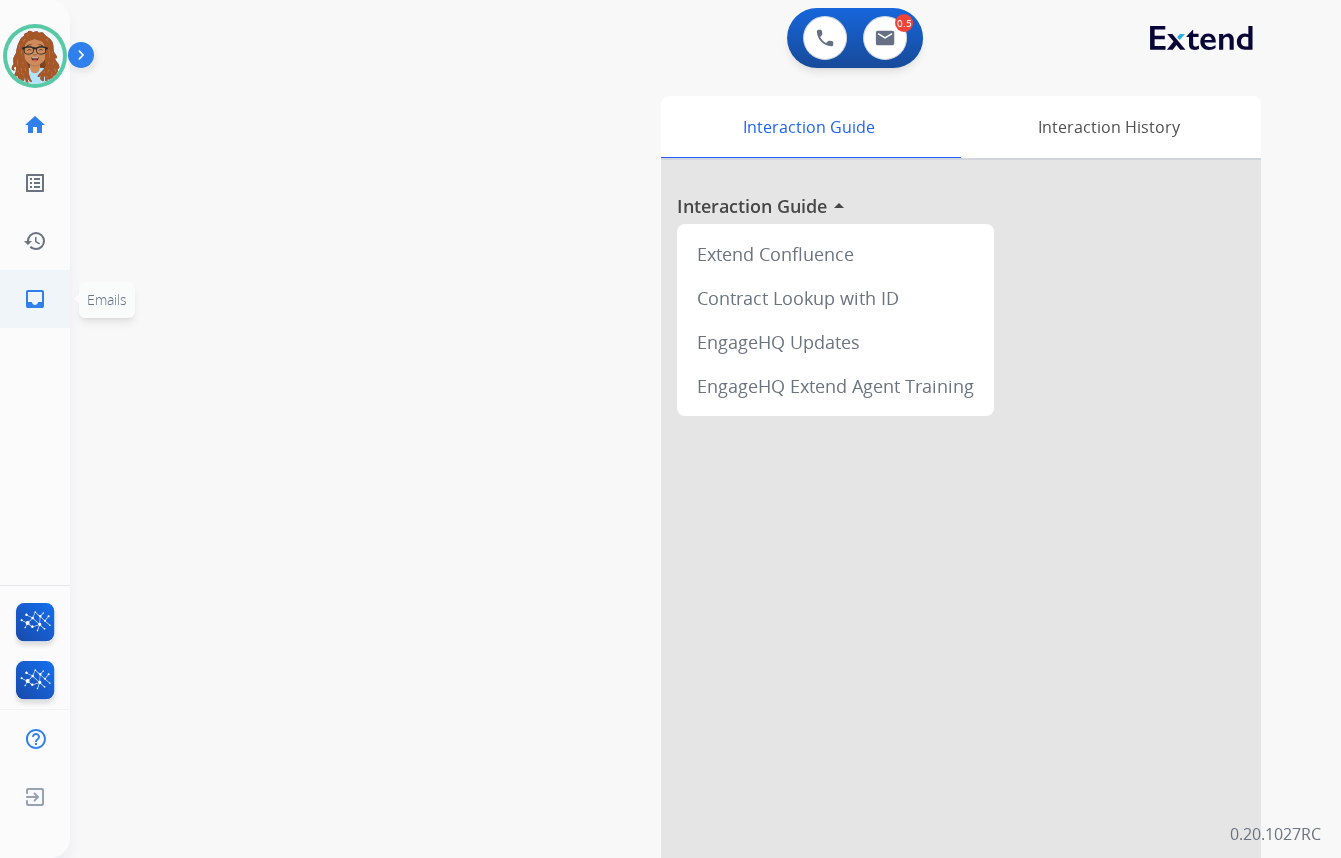 click on "inbox" 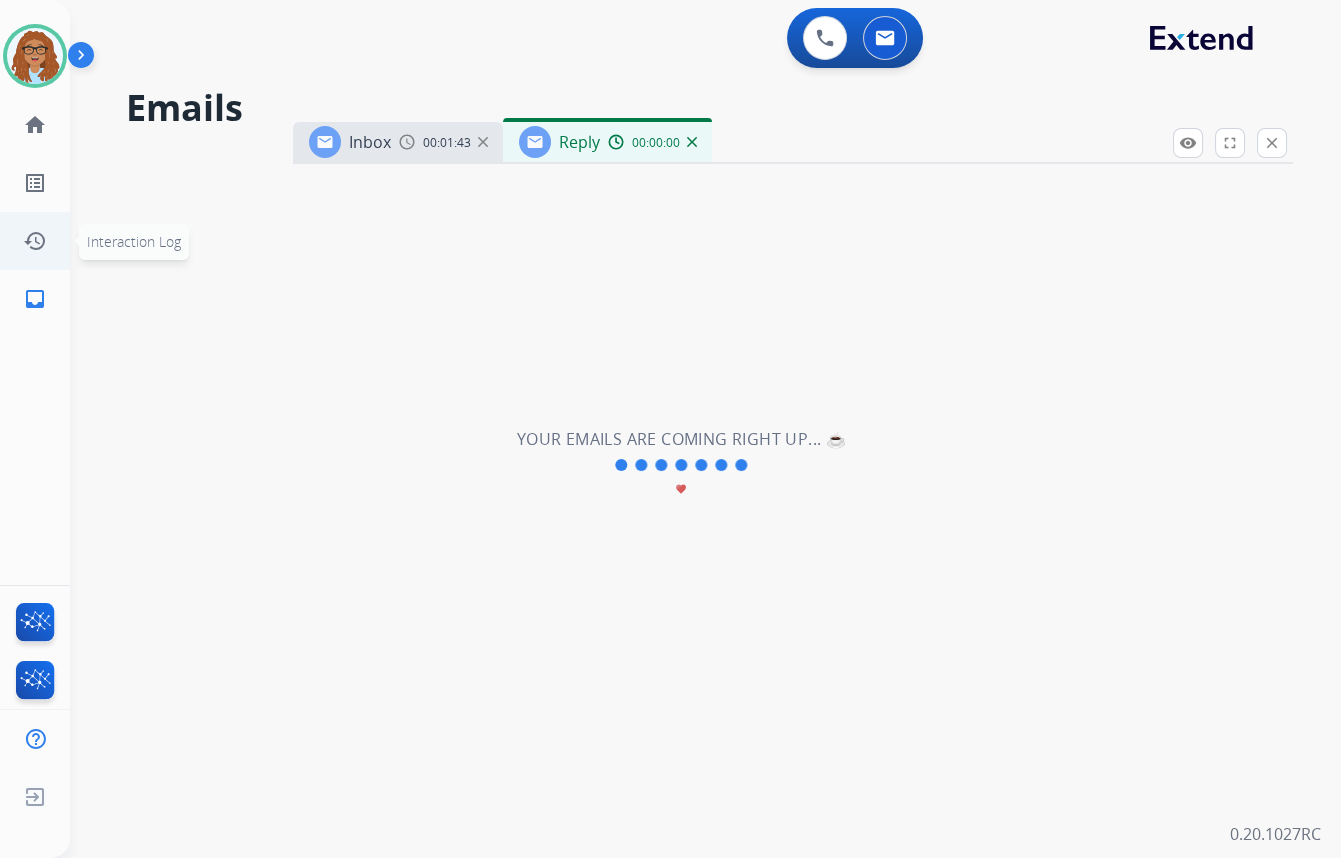 select on "**********" 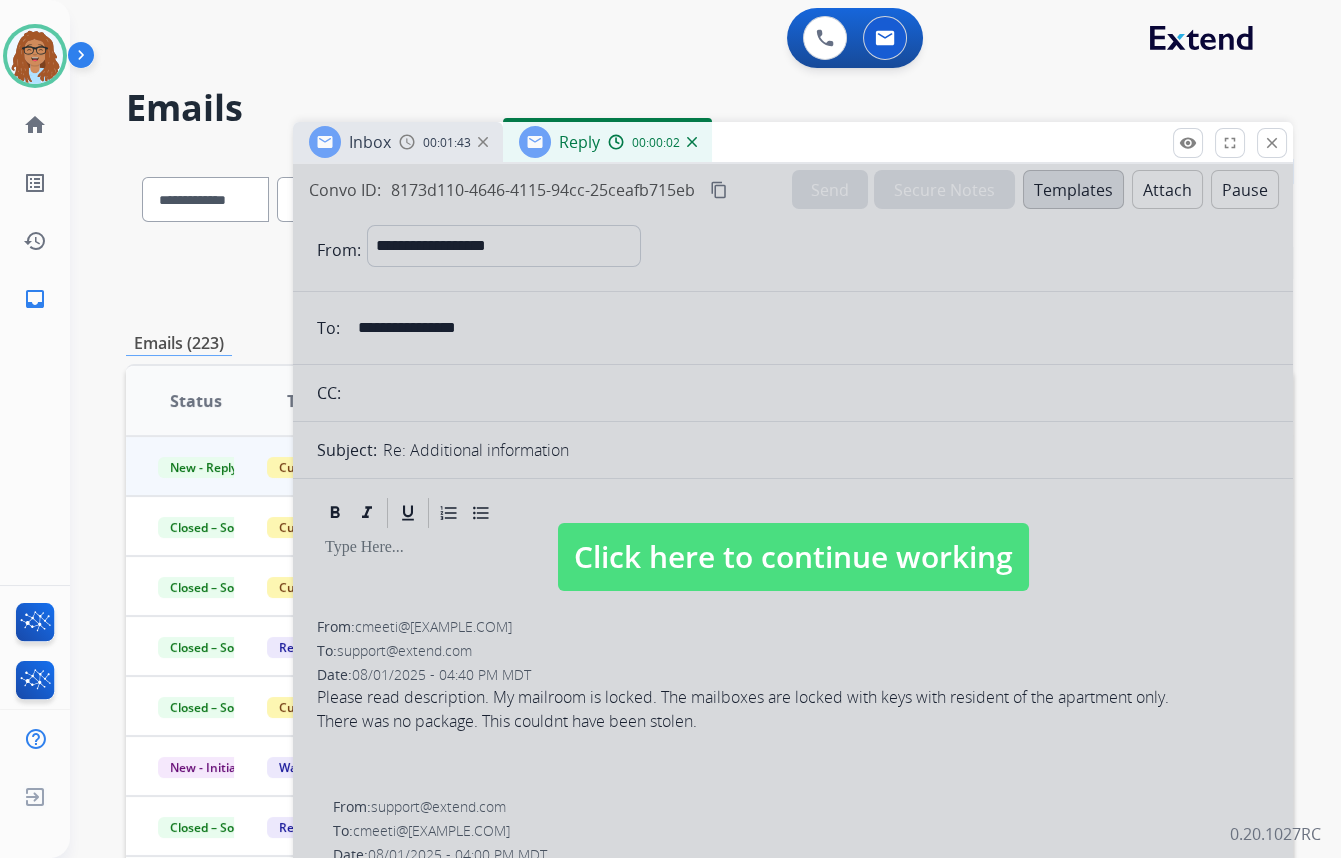 click on "Click here to continue working" at bounding box center (793, 557) 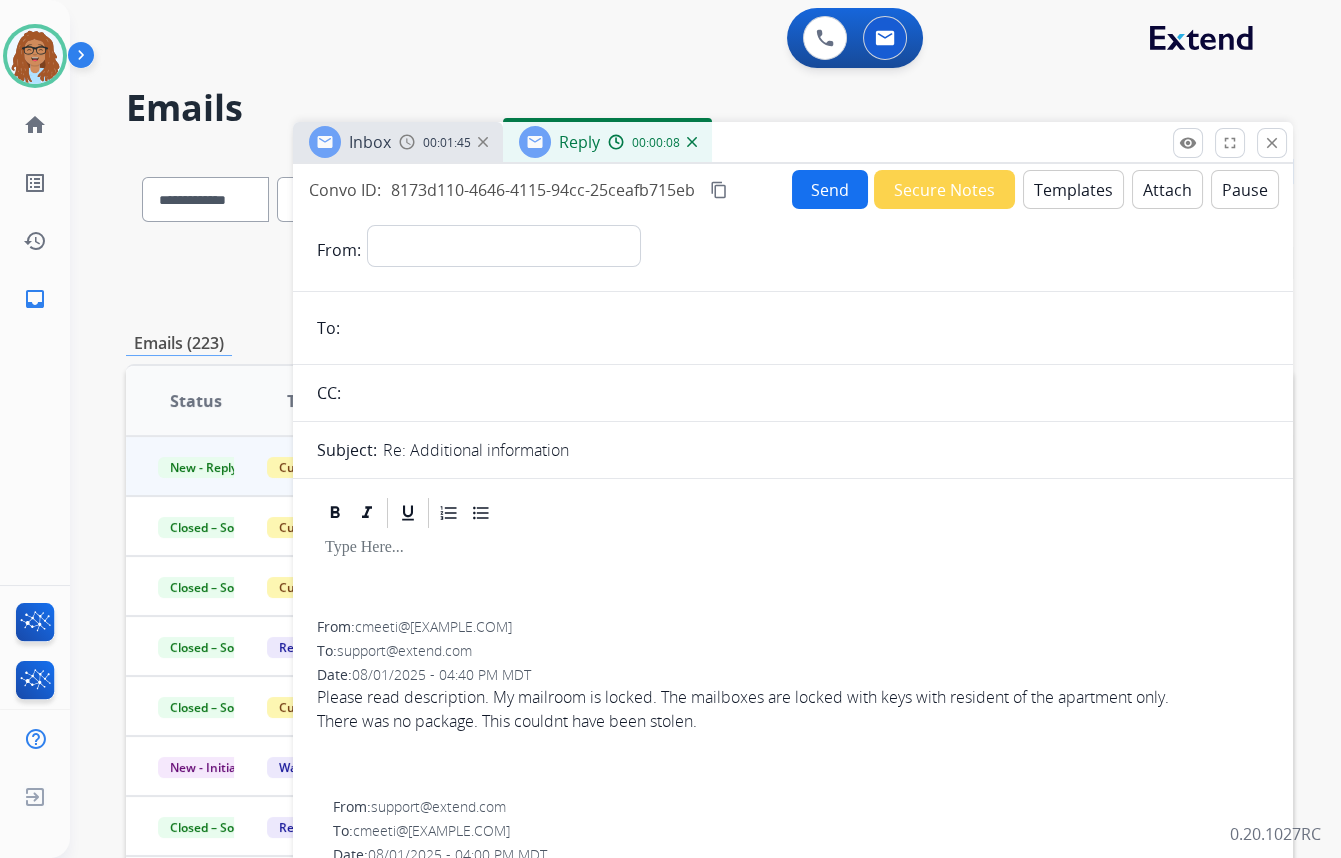 scroll, scrollTop: 0, scrollLeft: 0, axis: both 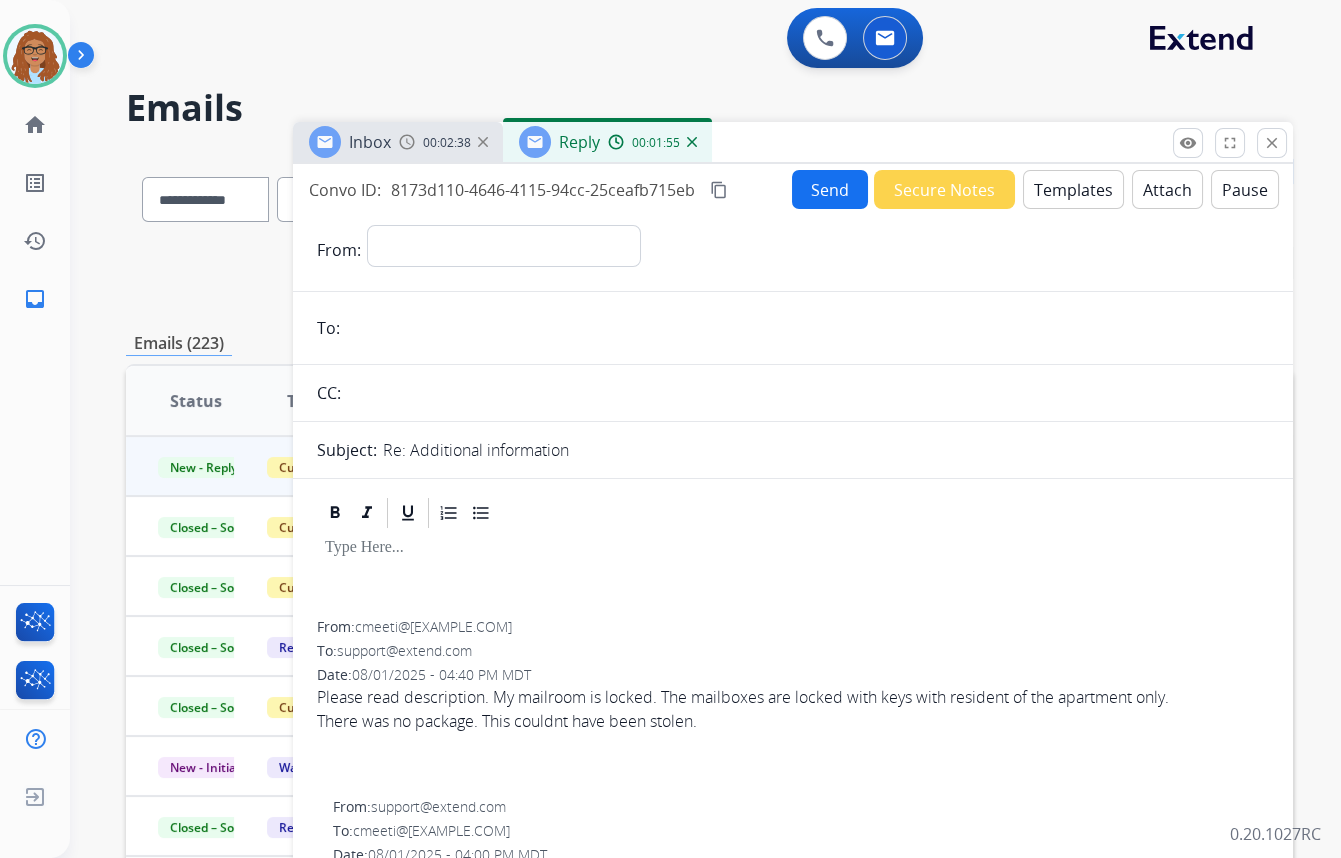 click at bounding box center [407, 142] 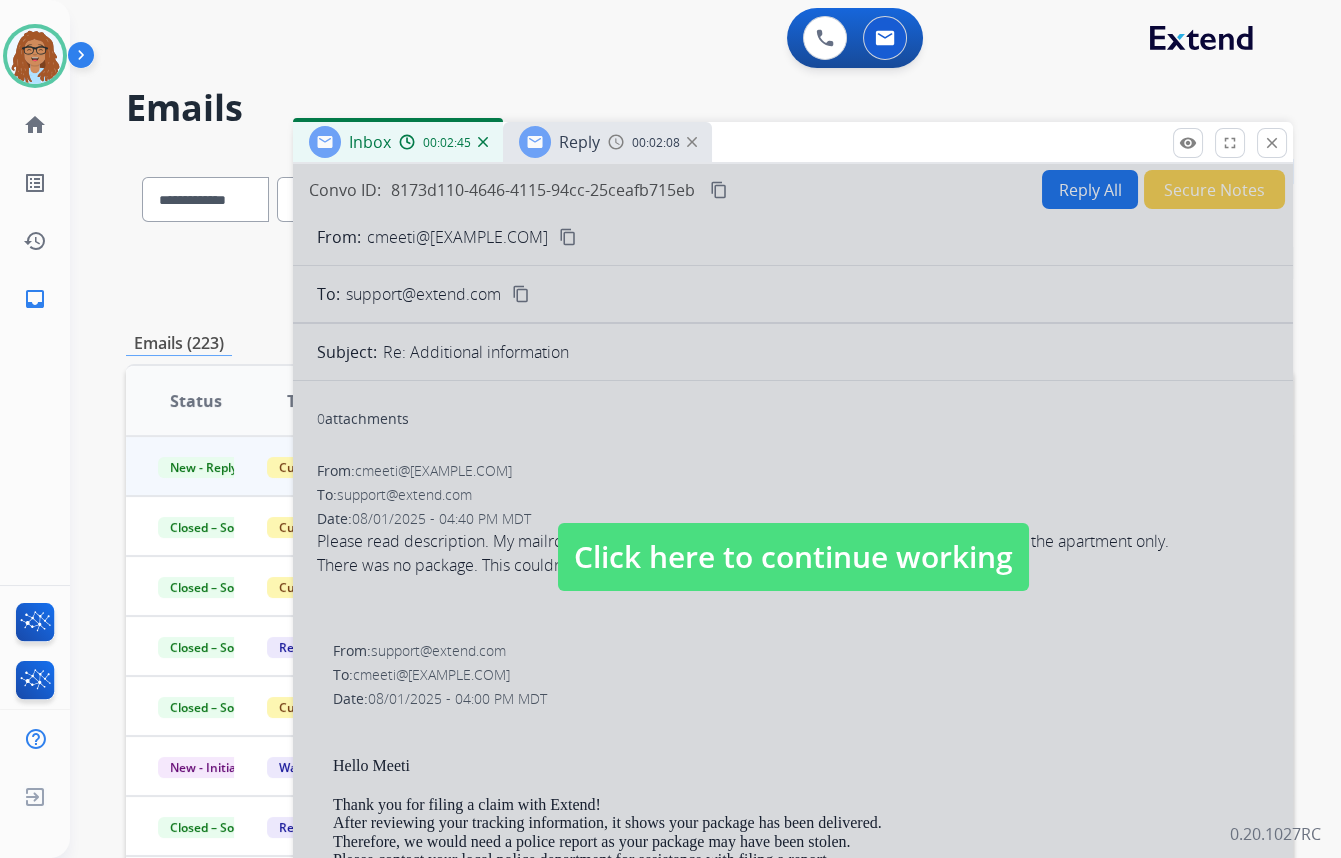 click on "Click here to continue working" at bounding box center [793, 557] 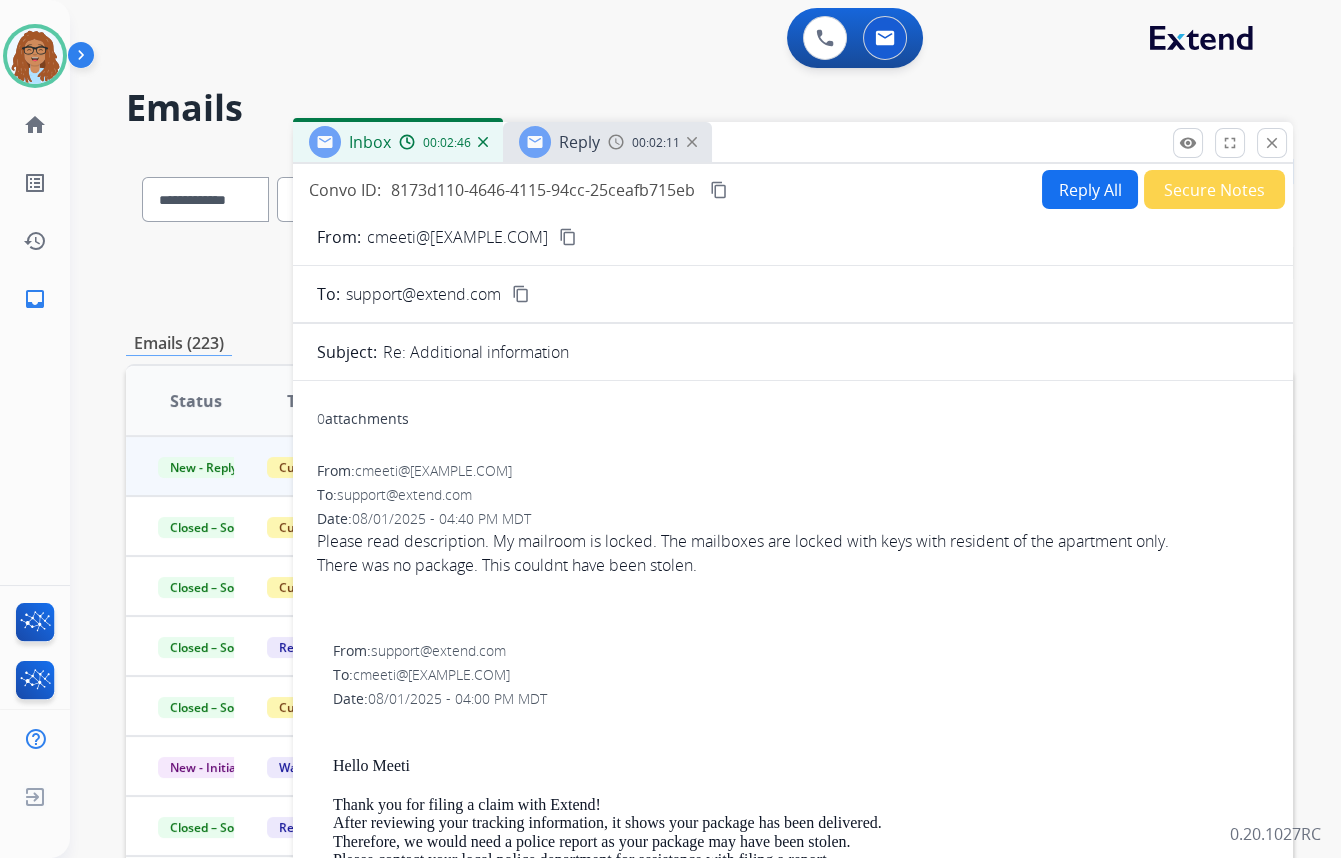 click on "00:02:11" at bounding box center [652, 142] 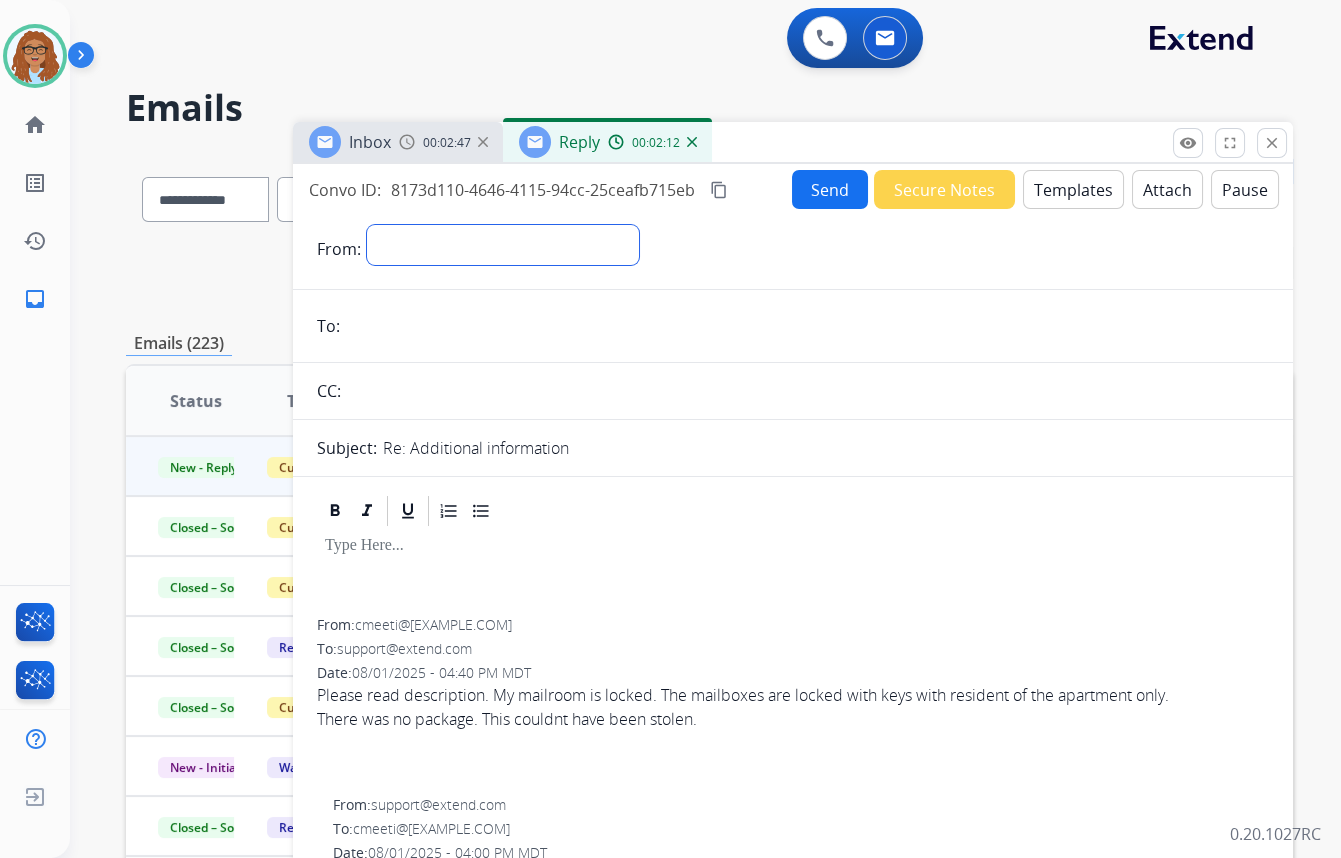 click on "**********" at bounding box center (503, 245) 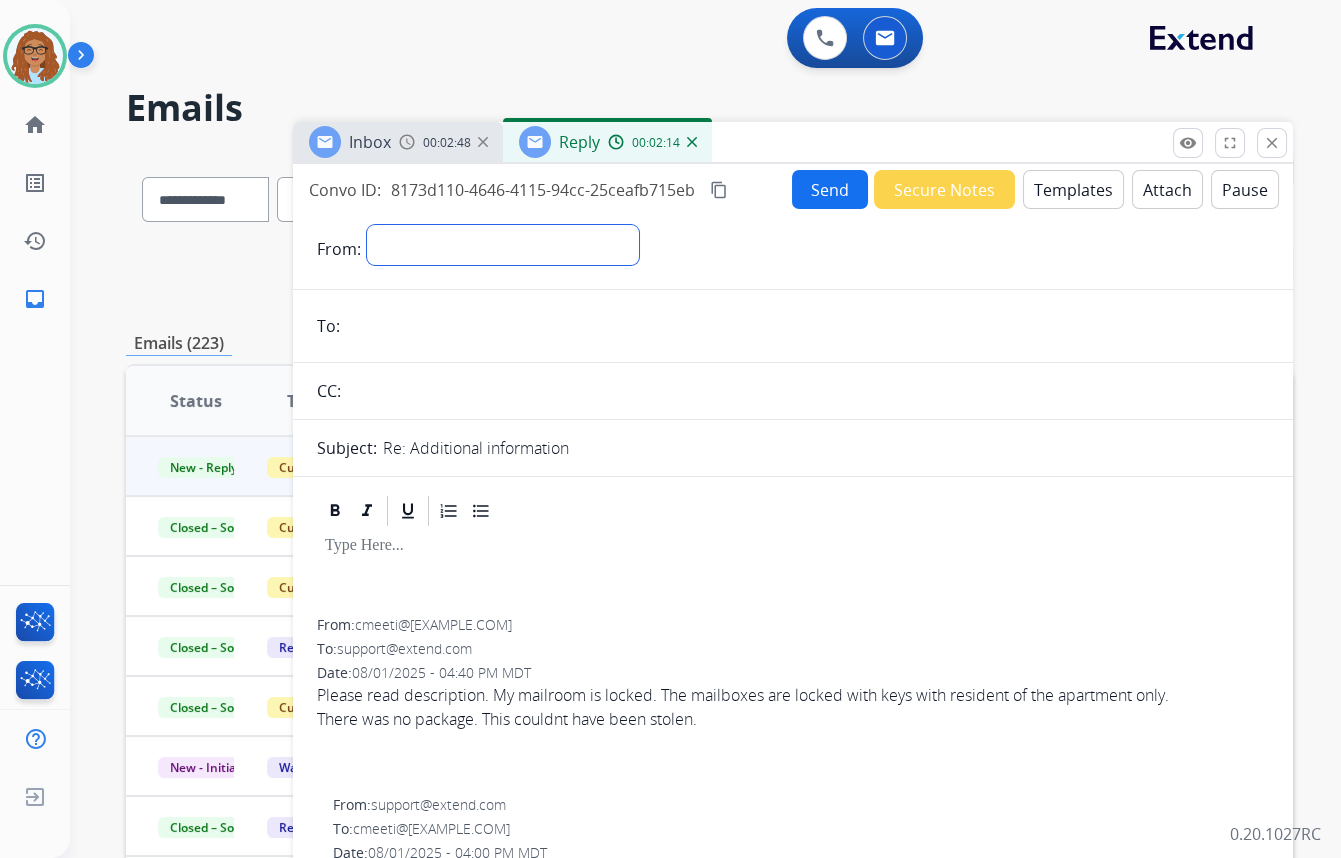 select on "**********" 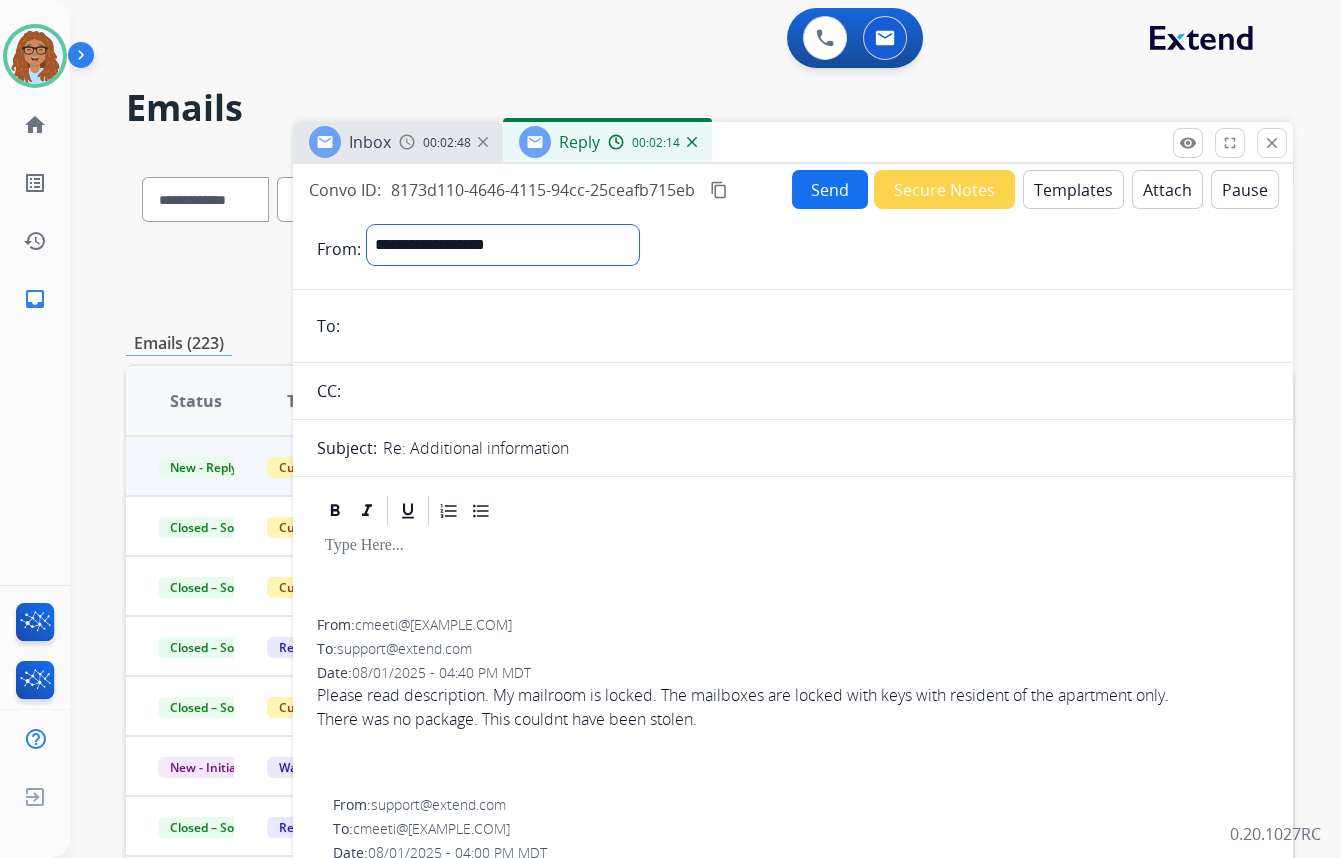 click on "**********" at bounding box center (503, 245) 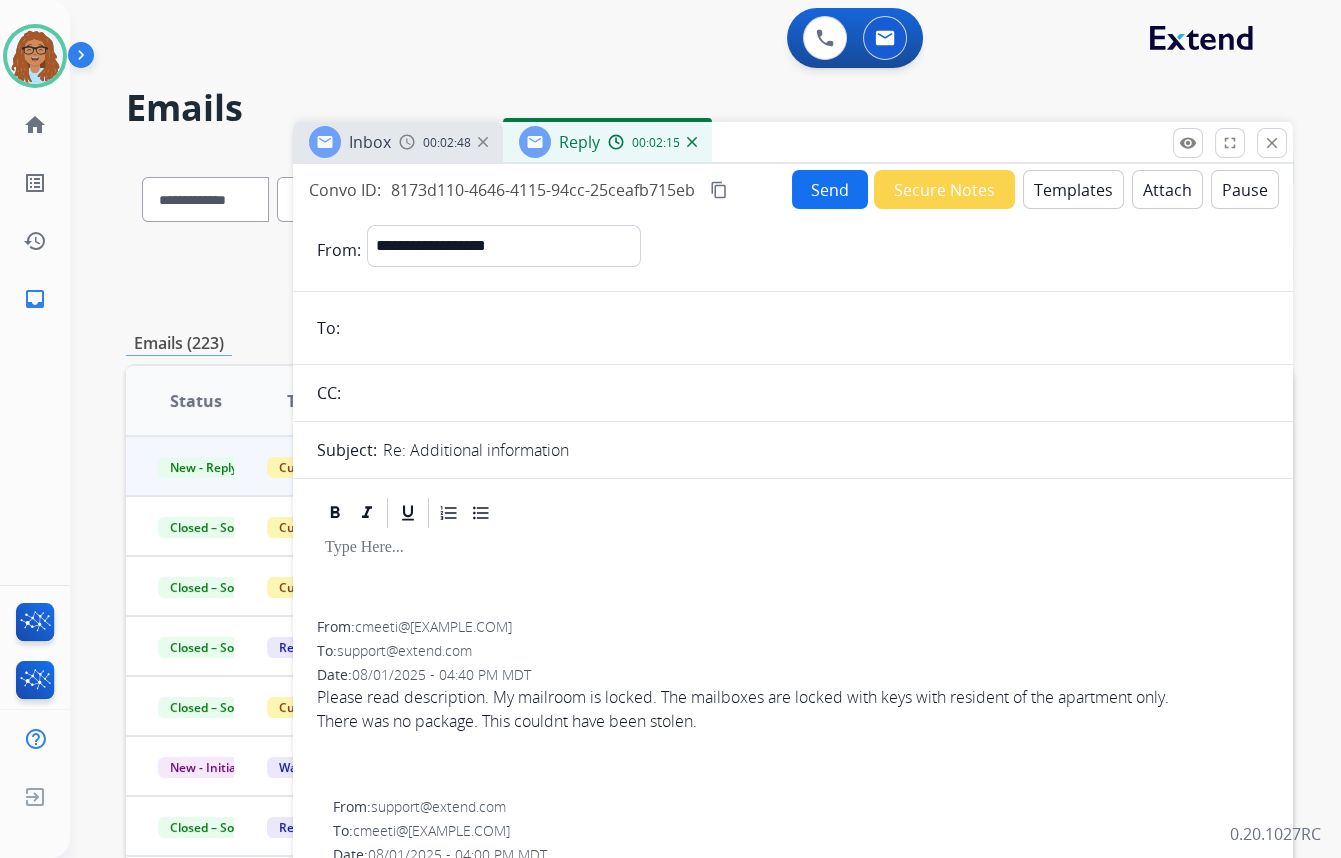 click at bounding box center [807, 328] 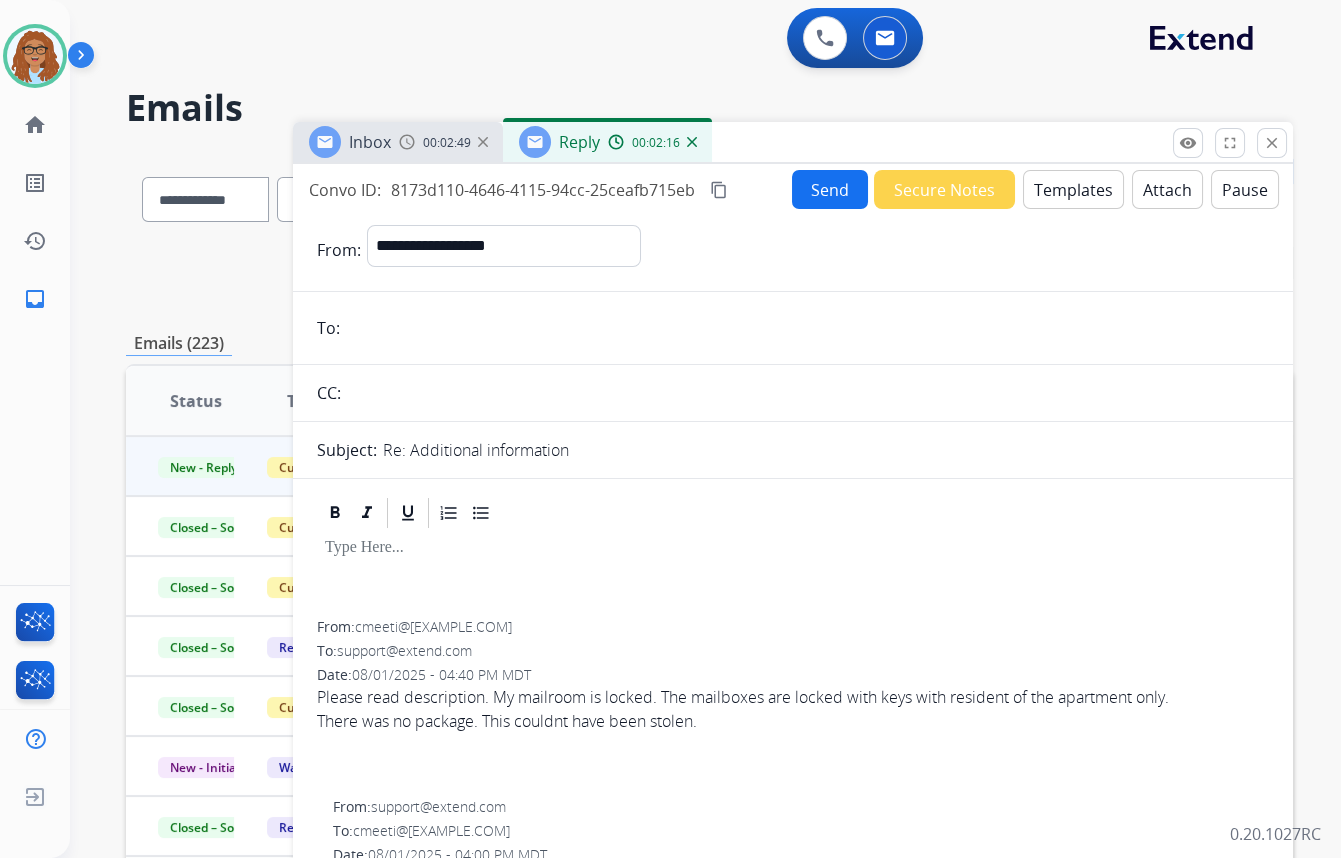 paste on "**********" 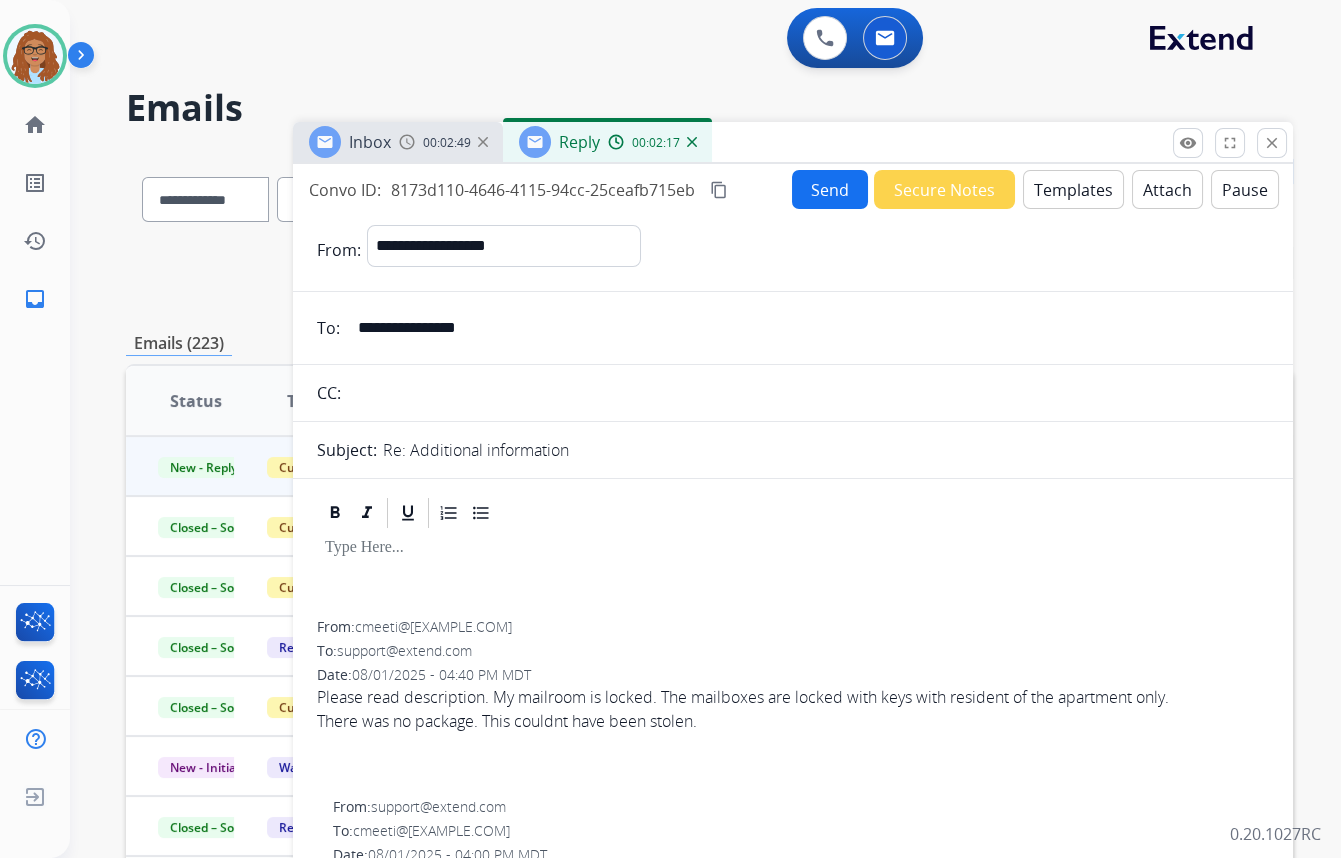 type on "**********" 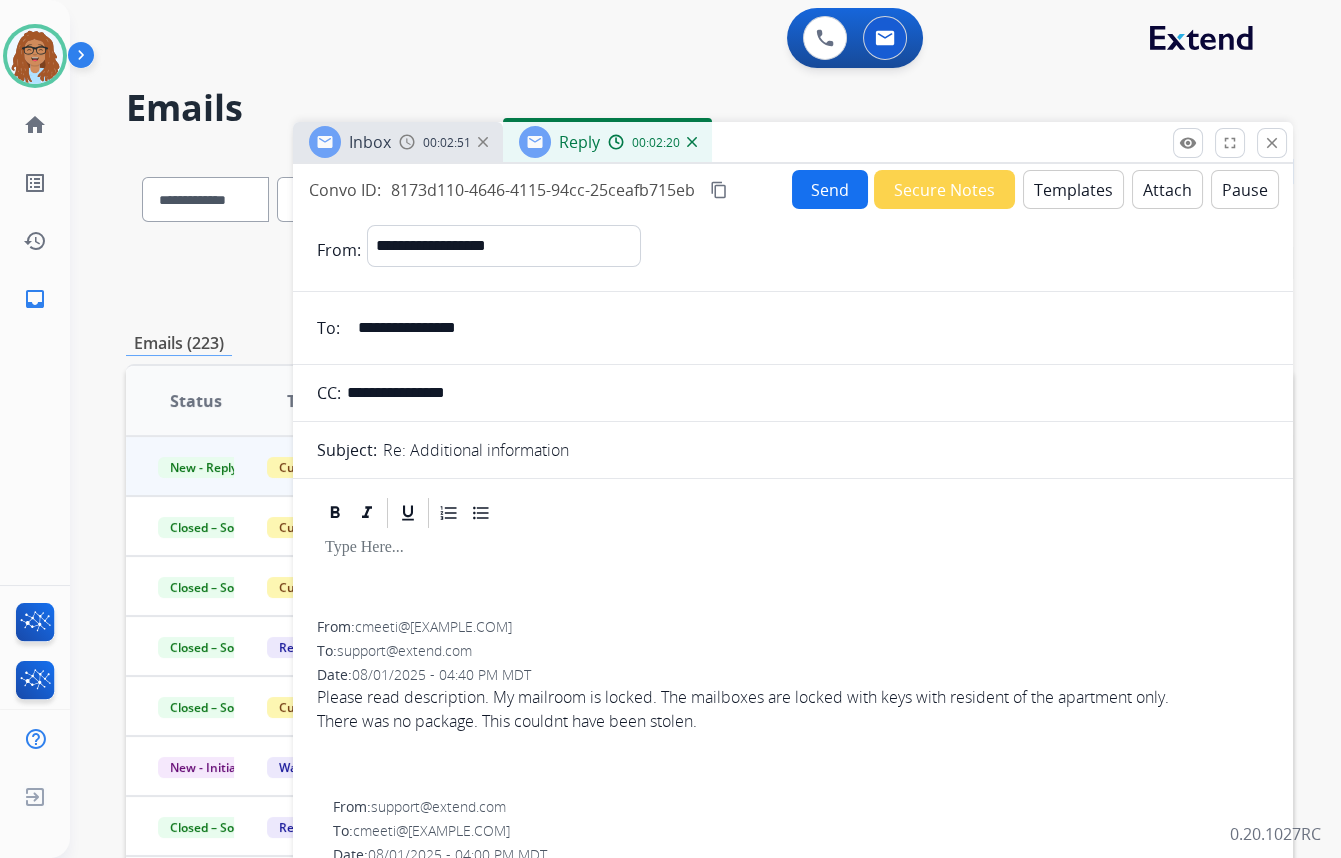 type on "**********" 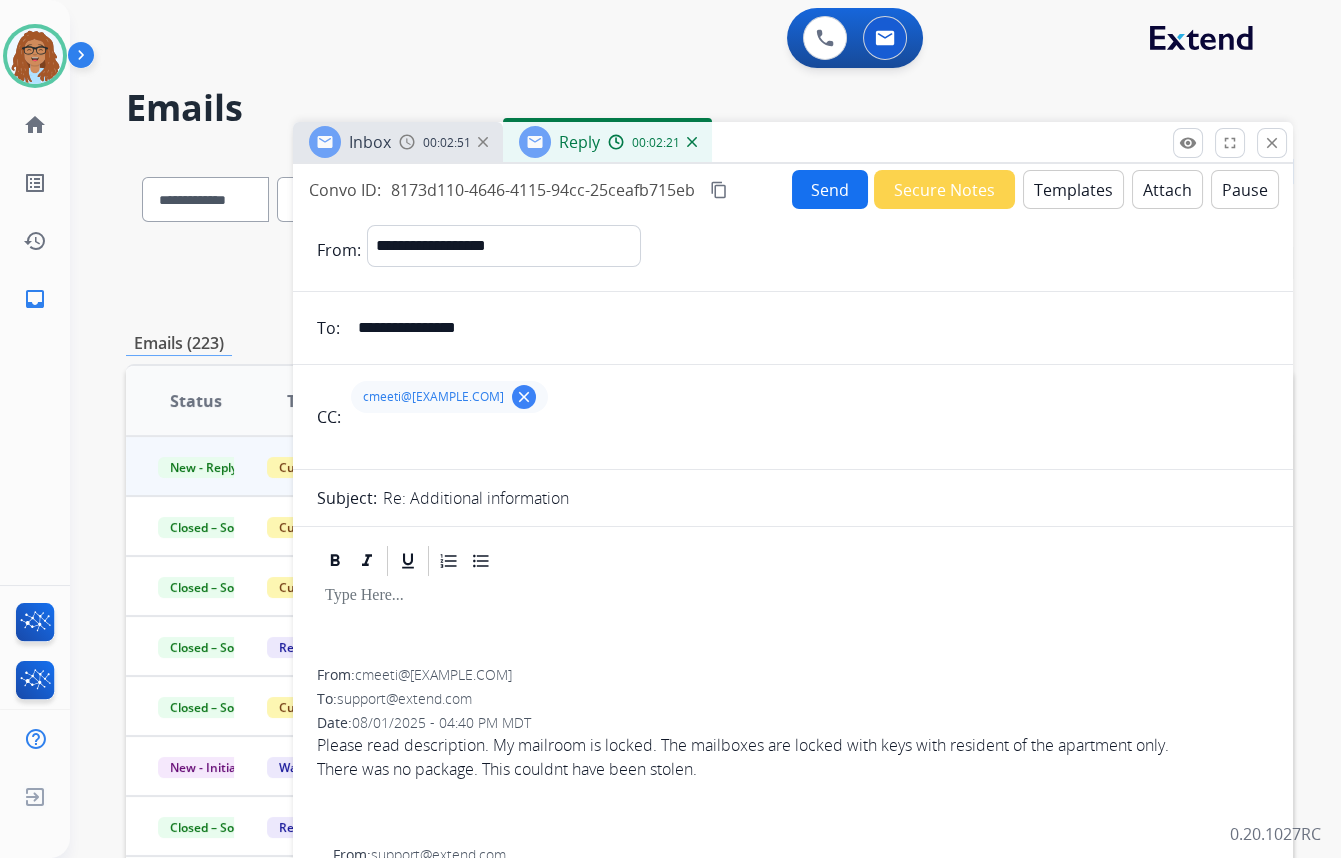 click on "Templates" at bounding box center [1073, 189] 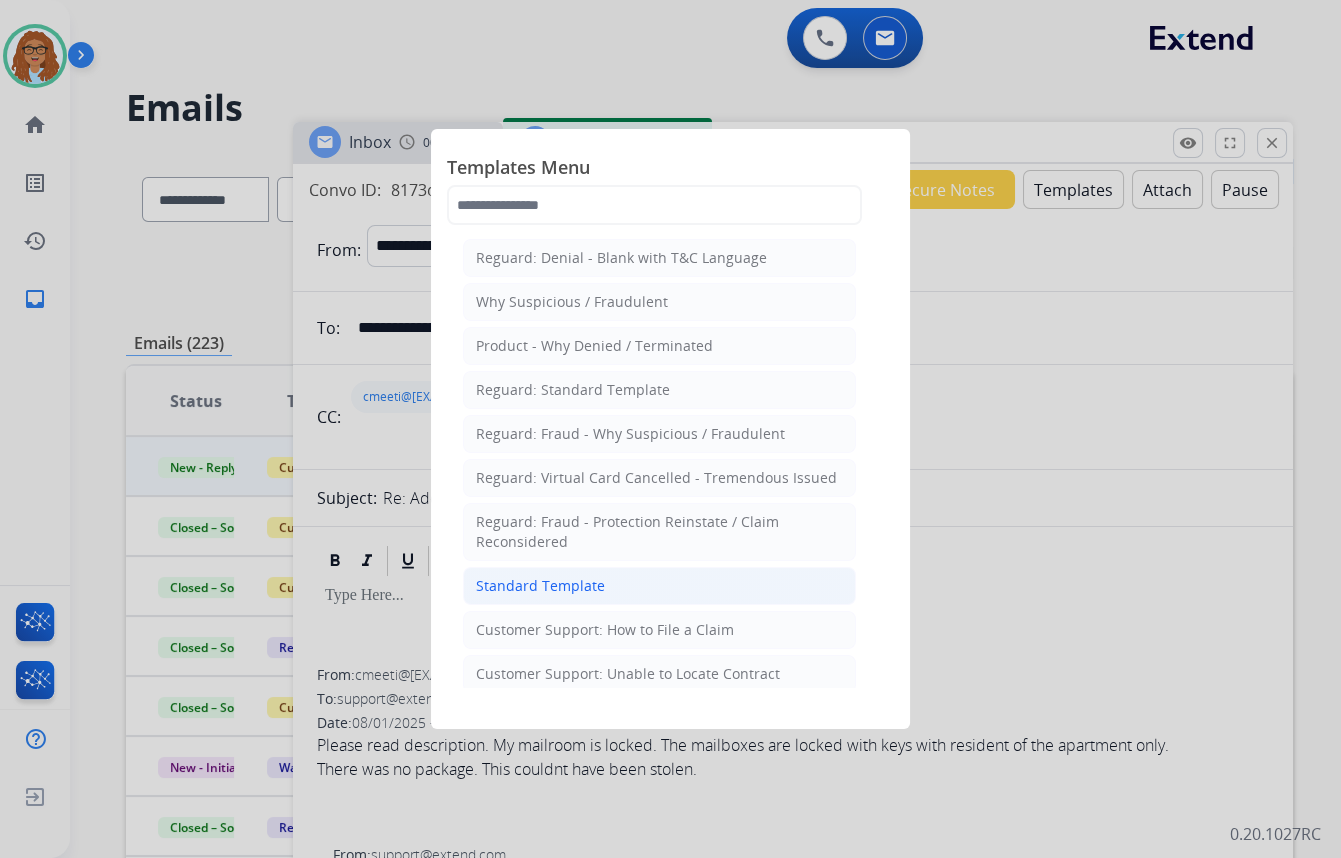 click on "Standard Template" 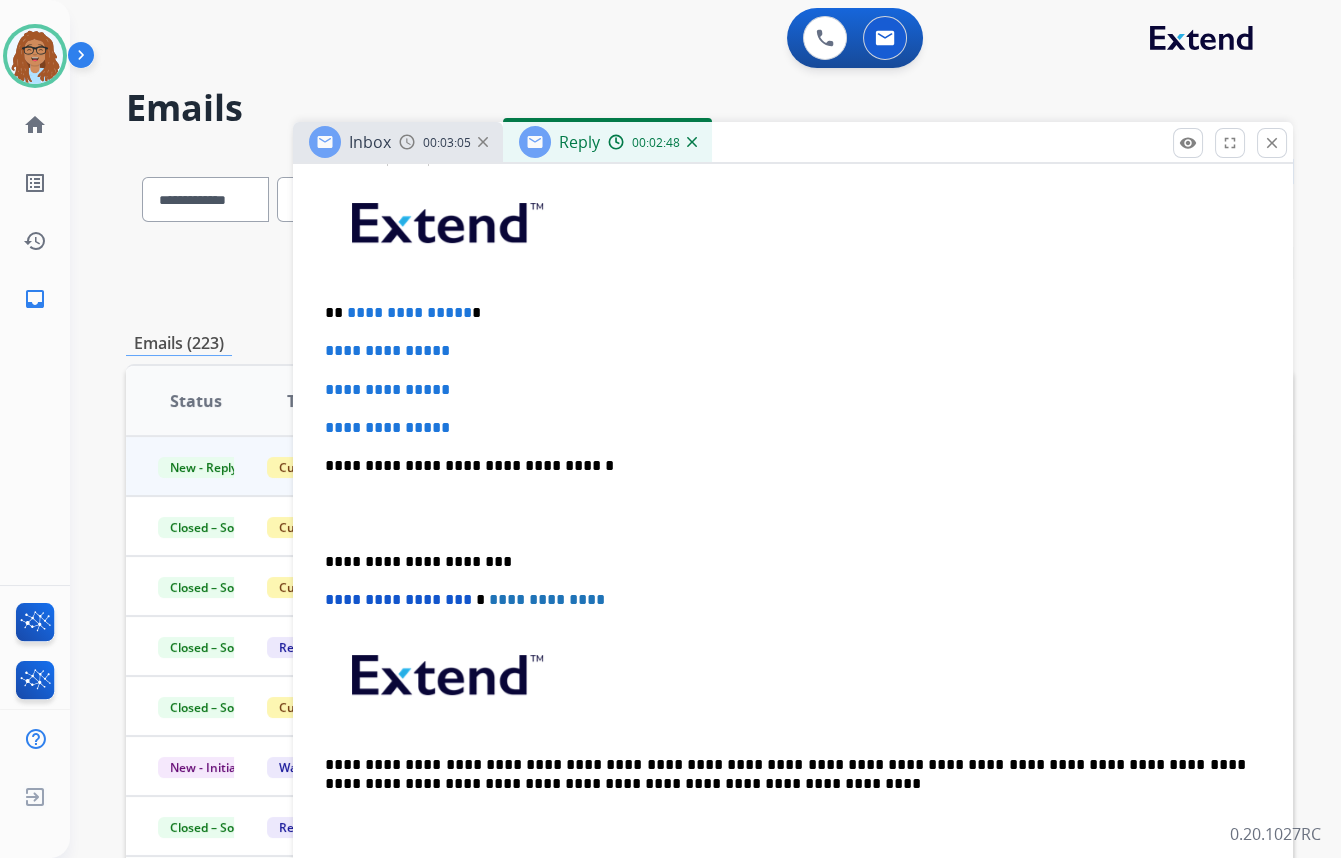 scroll, scrollTop: 545, scrollLeft: 0, axis: vertical 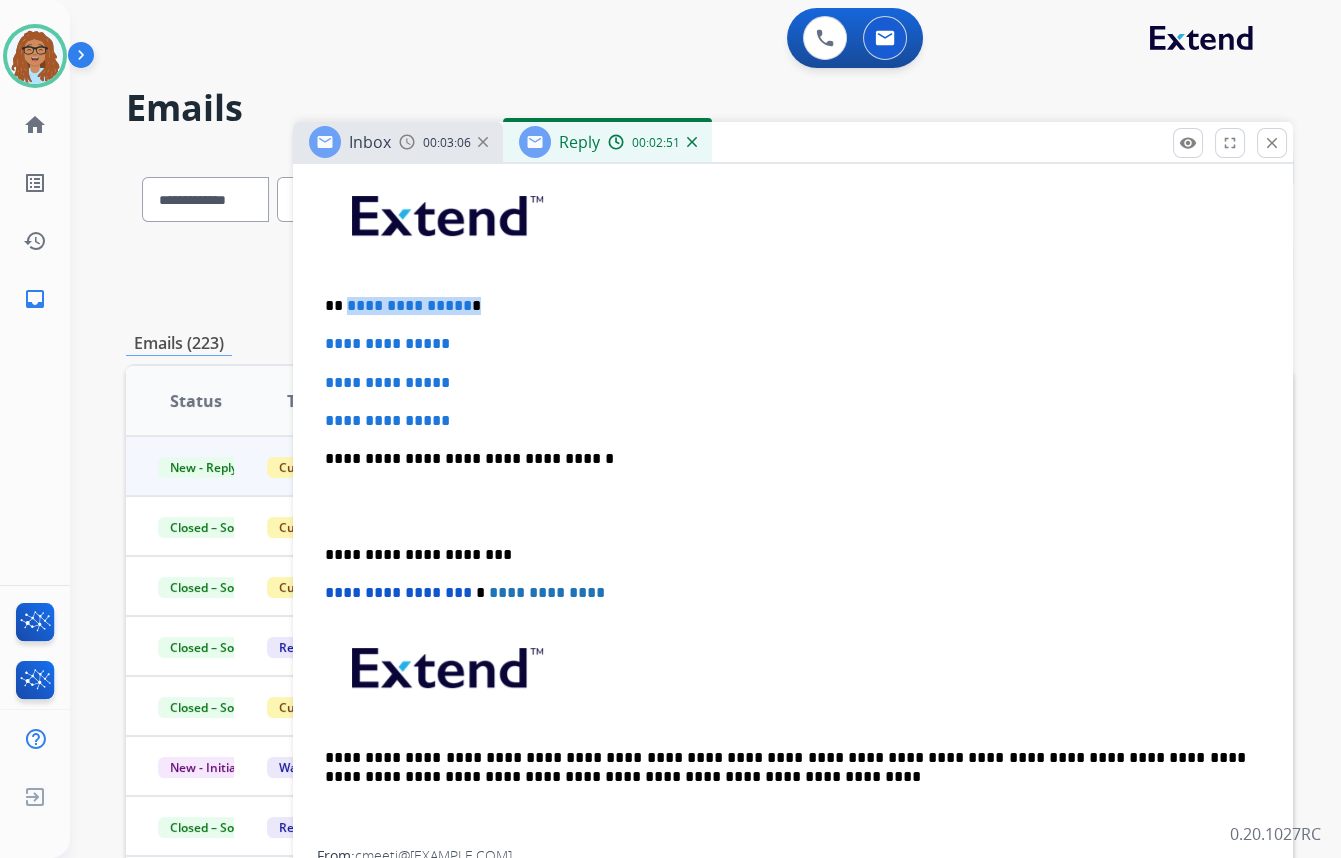drag, startPoint x: 466, startPoint y: 303, endPoint x: 343, endPoint y: 303, distance: 123 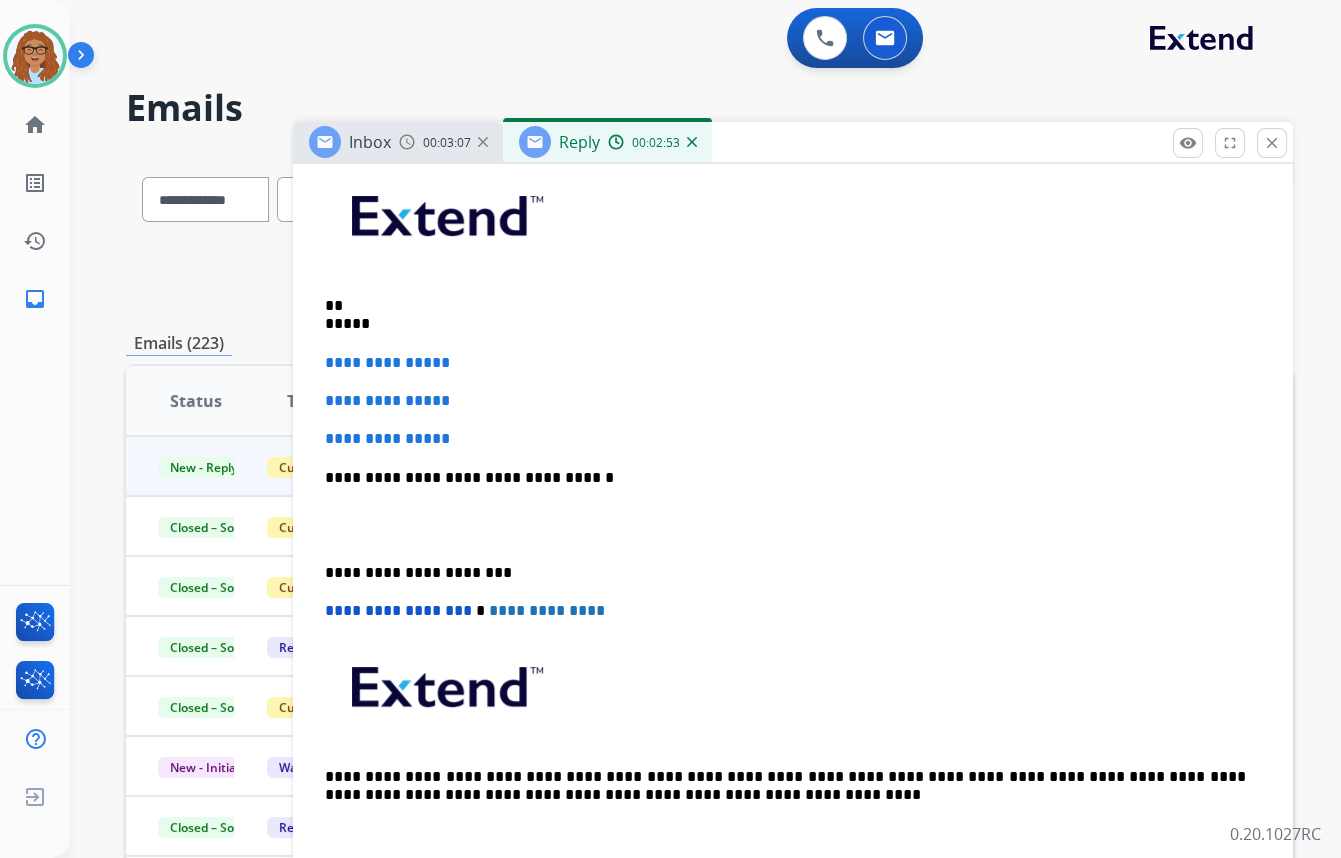 click on "** *****" at bounding box center (785, 315) 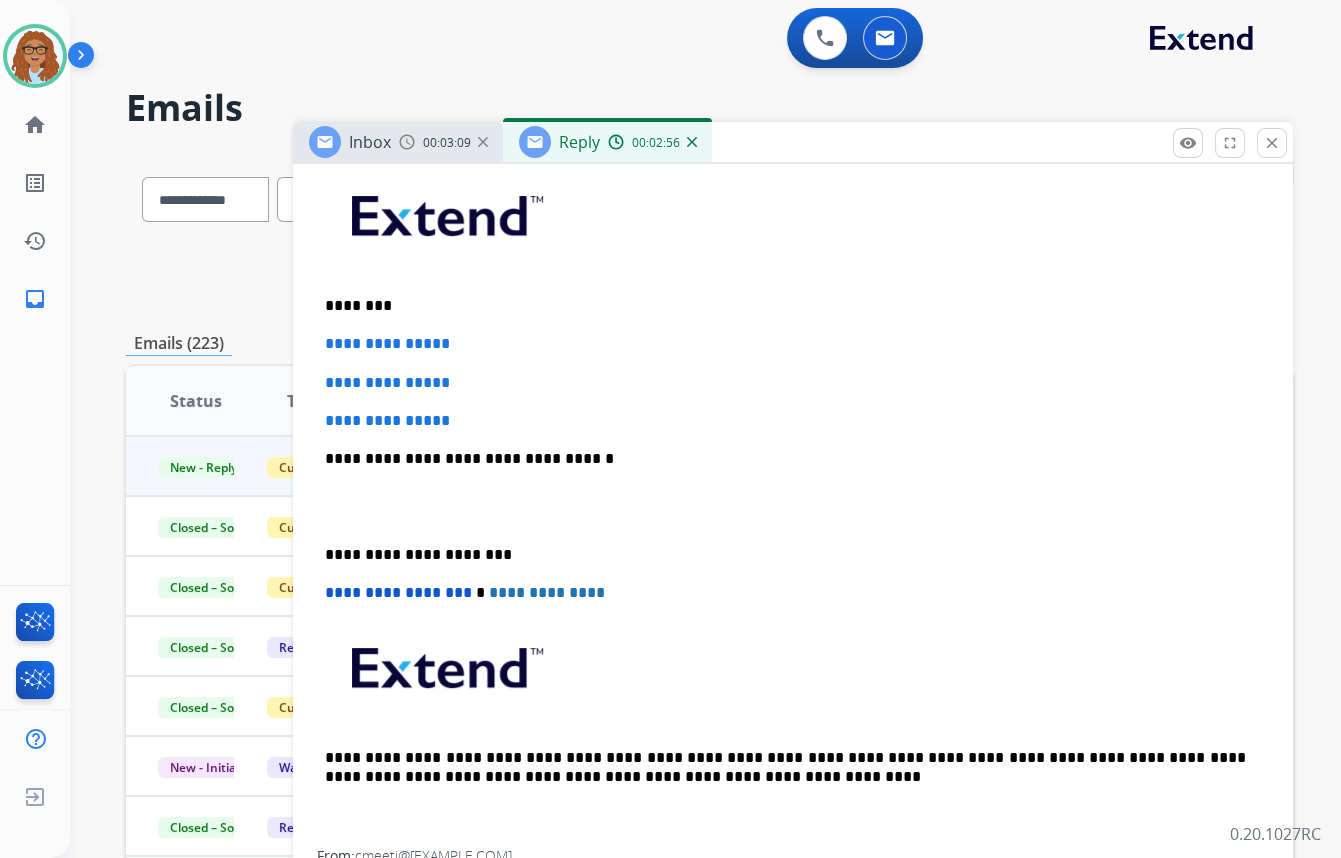 drag, startPoint x: 392, startPoint y: 299, endPoint x: 424, endPoint y: 312, distance: 34.539833 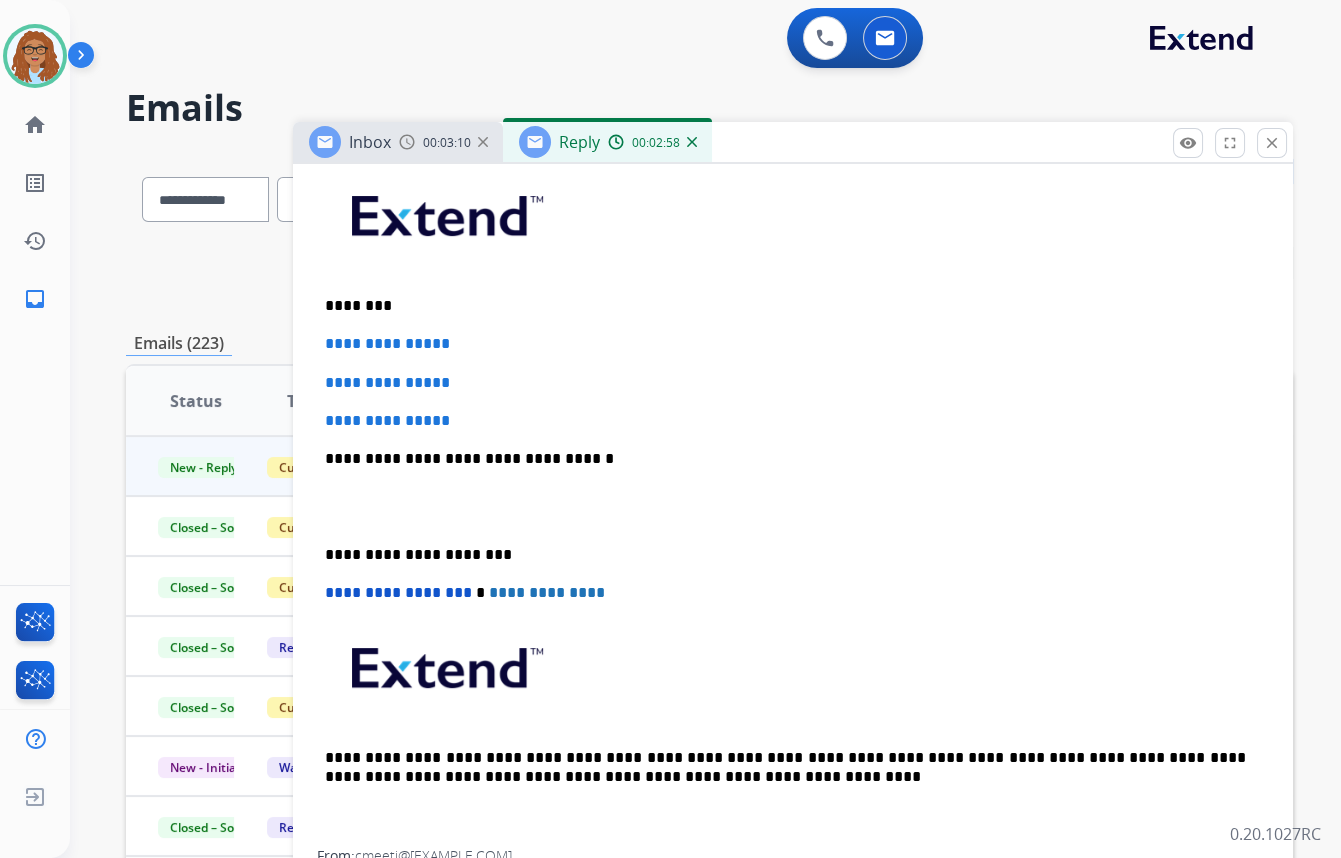 type 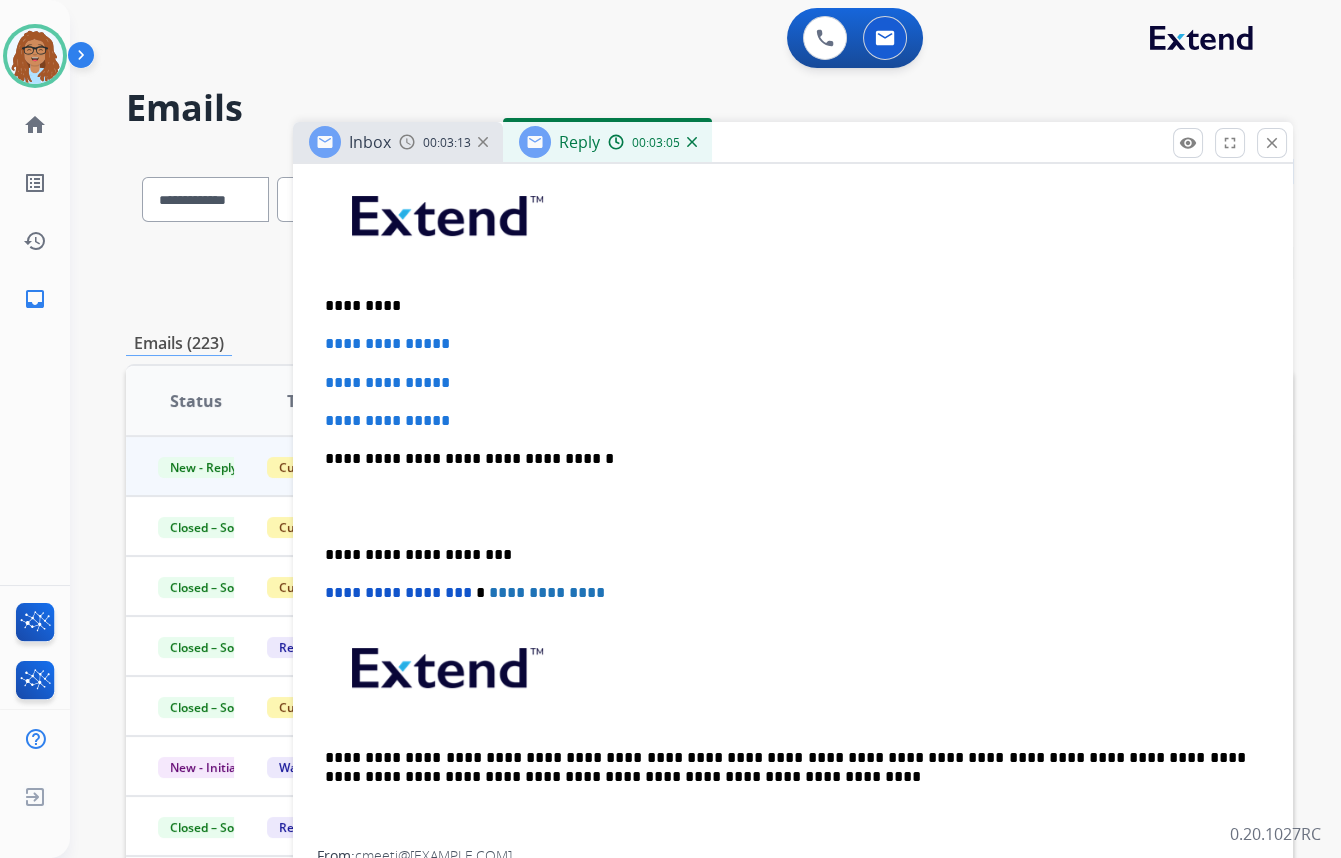 click on "*********" at bounding box center [785, 306] 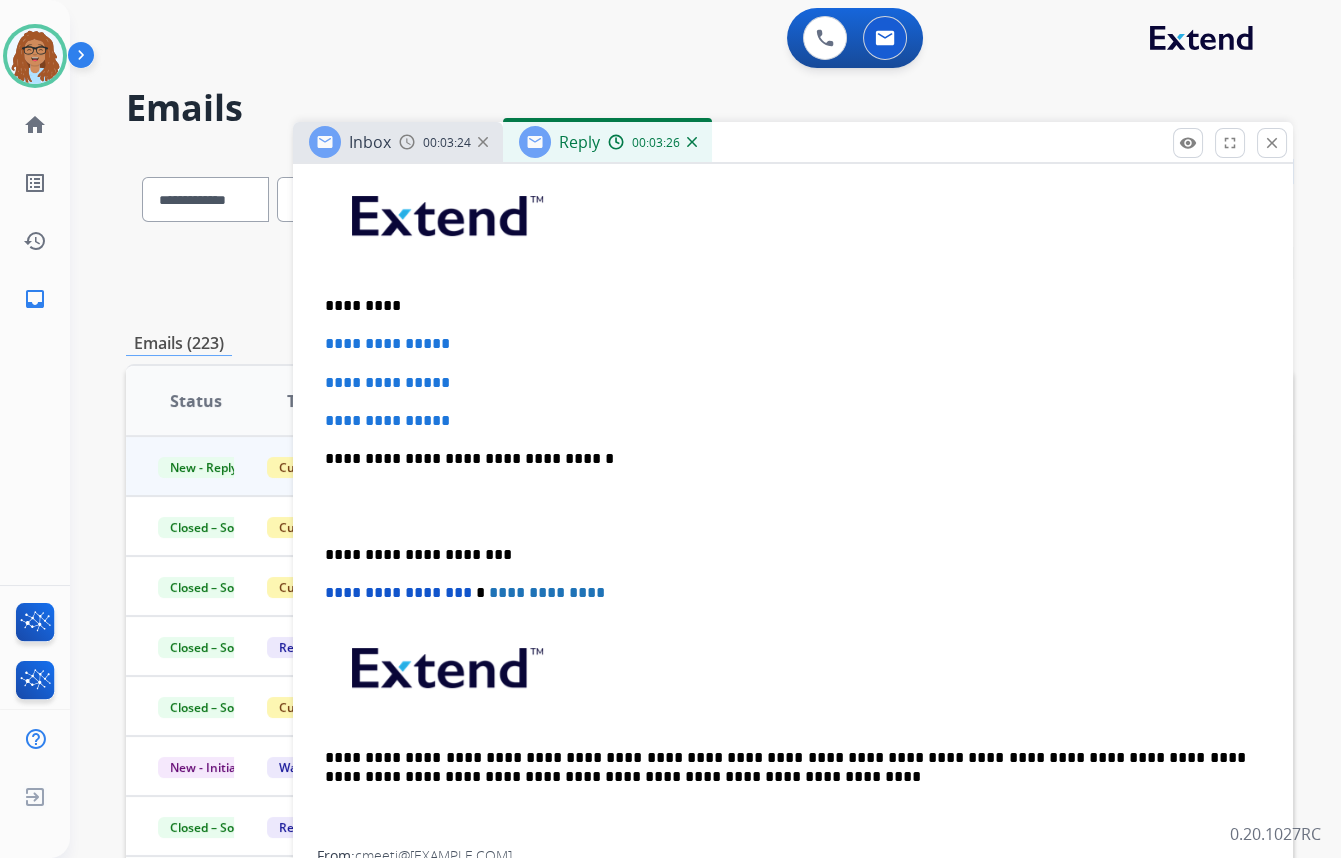 click on "*********" at bounding box center (785, 306) 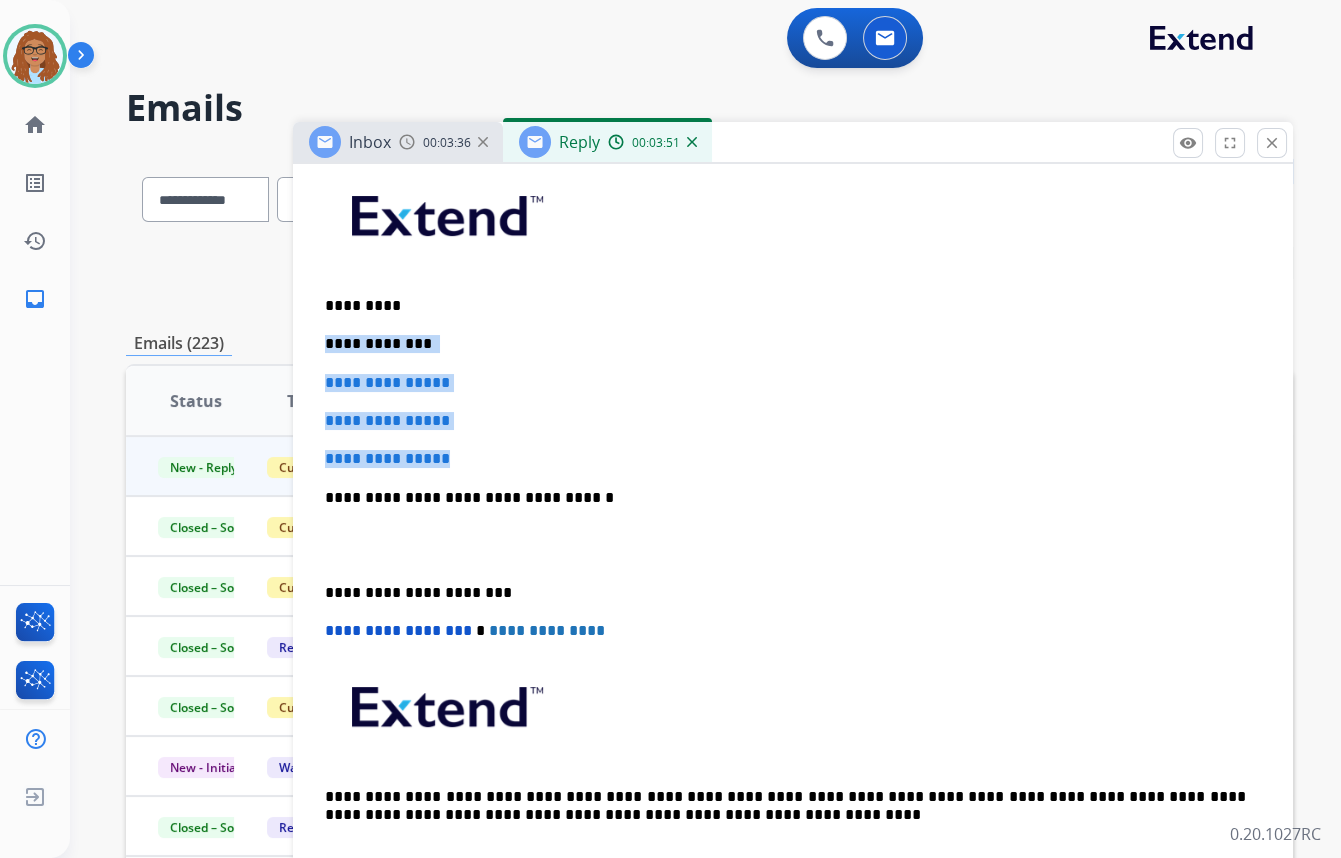drag, startPoint x: 466, startPoint y: 459, endPoint x: 324, endPoint y: 348, distance: 180.23596 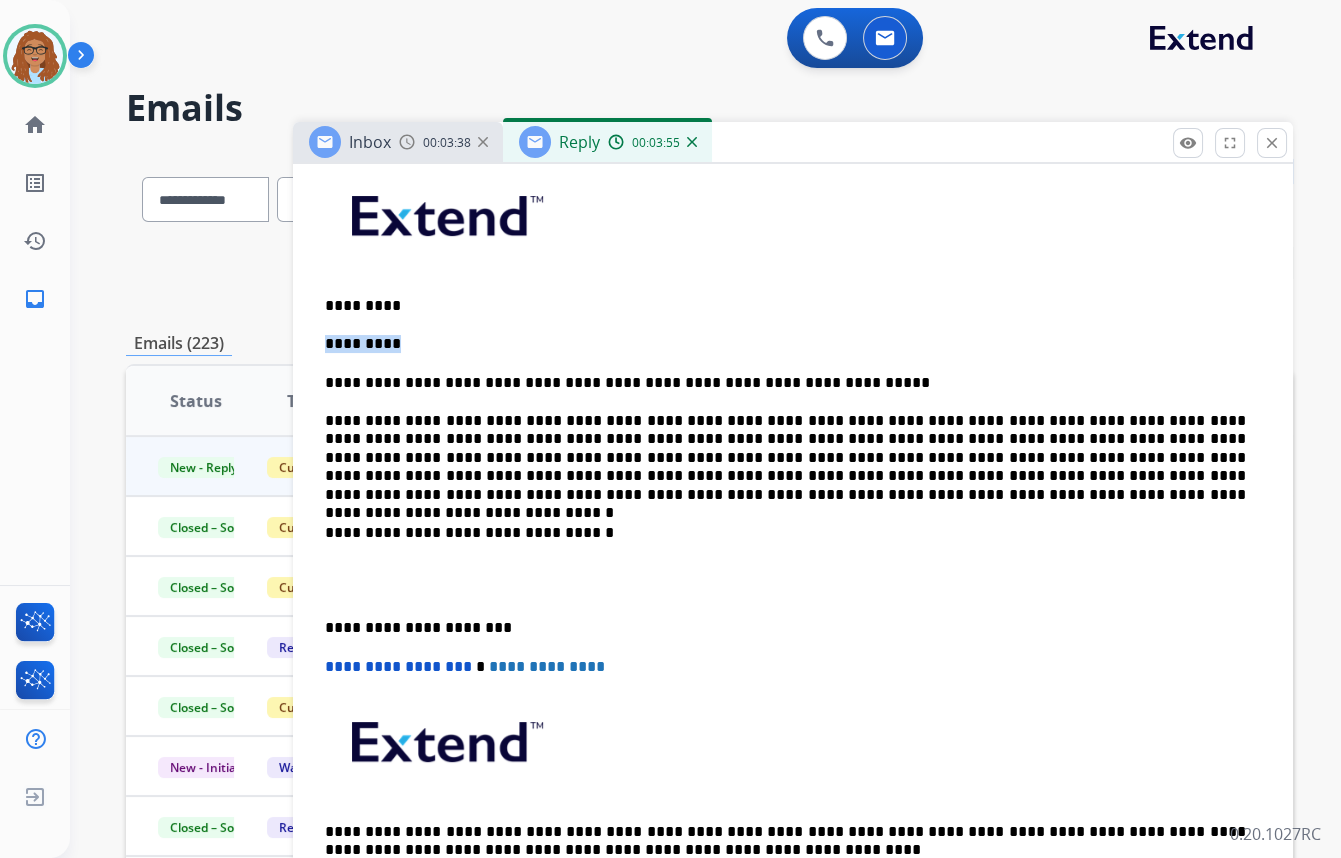 drag, startPoint x: 400, startPoint y: 336, endPoint x: 308, endPoint y: 340, distance: 92.086914 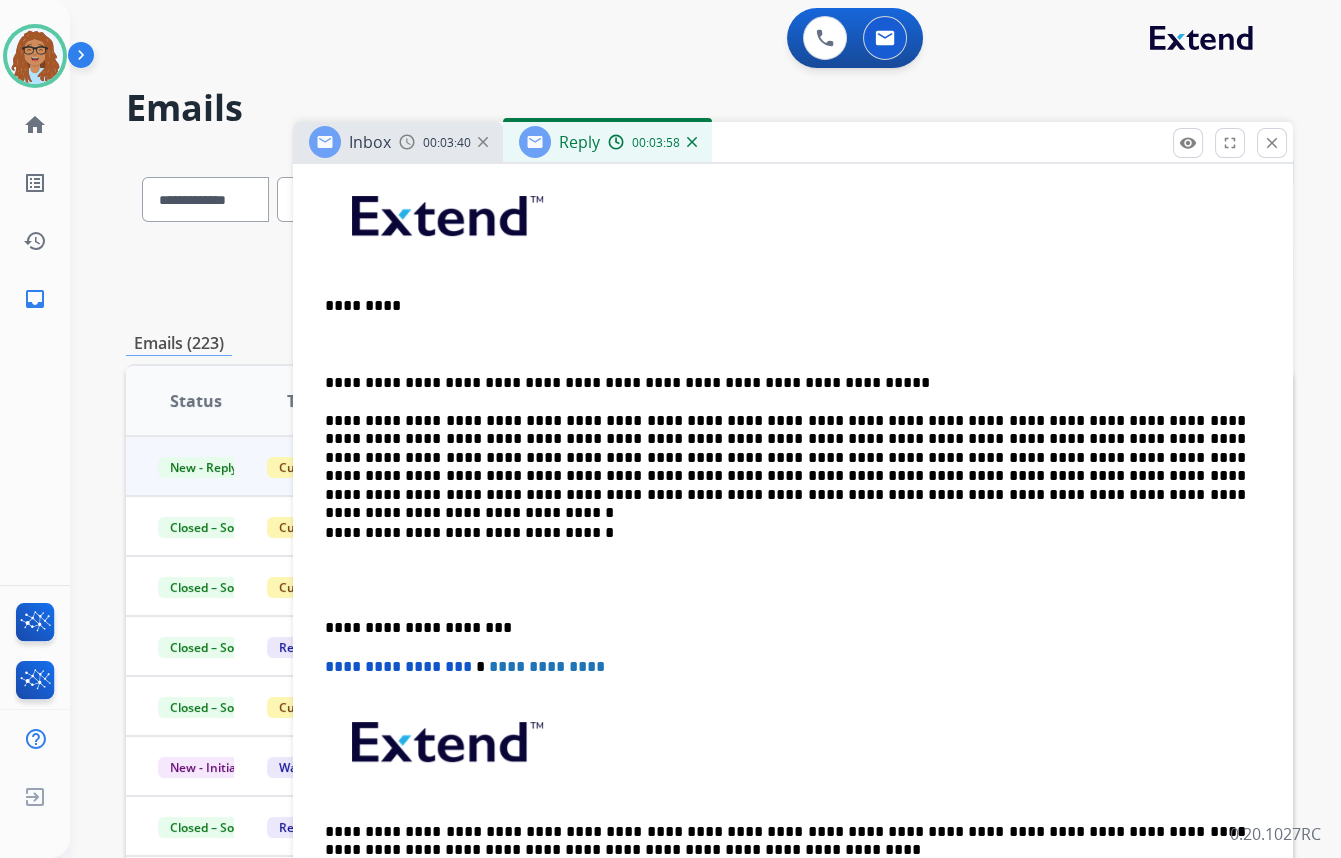 drag, startPoint x: 326, startPoint y: 370, endPoint x: 349, endPoint y: 374, distance: 23.345236 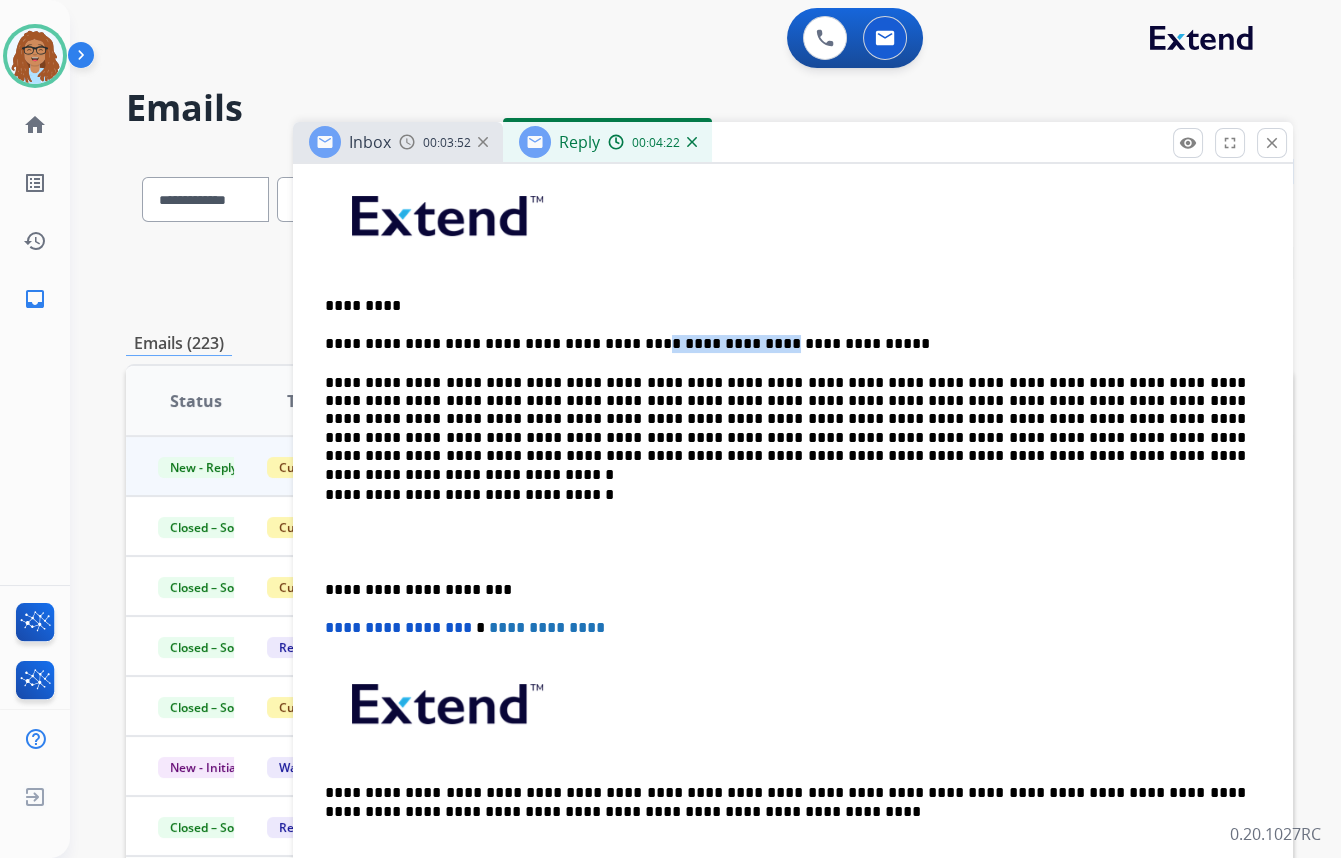 drag, startPoint x: 720, startPoint y: 340, endPoint x: 617, endPoint y: 343, distance: 103.04368 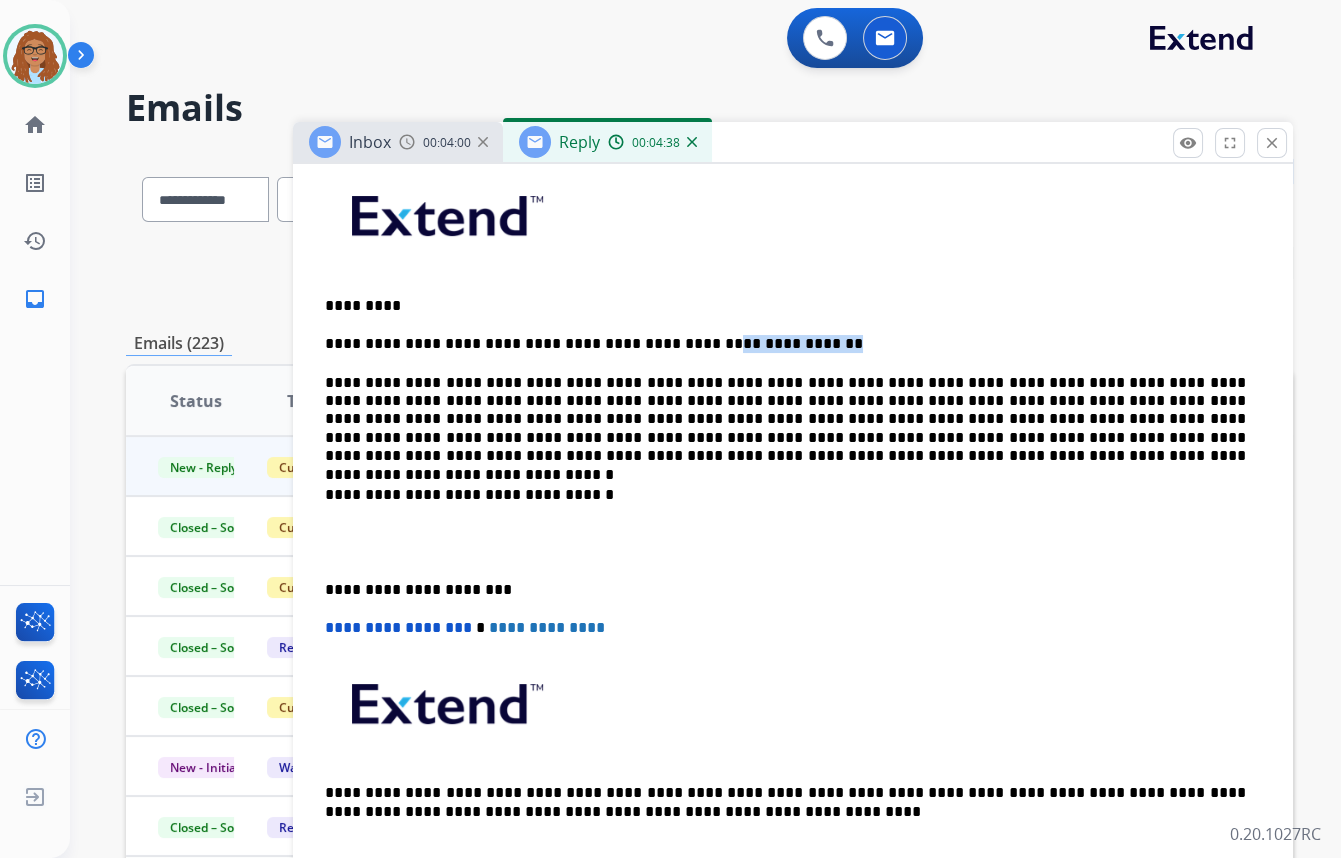 drag, startPoint x: 786, startPoint y: 340, endPoint x: 680, endPoint y: 342, distance: 106.01887 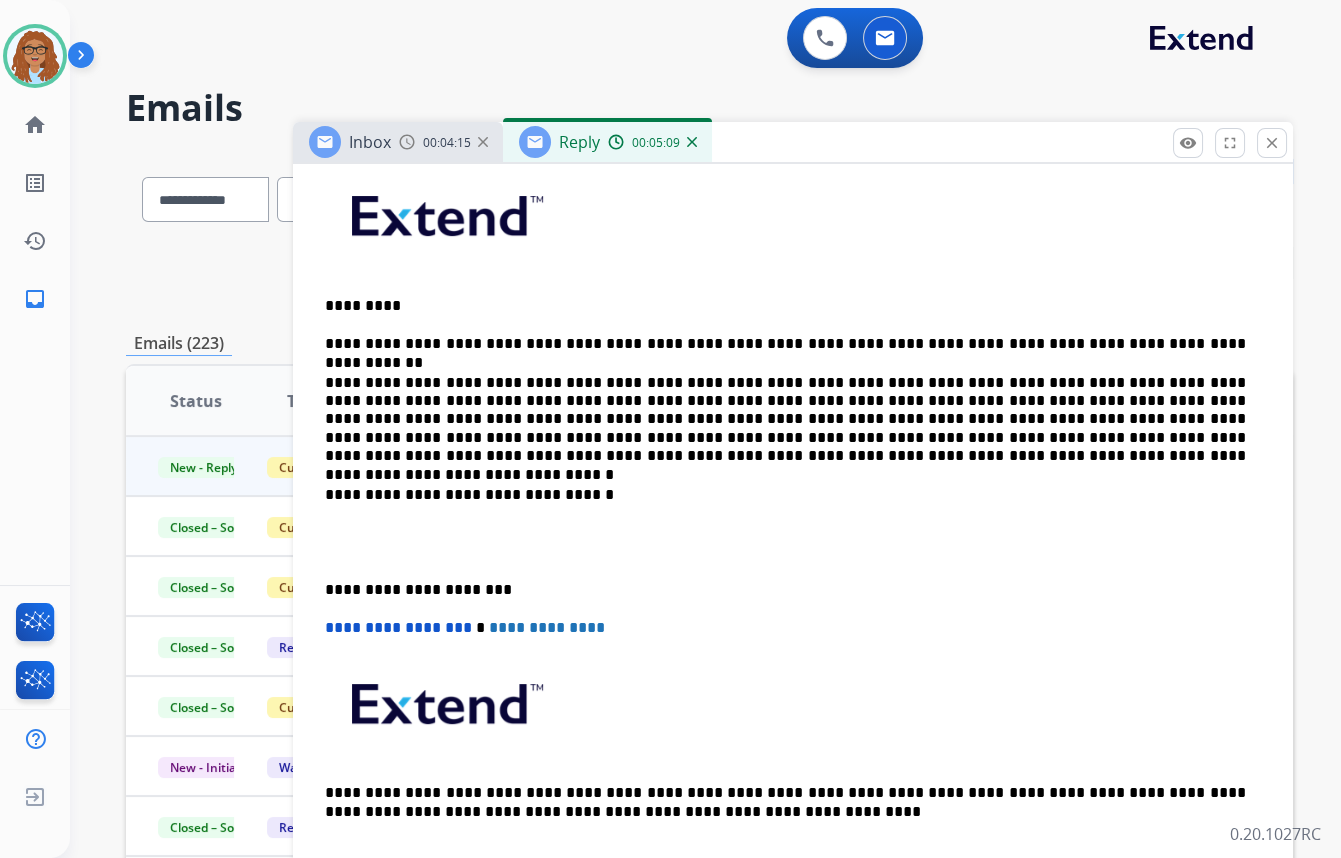 click on "**********" at bounding box center [785, 420] 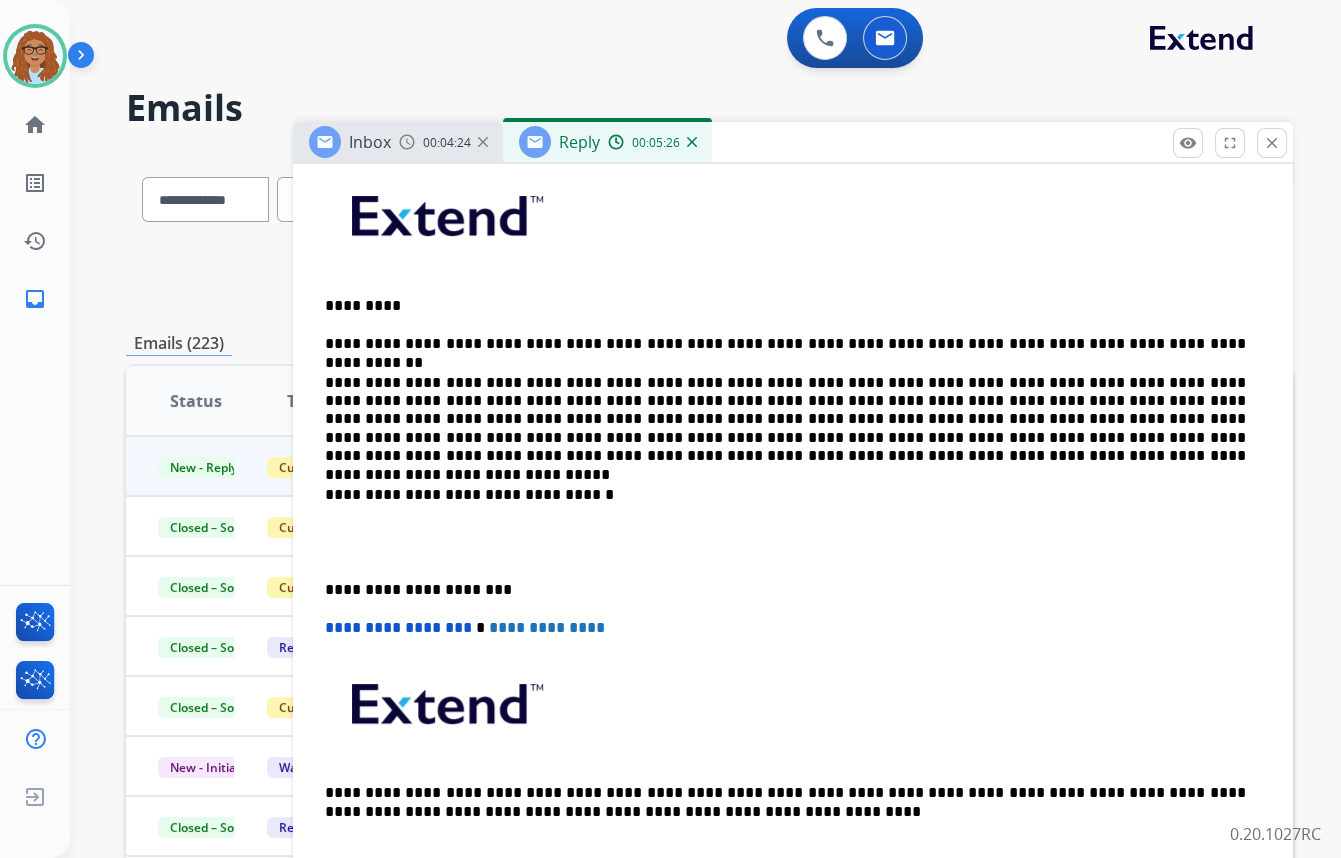 click on "**********" at bounding box center (785, 420) 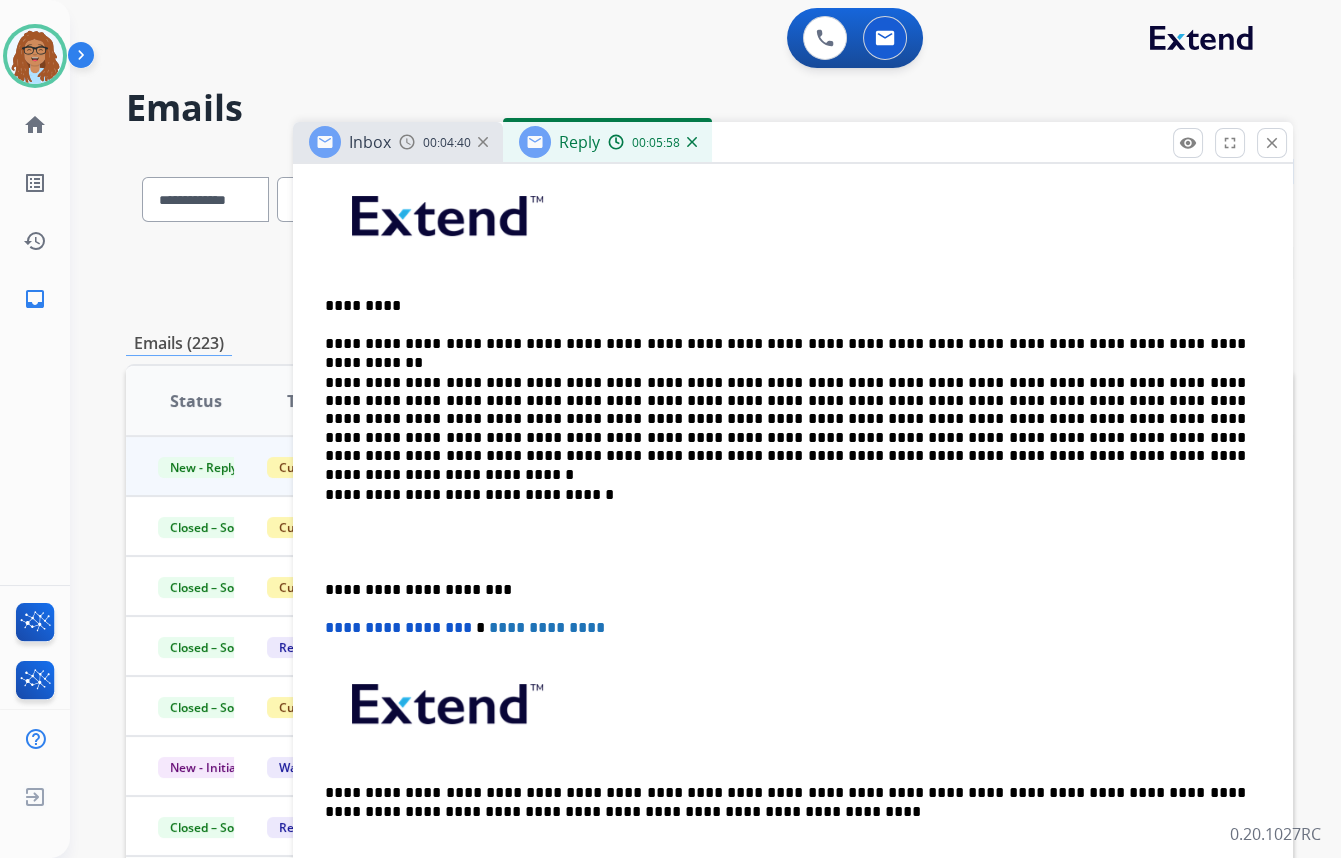 click on "**********" at bounding box center (785, 495) 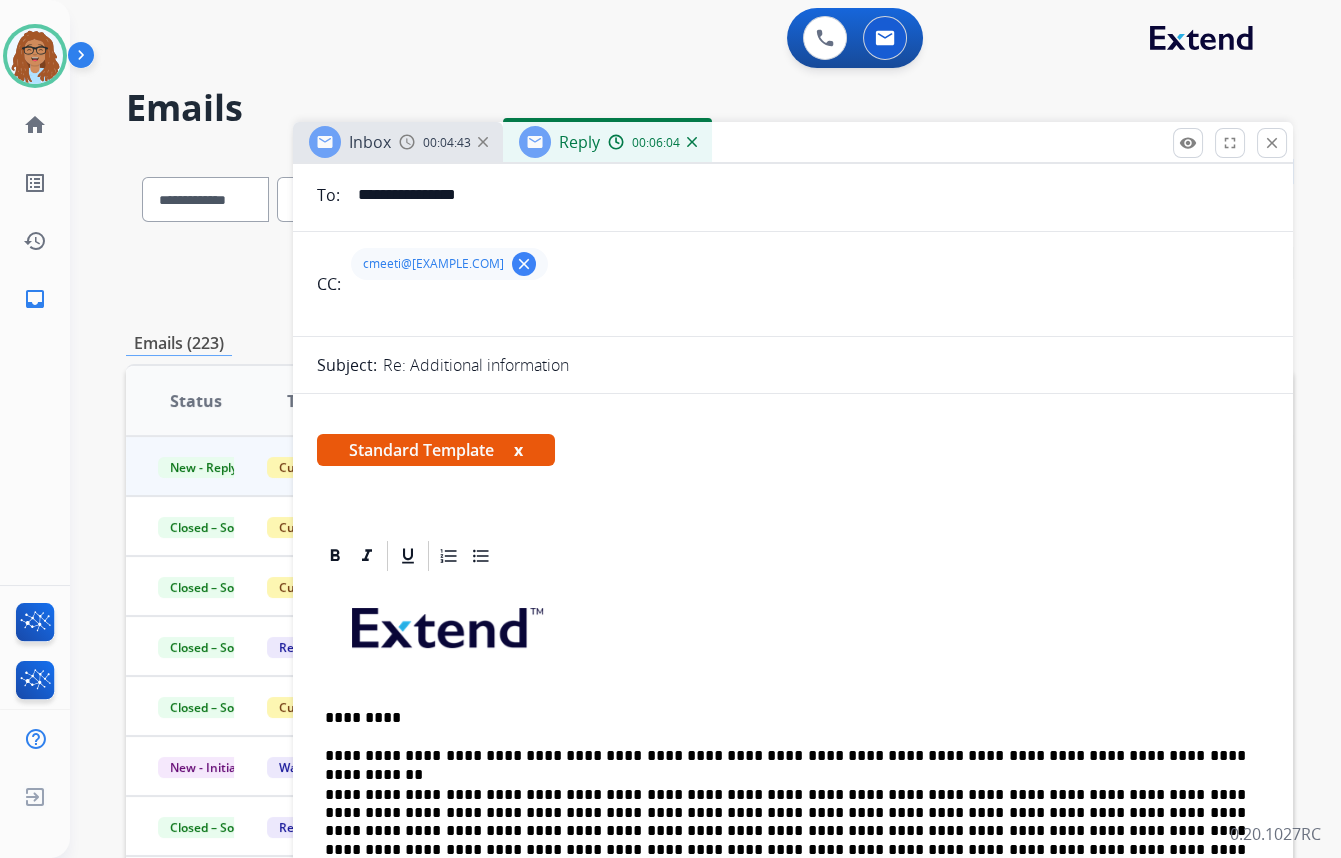 scroll, scrollTop: 0, scrollLeft: 0, axis: both 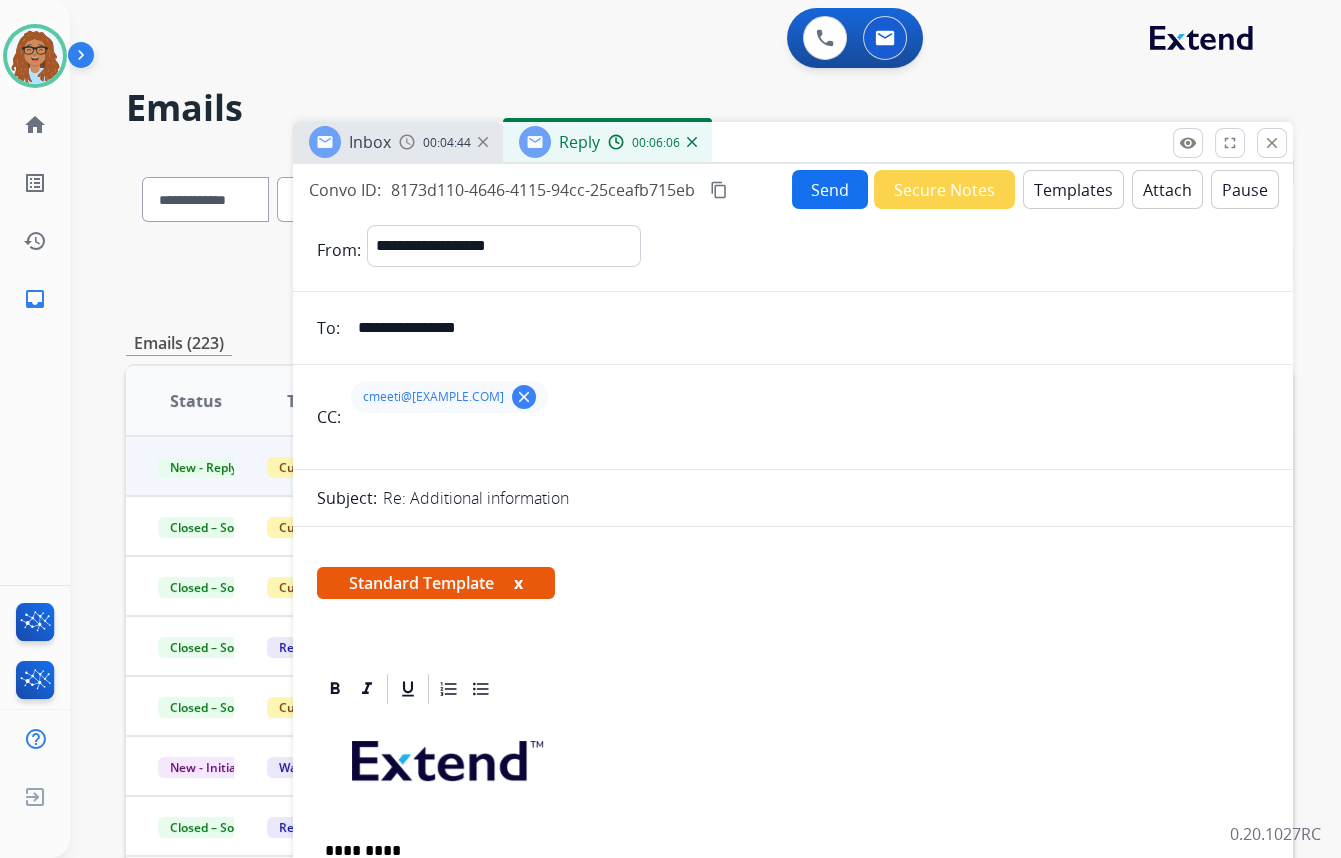 click on "Send" at bounding box center (830, 189) 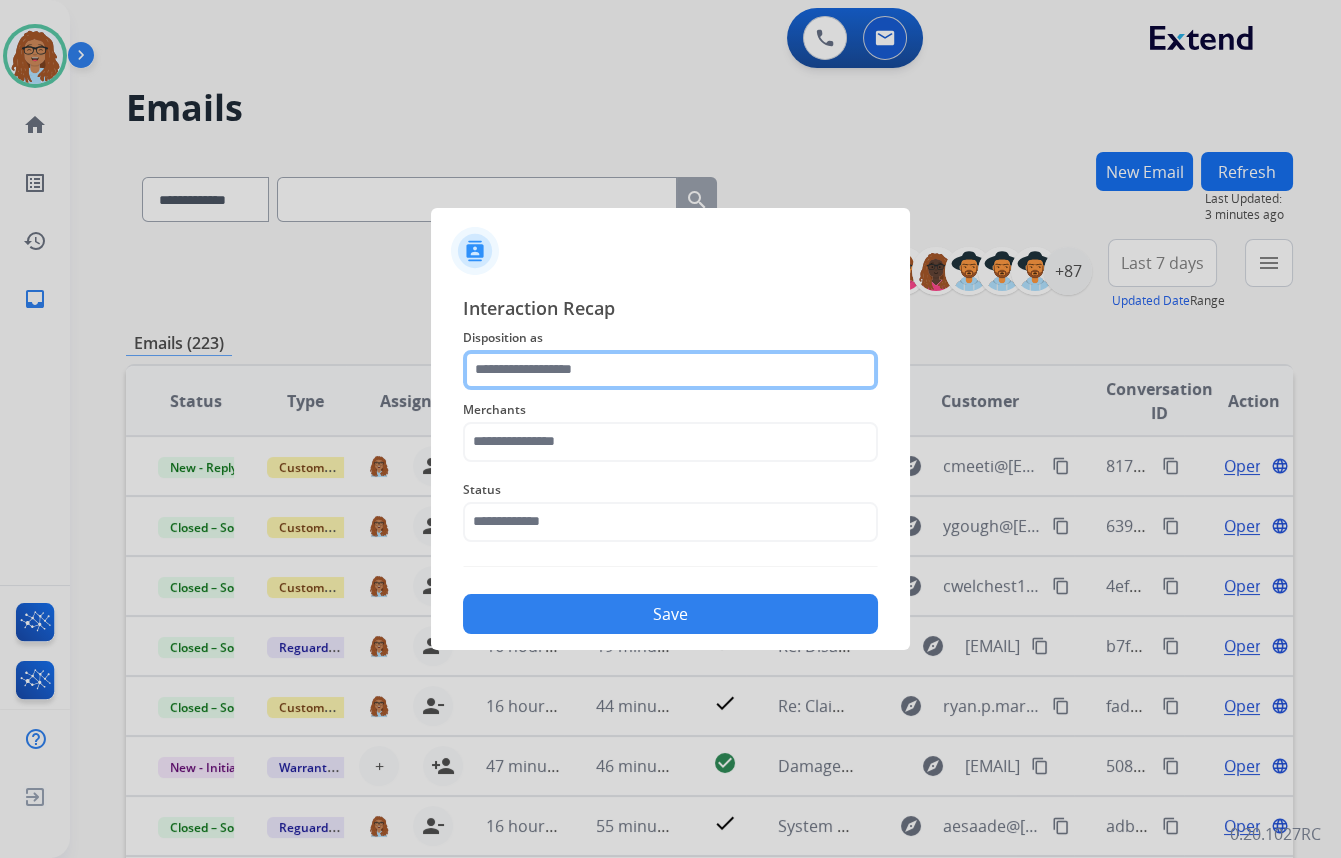 click 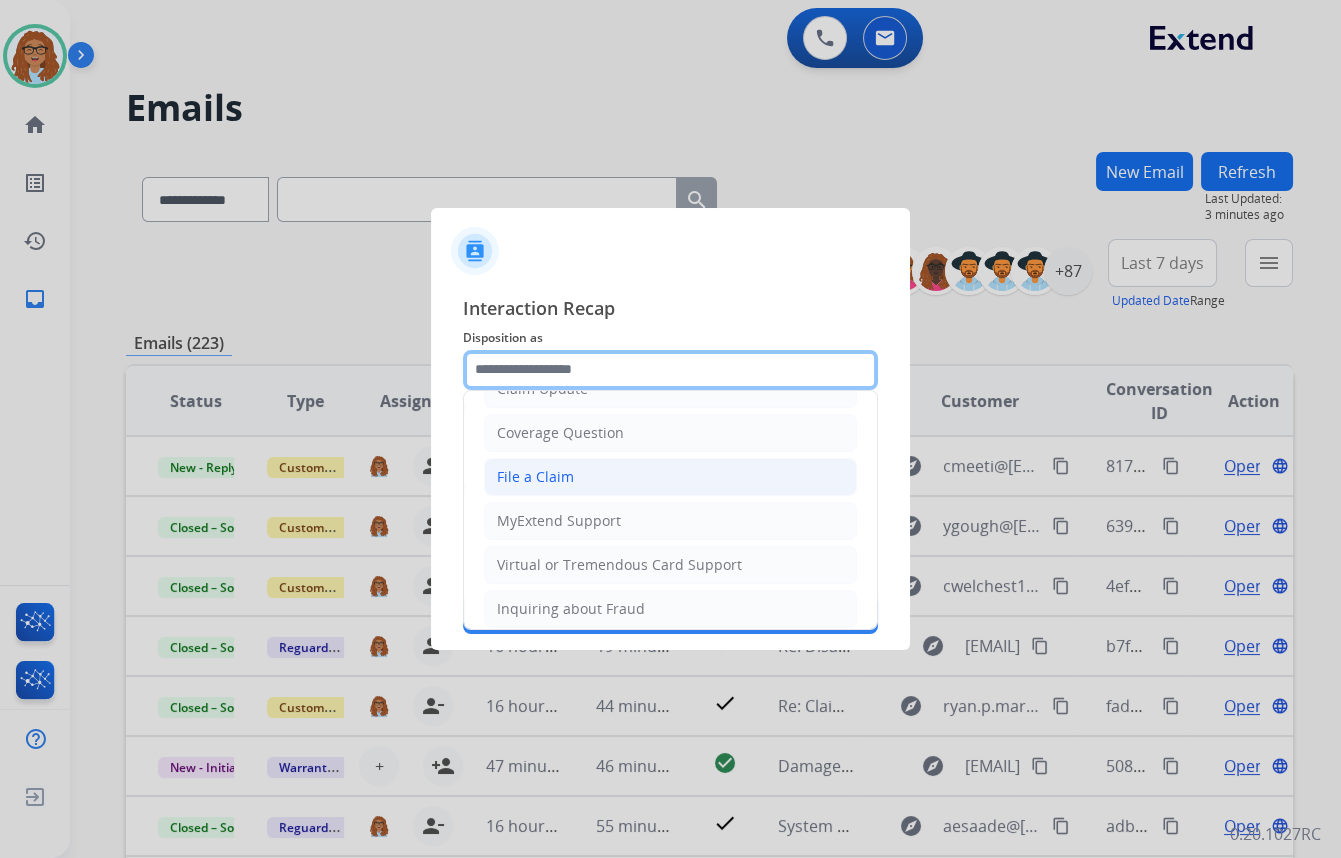 scroll, scrollTop: 90, scrollLeft: 0, axis: vertical 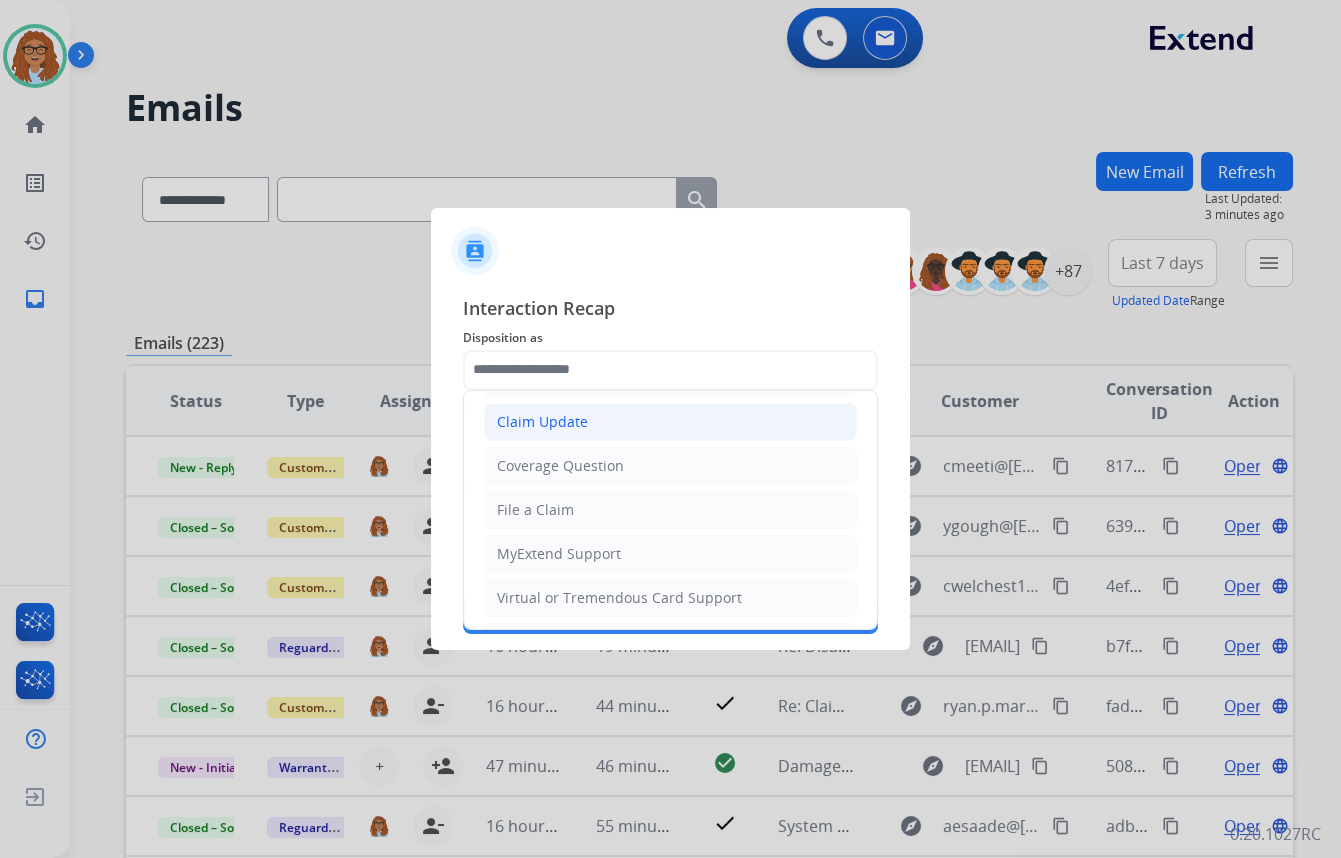 click on "Claim Update" 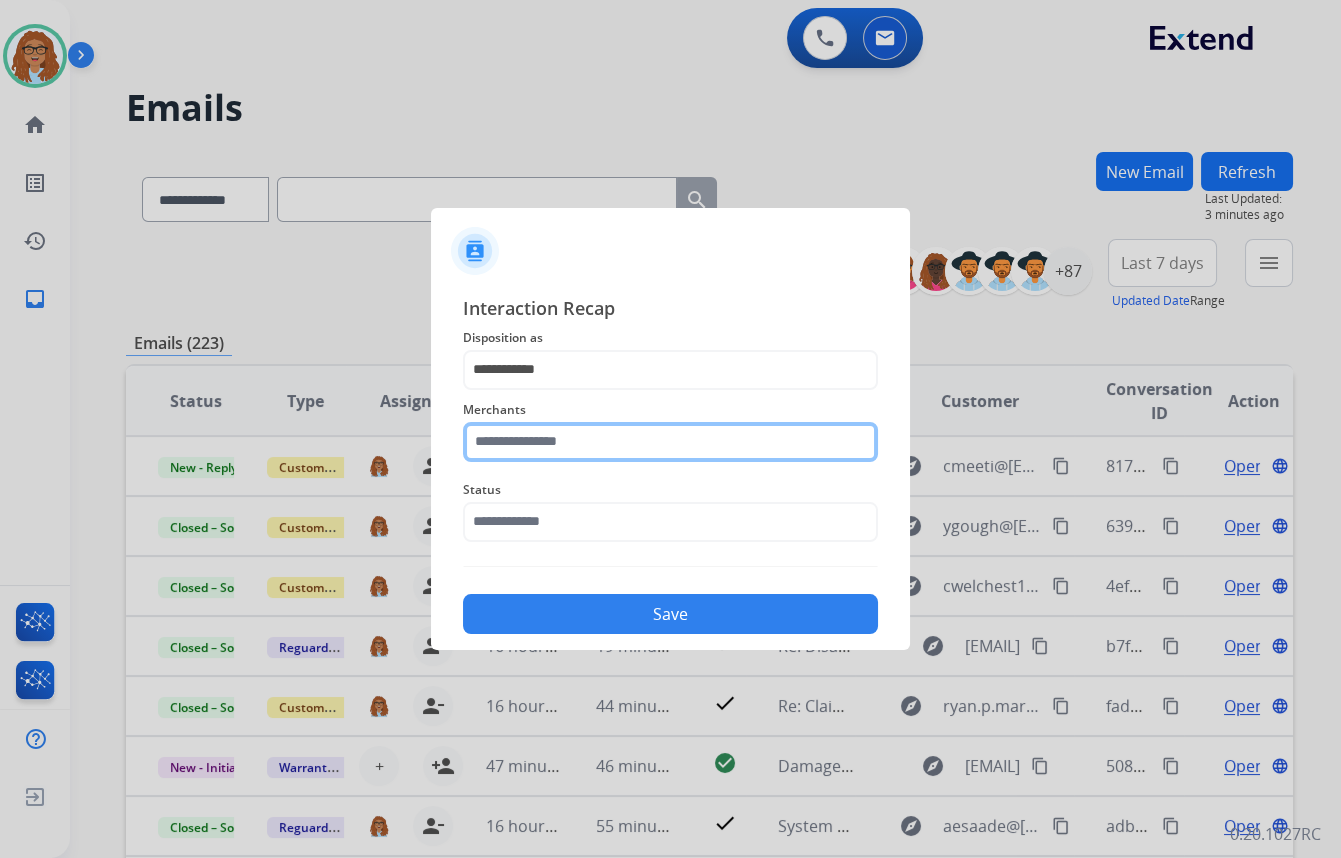 click 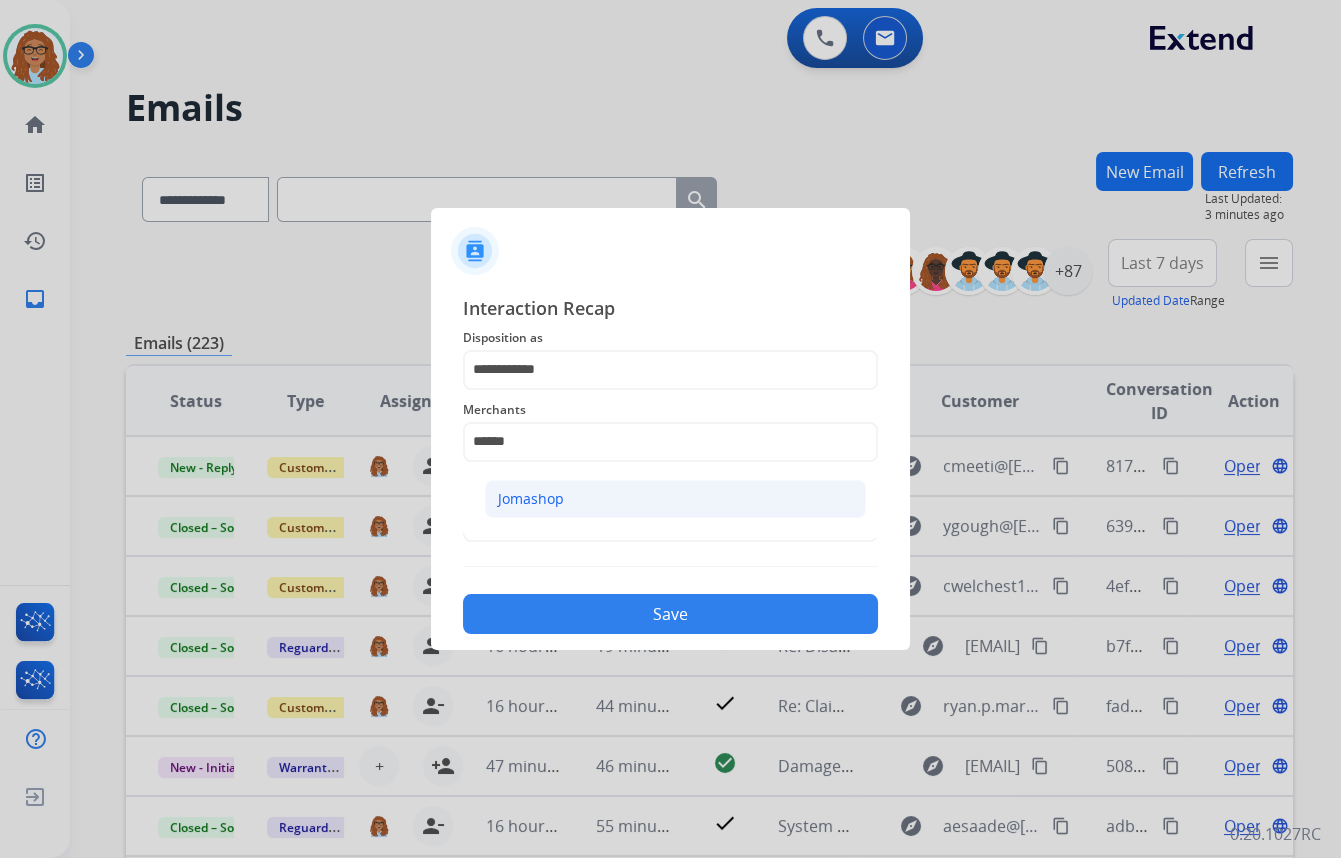 click on "Jomashop" 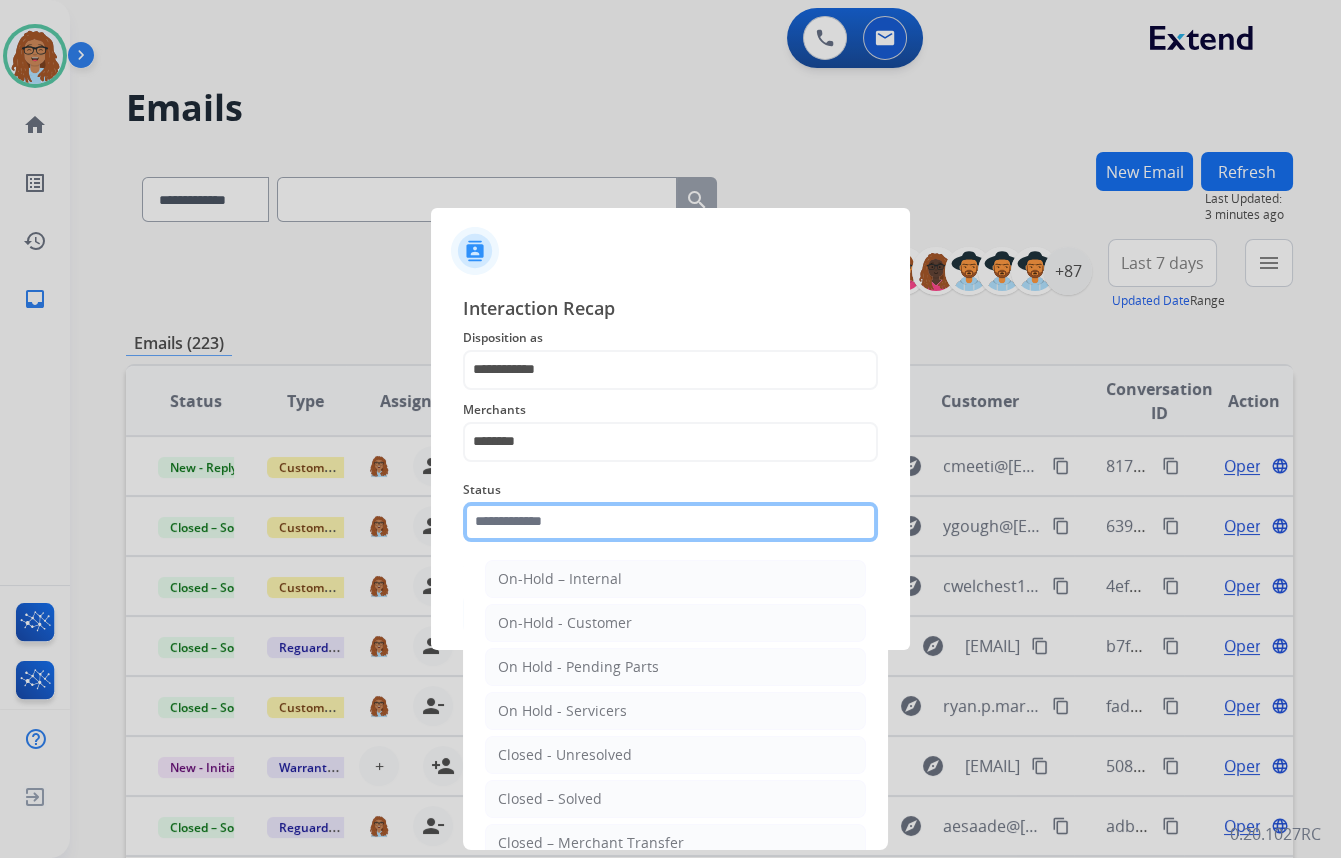 click 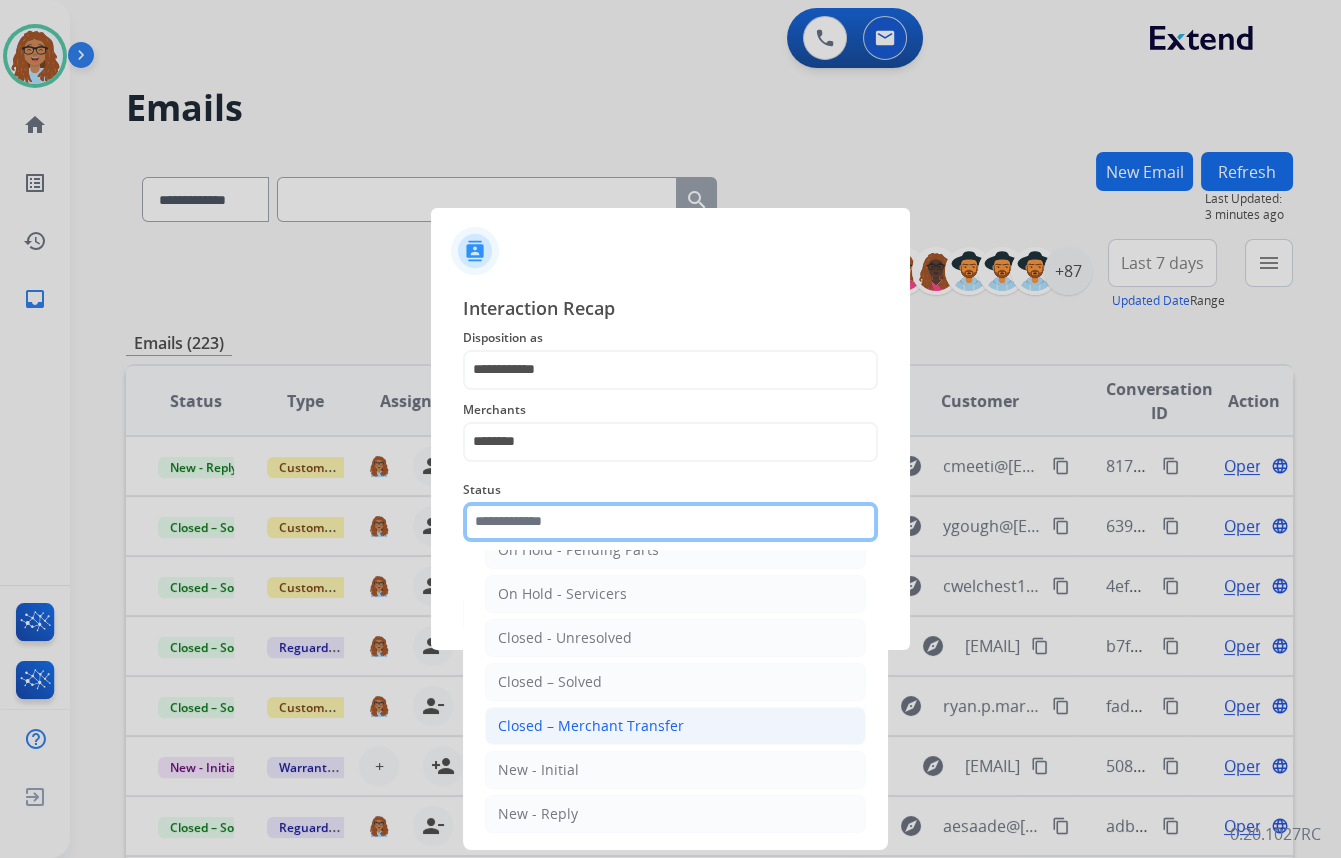 scroll, scrollTop: 118, scrollLeft: 0, axis: vertical 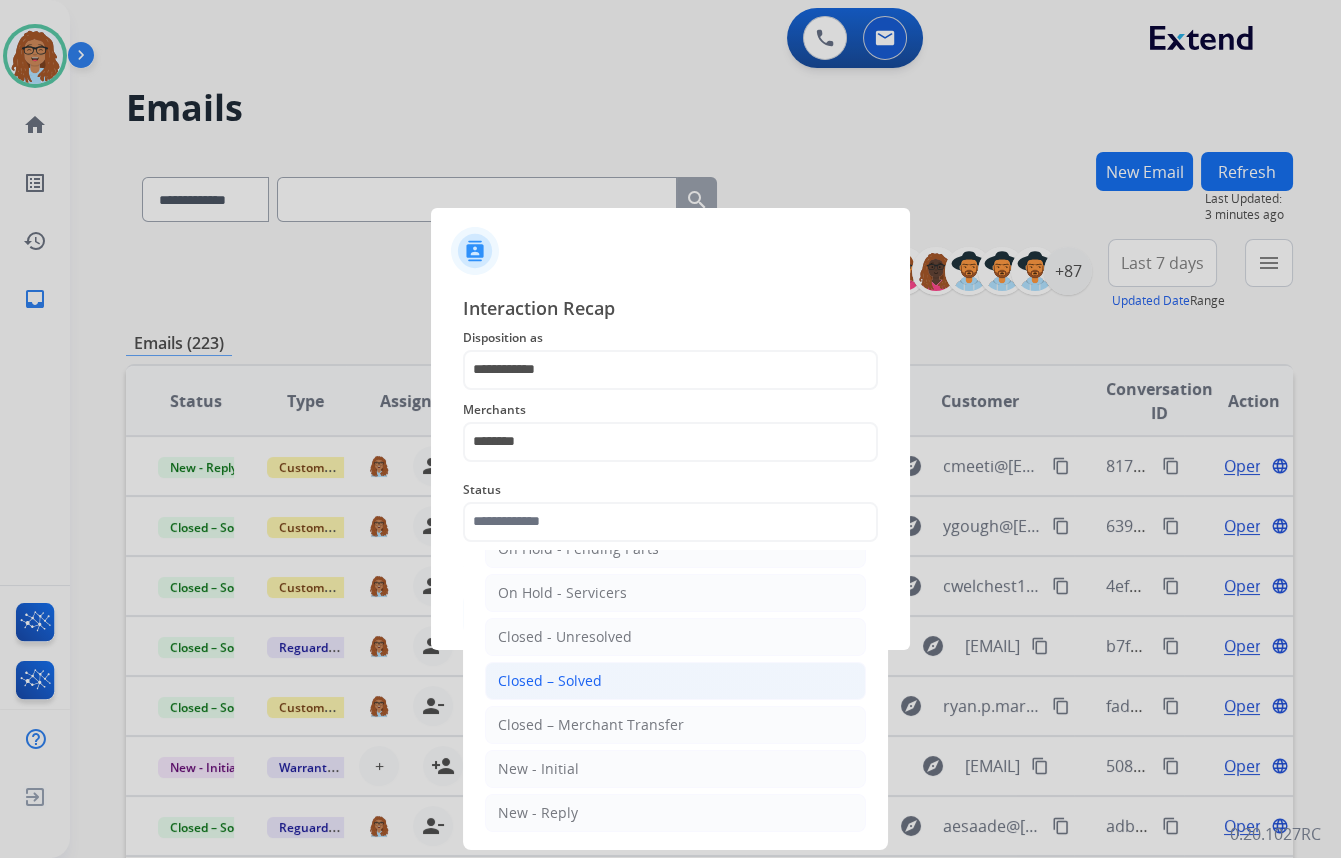click on "Closed – Solved" 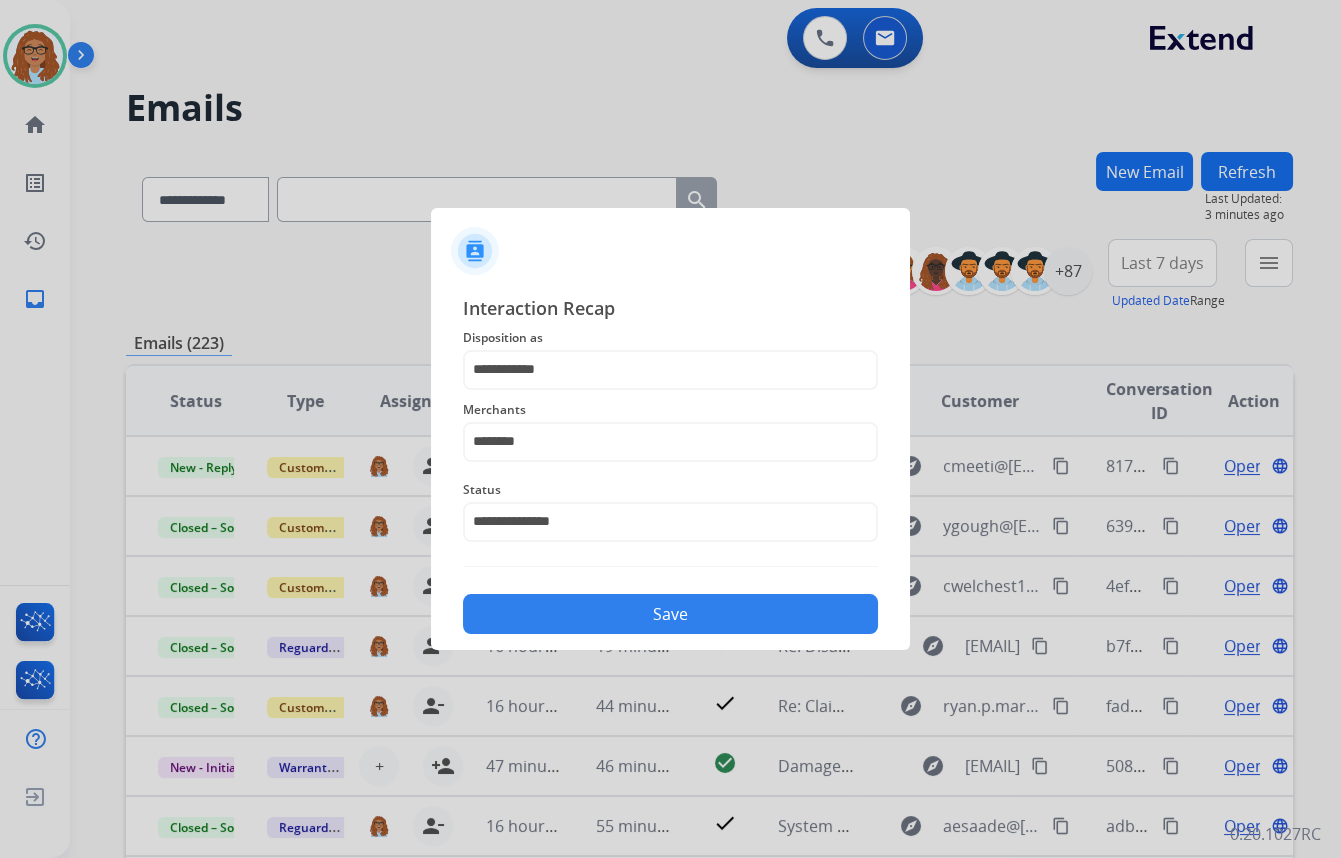 click on "Save" 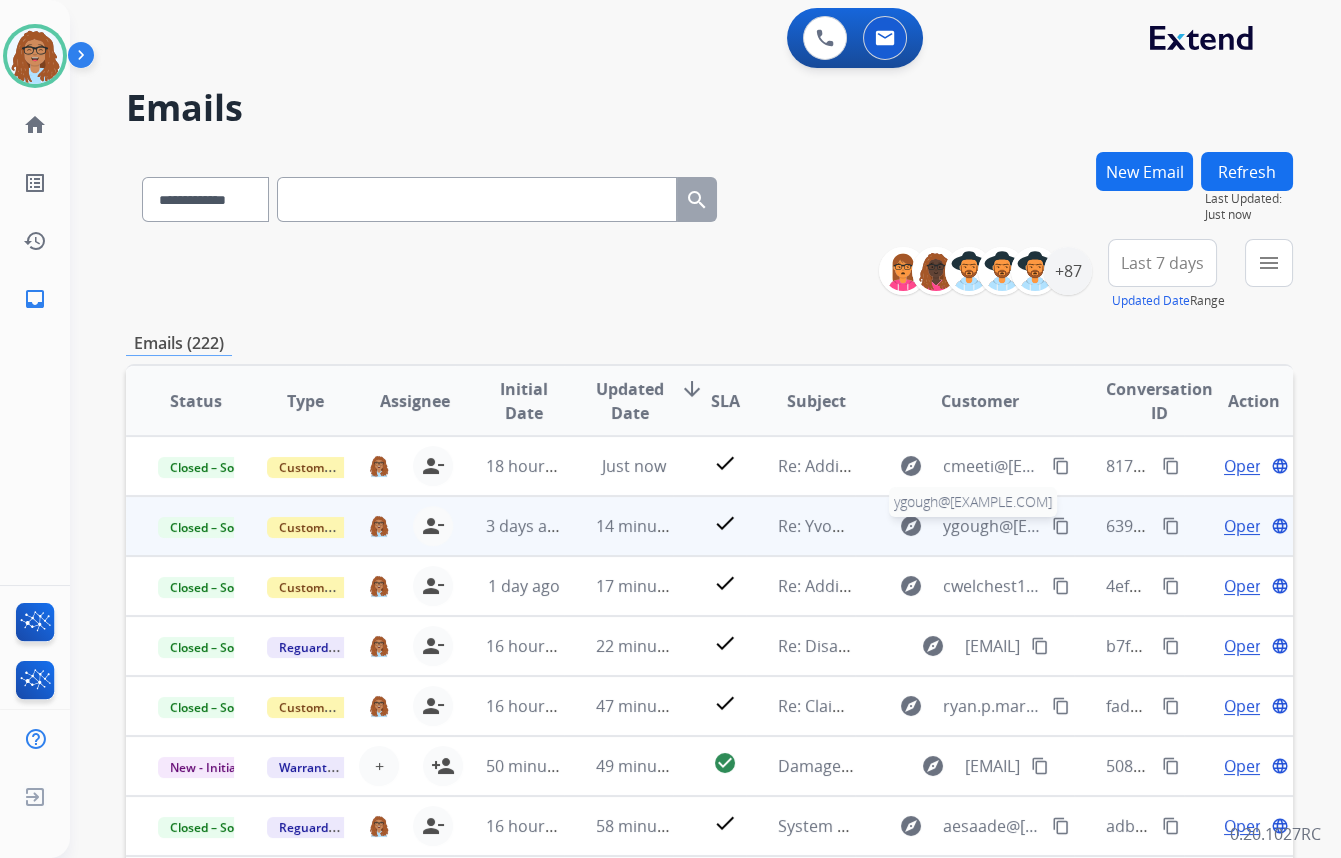 scroll, scrollTop: 1, scrollLeft: 0, axis: vertical 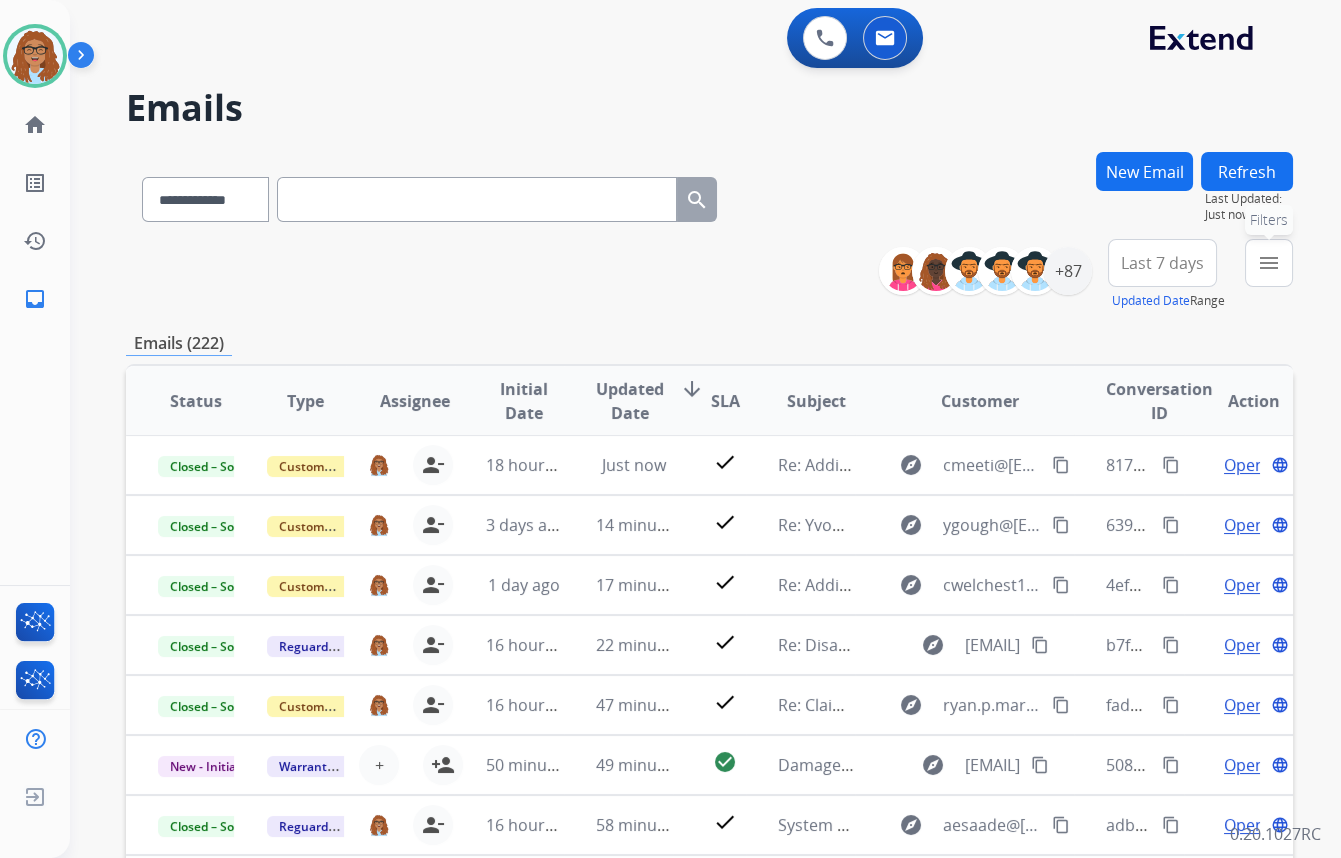 drag, startPoint x: 1270, startPoint y: 259, endPoint x: 1226, endPoint y: 270, distance: 45.35416 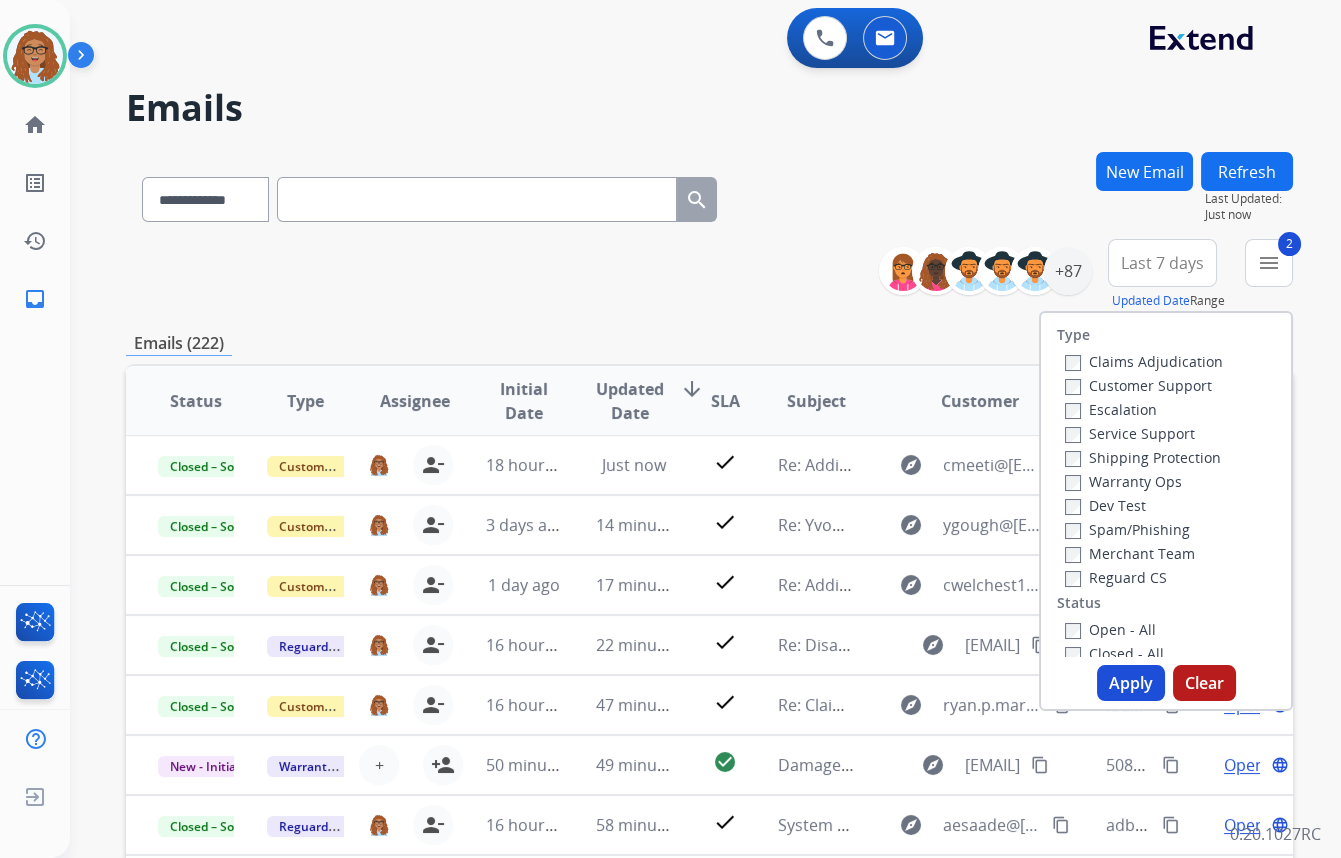 click on "Reguard CS" at bounding box center (1116, 577) 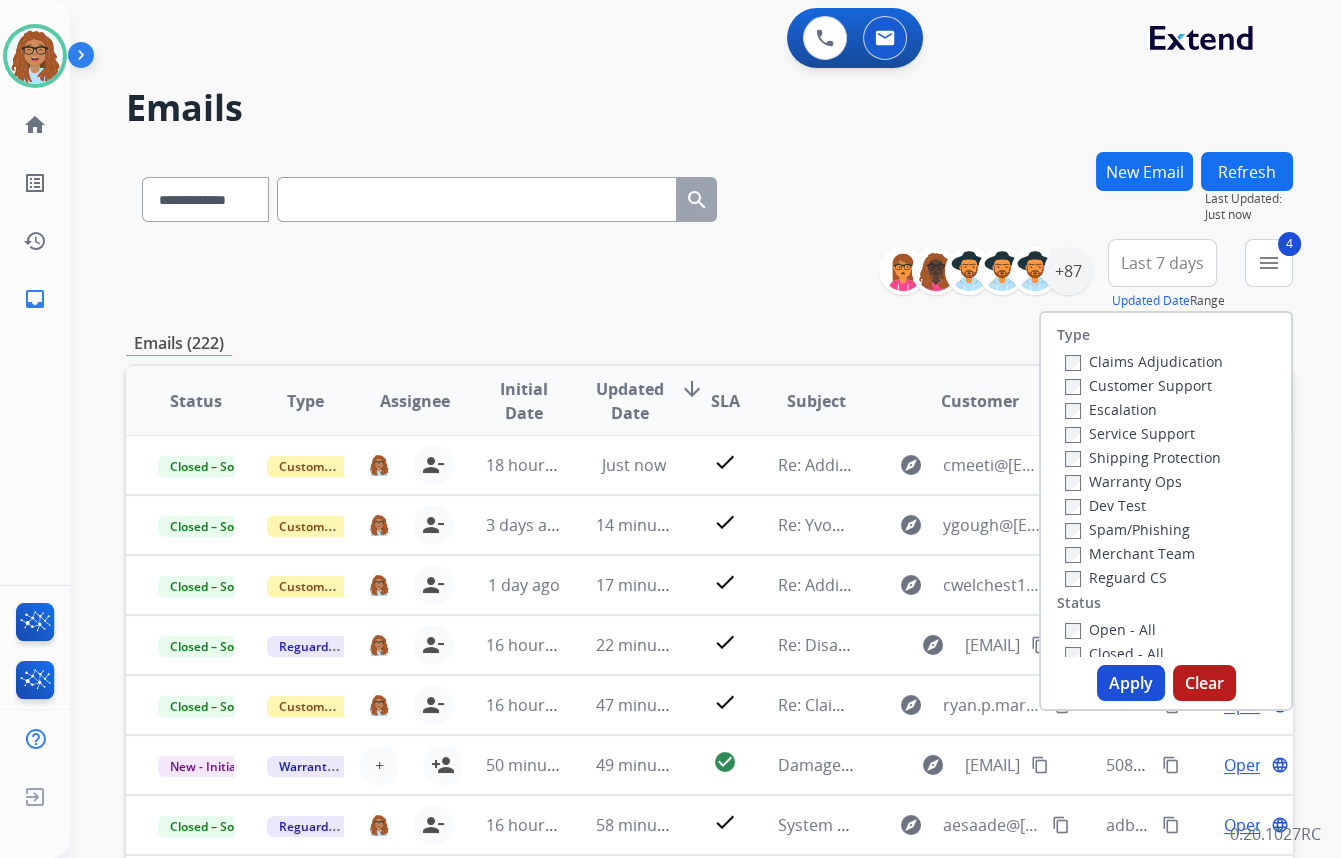 click on "Apply" at bounding box center [1131, 683] 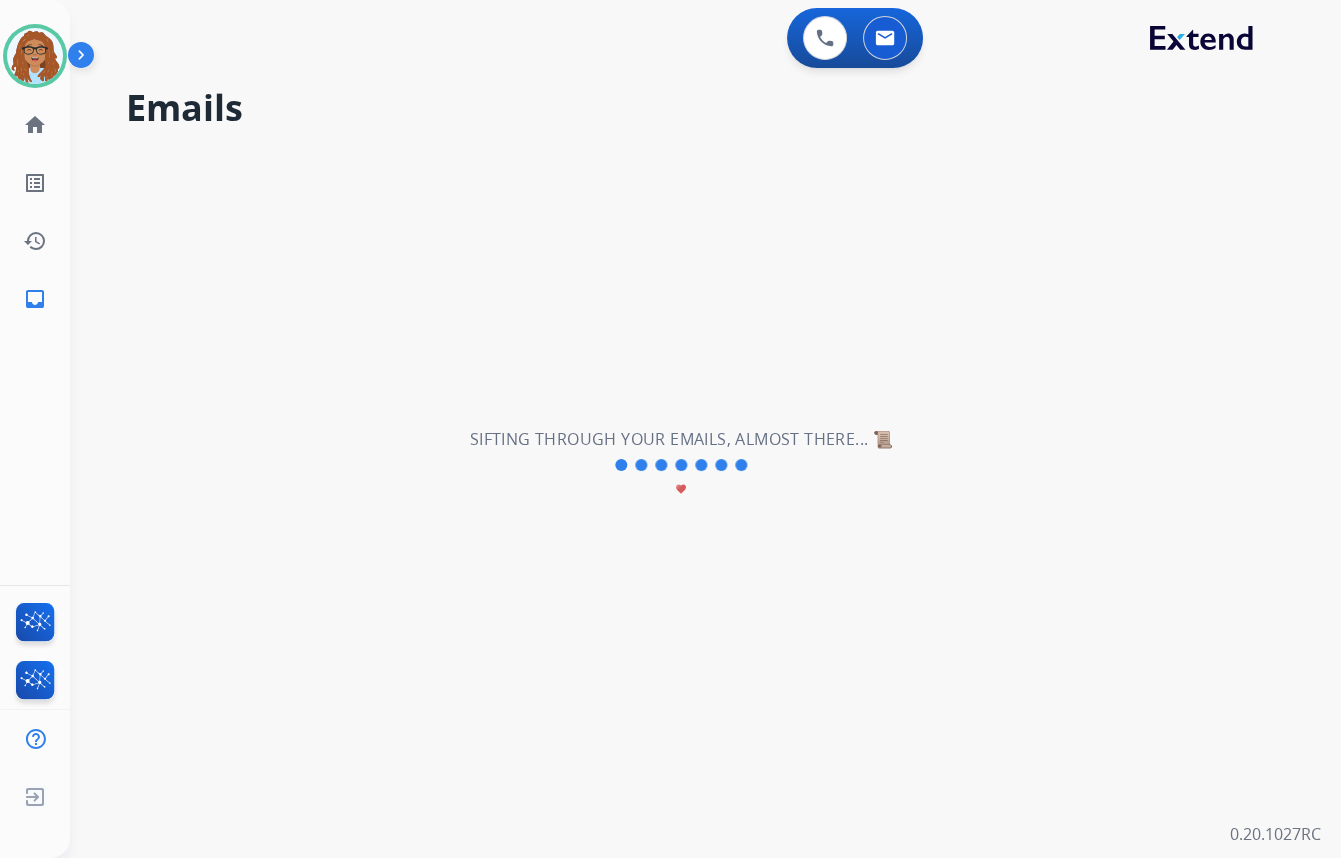 scroll, scrollTop: 0, scrollLeft: 0, axis: both 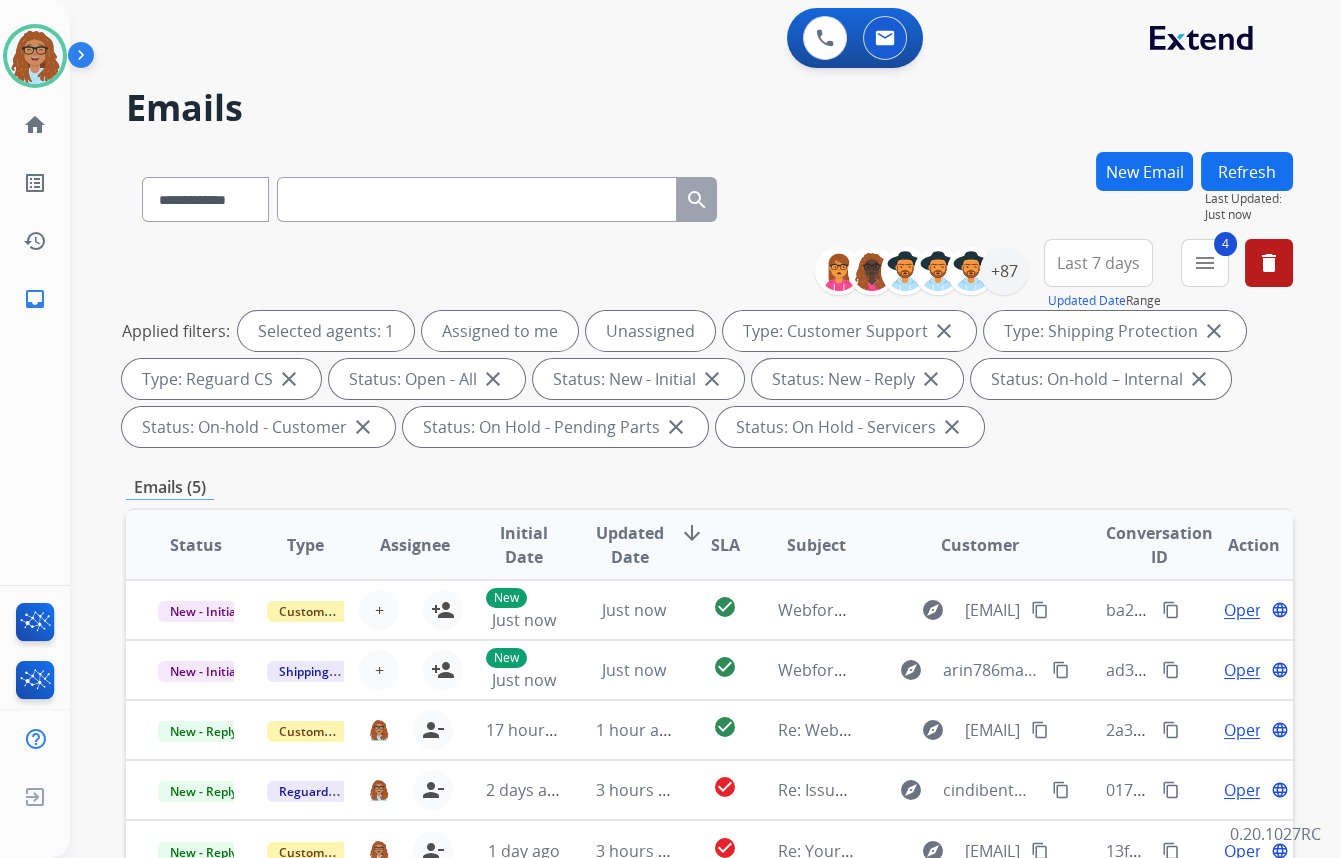 drag, startPoint x: 1130, startPoint y: 266, endPoint x: 1115, endPoint y: 284, distance: 23.43075 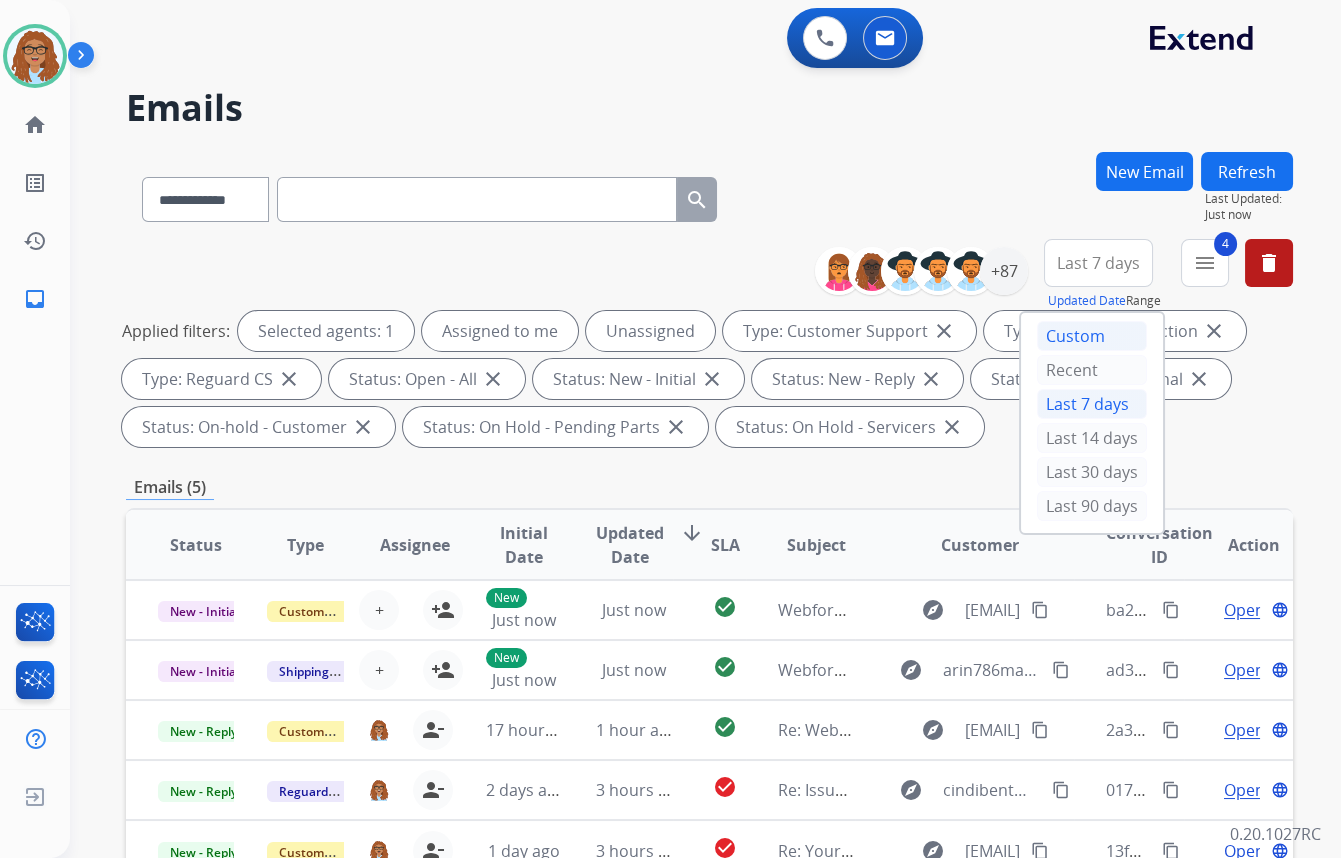 click on "Custom" at bounding box center (1092, 336) 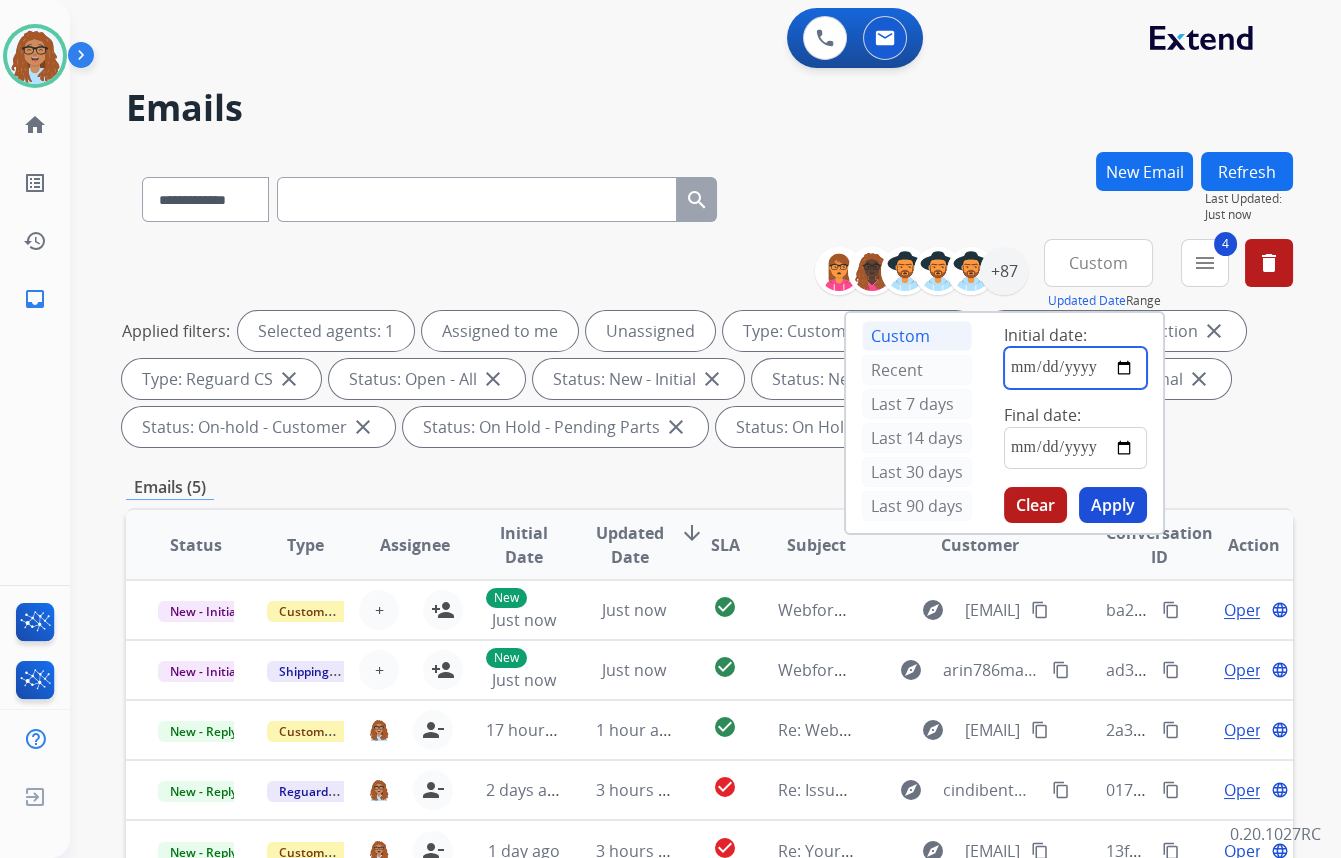 click at bounding box center [1075, 368] 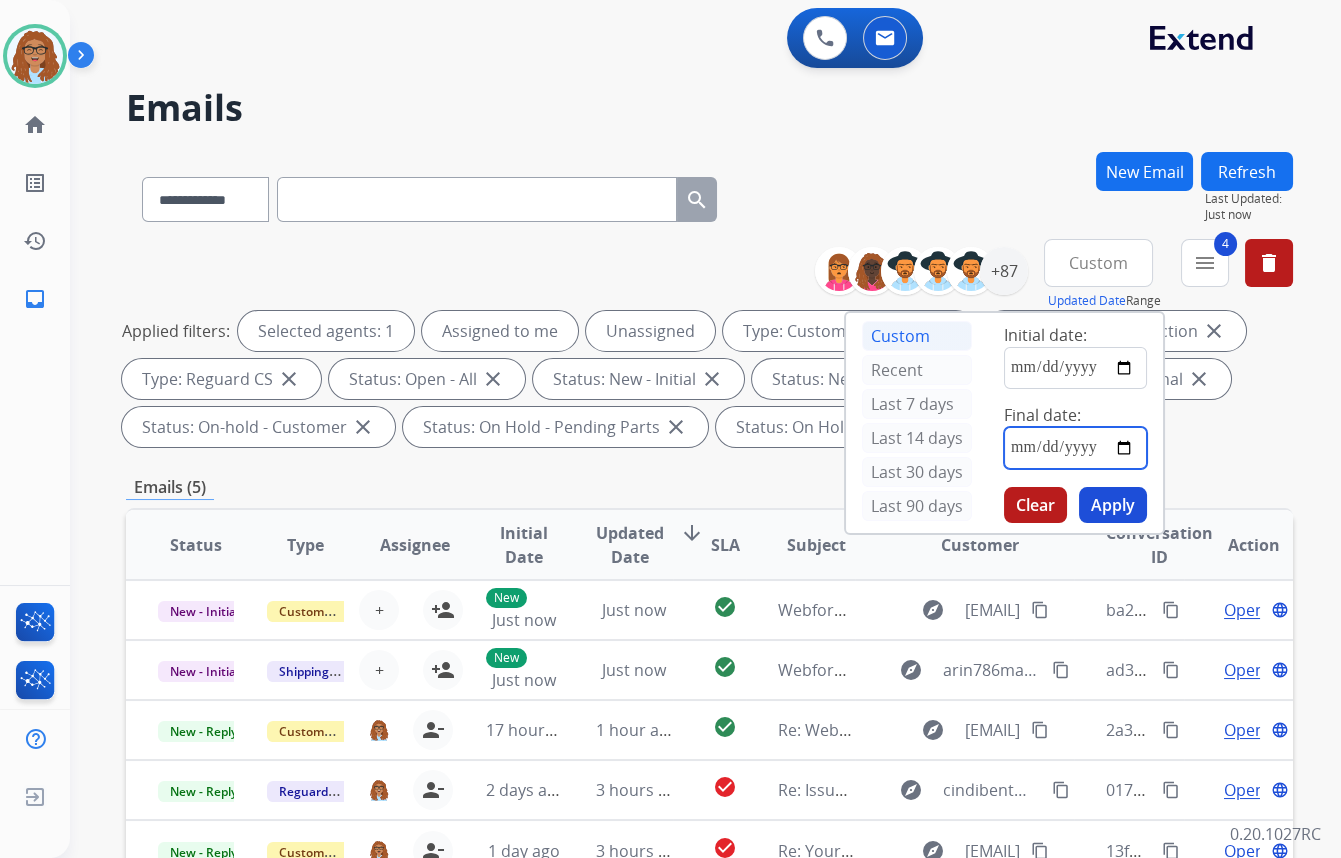 click at bounding box center (1075, 448) 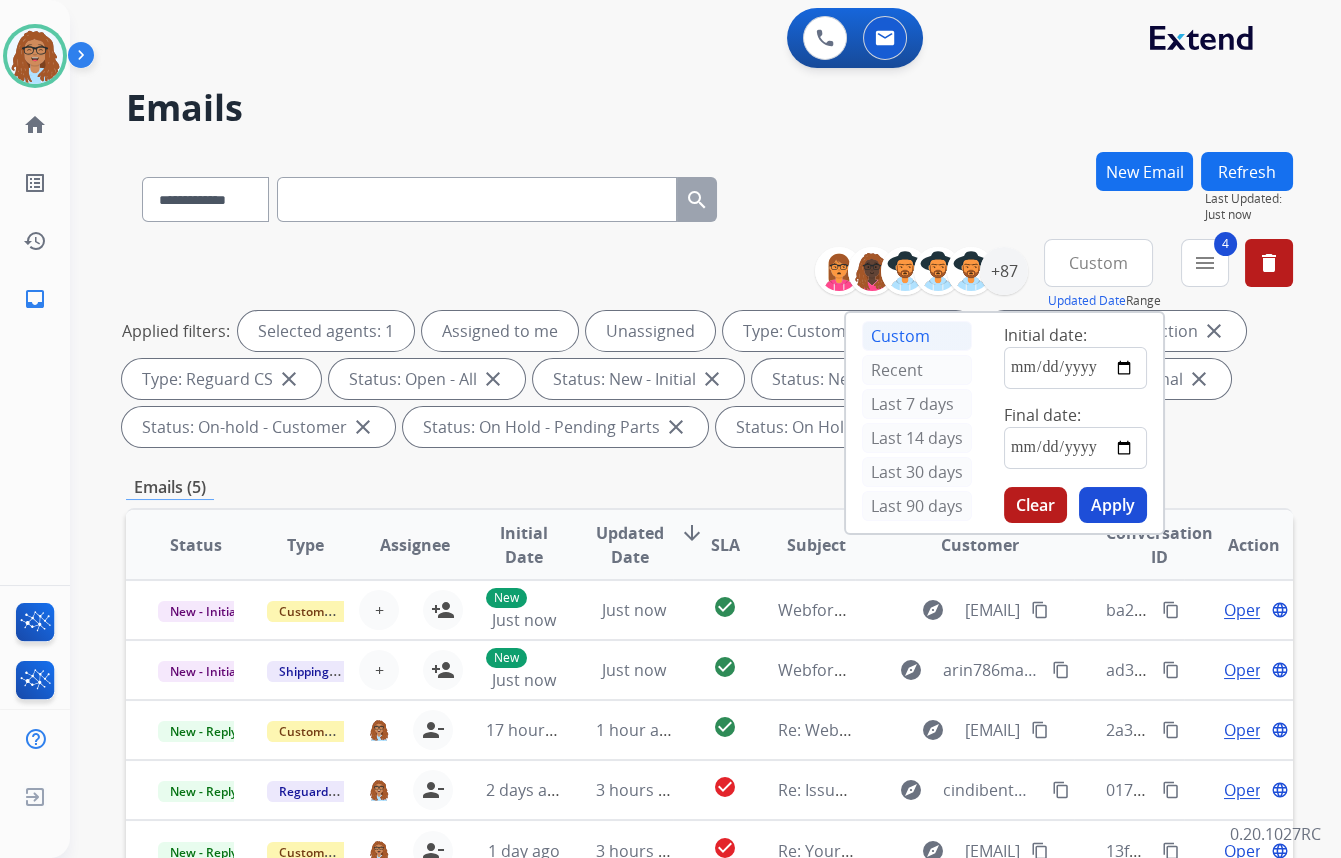 click on "Apply" at bounding box center [1113, 505] 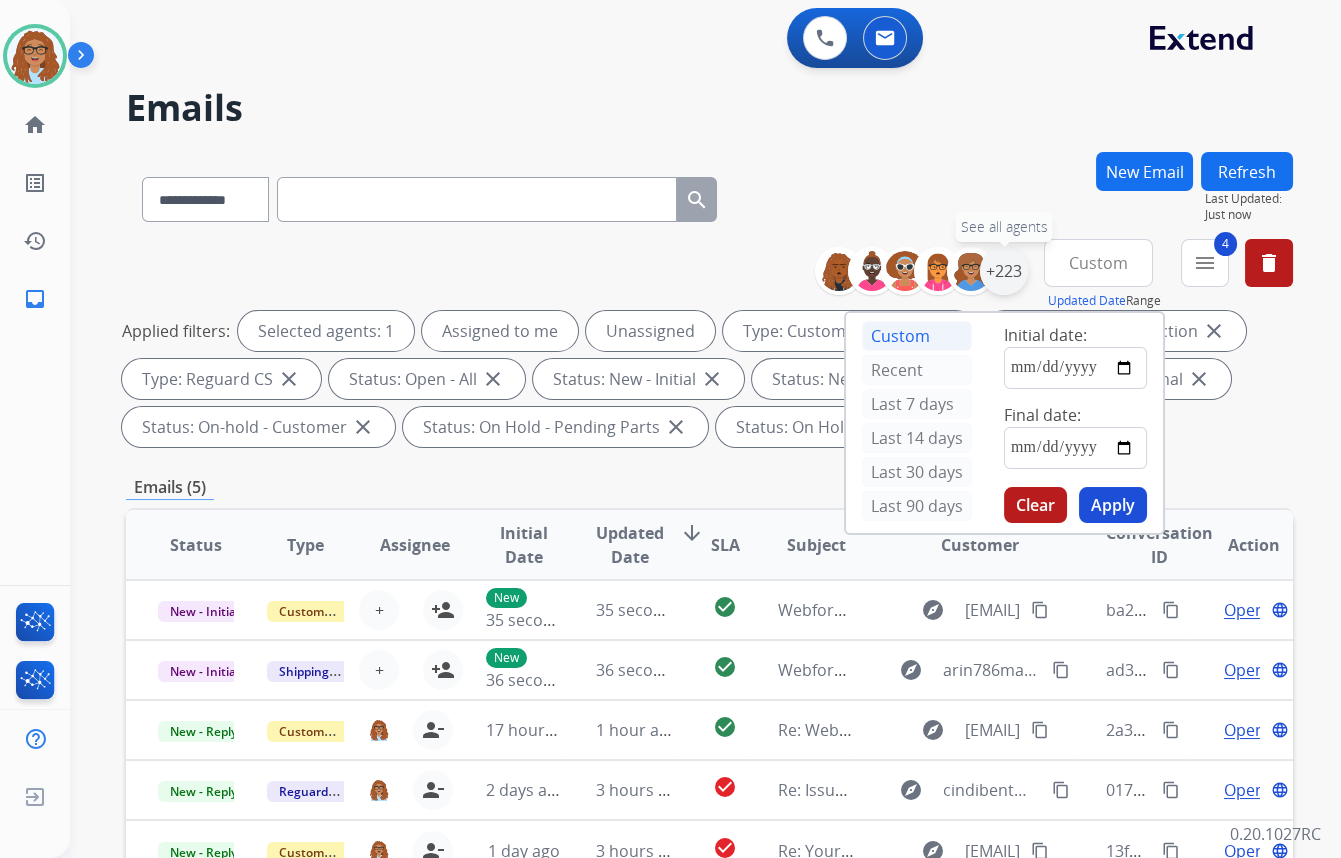 click on "+223" at bounding box center (1004, 271) 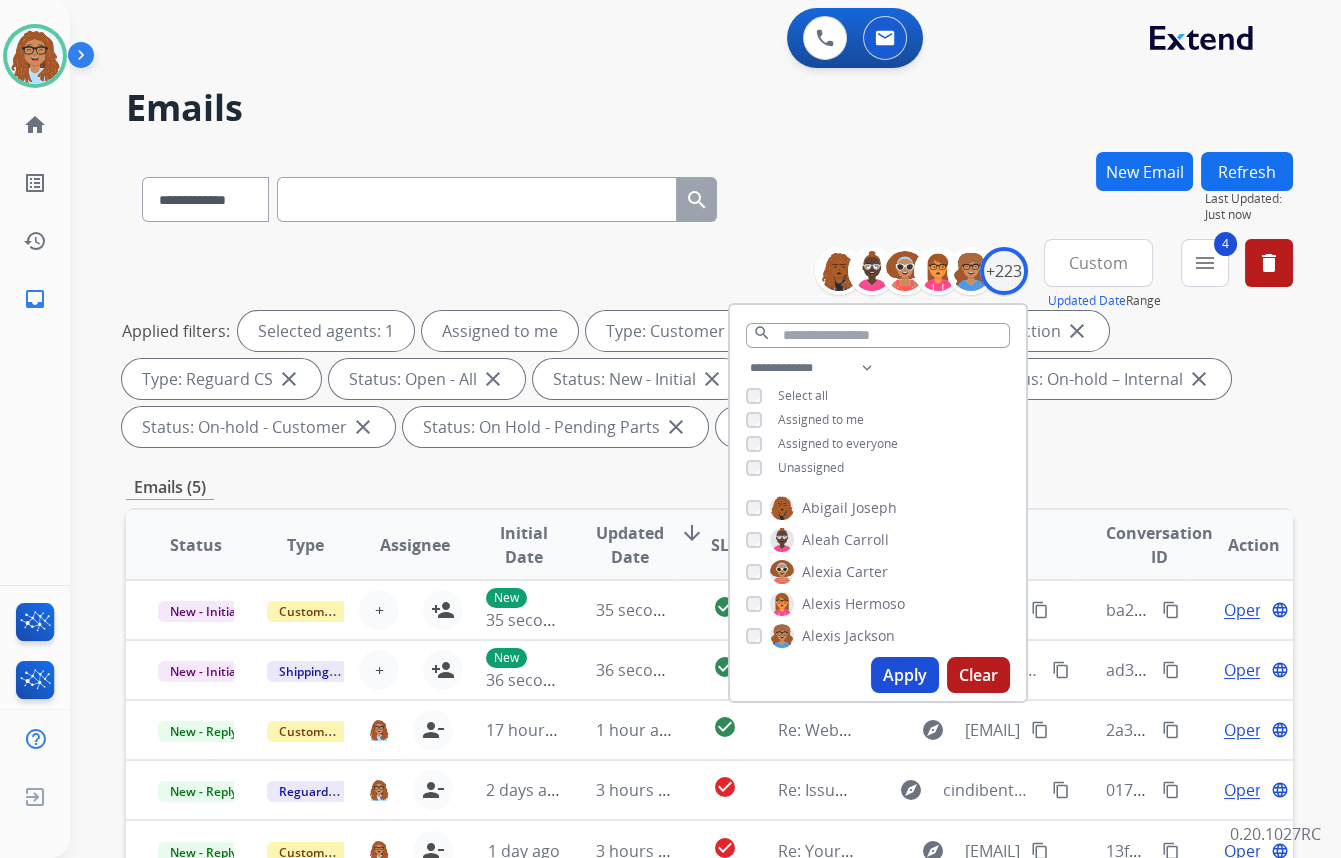 click on "Apply" at bounding box center [905, 675] 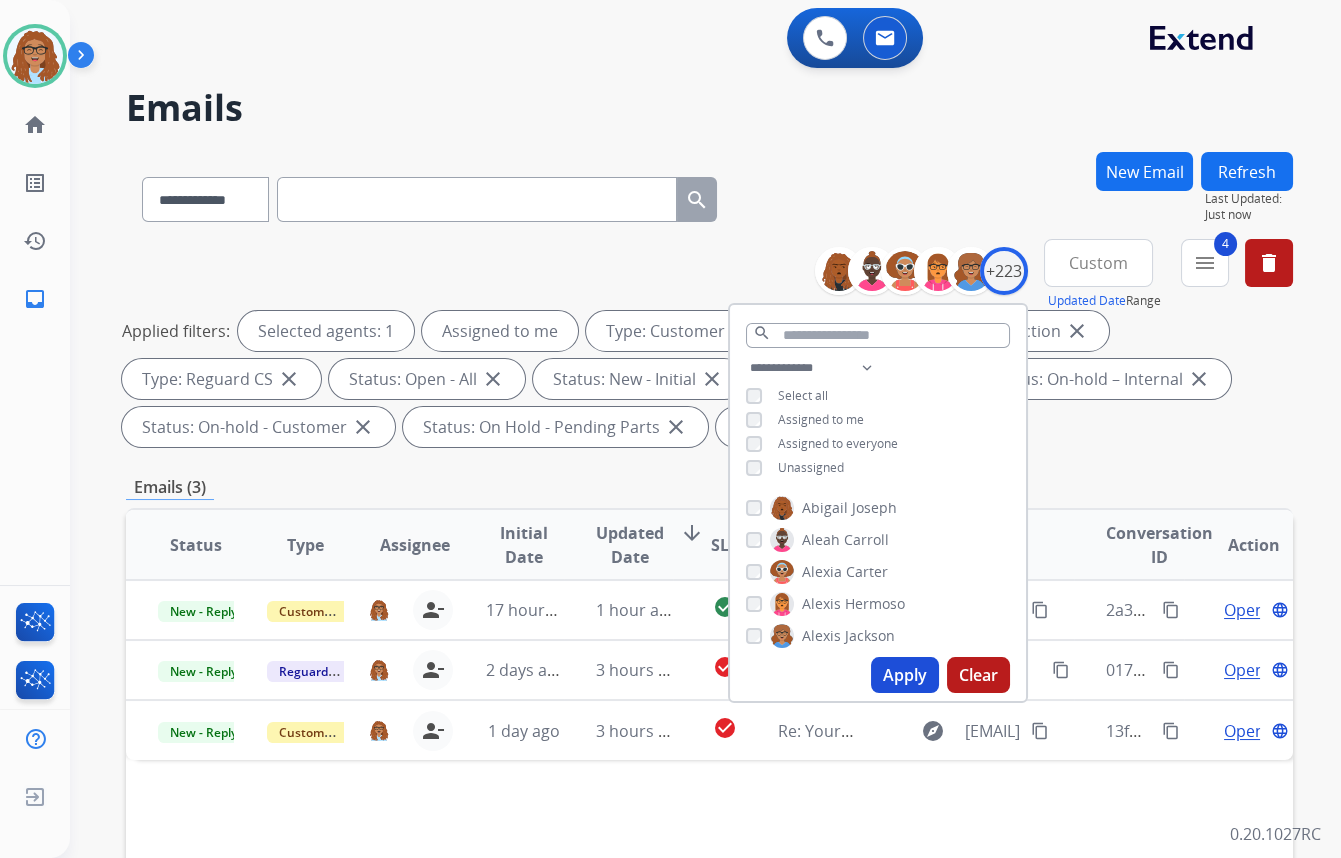 click on "Applied filters:  Selected agents: 1  Assigned to me  Type: Customer Support  close  Type: Shipping Protection  close  Type: Reguard CS  close  Status: Open - All  close  Status: New - Initial  close  Status: New - Reply  close  Status: On-hold – Internal  close  Status: On-hold - Customer  close  Status: On Hold - Pending Parts  close  Status: On Hold - Servicers  close" at bounding box center [705, 379] 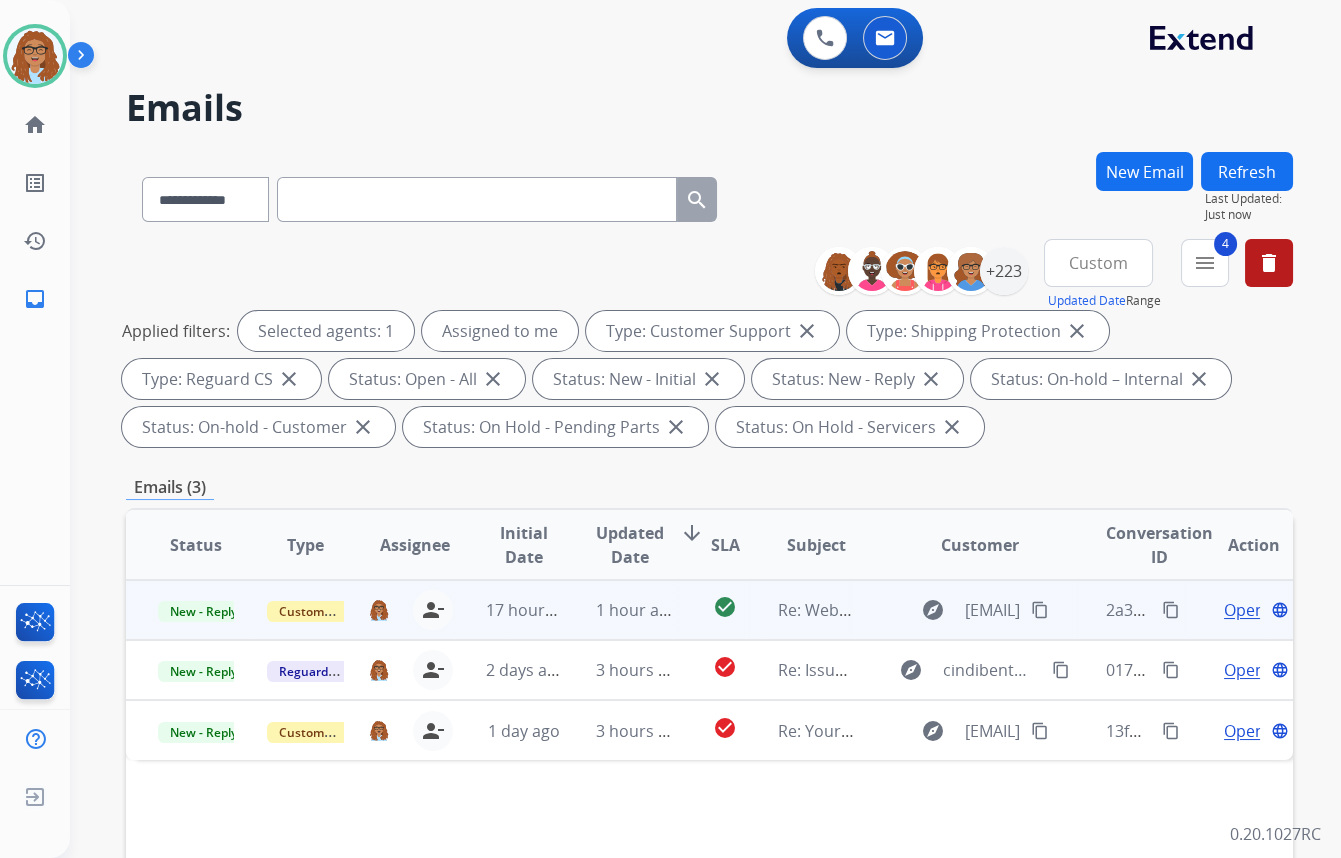 scroll, scrollTop: 90, scrollLeft: 0, axis: vertical 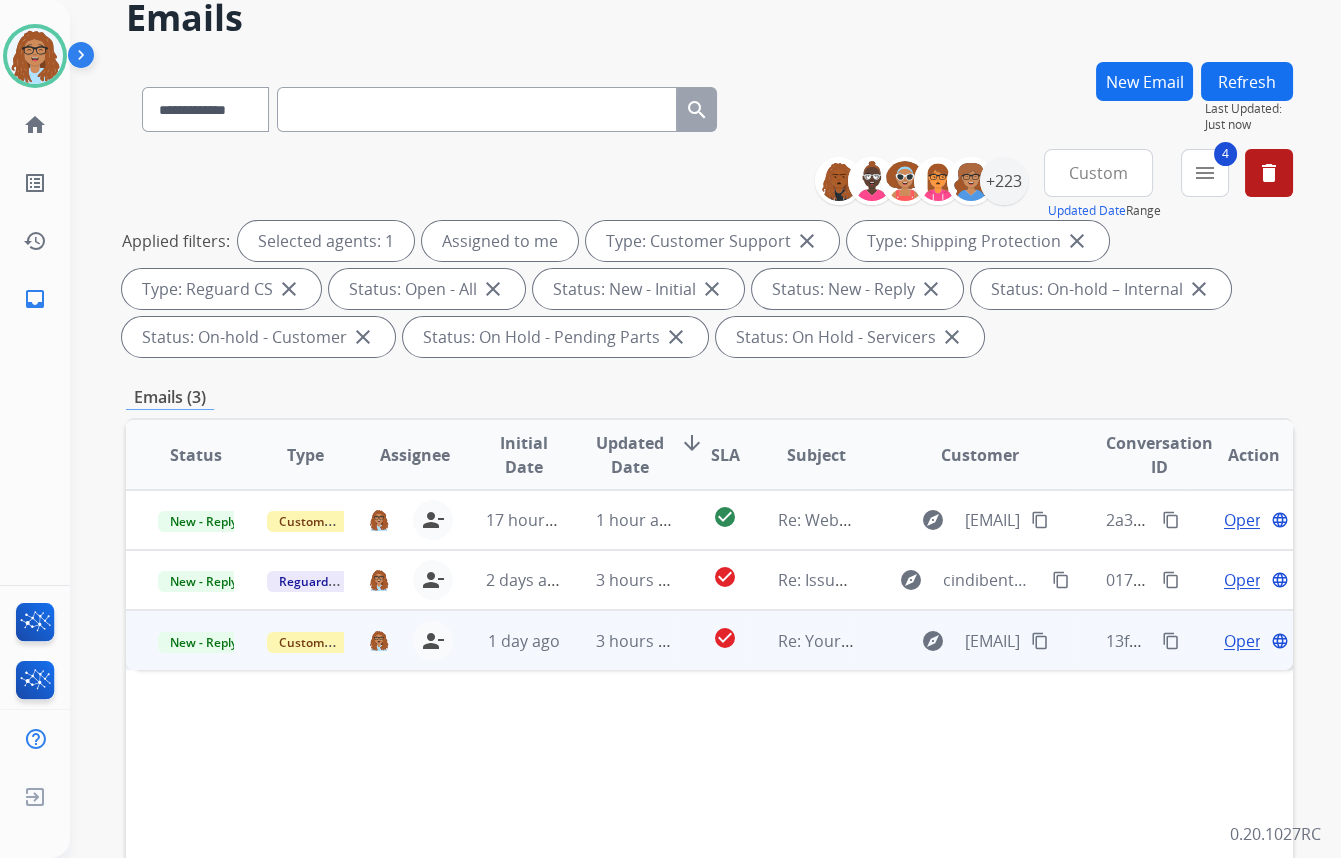 click on "content_copy" at bounding box center (1171, 641) 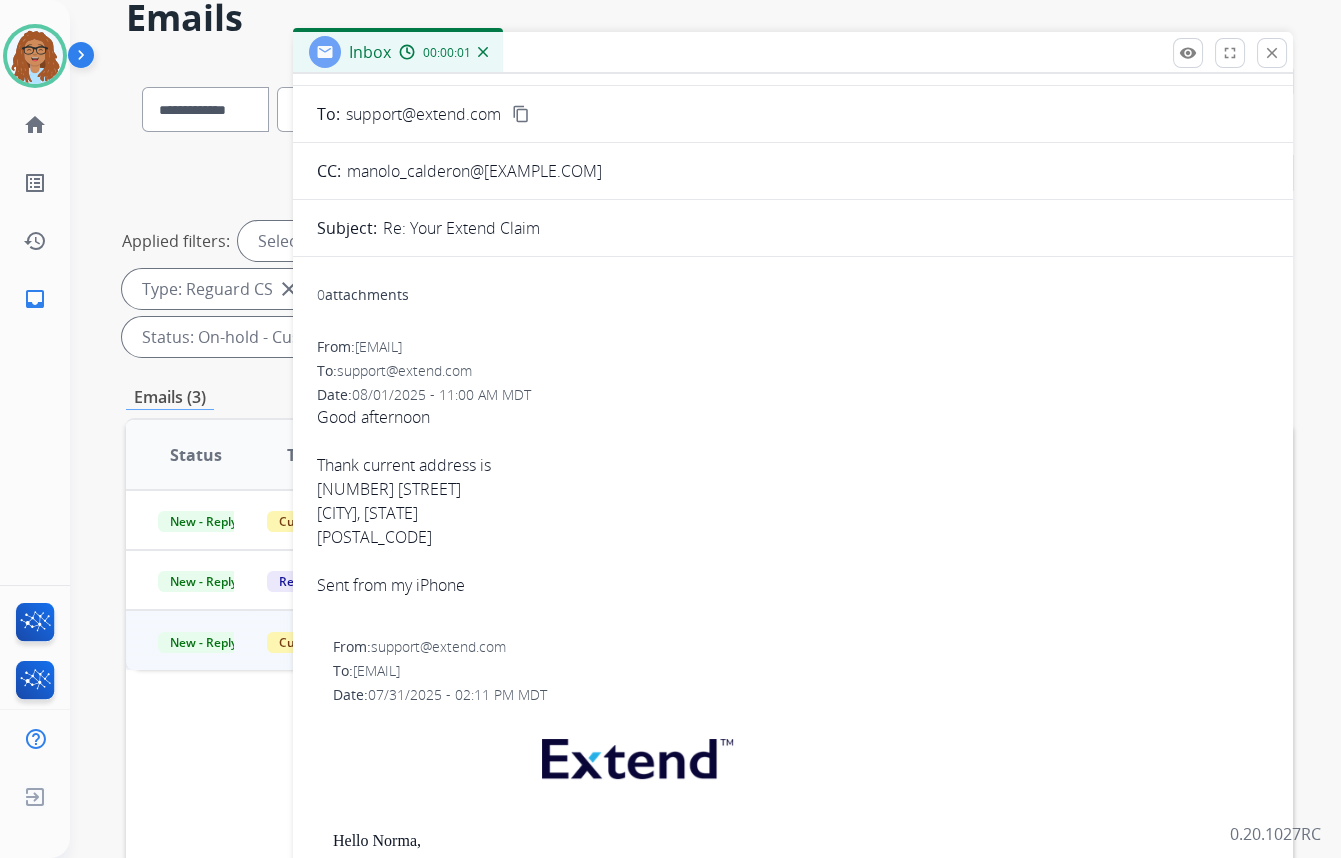 scroll, scrollTop: 90, scrollLeft: 0, axis: vertical 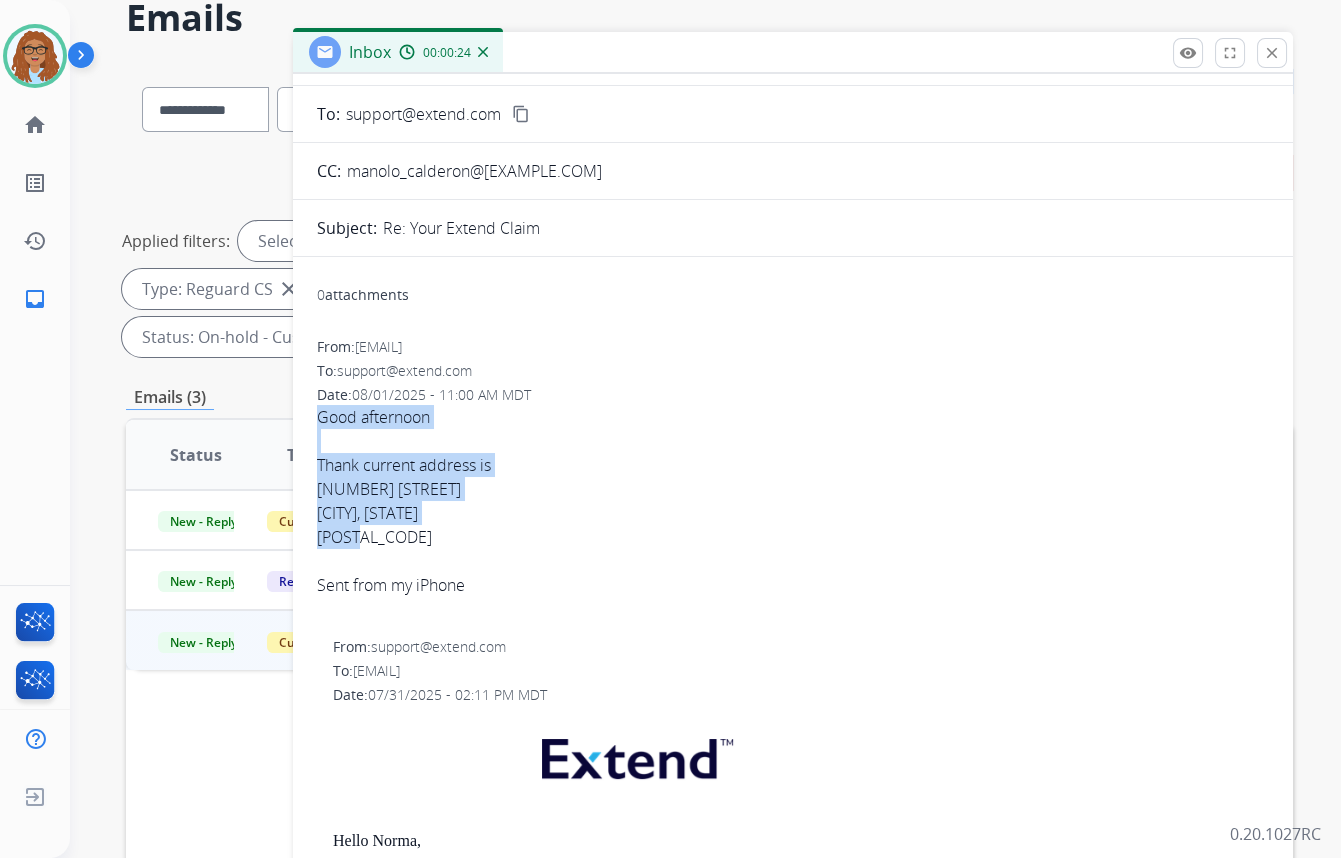 drag, startPoint x: 318, startPoint y: 529, endPoint x: 317, endPoint y: 424, distance: 105.00476 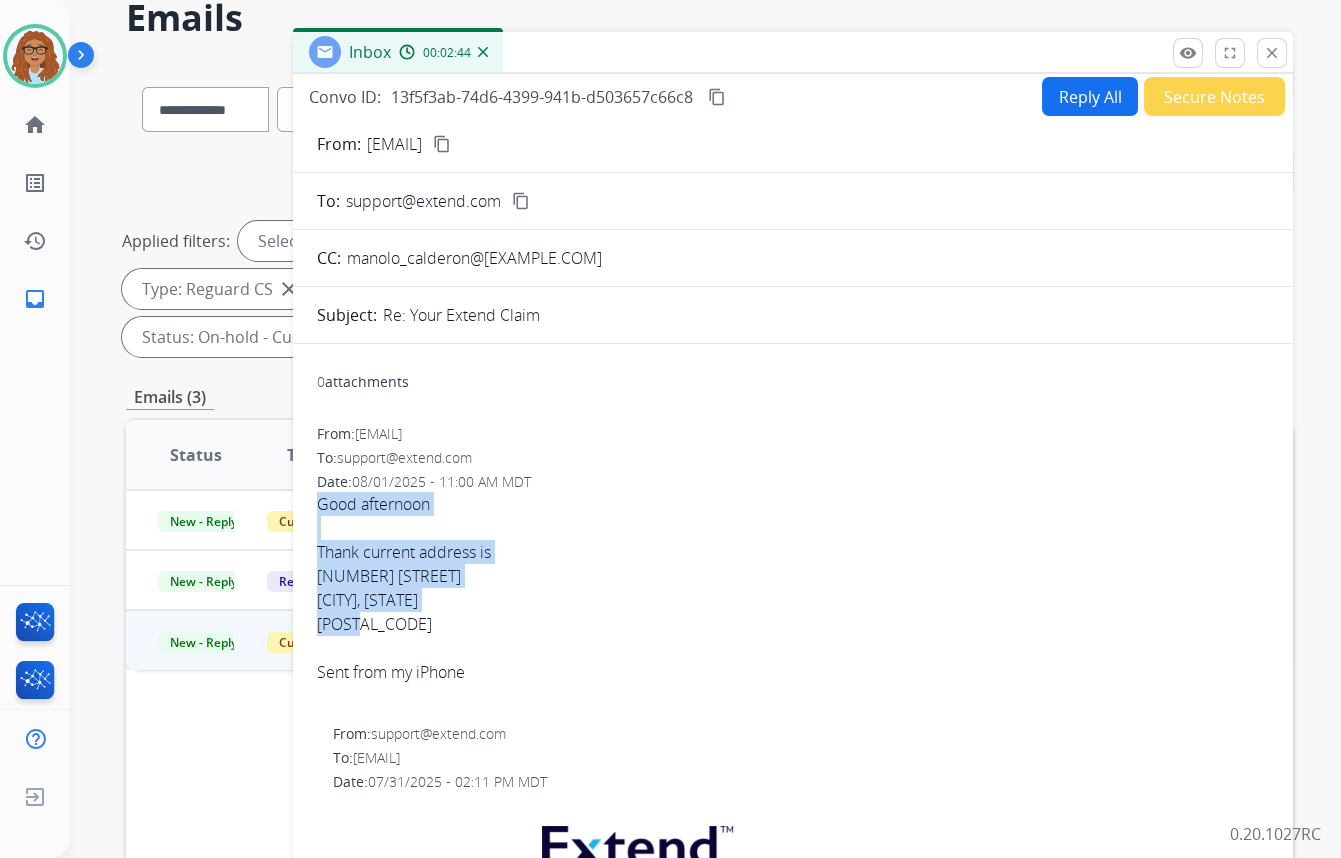 scroll, scrollTop: 0, scrollLeft: 0, axis: both 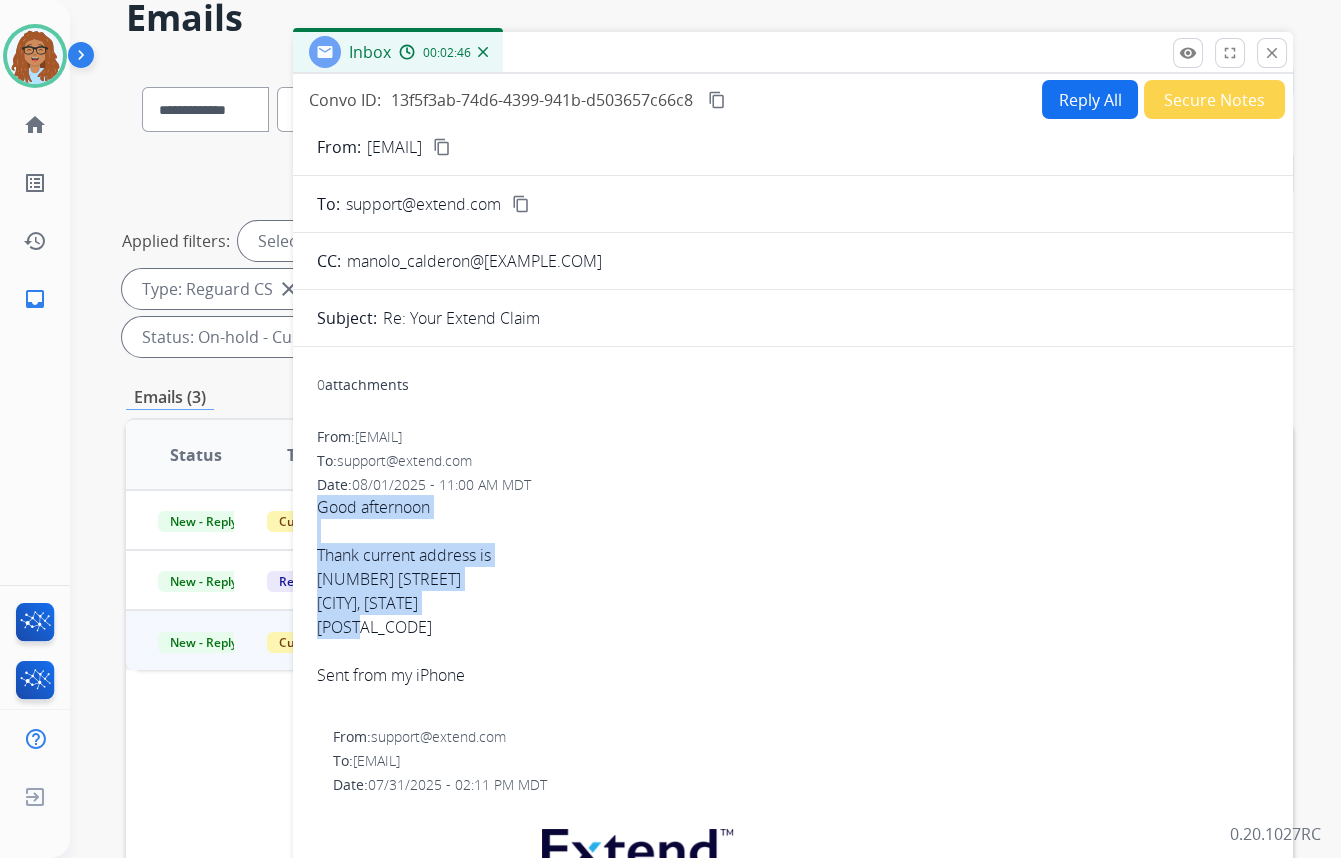 click on "Reply All" at bounding box center [1090, 99] 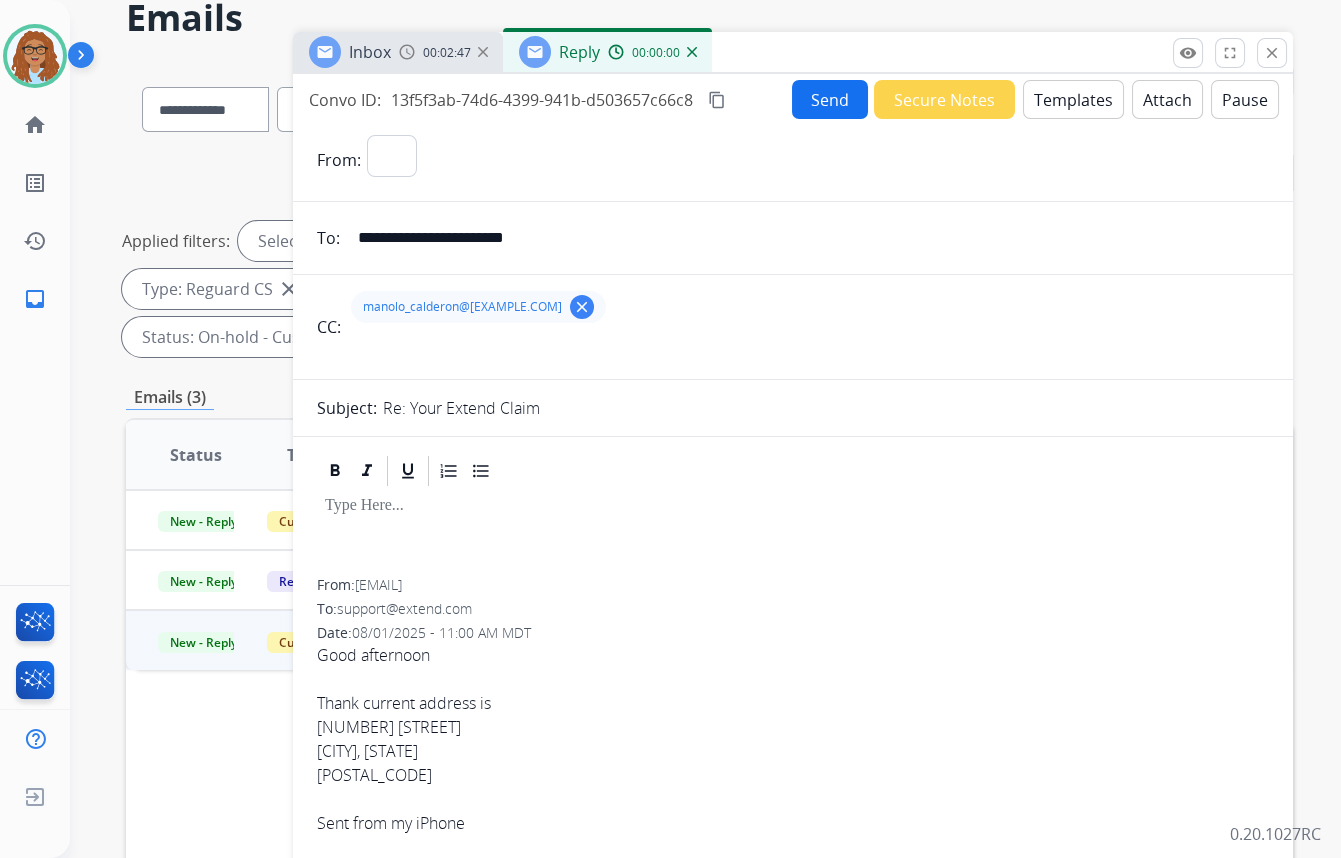 select on "**********" 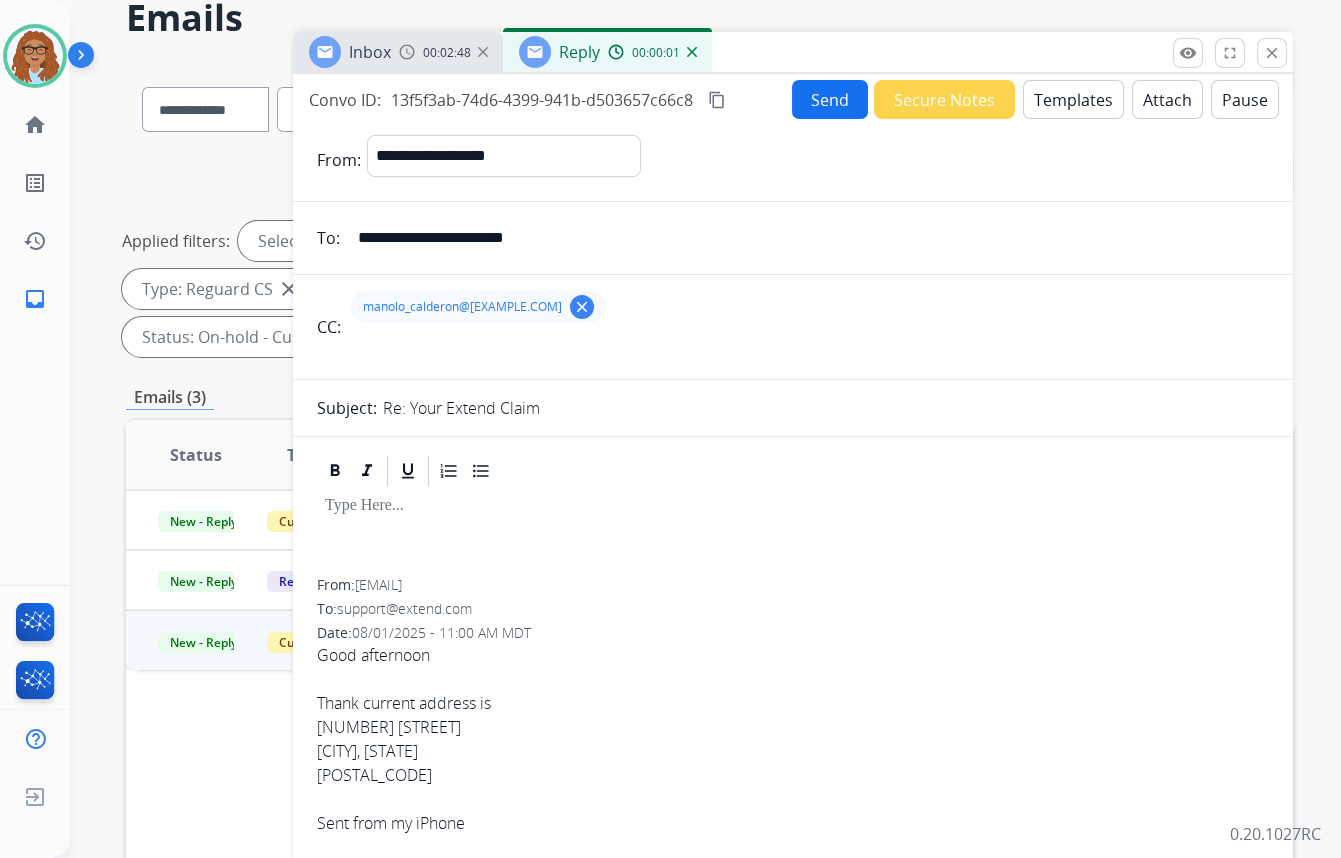 click on "Templates" at bounding box center [1073, 99] 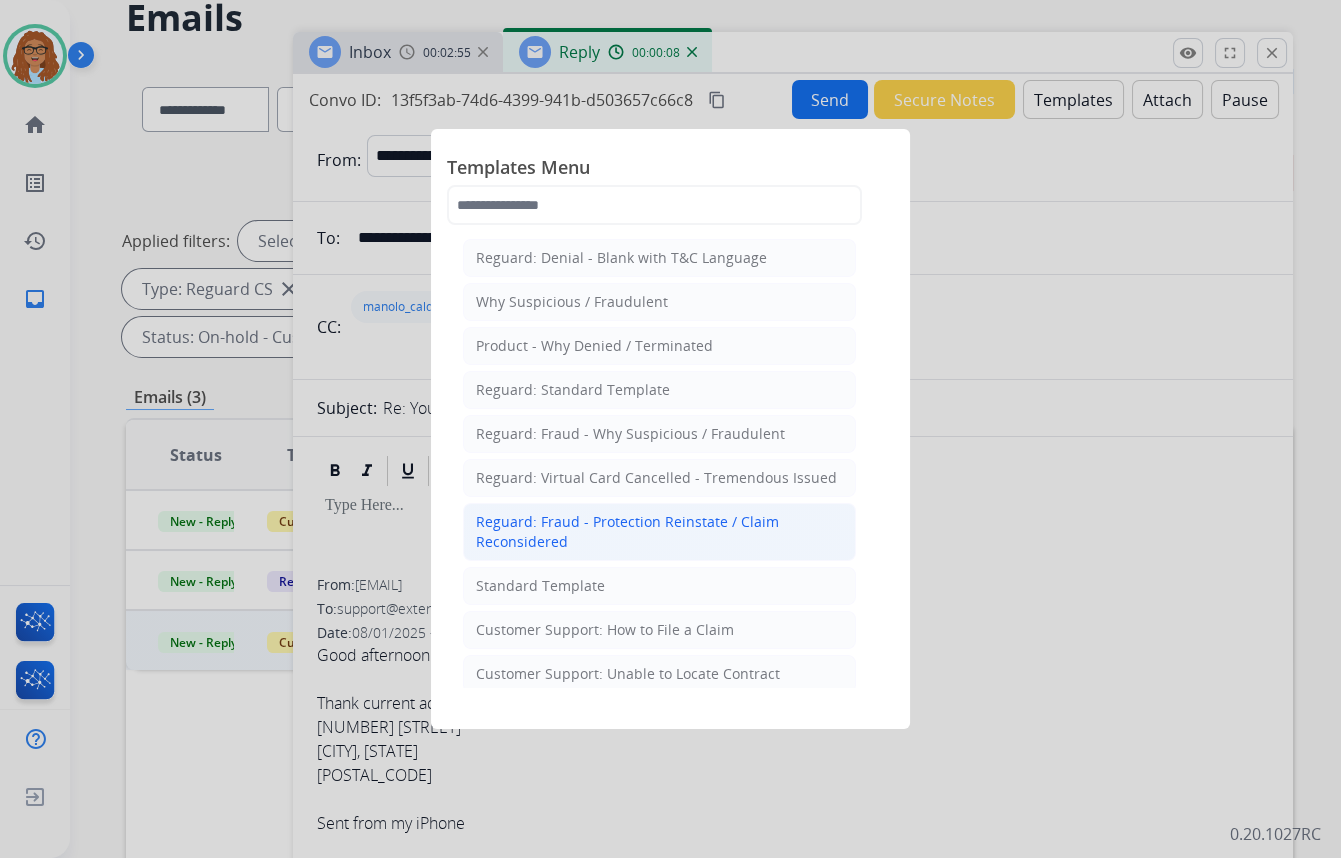 scroll, scrollTop: 90, scrollLeft: 0, axis: vertical 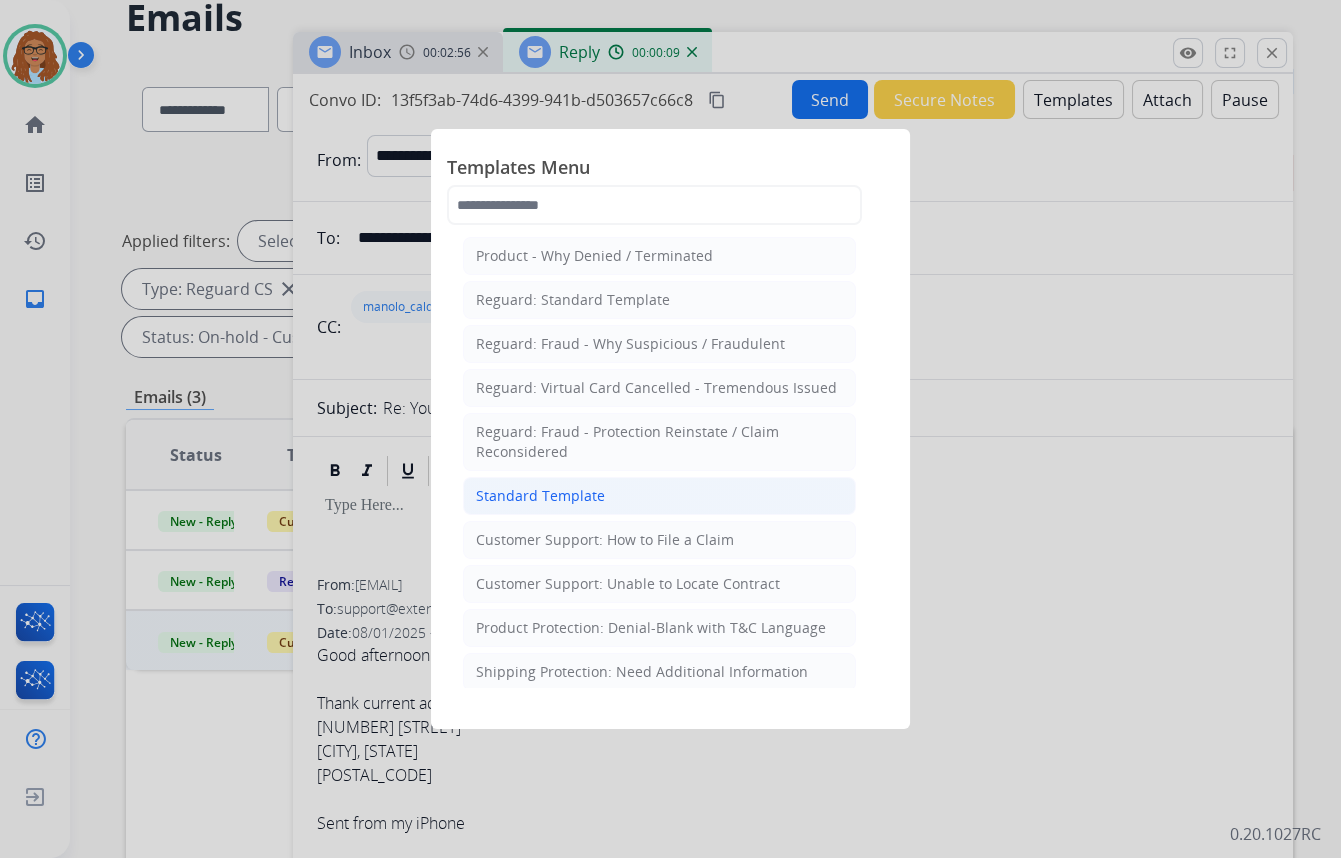 click on "Standard Template" 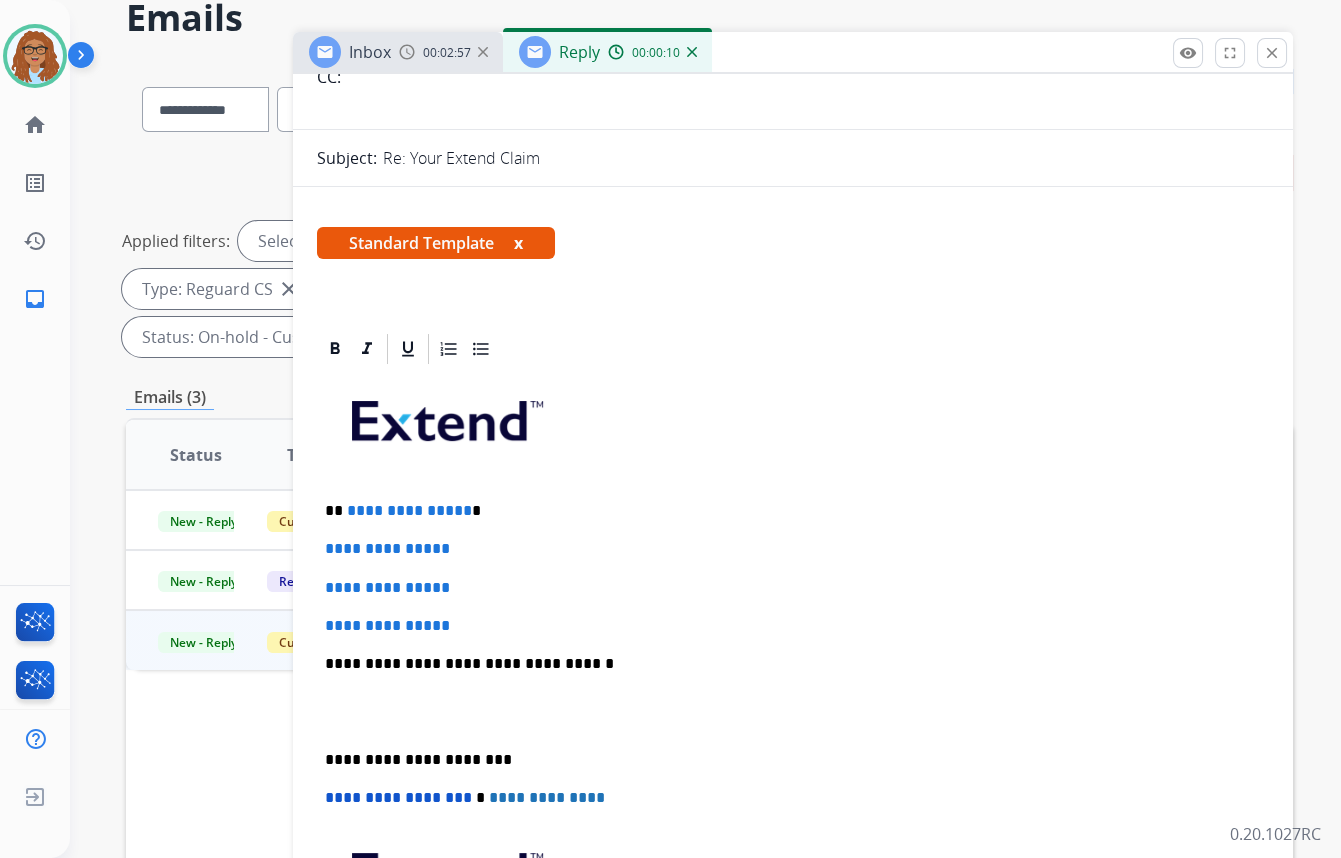 scroll, scrollTop: 272, scrollLeft: 0, axis: vertical 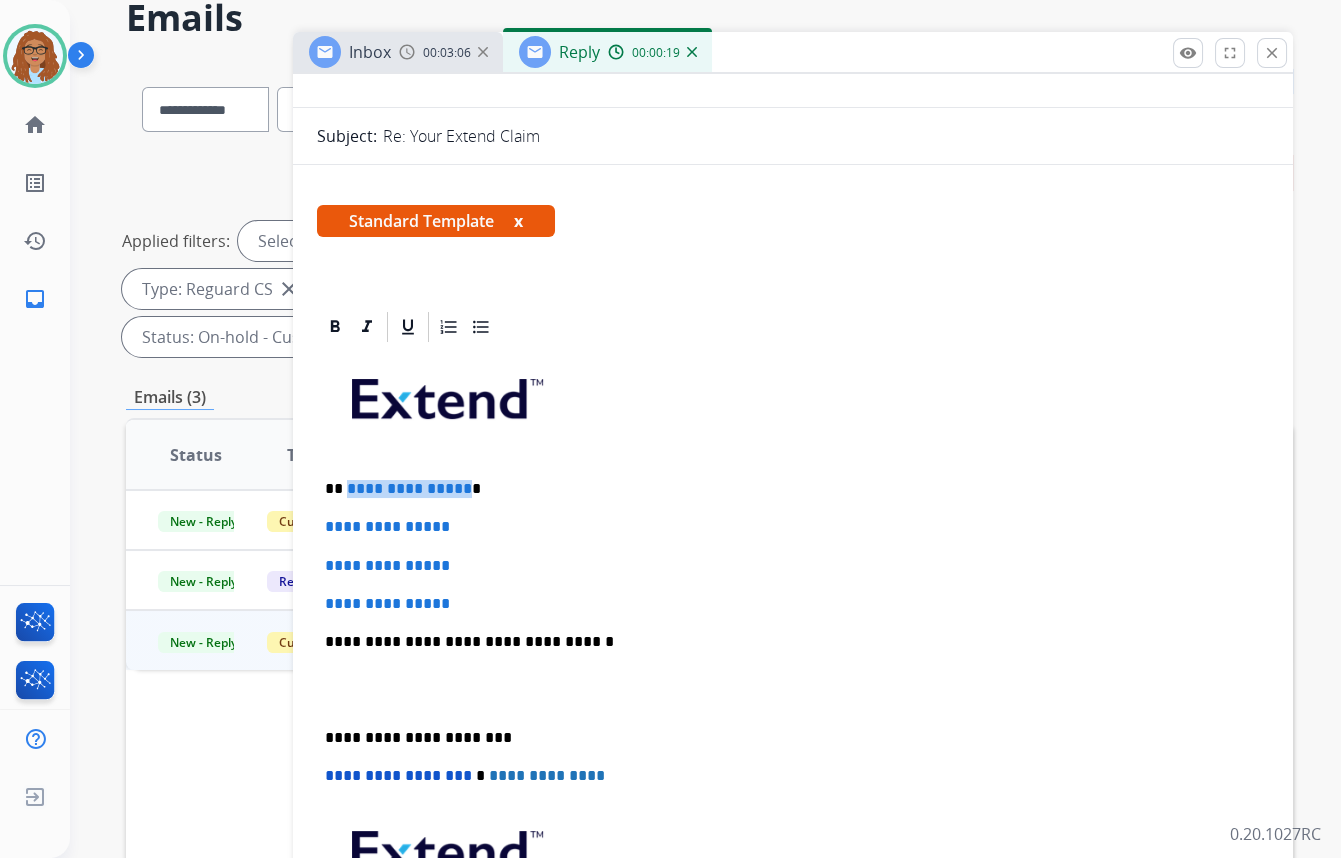 drag, startPoint x: 459, startPoint y: 478, endPoint x: 346, endPoint y: 482, distance: 113.07078 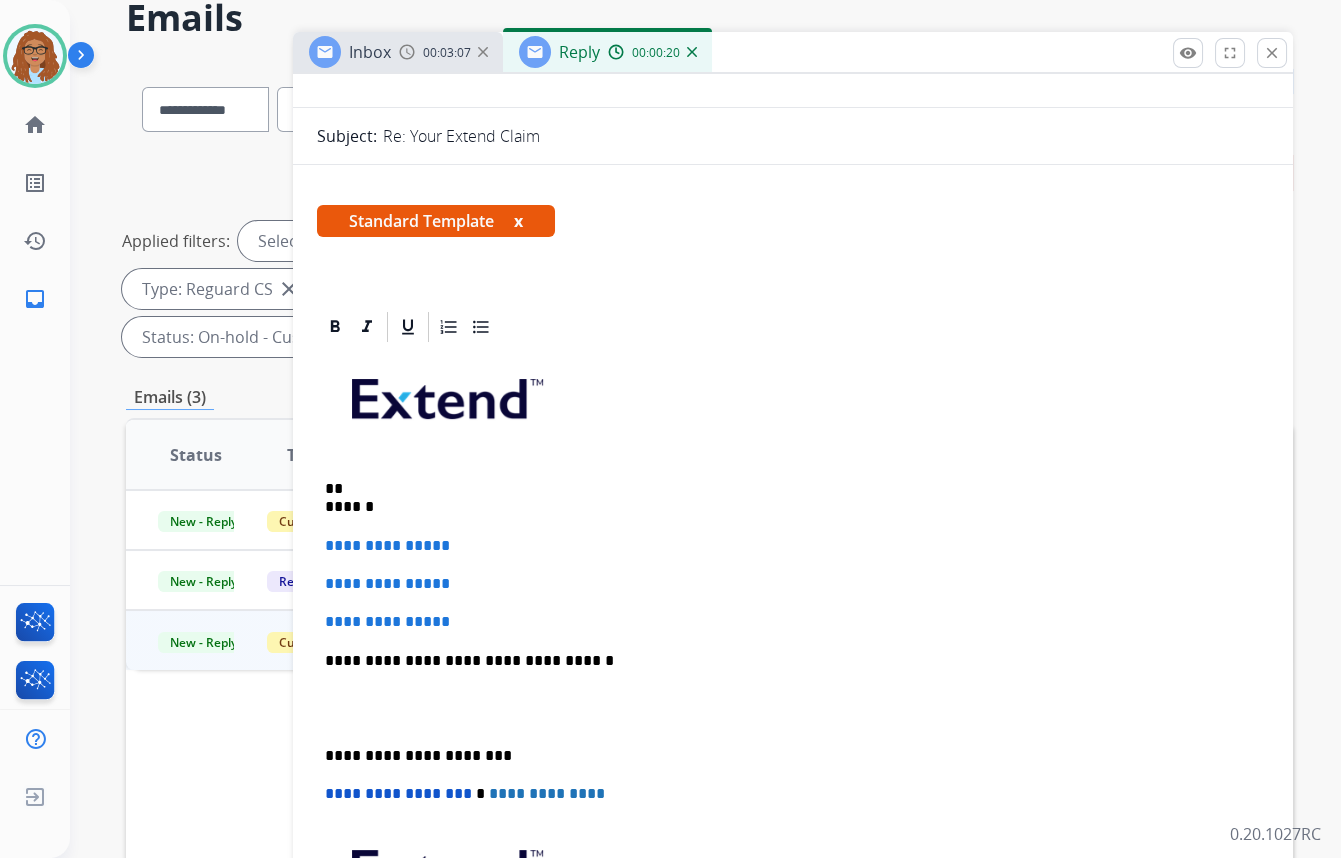 click on "** ******" at bounding box center [785, 498] 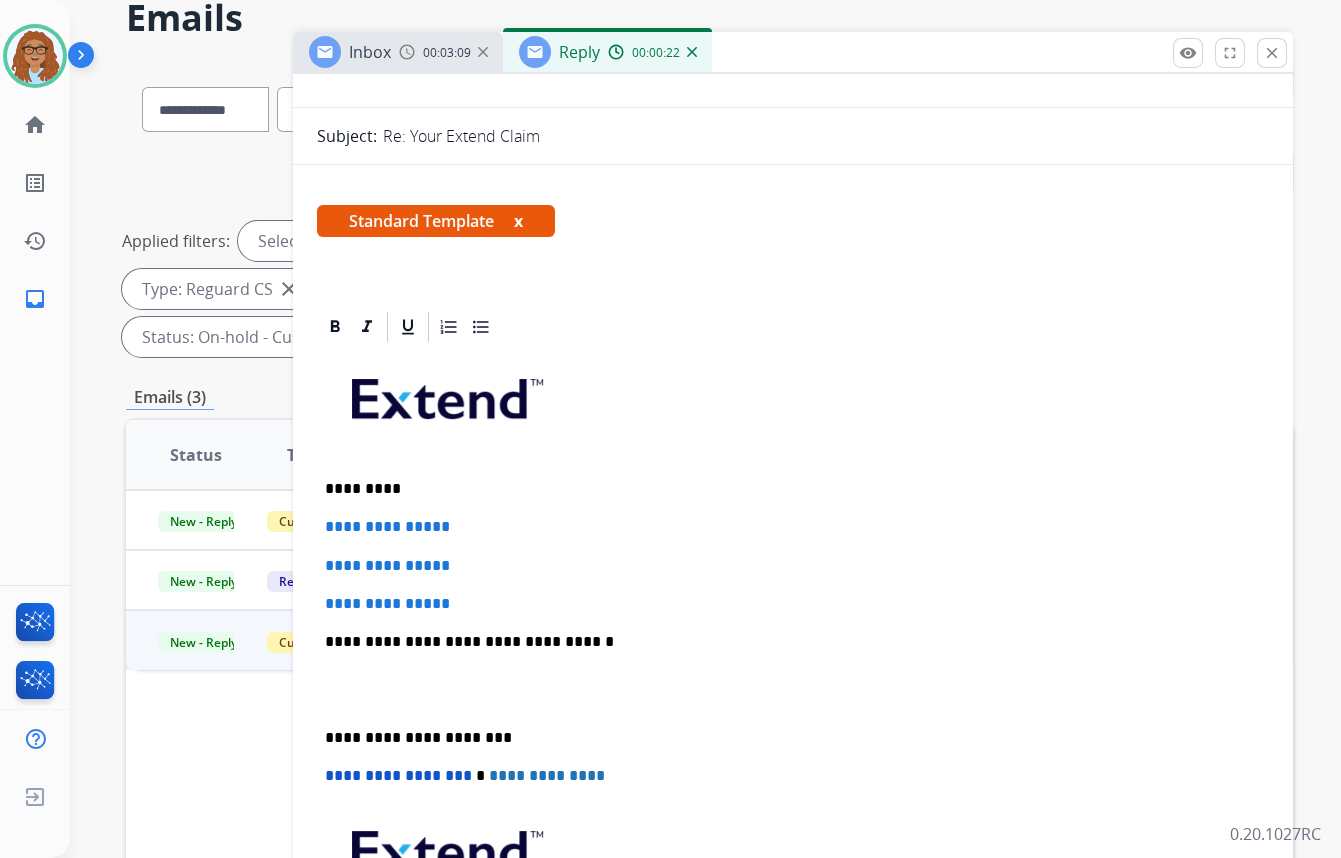 click on "*********" at bounding box center (785, 489) 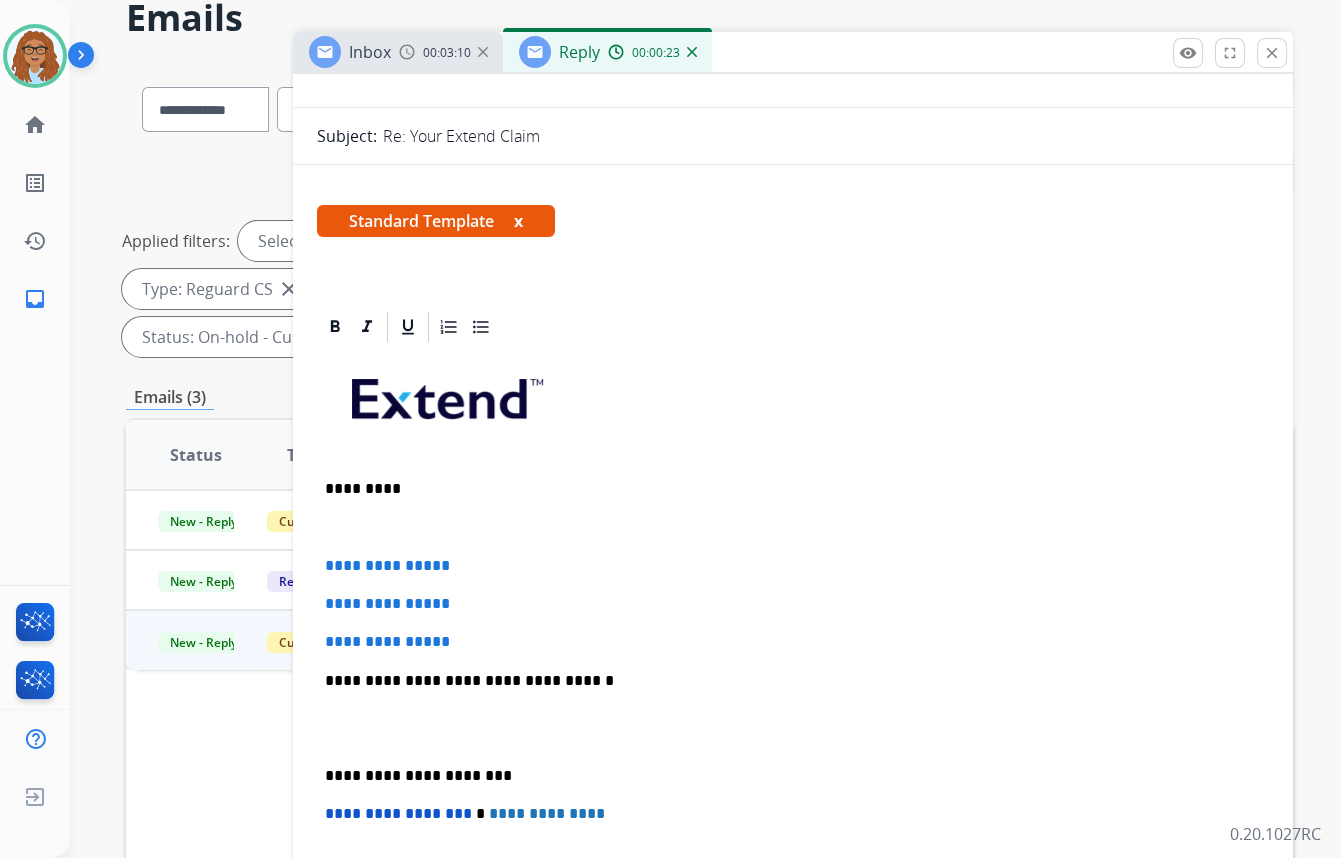 type 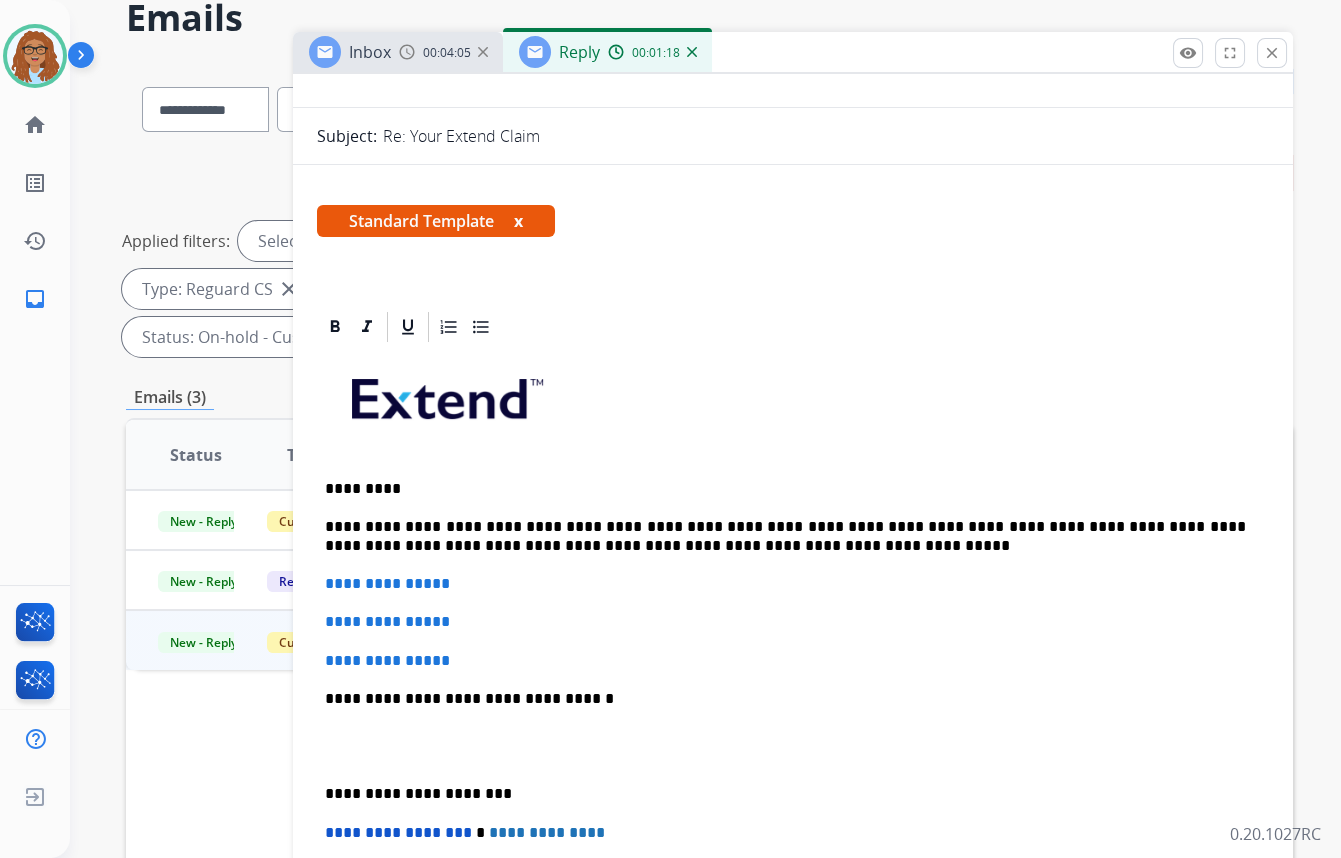 click on "**********" at bounding box center [785, 536] 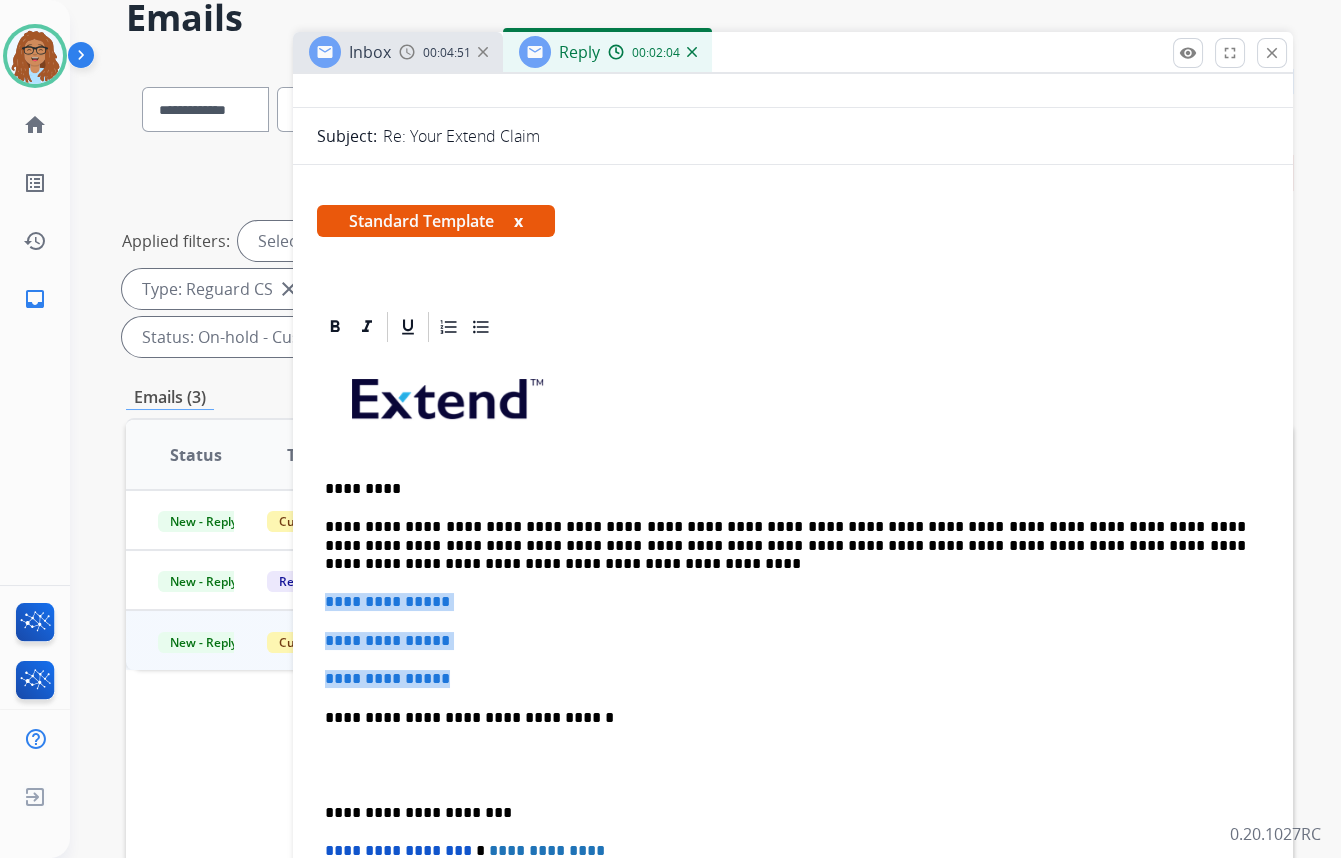drag, startPoint x: 461, startPoint y: 673, endPoint x: 302, endPoint y: 592, distance: 178.44327 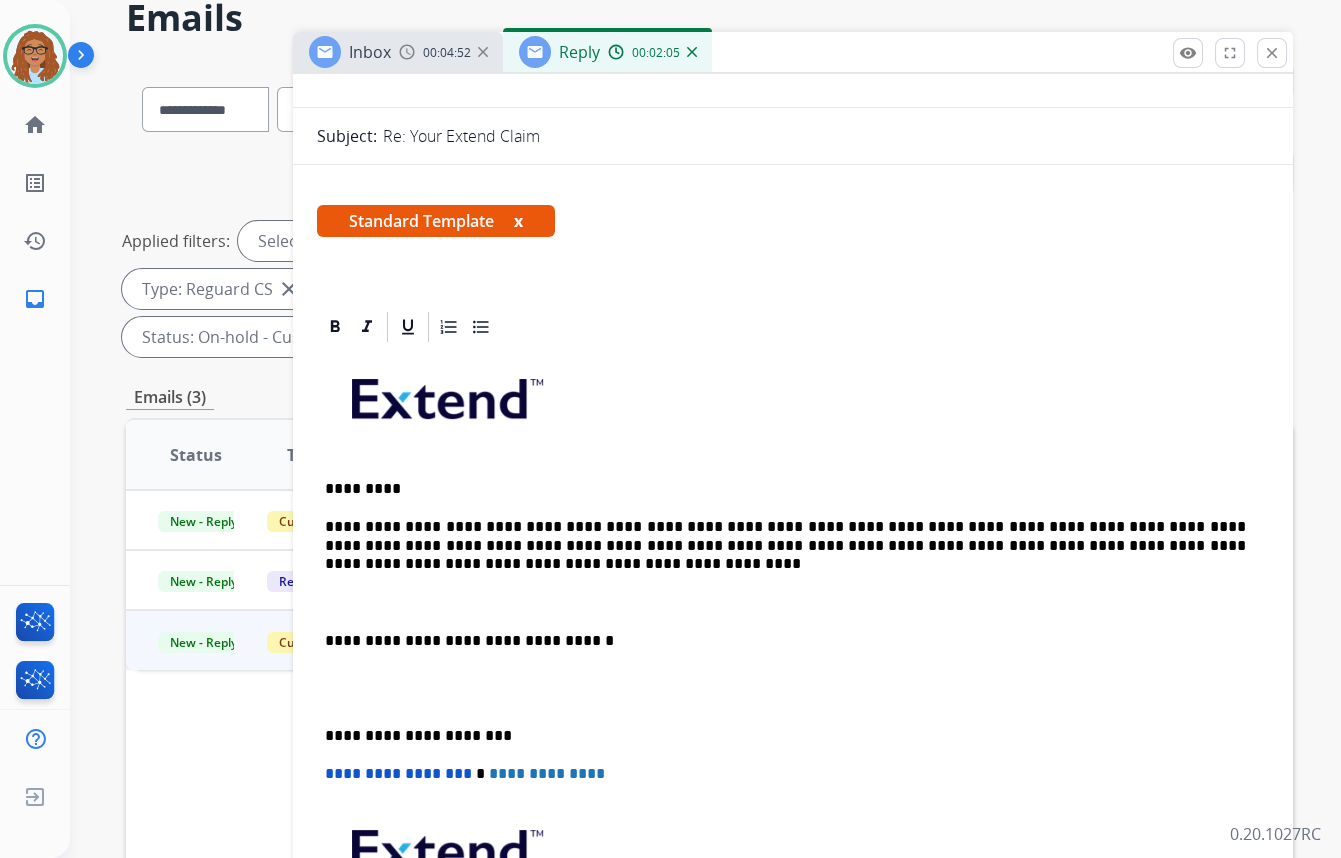 click on "**********" at bounding box center (793, 688) 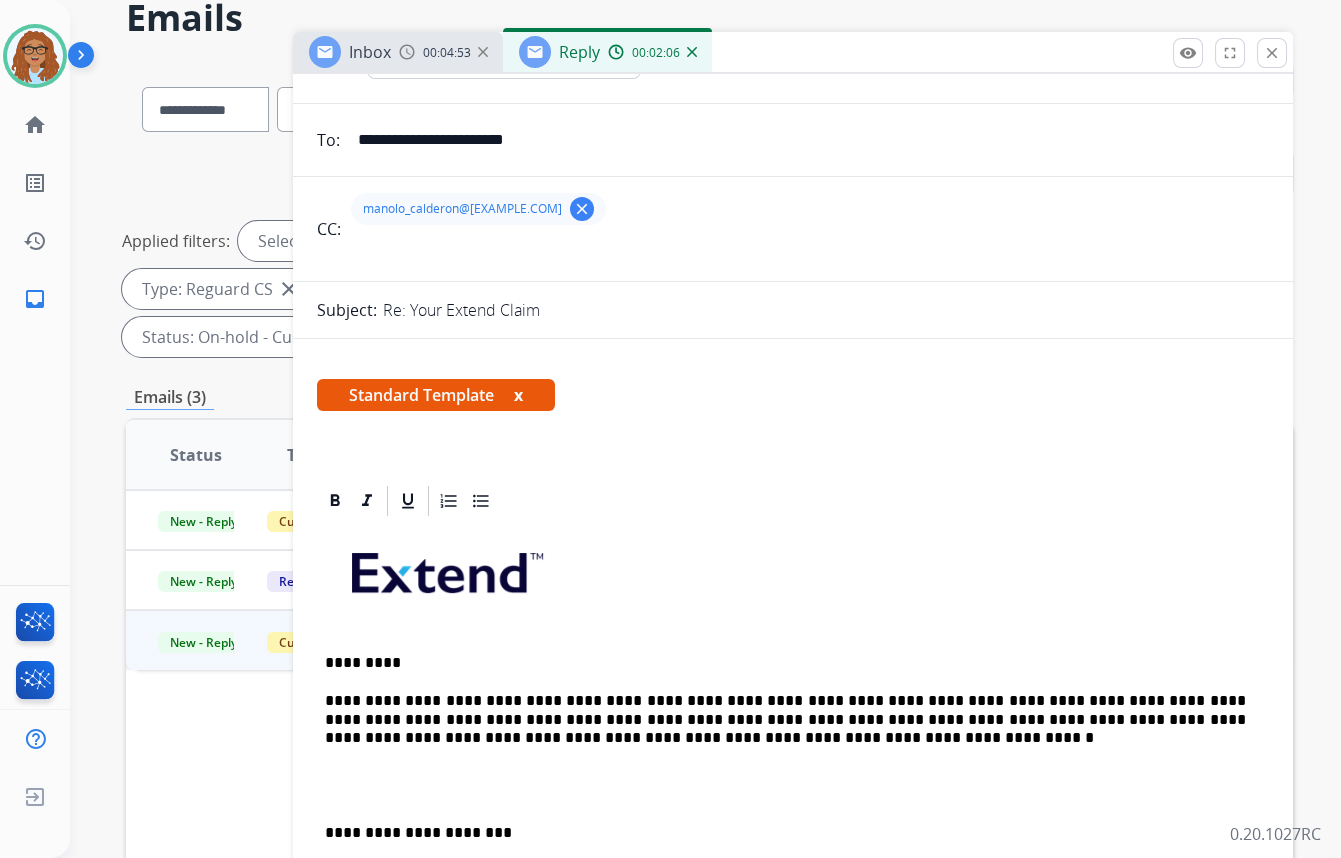 scroll, scrollTop: 0, scrollLeft: 0, axis: both 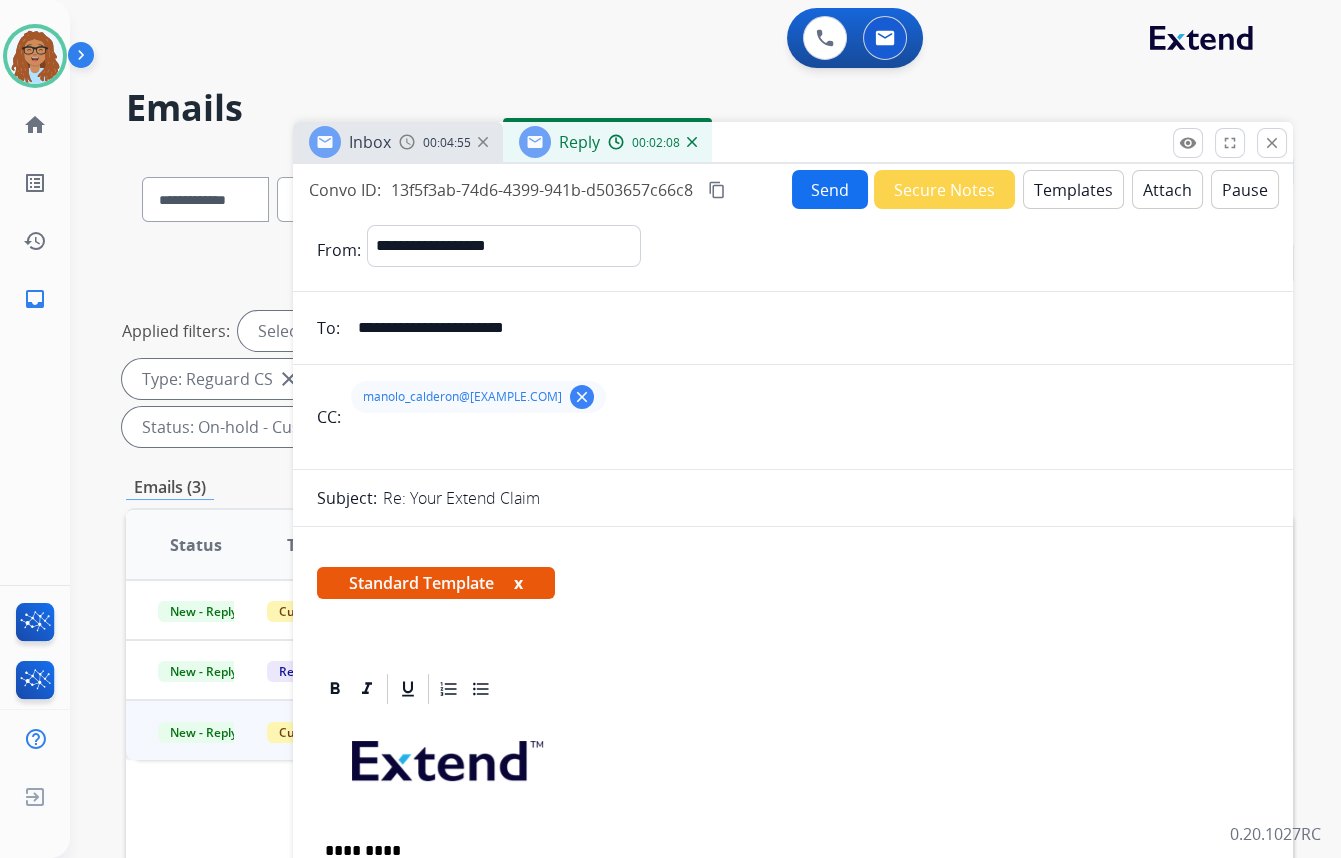 click on "Send" at bounding box center [830, 189] 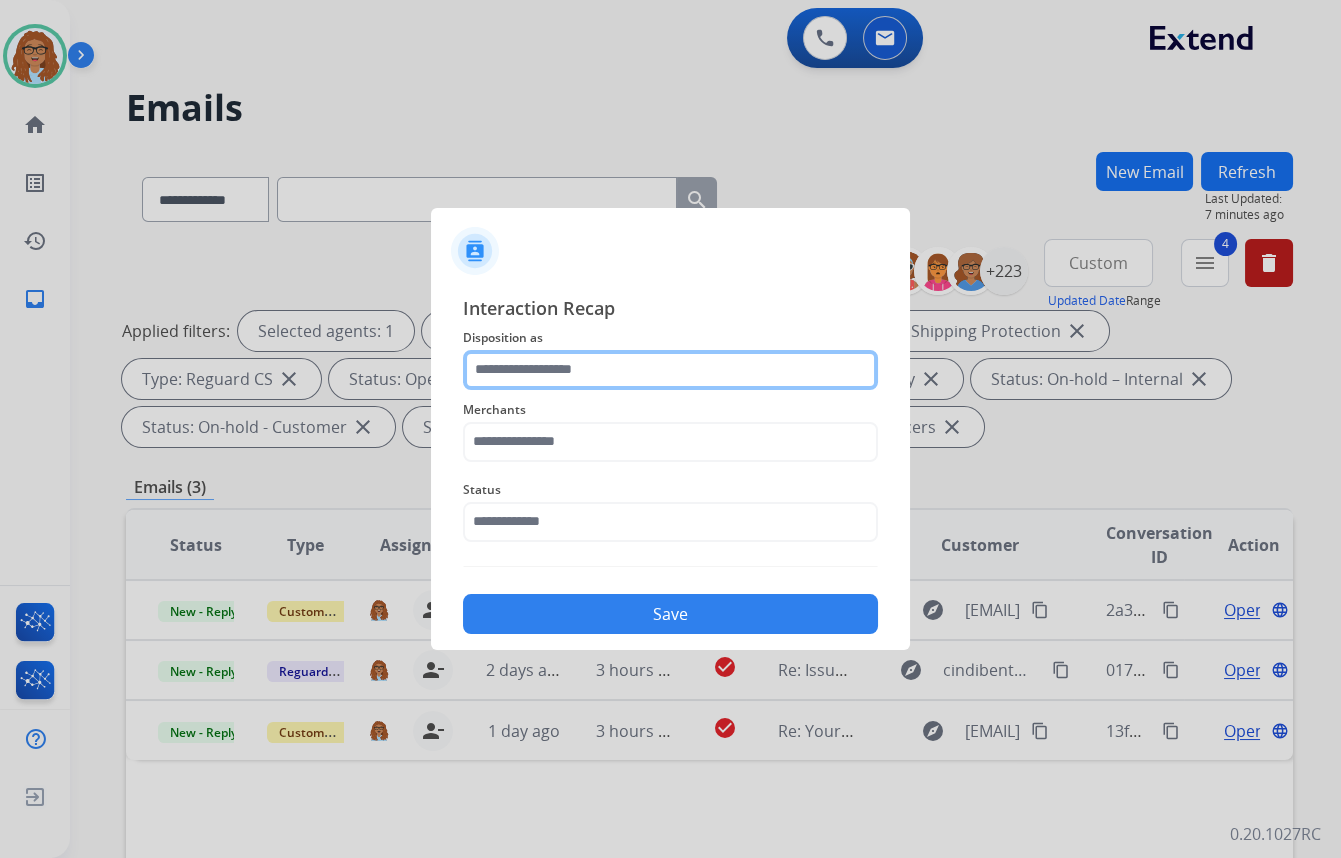 click 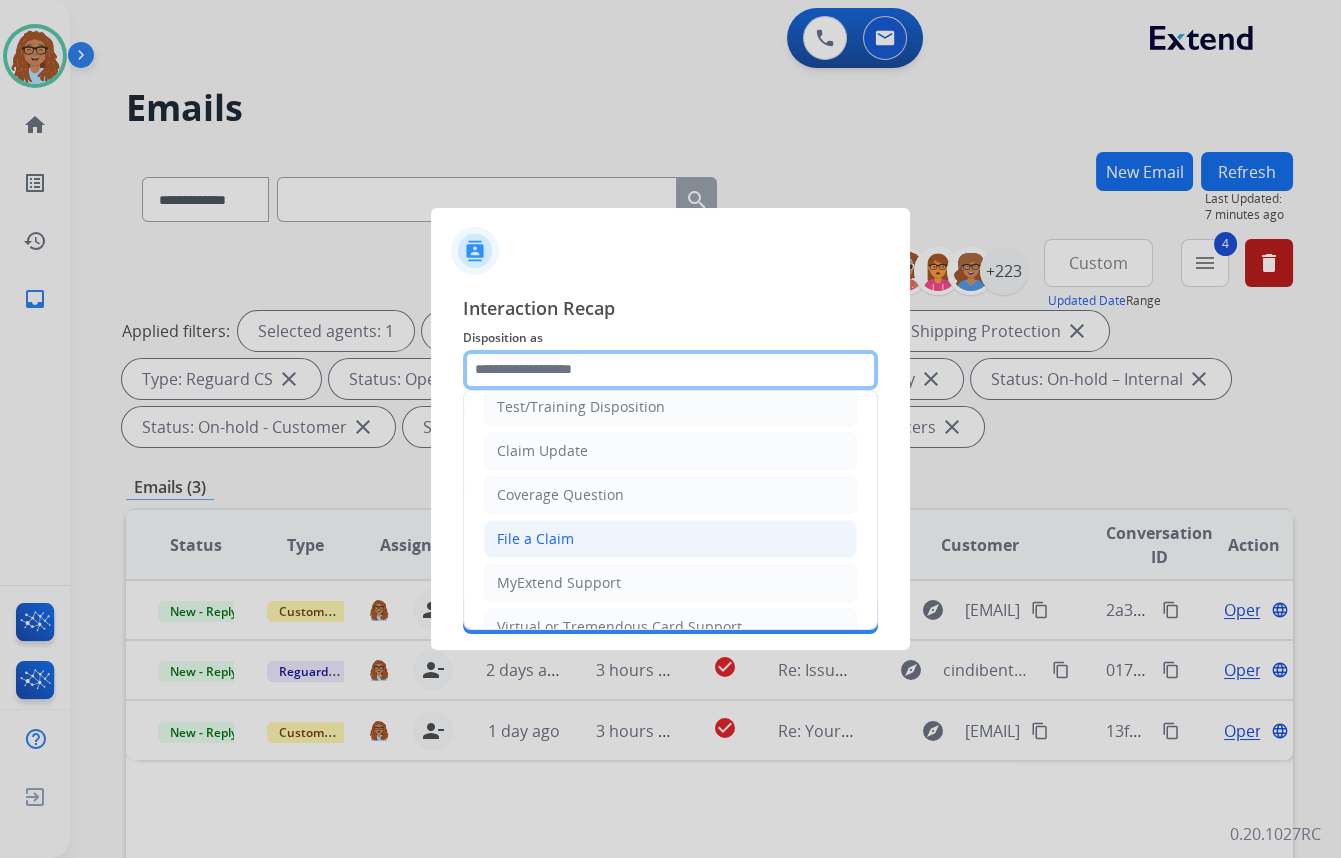 scroll, scrollTop: 90, scrollLeft: 0, axis: vertical 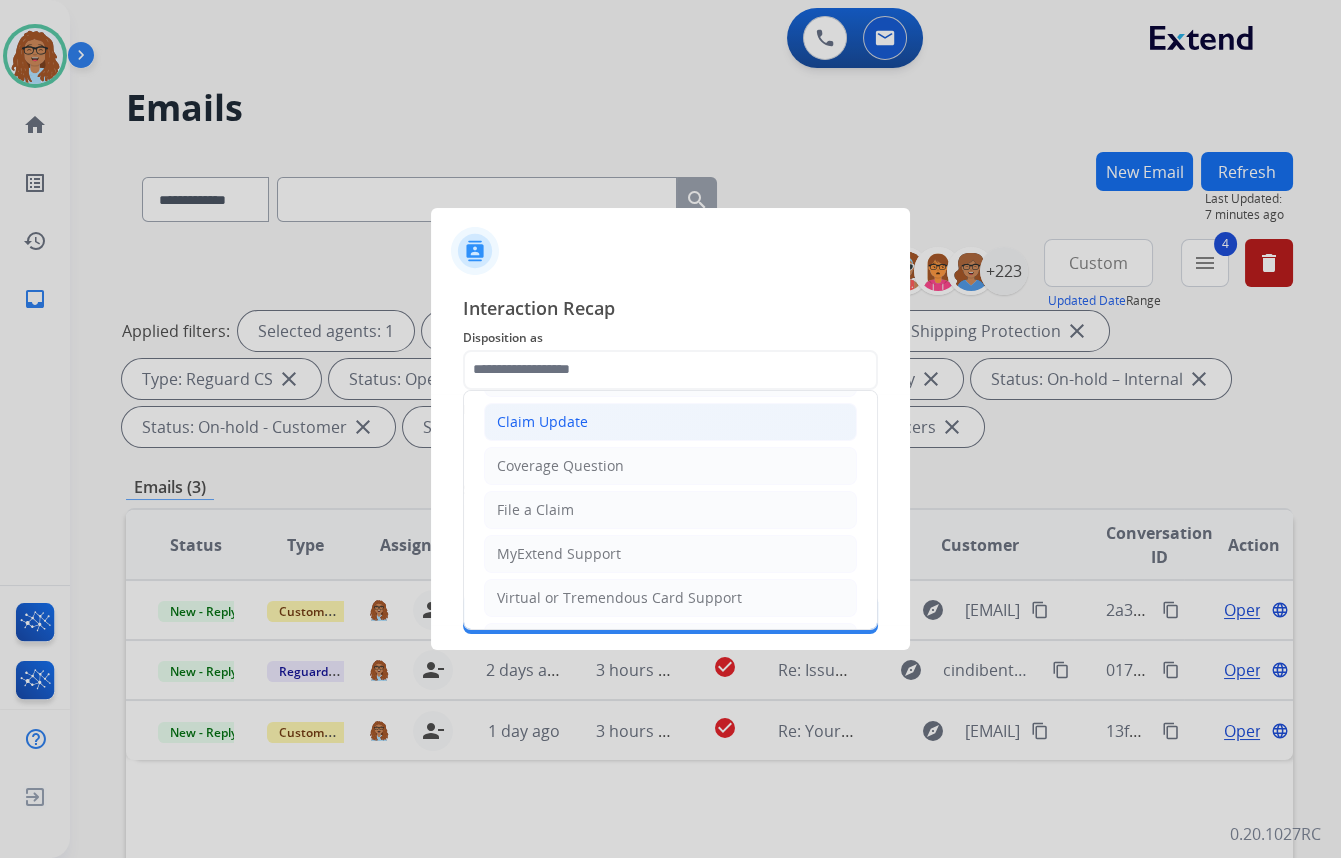 click on "Claim Update" 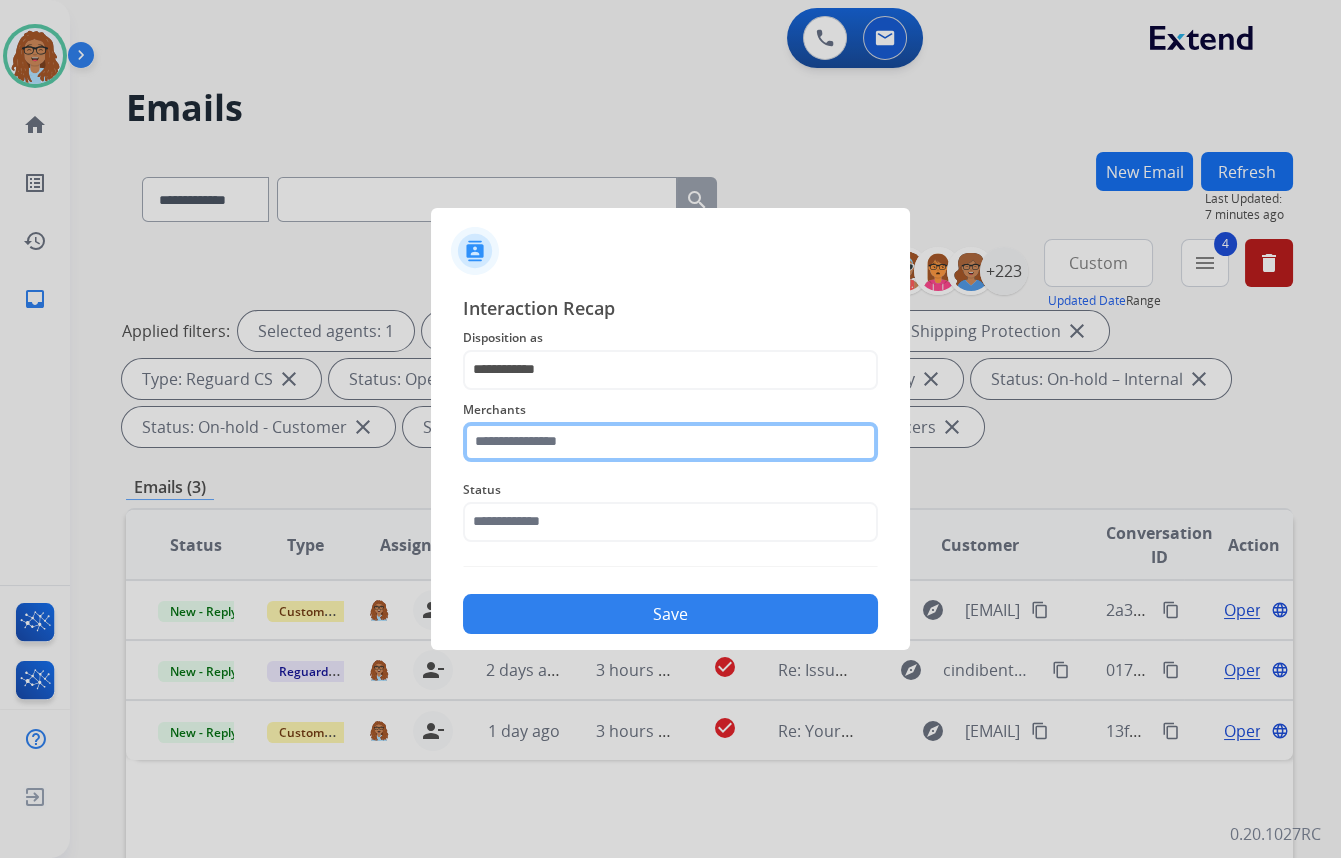 click 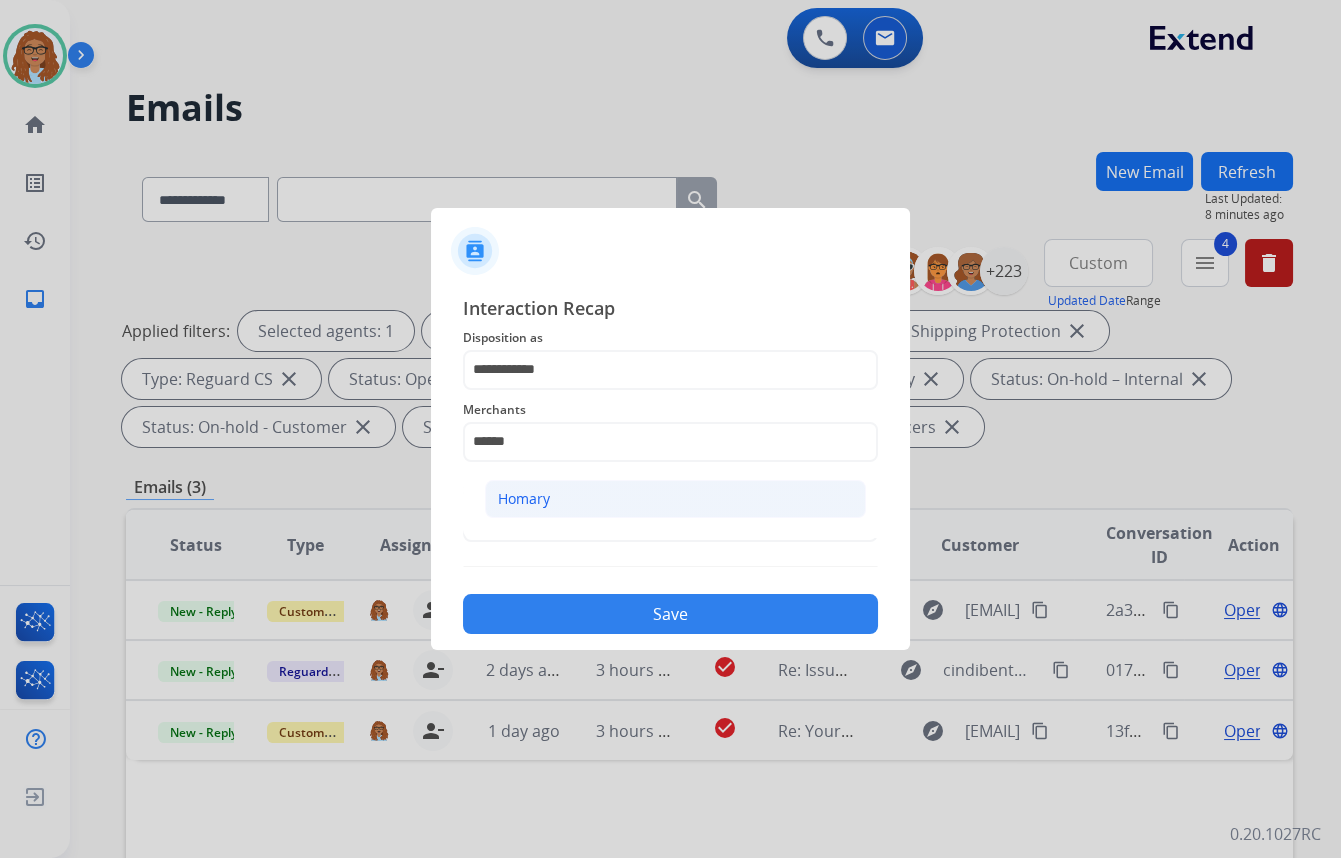 click on "Homary" 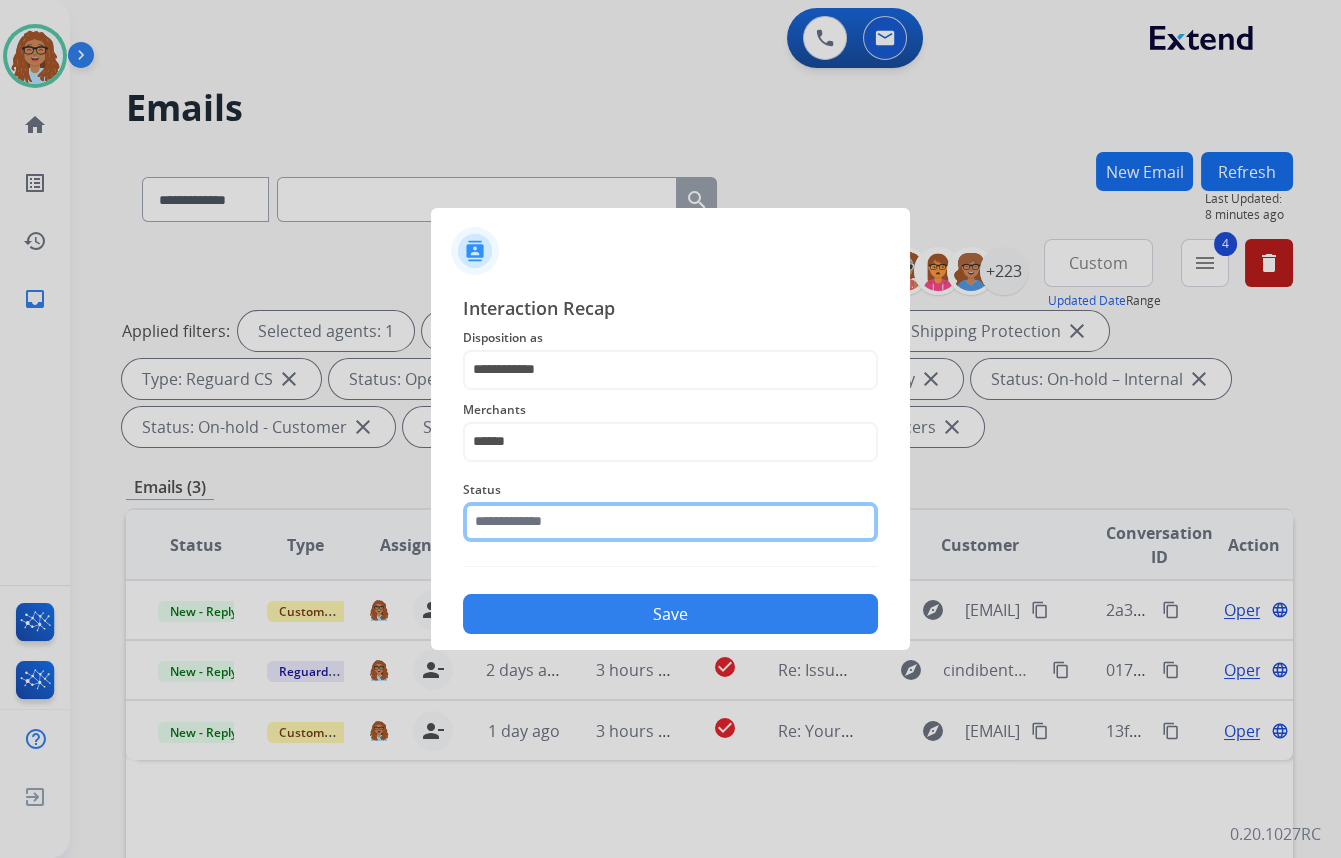 click 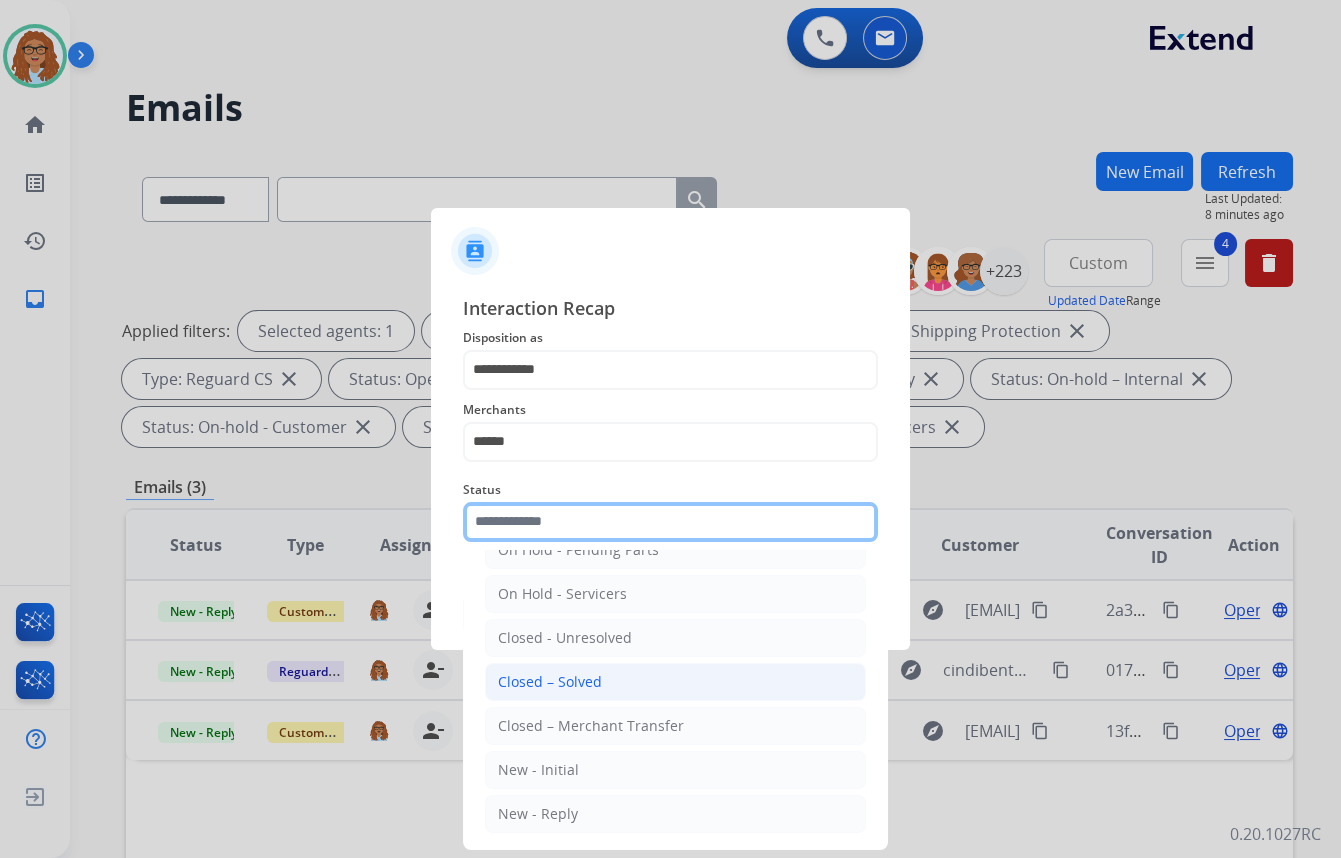 scroll, scrollTop: 118, scrollLeft: 0, axis: vertical 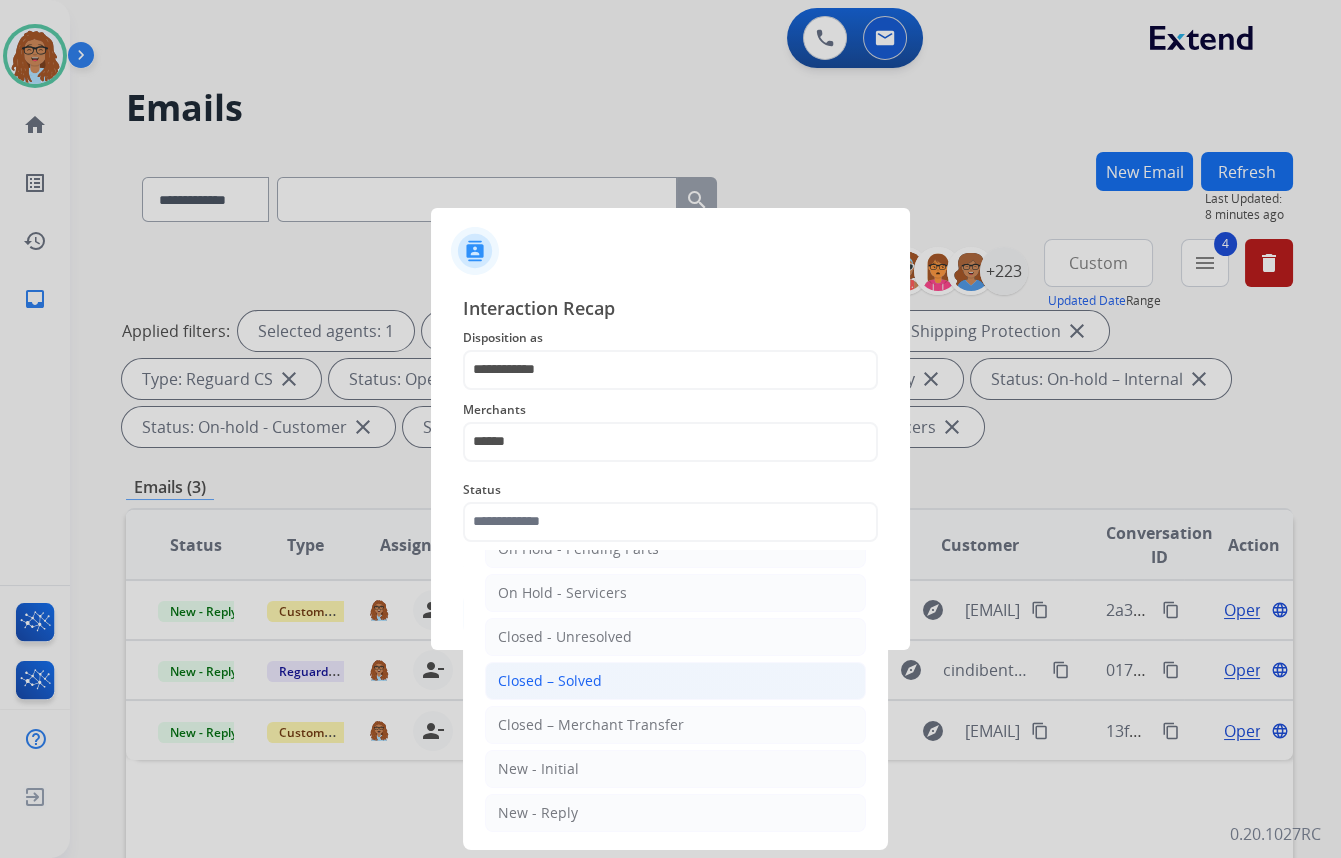 click on "Closed – Solved" 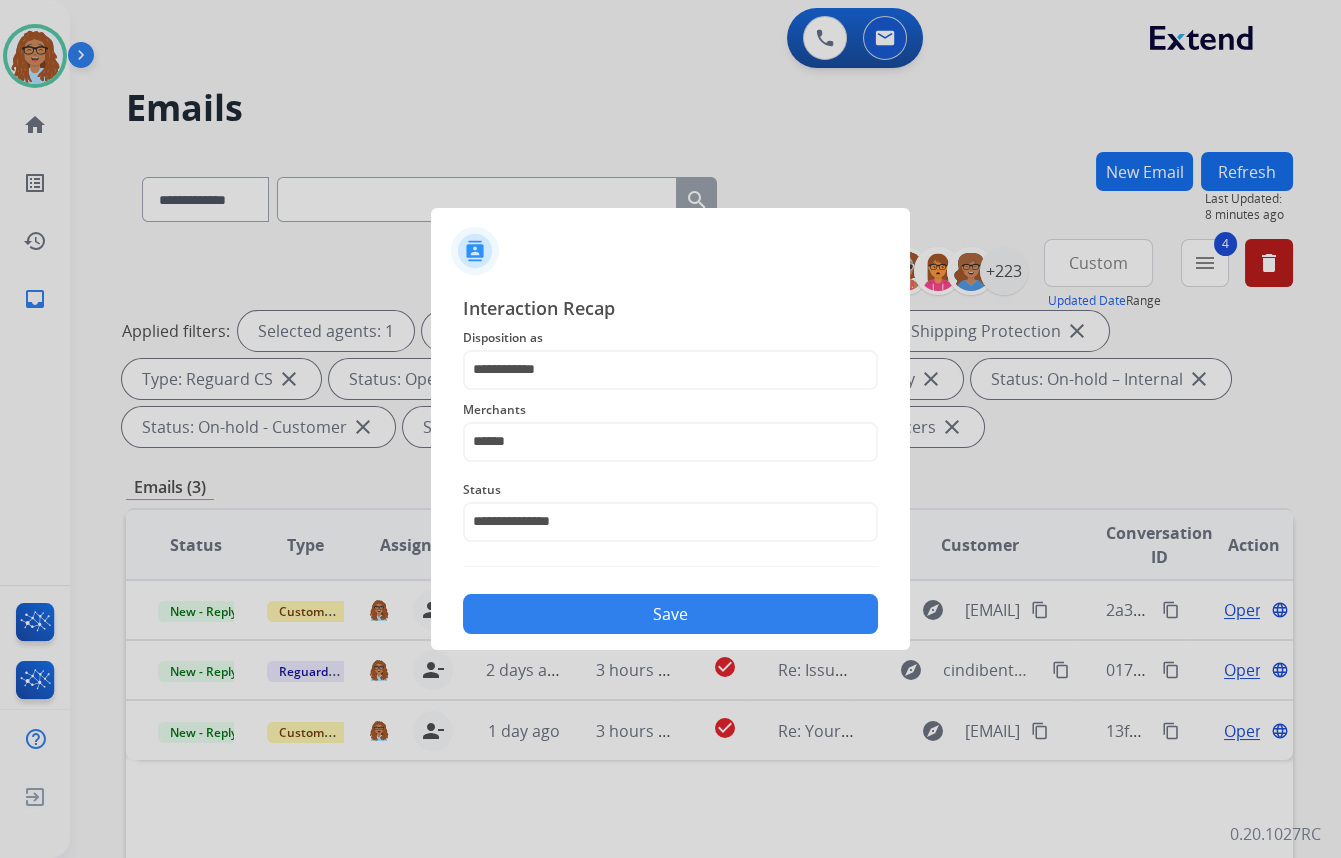 click on "Save" 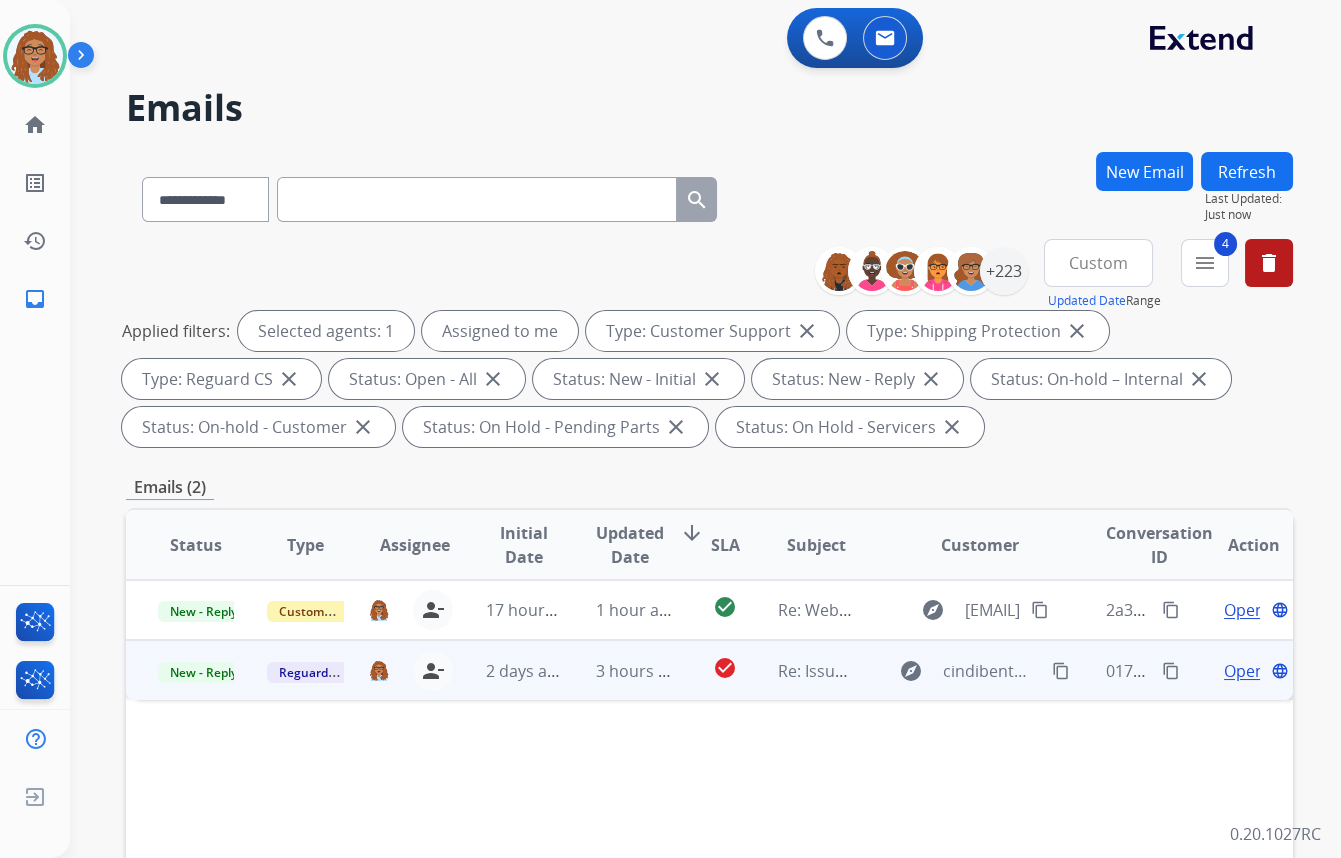 click on "content_copy" at bounding box center [1171, 671] 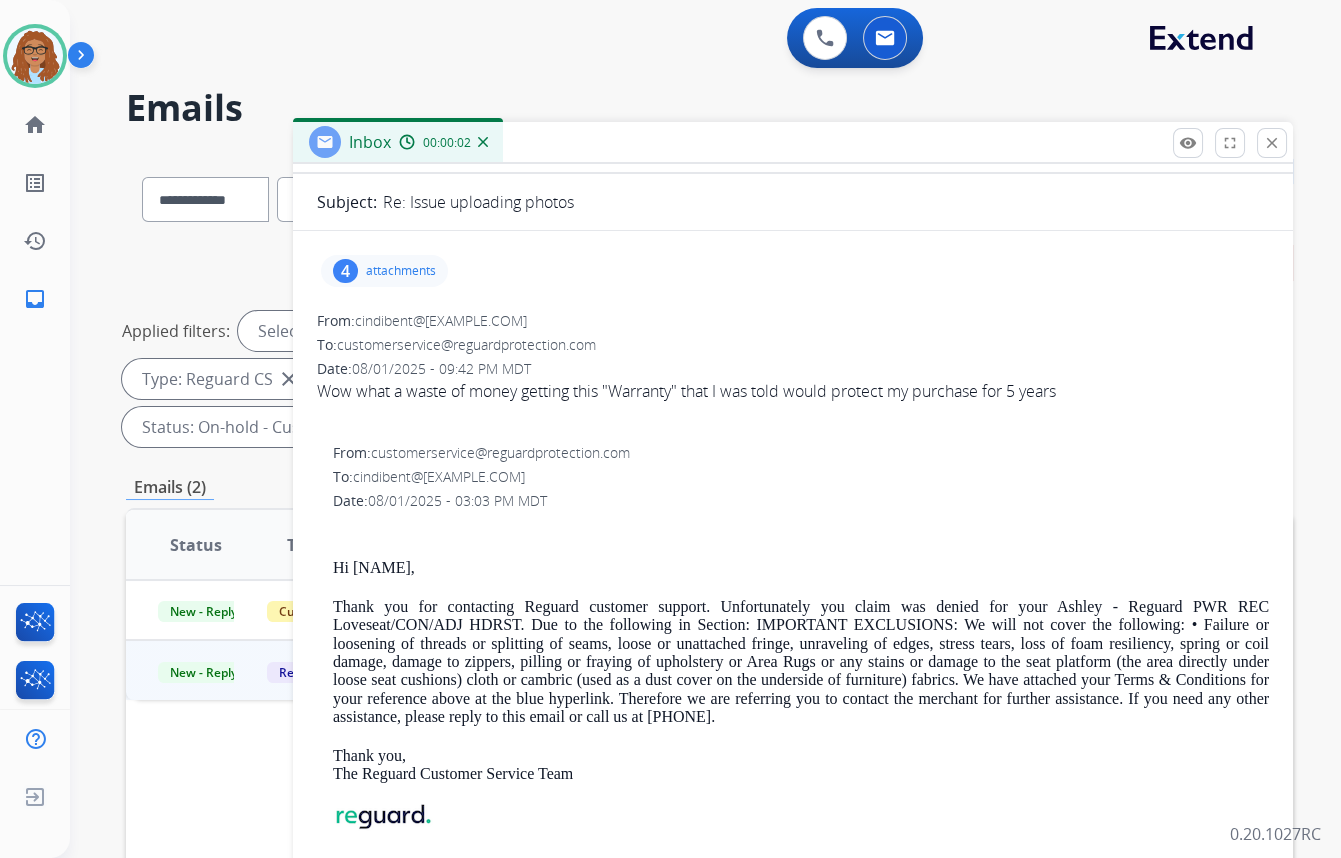 scroll, scrollTop: 181, scrollLeft: 0, axis: vertical 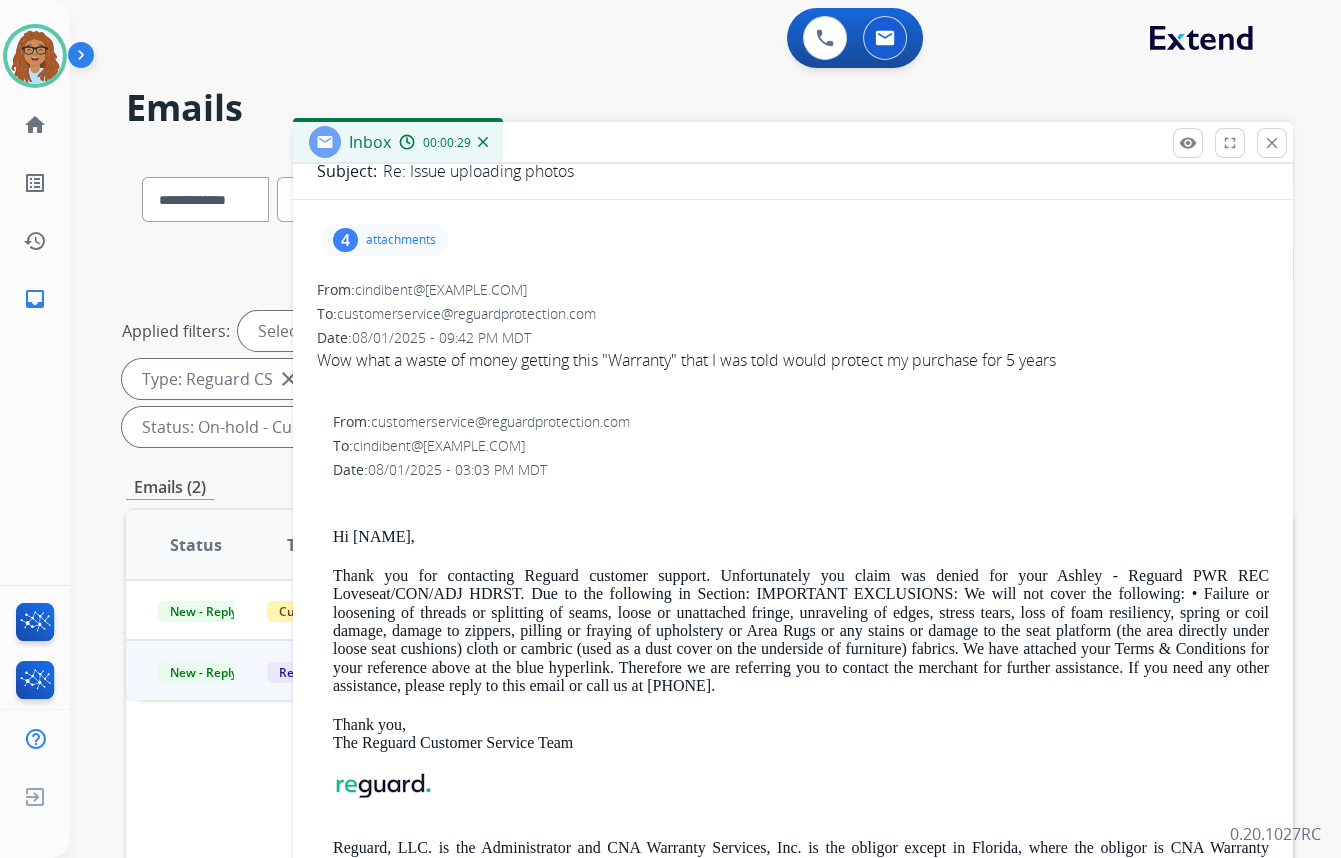 click on "4 attachments" at bounding box center [384, 240] 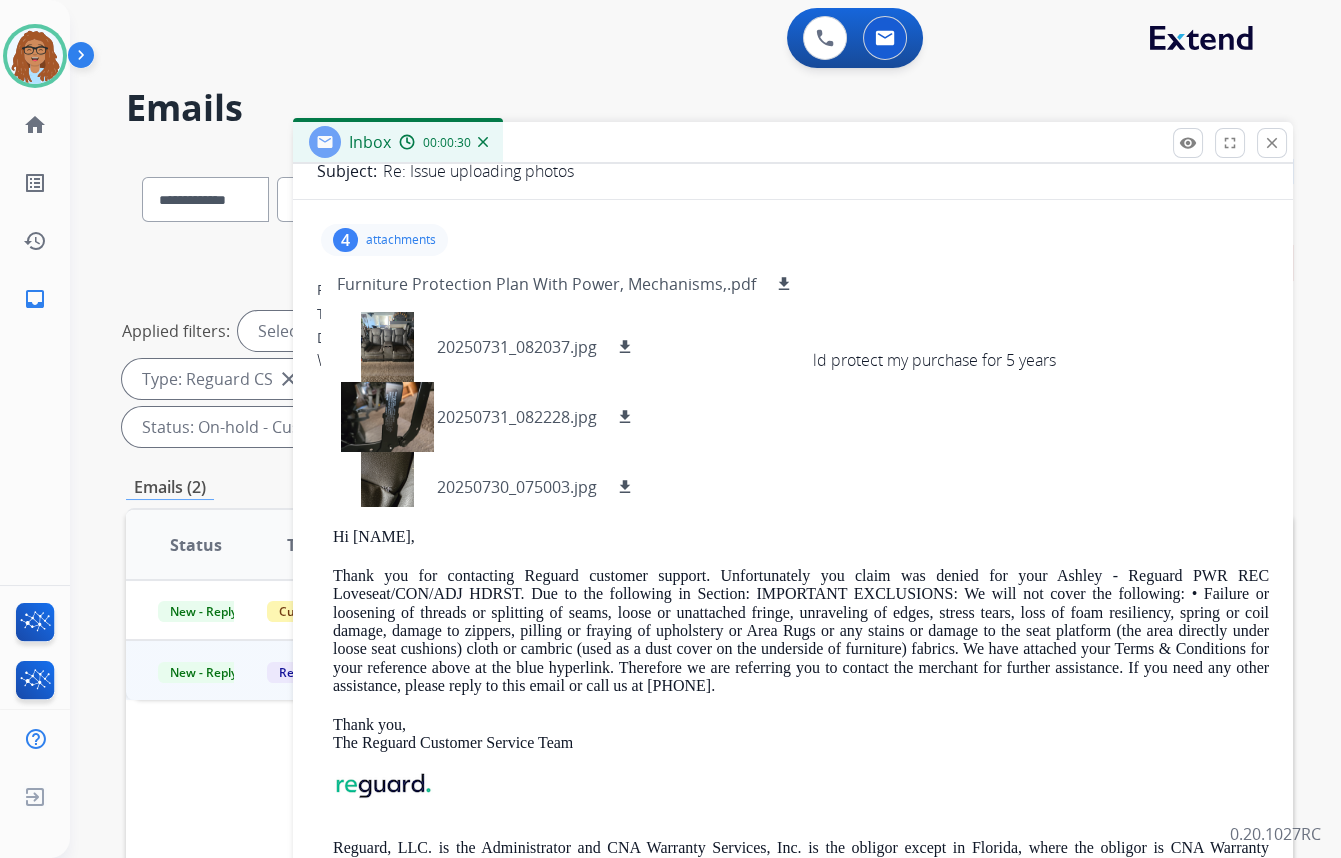 click on "4" at bounding box center [345, 240] 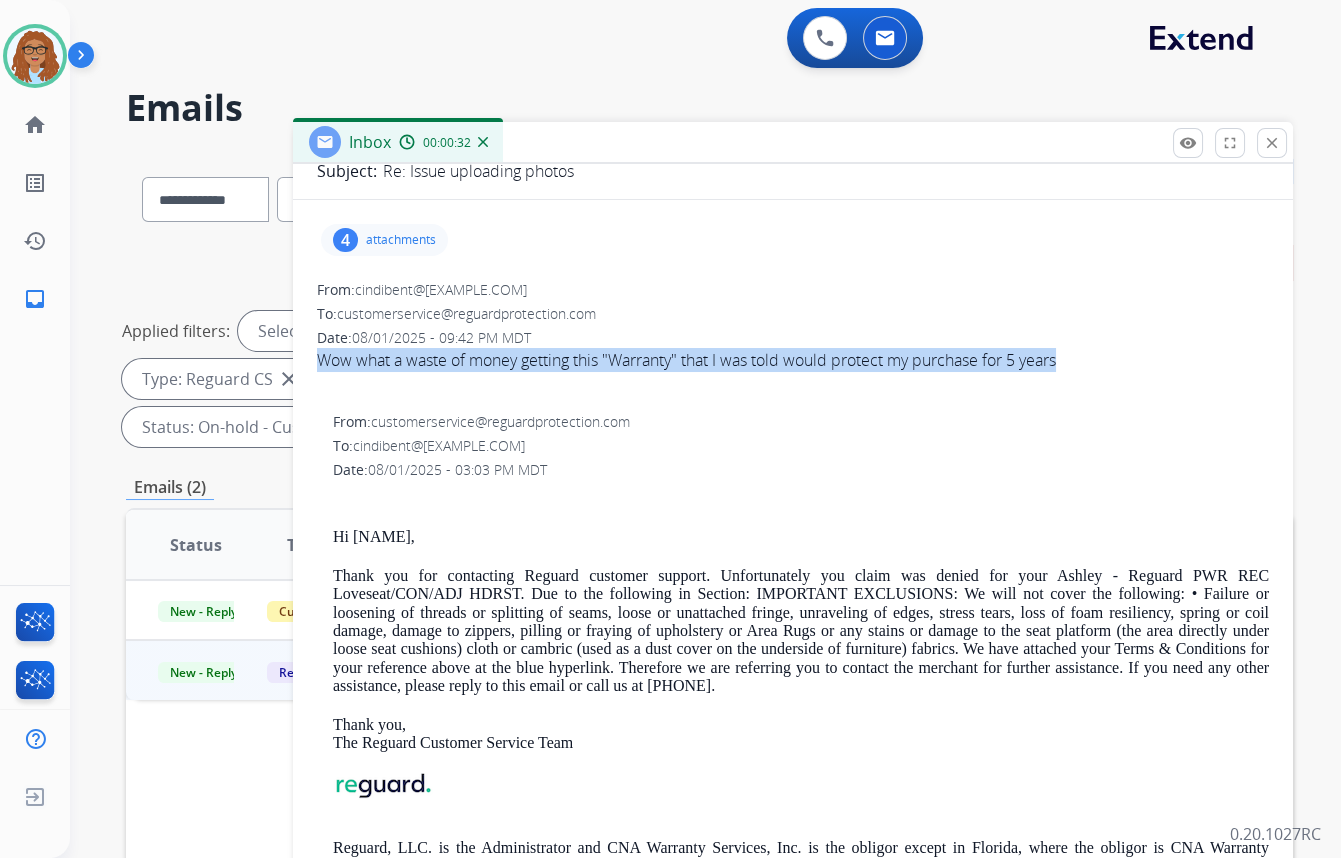 drag, startPoint x: 1080, startPoint y: 366, endPoint x: 318, endPoint y: 360, distance: 762.0236 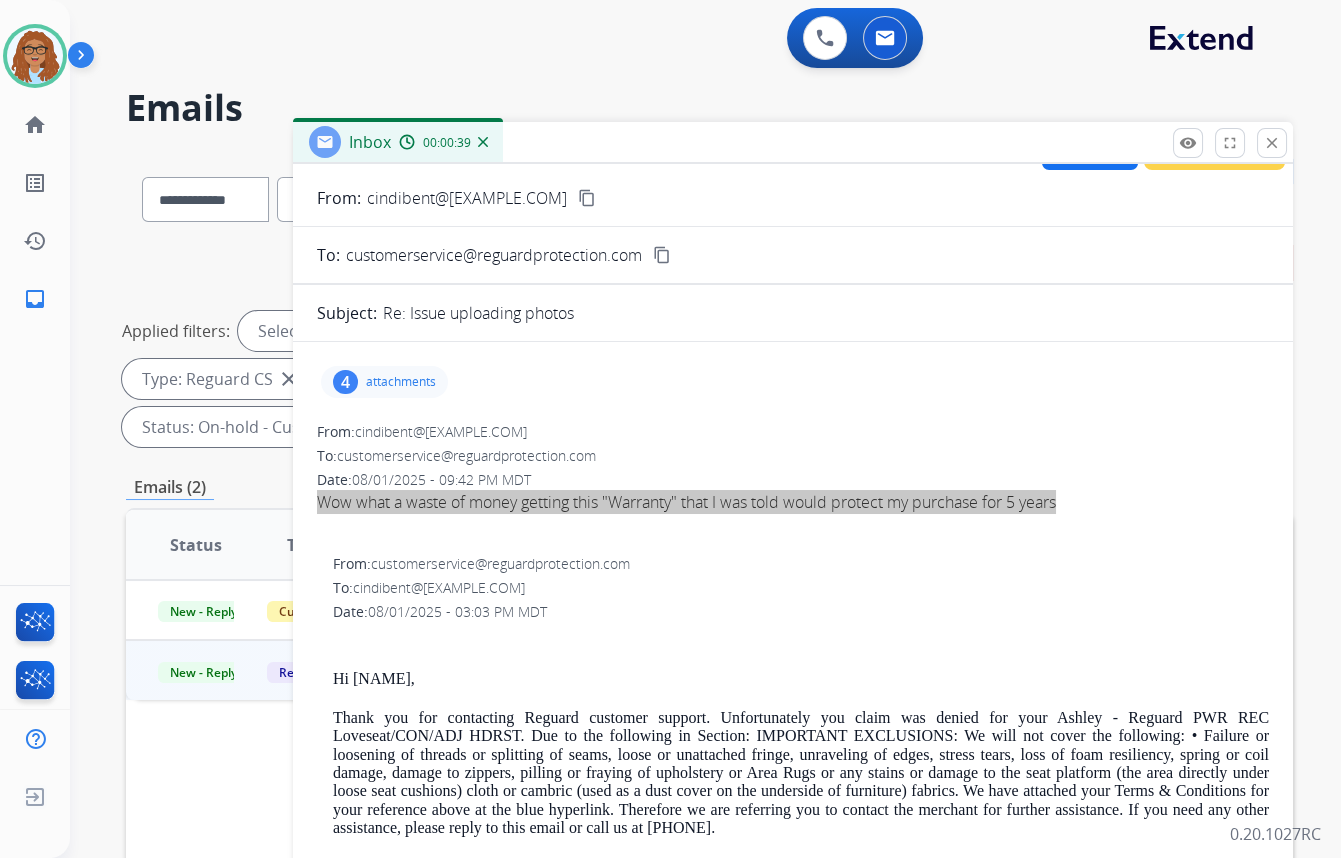 scroll, scrollTop: 0, scrollLeft: 0, axis: both 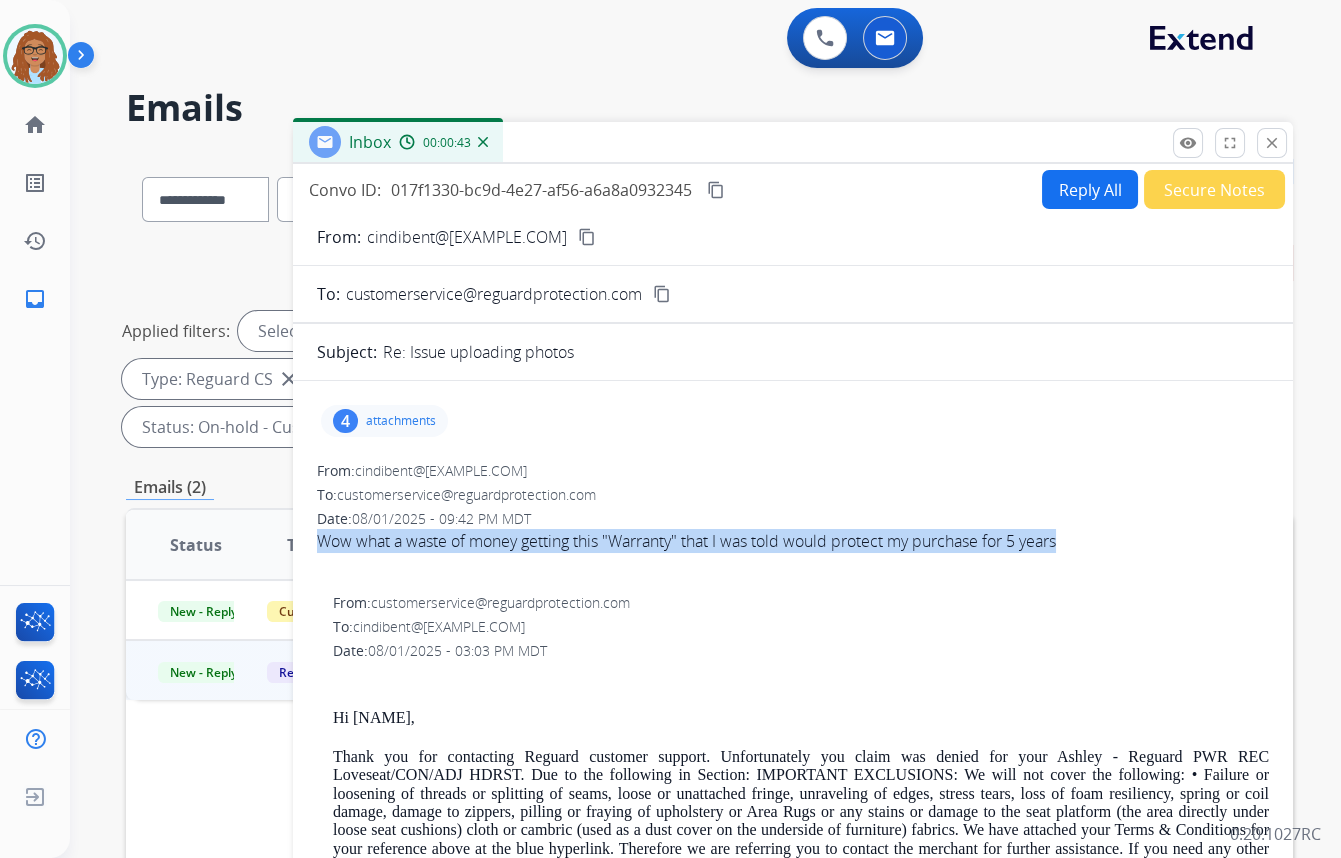click on "content_copy" at bounding box center [587, 237] 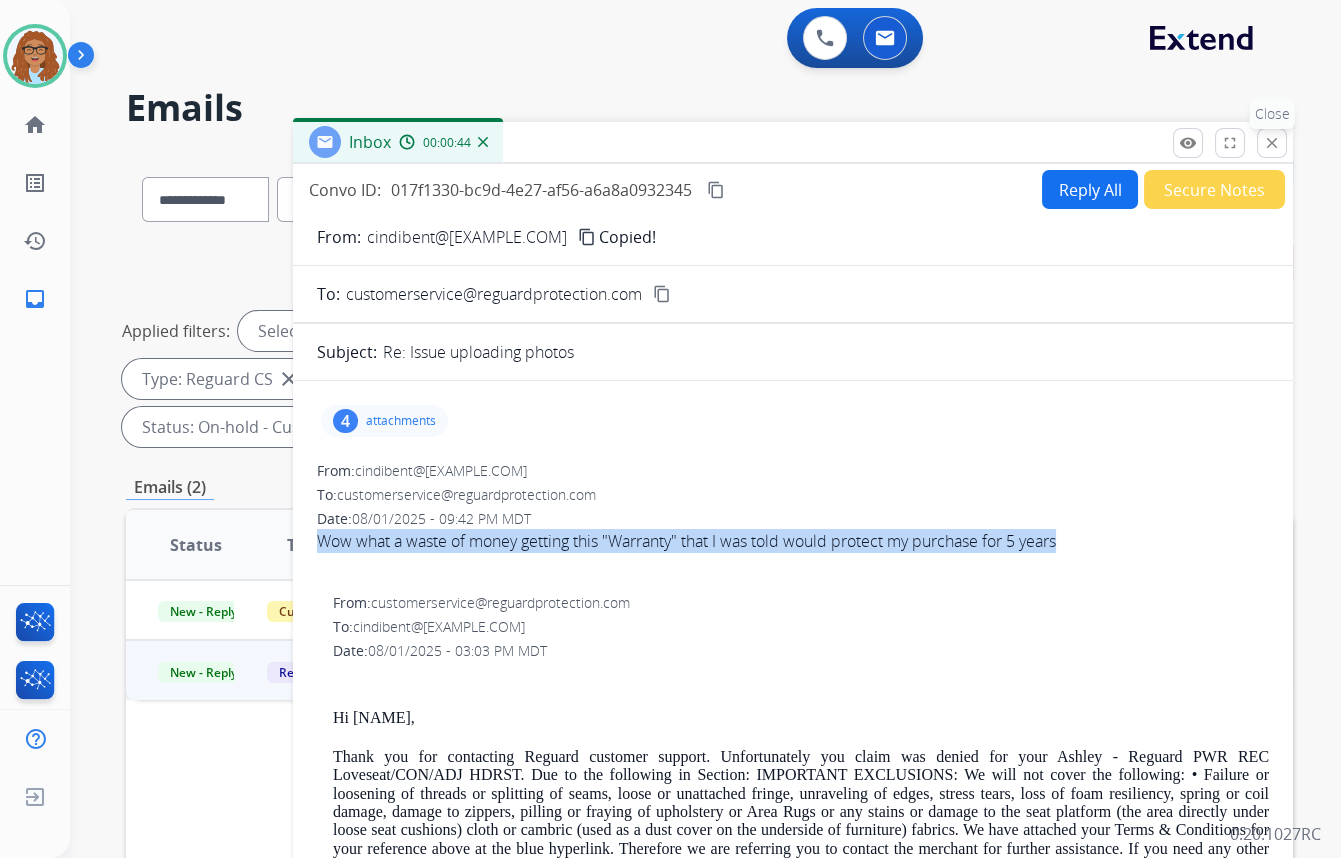 click on "close" at bounding box center [1272, 143] 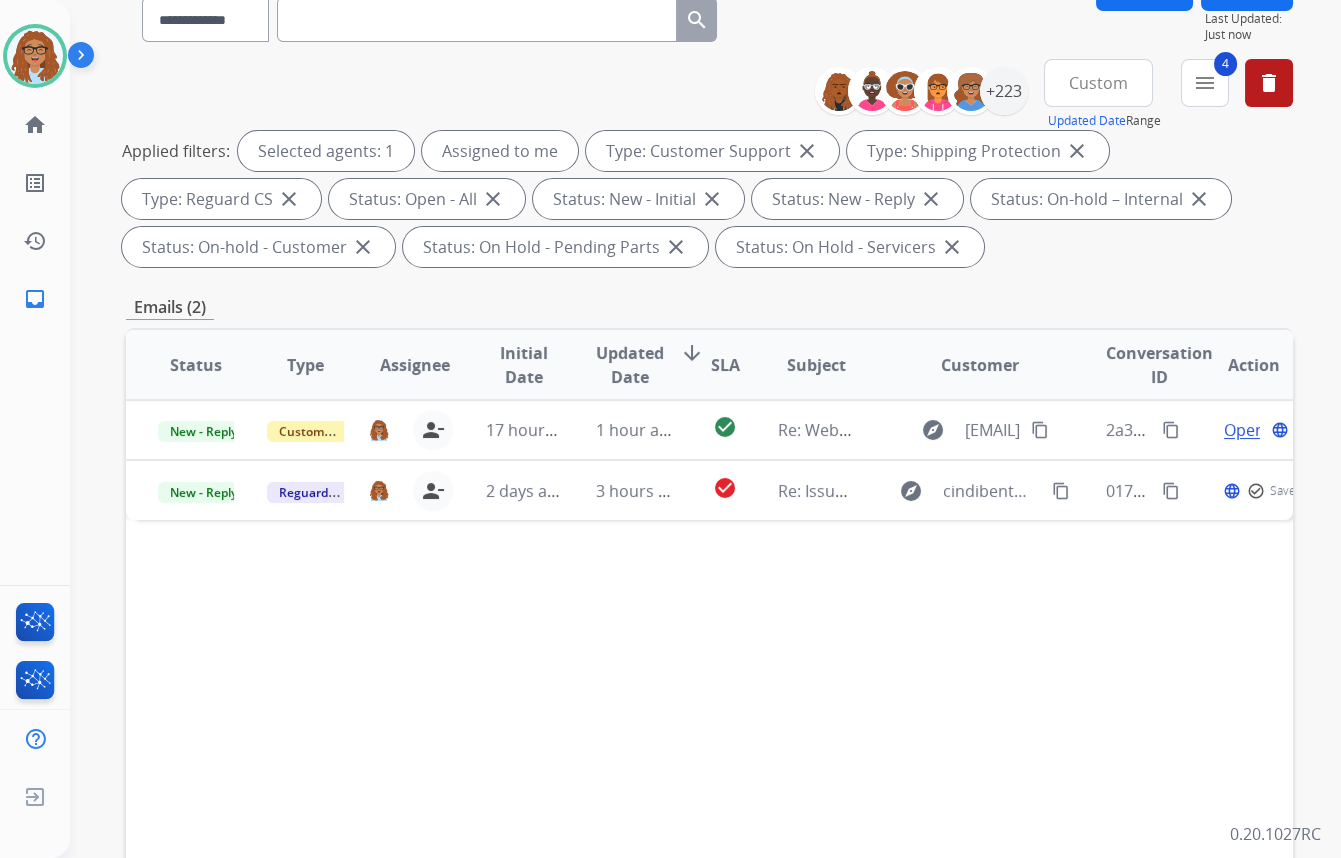 scroll, scrollTop: 181, scrollLeft: 0, axis: vertical 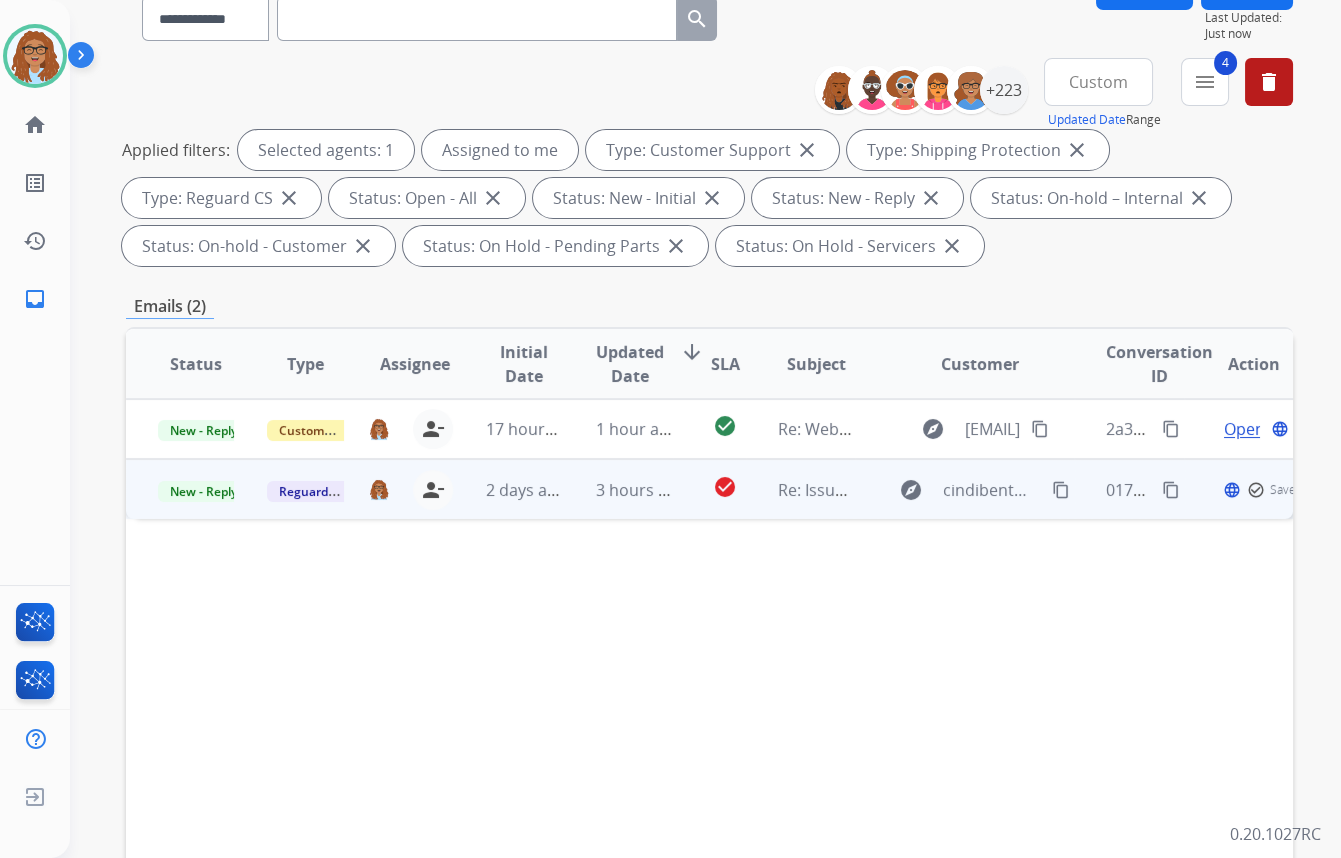 click on "content_copy" at bounding box center (1061, 490) 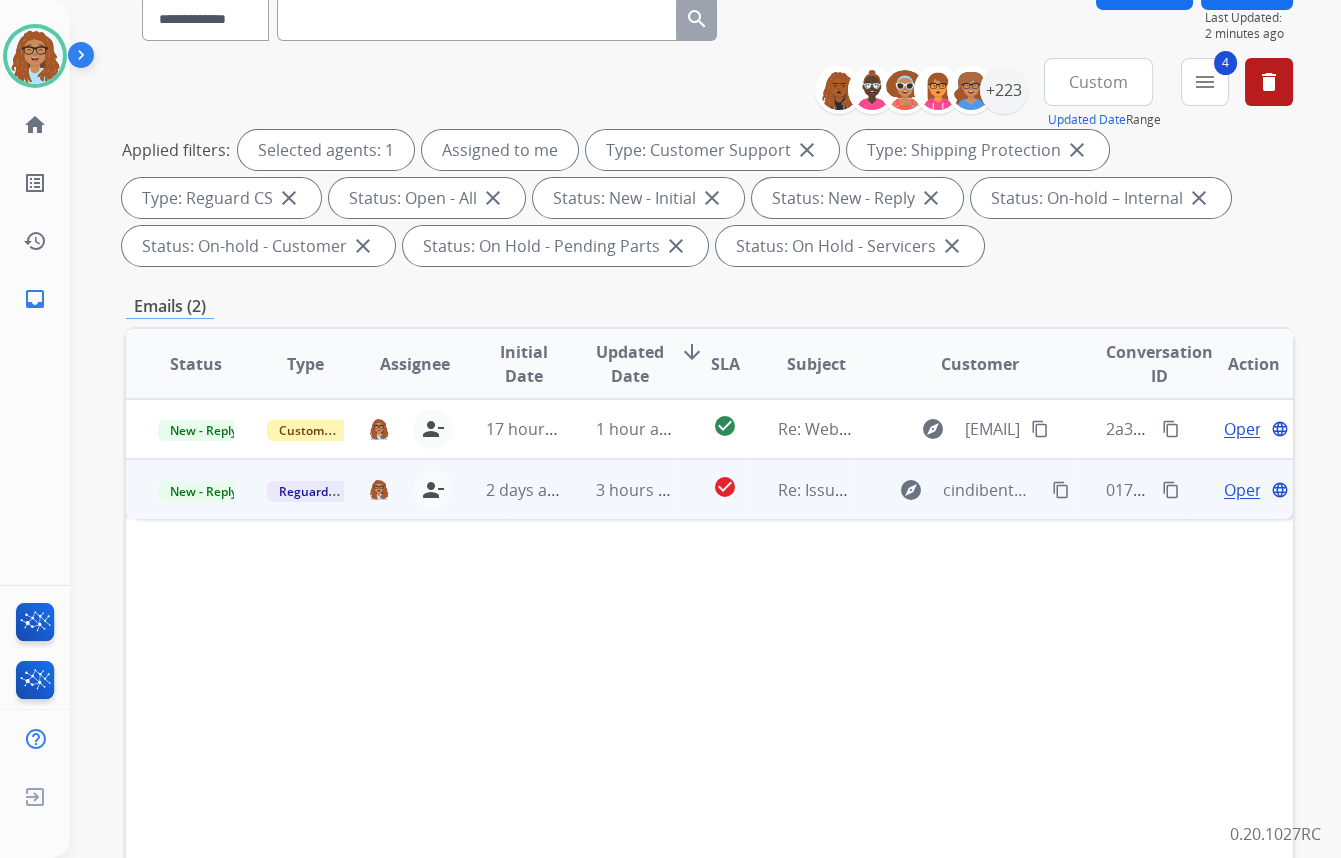 click on "Open" at bounding box center [1244, 490] 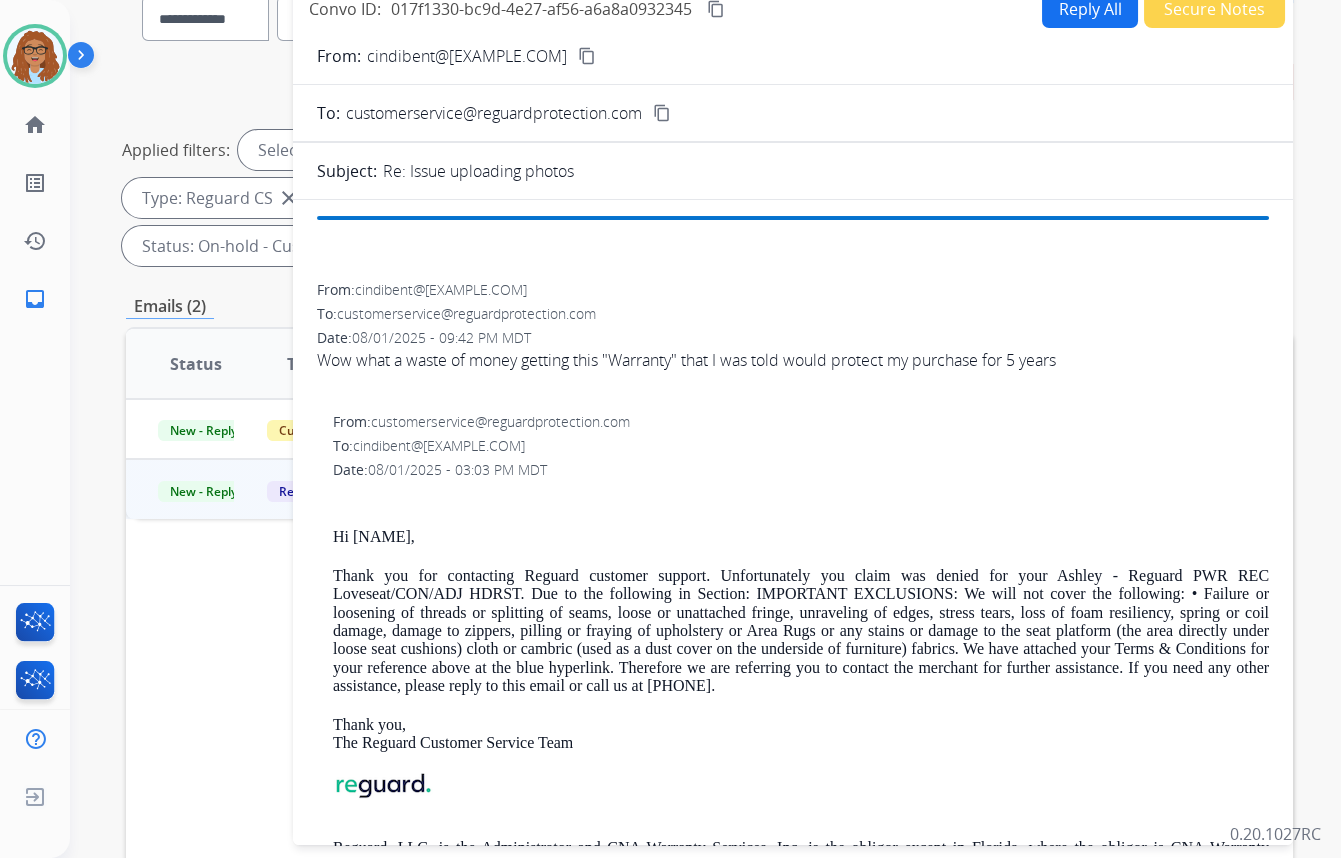 click on "Secure Notes" at bounding box center (1214, 8) 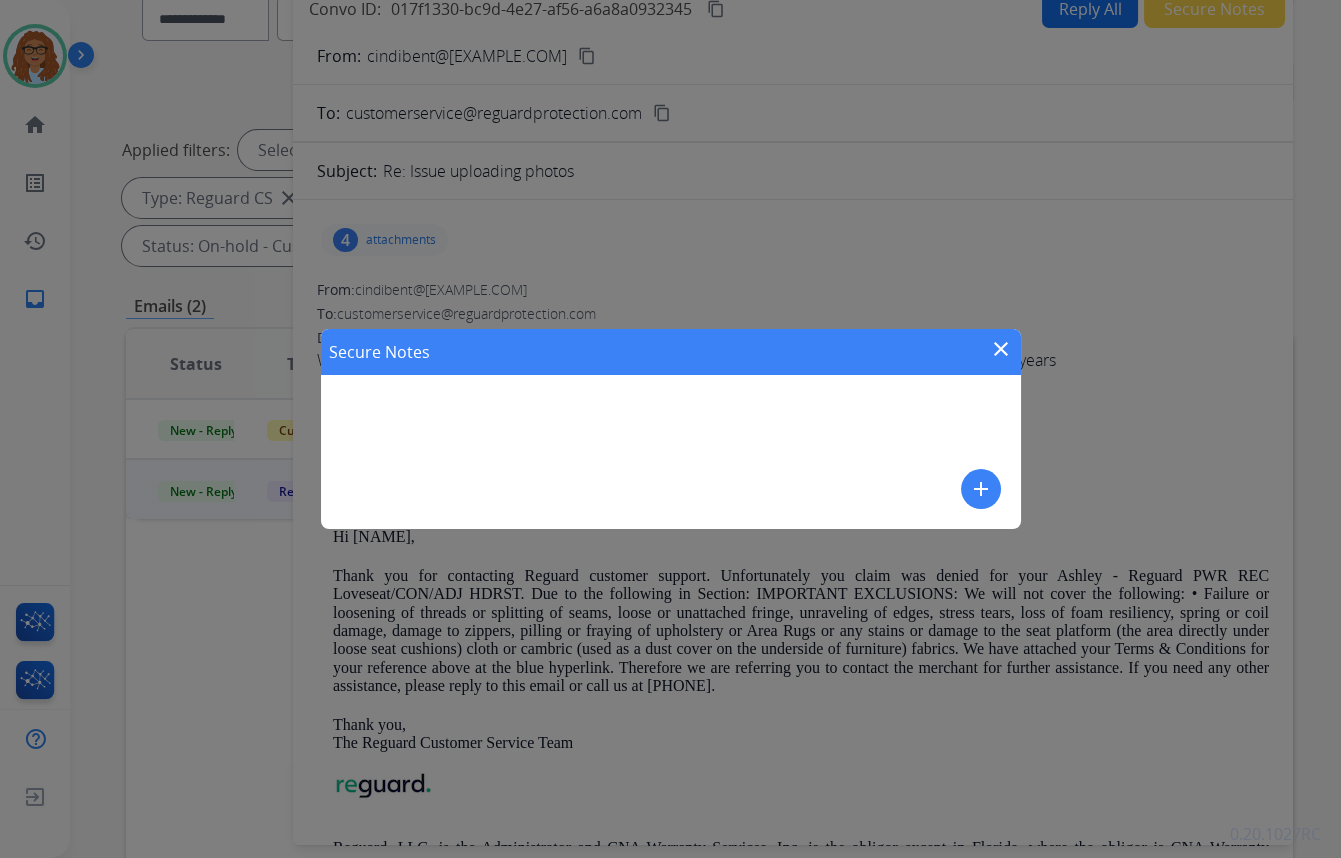 click on "add" at bounding box center [981, 489] 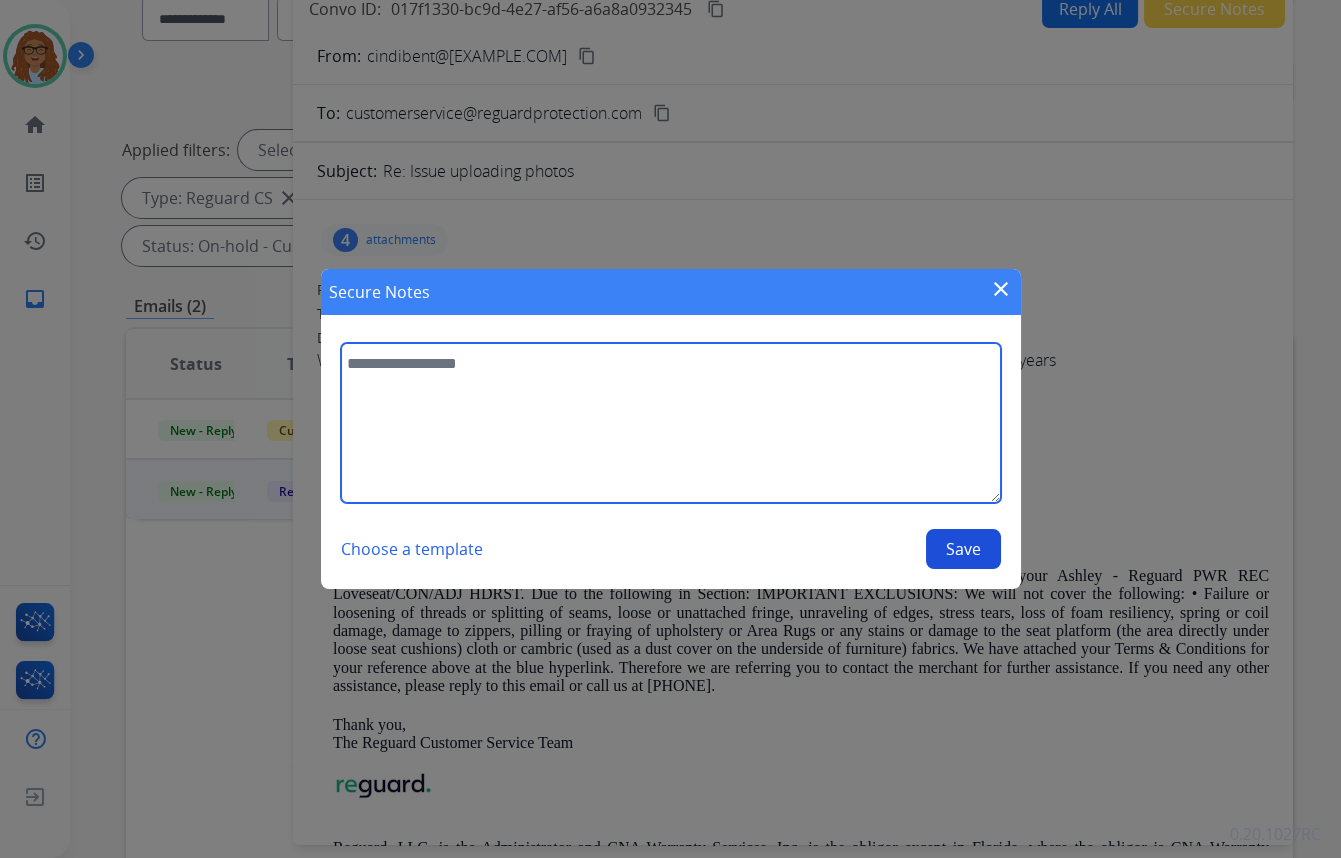 click at bounding box center [671, 423] 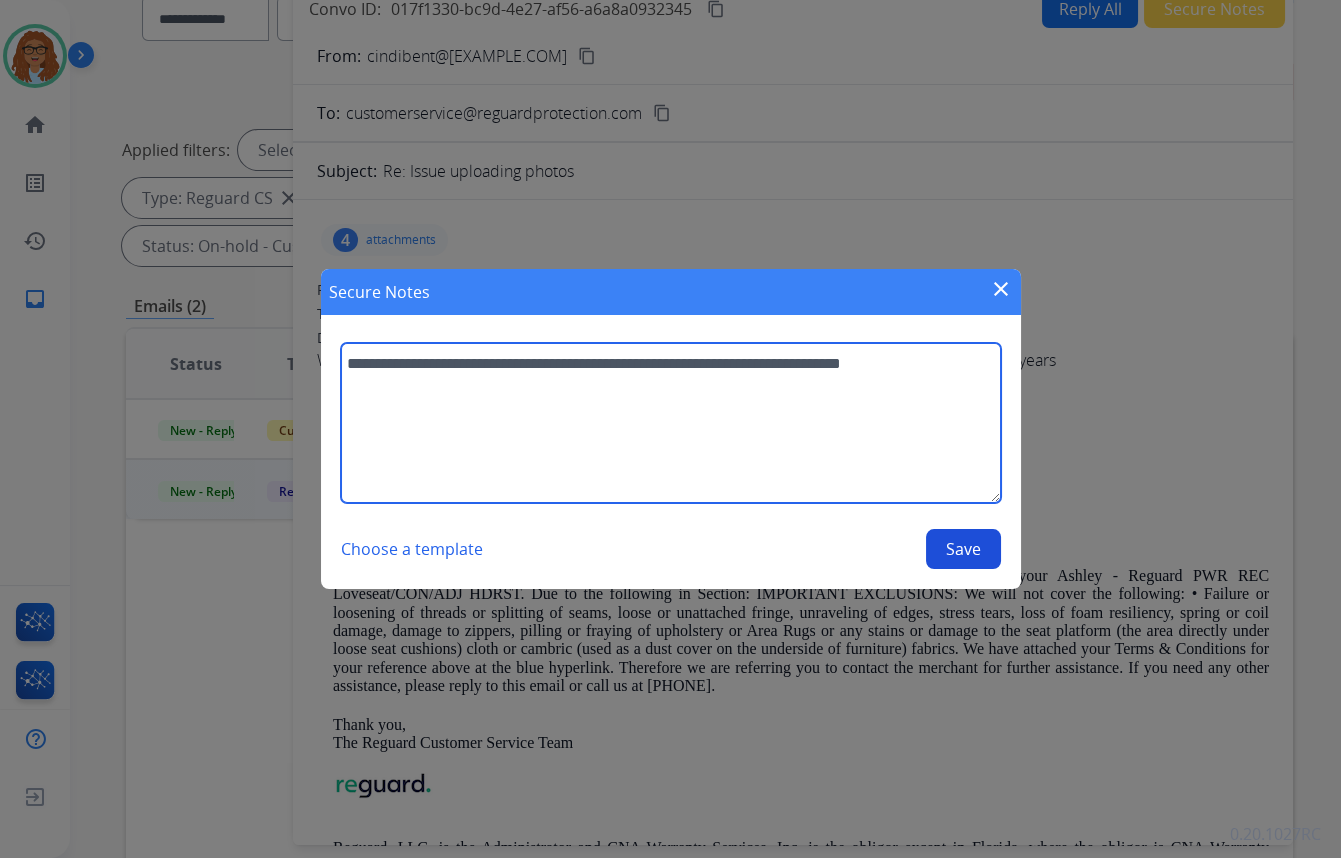 click on "**********" at bounding box center [671, 423] 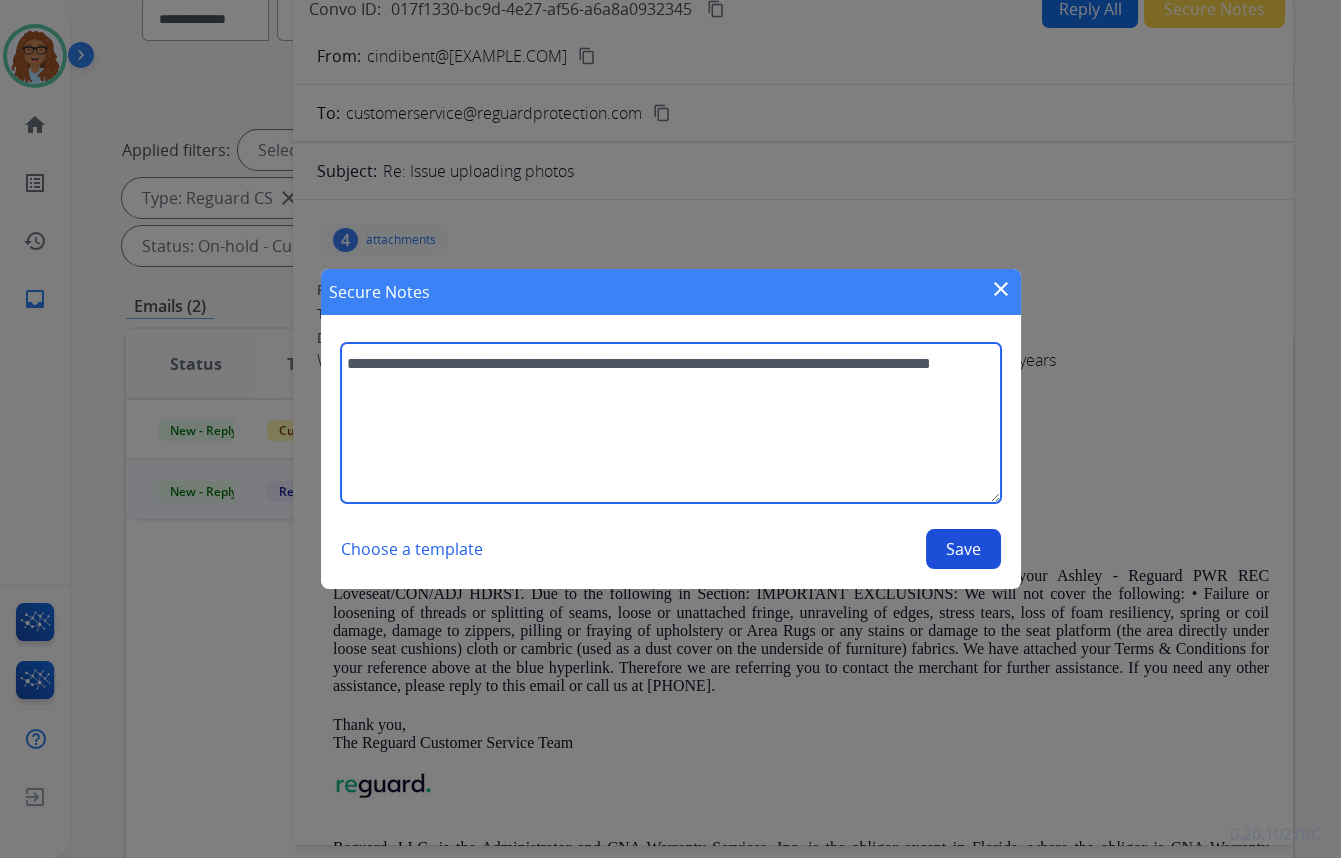 type on "**********" 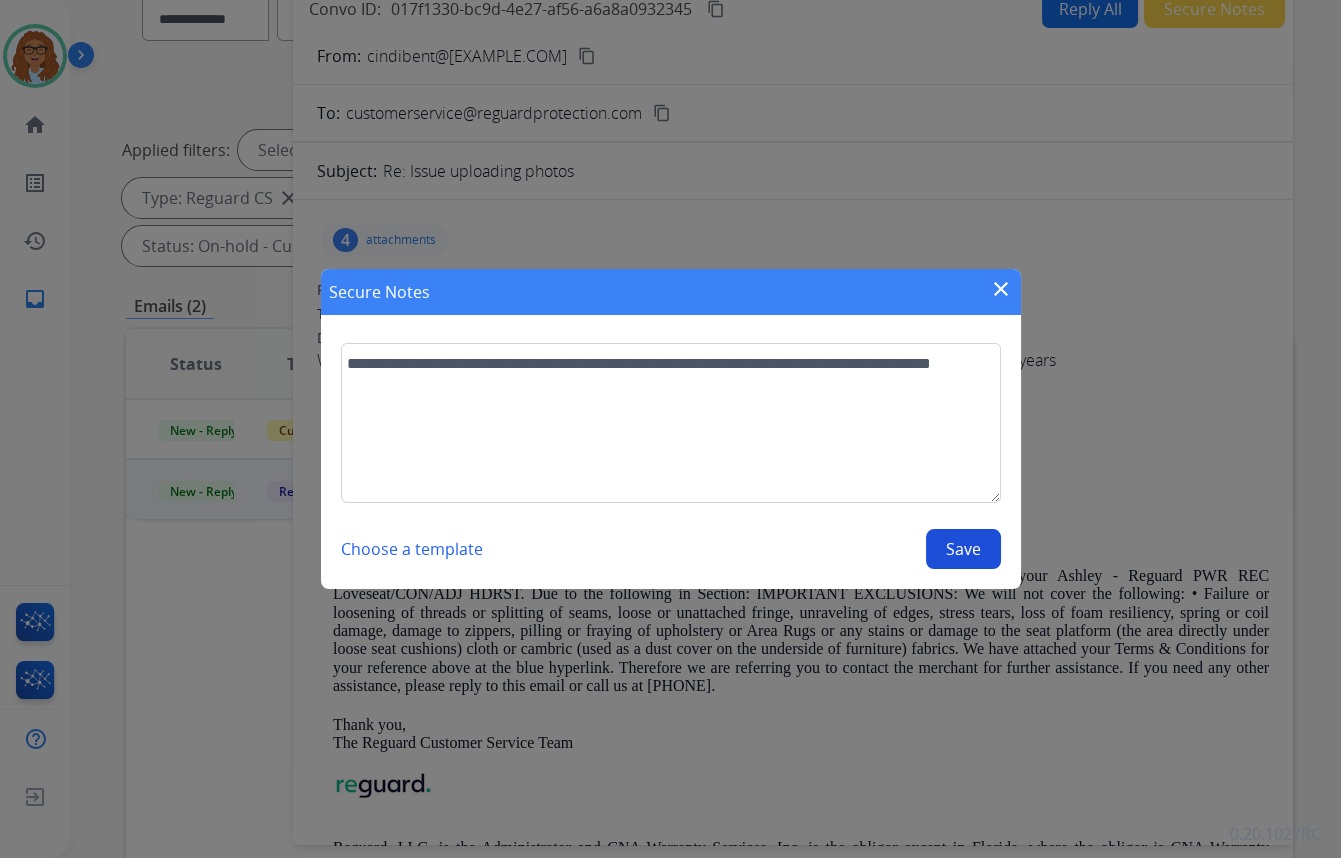 click on "Save" at bounding box center (963, 549) 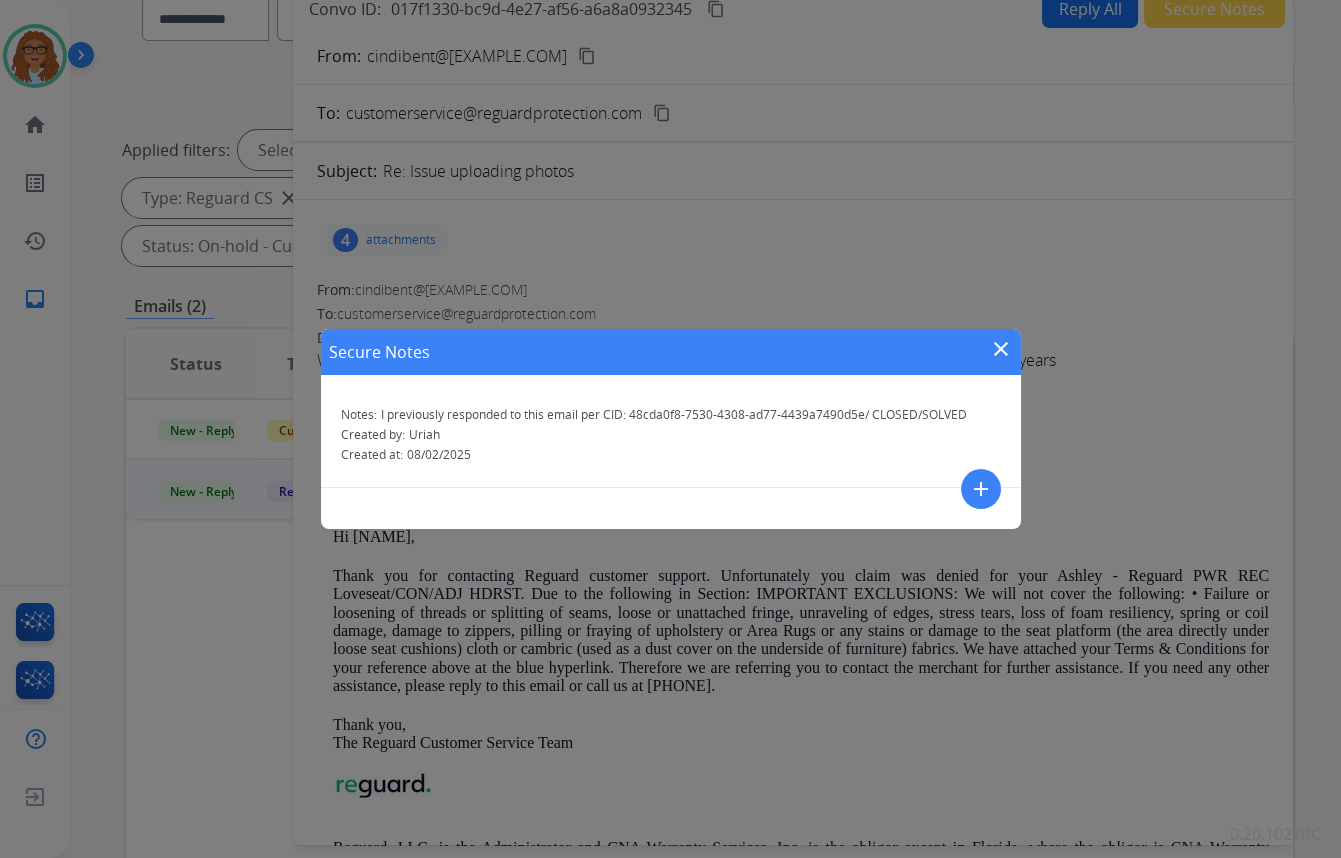 click on "close" at bounding box center (1001, 349) 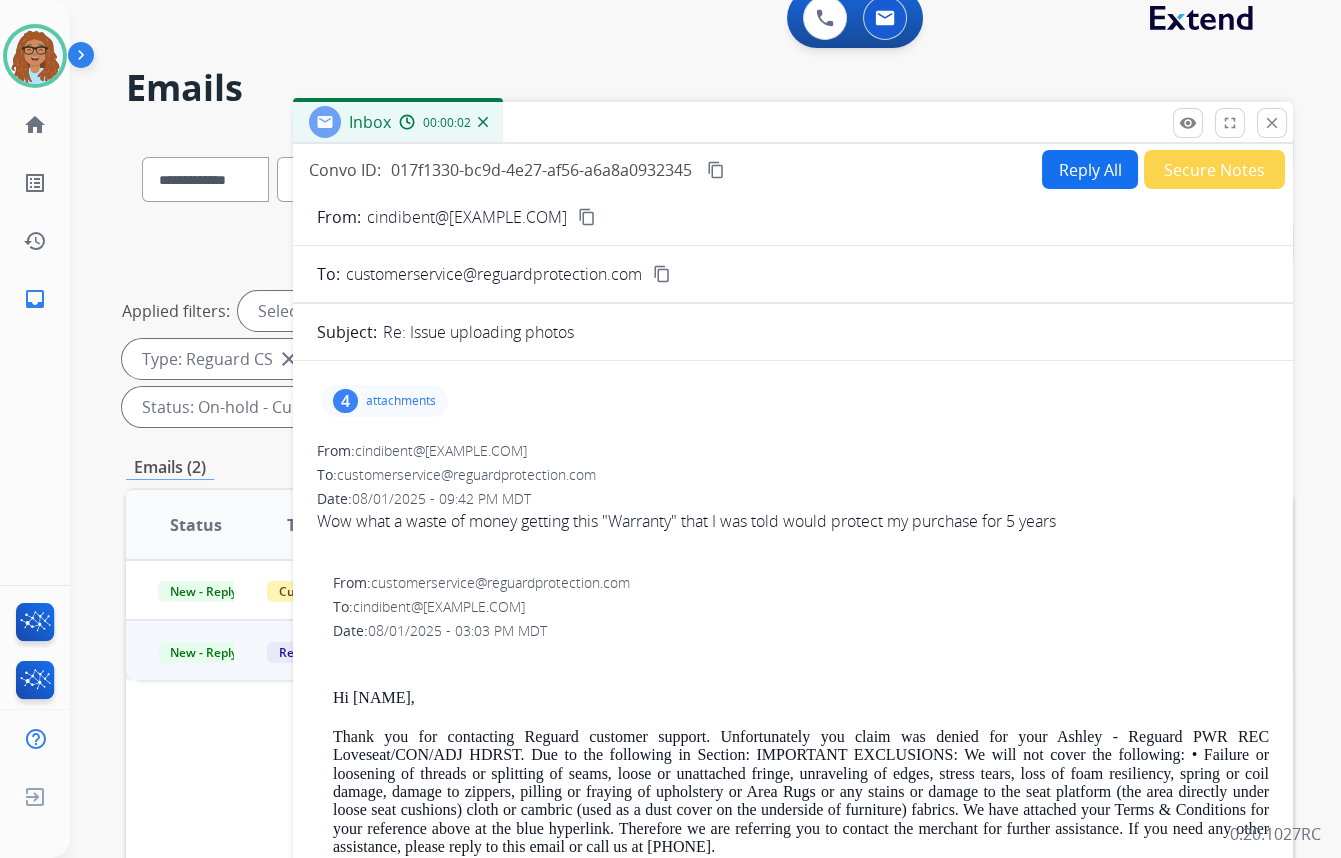 scroll, scrollTop: 0, scrollLeft: 0, axis: both 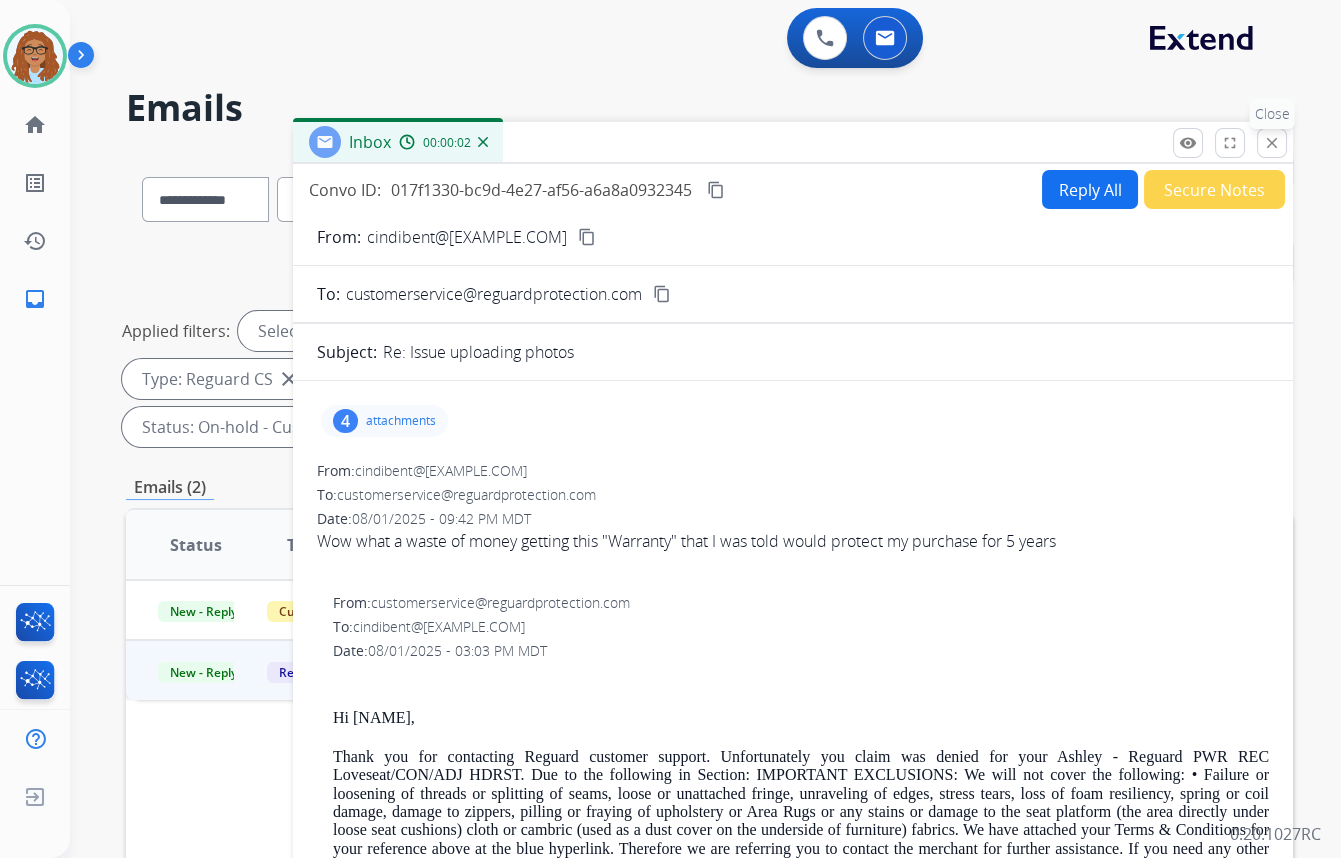 click on "close Close" at bounding box center [1272, 143] 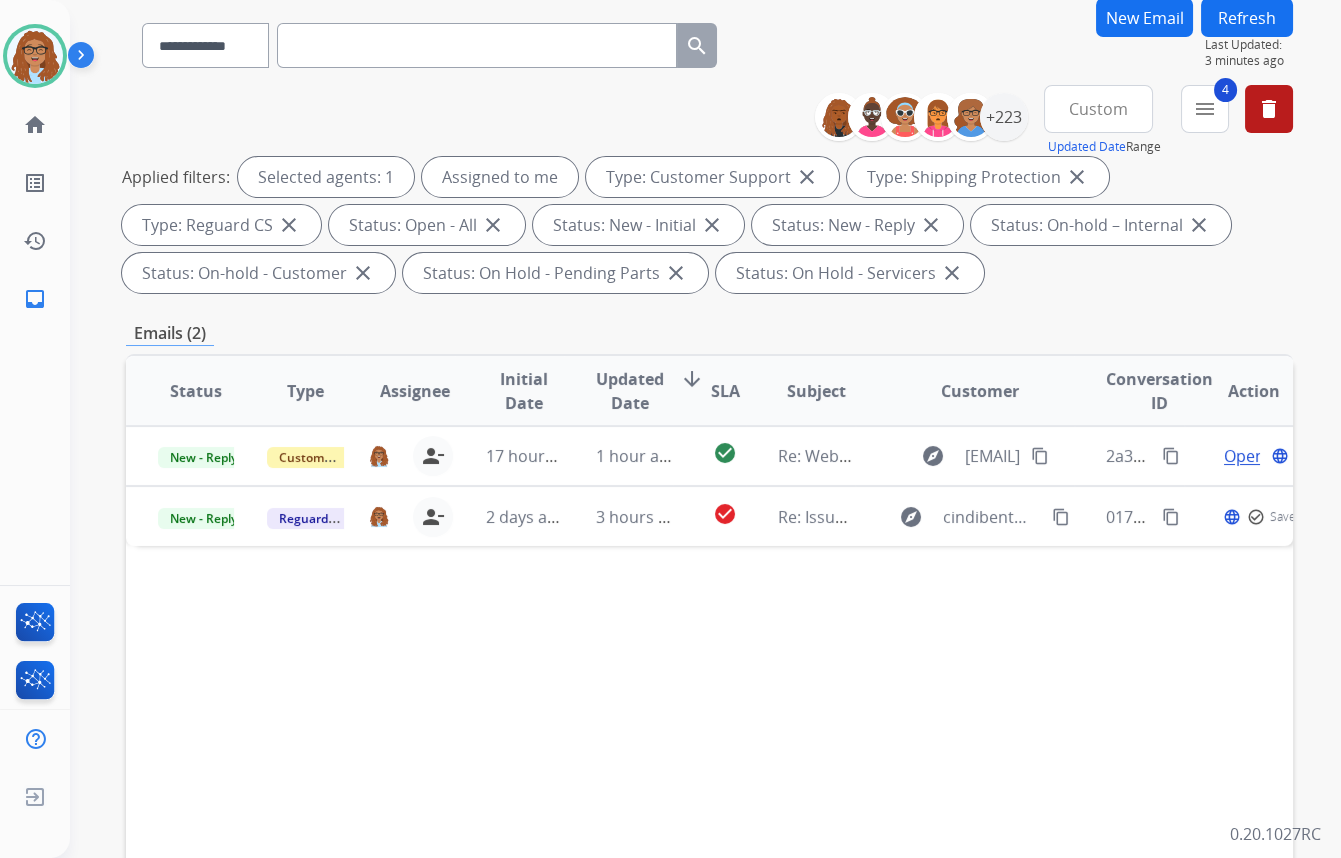 scroll, scrollTop: 181, scrollLeft: 0, axis: vertical 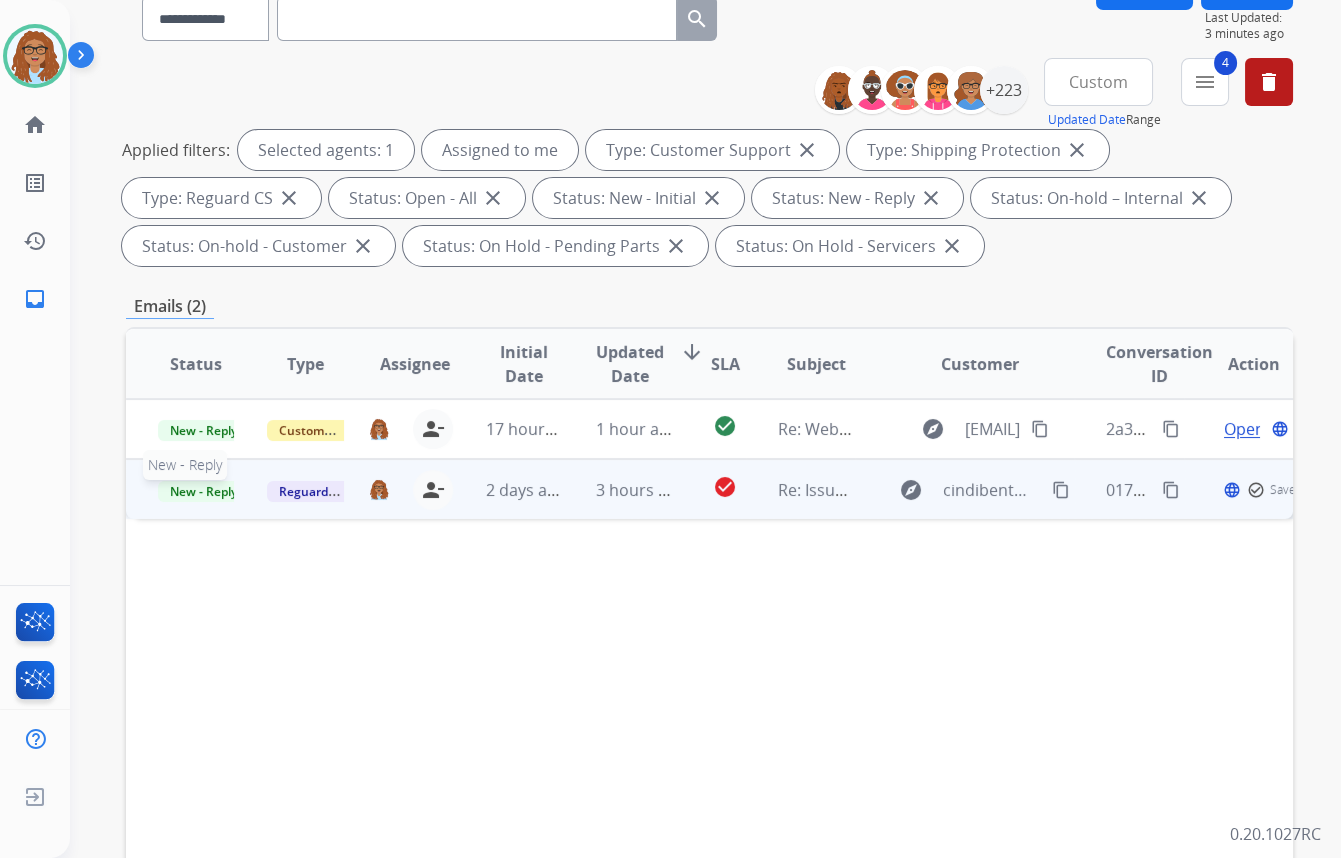 click on "New - Reply" at bounding box center (203, 491) 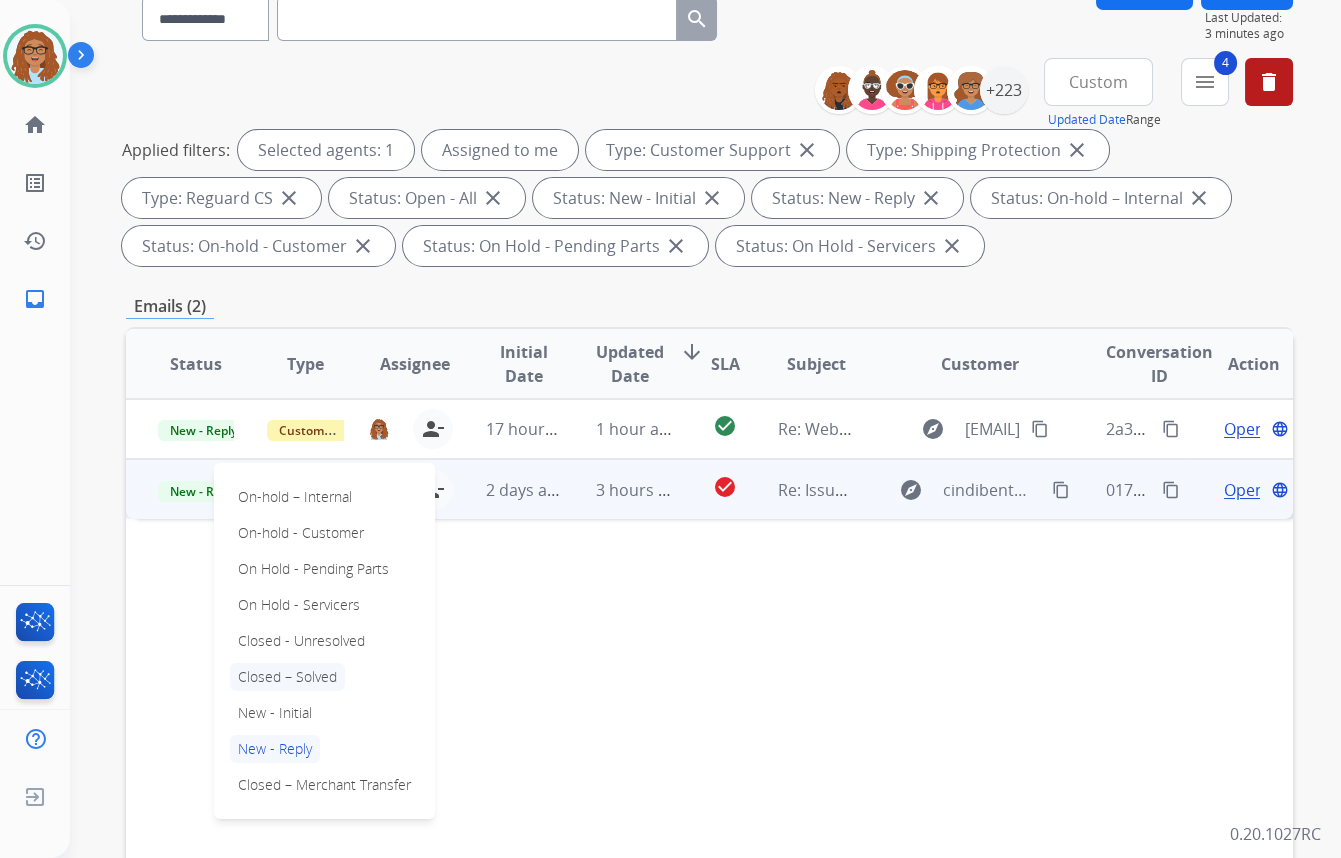 click on "Closed – Solved" at bounding box center (287, 677) 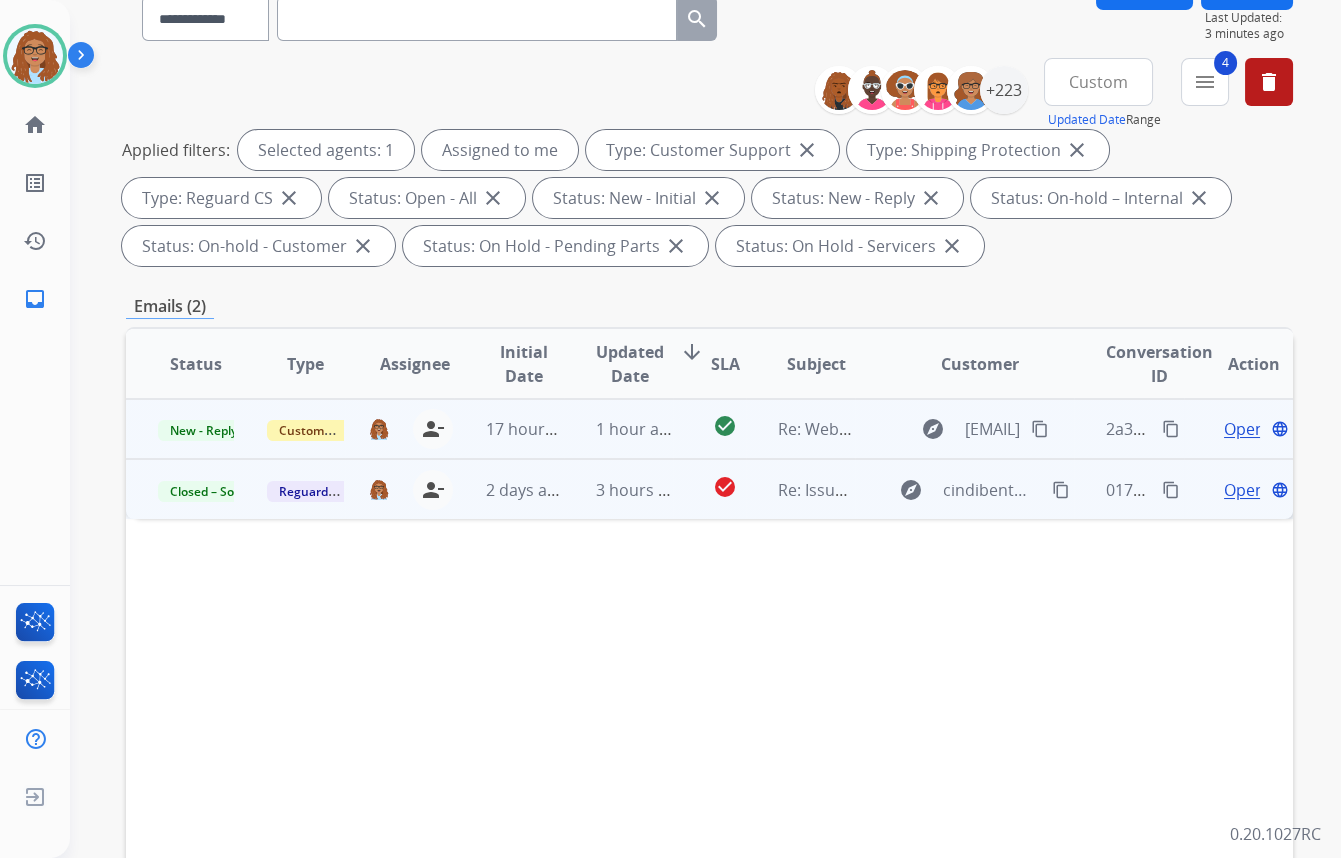 click on "content_copy" at bounding box center (1171, 429) 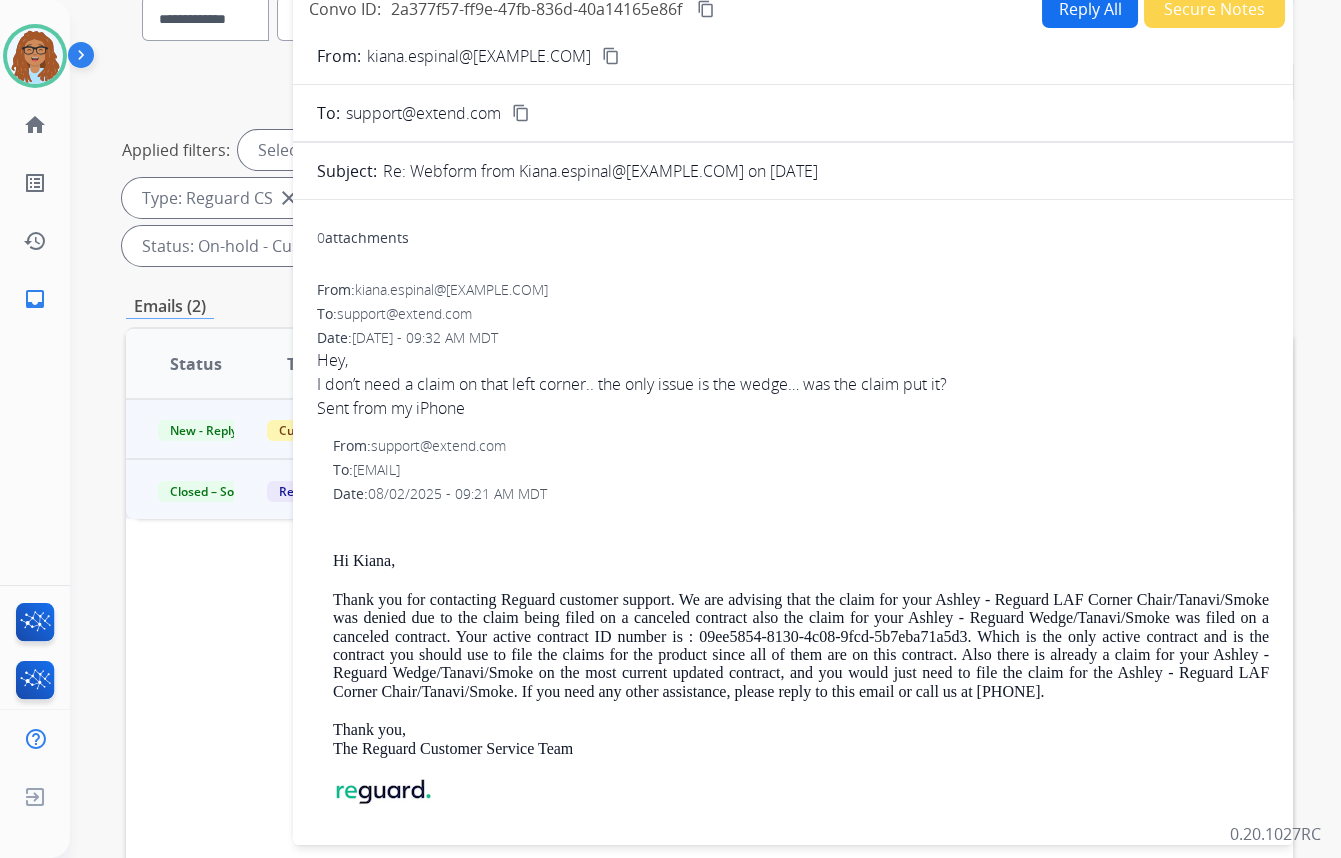 drag, startPoint x: 961, startPoint y: 380, endPoint x: 313, endPoint y: 385, distance: 648.0193 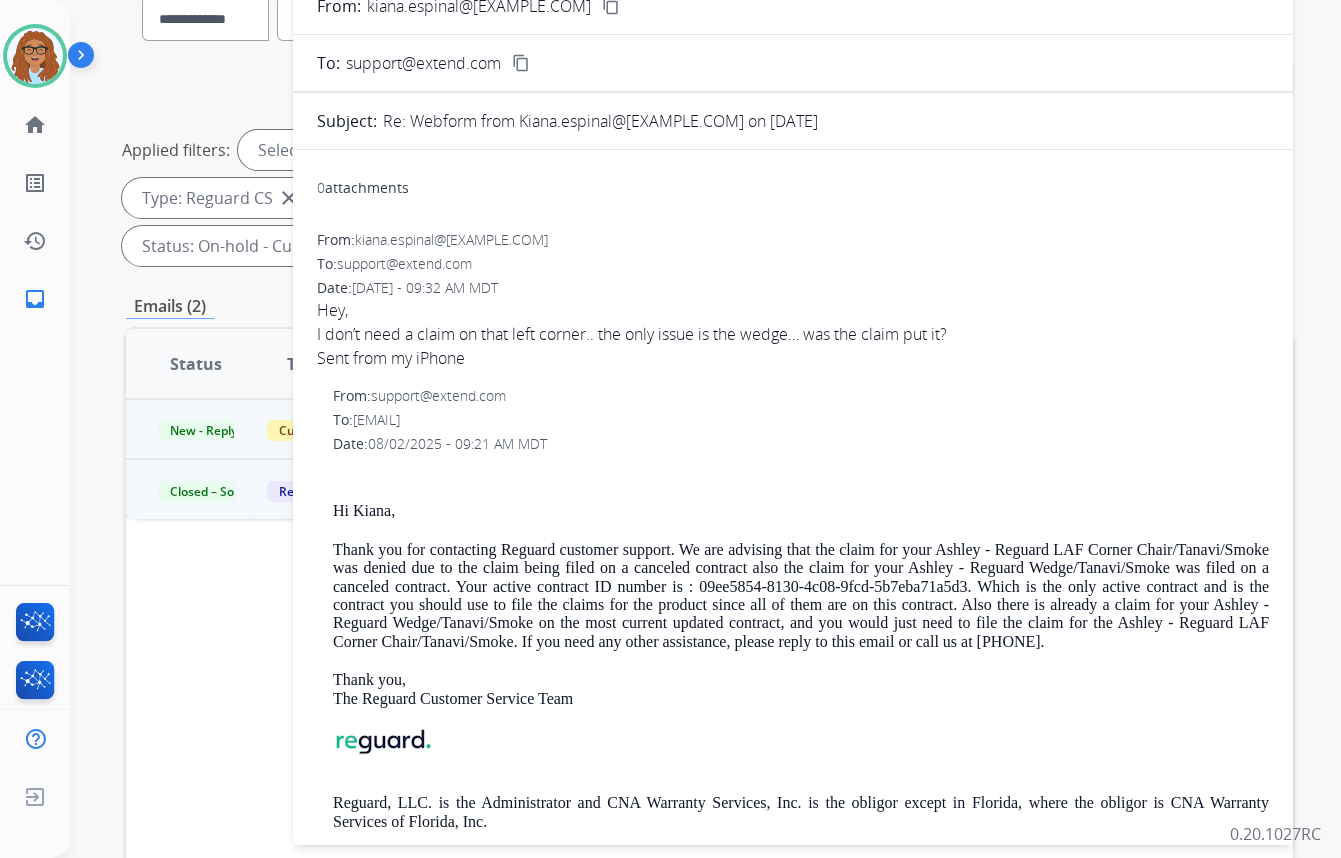 scroll, scrollTop: 90, scrollLeft: 0, axis: vertical 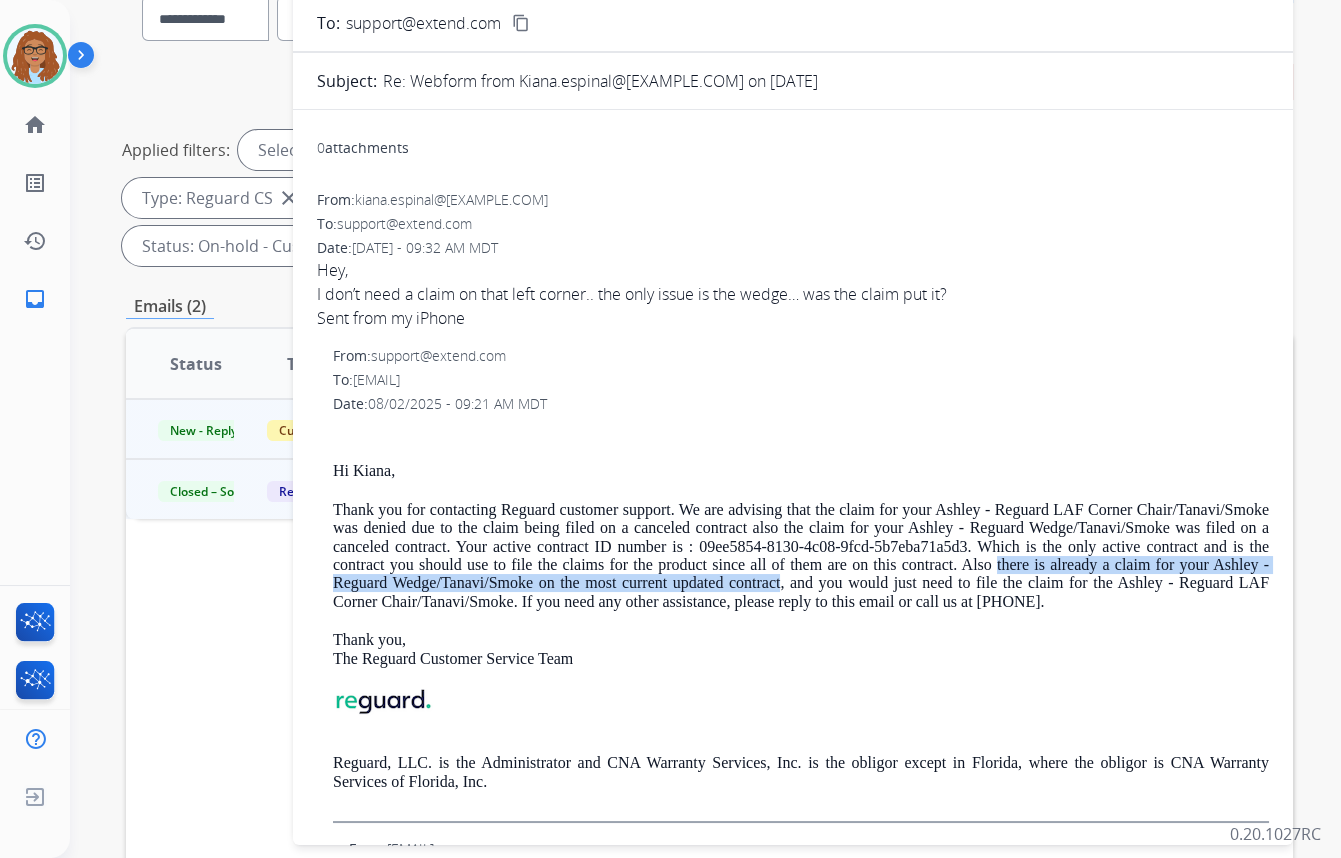 drag, startPoint x: 1204, startPoint y: 563, endPoint x: 1009, endPoint y: 585, distance: 196.2371 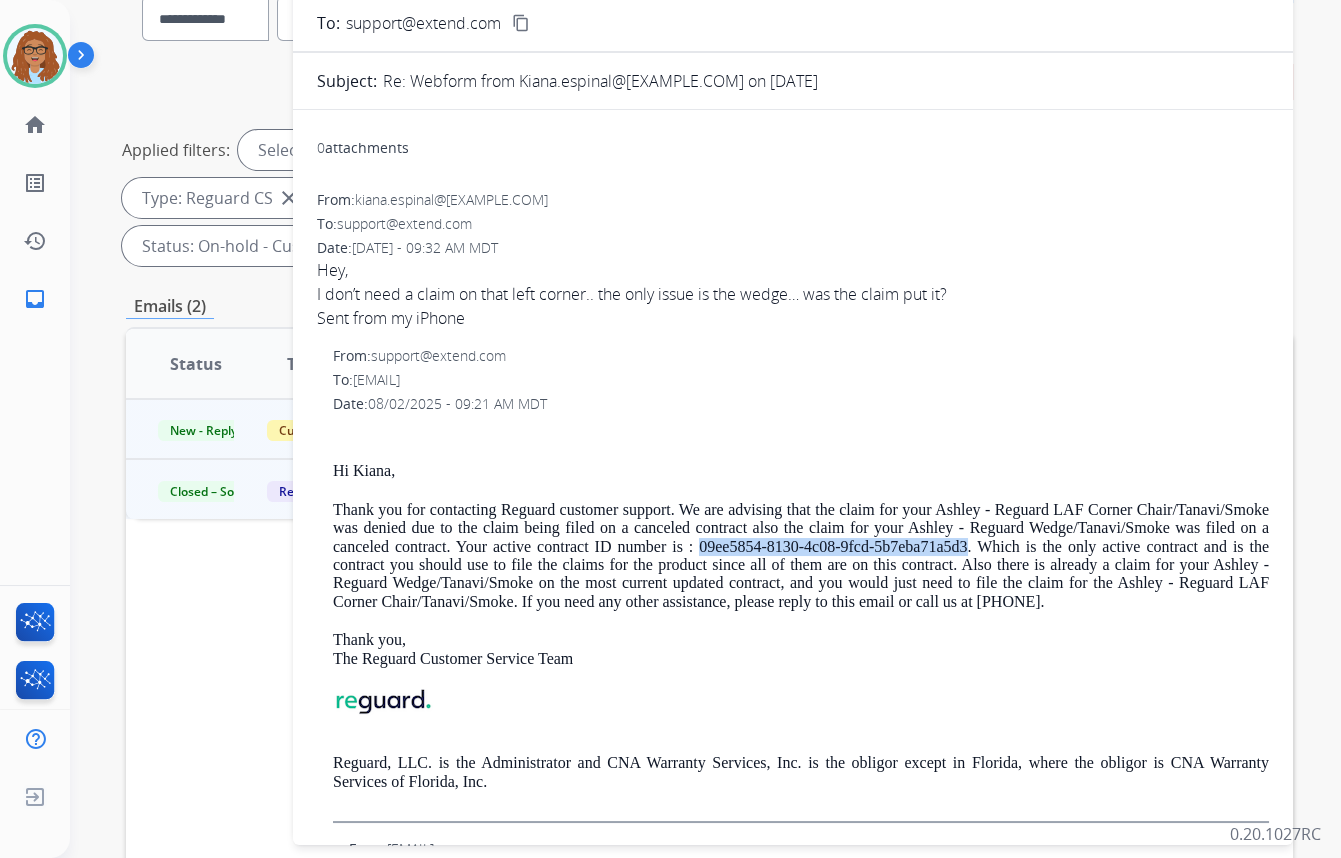 drag, startPoint x: 934, startPoint y: 546, endPoint x: 1188, endPoint y: 547, distance: 254.00197 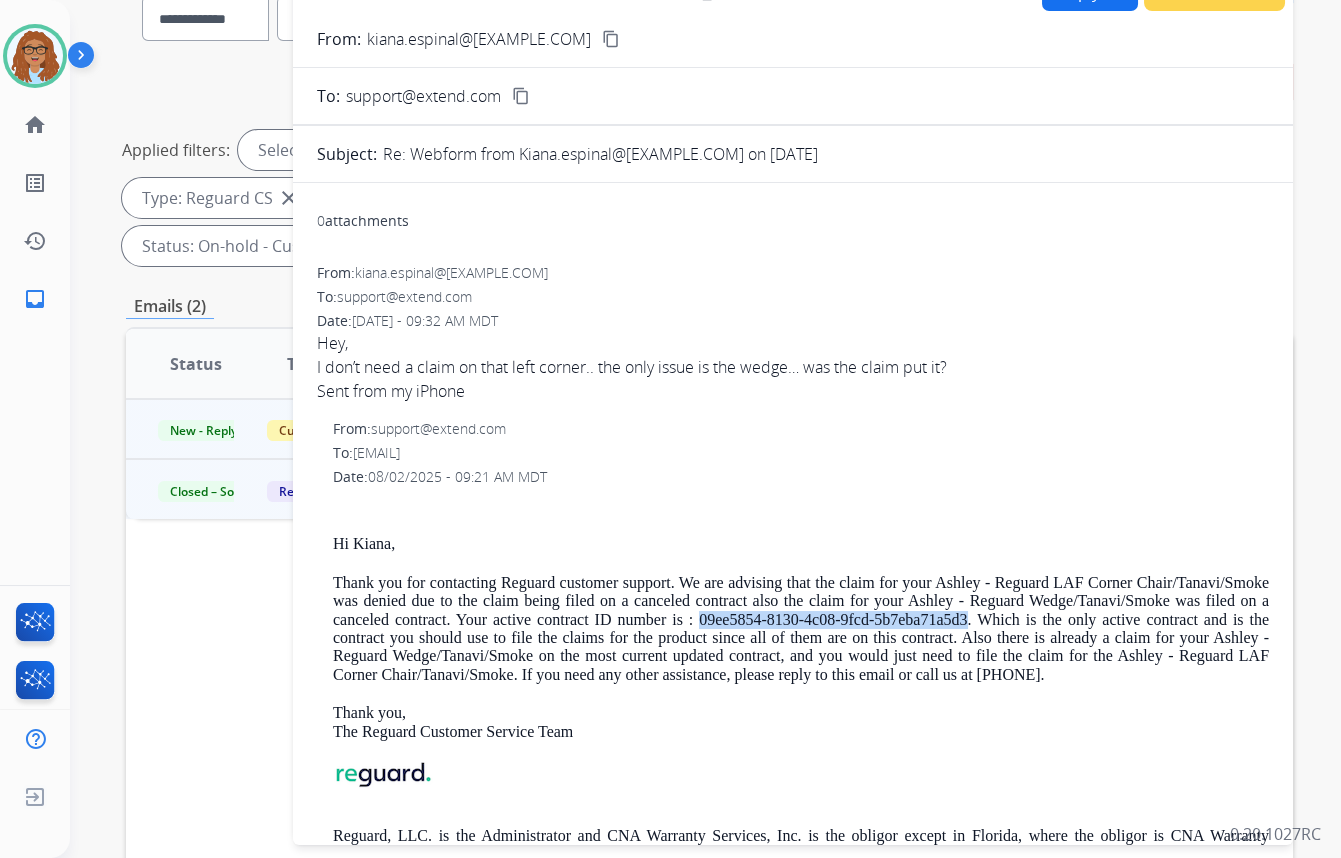 scroll, scrollTop: 0, scrollLeft: 0, axis: both 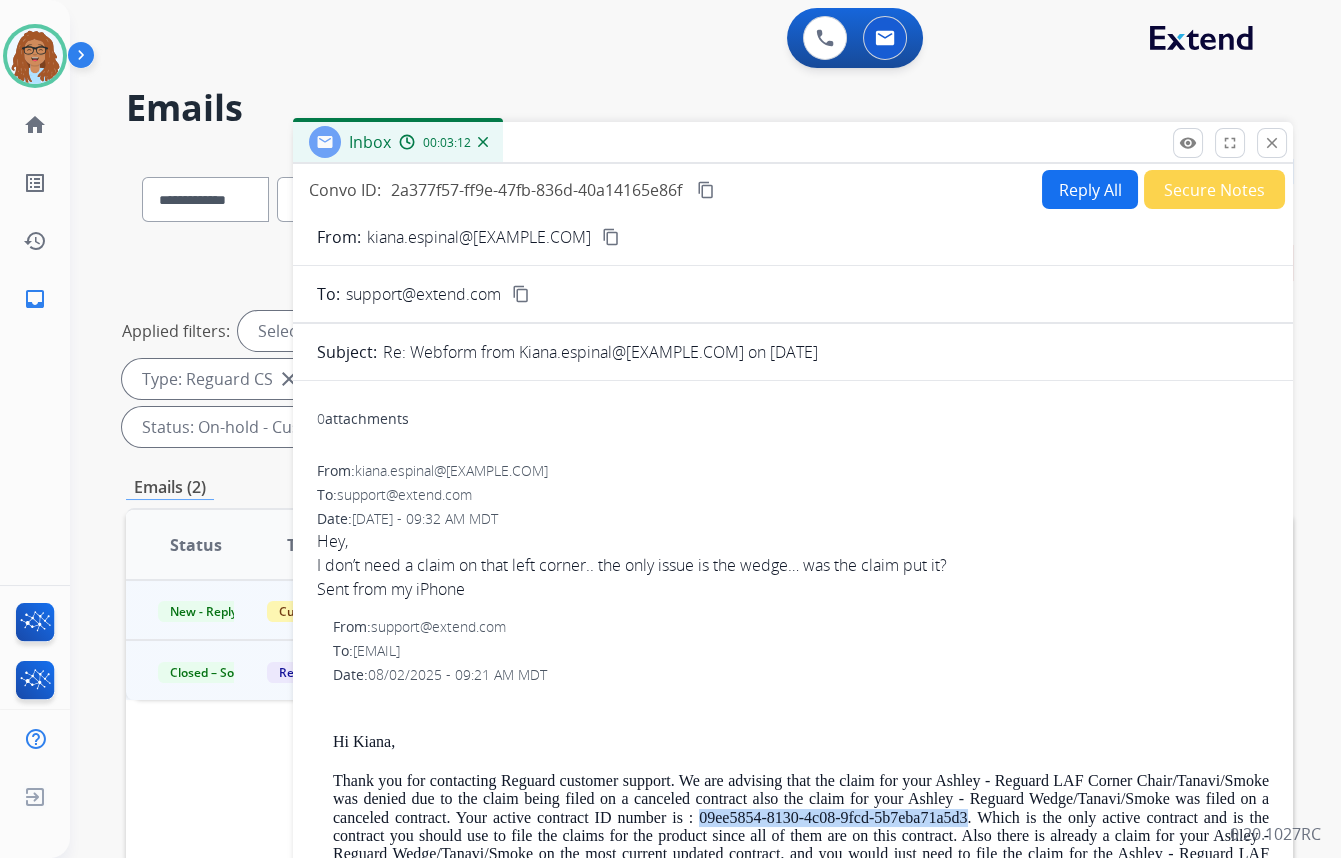 click on "Reply All" at bounding box center [1090, 189] 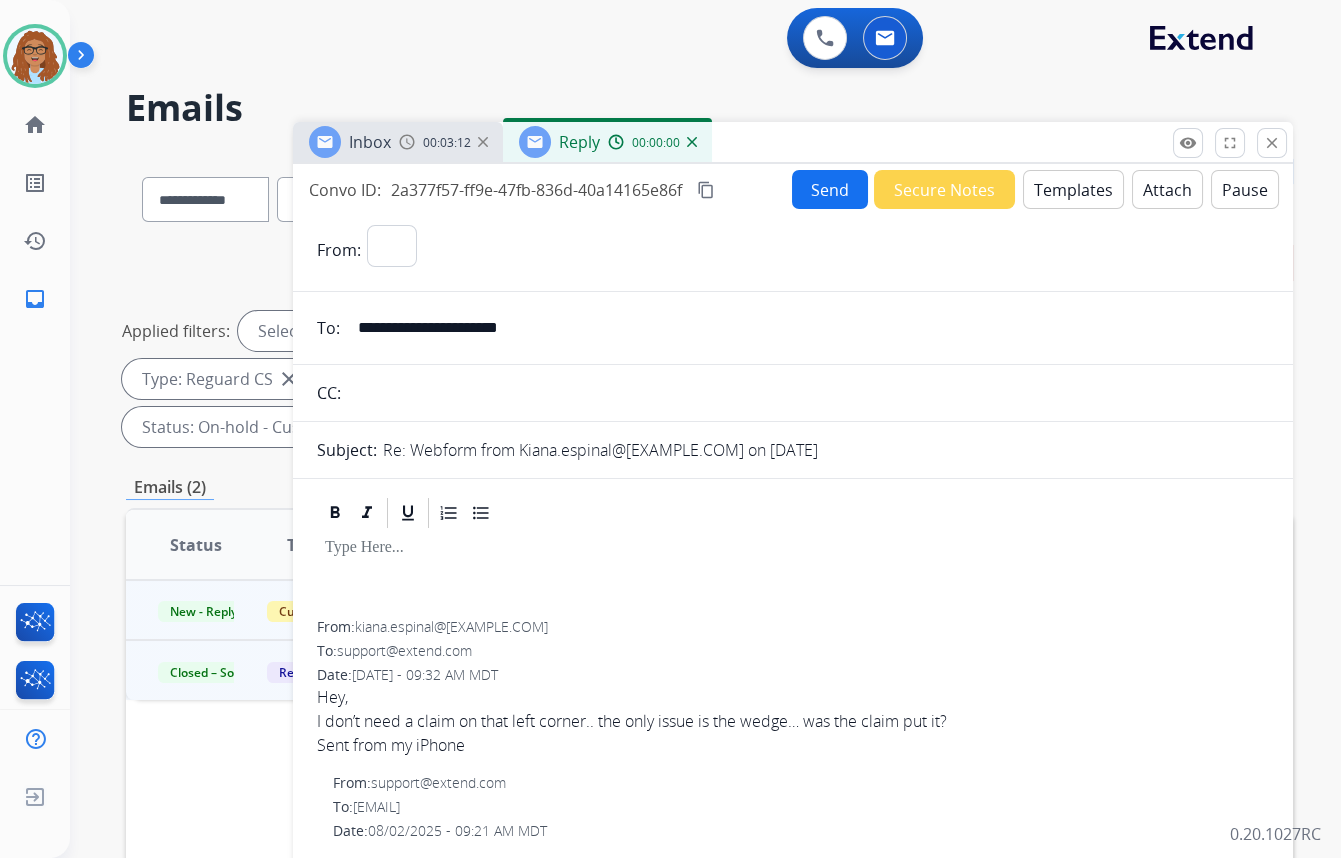 select on "**********" 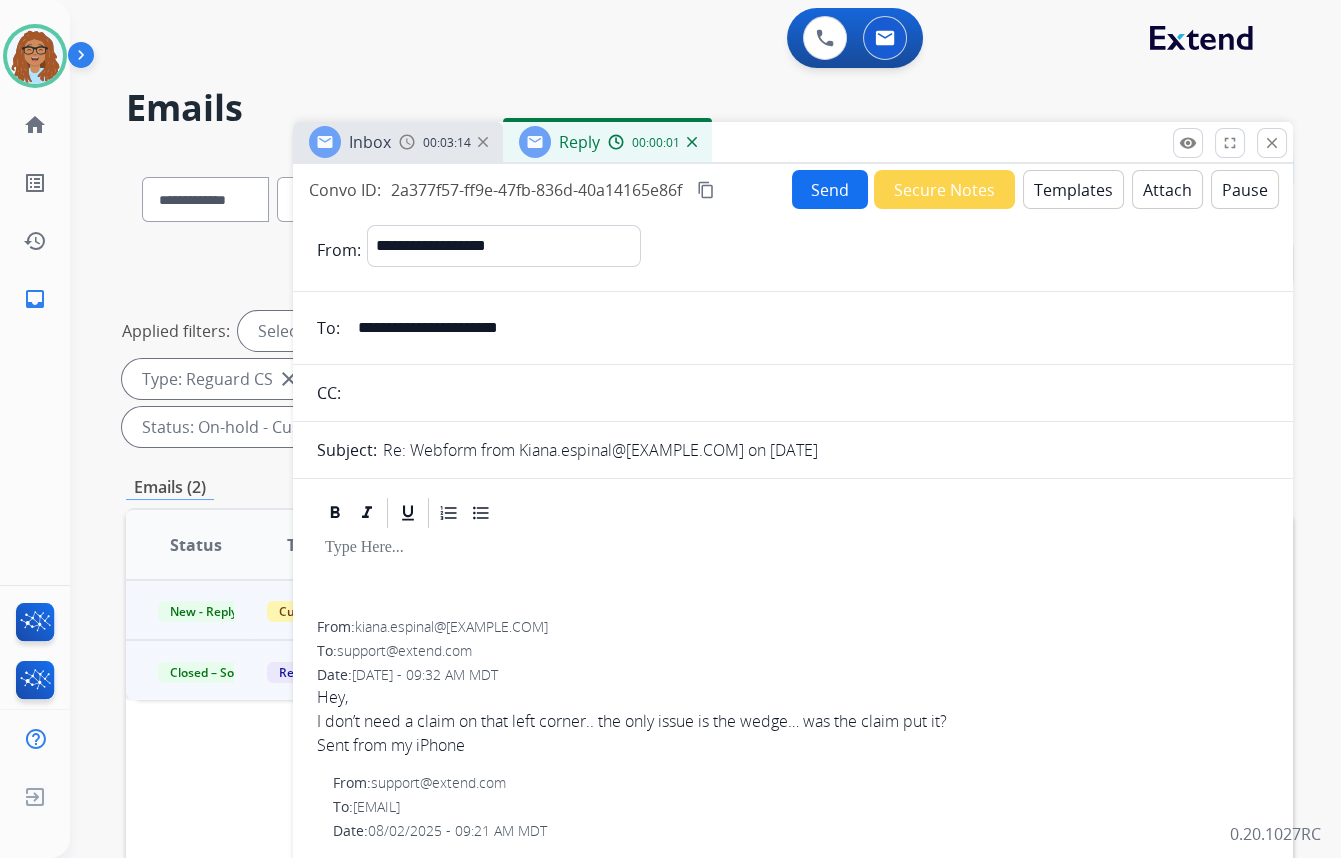 drag, startPoint x: 549, startPoint y: 325, endPoint x: 298, endPoint y: 319, distance: 251.0717 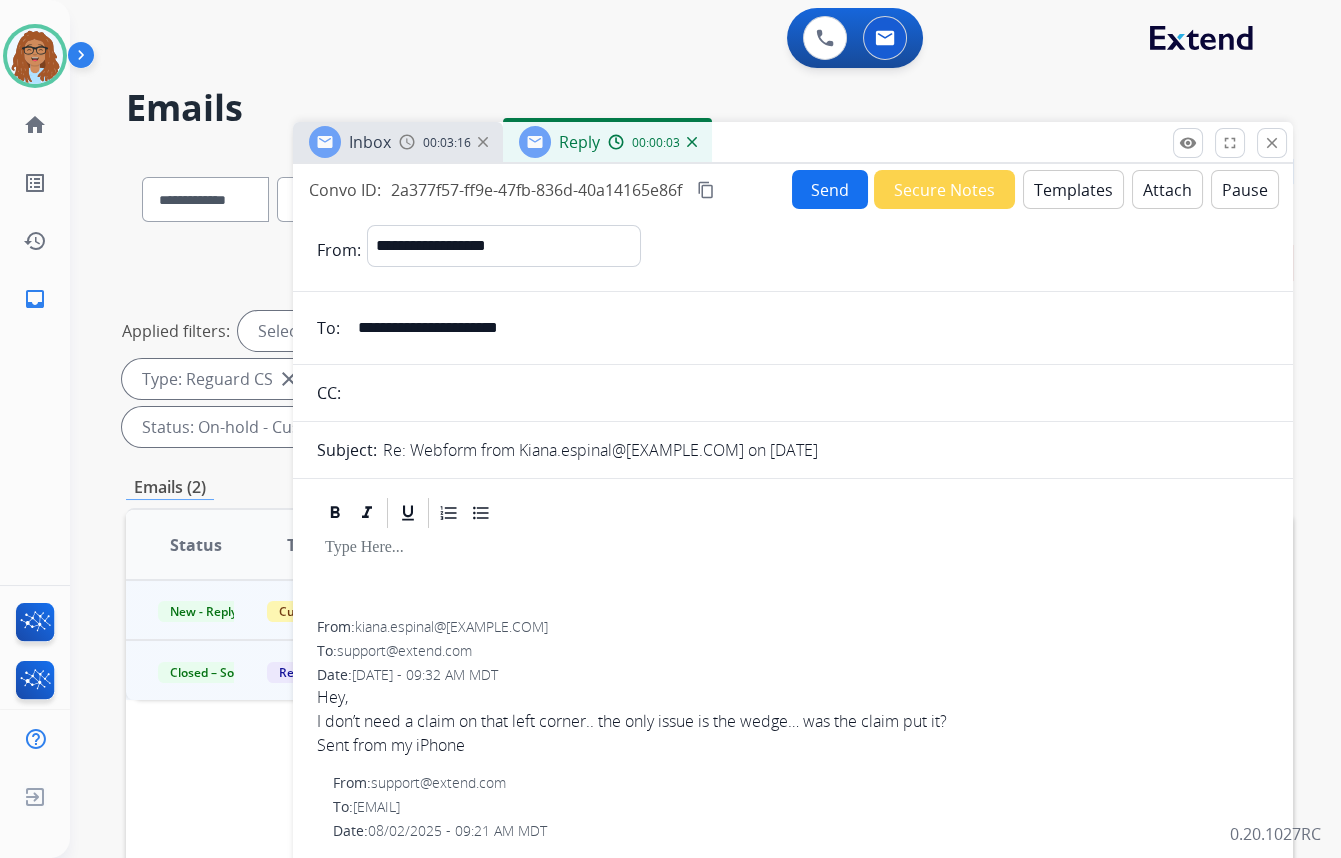 click at bounding box center [808, 393] 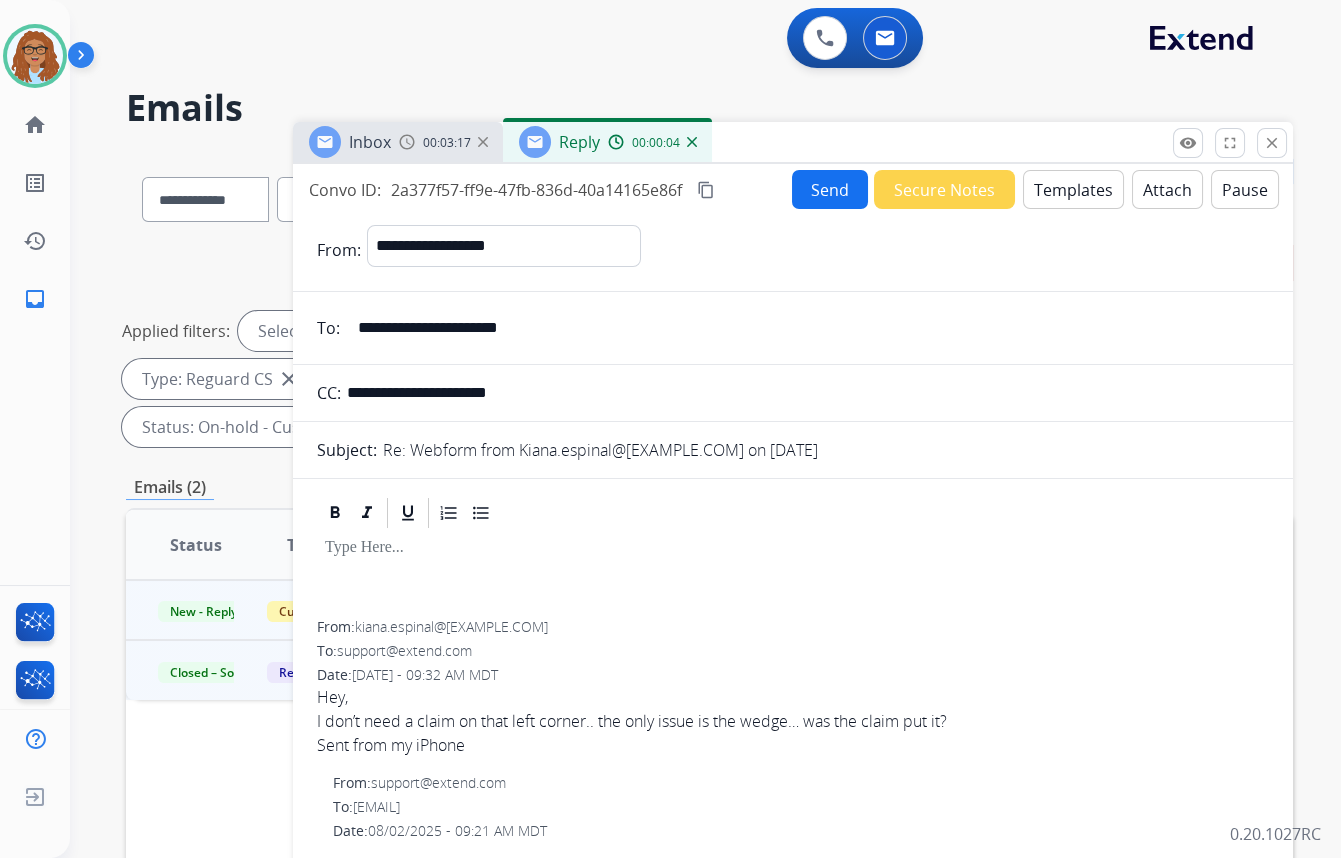 type on "**********" 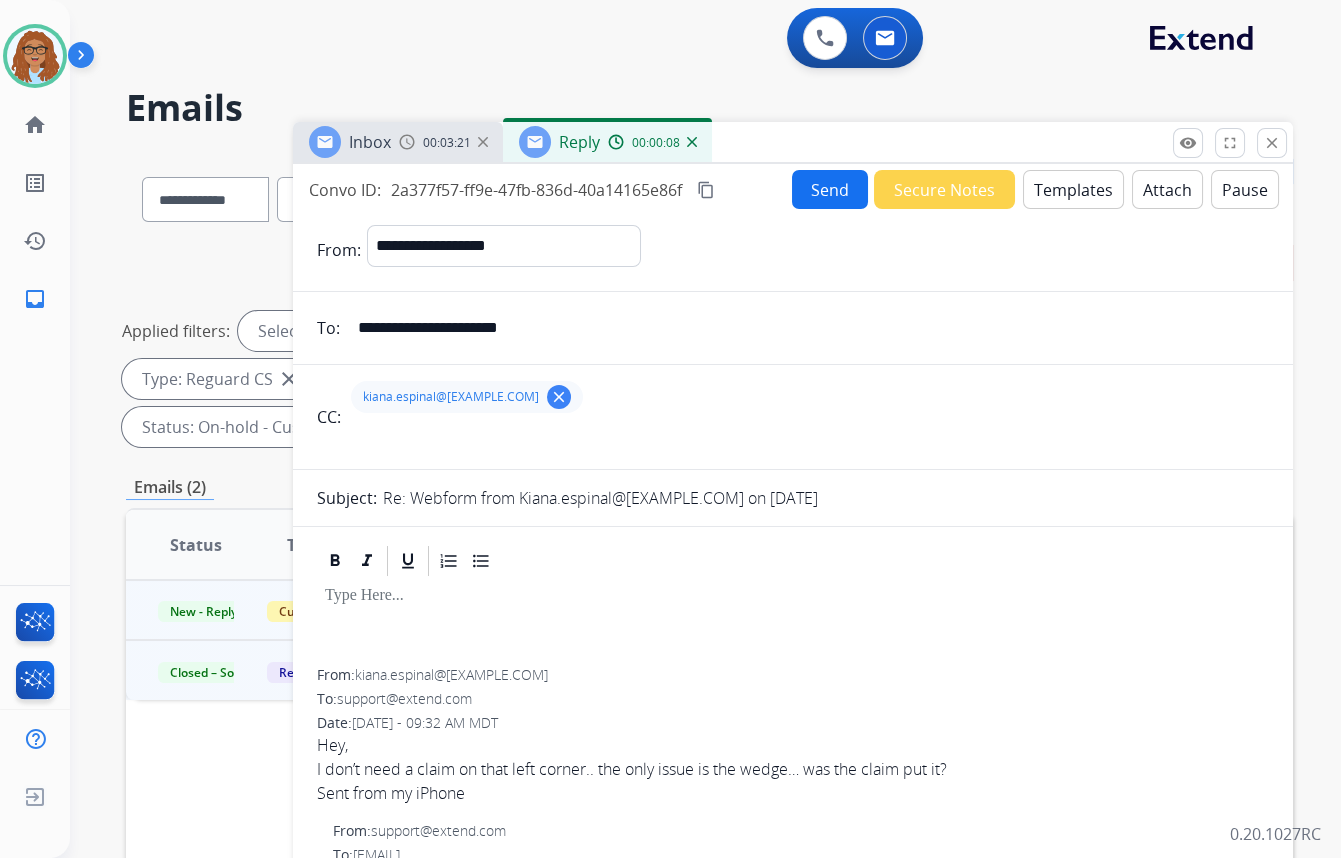 click on "Templates" at bounding box center [1073, 189] 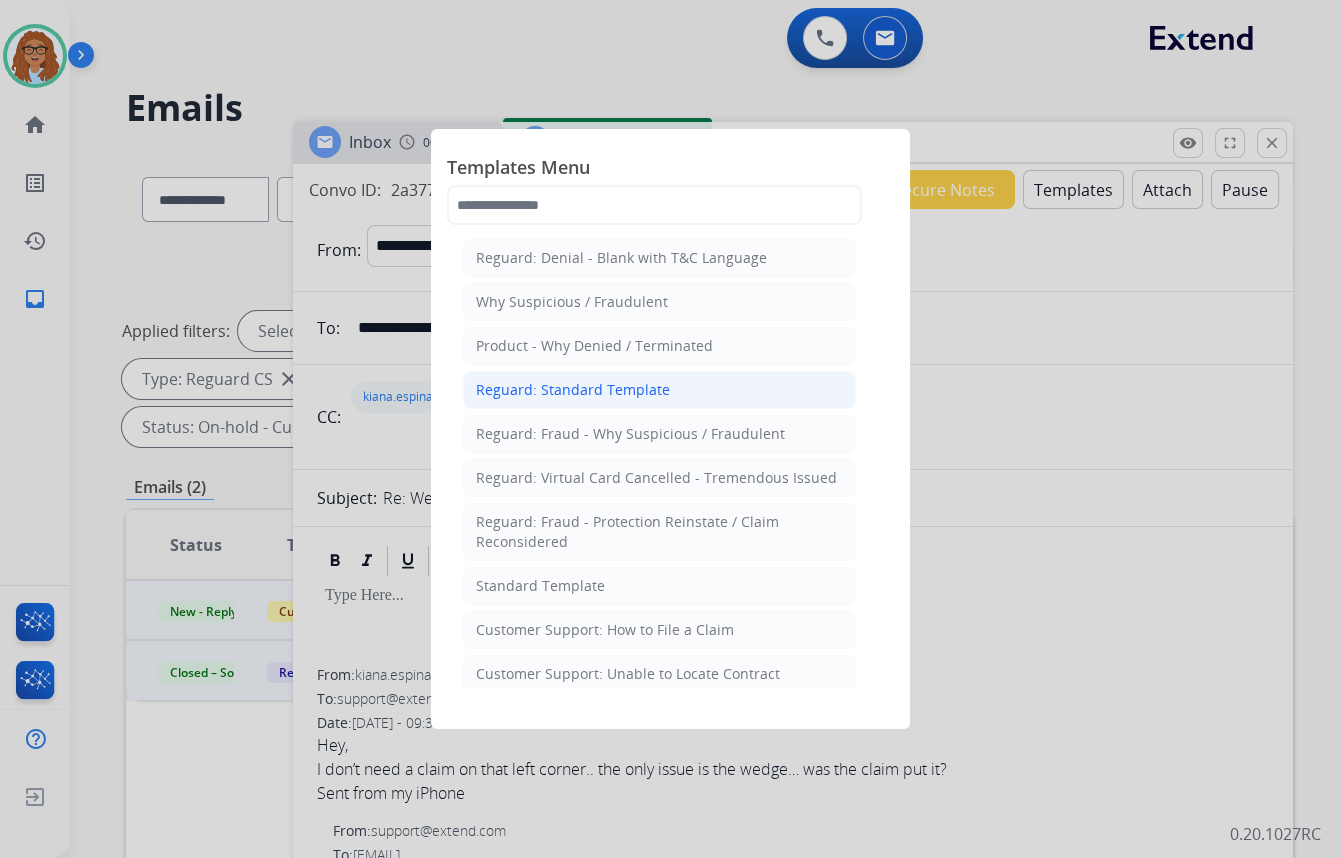 click on "Reguard: Standard Template" 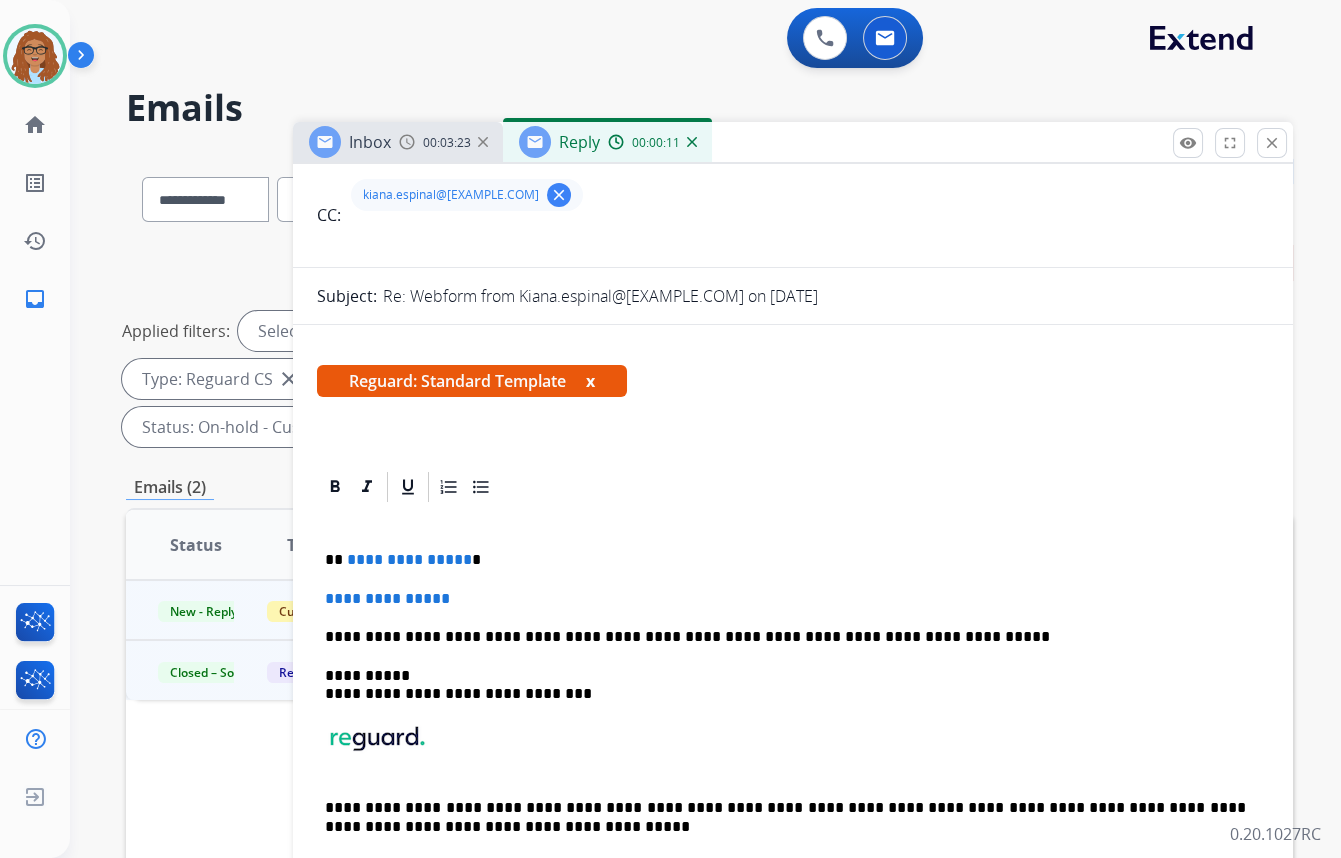 scroll, scrollTop: 272, scrollLeft: 0, axis: vertical 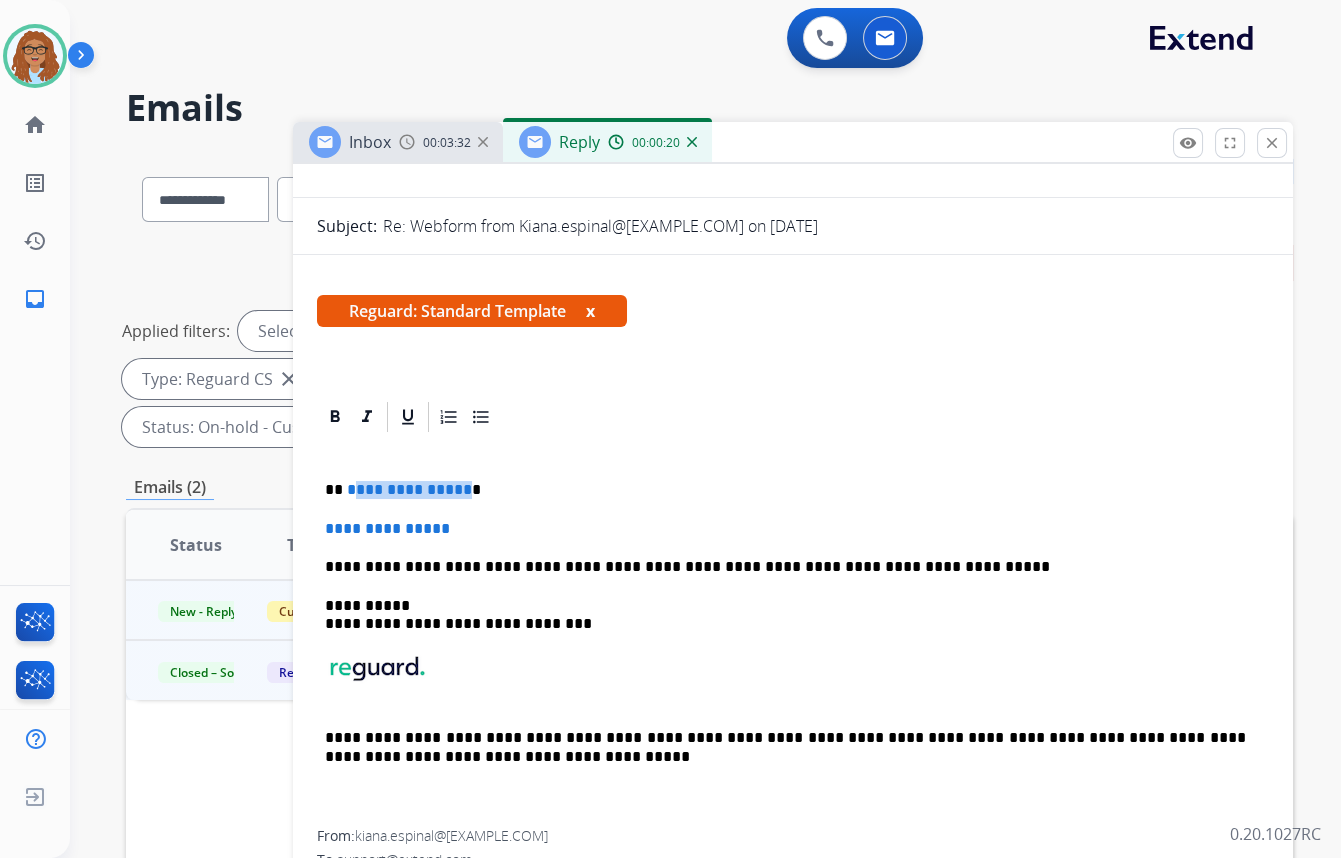 drag, startPoint x: 459, startPoint y: 483, endPoint x: 348, endPoint y: 487, distance: 111.07205 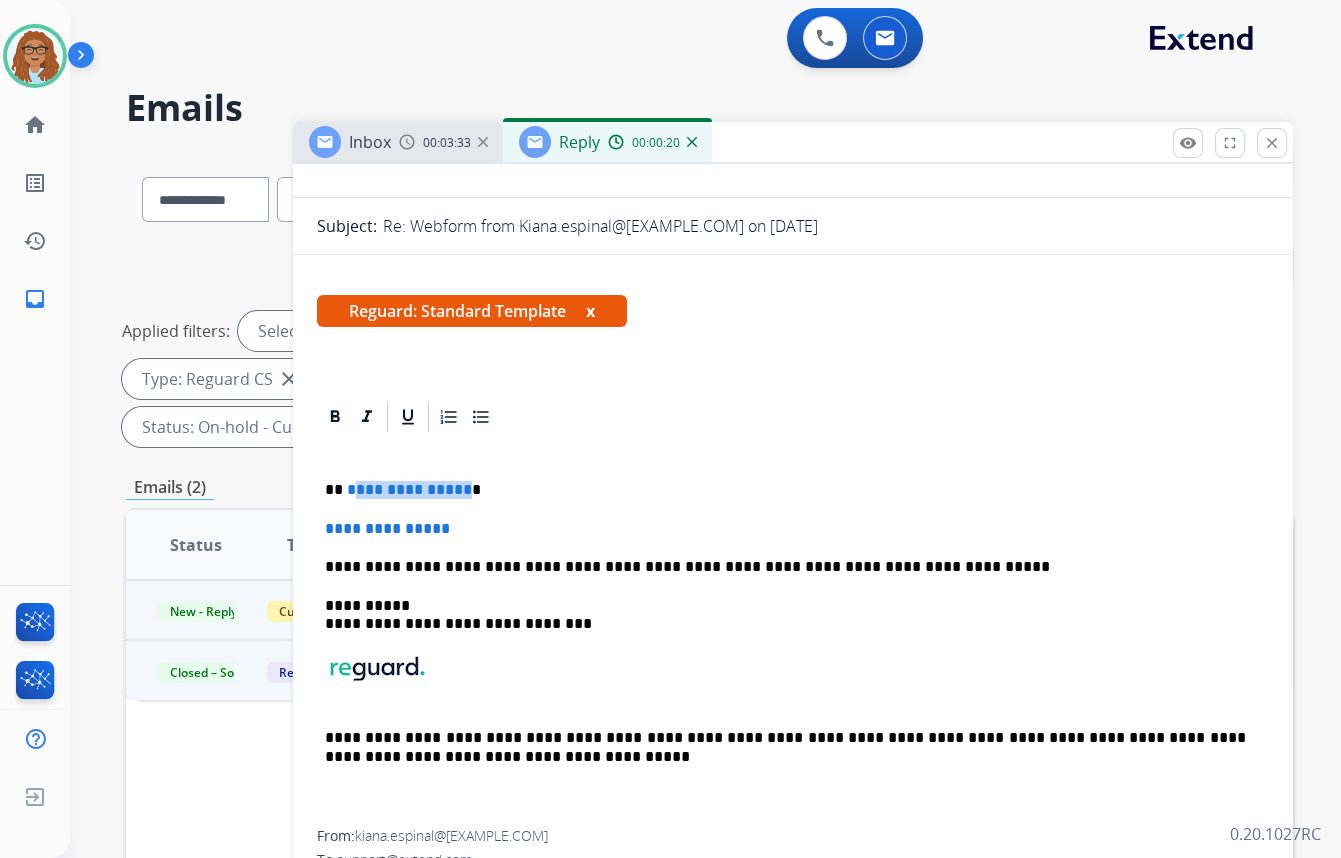 paste 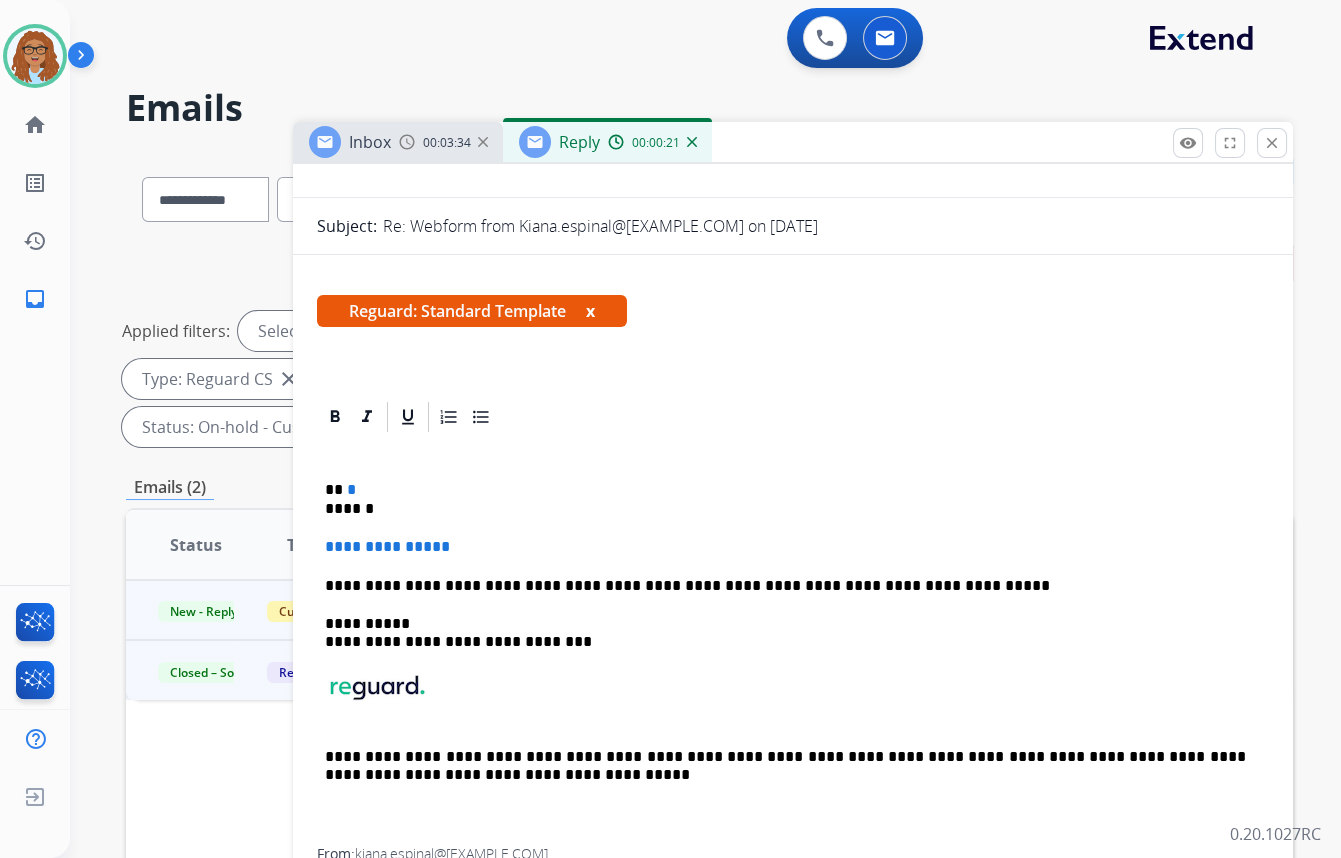 click on "** * ******" at bounding box center (785, 499) 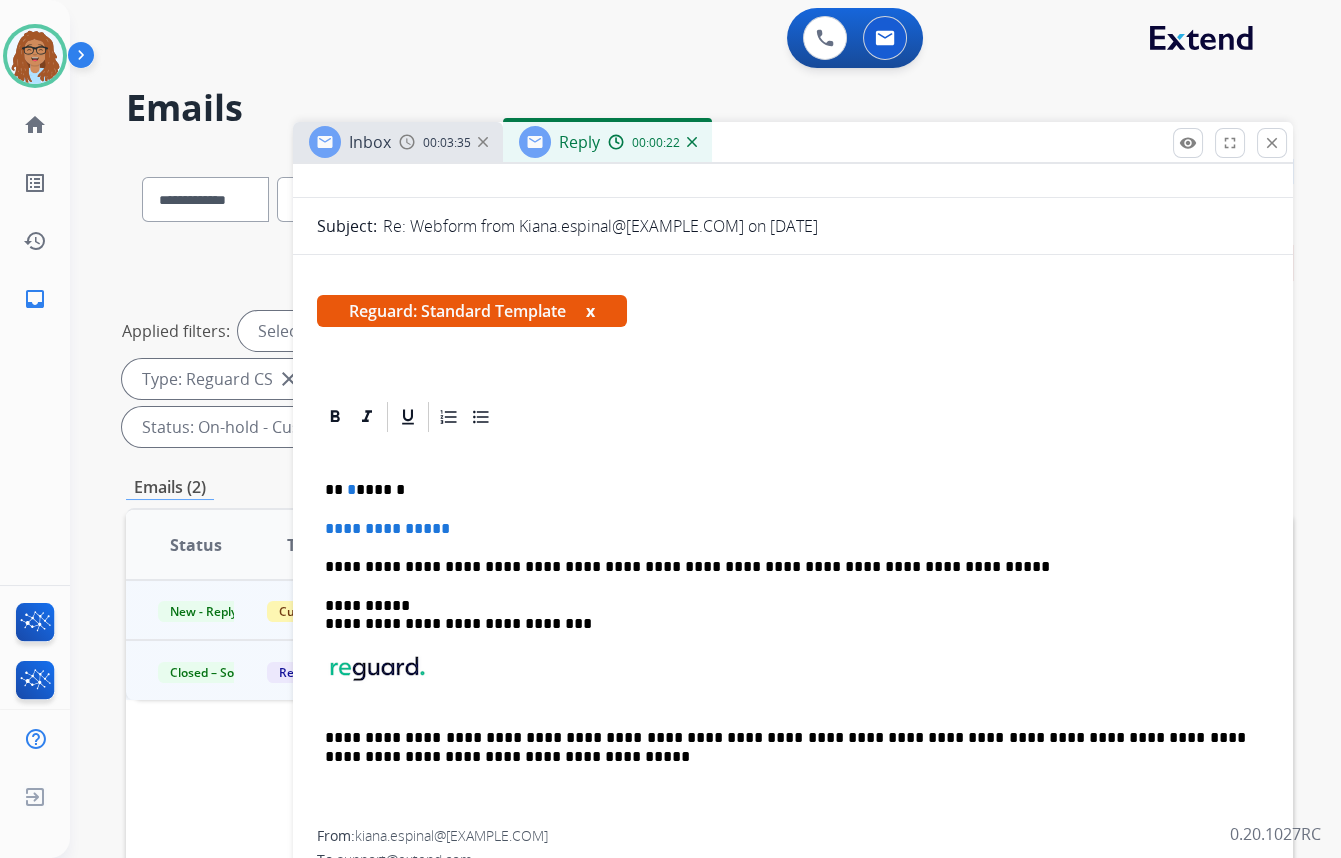type 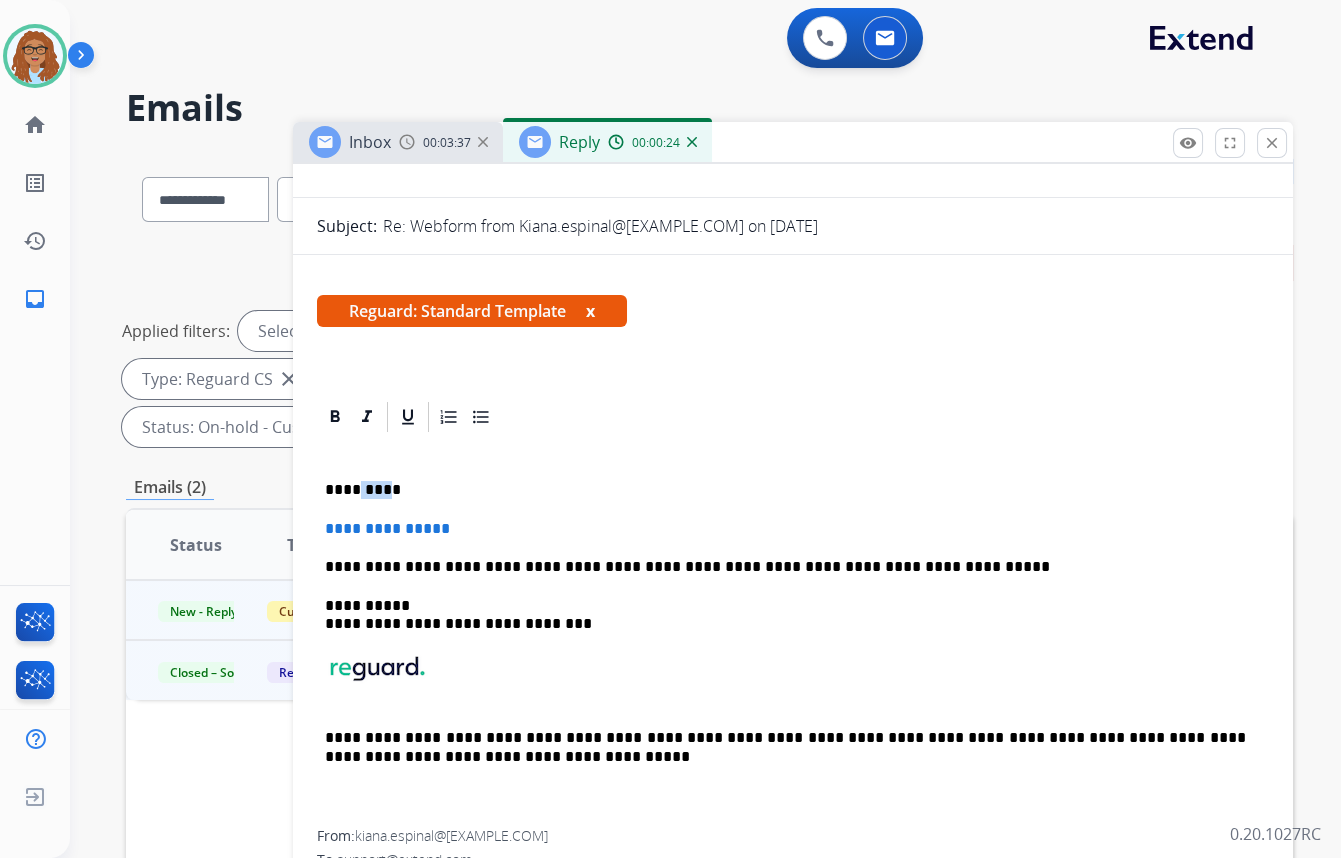 drag, startPoint x: 396, startPoint y: 479, endPoint x: 359, endPoint y: 486, distance: 37.65634 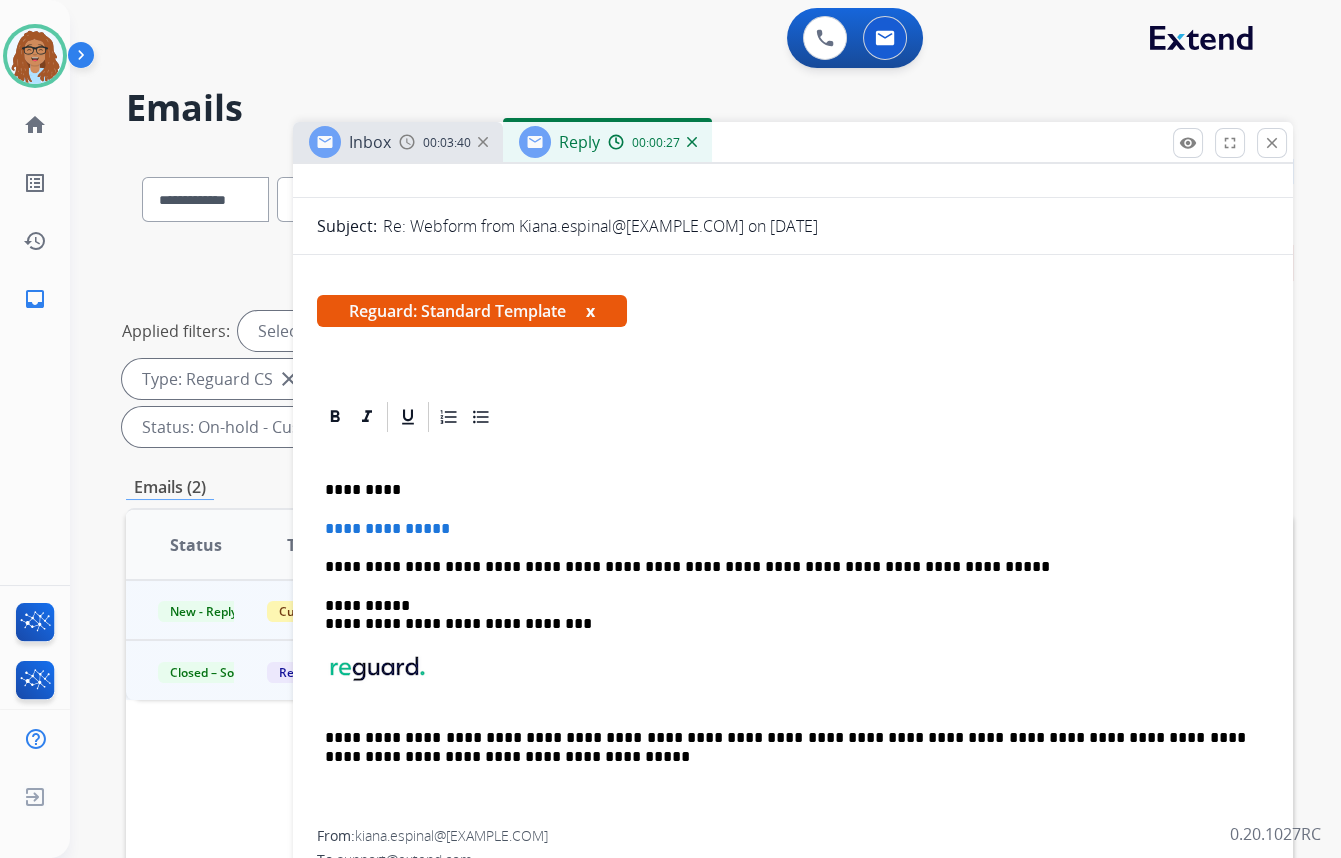 click on "*********" at bounding box center [785, 490] 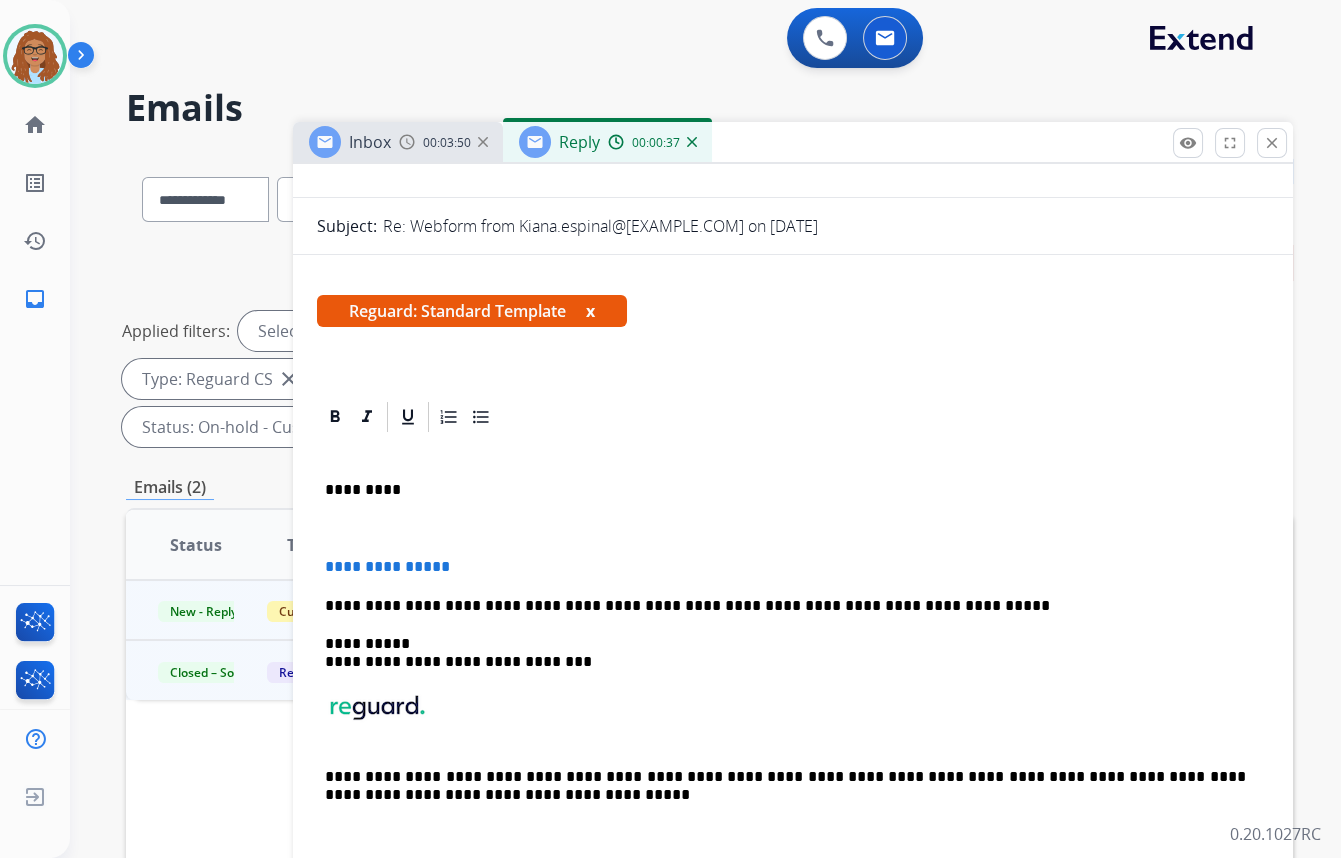 click on "*********" at bounding box center [785, 490] 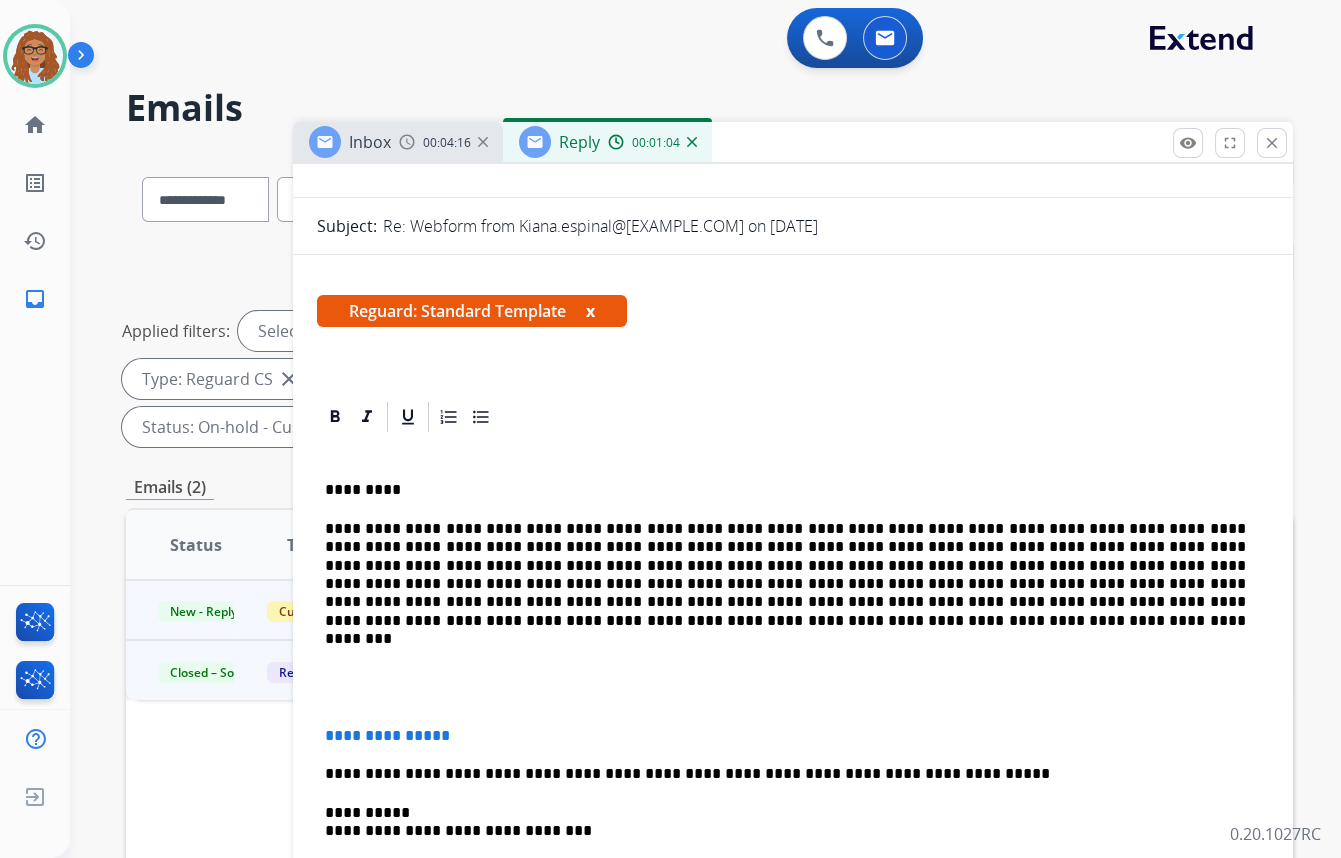 click on "**********" at bounding box center (785, 575) 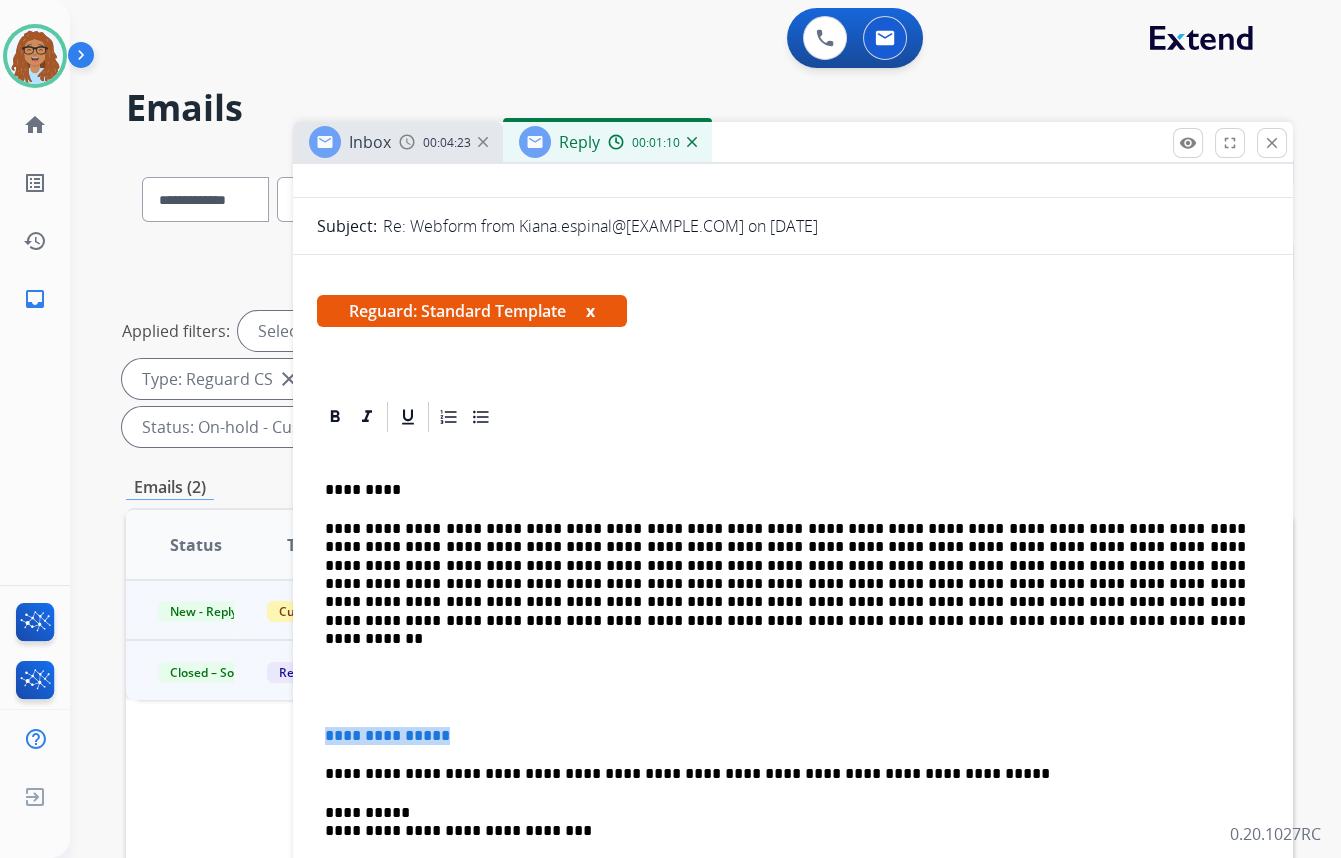 drag, startPoint x: 471, startPoint y: 733, endPoint x: 315, endPoint y: 730, distance: 156.02884 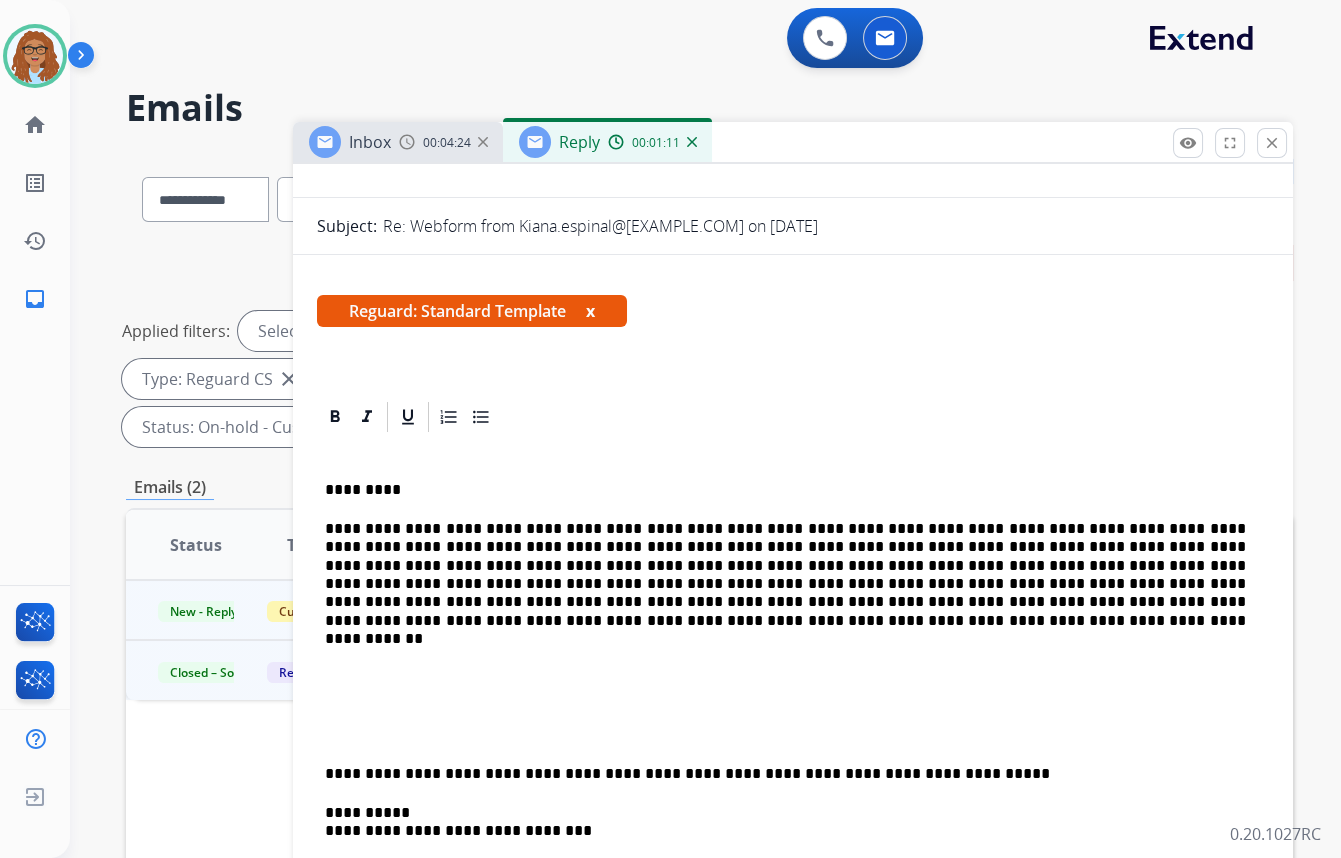 click on "**********" at bounding box center [793, 736] 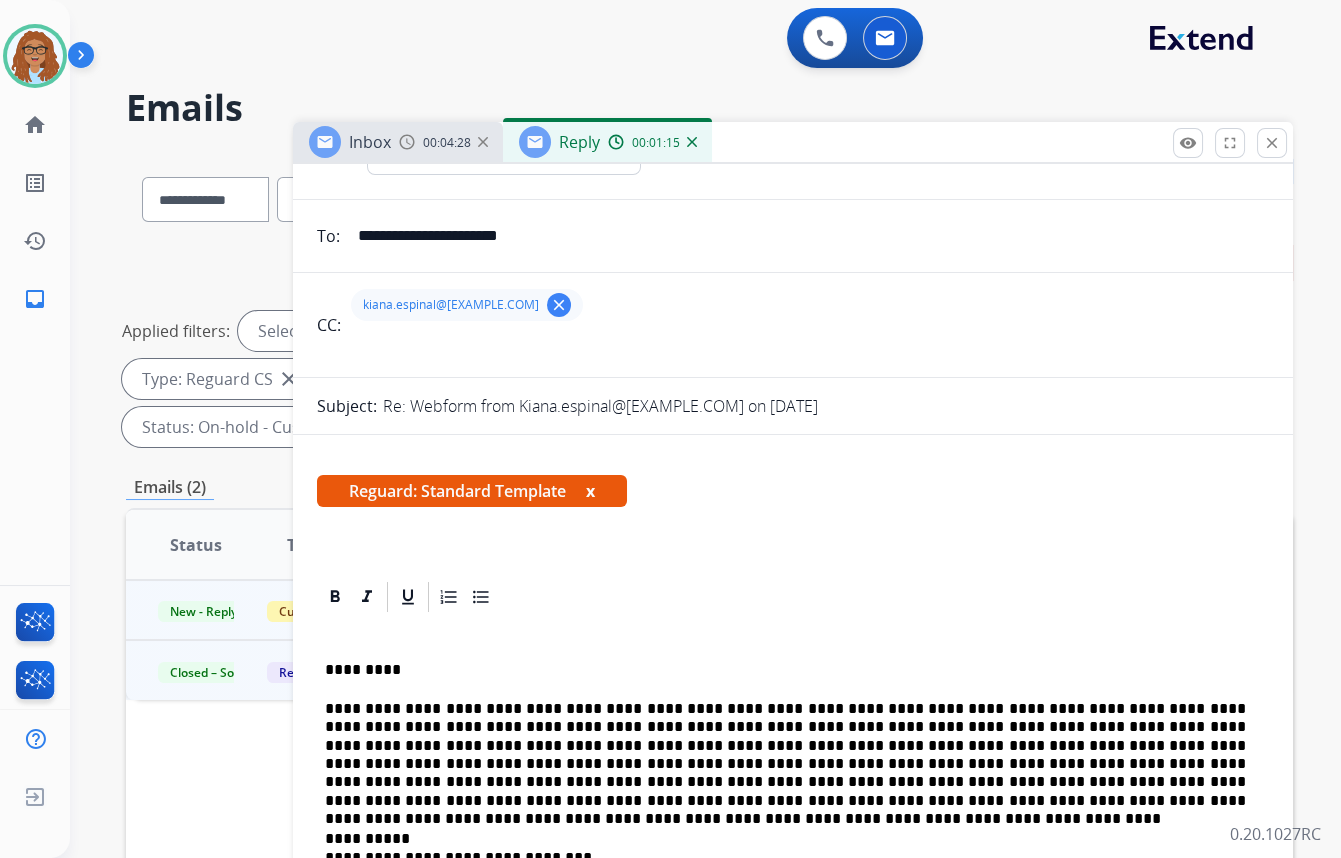 scroll, scrollTop: 0, scrollLeft: 0, axis: both 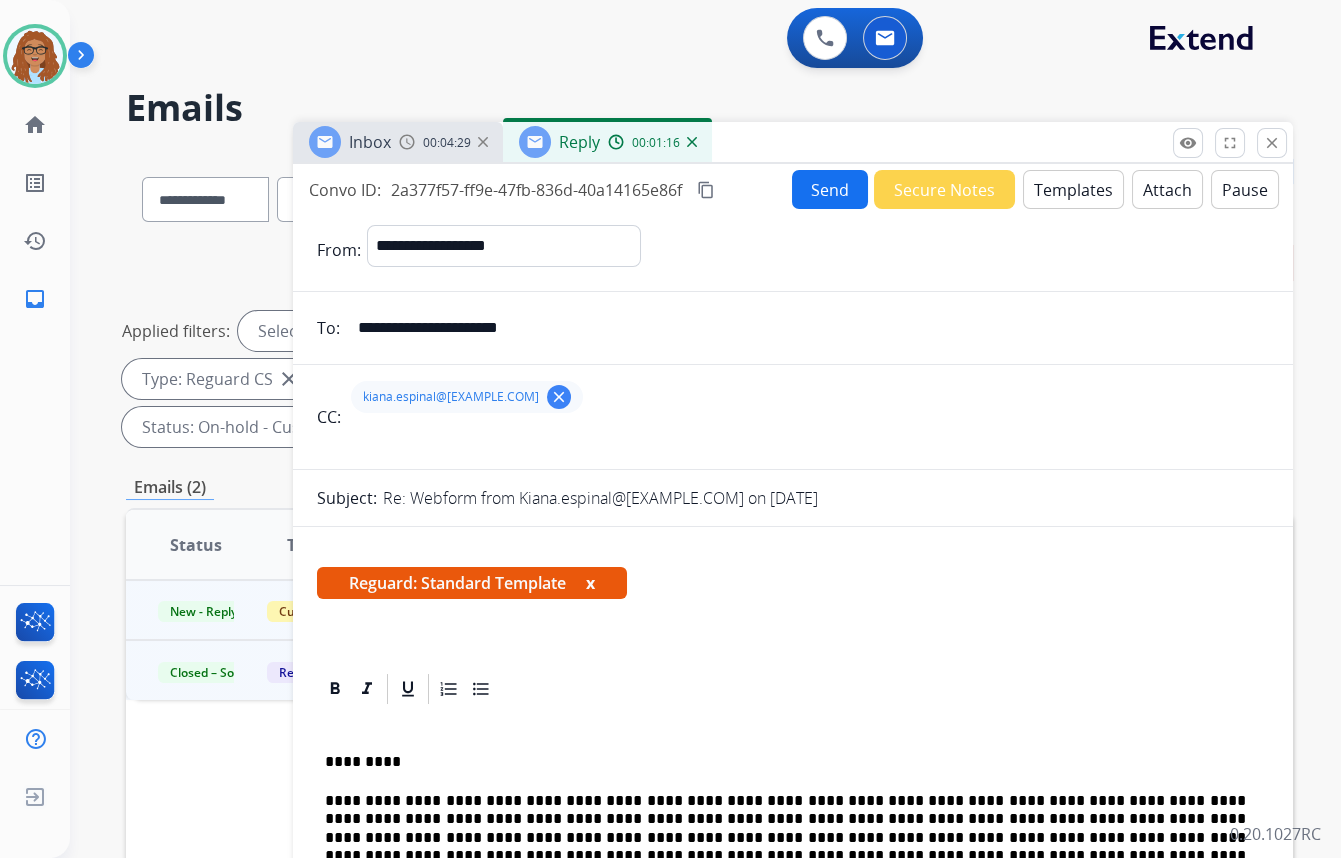 click on "Send" at bounding box center (830, 189) 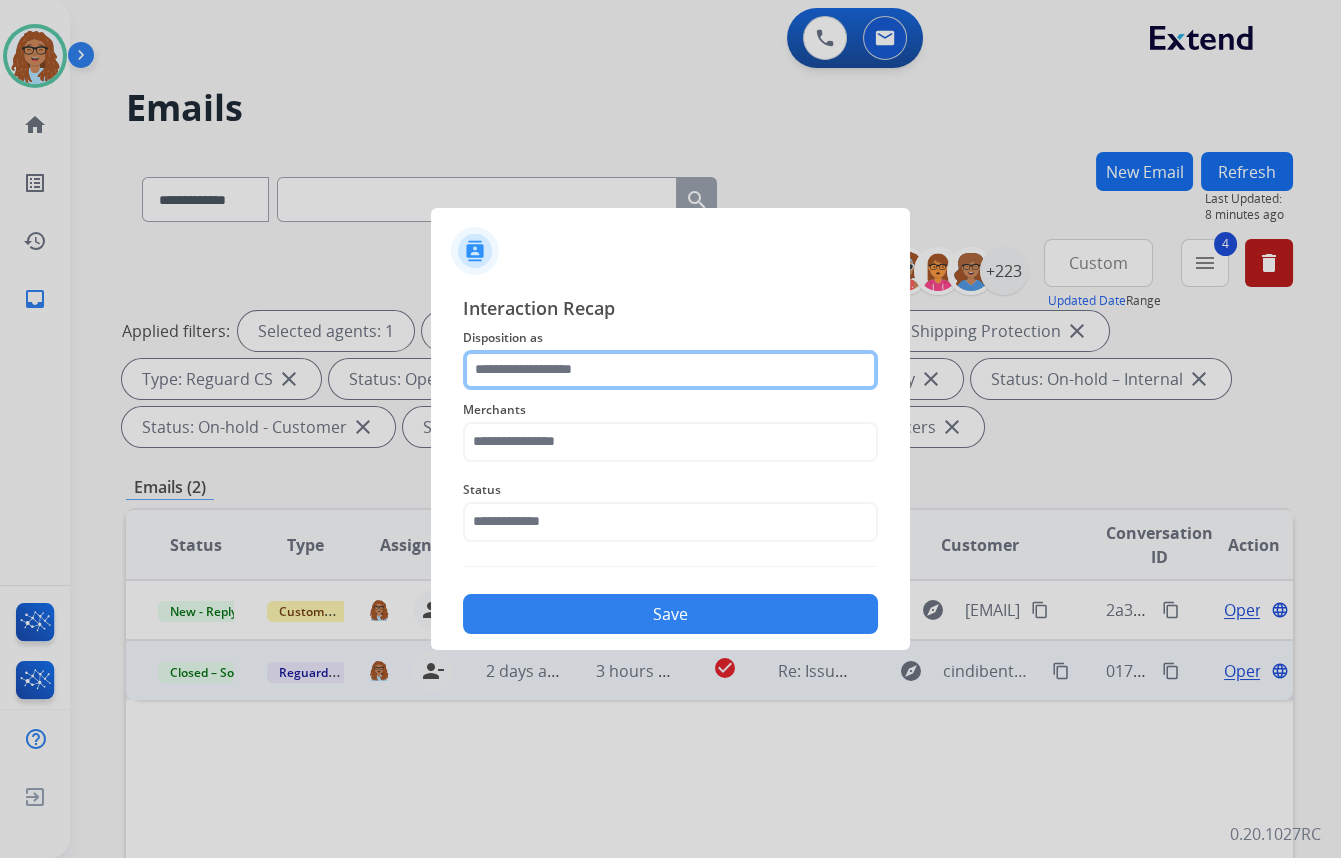 click 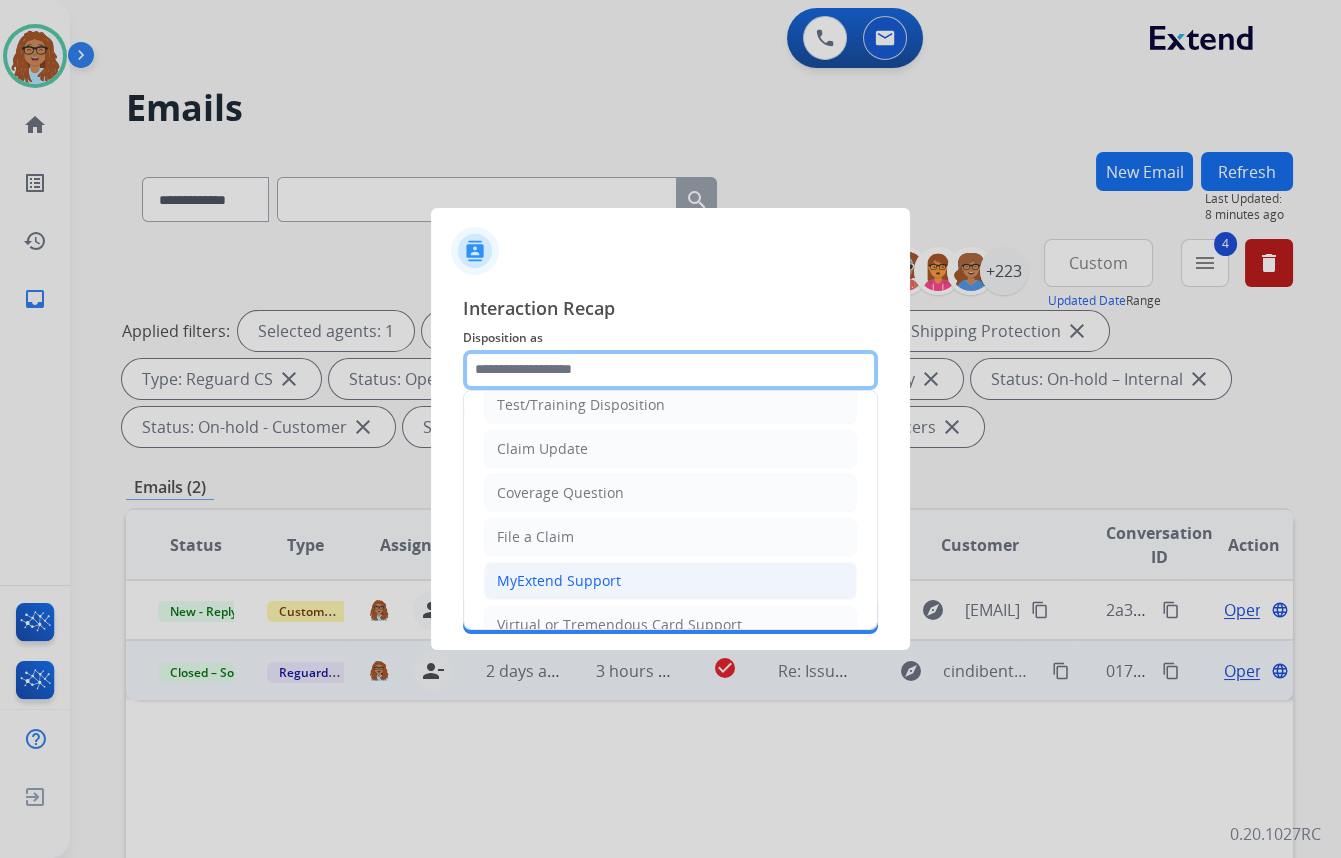 scroll, scrollTop: 90, scrollLeft: 0, axis: vertical 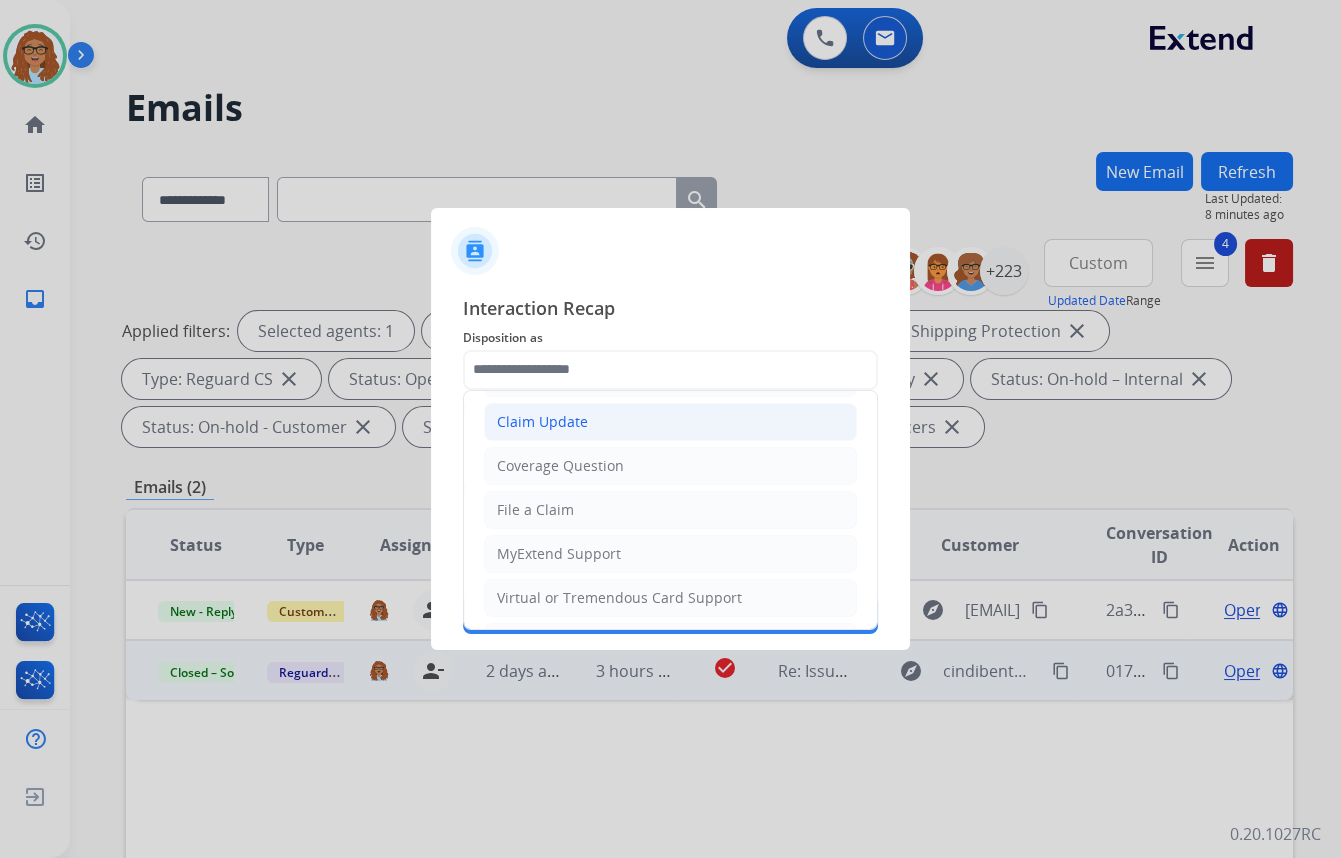 click on "Claim Update" 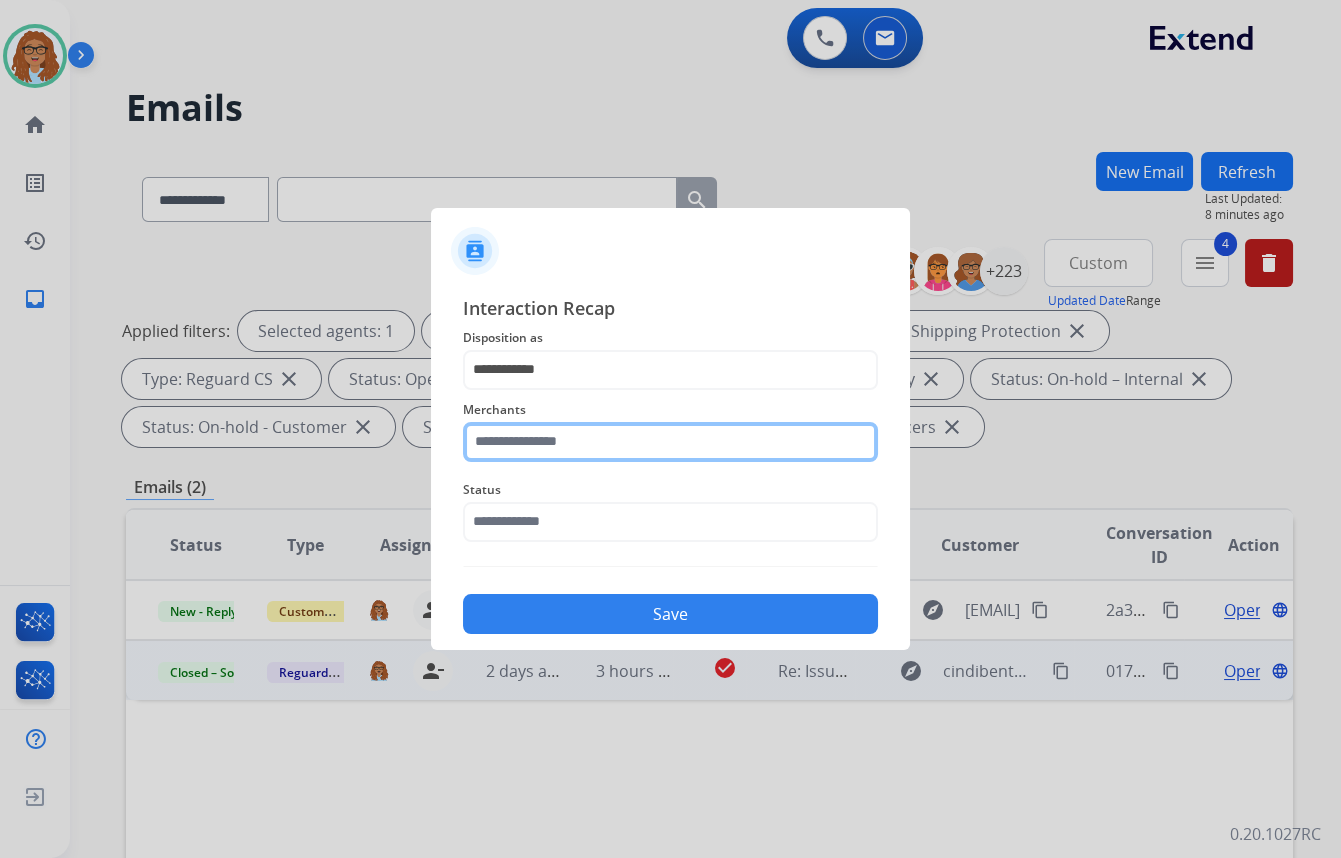click 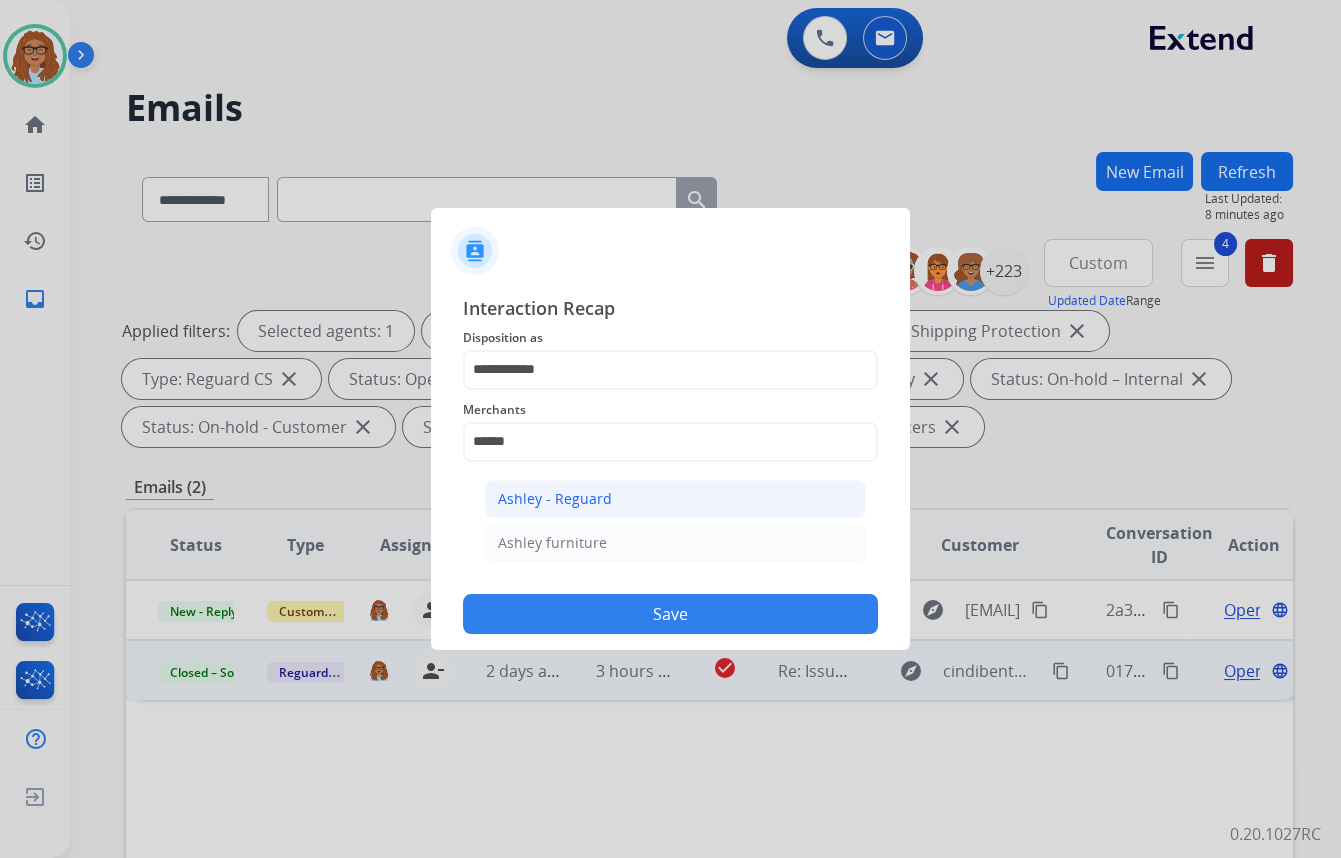 click on "Ashley - Reguard" 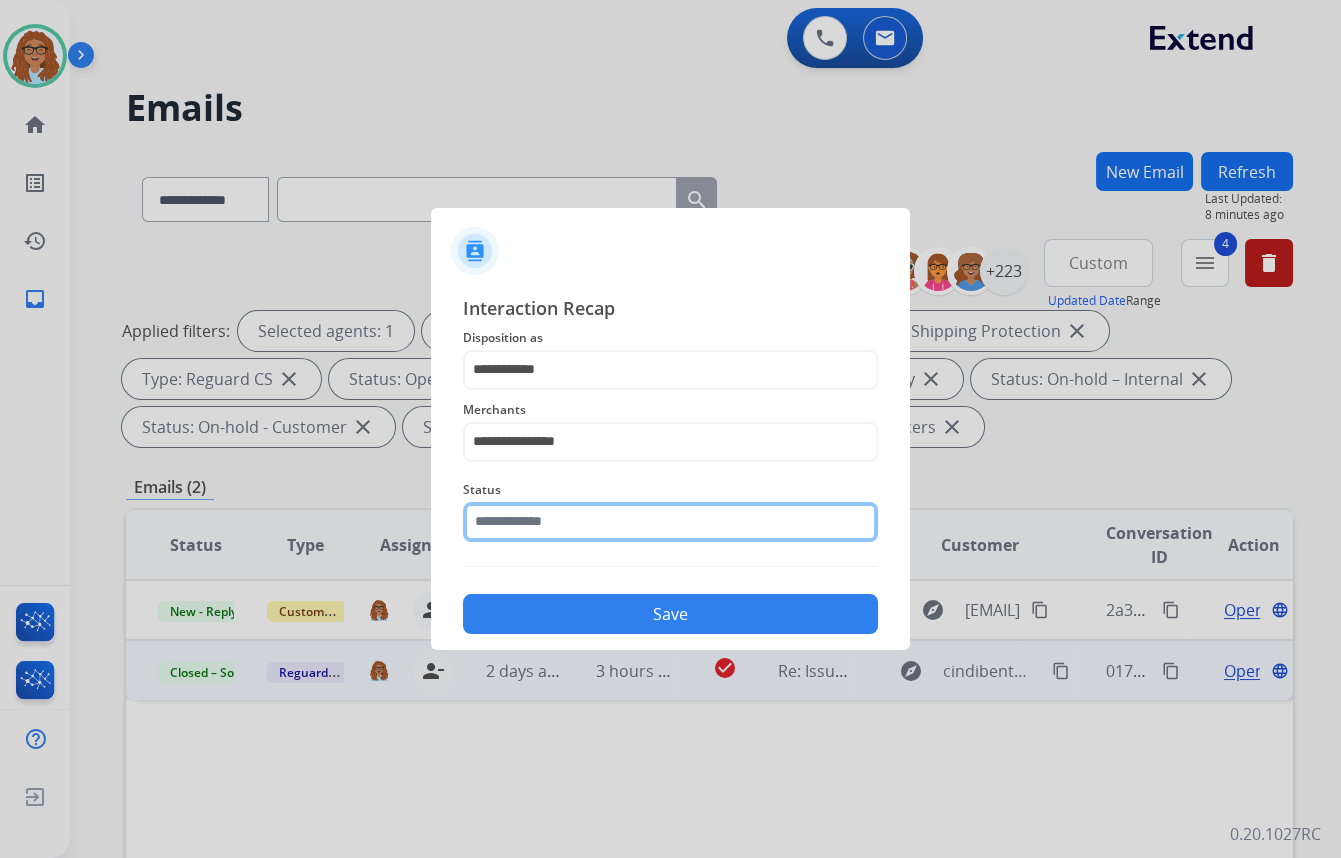 drag, startPoint x: 582, startPoint y: 509, endPoint x: 582, endPoint y: 540, distance: 31 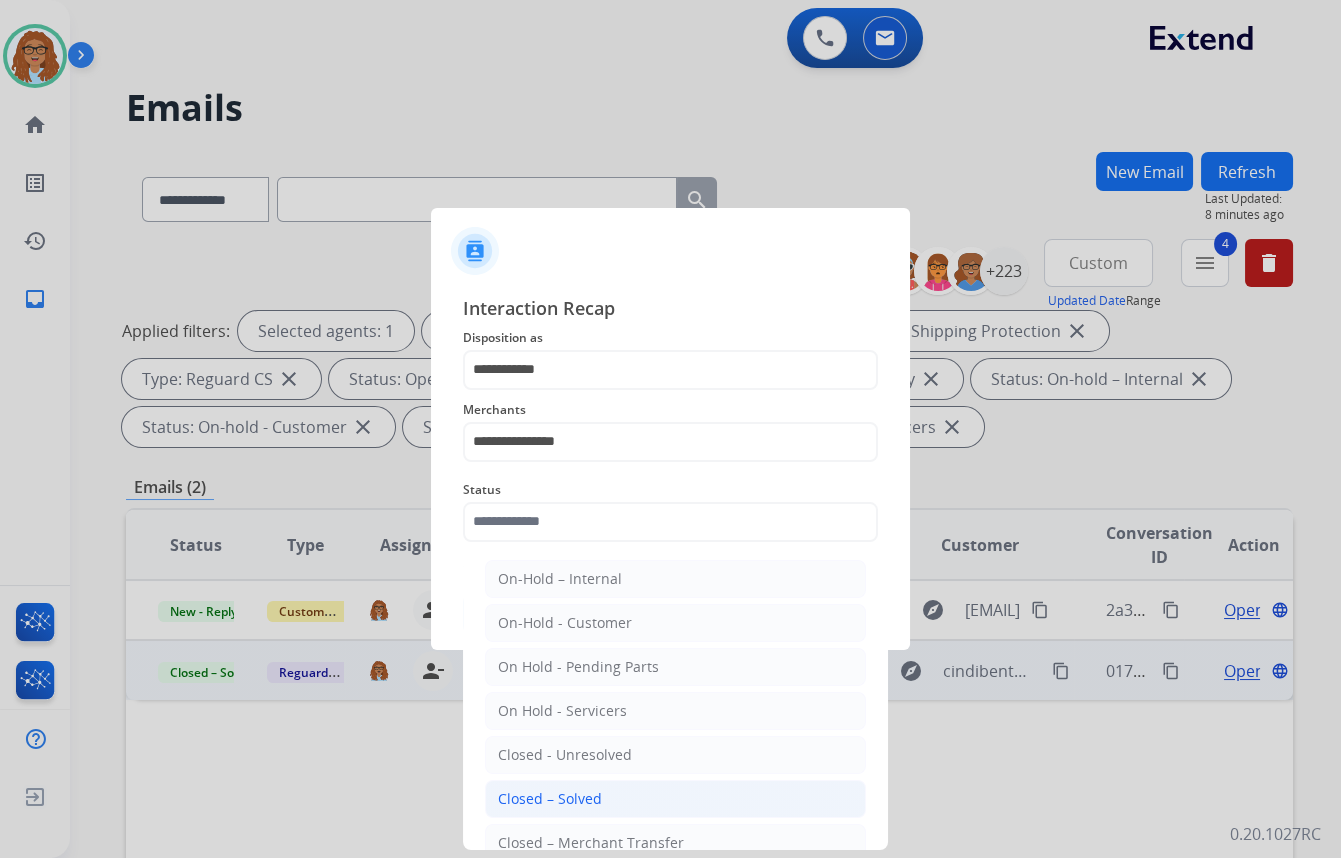 click on "Closed – Solved" 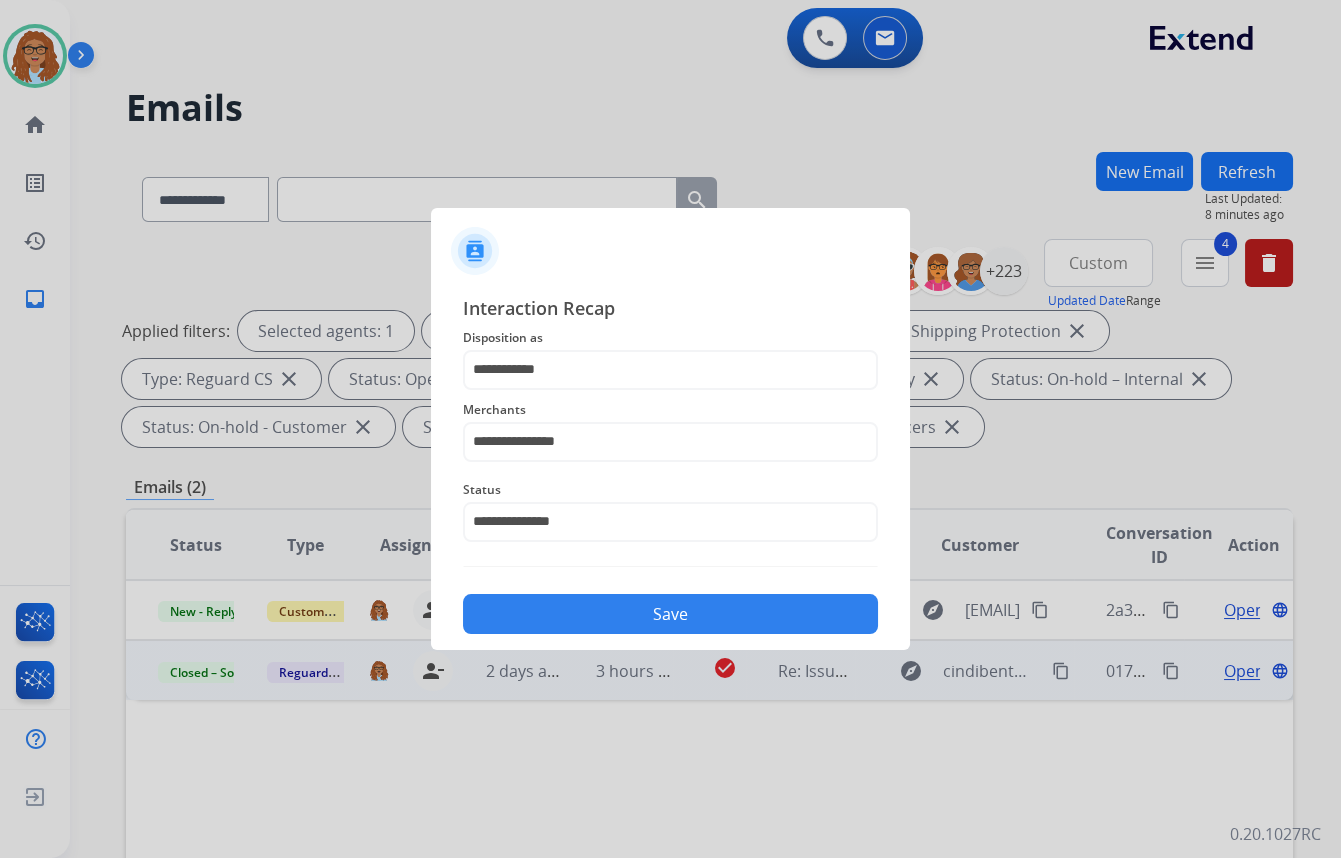 click on "Save" 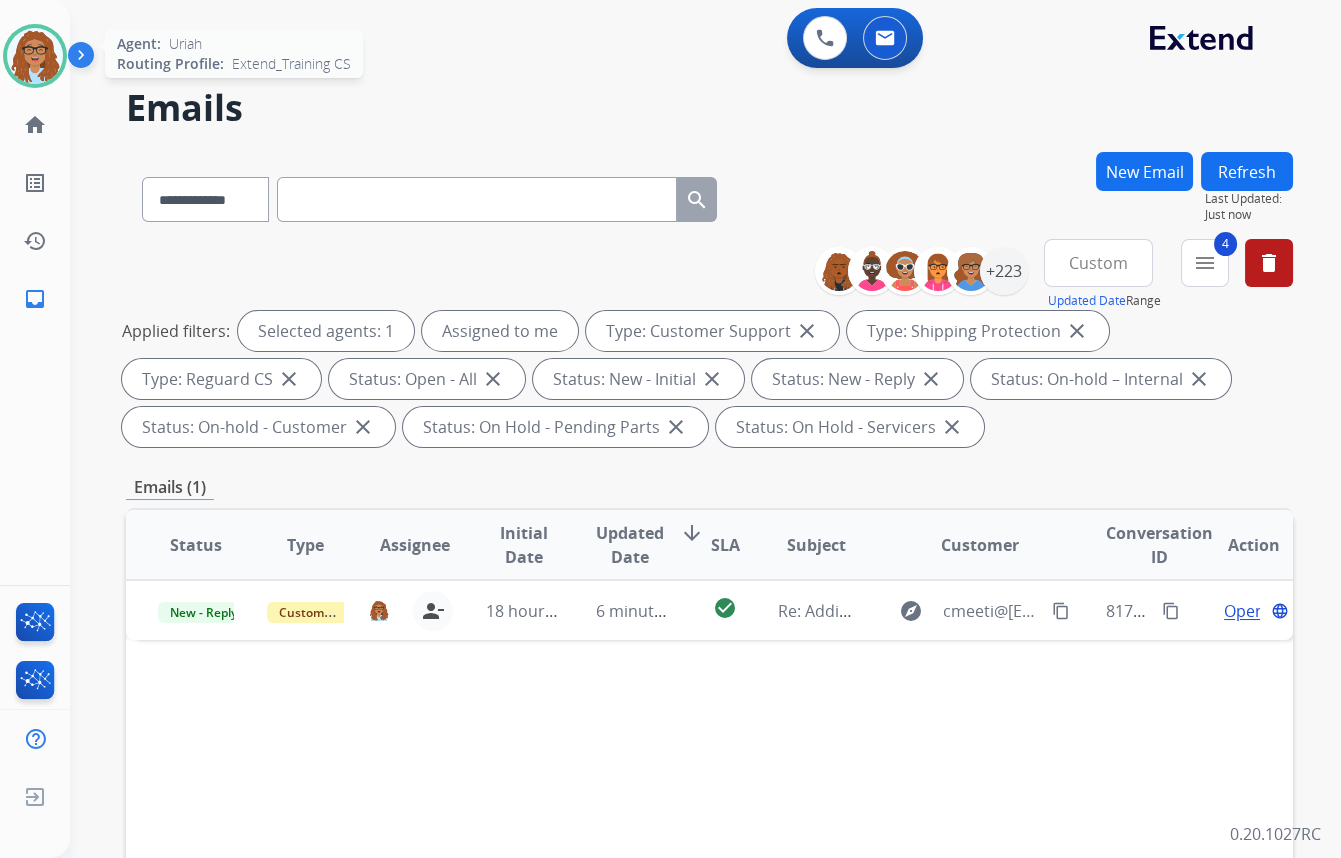 click at bounding box center (35, 56) 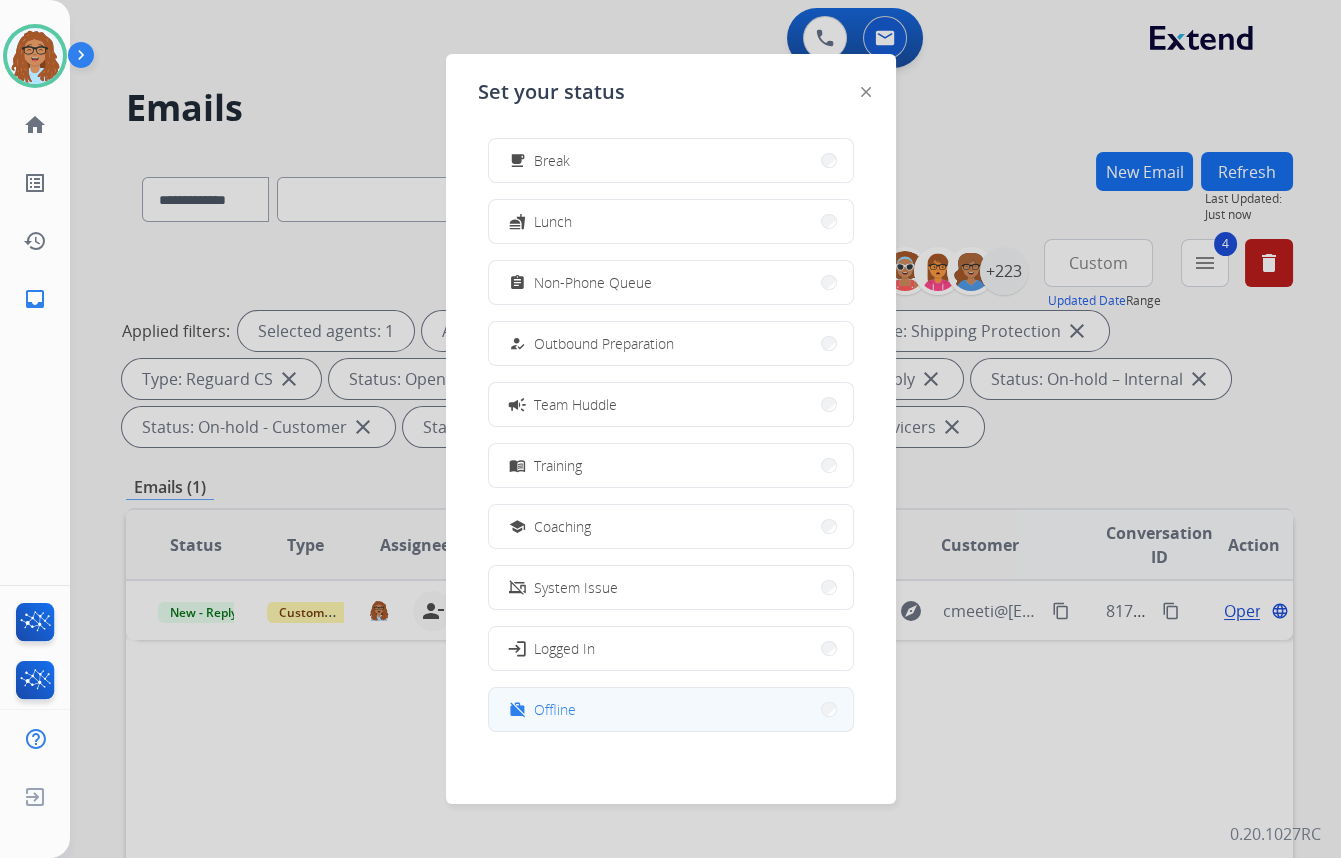 scroll, scrollTop: 67, scrollLeft: 0, axis: vertical 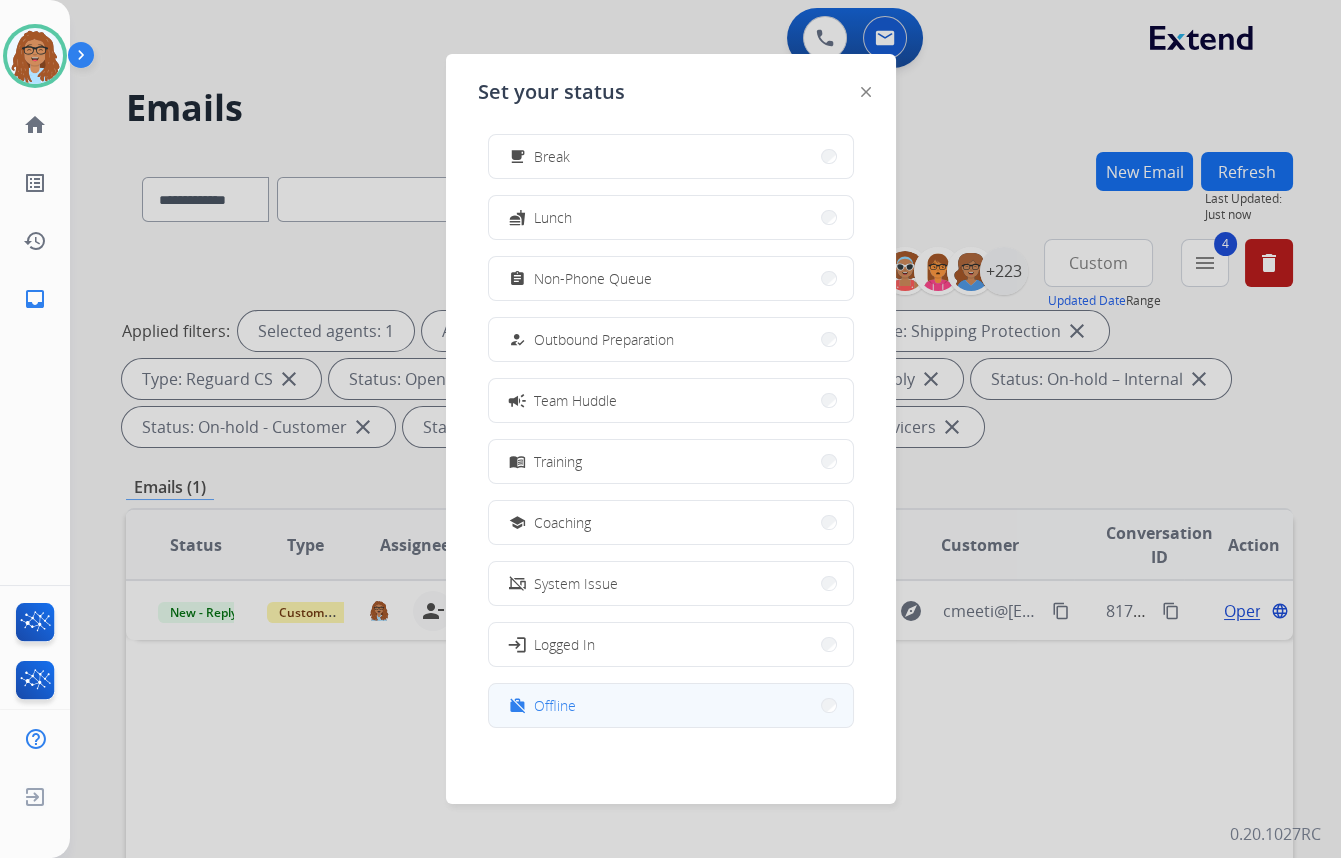 click on "Offline" at bounding box center [555, 705] 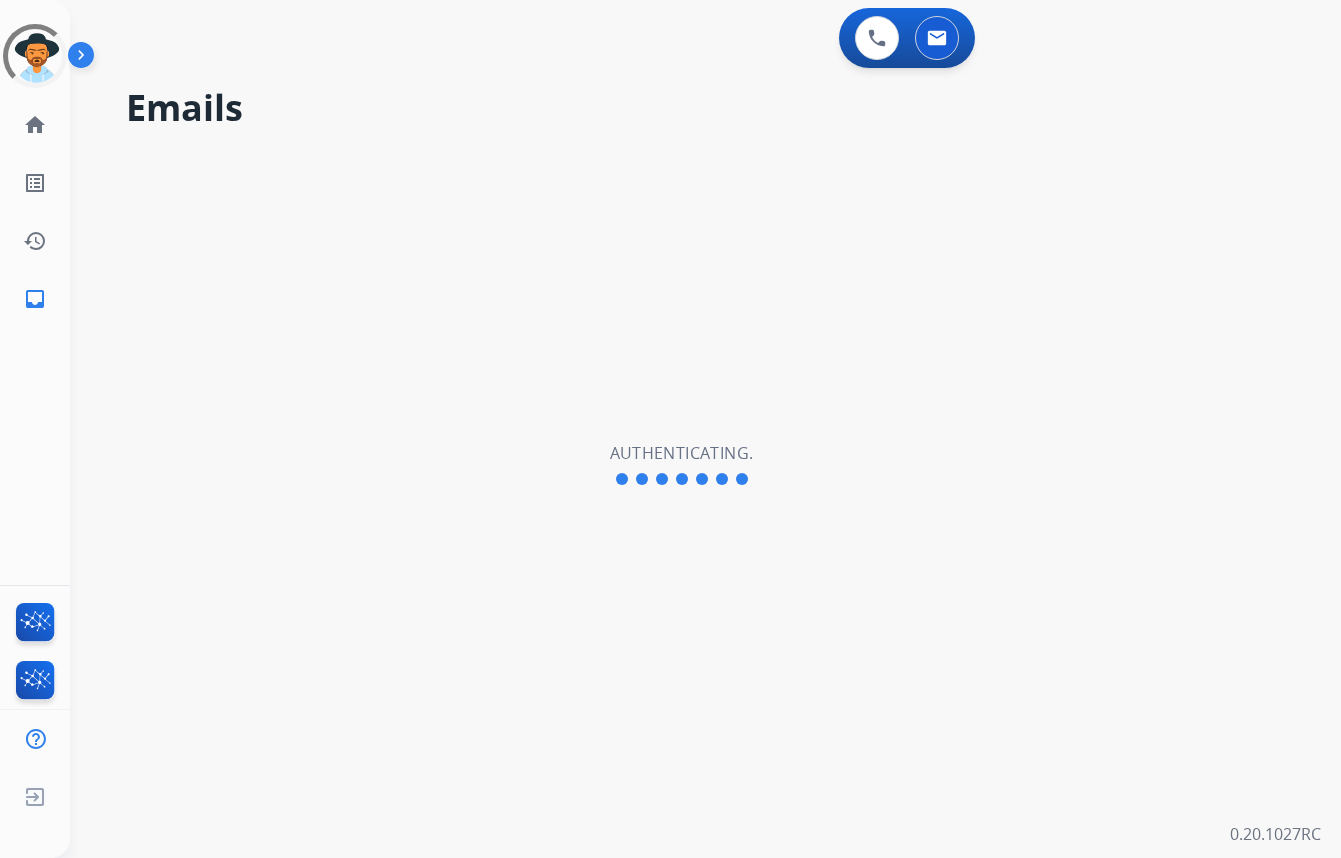 scroll, scrollTop: 0, scrollLeft: 0, axis: both 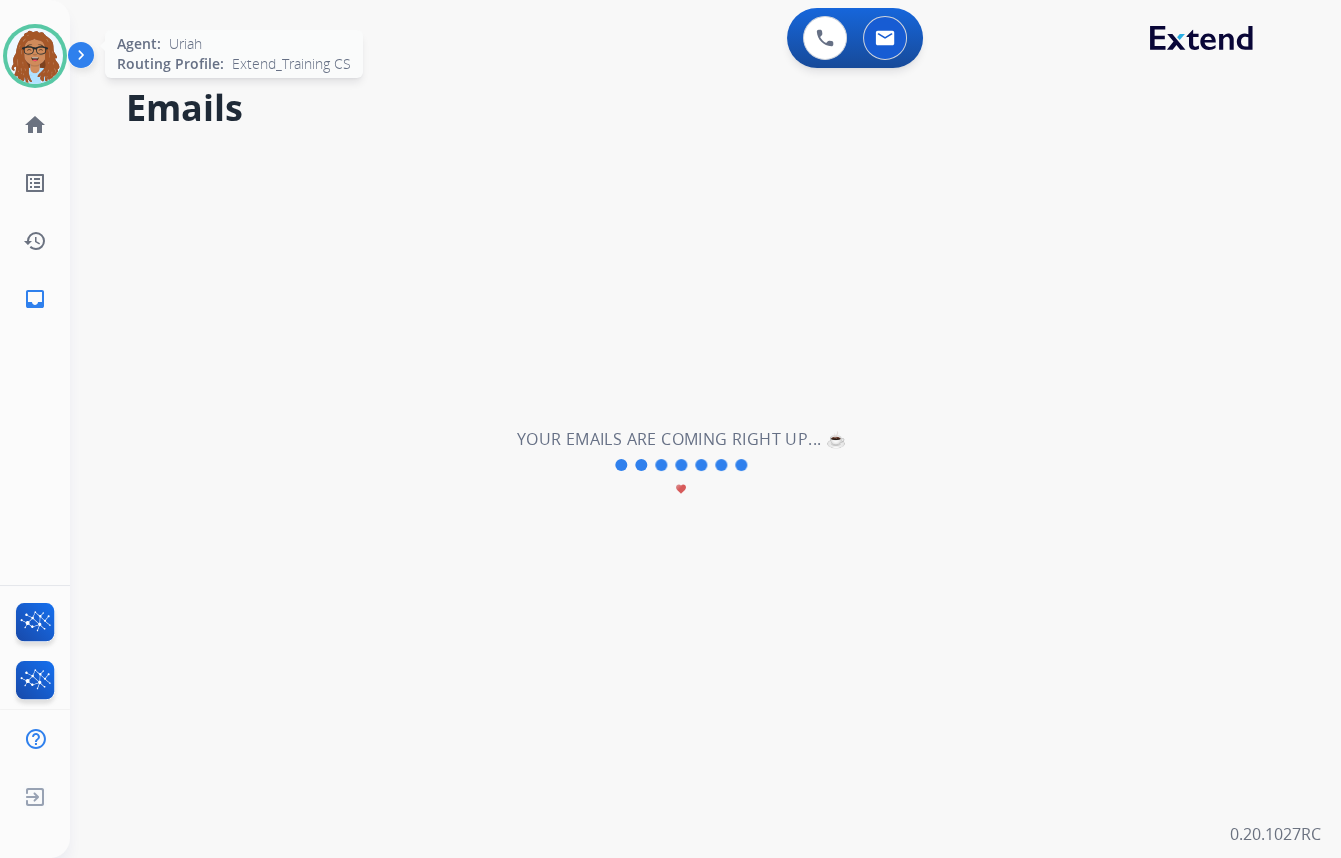 click at bounding box center [35, 56] 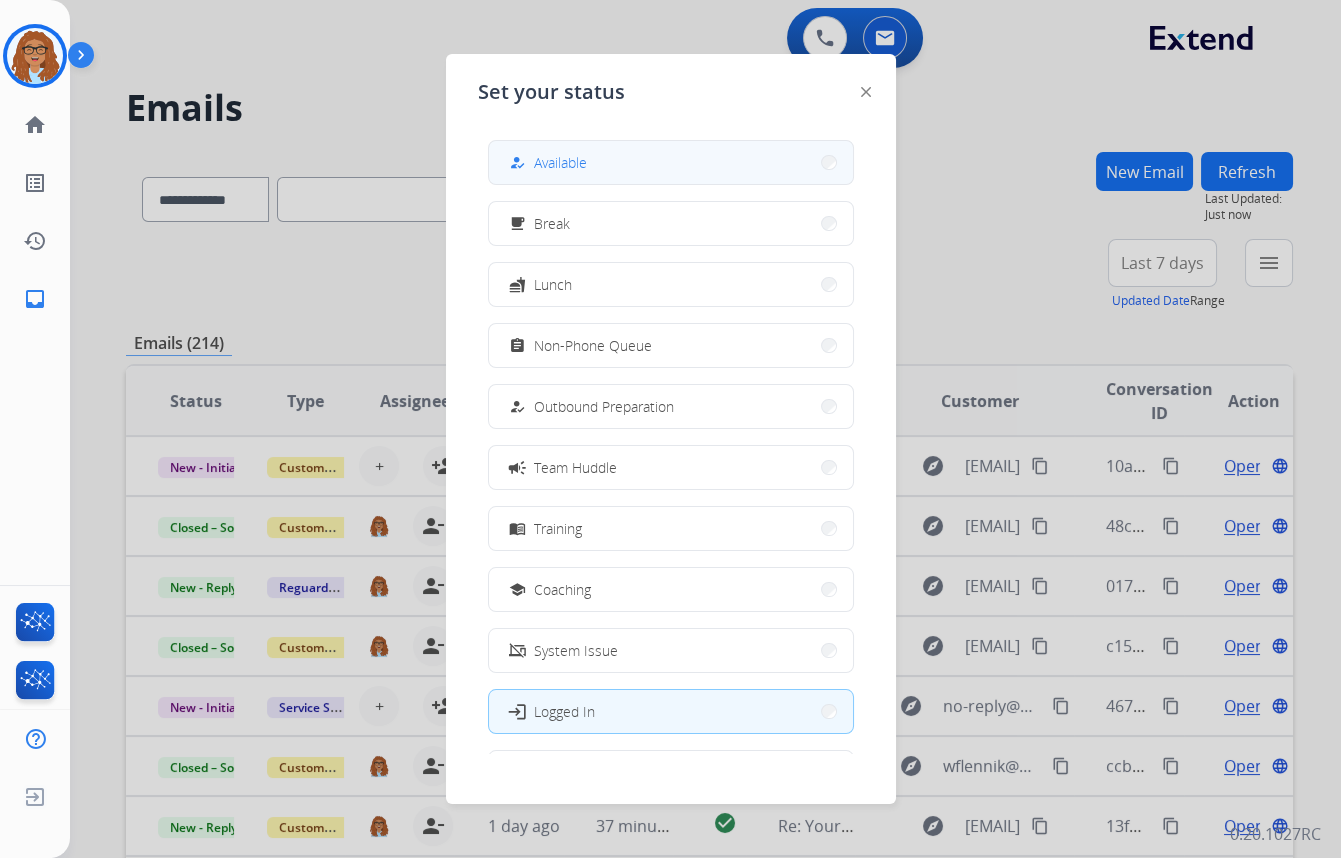 click on "how_to_reg" at bounding box center [519, 163] 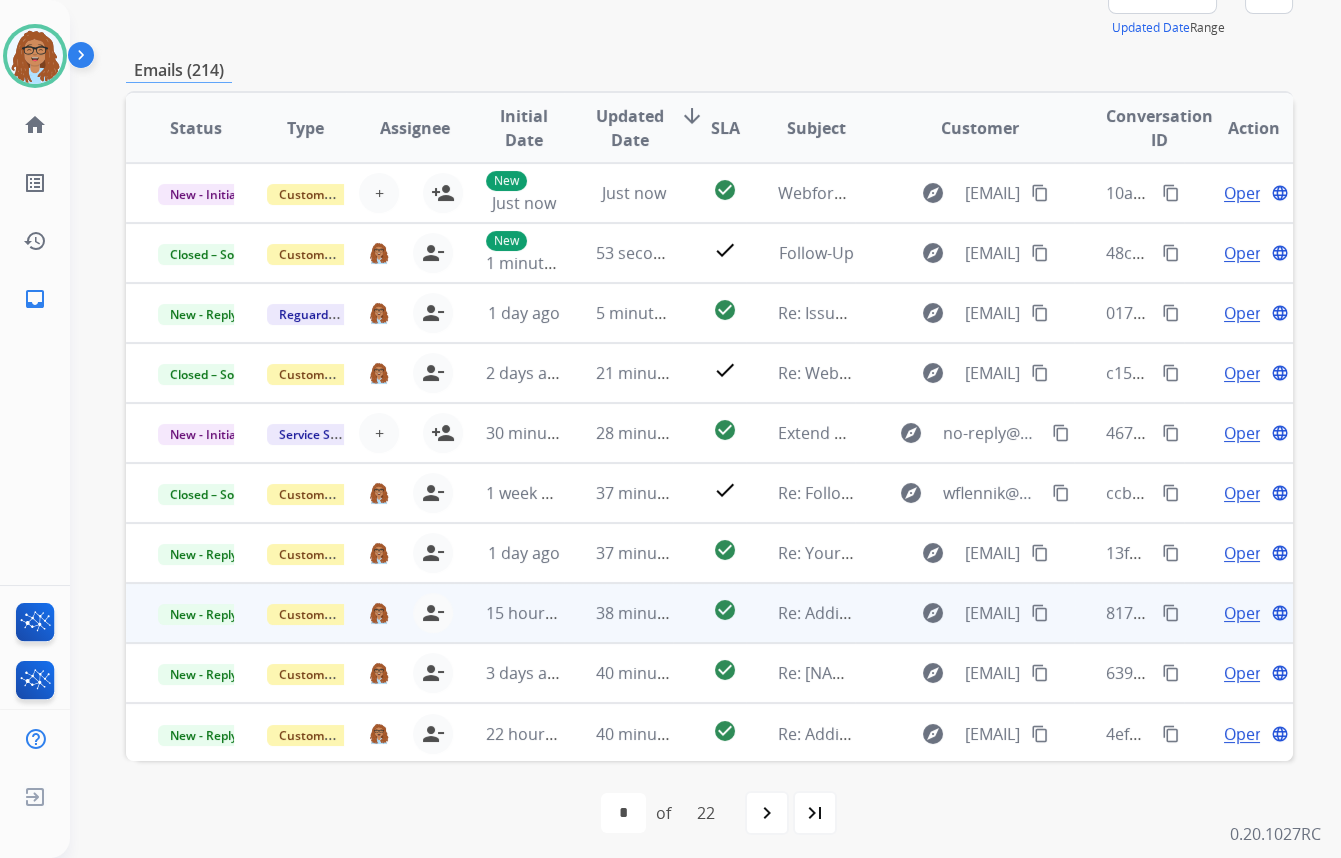 scroll, scrollTop: 280, scrollLeft: 0, axis: vertical 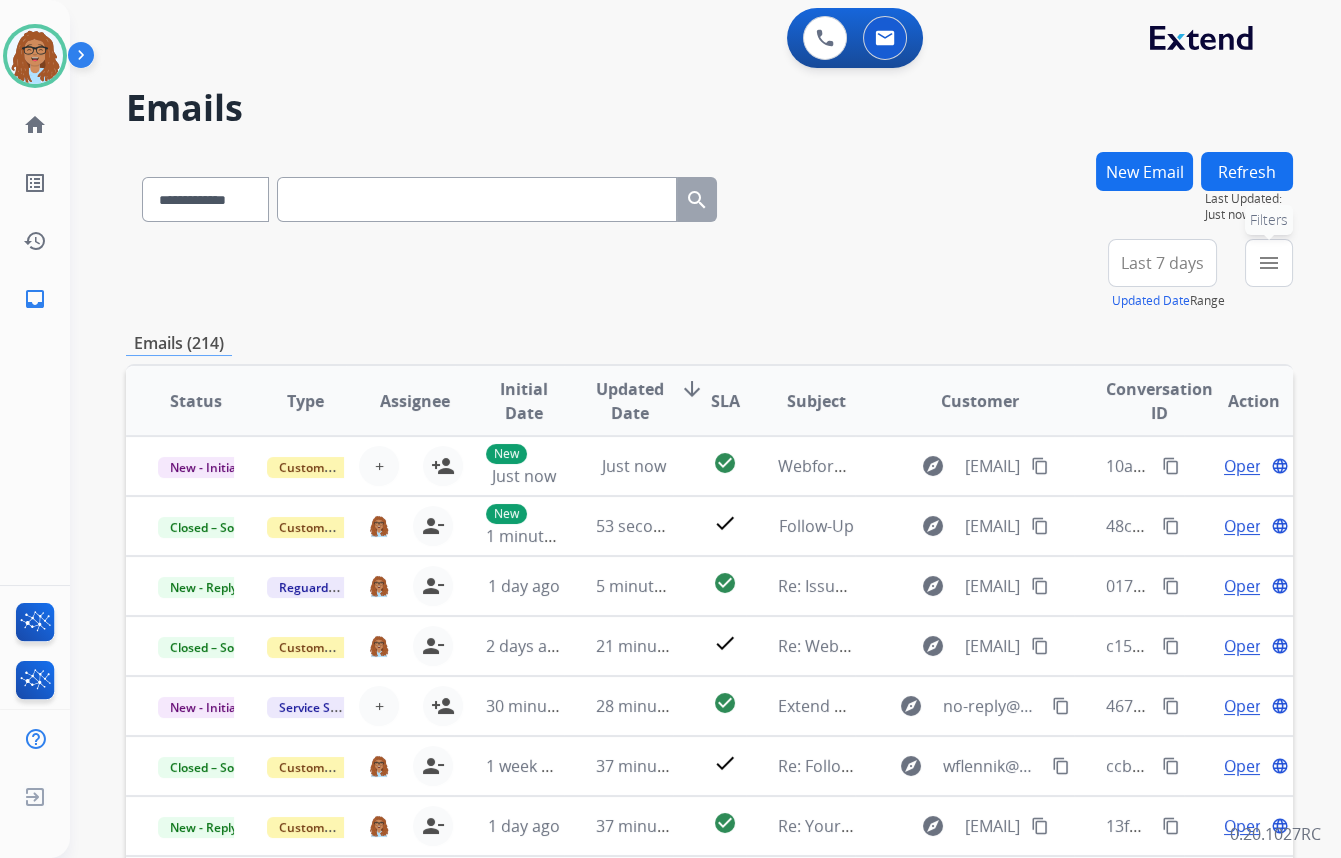 click on "menu  Filters" at bounding box center [1269, 263] 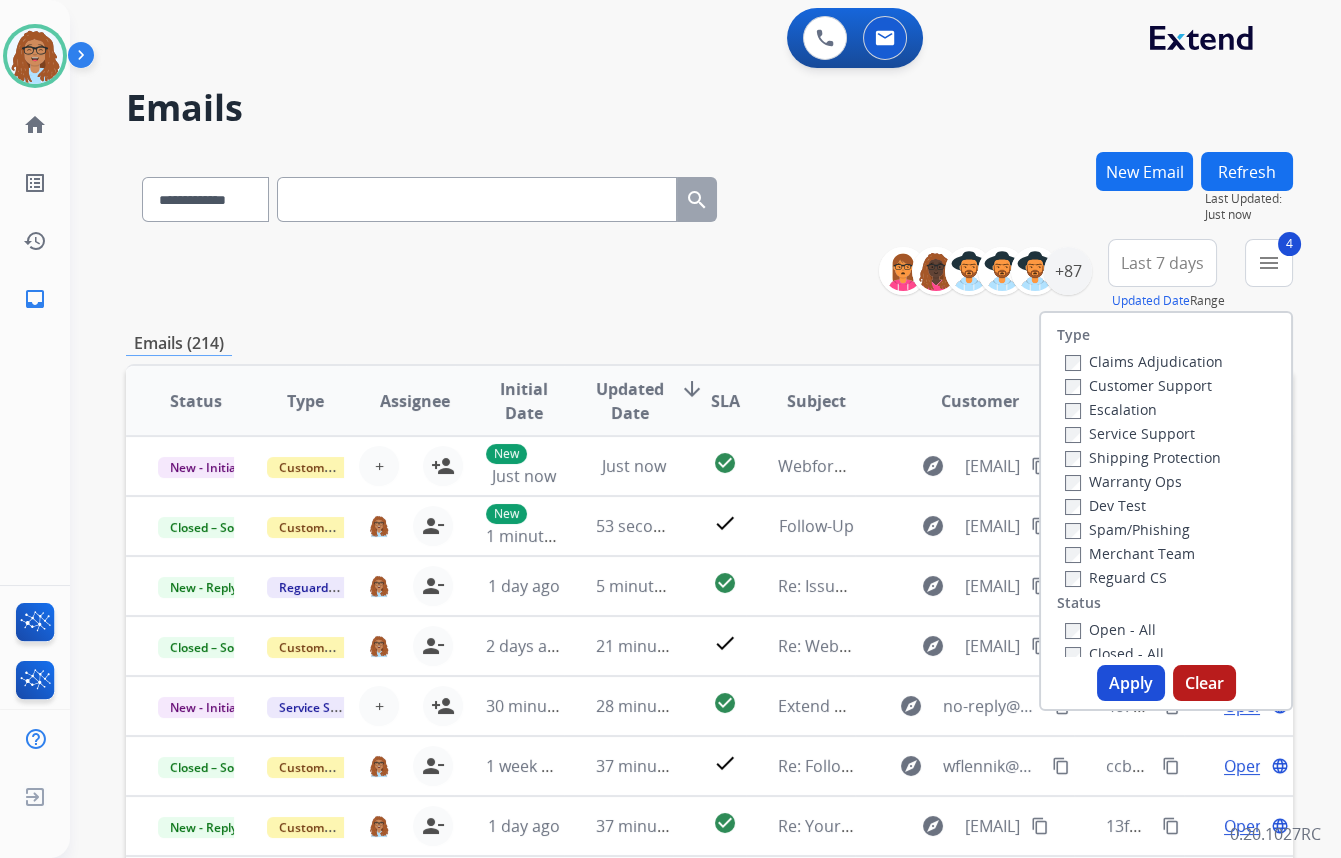 click on "Apply" at bounding box center (1131, 683) 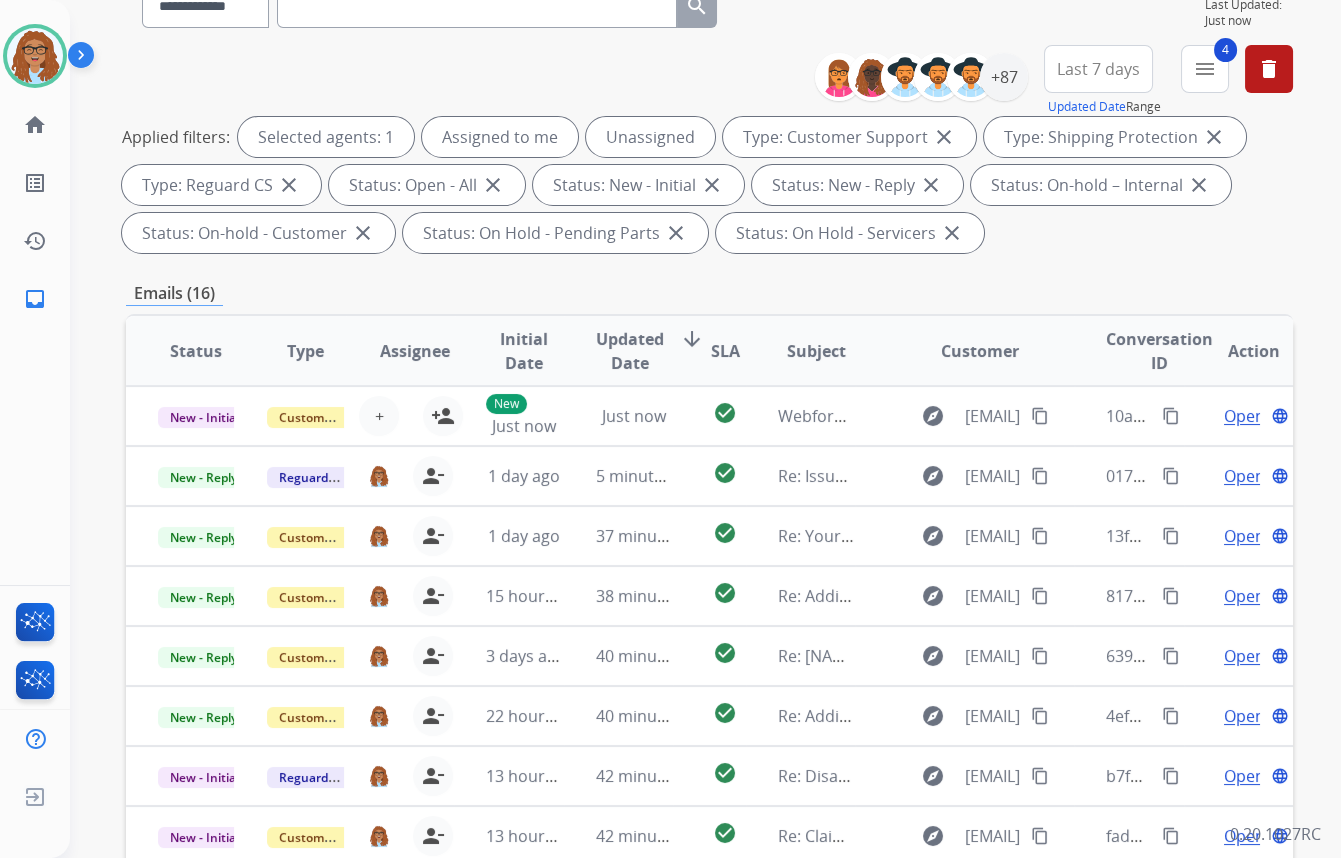 scroll, scrollTop: 0, scrollLeft: 0, axis: both 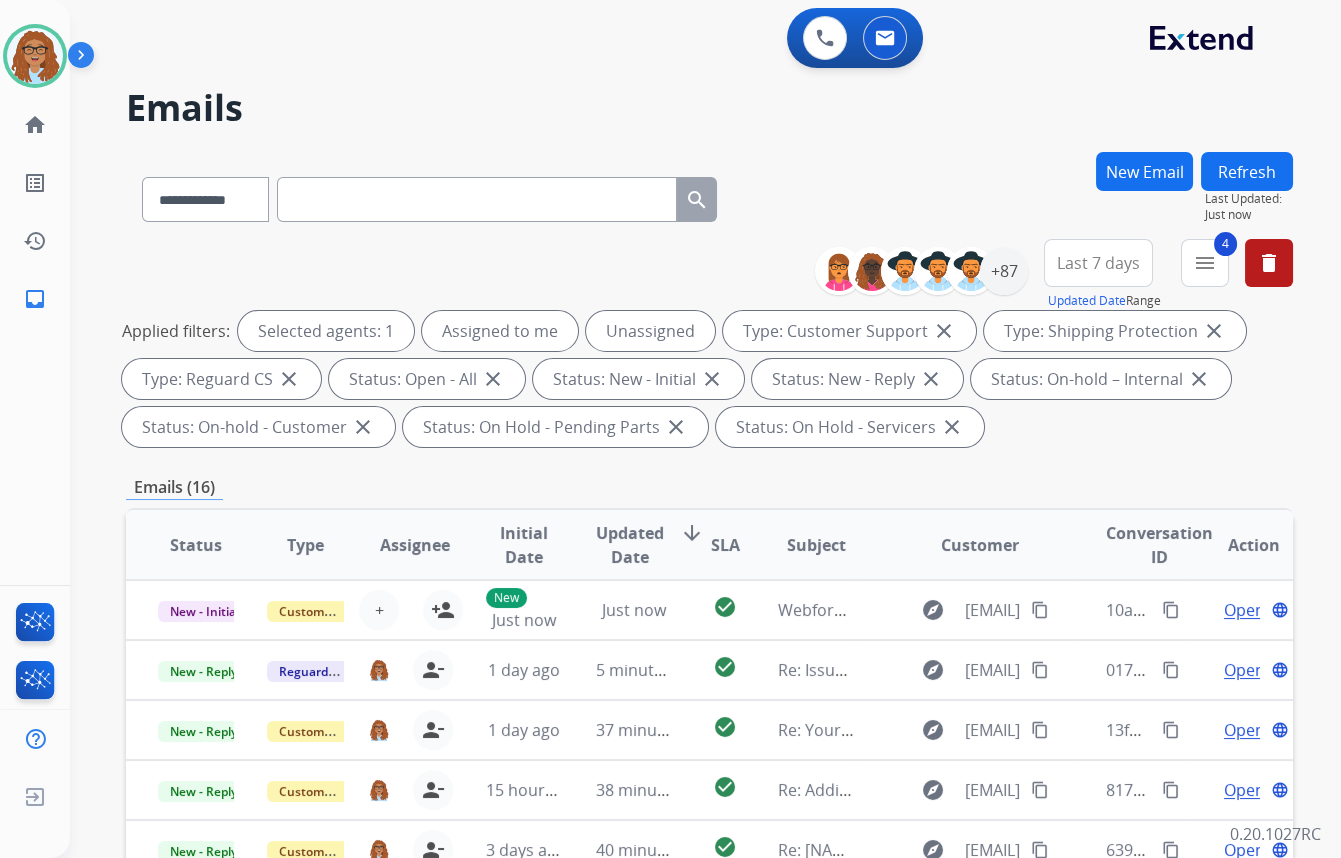 click on "Last 7 days" at bounding box center [1098, 263] 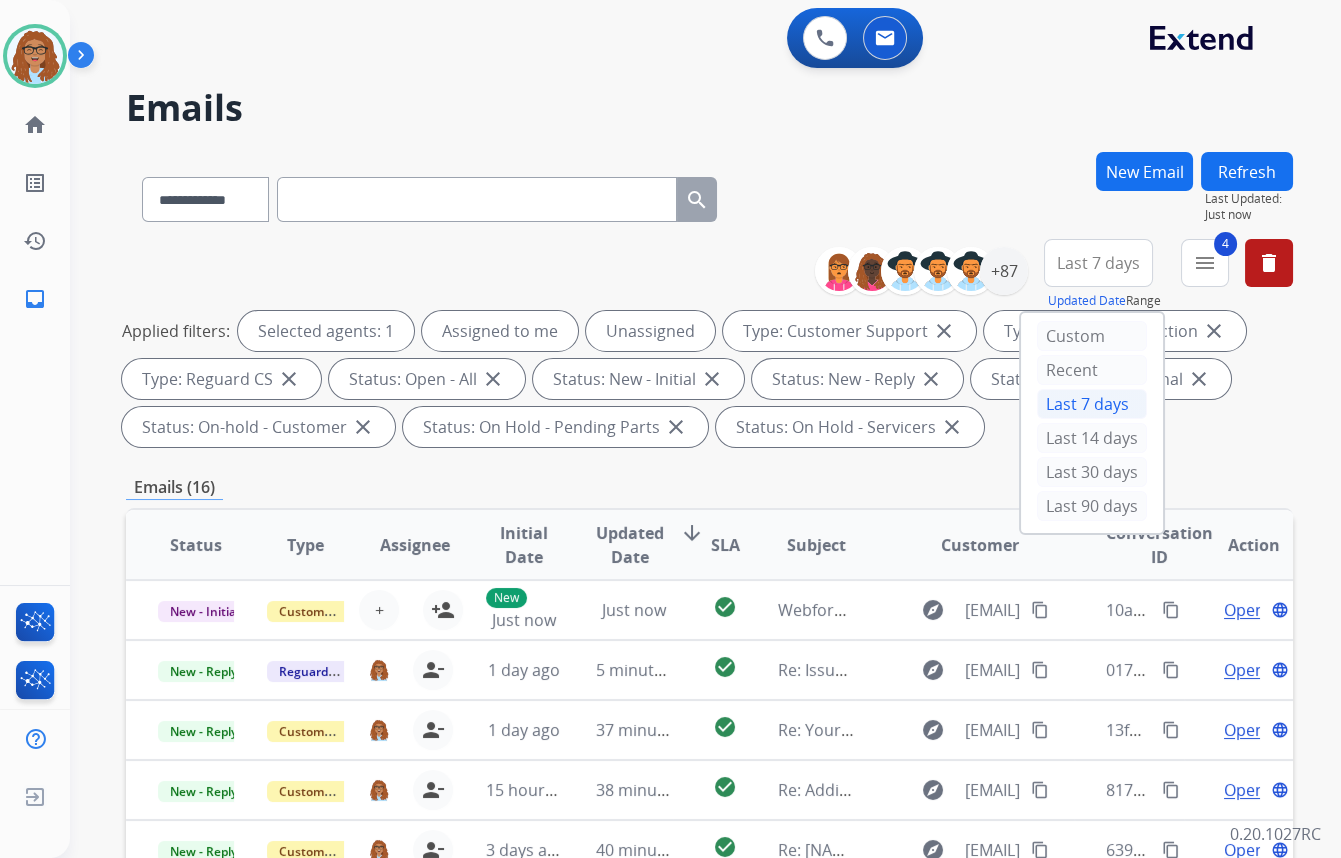 click on "Custom" at bounding box center [1092, 338] 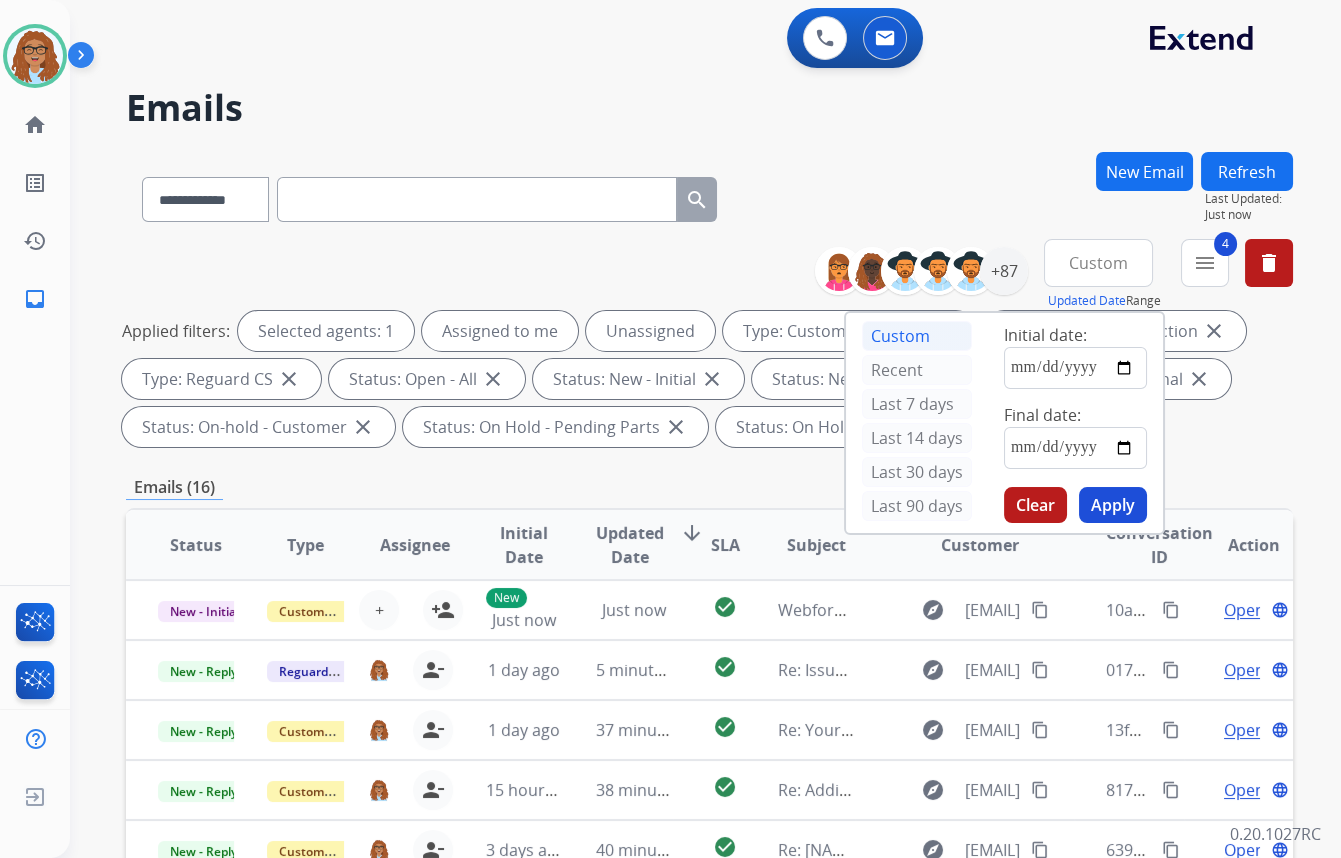 click on "Custom" at bounding box center [1098, 263] 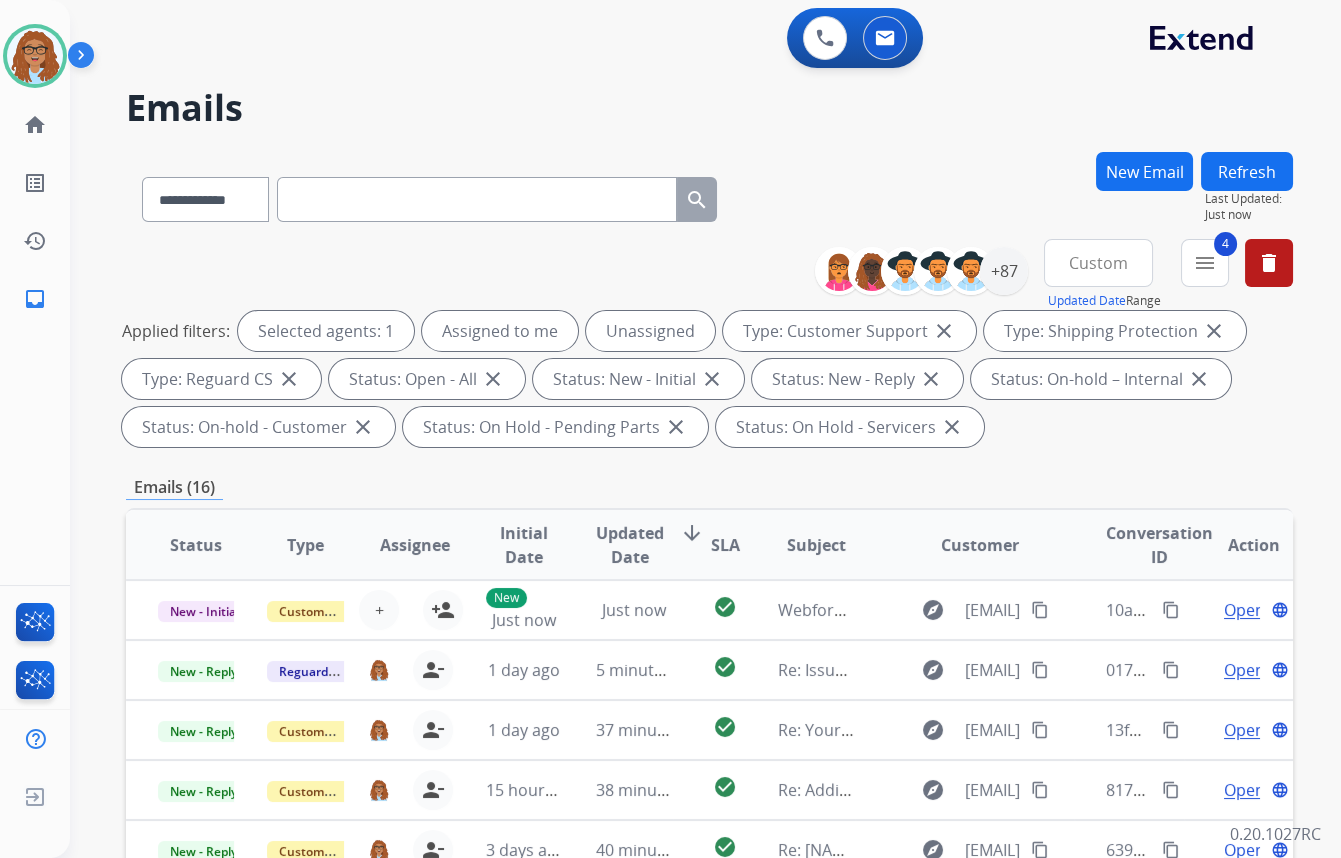 click on "Custom" at bounding box center [1098, 263] 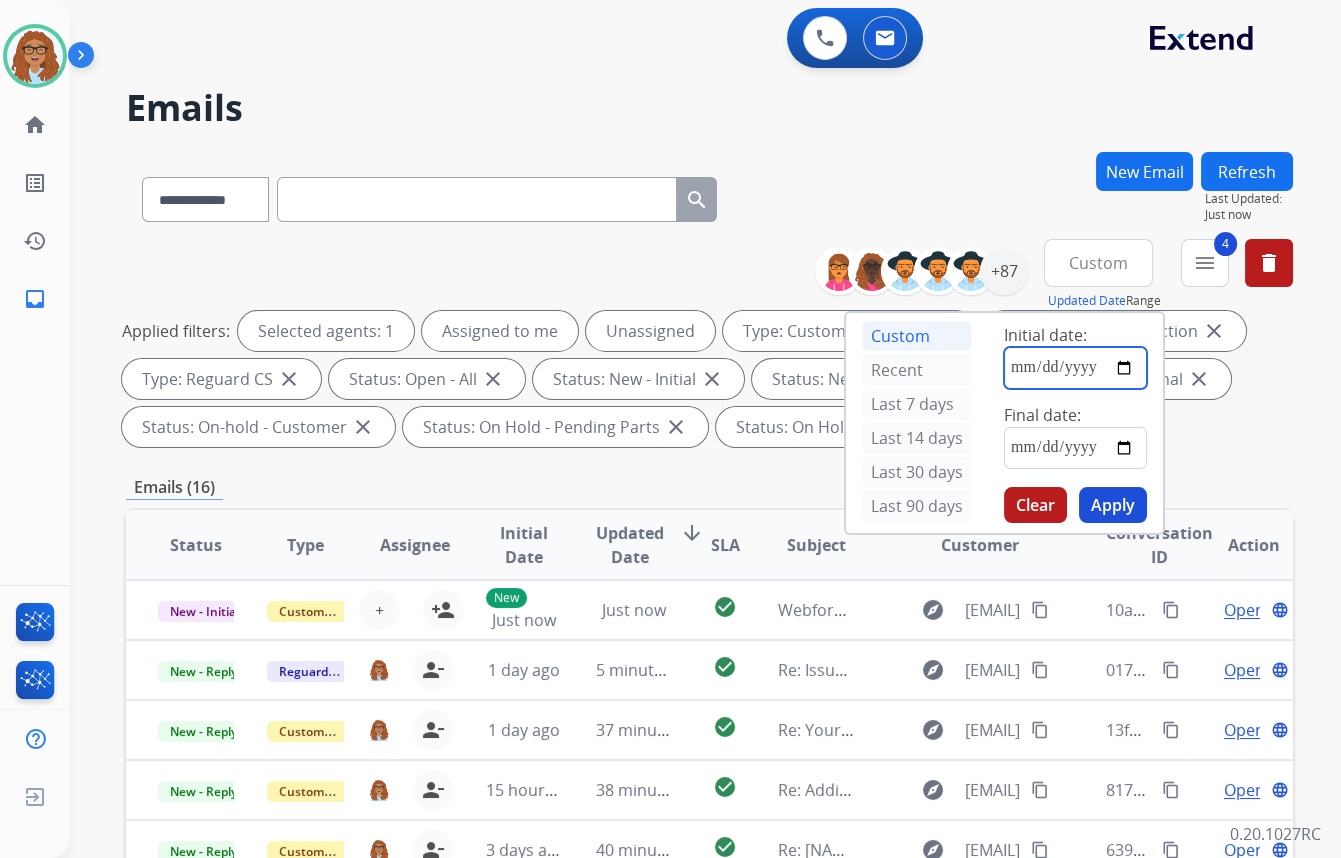 click at bounding box center (1075, 368) 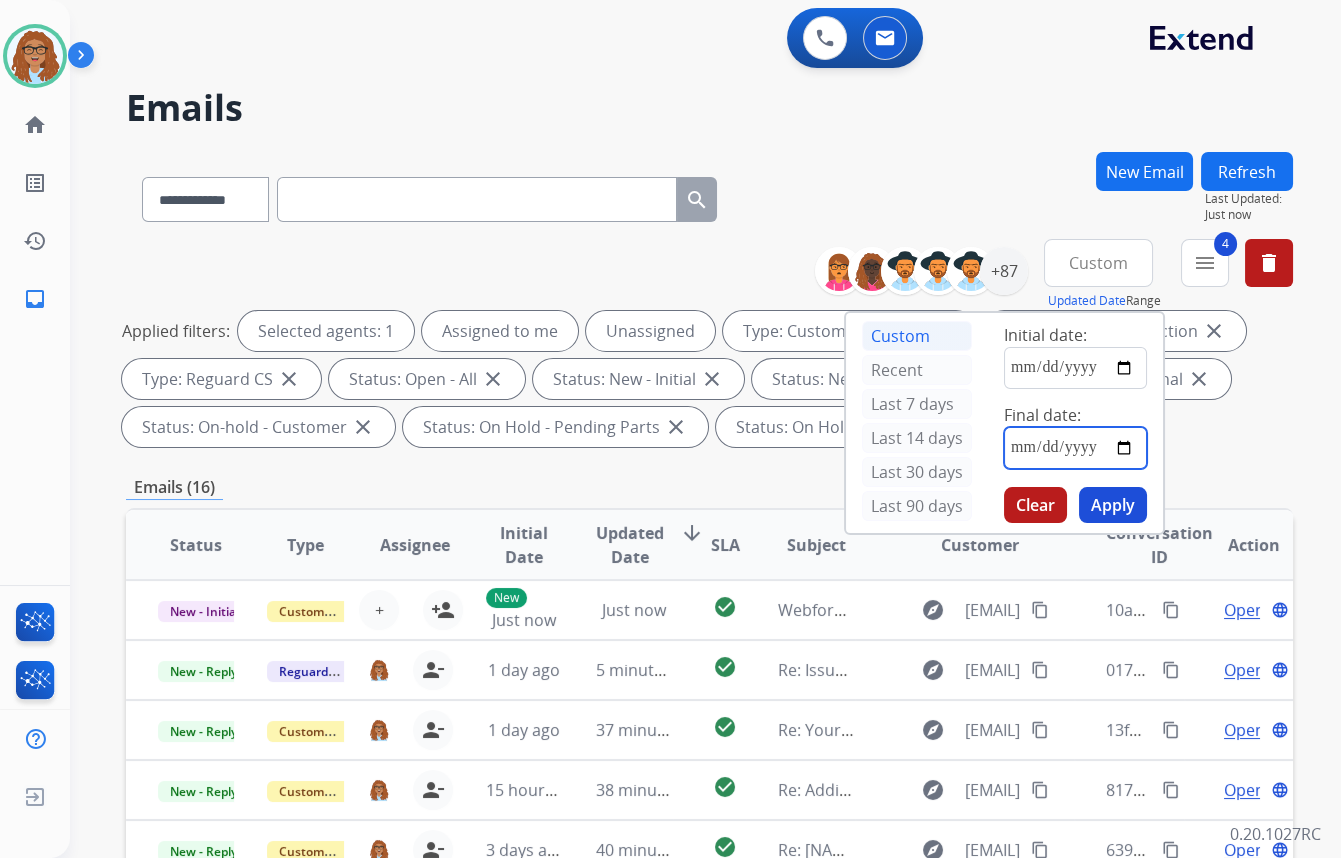 click at bounding box center [1075, 448] 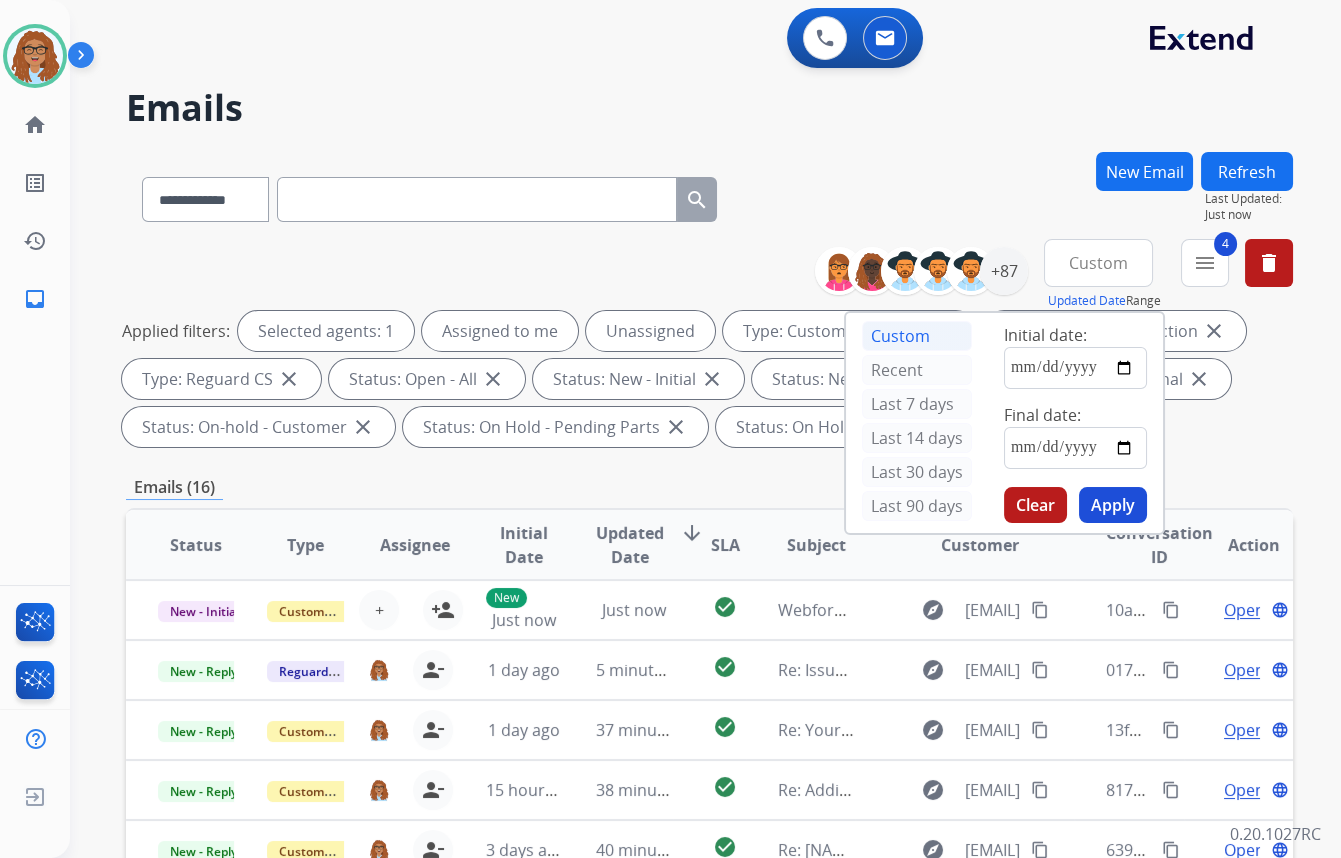 click on "Apply" at bounding box center [1113, 505] 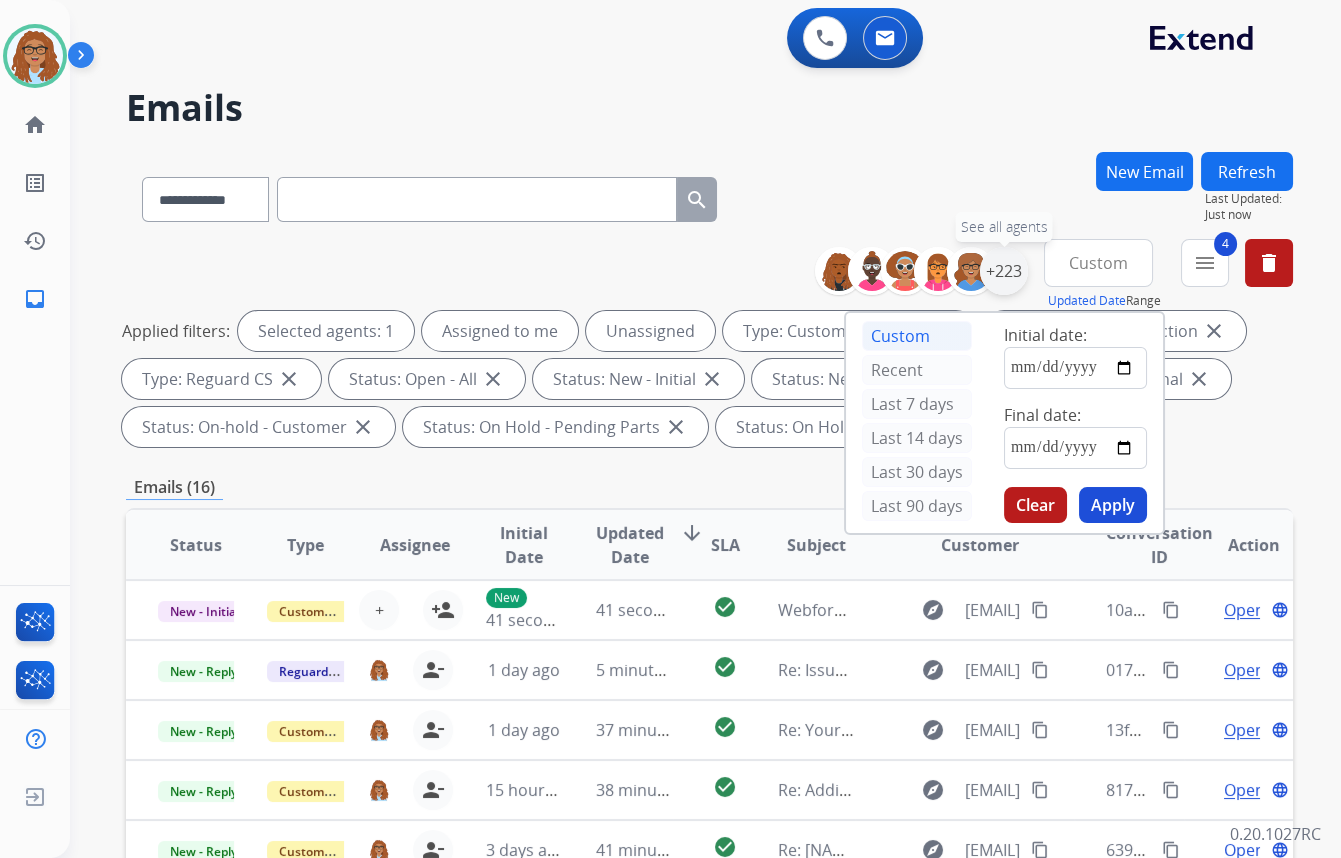 click on "+223" at bounding box center [1004, 271] 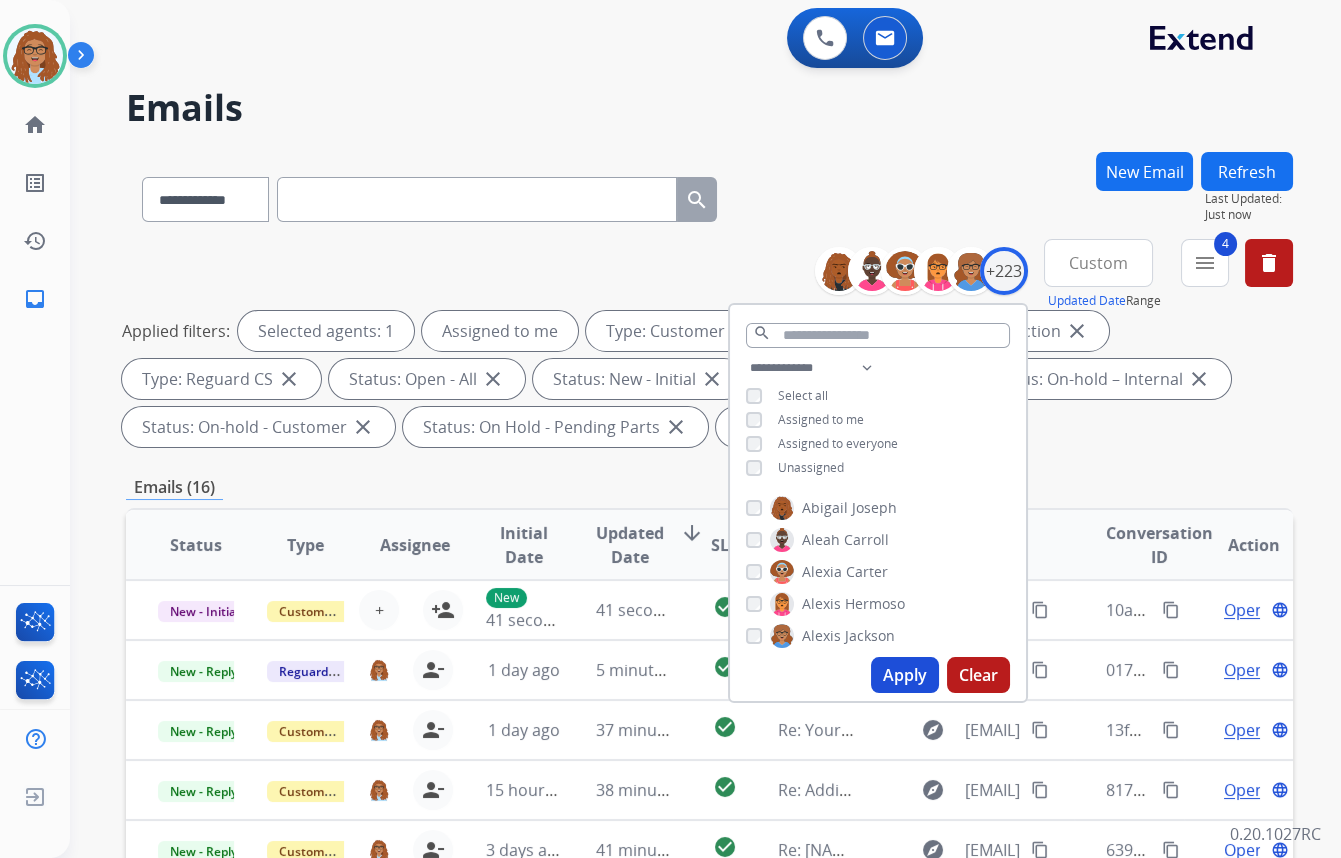 click on "Apply" at bounding box center (905, 675) 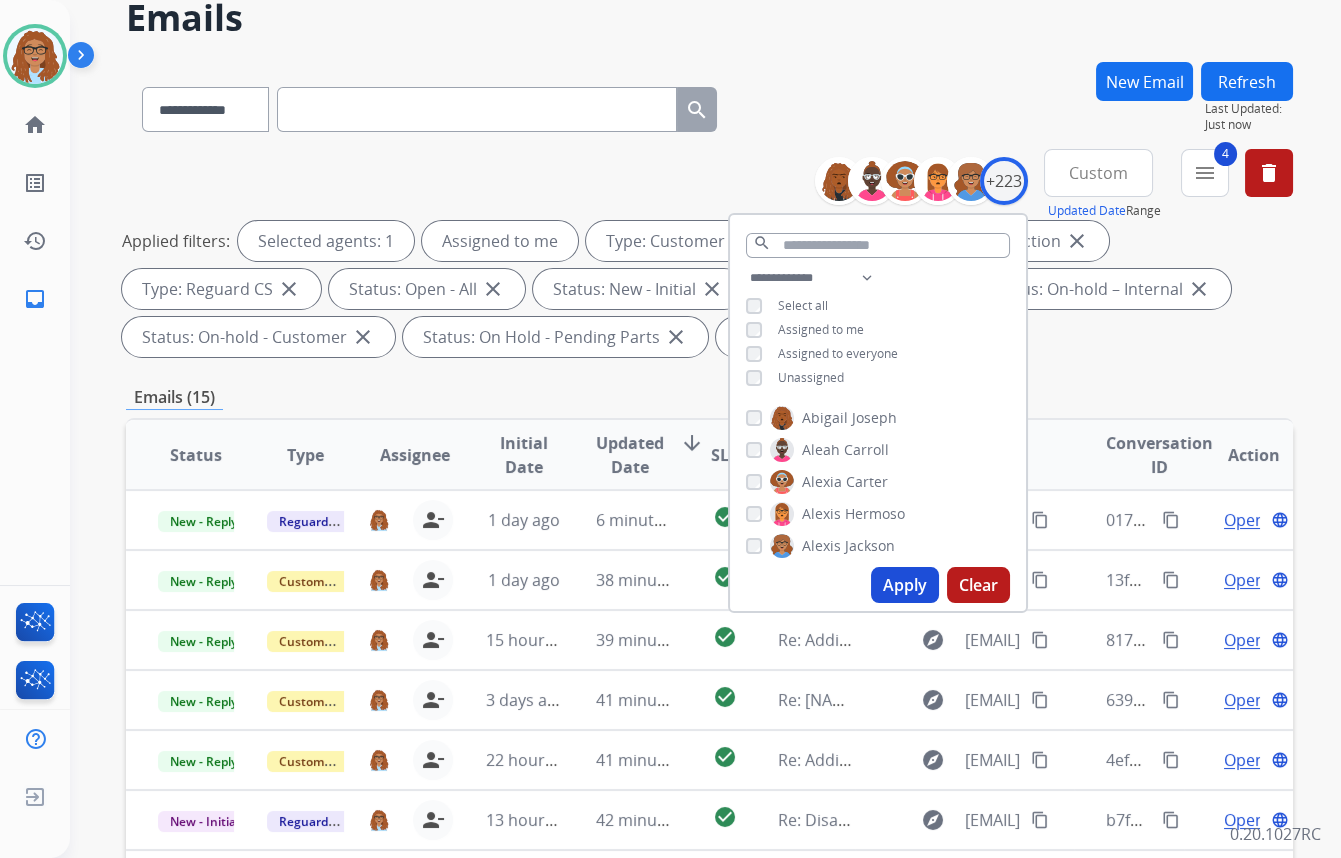 drag, startPoint x: 970, startPoint y: 63, endPoint x: 943, endPoint y: 112, distance: 55.946404 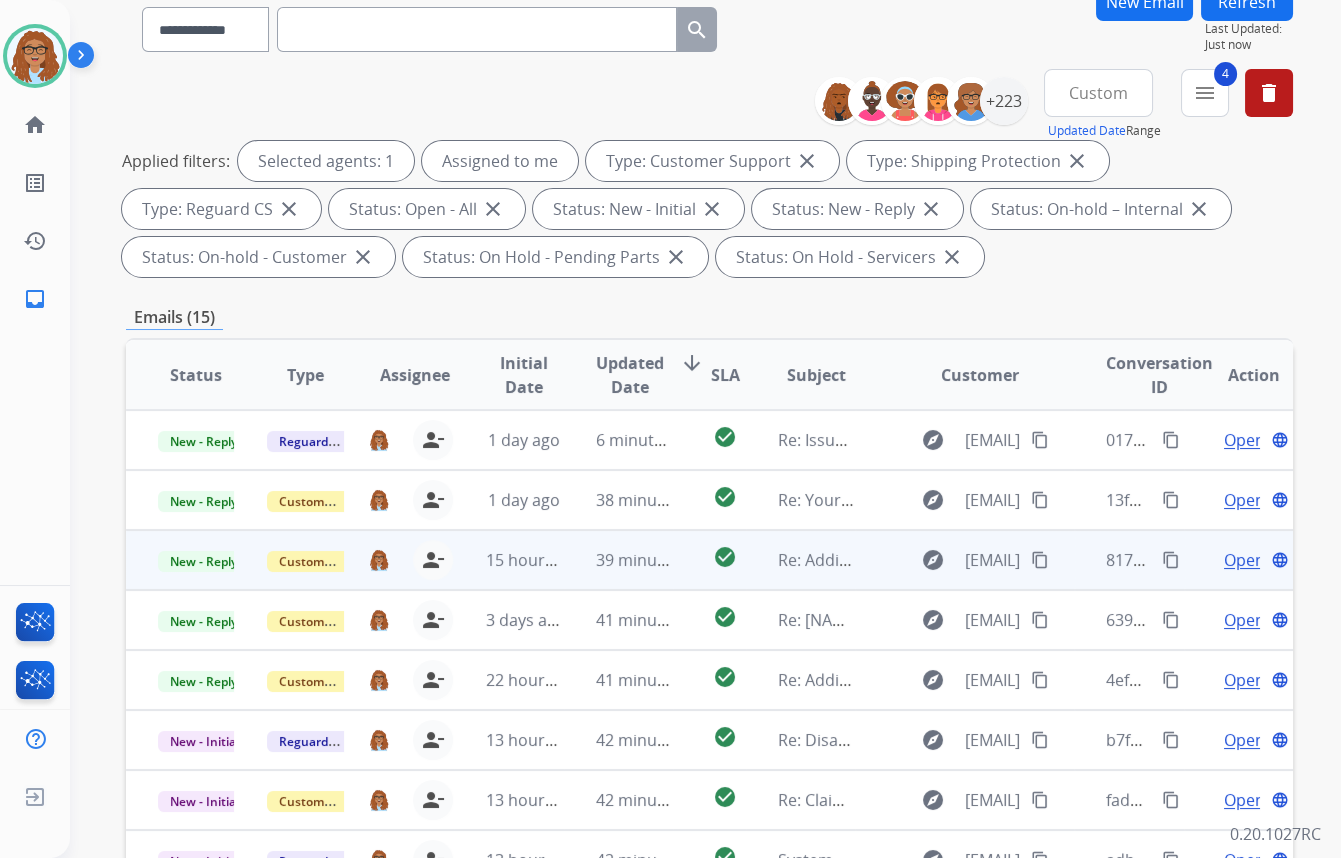 scroll, scrollTop: 423, scrollLeft: 0, axis: vertical 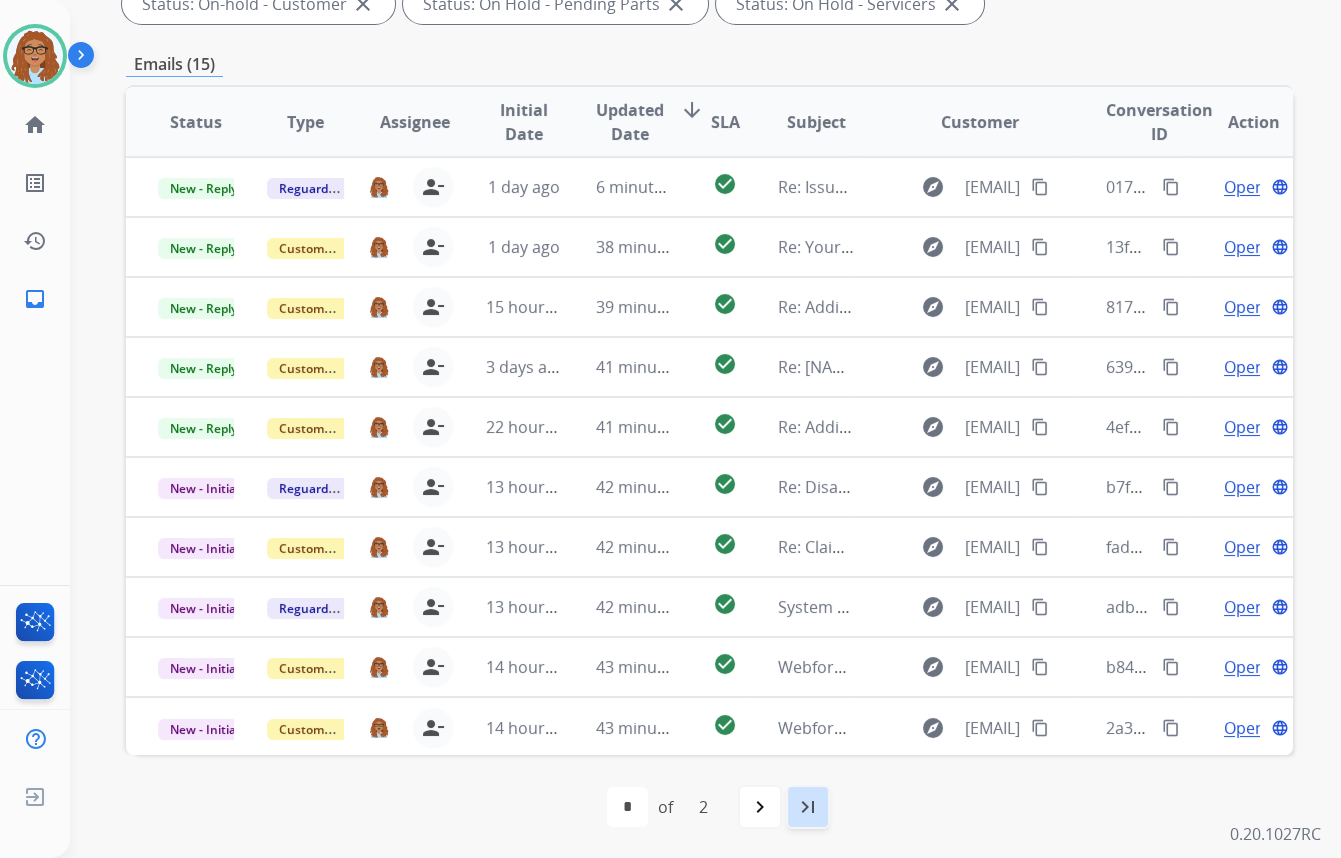 click on "last_page" at bounding box center (808, 807) 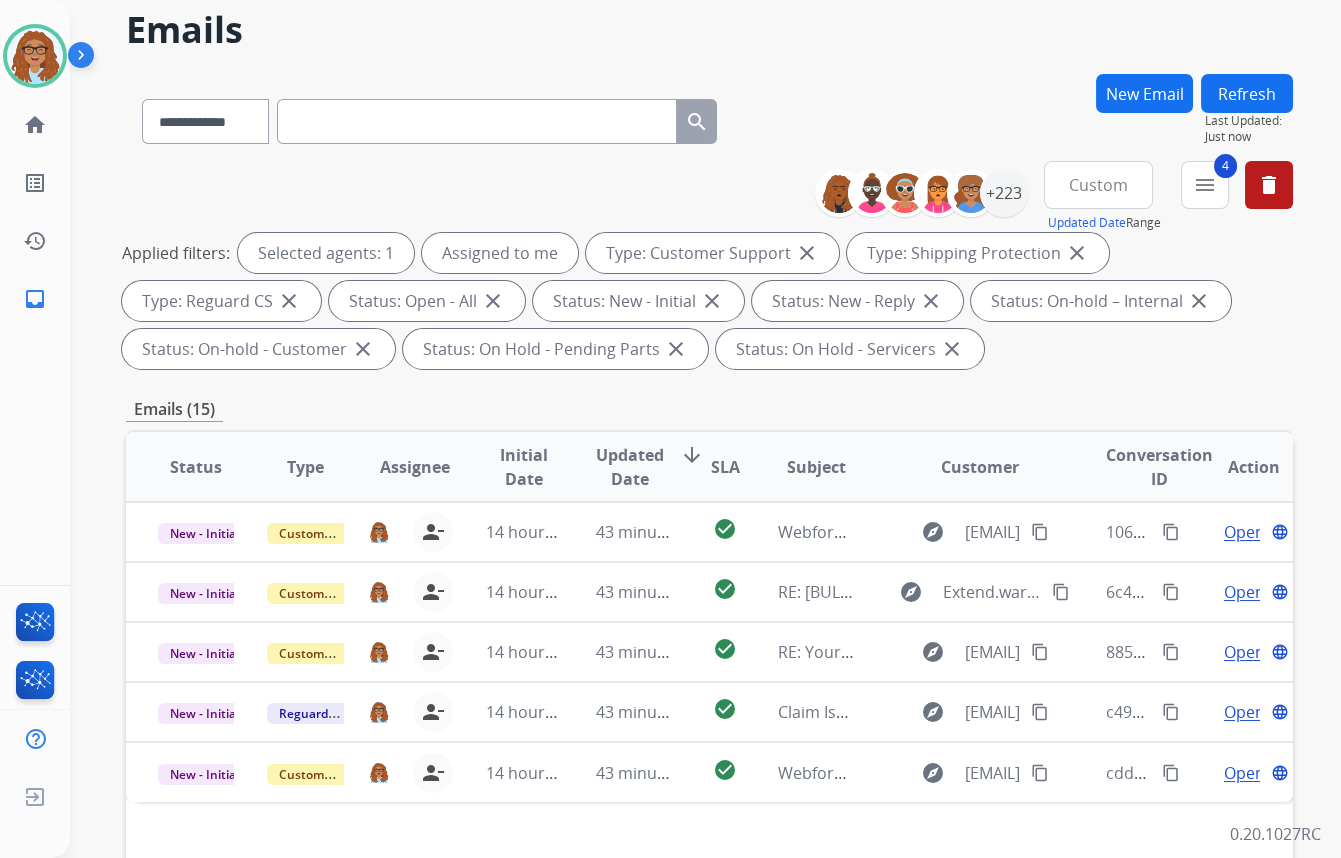 scroll, scrollTop: 272, scrollLeft: 0, axis: vertical 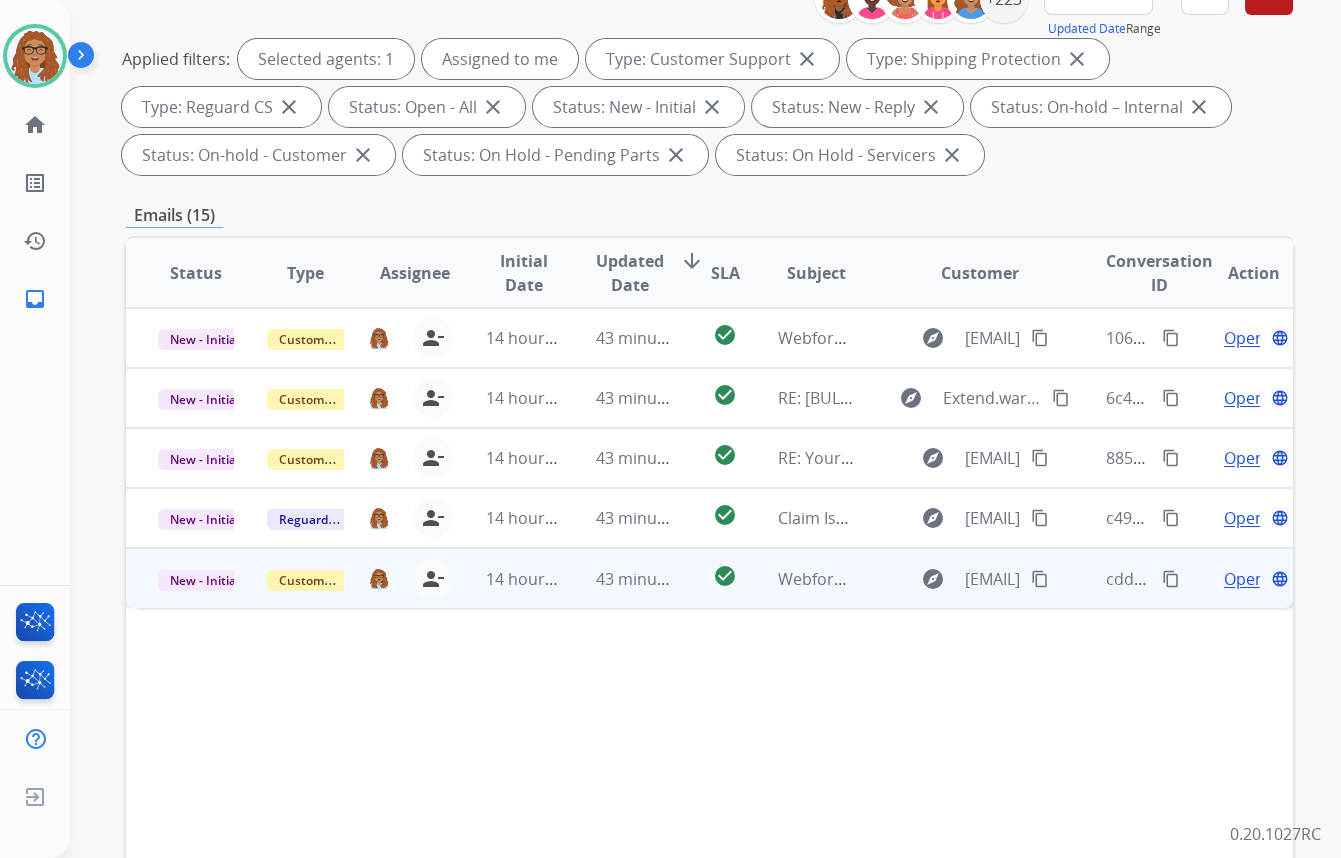 click on "content_copy" at bounding box center [1171, 579] 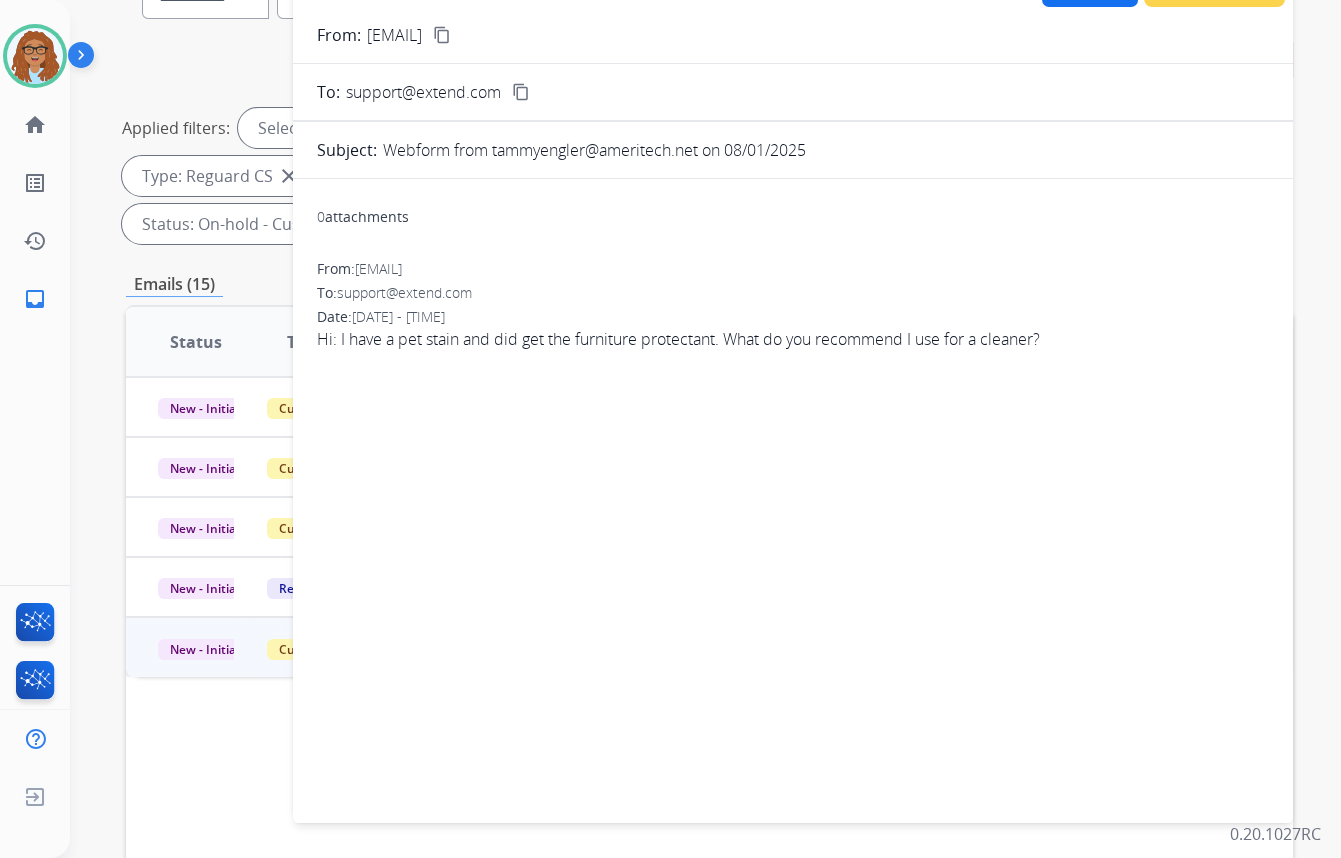 scroll, scrollTop: 90, scrollLeft: 0, axis: vertical 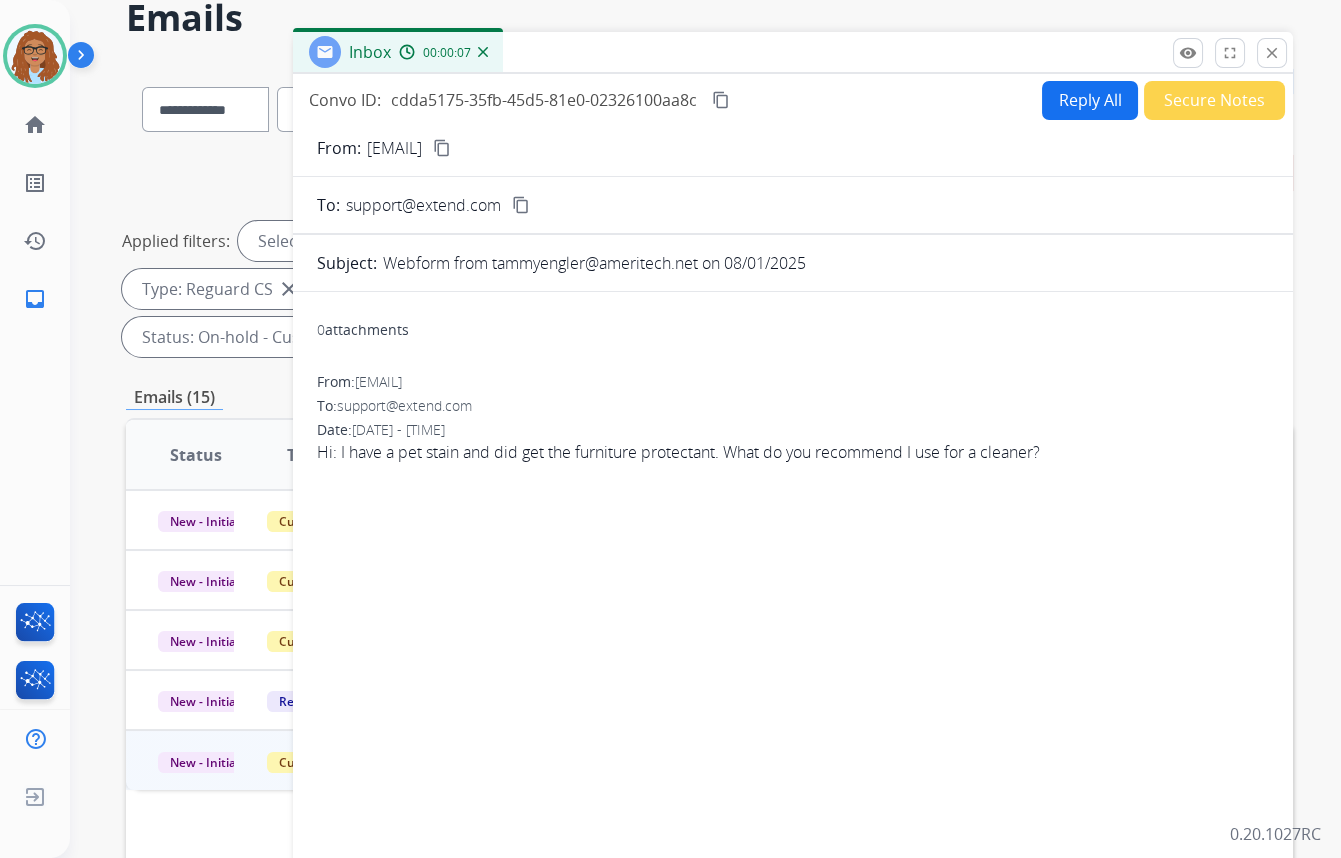 click on "Reply All" at bounding box center [1090, 100] 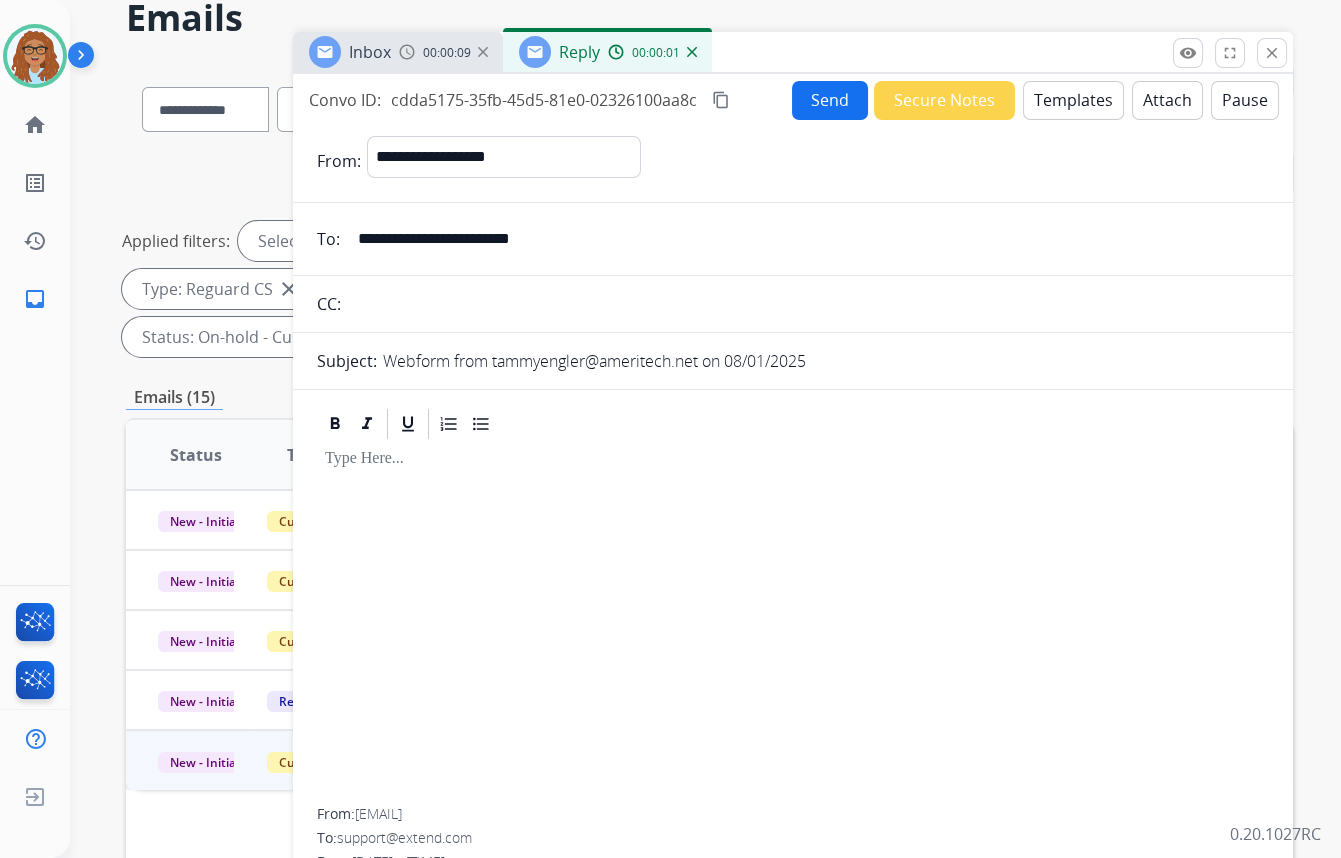 drag, startPoint x: 591, startPoint y: 235, endPoint x: 315, endPoint y: 235, distance: 276 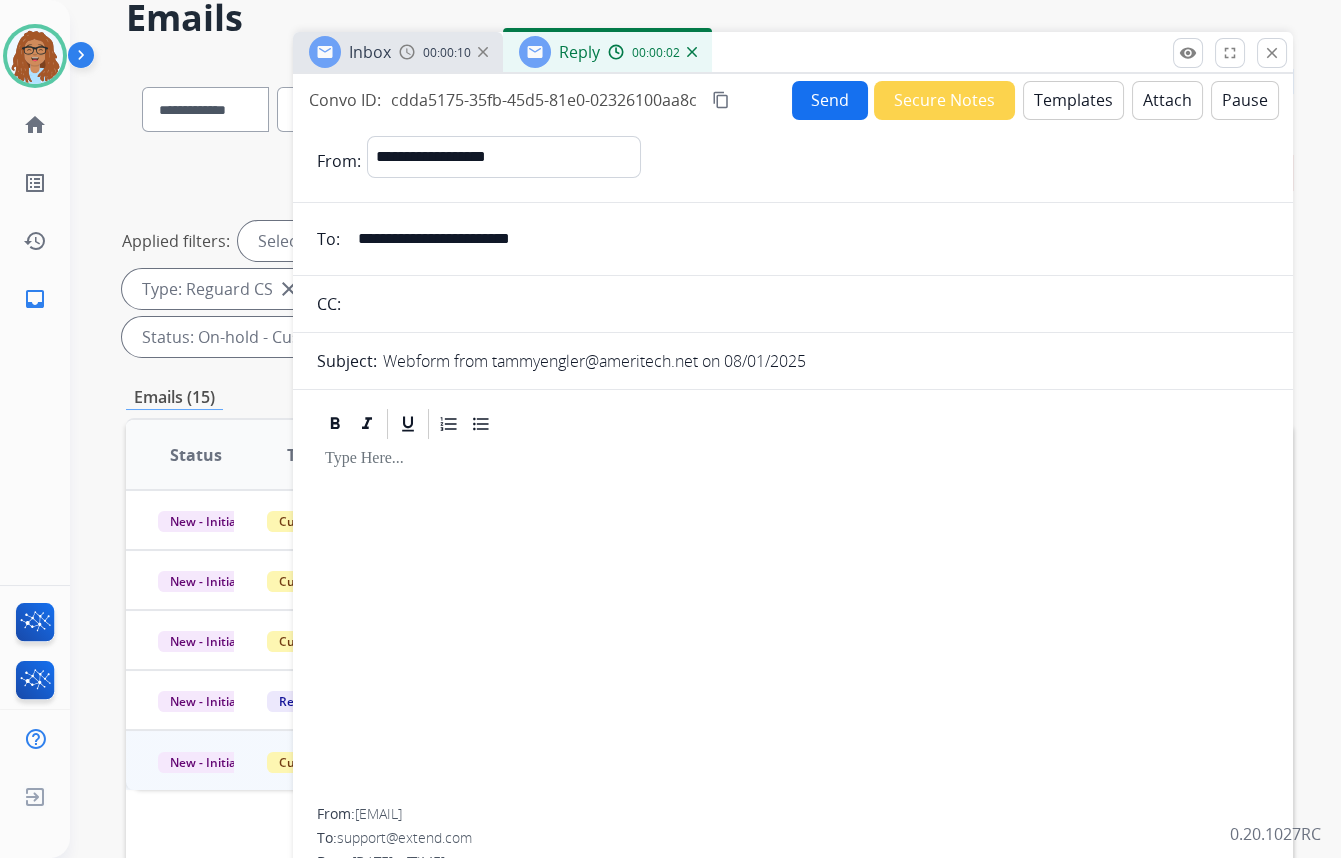 drag, startPoint x: 489, startPoint y: 314, endPoint x: 508, endPoint y: 311, distance: 19.235384 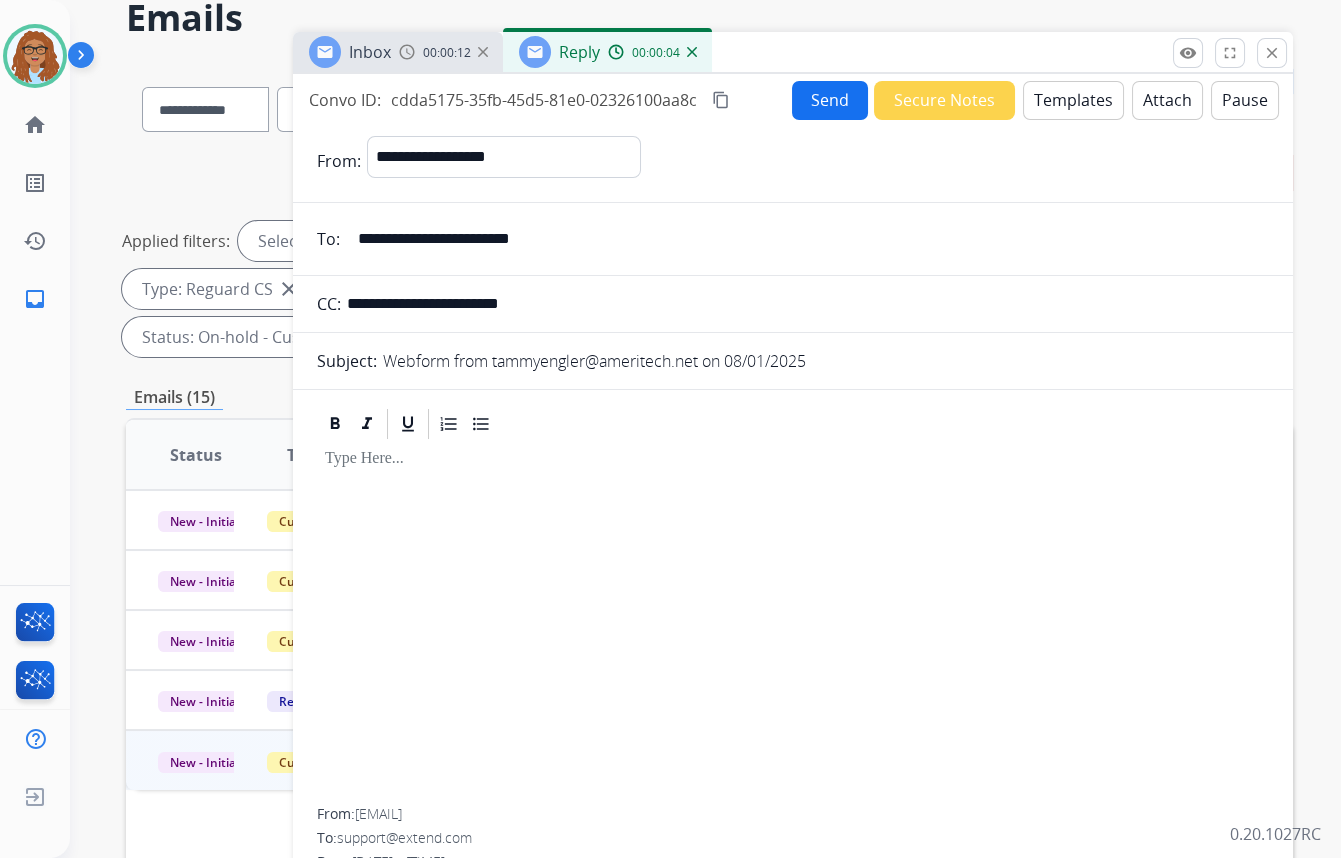 type on "**********" 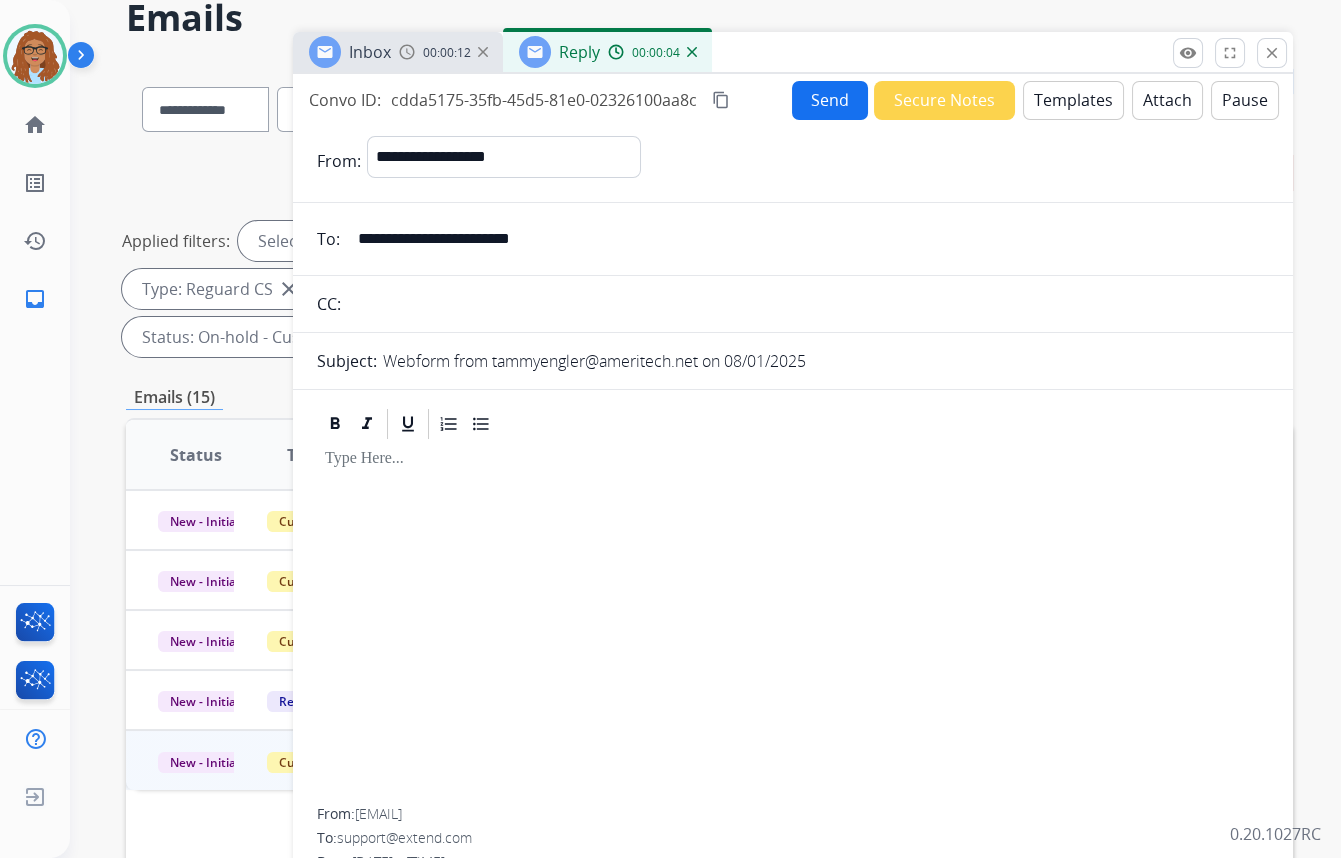 click on "Templates" at bounding box center [1073, 100] 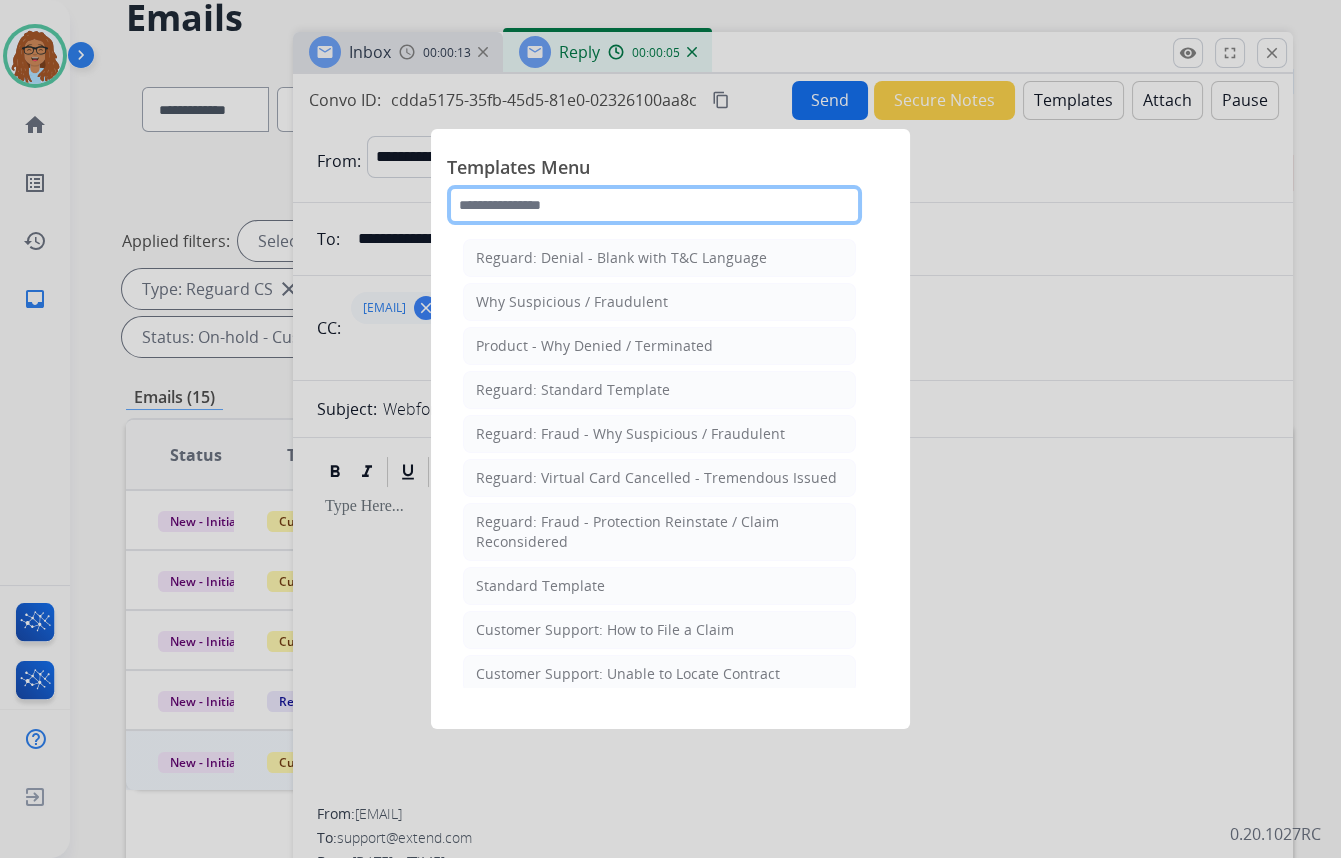 click 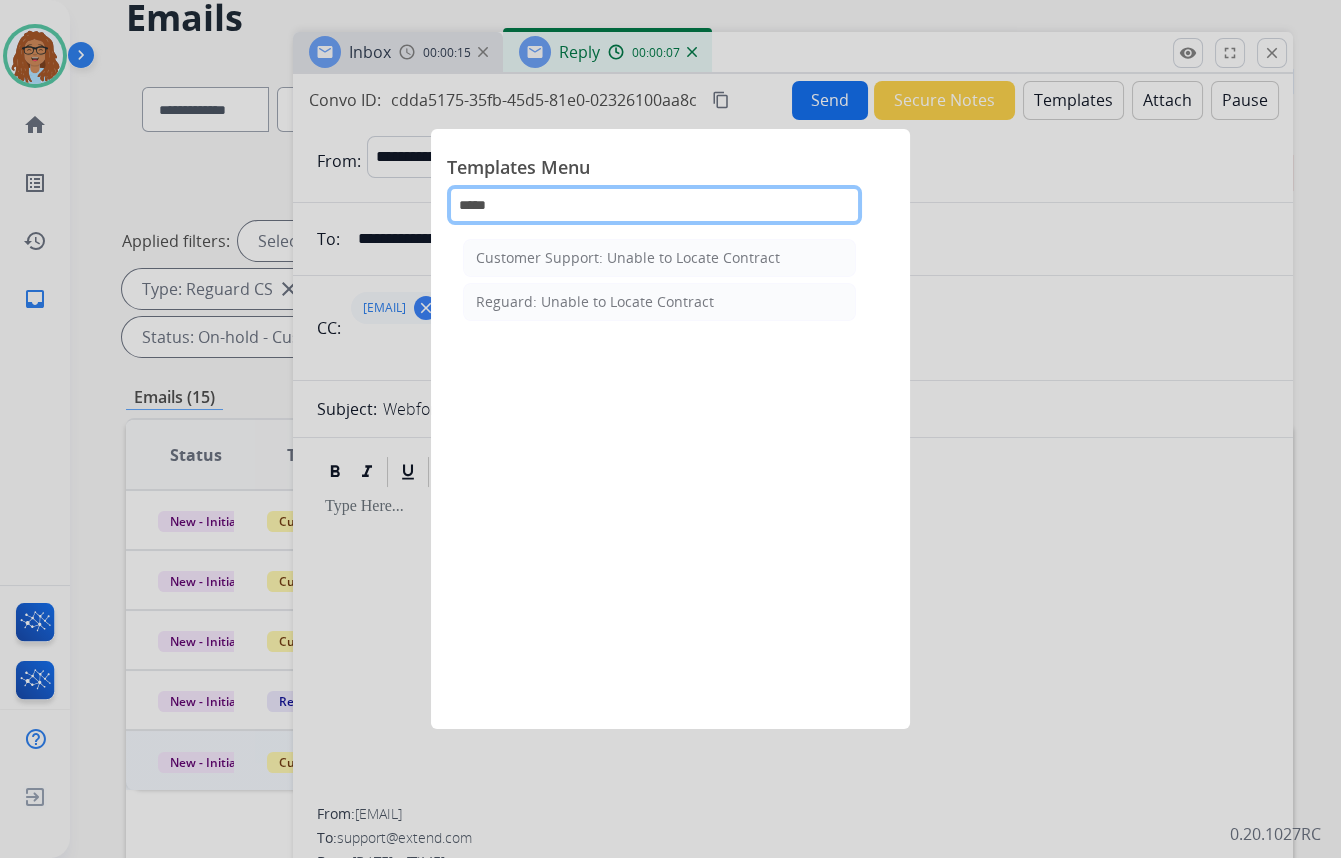 type on "******" 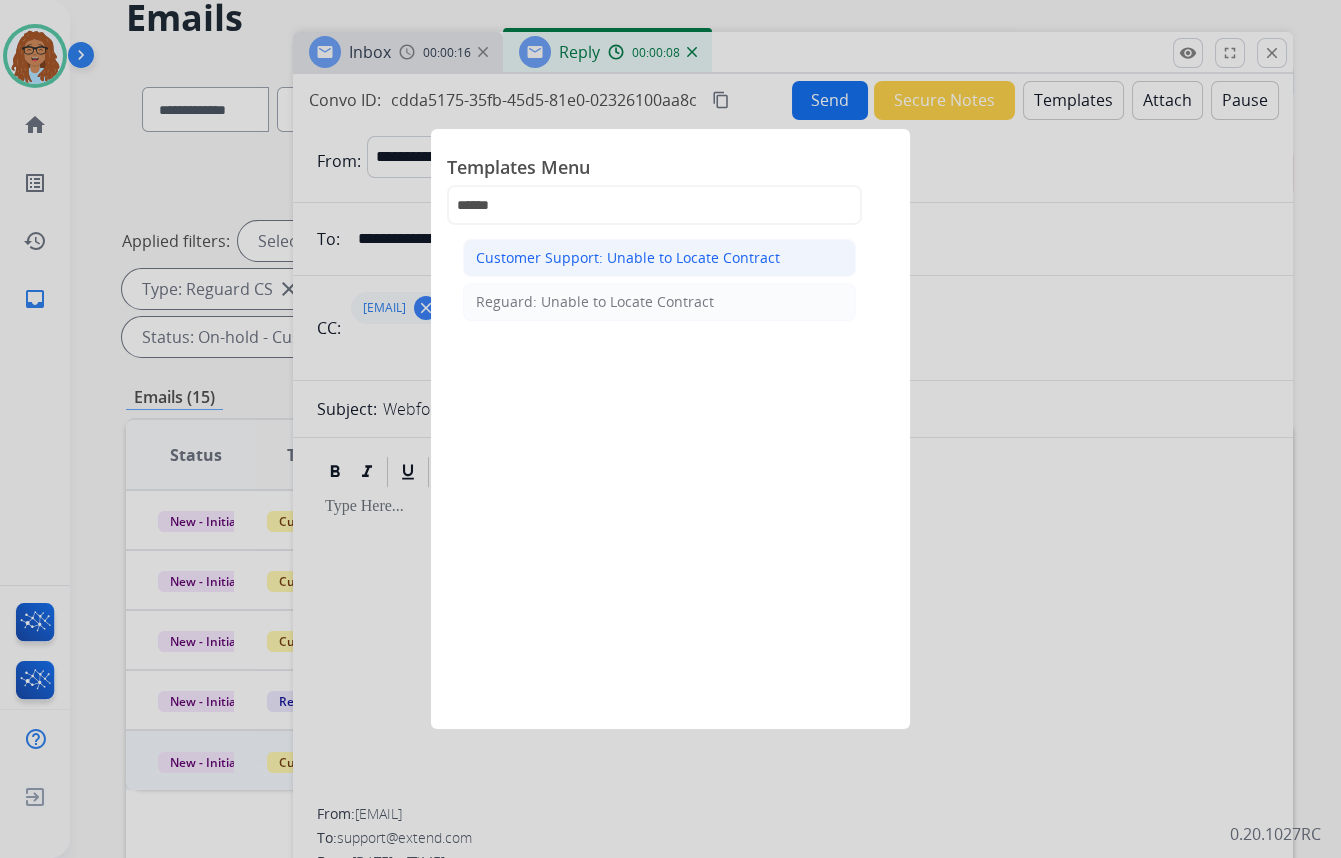 click on "Customer Support: Unable to Locate Contract" 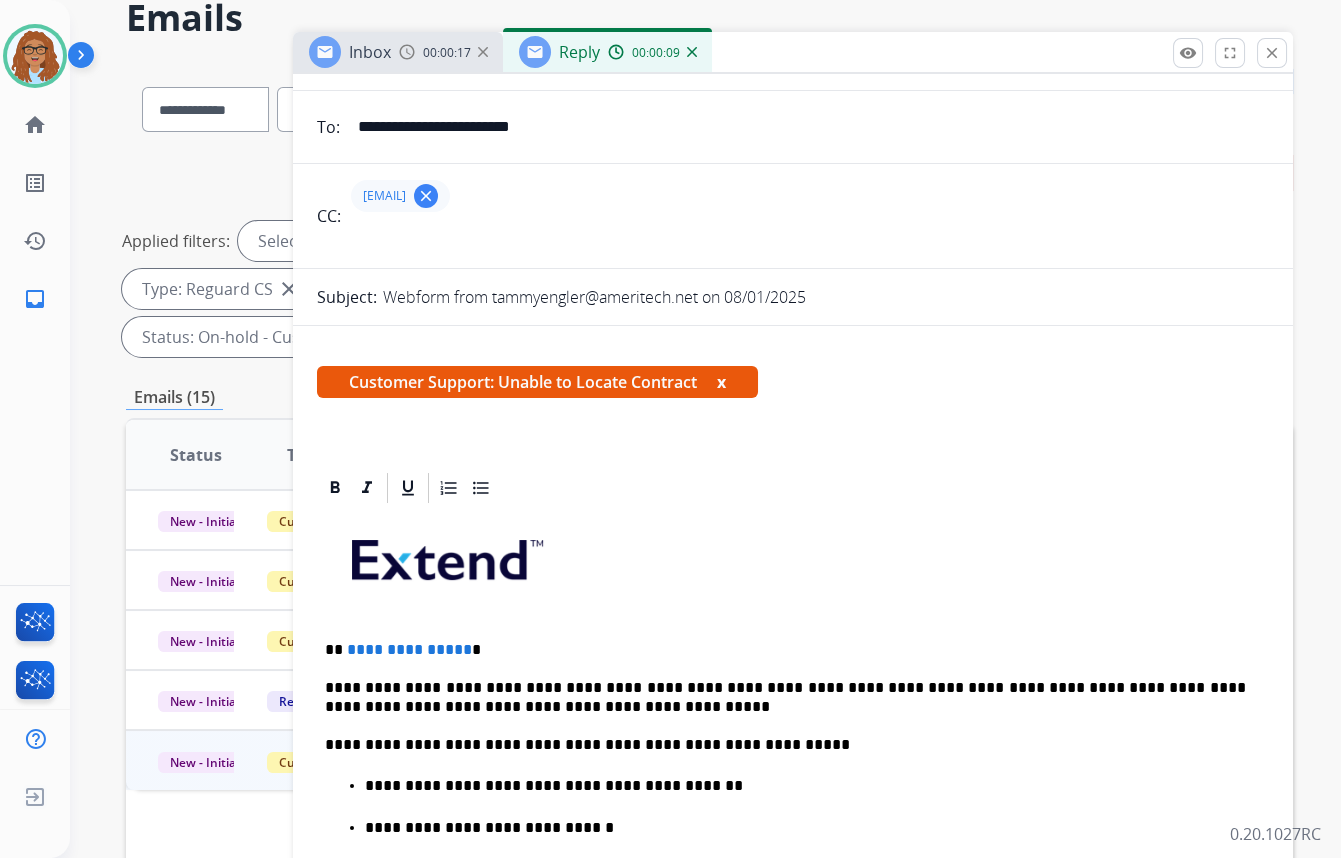 scroll, scrollTop: 272, scrollLeft: 0, axis: vertical 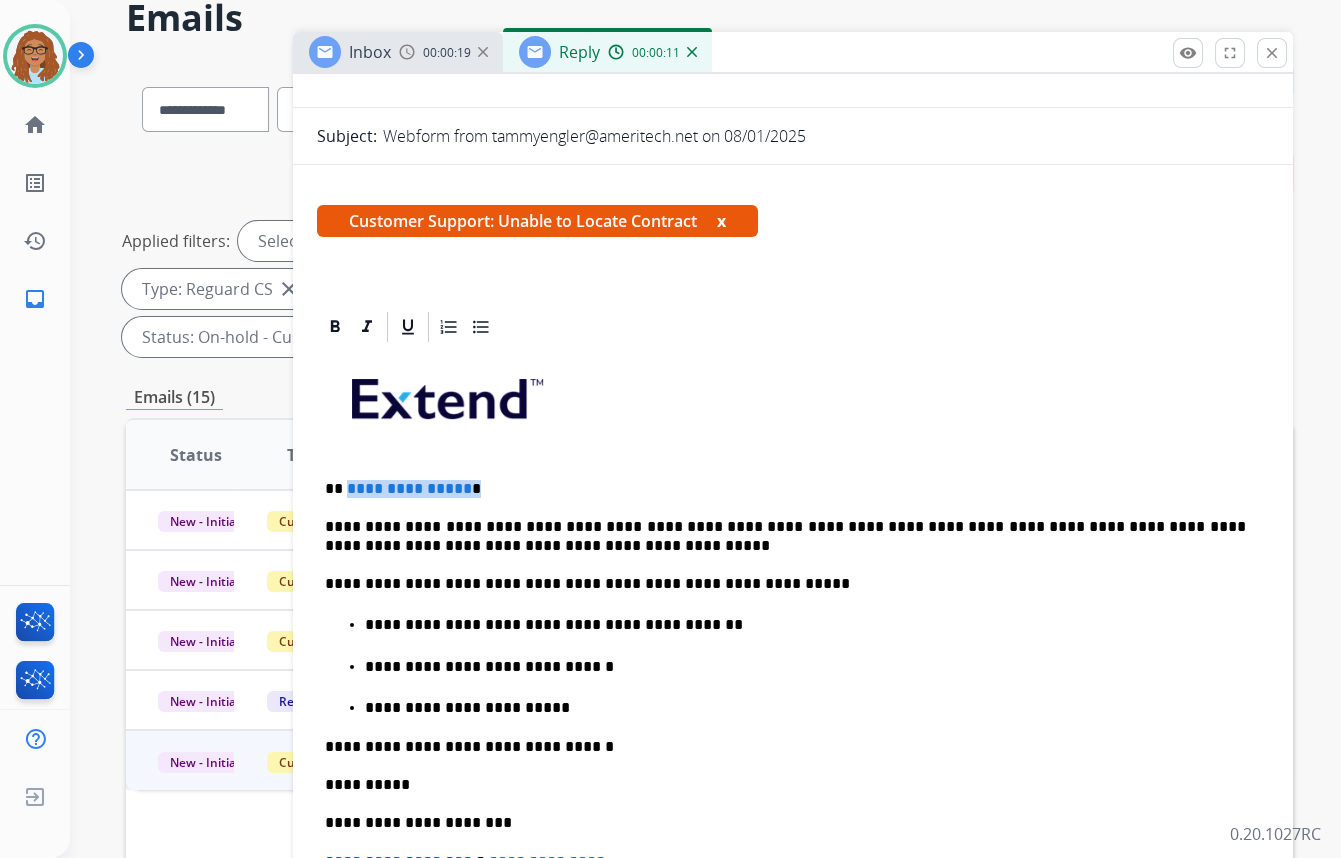 drag, startPoint x: 451, startPoint y: 484, endPoint x: 347, endPoint y: 491, distance: 104.23531 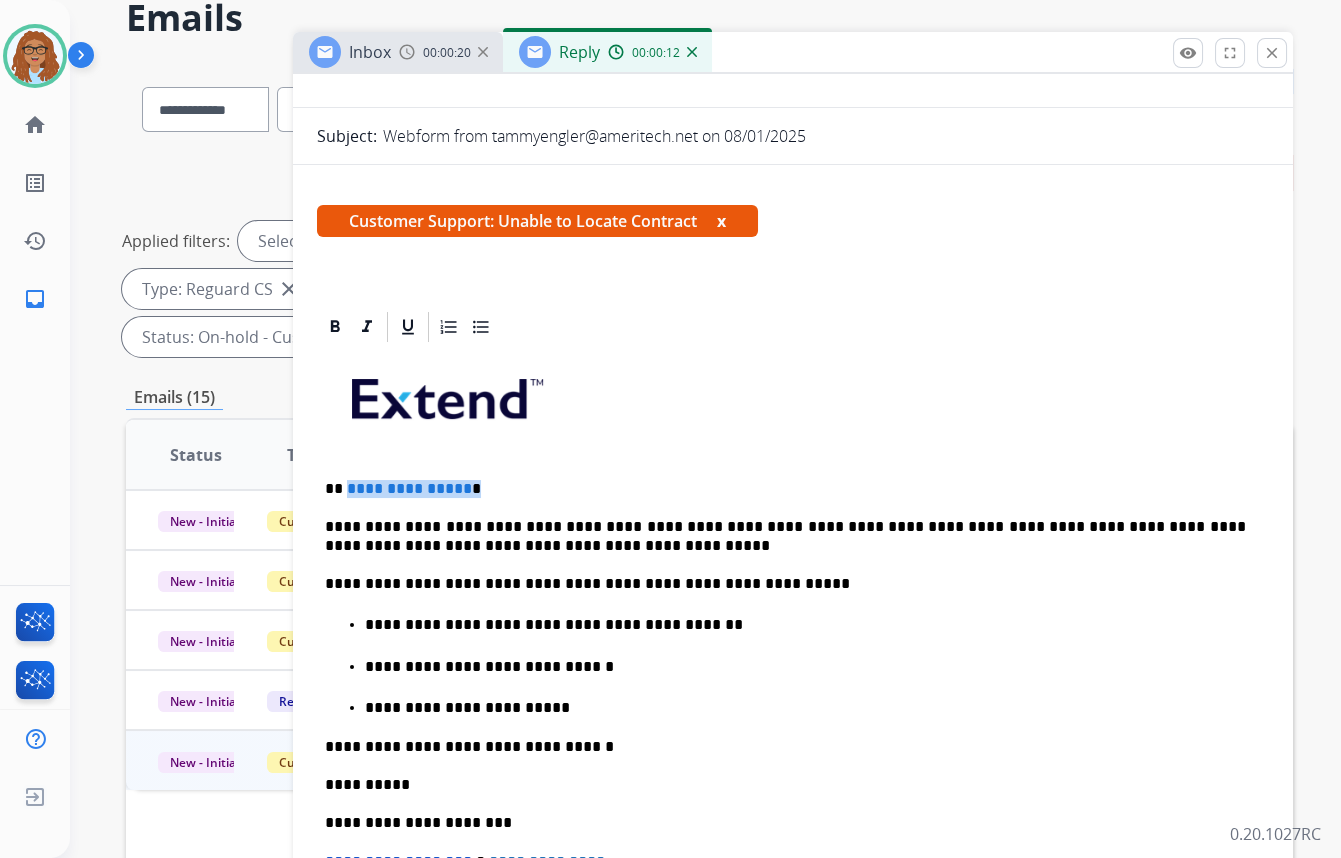 type 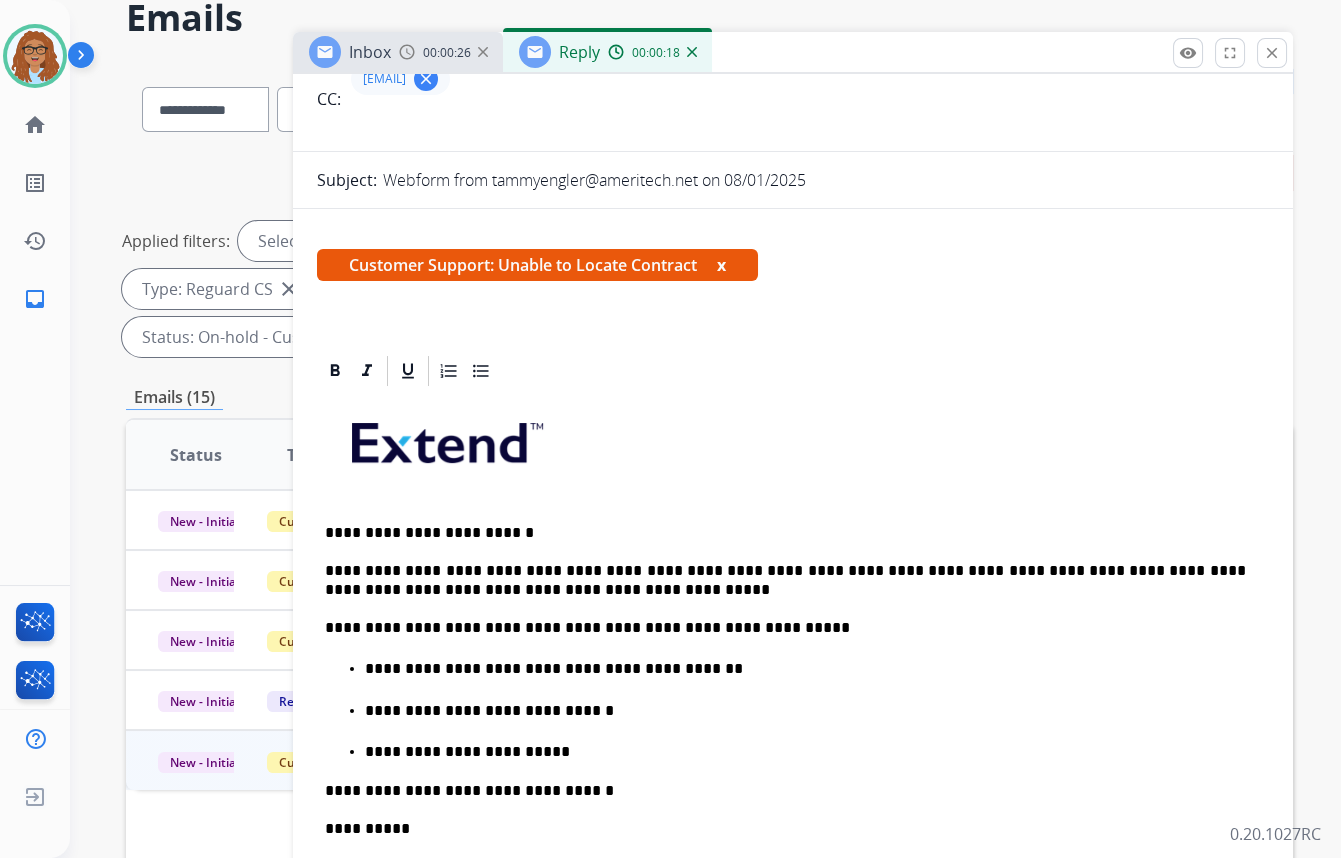 scroll, scrollTop: 272, scrollLeft: 0, axis: vertical 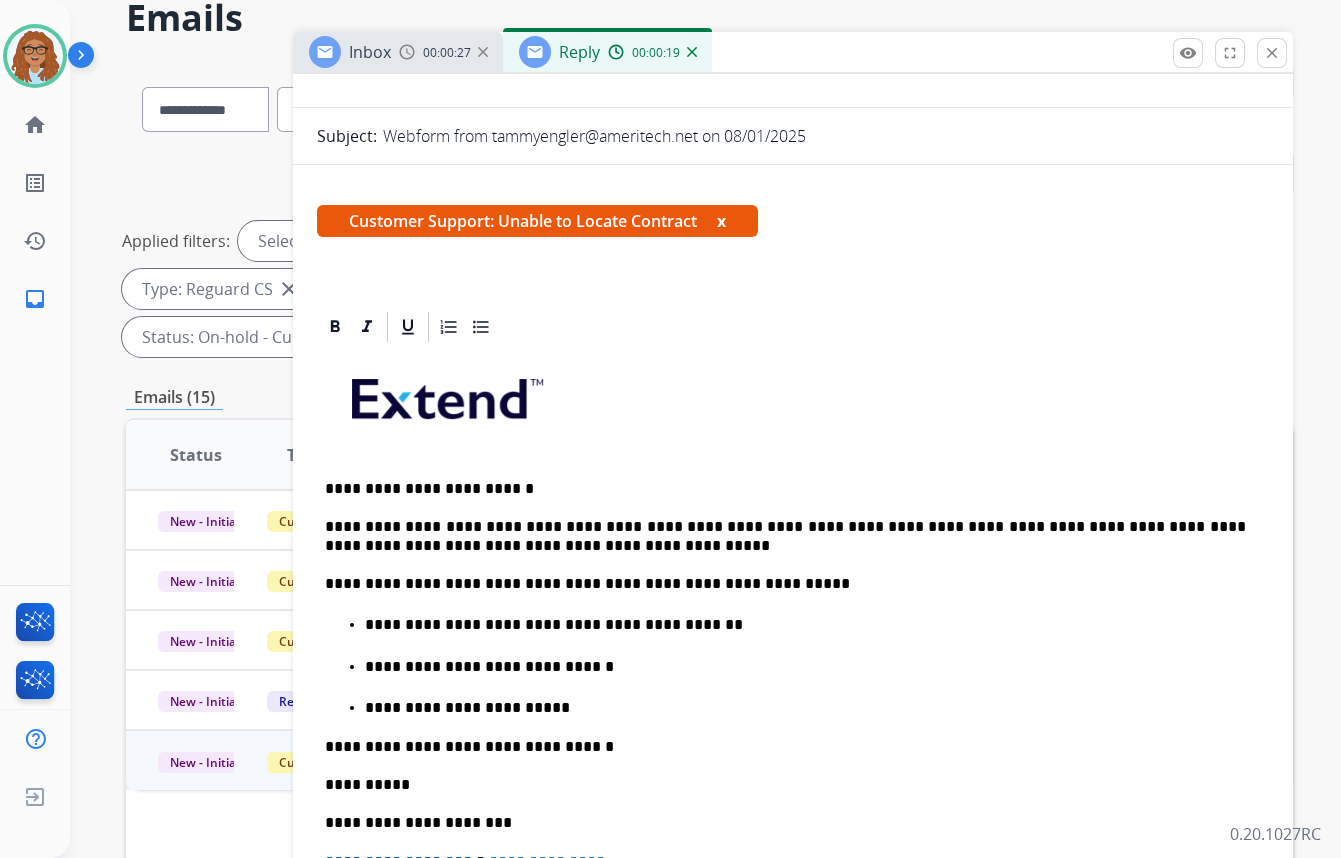 click on "**********" at bounding box center [805, 708] 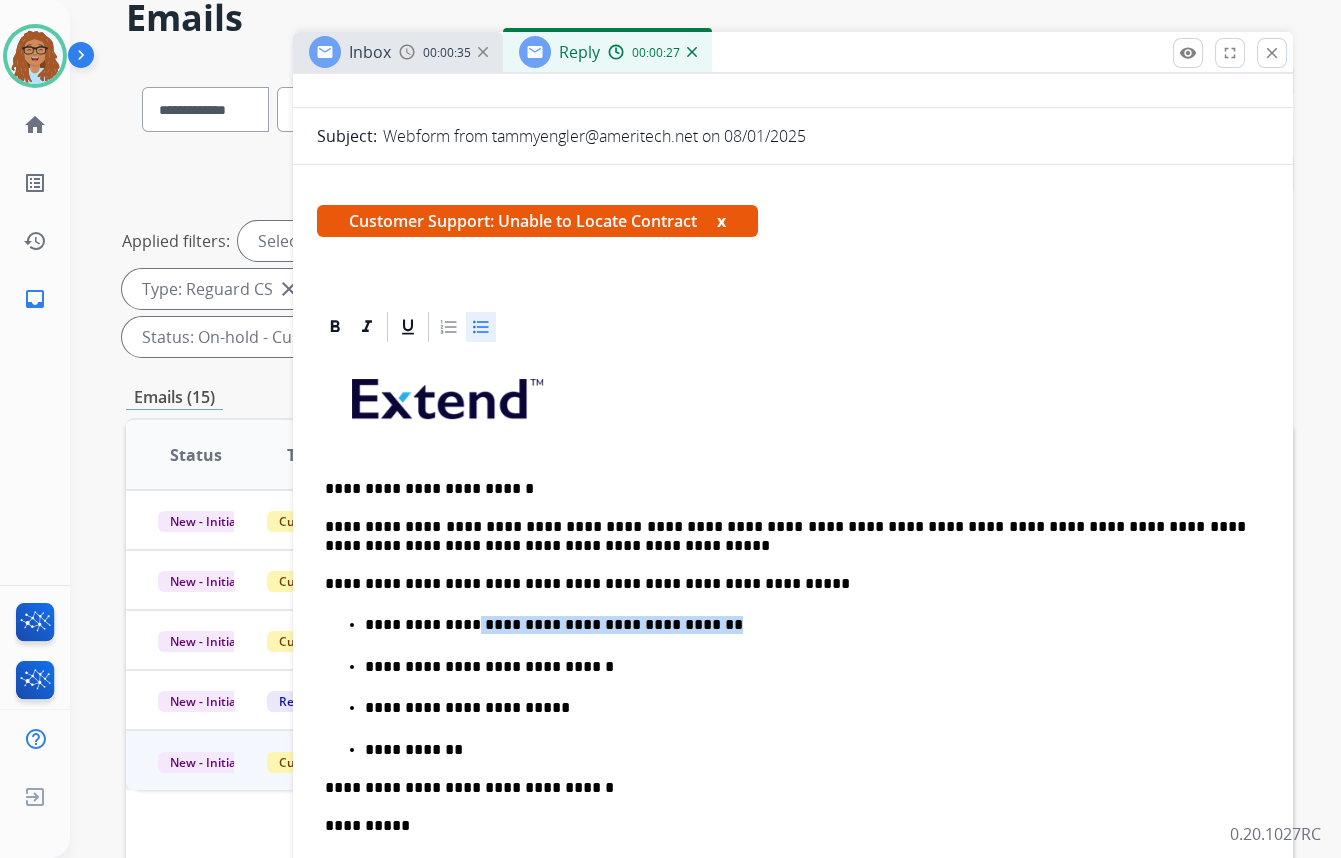 drag, startPoint x: 624, startPoint y: 618, endPoint x: 459, endPoint y: 621, distance: 165.02727 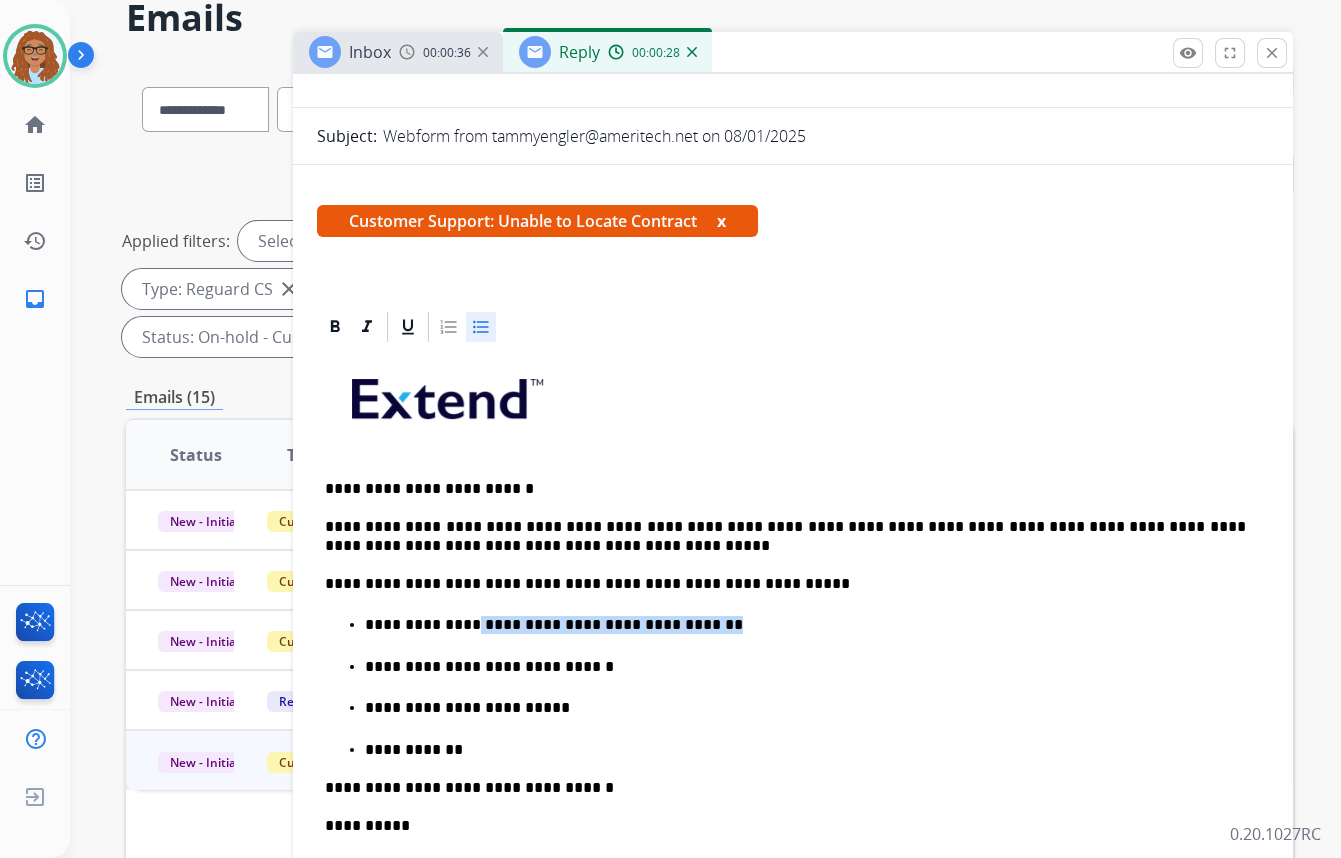 copy on "**********" 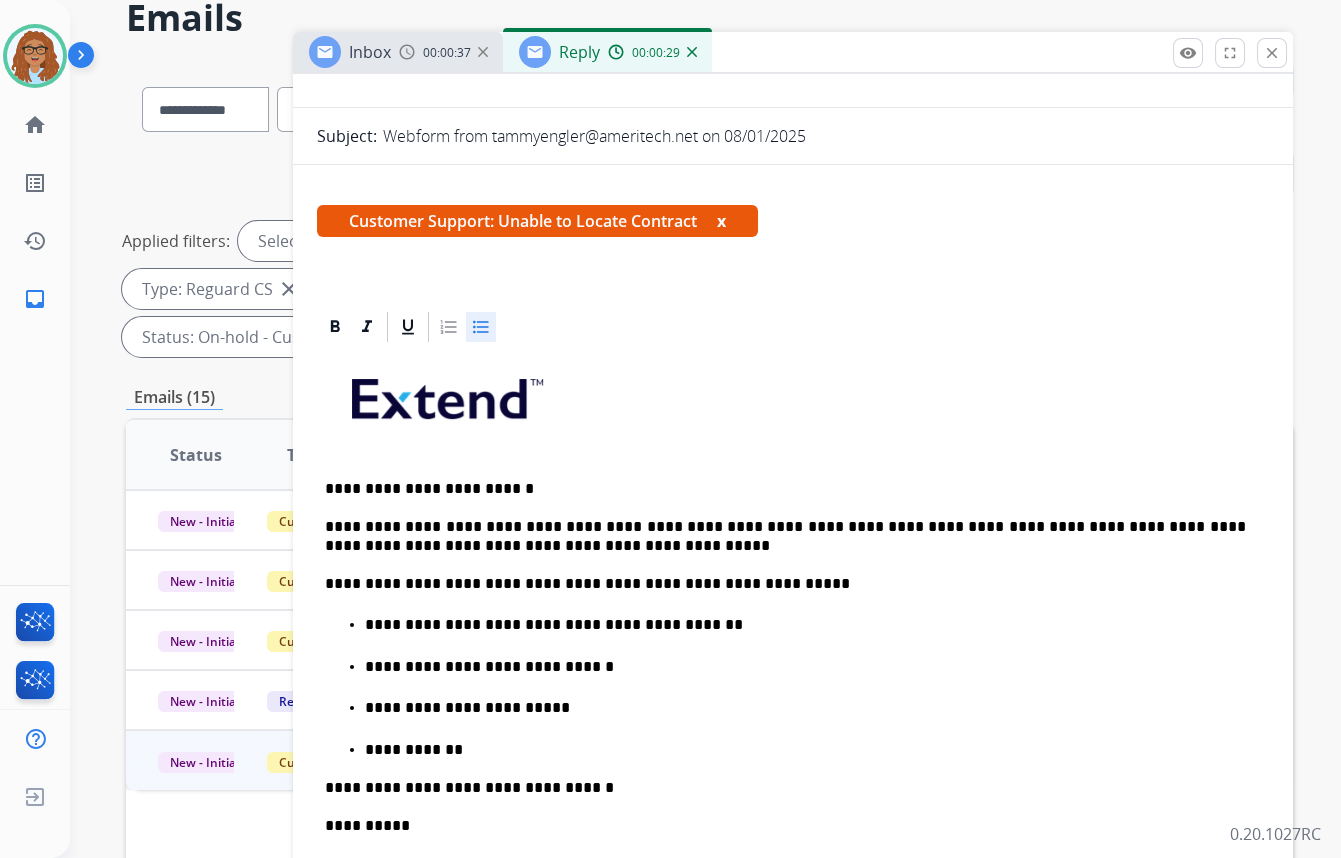 click on "**********" at bounding box center [805, 750] 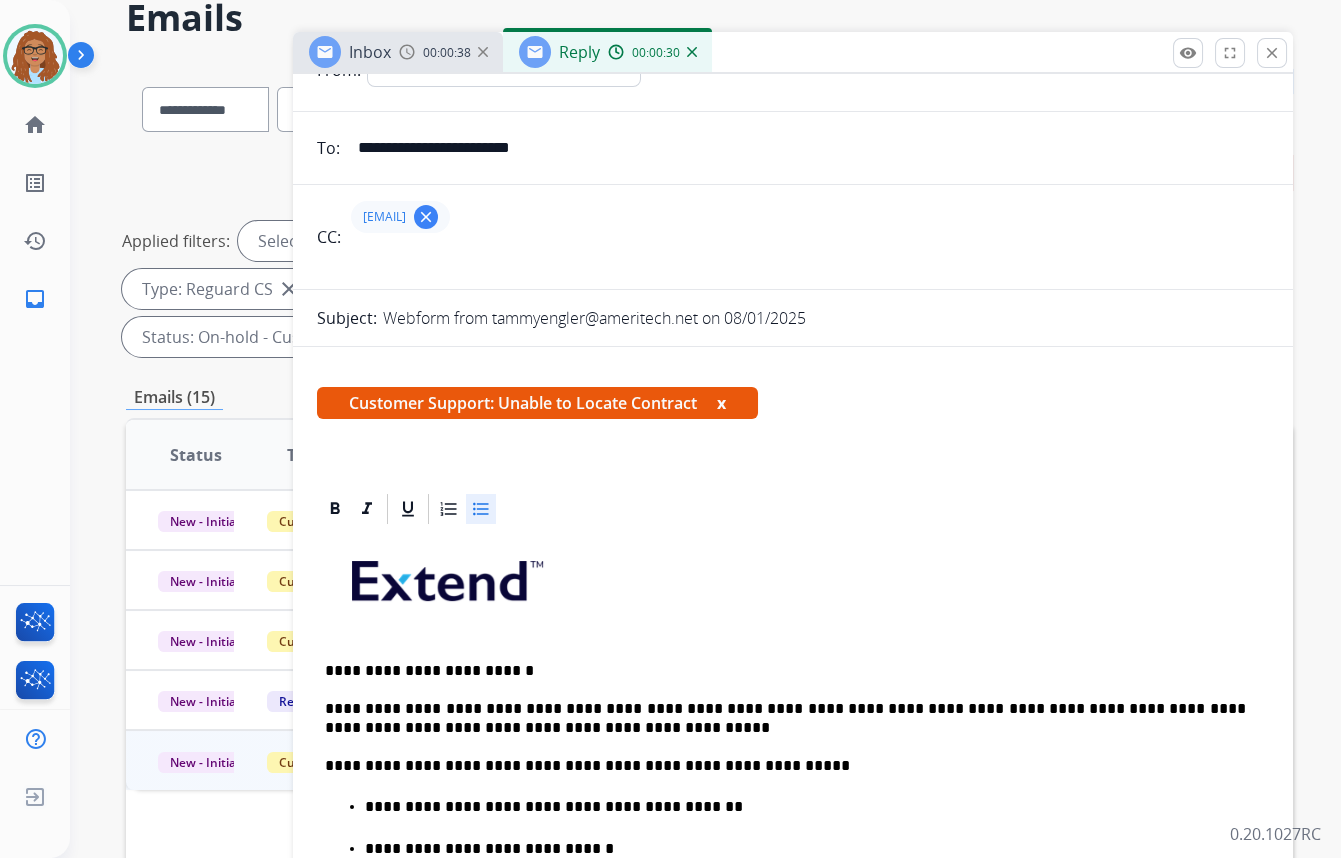 scroll, scrollTop: 0, scrollLeft: 0, axis: both 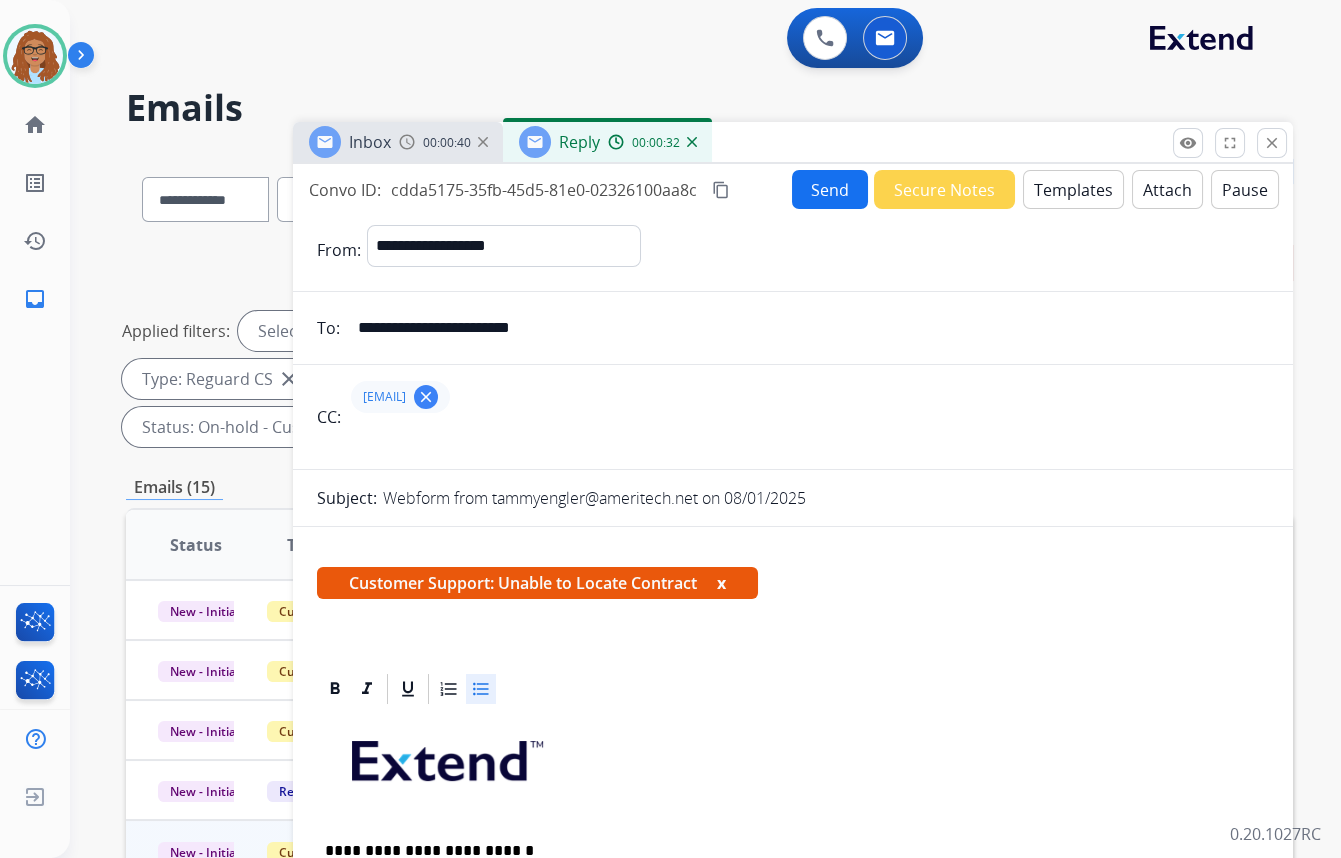 click on "Send" at bounding box center [830, 189] 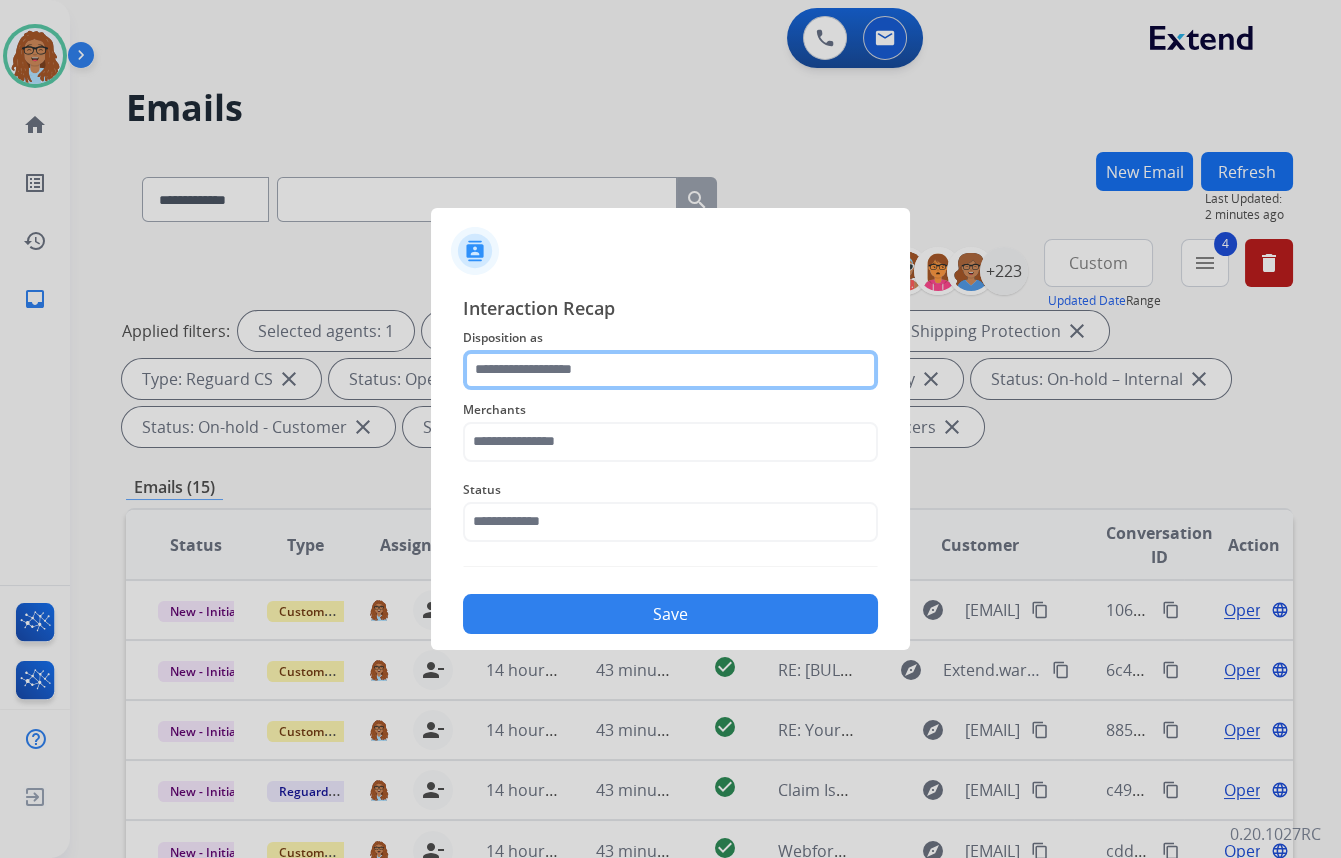 click 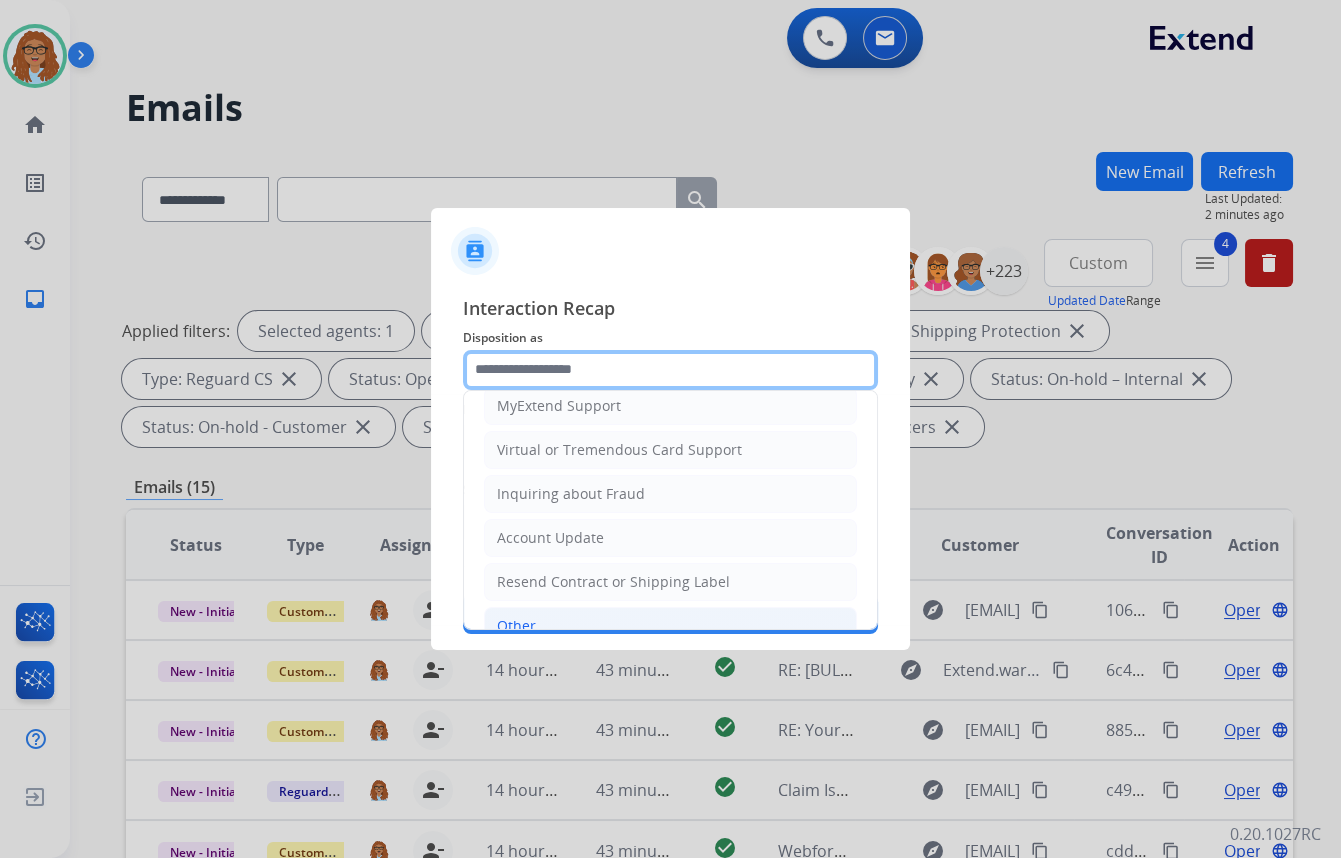 scroll, scrollTop: 127, scrollLeft: 0, axis: vertical 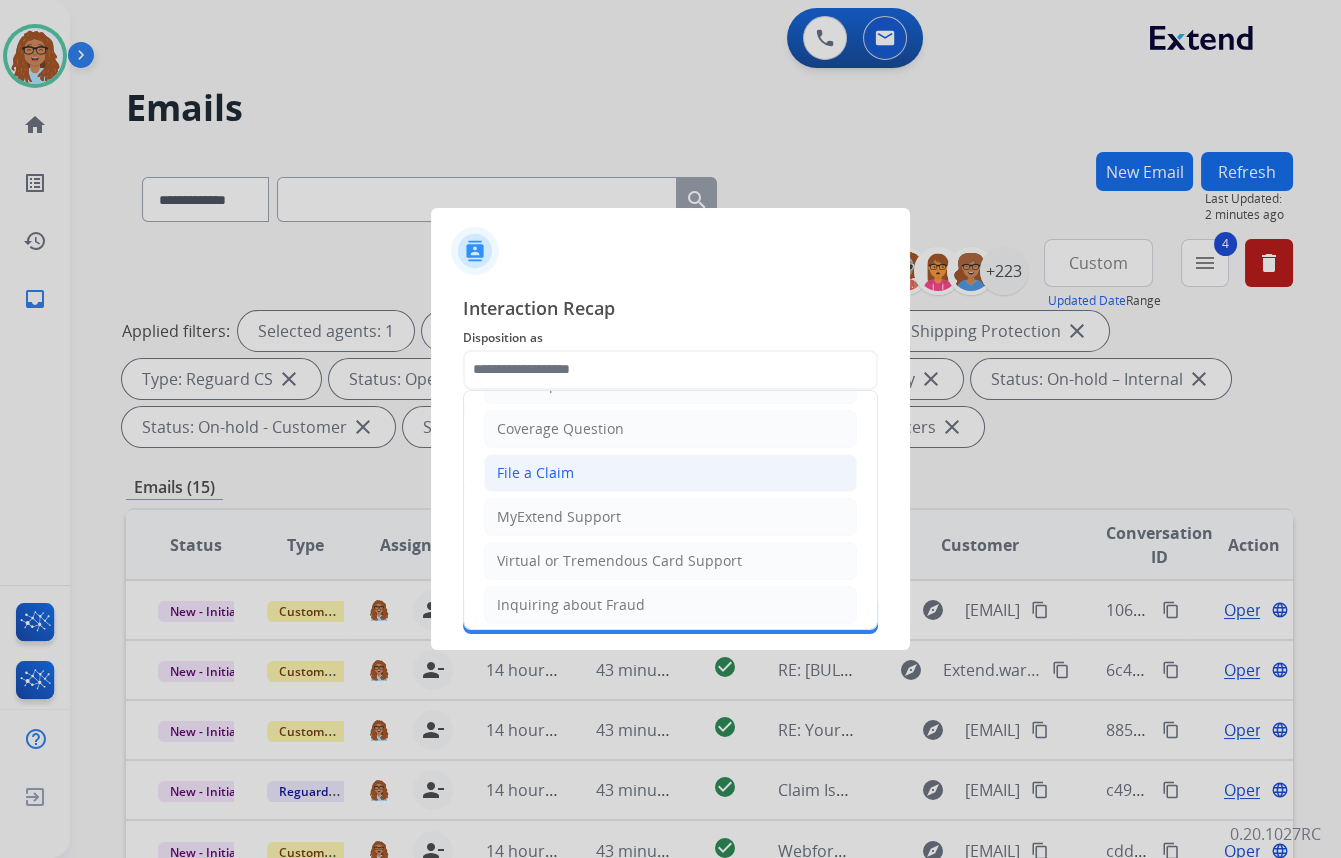 click on "File a Claim" 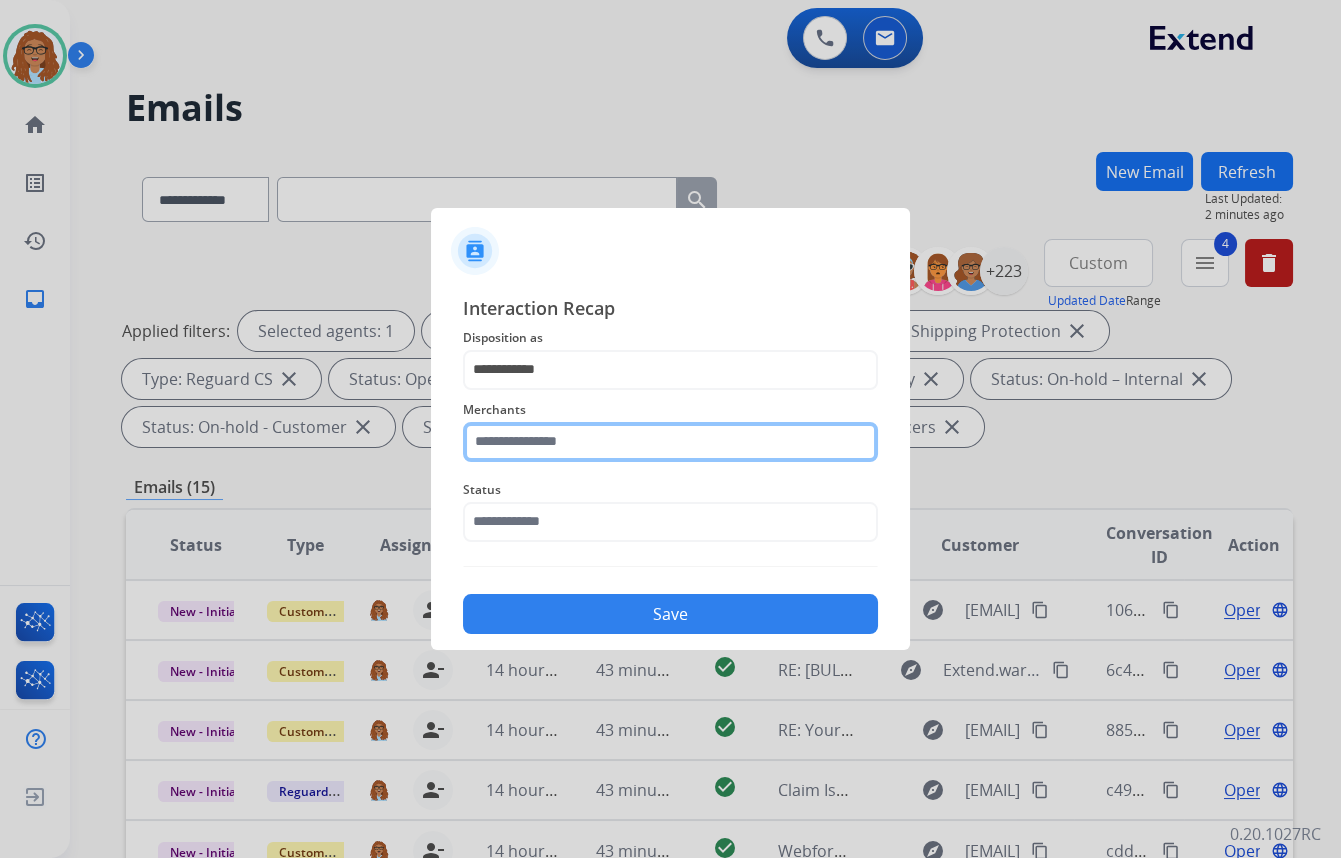 click 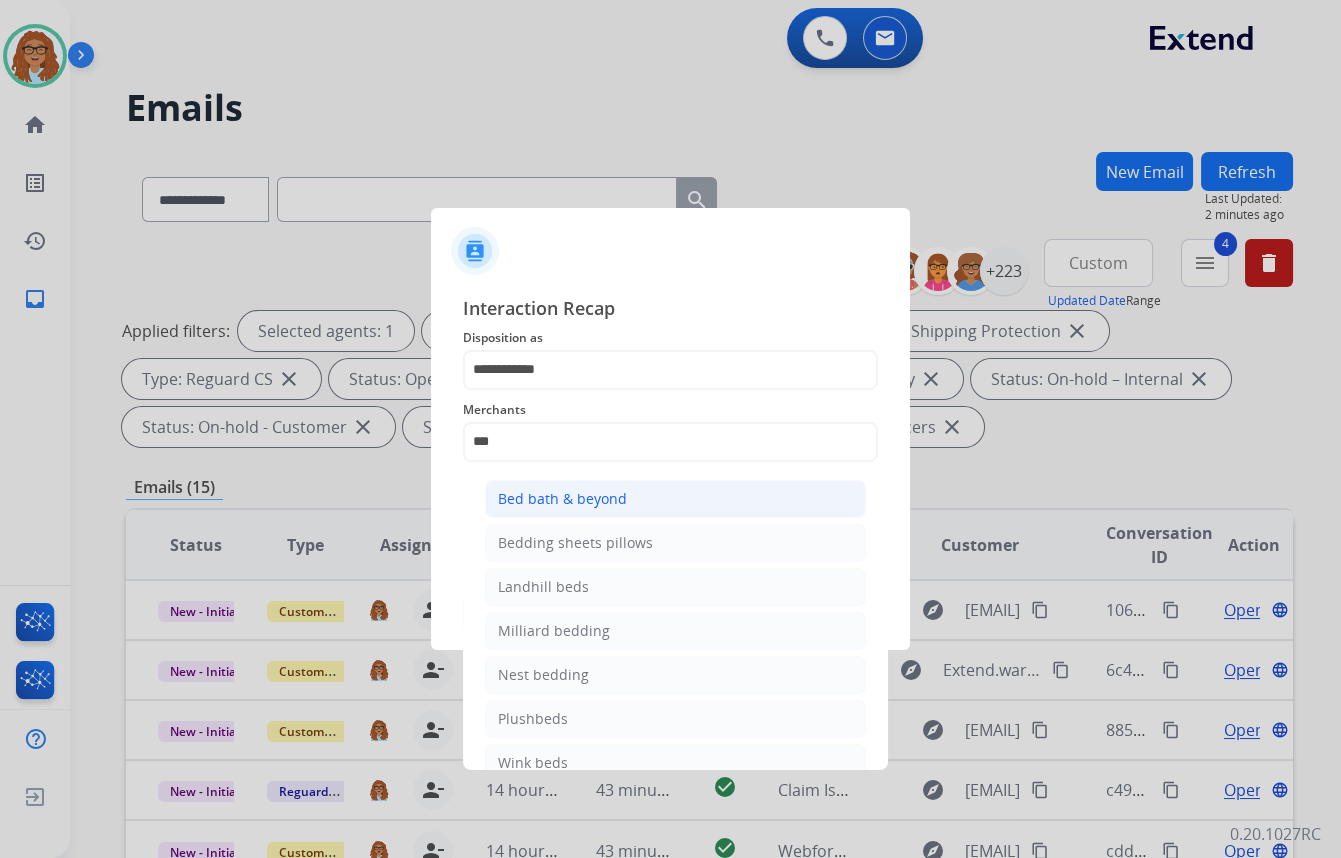 click on "Bed bath & beyond" 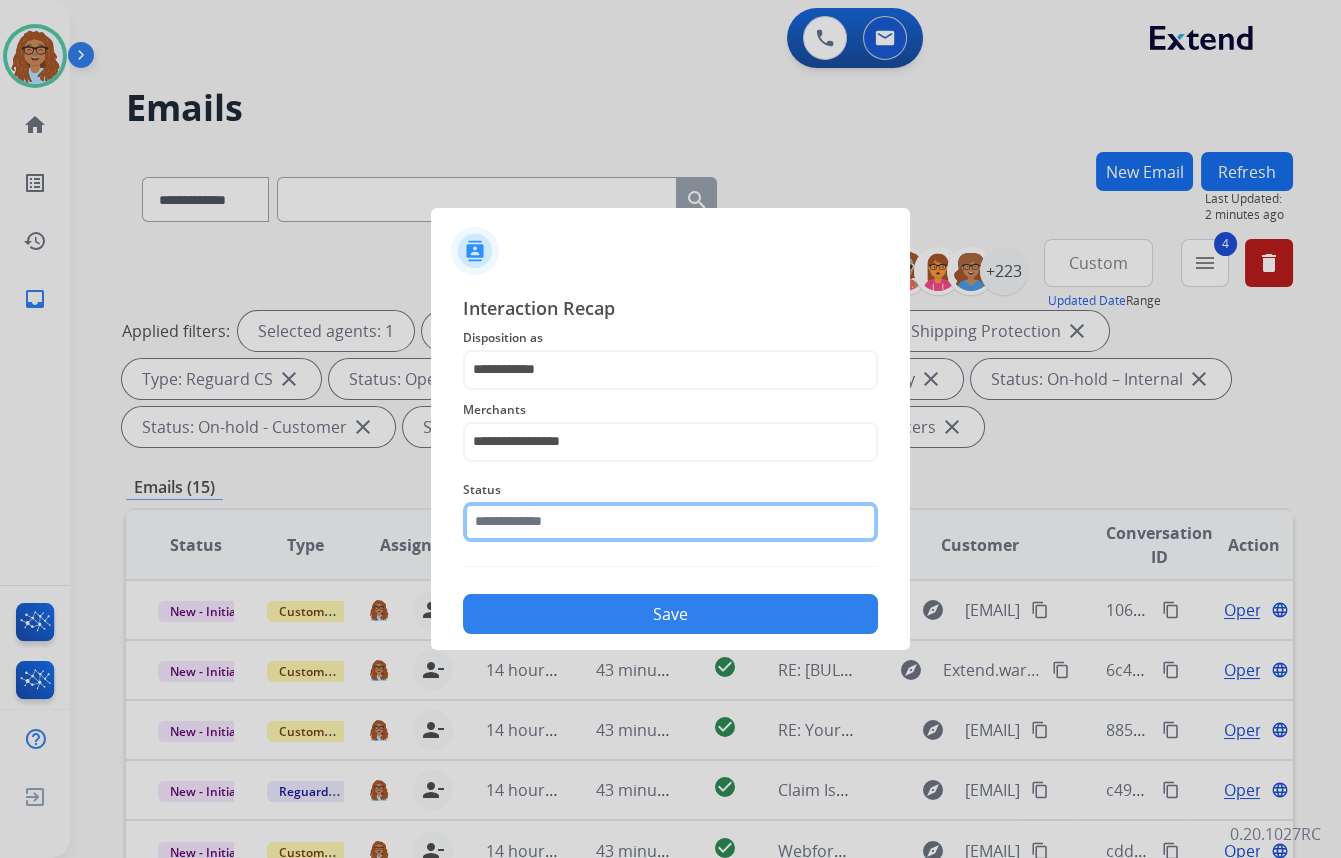 click 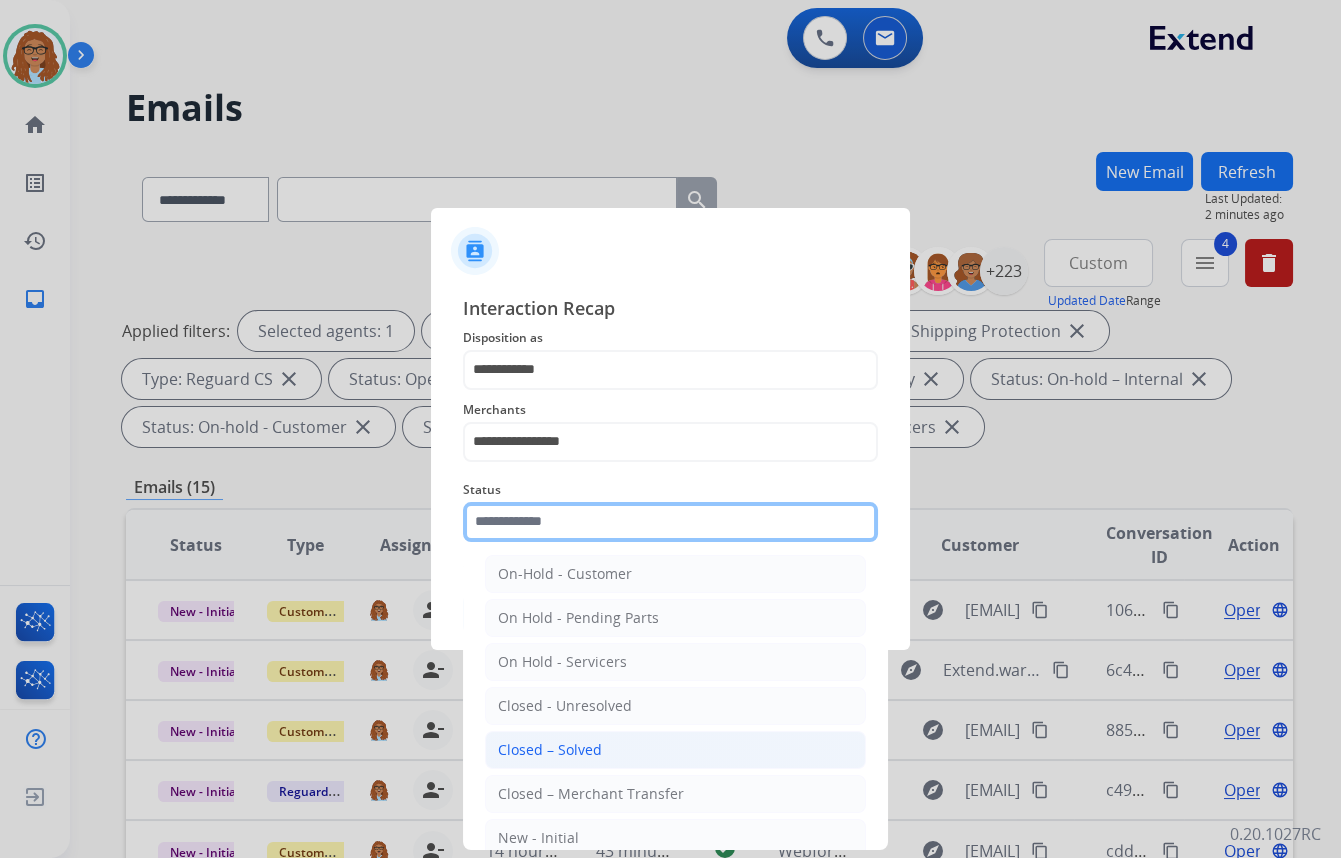 scroll, scrollTop: 90, scrollLeft: 0, axis: vertical 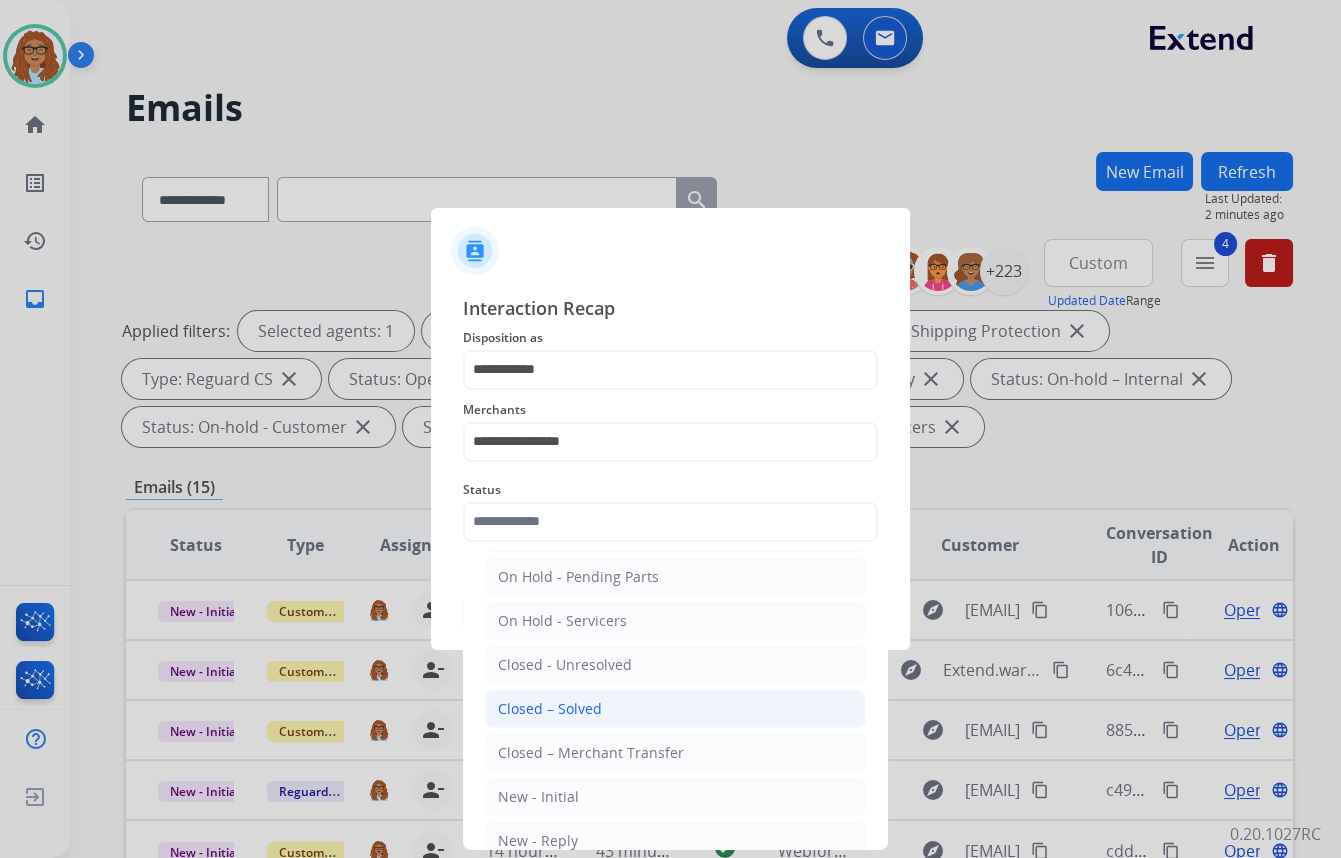 click on "Closed – Solved" 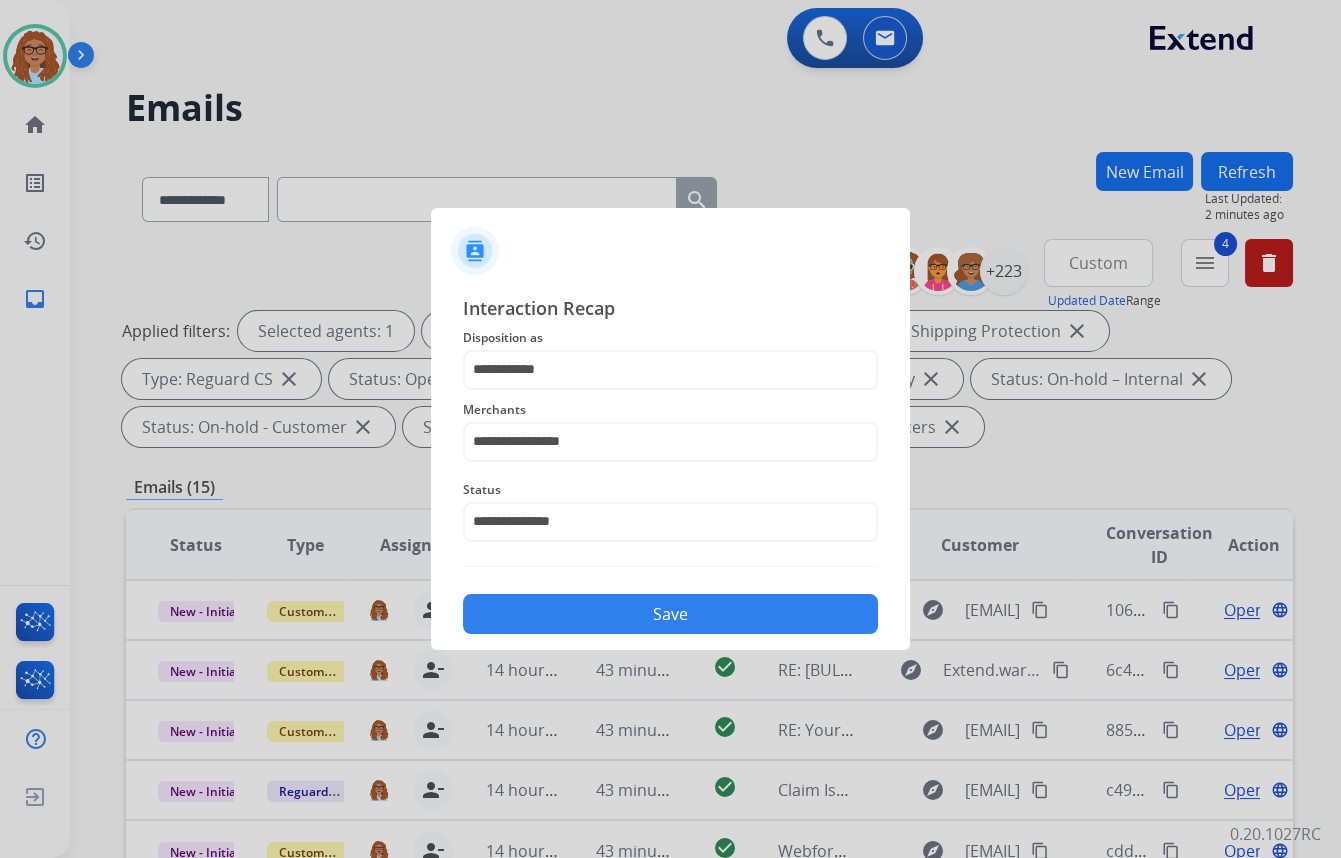 click on "Save" 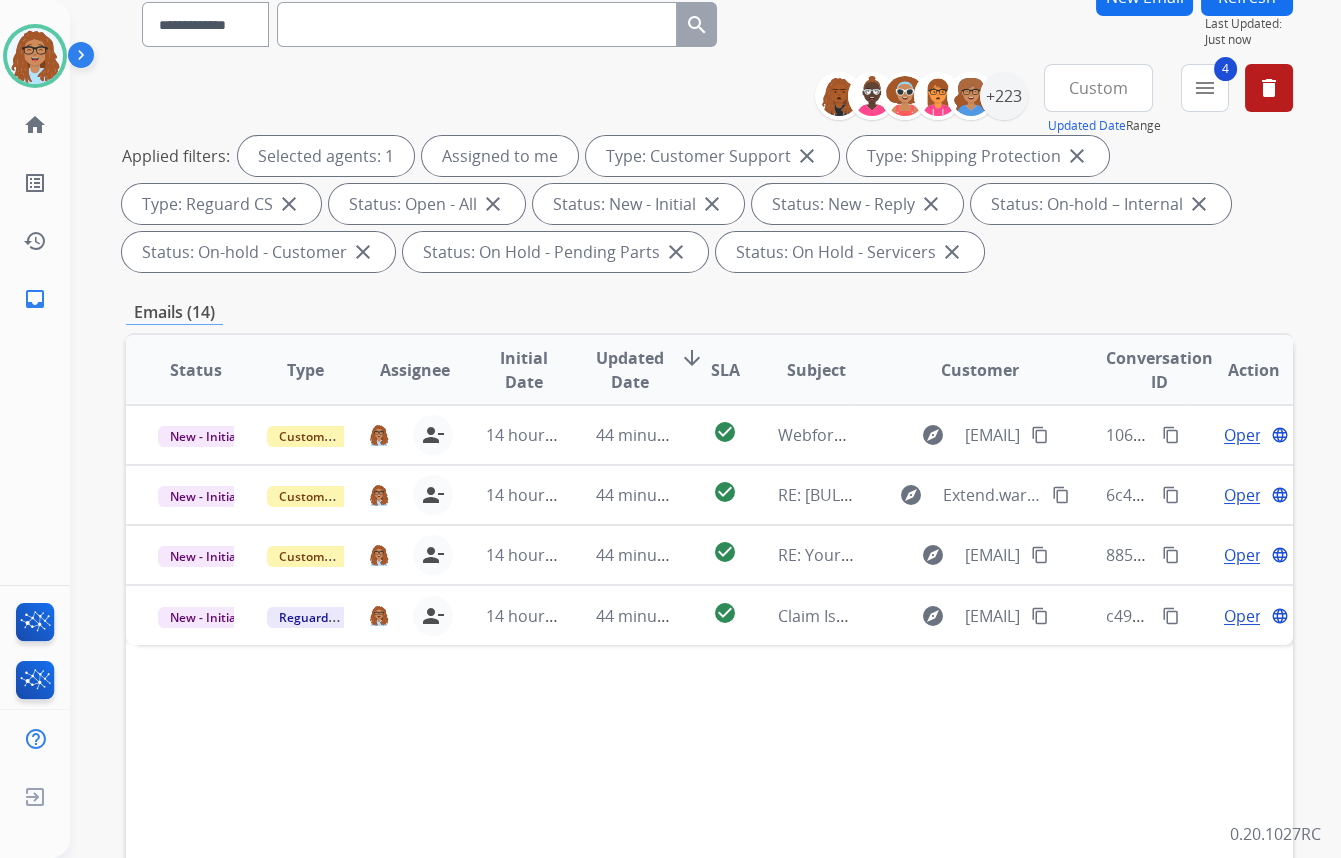 scroll, scrollTop: 150, scrollLeft: 0, axis: vertical 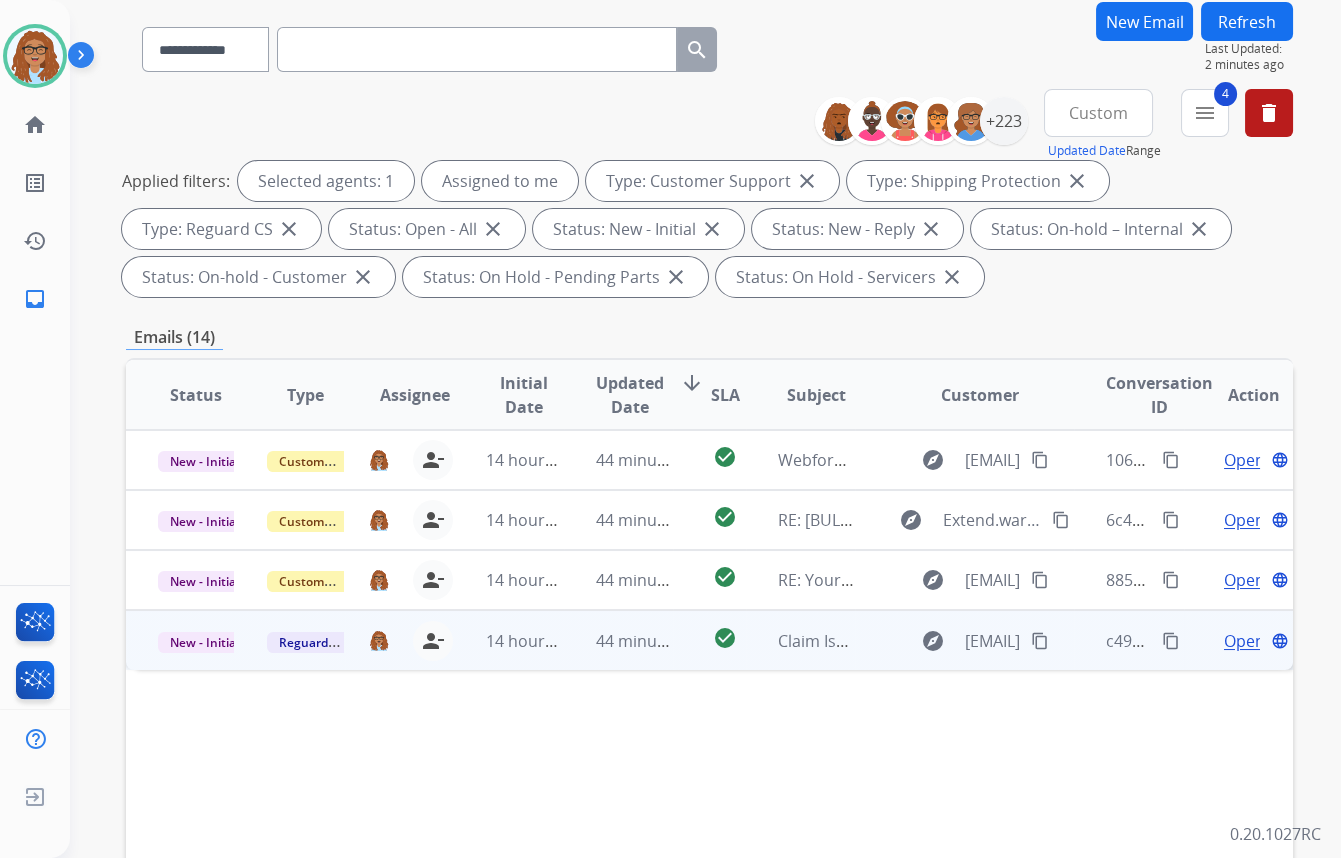 click on "Open" at bounding box center (1244, 641) 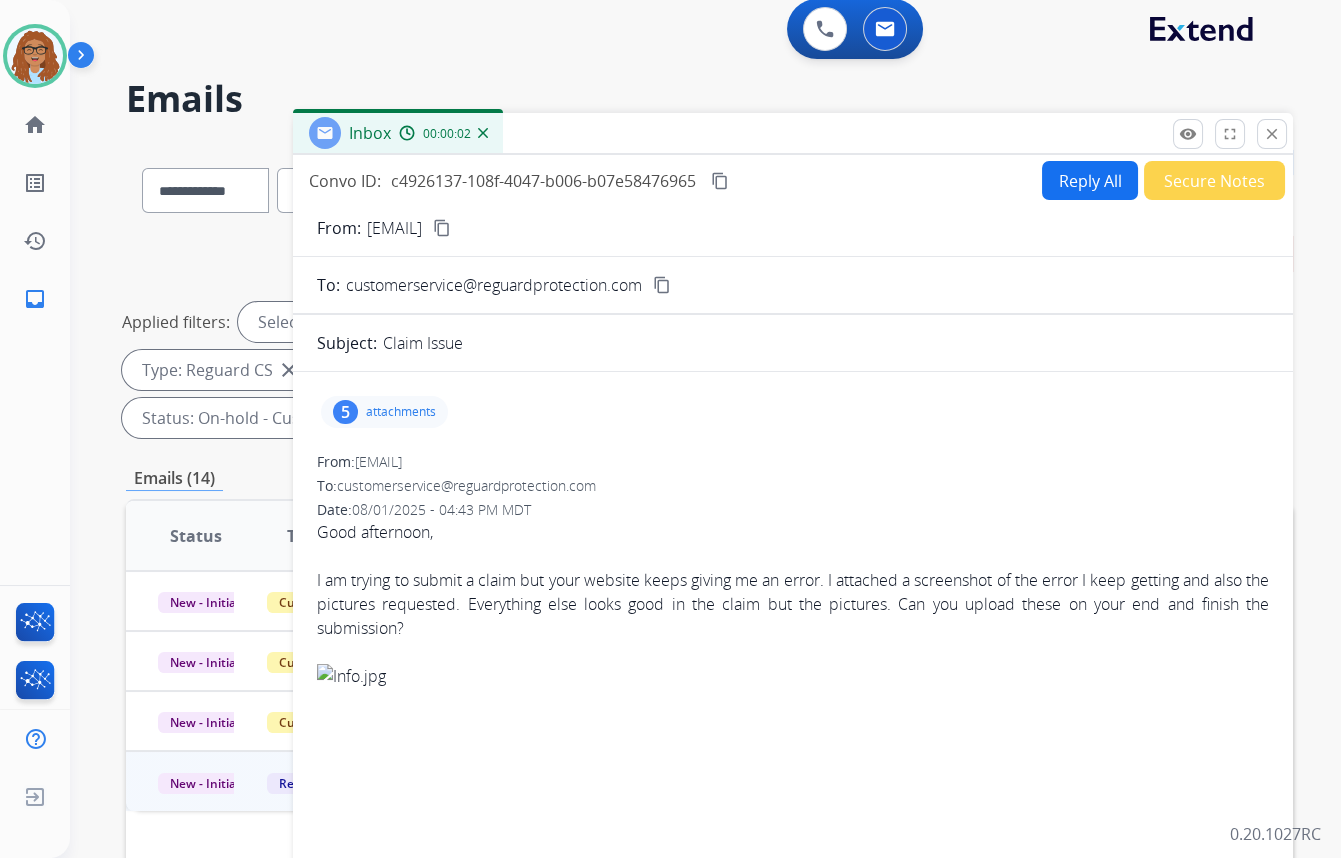 scroll, scrollTop: 0, scrollLeft: 0, axis: both 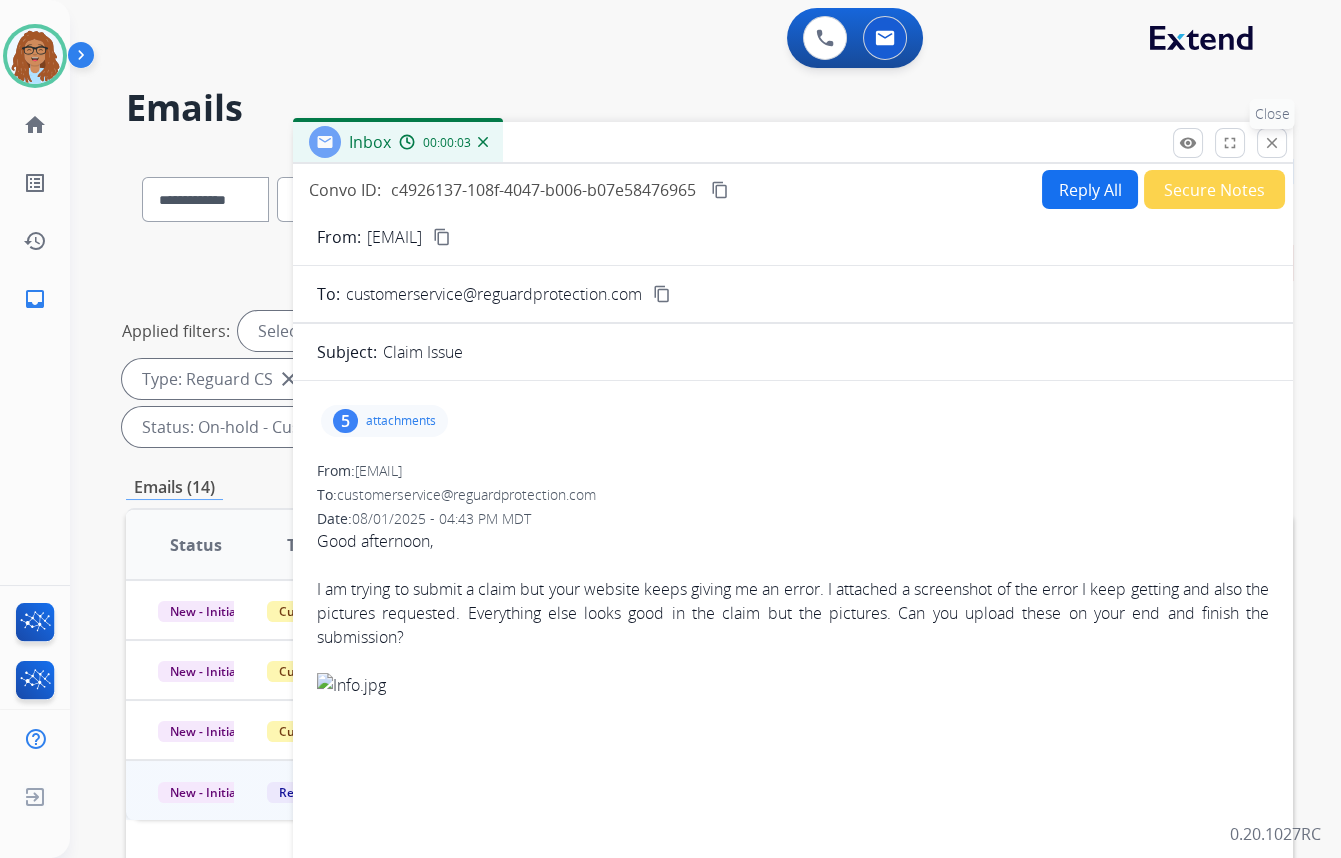 click on "close" at bounding box center (1272, 143) 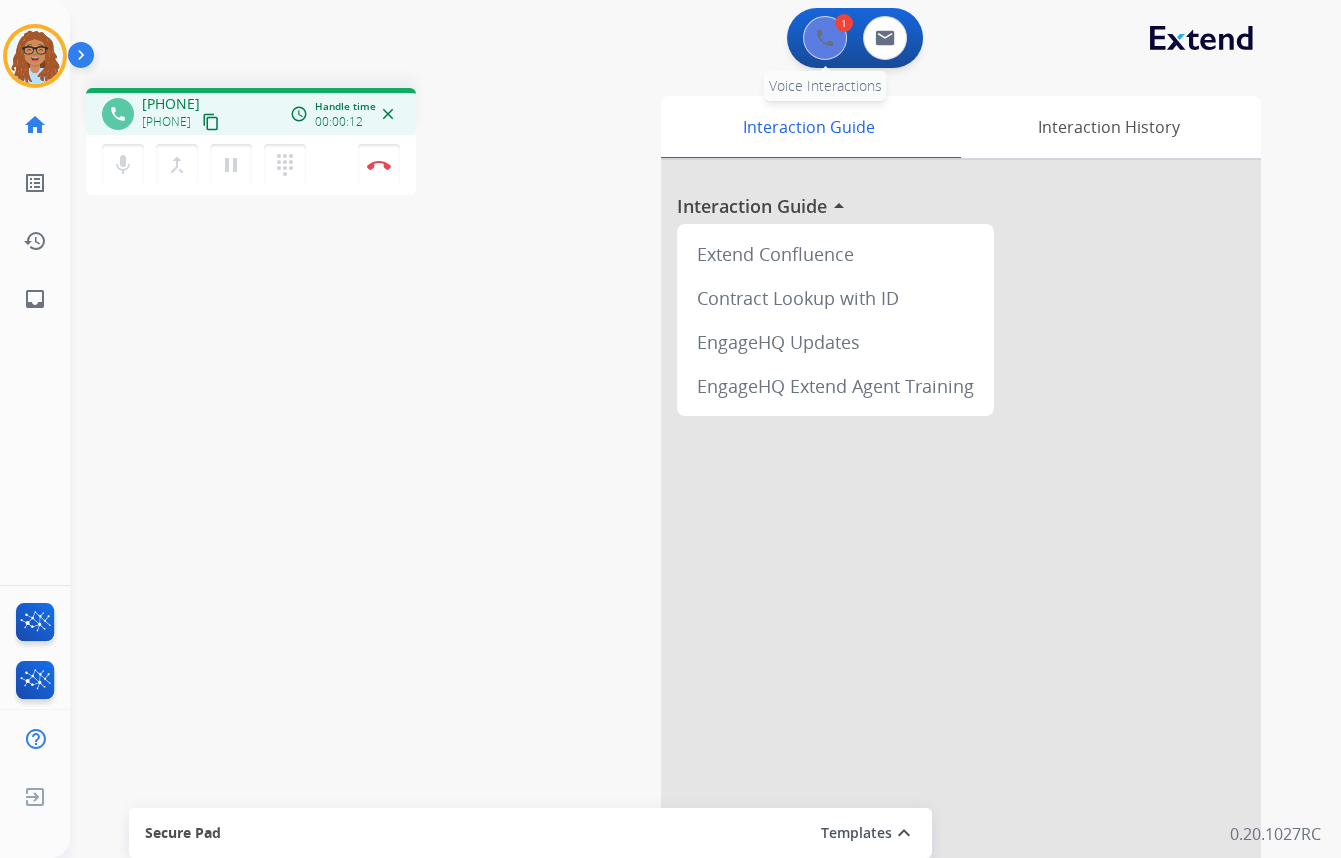 click at bounding box center (825, 38) 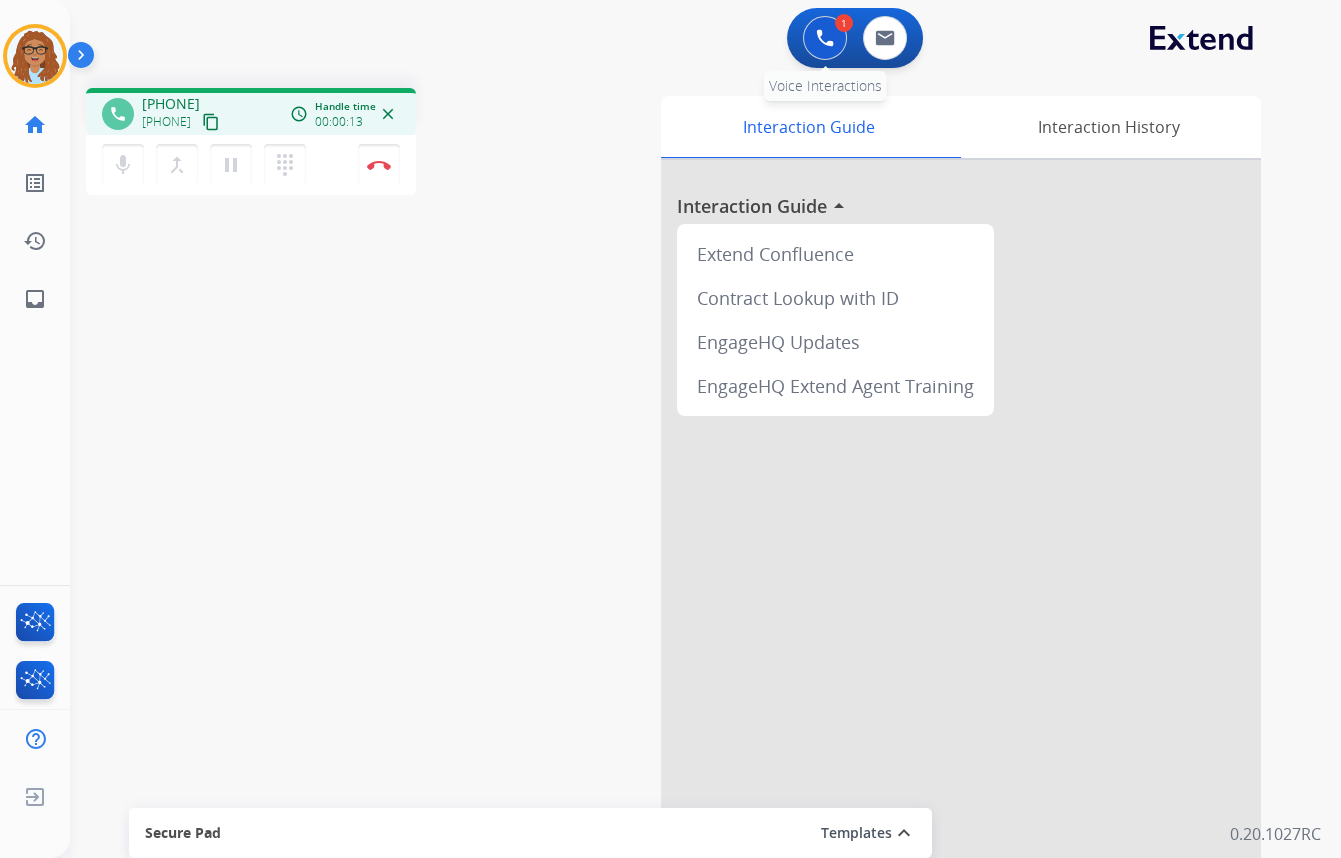 click at bounding box center (825, 38) 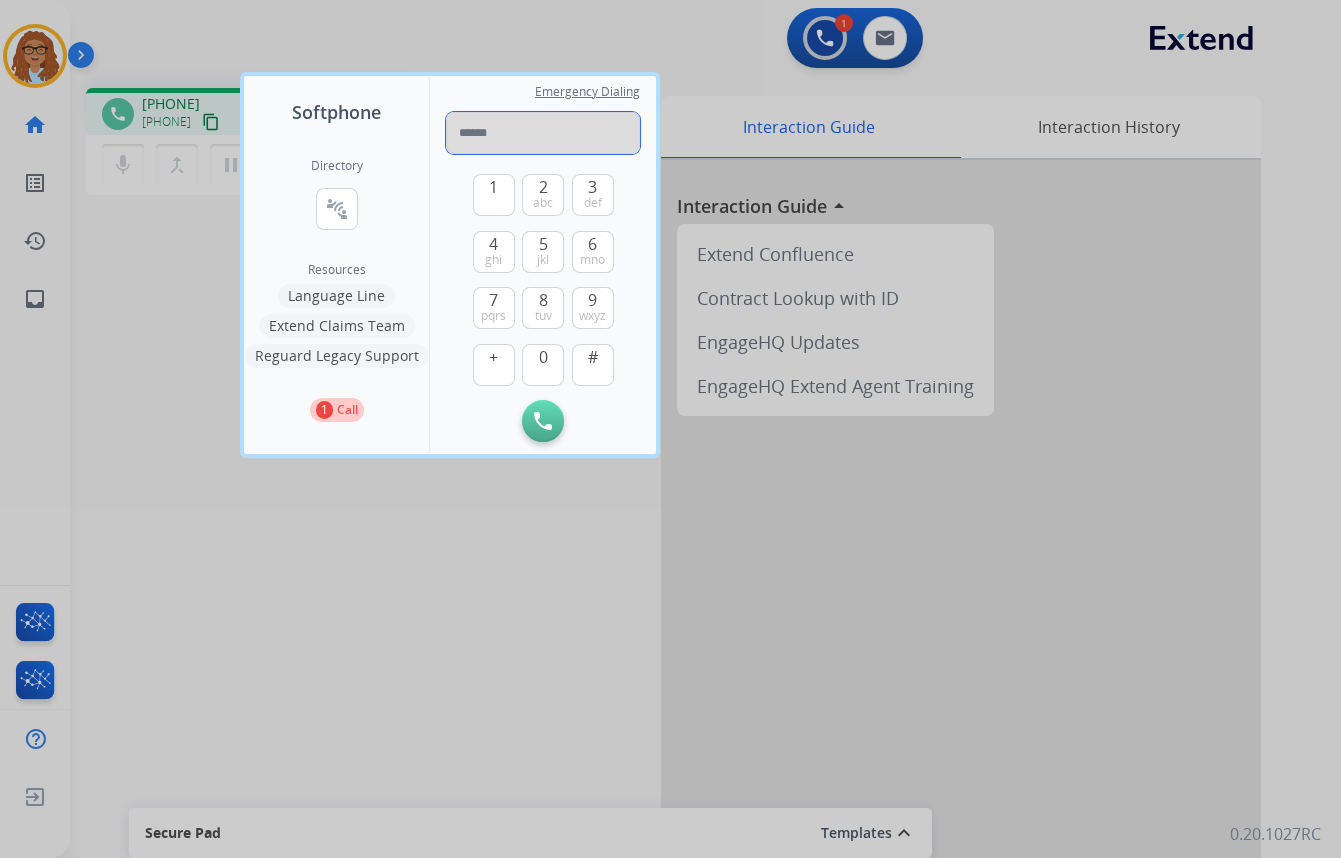 click at bounding box center [543, 133] 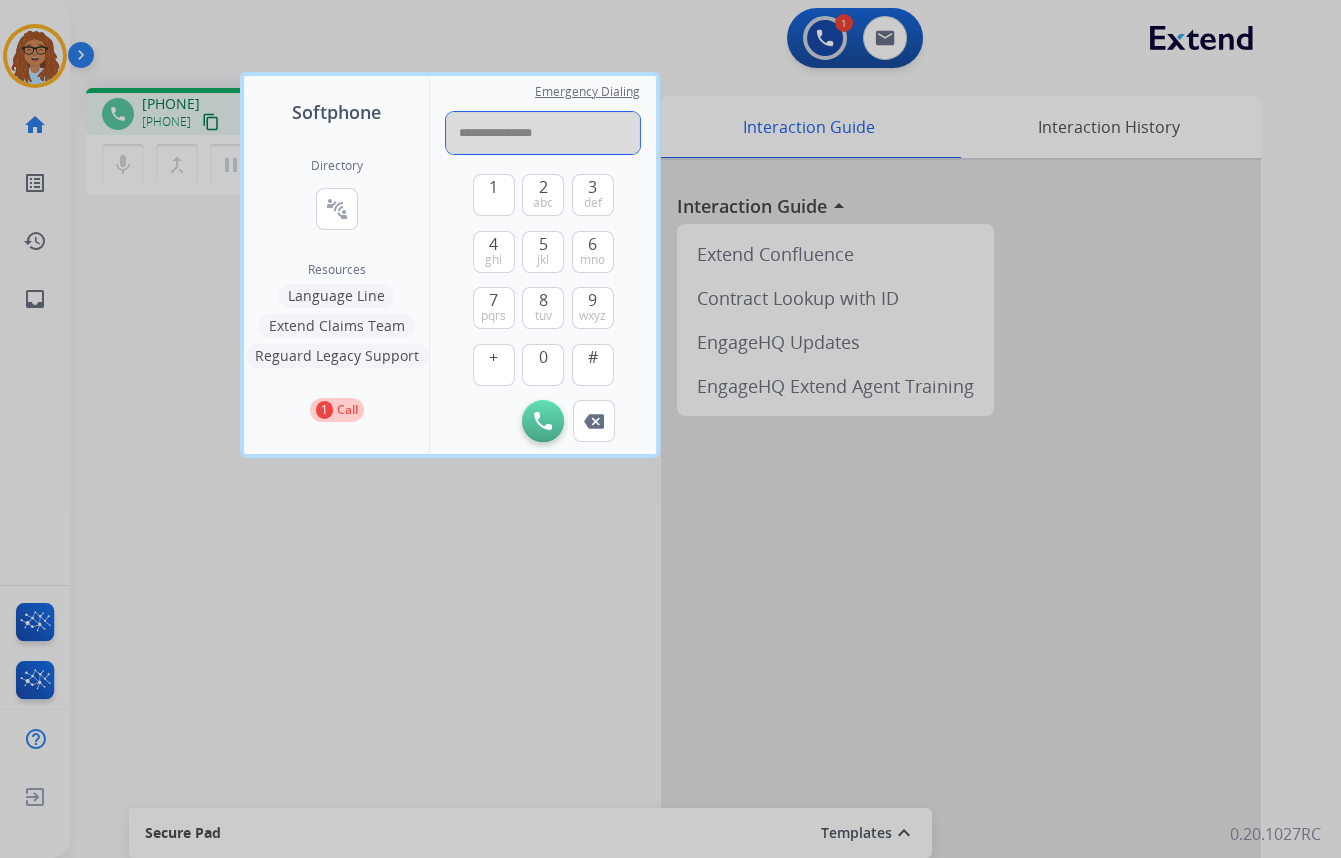 click on "**********" at bounding box center [543, 133] 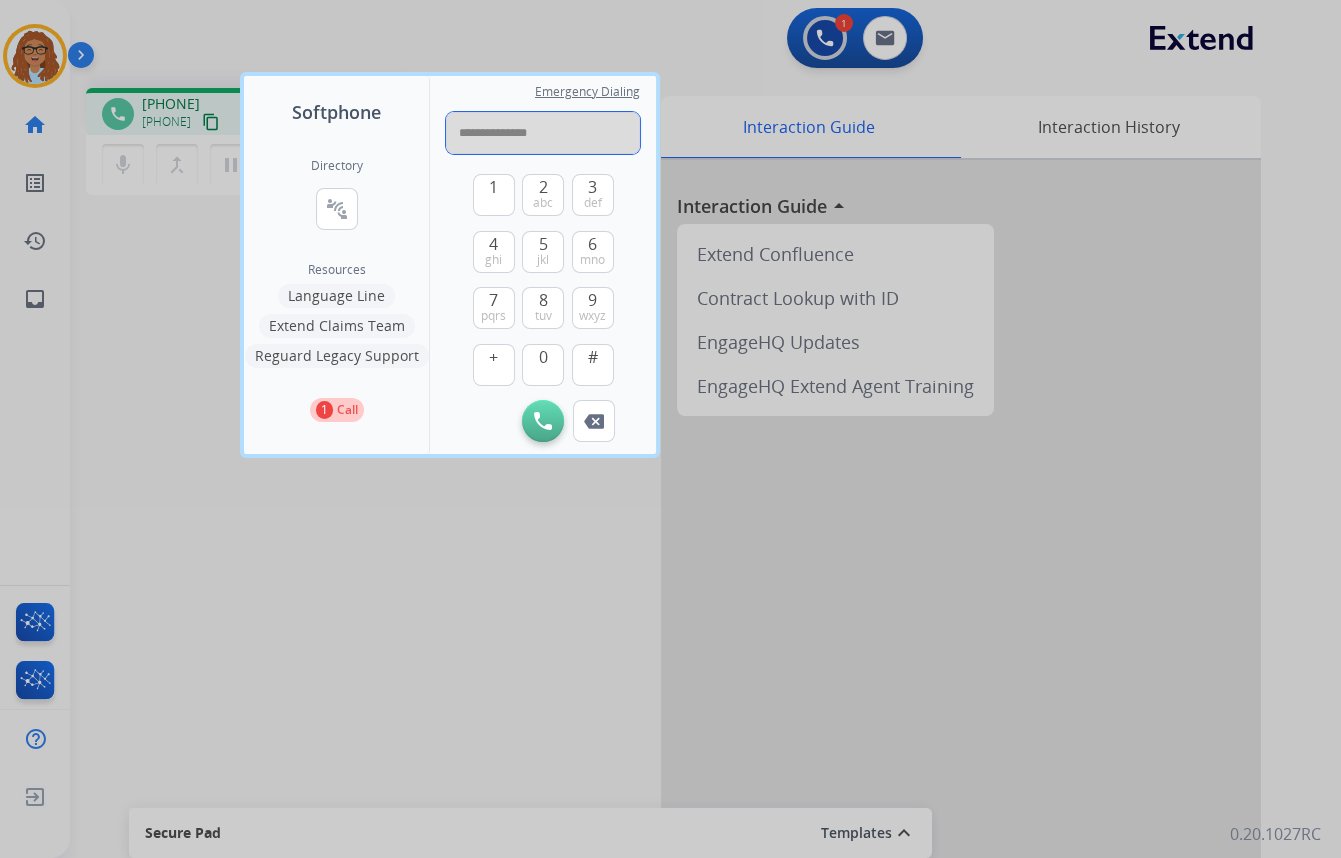 click on "**********" at bounding box center (543, 133) 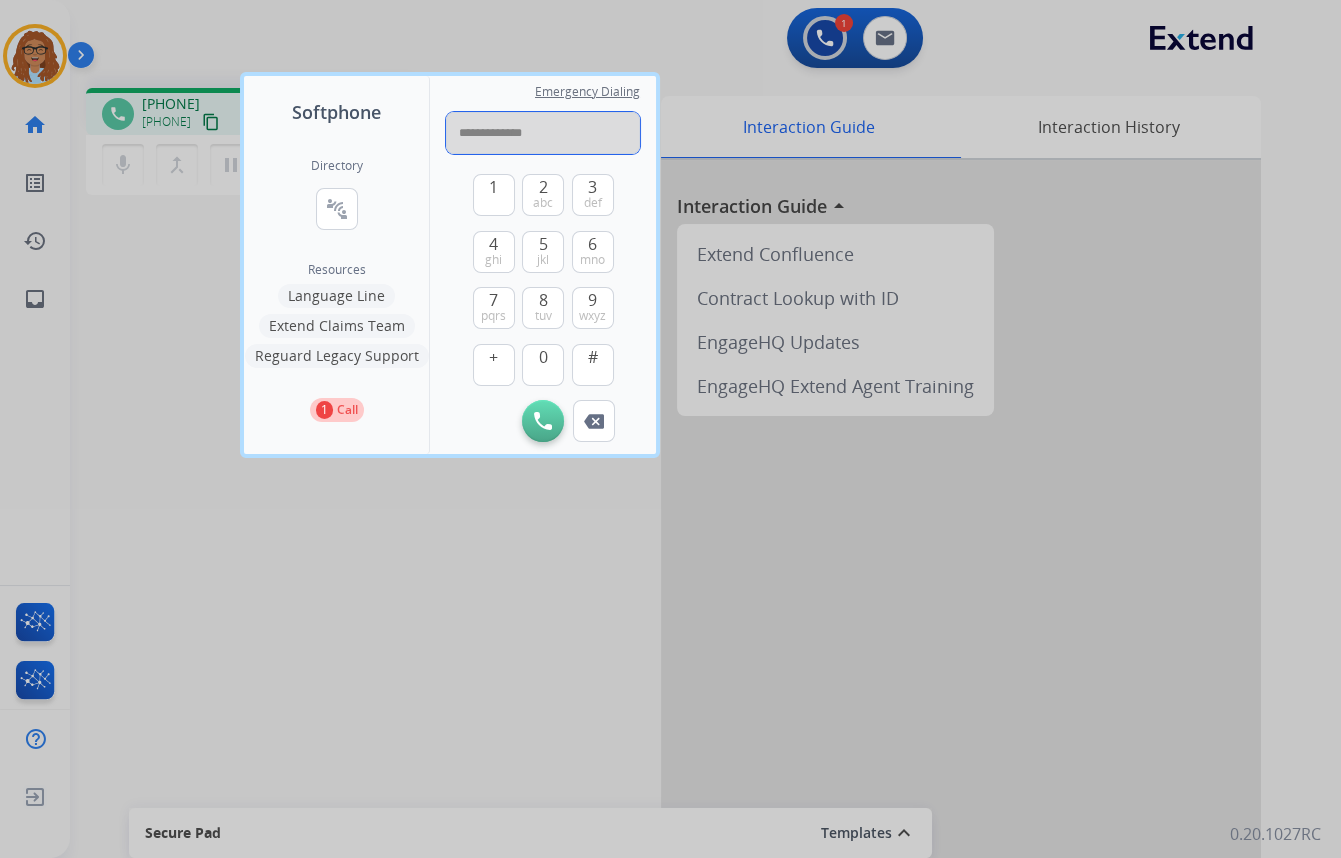 click on "**********" at bounding box center (543, 133) 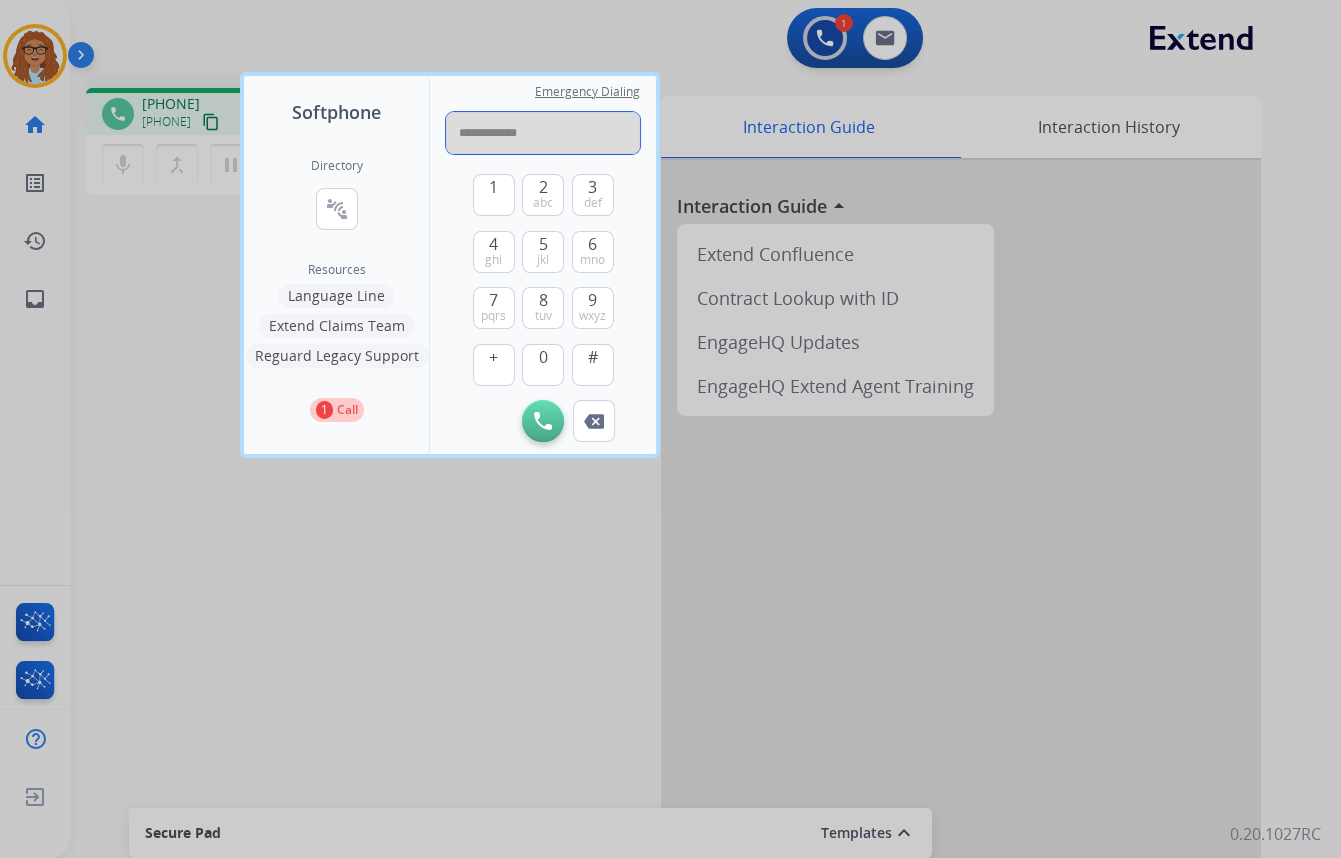 click on "**********" at bounding box center (543, 133) 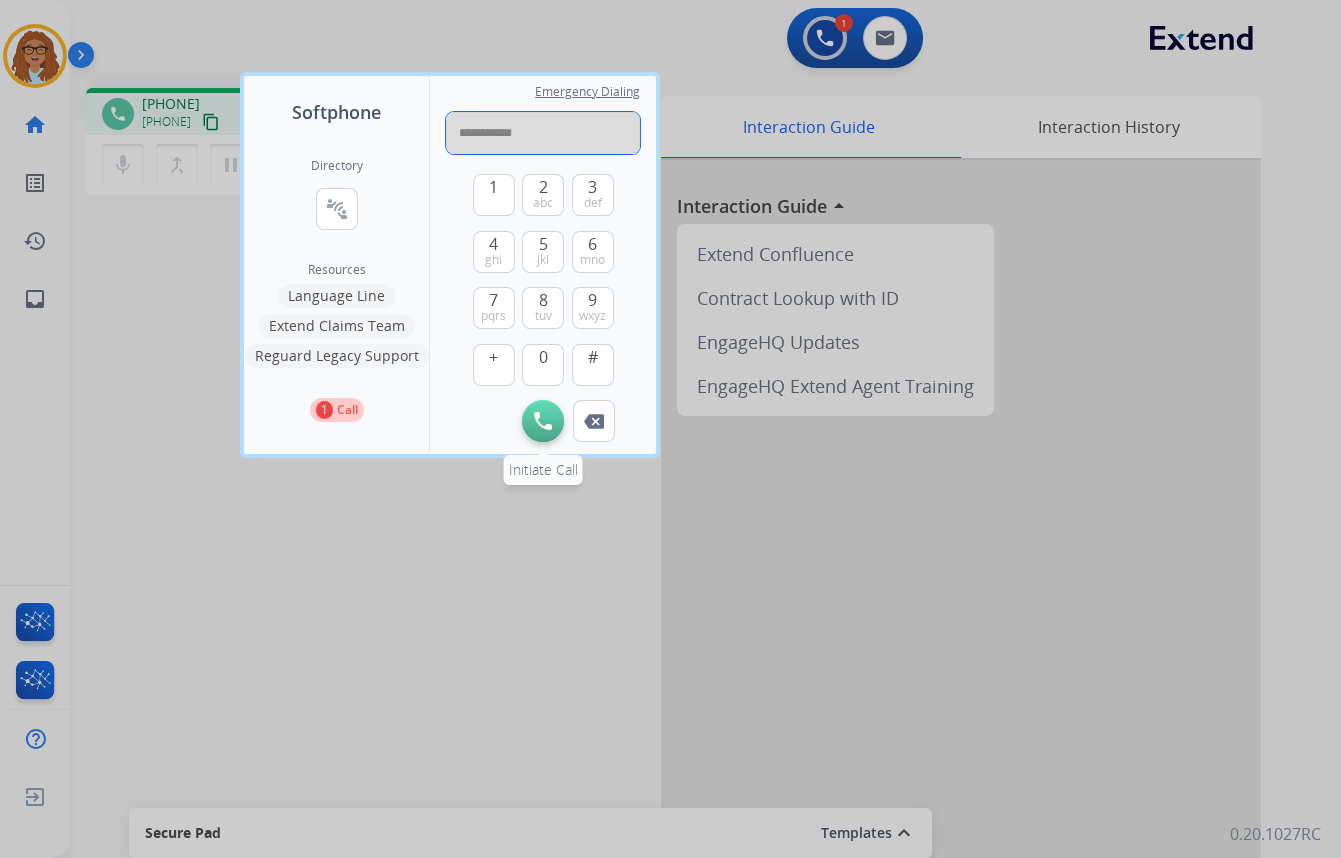 type on "**********" 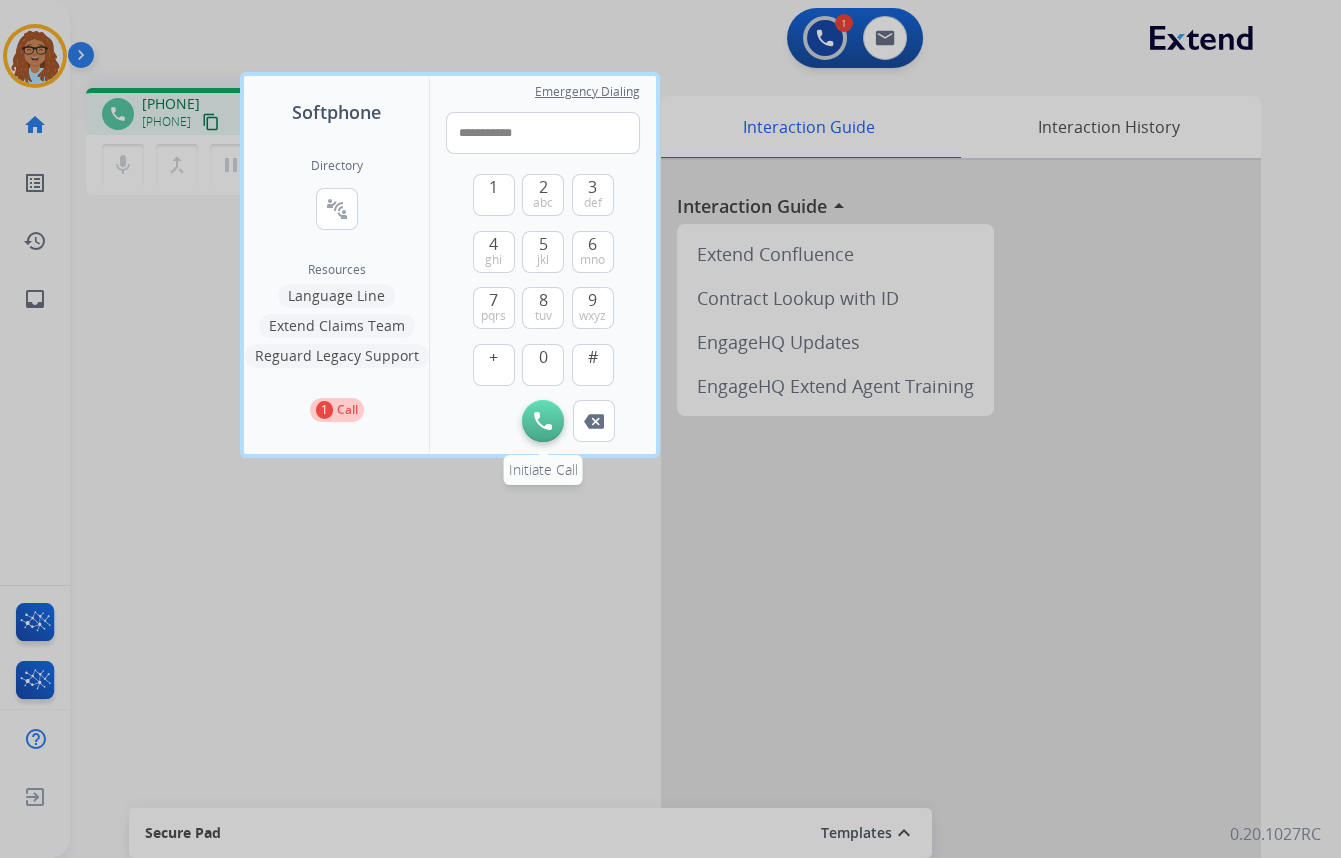 click at bounding box center [543, 421] 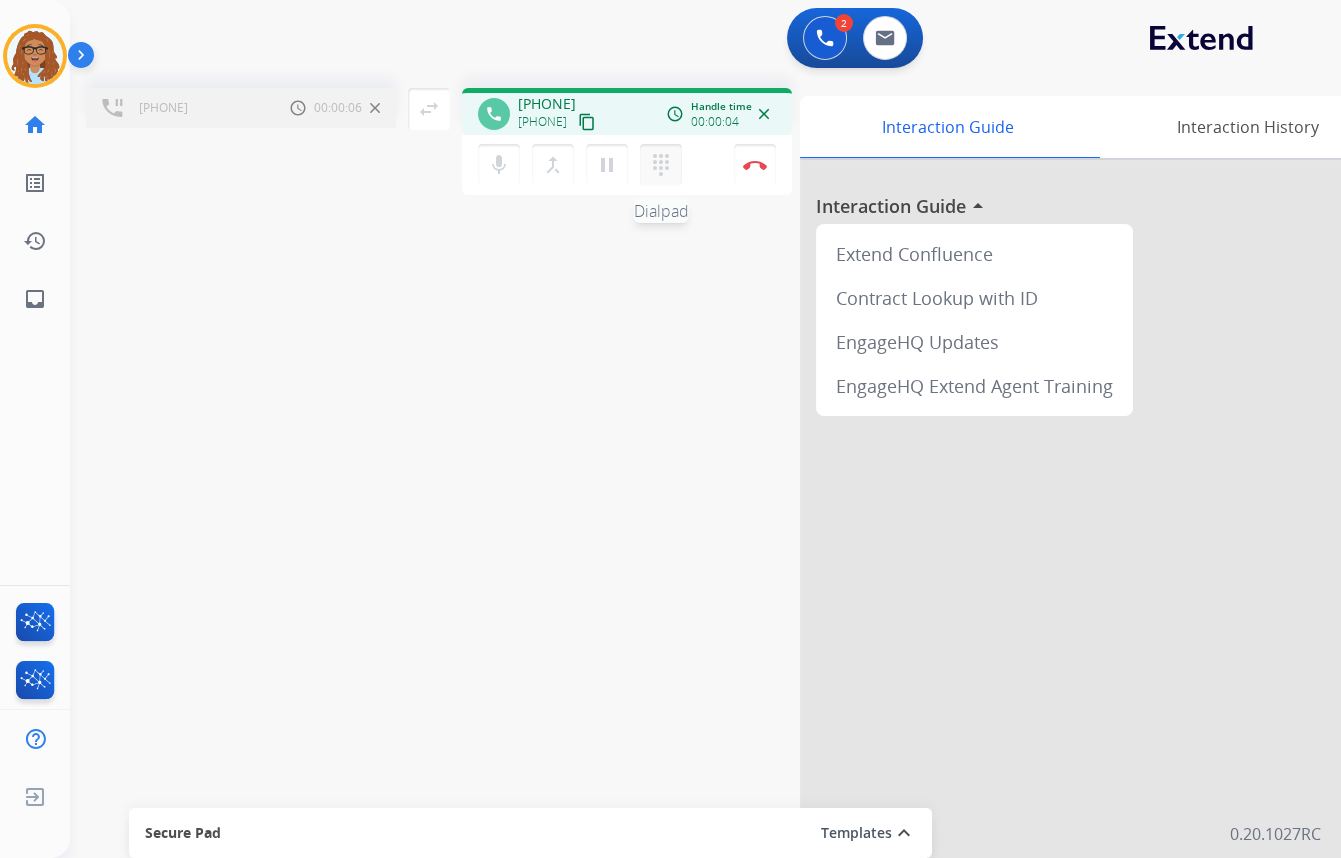 click on "dialpad" at bounding box center (661, 165) 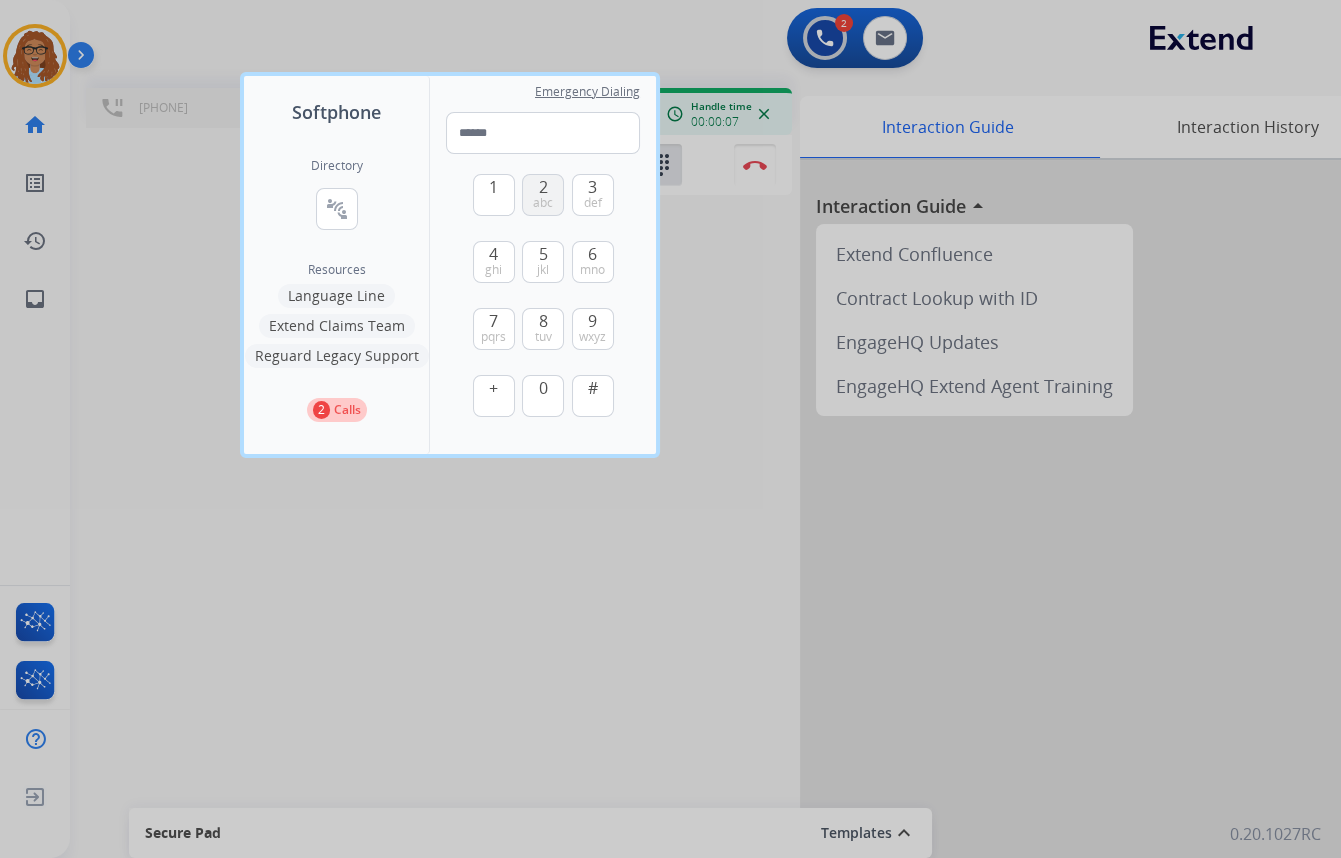 click on "abc" at bounding box center [543, 203] 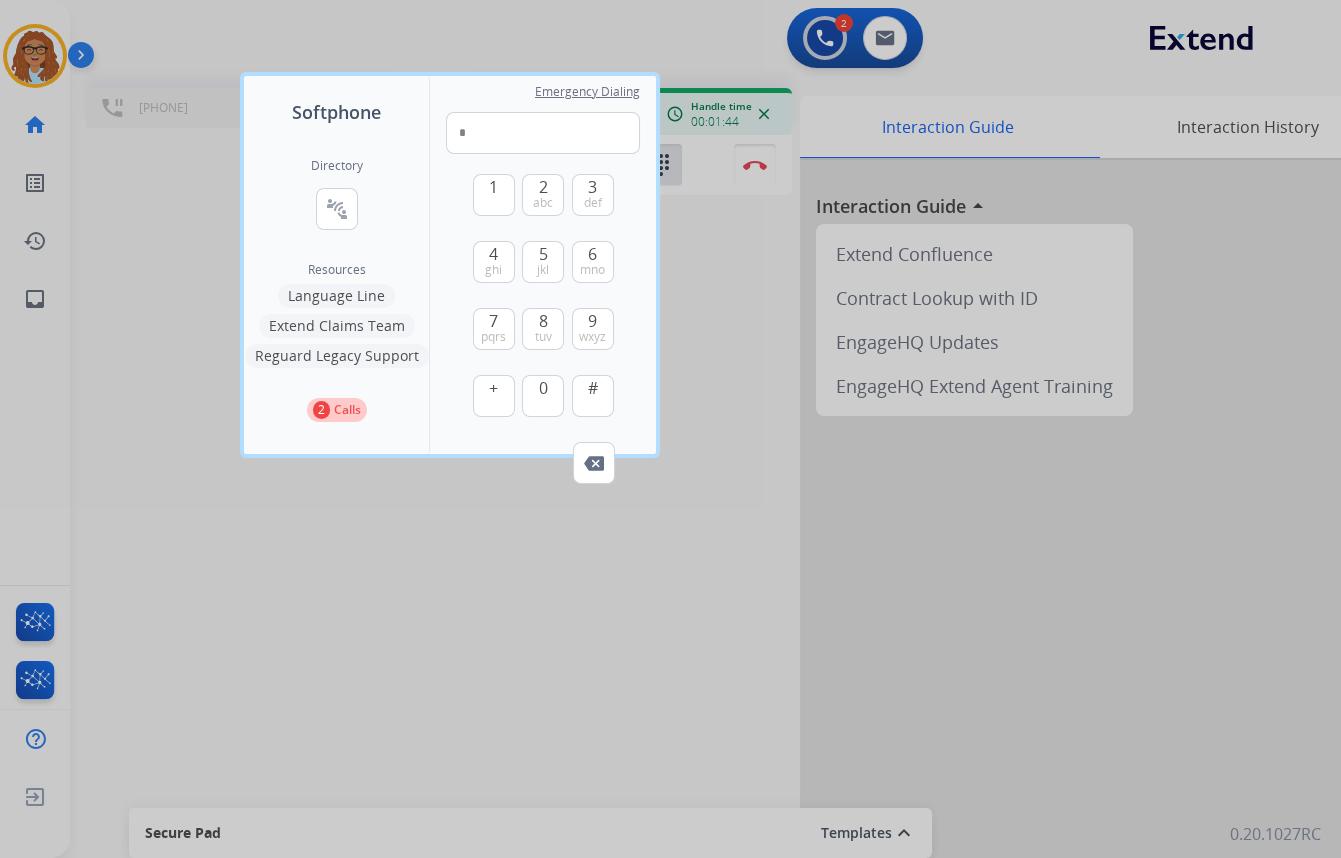 drag, startPoint x: 627, startPoint y: 16, endPoint x: 624, endPoint y: 41, distance: 25.179358 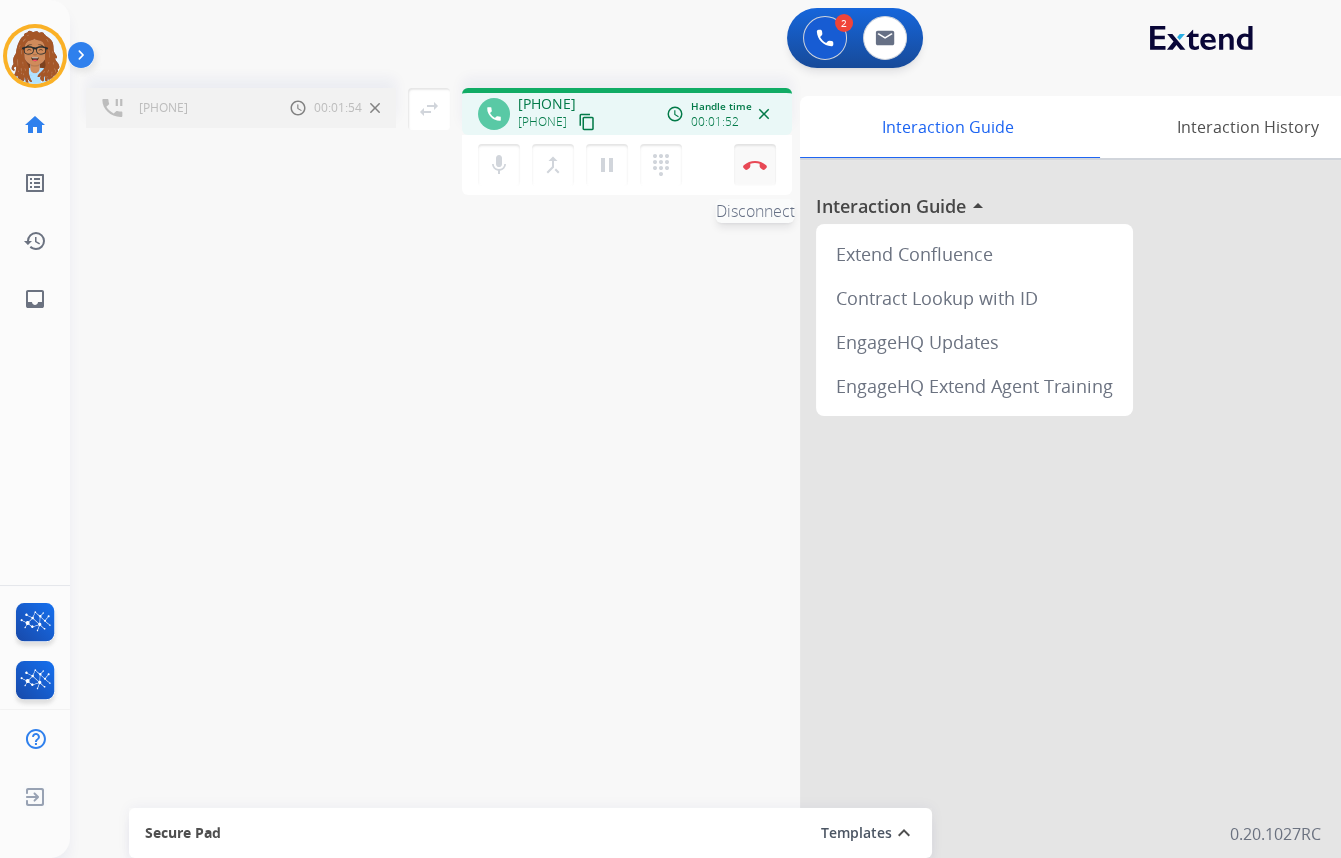 click at bounding box center (755, 165) 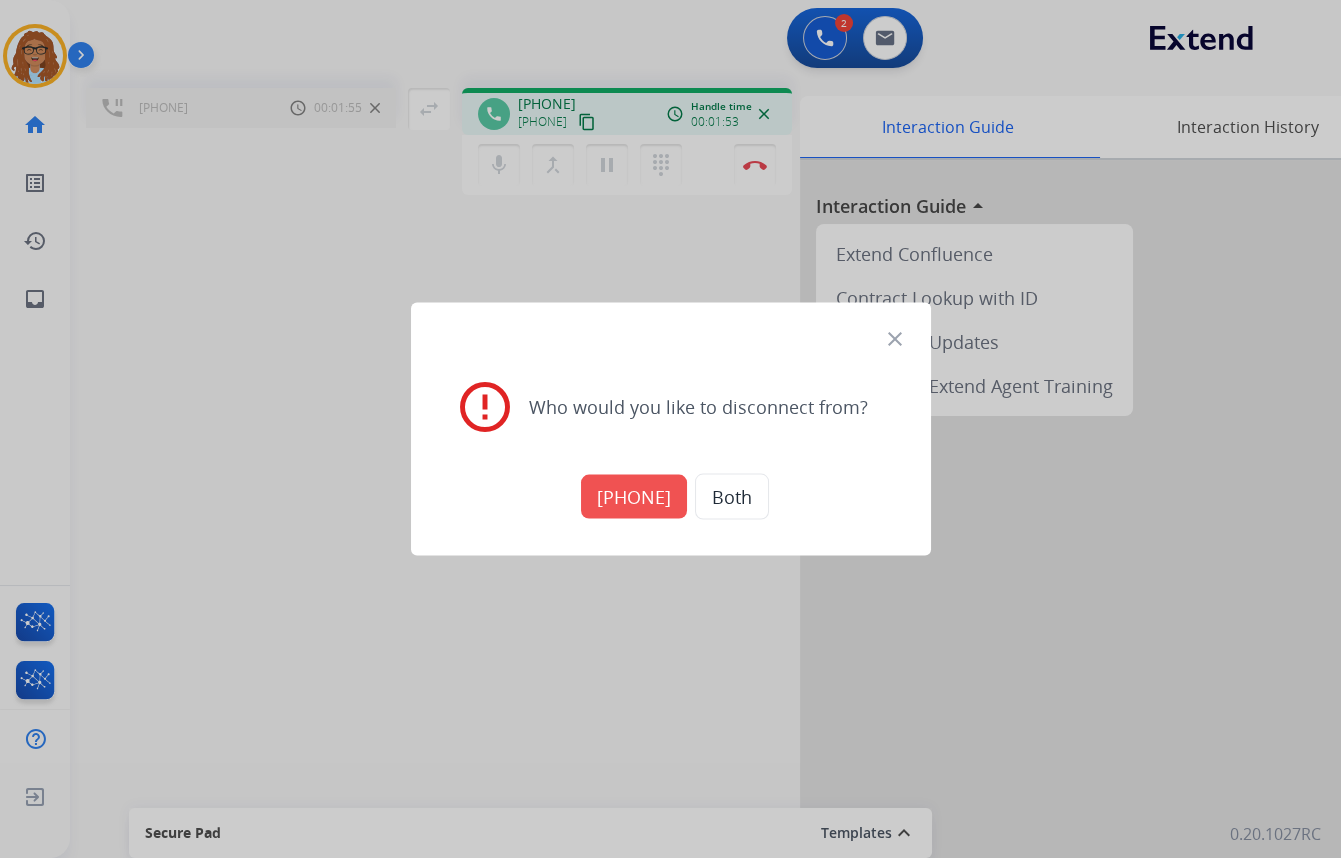 click on "+19042772081" at bounding box center [634, 497] 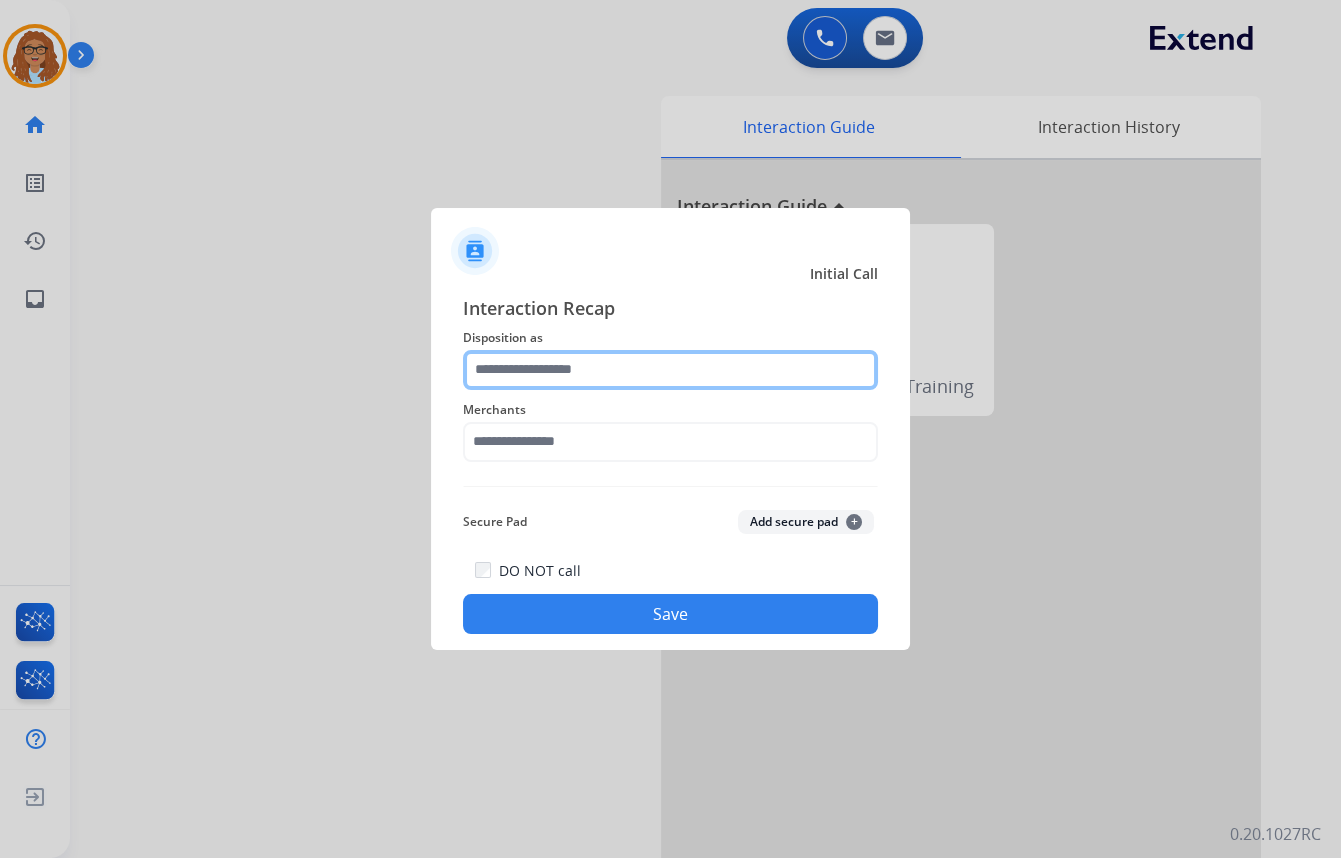 click 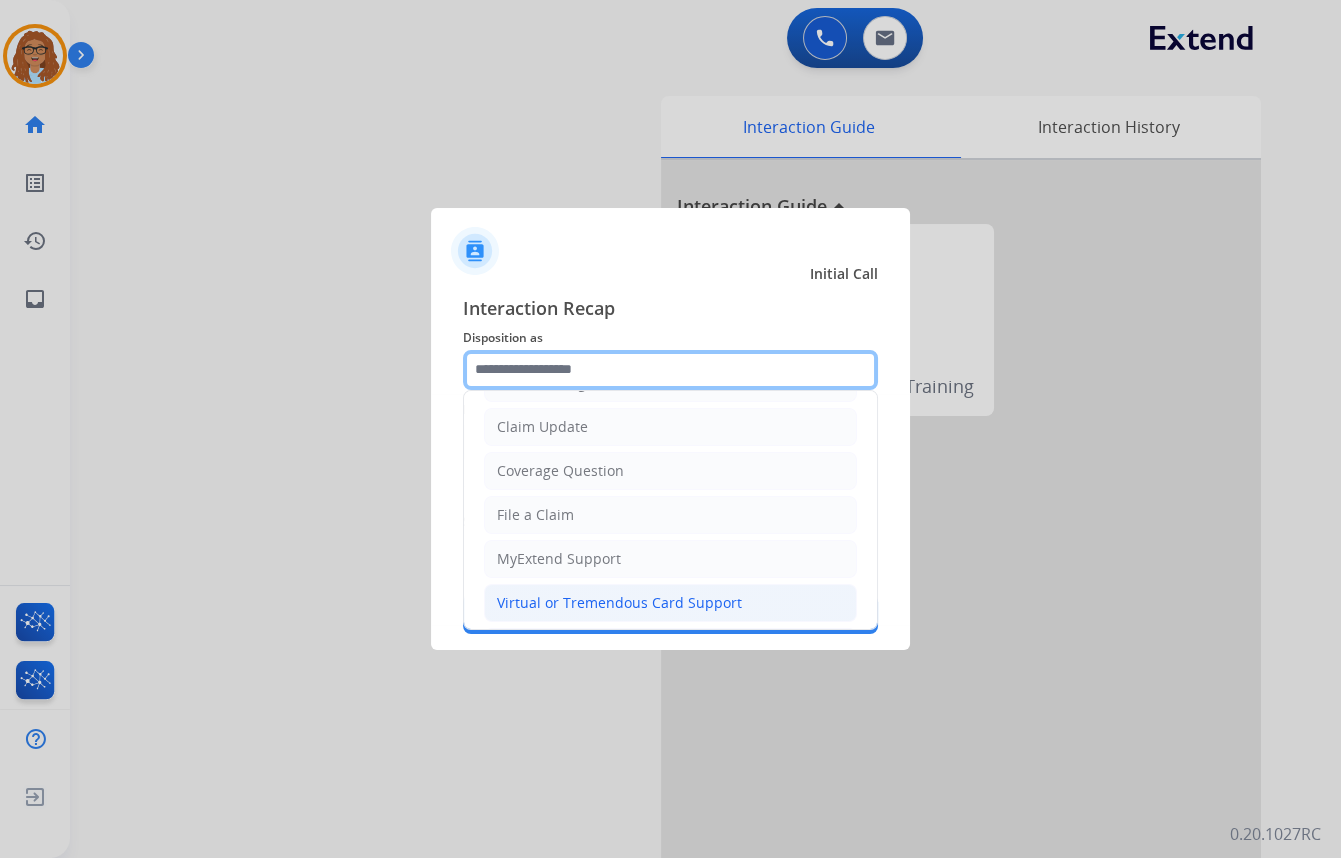 scroll, scrollTop: 218, scrollLeft: 0, axis: vertical 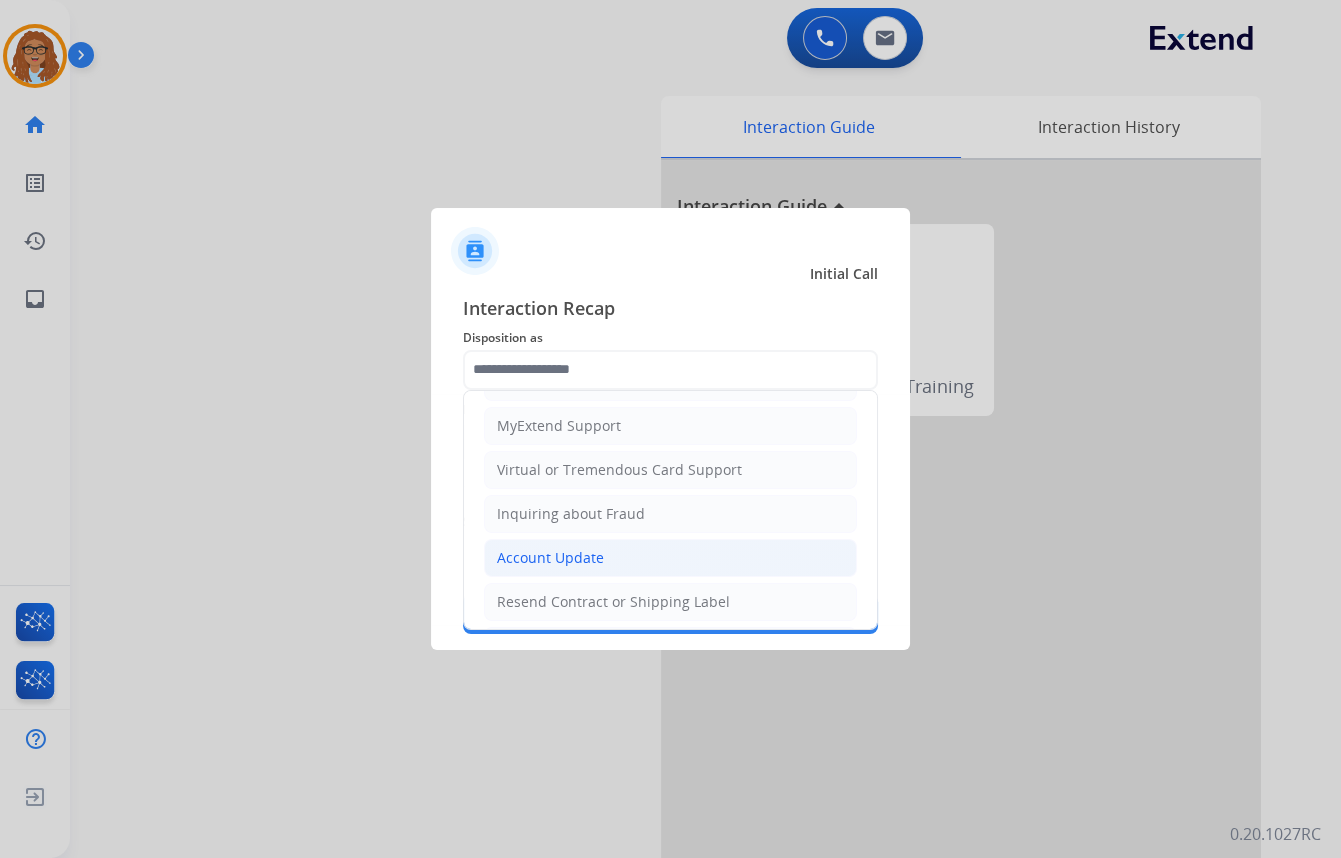 click on "Account Update" 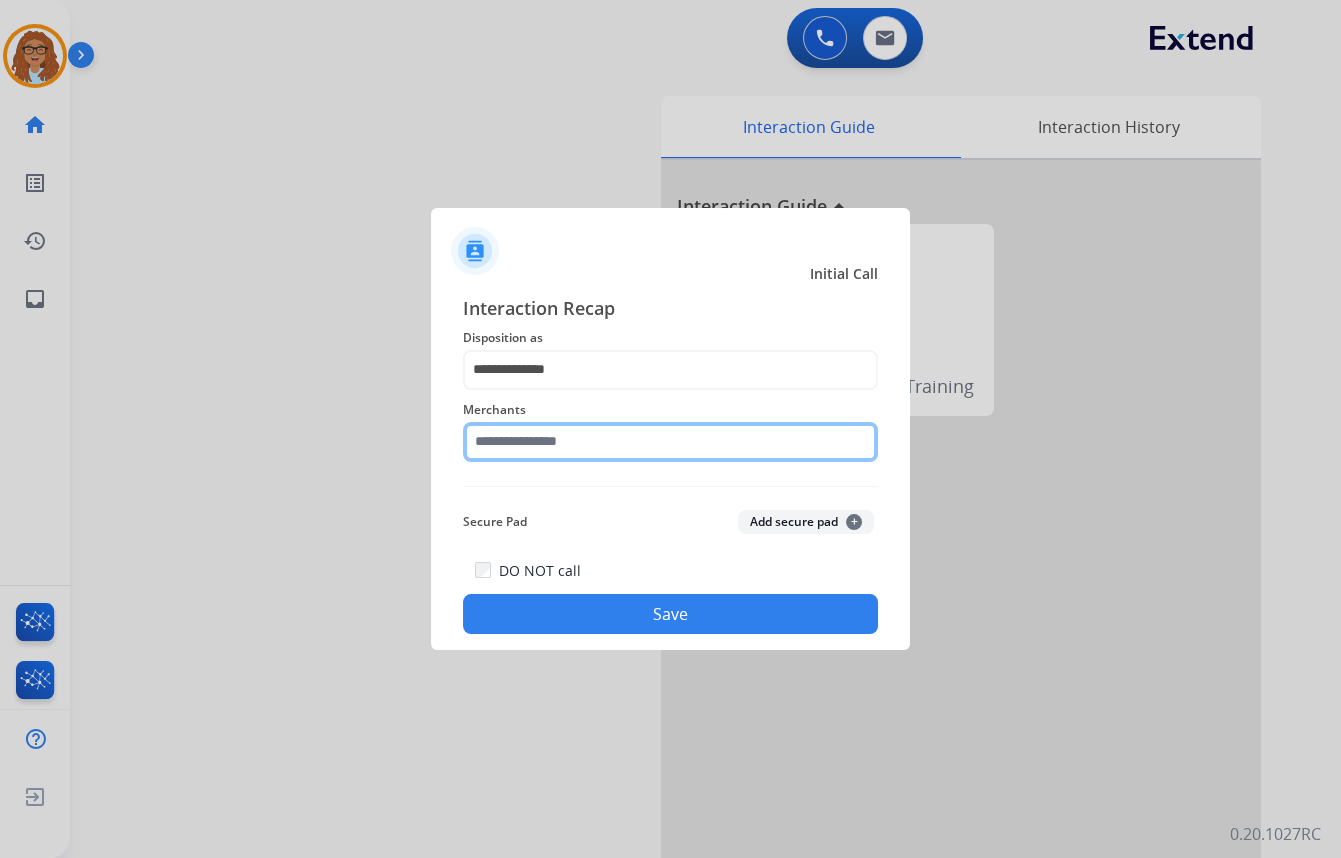 click 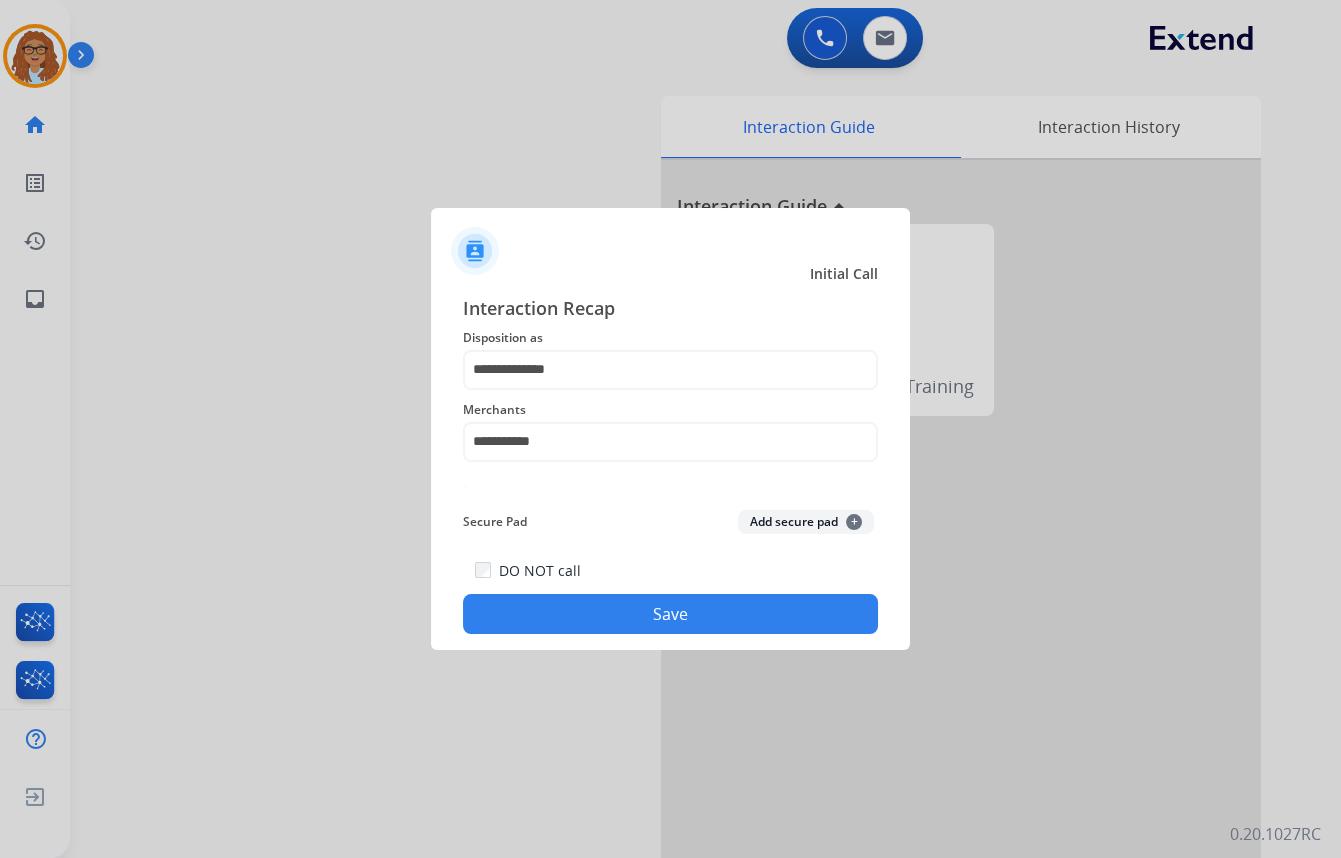 click on "Save" 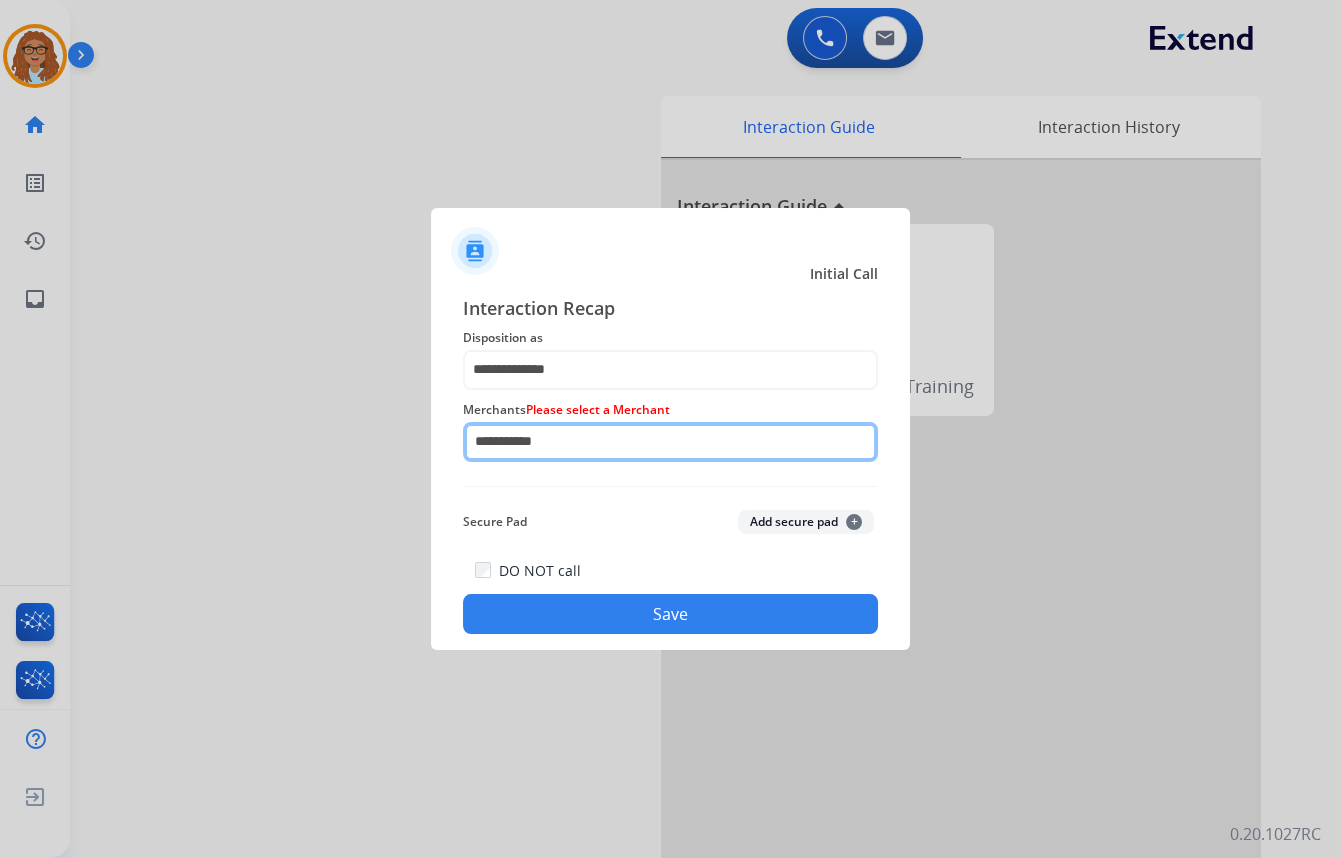drag, startPoint x: 563, startPoint y: 440, endPoint x: 403, endPoint y: 444, distance: 160.04999 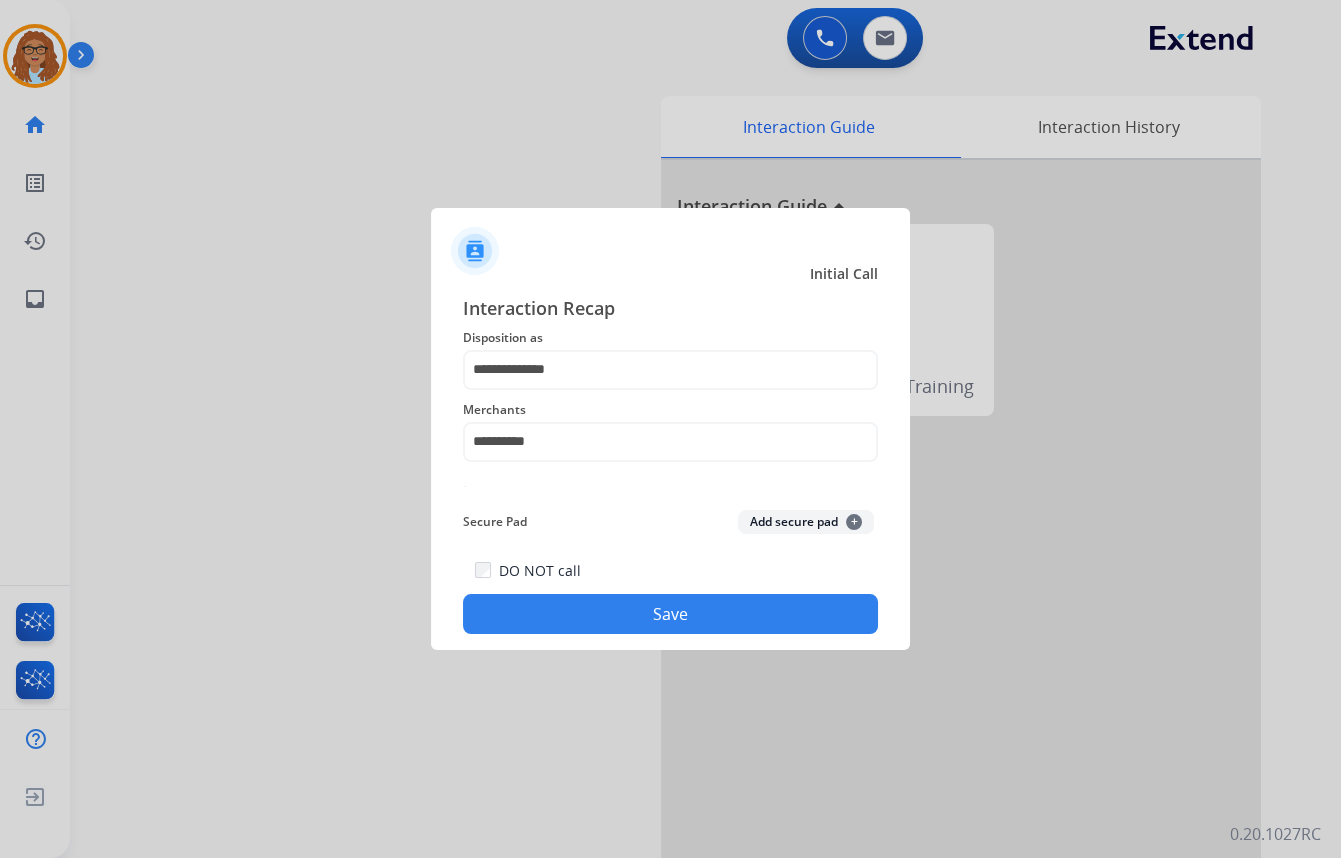 click on "Save" 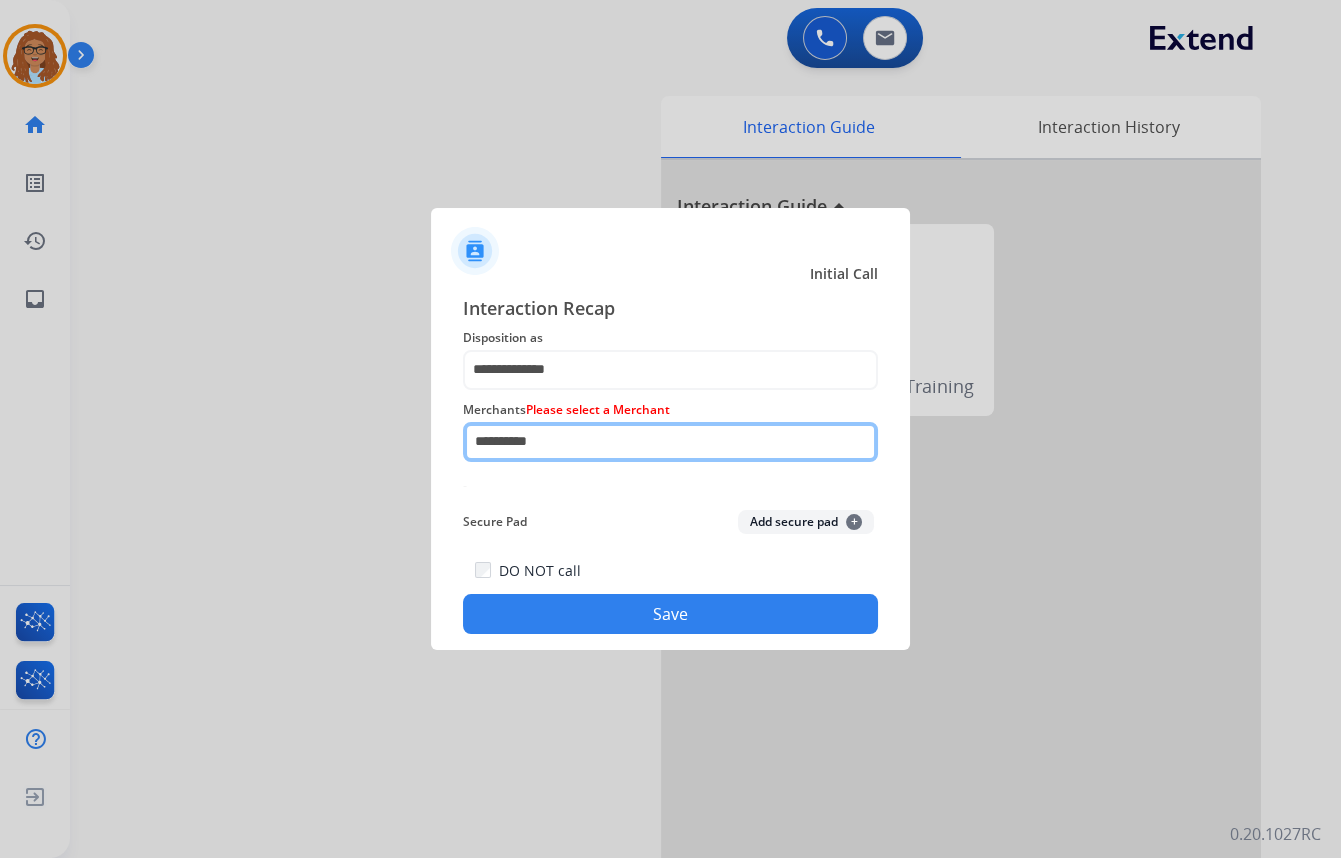 drag, startPoint x: 620, startPoint y: 445, endPoint x: 417, endPoint y: 459, distance: 203.4822 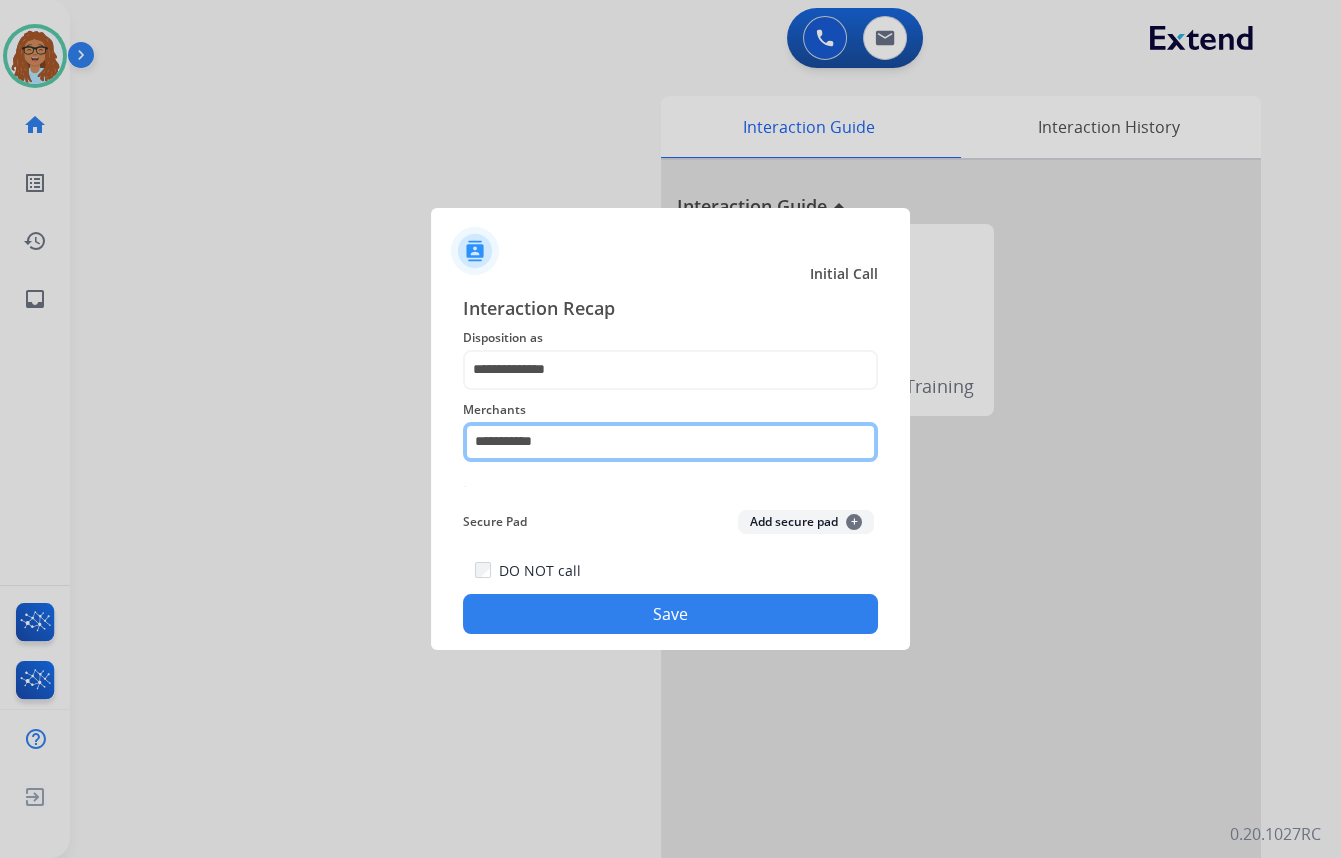 drag, startPoint x: 583, startPoint y: 447, endPoint x: 415, endPoint y: 429, distance: 168.96153 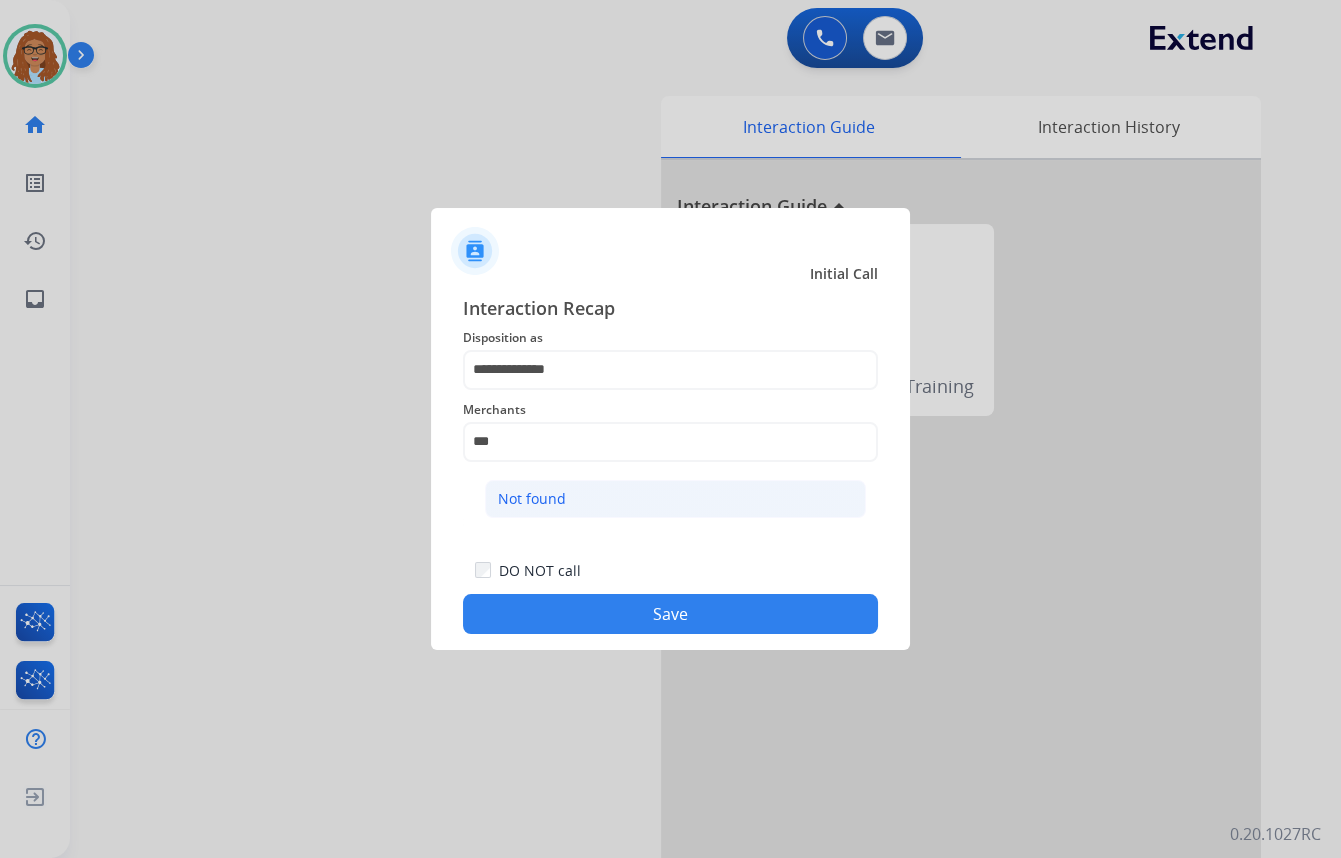 click on "Not found" 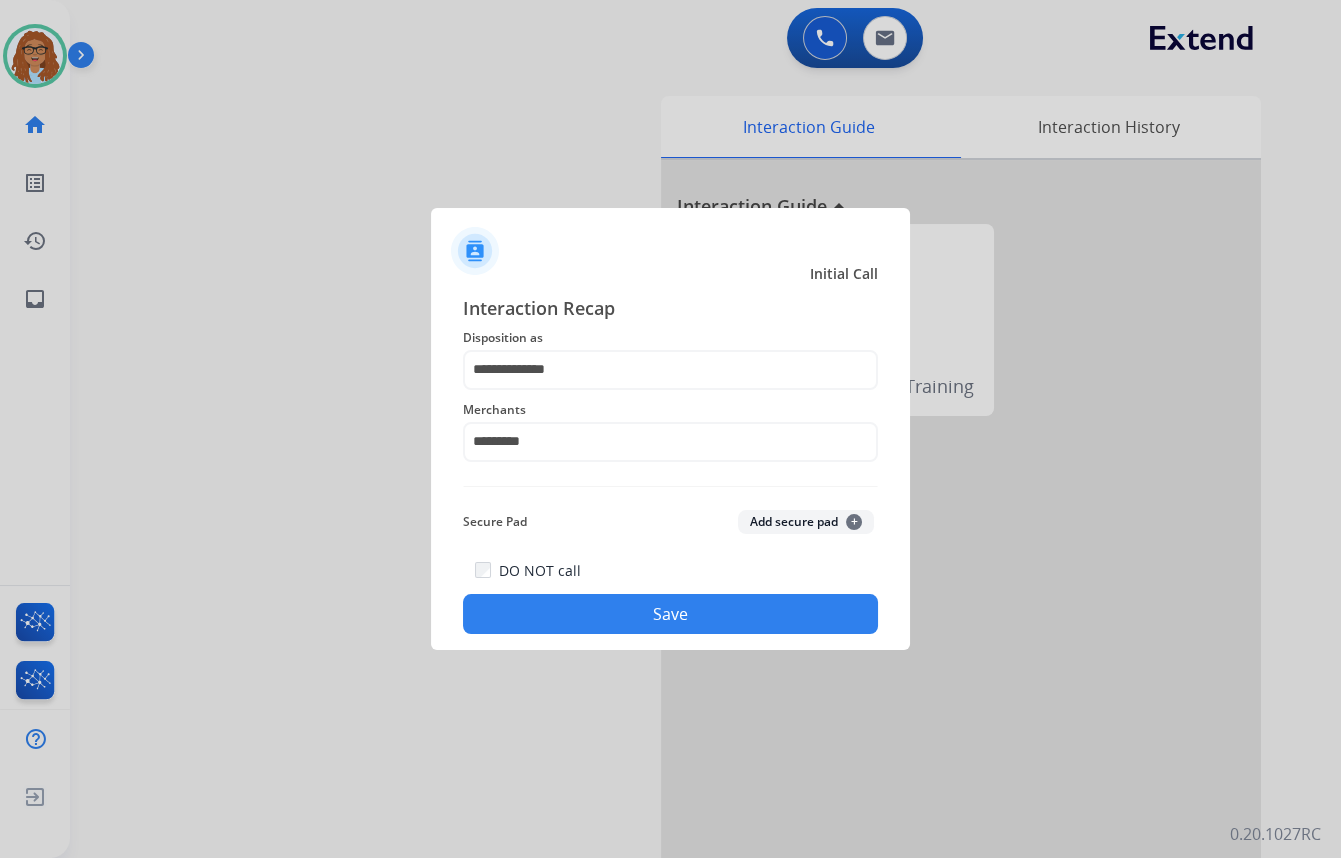 click on "Save" 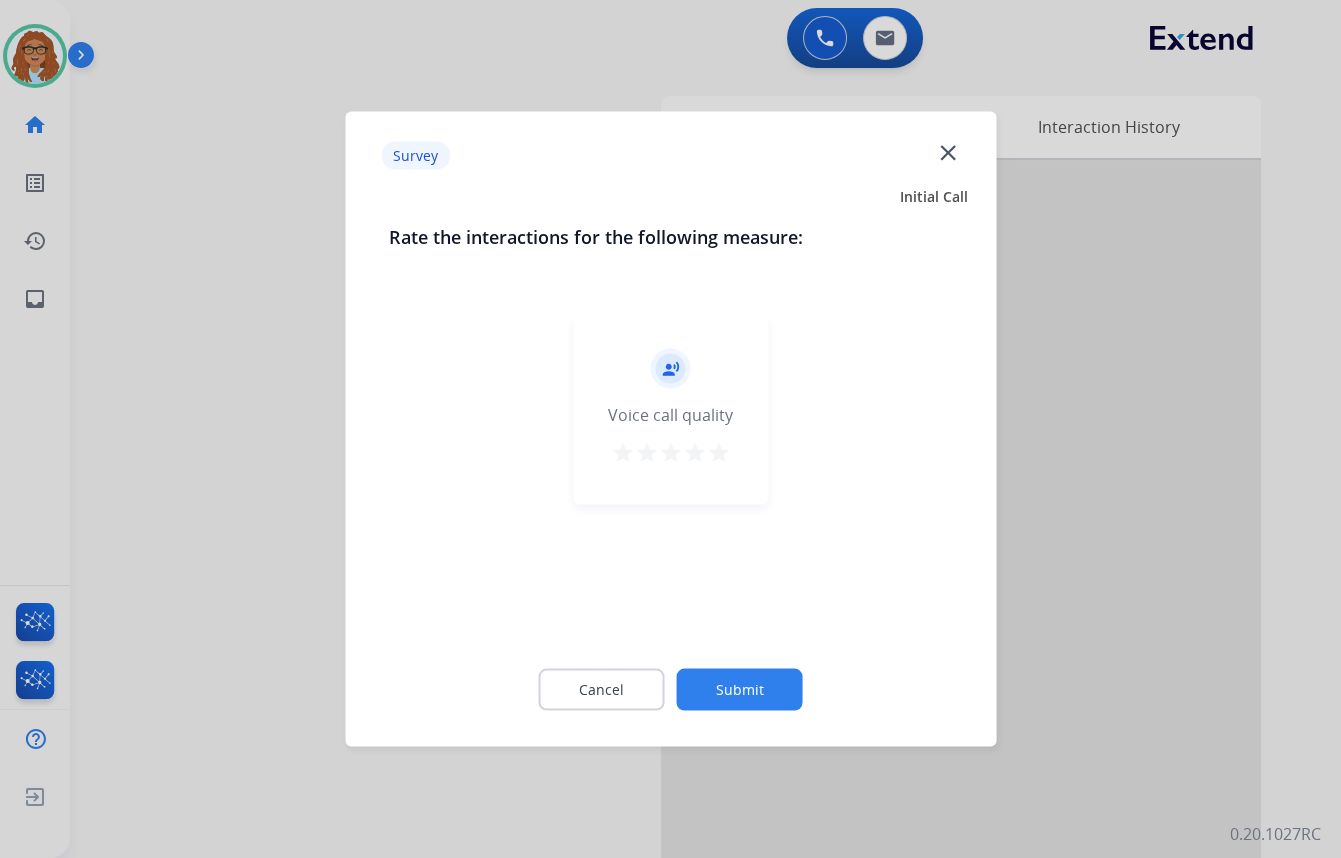 click on "close" 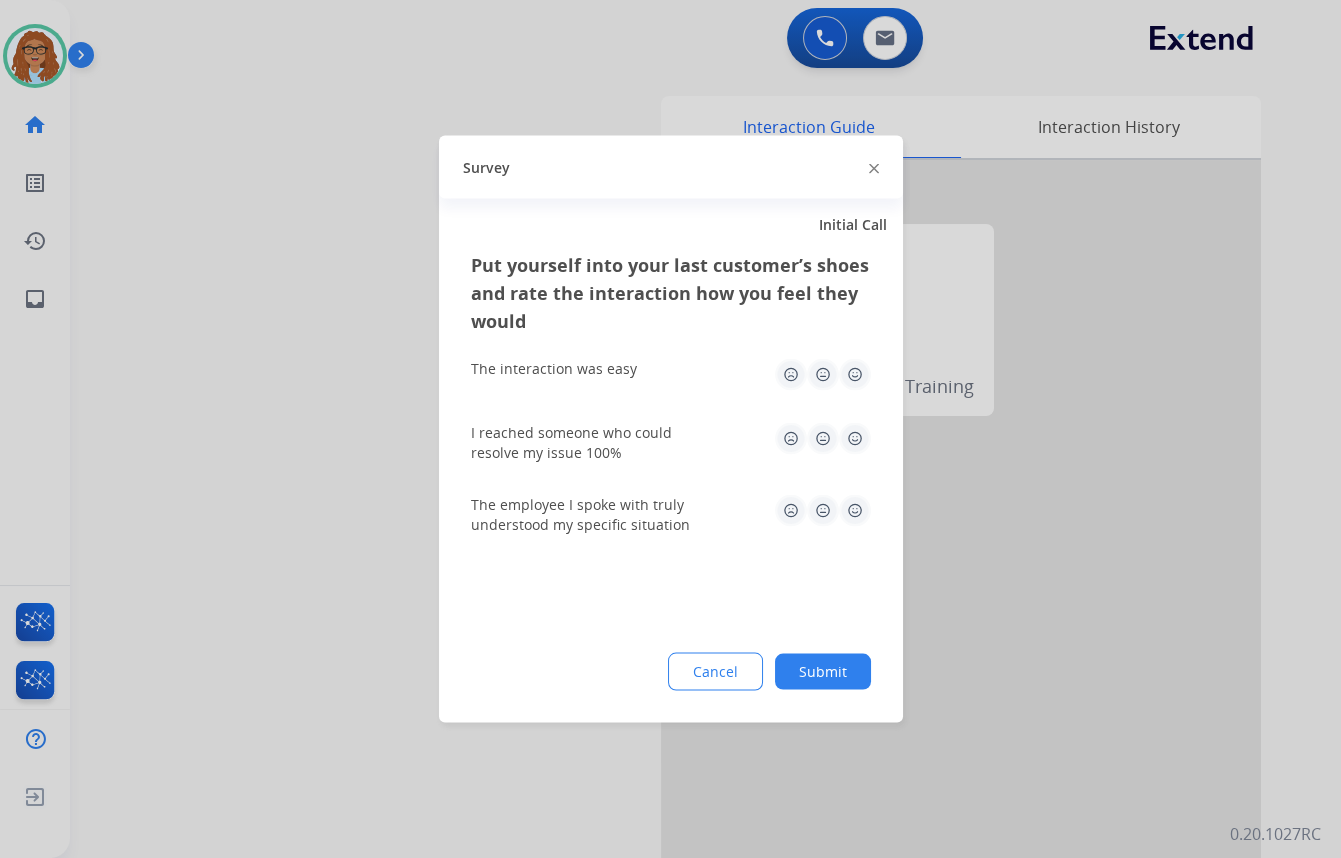 click 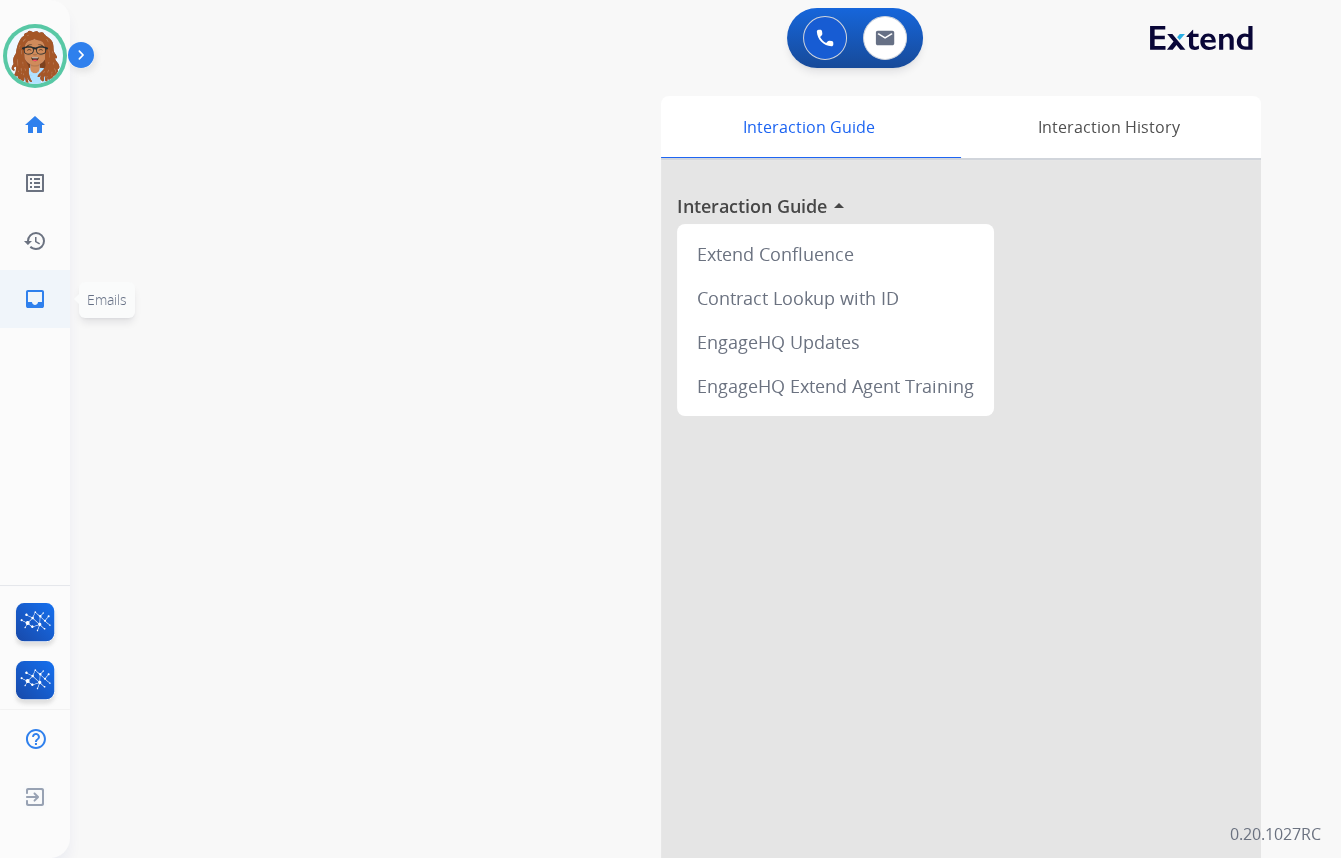 click on "inbox" 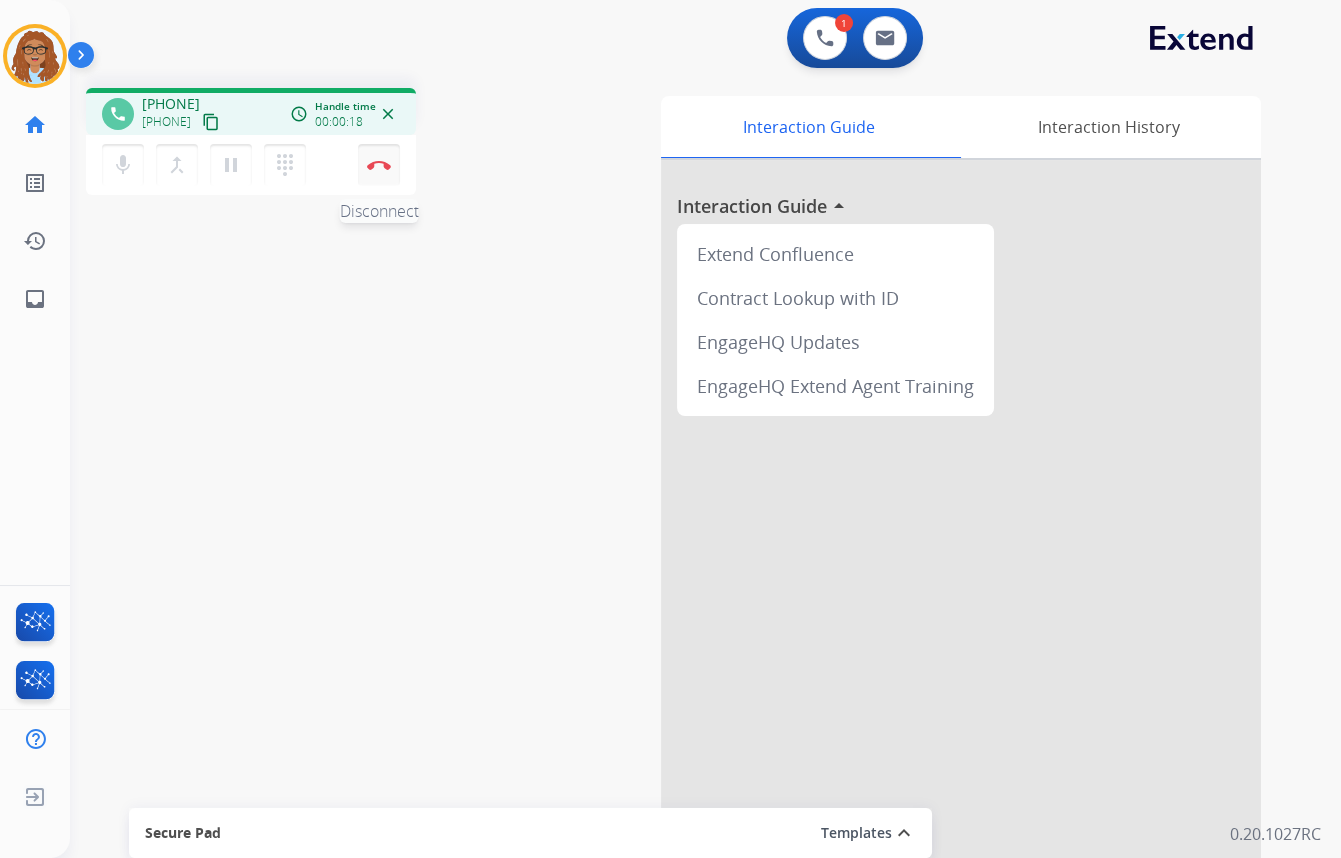 click at bounding box center [379, 165] 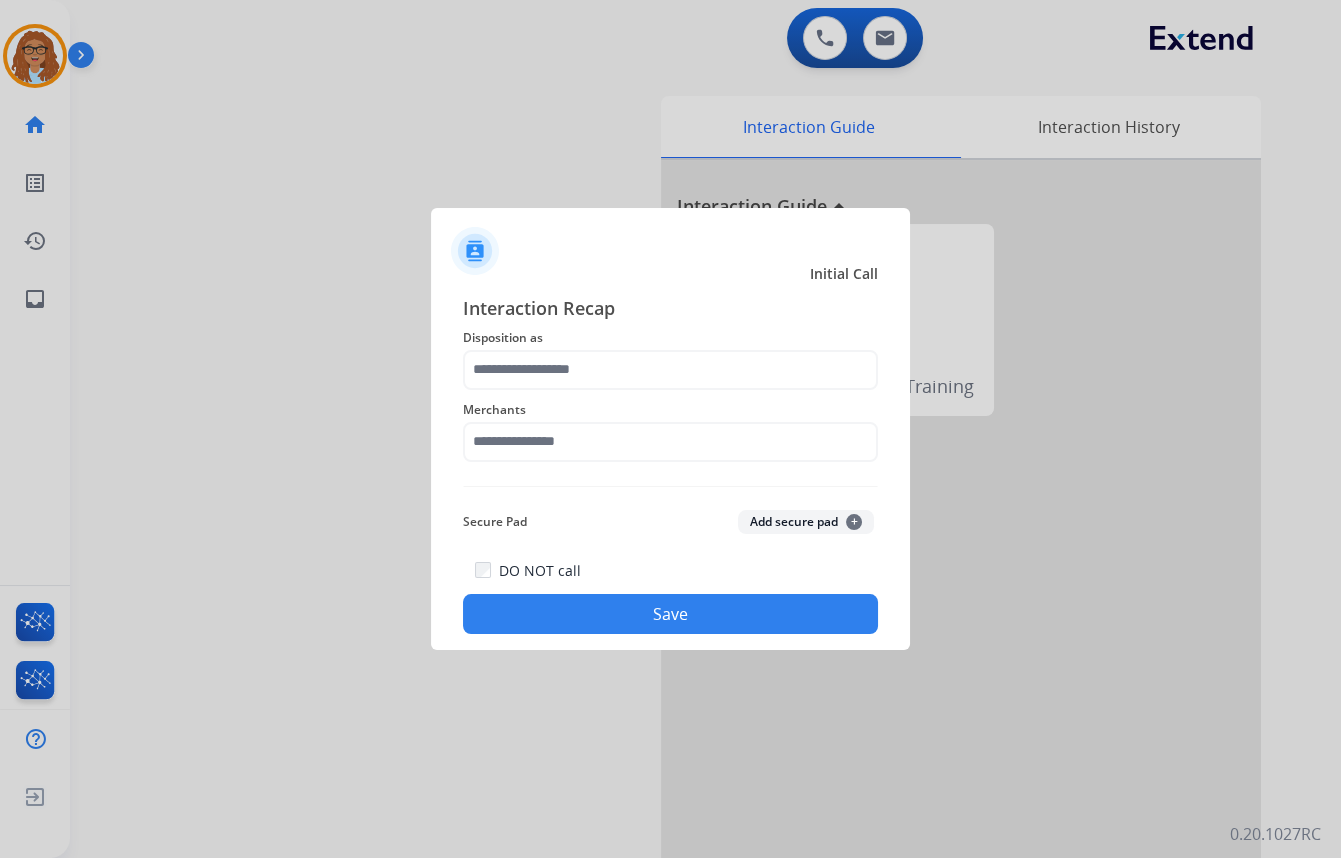 click on "Merchants" 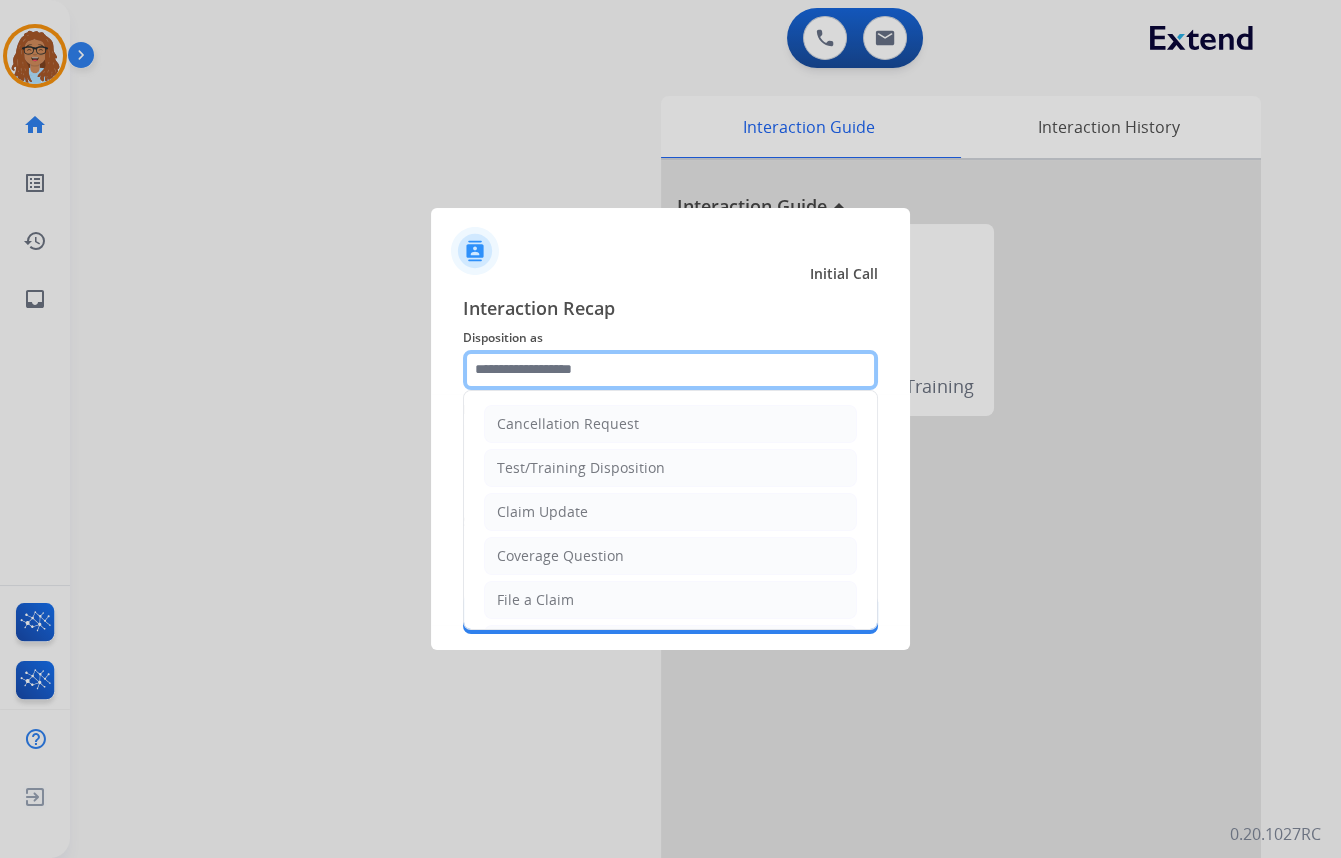 click 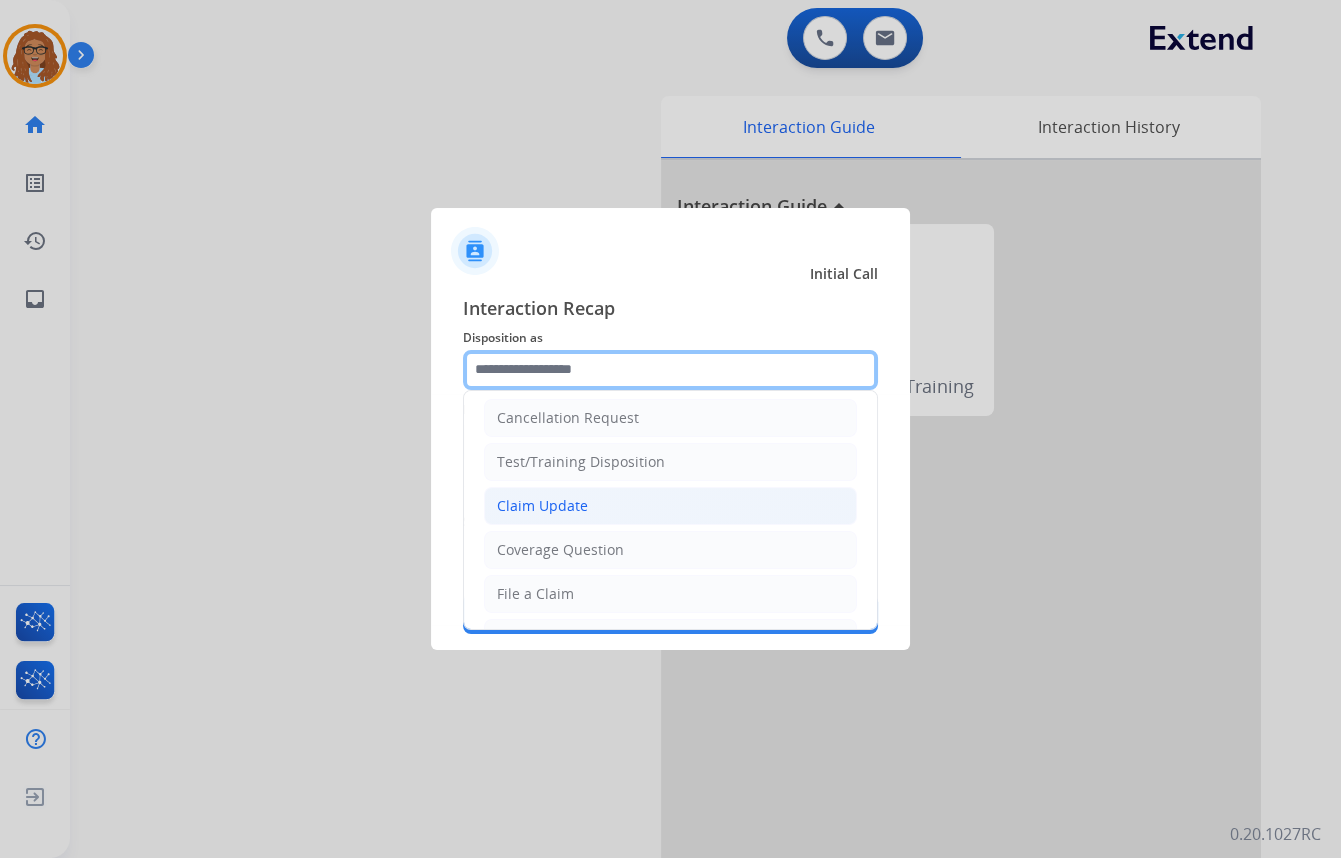 scroll, scrollTop: 0, scrollLeft: 0, axis: both 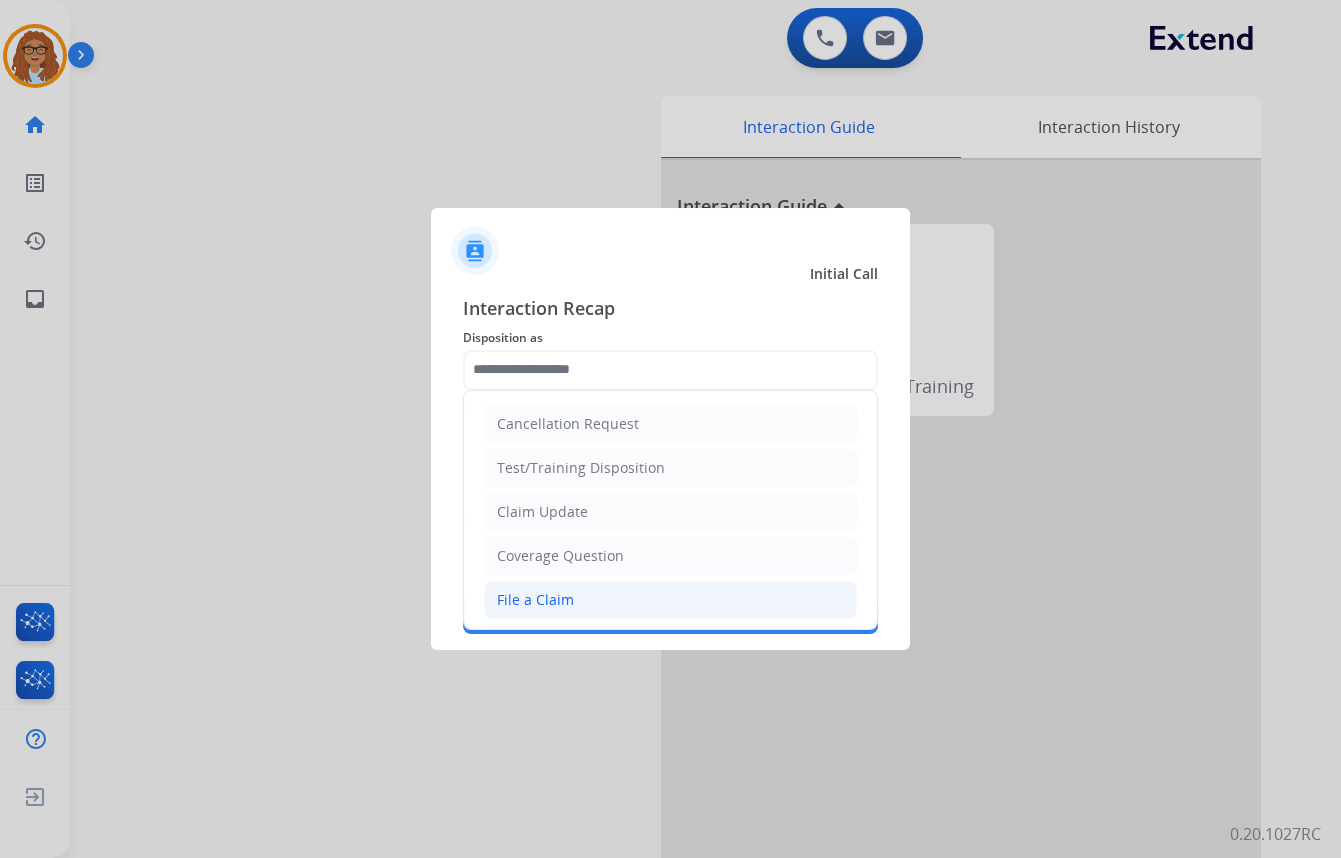 click on "File a Claim" 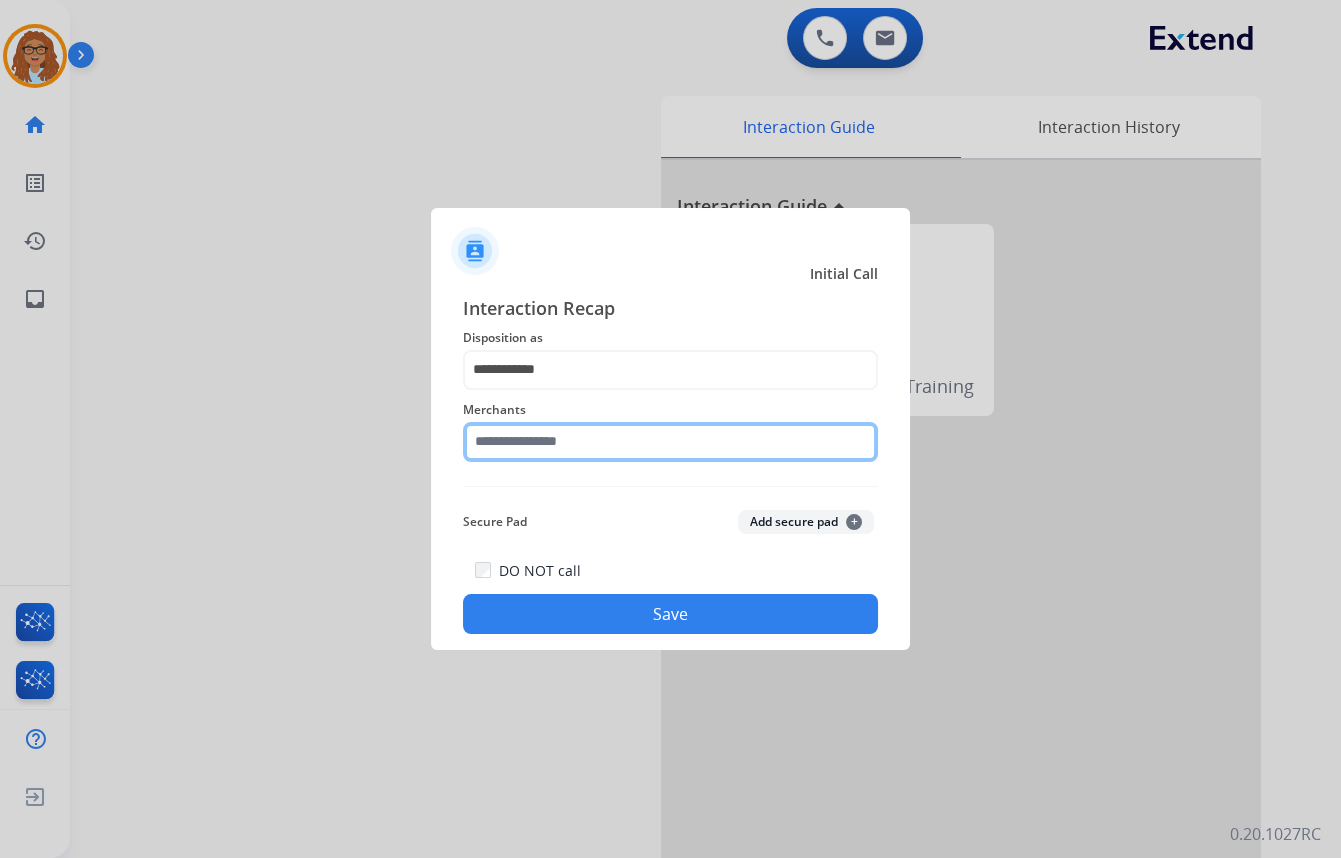 click 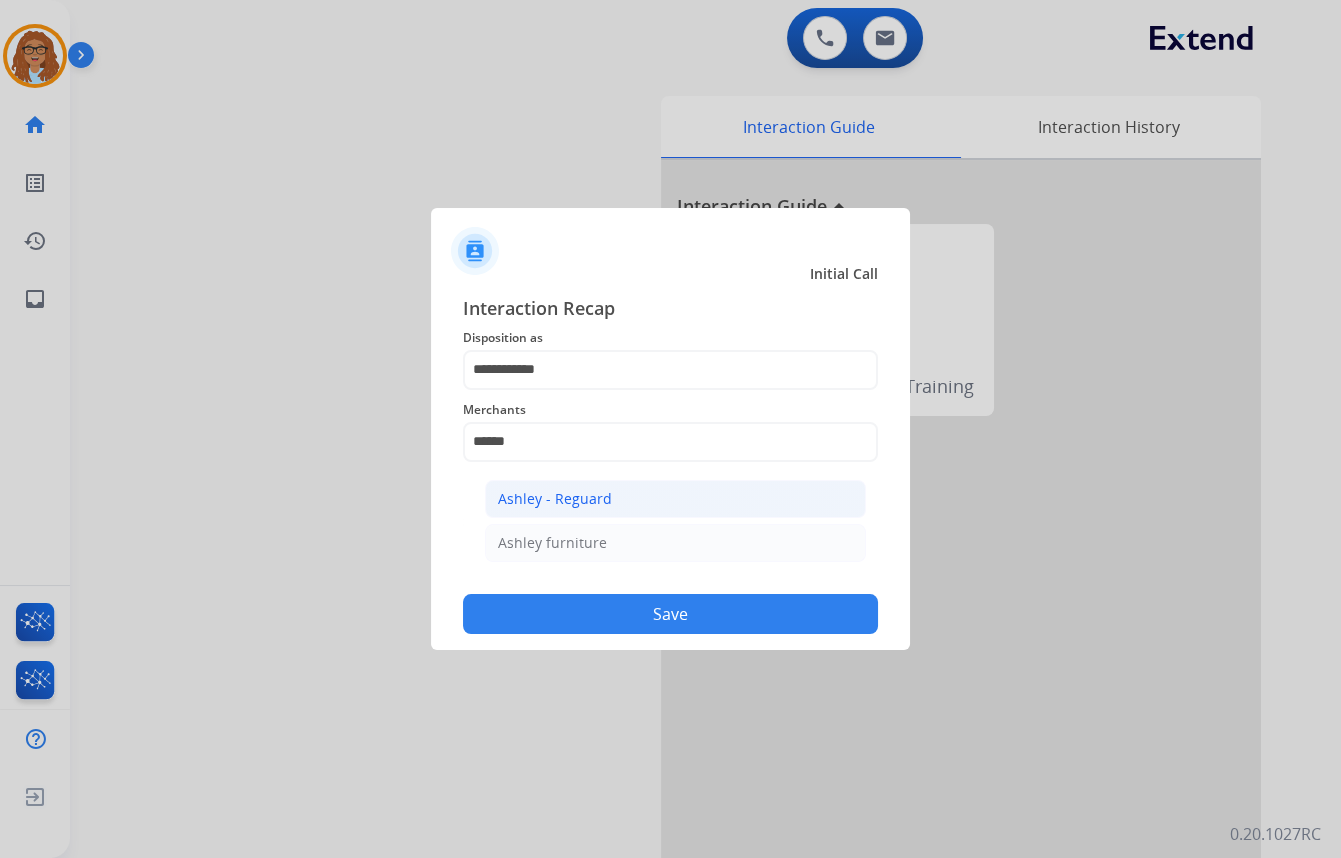 drag, startPoint x: 584, startPoint y: 479, endPoint x: 582, endPoint y: 492, distance: 13.152946 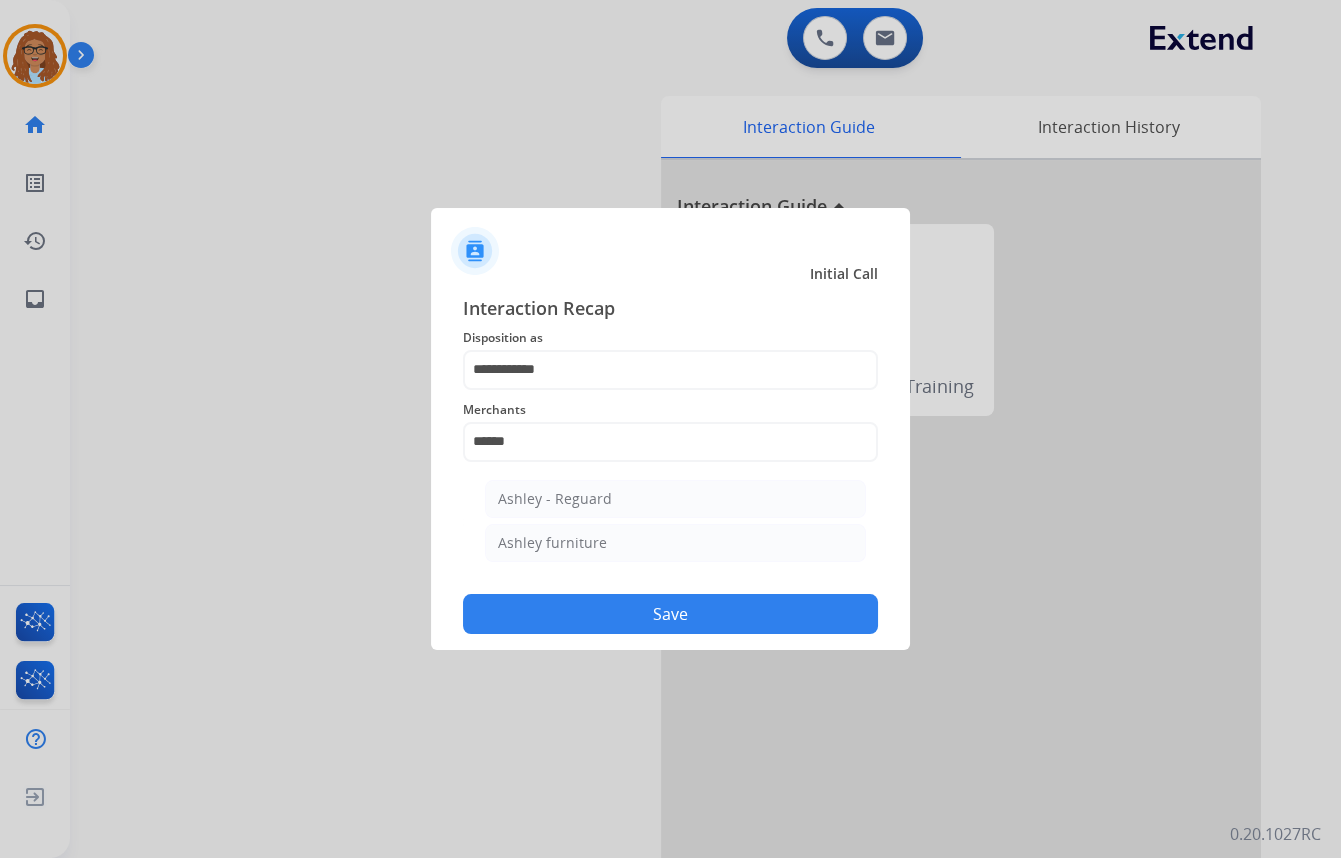 click on "Ashley - Reguard" 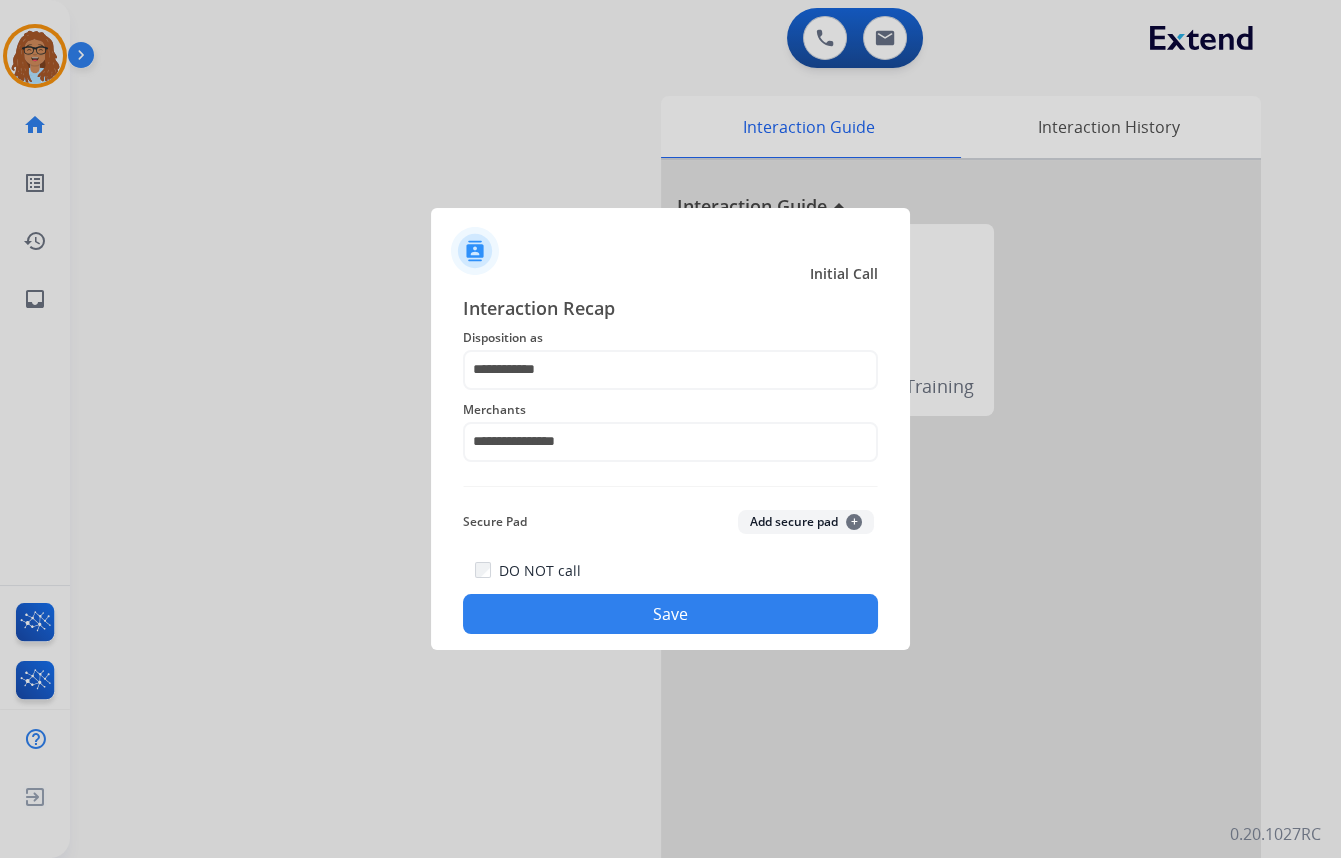 click on "Save" 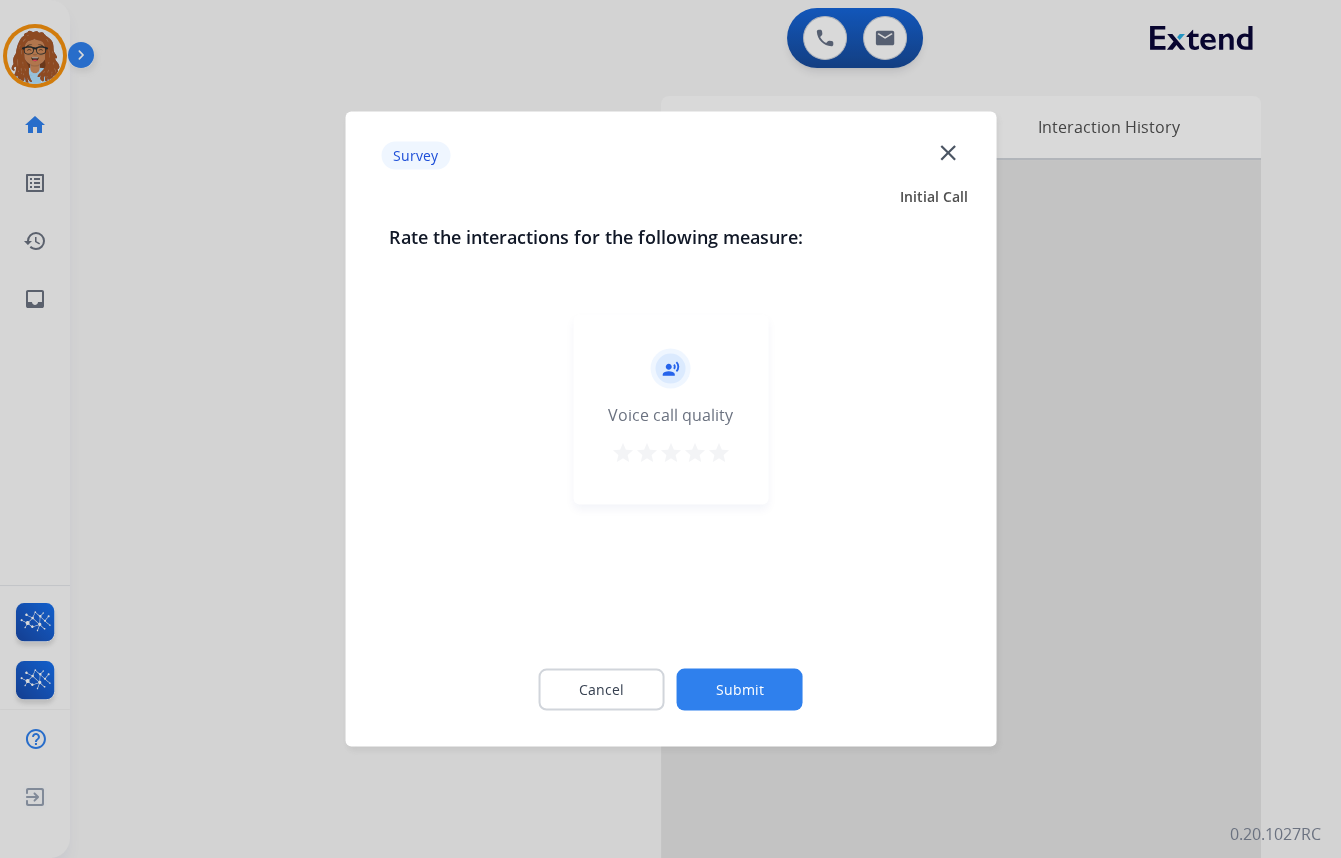click on "close" 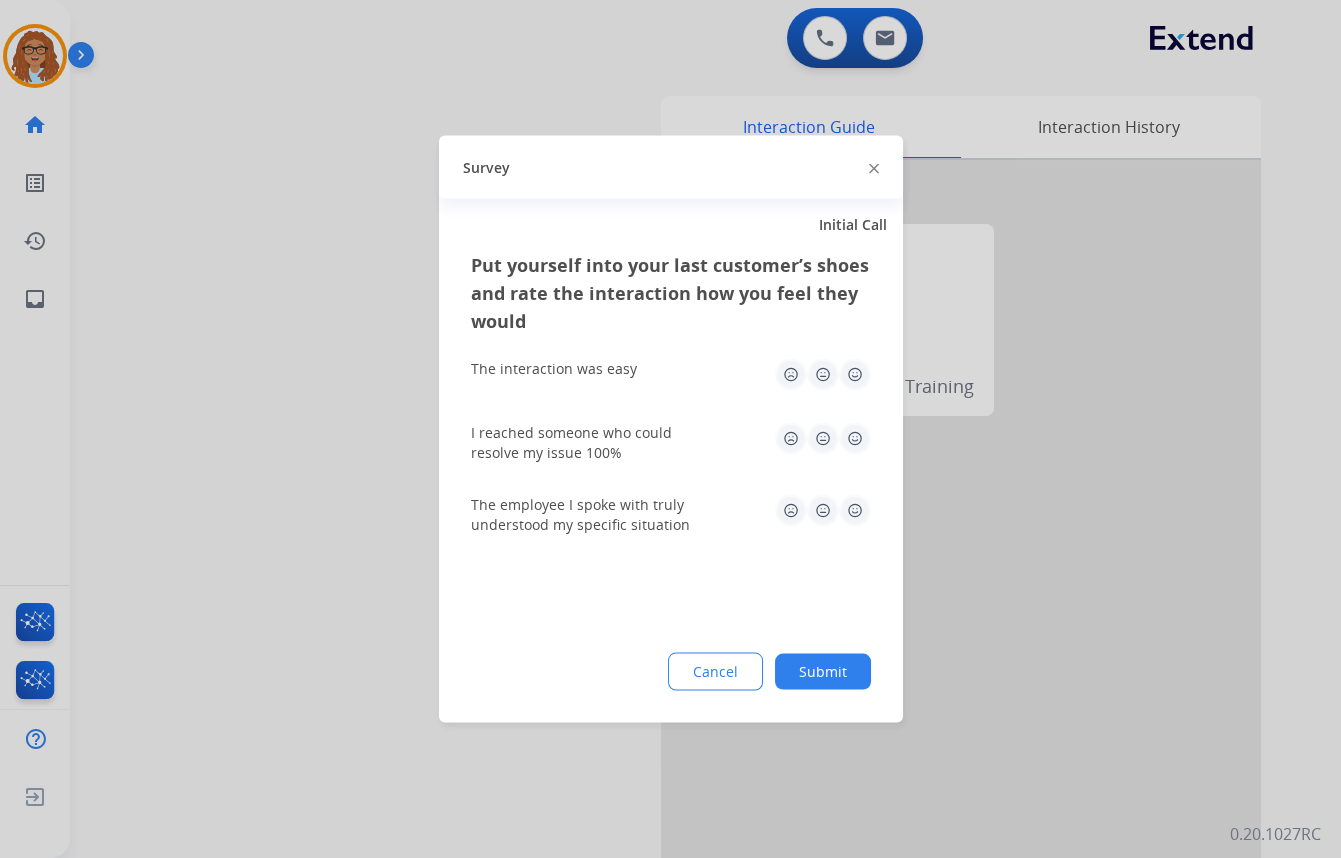 click 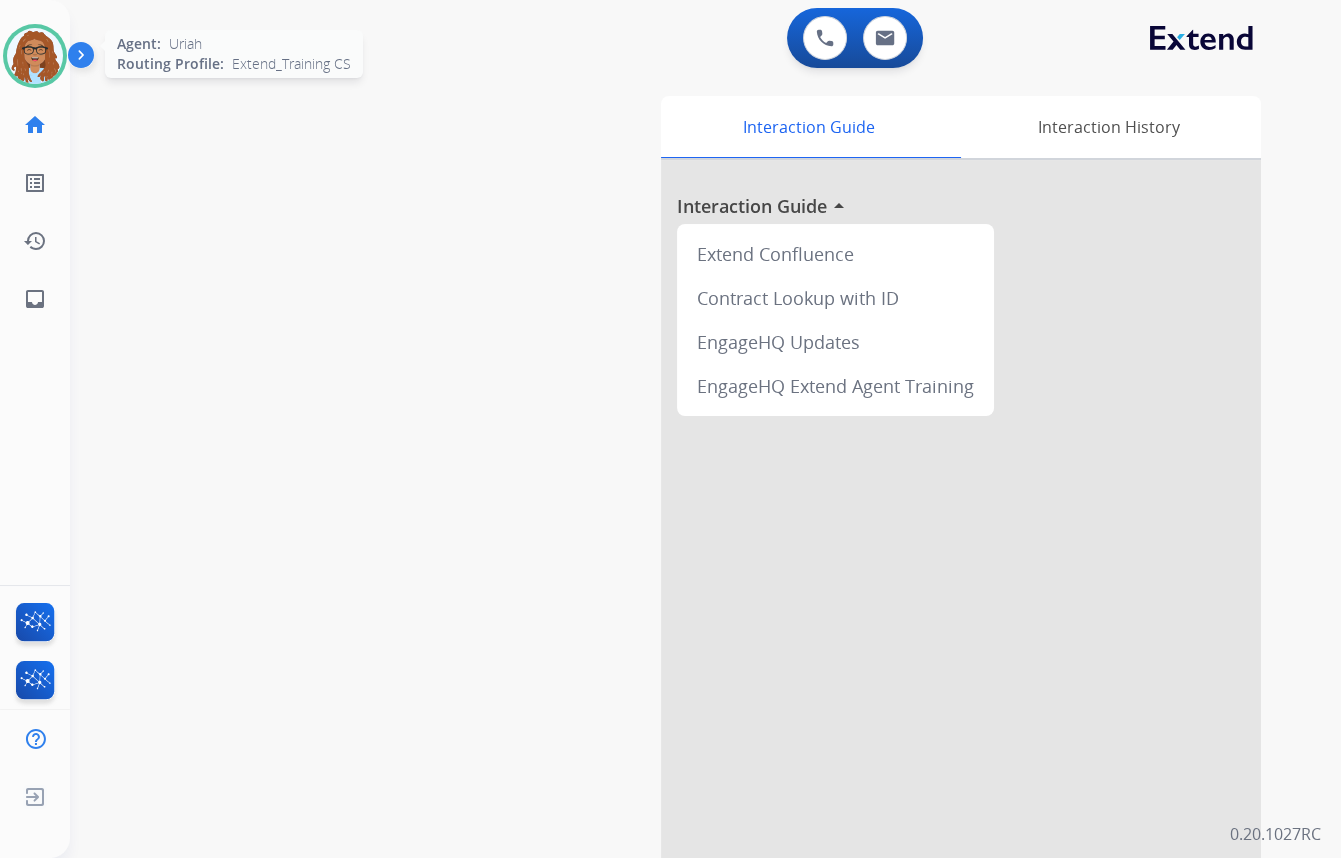 click at bounding box center (35, 56) 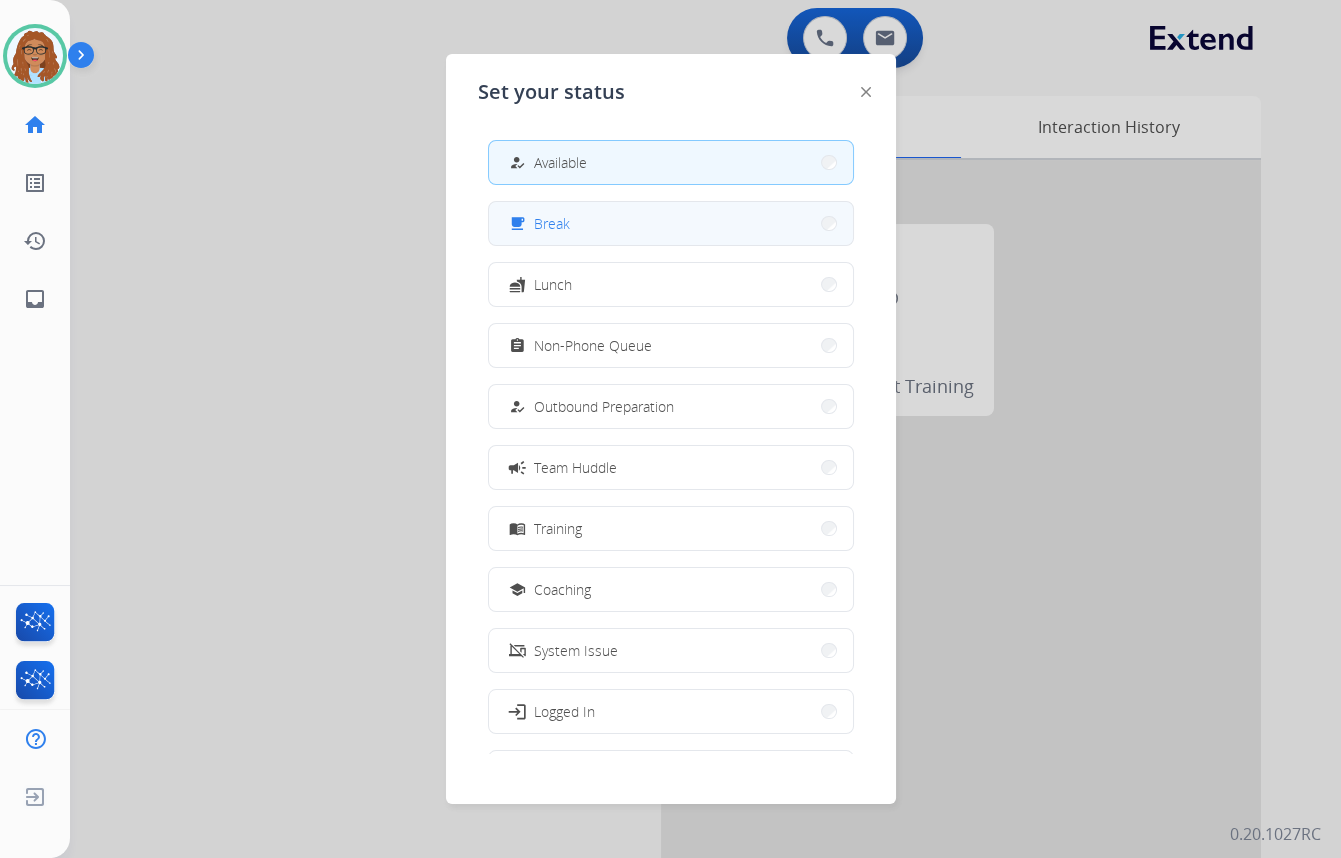 click on "free_breakfast Break" at bounding box center [671, 223] 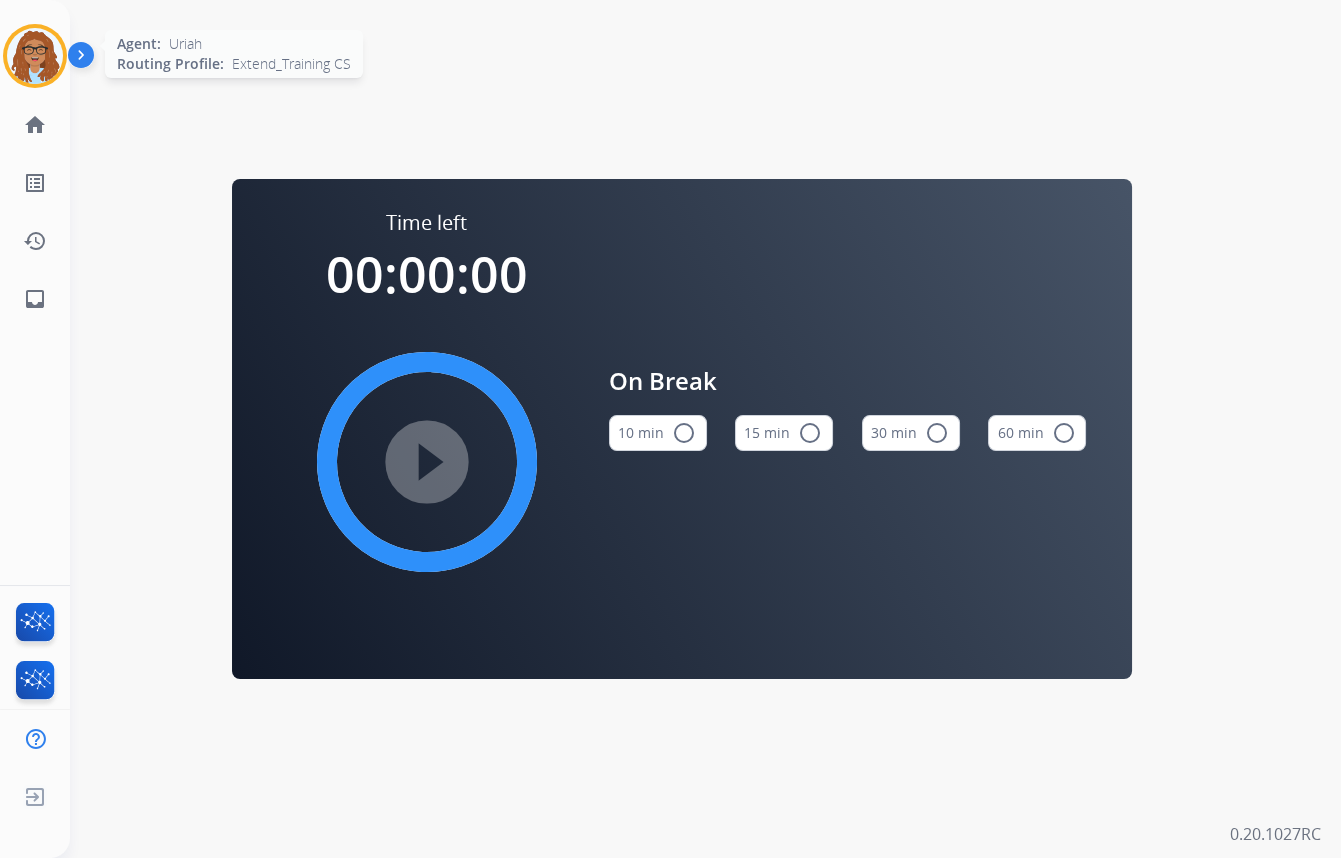 click at bounding box center [35, 56] 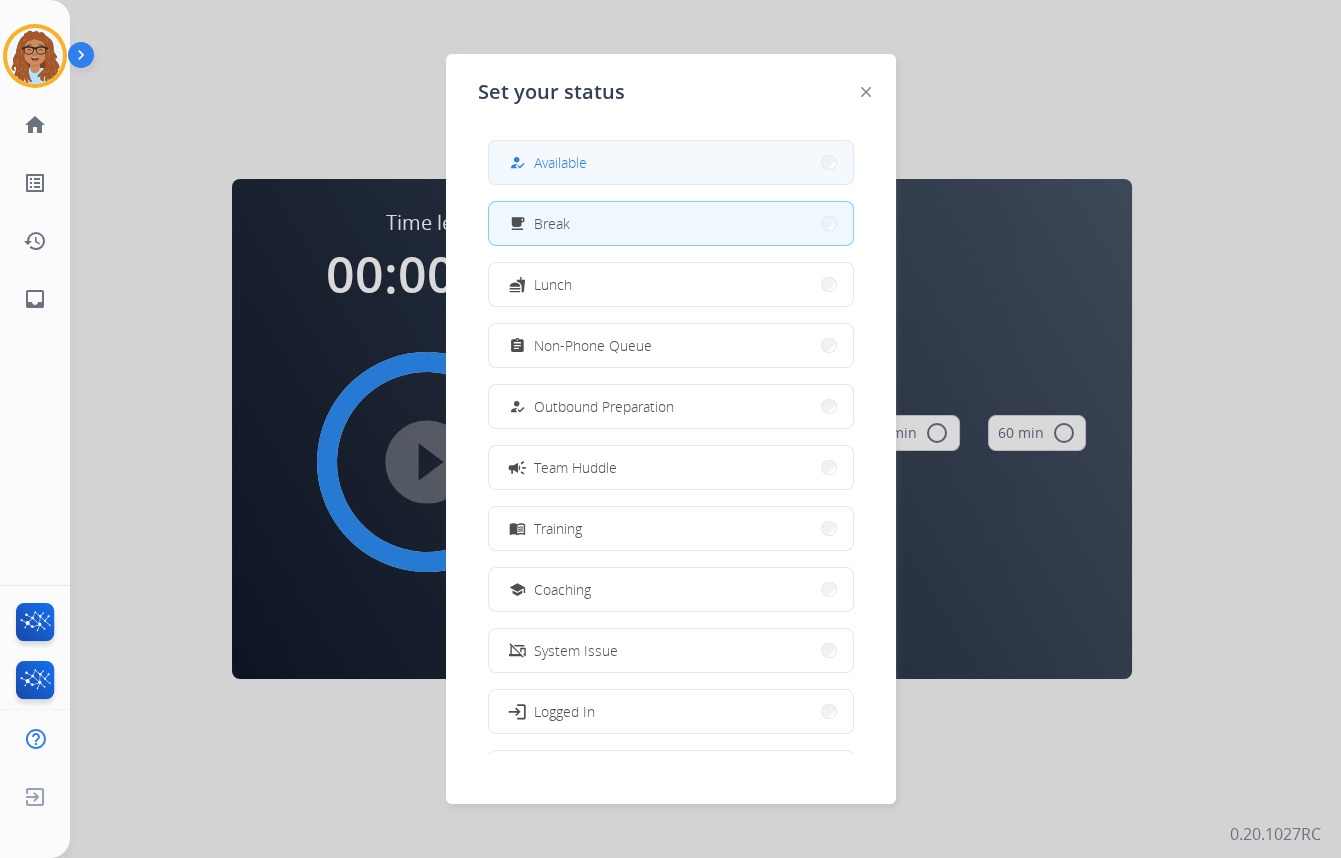 click on "how_to_reg" at bounding box center (519, 163) 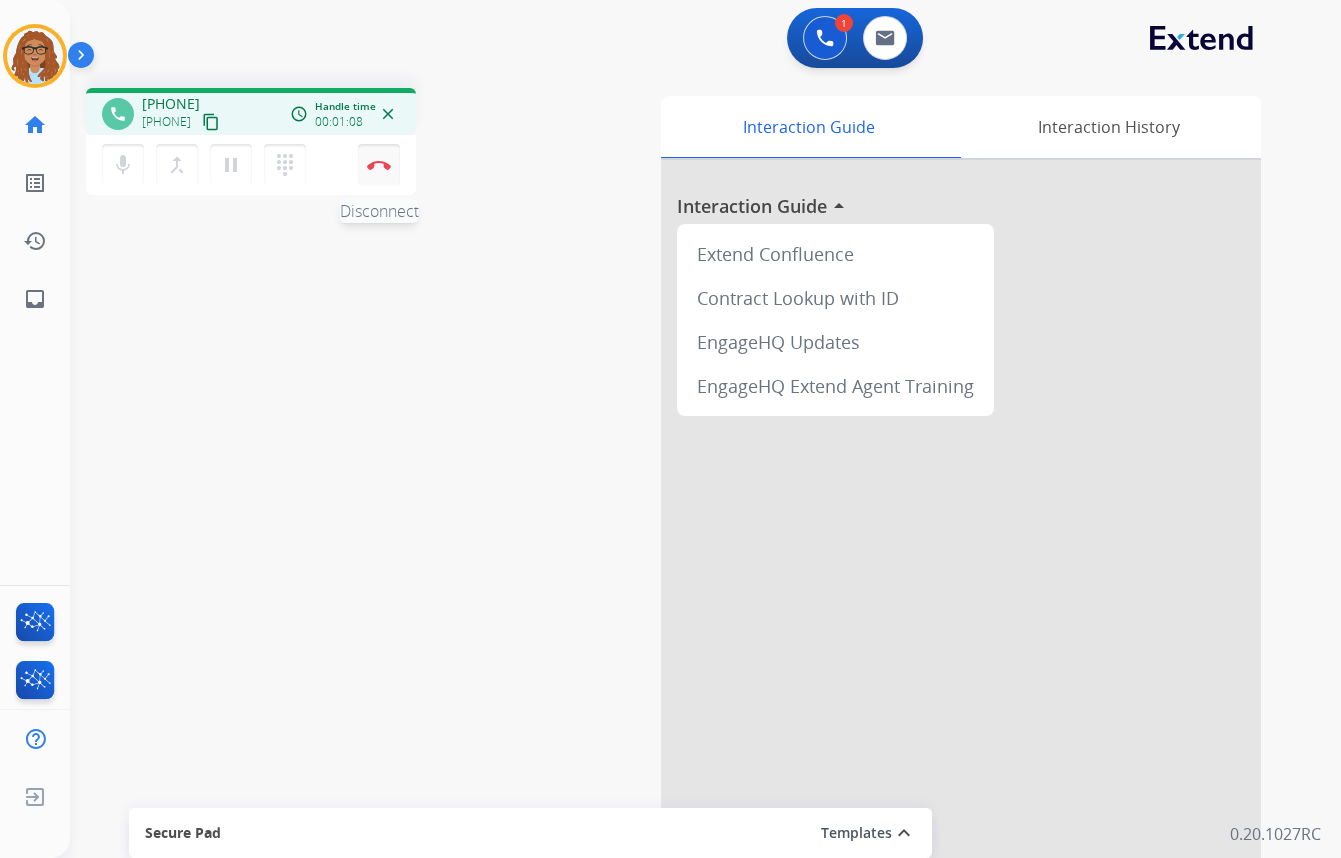 click at bounding box center [379, 165] 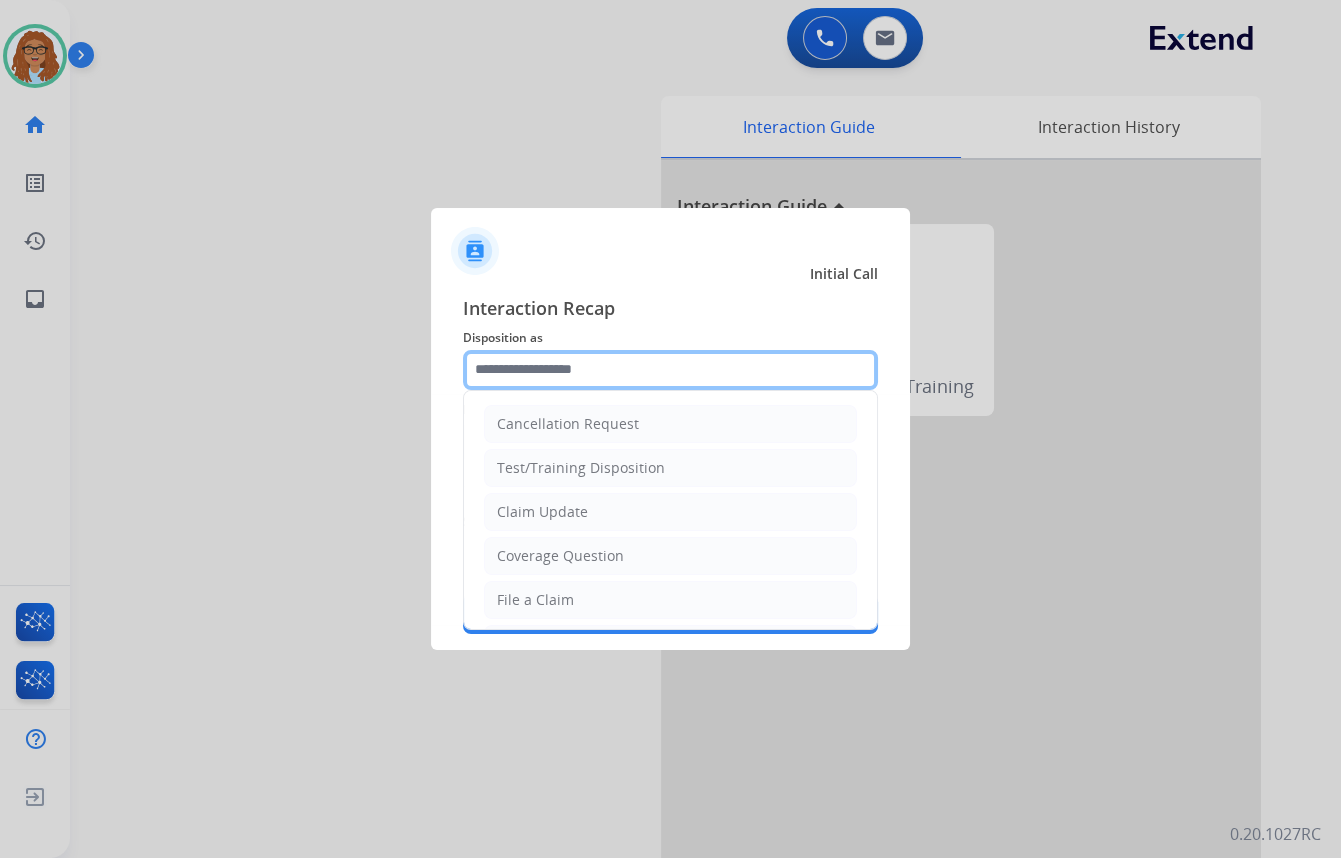 click 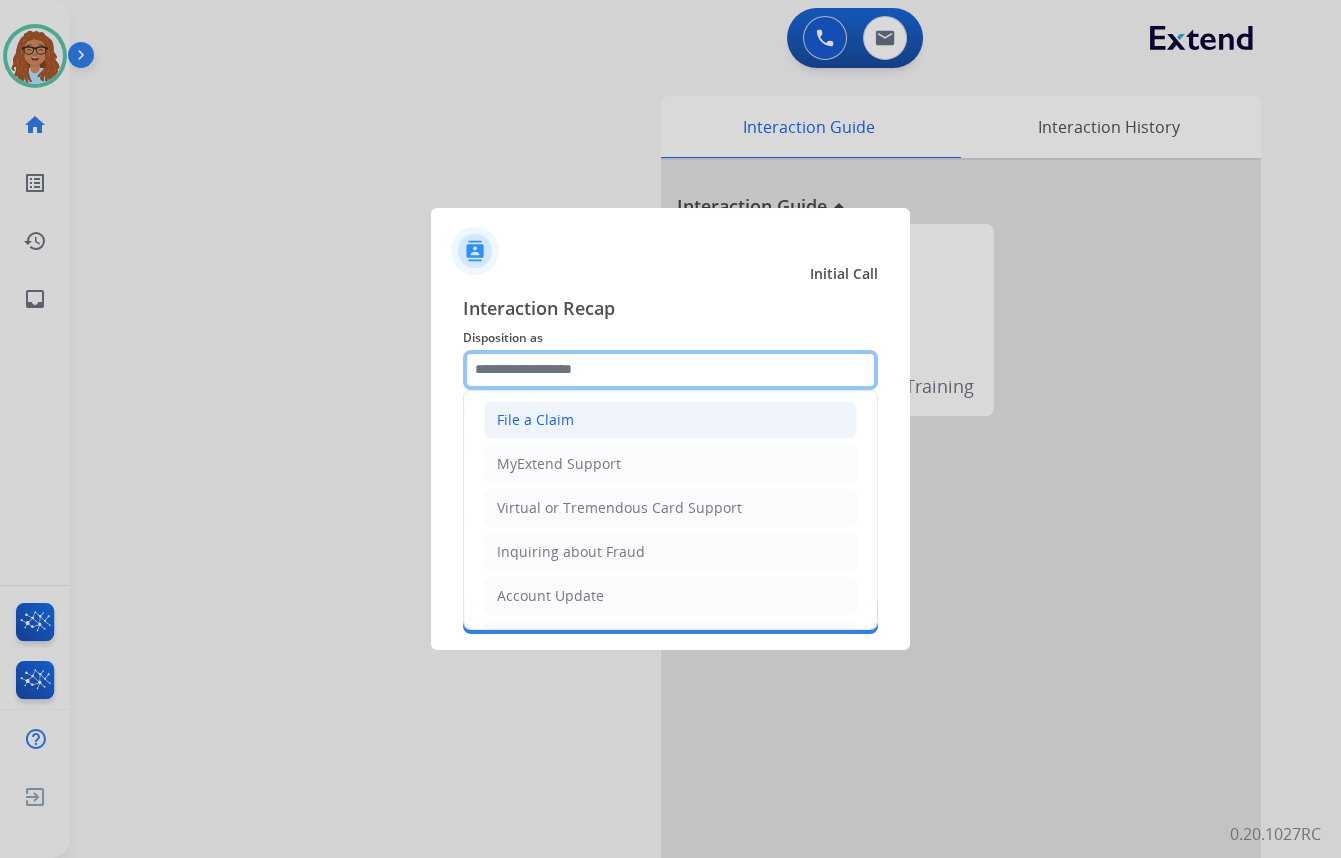 scroll, scrollTop: 181, scrollLeft: 0, axis: vertical 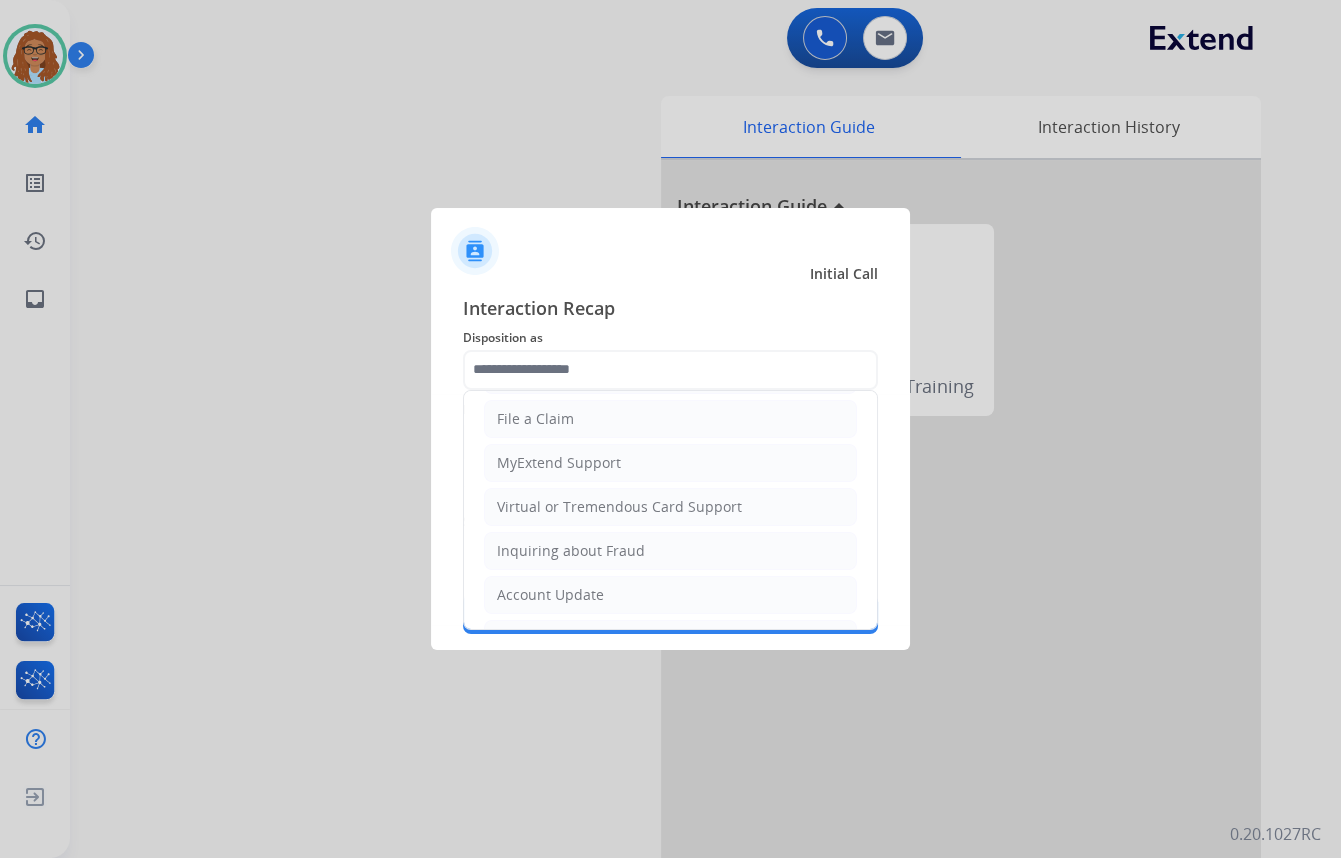 click on "Account Update" 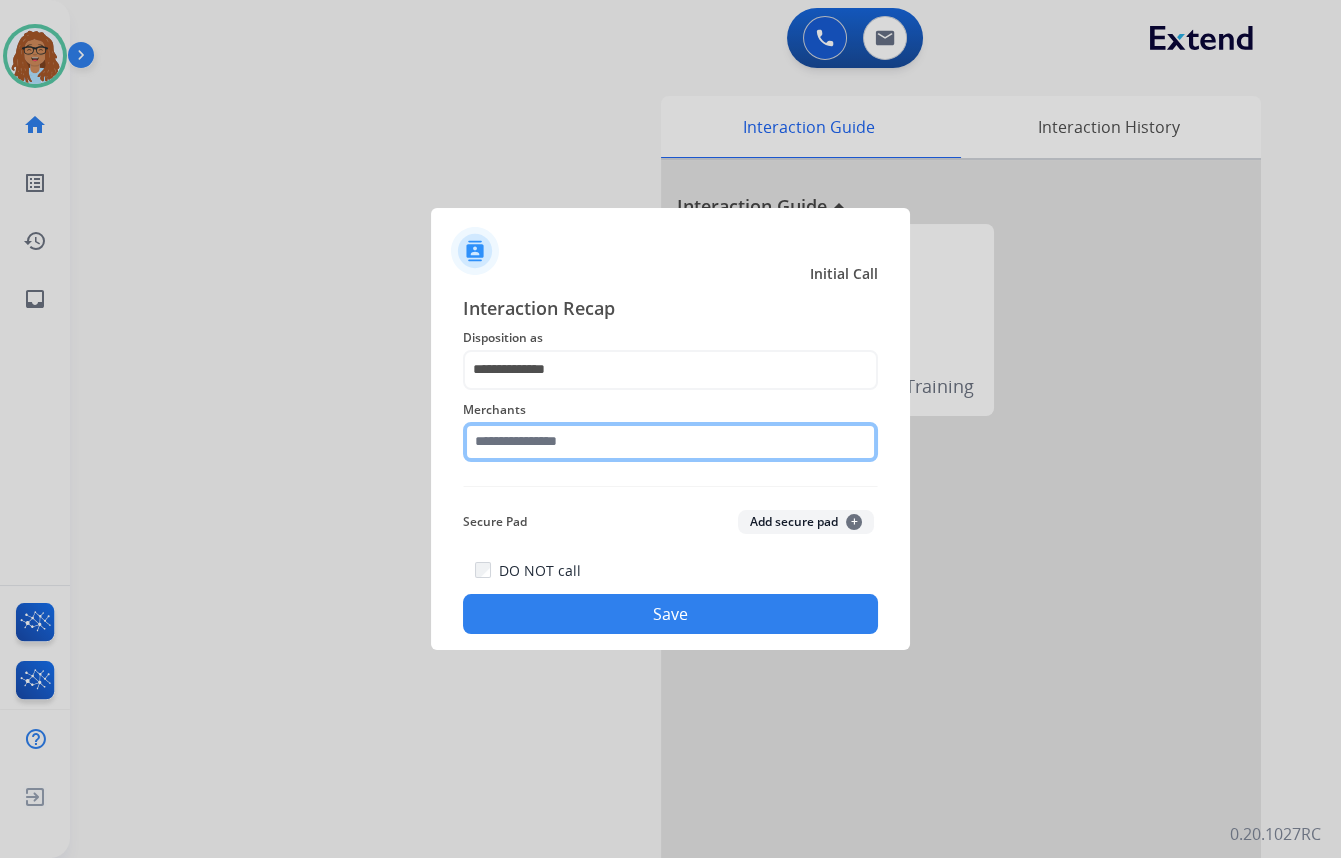 click 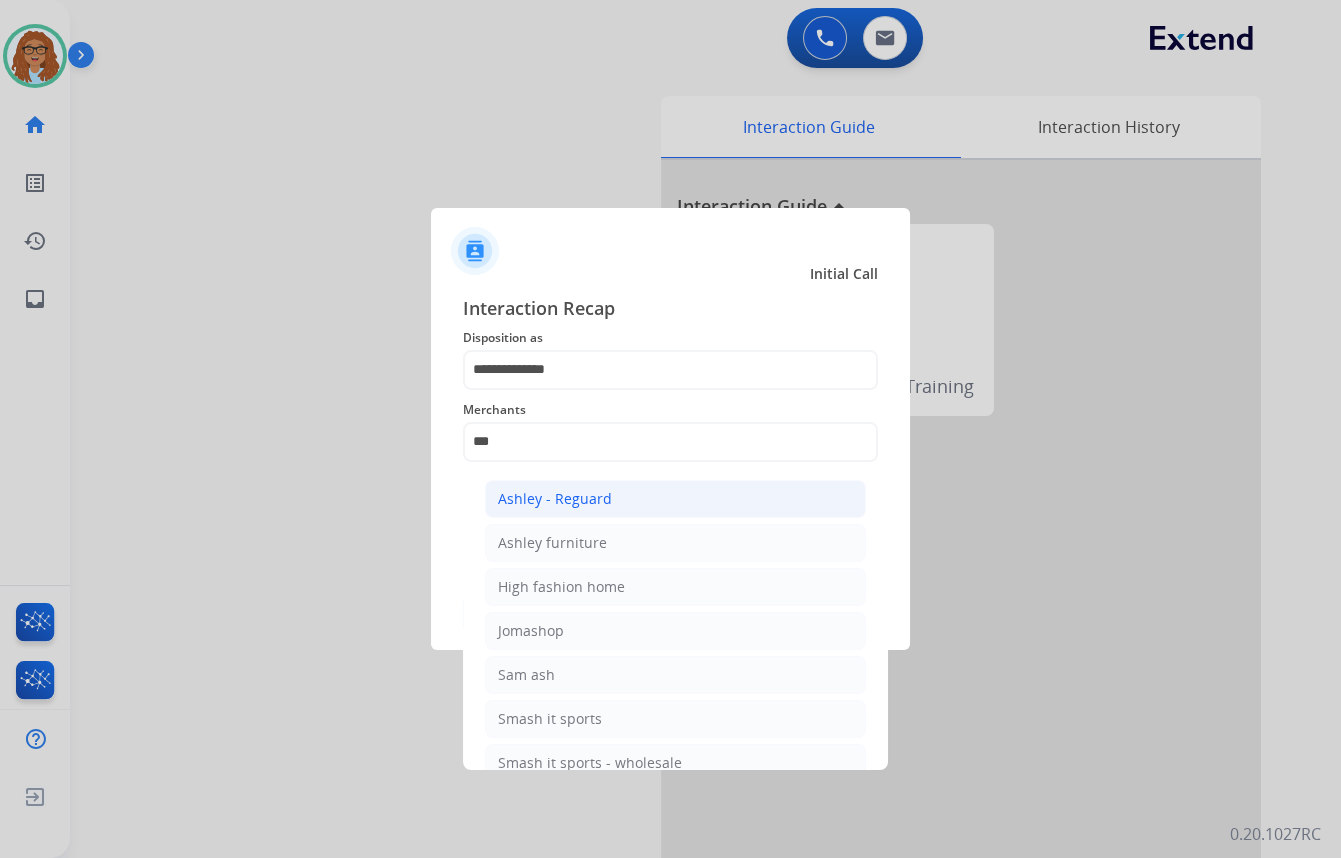 click on "Ashley - Reguard" 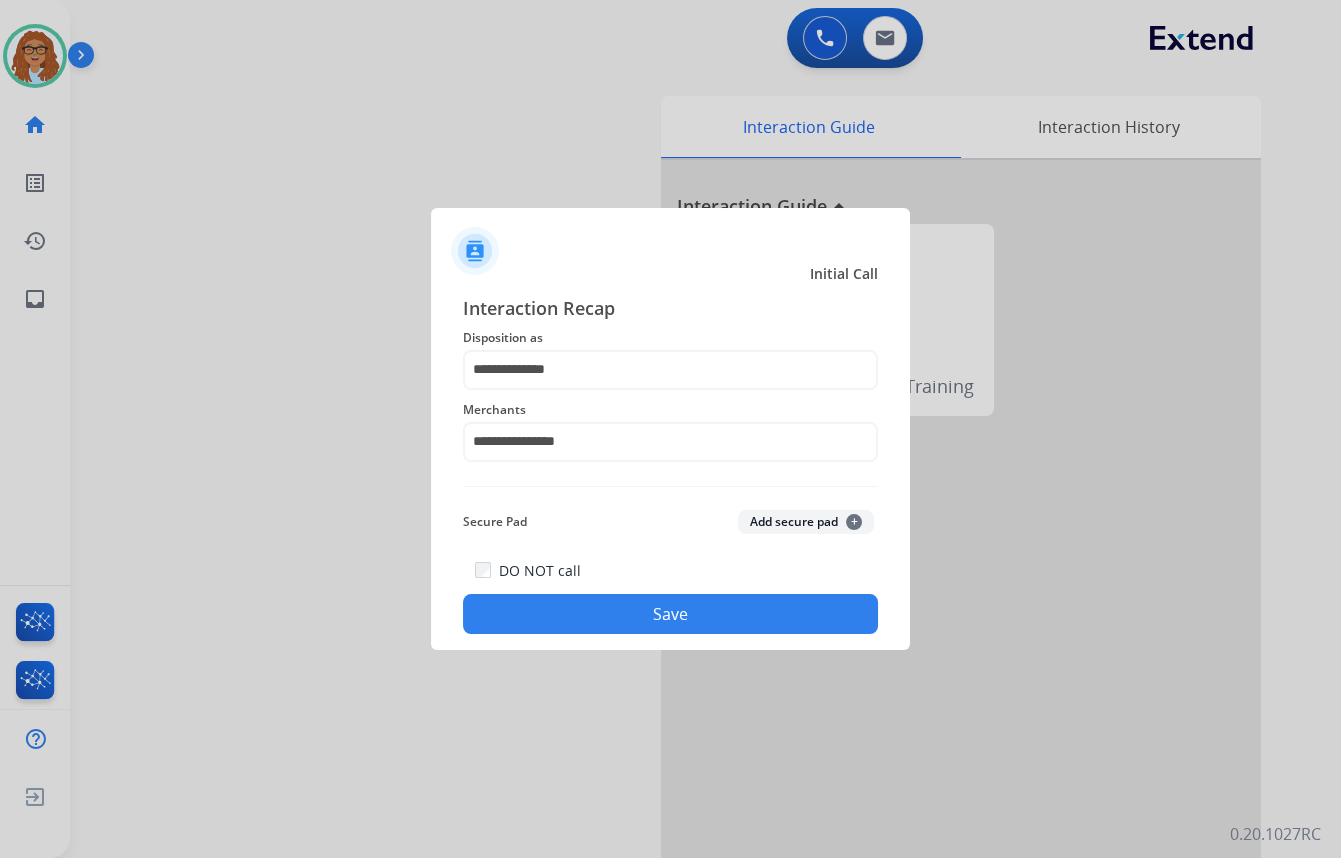 click on "Save" 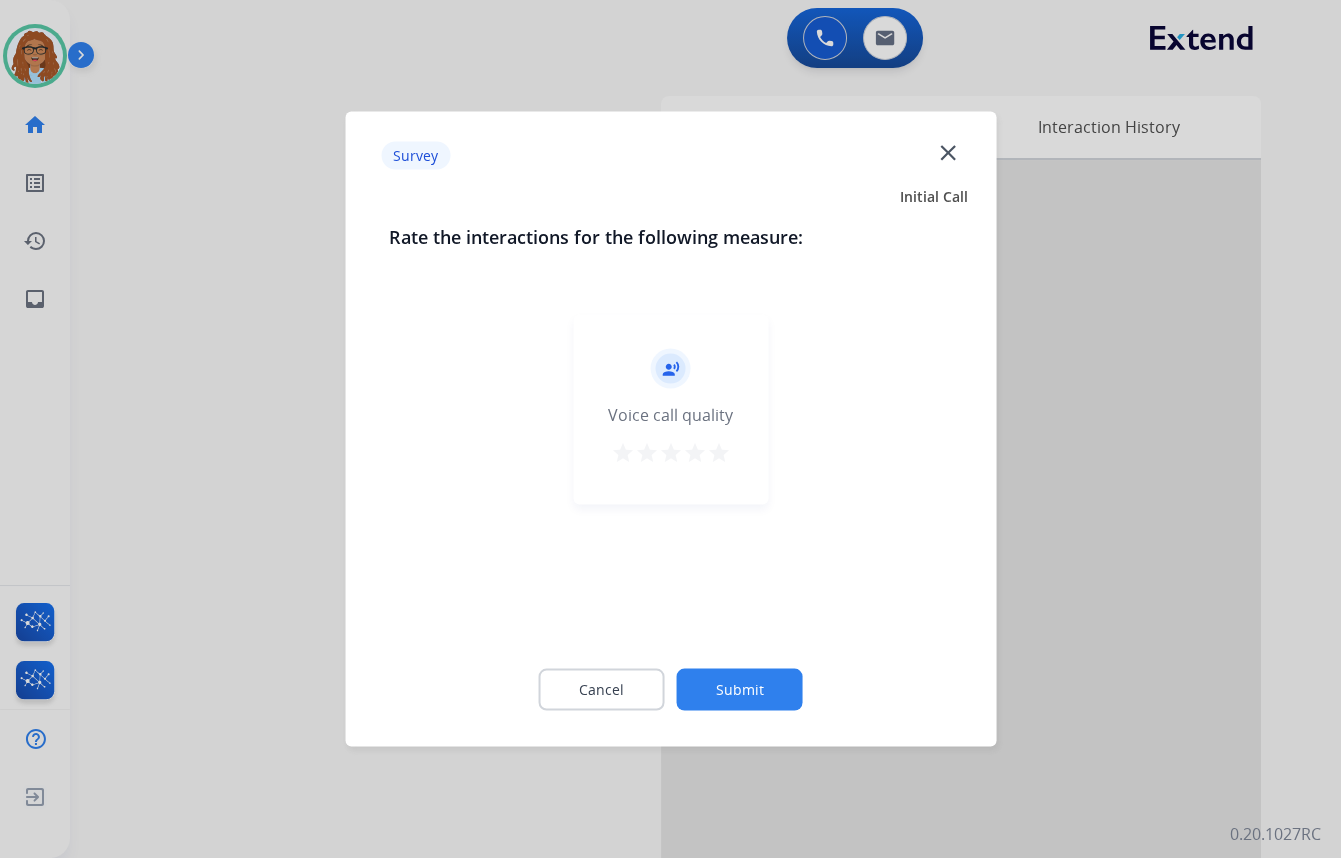 click on "close" 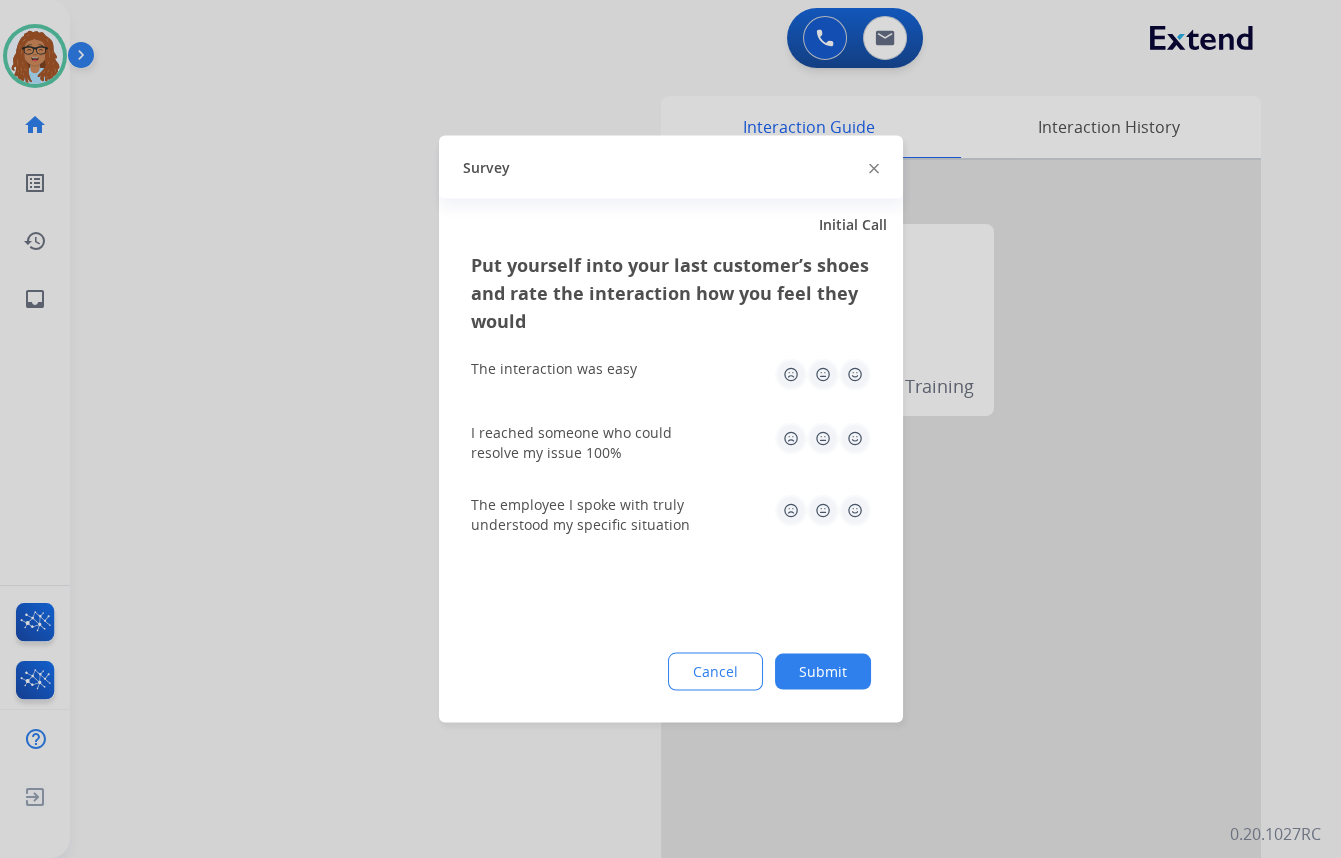 click 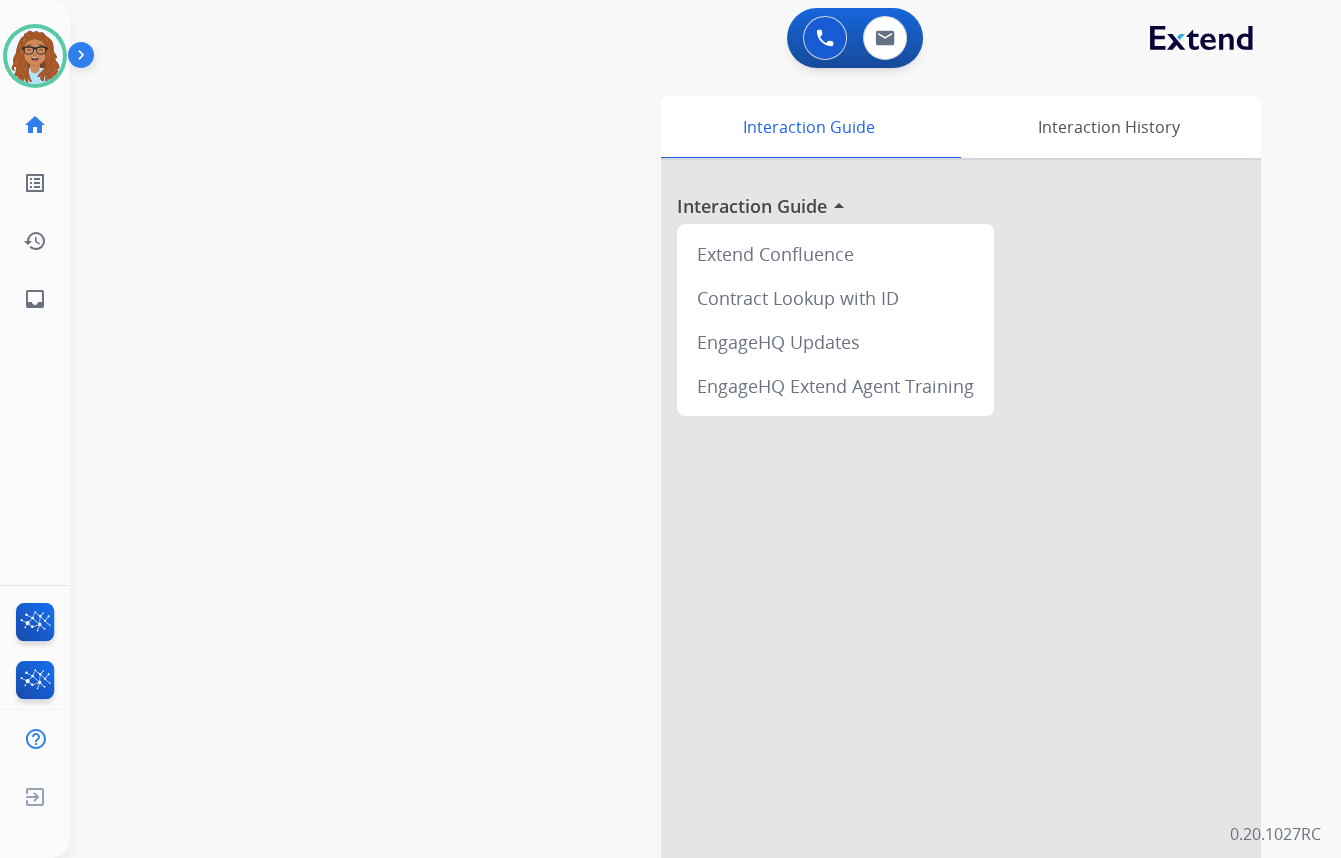 drag, startPoint x: 1179, startPoint y: 479, endPoint x: 1190, endPoint y: 479, distance: 11 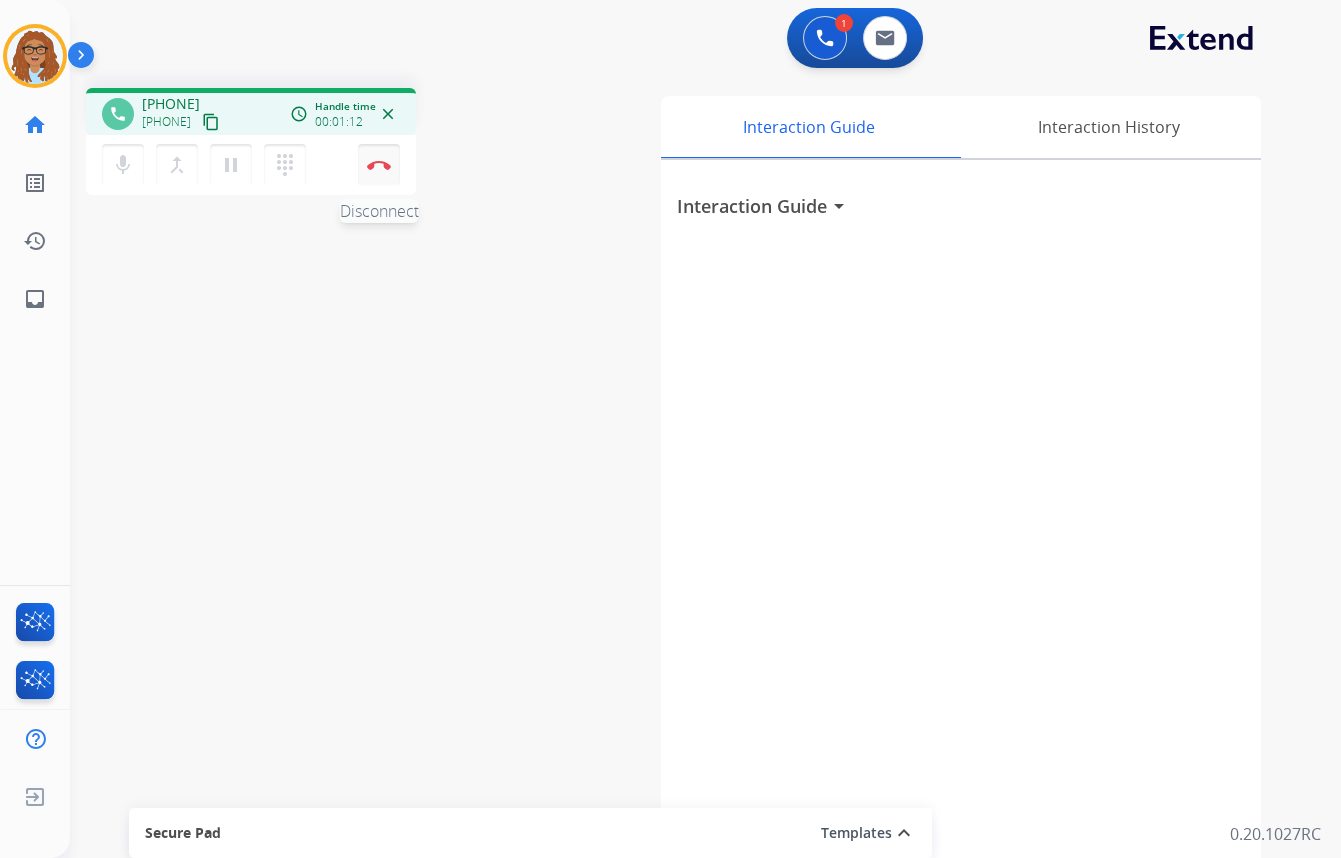 click at bounding box center [379, 165] 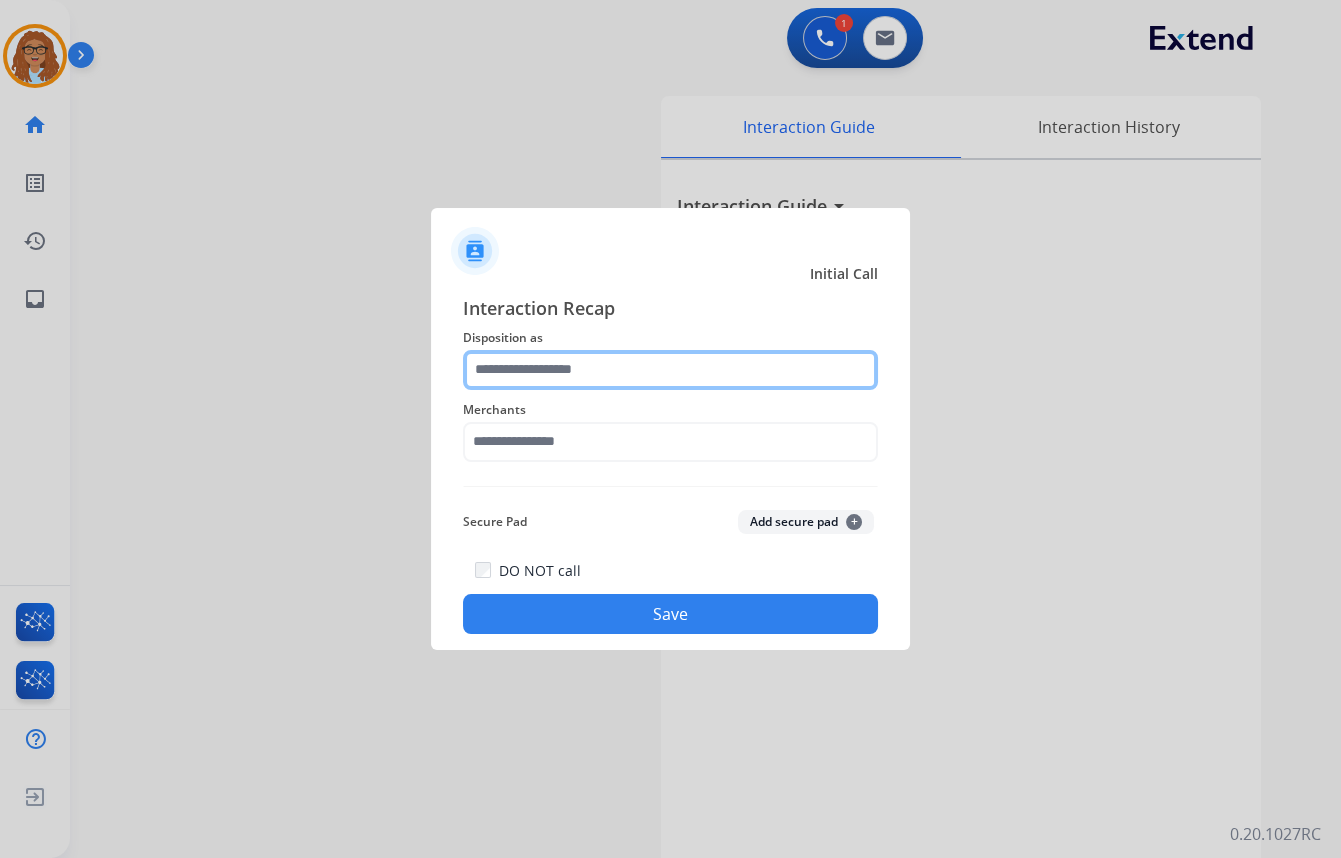 click 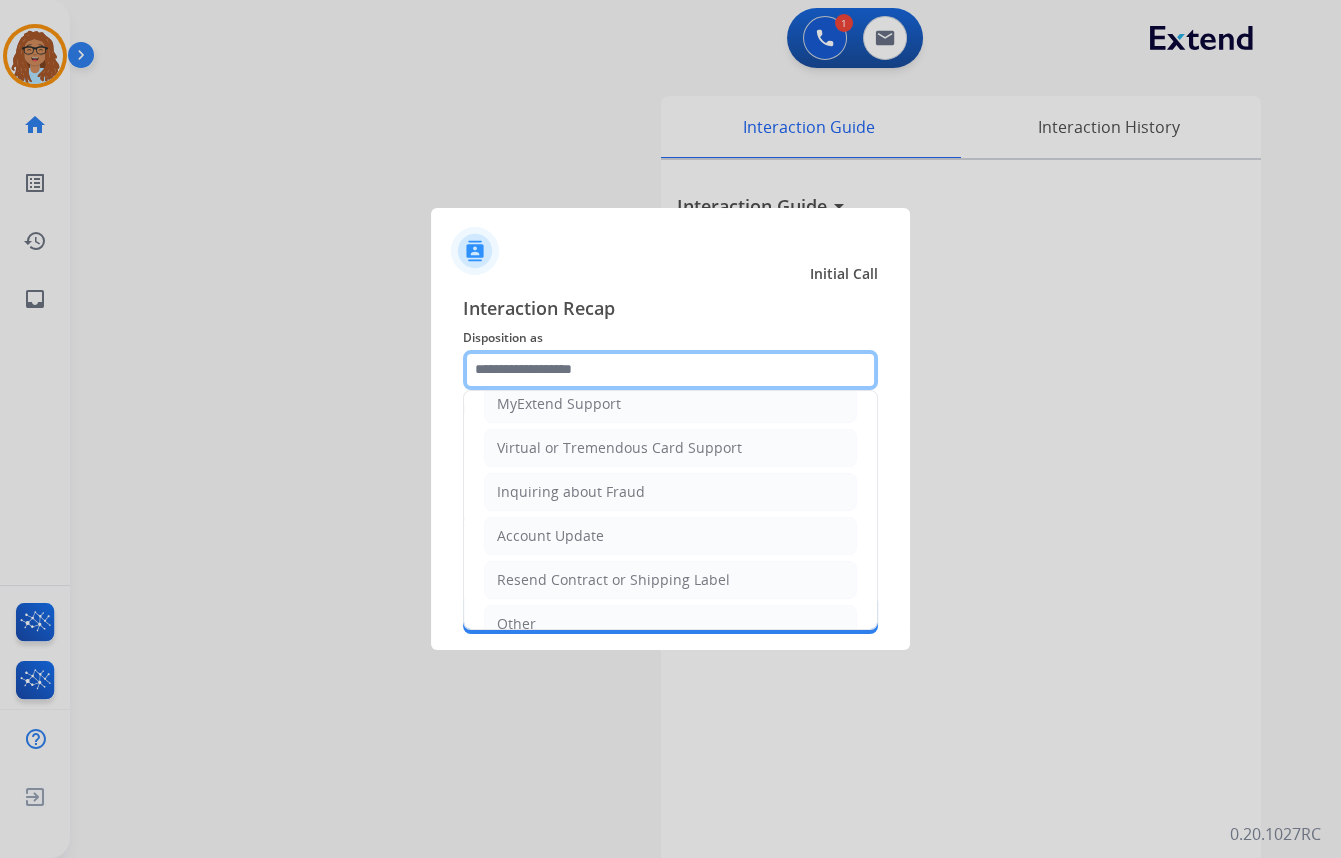 scroll, scrollTop: 272, scrollLeft: 0, axis: vertical 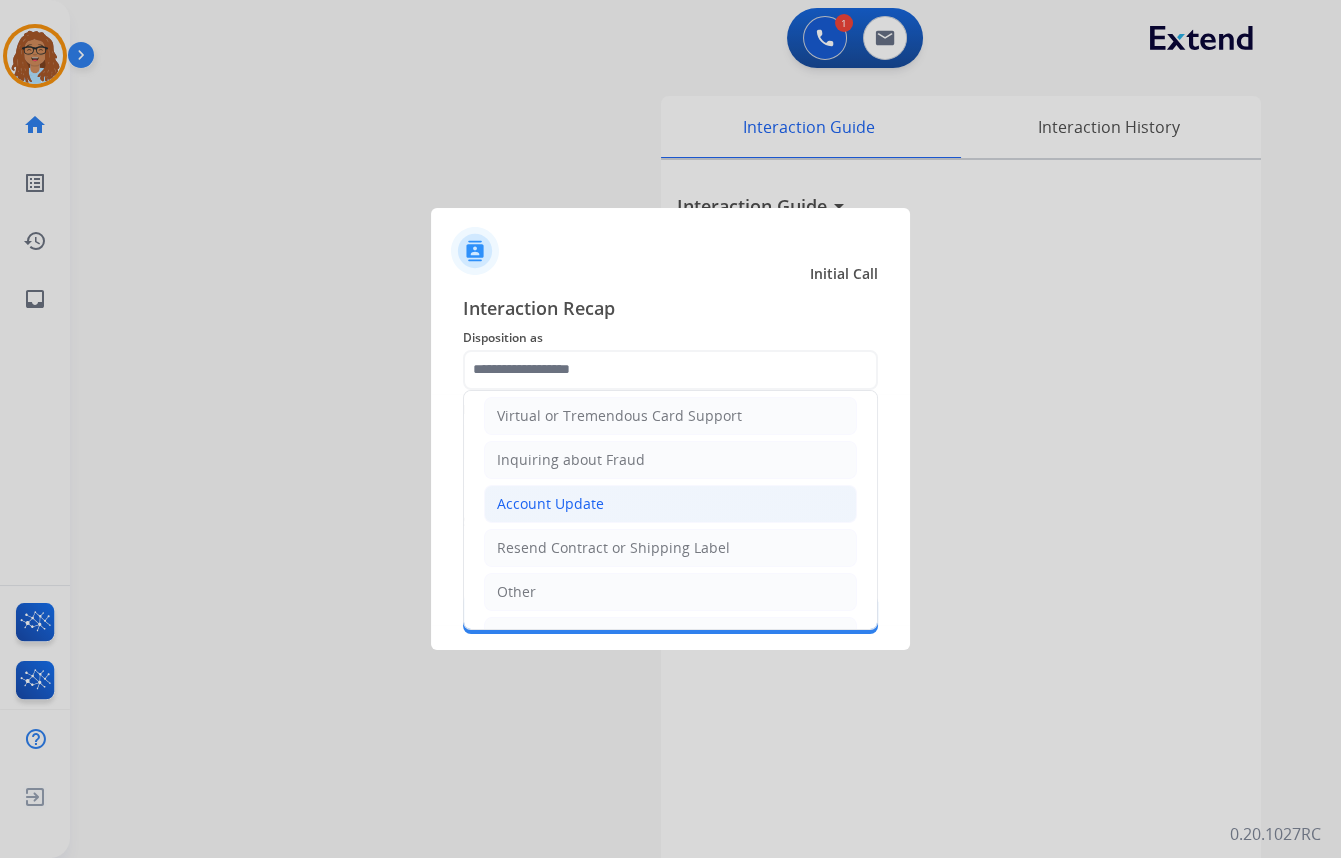 click on "Account Update" 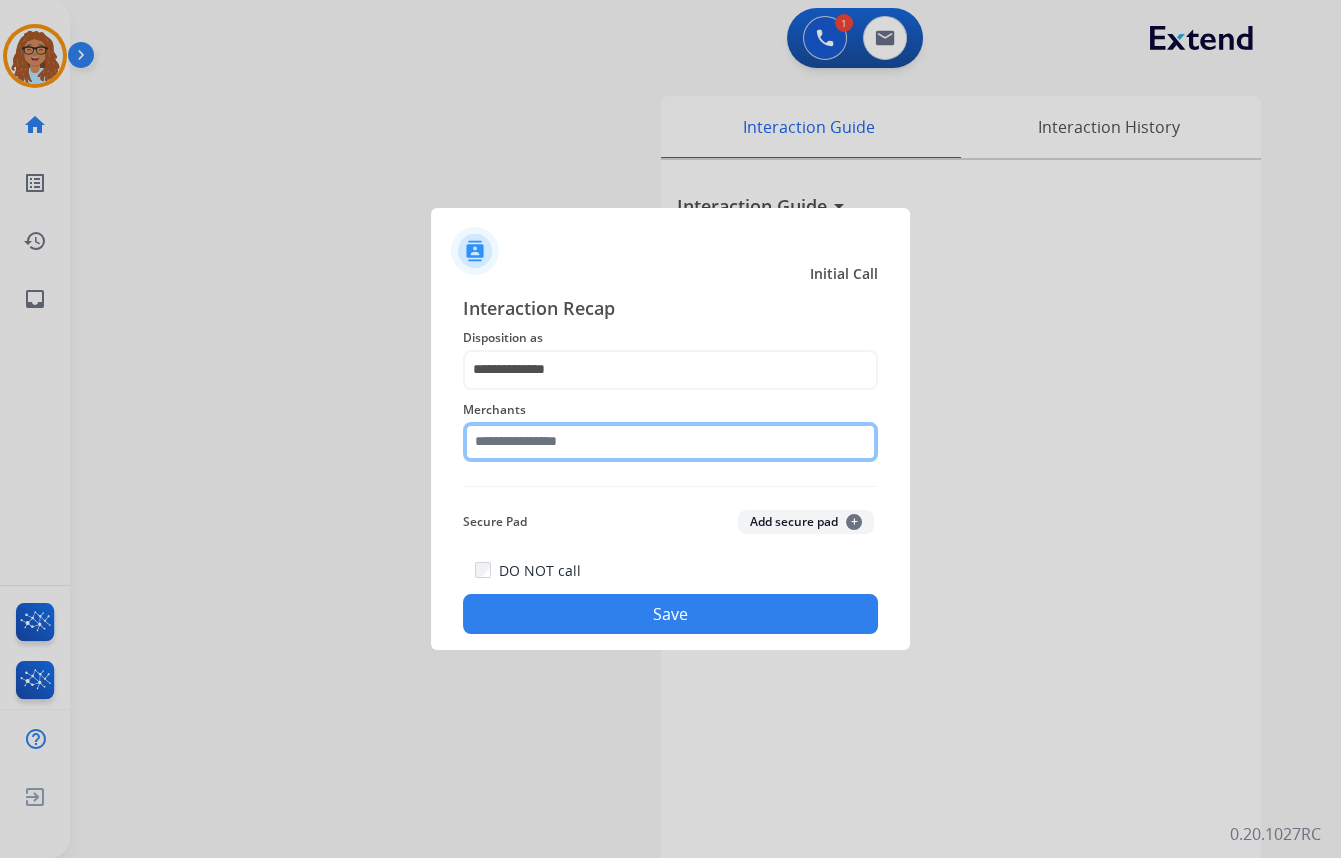 click 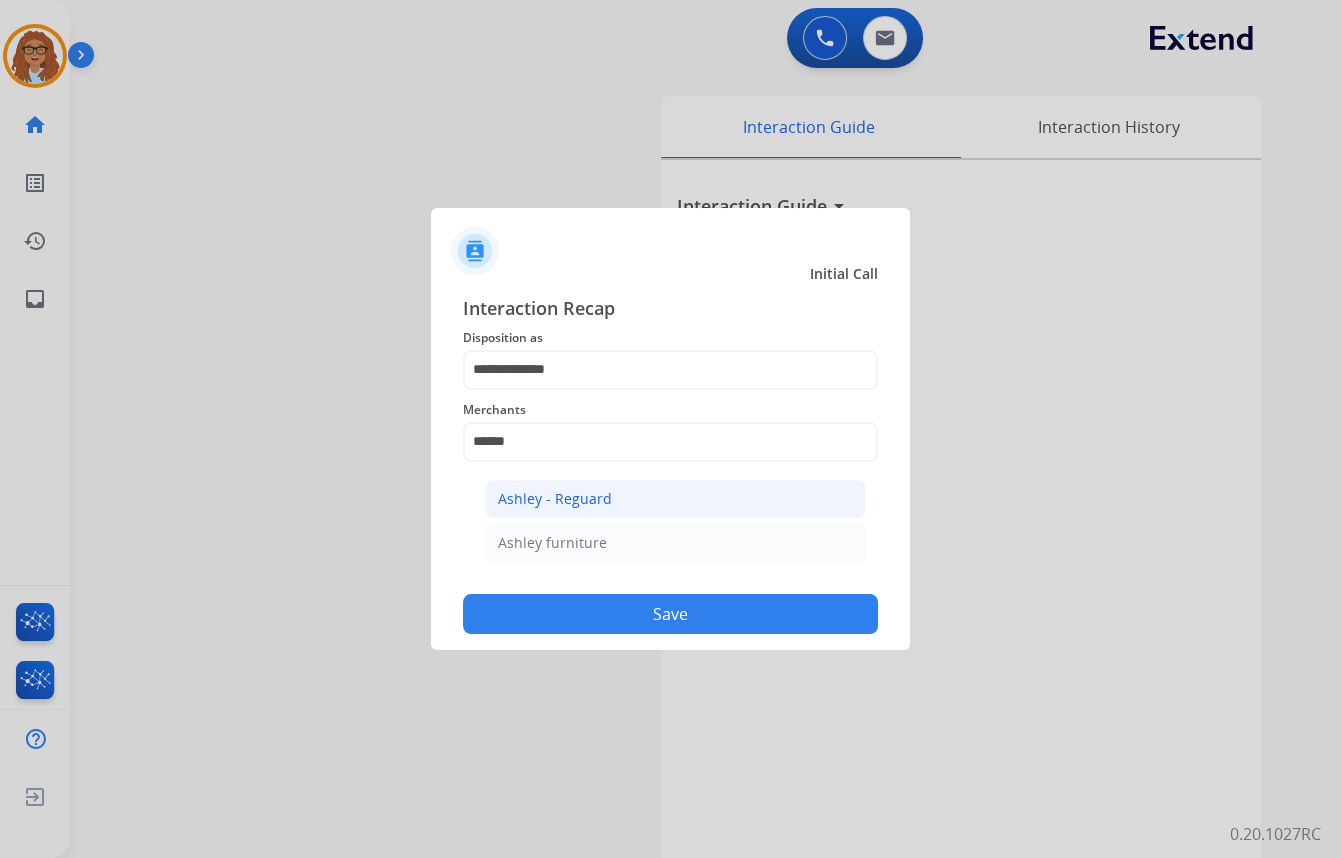 click on "Ashley - Reguard" 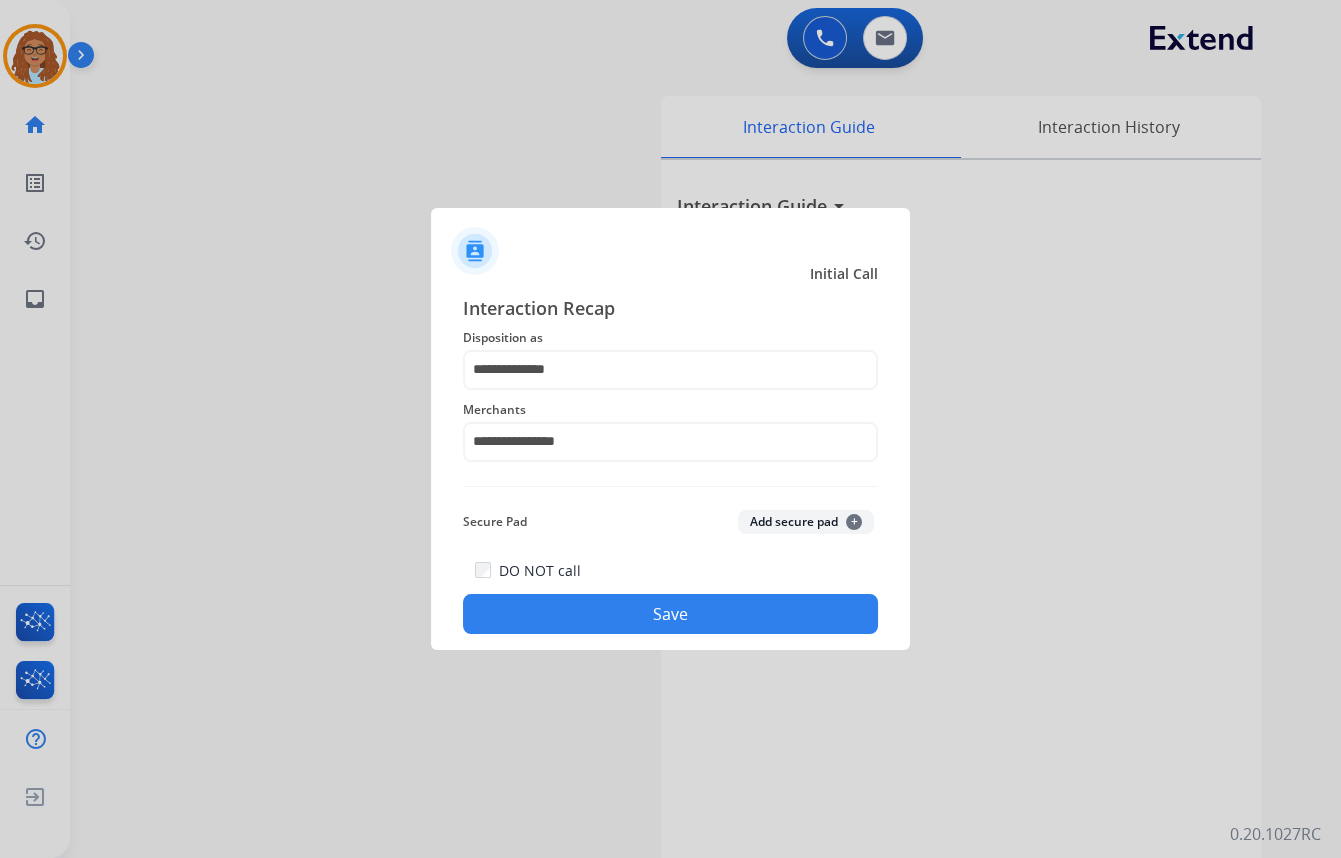 click on "Save" 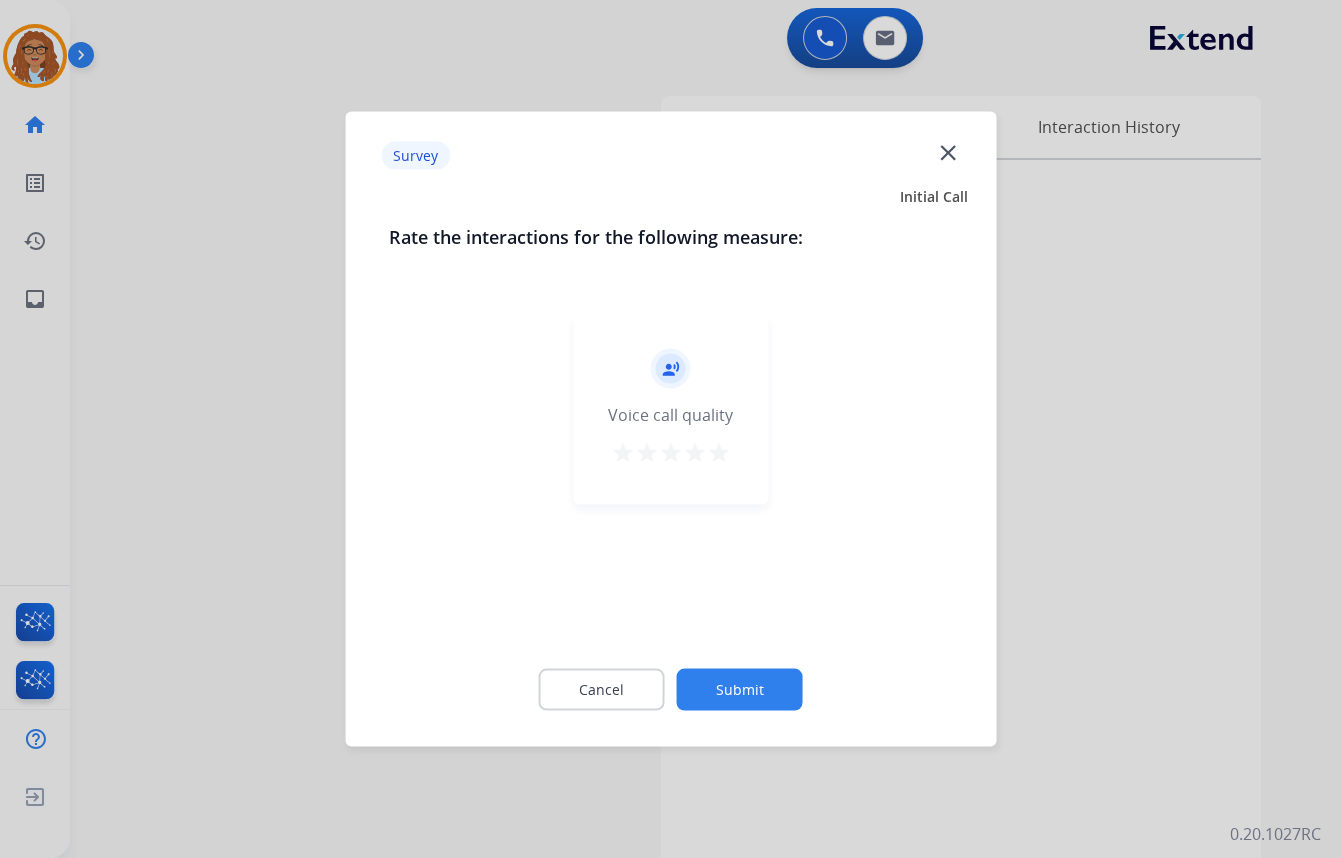 click on "close" 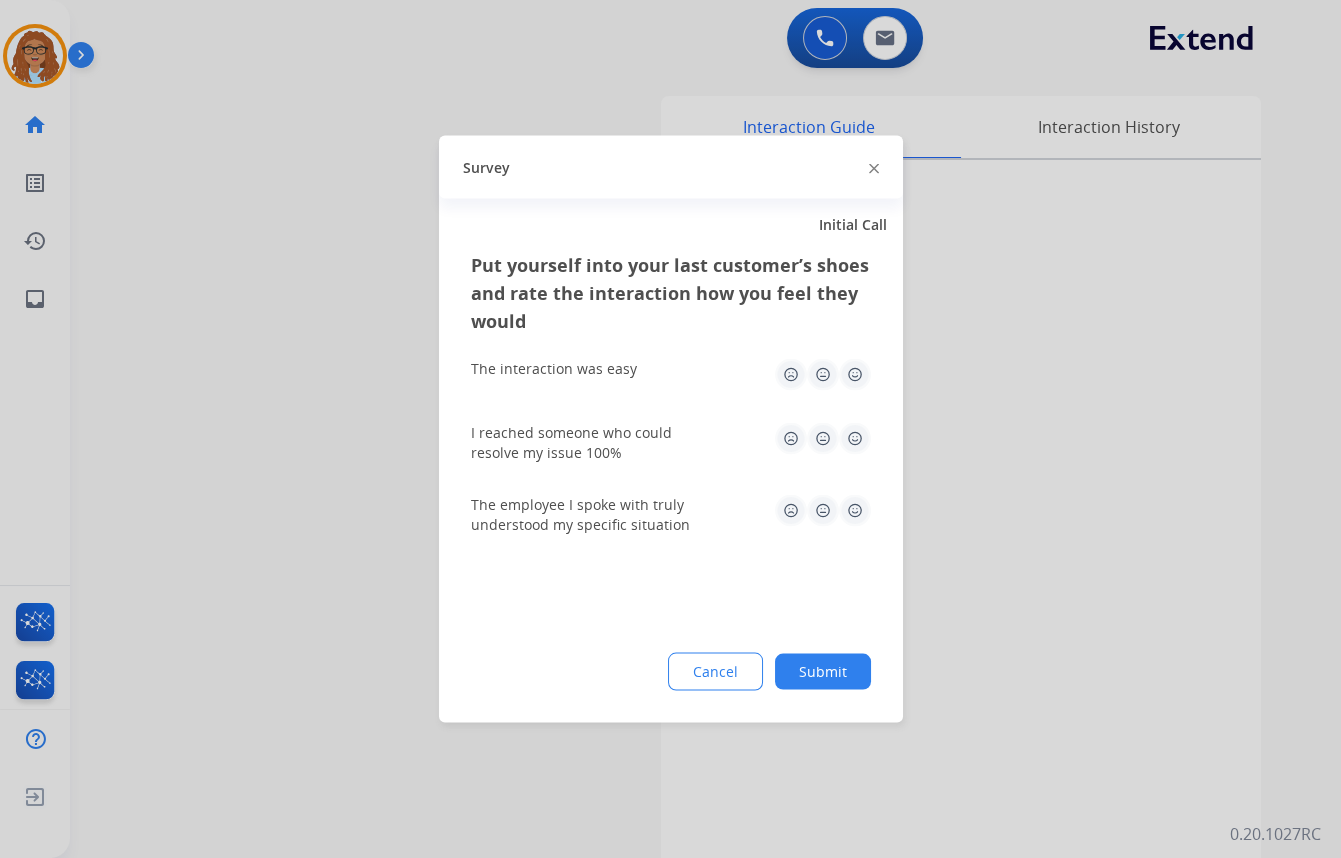 click 